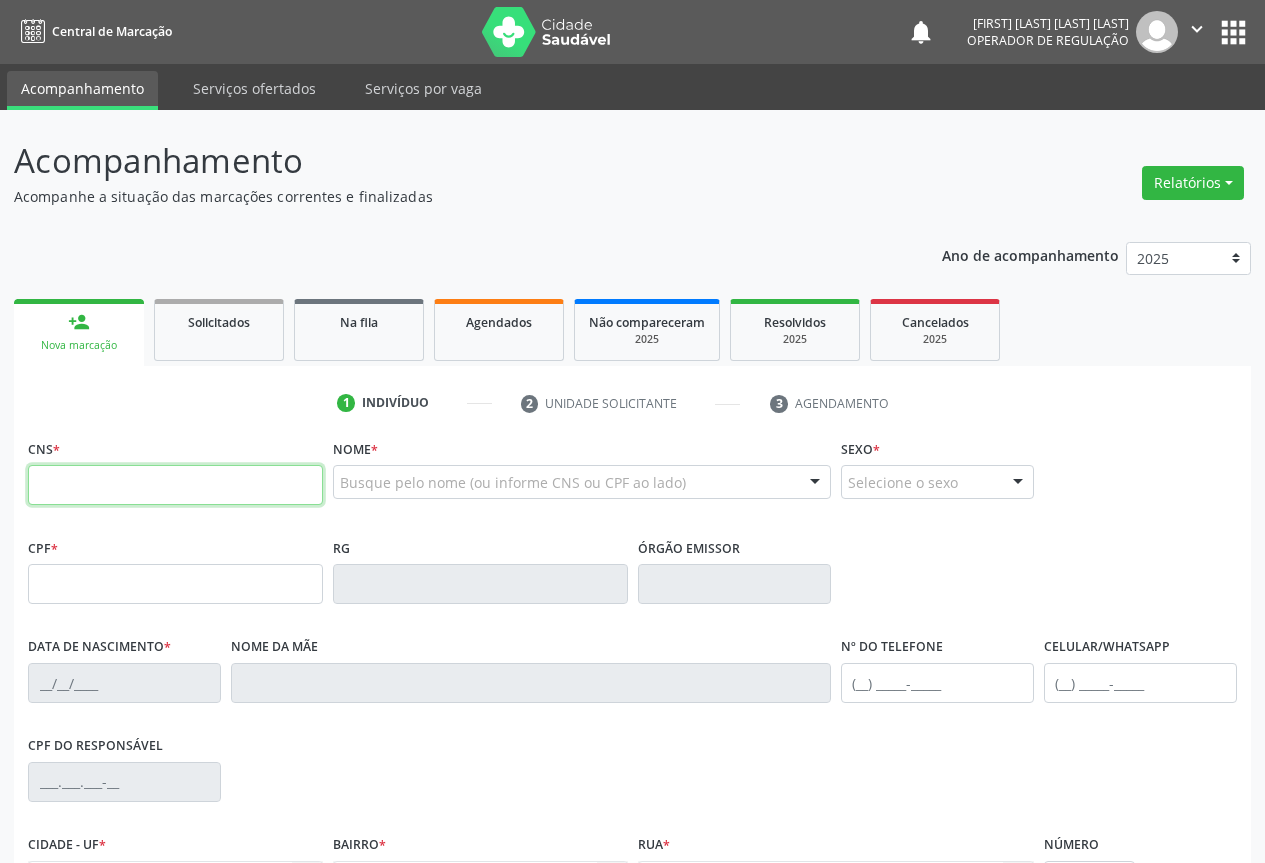 scroll, scrollTop: 0, scrollLeft: 0, axis: both 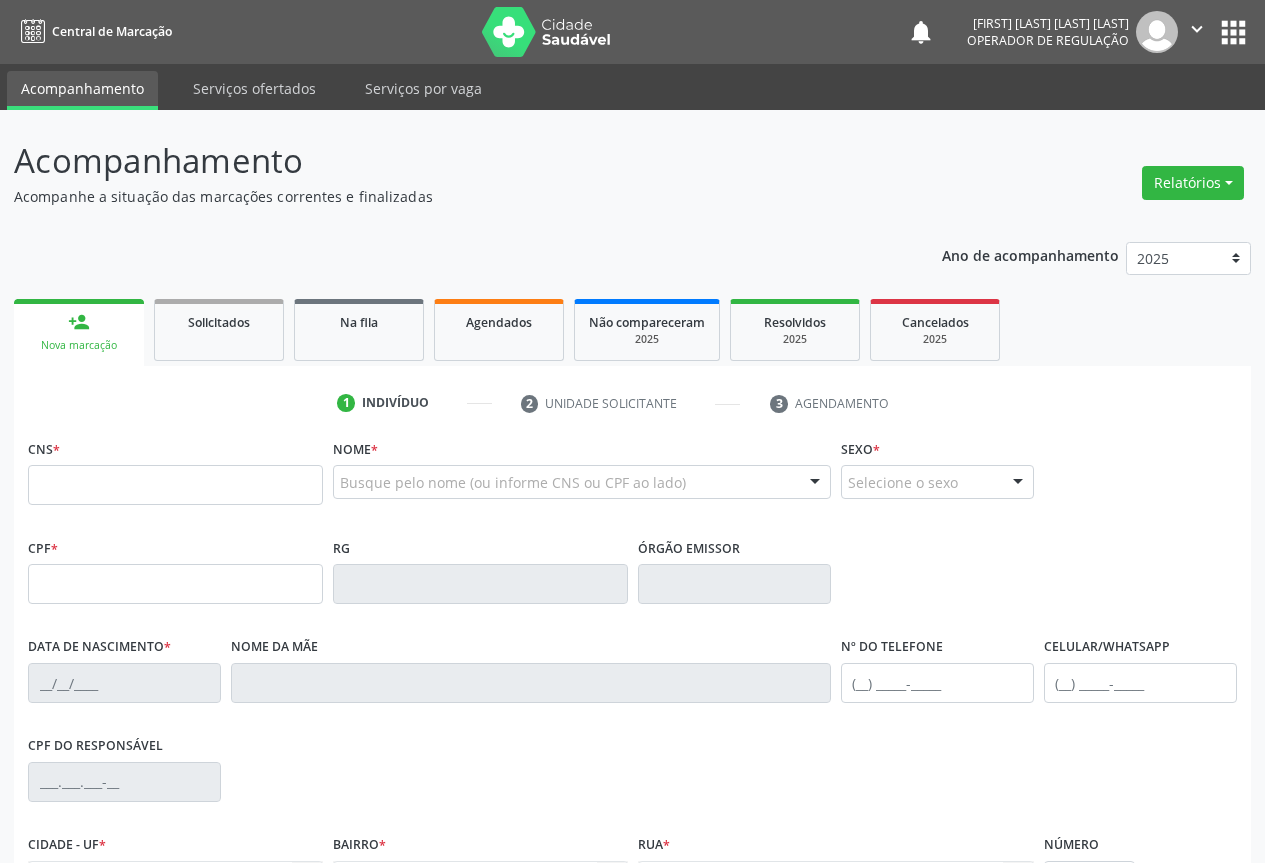 click on "CNS
*" at bounding box center [175, 469] 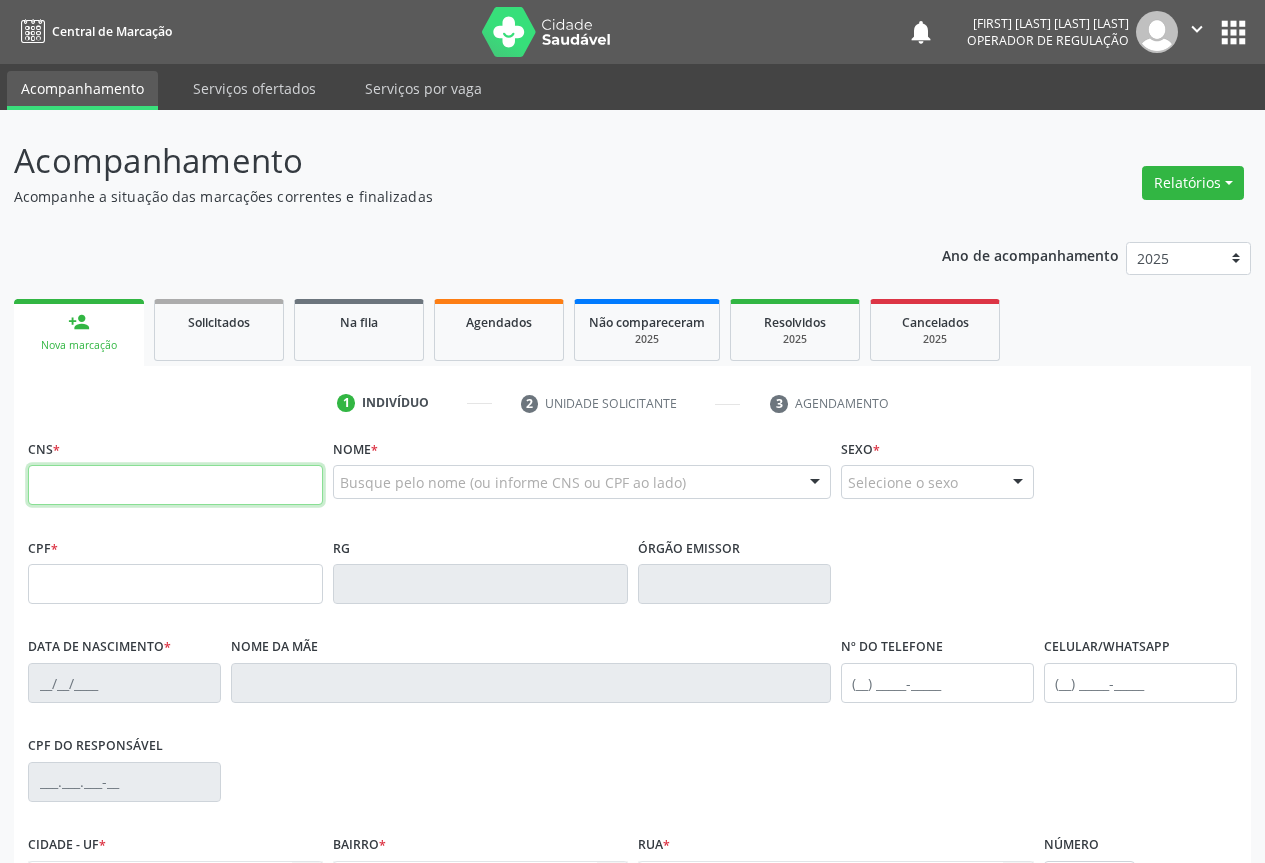 click at bounding box center [175, 485] 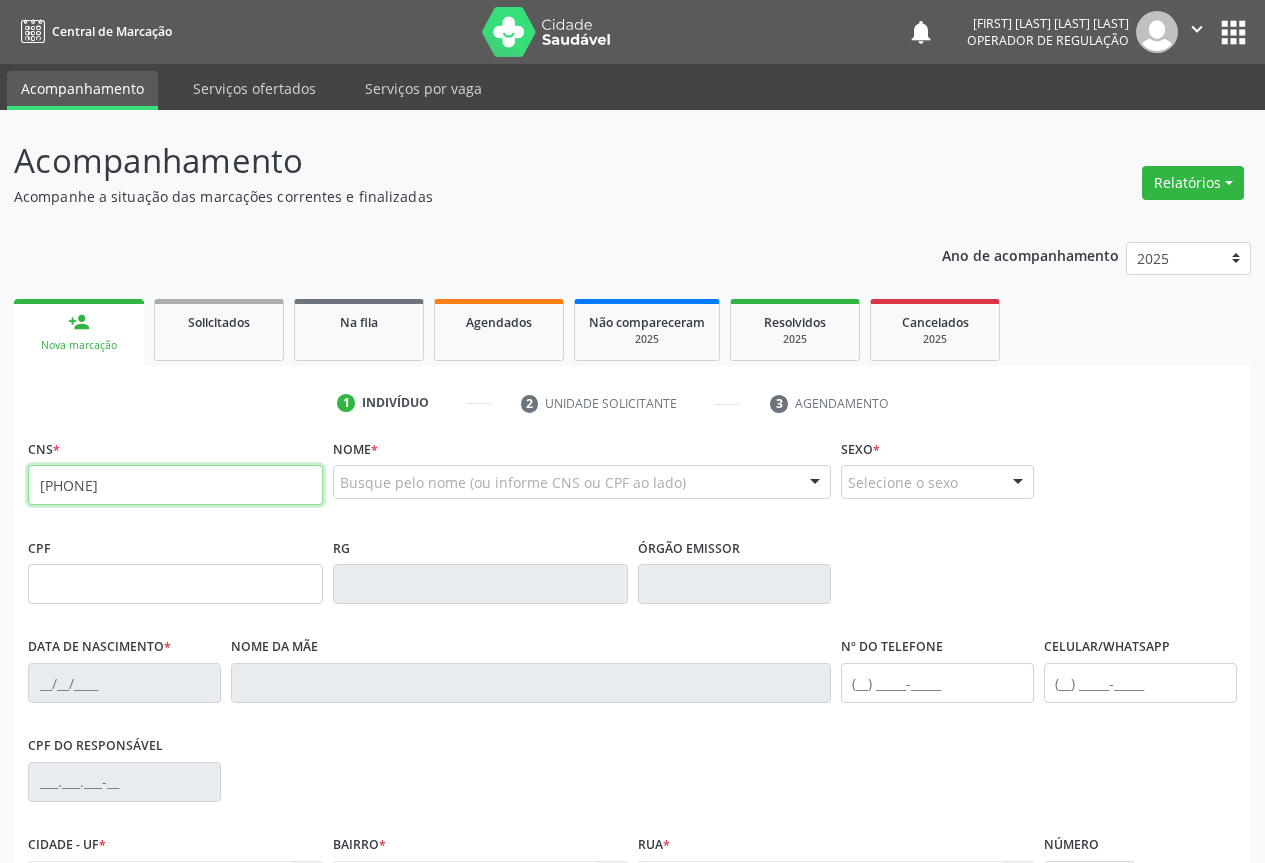 type on "702 6067 5130 4949" 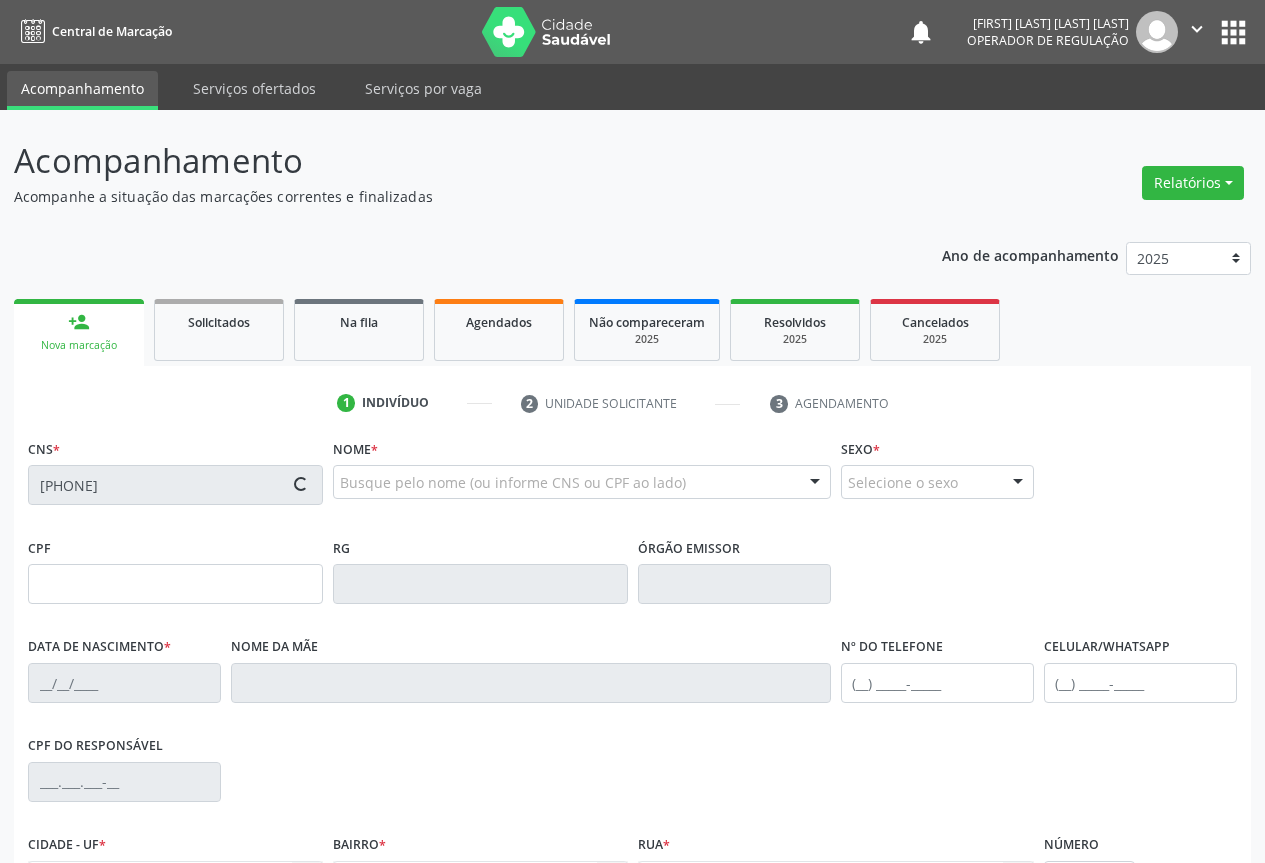 type on "0819991430" 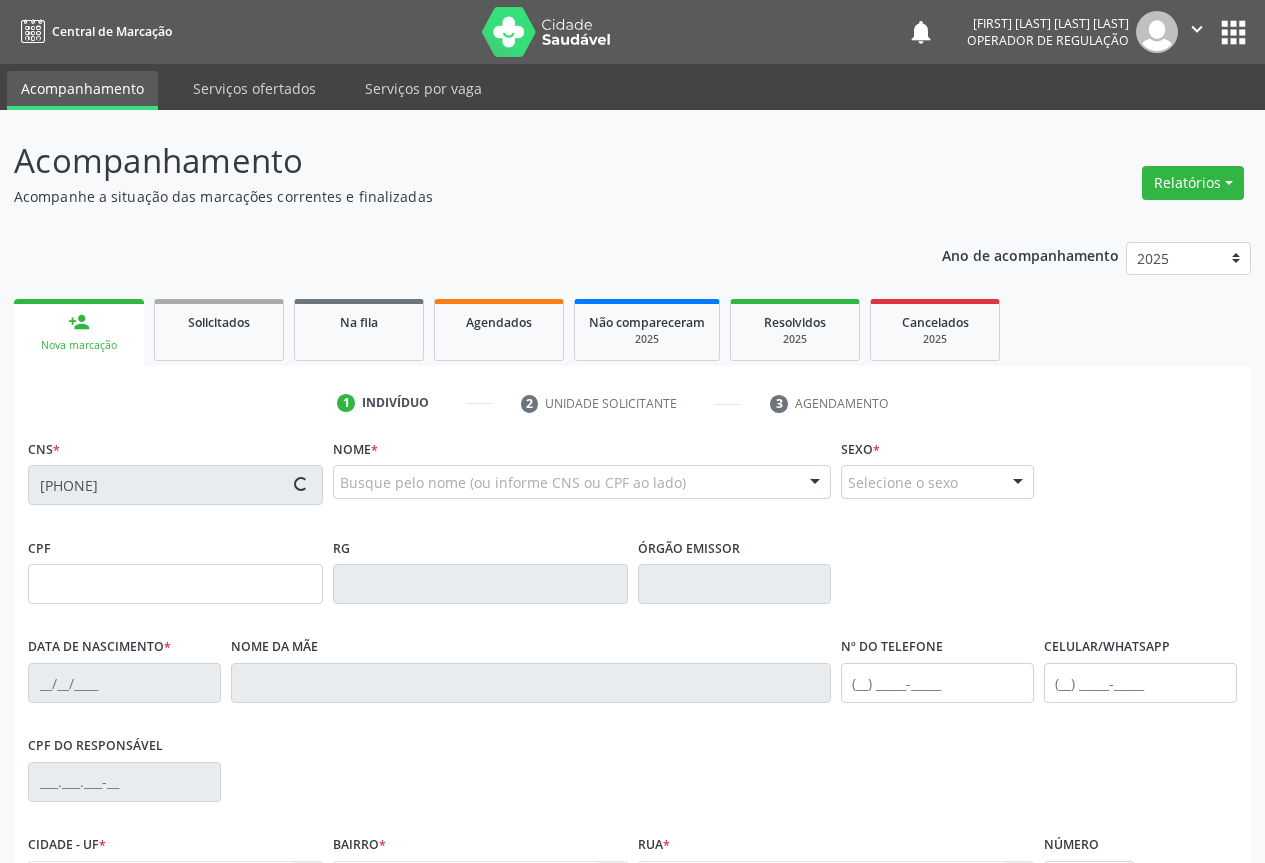type on "20/12/1971" 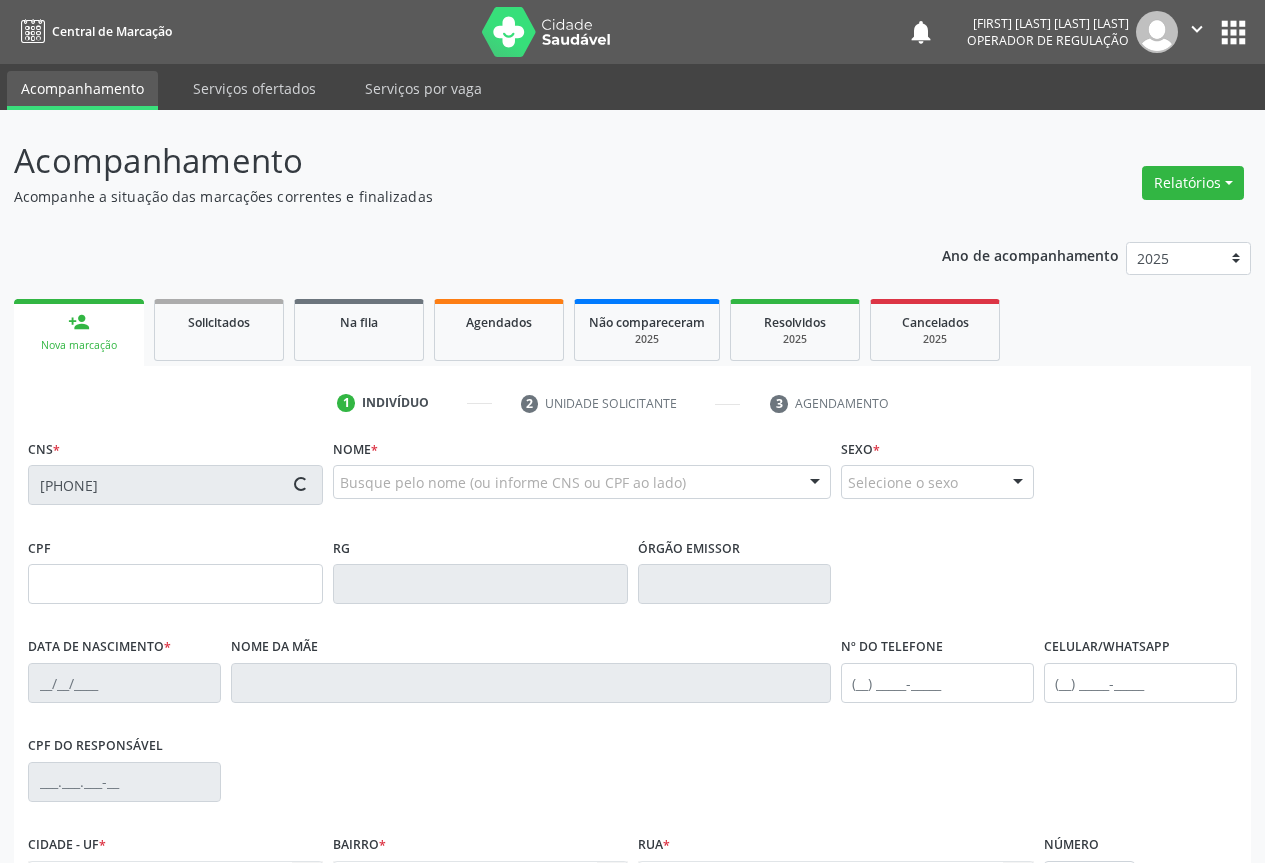 type on "Adelaide Andrade dos Santos" 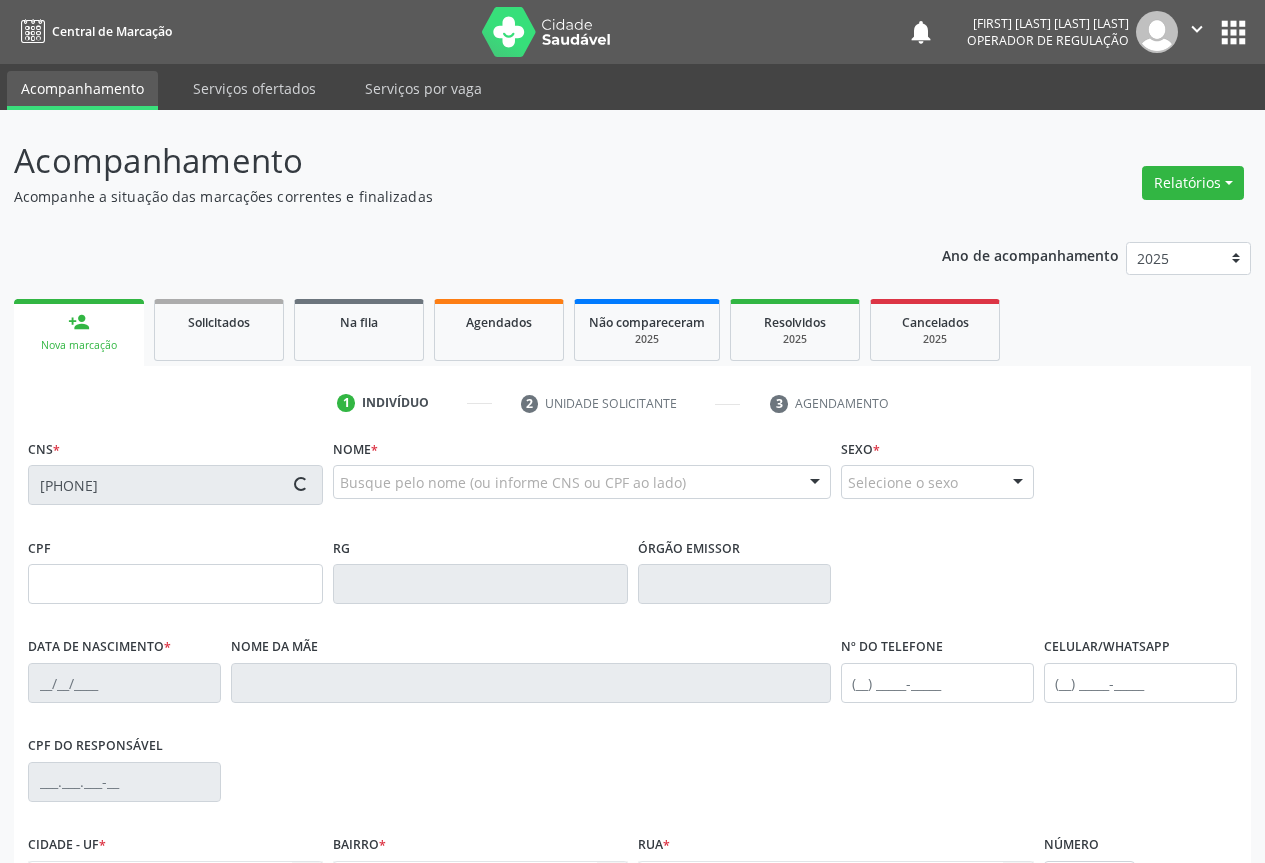 type on "(74) 9133-9059" 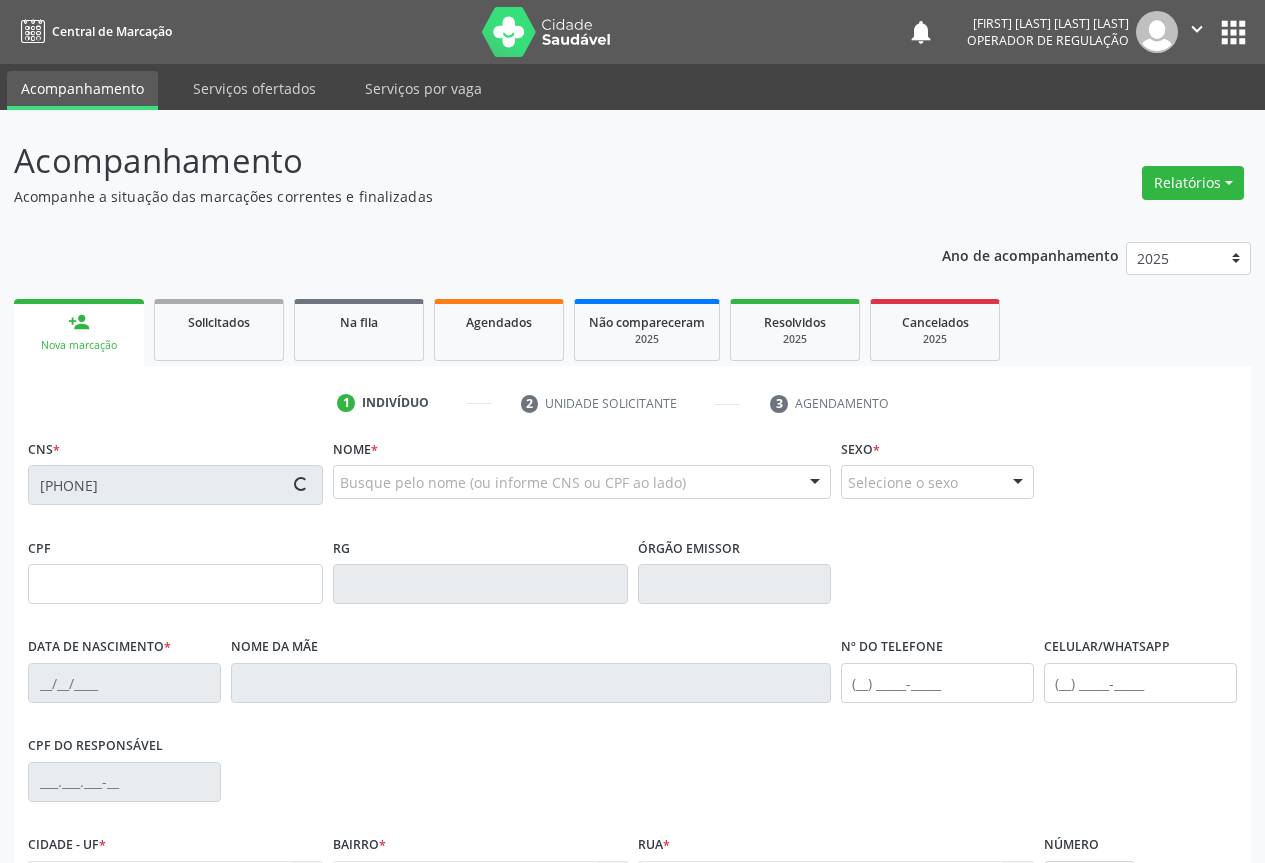 type on "021.864.175-37" 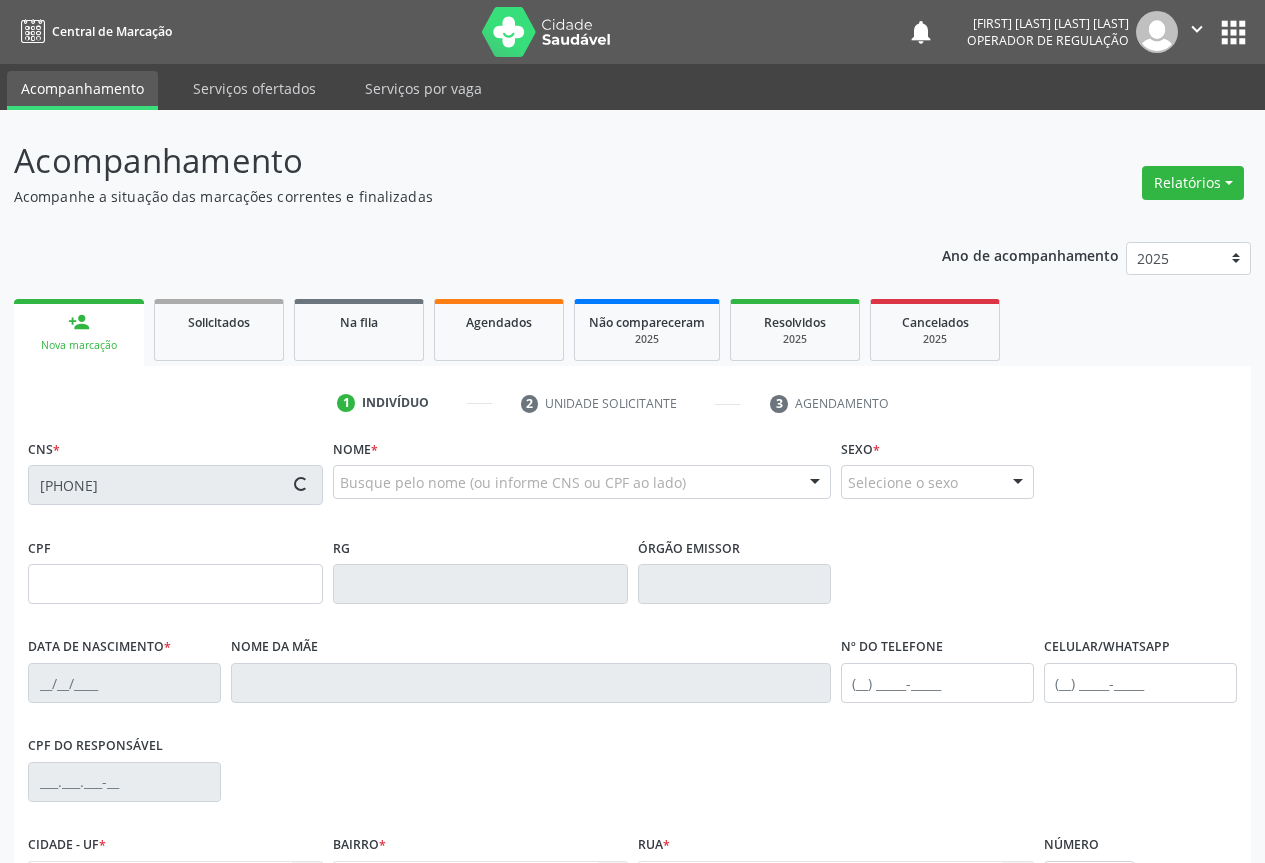 type on "SN" 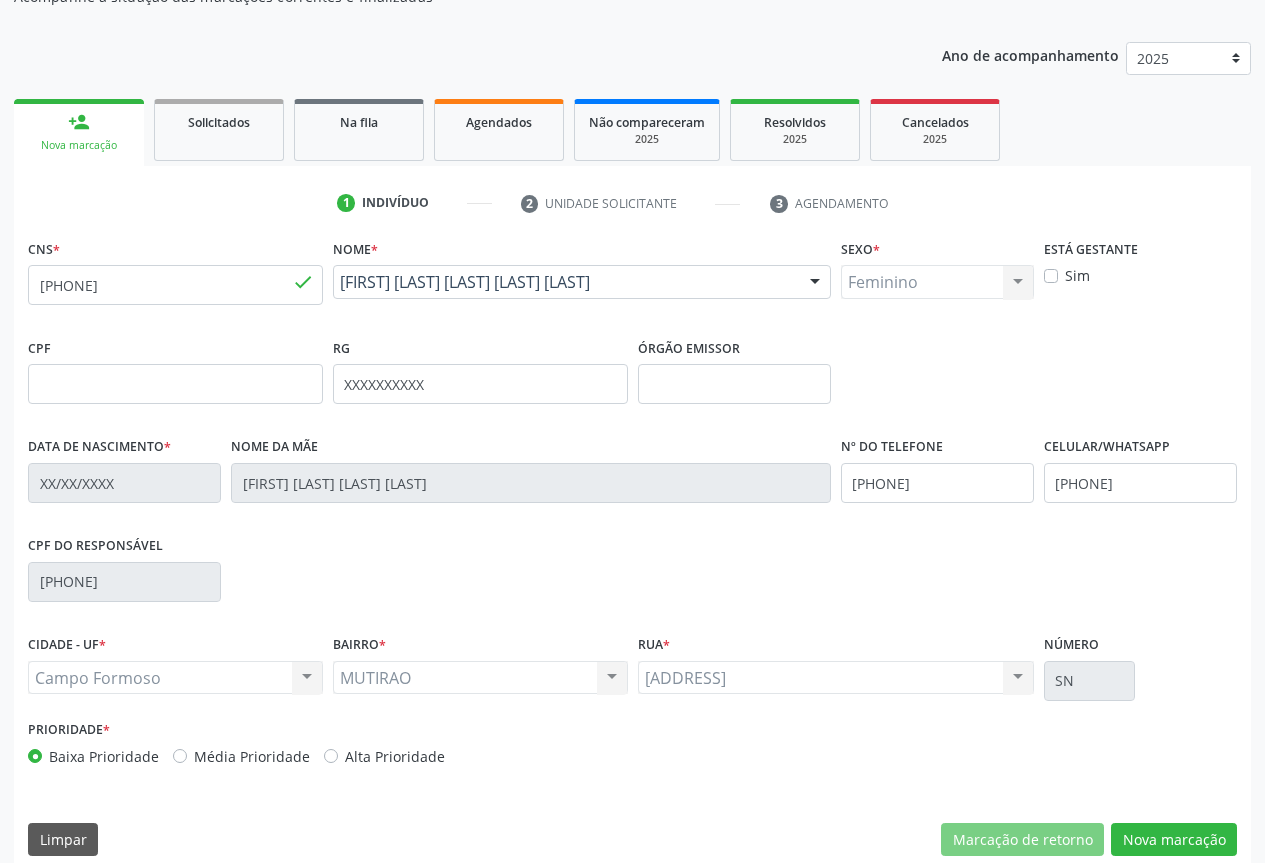 scroll, scrollTop: 221, scrollLeft: 0, axis: vertical 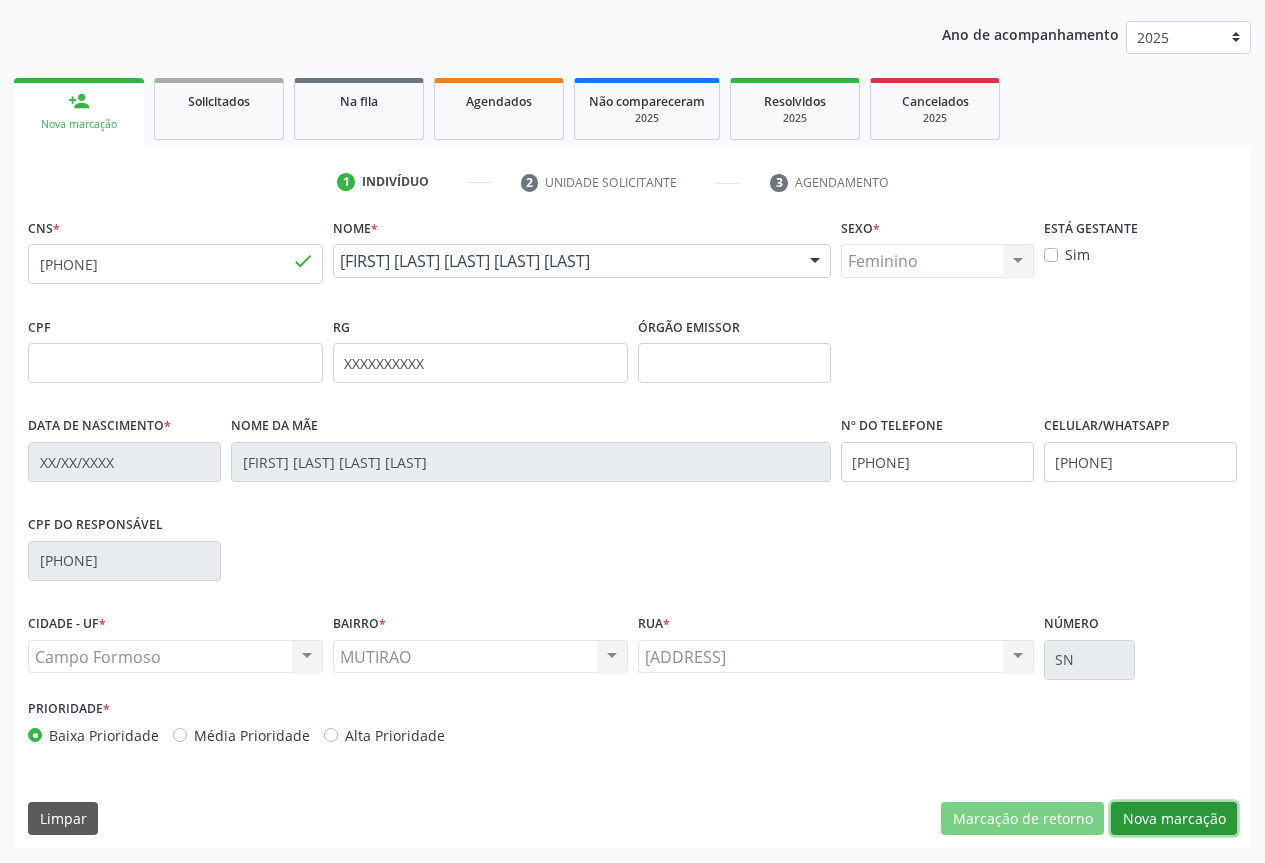 click on "Nova marcação" at bounding box center (1174, 819) 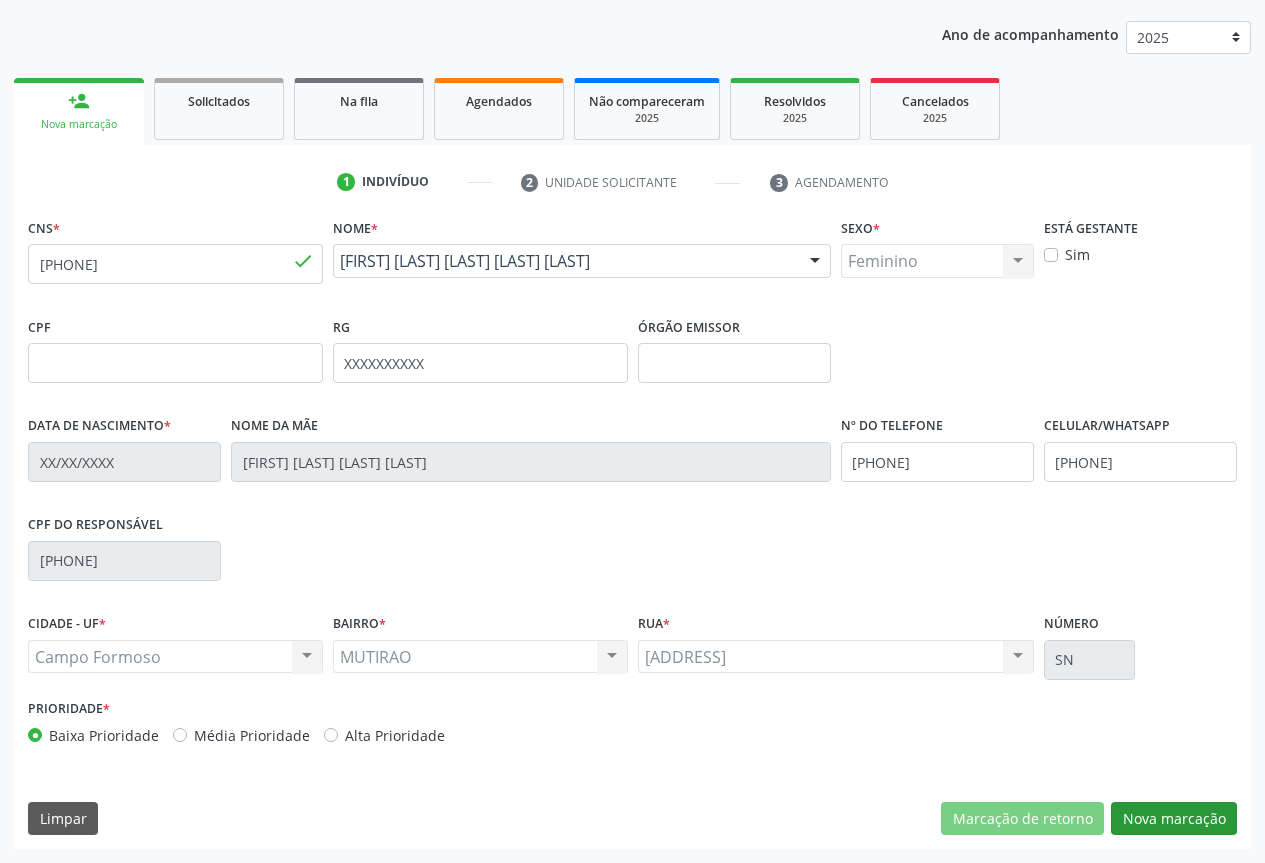 scroll, scrollTop: 43, scrollLeft: 0, axis: vertical 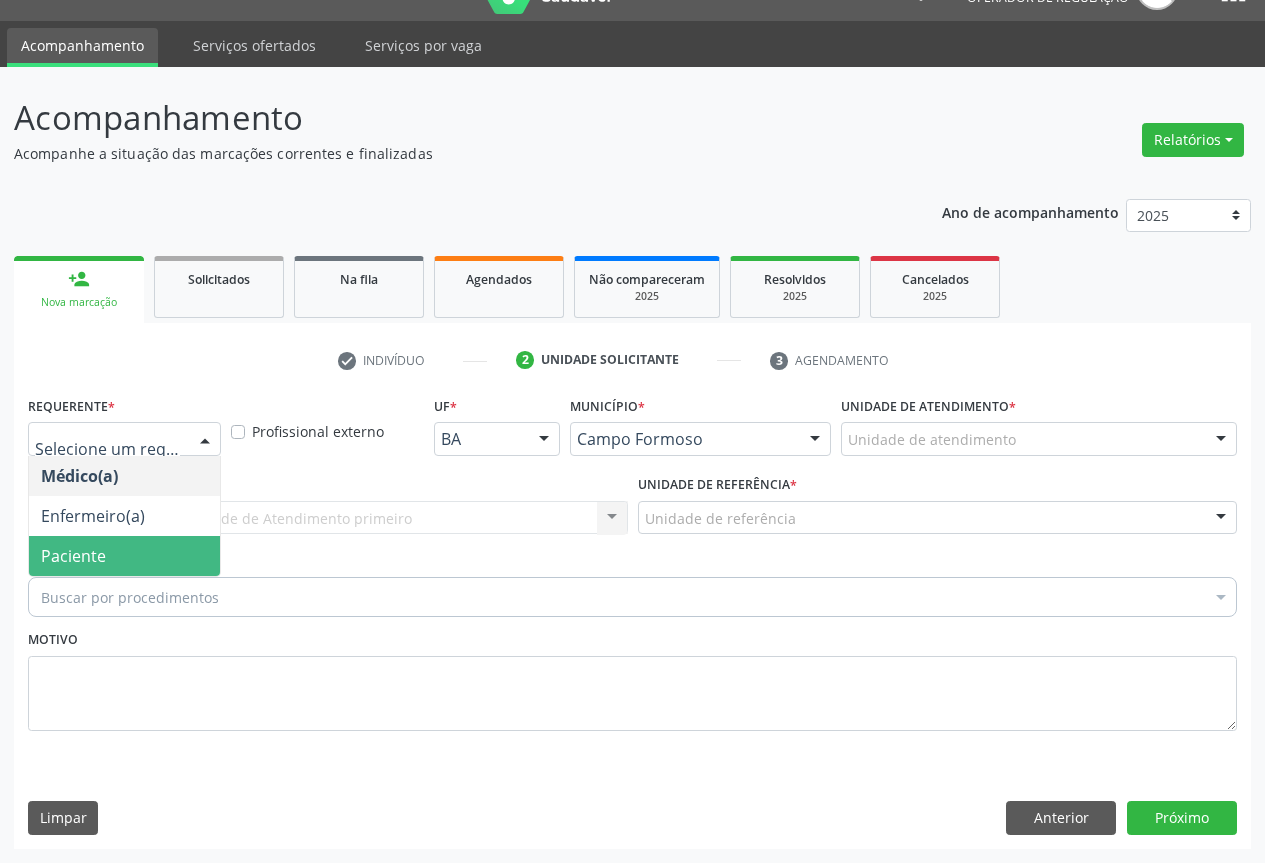 click on "Paciente" at bounding box center [73, 556] 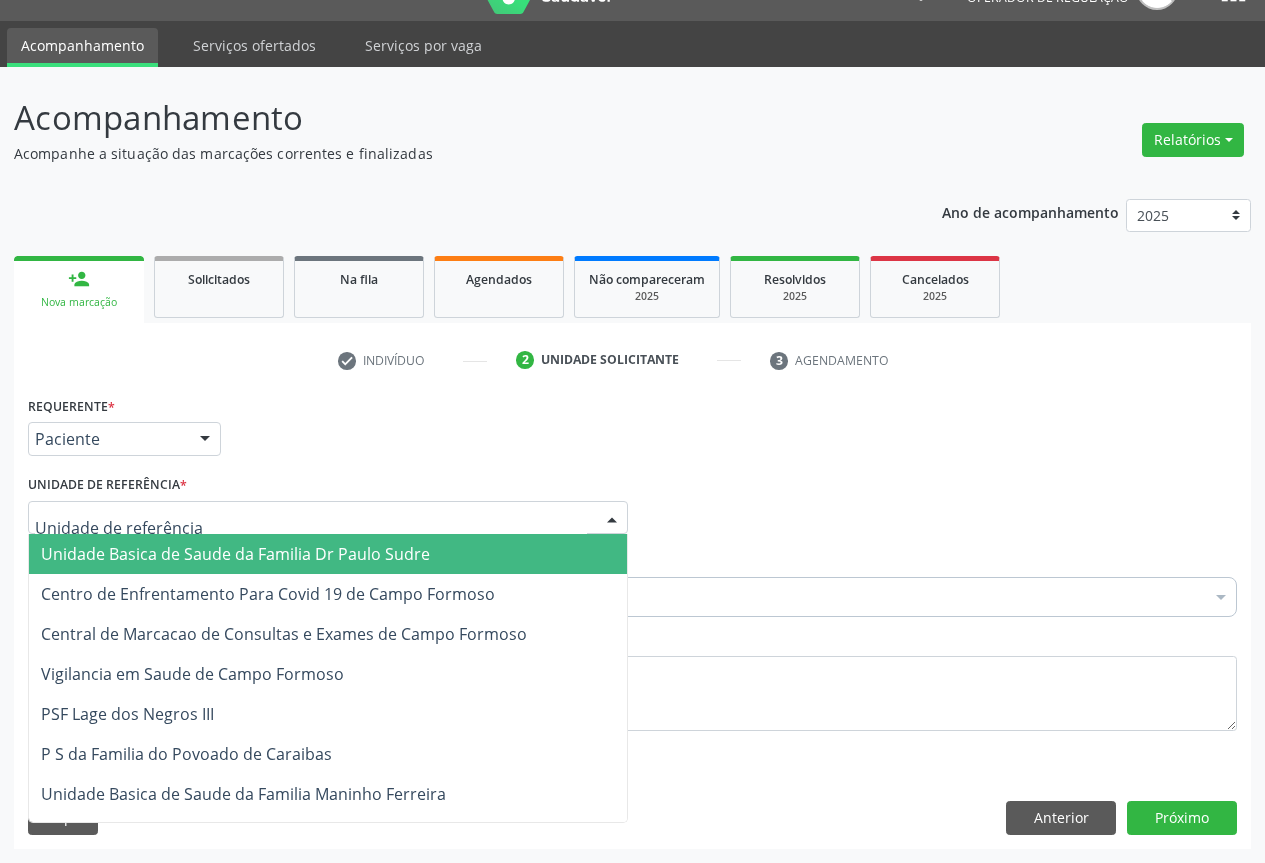 click at bounding box center [328, 518] 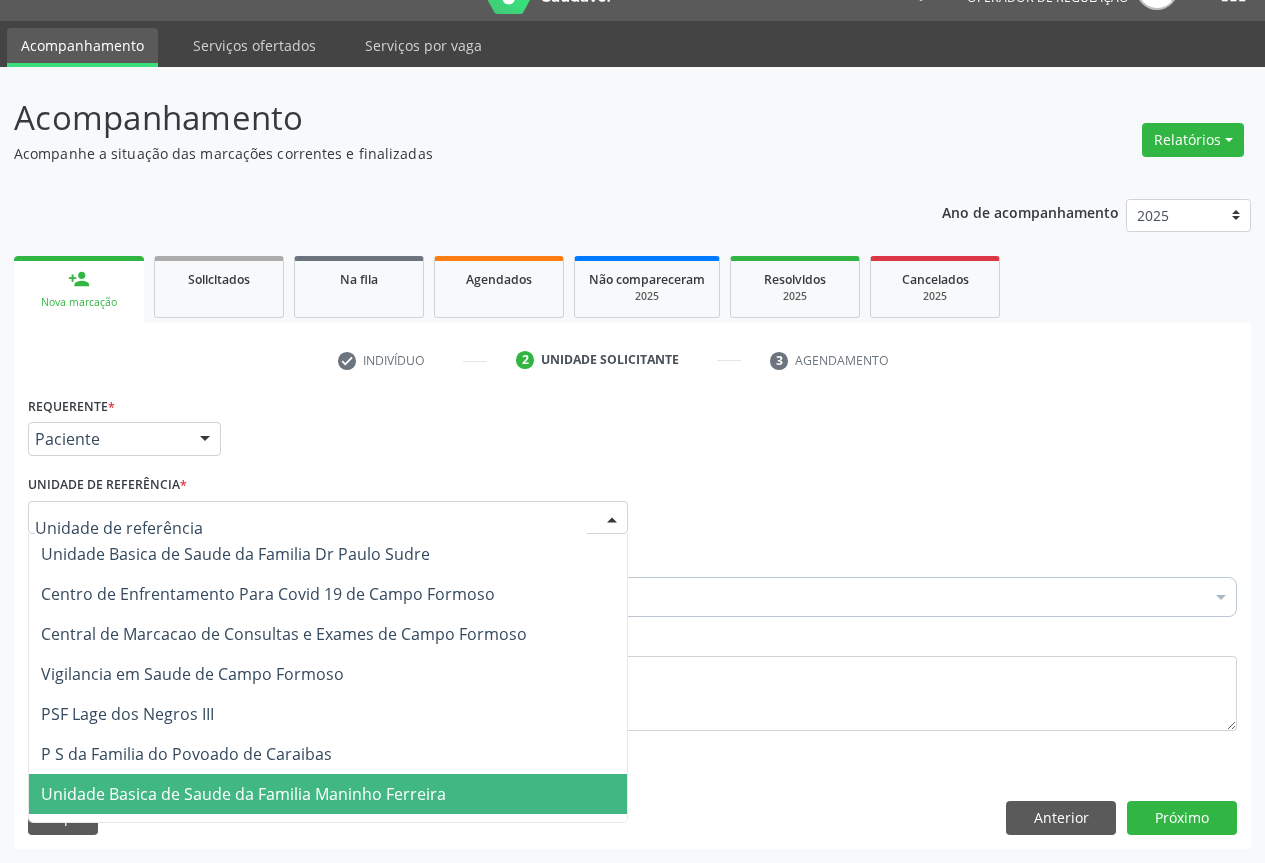click on "Unidade Basica de Saude da Familia Maninho Ferreira" at bounding box center (243, 794) 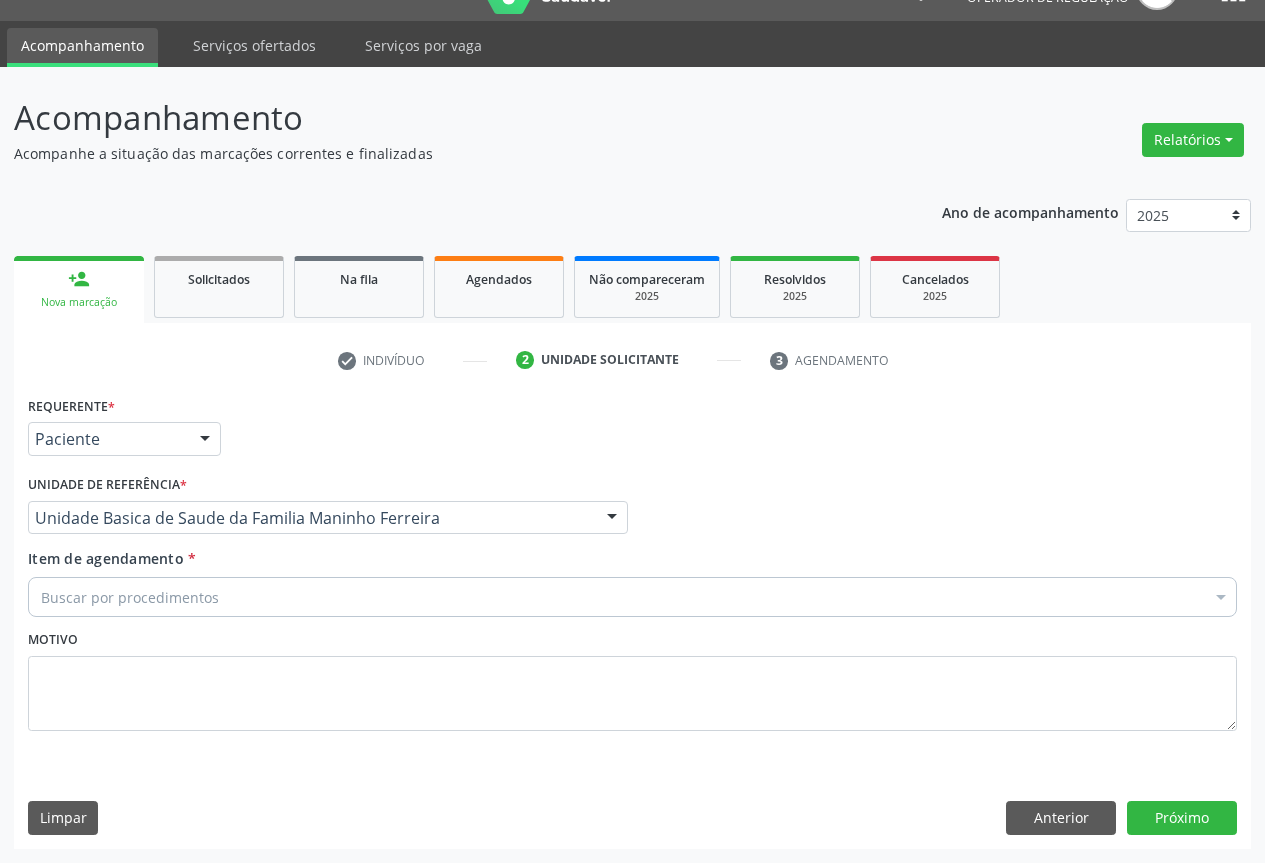 click on "Buscar por procedimentos" at bounding box center [632, 597] 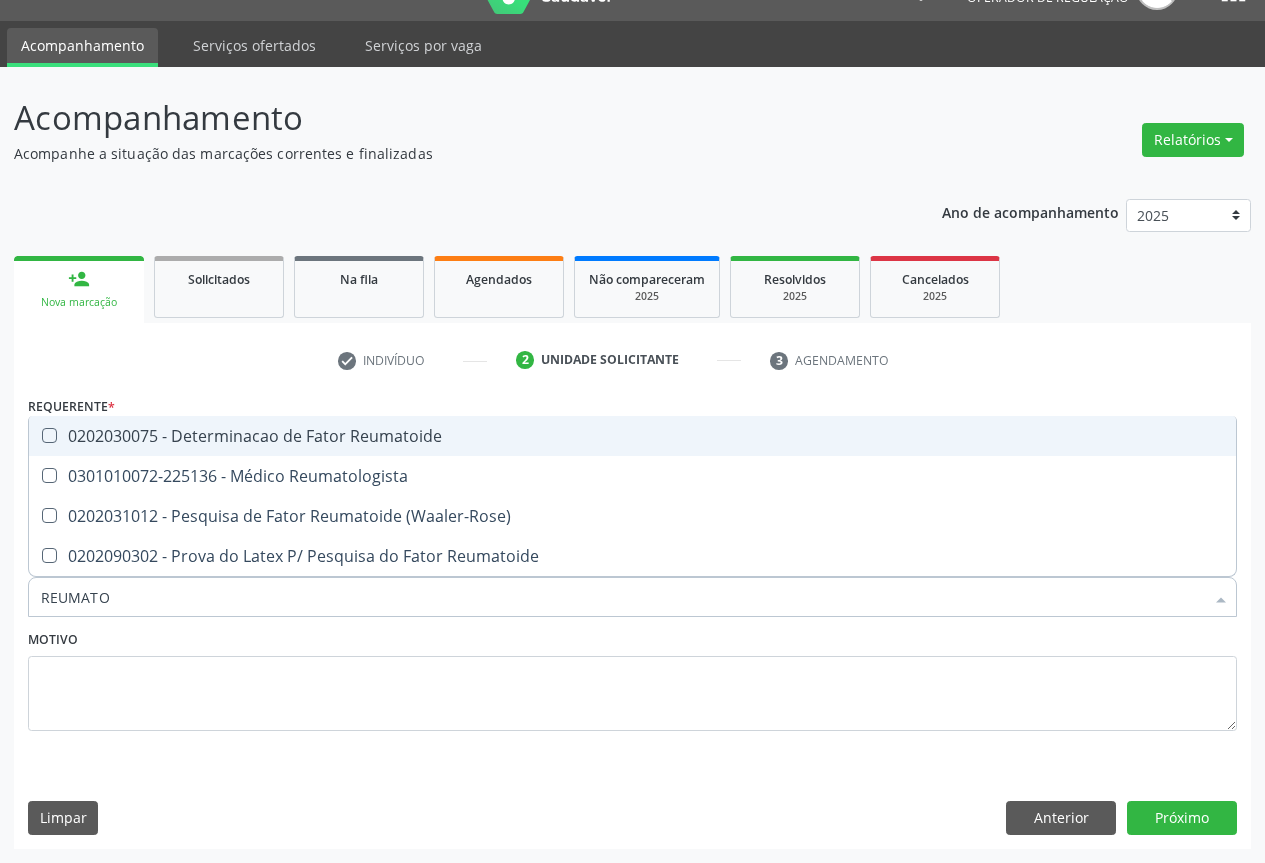 type on "REUMATOL" 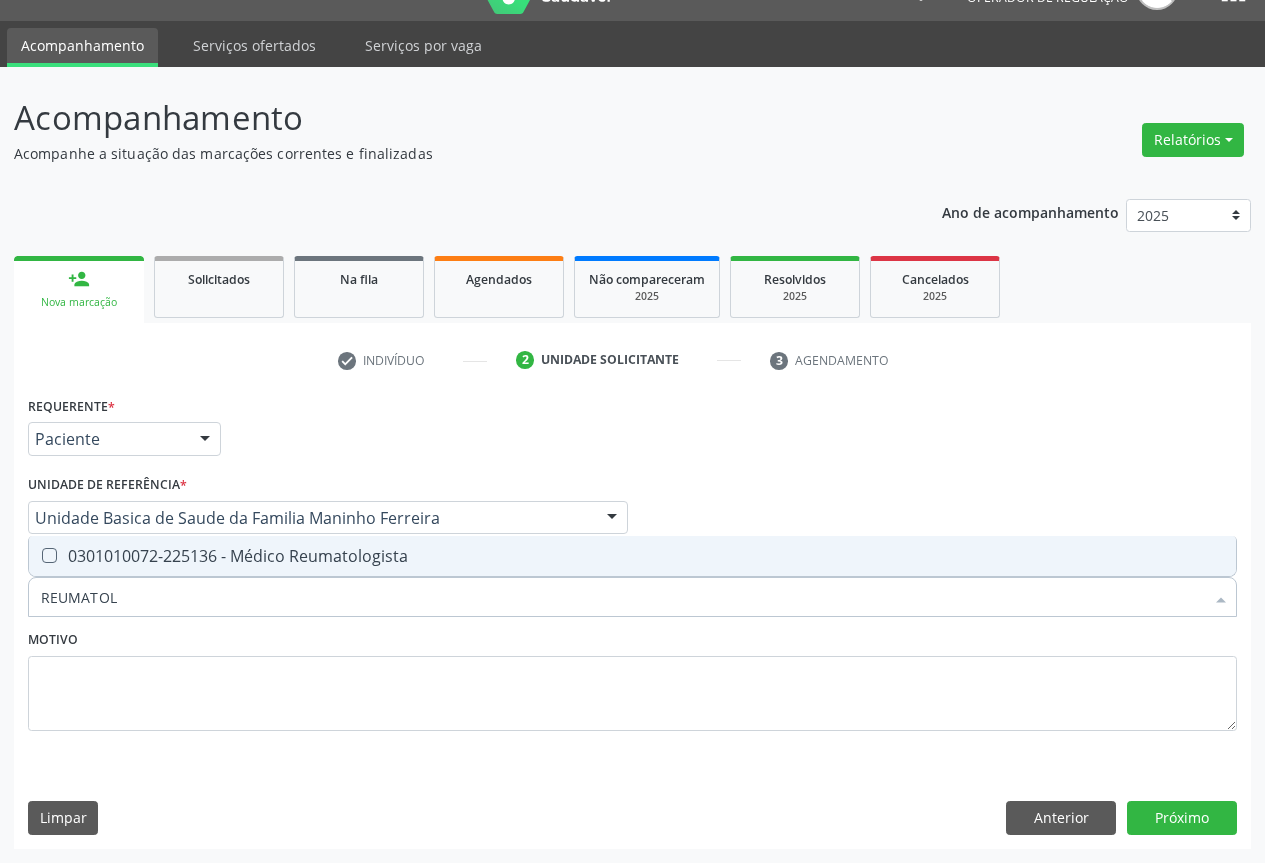 drag, startPoint x: 294, startPoint y: 559, endPoint x: 0, endPoint y: 521, distance: 296.44562 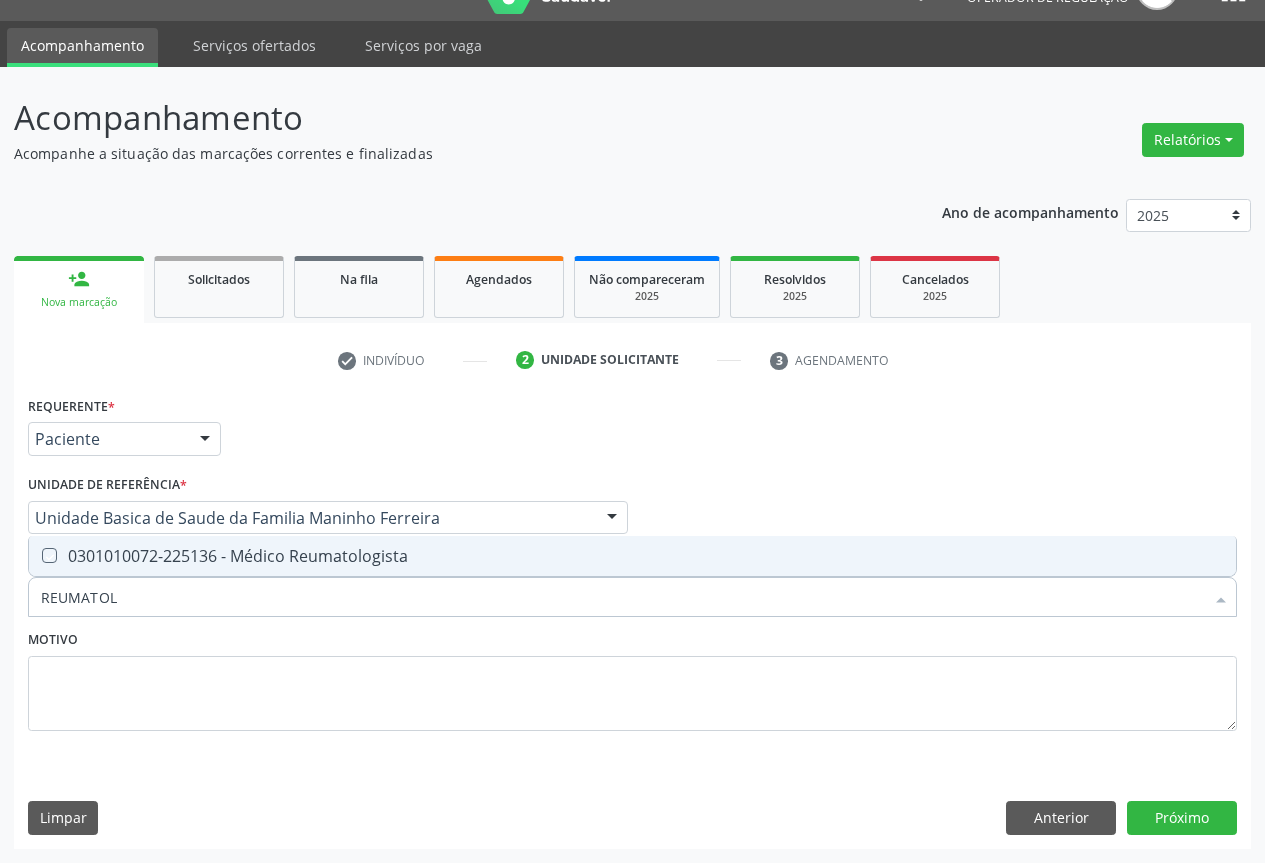 checkbox on "true" 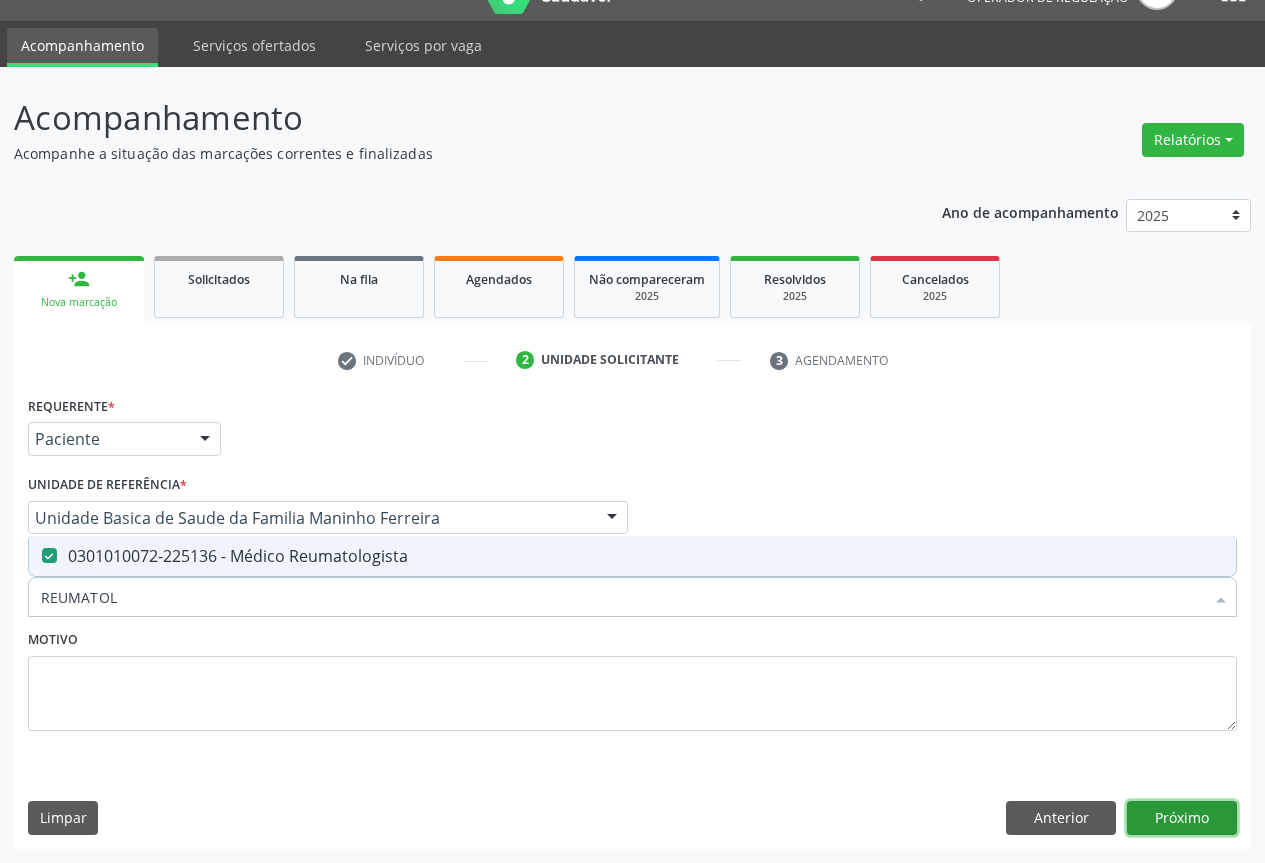 click on "Próximo" at bounding box center (1182, 818) 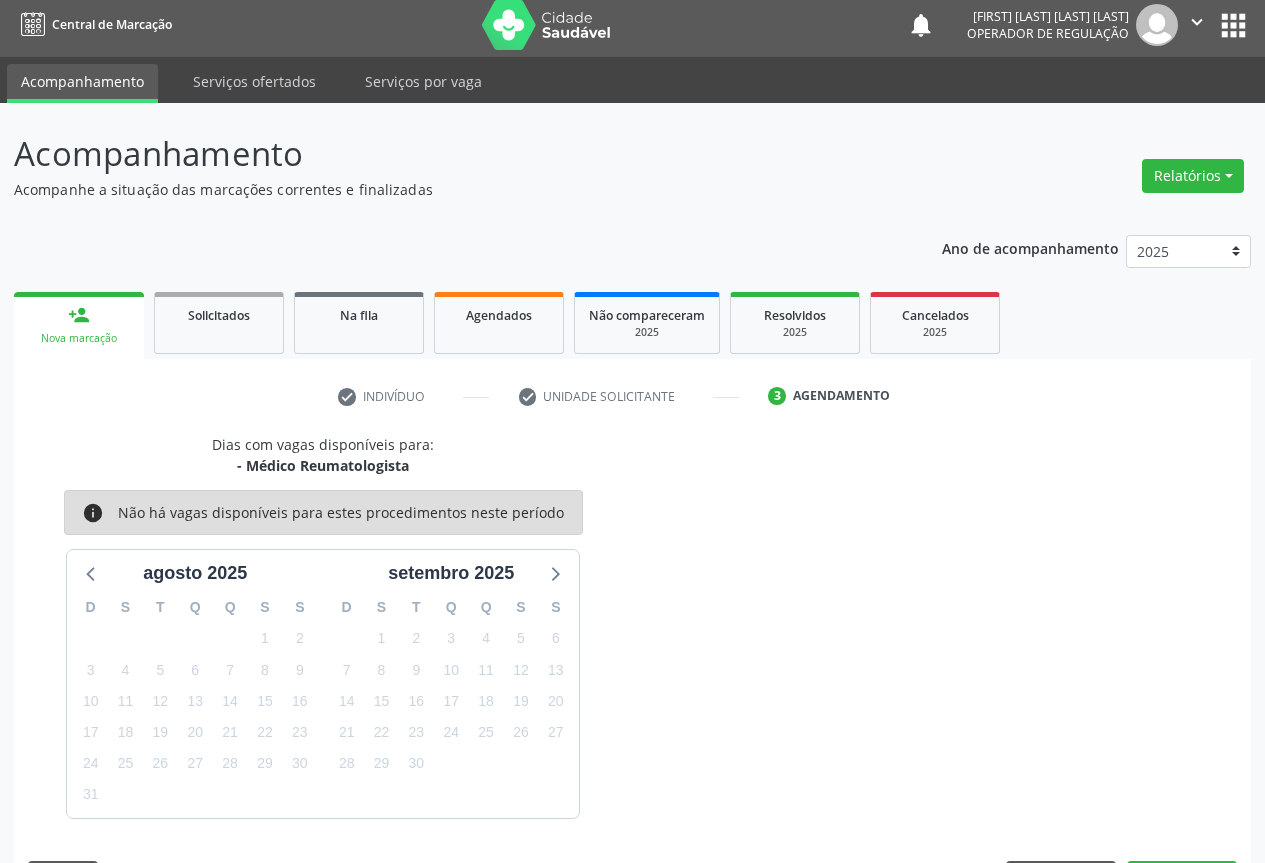 scroll, scrollTop: 43, scrollLeft: 0, axis: vertical 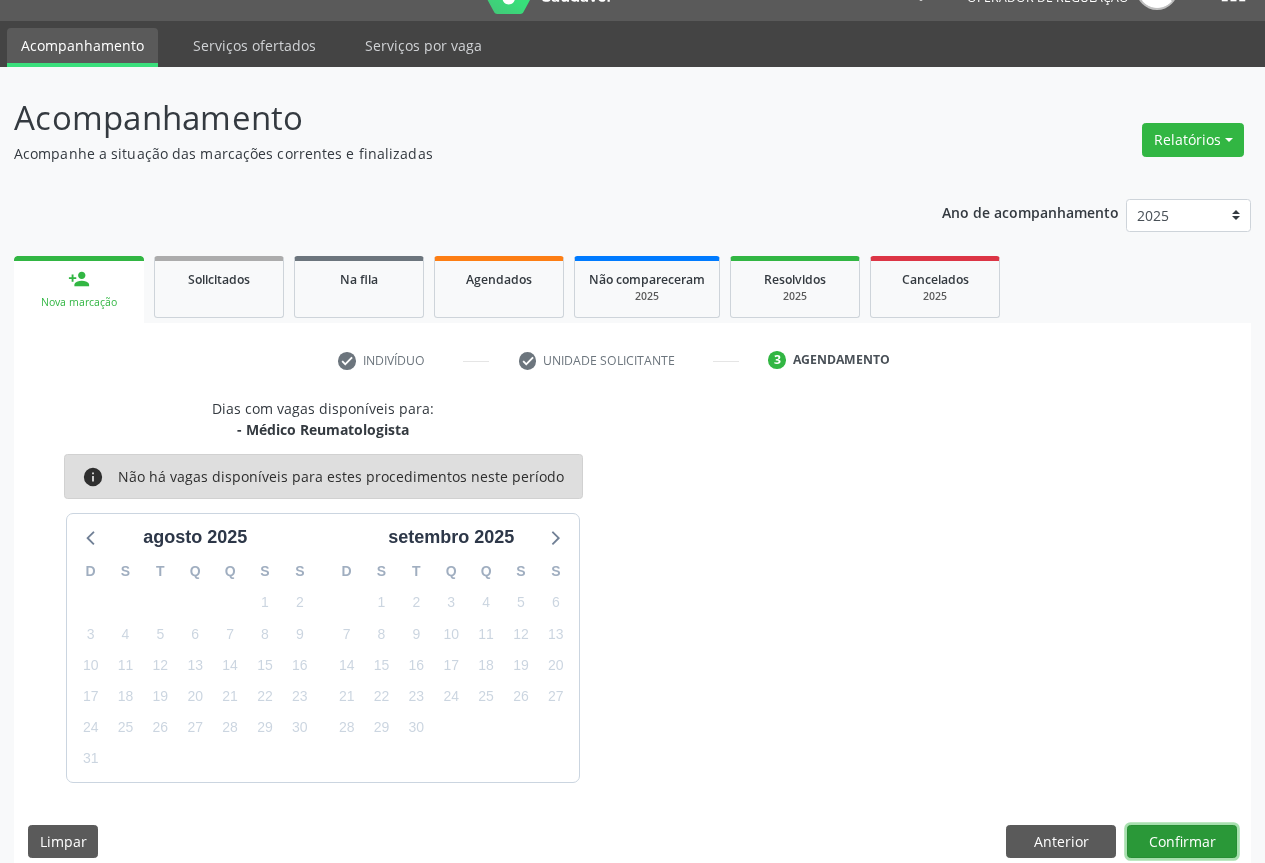 click on "Confirmar" at bounding box center [1182, 842] 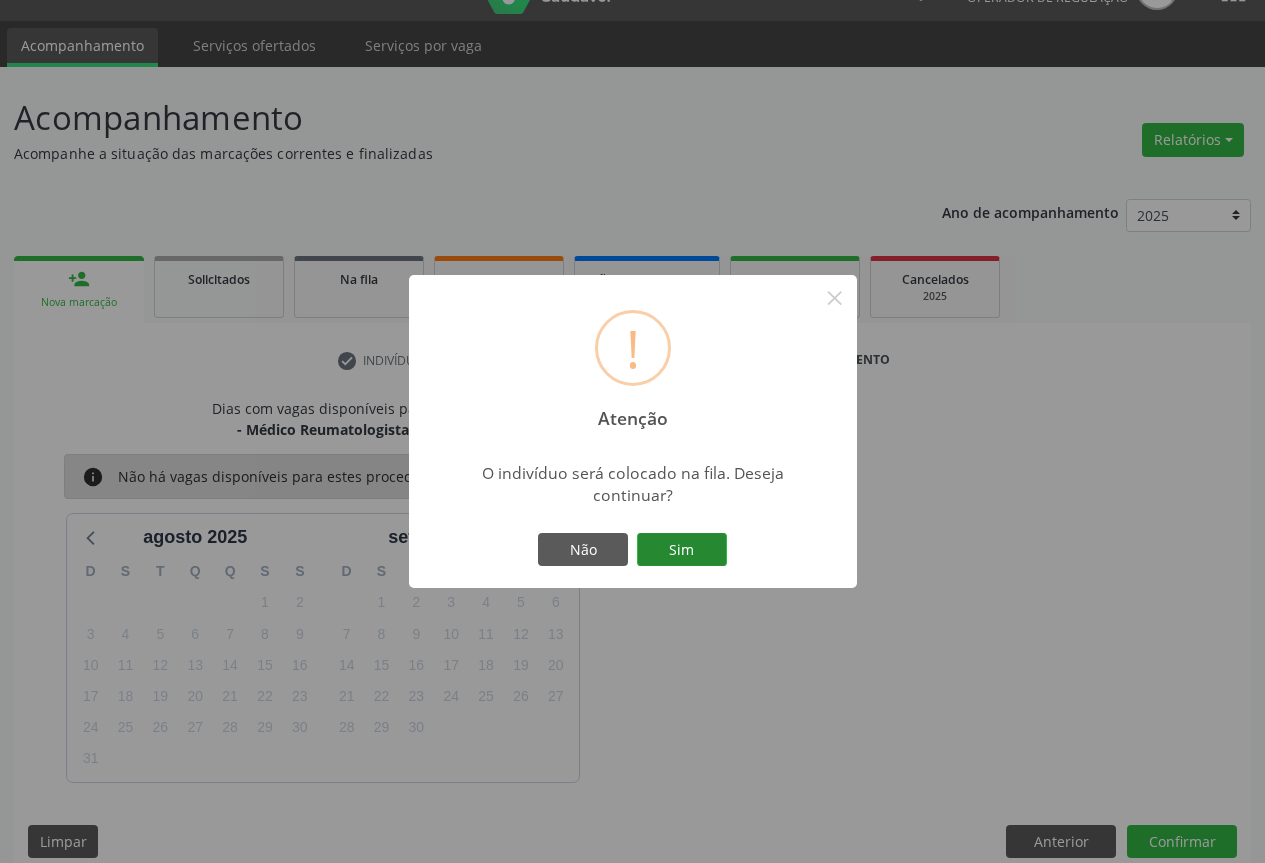 click on "Sim" at bounding box center [682, 550] 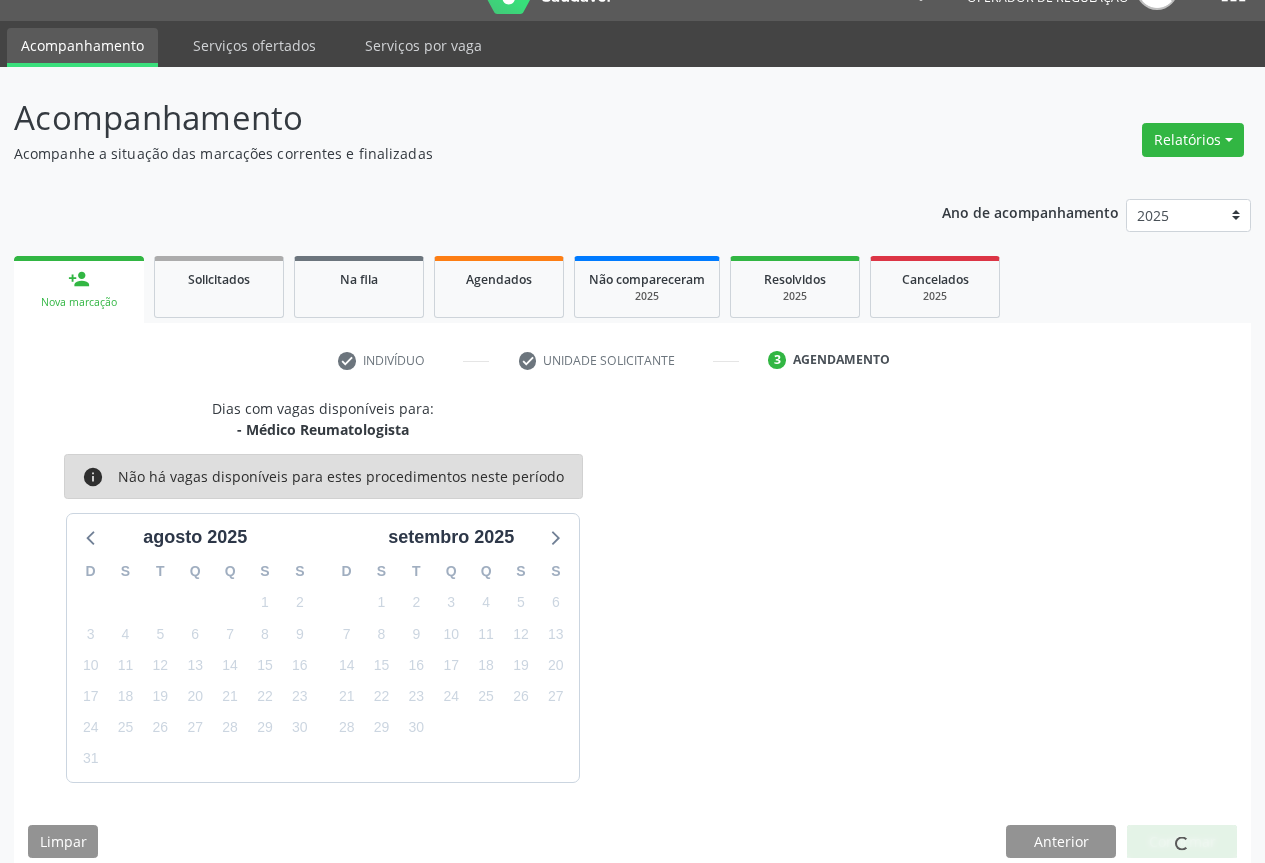 scroll, scrollTop: 0, scrollLeft: 0, axis: both 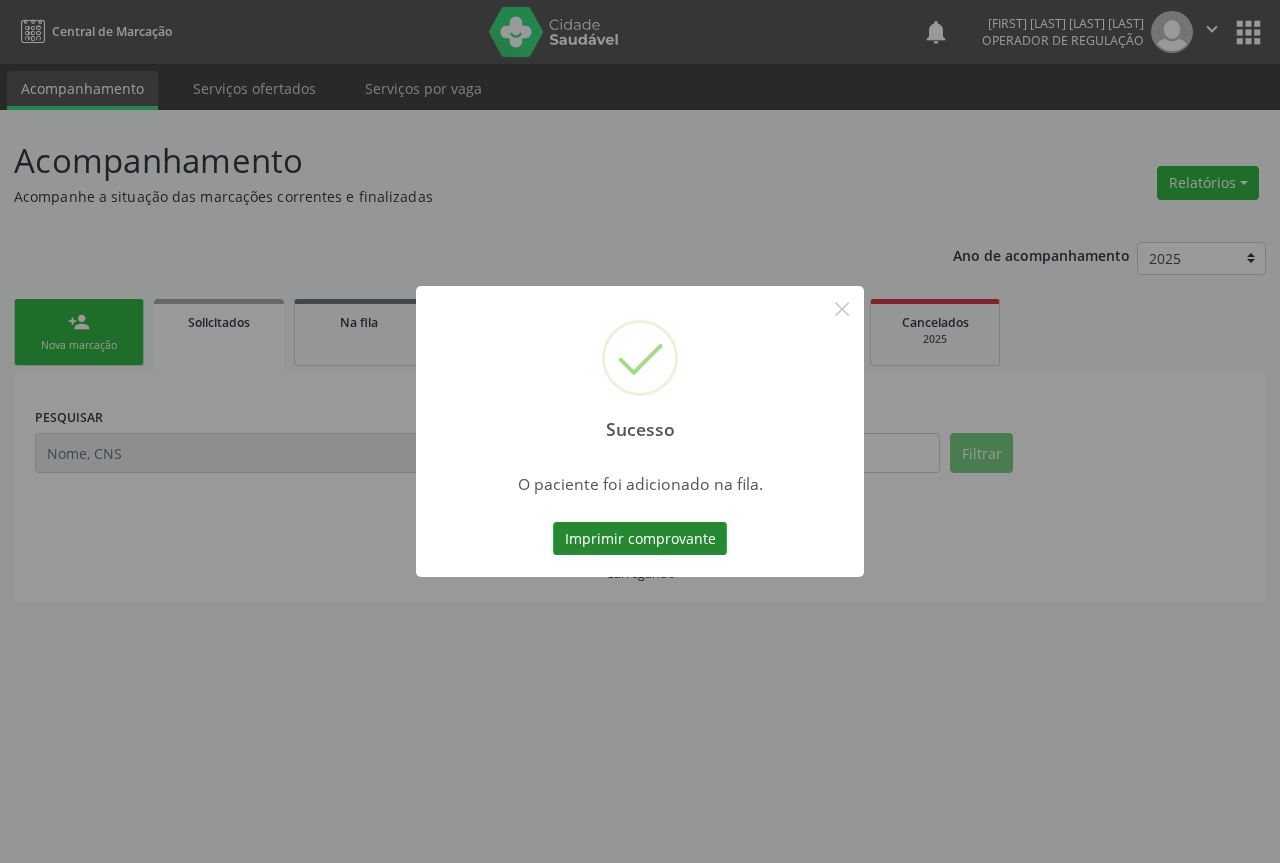 click on "Imprimir comprovante" at bounding box center [640, 539] 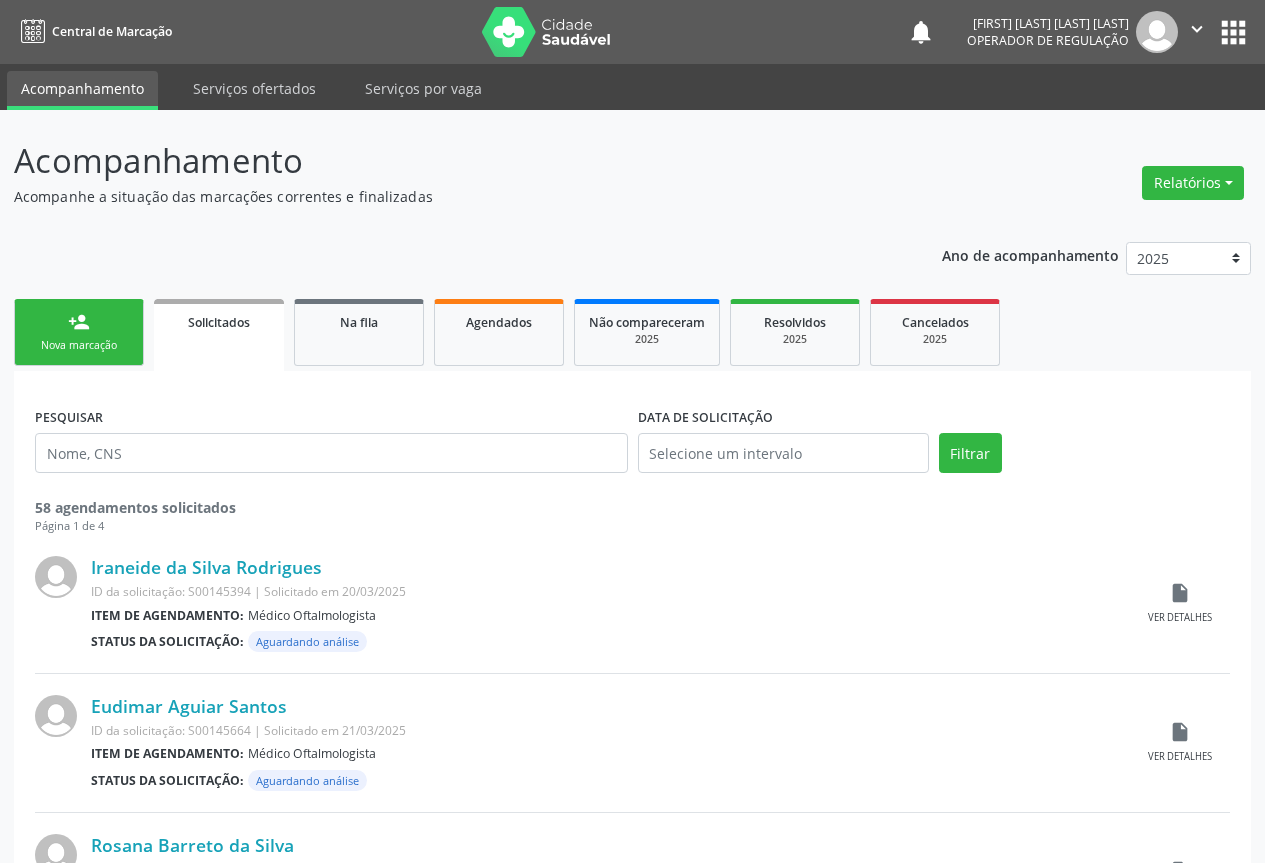 click on "person_add
Nova marcação" at bounding box center [79, 332] 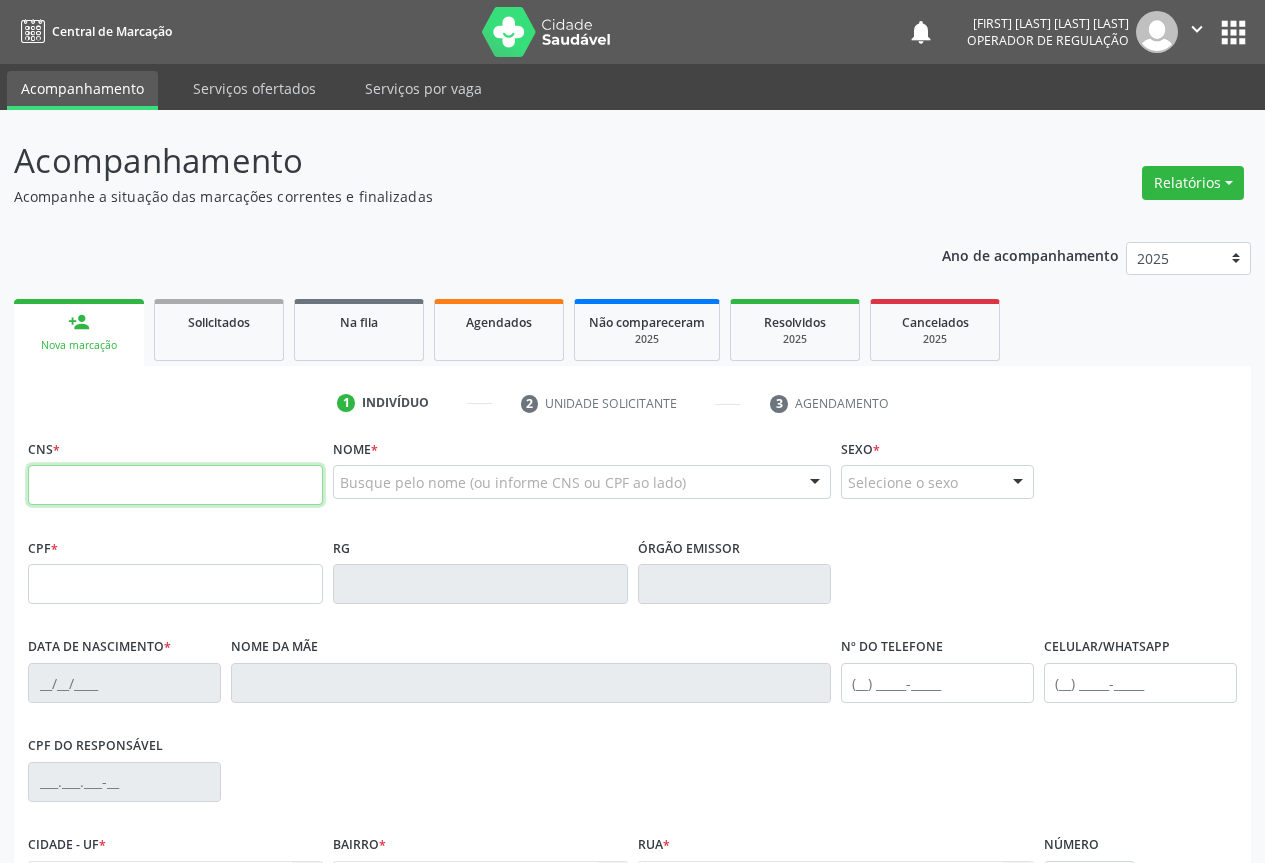 click at bounding box center [175, 485] 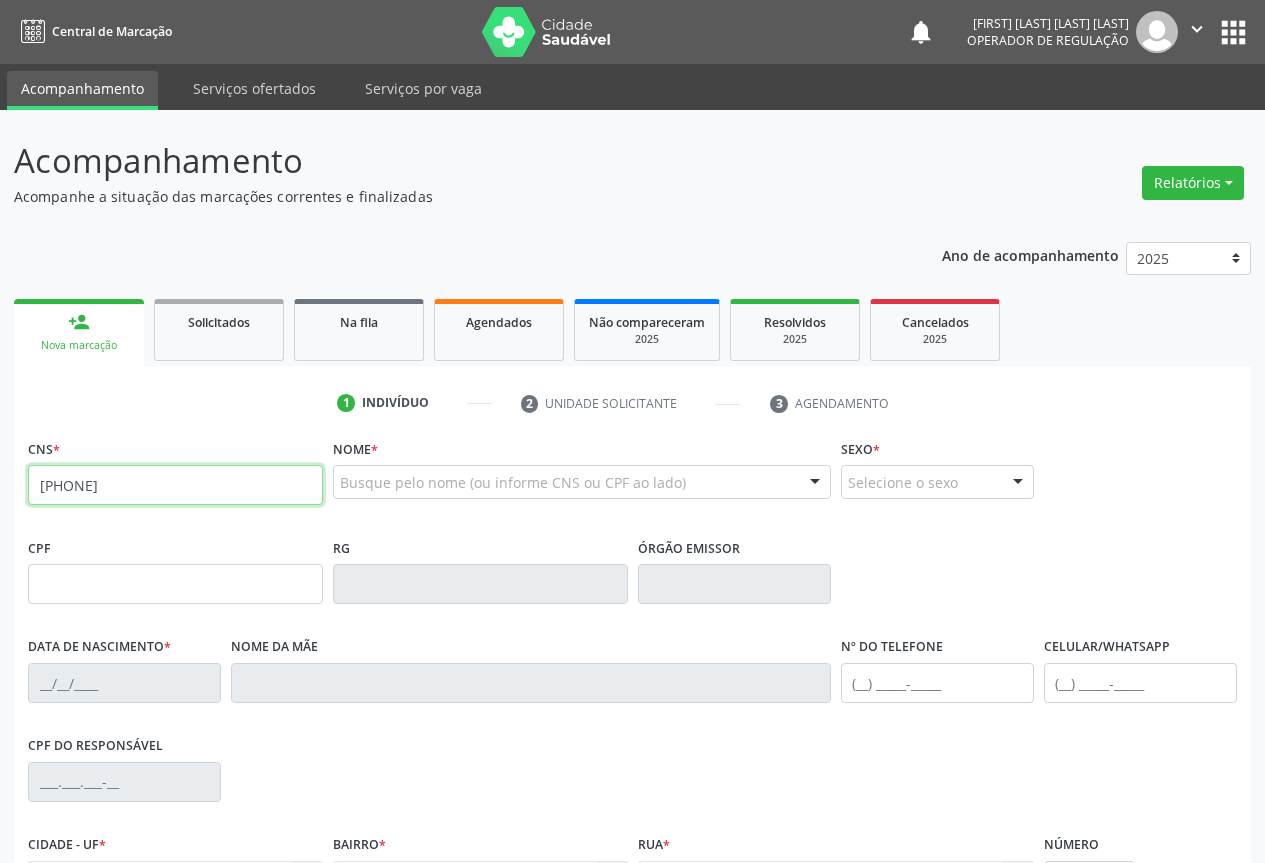 type on "700 0087 5036 6402" 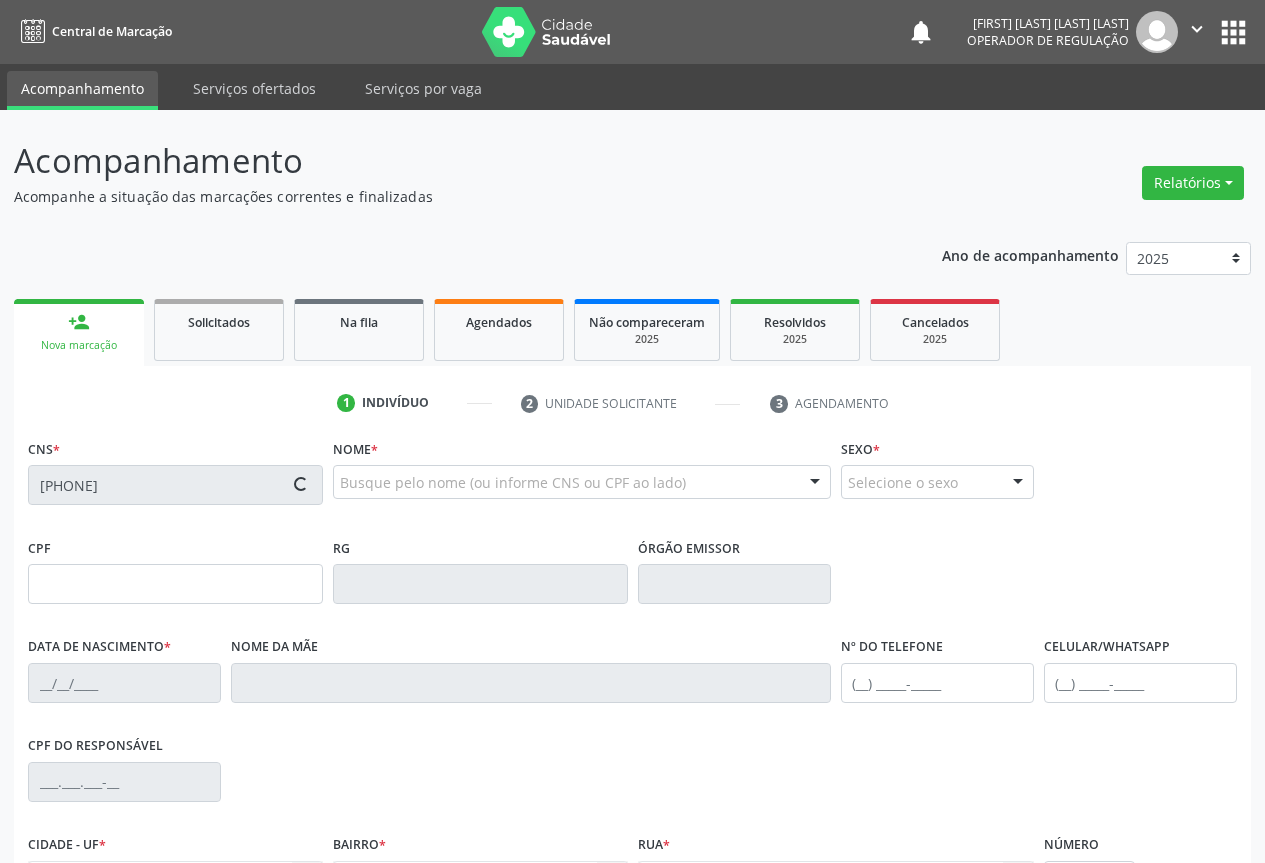 type on "2066166197" 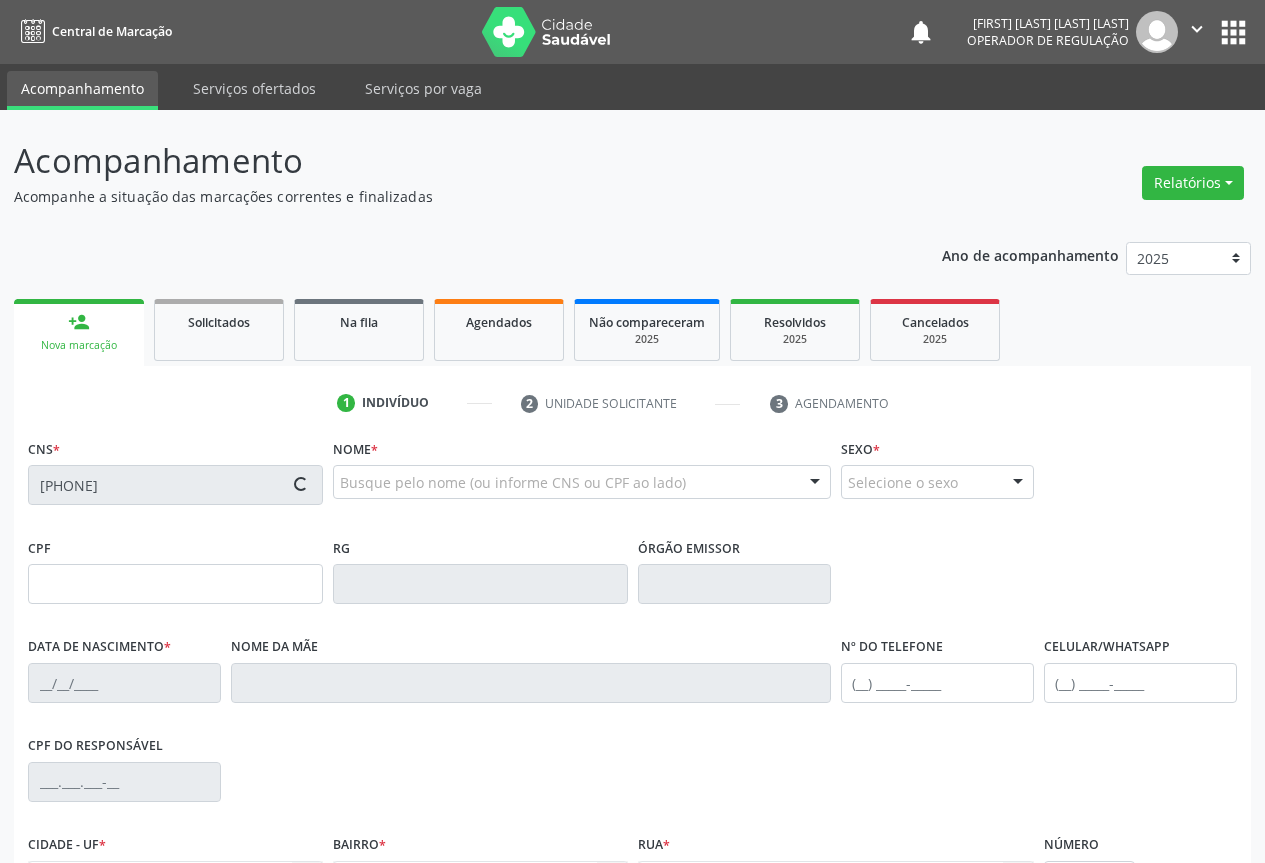 type on "05/01/2003" 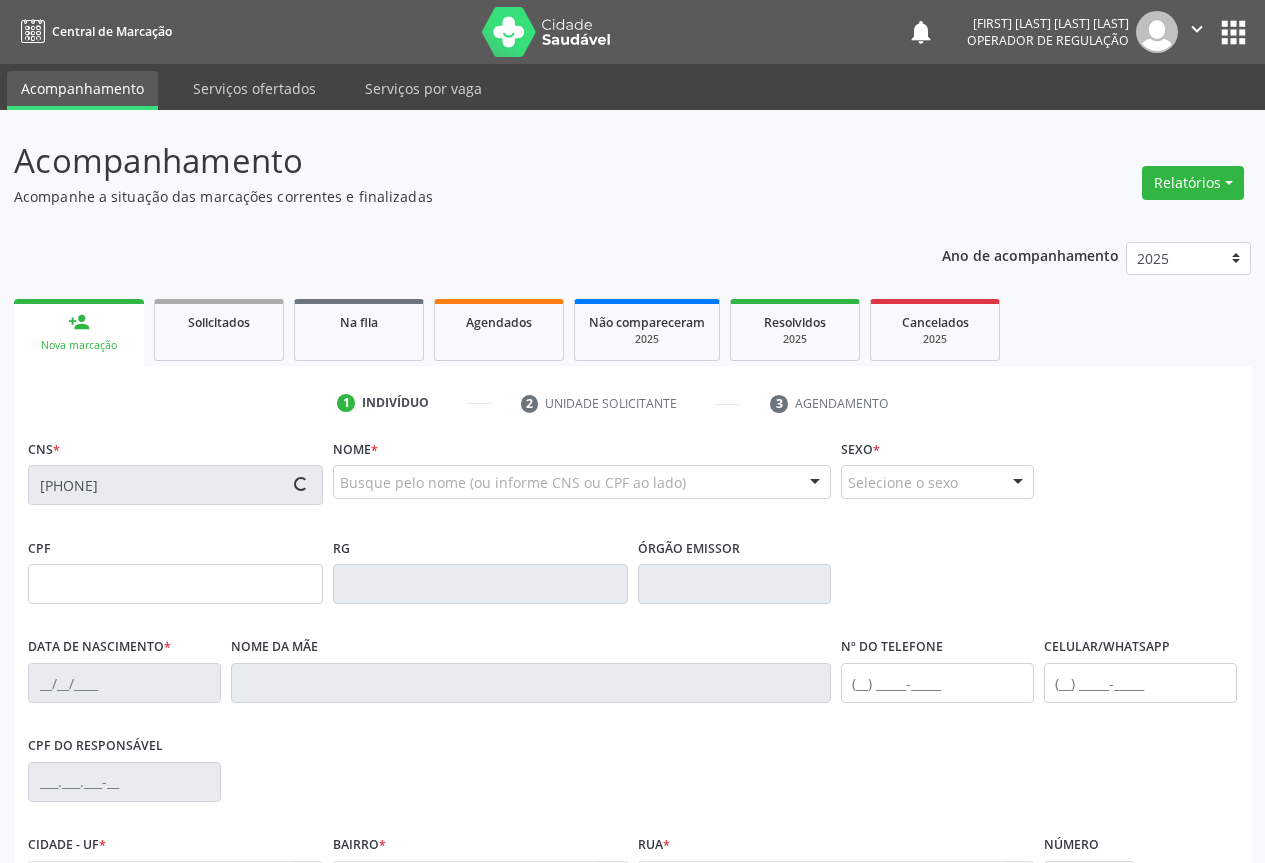 type on "(74) 99933-7209" 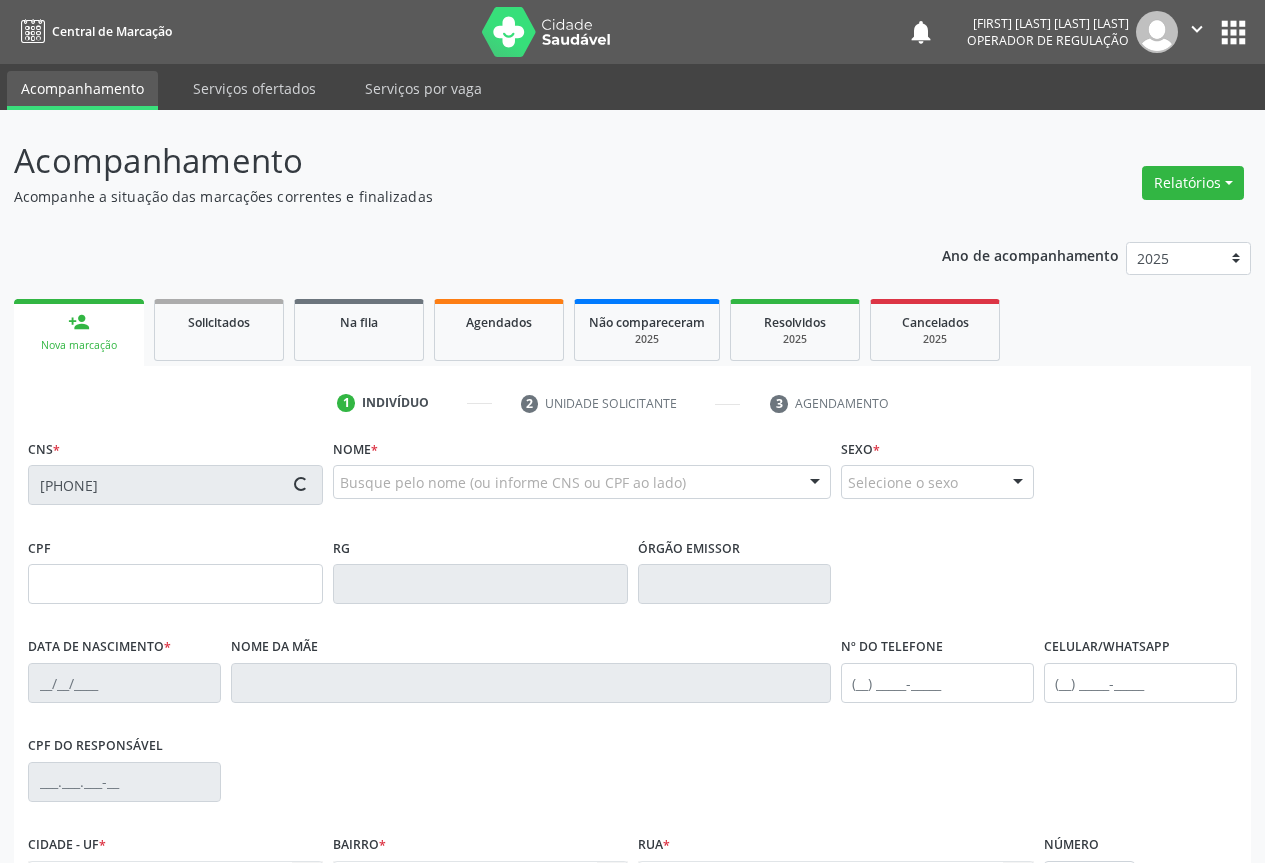 type on "090.742.775-86" 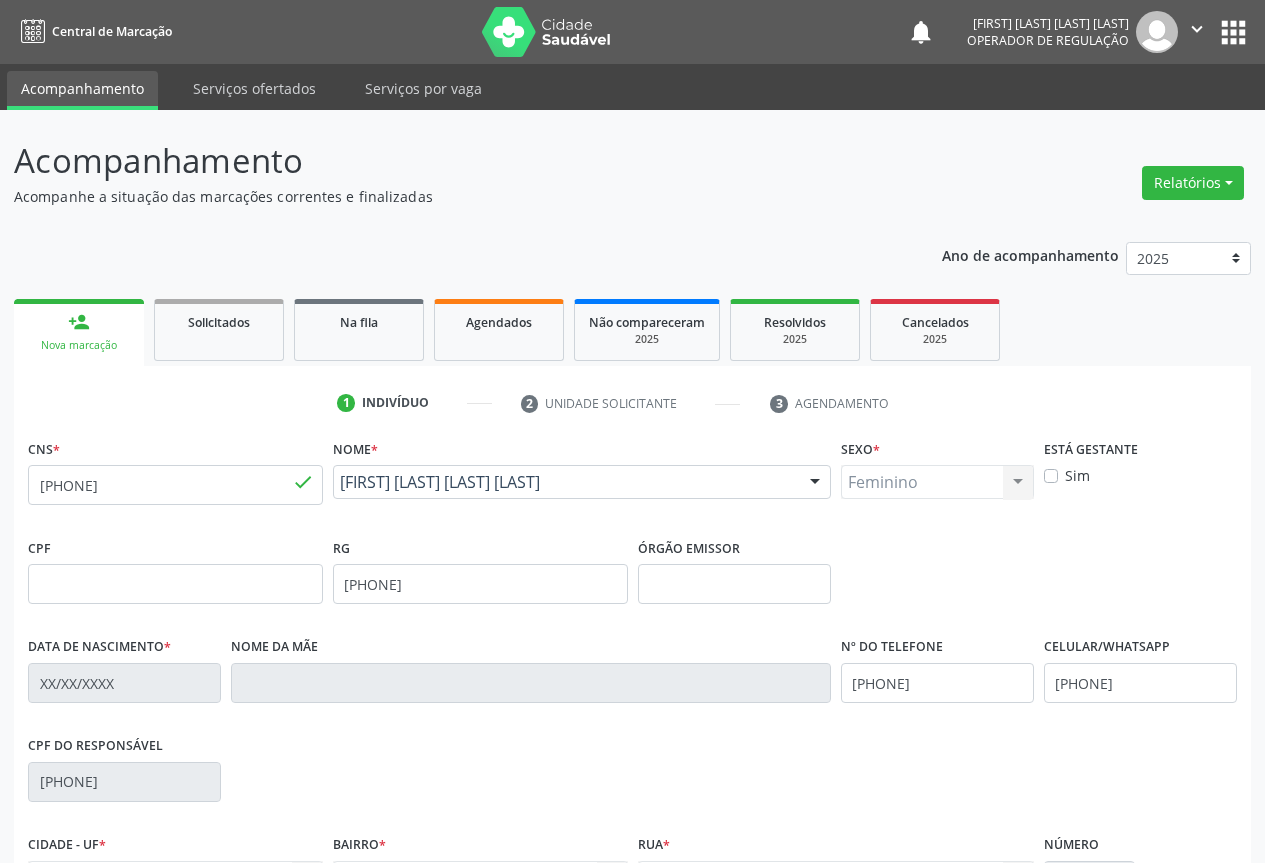 scroll, scrollTop: 221, scrollLeft: 0, axis: vertical 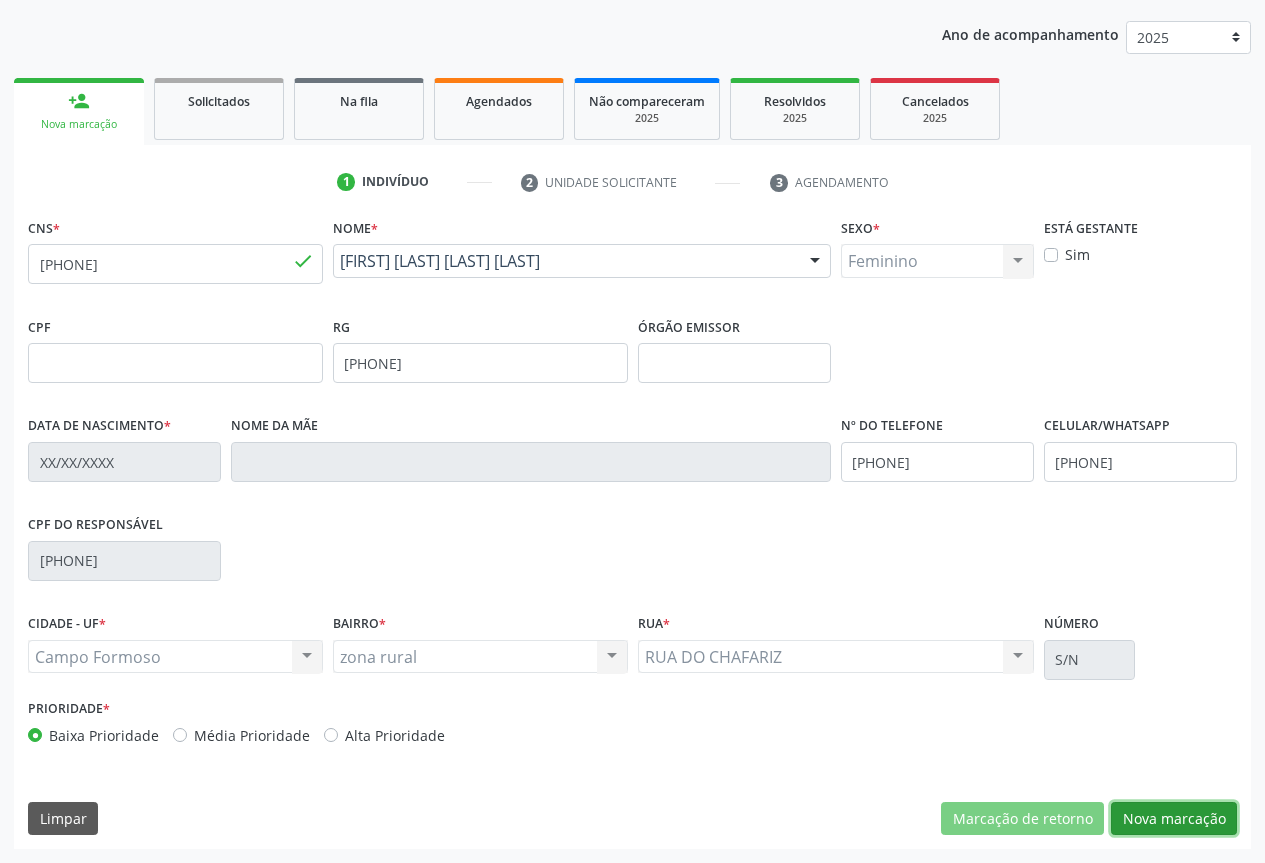 click on "Nova marcação" at bounding box center [1174, 819] 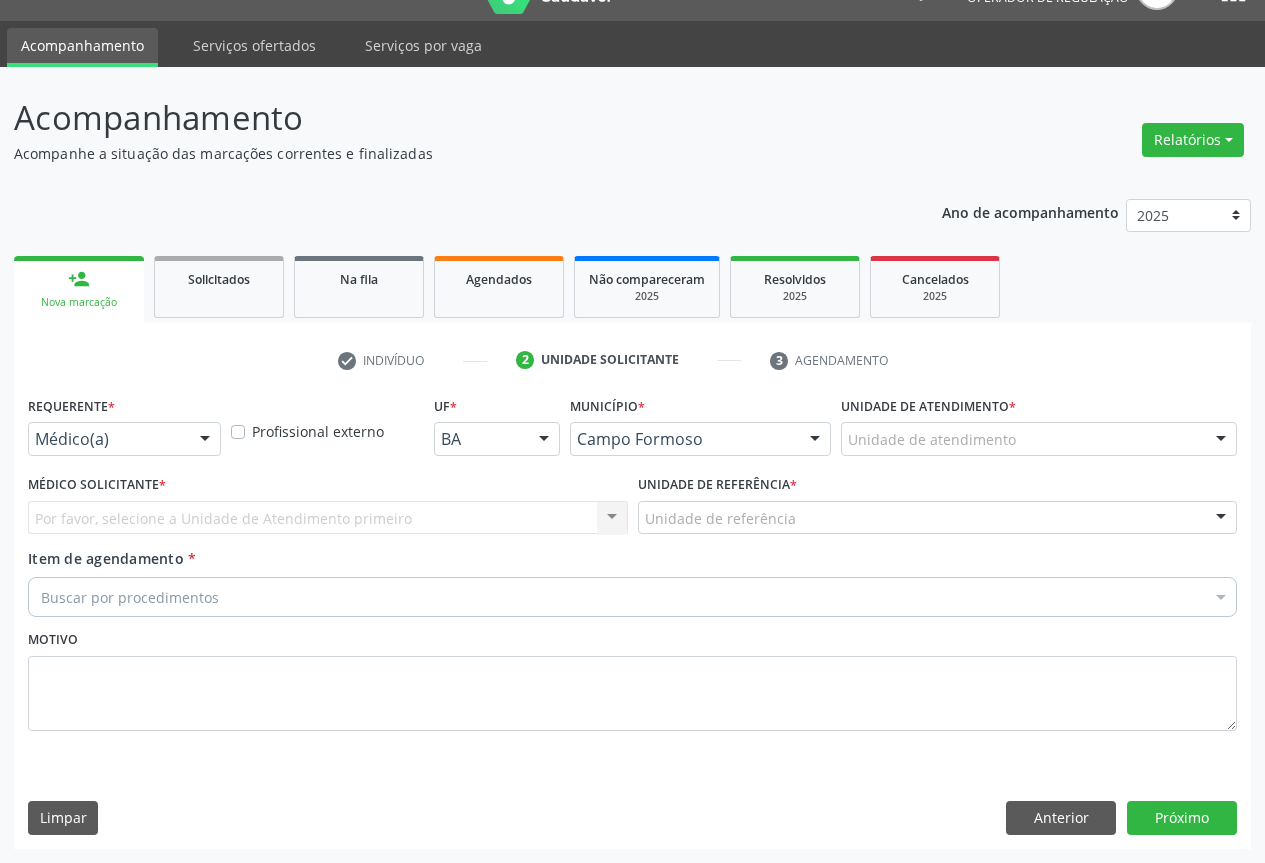 scroll, scrollTop: 43, scrollLeft: 0, axis: vertical 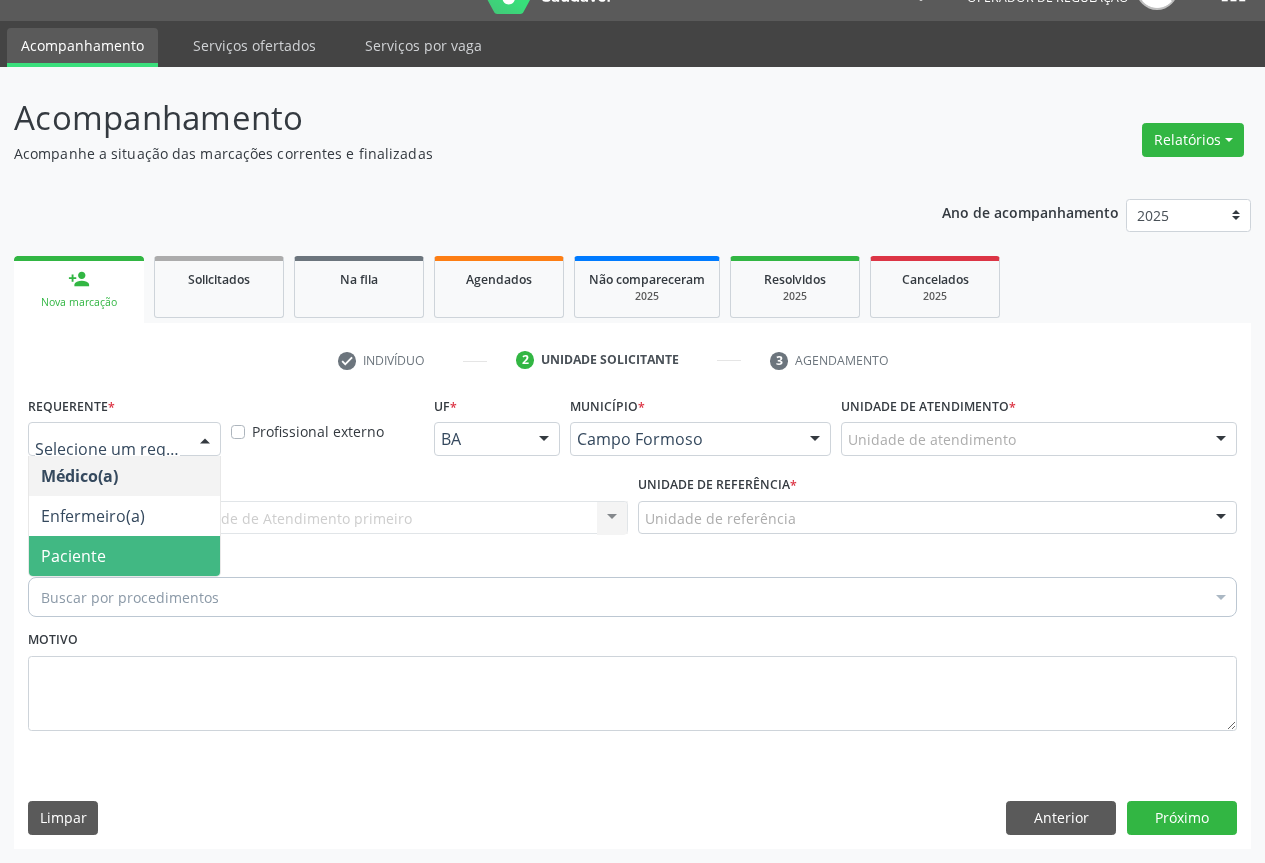 click on "Paciente" at bounding box center [124, 556] 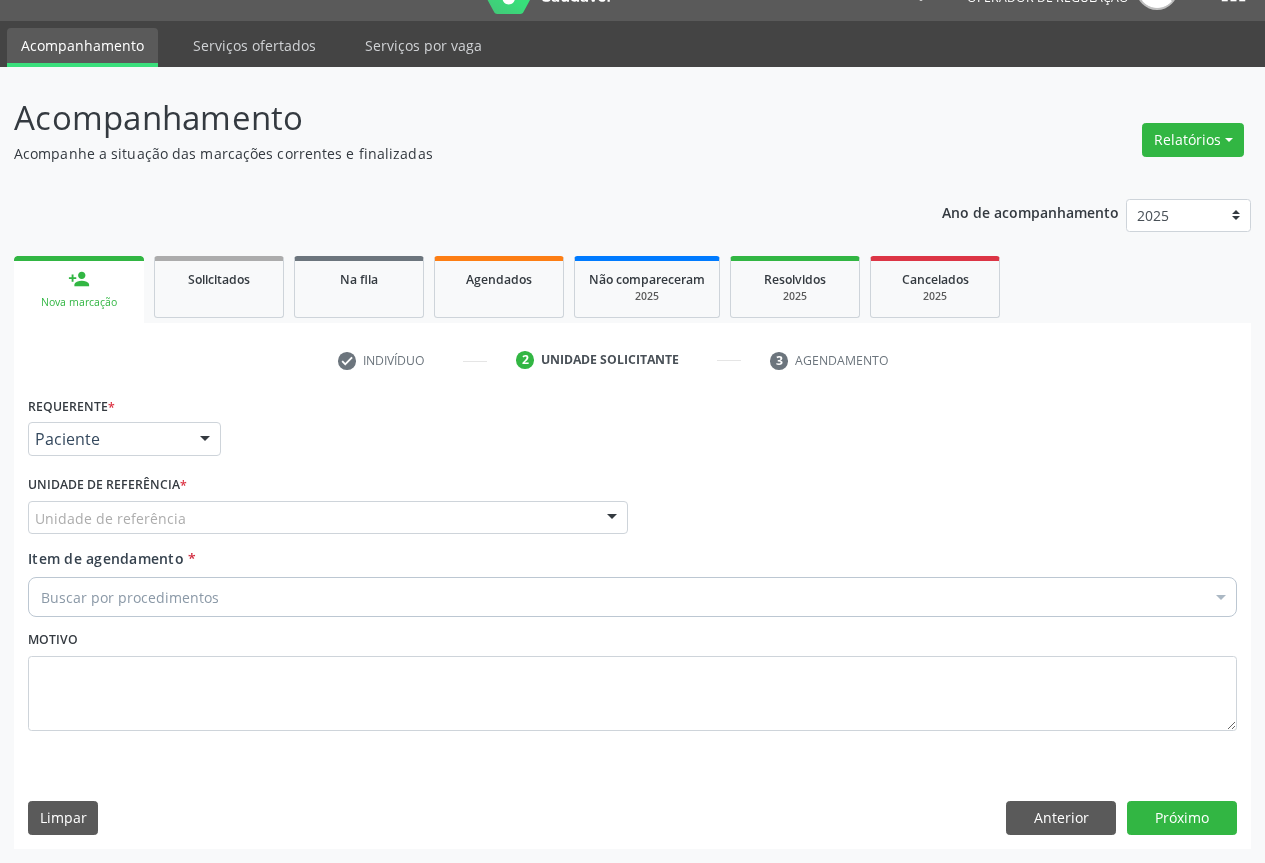 click on "Unidade de referência" at bounding box center [328, 518] 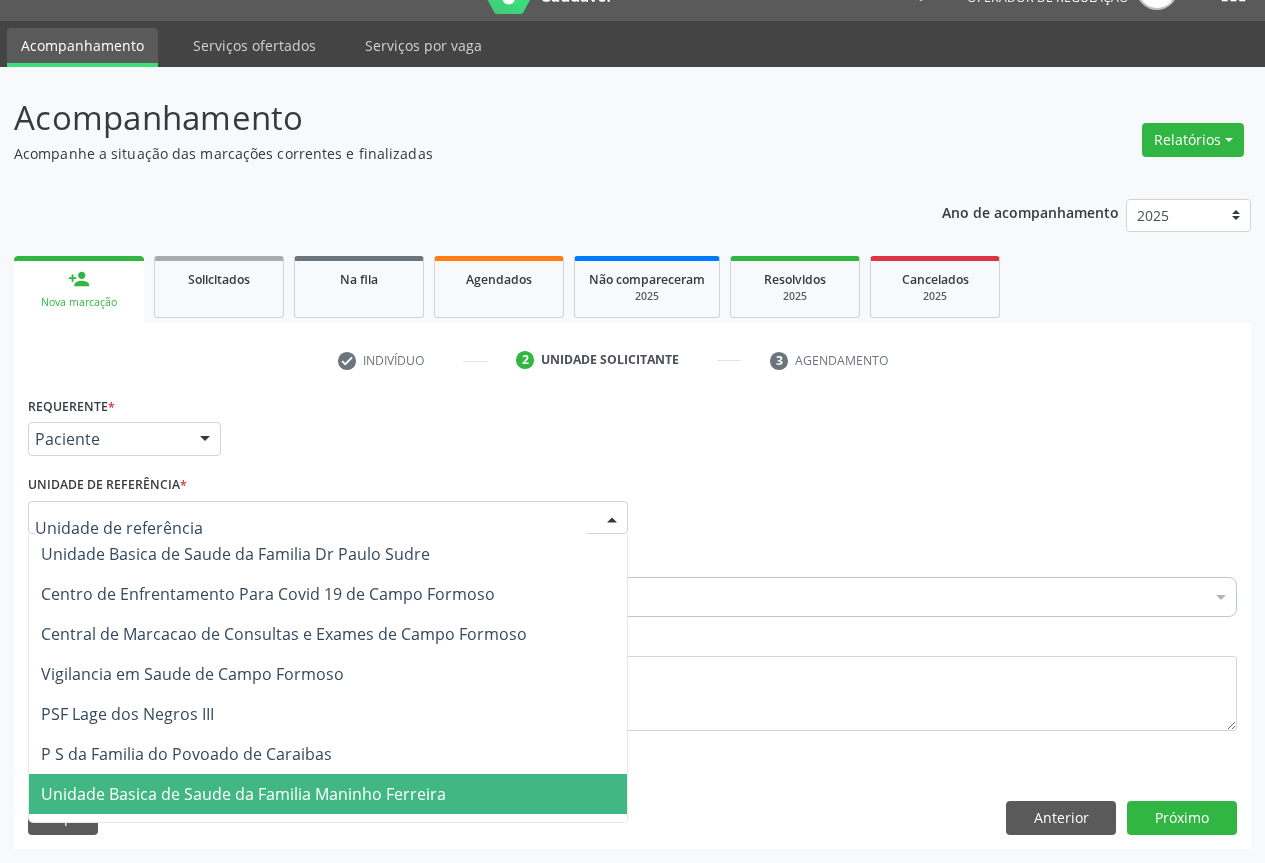 click on "Unidade Basica de Saude da Familia Maninho Ferreira" at bounding box center [243, 794] 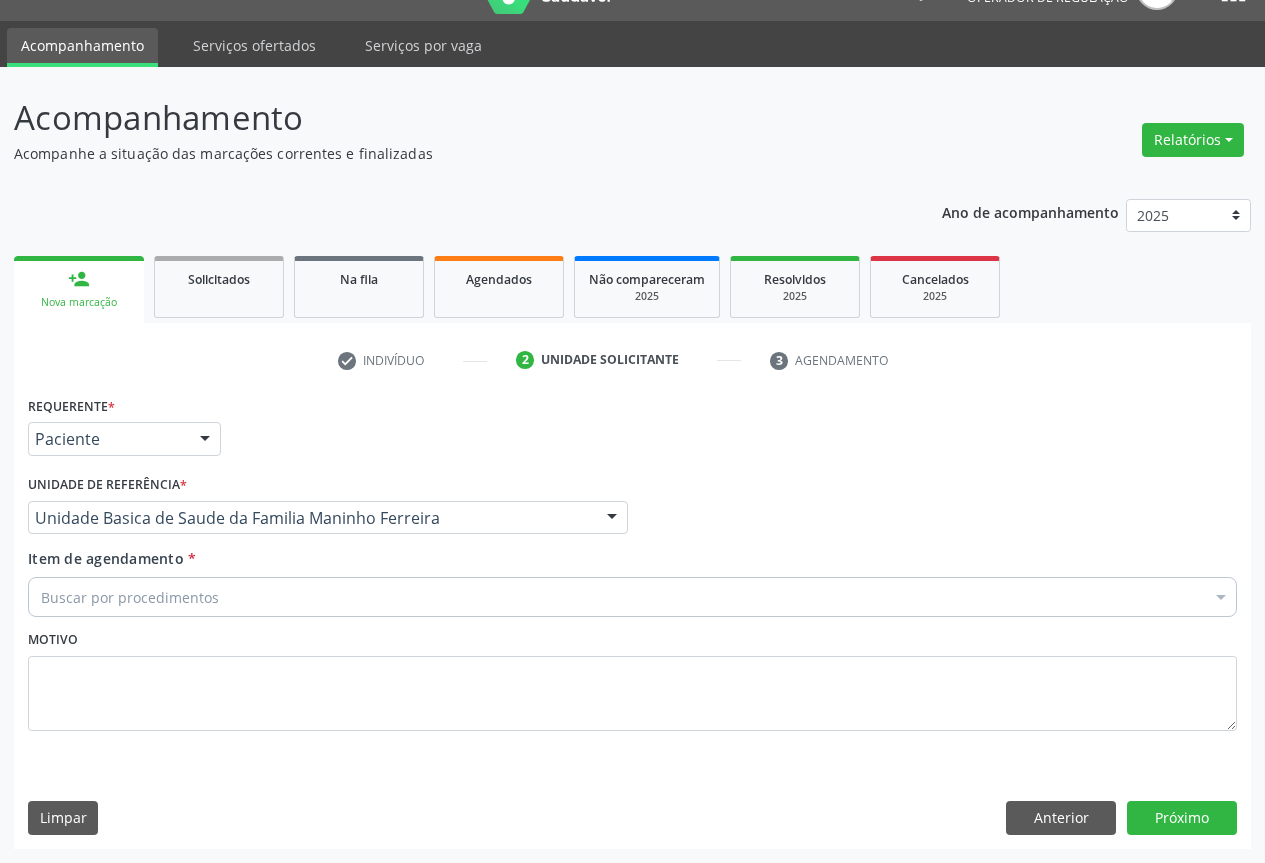 click on "Buscar por procedimentos" at bounding box center (632, 597) 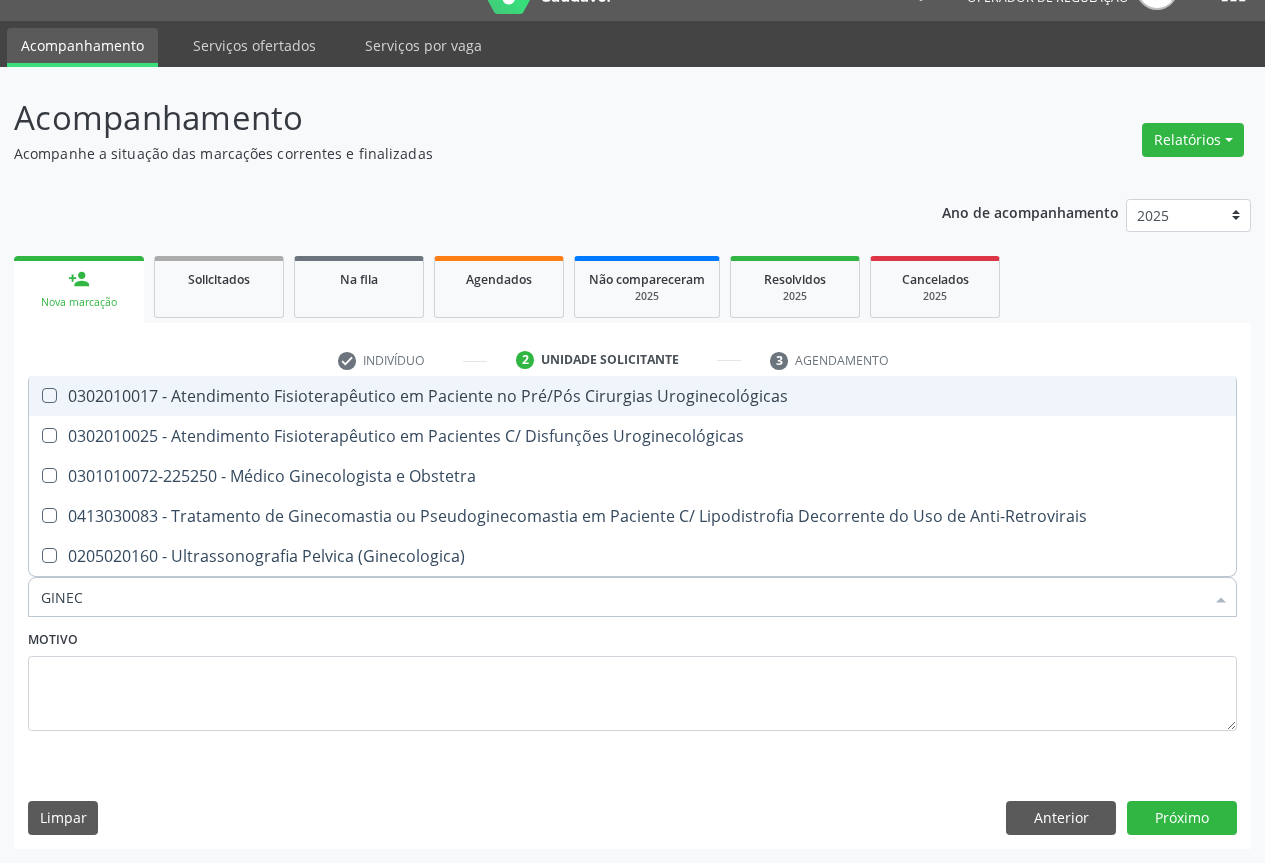 type on "GINECO" 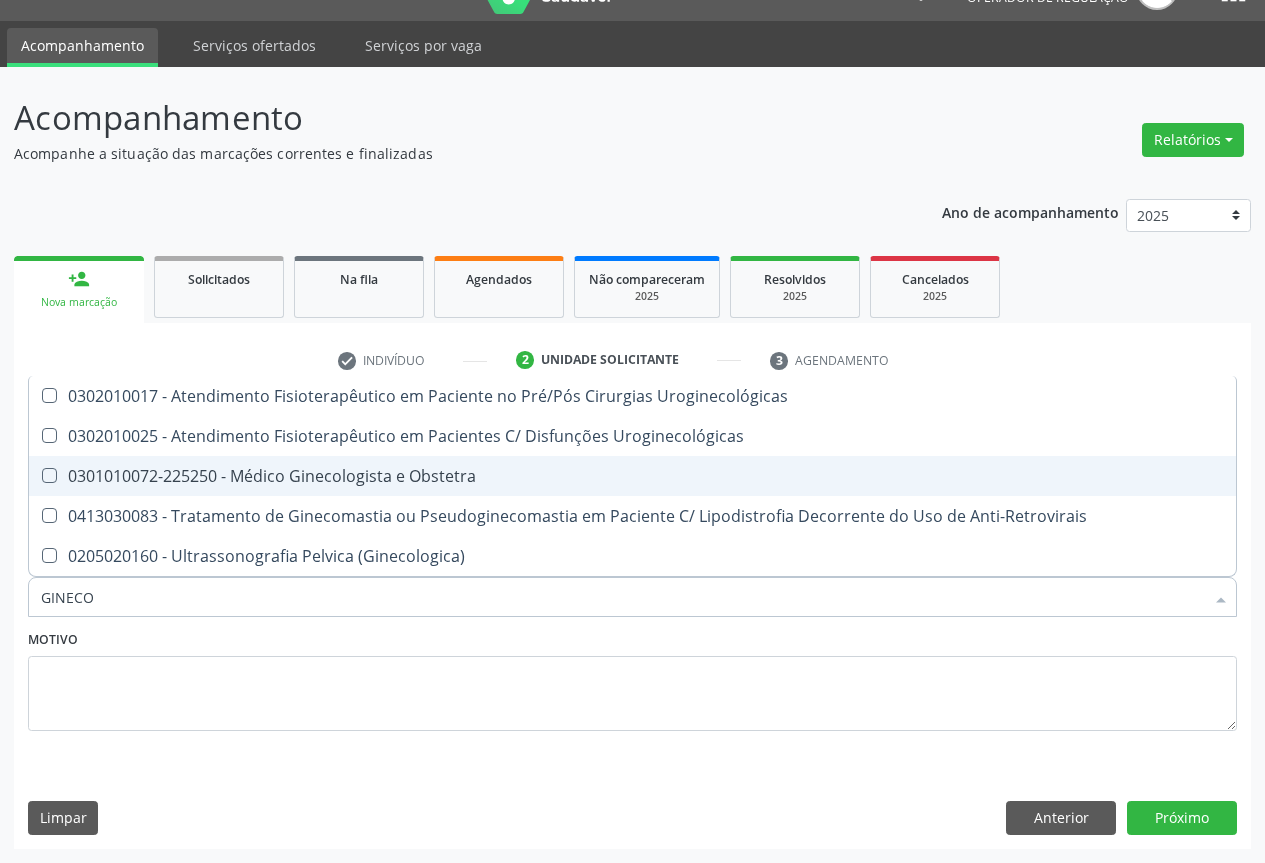 drag, startPoint x: 385, startPoint y: 484, endPoint x: 11, endPoint y: 495, distance: 374.16174 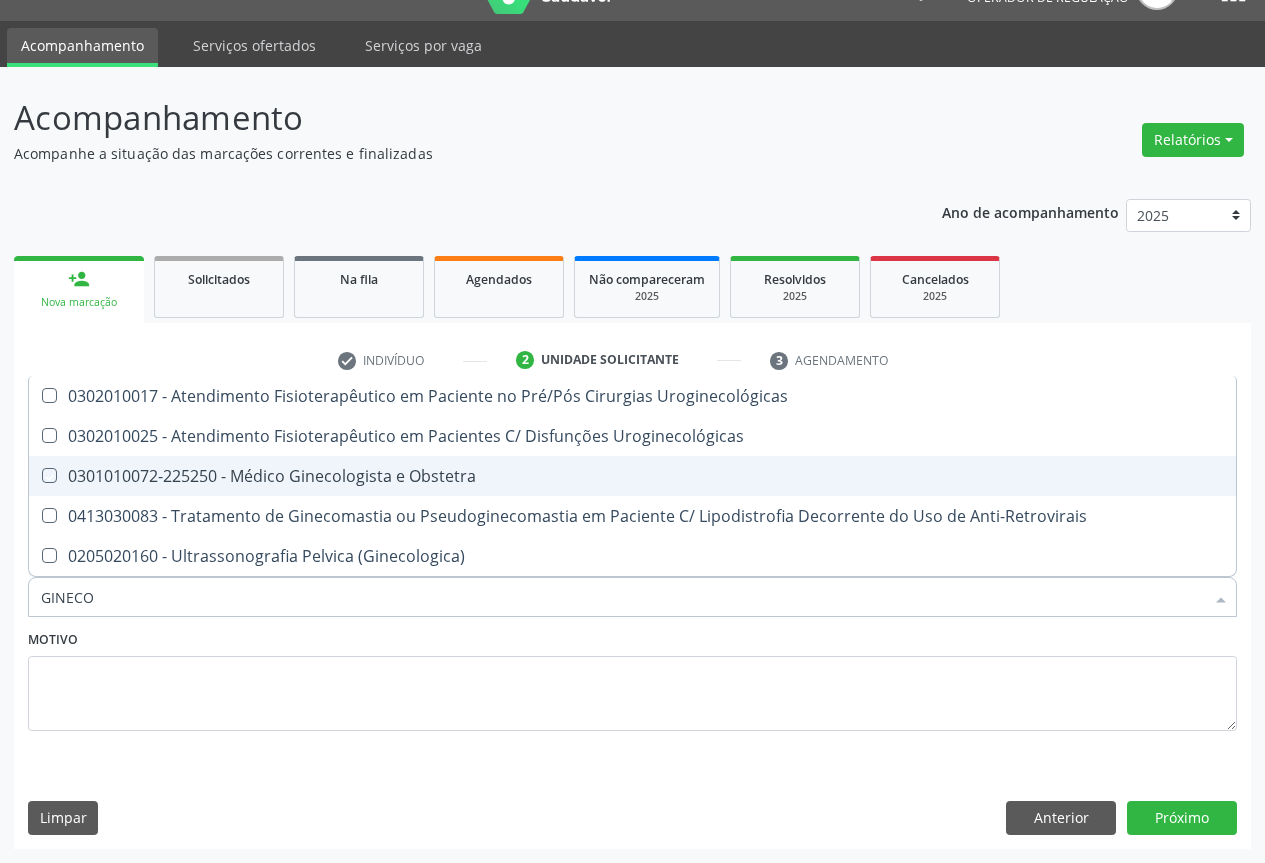 checkbox on "true" 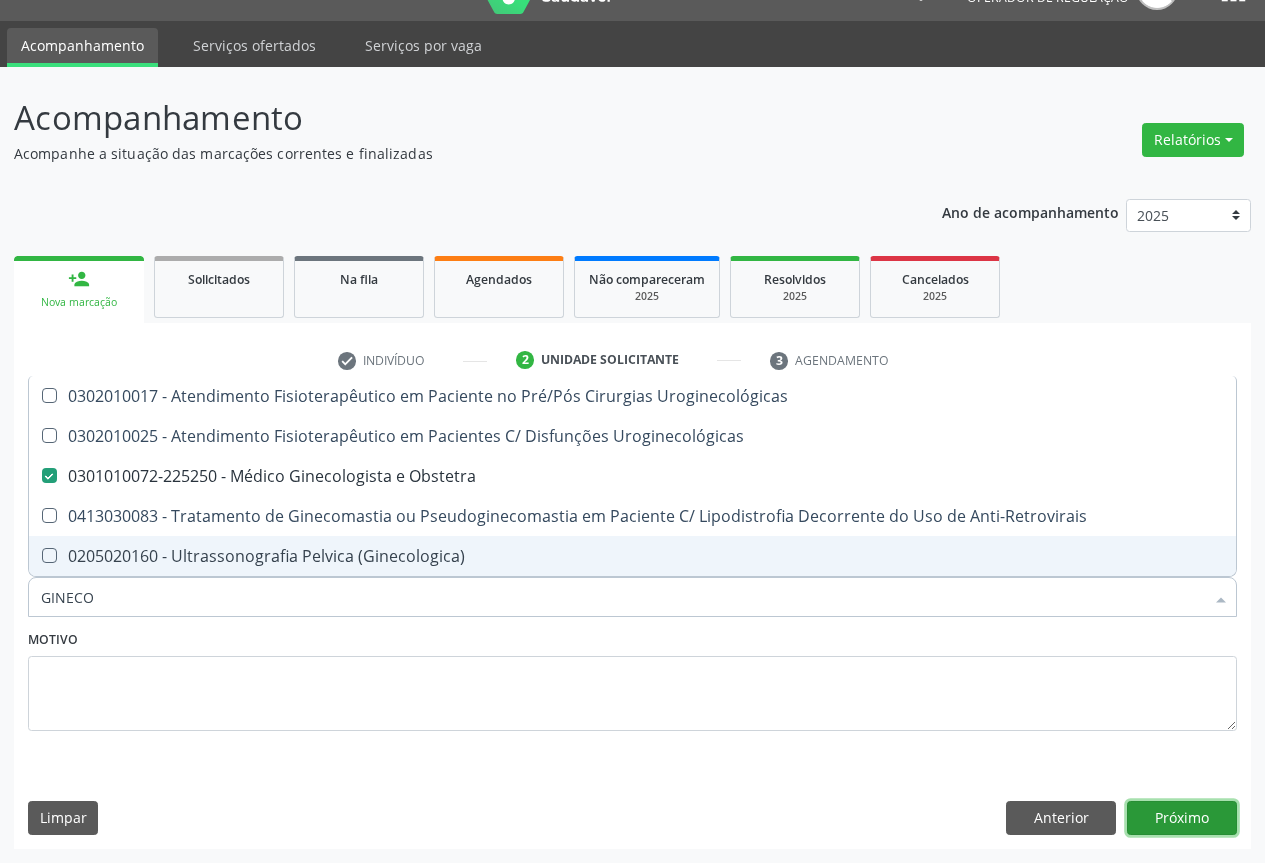 click on "Próximo" at bounding box center [1182, 818] 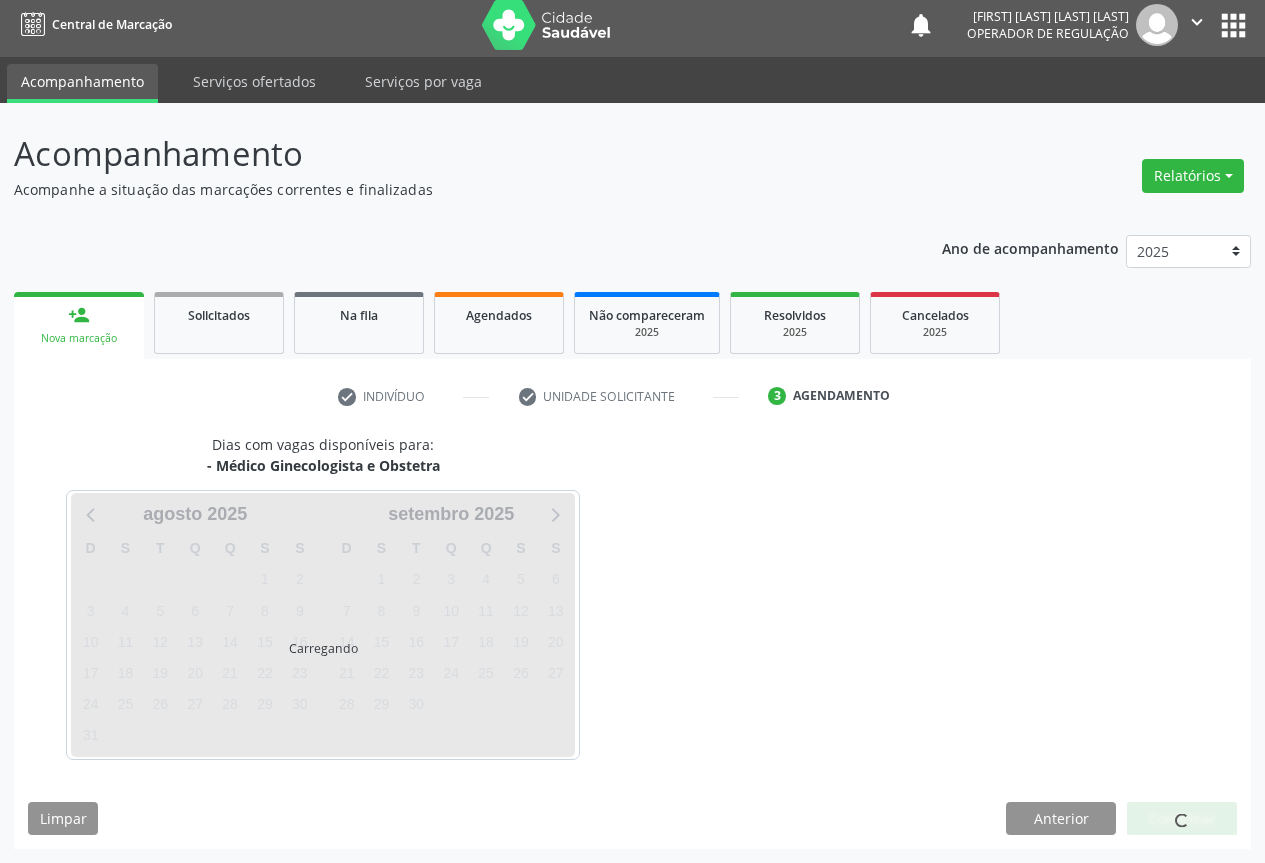 scroll, scrollTop: 7, scrollLeft: 0, axis: vertical 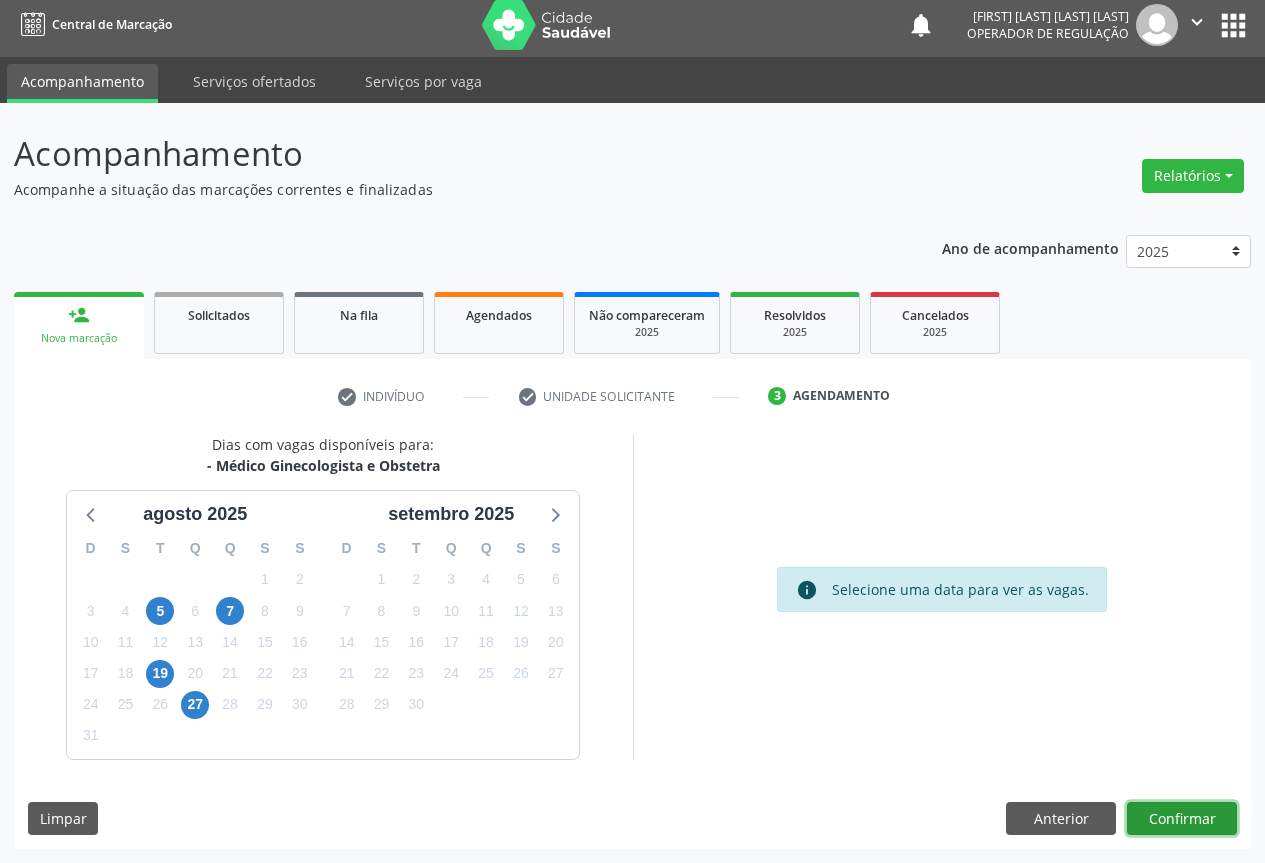 click on "Confirmar" at bounding box center [1182, 819] 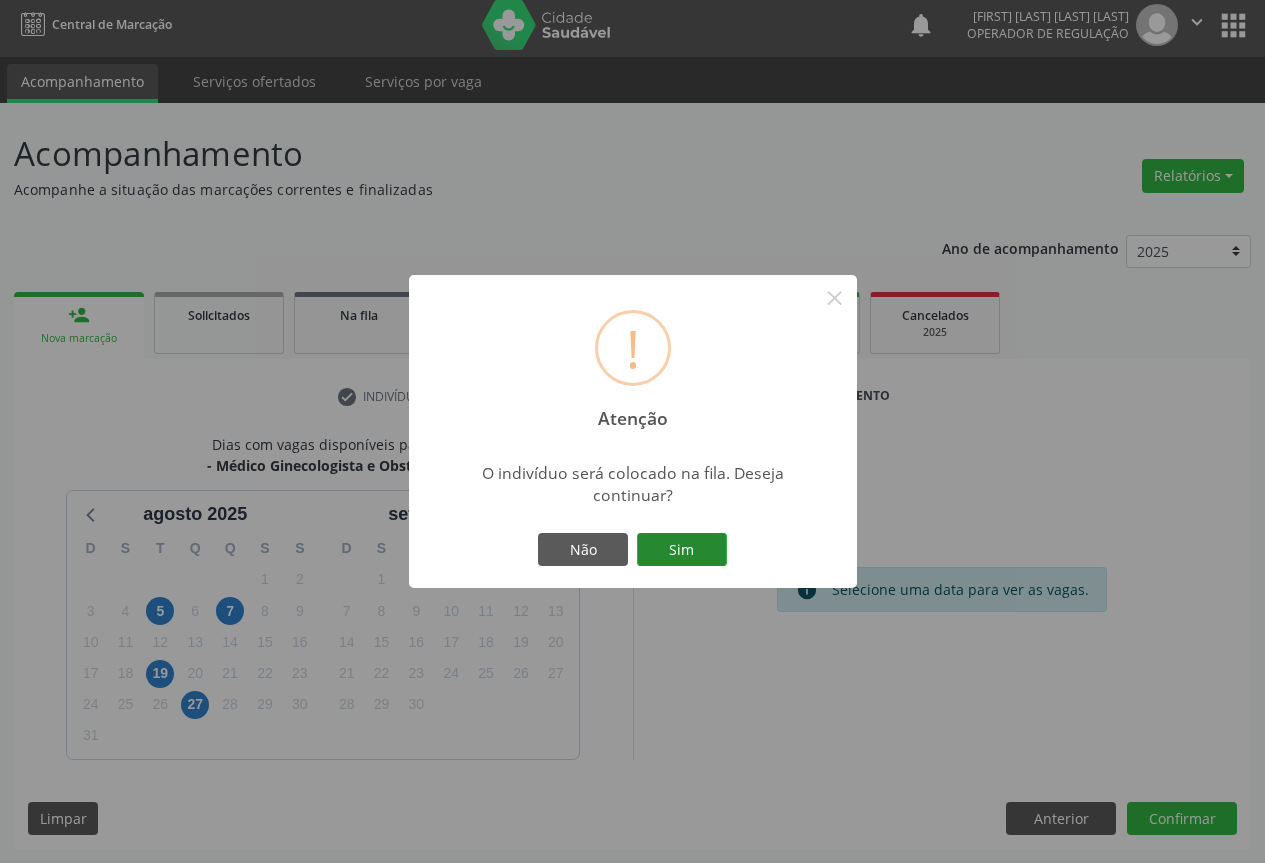 click on "Sim" at bounding box center (682, 550) 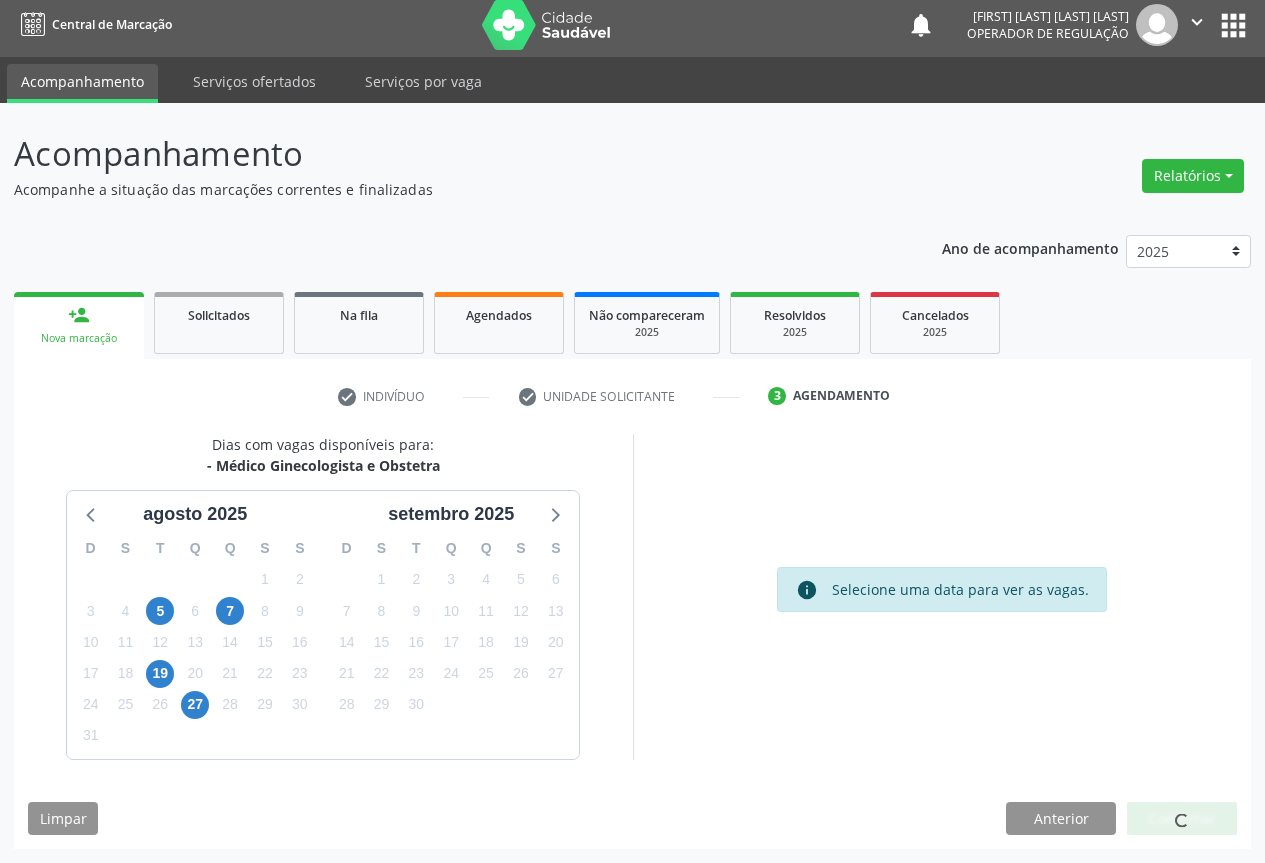 scroll, scrollTop: 0, scrollLeft: 0, axis: both 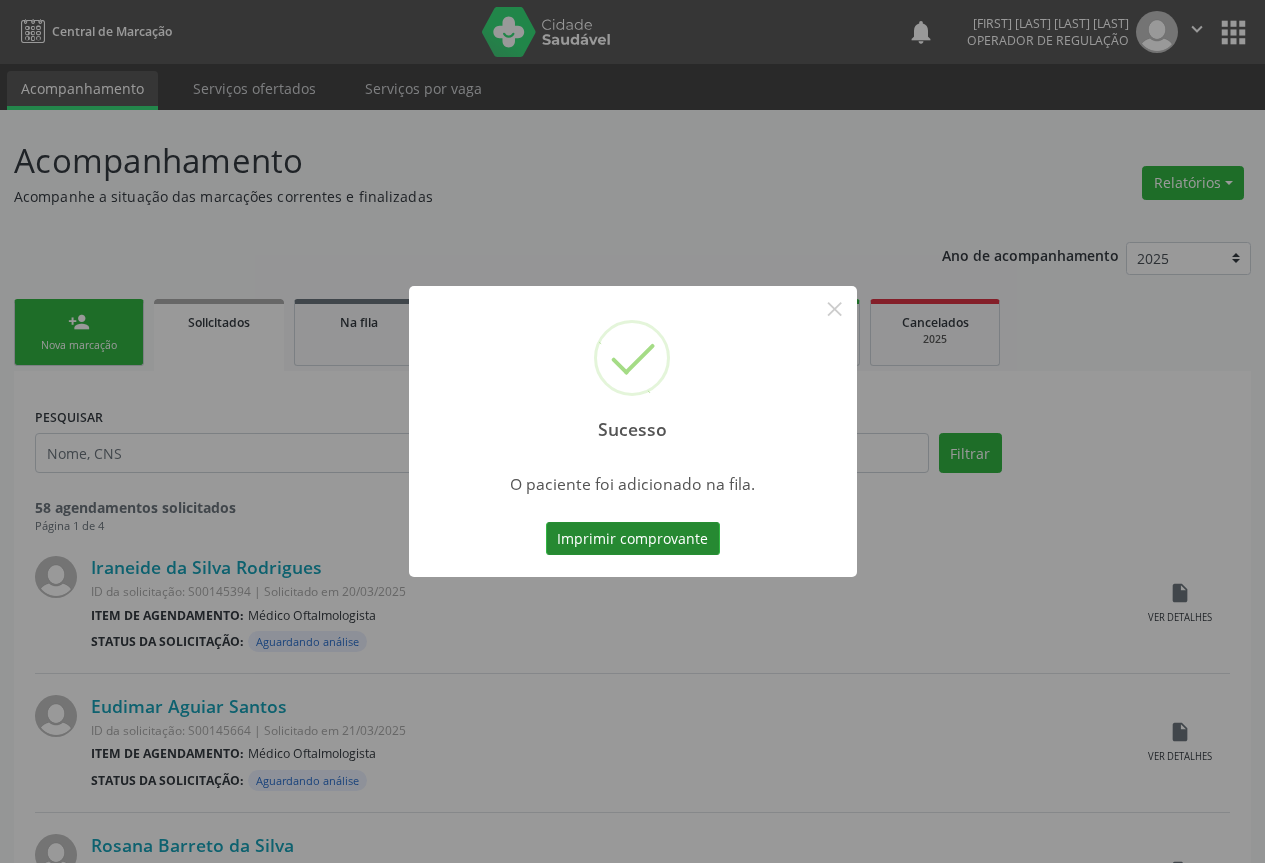 click on "Imprimir comprovante" at bounding box center (633, 539) 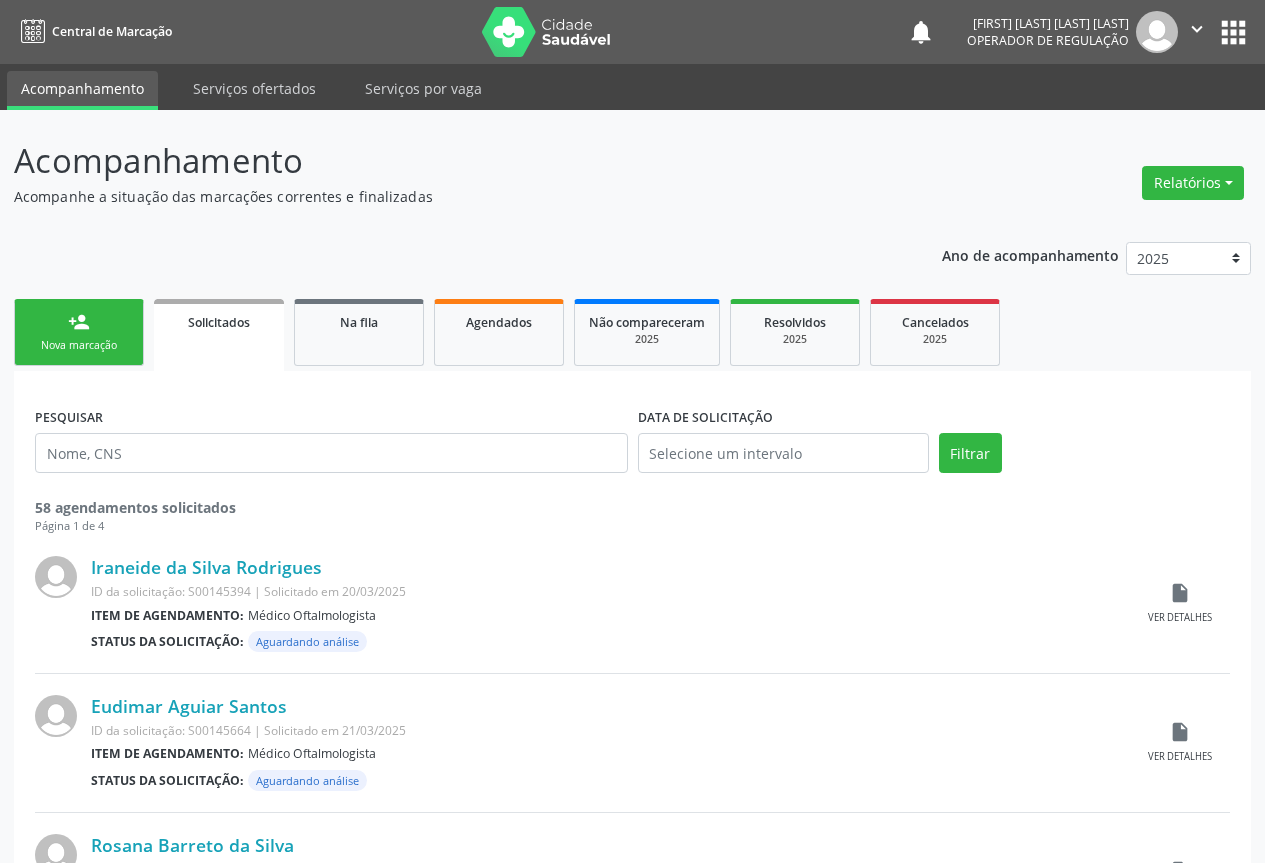 click on "Acompanhamento" at bounding box center (82, 90) 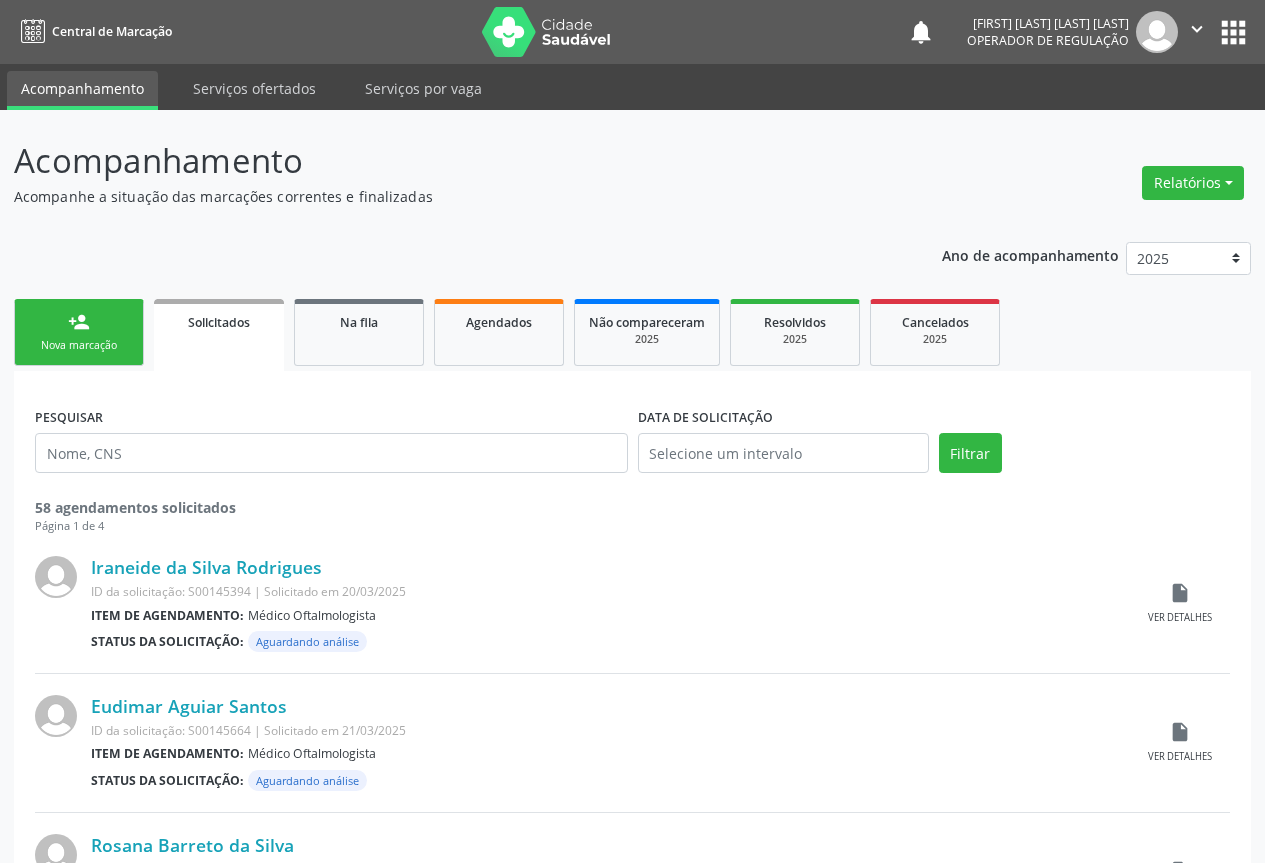 click on "person_add
Nova marcação" at bounding box center [79, 332] 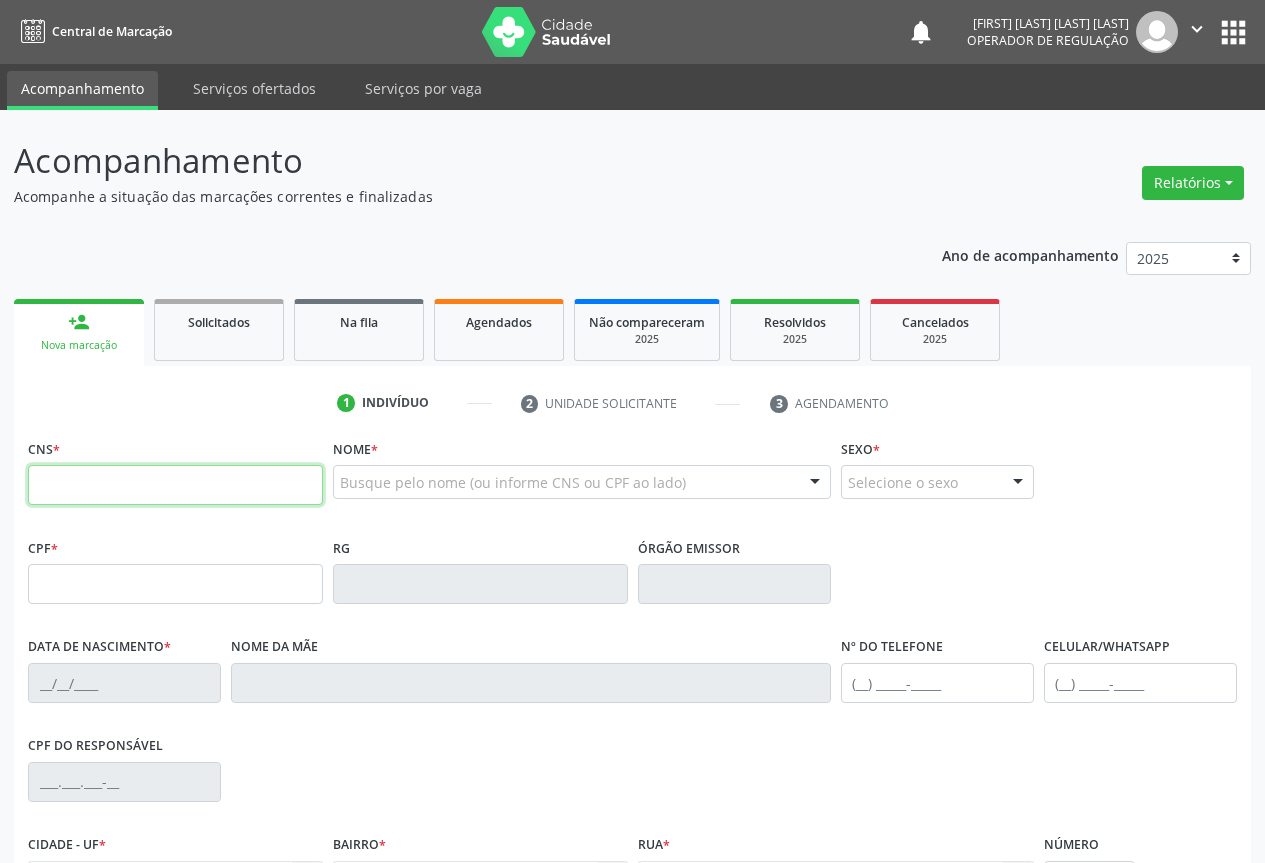 click at bounding box center (175, 485) 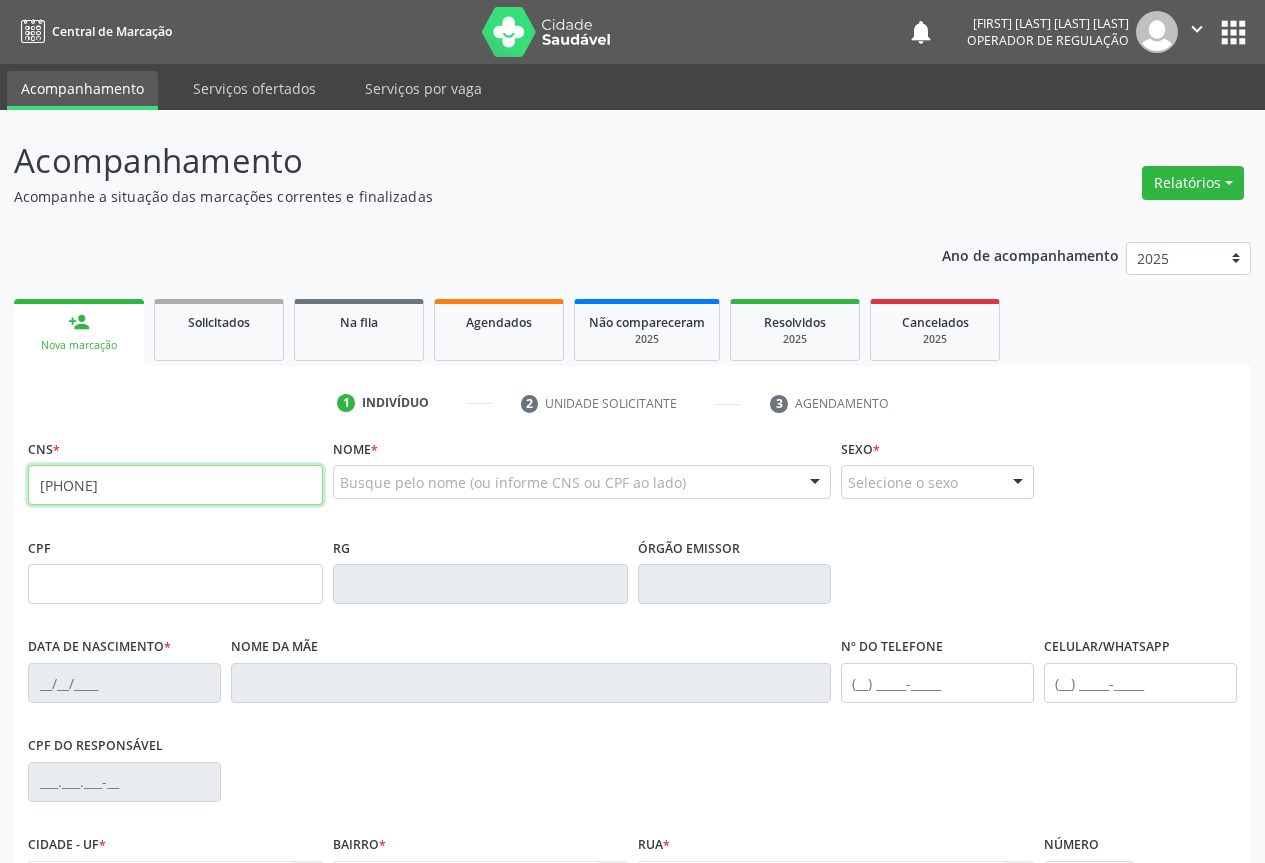 type on "706 4071 4282 9982" 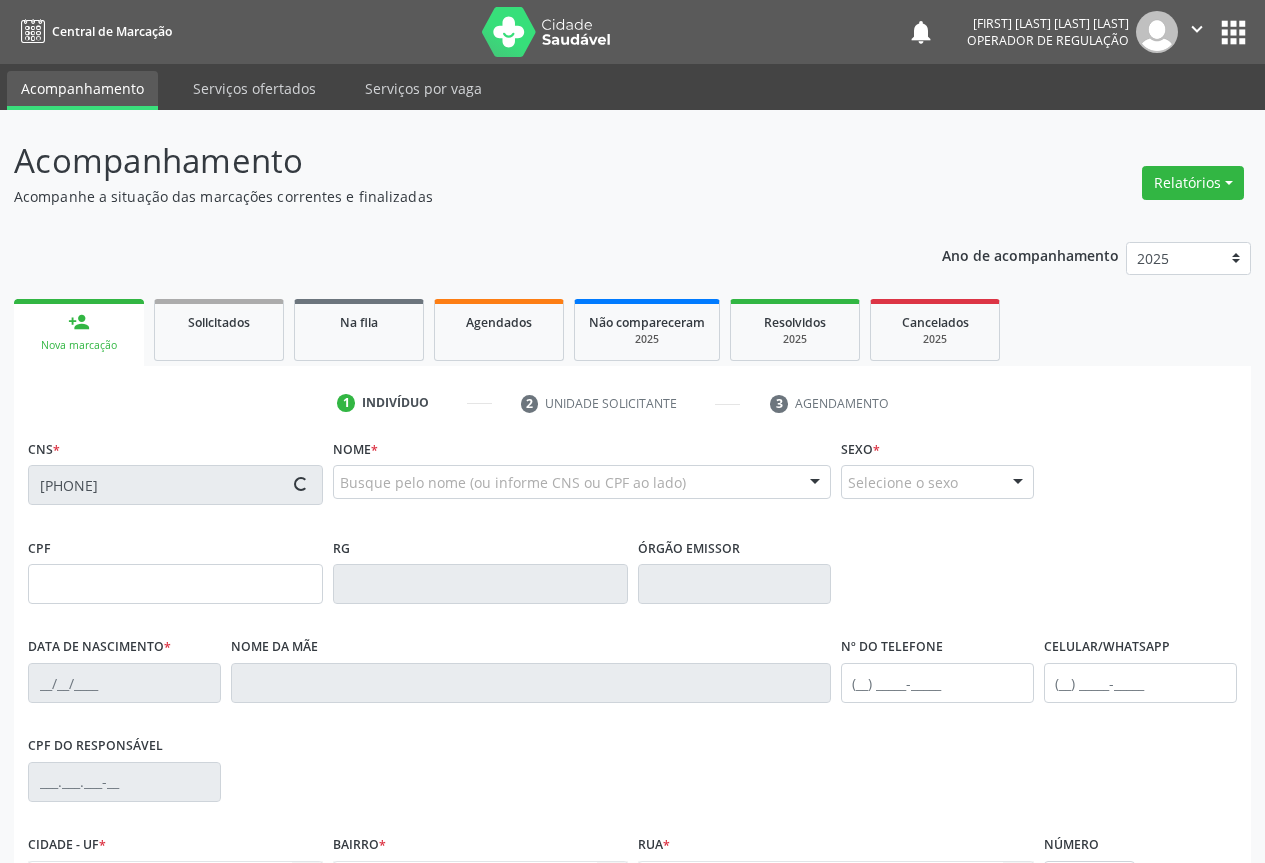 type on "2329578431" 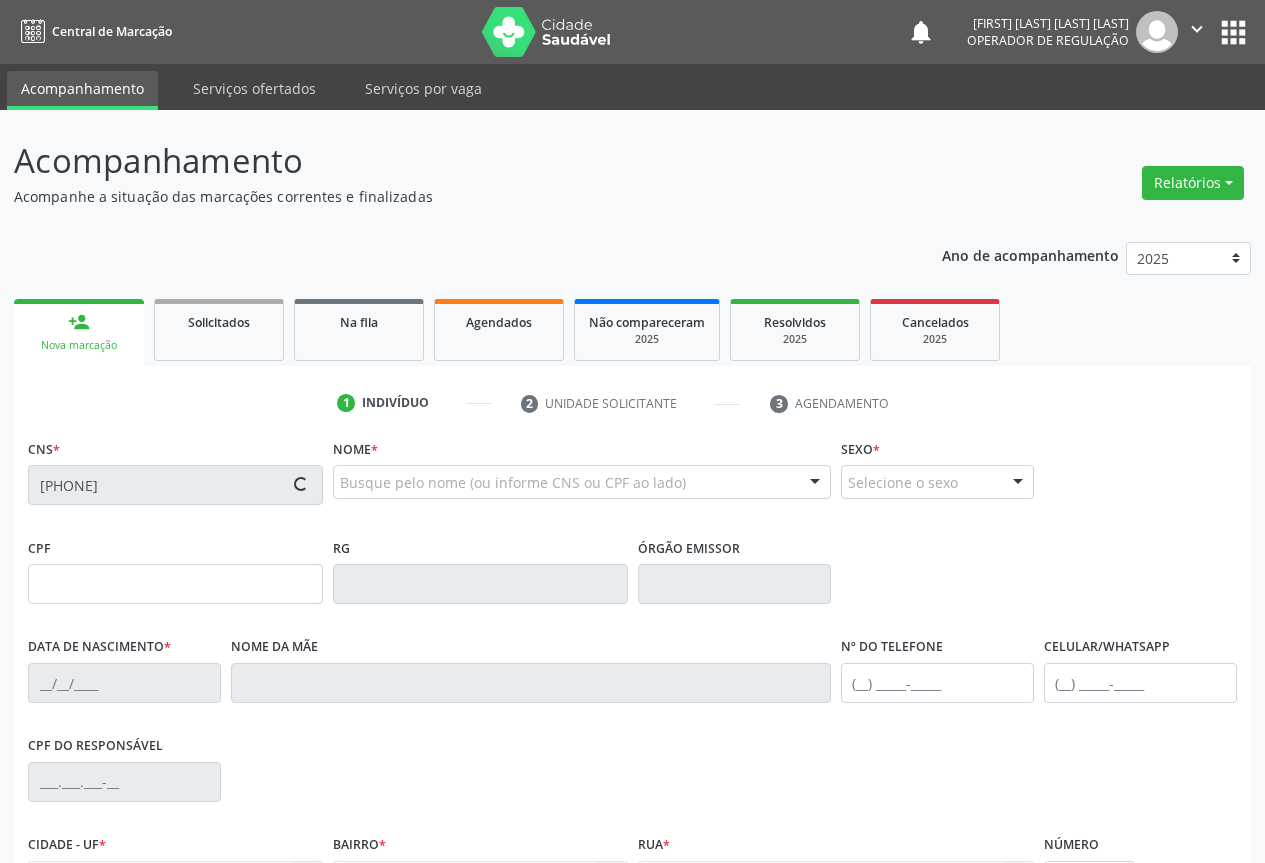 type on "03/01/2009" 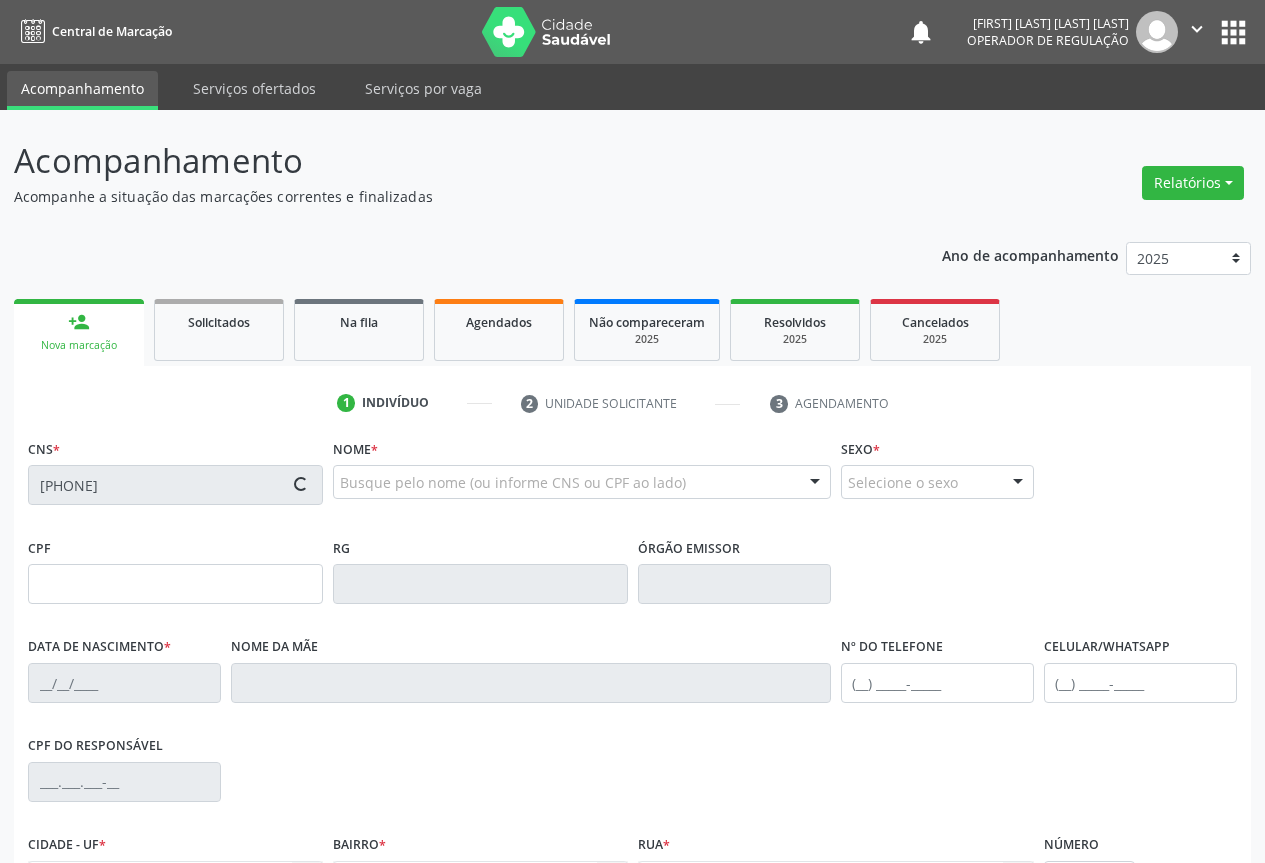type on "(74) 99112-3174" 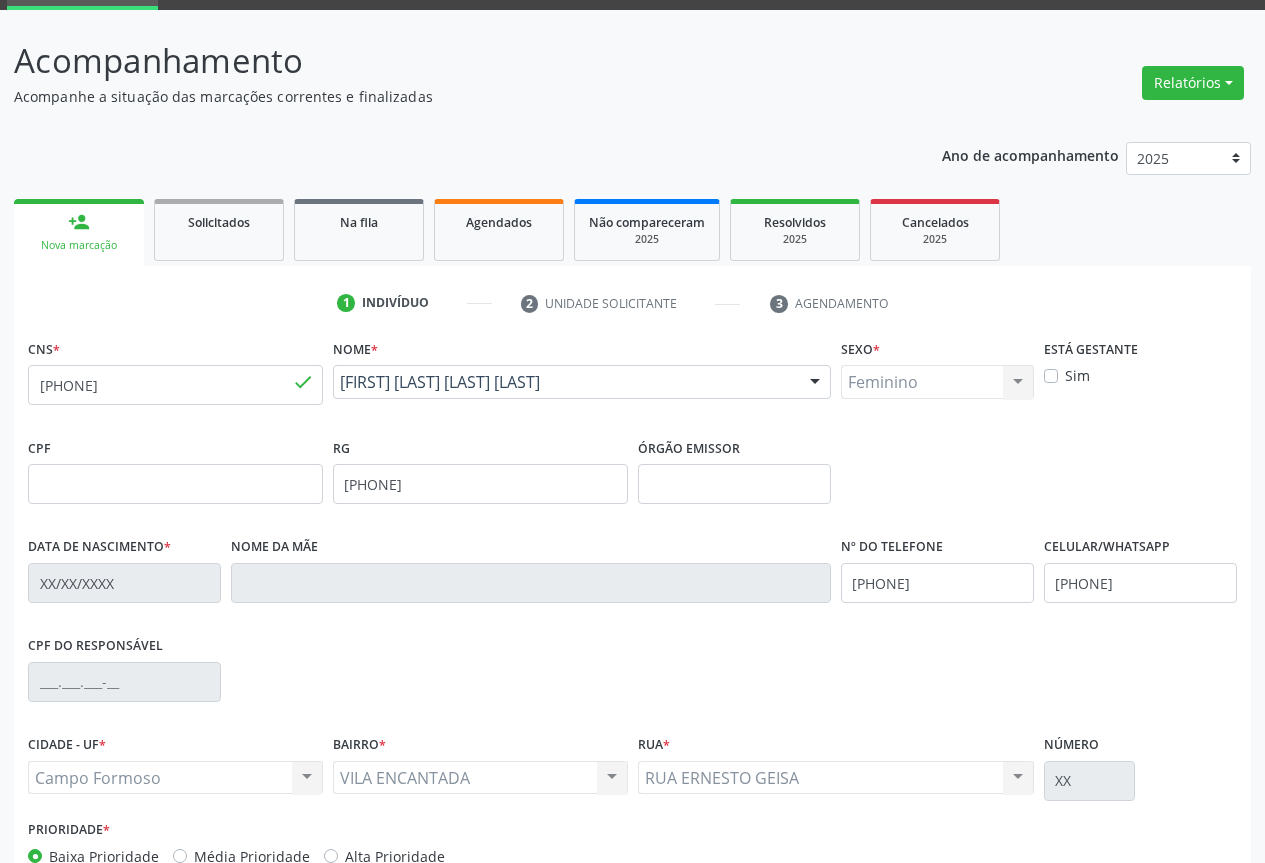 scroll, scrollTop: 221, scrollLeft: 0, axis: vertical 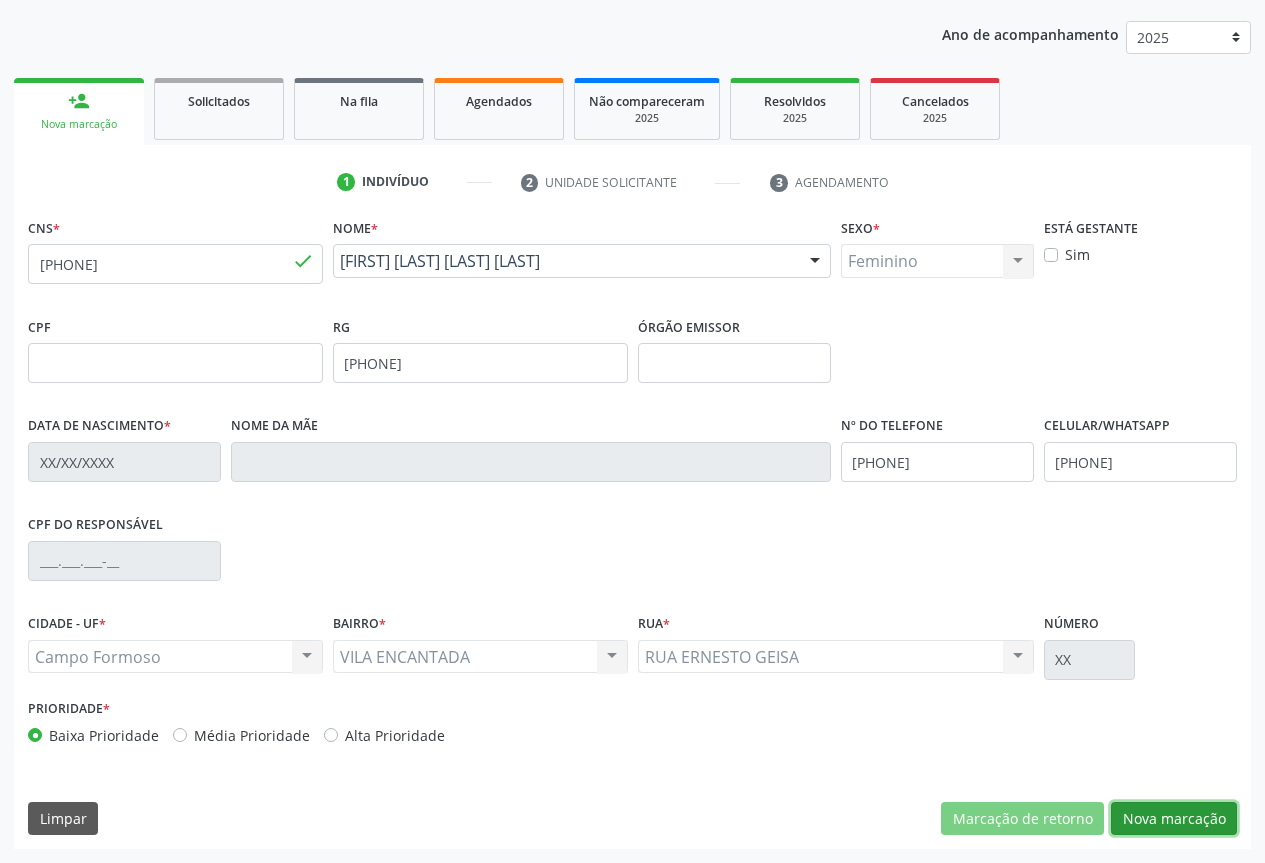 click on "Nova marcação" at bounding box center (1174, 819) 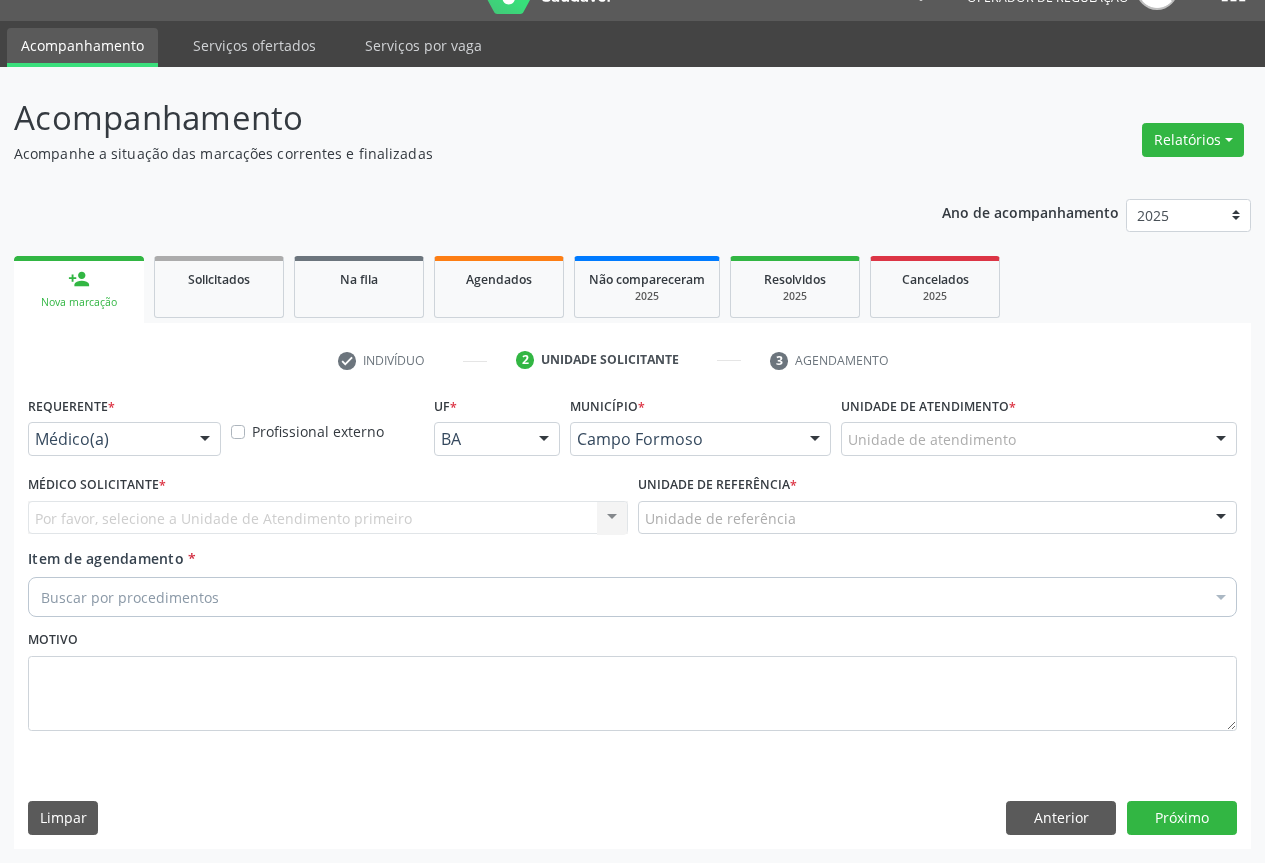 scroll, scrollTop: 43, scrollLeft: 0, axis: vertical 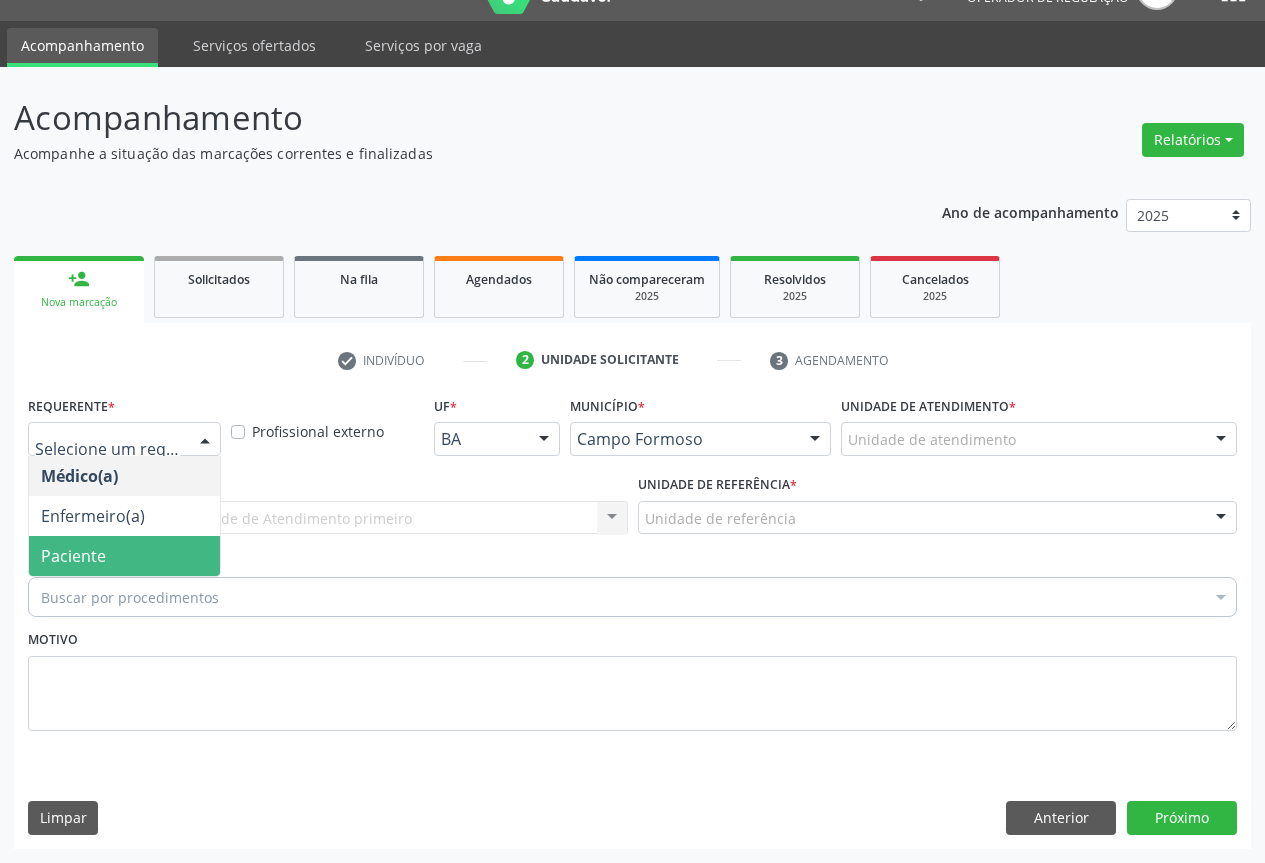 click on "Paciente" at bounding box center (73, 556) 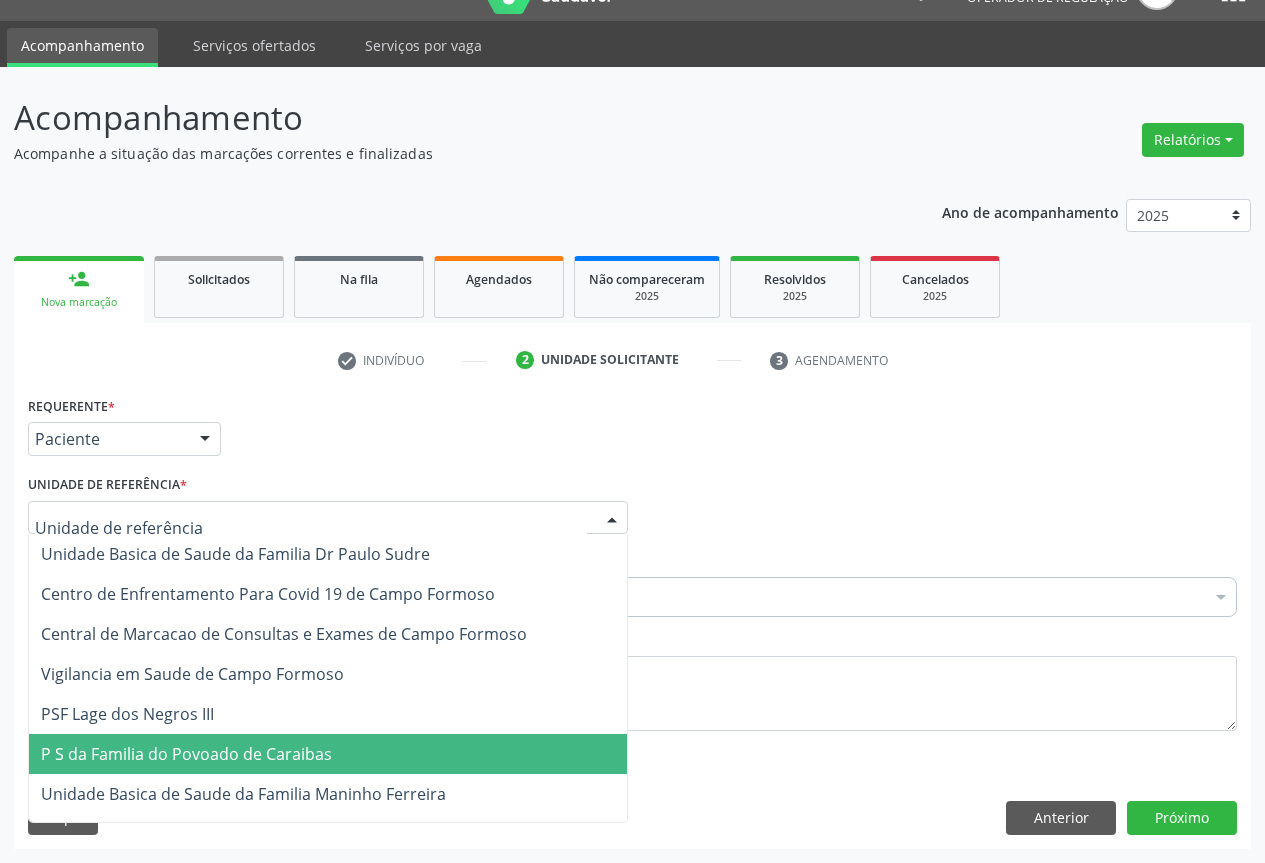 click on "P S da Familia do Povoado de Caraibas" at bounding box center [186, 754] 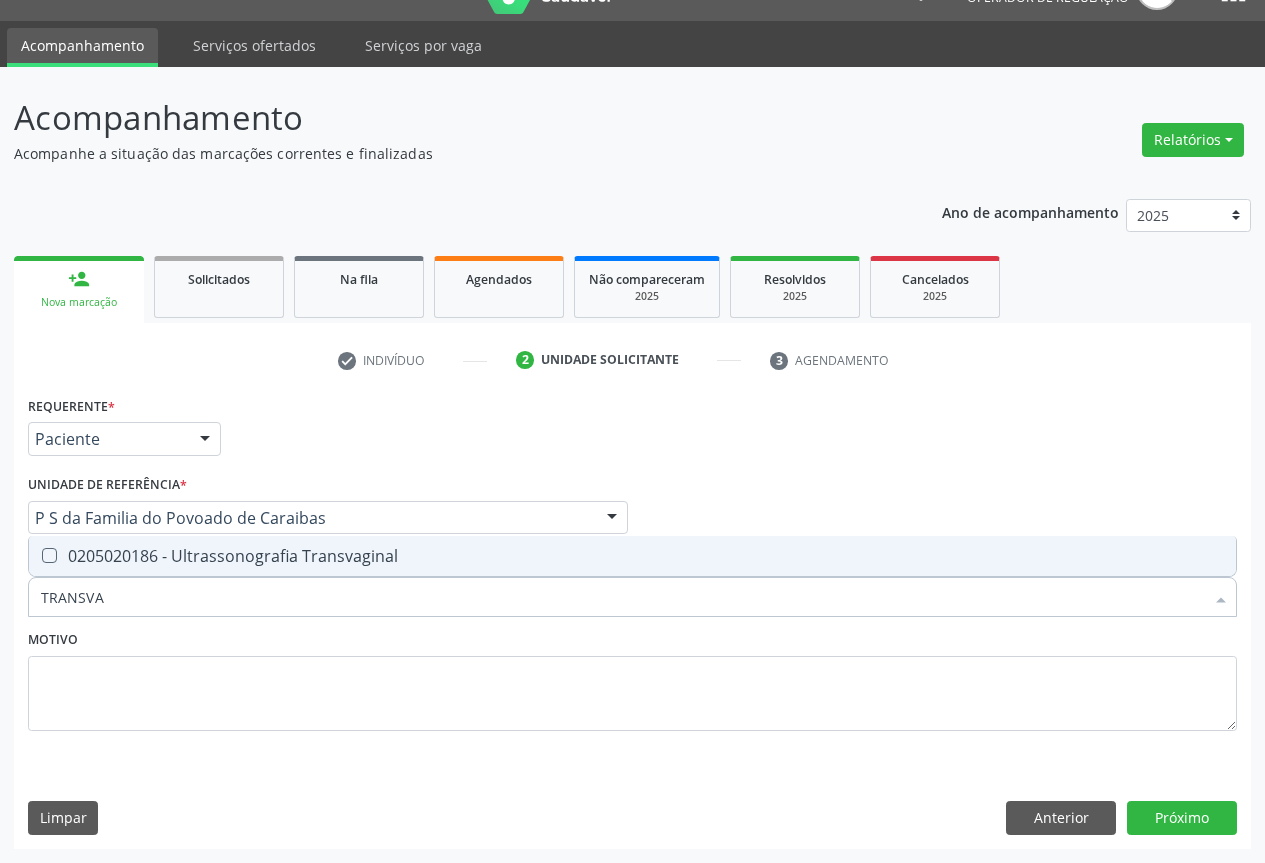 type on "TRANSVAG" 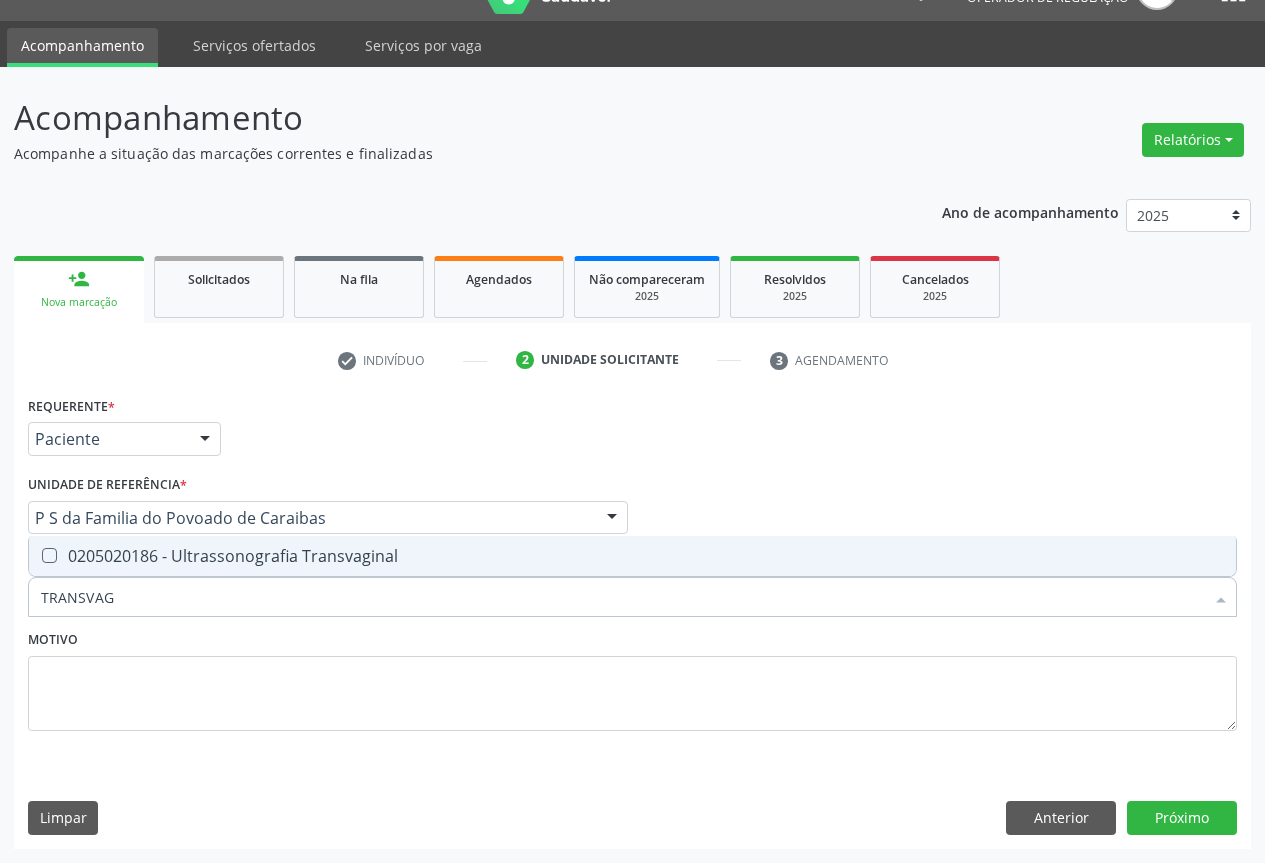 drag, startPoint x: 201, startPoint y: 553, endPoint x: 0, endPoint y: 132, distance: 466.52118 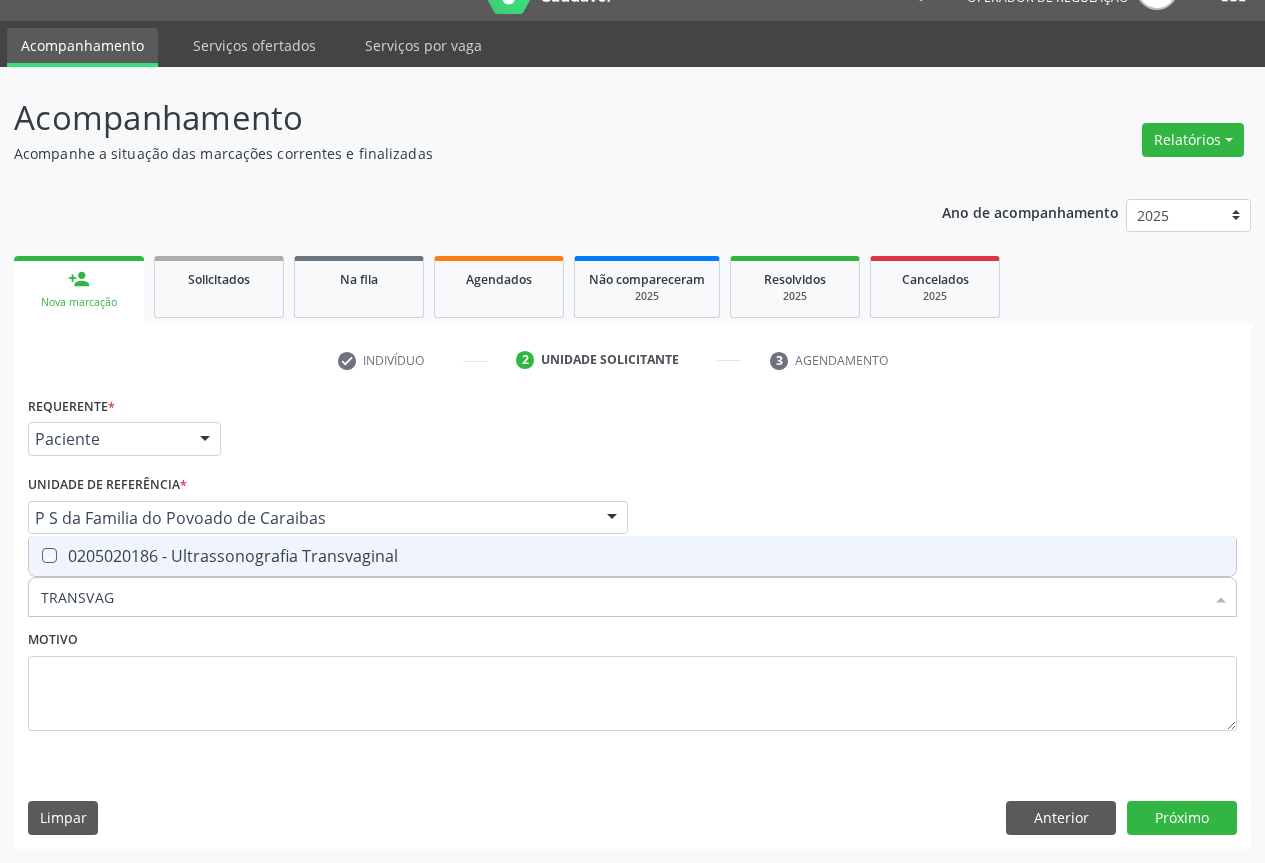 checkbox on "true" 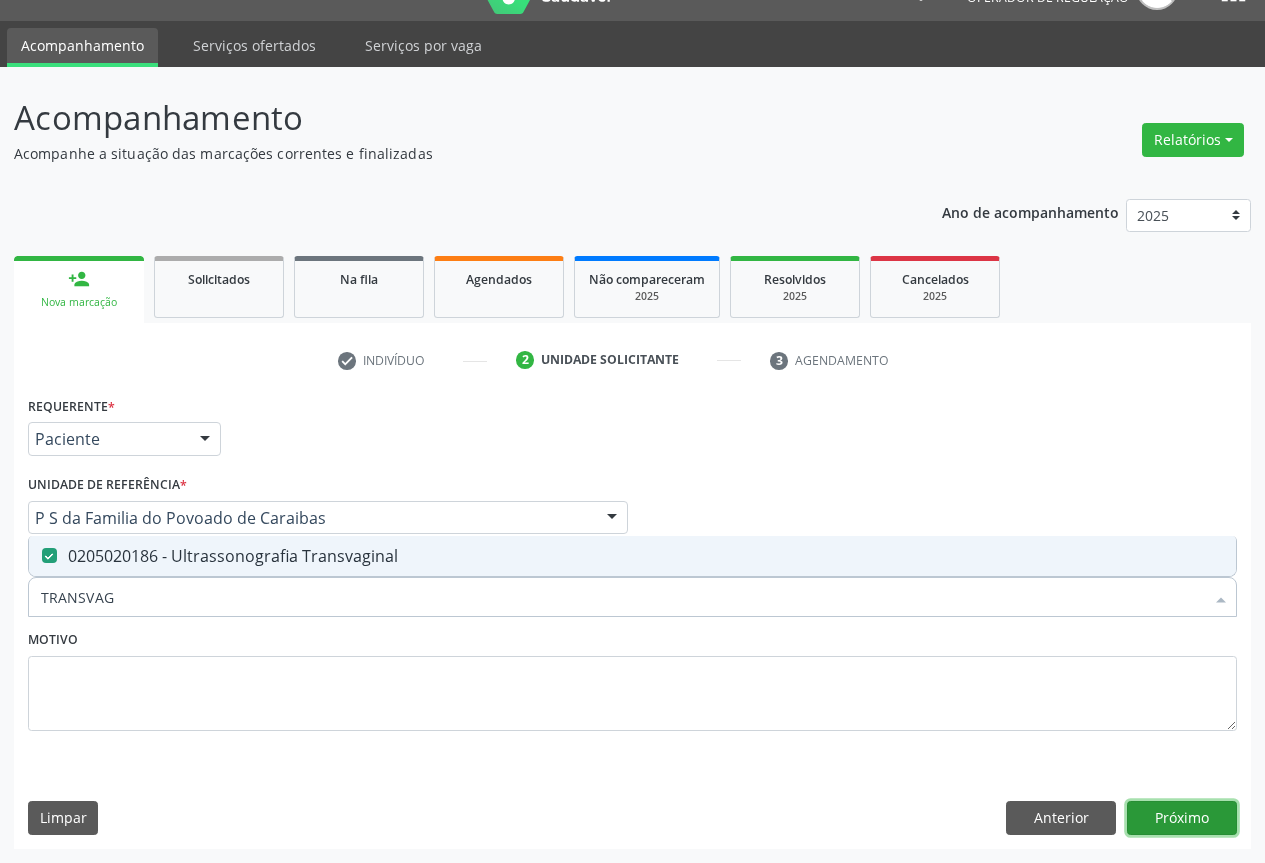 click on "Próximo" at bounding box center (1182, 818) 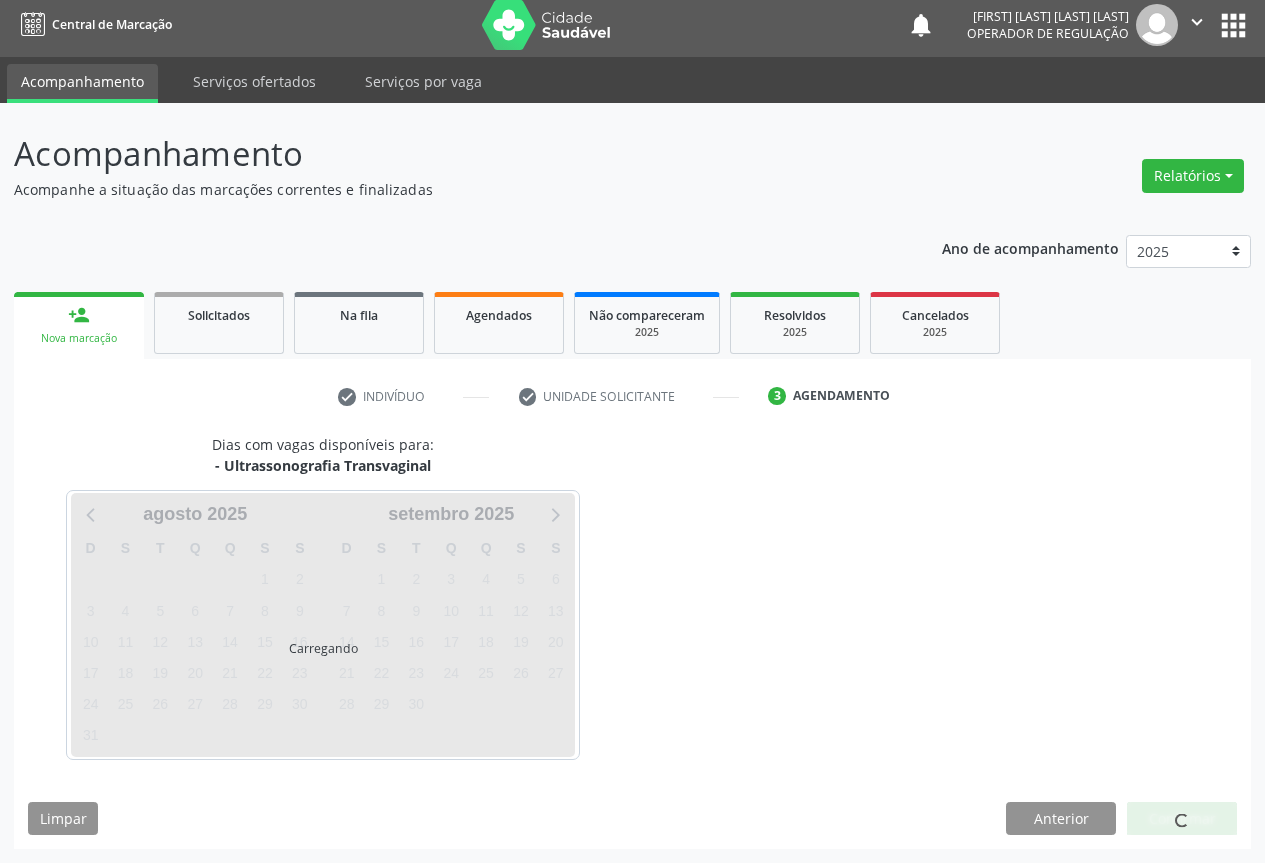scroll, scrollTop: 7, scrollLeft: 0, axis: vertical 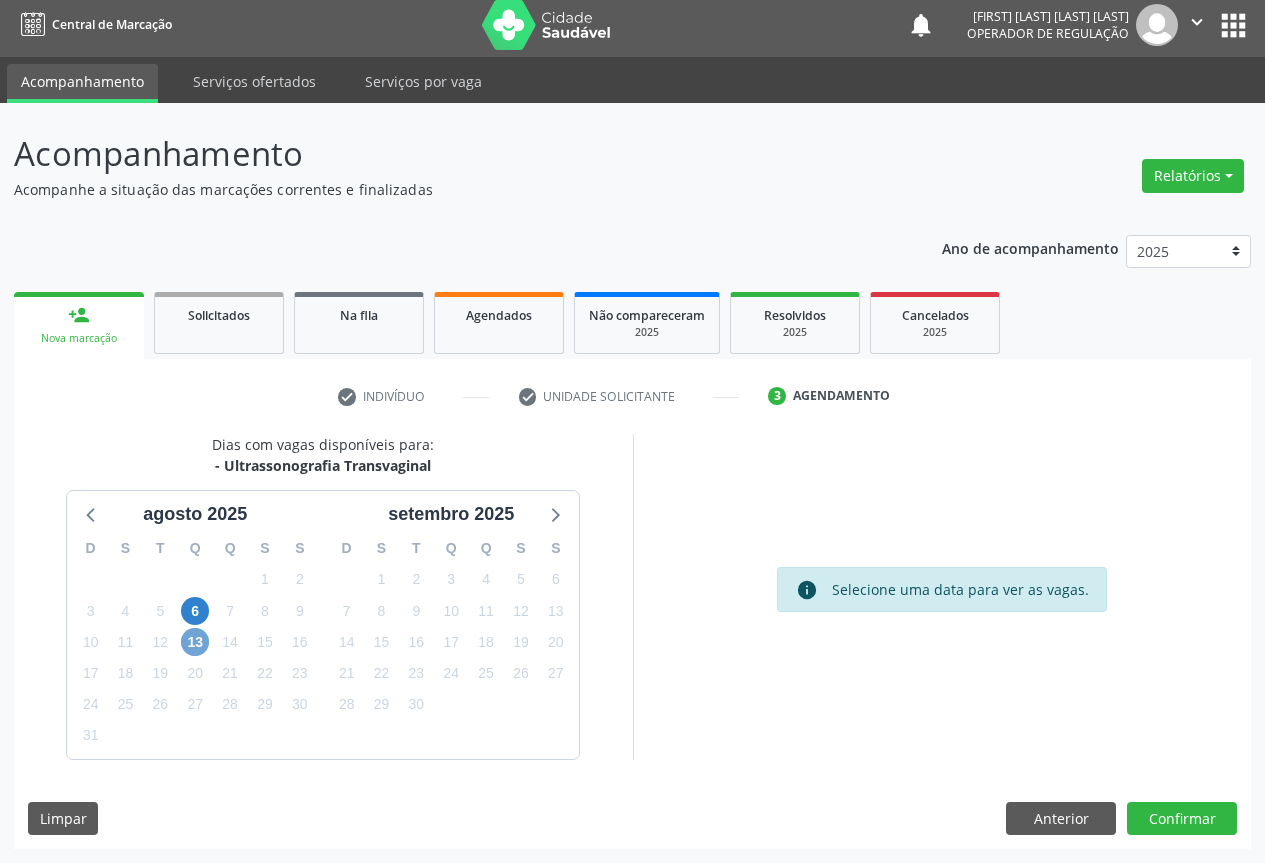 click on "13" at bounding box center [195, 642] 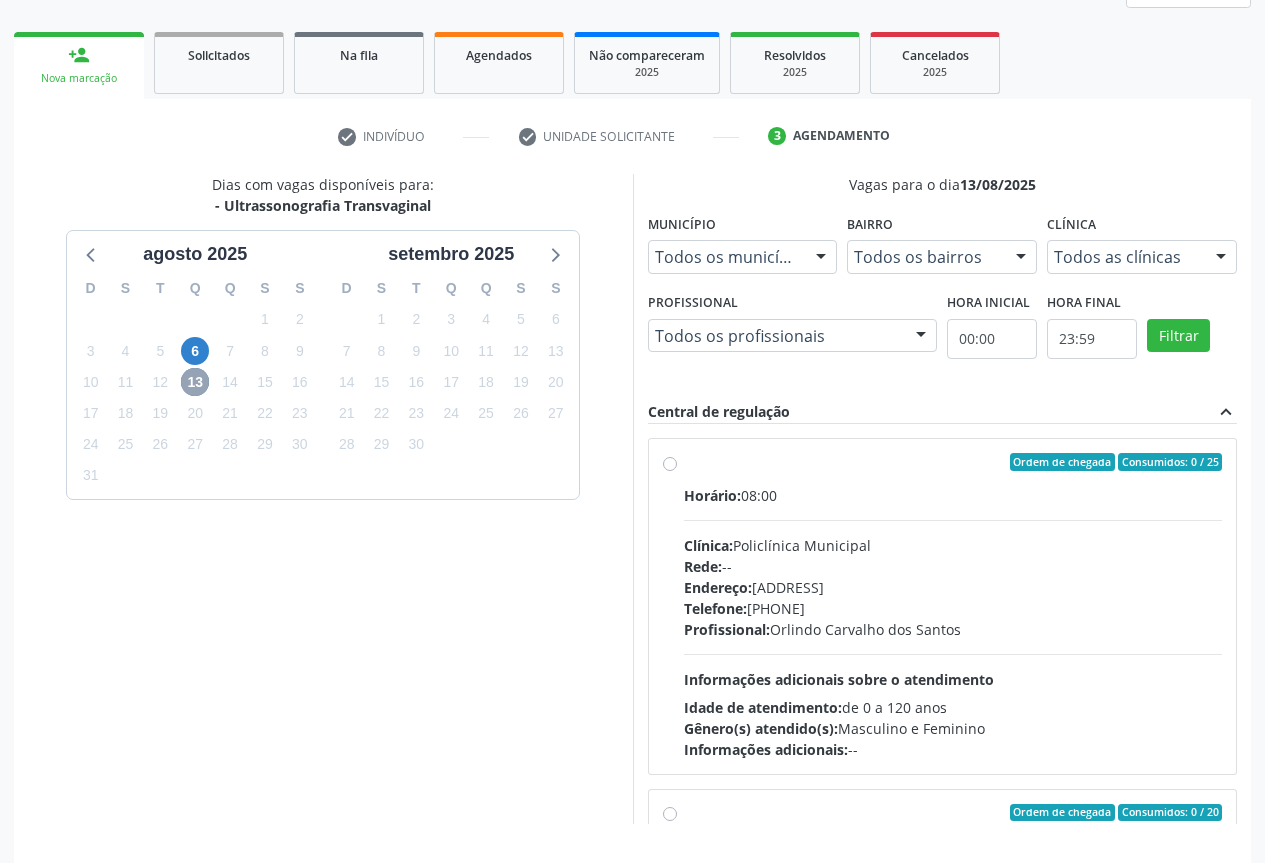 scroll, scrollTop: 332, scrollLeft: 0, axis: vertical 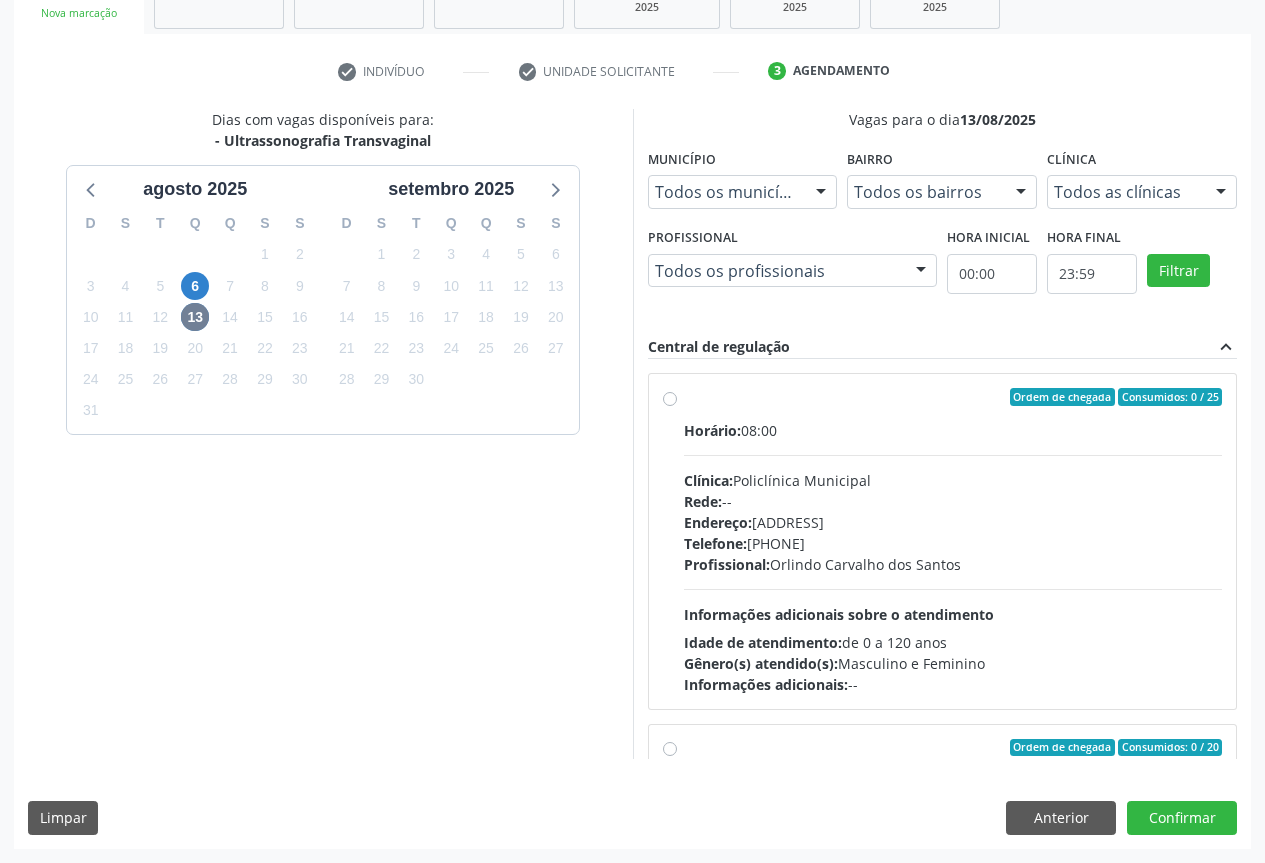 click on "Horário:   08:00
Clínica:  Policlínica Municipal
Rede:
--
Endereço:   Predio, nº 386, Centro, Campo Formoso - BA
Telefone:   (74) 6451312
Profissional:
Orlindo Carvalho dos Santos
Informações adicionais sobre o atendimento
Idade de atendimento:
de 0 a 120 anos
Gênero(s) atendido(s):
Masculino e Feminino
Informações adicionais:
--" at bounding box center [953, 557] 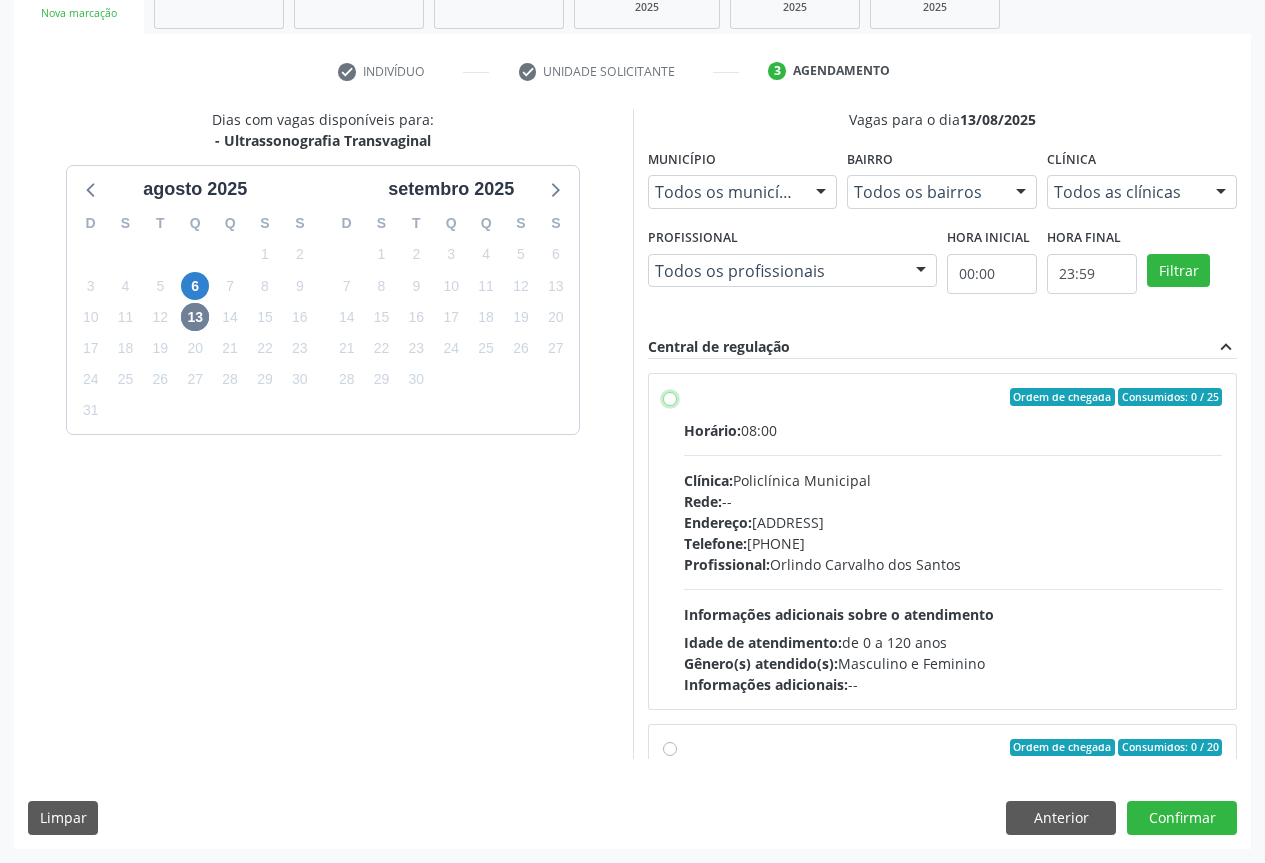 click on "Ordem de chegada
Consumidos: 0 / 25
Horário:   08:00
Clínica:  Policlínica Municipal
Rede:
--
Endereço:   Predio, nº 386, Centro, Campo Formoso - BA
Telefone:   (74) 6451312
Profissional:
Orlindo Carvalho dos Santos
Informações adicionais sobre o atendimento
Idade de atendimento:
de 0 a 120 anos
Gênero(s) atendido(s):
Masculino e Feminino
Informações adicionais:
--" at bounding box center [670, 397] 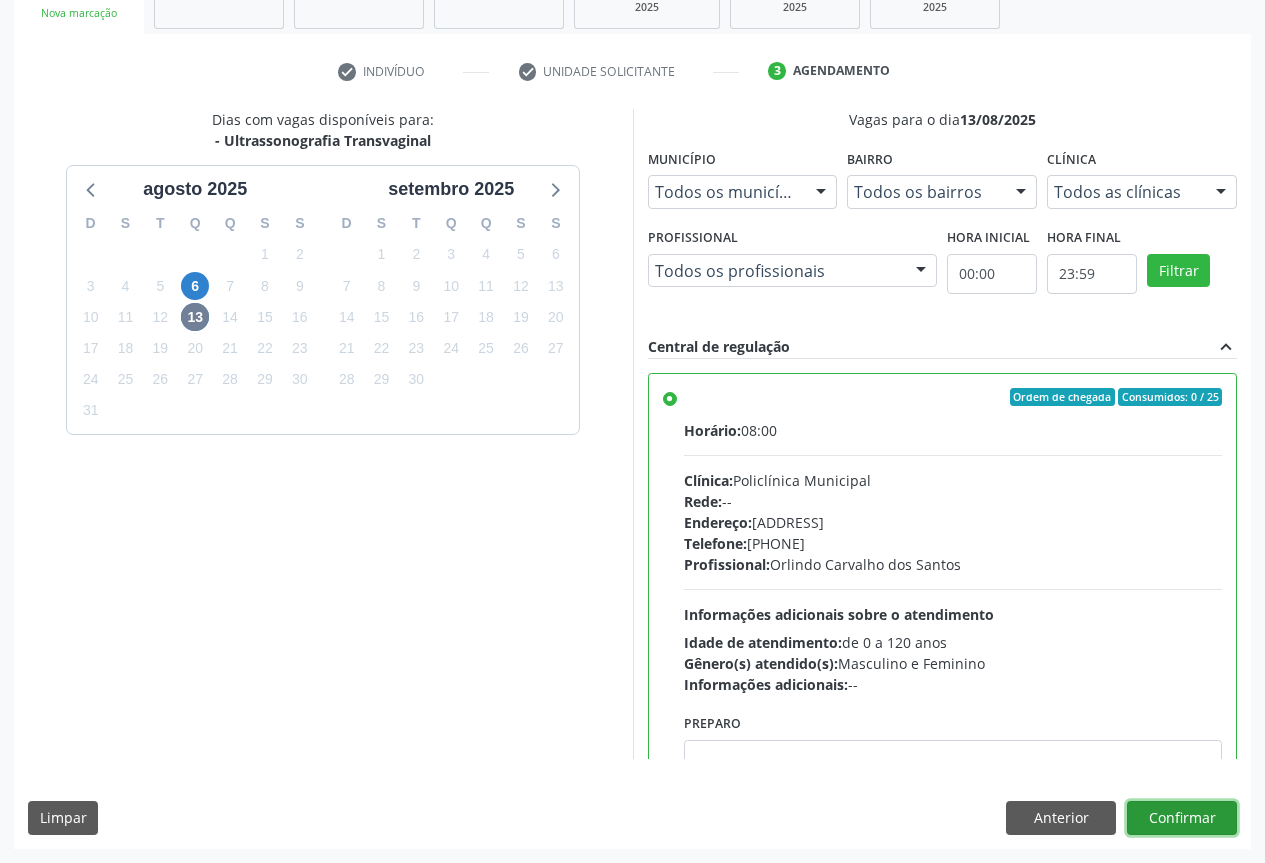 click on "Confirmar" at bounding box center (1182, 818) 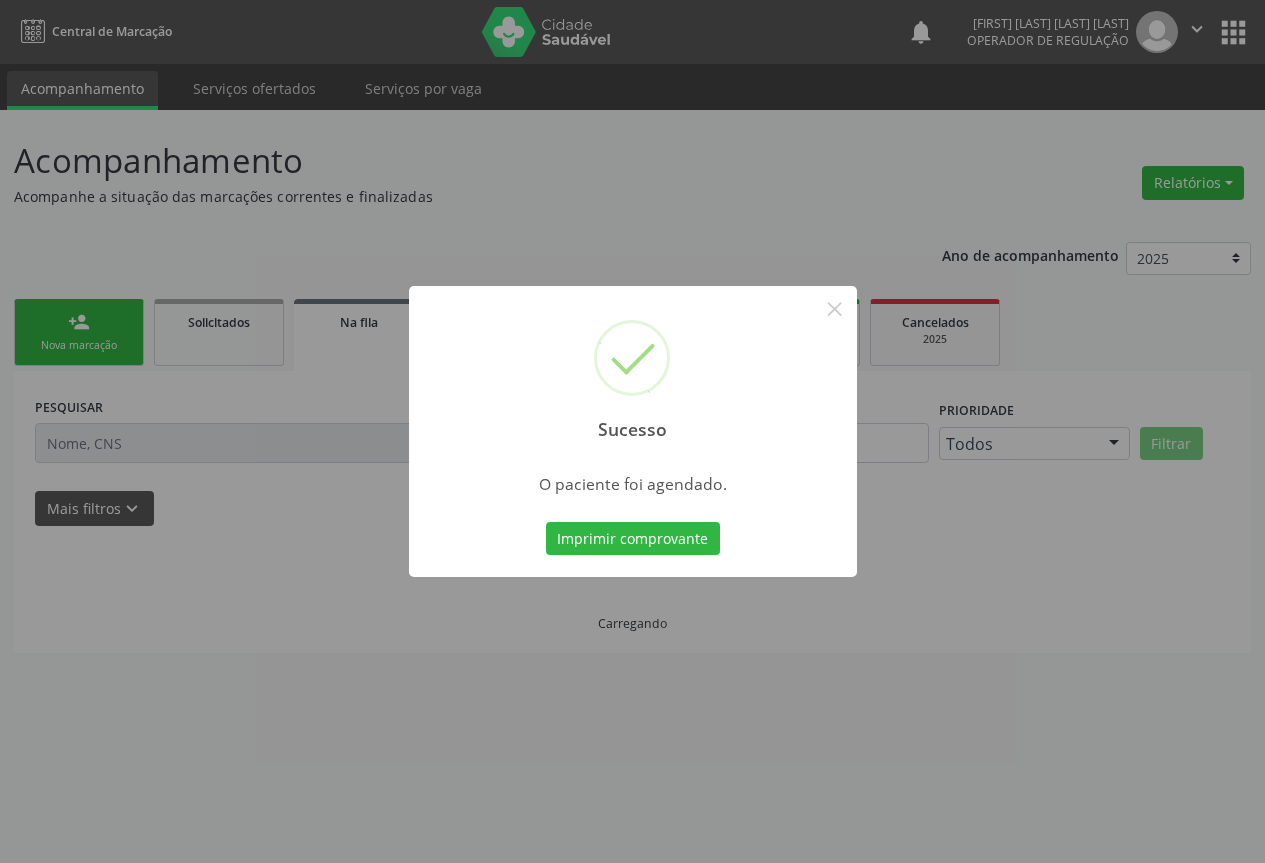 scroll, scrollTop: 0, scrollLeft: 0, axis: both 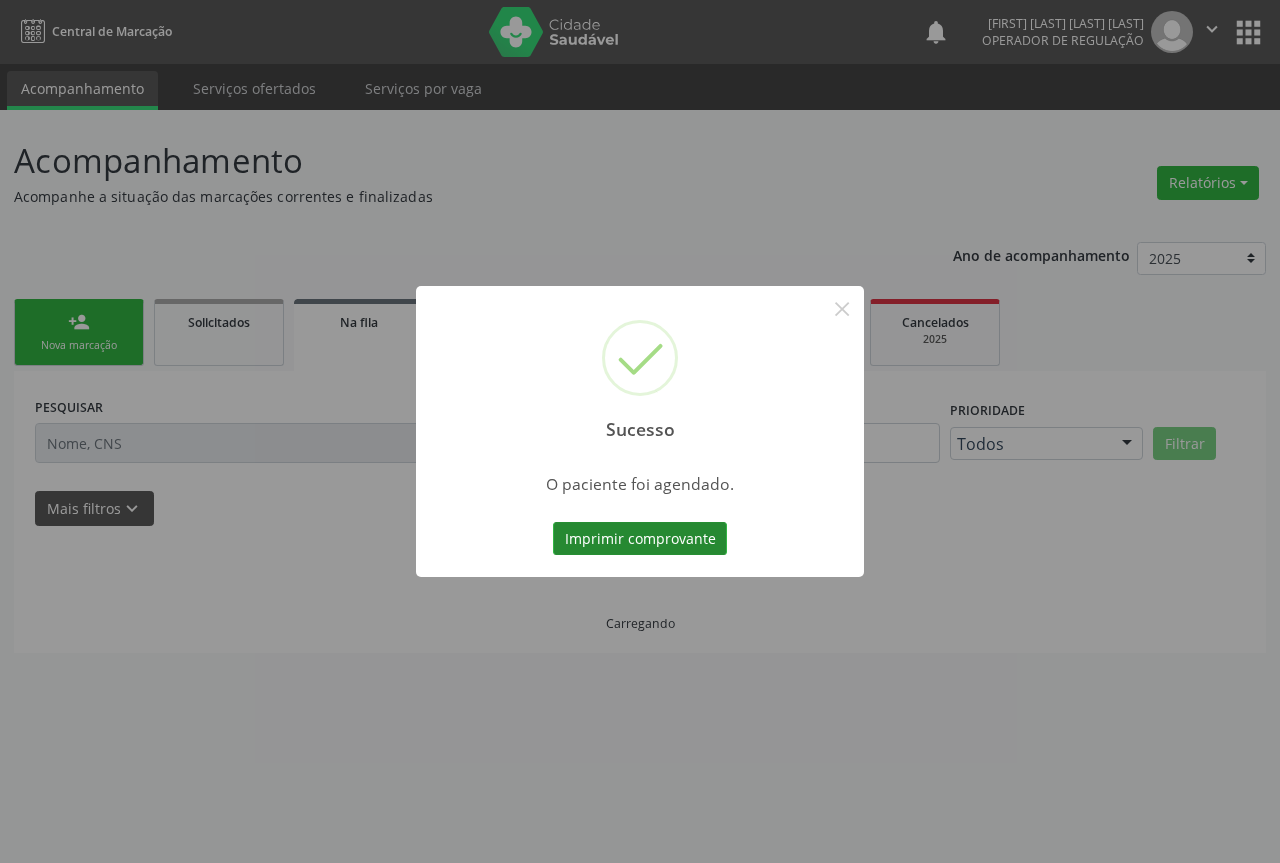 click on "Imprimir comprovante" at bounding box center [640, 539] 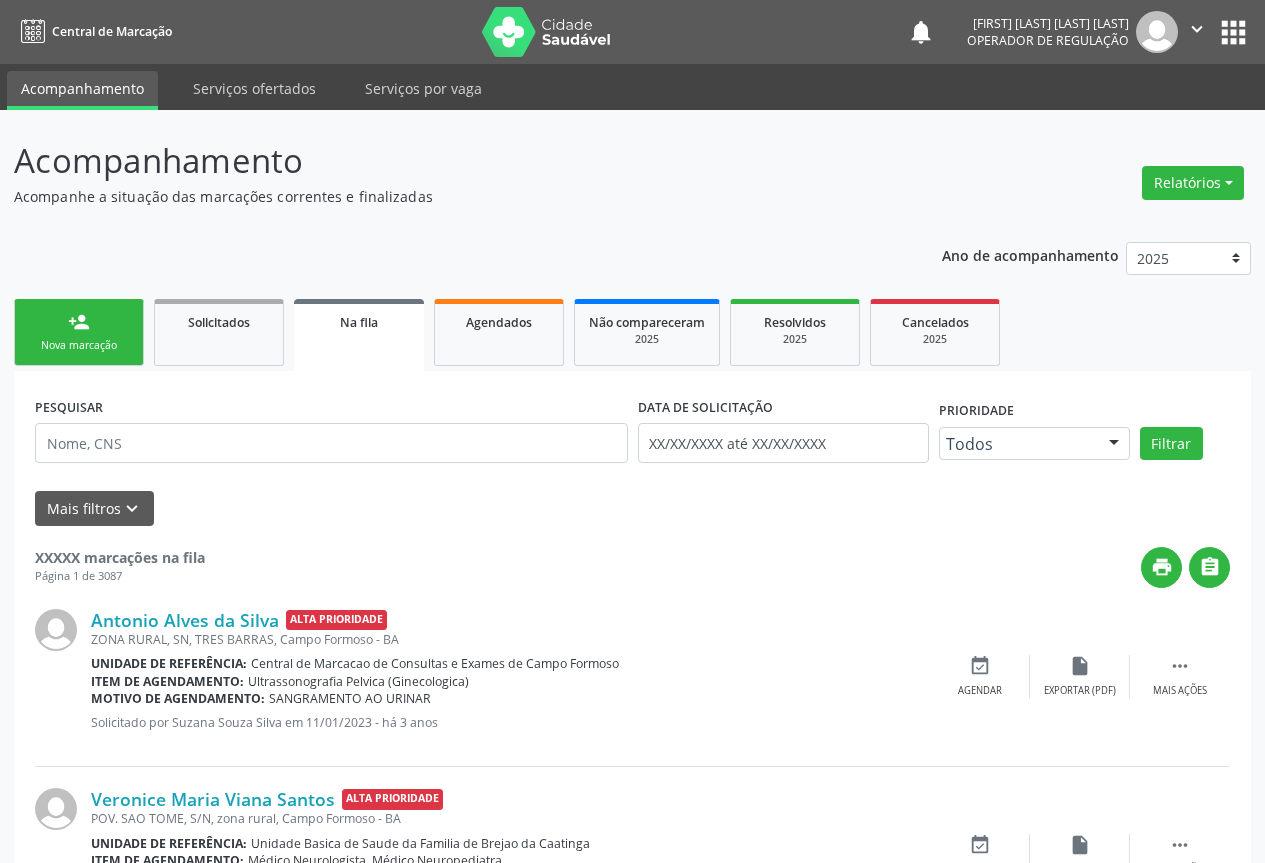 click on "person_add
Nova marcação" at bounding box center (79, 332) 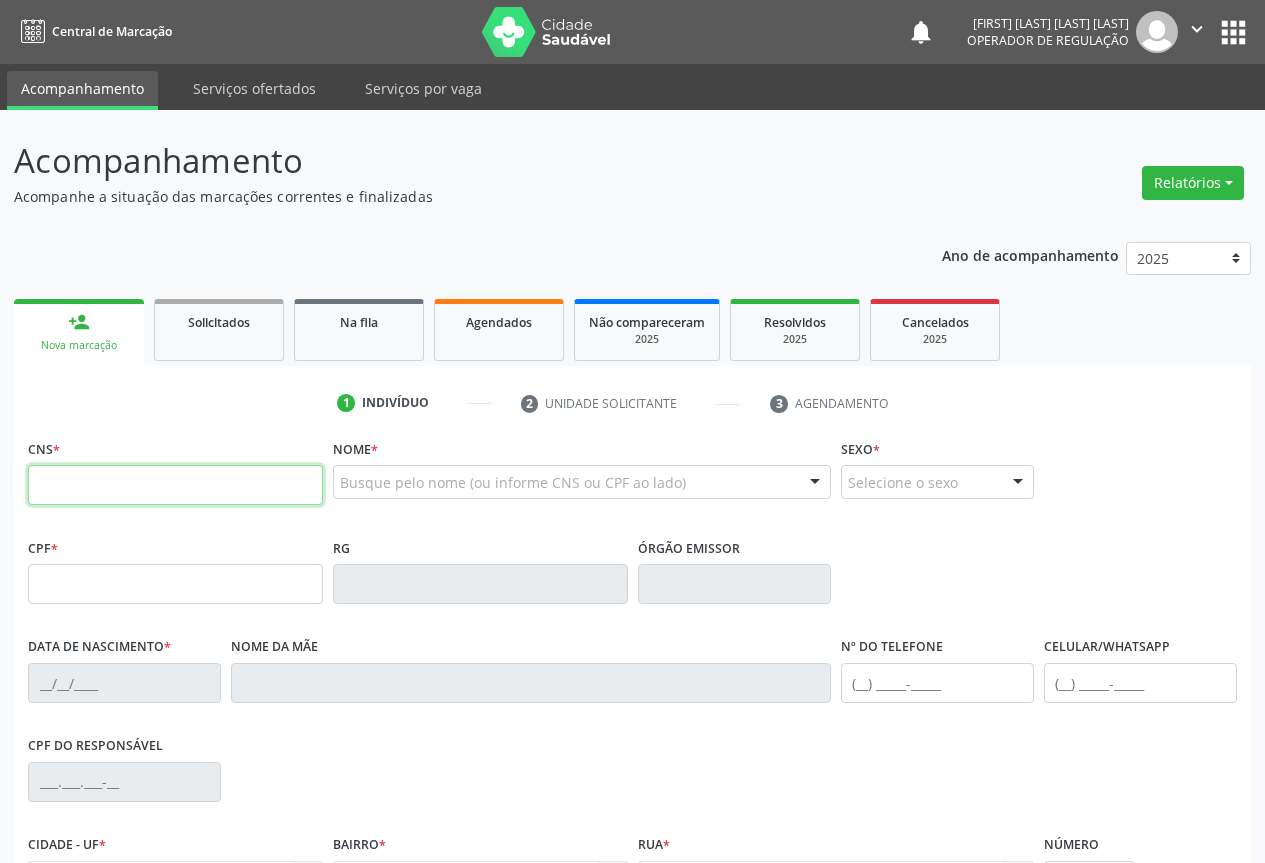 click at bounding box center (175, 485) 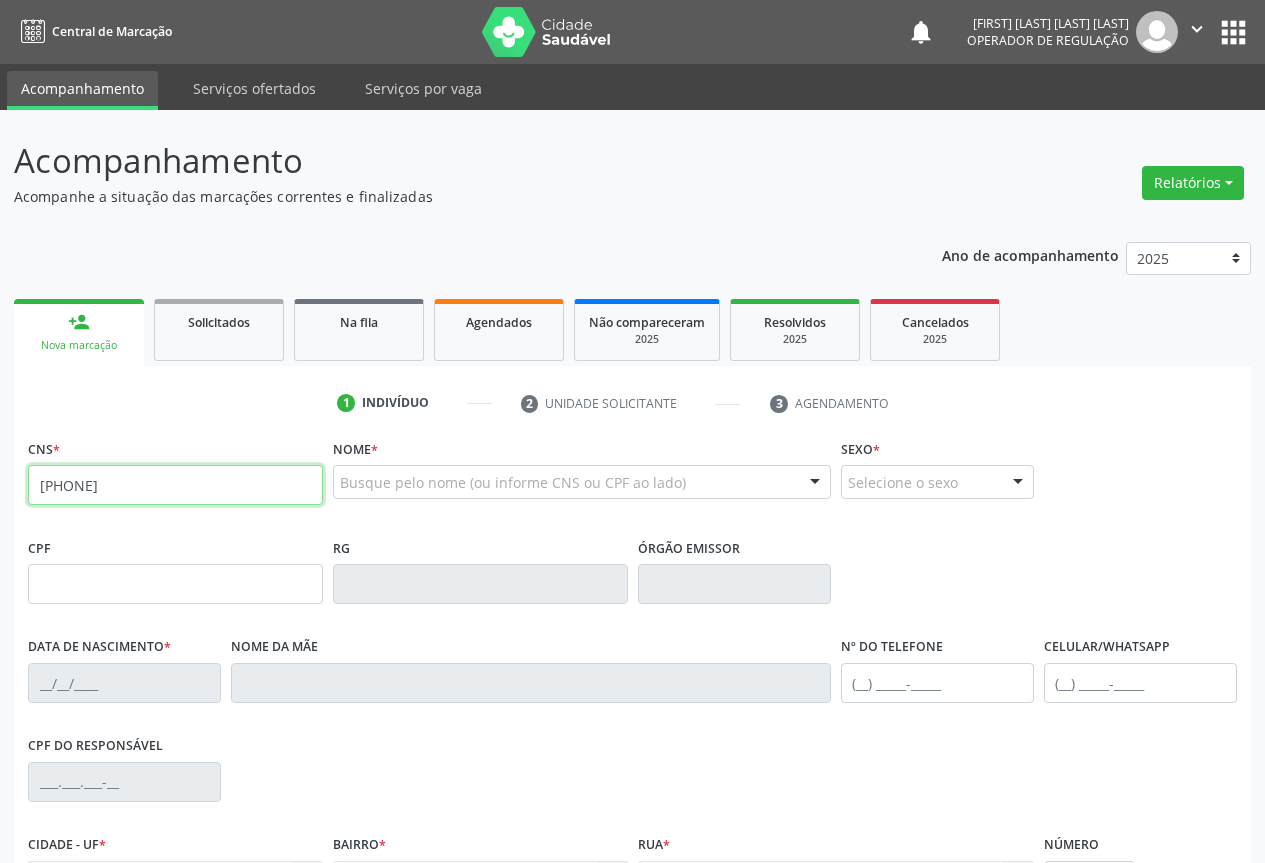 type on "702 3001 2806 5719" 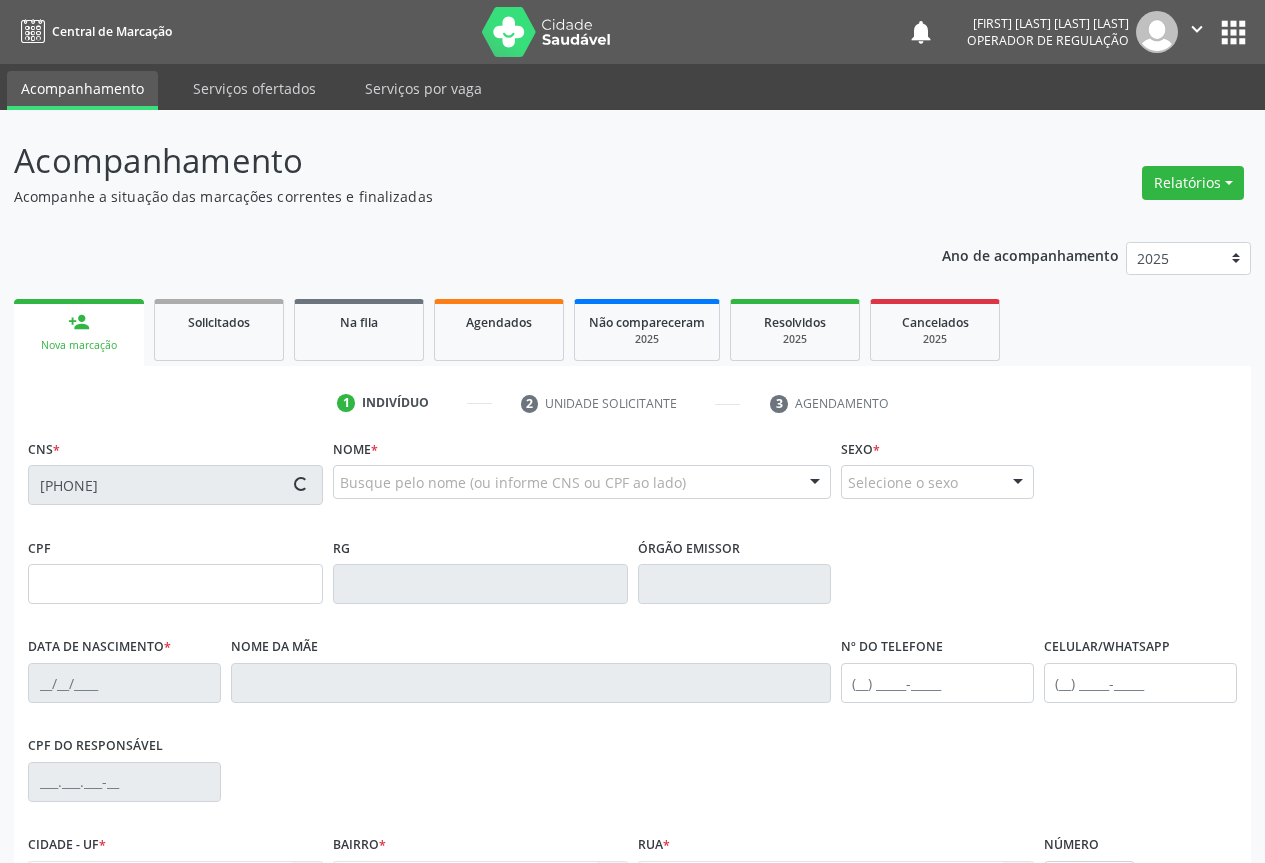 type on "1414703996" 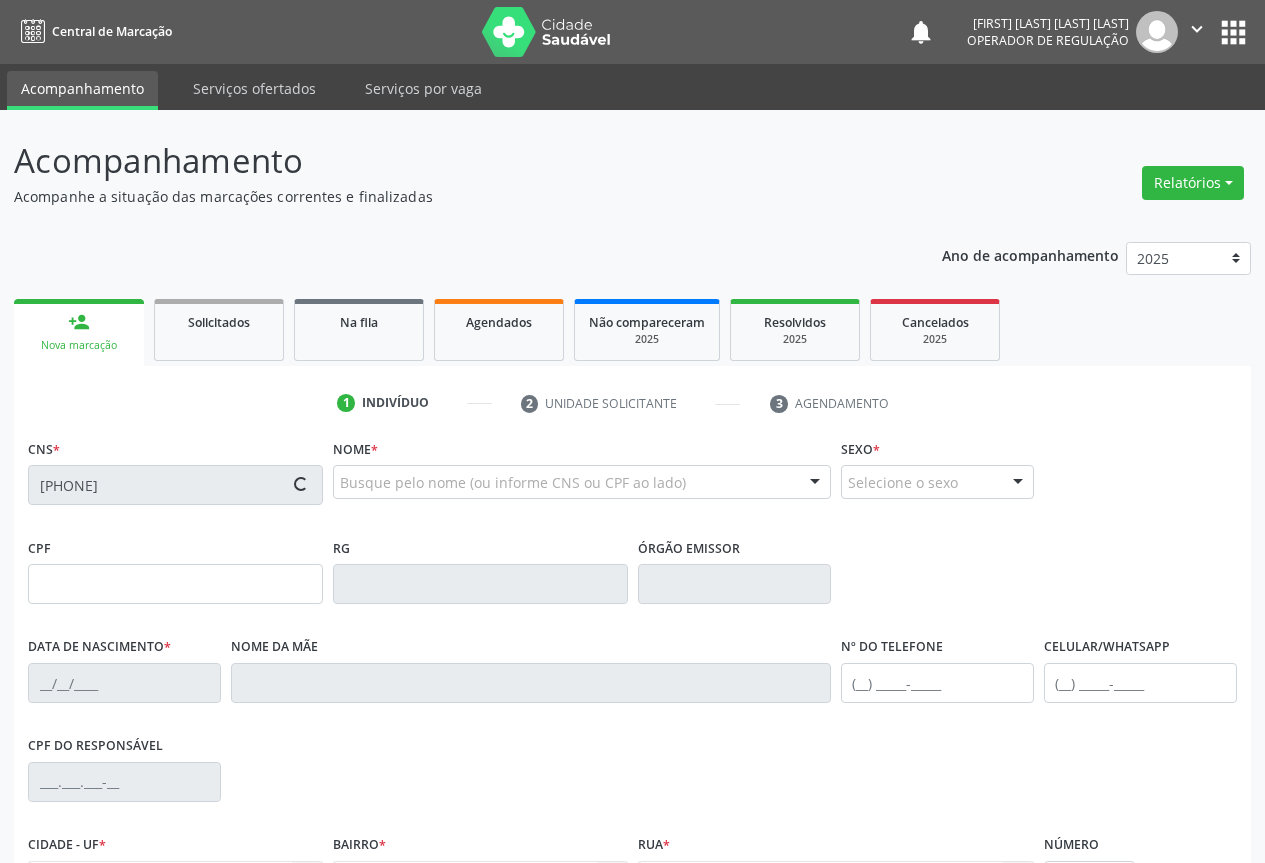 type on "17/08/1981" 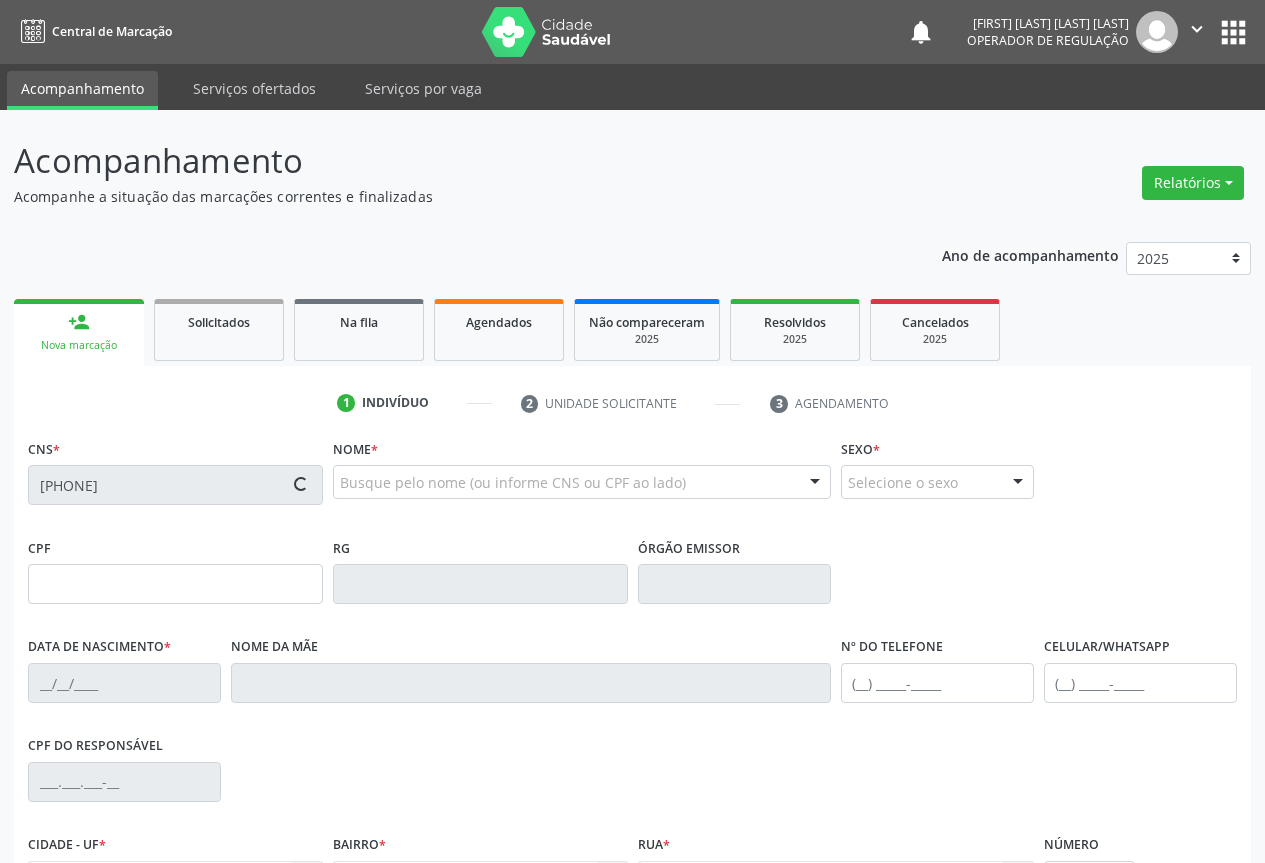 type on "006.761.135-40" 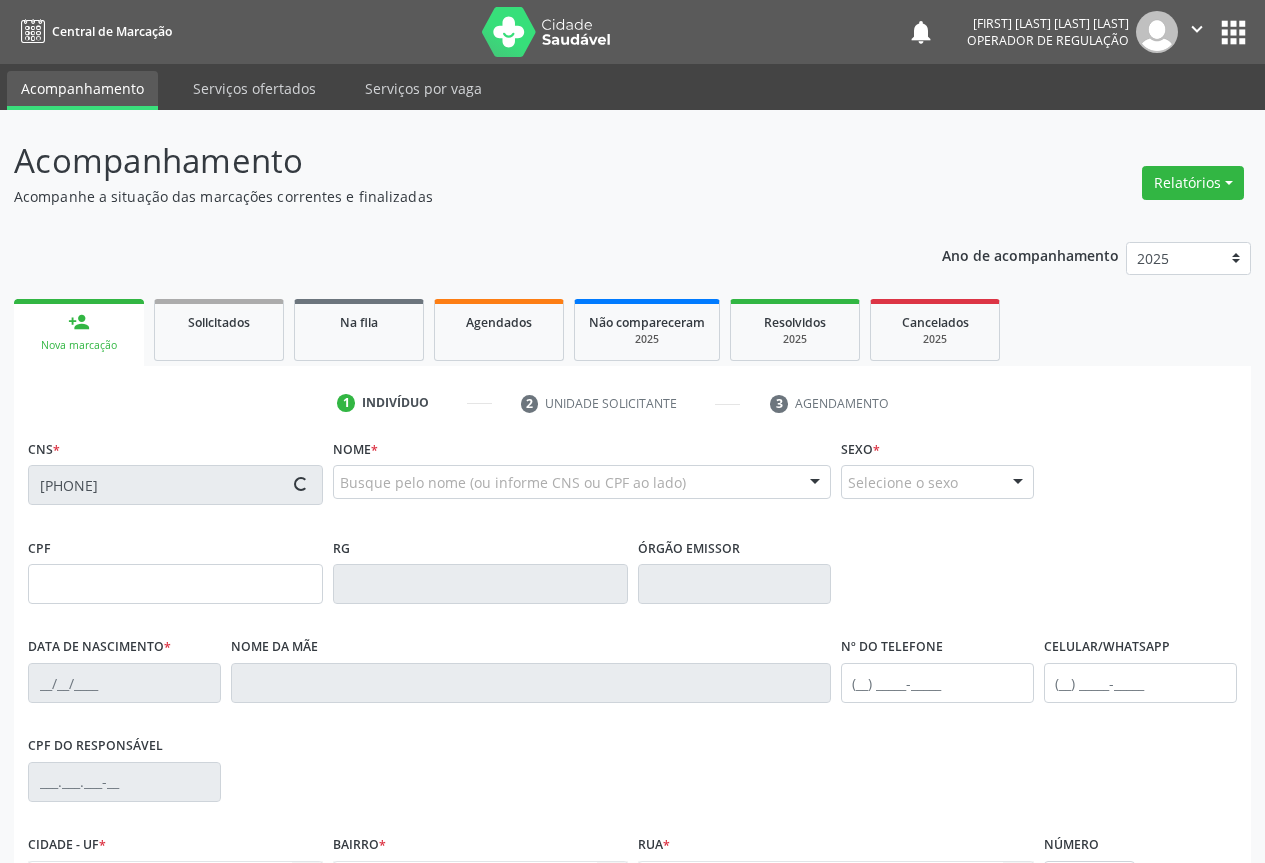 type on "S/N" 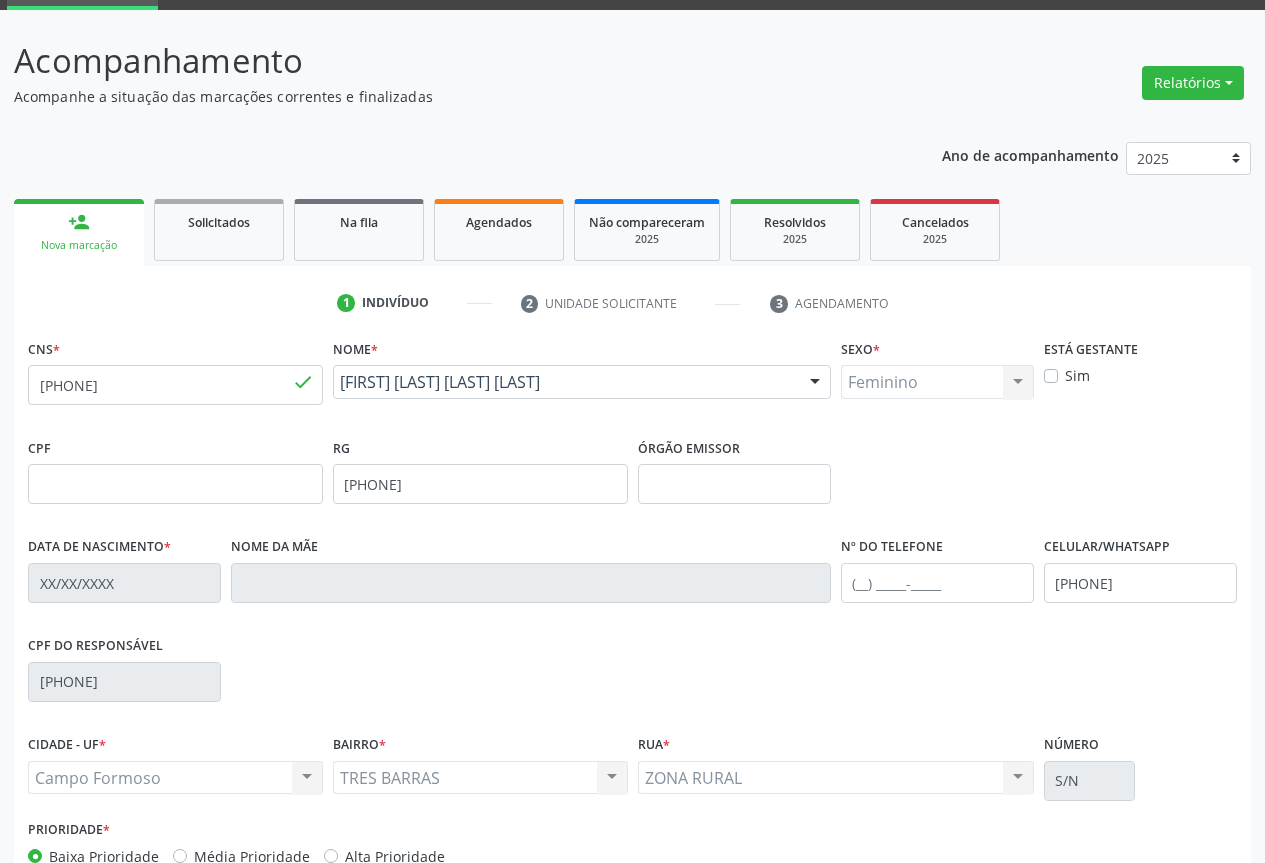scroll, scrollTop: 221, scrollLeft: 0, axis: vertical 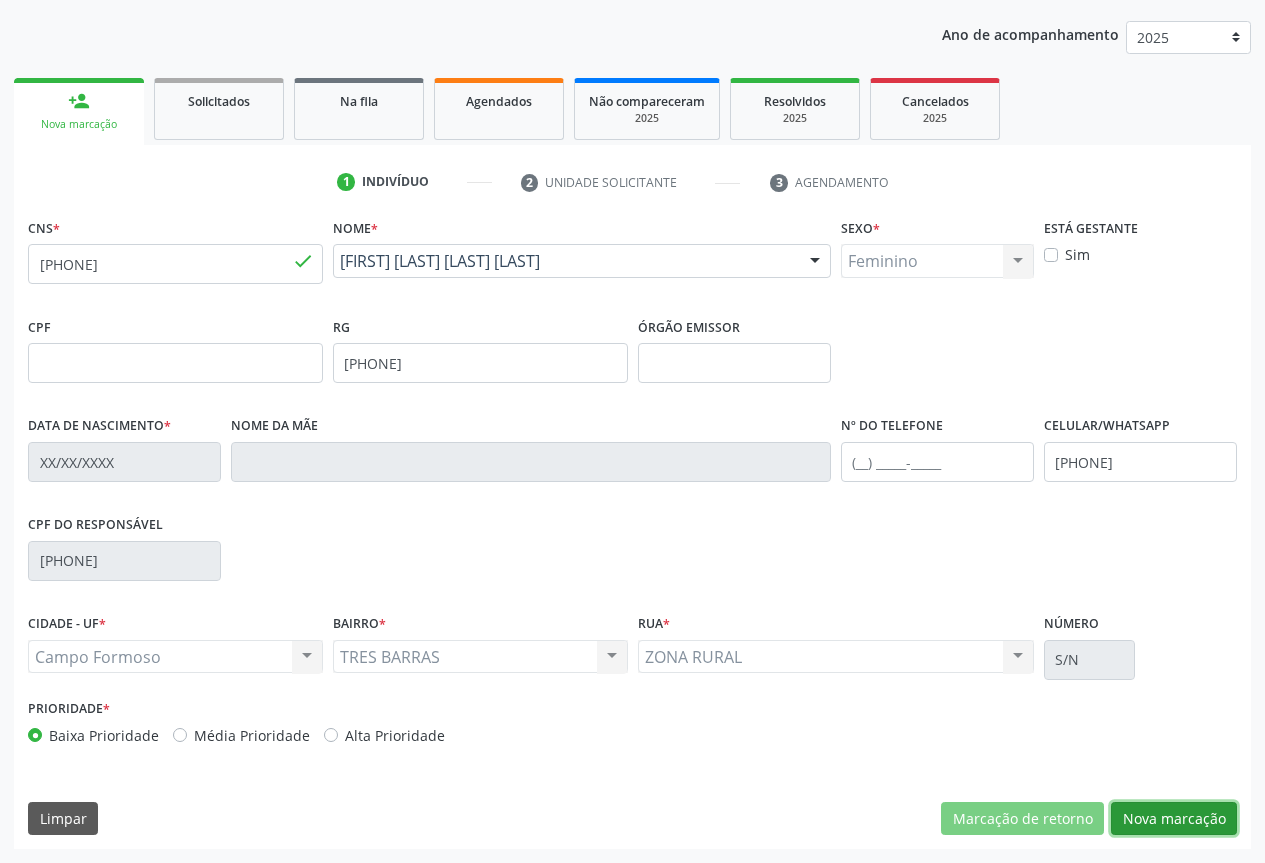 click on "Nova marcação" at bounding box center (1174, 819) 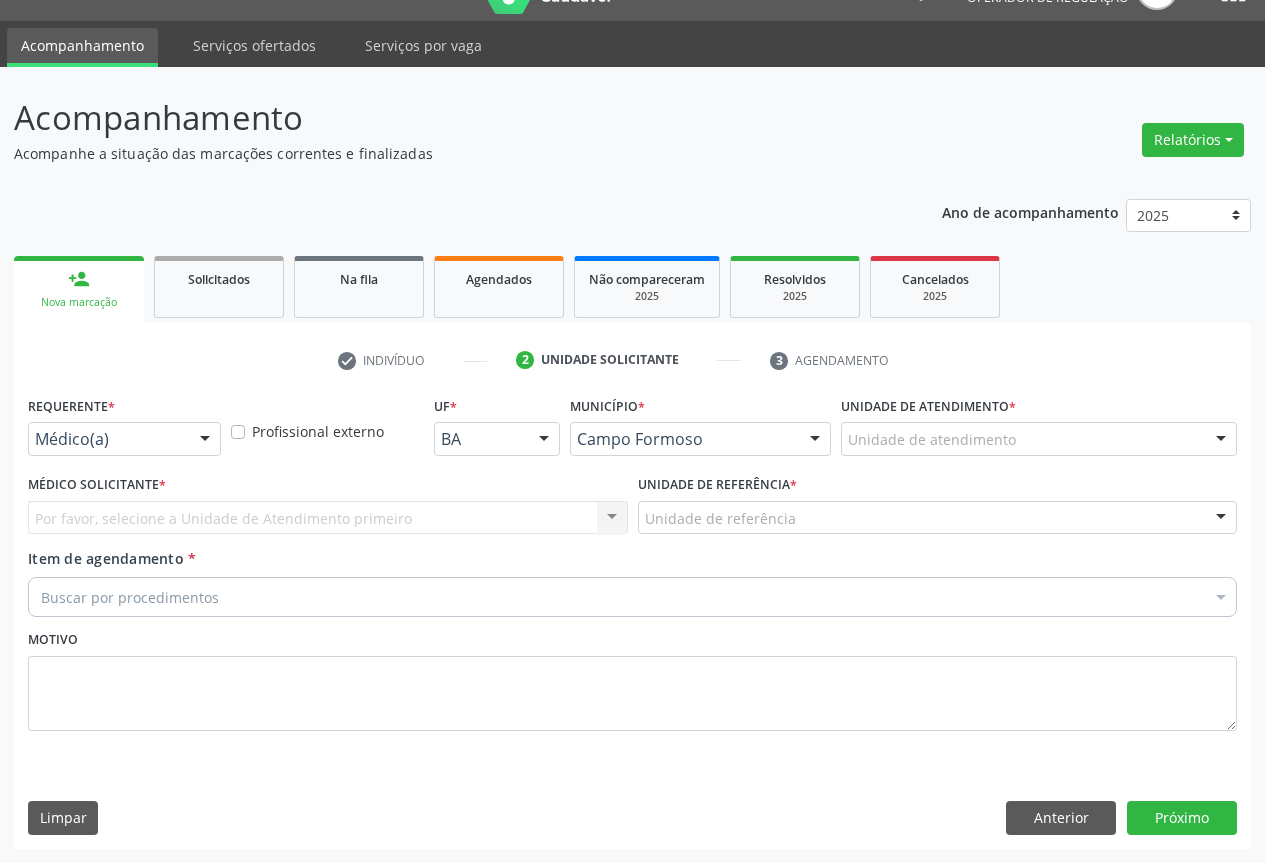 scroll, scrollTop: 43, scrollLeft: 0, axis: vertical 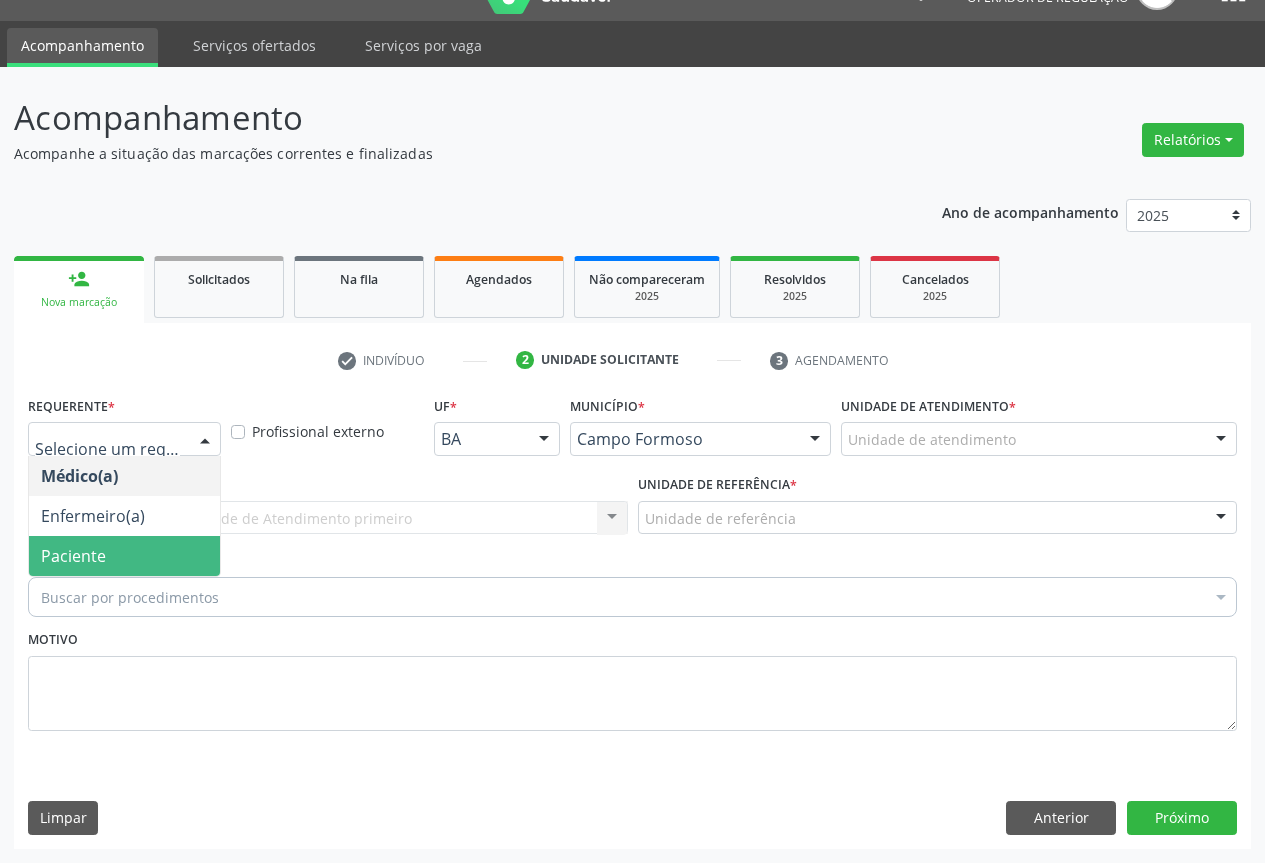 click on "Paciente" at bounding box center (73, 556) 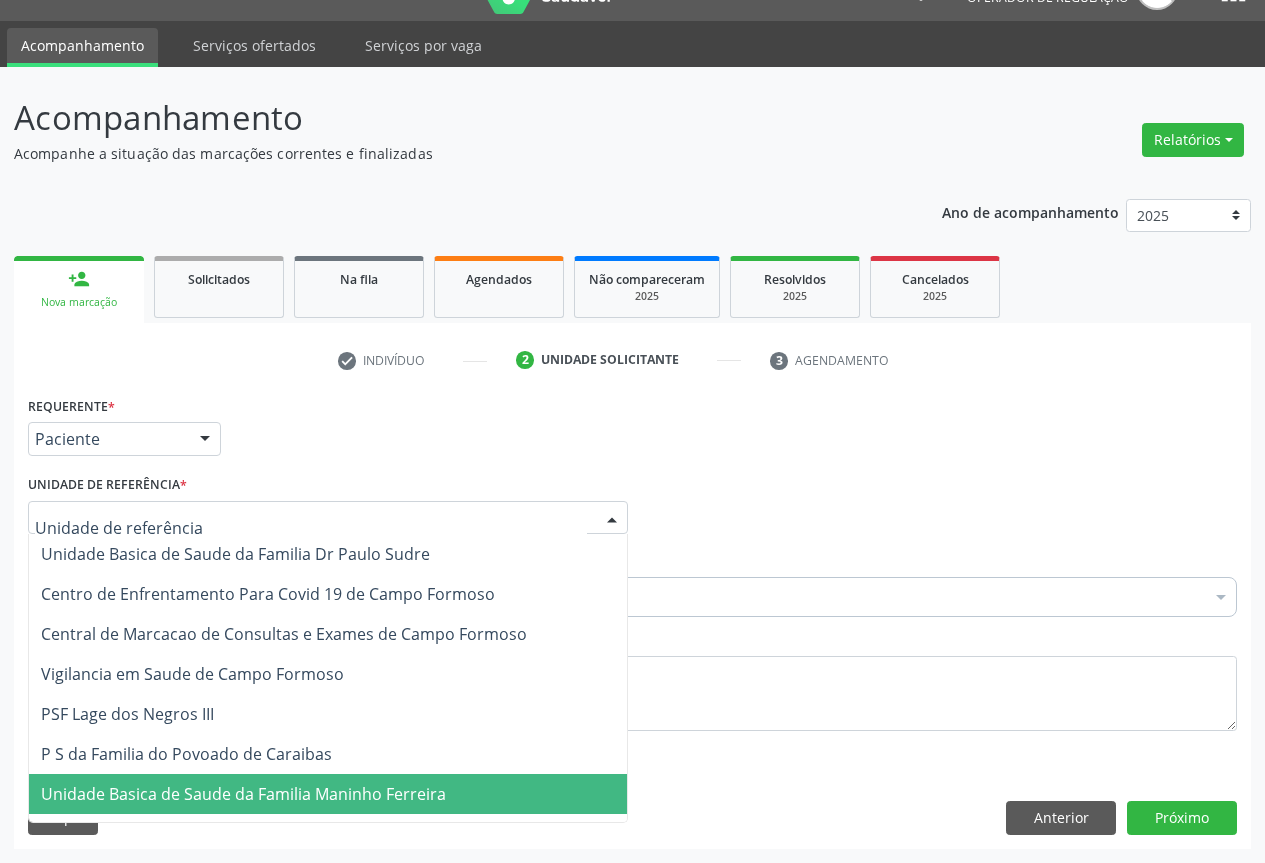 click on "Unidade Basica de Saude da Familia Maninho Ferreira" at bounding box center [243, 794] 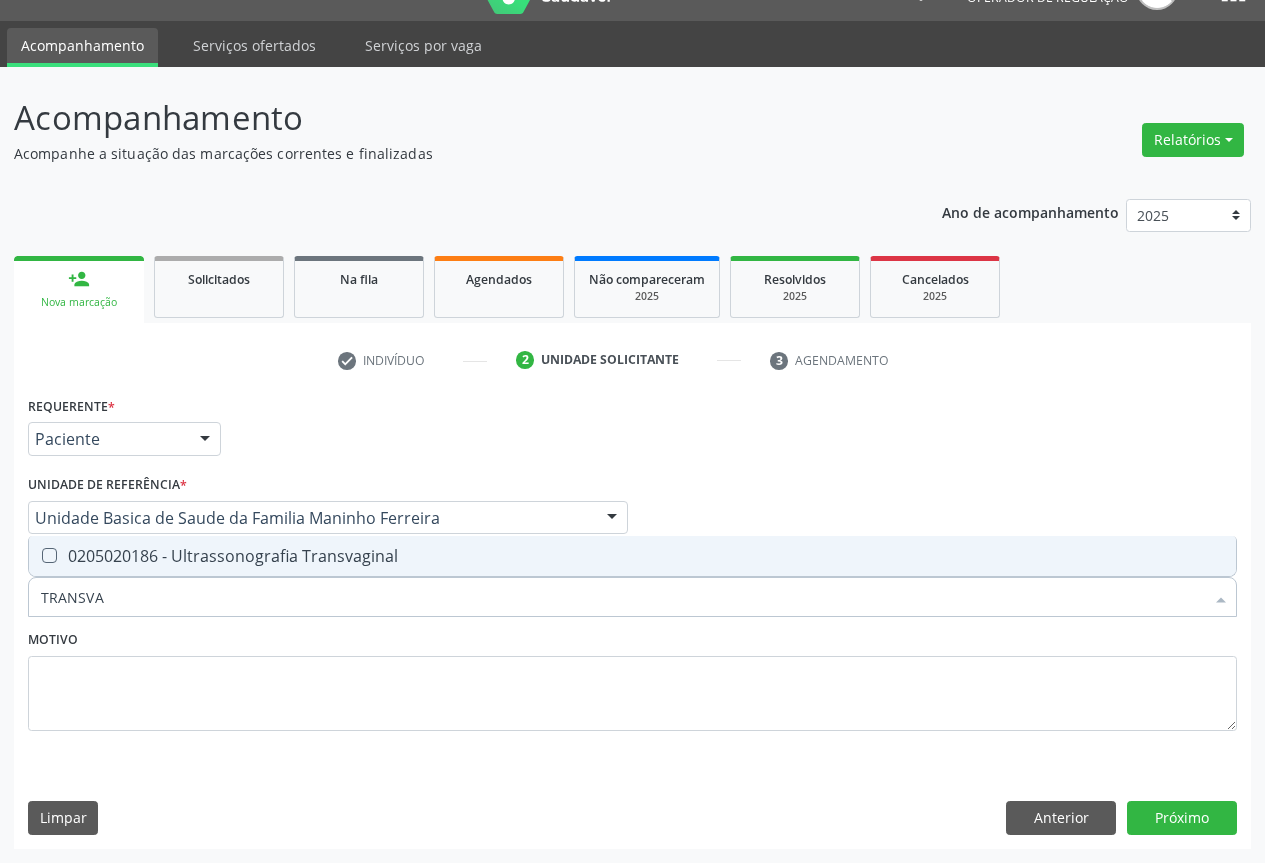 type on "TRANSVAG" 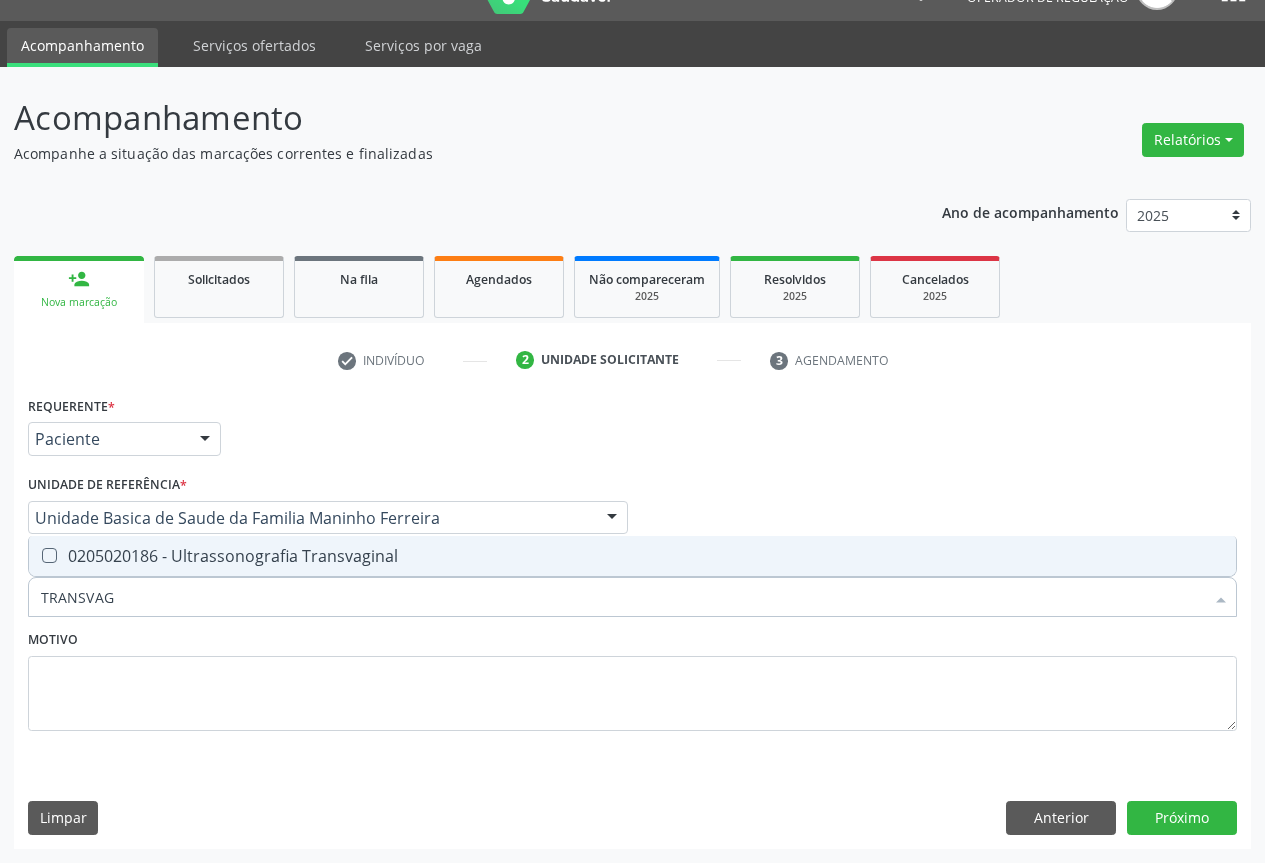 click on "0205020186 - Ultrassonografia Transvaginal" at bounding box center (632, 556) 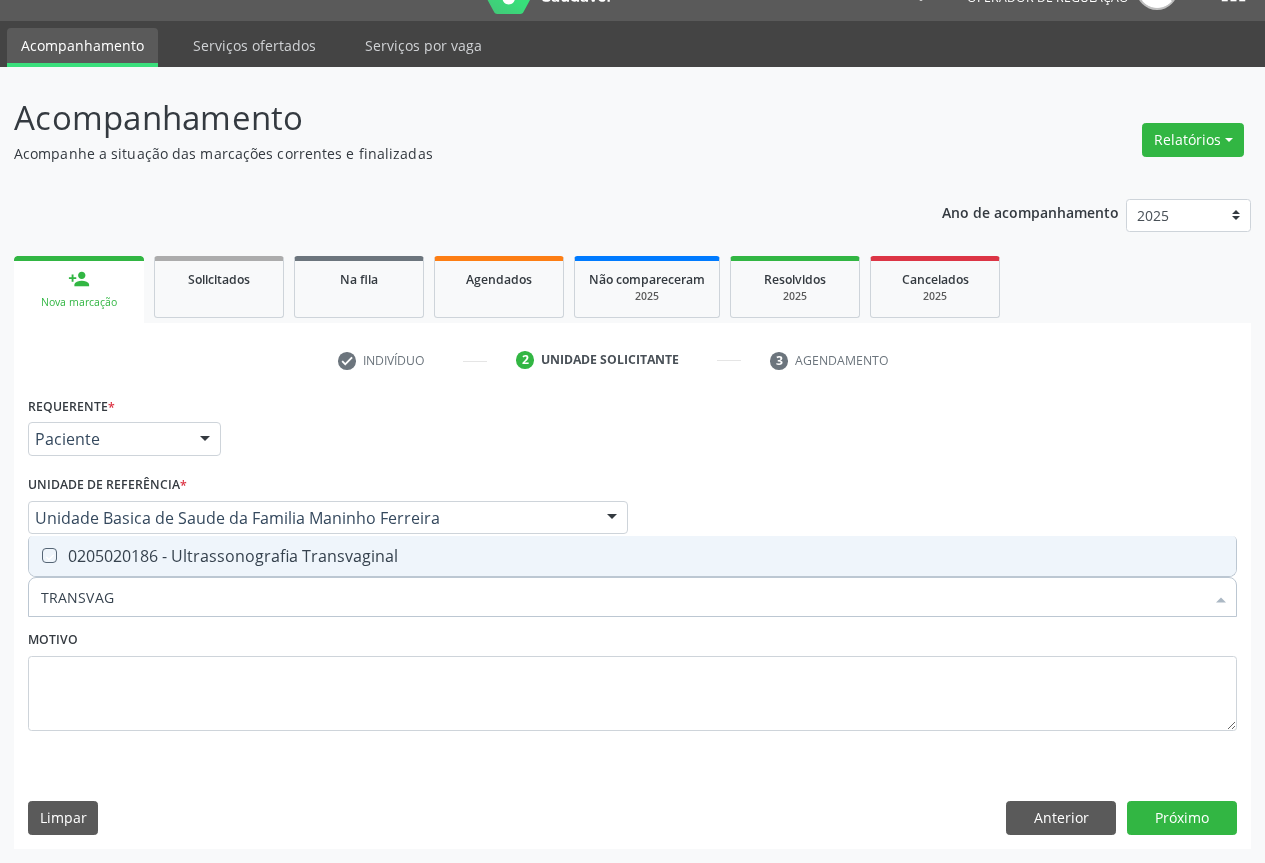 checkbox on "true" 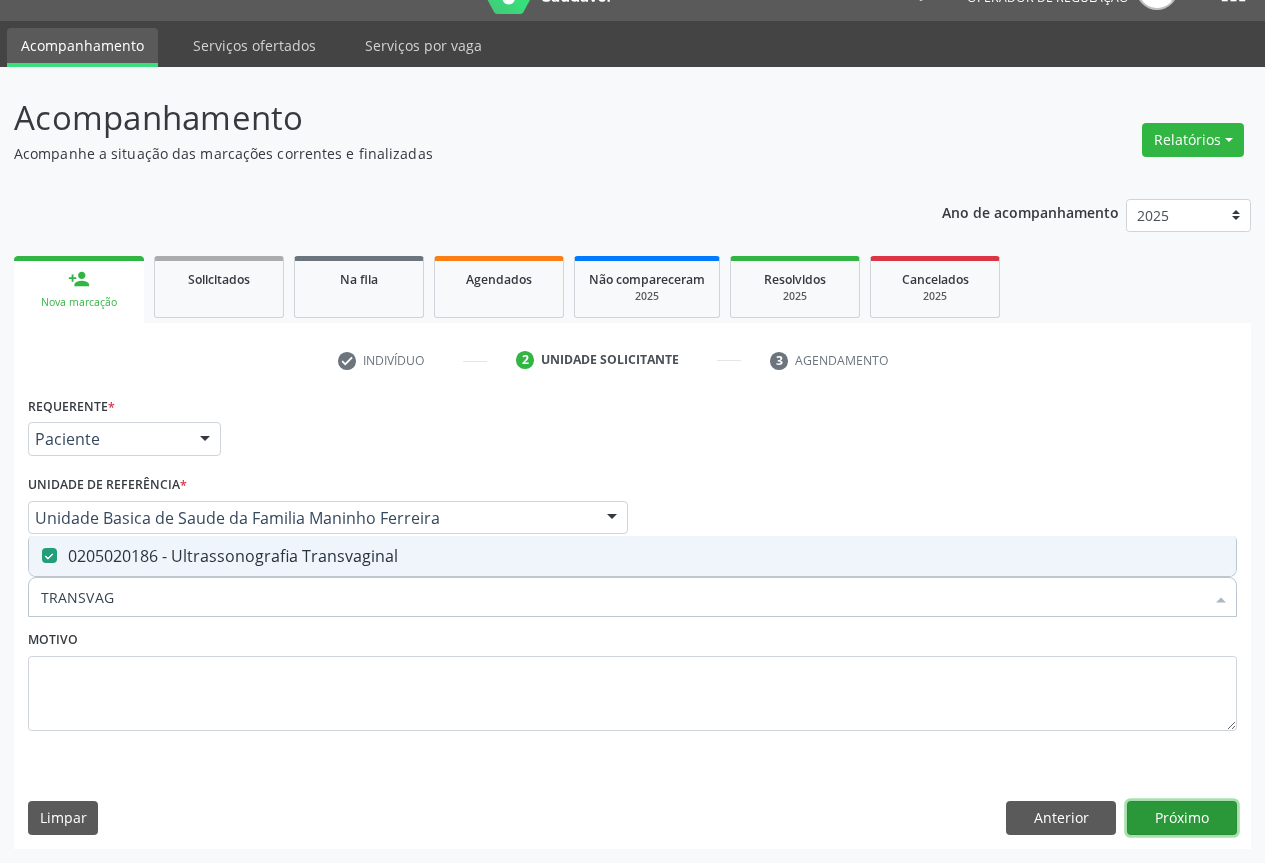 click on "Próximo" at bounding box center [1182, 818] 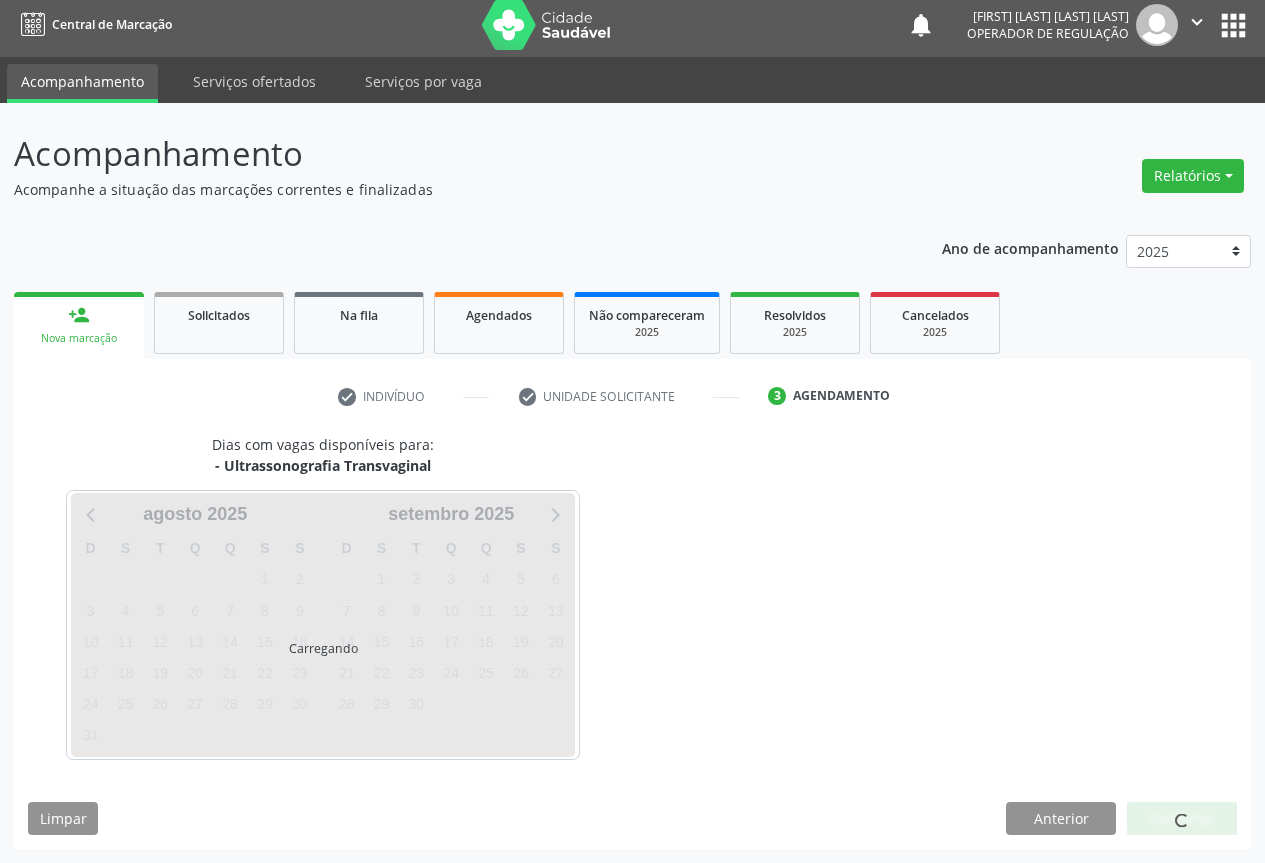 scroll, scrollTop: 7, scrollLeft: 0, axis: vertical 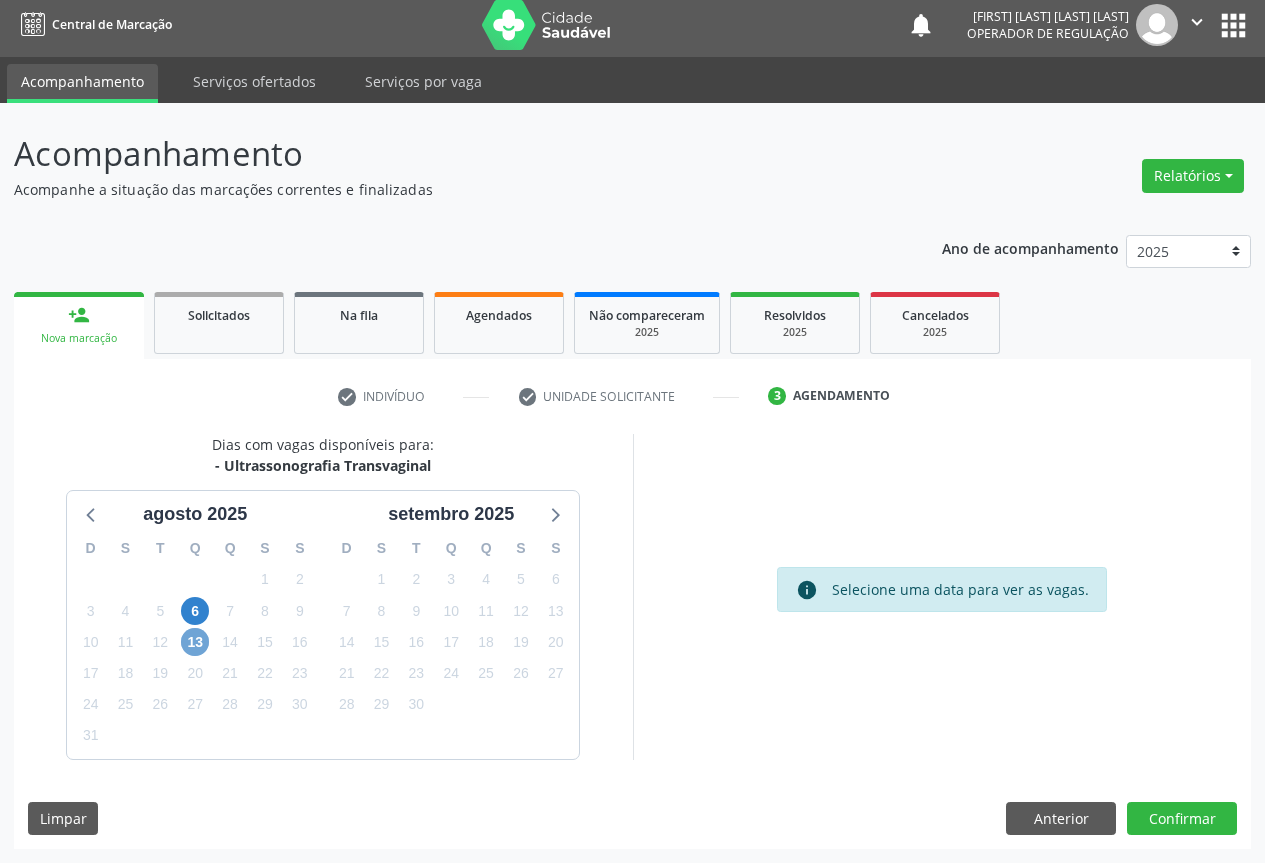 click on "13" at bounding box center (195, 642) 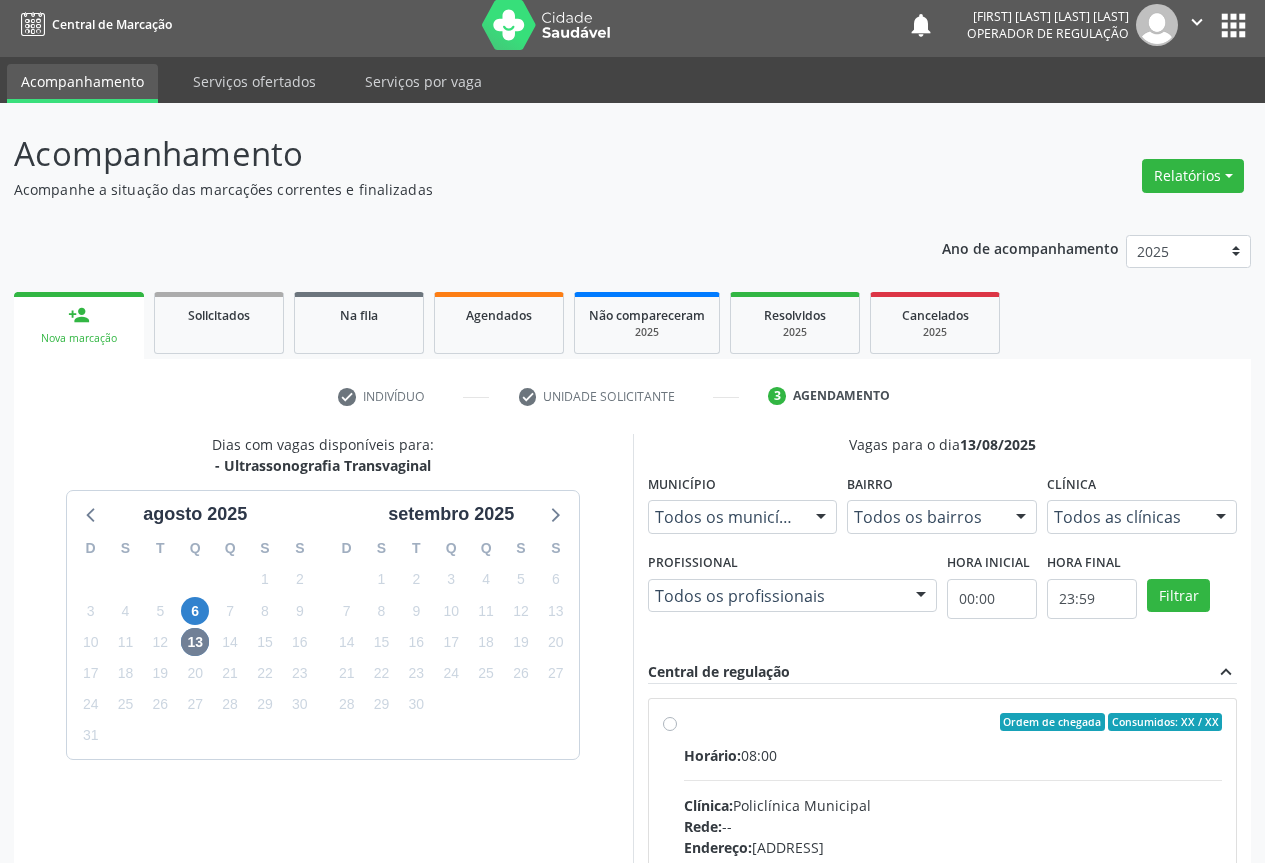 click on "Horário:   08:00
Clínica:  Policlínica Municipal
Rede:
--
Endereço:   Predio, nº 386, Centro, Campo Formoso - BA
Telefone:   (74) 6451312
Profissional:
Orlindo Carvalho dos Santos
Informações adicionais sobre o atendimento
Idade de atendimento:
de 0 a 120 anos
Gênero(s) atendido(s):
Masculino e Feminino
Informações adicionais:
--" at bounding box center (953, 882) 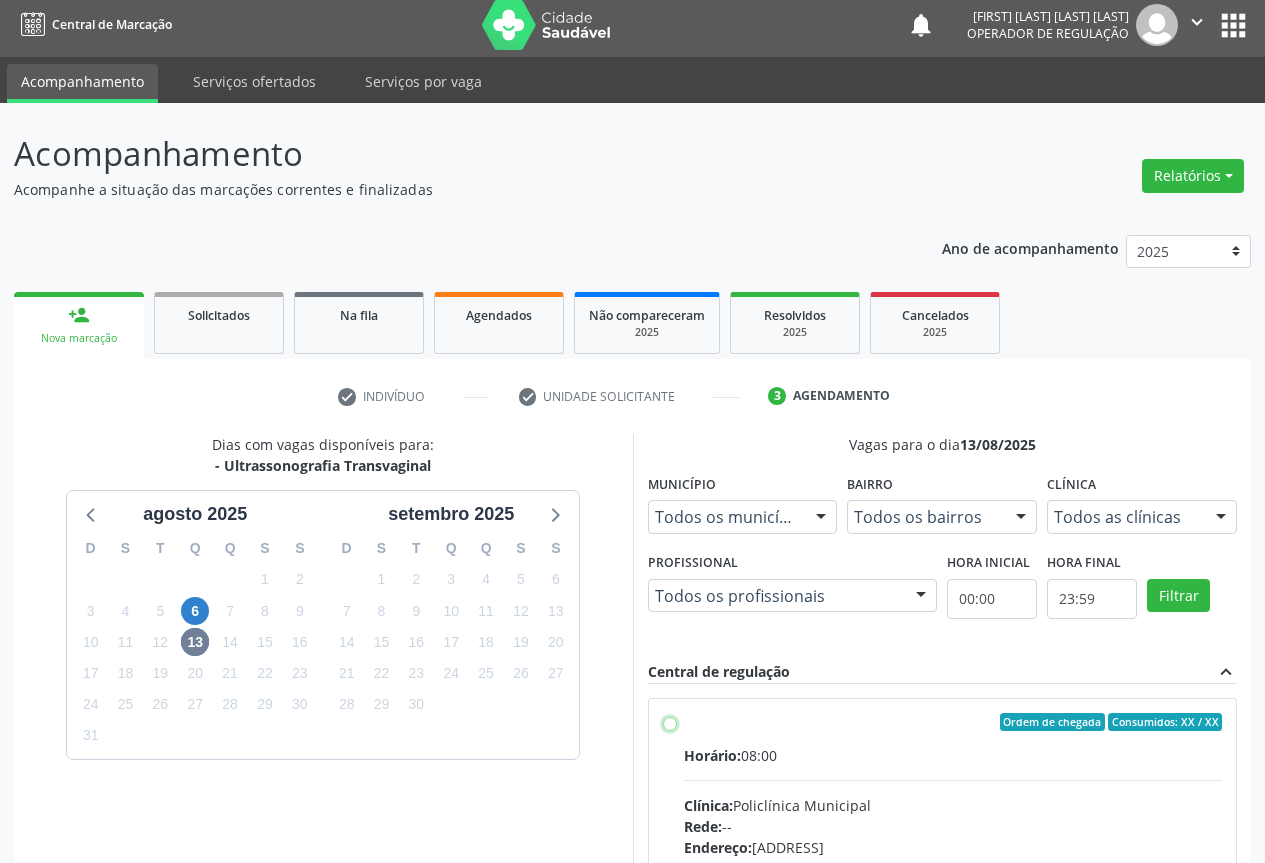 click on "Ordem de chegada
Consumidos: 1 / 25
Horário:   08:00
Clínica:  Policlínica Municipal
Rede:
--
Endereço:   Predio, nº 386, Centro, Campo Formoso - BA
Telefone:   (74) 6451312
Profissional:
Orlindo Carvalho dos Santos
Informações adicionais sobre o atendimento
Idade de atendimento:
de 0 a 120 anos
Gênero(s) atendido(s):
Masculino e Feminino
Informações adicionais:
--" at bounding box center [670, 722] 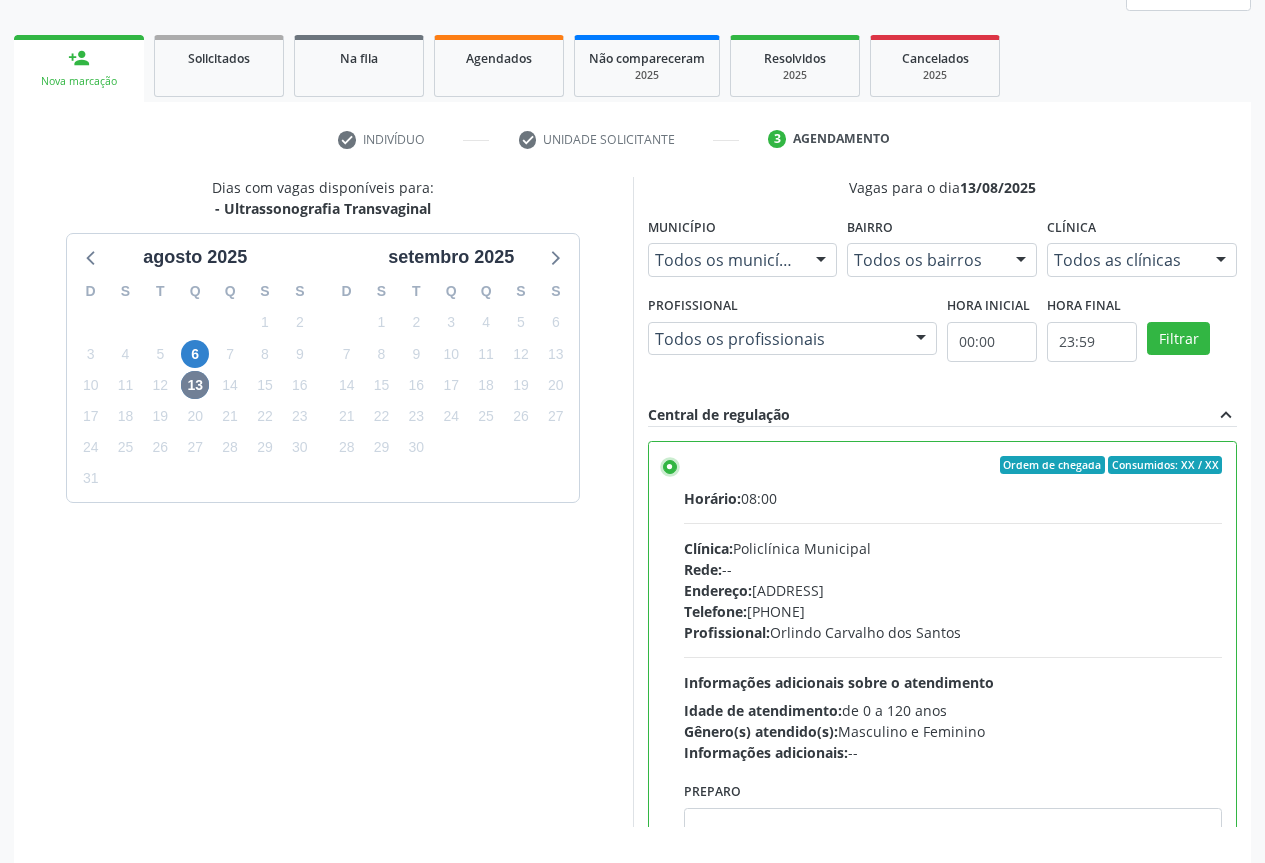 scroll, scrollTop: 332, scrollLeft: 0, axis: vertical 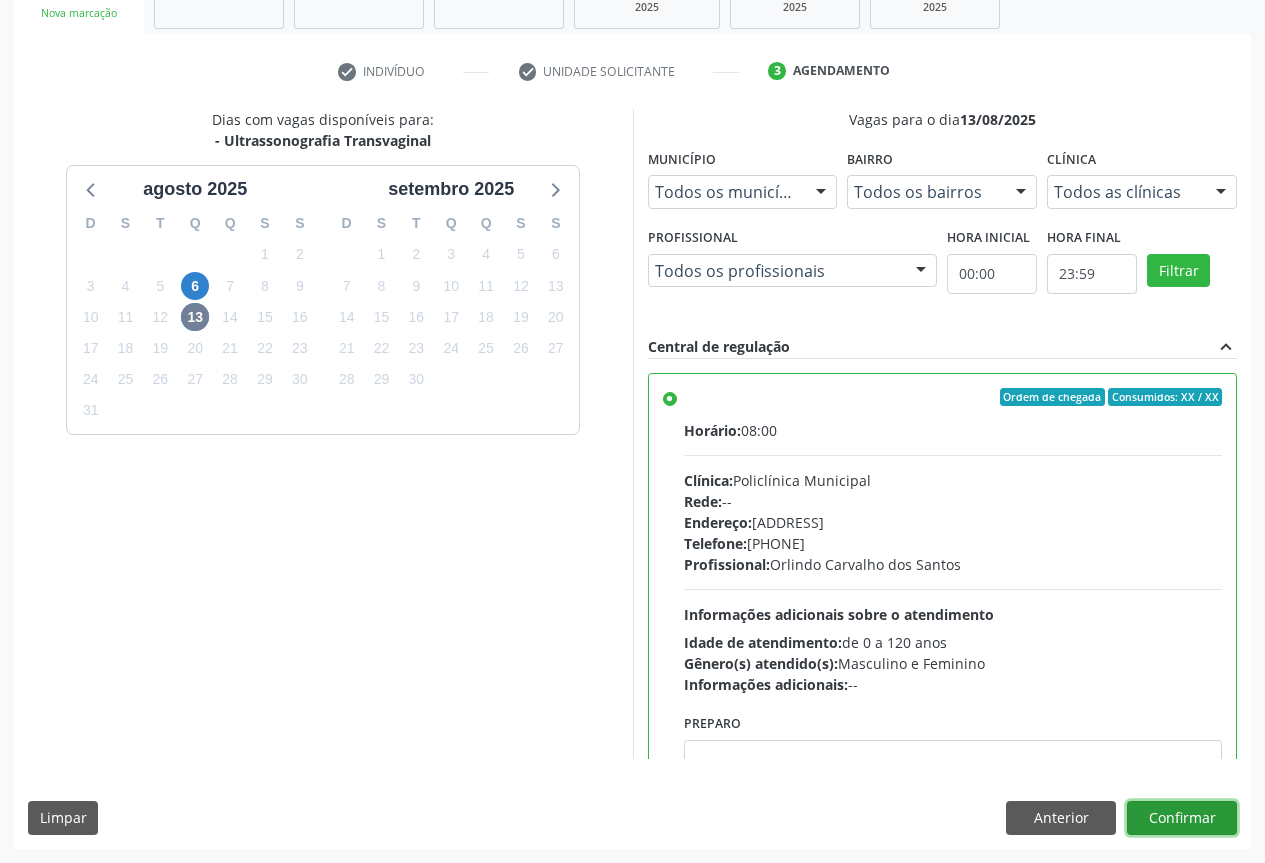click on "Confirmar" at bounding box center (1182, 818) 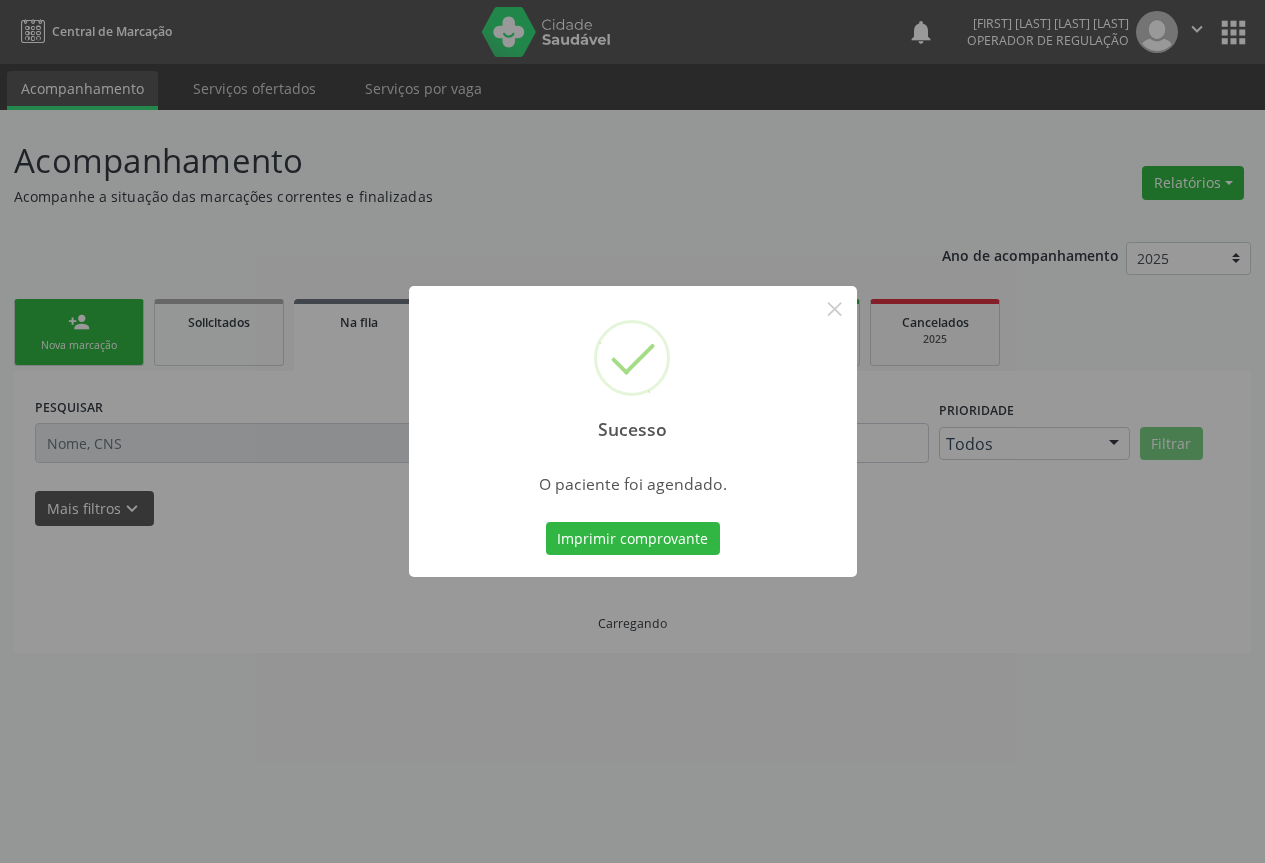scroll, scrollTop: 0, scrollLeft: 0, axis: both 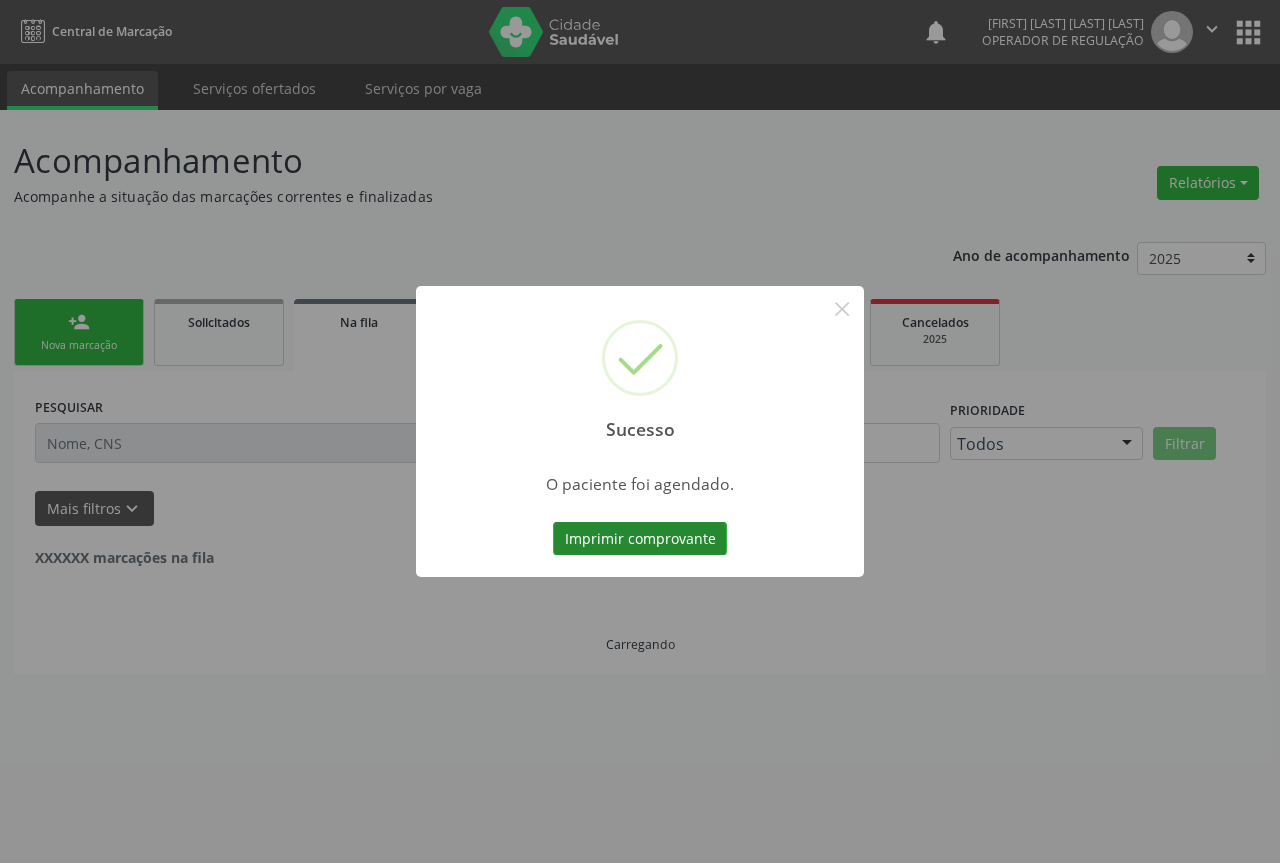 click on "Imprimir comprovante" at bounding box center [640, 539] 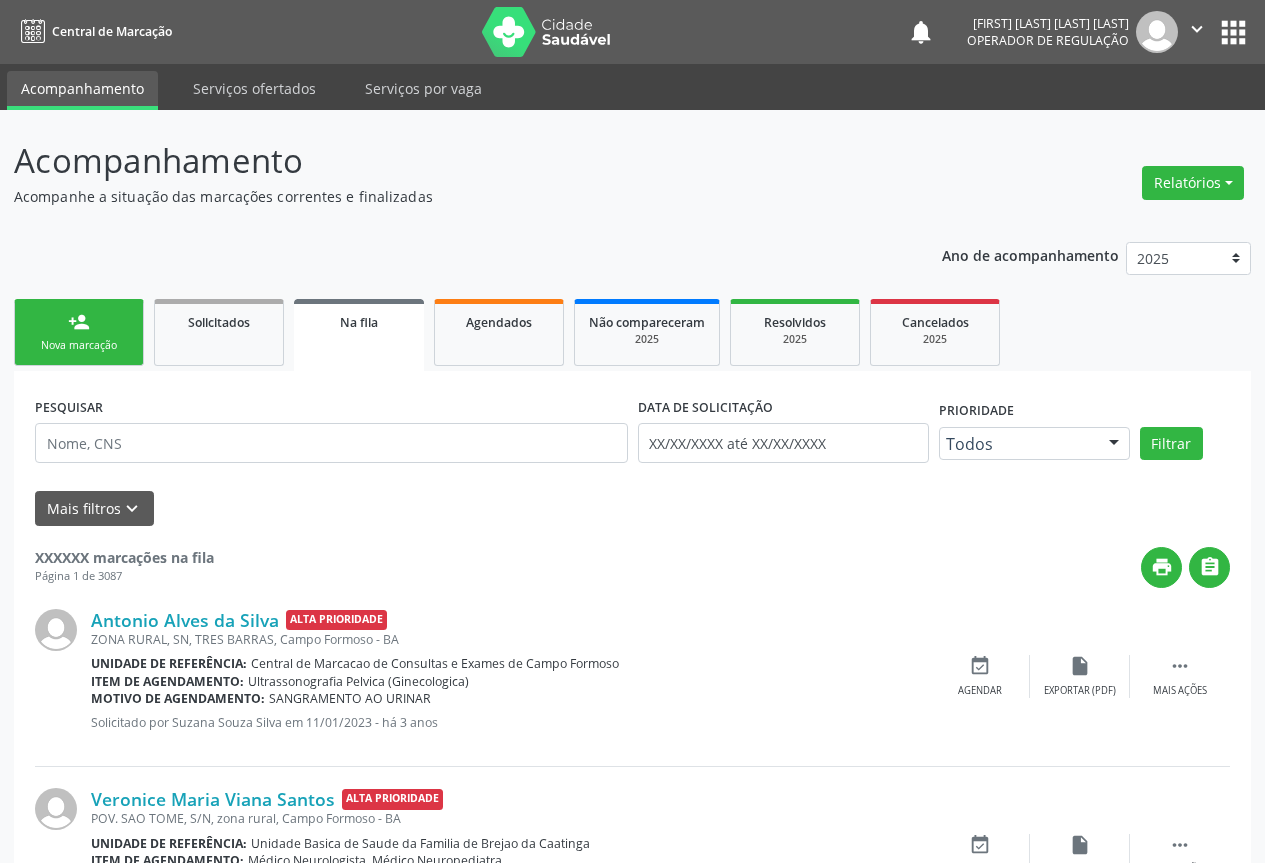click on "person_add
Nova marcação" at bounding box center [79, 332] 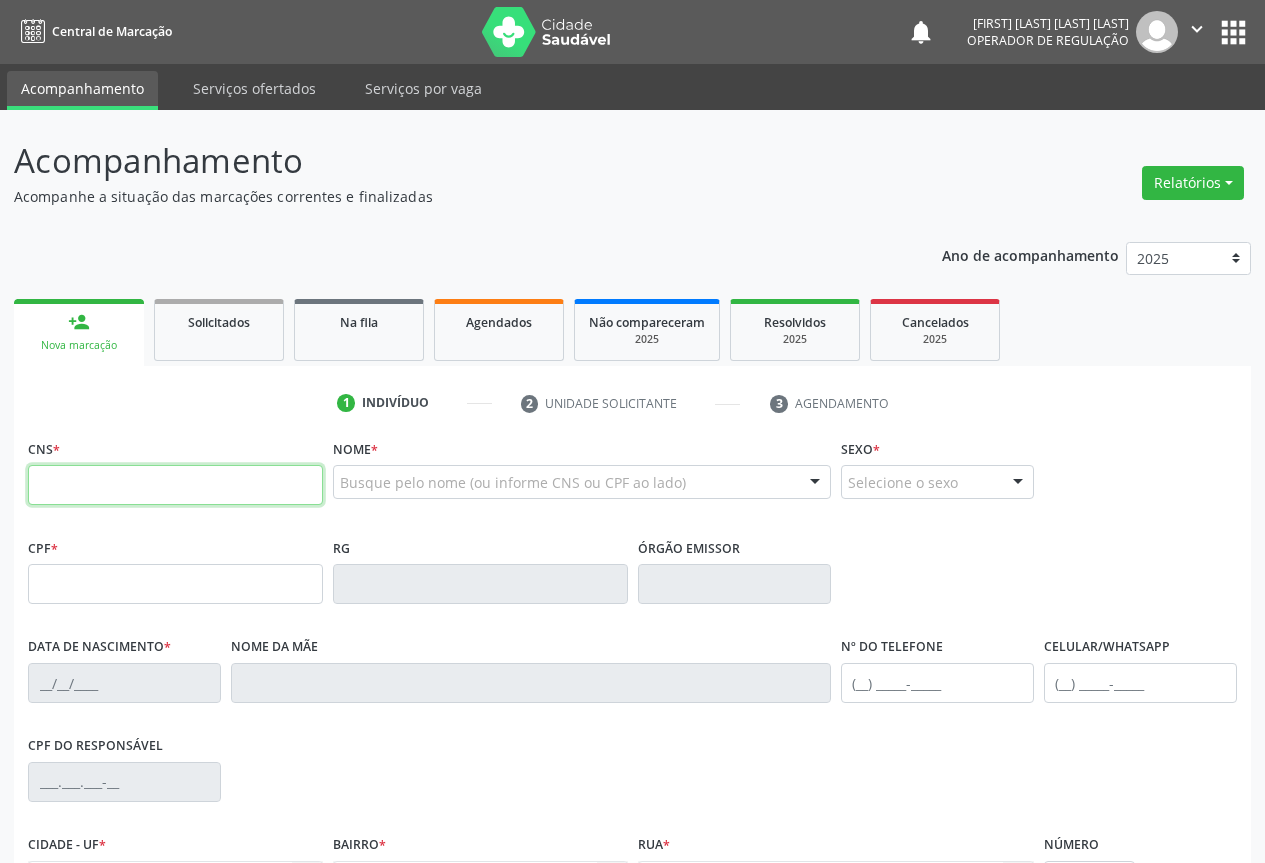 click at bounding box center [175, 485] 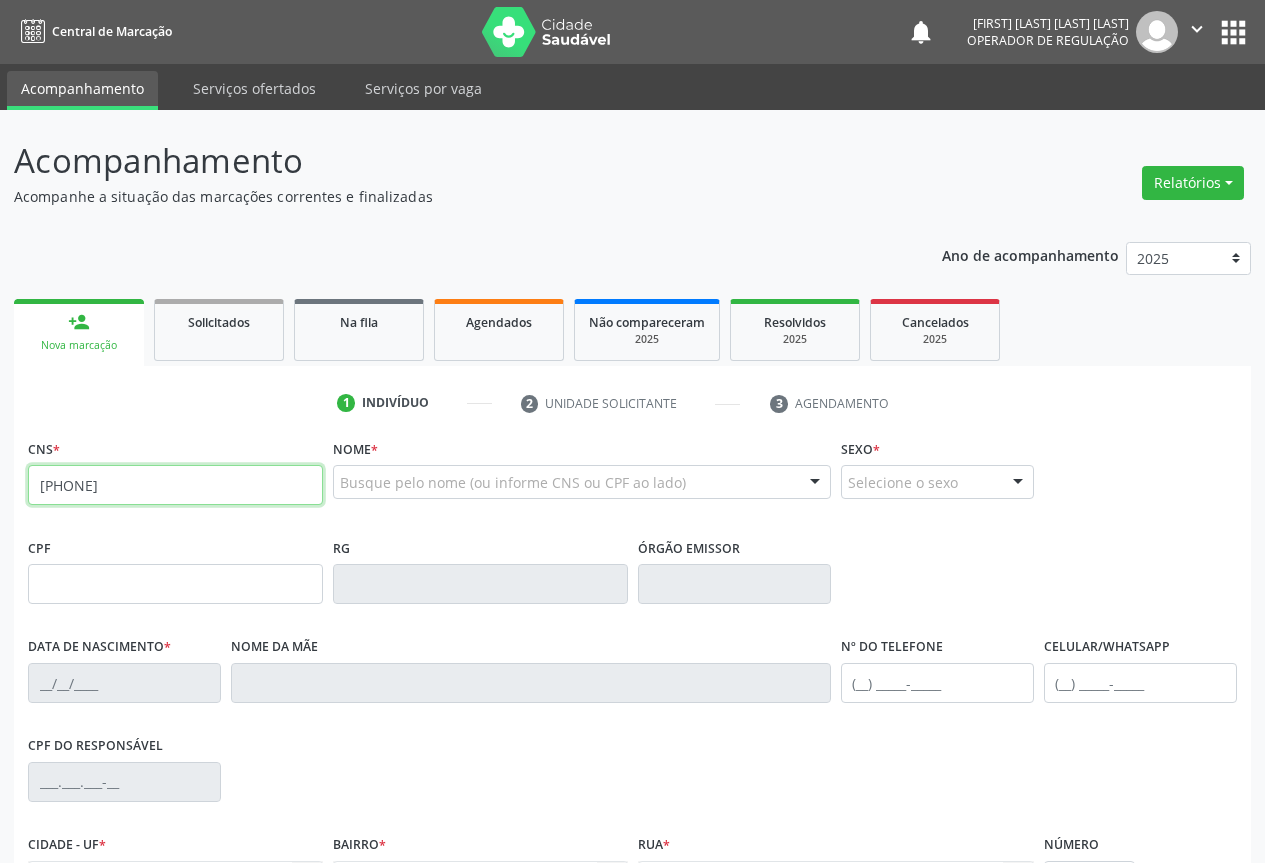 type on "706 4006 9347 0887" 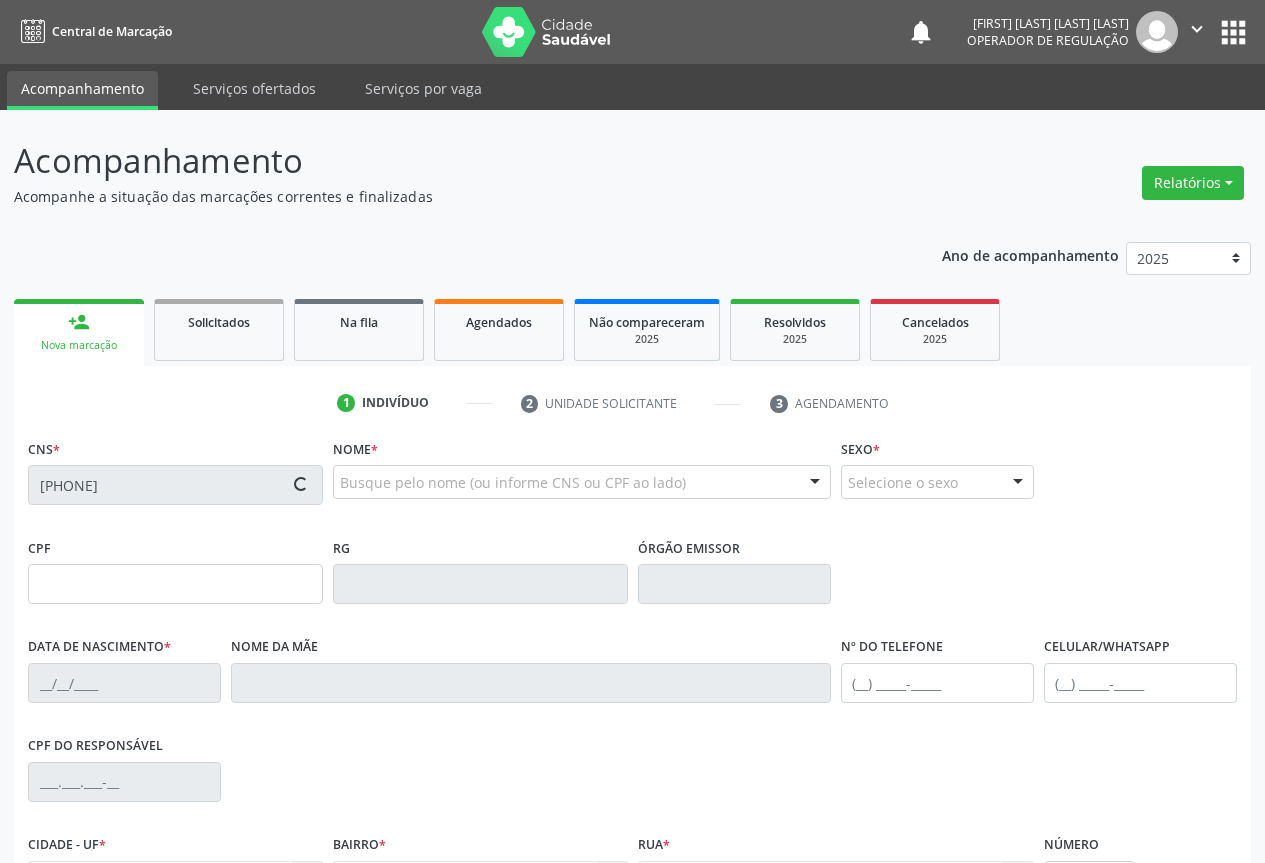 scroll, scrollTop: 221, scrollLeft: 0, axis: vertical 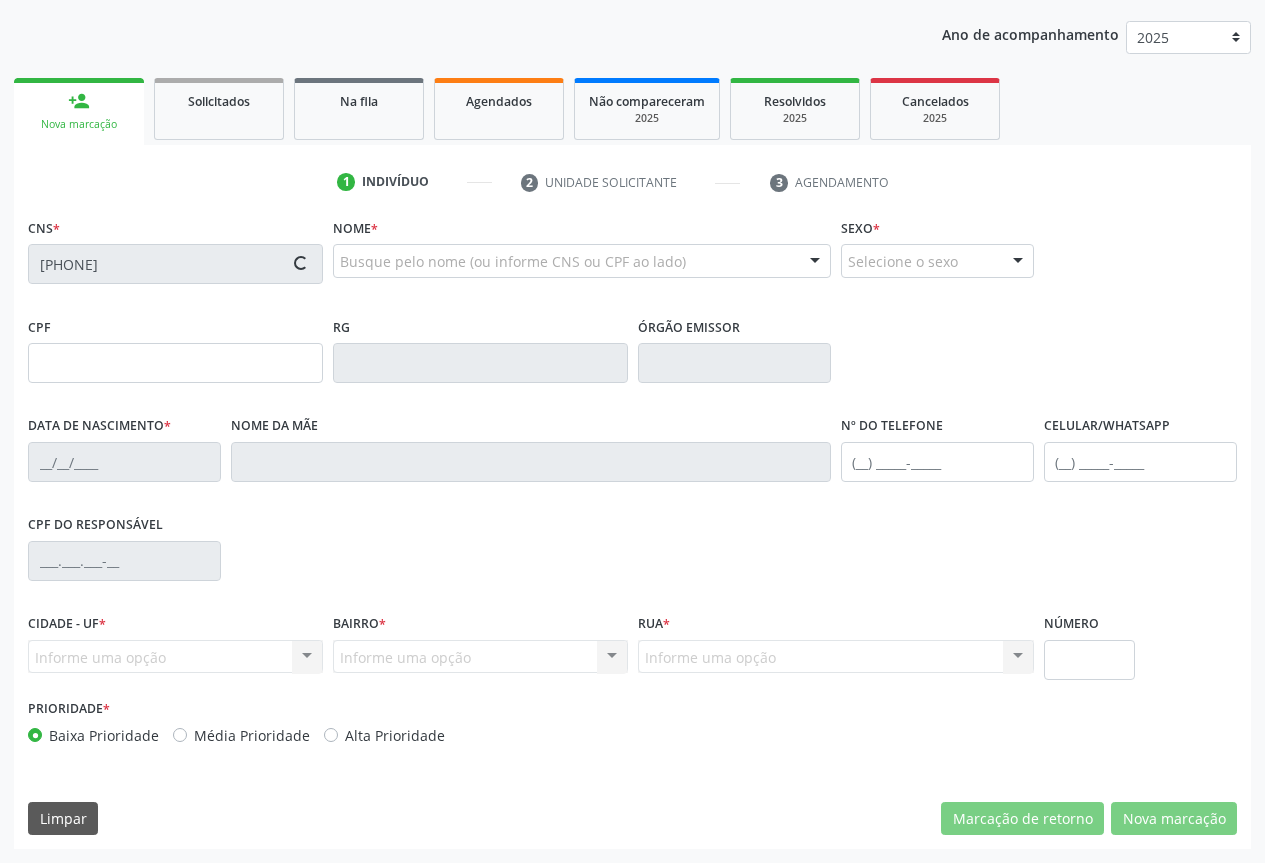 type on "2097809162" 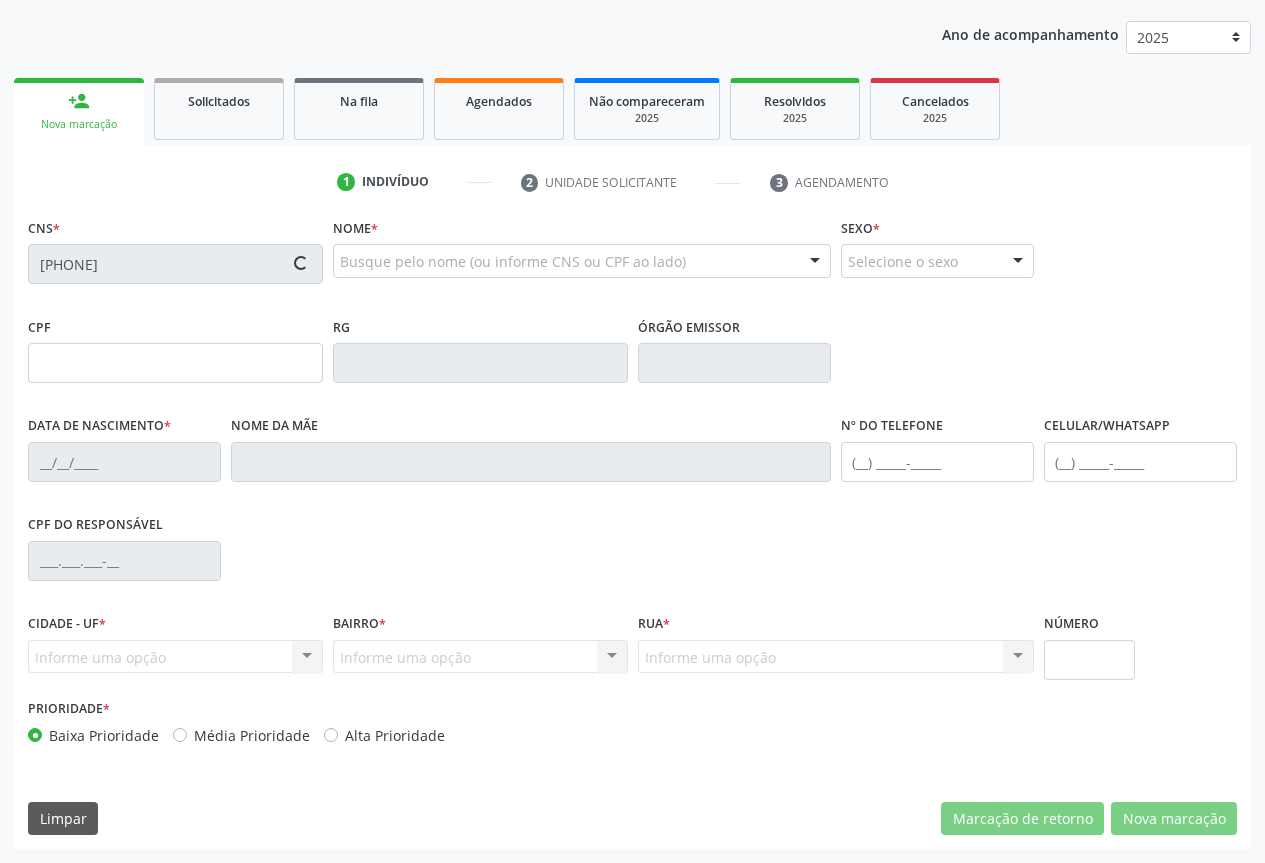 type on "31/05/2004" 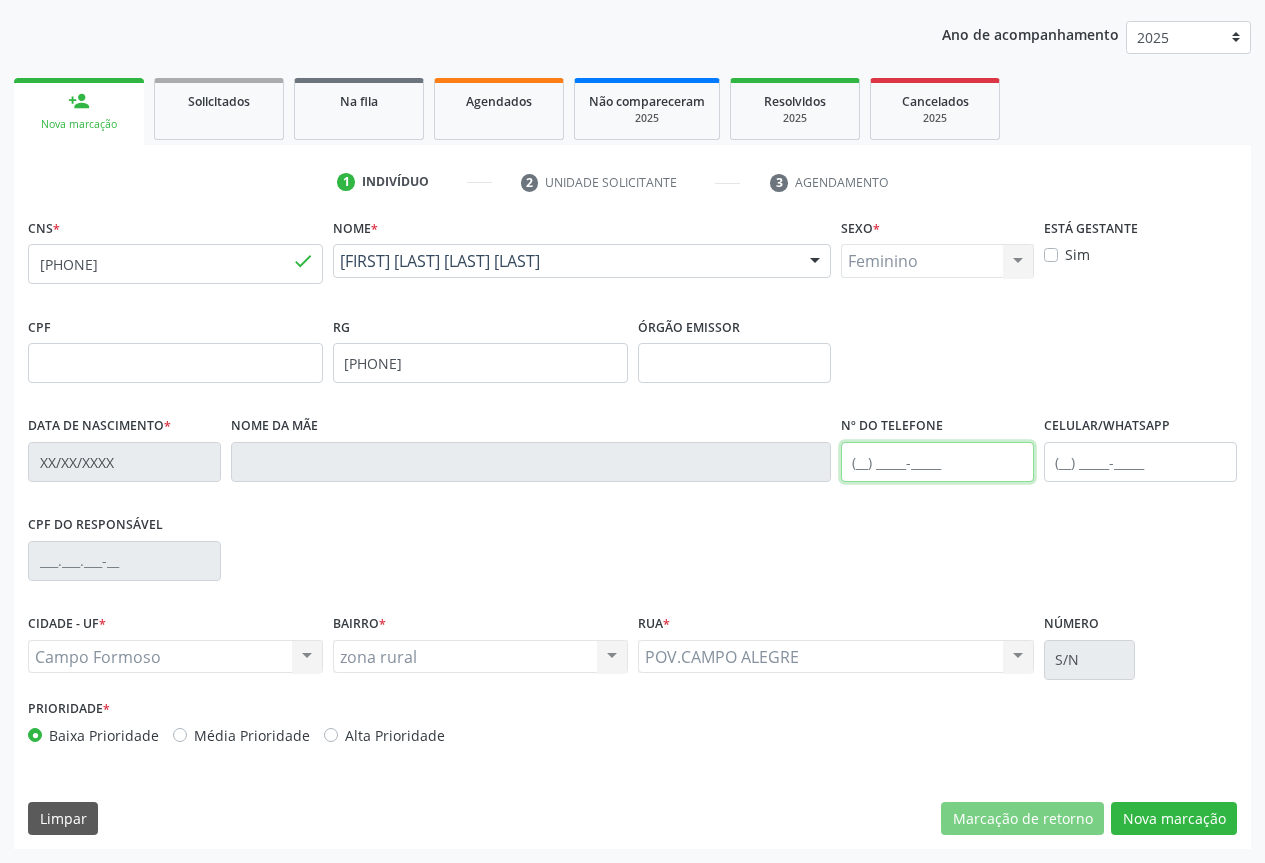 click at bounding box center (937, 462) 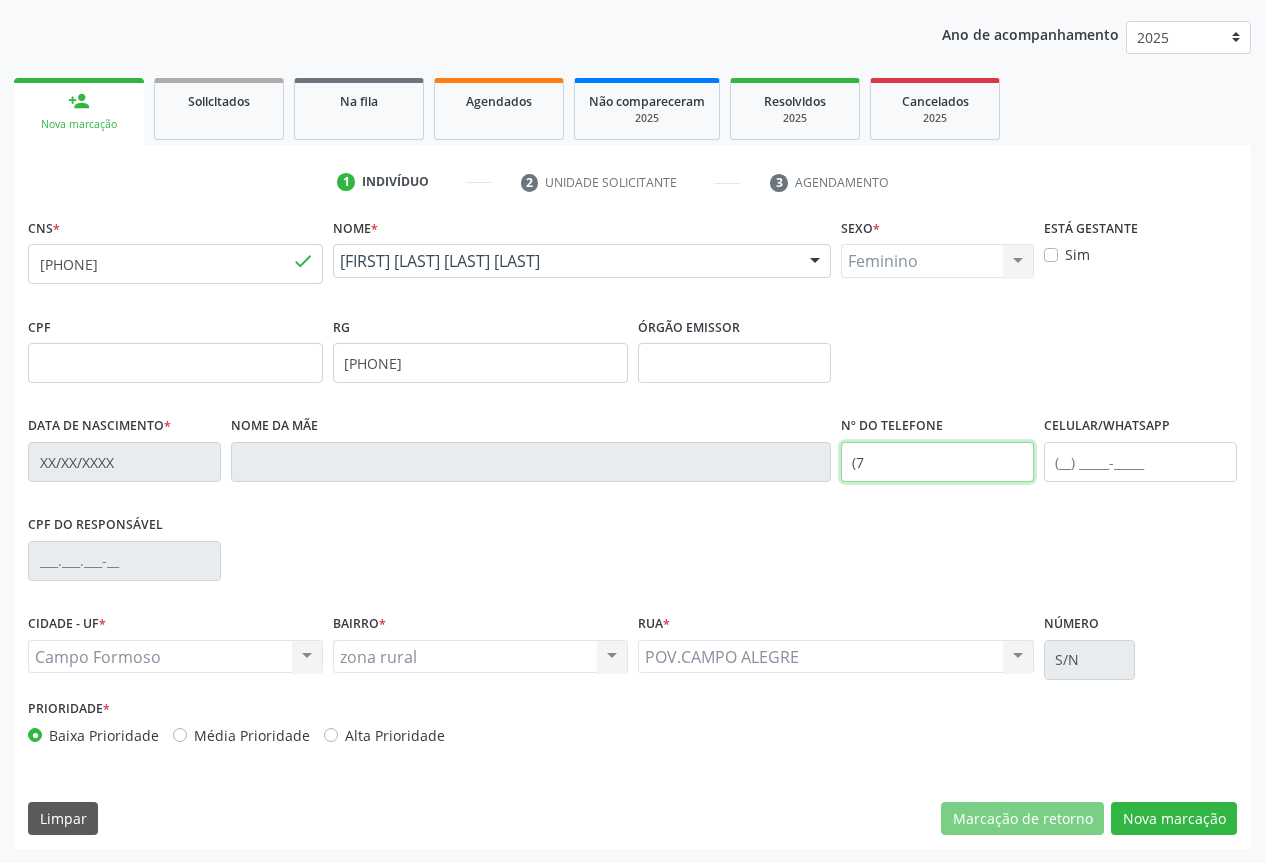 type on "(" 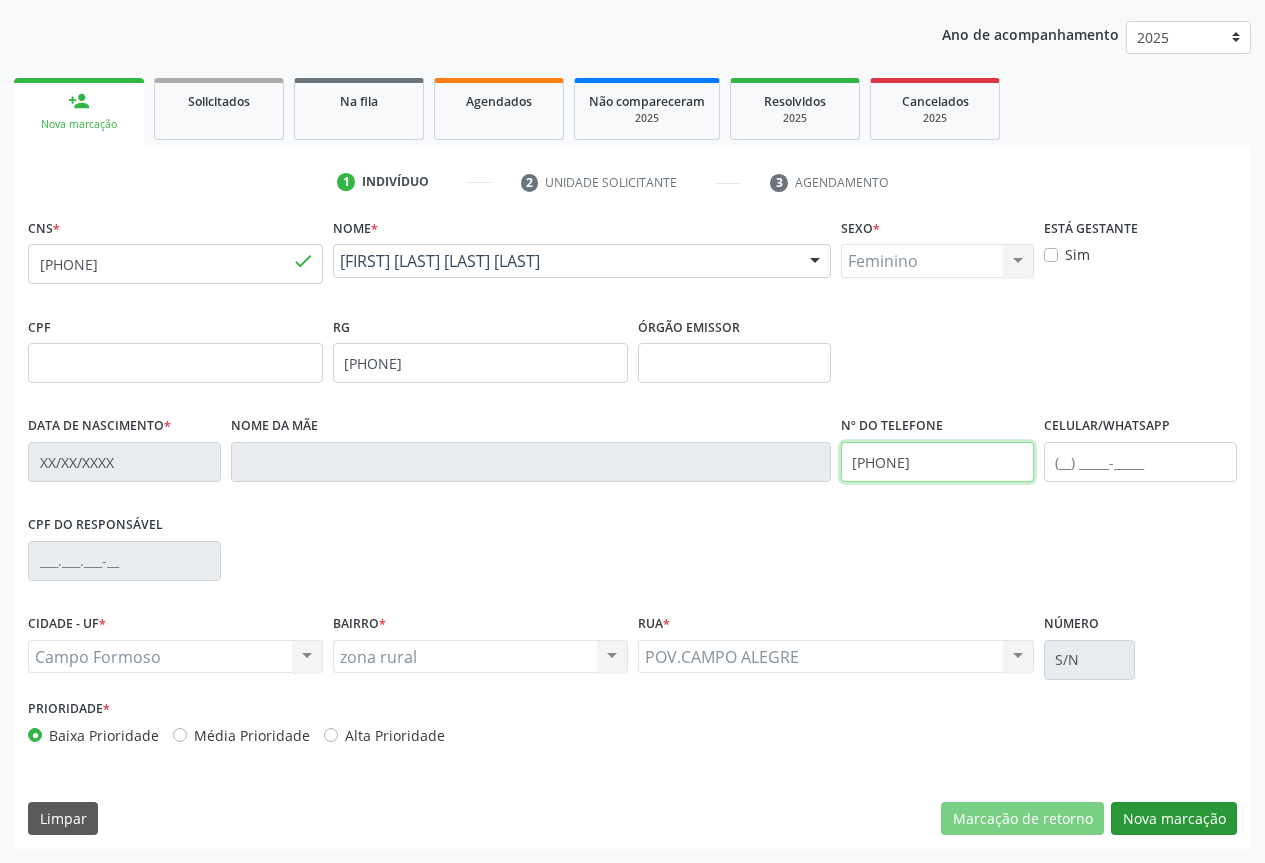 type on "(11) 91202-1956" 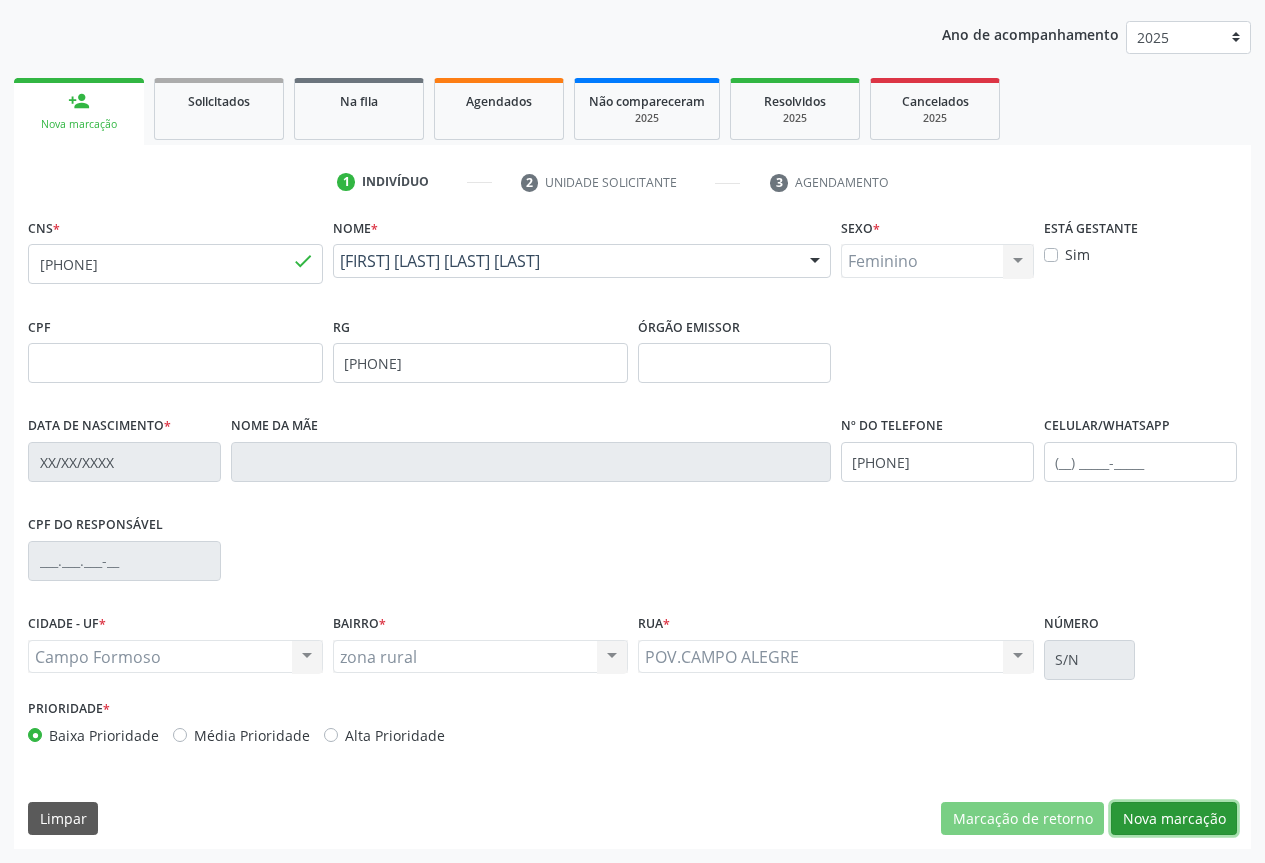 click on "Nova marcação" at bounding box center (1174, 819) 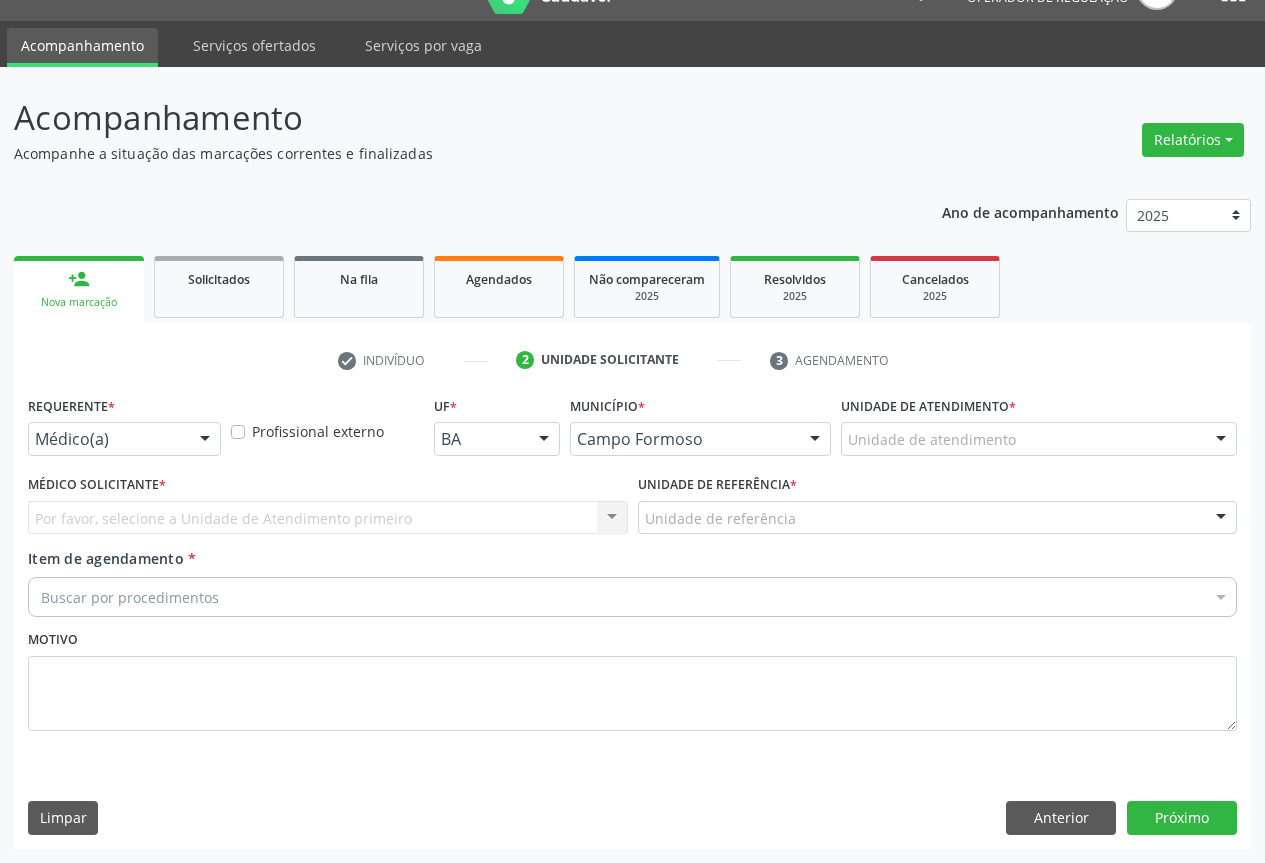 scroll, scrollTop: 43, scrollLeft: 0, axis: vertical 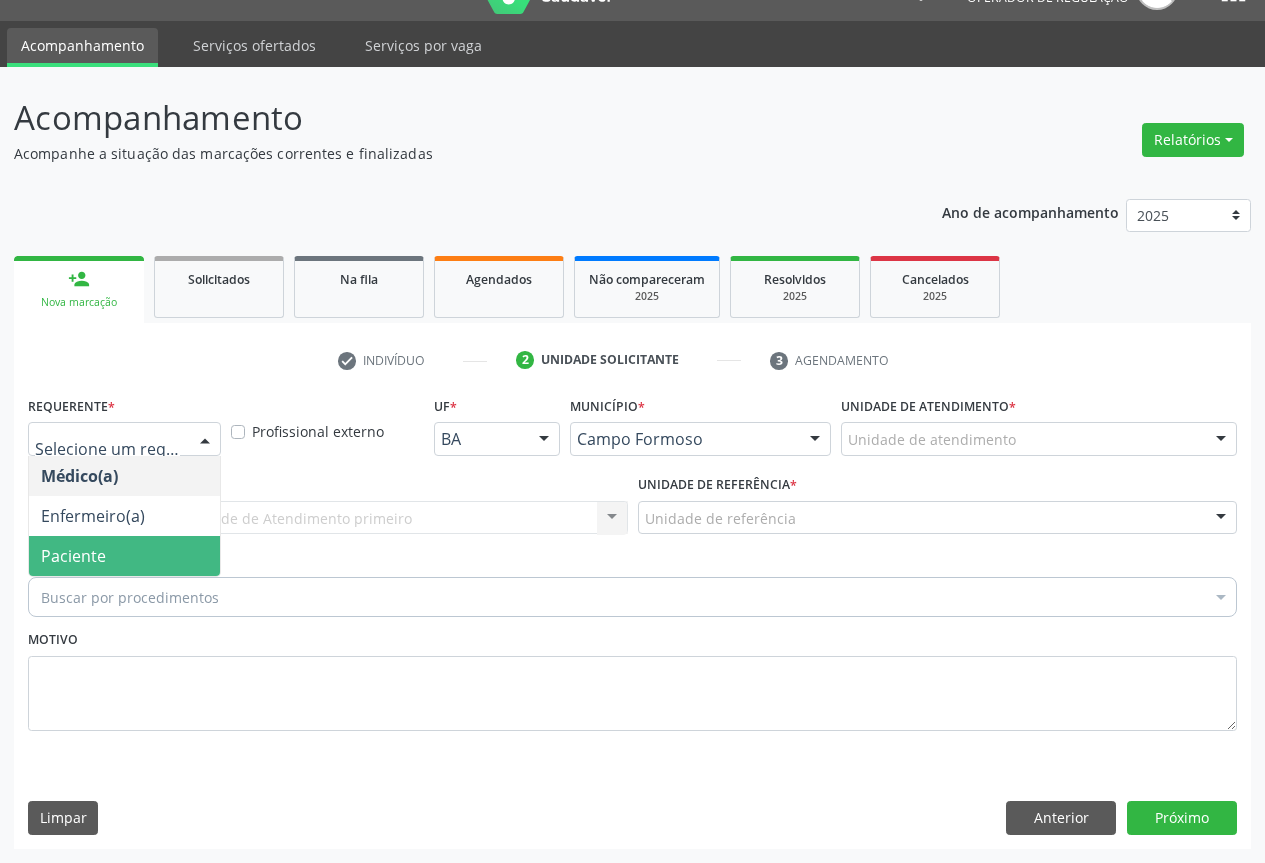 click on "Paciente" at bounding box center (73, 556) 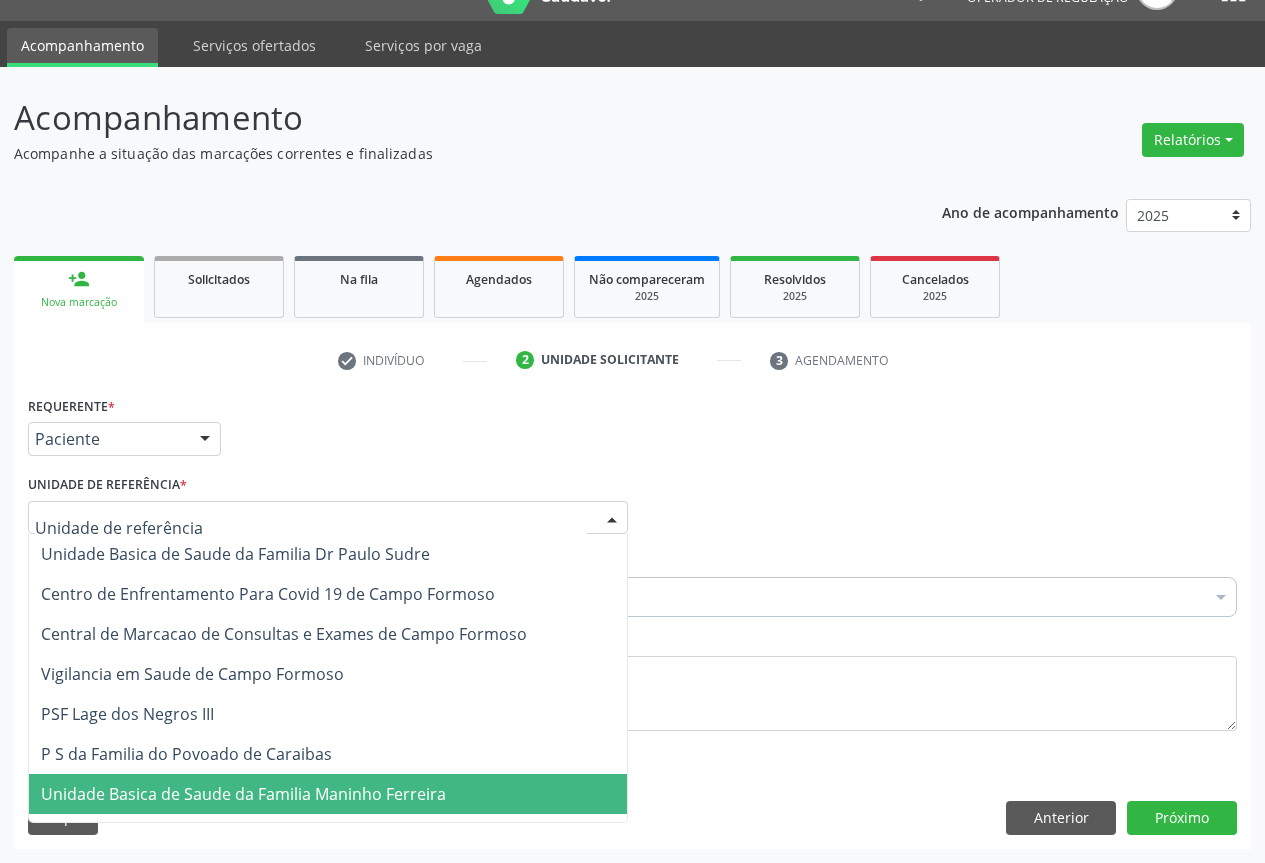click on "Unidade Basica de Saude da Familia Maninho Ferreira" at bounding box center (243, 794) 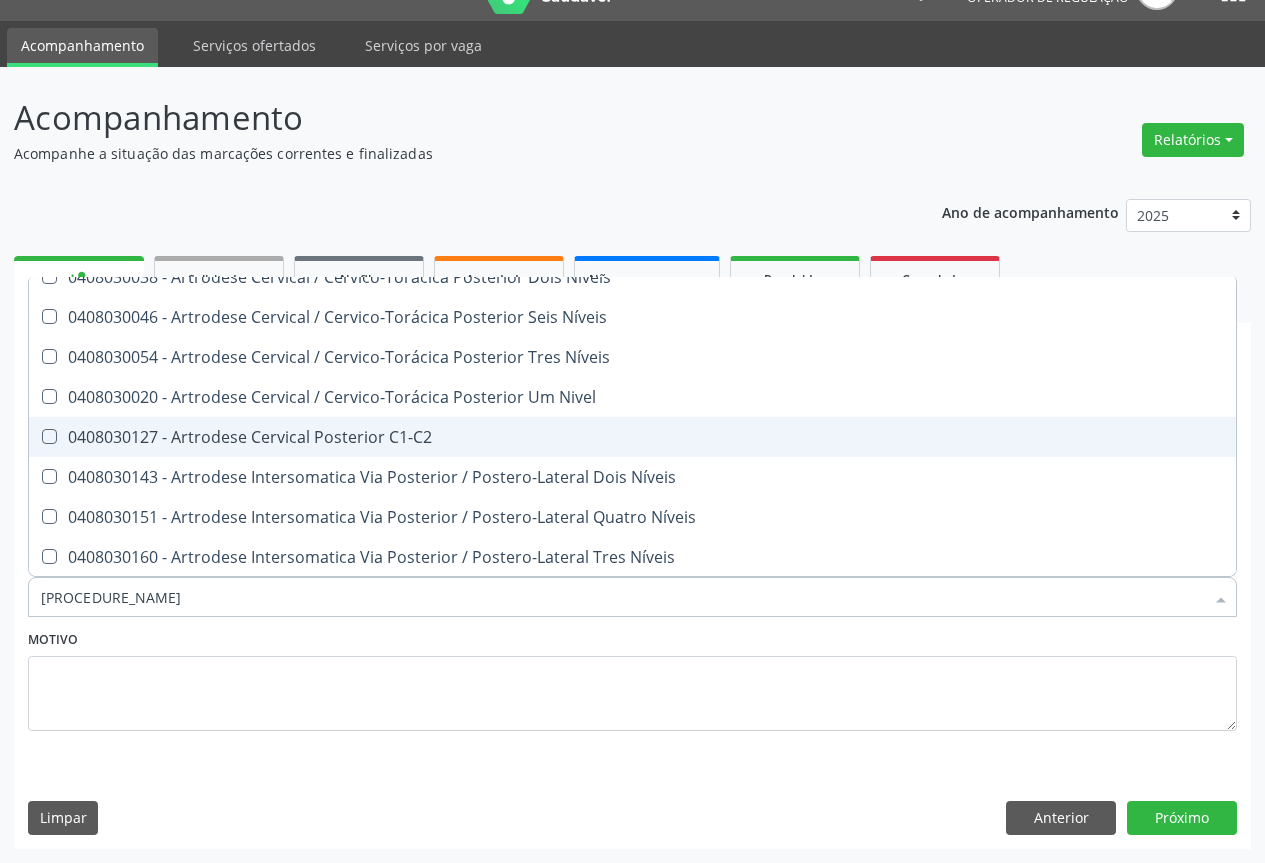 scroll, scrollTop: 0, scrollLeft: 0, axis: both 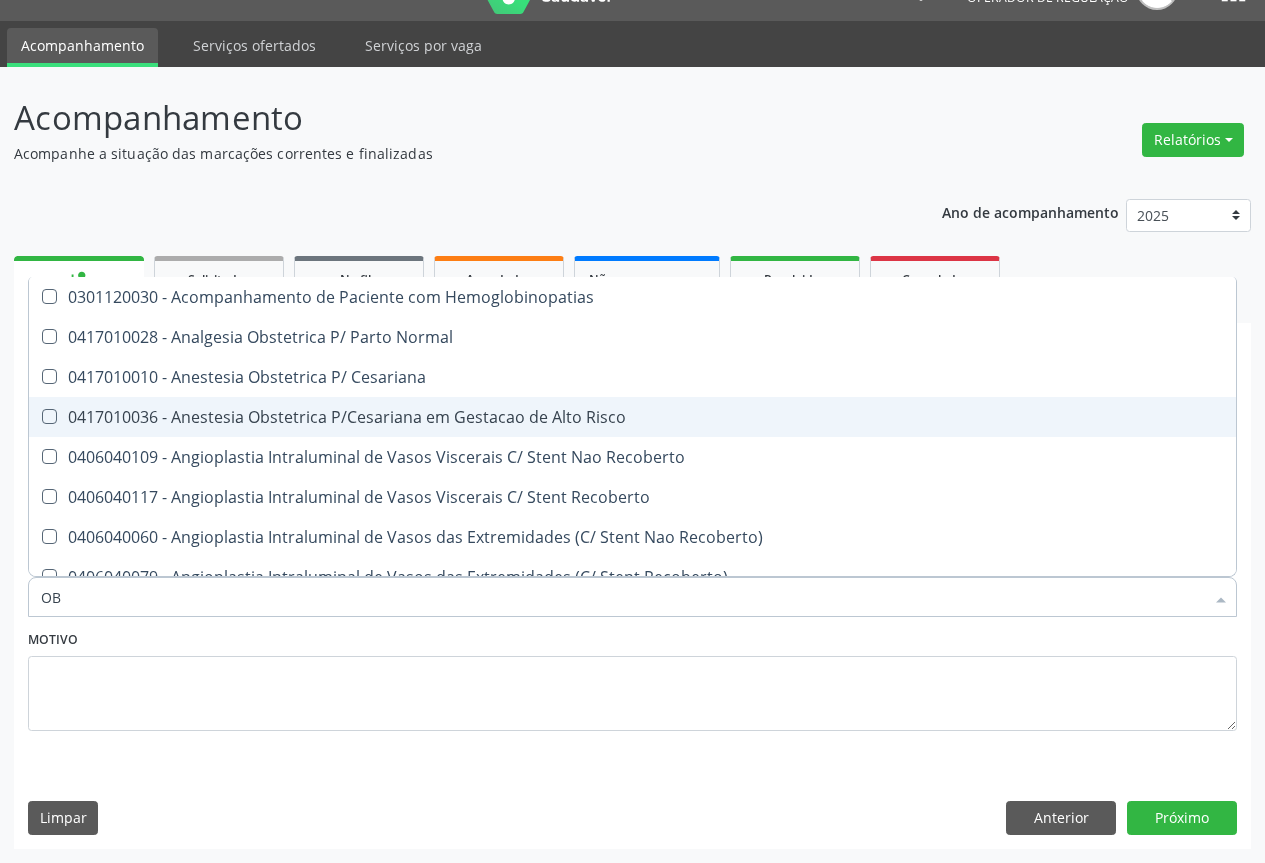 type on "OBS" 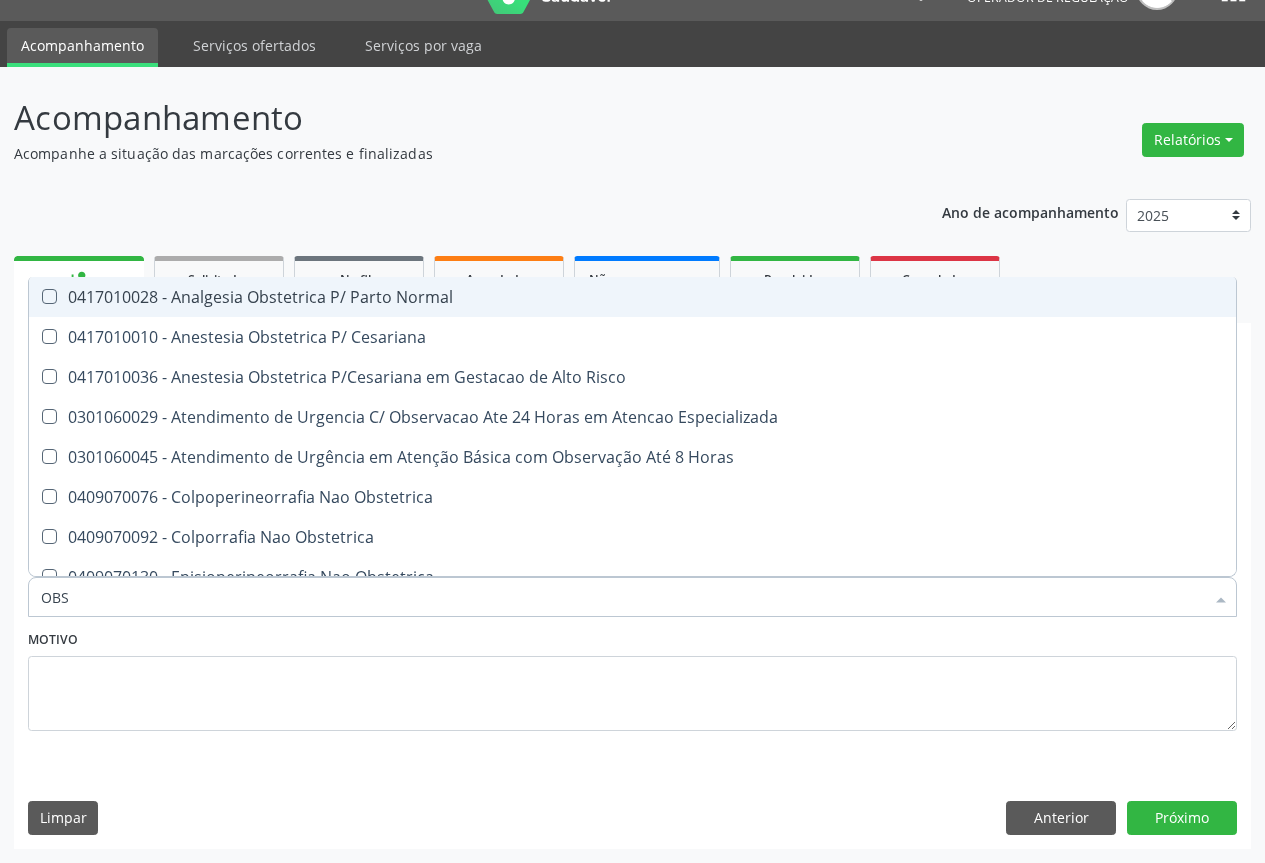 scroll, scrollTop: 200, scrollLeft: 0, axis: vertical 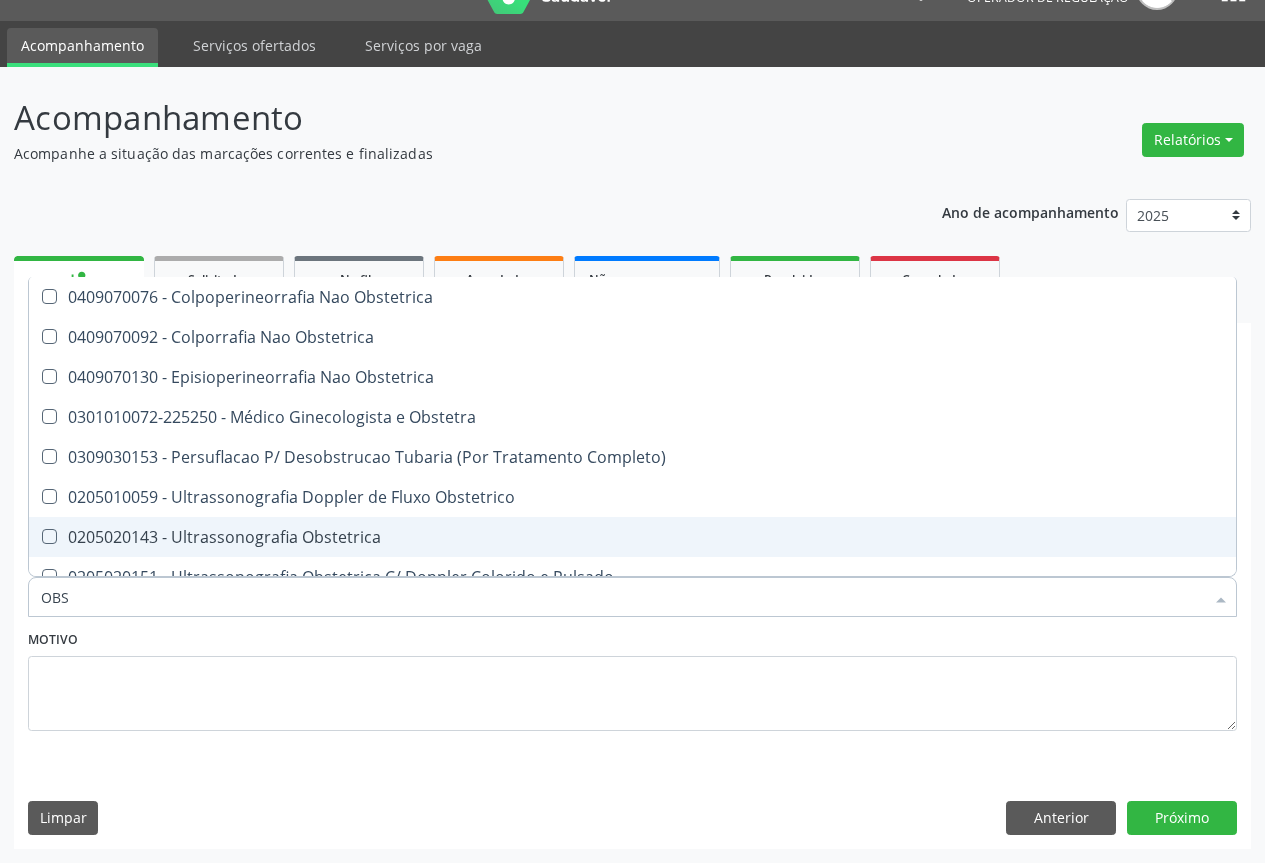 click on "0205020143 - Ultrassonografia Obstetrica" at bounding box center (632, 537) 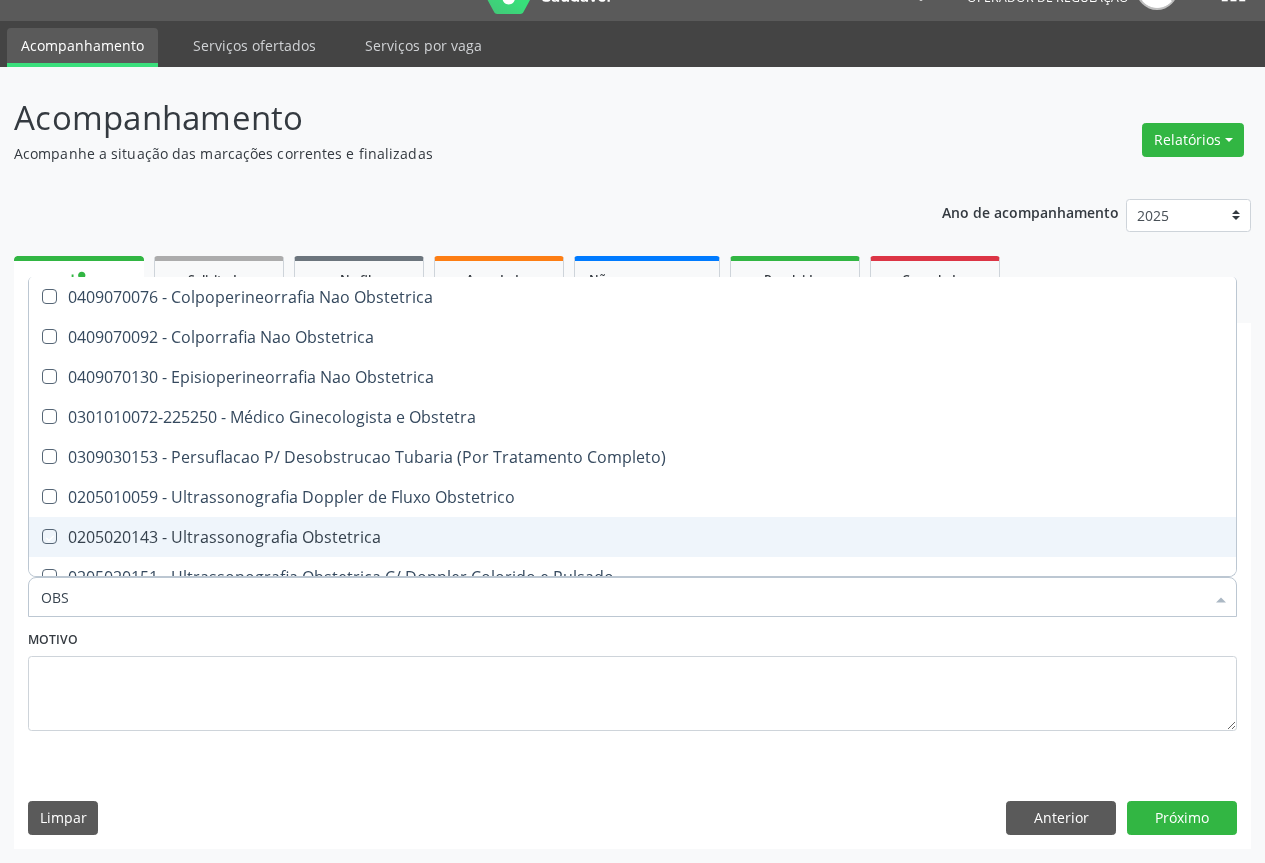 checkbox on "true" 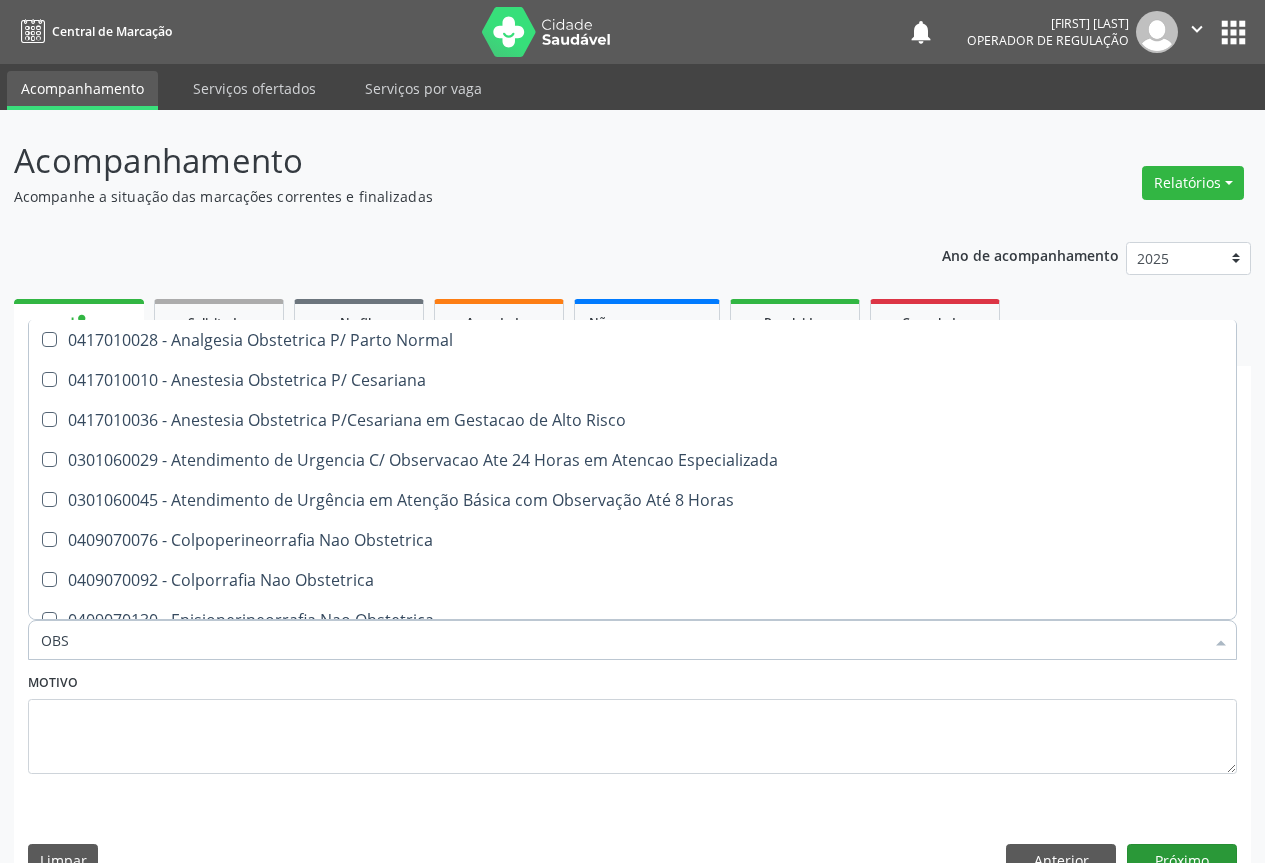 scroll, scrollTop: 43, scrollLeft: 0, axis: vertical 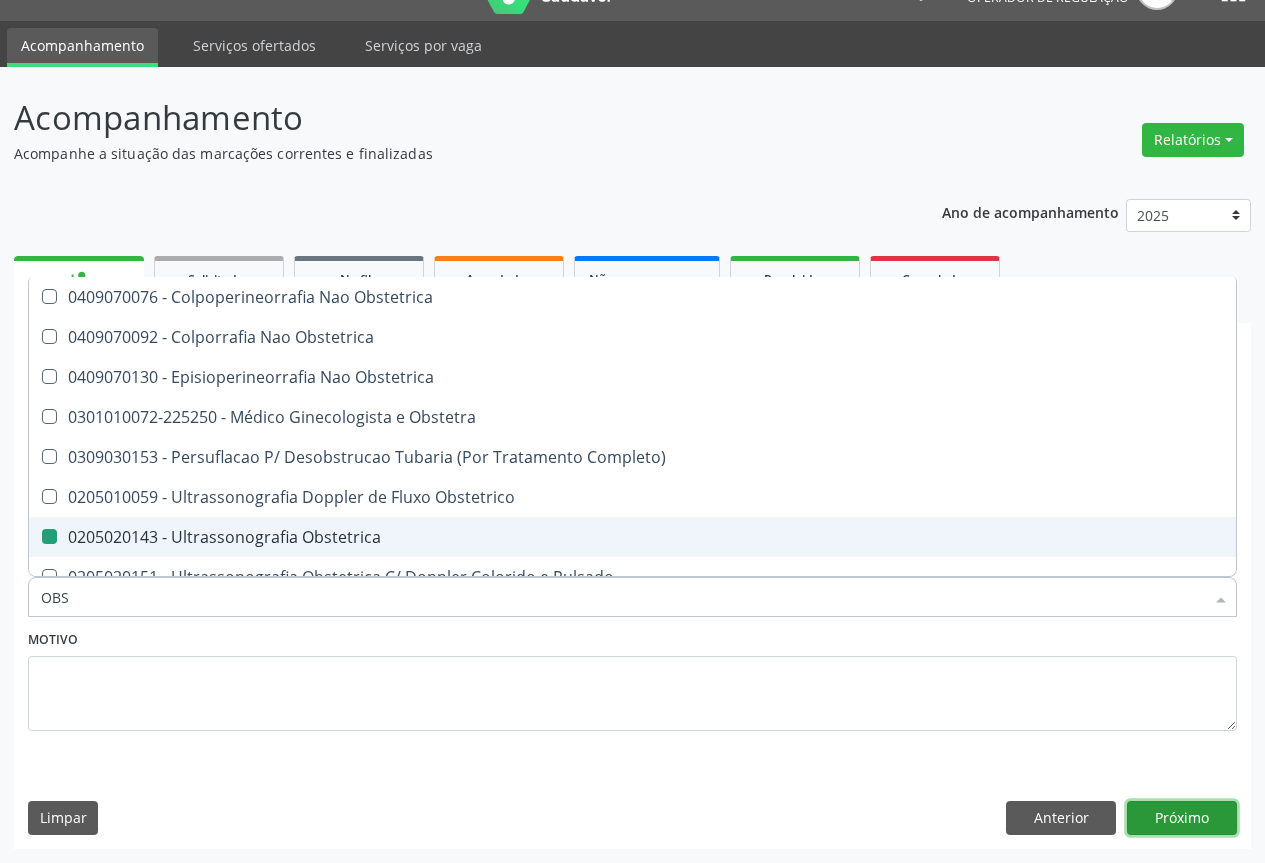 click on "Próximo" at bounding box center [1182, 818] 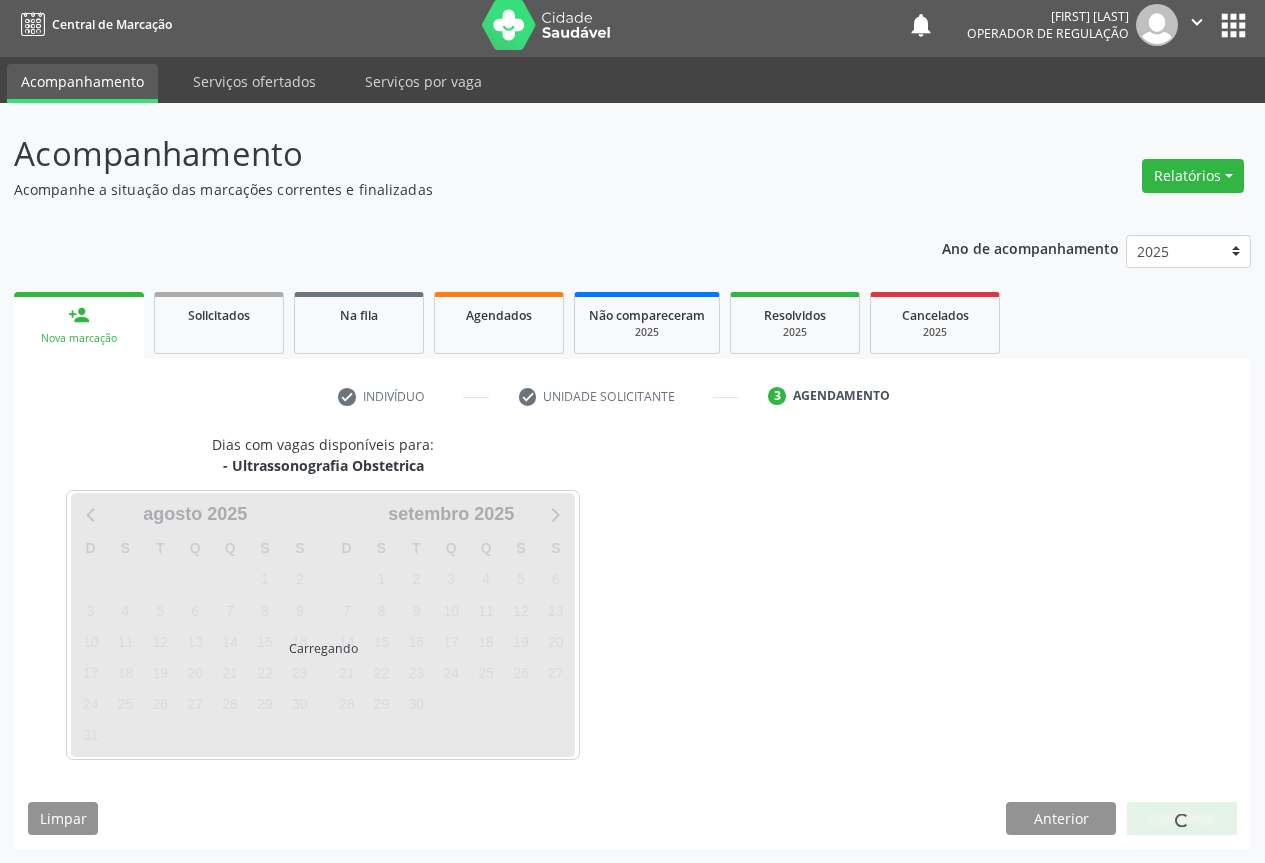 scroll, scrollTop: 7, scrollLeft: 0, axis: vertical 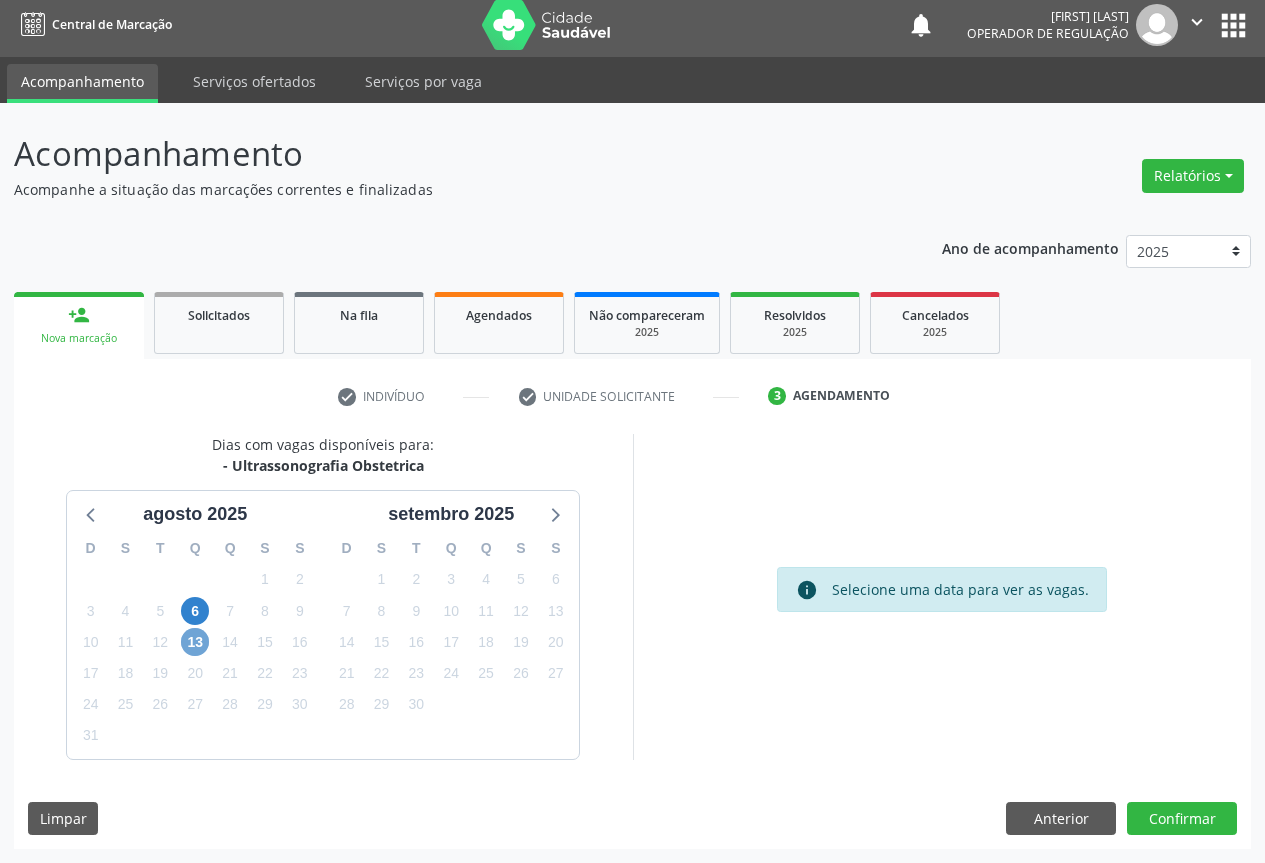 click on "13" at bounding box center (195, 642) 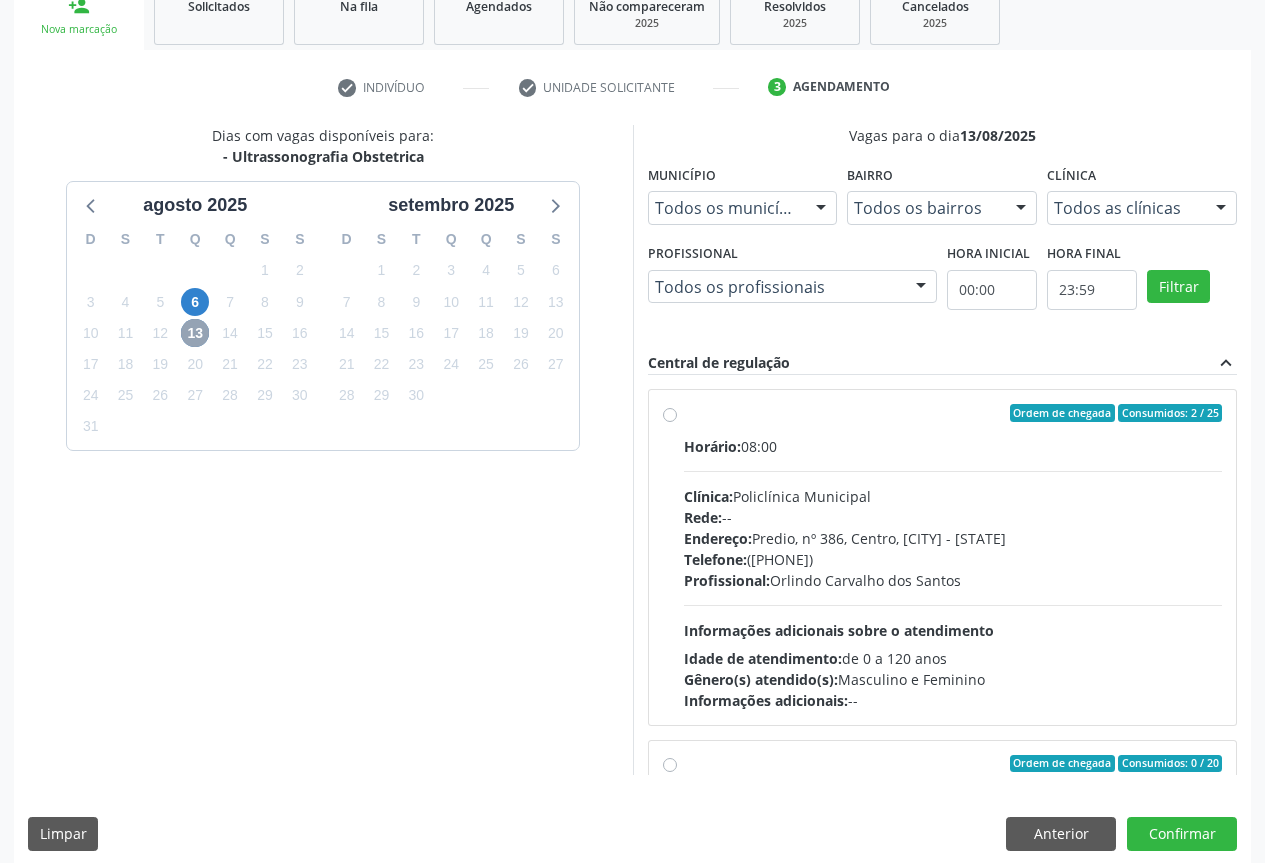scroll, scrollTop: 319, scrollLeft: 0, axis: vertical 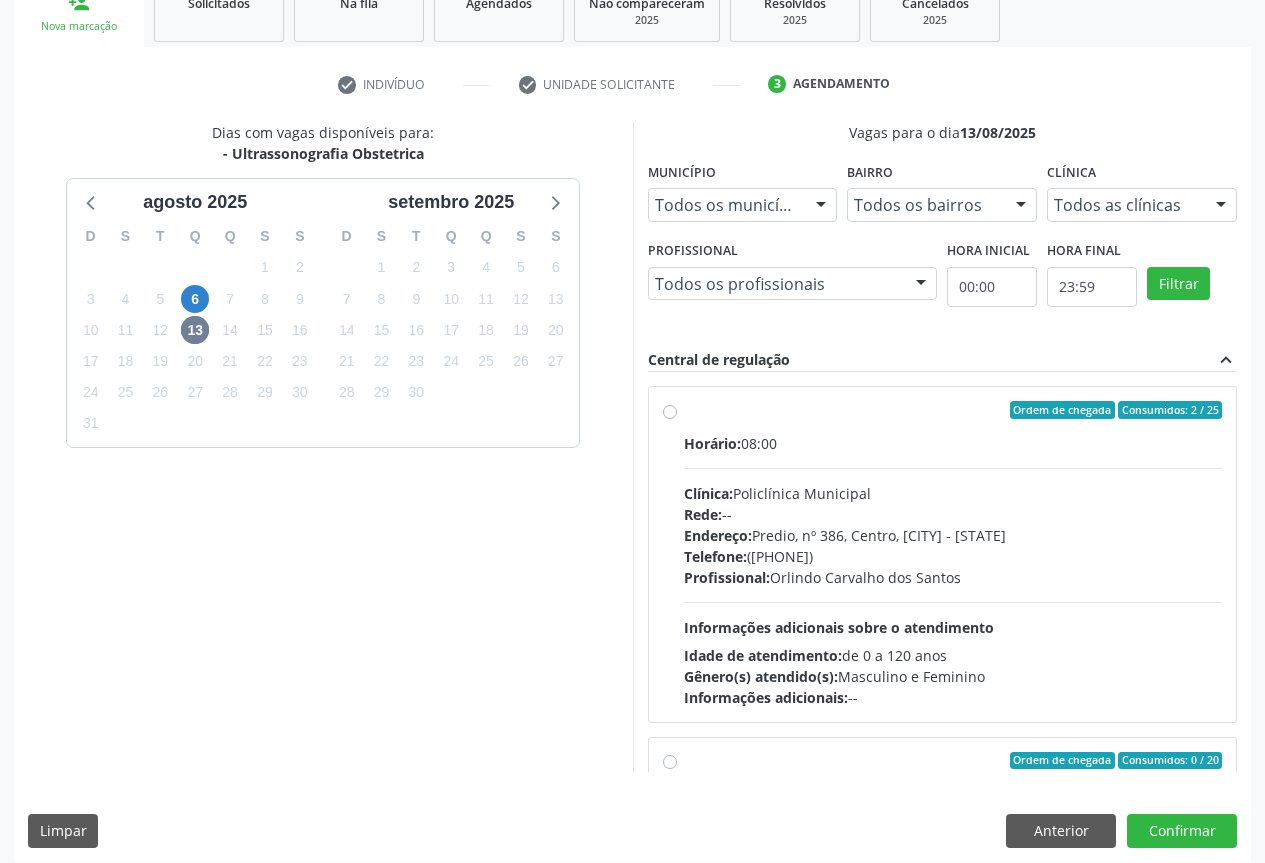click on "Telefone:   (74) 6451312" at bounding box center [953, 556] 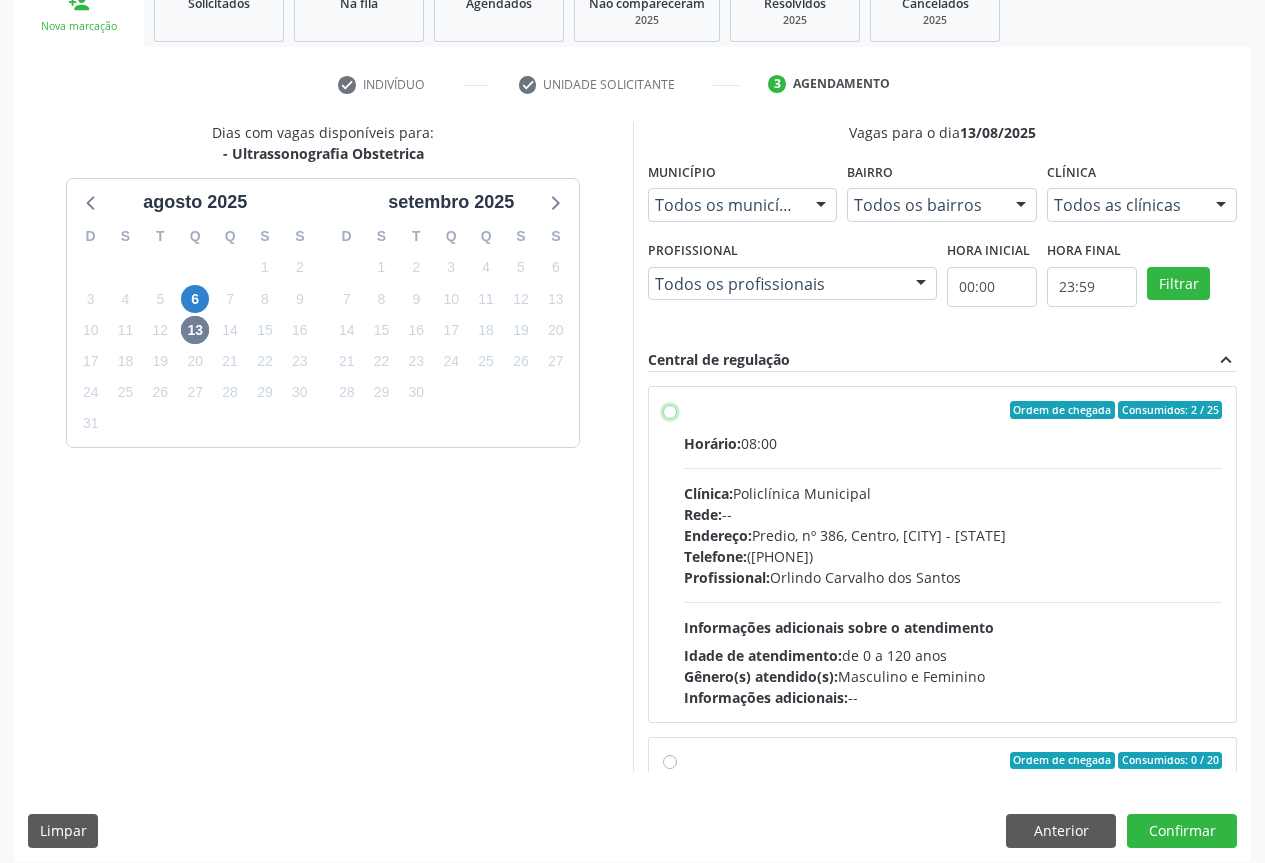 click on "Ordem de chegada
Consumidos: 2 / 25
Horário:   08:00
Clínica:  Policlínica Municipal
Rede:
--
Endereço:   Predio, nº 386, Centro, Campo Formoso - BA
Telefone:   (74) 6451312
Profissional:
Orlindo Carvalho dos Santos
Informações adicionais sobre o atendimento
Idade de atendimento:
de 0 a 120 anos
Gênero(s) atendido(s):
Masculino e Feminino
Informações adicionais:
--" at bounding box center [670, 410] 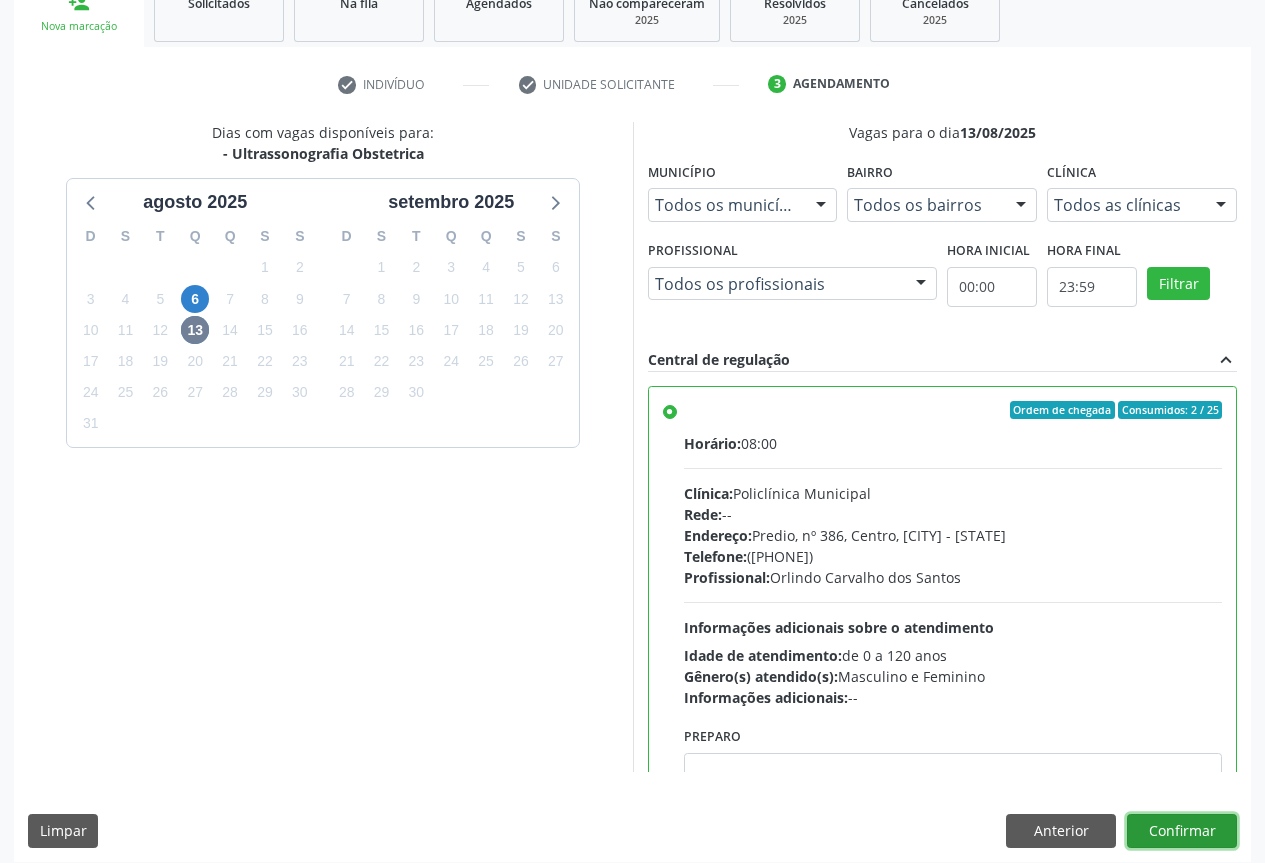 click on "Confirmar" at bounding box center [1182, 831] 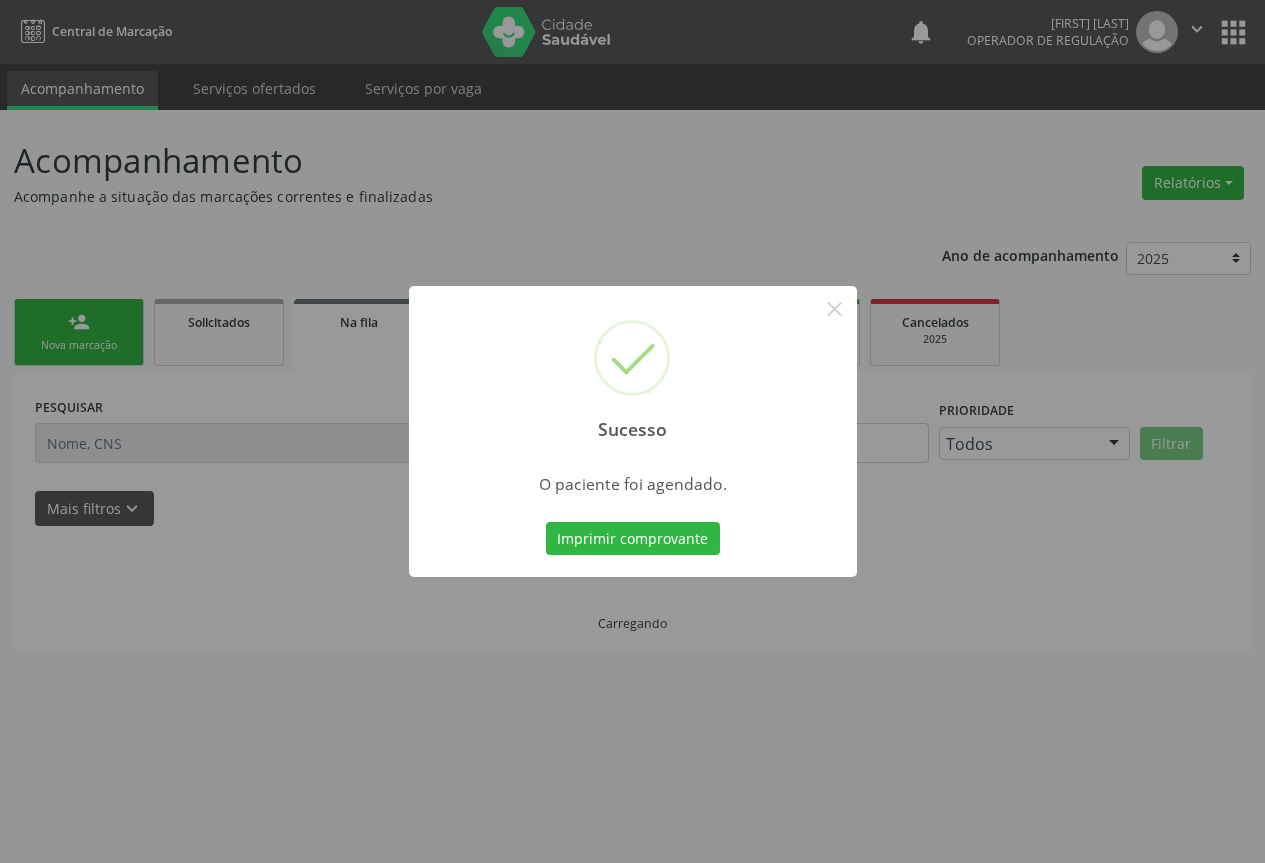 scroll, scrollTop: 0, scrollLeft: 0, axis: both 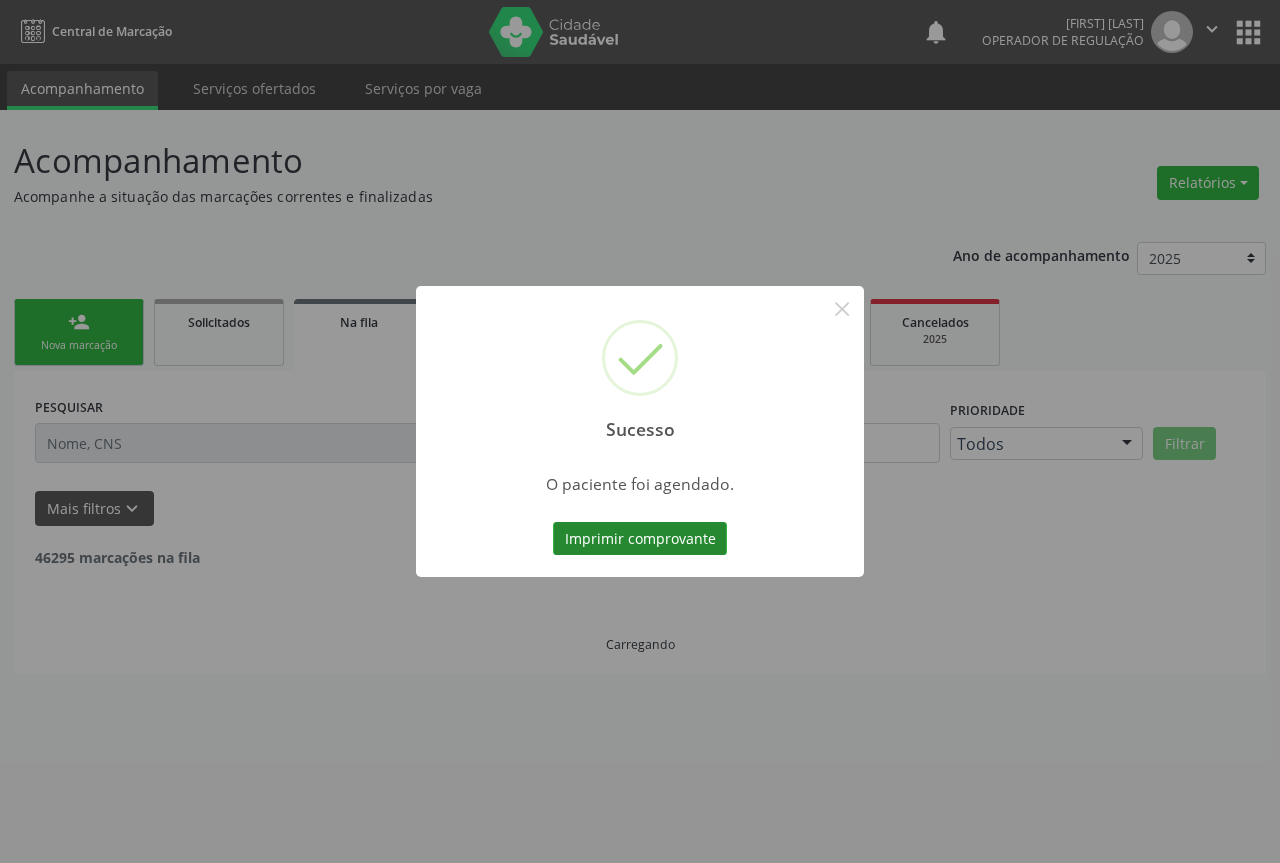 click on "Imprimir comprovante" at bounding box center [640, 539] 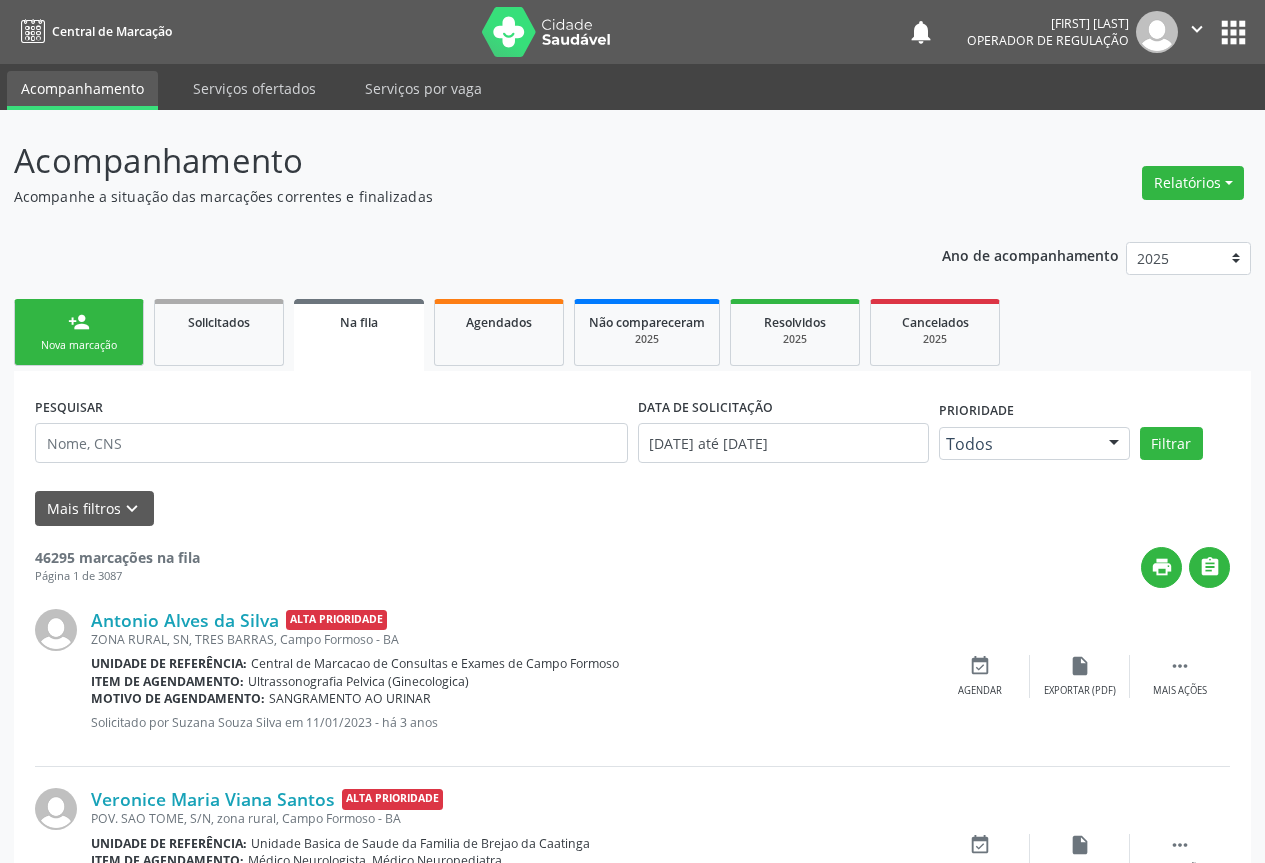 click on "person_add
Nova marcação" at bounding box center (79, 332) 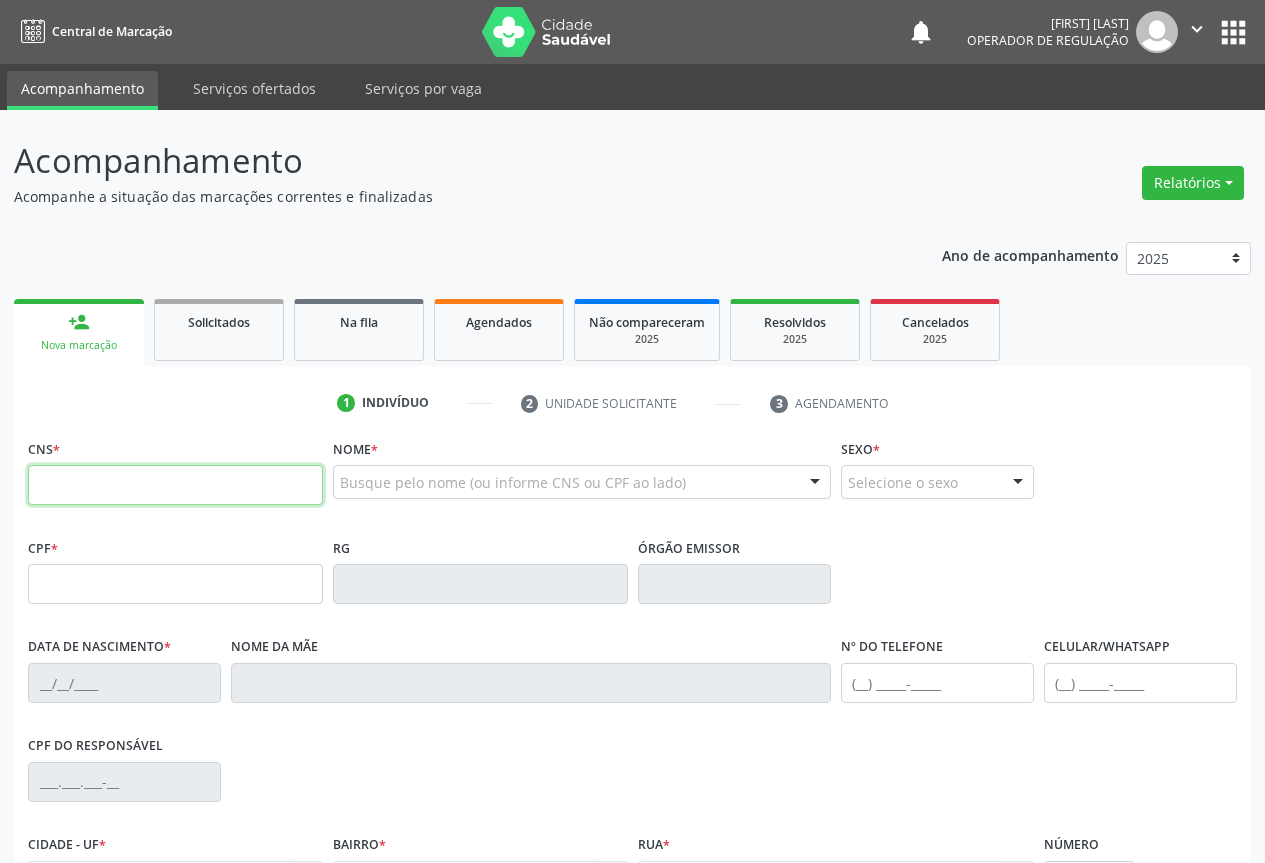 click at bounding box center (175, 485) 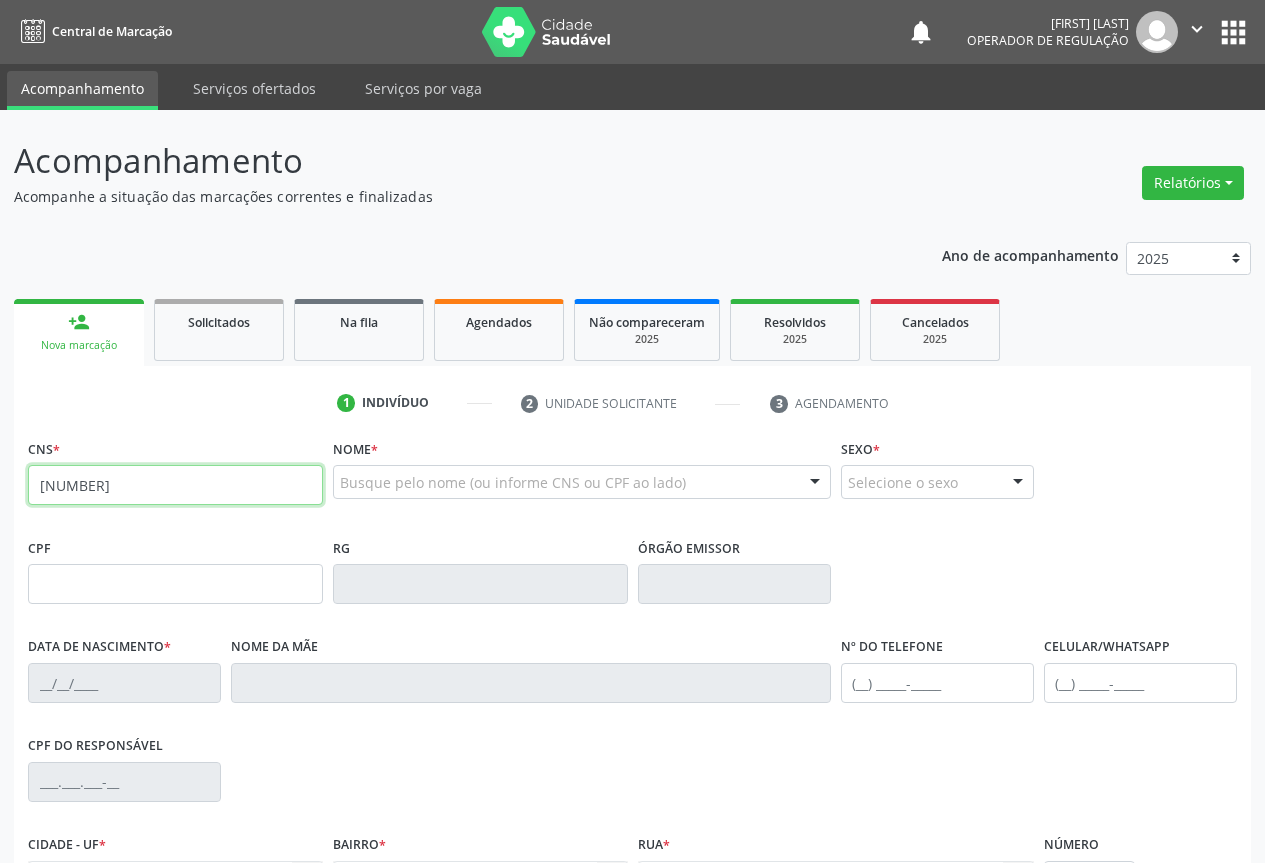 type on "705 4054 6232 0193" 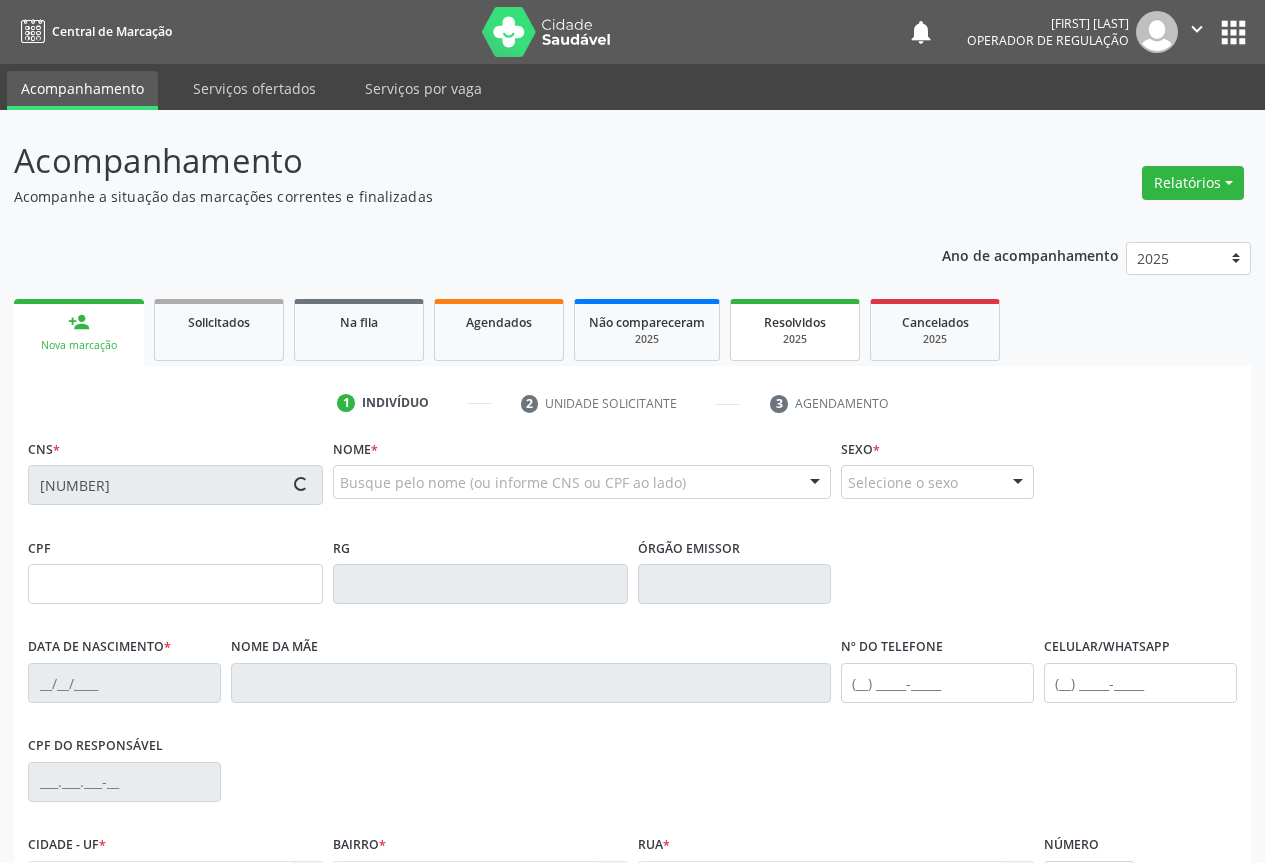 type on "12/02/2003" 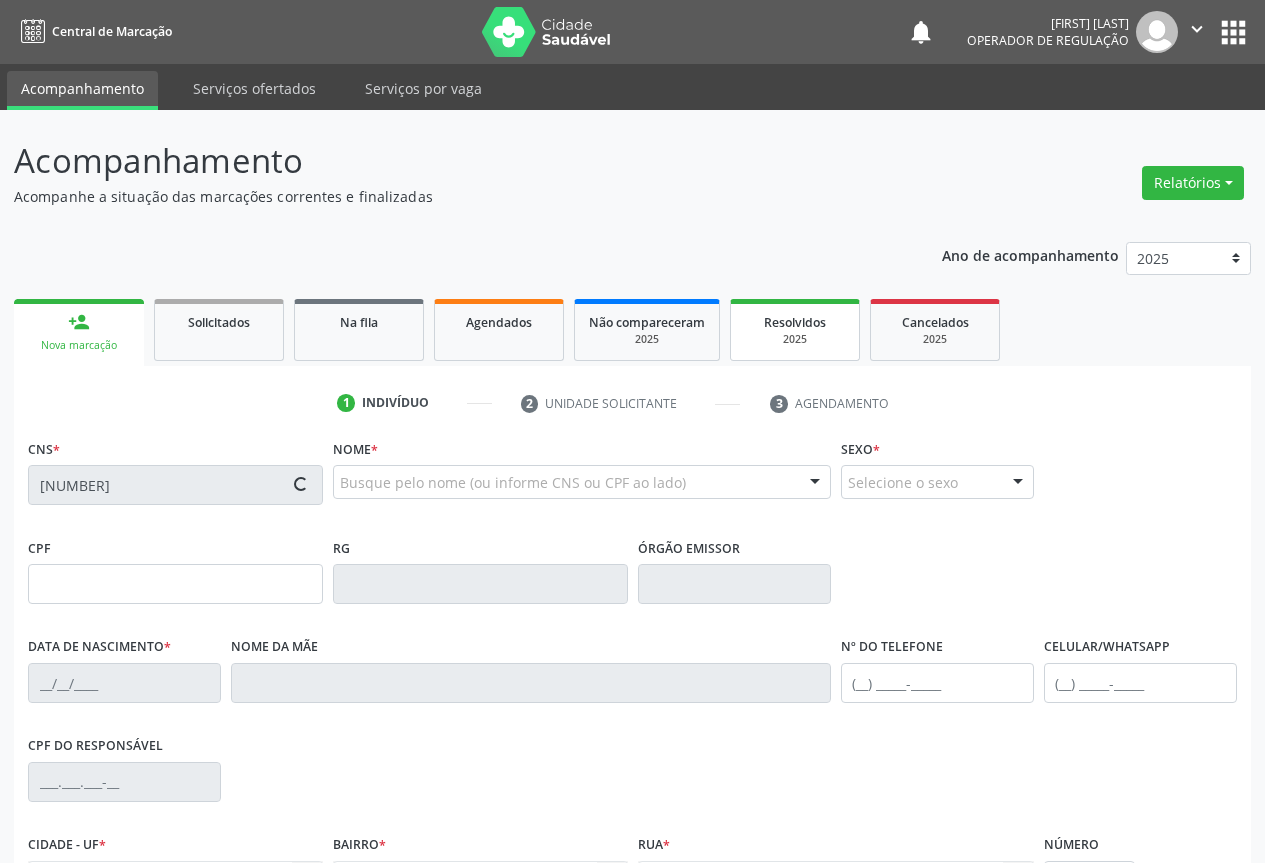 type on "(89) 99424-5714" 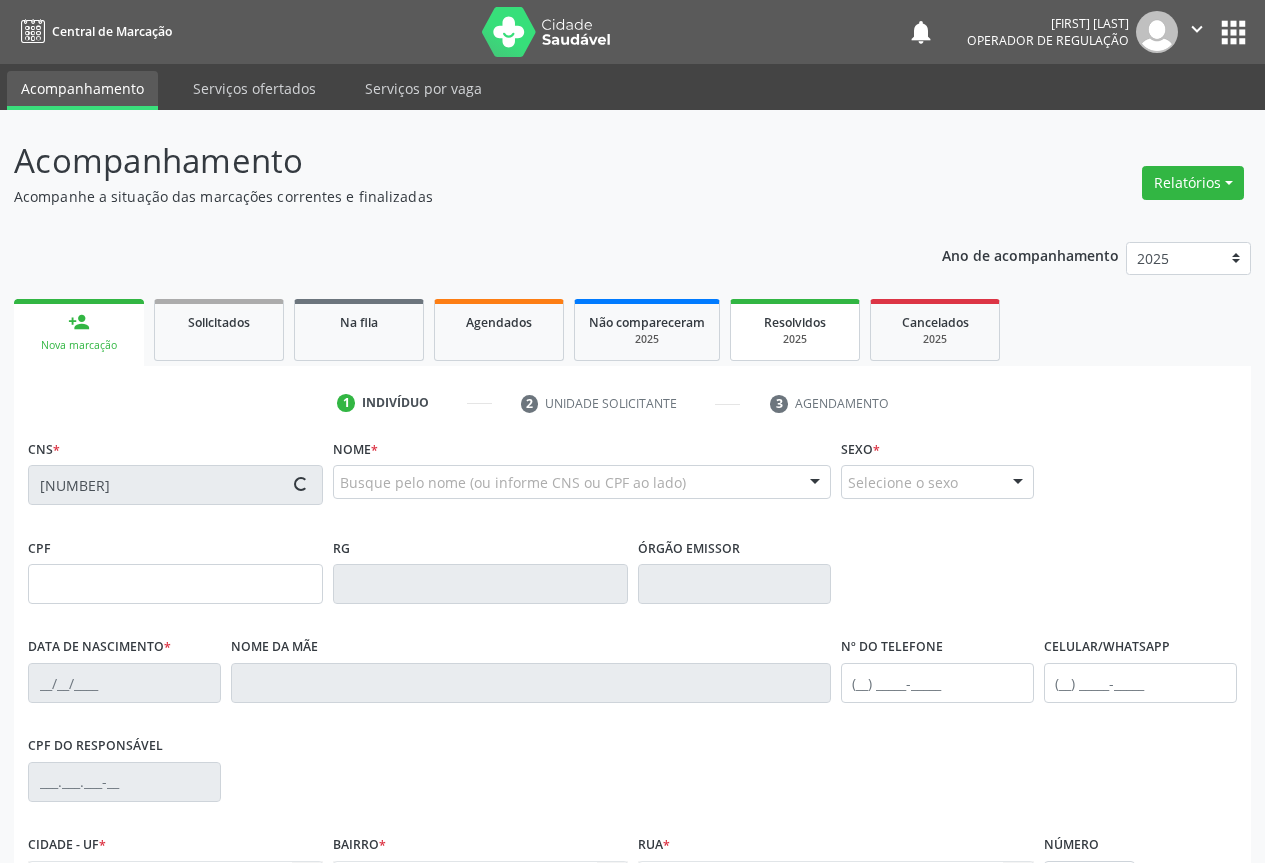 type on "S/N" 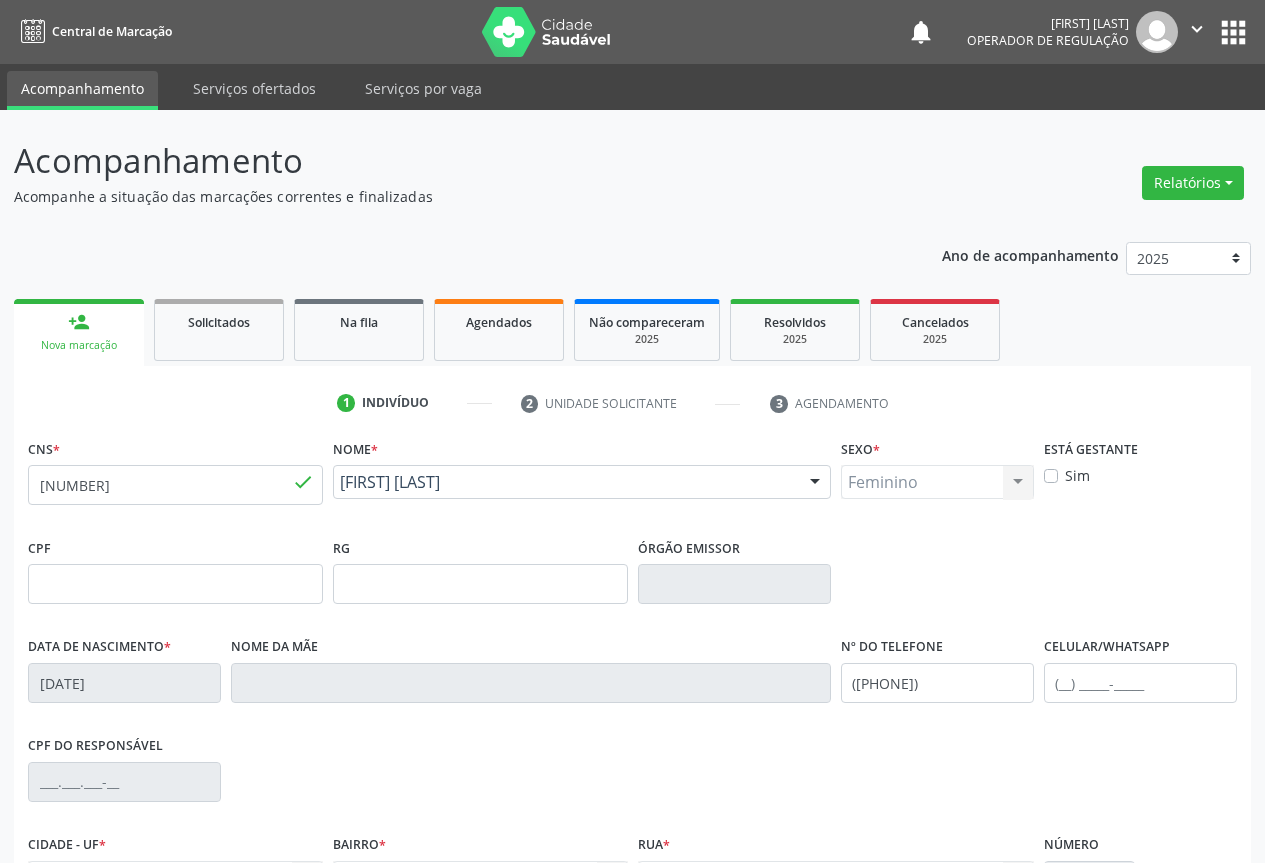 scroll, scrollTop: 221, scrollLeft: 0, axis: vertical 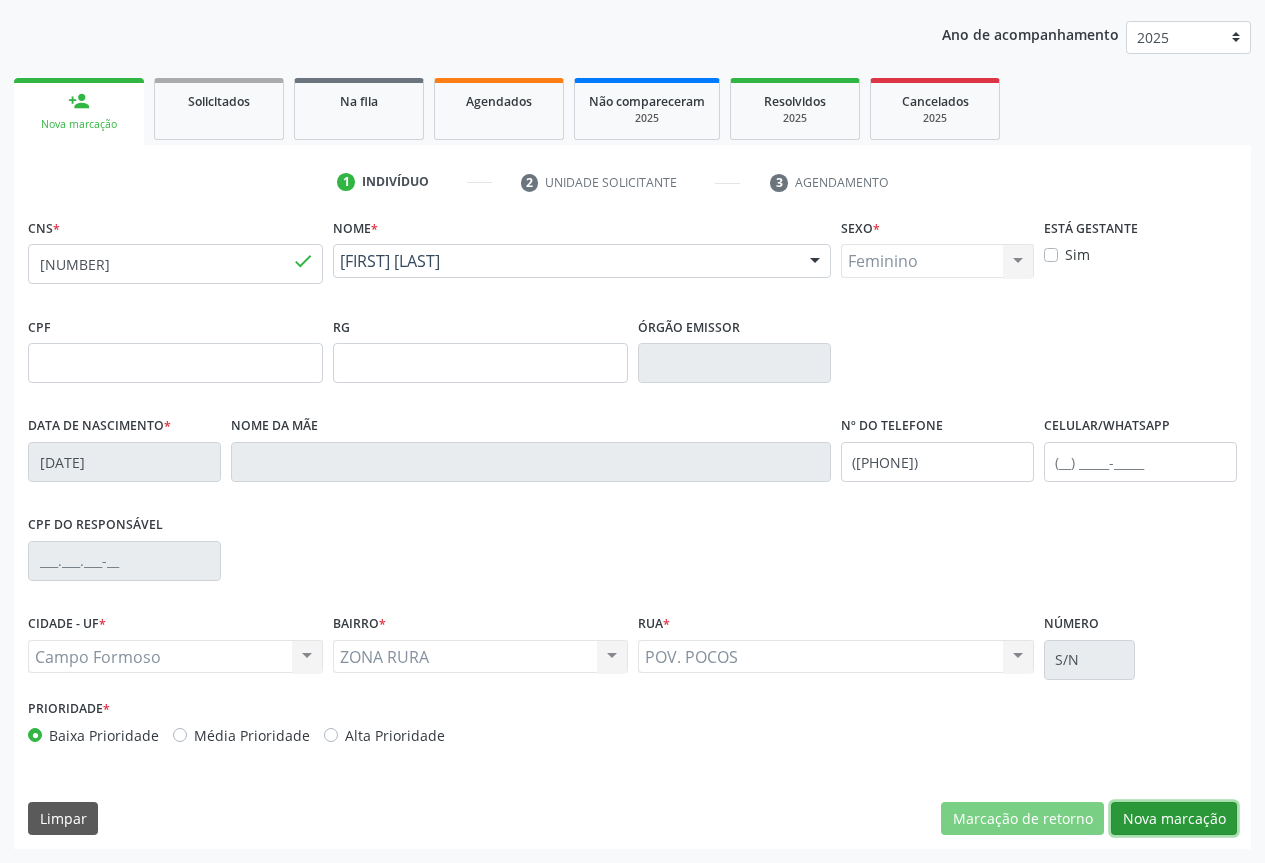 click on "Nova marcação" at bounding box center [1174, 819] 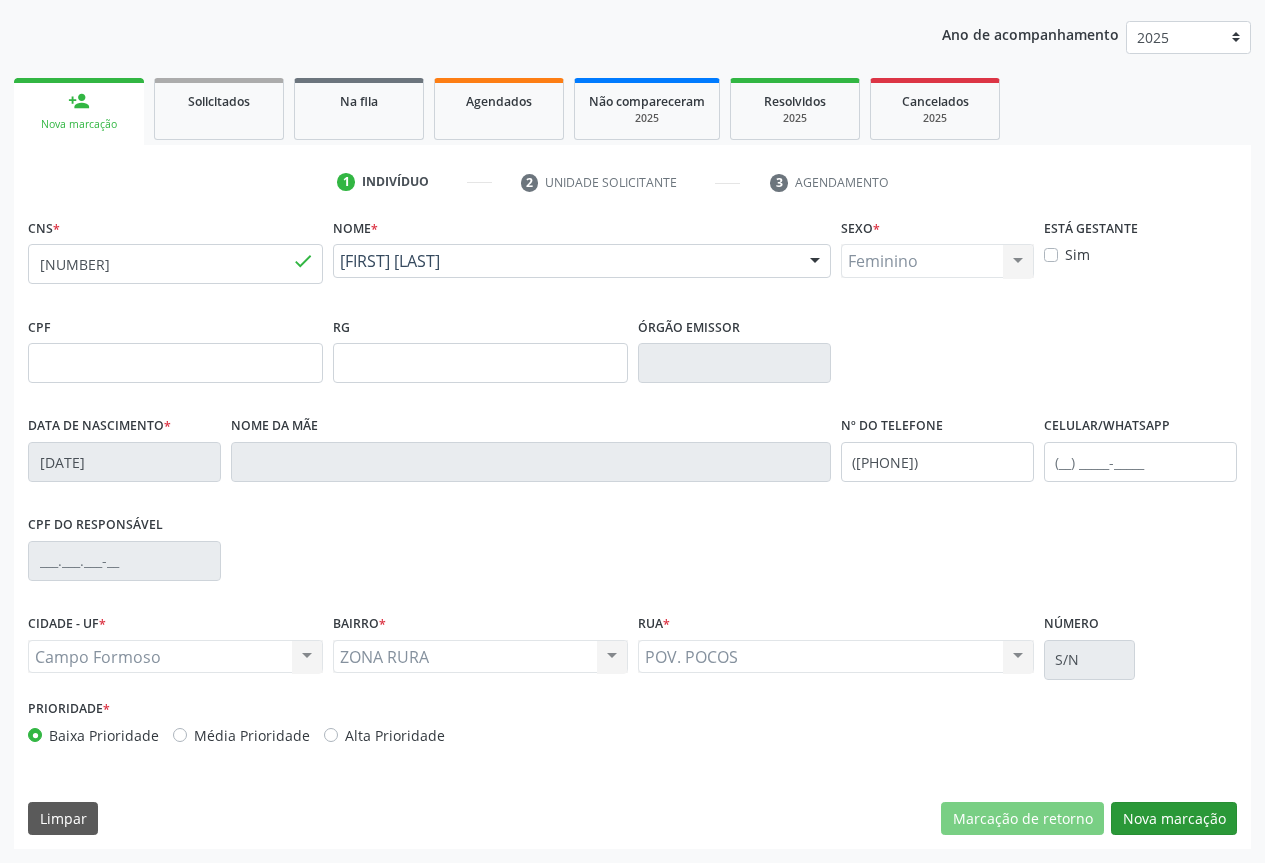 scroll, scrollTop: 43, scrollLeft: 0, axis: vertical 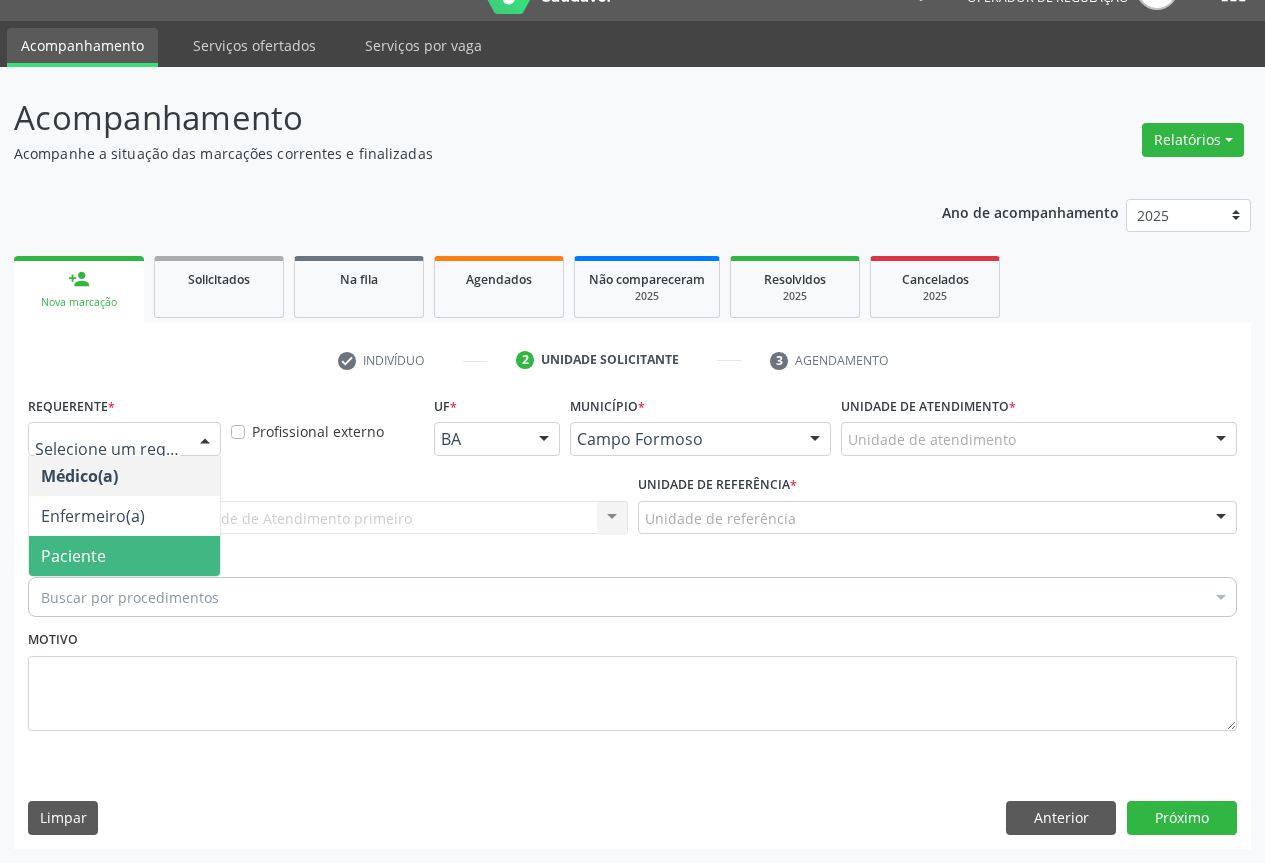 click on "Paciente" at bounding box center [73, 556] 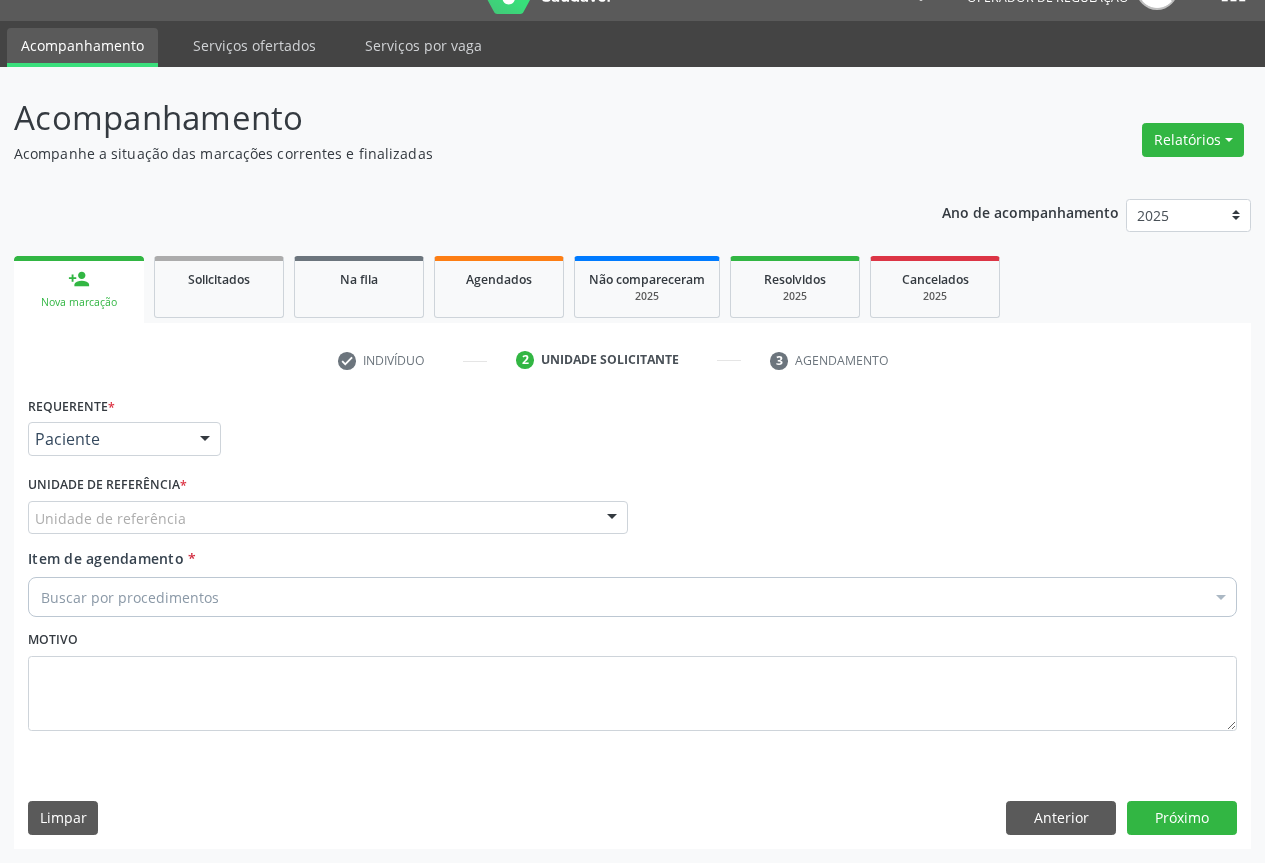 click on "Unidade de referência" at bounding box center (328, 518) 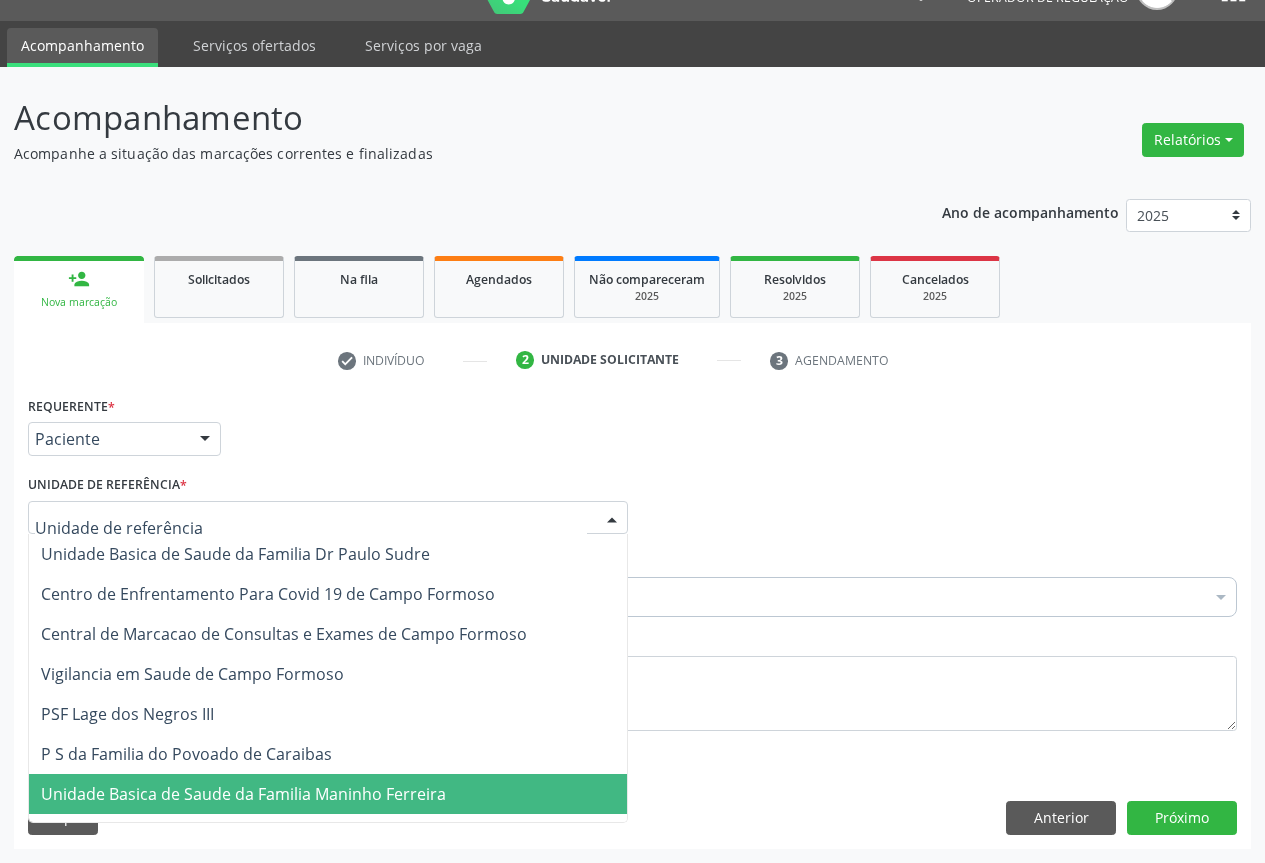 click on "Unidade Basica de Saude da Familia Maninho Ferreira" at bounding box center [243, 794] 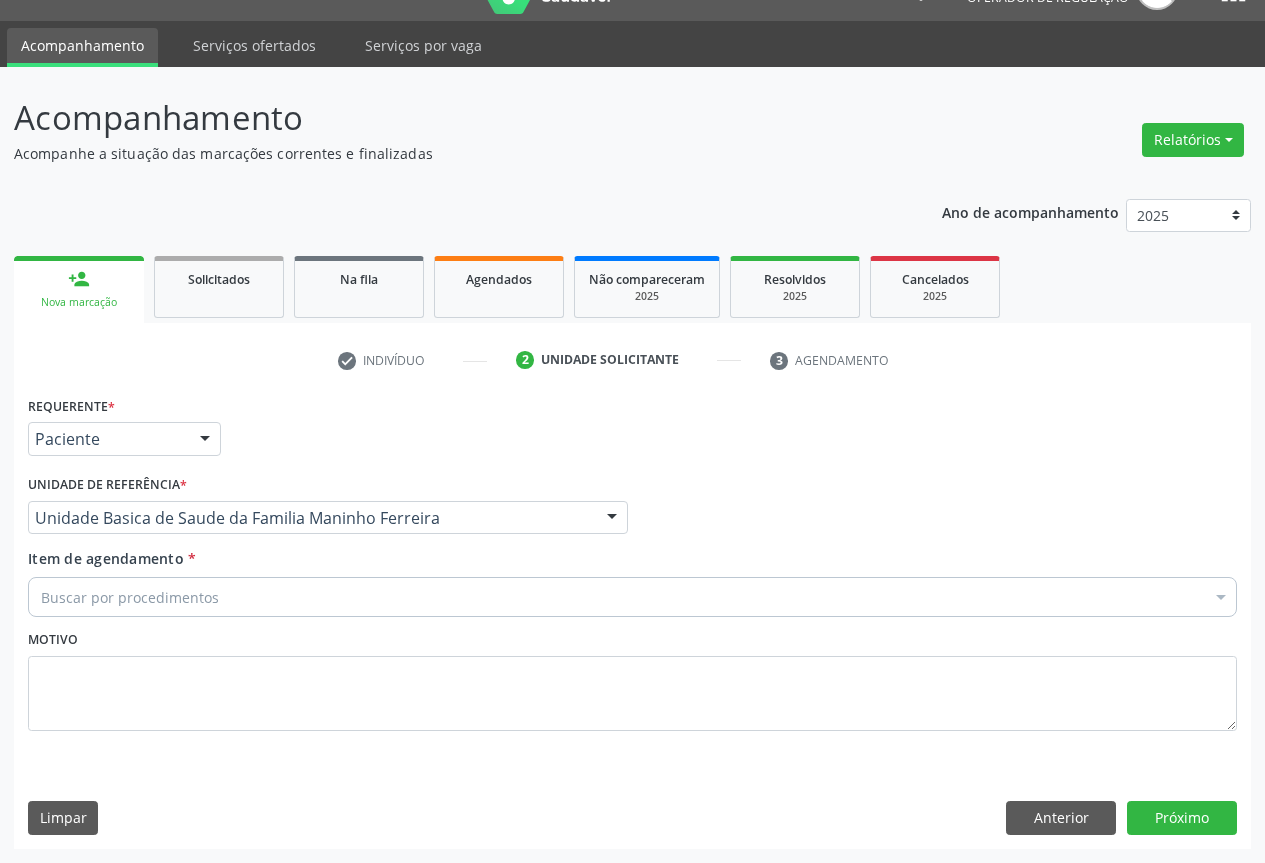 click on "Buscar por procedimentos" at bounding box center (632, 597) 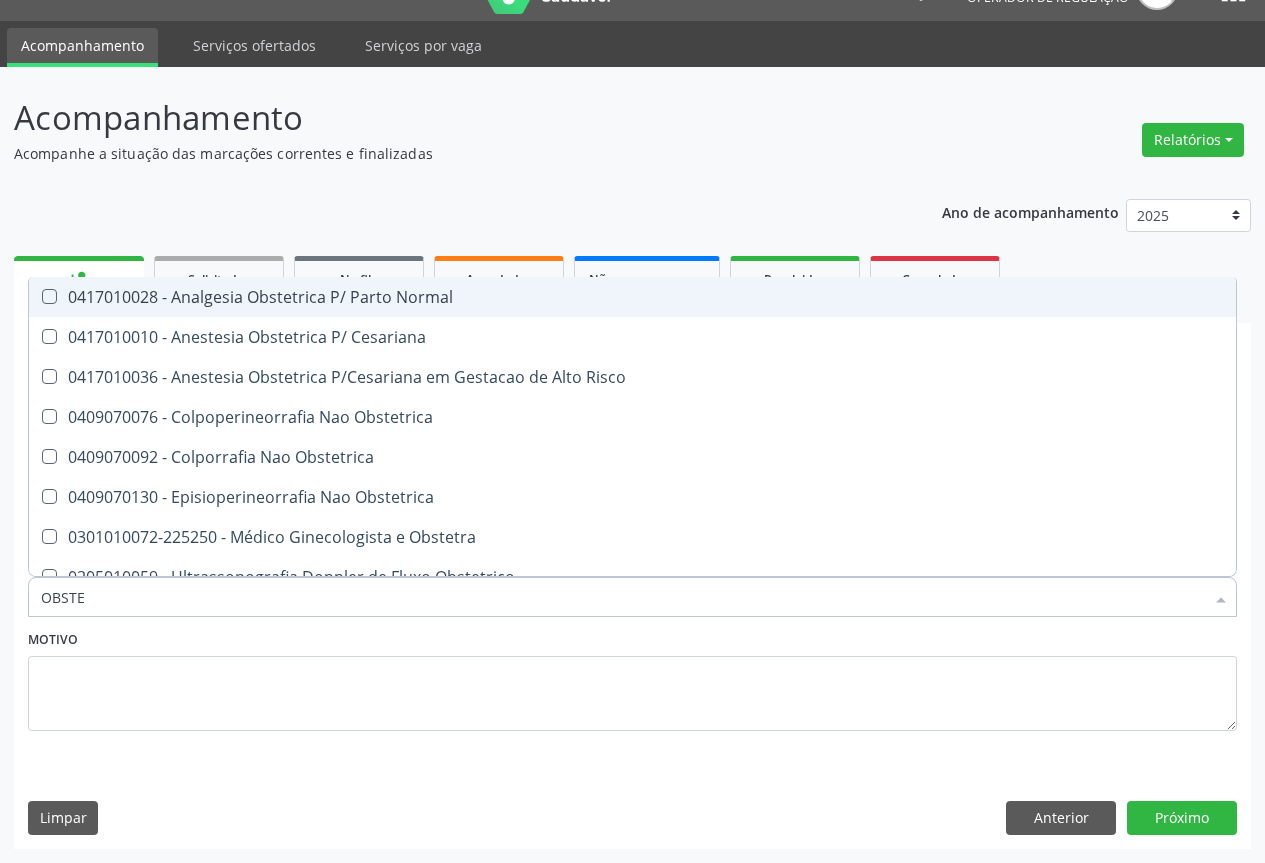 type on "OBSTET" 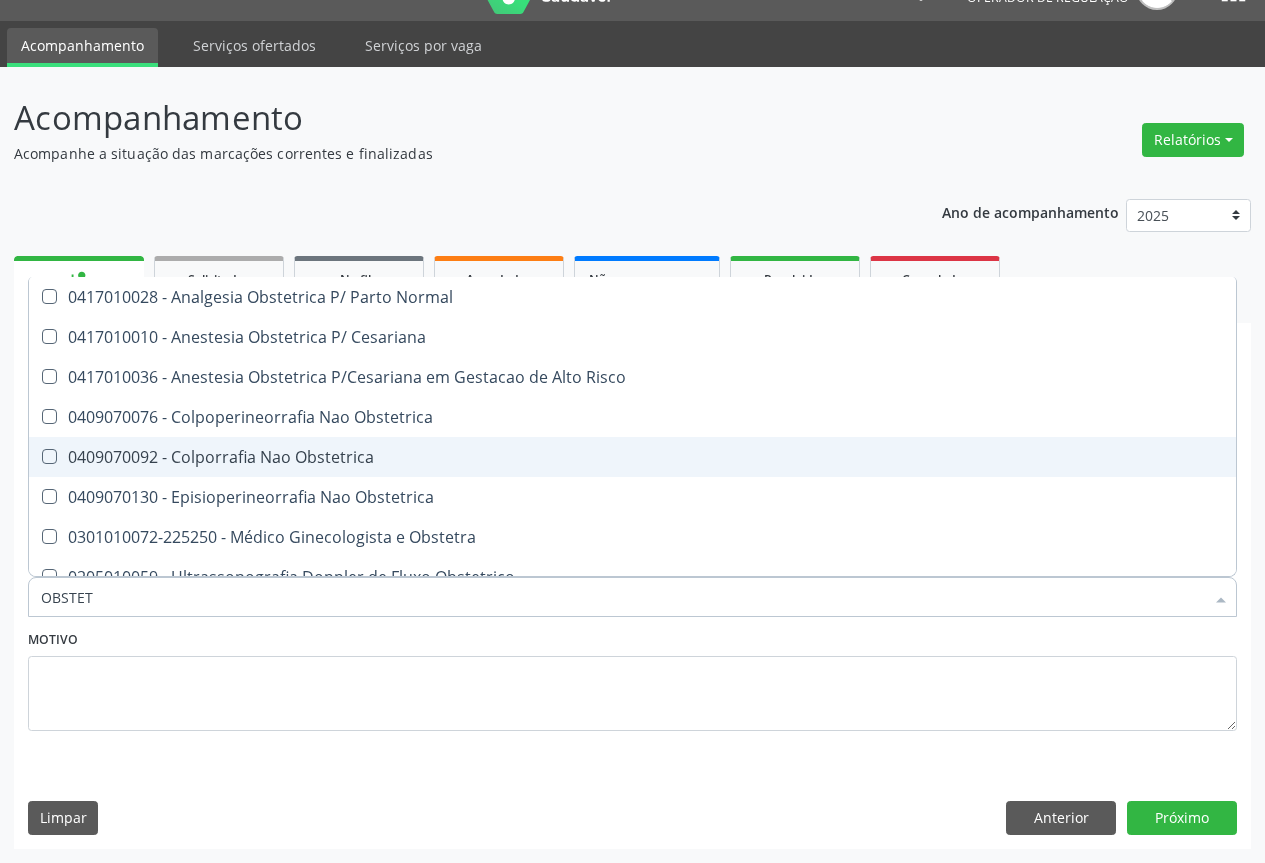 scroll, scrollTop: 101, scrollLeft: 0, axis: vertical 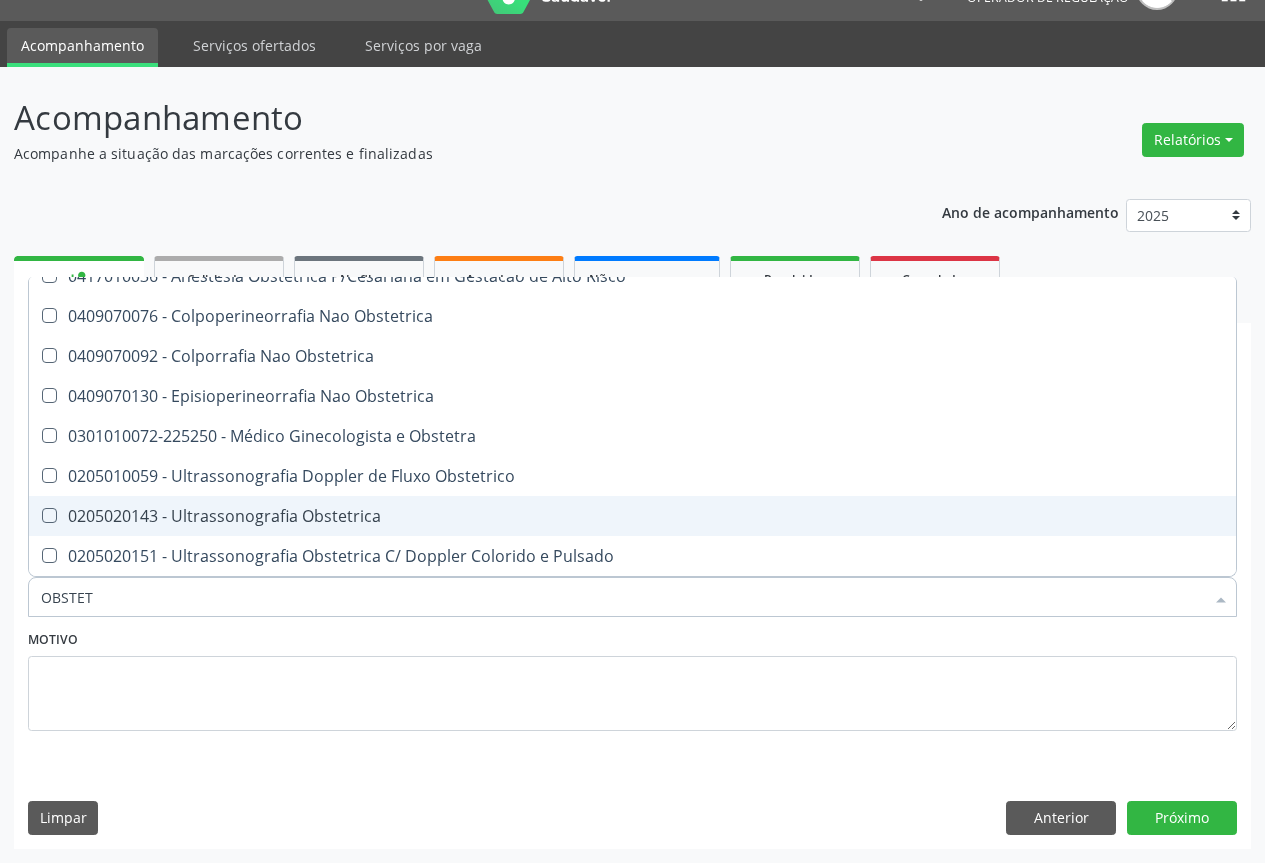 drag, startPoint x: 317, startPoint y: 516, endPoint x: 0, endPoint y: 485, distance: 318.51218 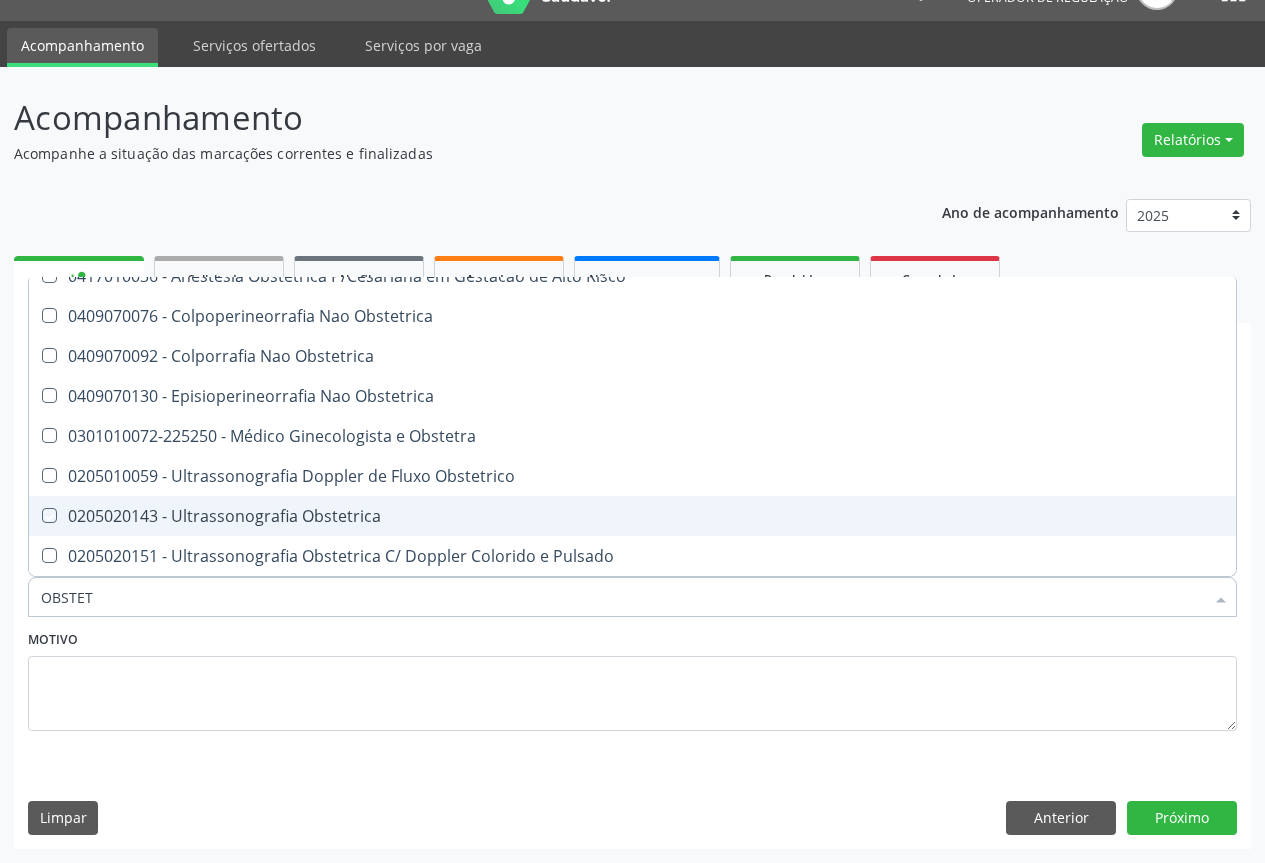 checkbox on "true" 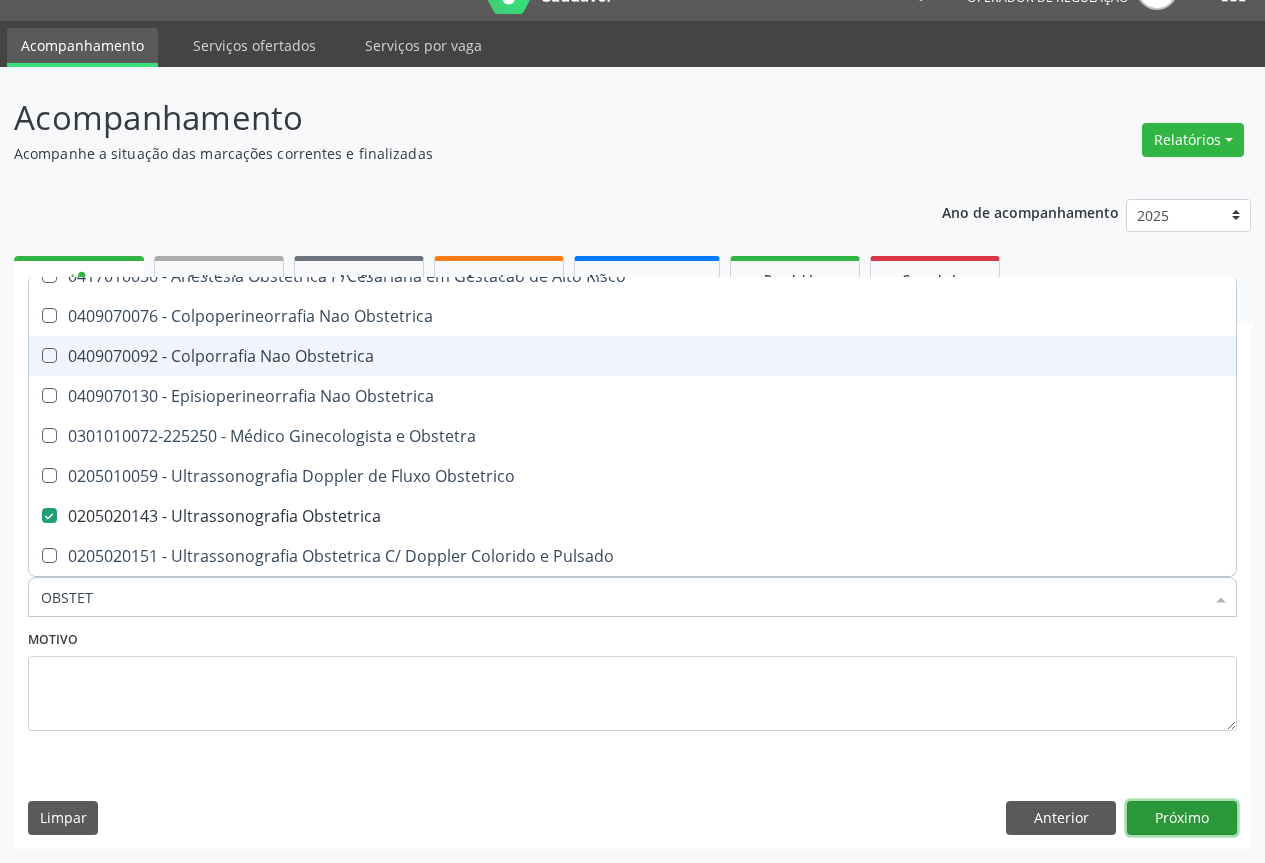 click on "Próximo" at bounding box center [1182, 818] 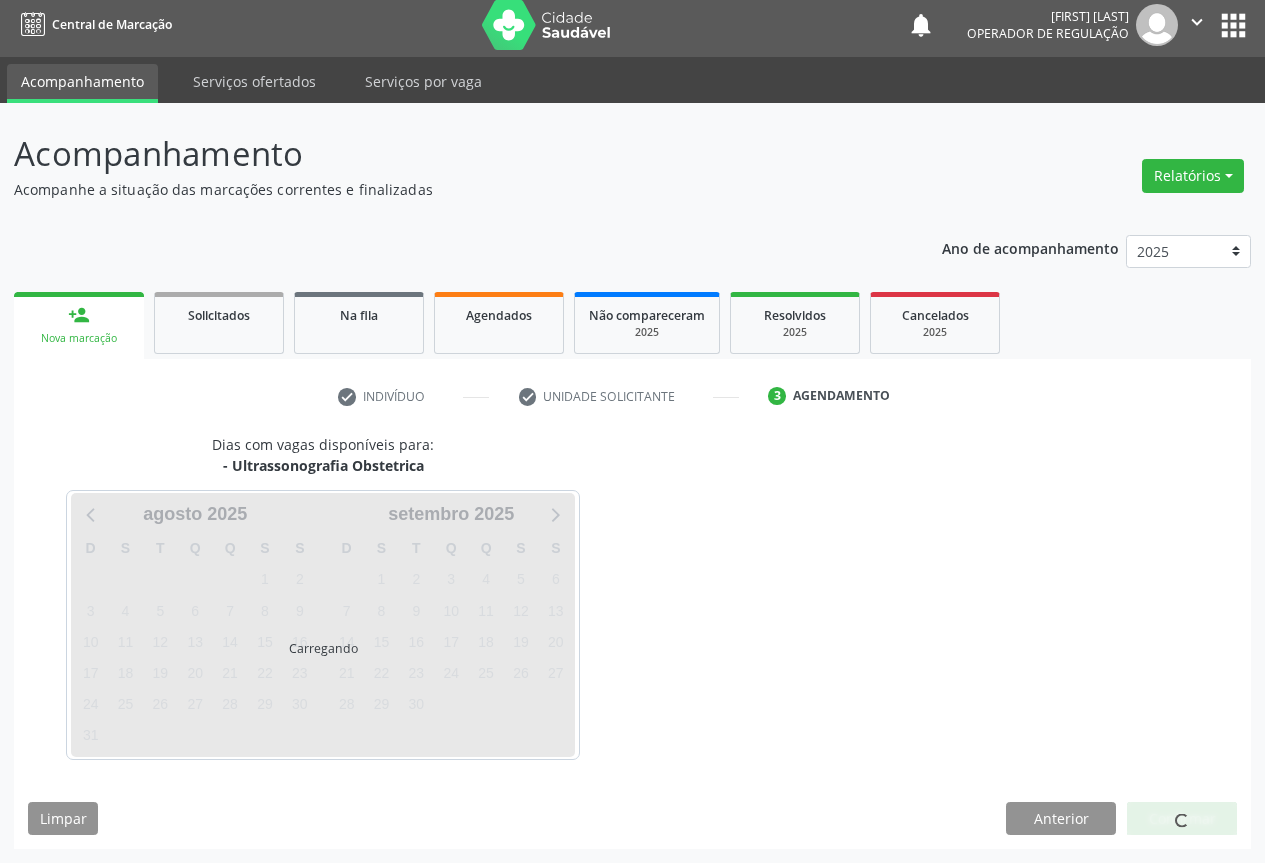 scroll, scrollTop: 7, scrollLeft: 0, axis: vertical 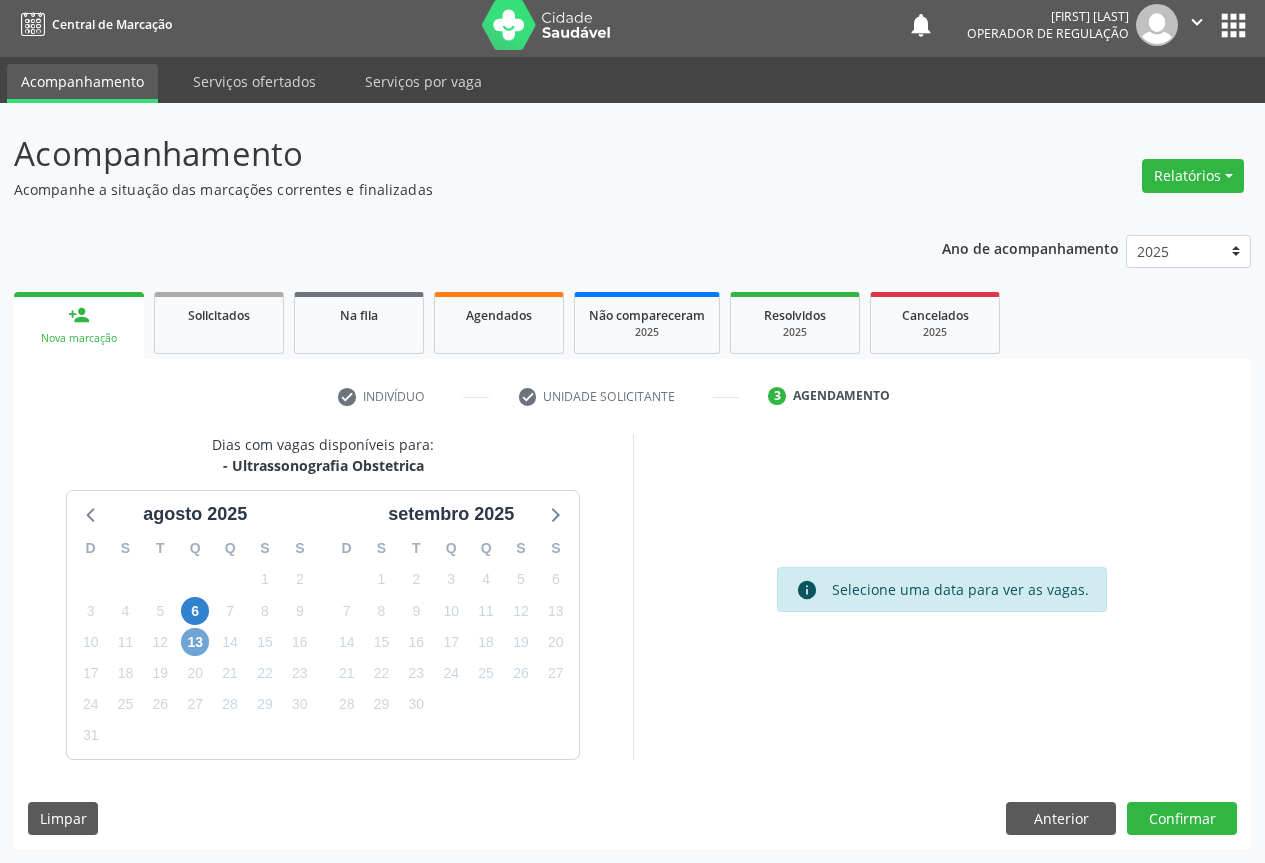 click on "13" at bounding box center [195, 642] 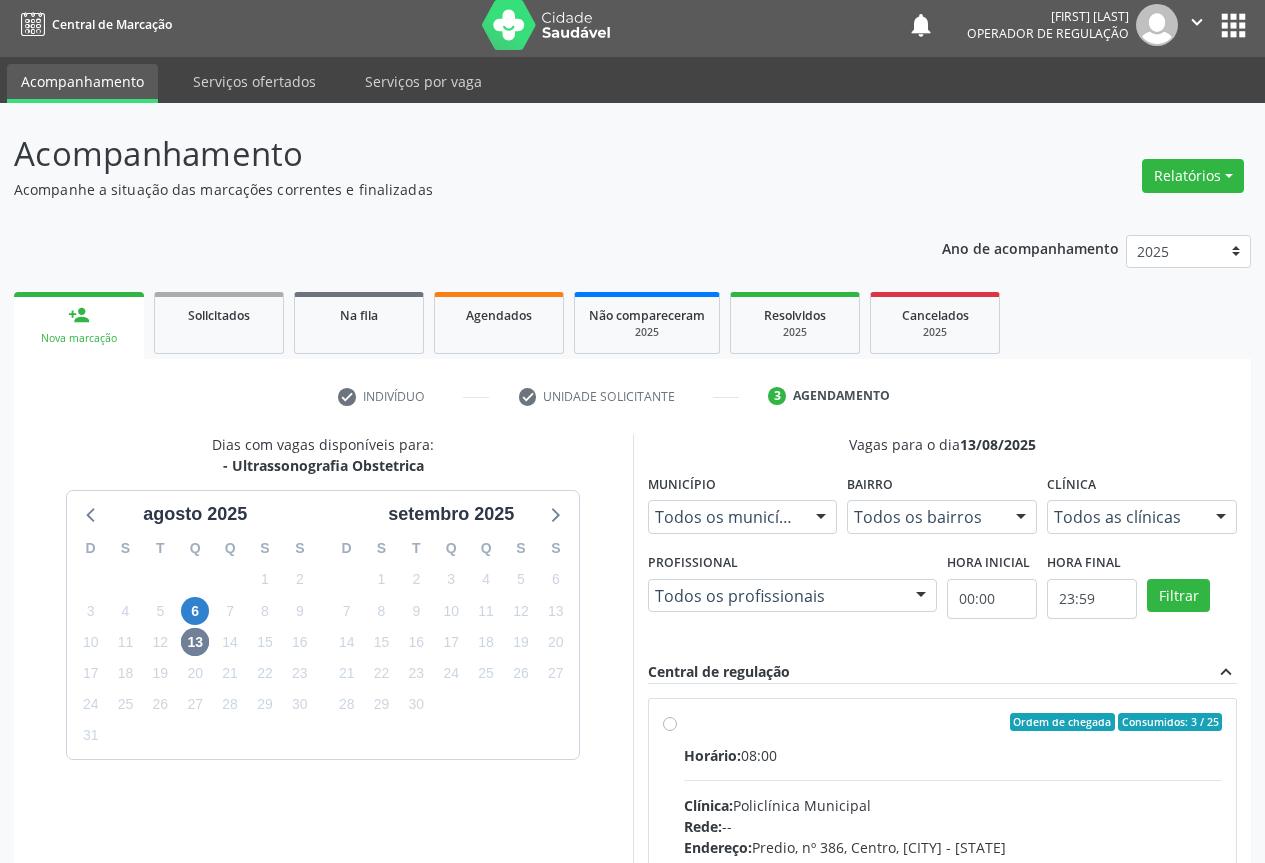 click on "Clínica:  Policlínica Municipal" at bounding box center [953, 805] 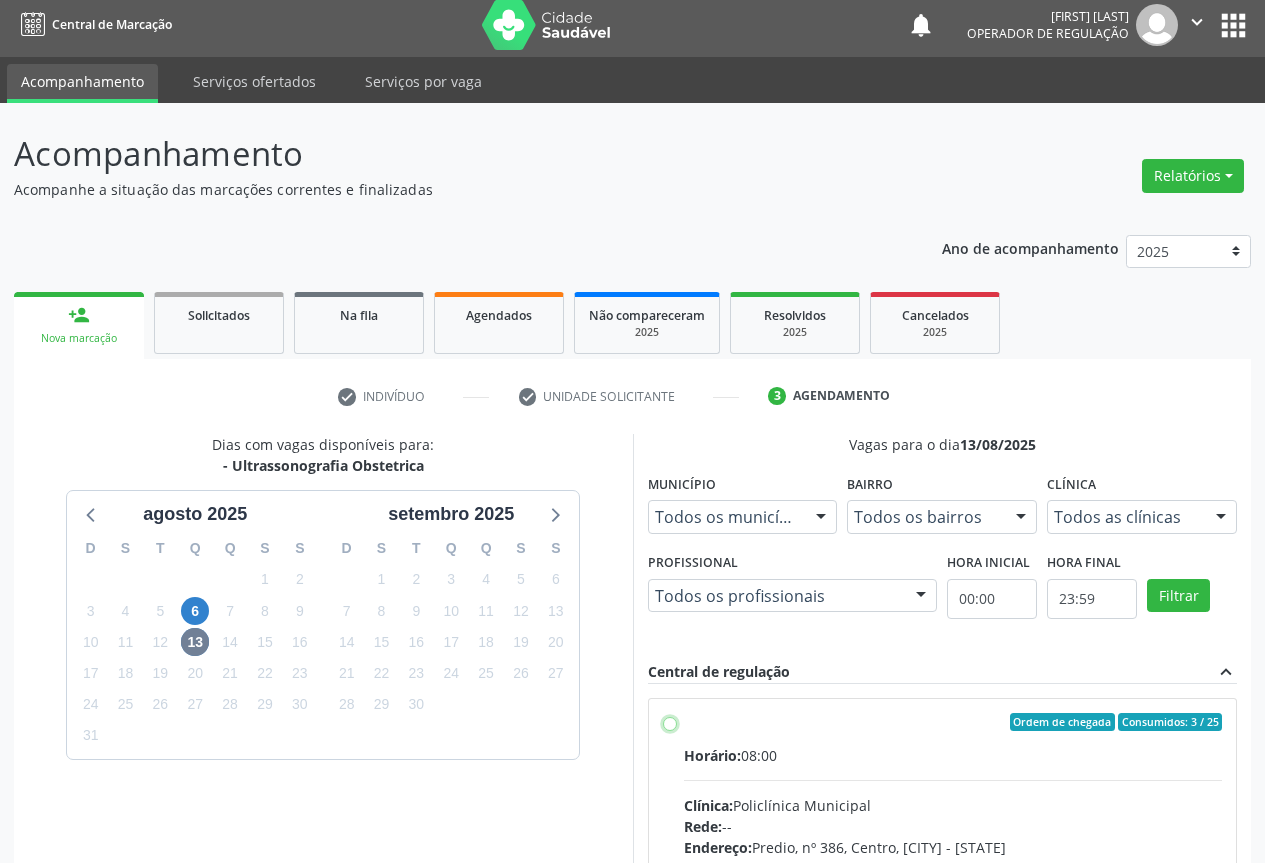 click on "Ordem de chegada
Consumidos: 3 / 25
Horário:   08:00
Clínica:  Policlínica Municipal
Rede:
--
Endereço:   Predio, nº 386, Centro, Campo Formoso - BA
Telefone:   (74) 6451312
Profissional:
Orlindo Carvalho dos Santos
Informações adicionais sobre o atendimento
Idade de atendimento:
de 0 a 120 anos
Gênero(s) atendido(s):
Masculino e Feminino
Informações adicionais:
--" at bounding box center (670, 722) 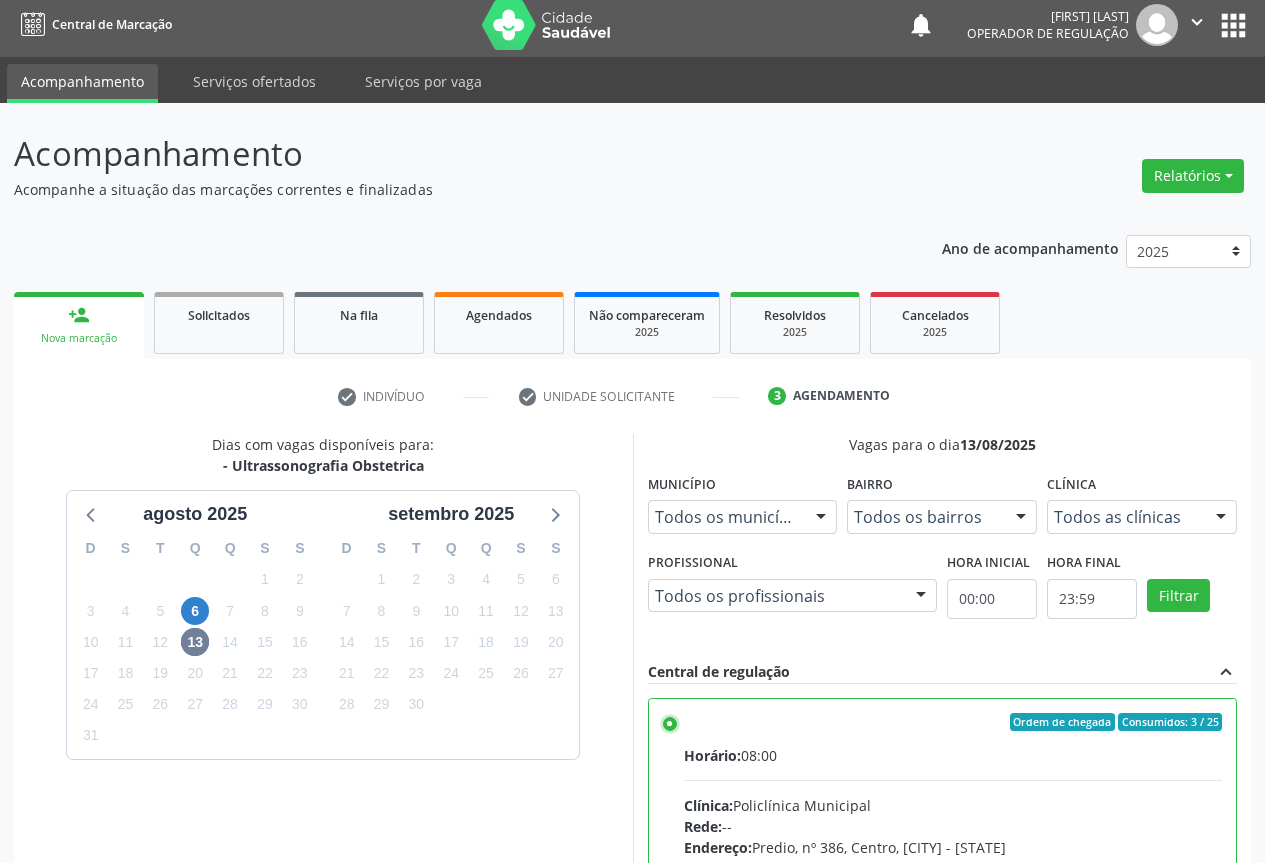 scroll, scrollTop: 332, scrollLeft: 0, axis: vertical 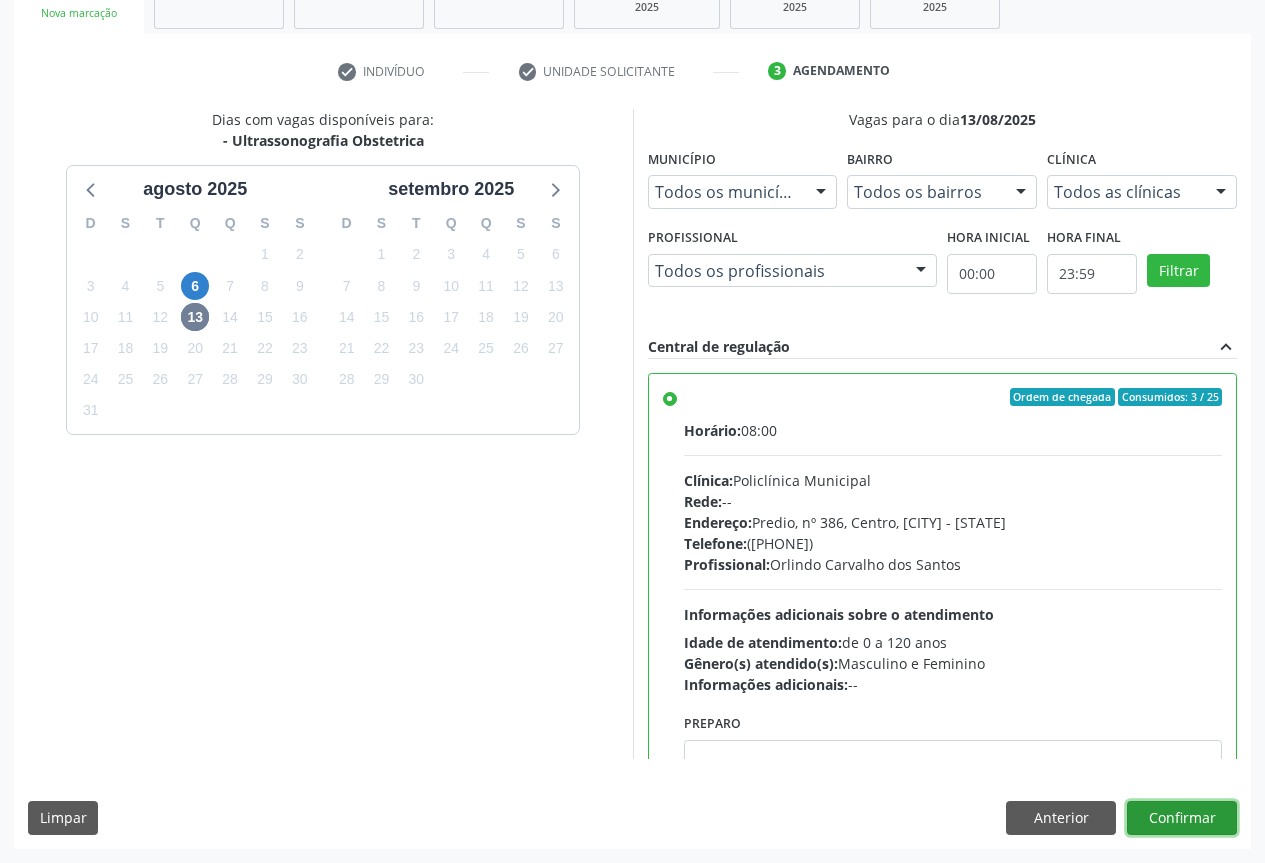 click on "Confirmar" at bounding box center (1182, 818) 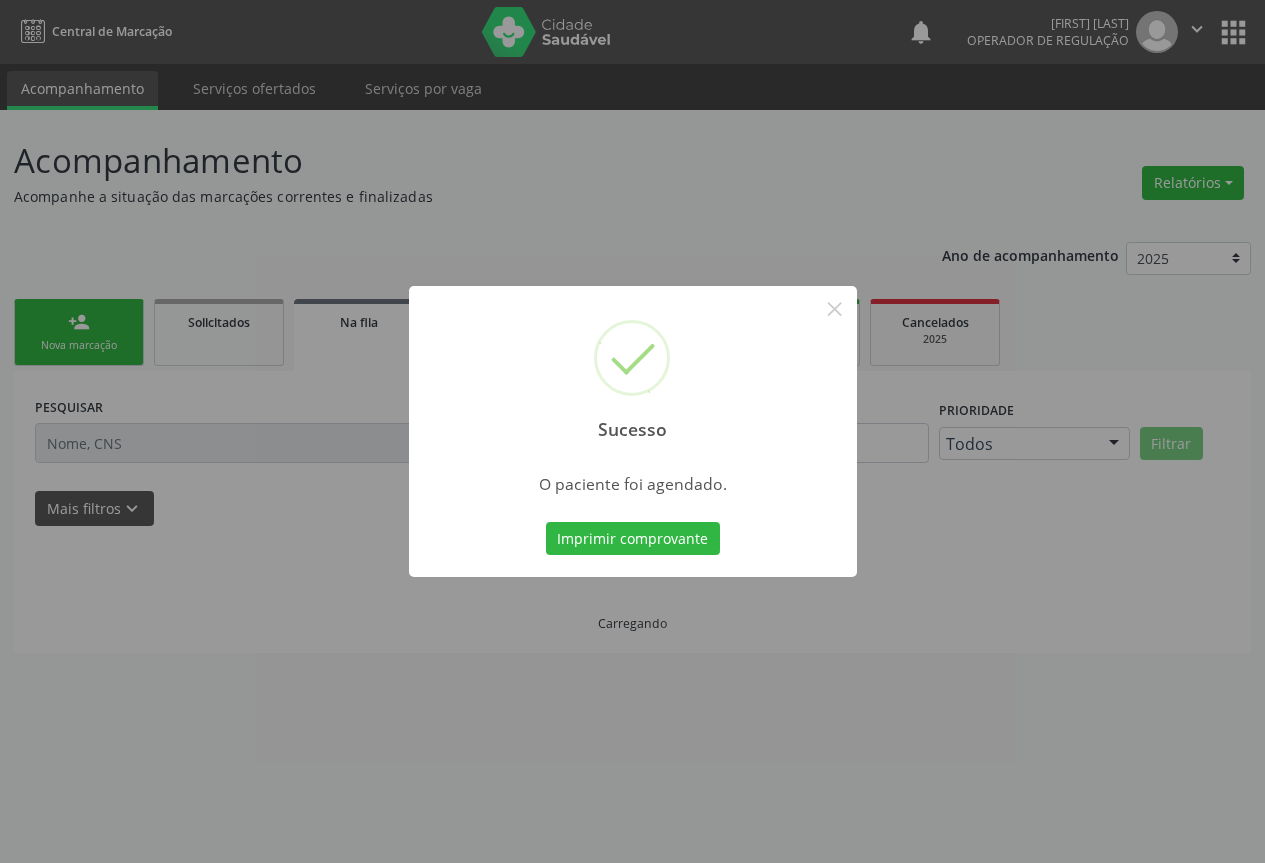 scroll, scrollTop: 0, scrollLeft: 0, axis: both 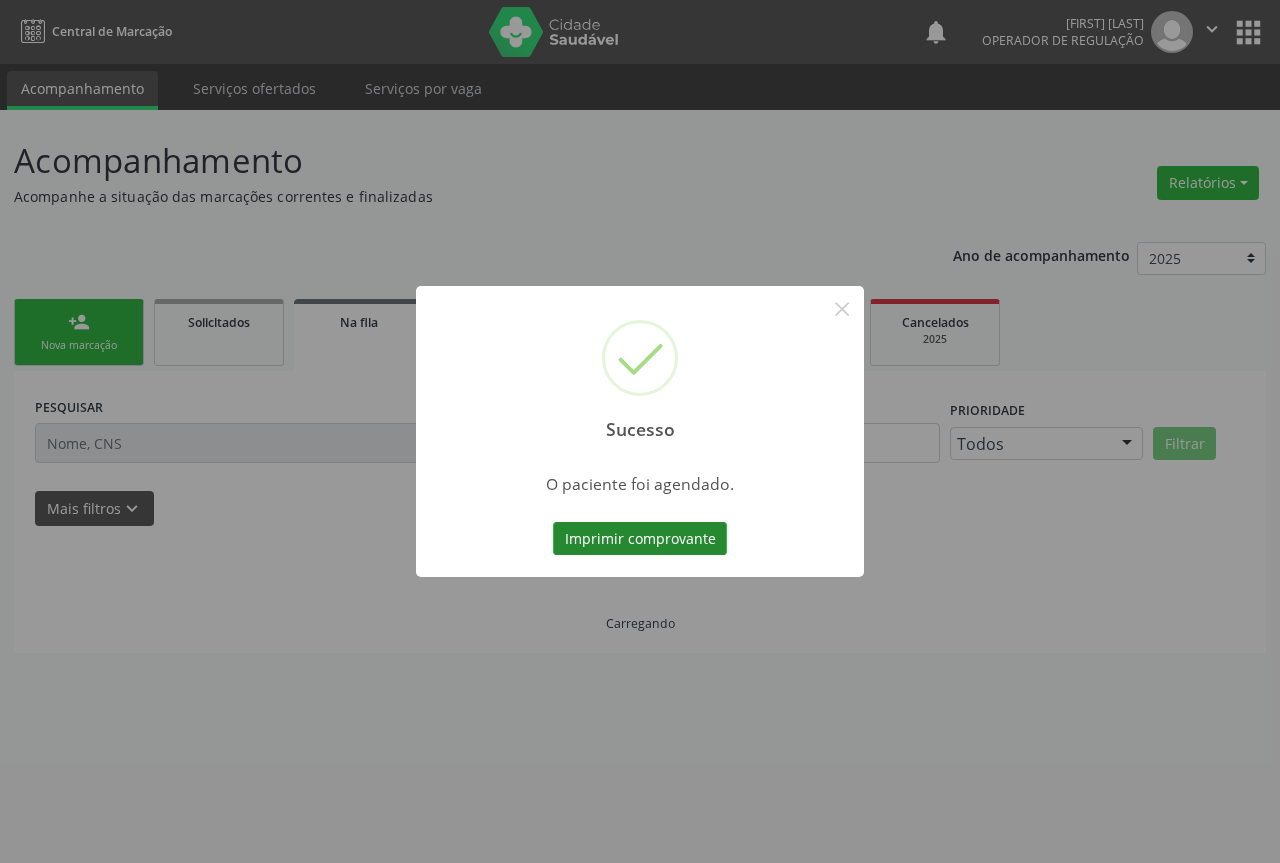 click on "Imprimir comprovante" at bounding box center [640, 539] 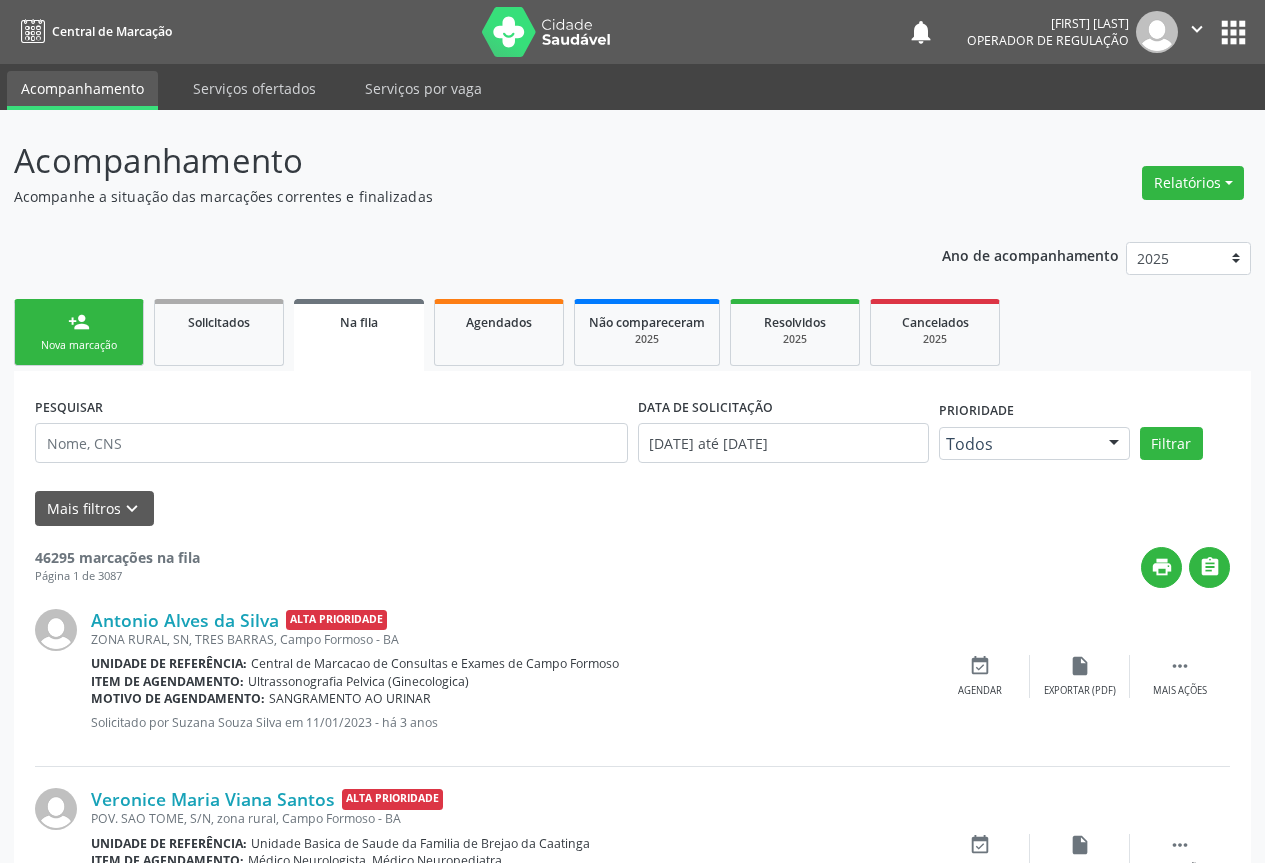 click on "person_add
Nova marcação" at bounding box center [79, 332] 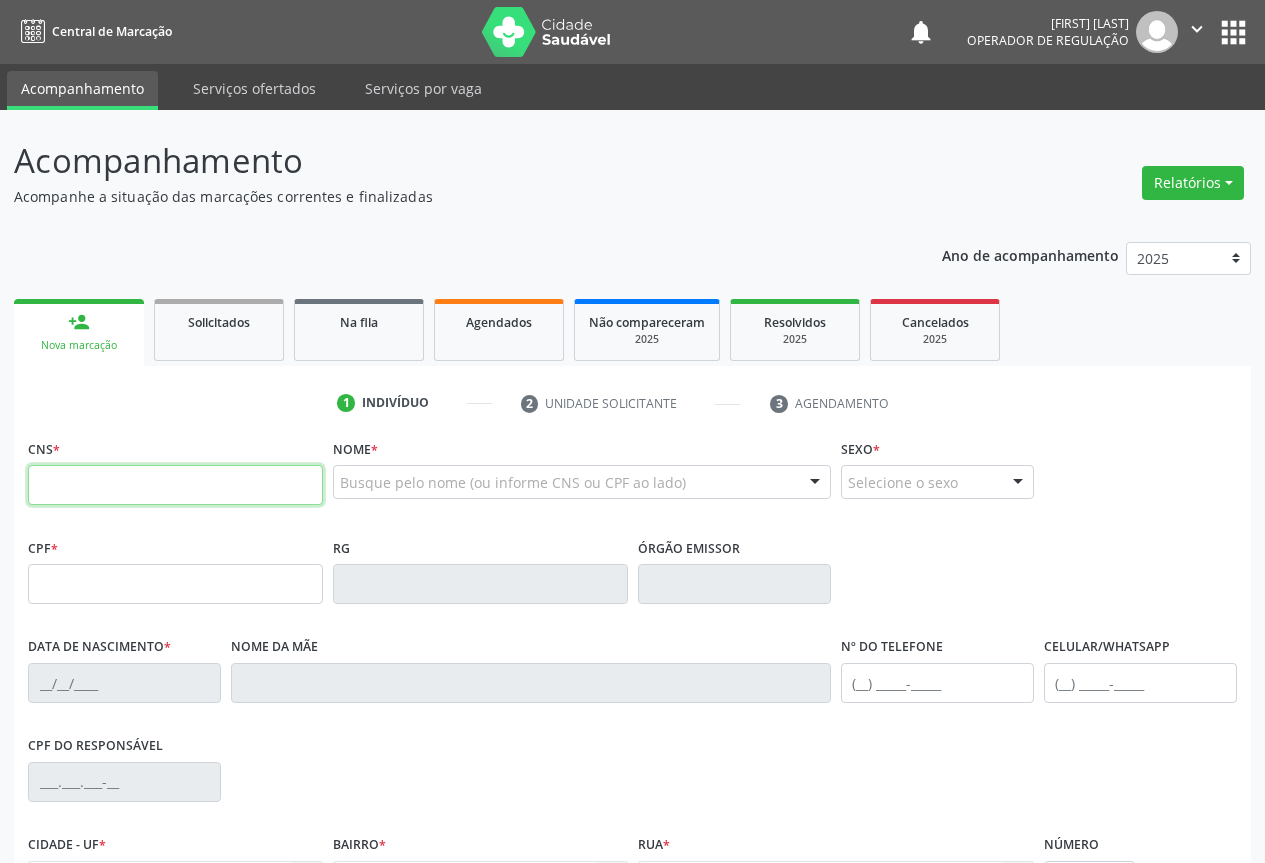 click at bounding box center [175, 485] 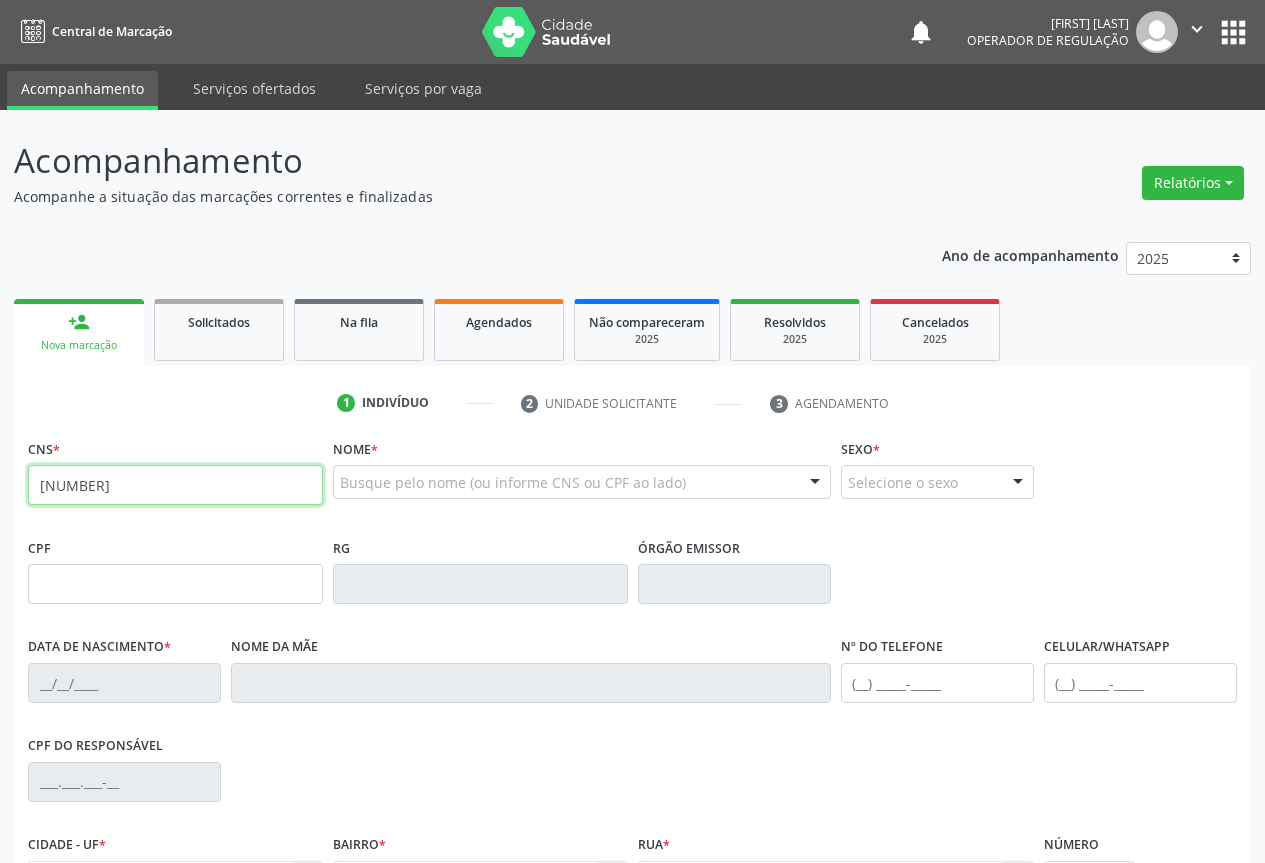 type on "704 0008 5062 8765" 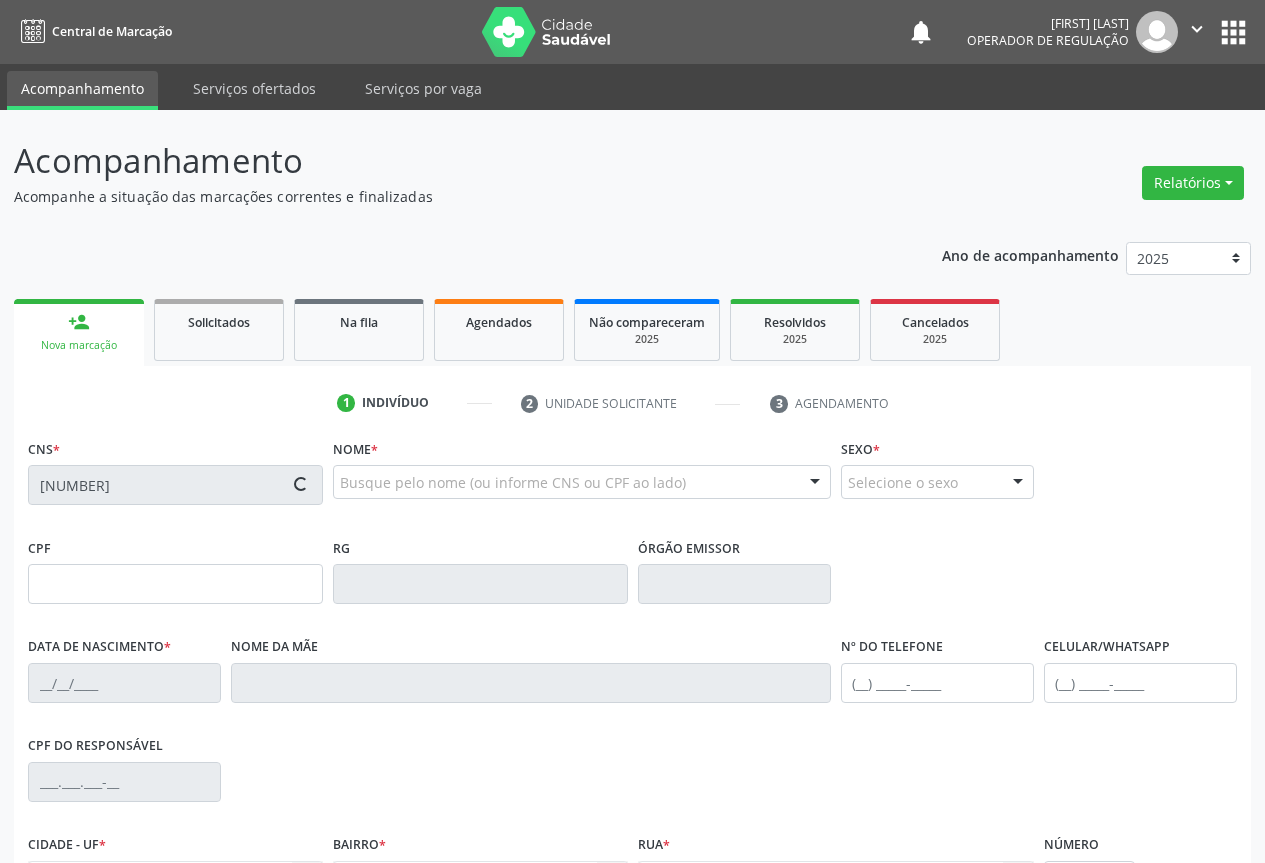 type on "2205671235" 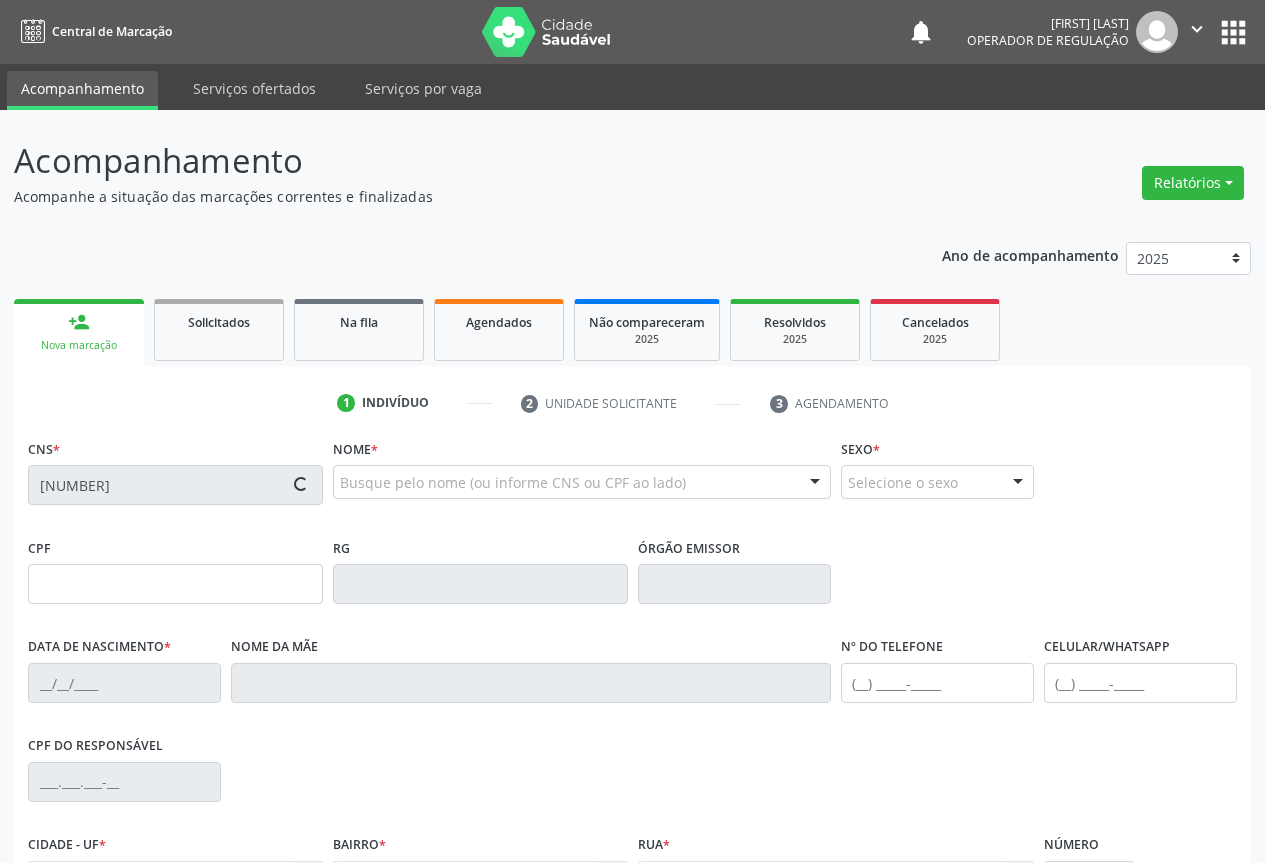 type on "19/08/2020" 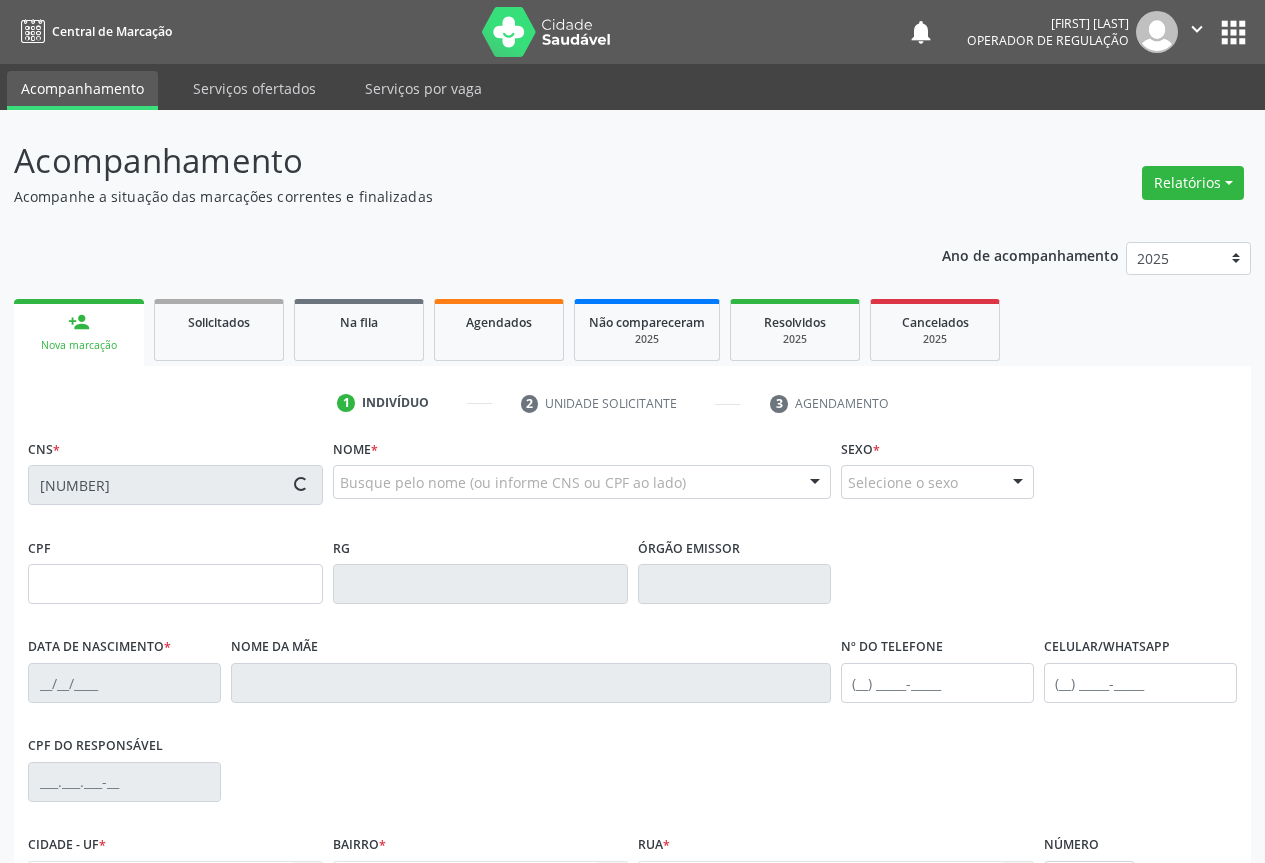 type on "SN" 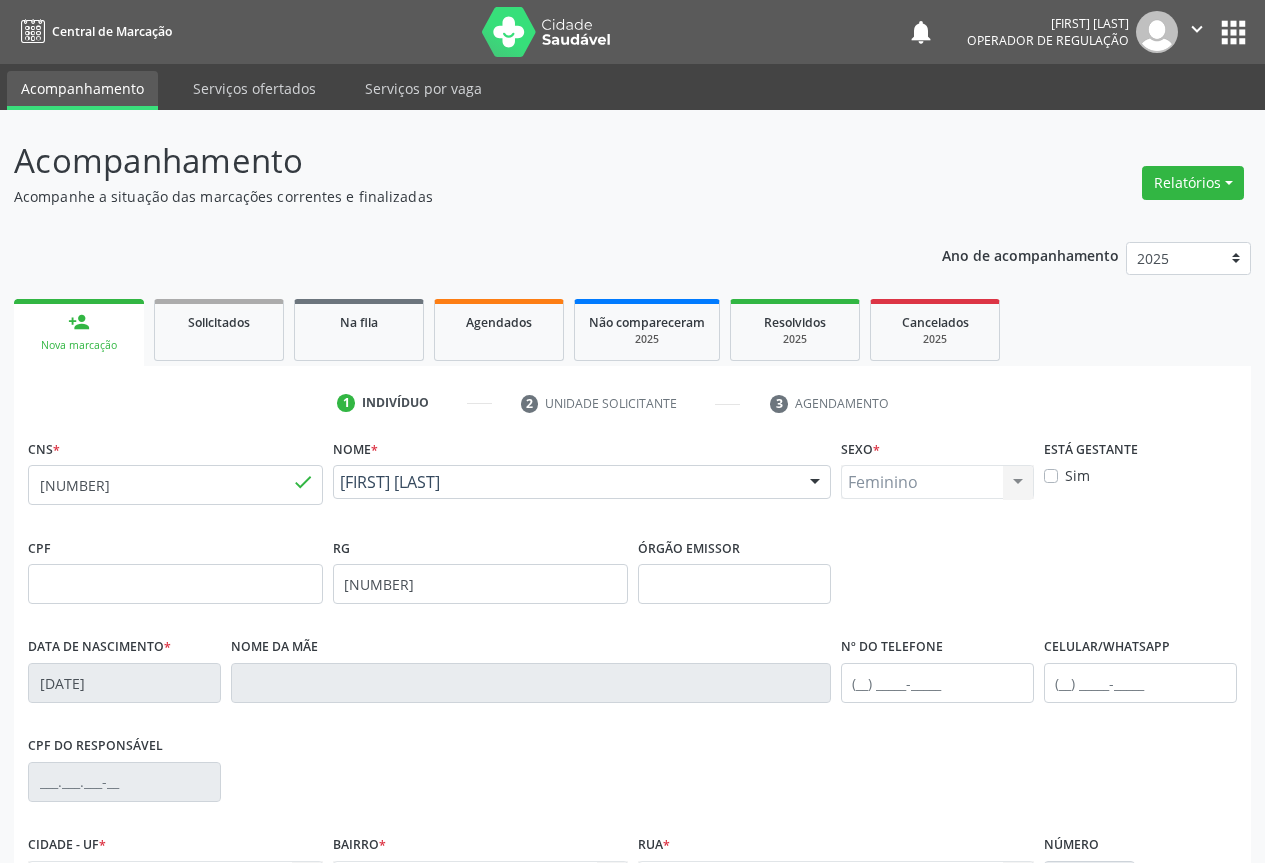 scroll, scrollTop: 221, scrollLeft: 0, axis: vertical 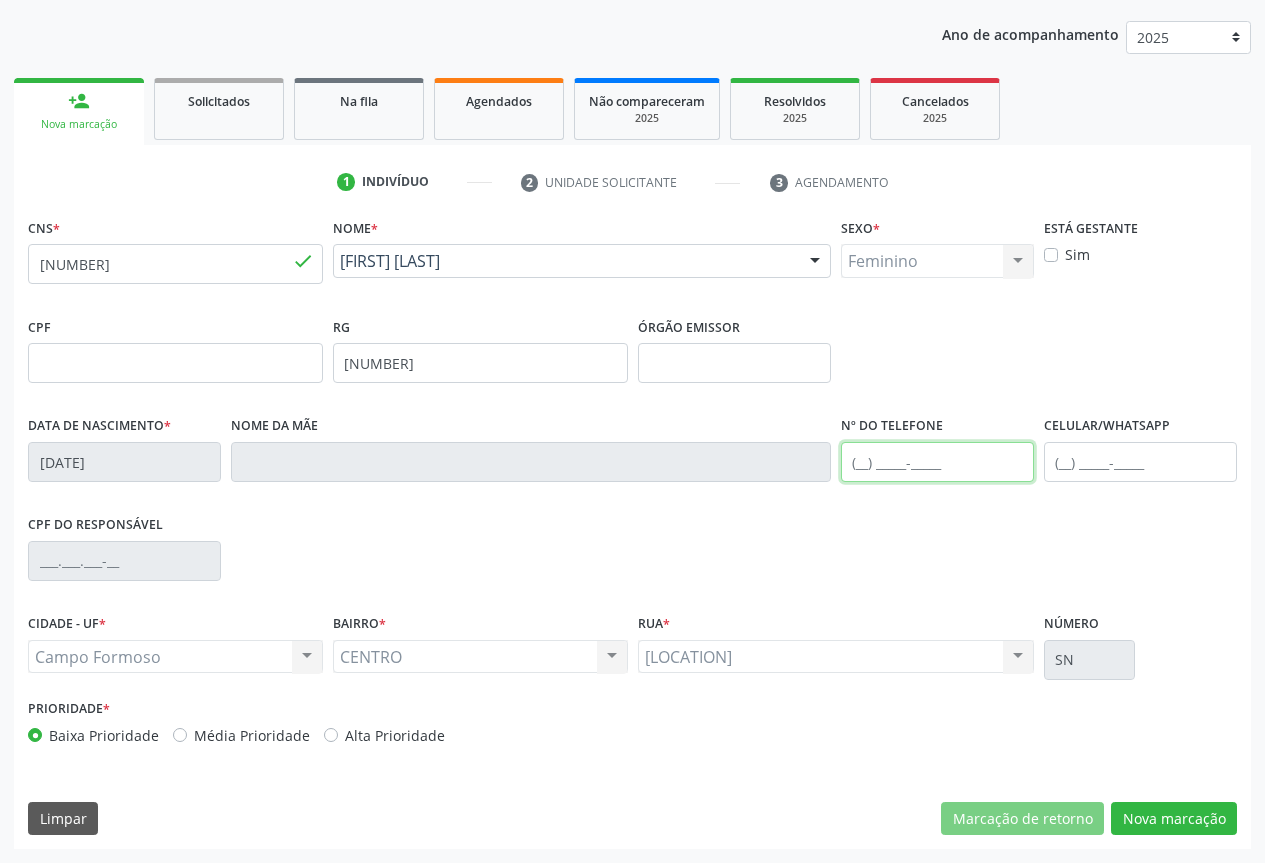 click at bounding box center [937, 462] 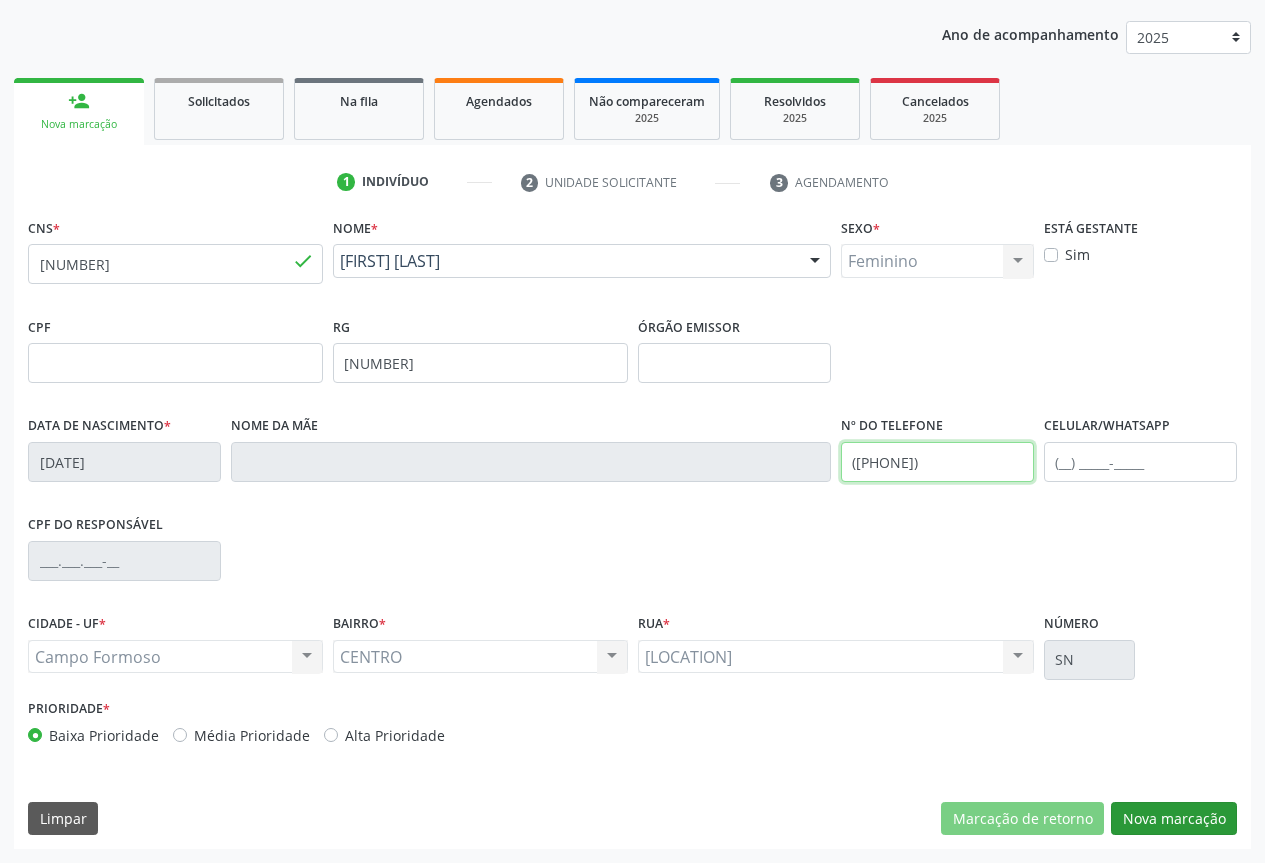 type on "(74) 99968-0220" 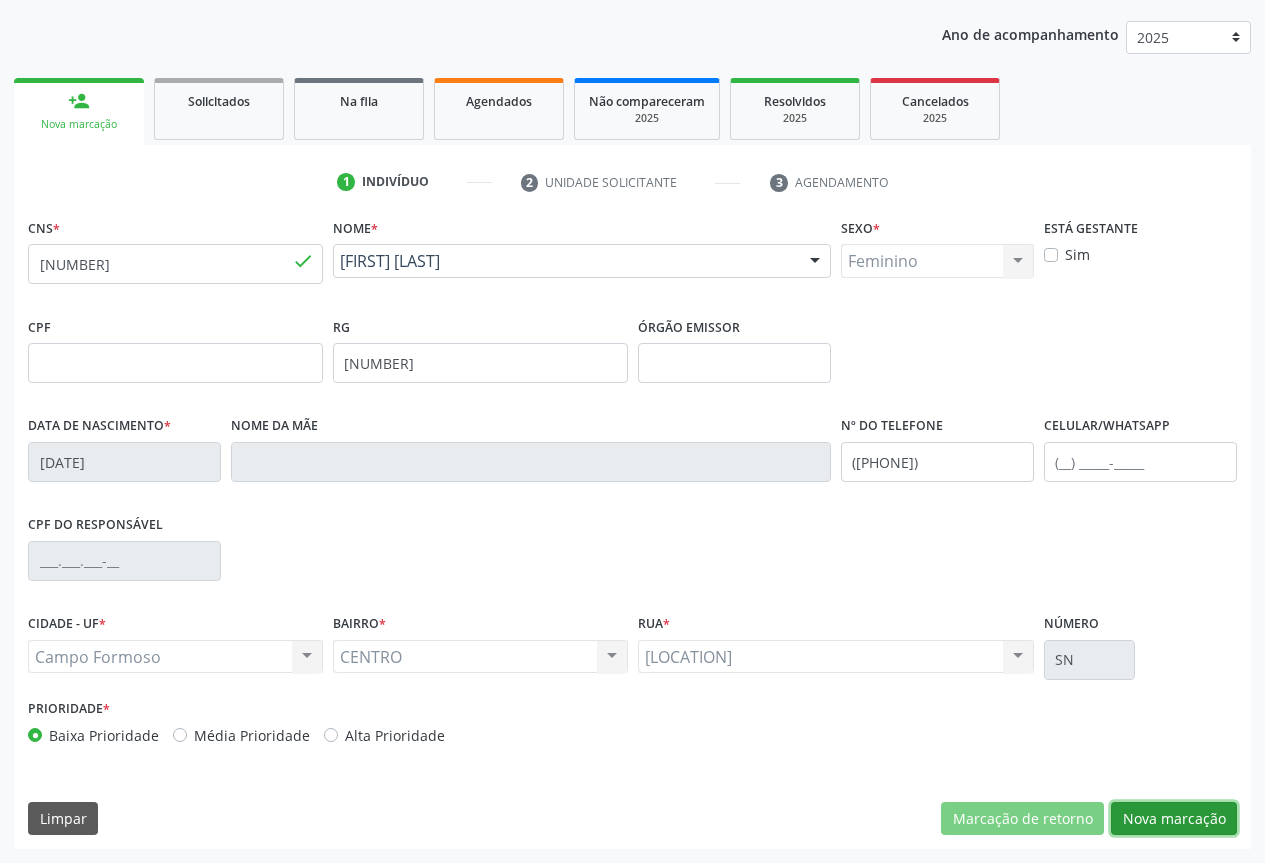click on "Nova marcação" at bounding box center [1174, 819] 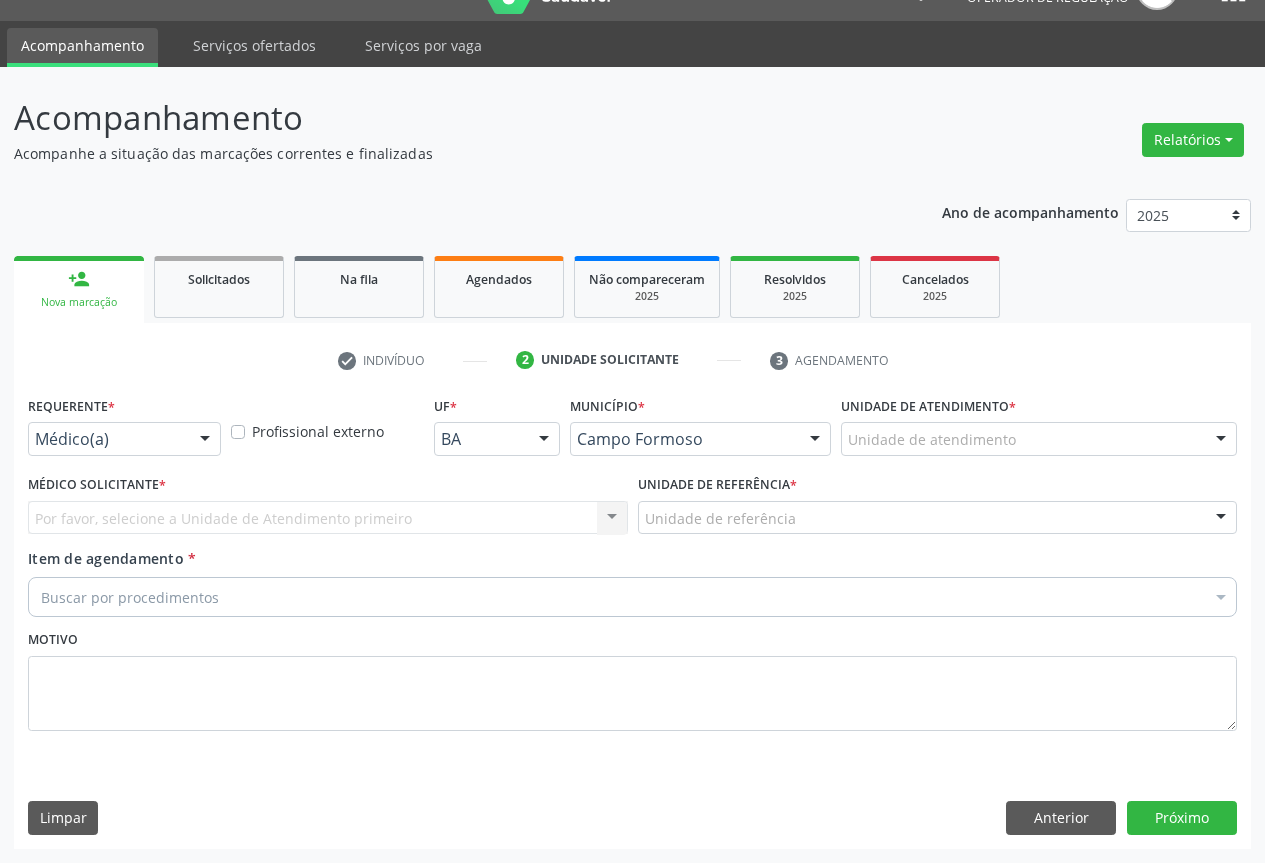 scroll, scrollTop: 43, scrollLeft: 0, axis: vertical 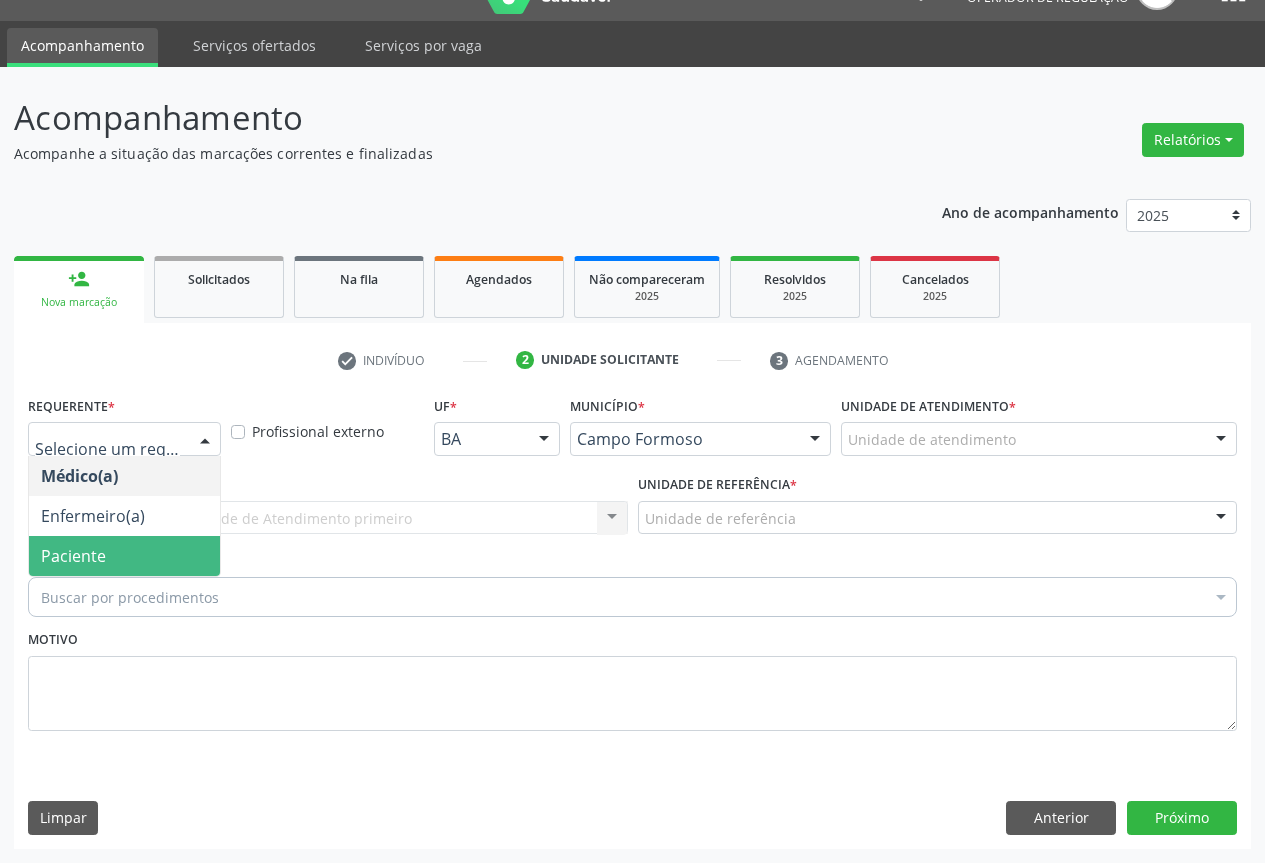 click on "Paciente" at bounding box center [73, 556] 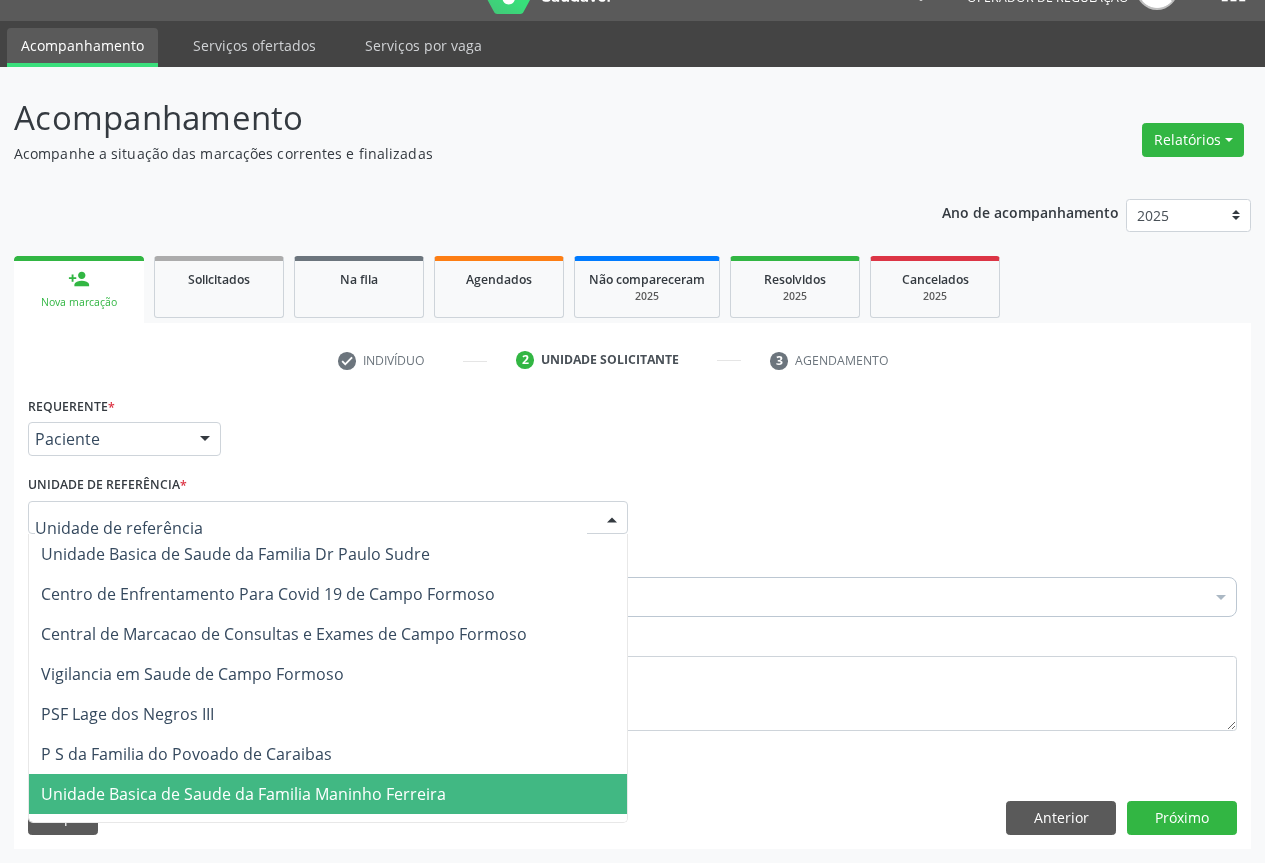 click on "Unidade Basica de Saude da Familia Maninho Ferreira" at bounding box center (243, 794) 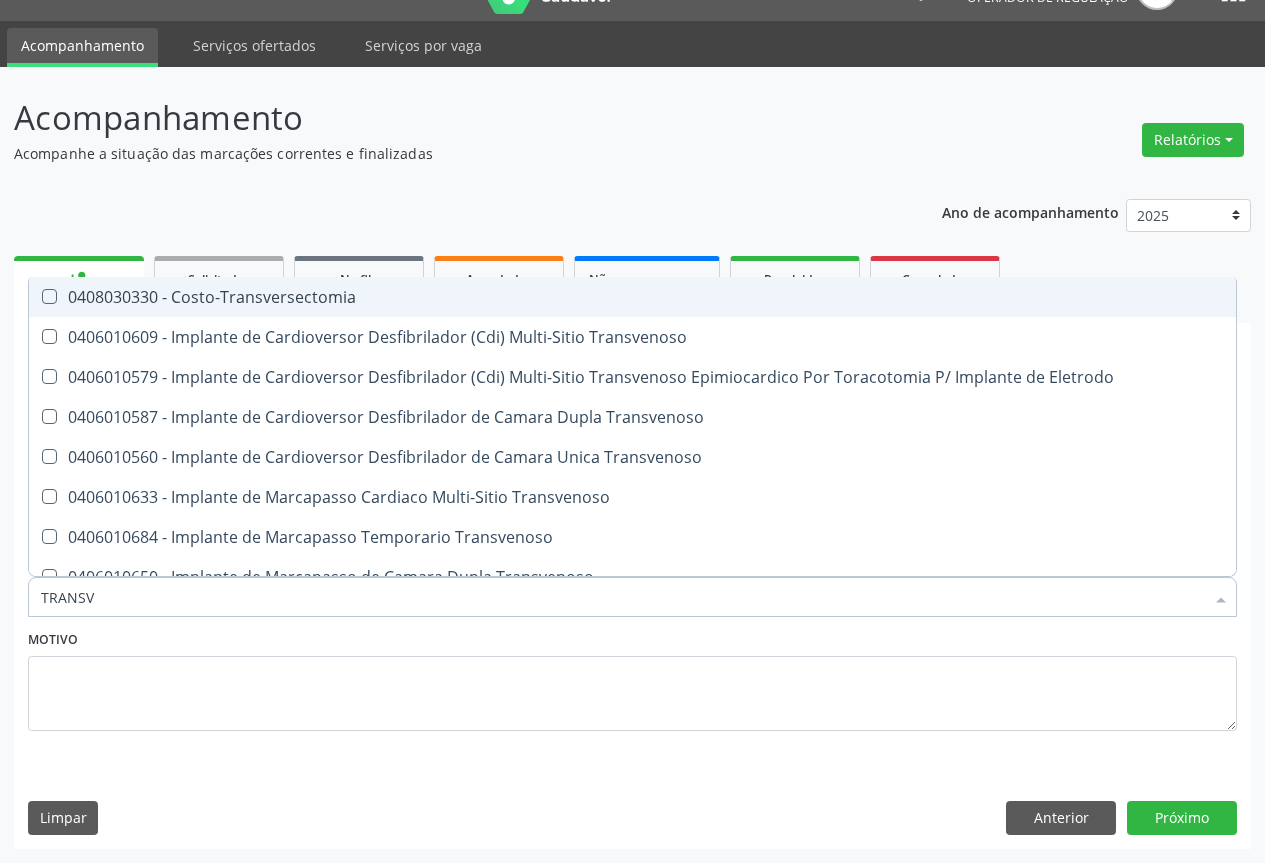 type on "TRANSVA" 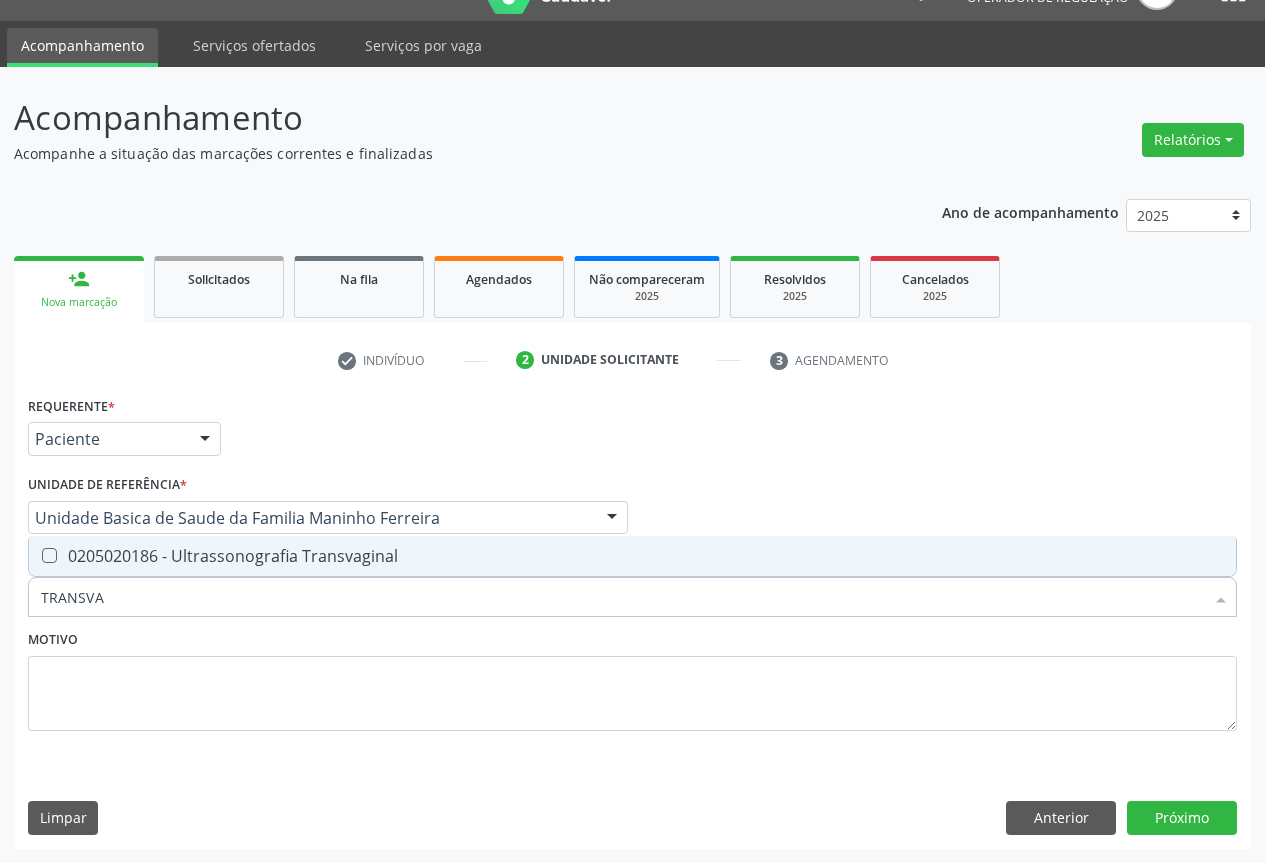 click on "0205020186 - Ultrassonografia Transvaginal" at bounding box center [632, 556] 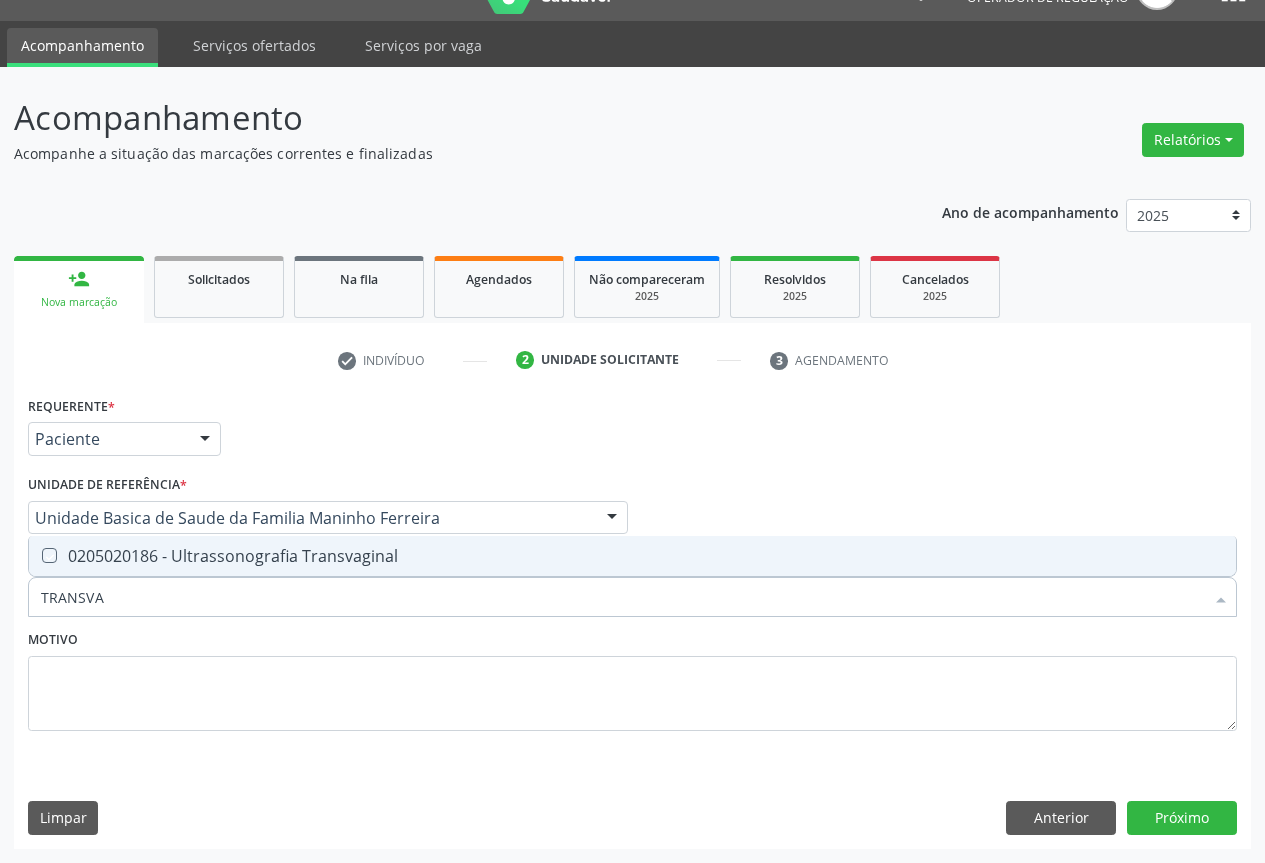 checkbox on "true" 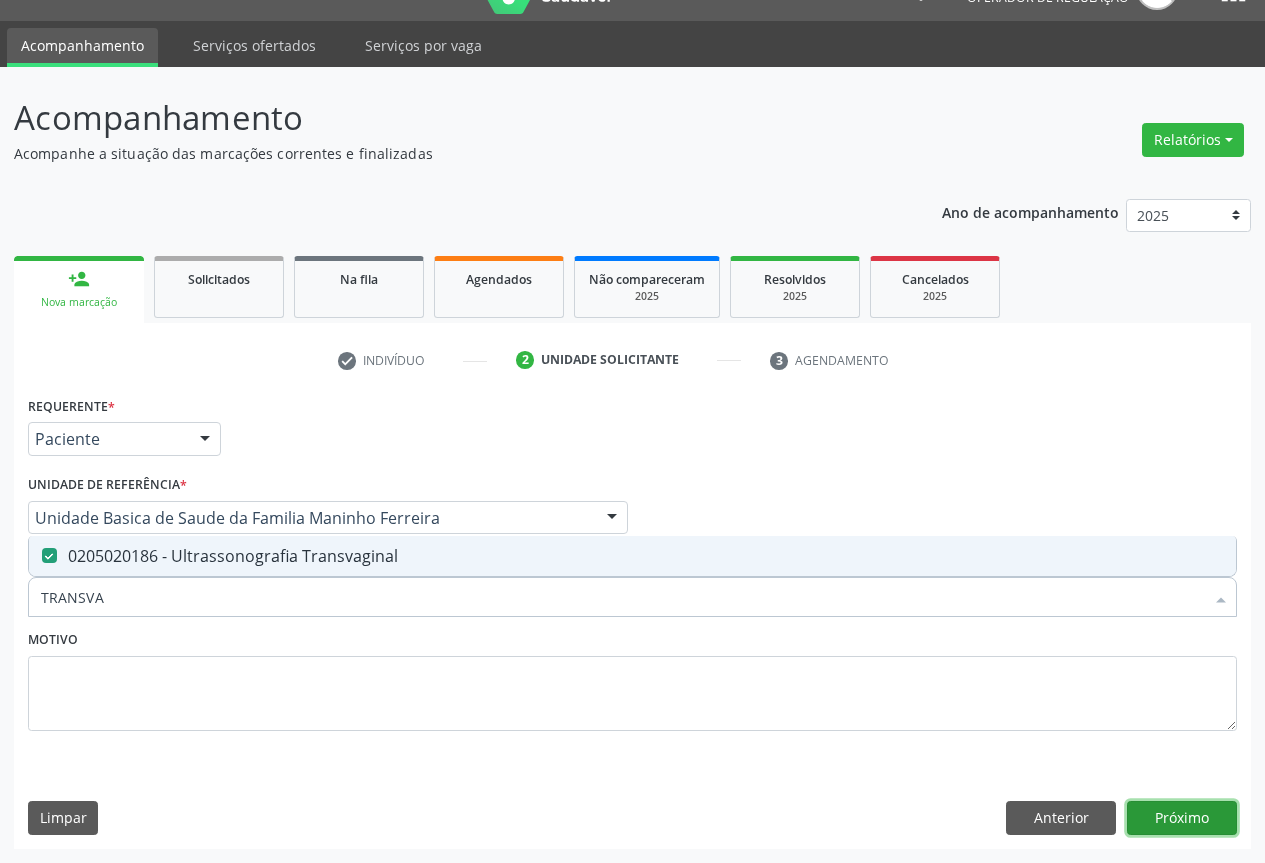 click on "Próximo" at bounding box center (1182, 818) 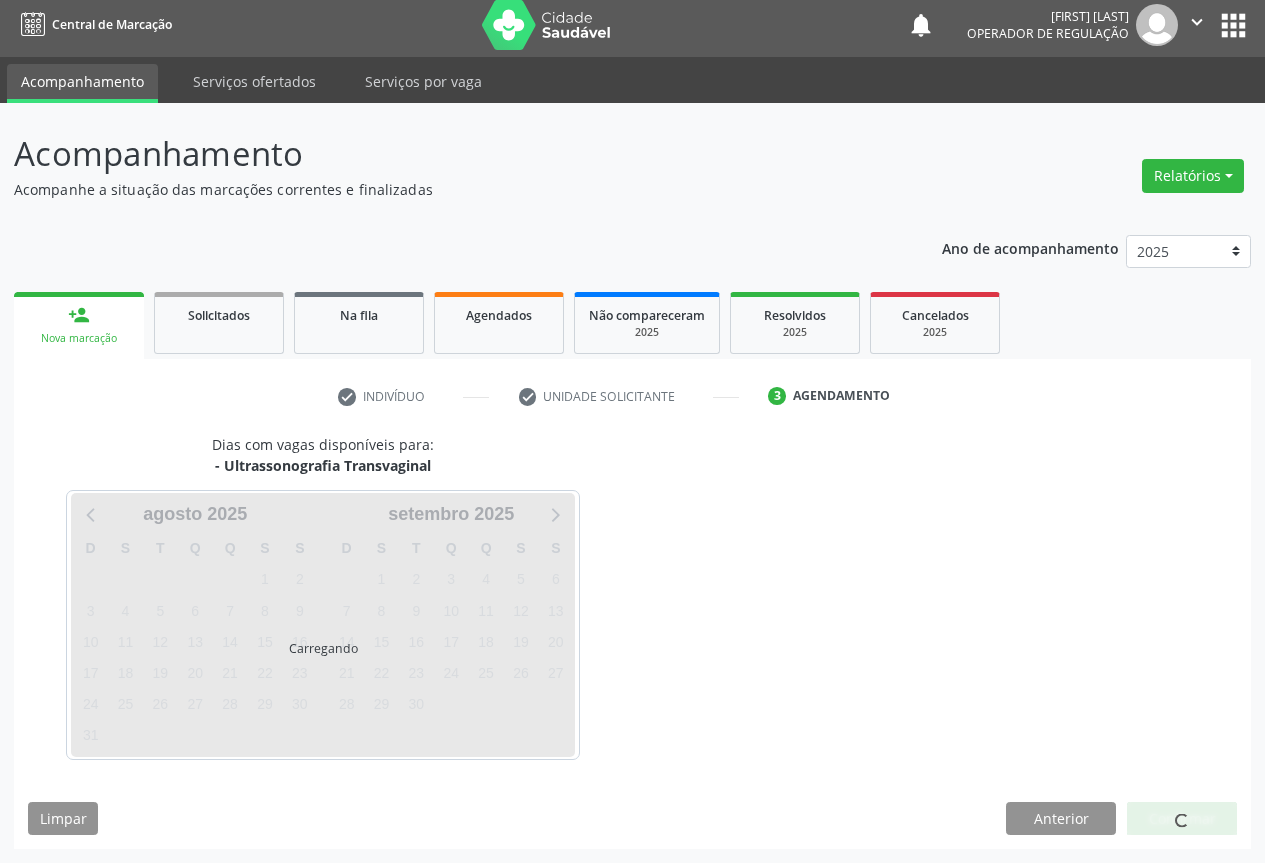 scroll, scrollTop: 7, scrollLeft: 0, axis: vertical 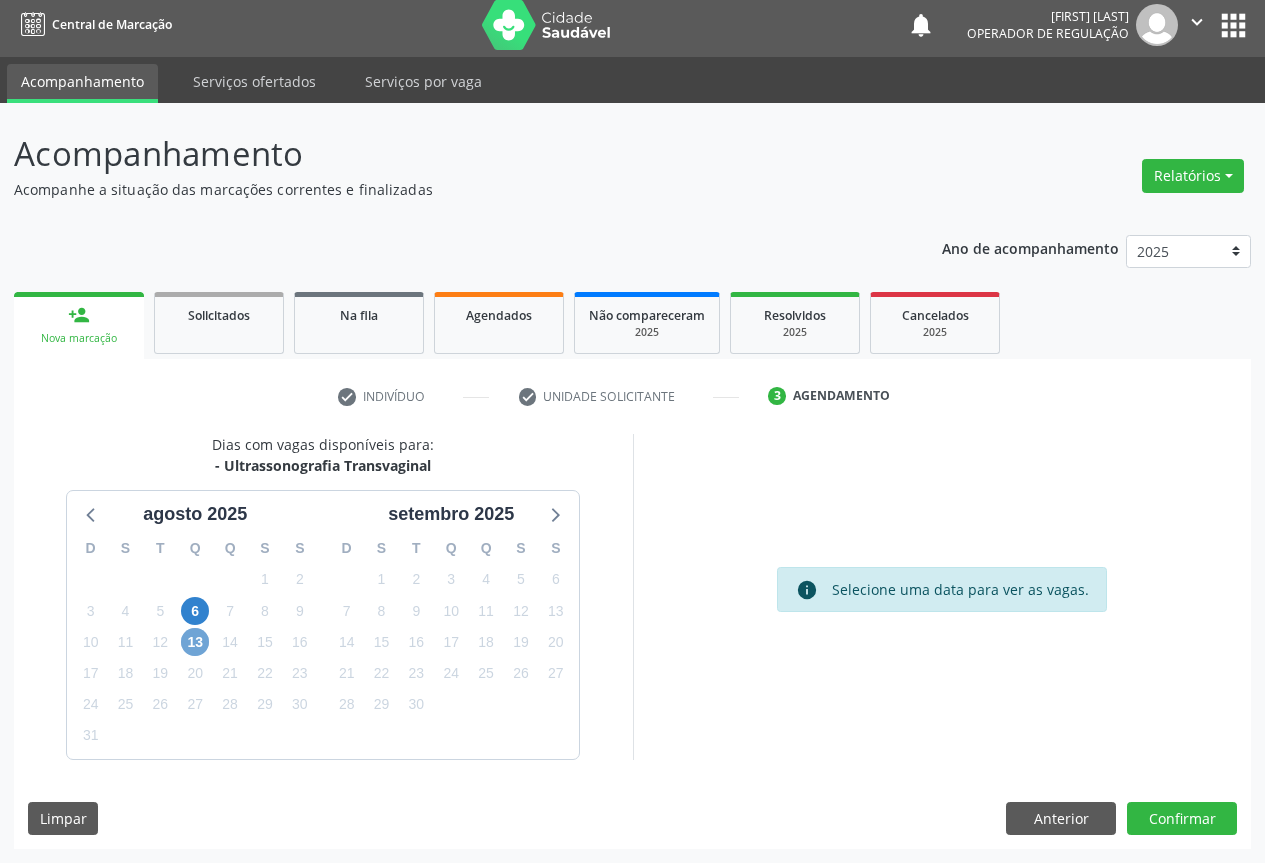 click on "13" at bounding box center [195, 642] 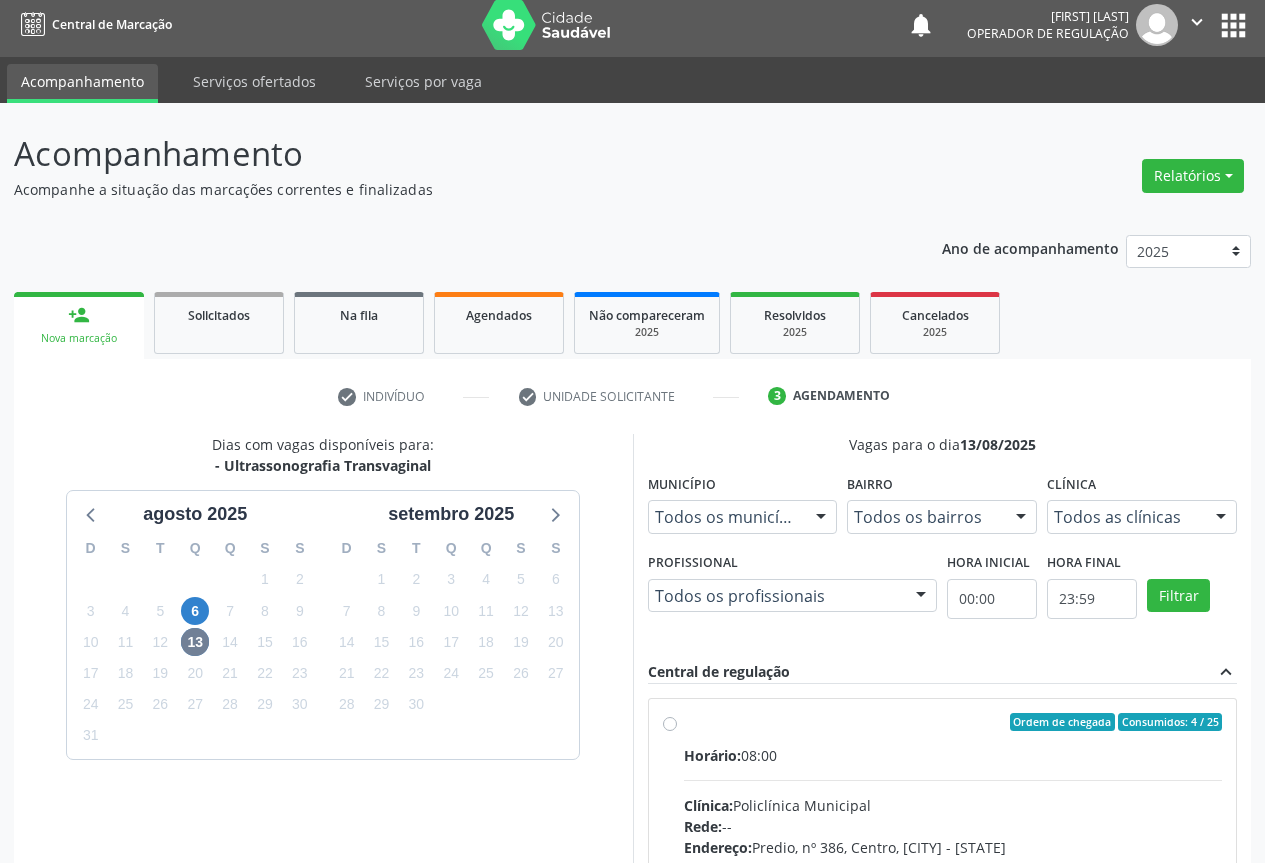 click at bounding box center [953, 780] 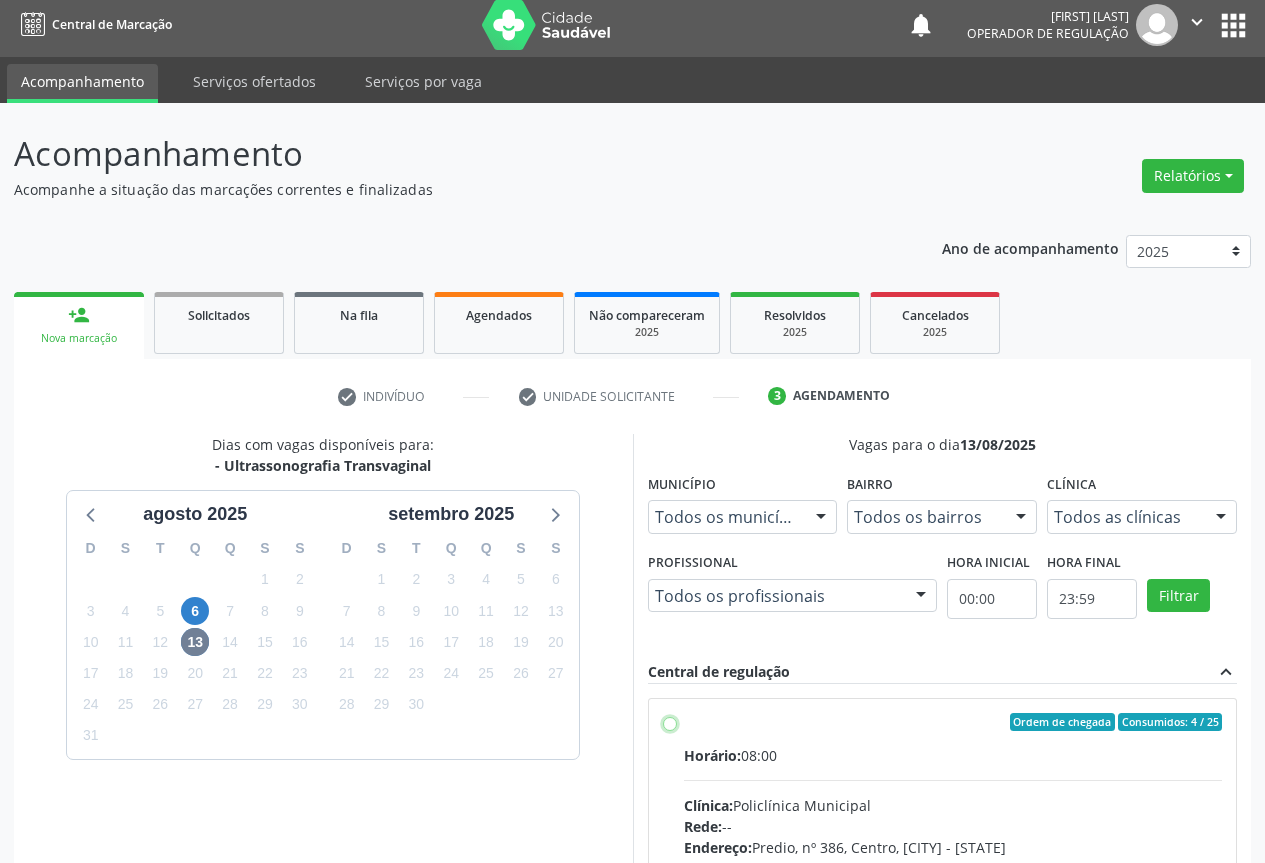 click on "Ordem de chegada
Consumidos: 4 / 25
Horário:   08:00
Clínica:  Policlínica Municipal
Rede:
--
Endereço:   Predio, nº 386, Centro, Campo Formoso - BA
Telefone:   (74) 6451312
Profissional:
Orlindo Carvalho dos Santos
Informações adicionais sobre o atendimento
Idade de atendimento:
de 0 a 120 anos
Gênero(s) atendido(s):
Masculino e Feminino
Informações adicionais:
--" at bounding box center [670, 722] 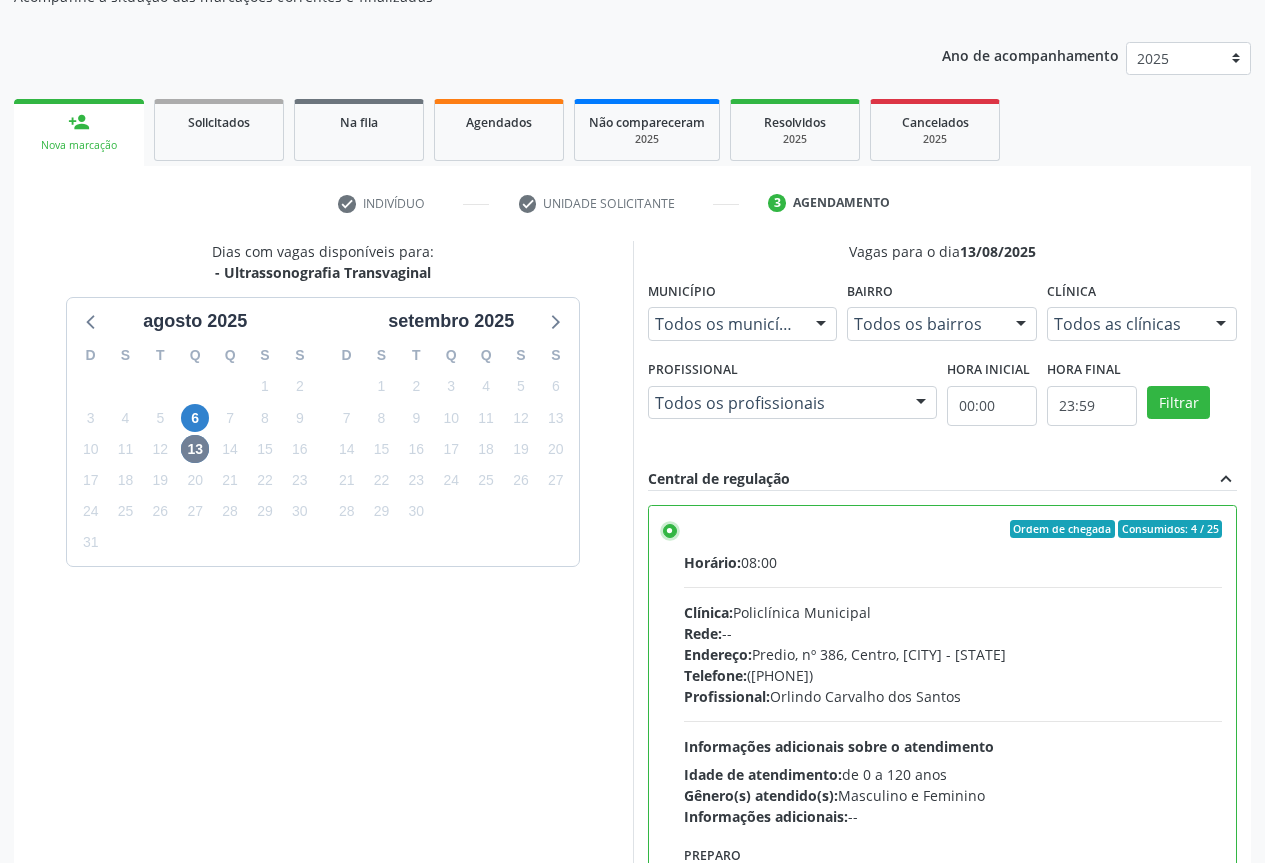 scroll, scrollTop: 332, scrollLeft: 0, axis: vertical 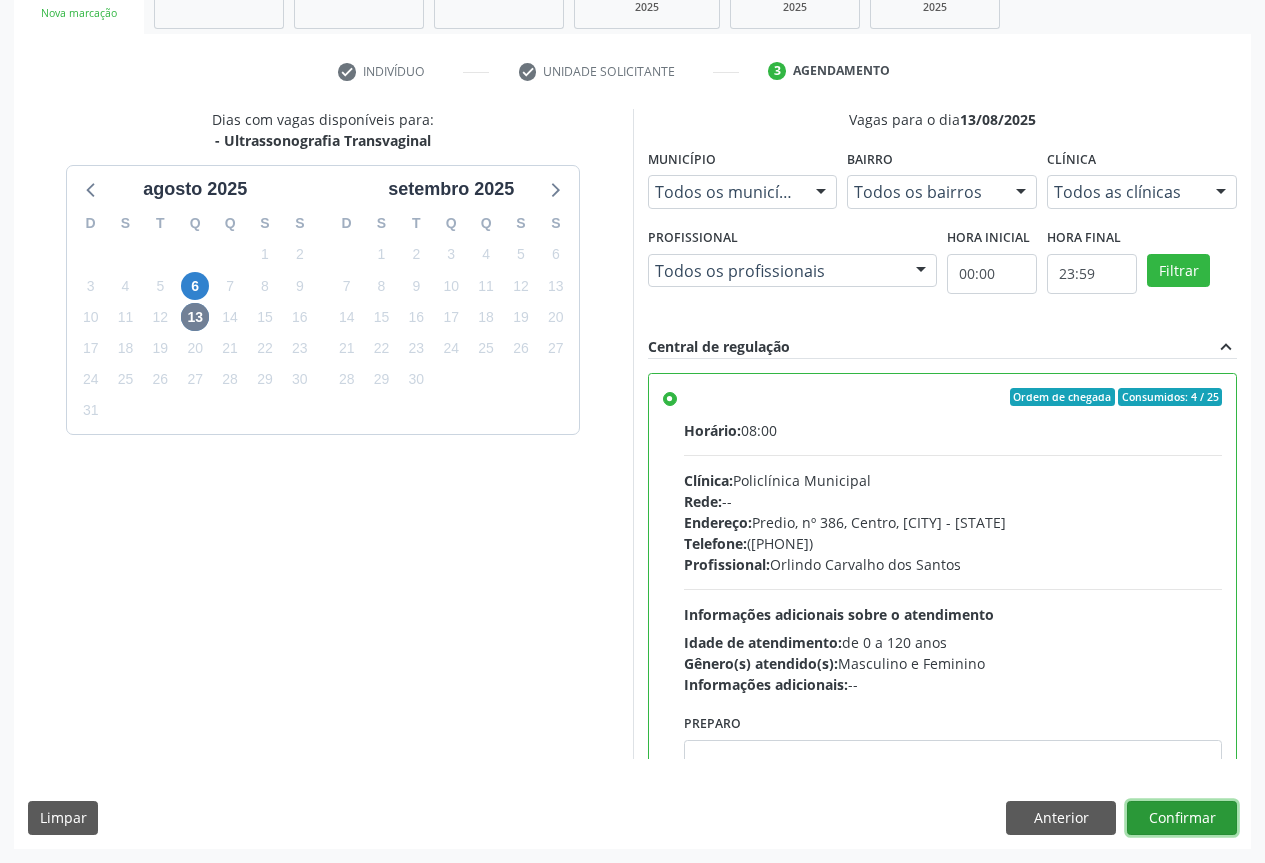 click on "Confirmar" at bounding box center [1182, 818] 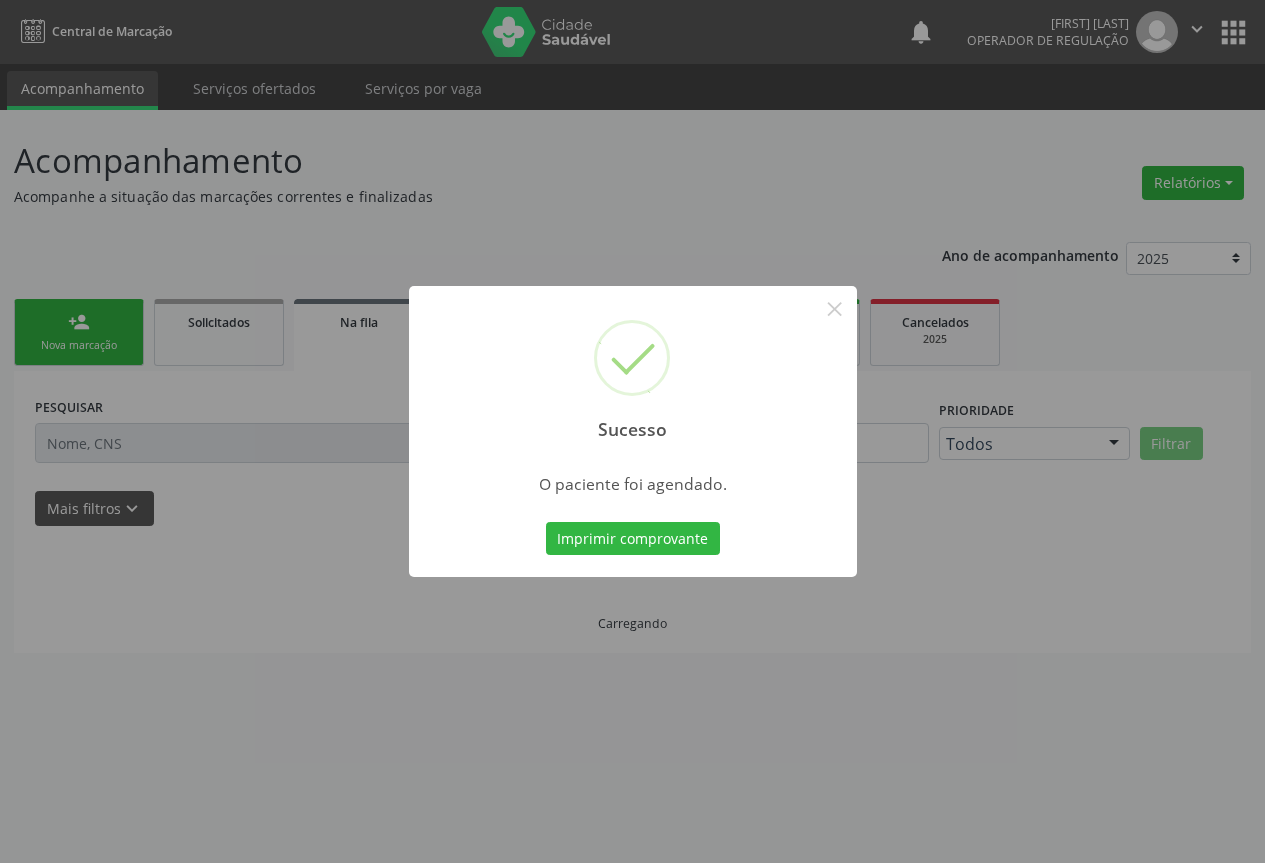 scroll, scrollTop: 0, scrollLeft: 0, axis: both 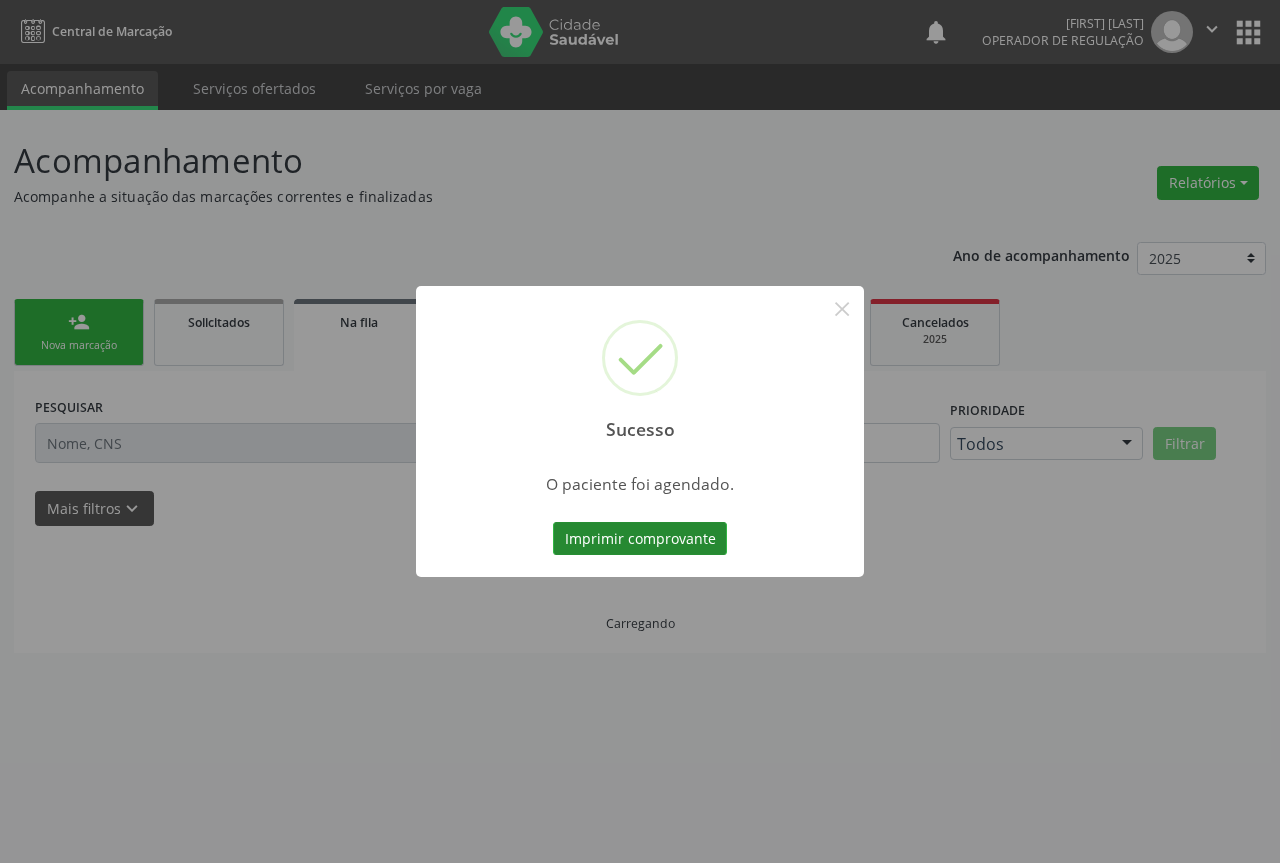 click on "Imprimir comprovante" at bounding box center [640, 539] 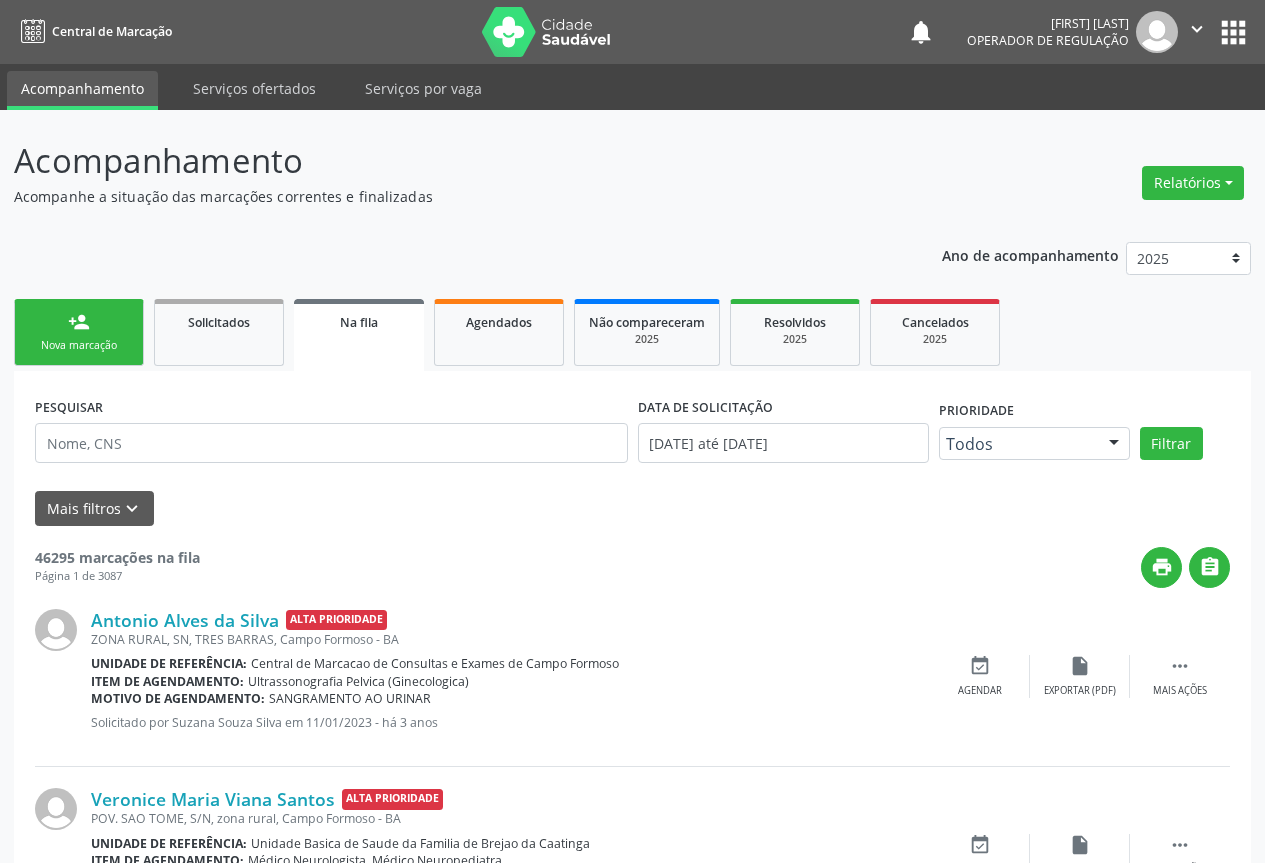 click on "person_add
Nova marcação" at bounding box center [79, 332] 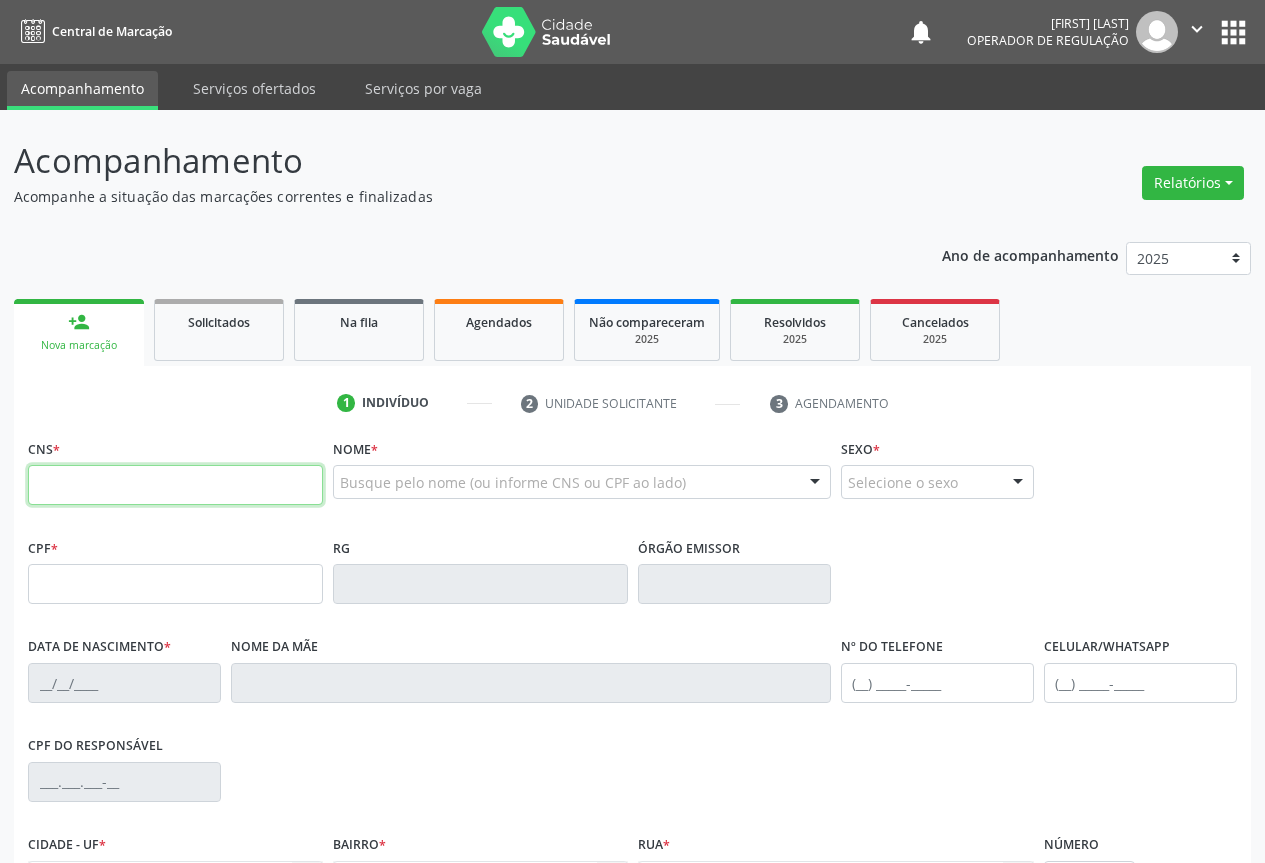 click at bounding box center [175, 485] 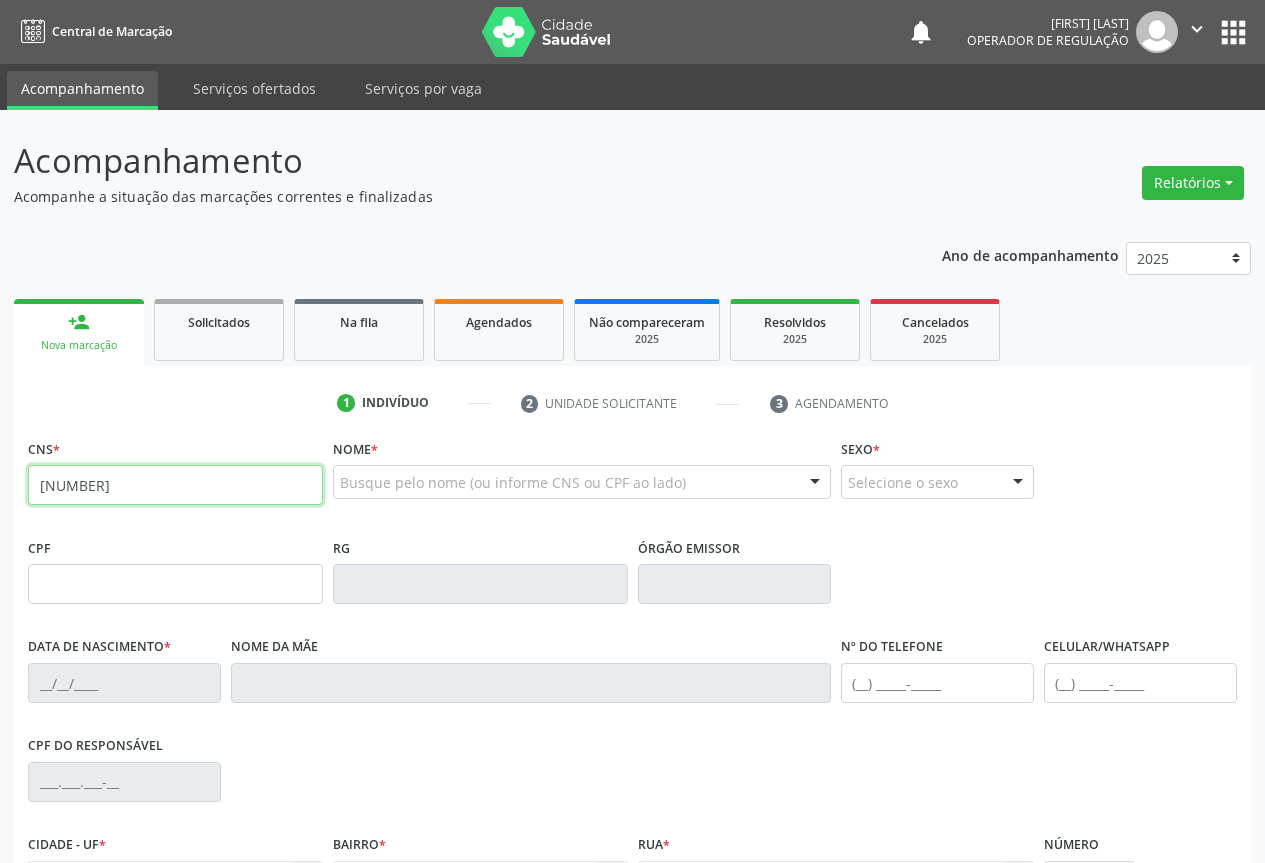 type on "705 8044 4134 4633" 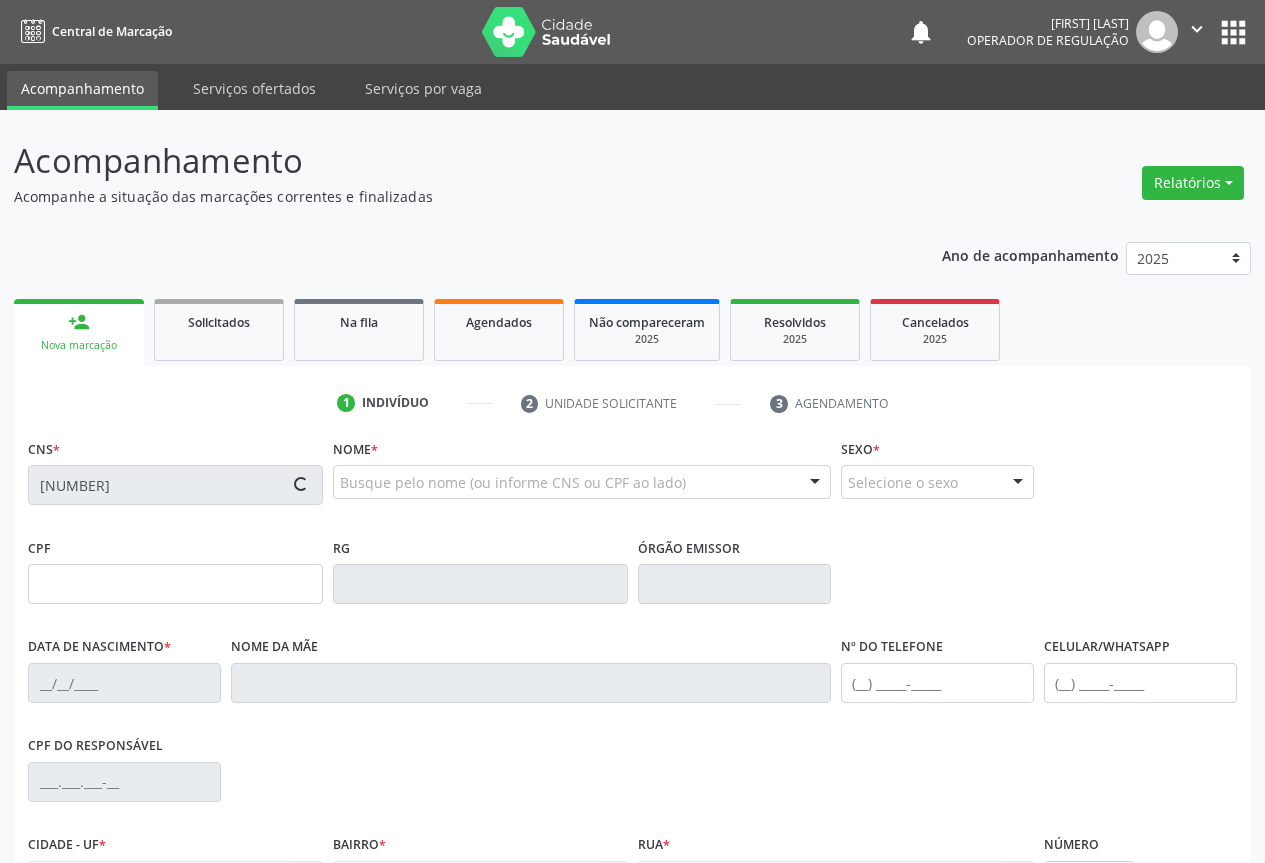 scroll, scrollTop: 200, scrollLeft: 0, axis: vertical 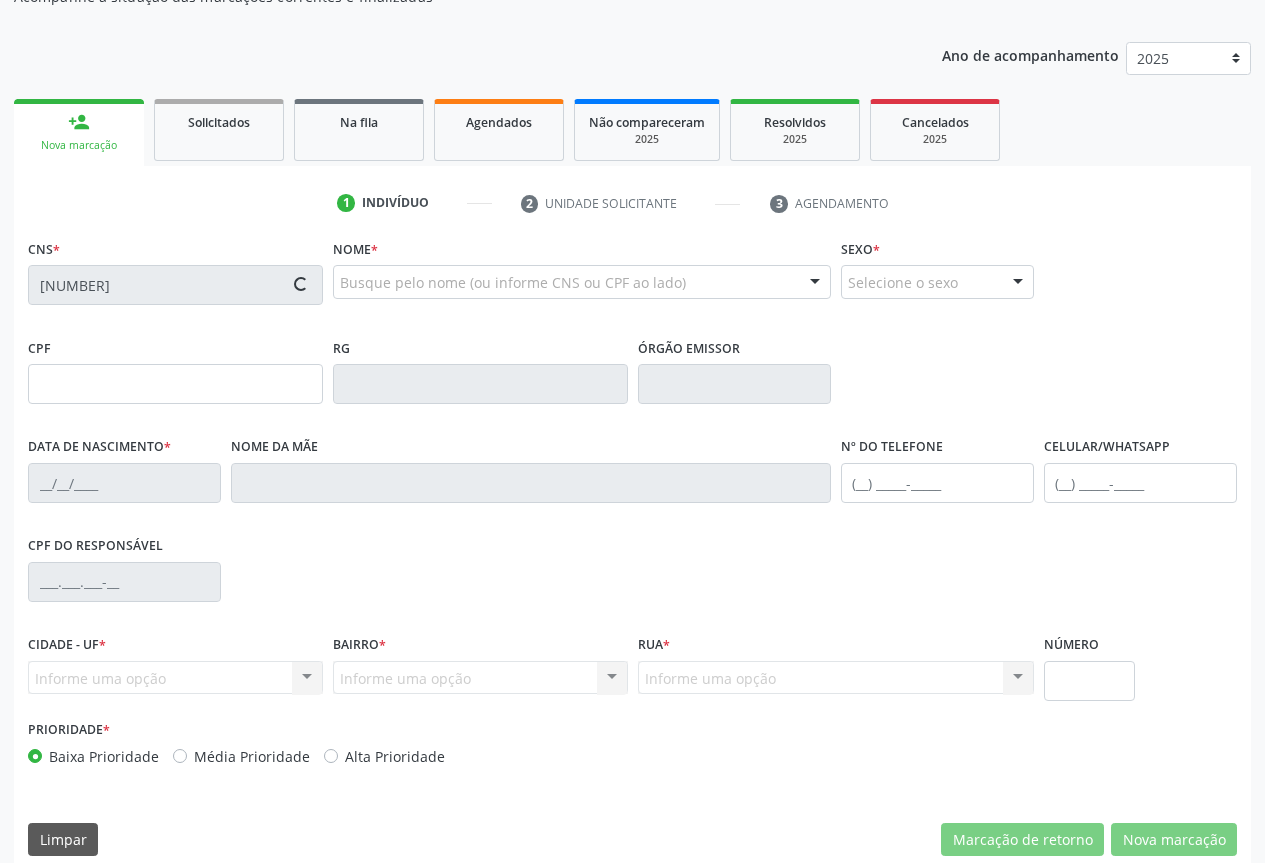 type on "0532216059" 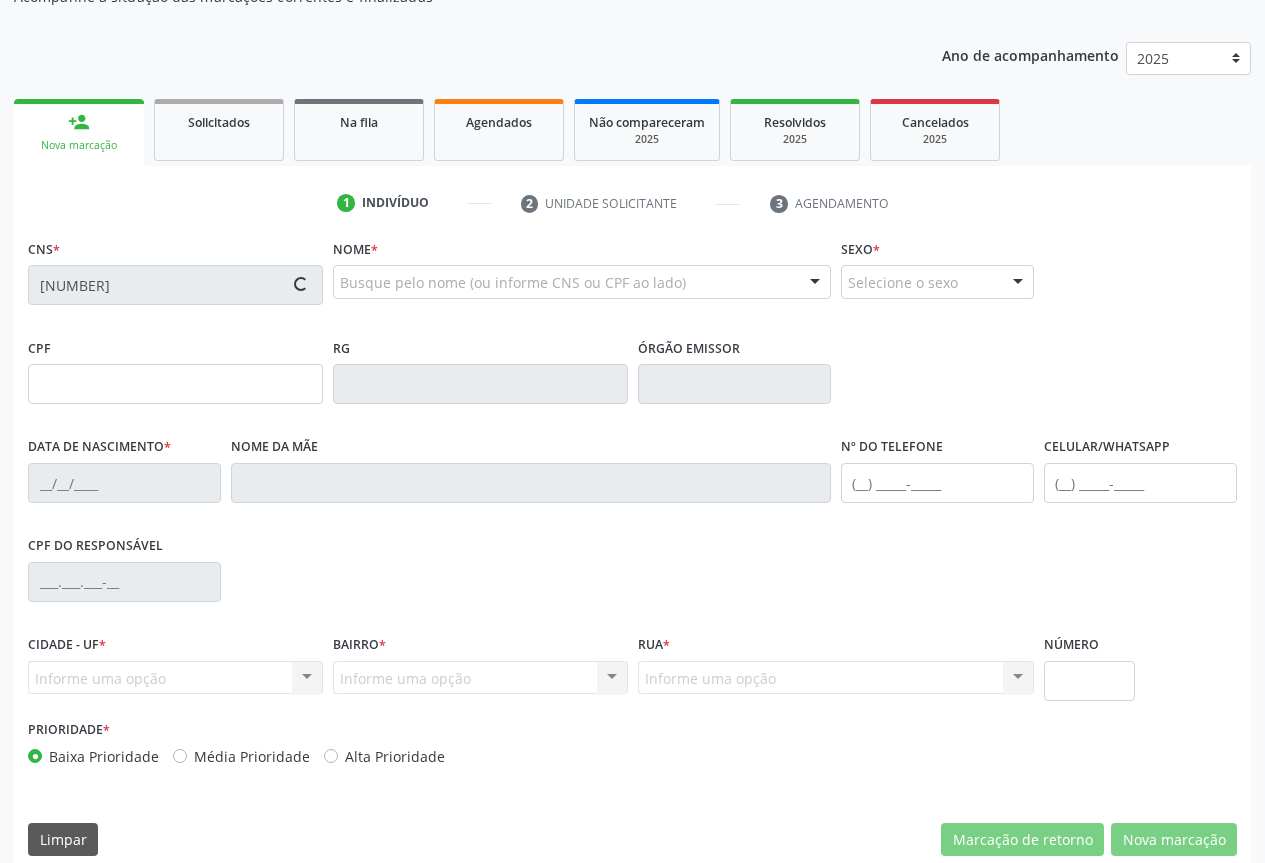 type on "15/07/1970" 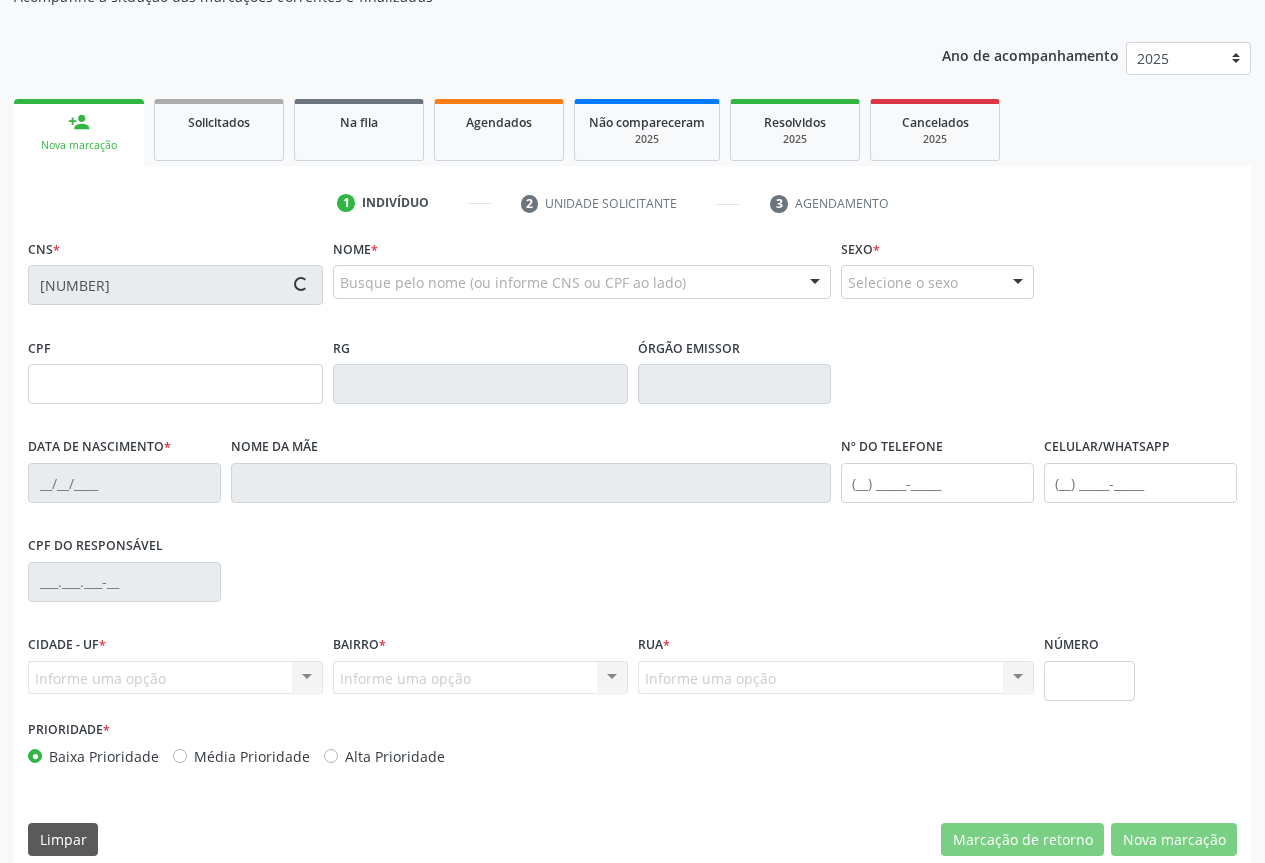 type on "976.810.675-15" 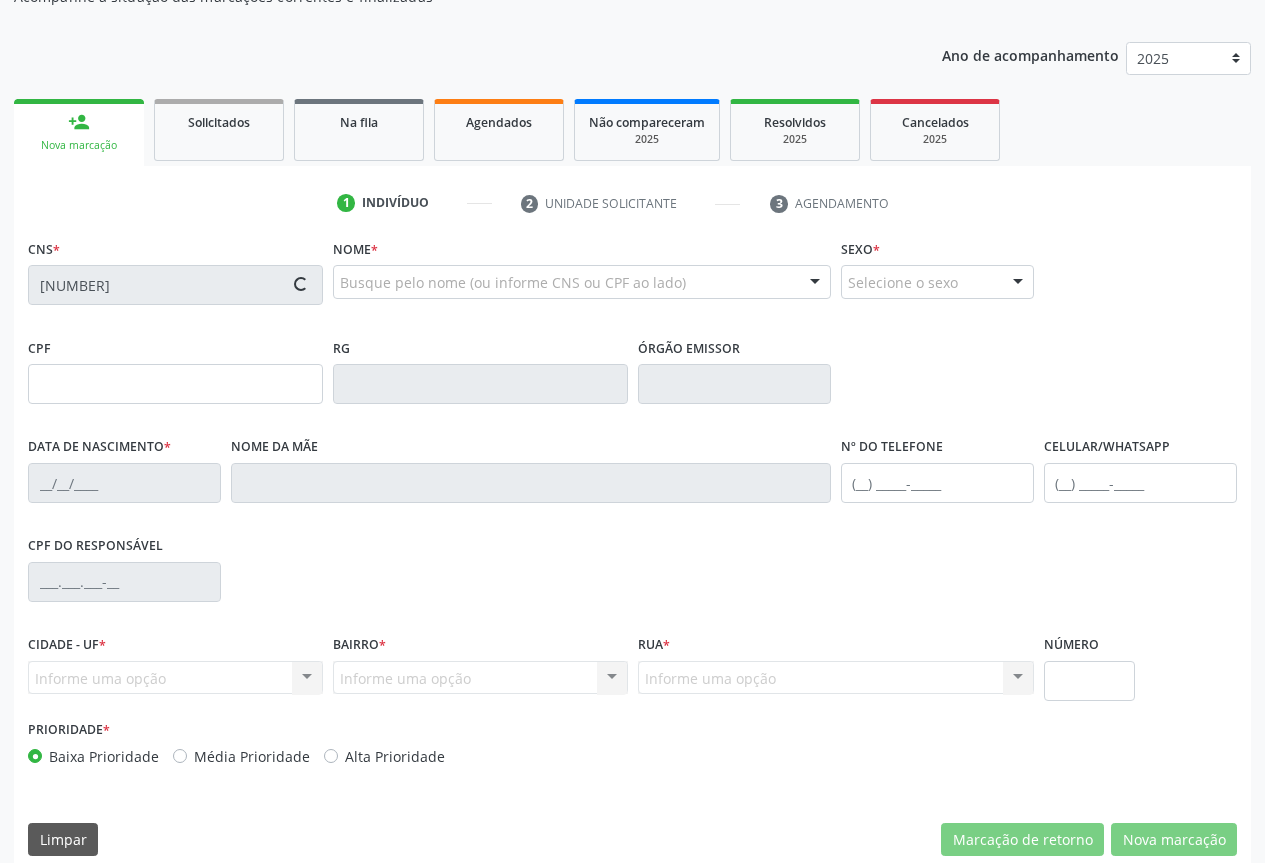 type on "S/N" 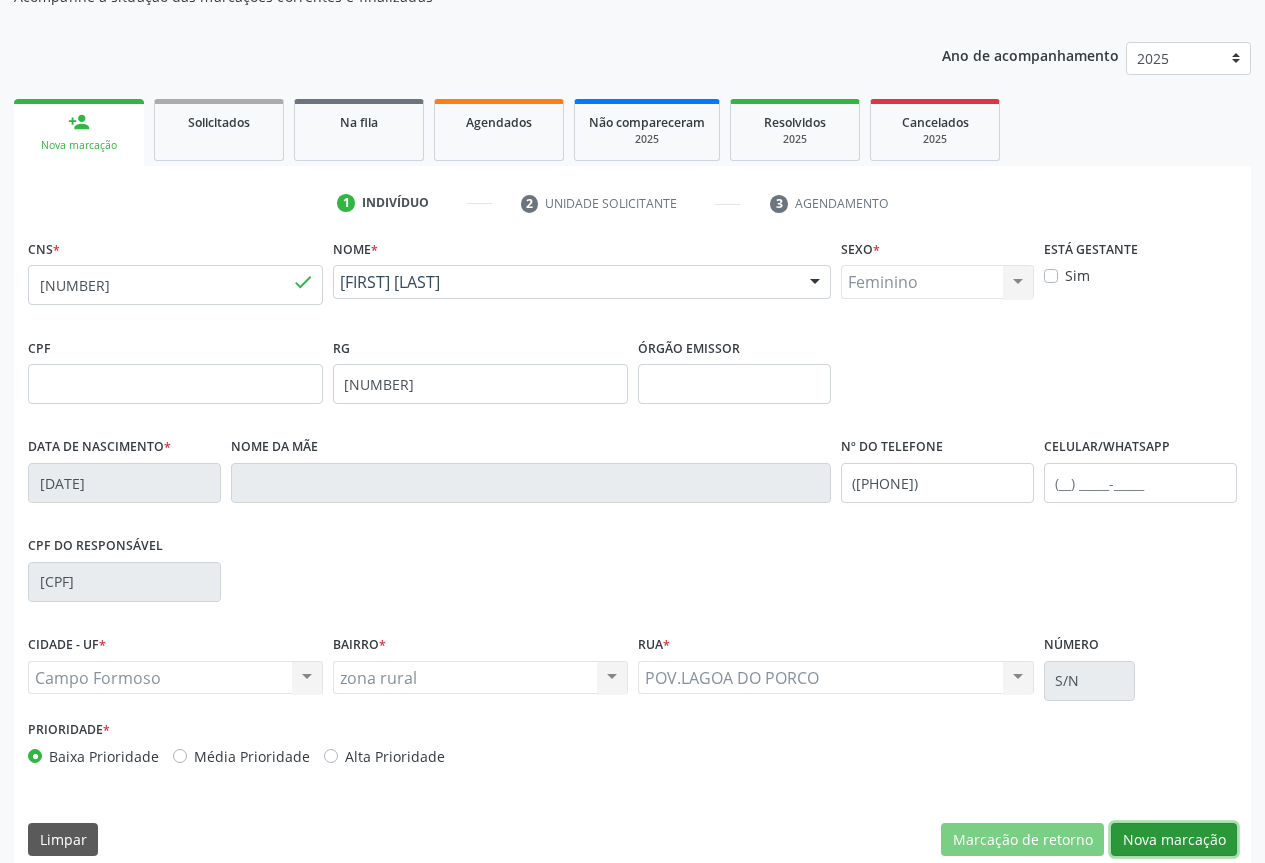 click on "Nova marcação" at bounding box center [1174, 840] 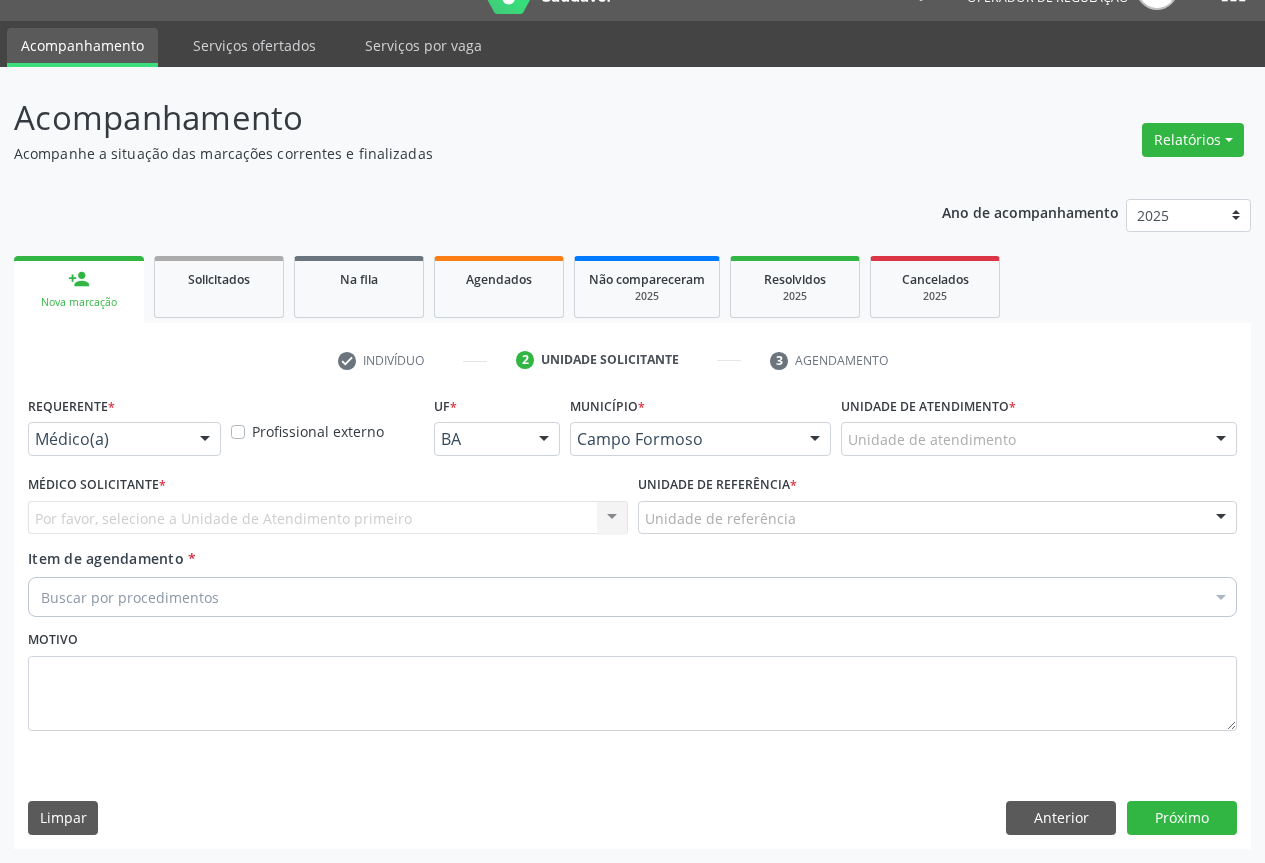 scroll, scrollTop: 43, scrollLeft: 0, axis: vertical 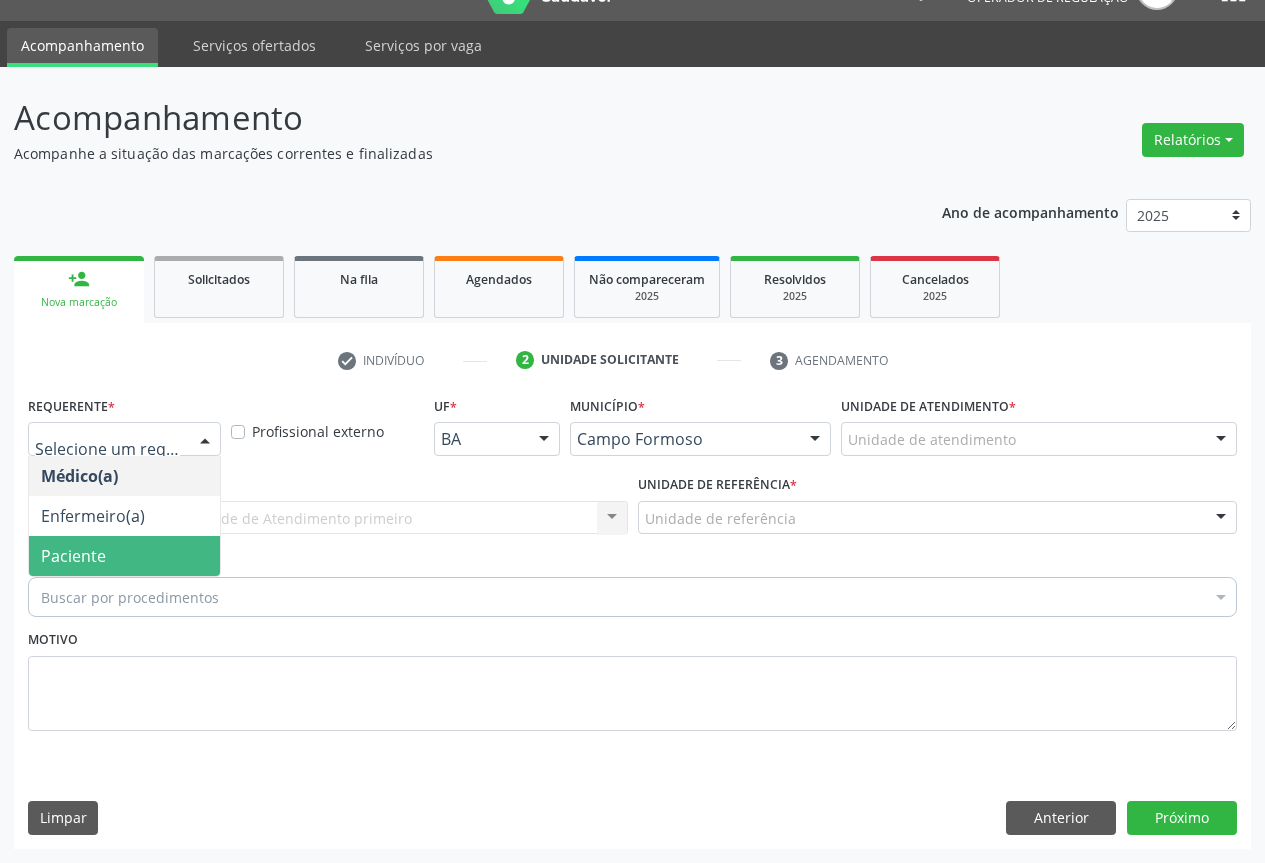 drag, startPoint x: 99, startPoint y: 560, endPoint x: 154, endPoint y: 526, distance: 64.66065 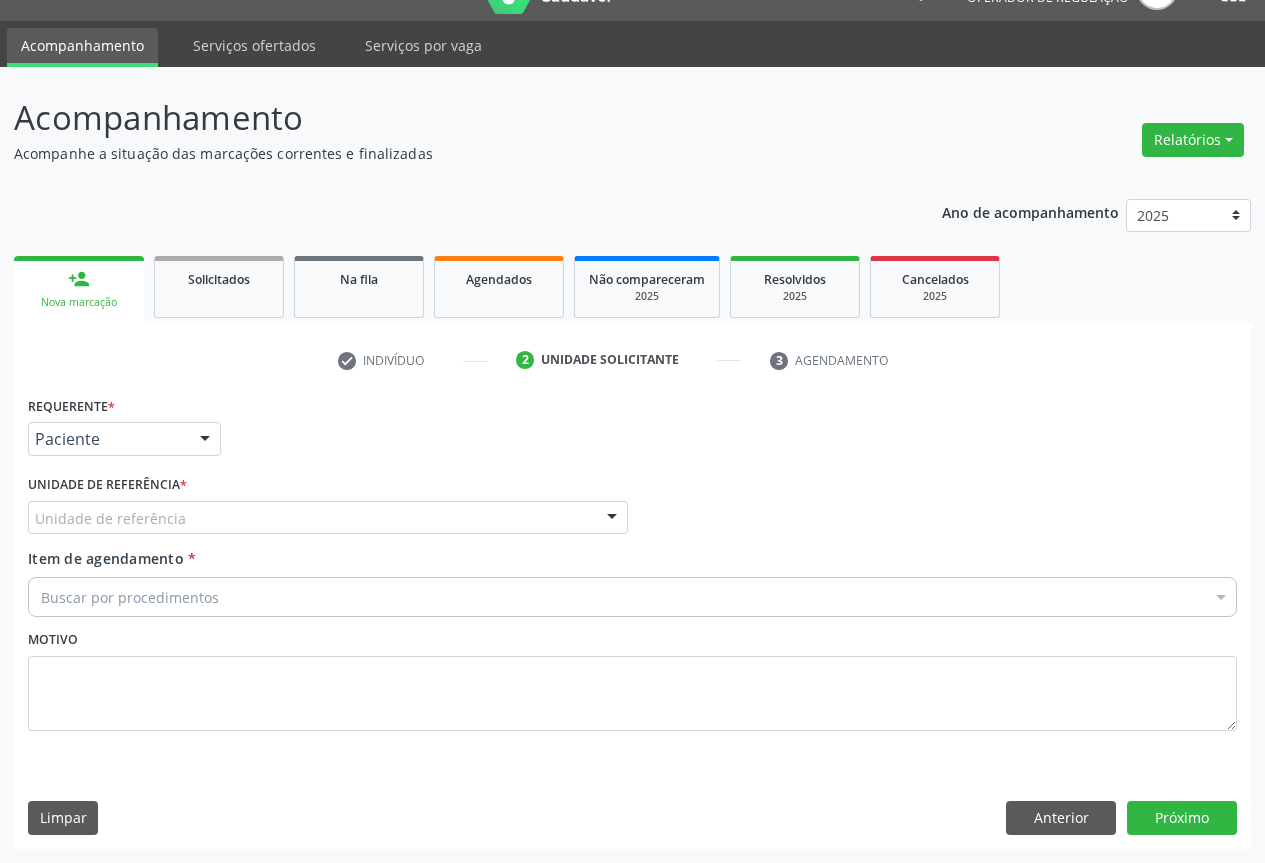 click on "Unidade de referência" at bounding box center [328, 518] 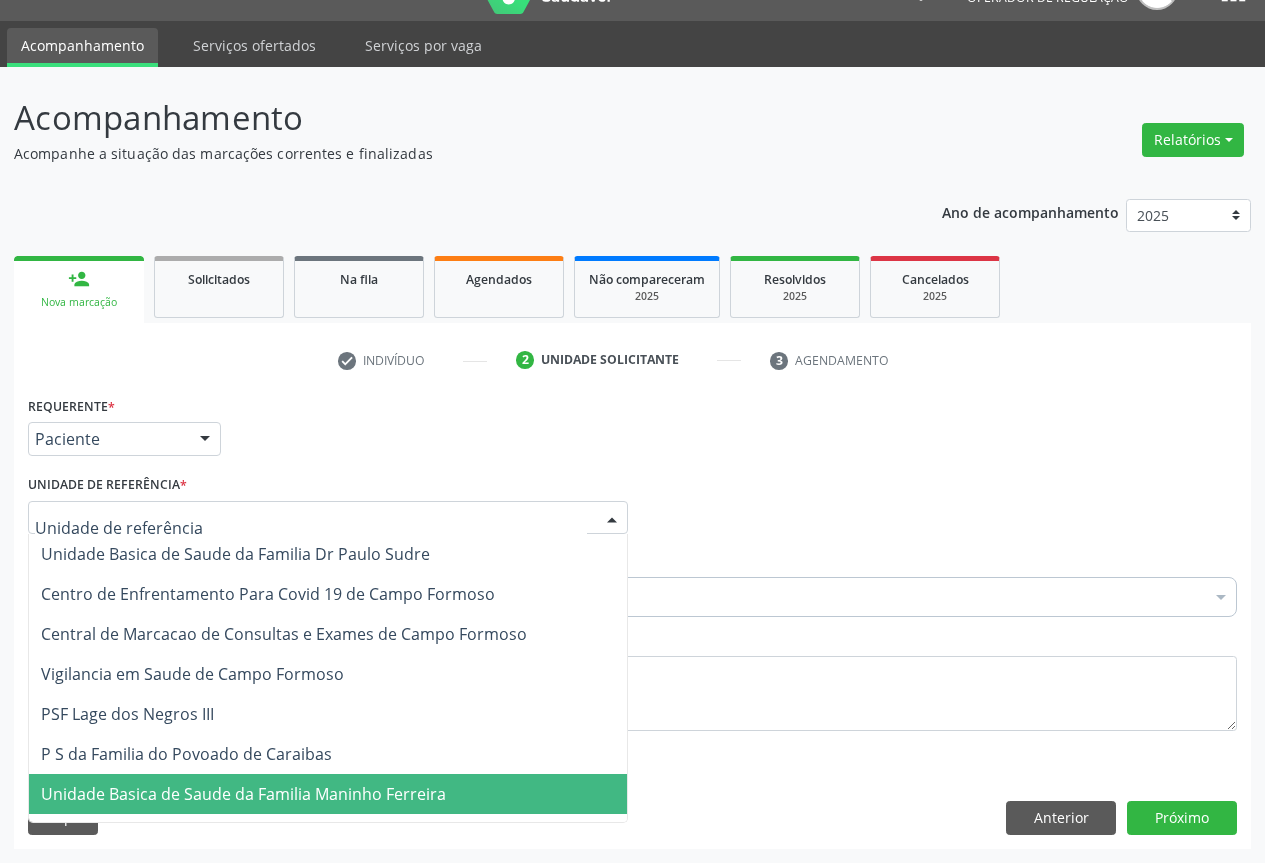 click on "Unidade Basica de Saude da Familia Maninho Ferreira" at bounding box center [243, 794] 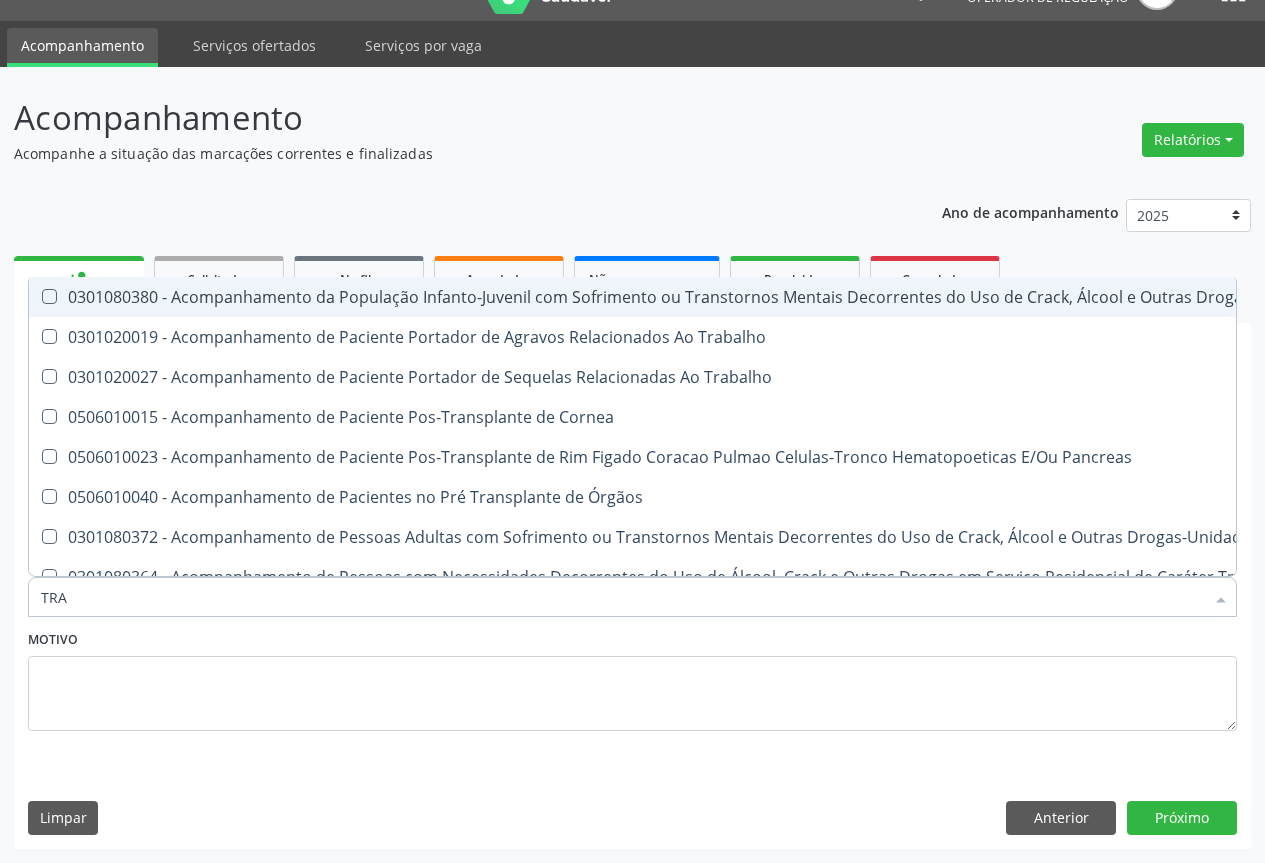type on "TRANSVAG" 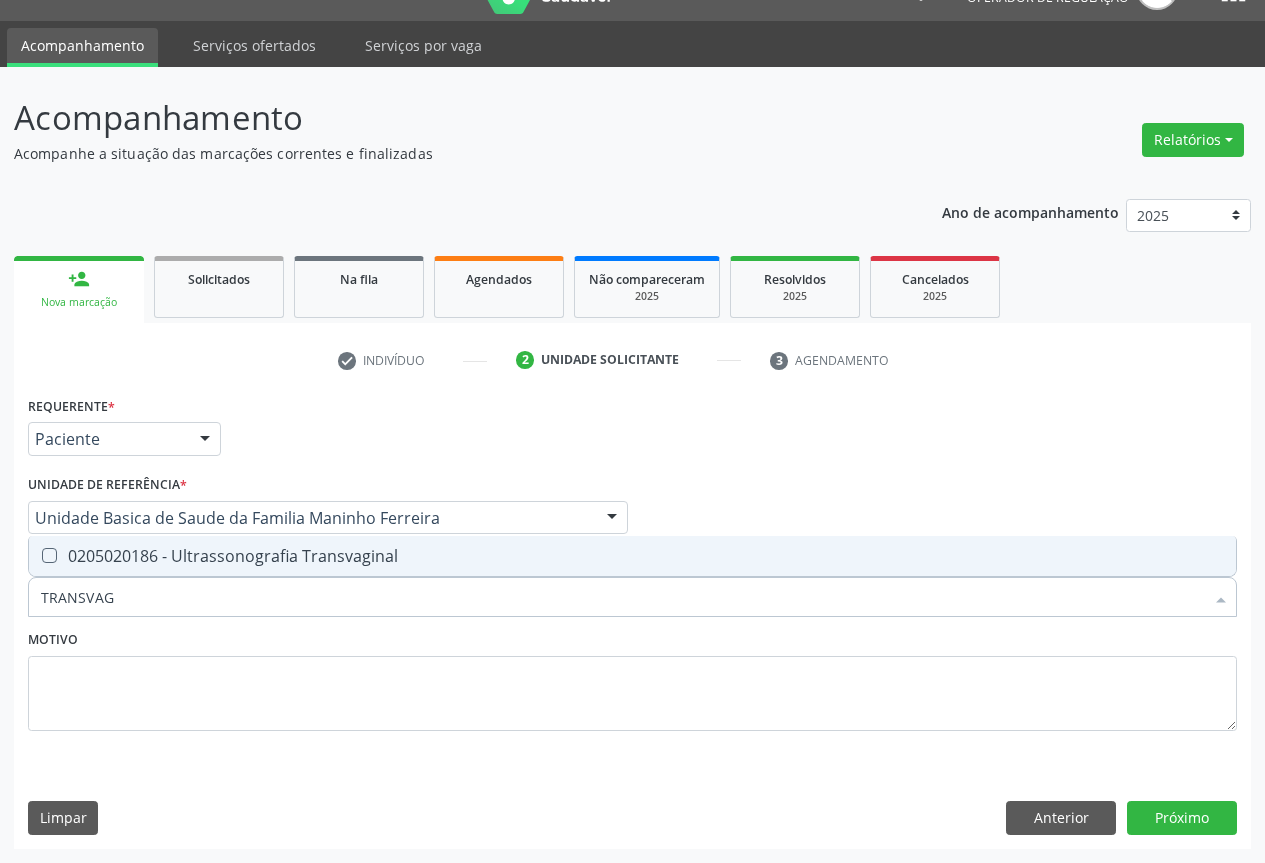 click on "0205020186 - Ultrassonografia Transvaginal" at bounding box center [632, 556] 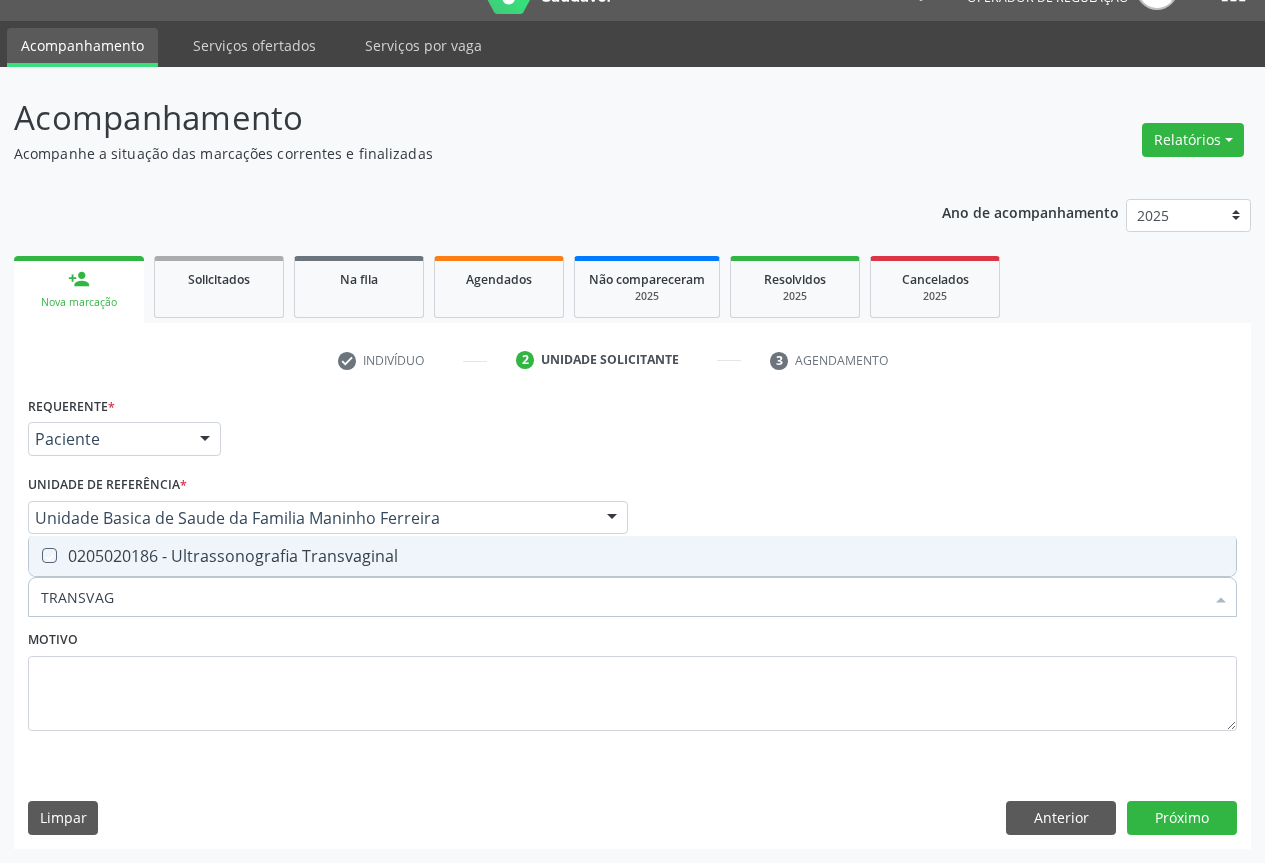 checkbox on "true" 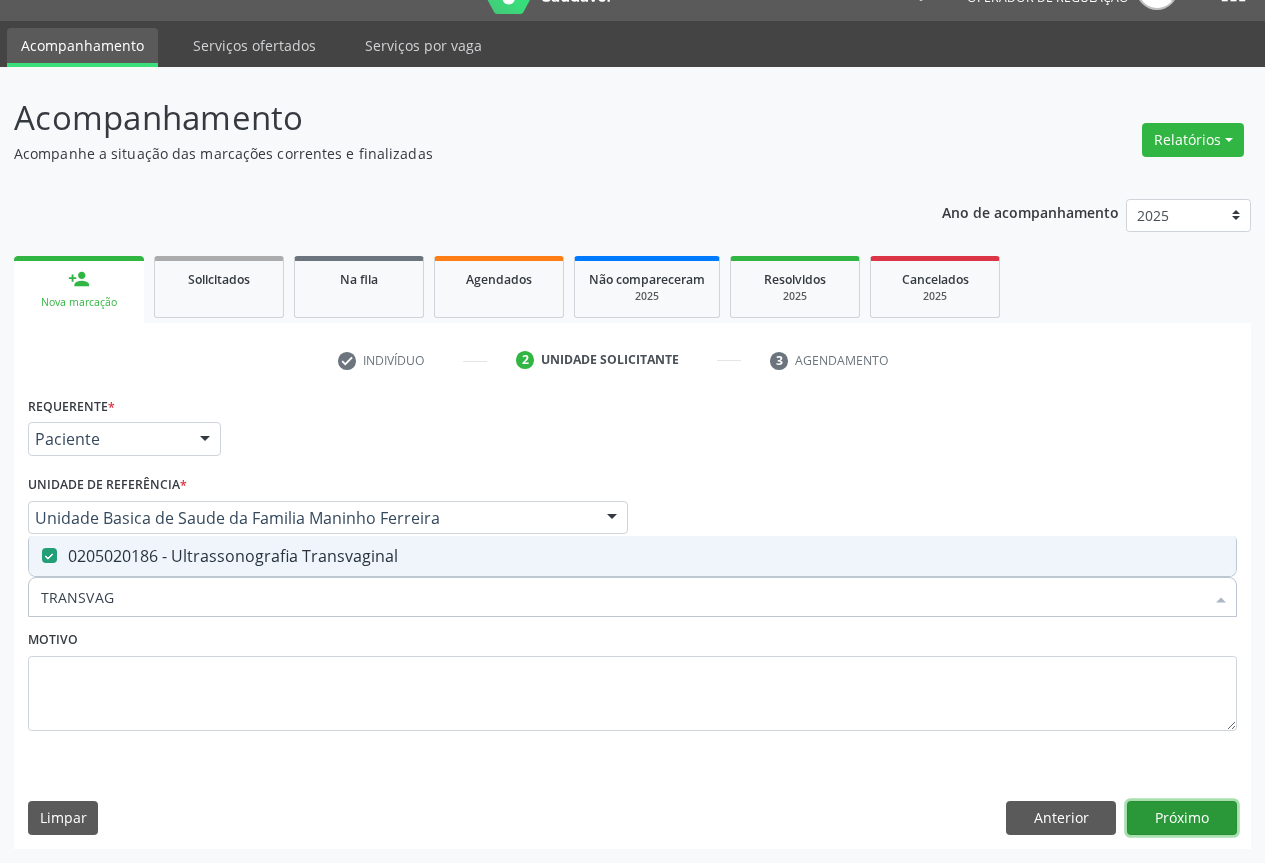 click on "Próximo" at bounding box center [1182, 818] 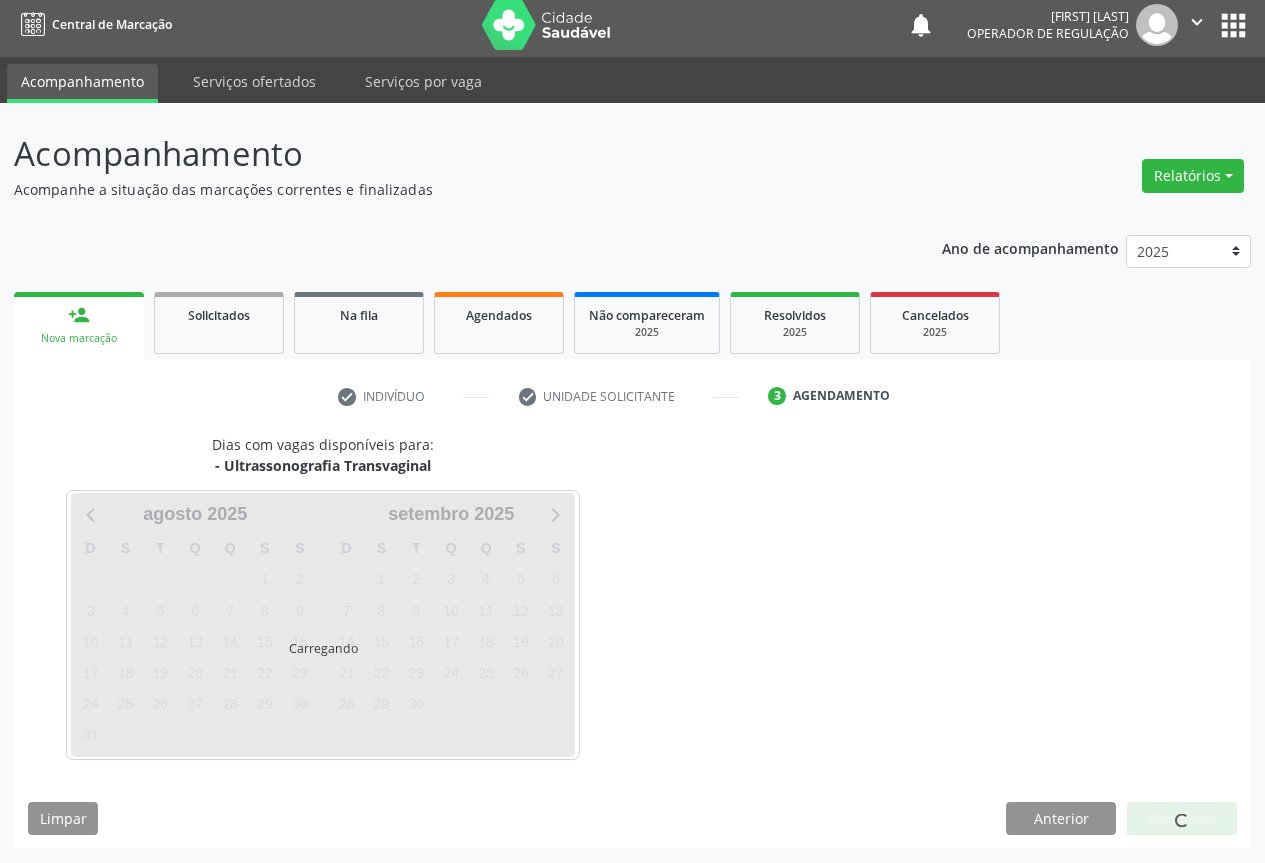 scroll, scrollTop: 7, scrollLeft: 0, axis: vertical 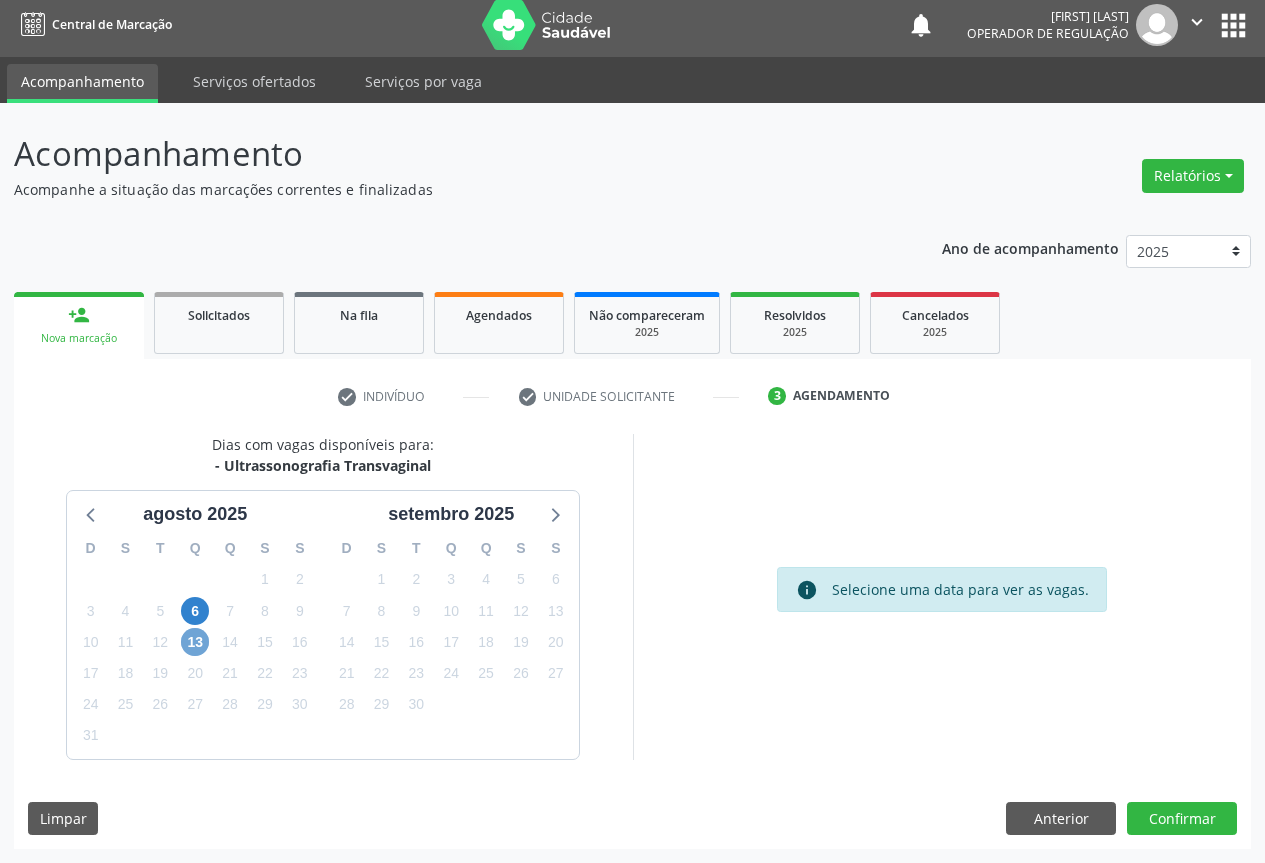 click on "13" at bounding box center (195, 642) 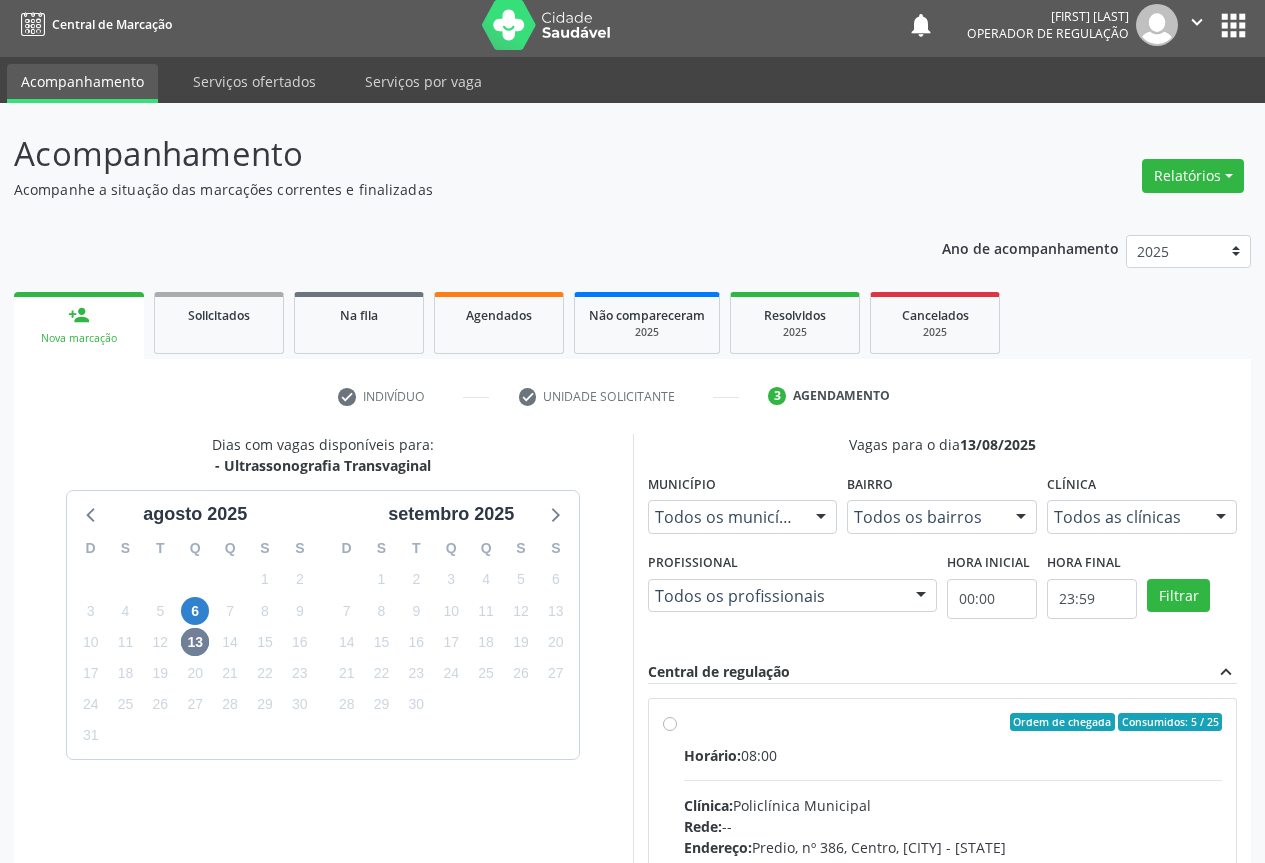 click on "Horário:   08:00" at bounding box center (953, 755) 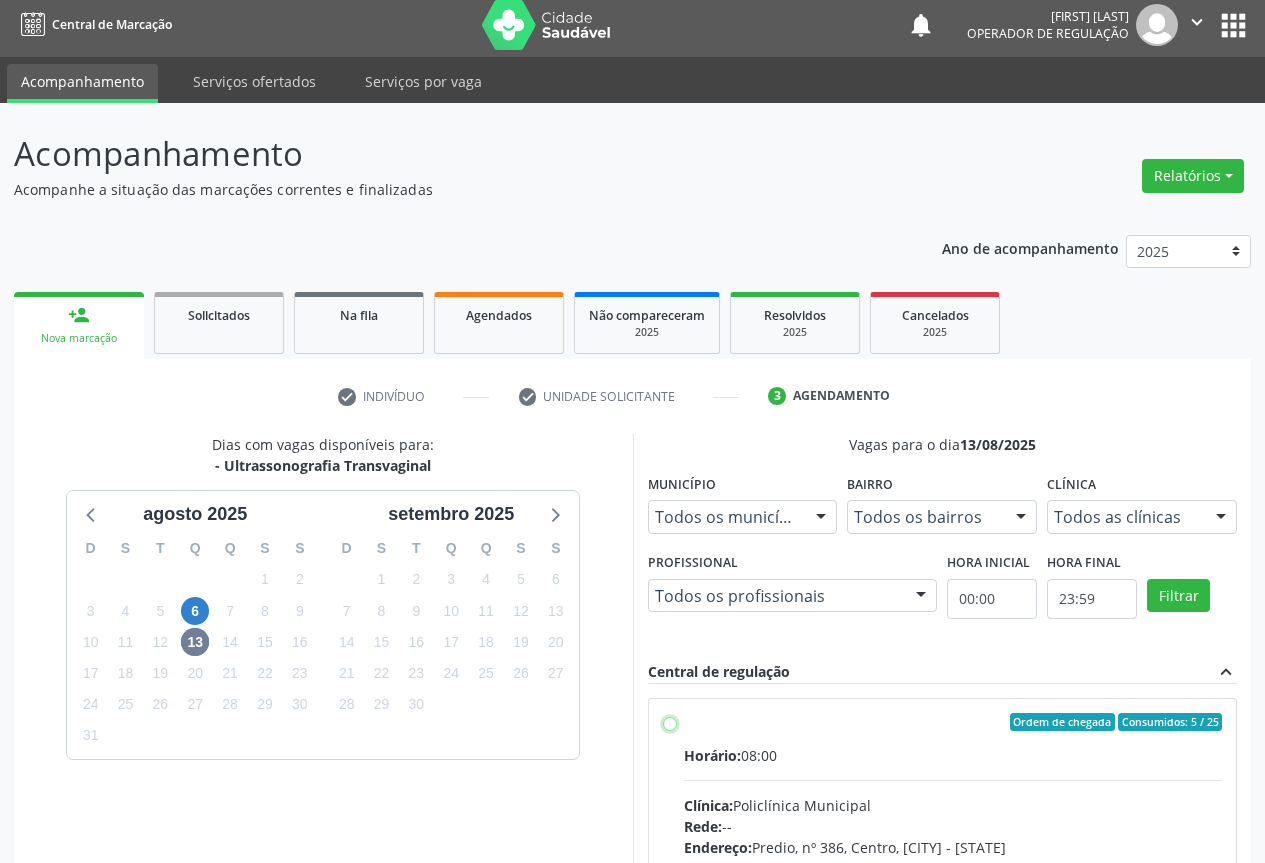click on "Ordem de chegada
Consumidos: 5 / 25
Horário:   08:00
Clínica:  Policlínica Municipal
Rede:
--
Endereço:   Predio, nº 386, Centro, Campo Formoso - BA
Telefone:   (74) 6451312
Profissional:
Orlindo Carvalho dos Santos
Informações adicionais sobre o atendimento
Idade de atendimento:
de 0 a 120 anos
Gênero(s) atendido(s):
Masculino e Feminino
Informações adicionais:
--" at bounding box center [670, 722] 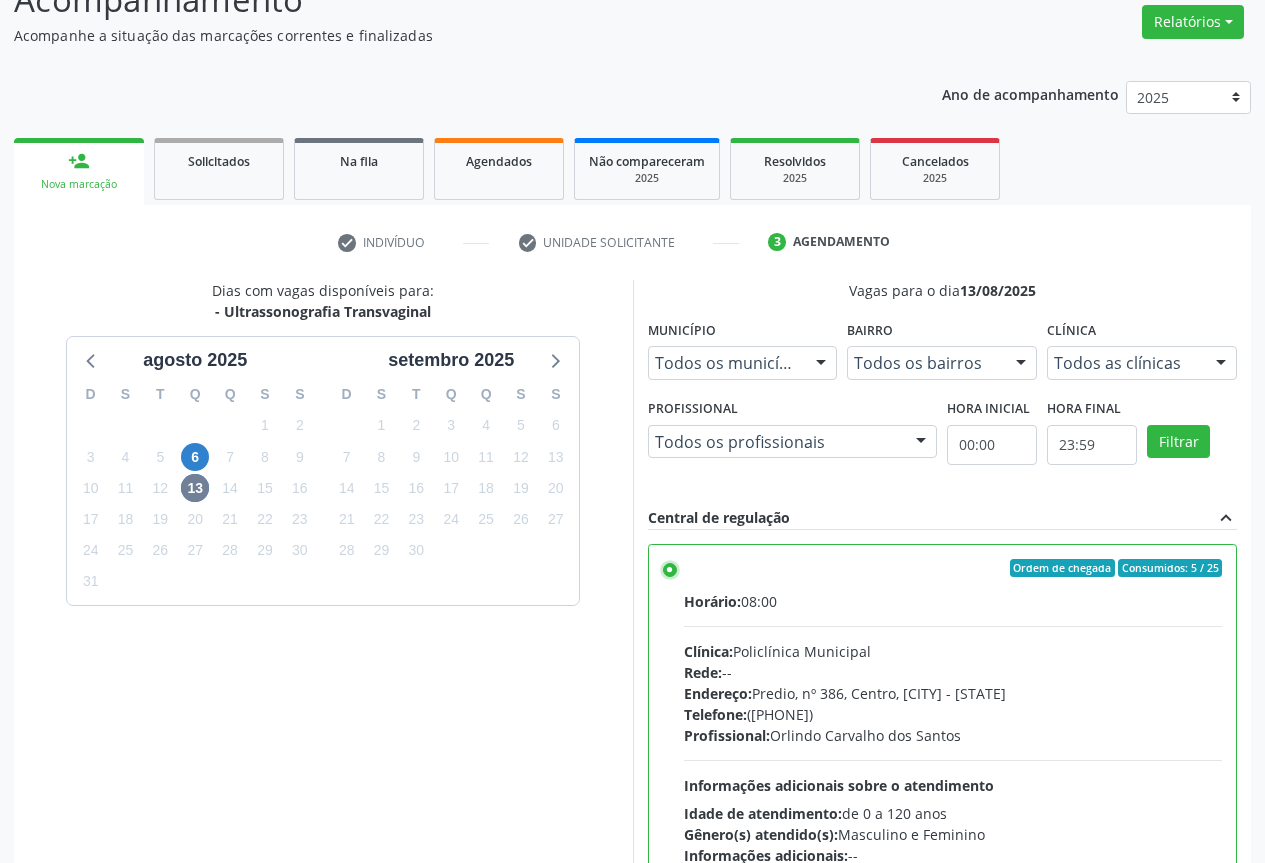scroll, scrollTop: 332, scrollLeft: 0, axis: vertical 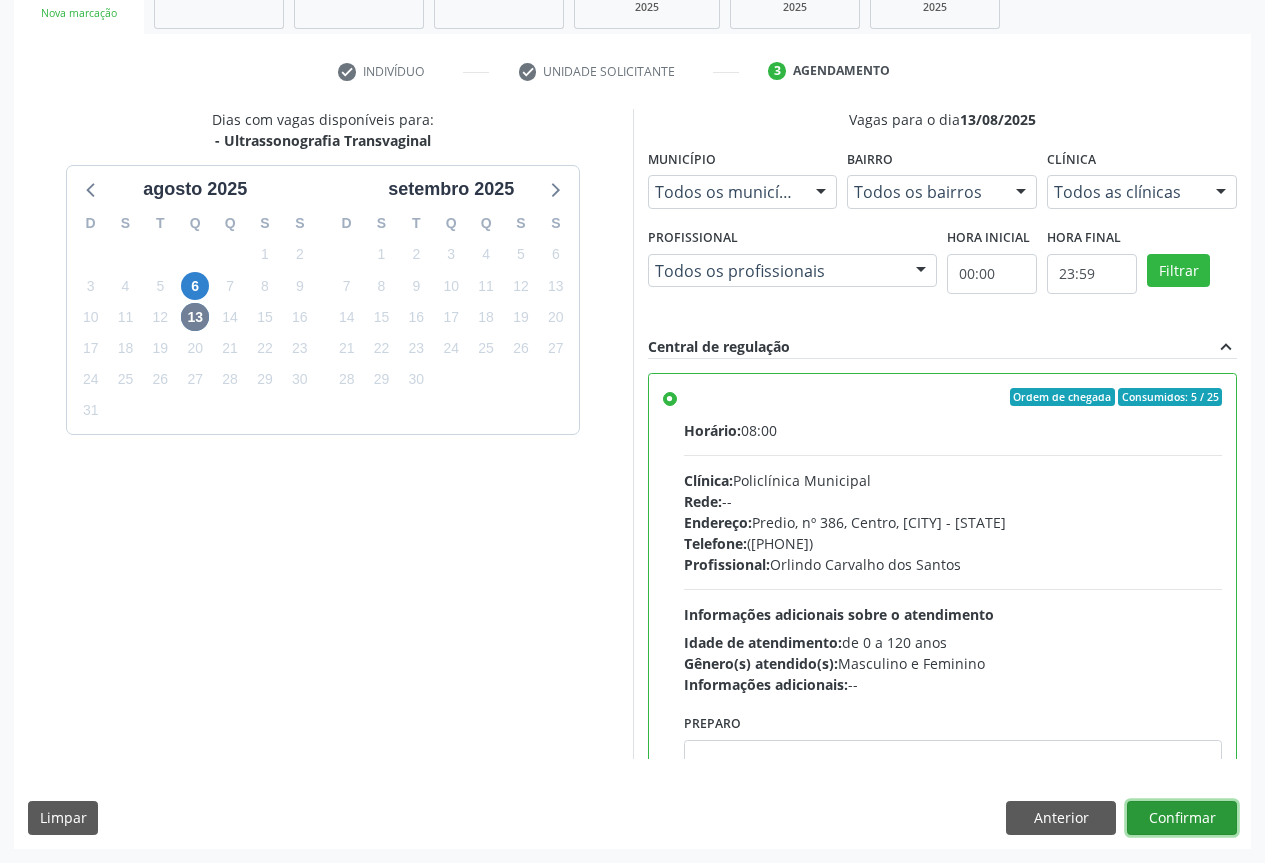 click on "Confirmar" at bounding box center [1182, 818] 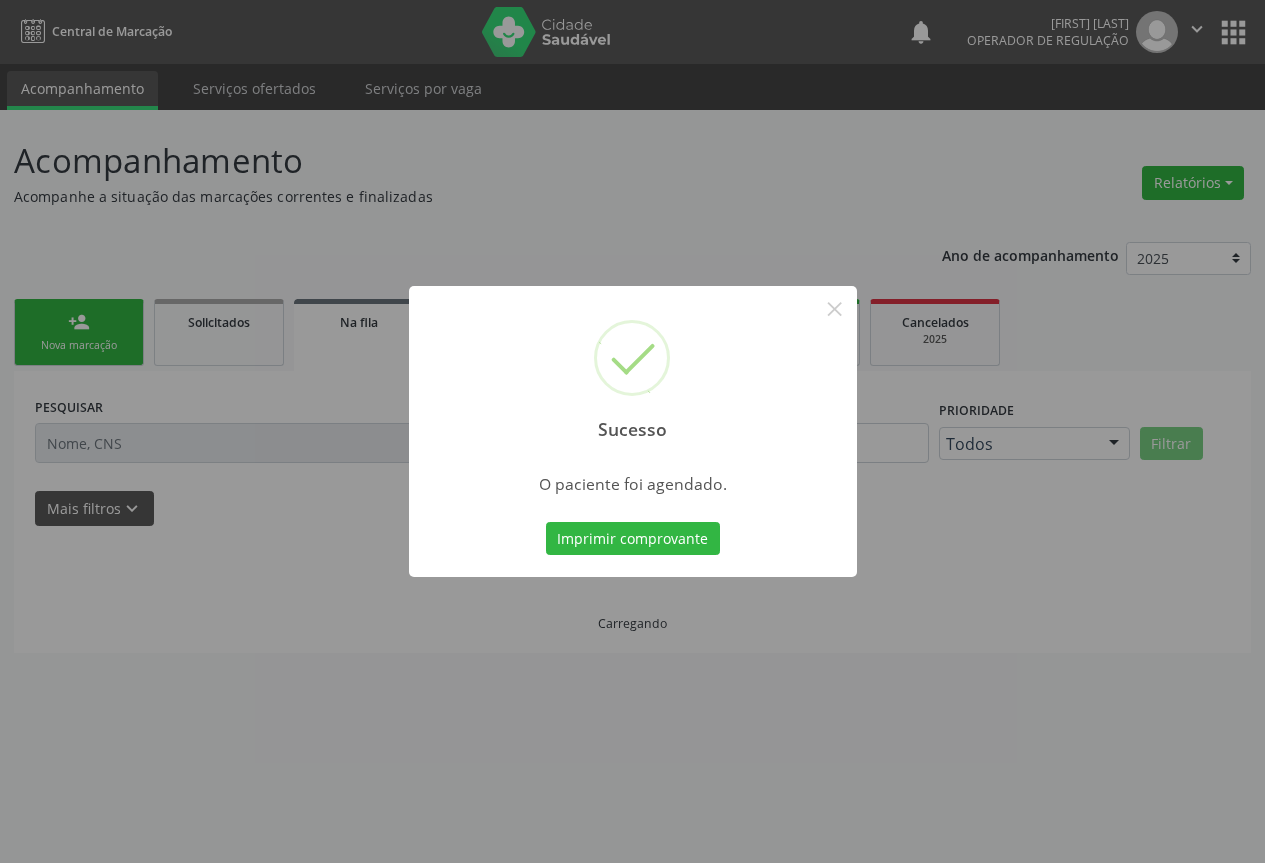 scroll, scrollTop: 0, scrollLeft: 0, axis: both 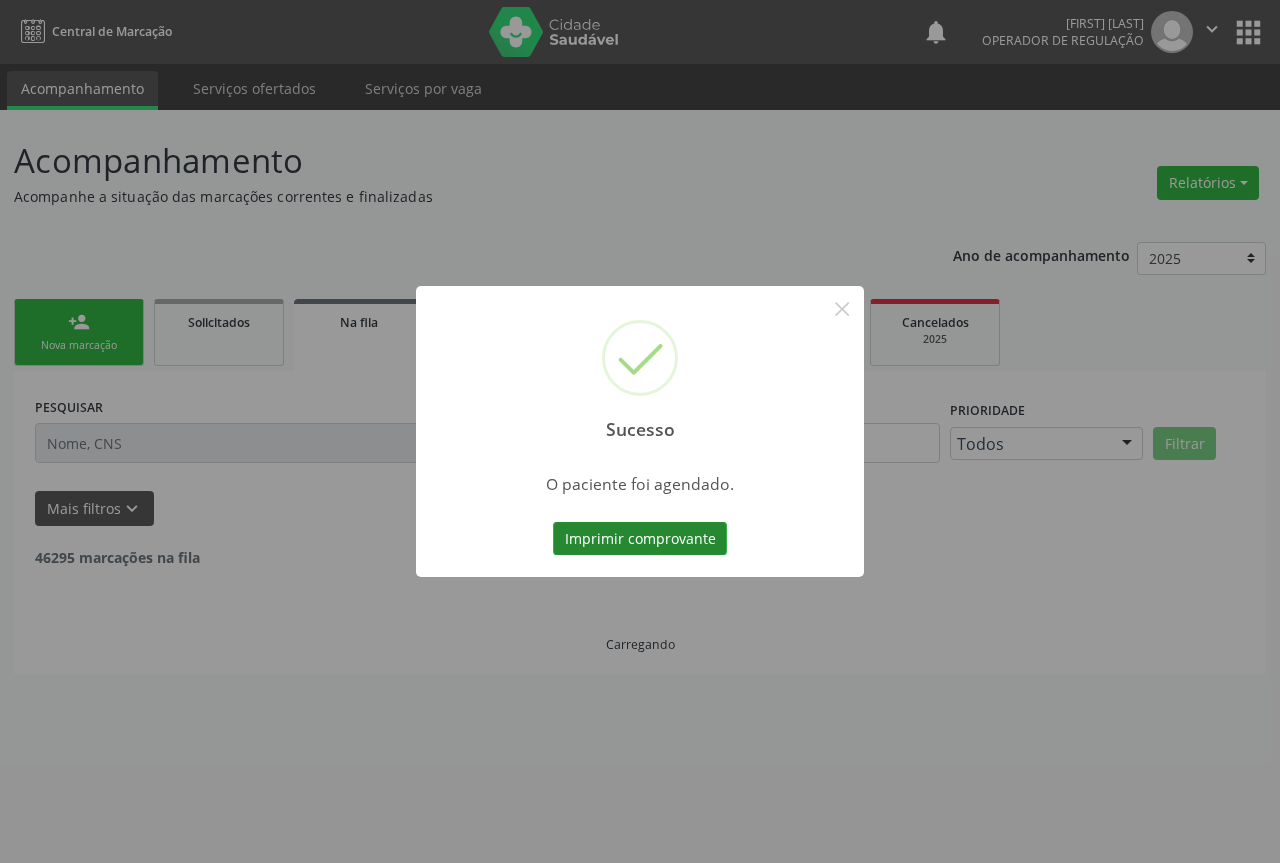 click on "Imprimir comprovante" at bounding box center (640, 539) 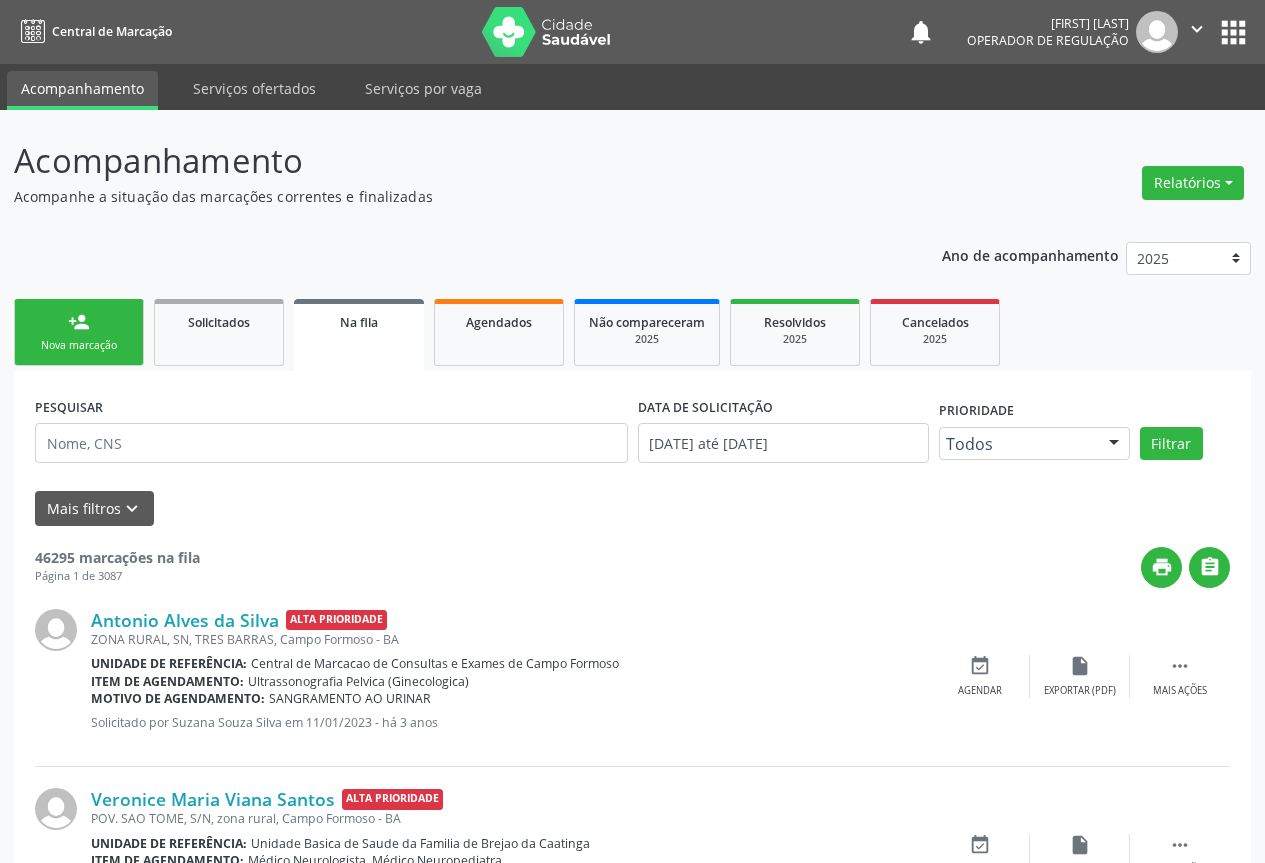 click on "person_add
Nova marcação" at bounding box center (79, 332) 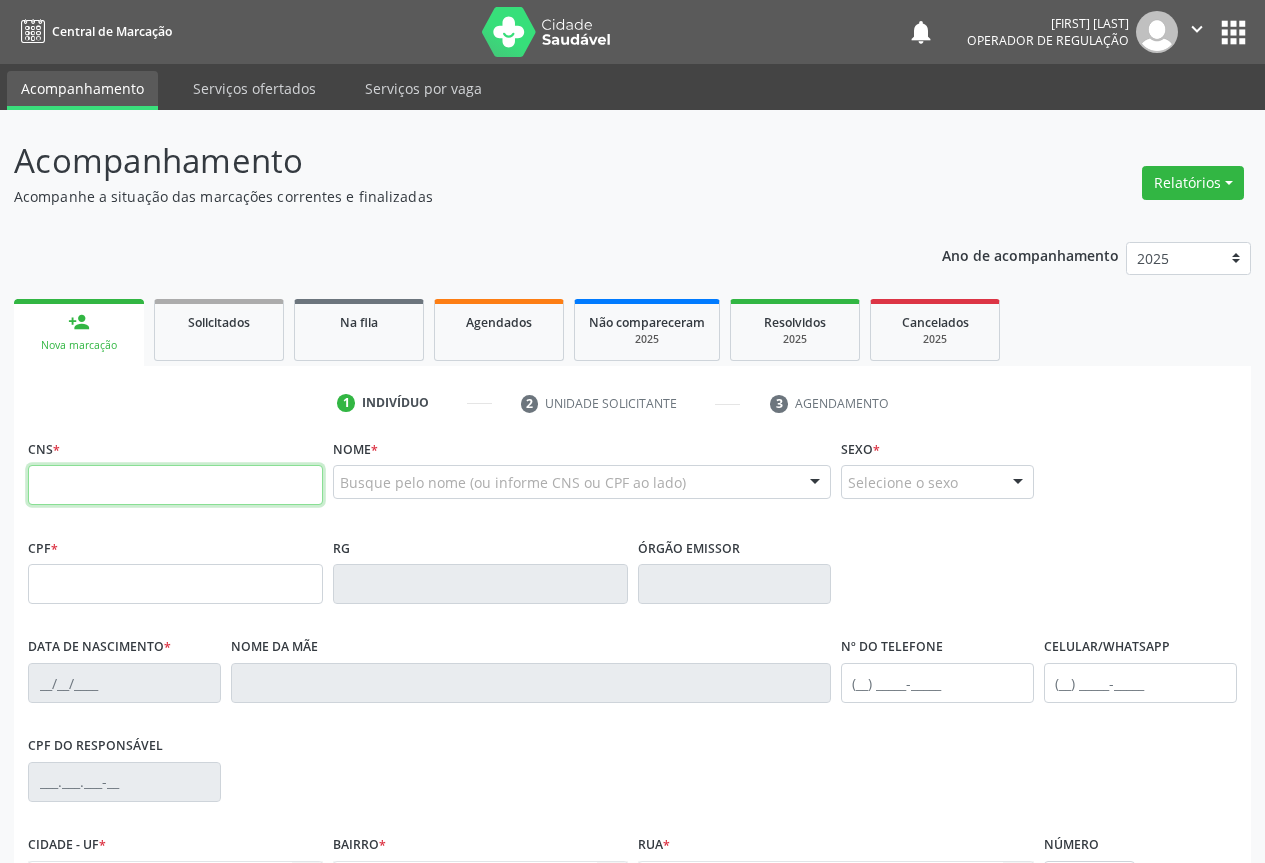 click at bounding box center [175, 485] 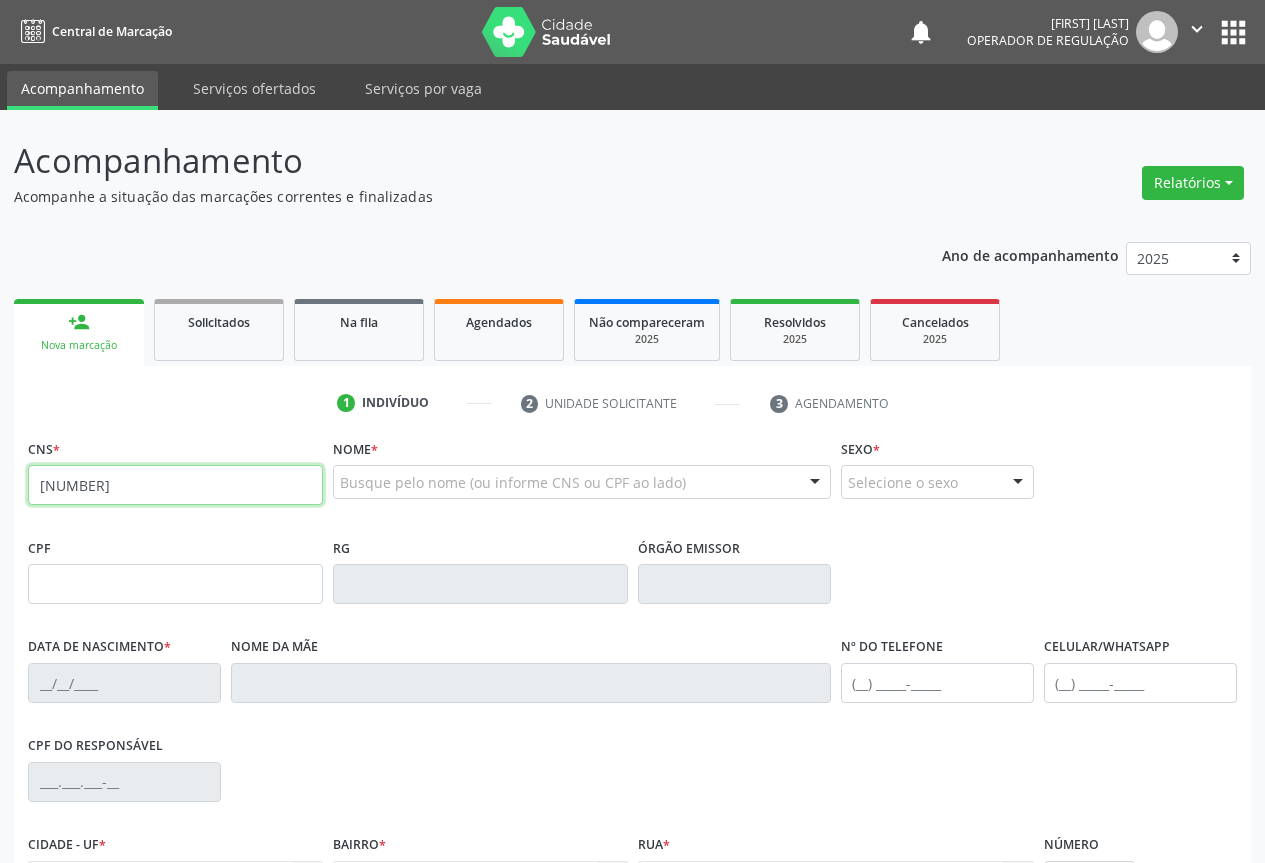type on "700 5023 1902 2252" 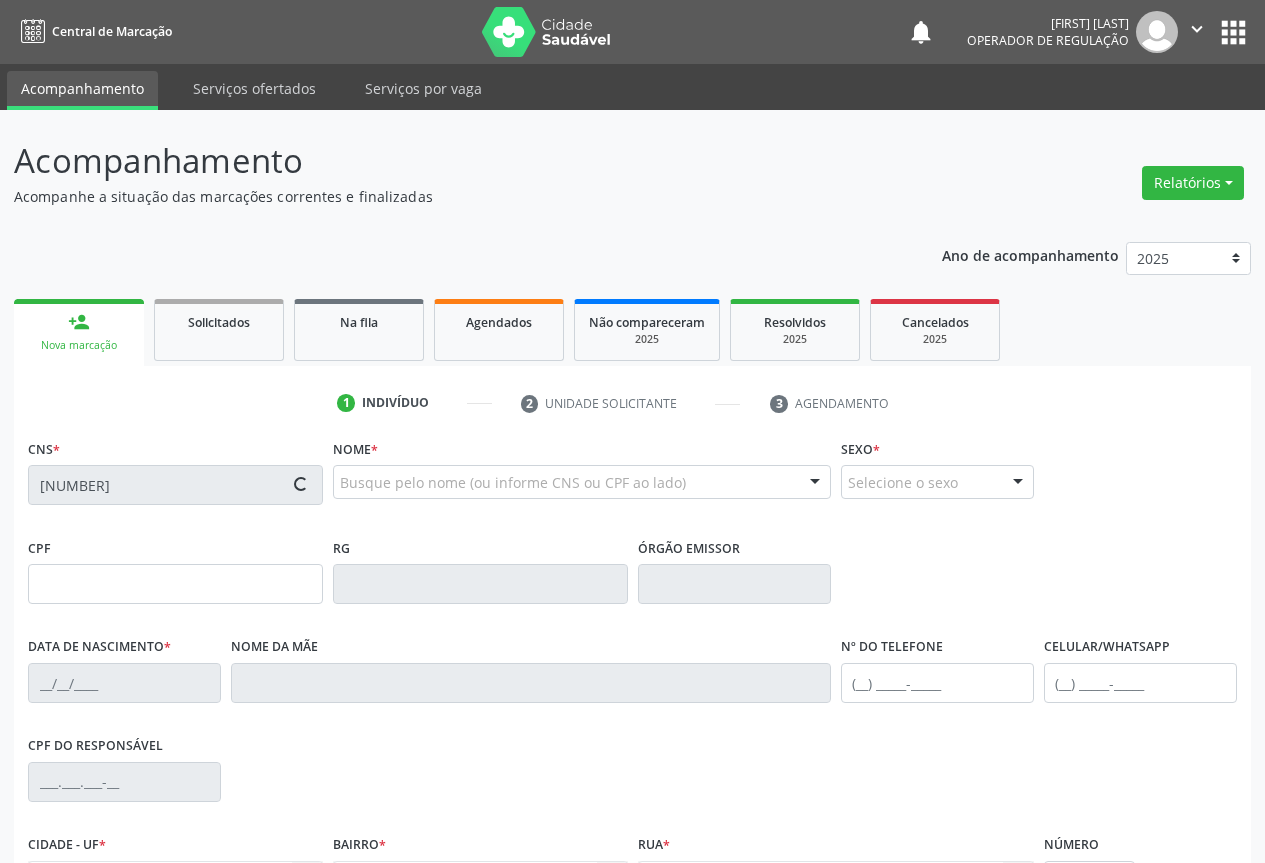type on "38387537" 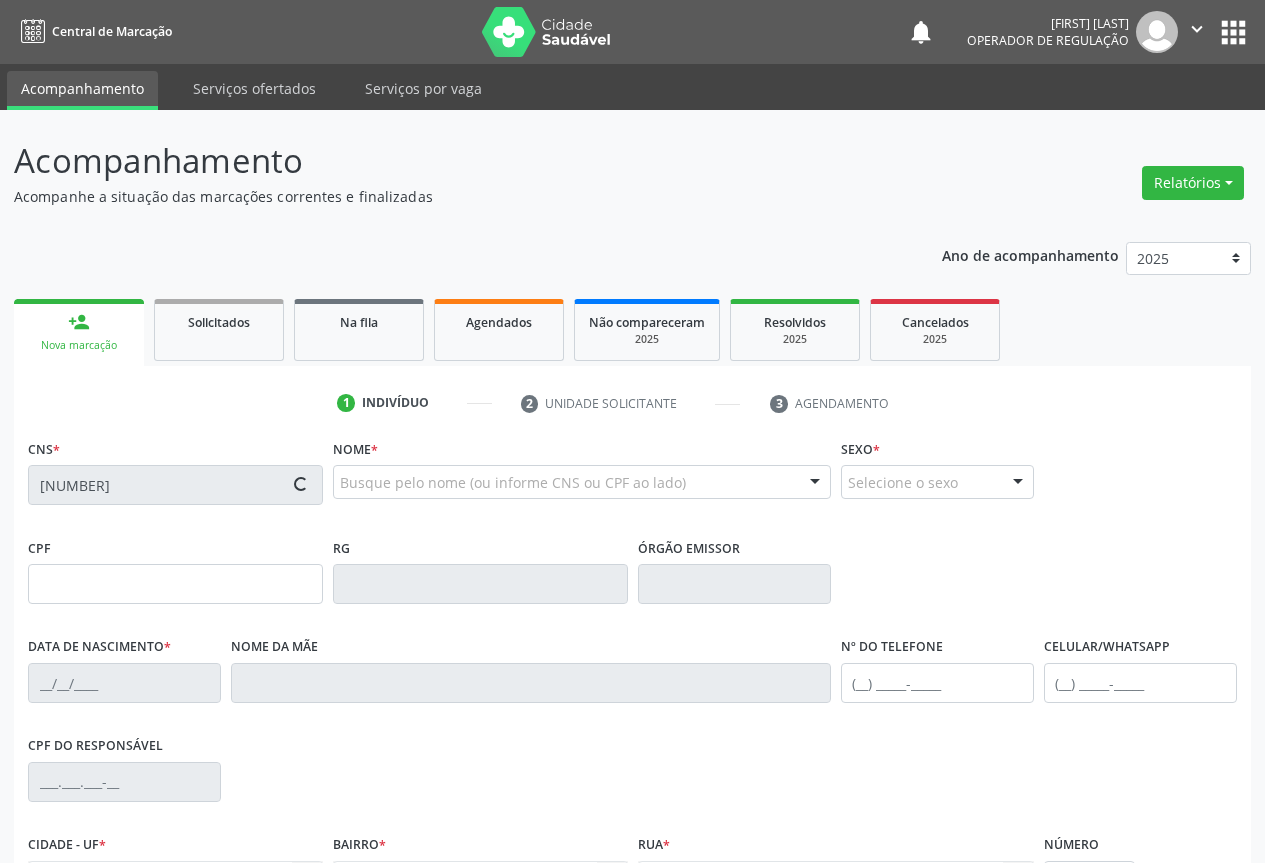 type on "(74) 98862-0266" 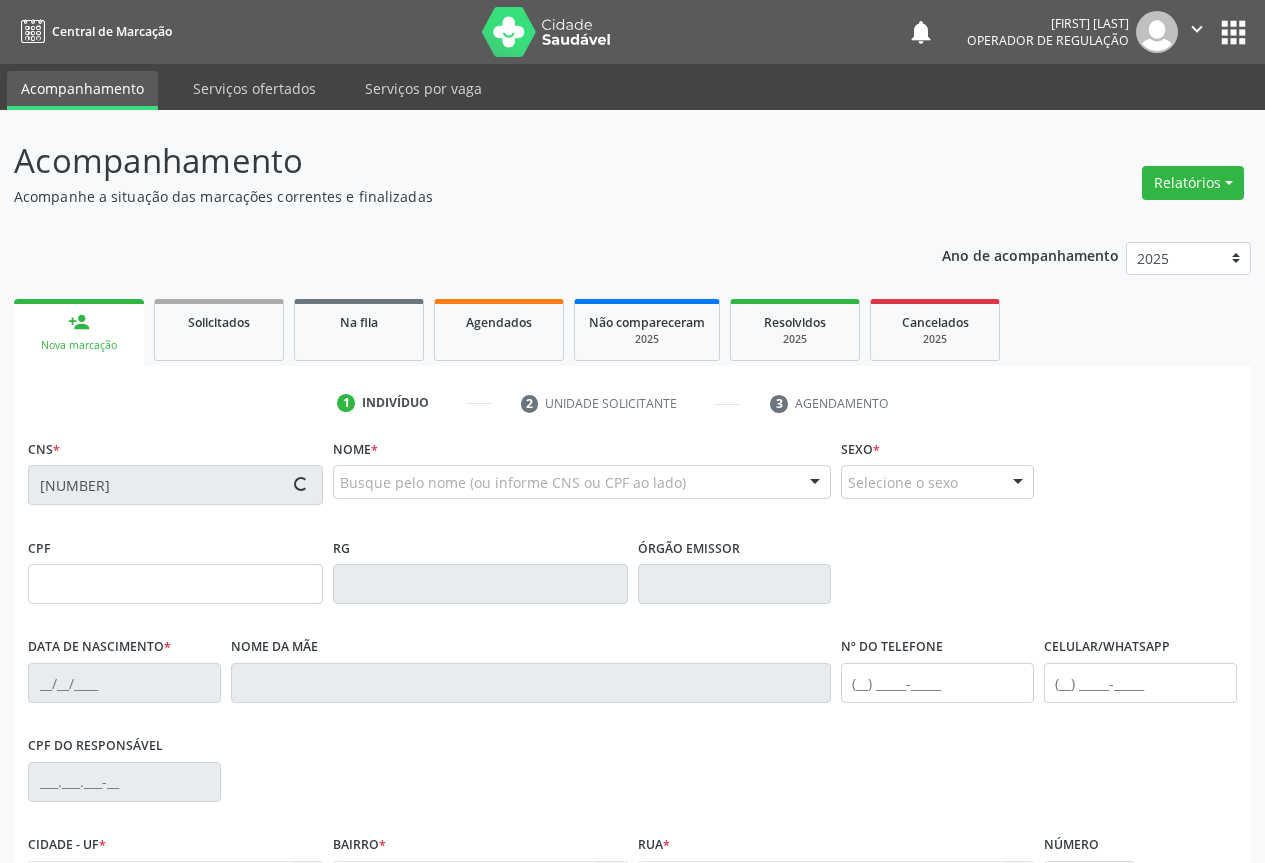 type on "345.966.708-70" 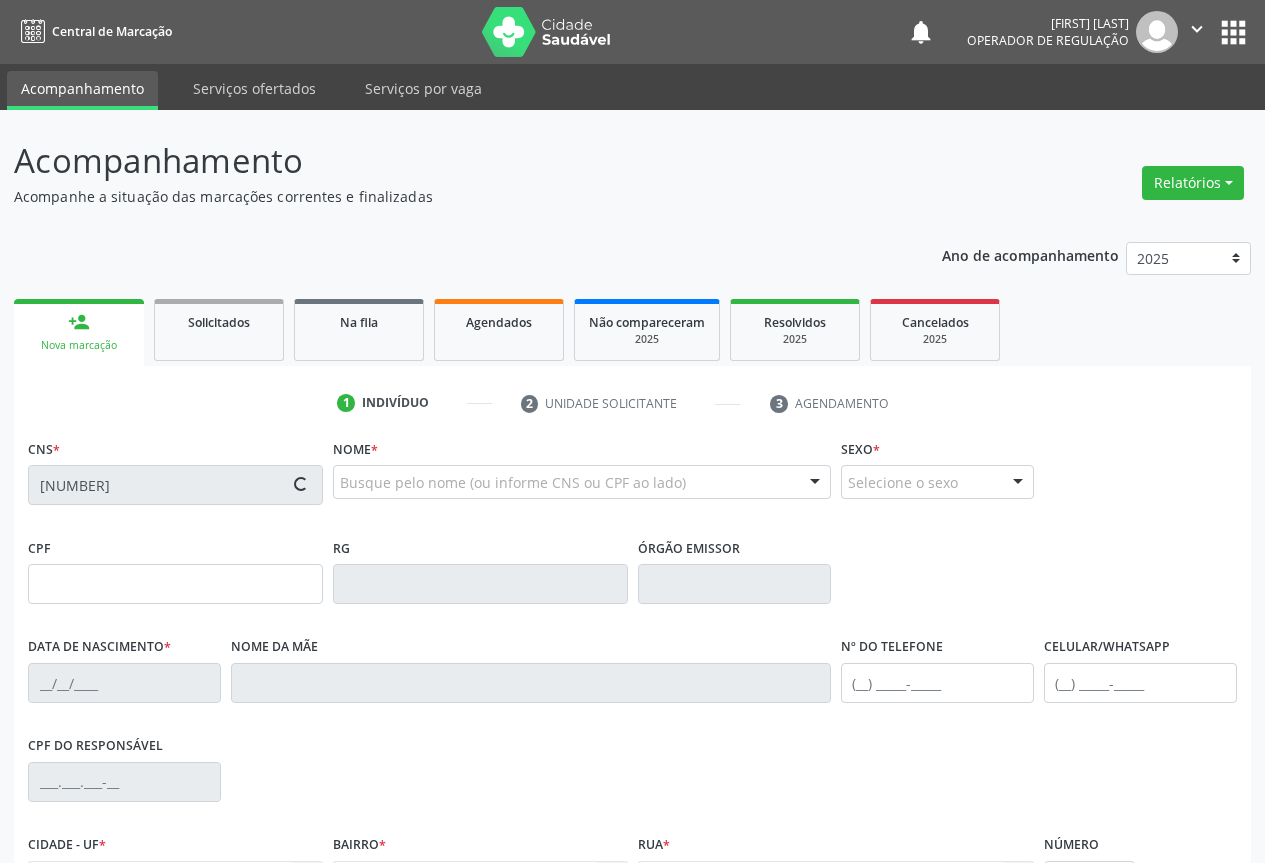 type on "21" 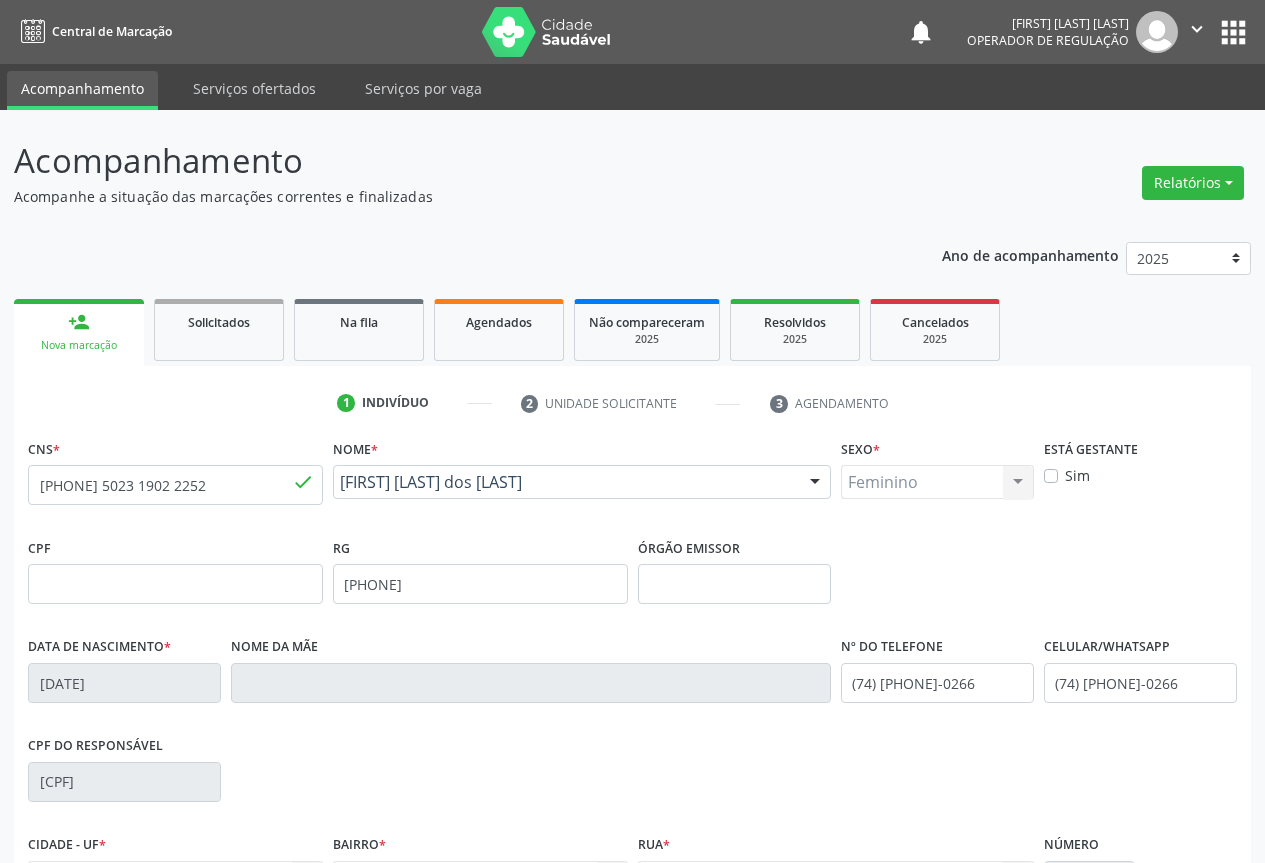 scroll, scrollTop: 200, scrollLeft: 0, axis: vertical 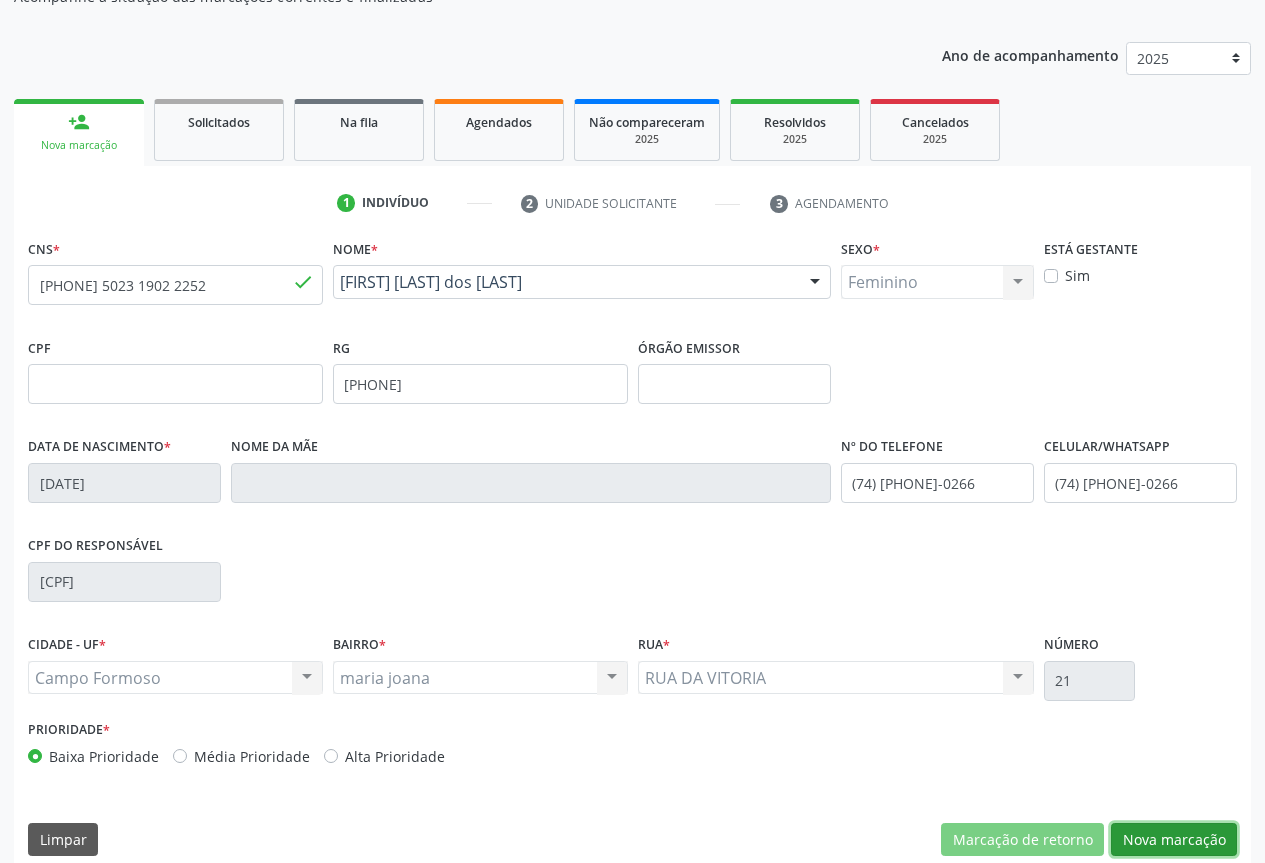click on "Nova marcação" at bounding box center (1174, 840) 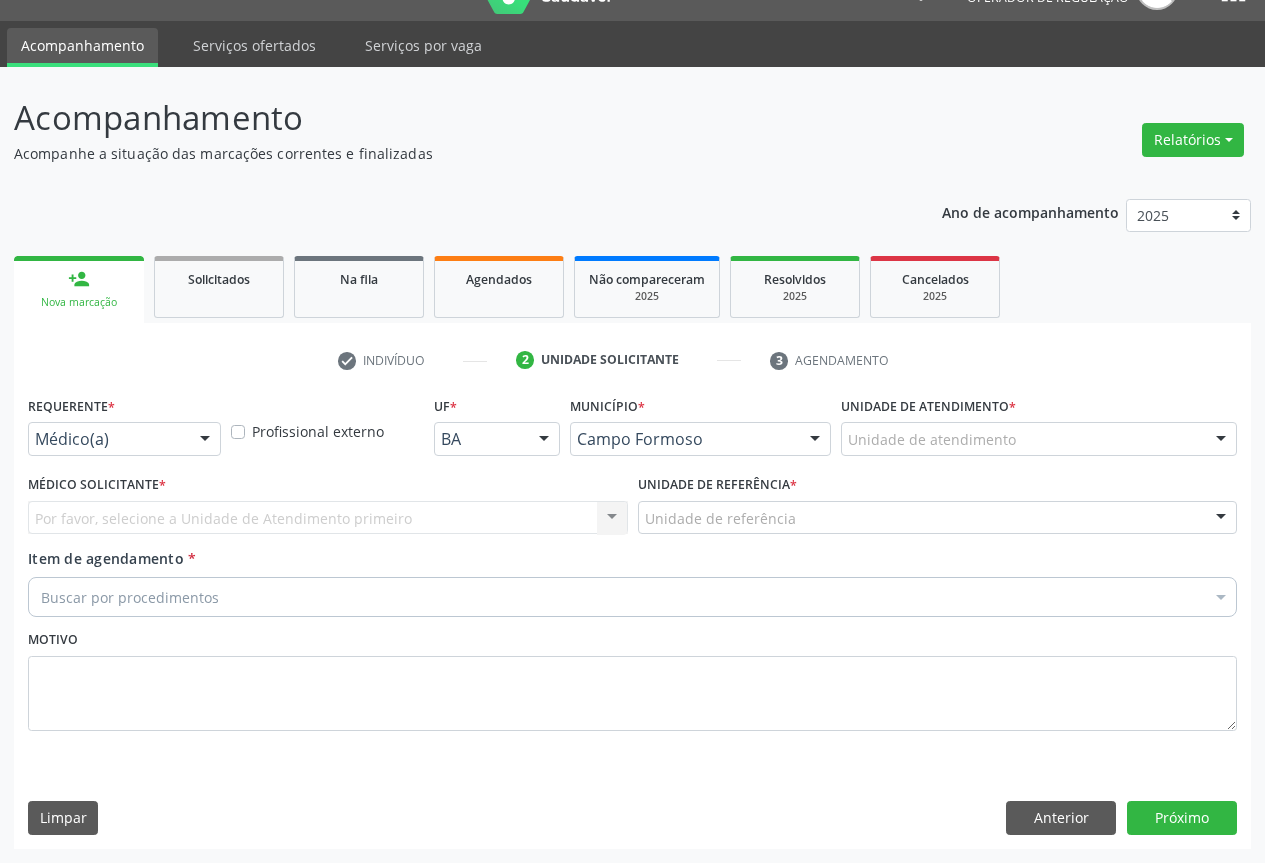 scroll, scrollTop: 43, scrollLeft: 0, axis: vertical 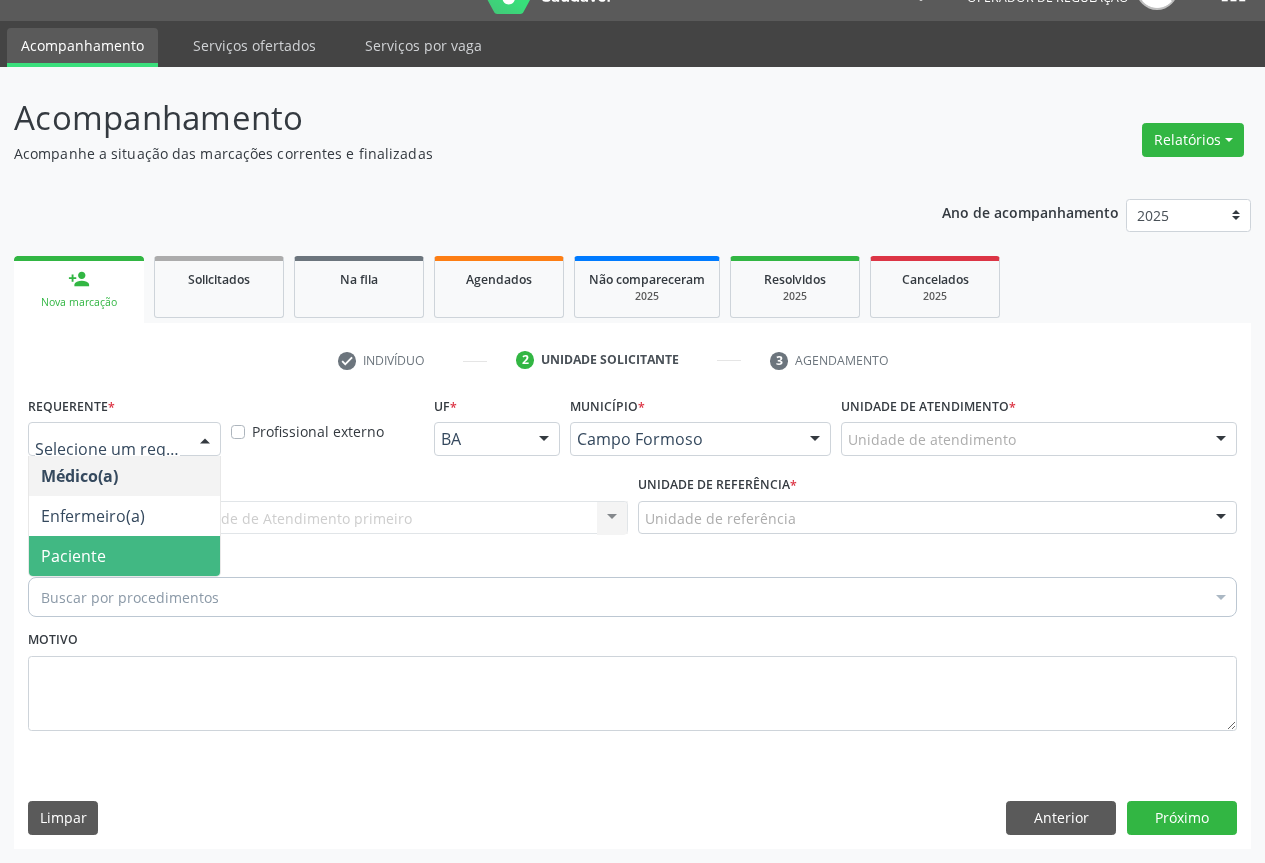 click on "Paciente" at bounding box center [73, 556] 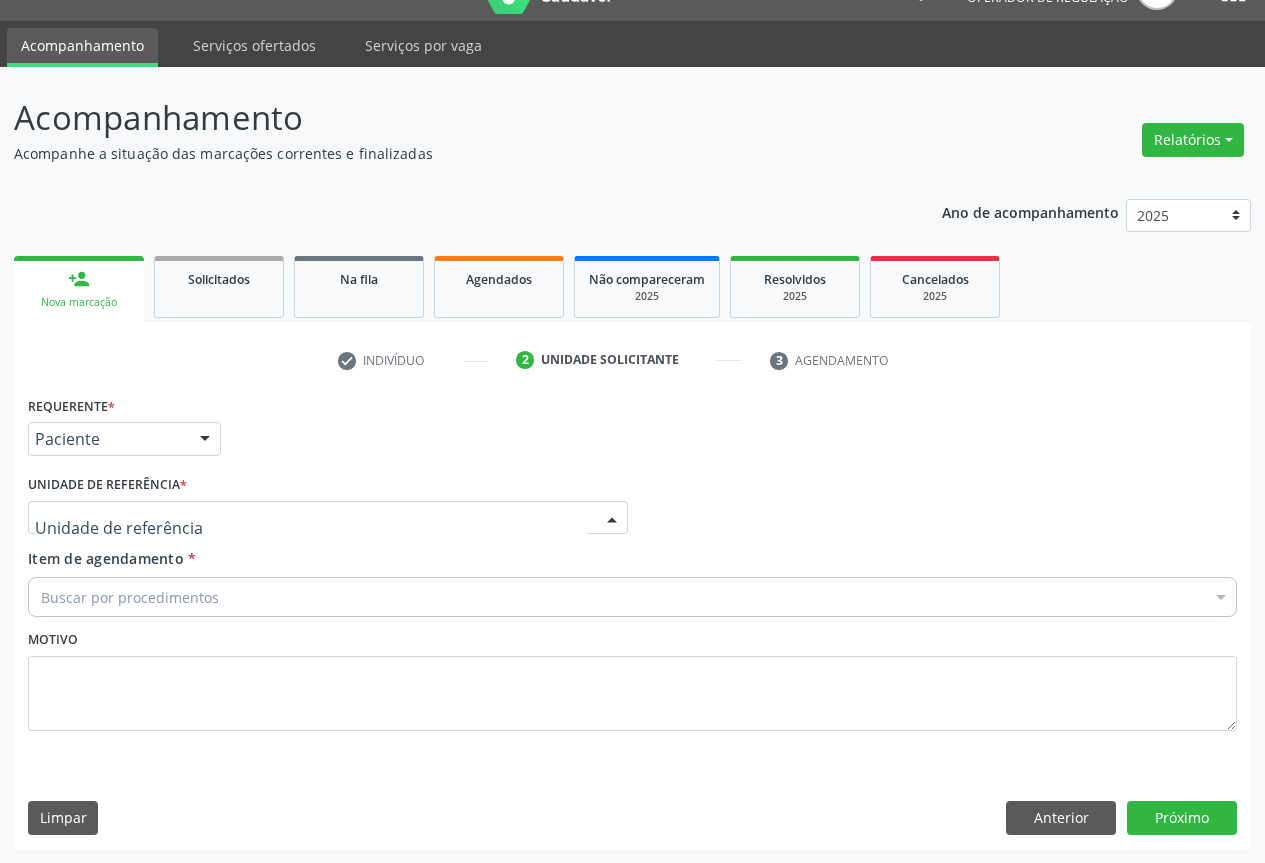 click at bounding box center [328, 518] 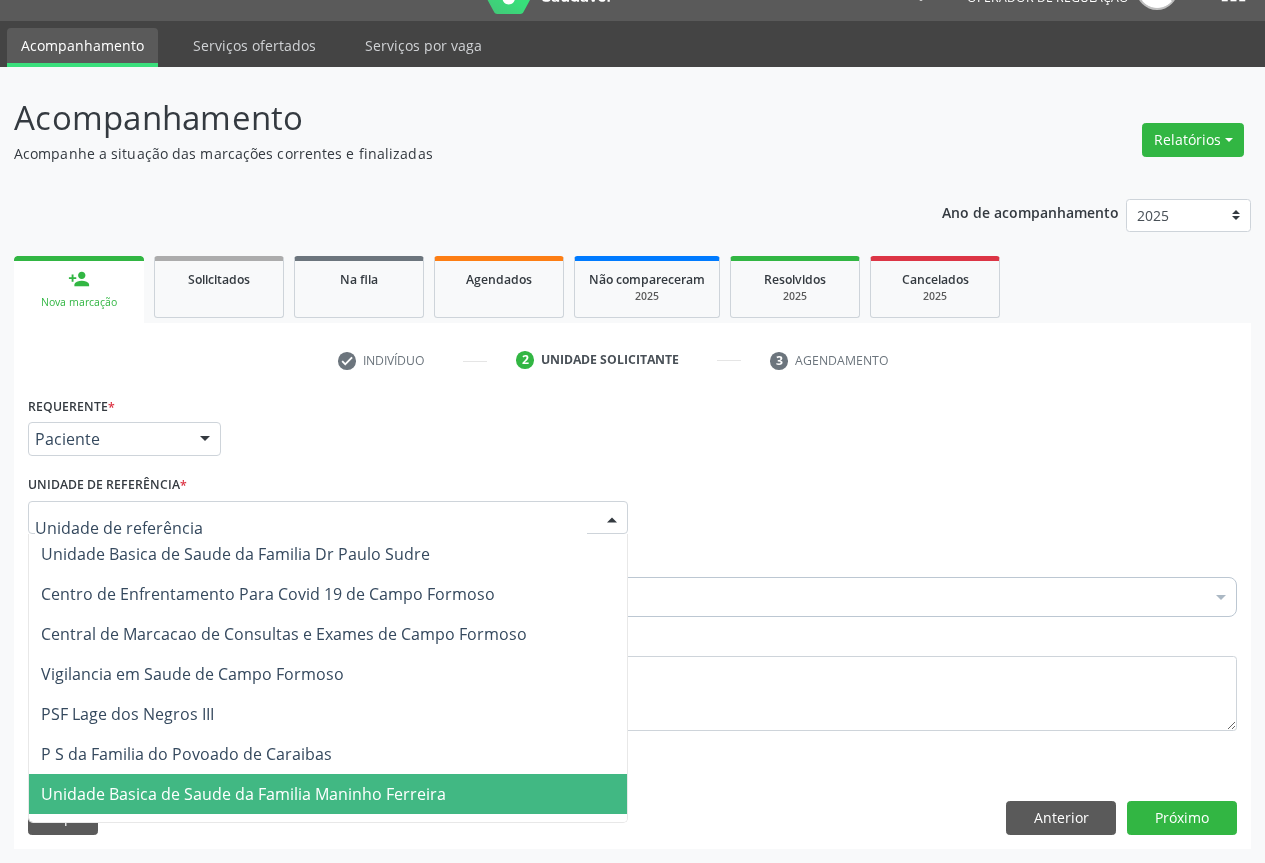 click on "Unidade Basica de Saude da Familia Maninho Ferreira" at bounding box center [243, 794] 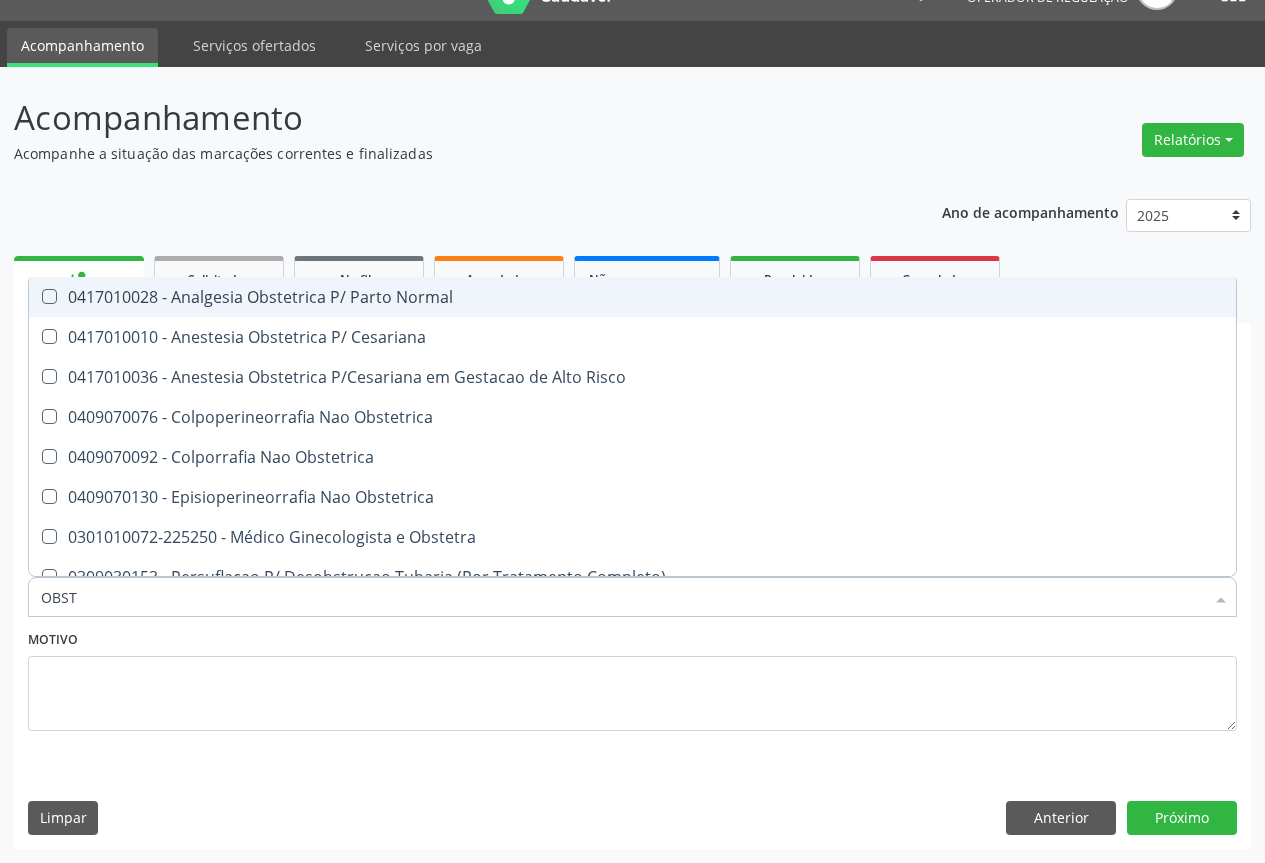type on "OBSTE" 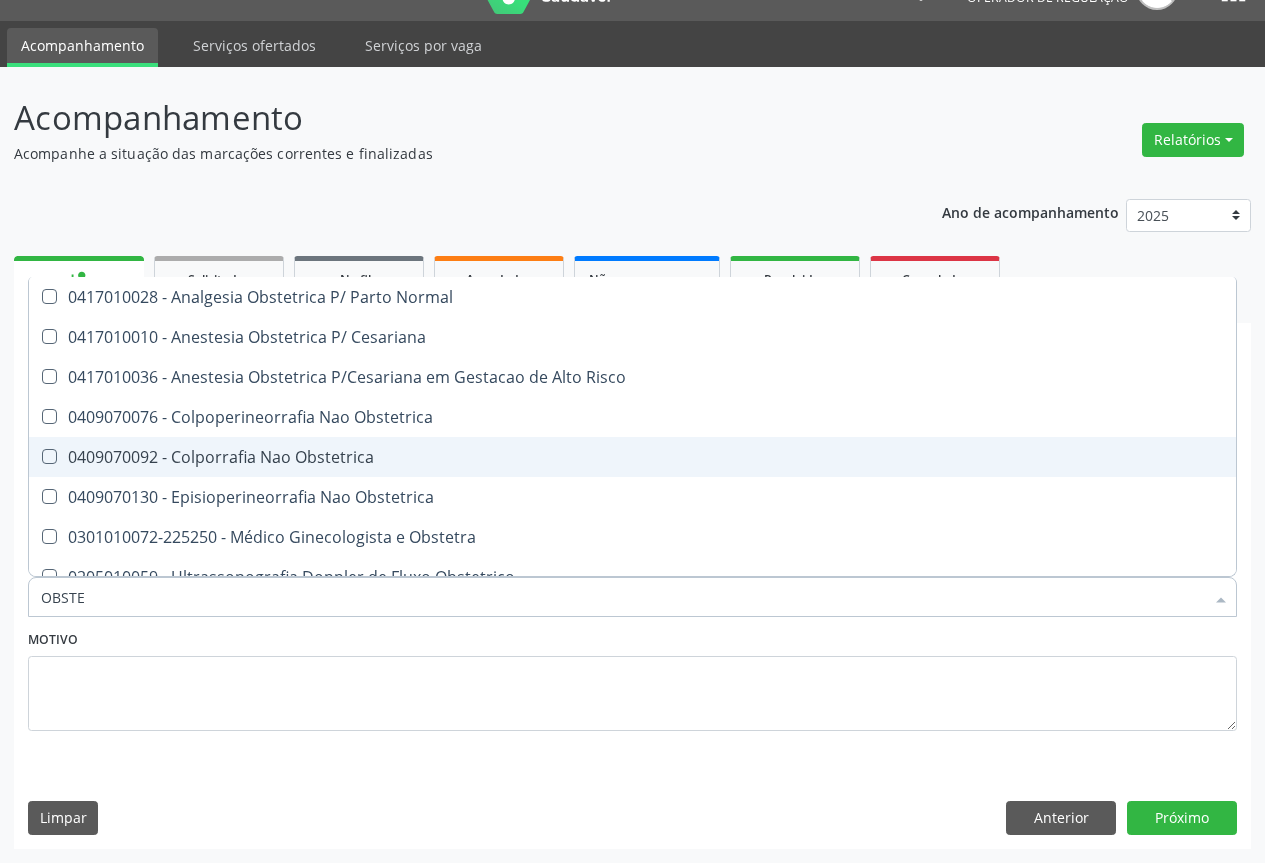 scroll, scrollTop: 100, scrollLeft: 0, axis: vertical 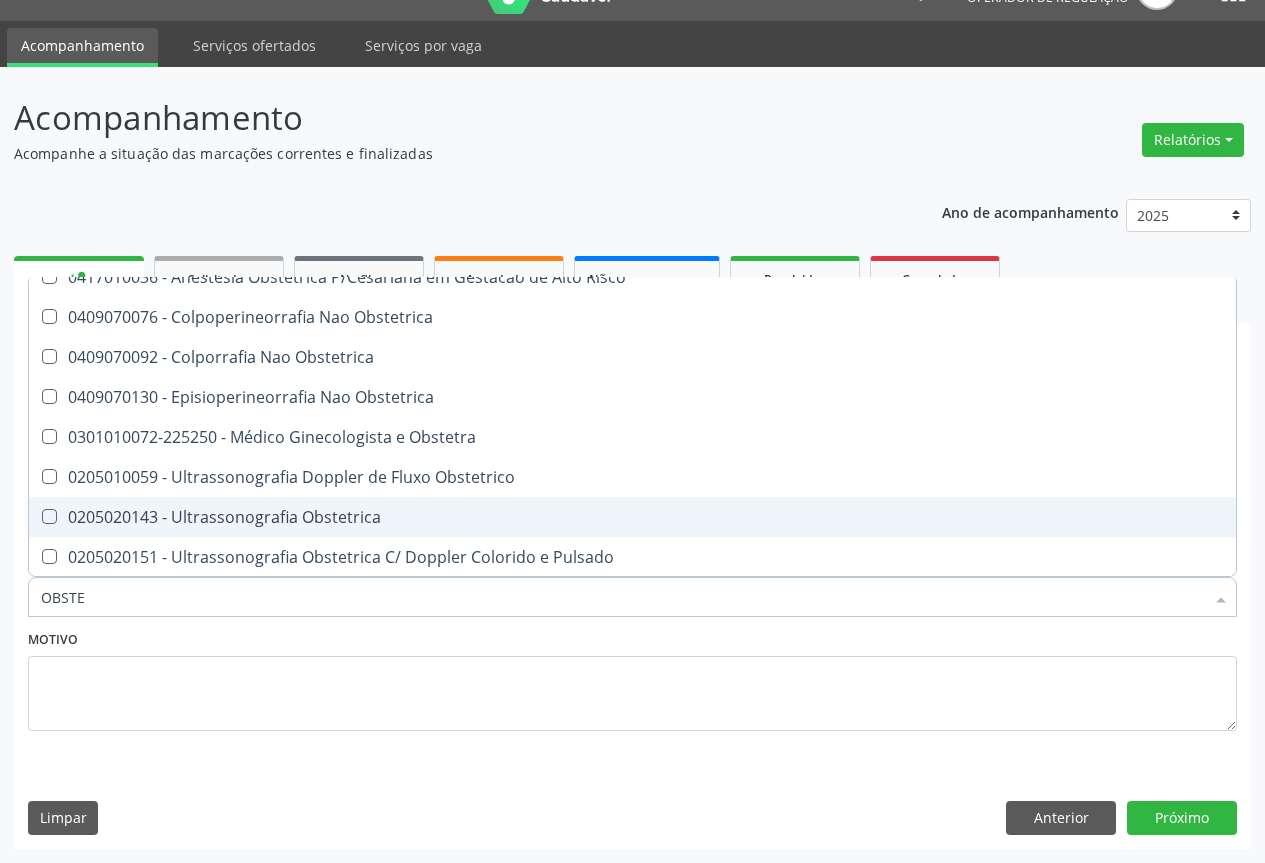 click on "0205020143 - Ultrassonografia Obstetrica" at bounding box center (632, 517) 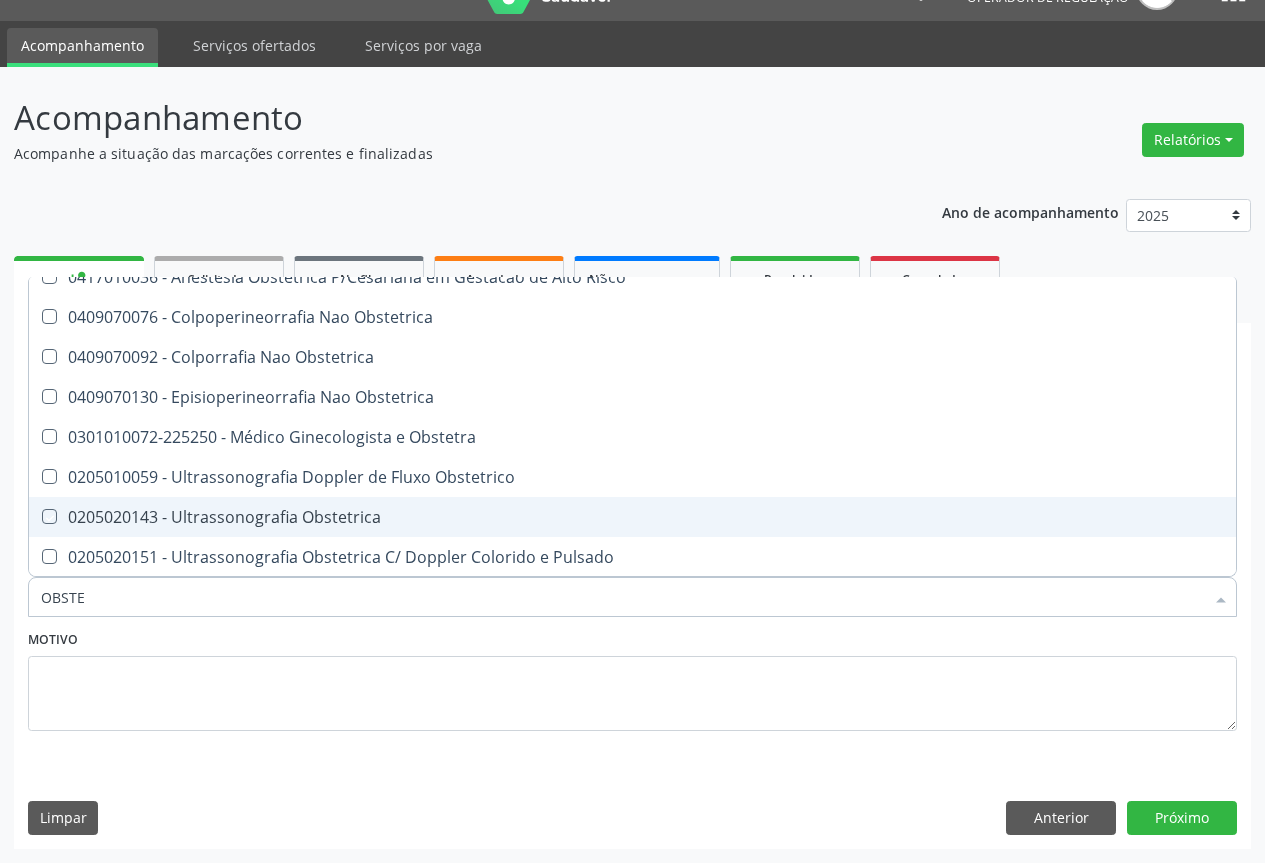 checkbox on "true" 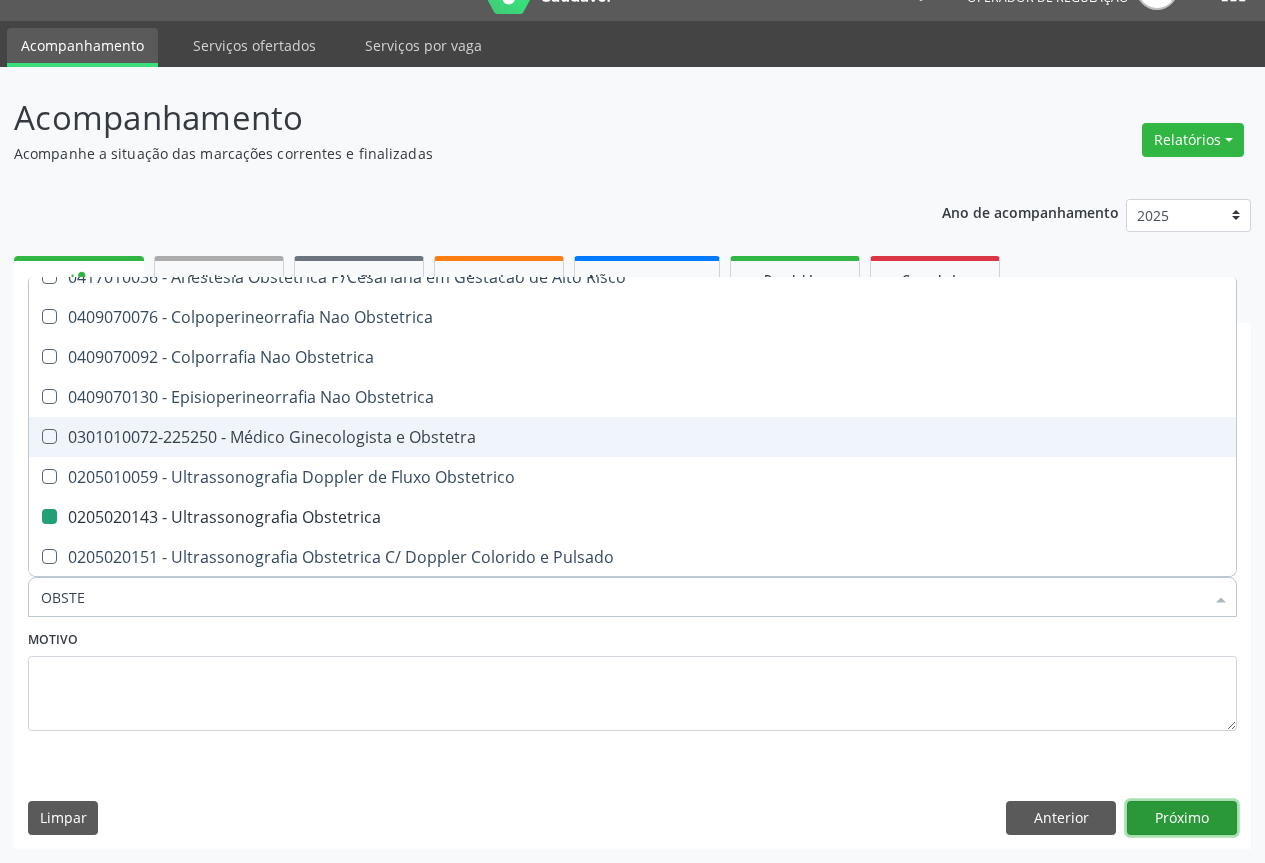 click on "Próximo" at bounding box center [1182, 818] 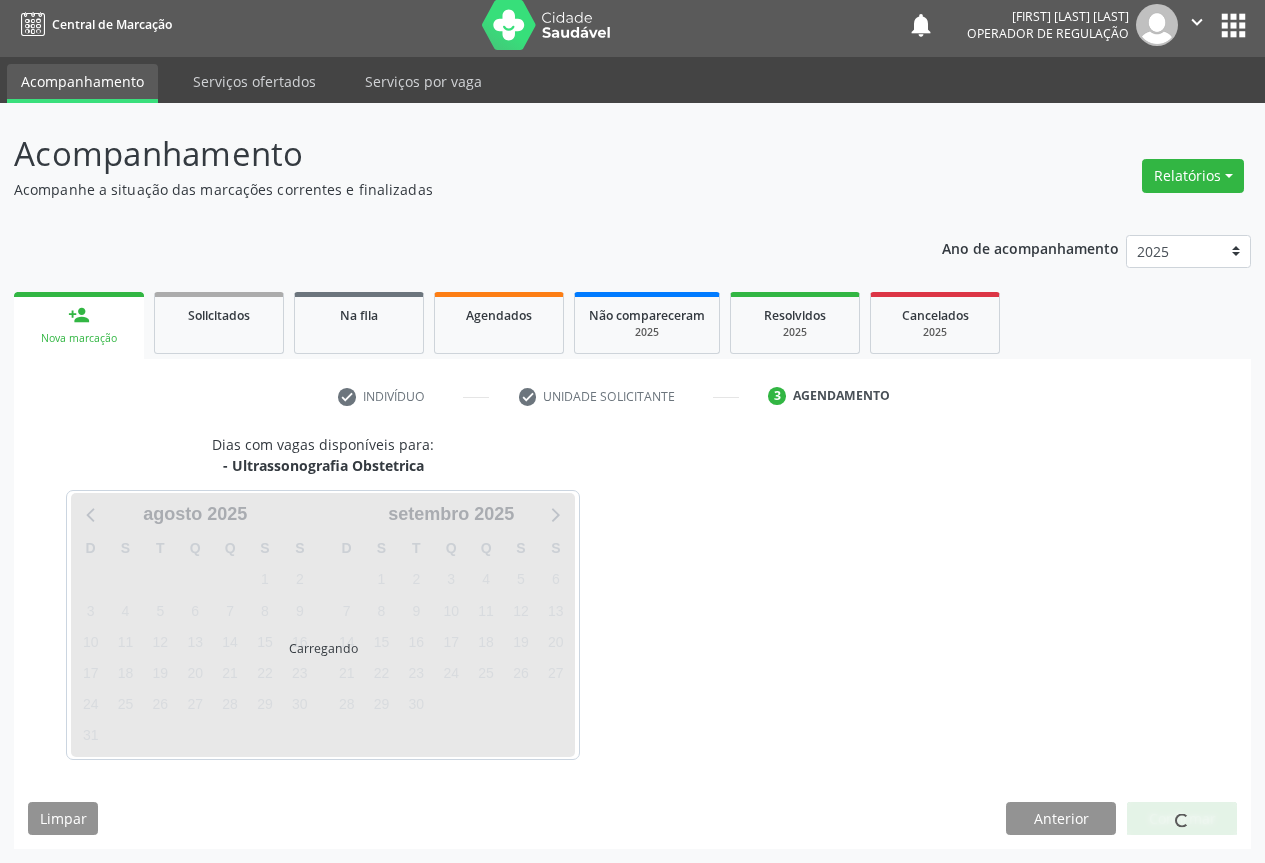 scroll, scrollTop: 7, scrollLeft: 0, axis: vertical 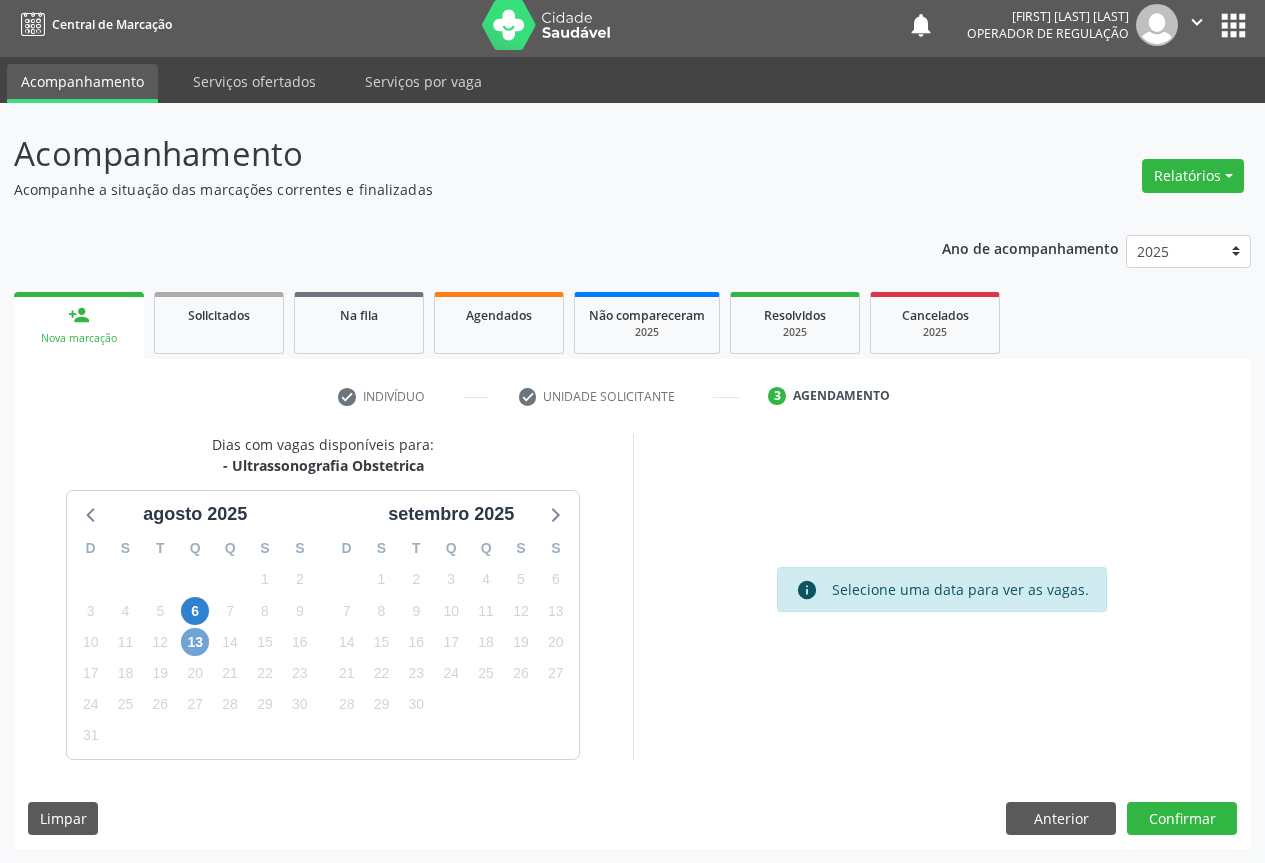 click on "13" at bounding box center (195, 642) 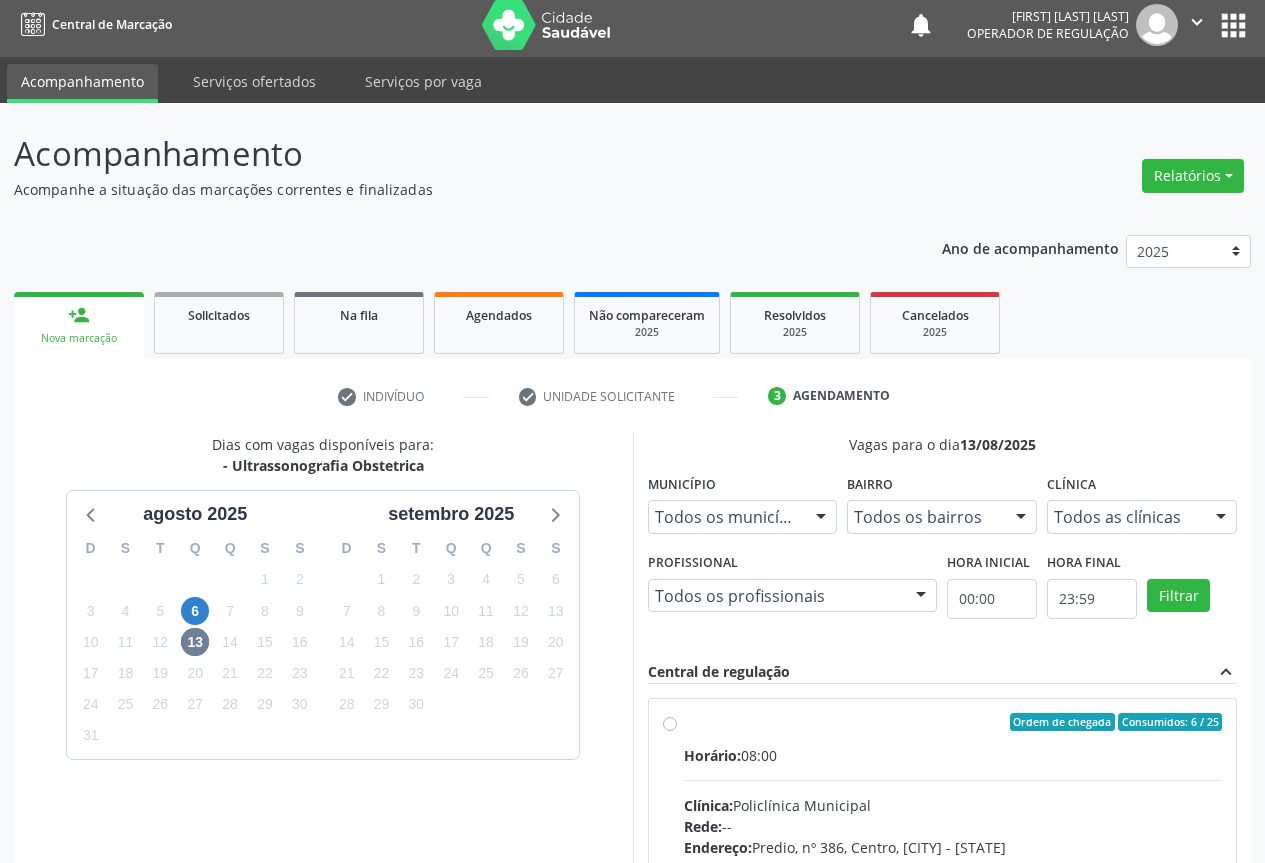 click on "Horário:   08:00" at bounding box center (953, 755) 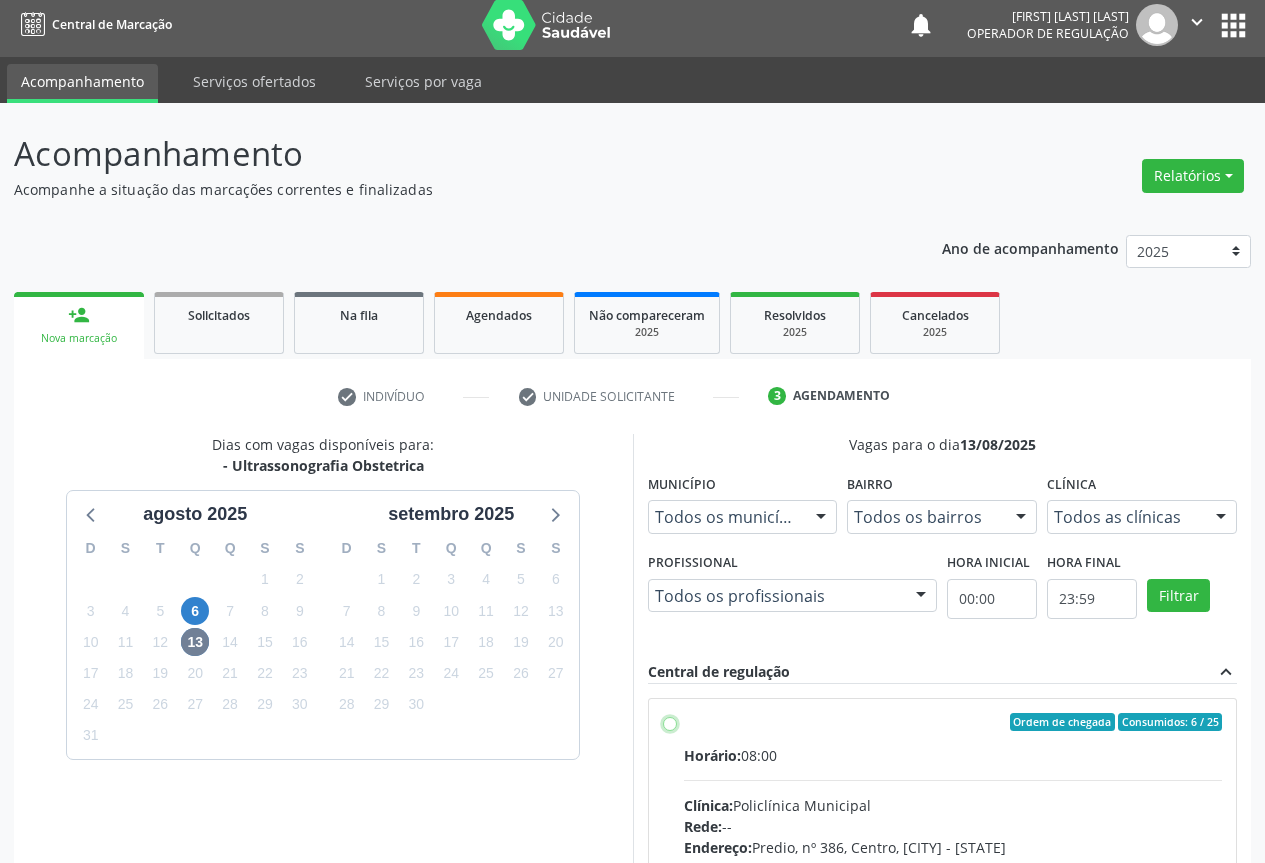 click on "Ordem de chegada
Consumidos: 6 / 25
Horário:   08:00
Clínica:  Policlínica Municipal
Rede:
--
Endereço:   Predio, nº 386, Centro, [CITY] - [STATE]
Telefone:   (74) [PHONE]
Profissional:
[FIRST] [LAST] dos Santos
Informações adicionais sobre o atendimento
Idade de atendimento:
de 0 a 120 anos
Gênero(s) atendido(s):
Masculino e Feminino
Informações adicionais:
--" at bounding box center (670, 722) 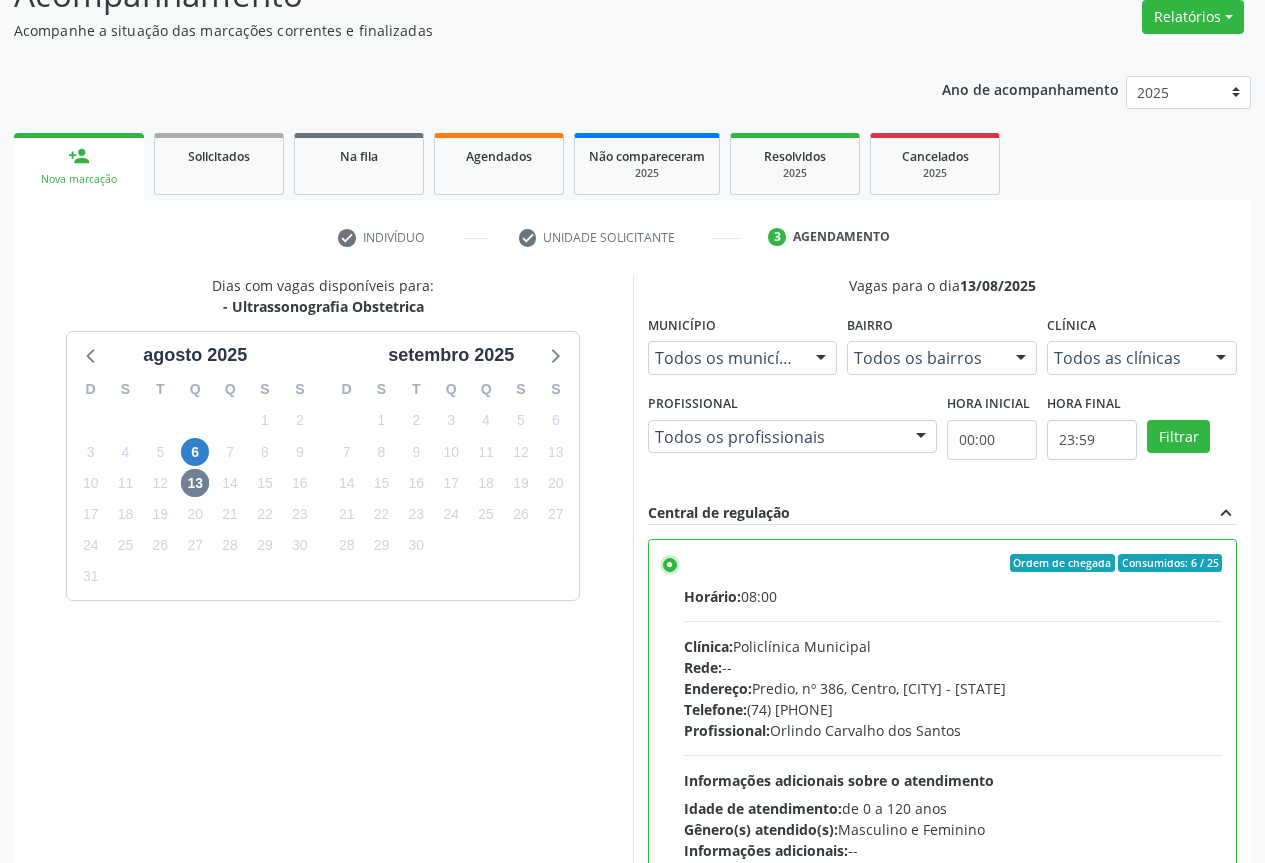 scroll, scrollTop: 332, scrollLeft: 0, axis: vertical 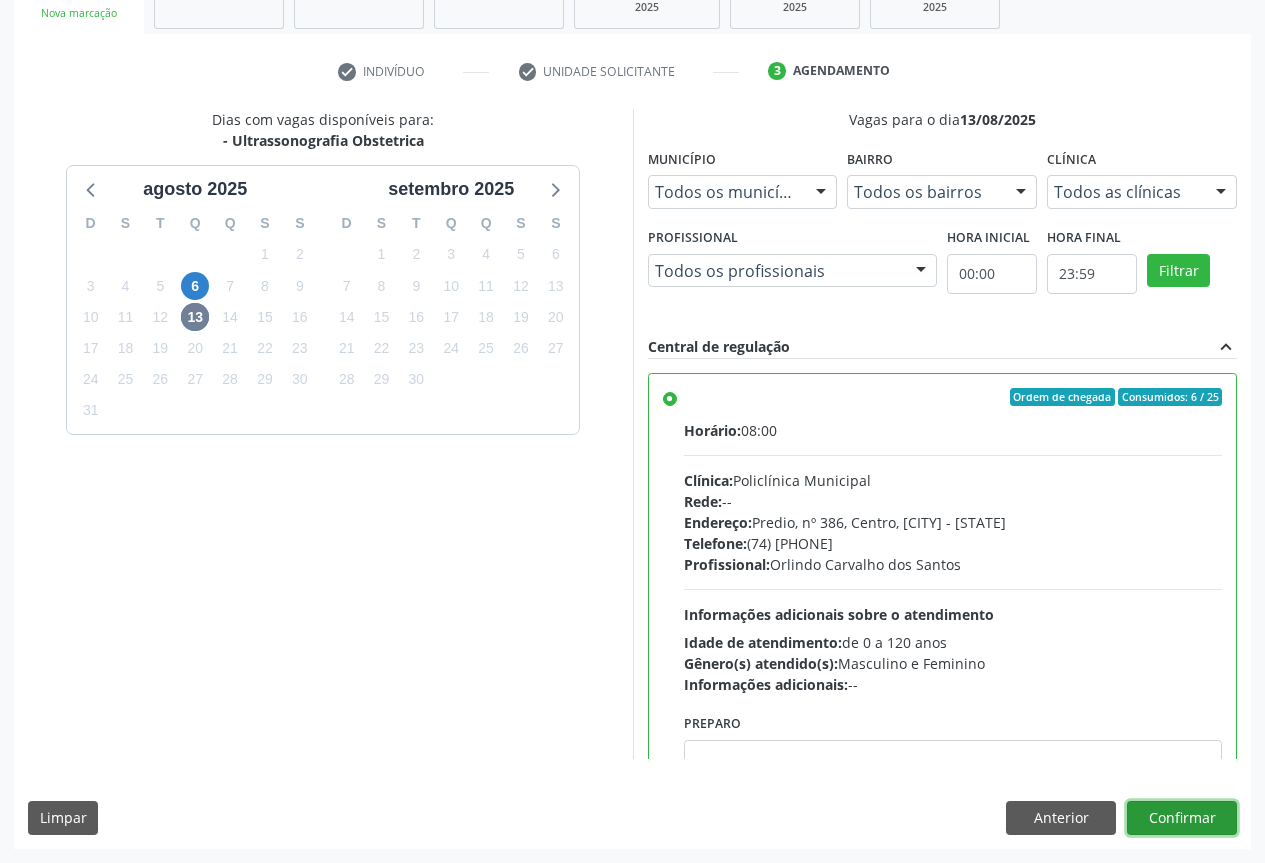 click on "Confirmar" at bounding box center [1182, 818] 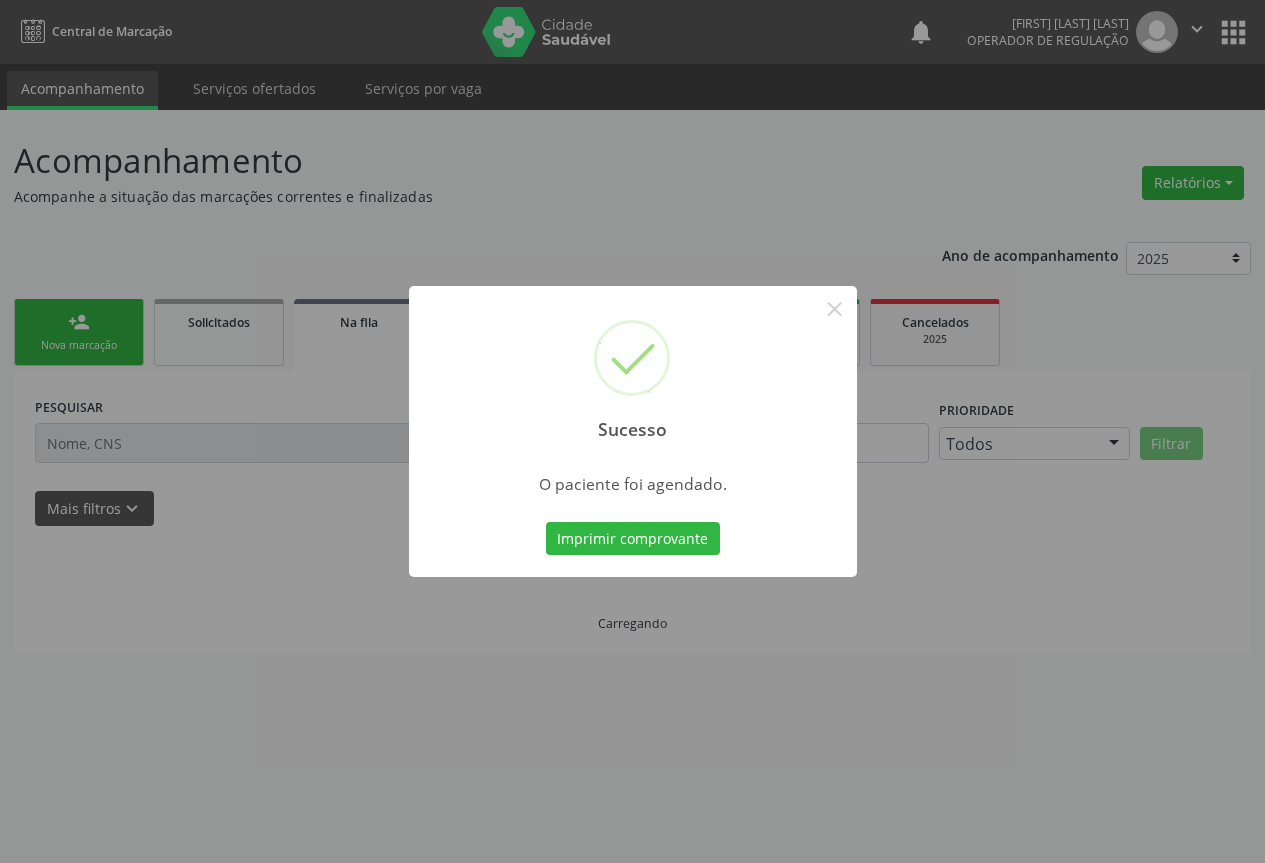 scroll, scrollTop: 0, scrollLeft: 0, axis: both 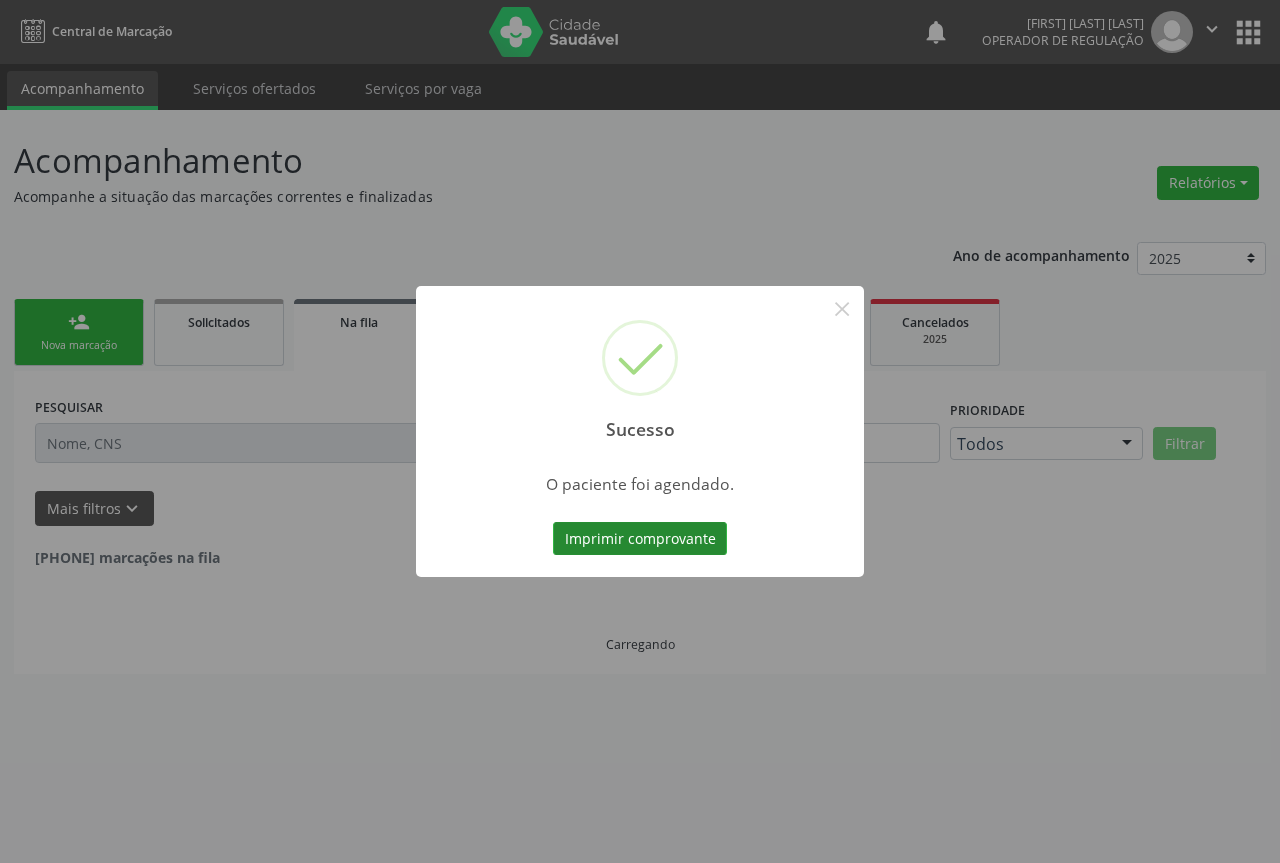 click on "Imprimir comprovante" at bounding box center [640, 539] 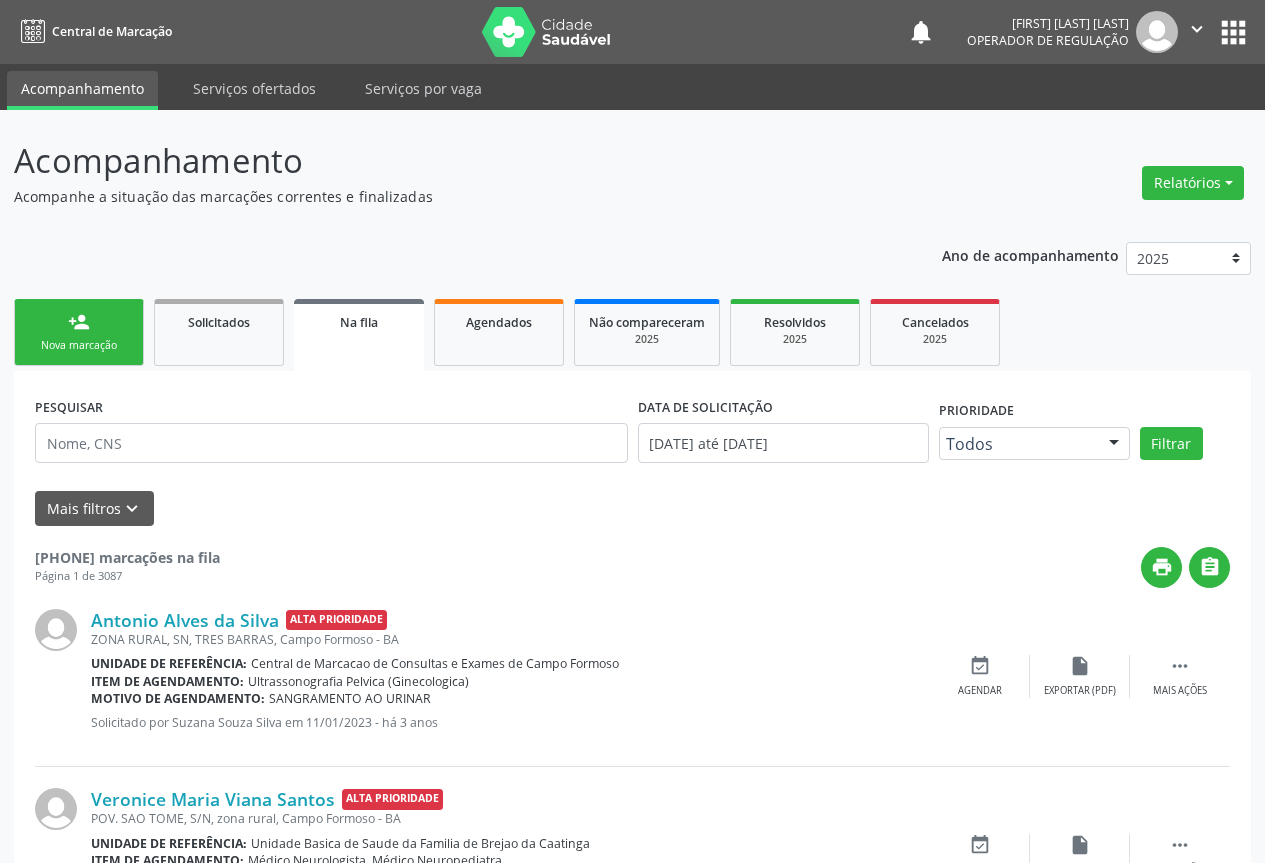 click on "person_add" at bounding box center [79, 322] 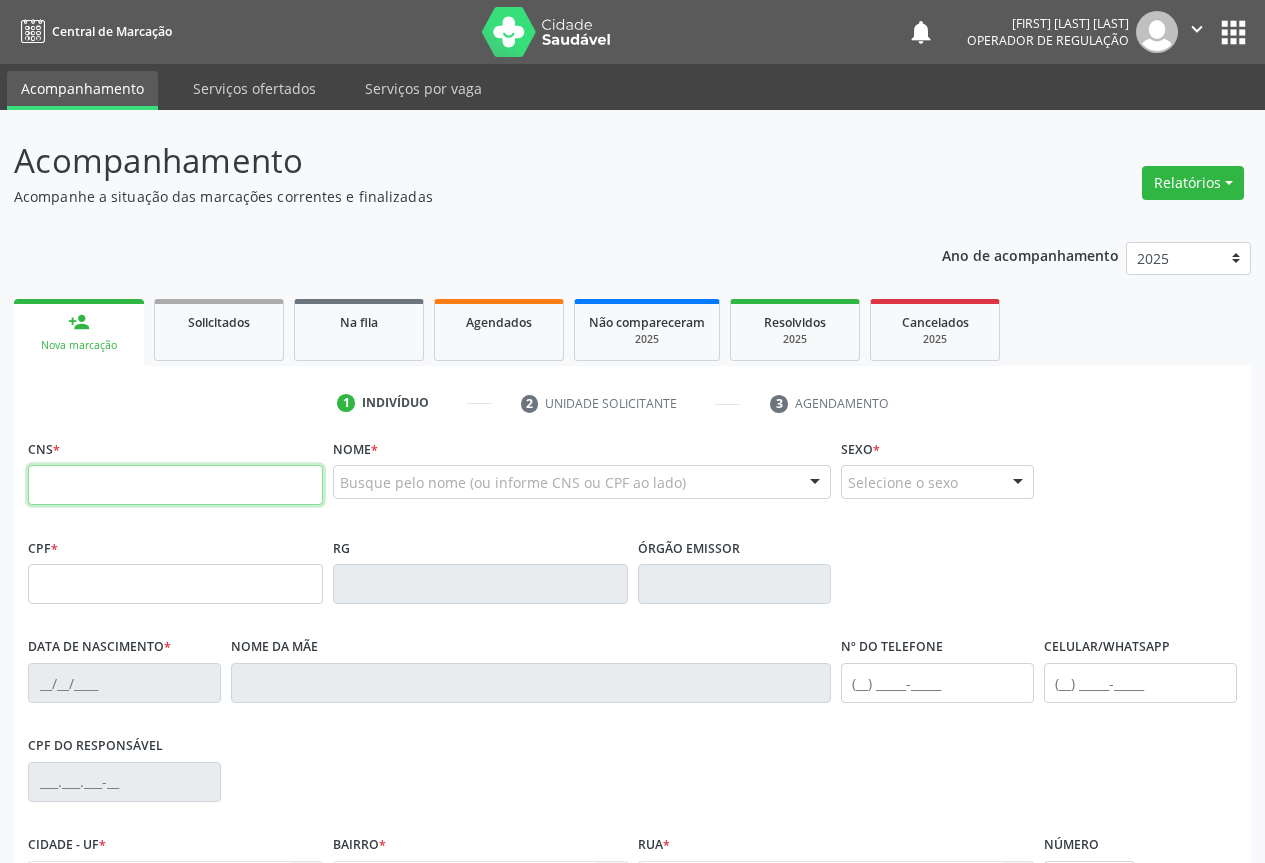 click at bounding box center [175, 485] 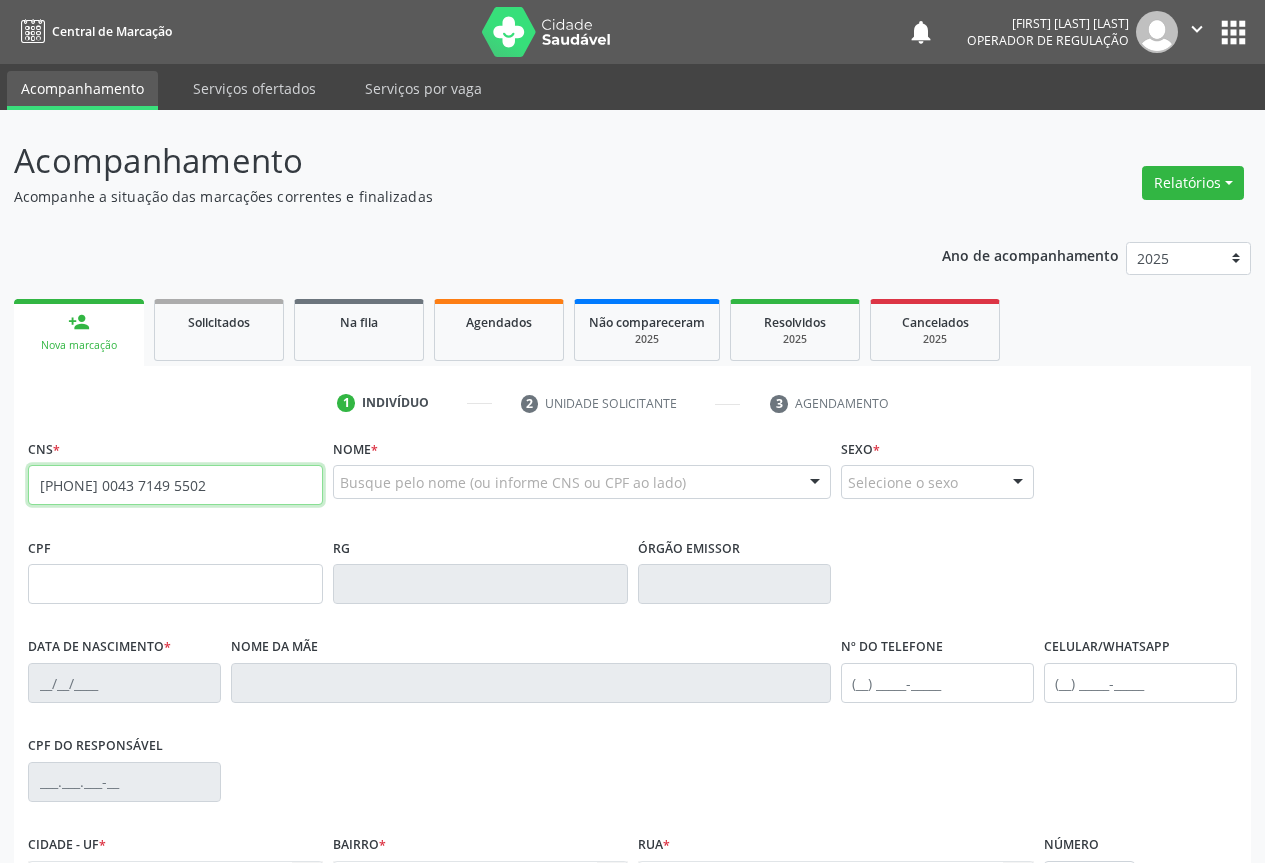 type on "[PHONE] 0043 7149 5502" 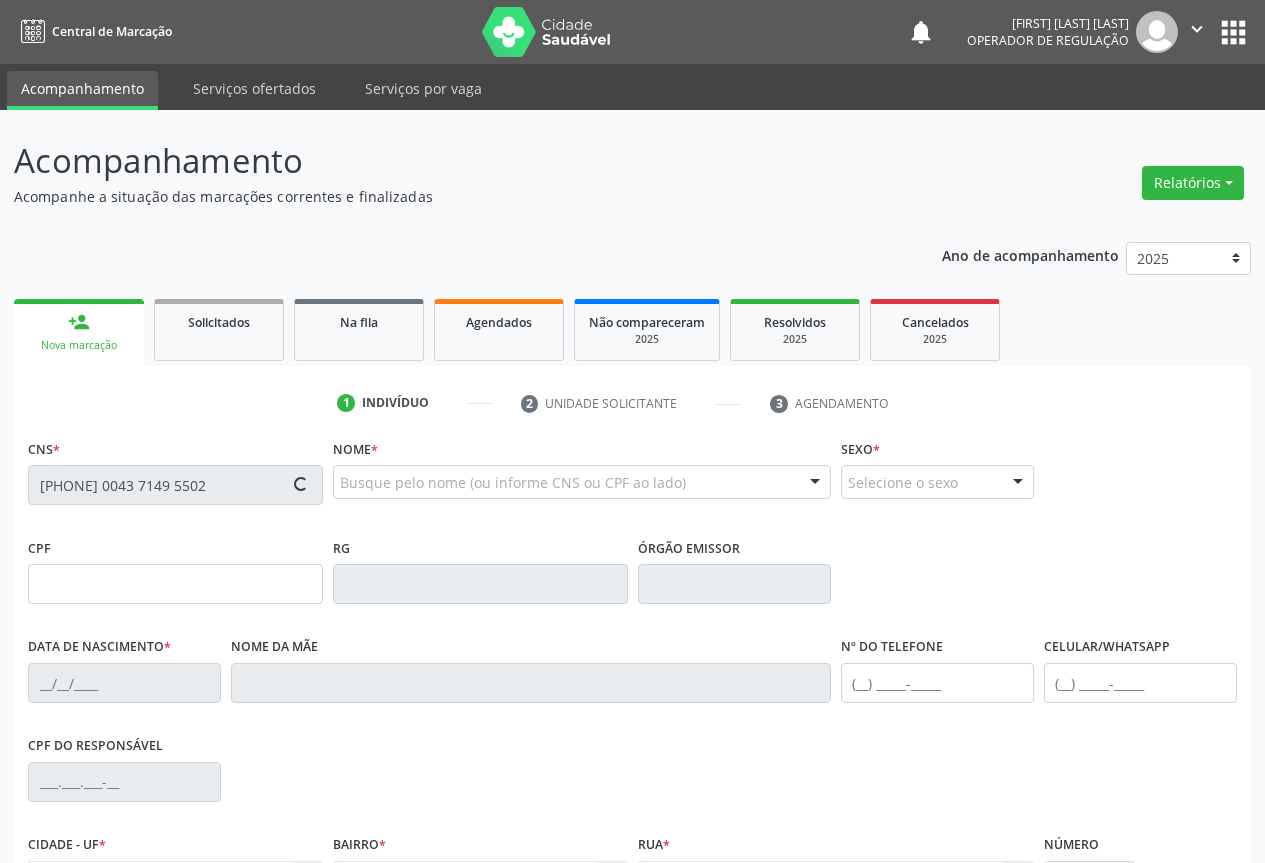 type on "[PHONE]" 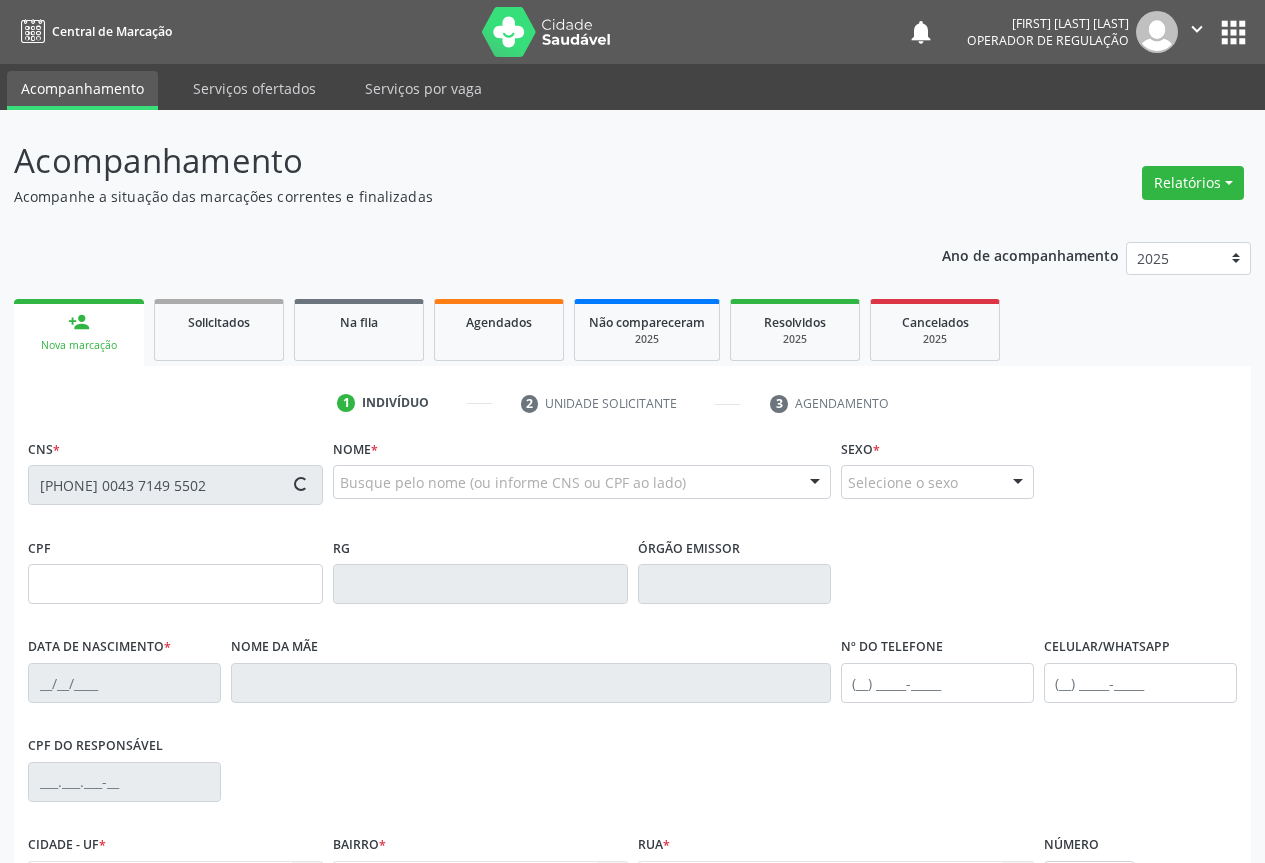type on "[DATE]" 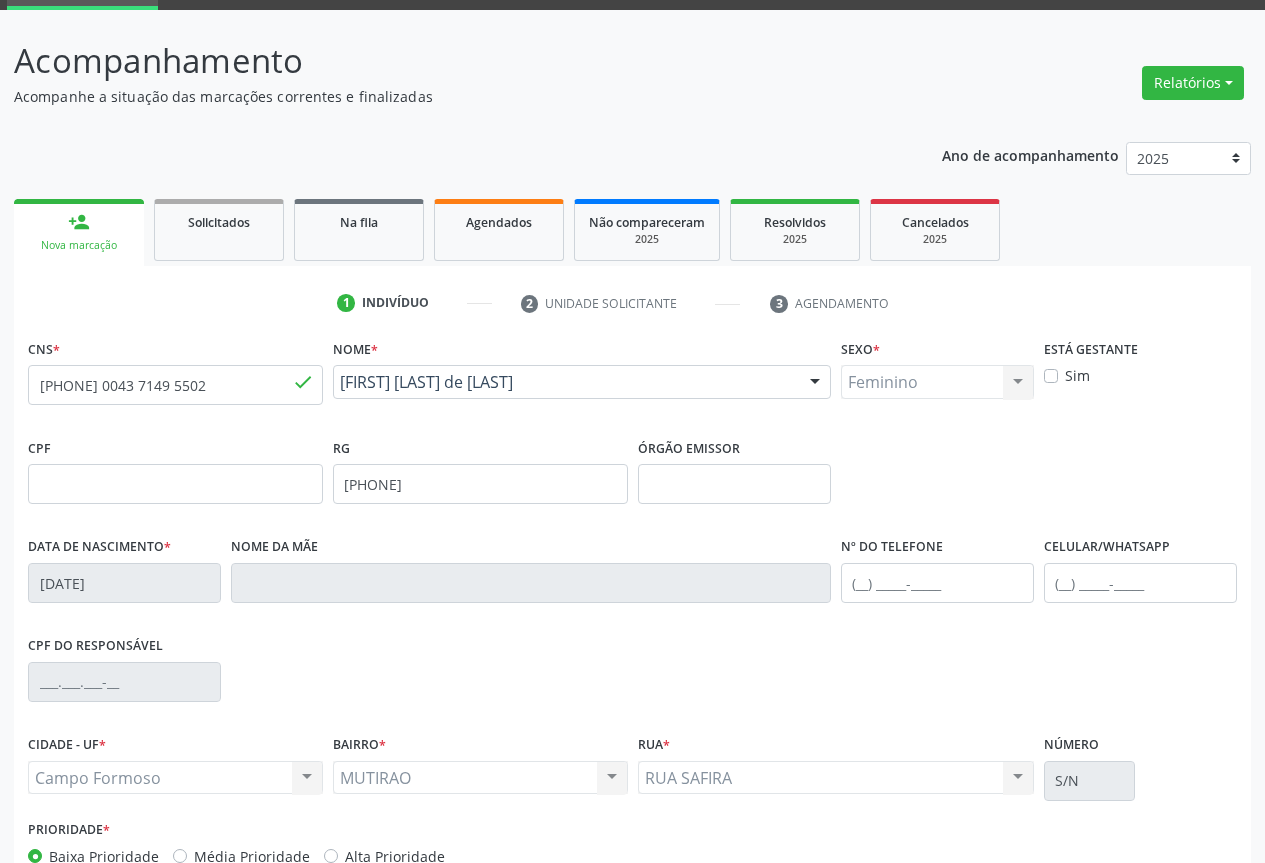 scroll, scrollTop: 221, scrollLeft: 0, axis: vertical 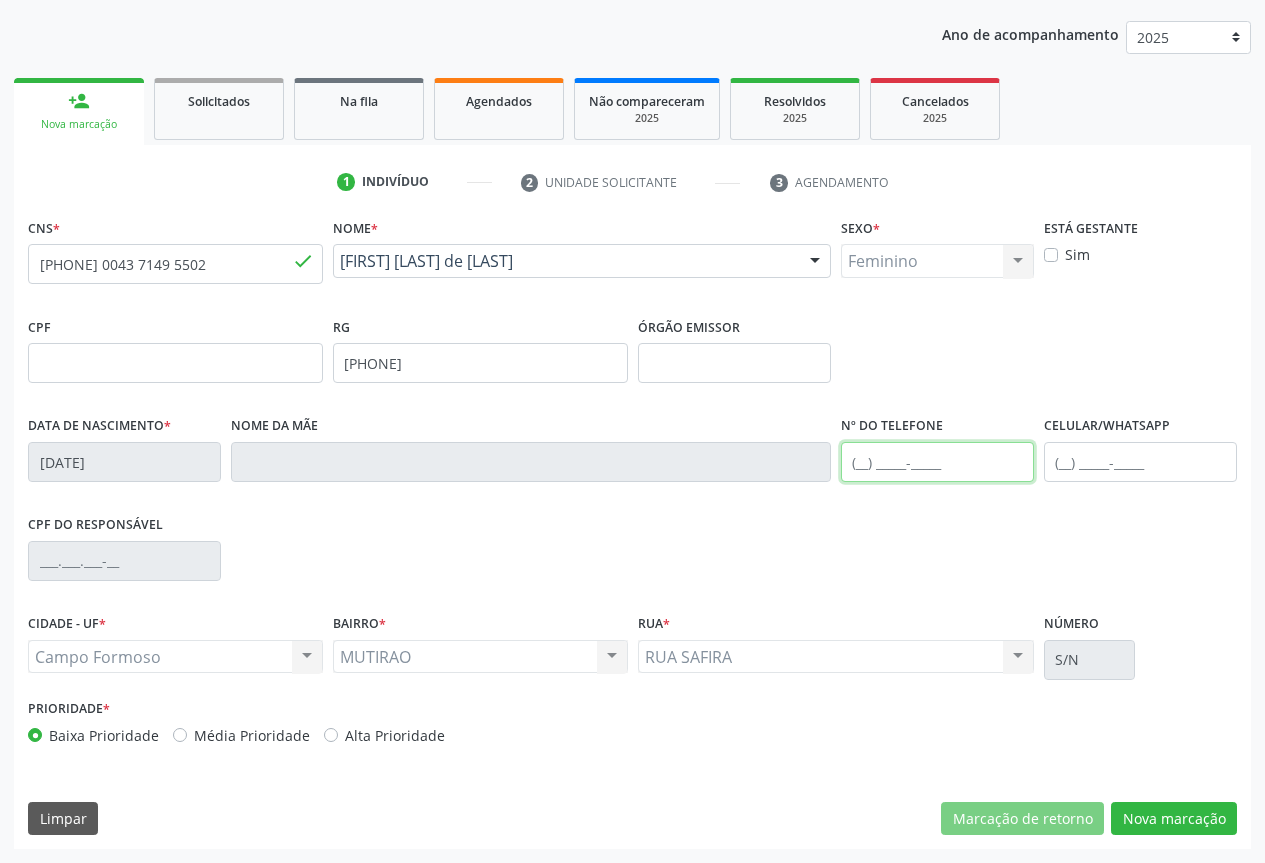 click at bounding box center [937, 462] 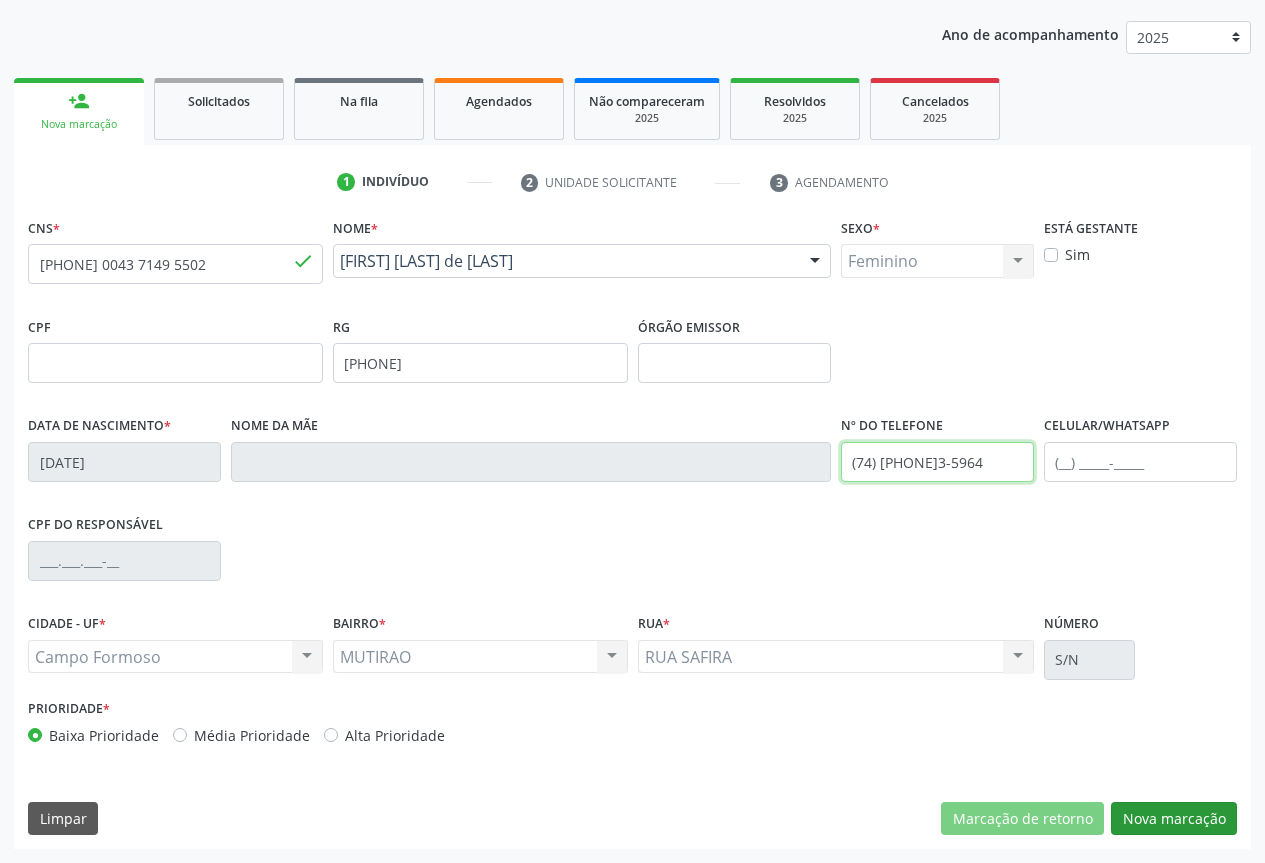 type on "(74) [PHONE]3-5964" 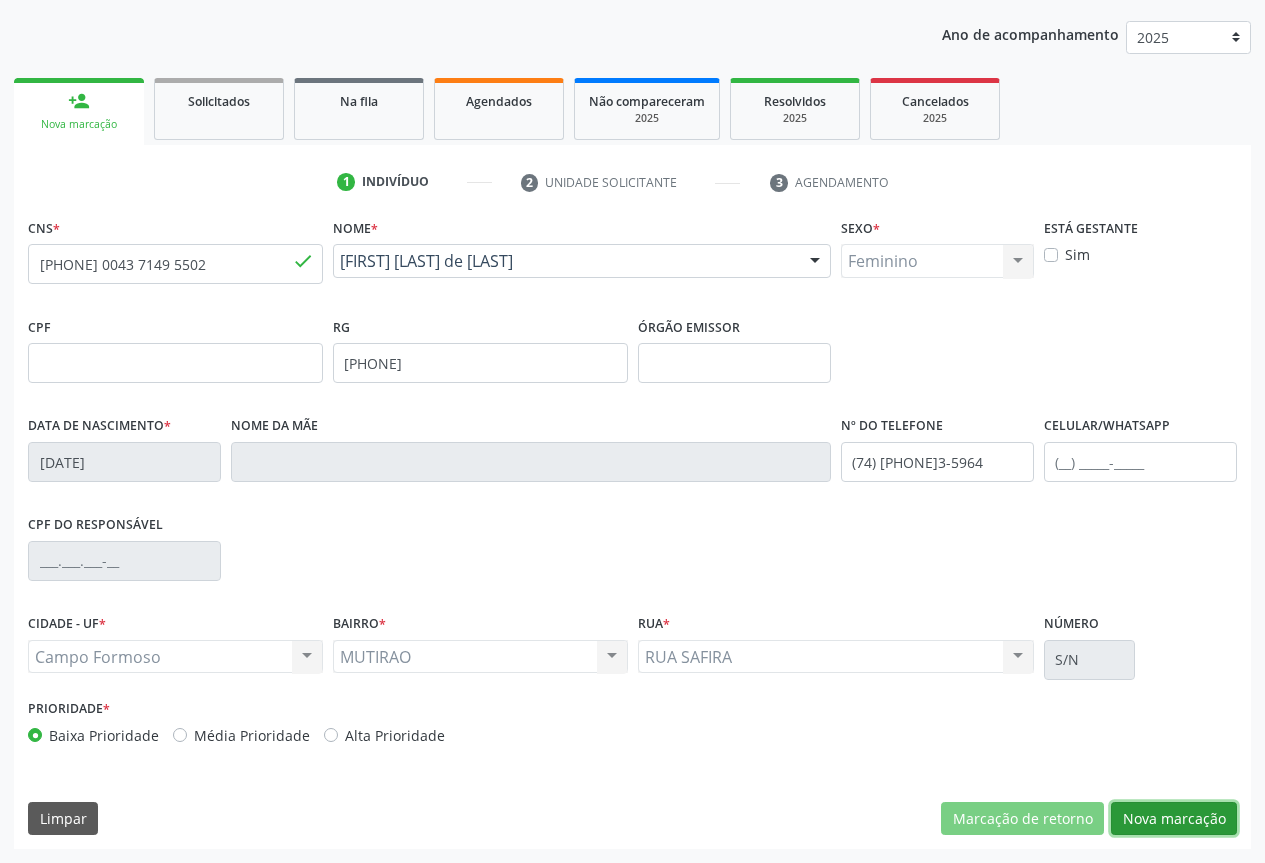 click on "Nova marcação" at bounding box center (1174, 819) 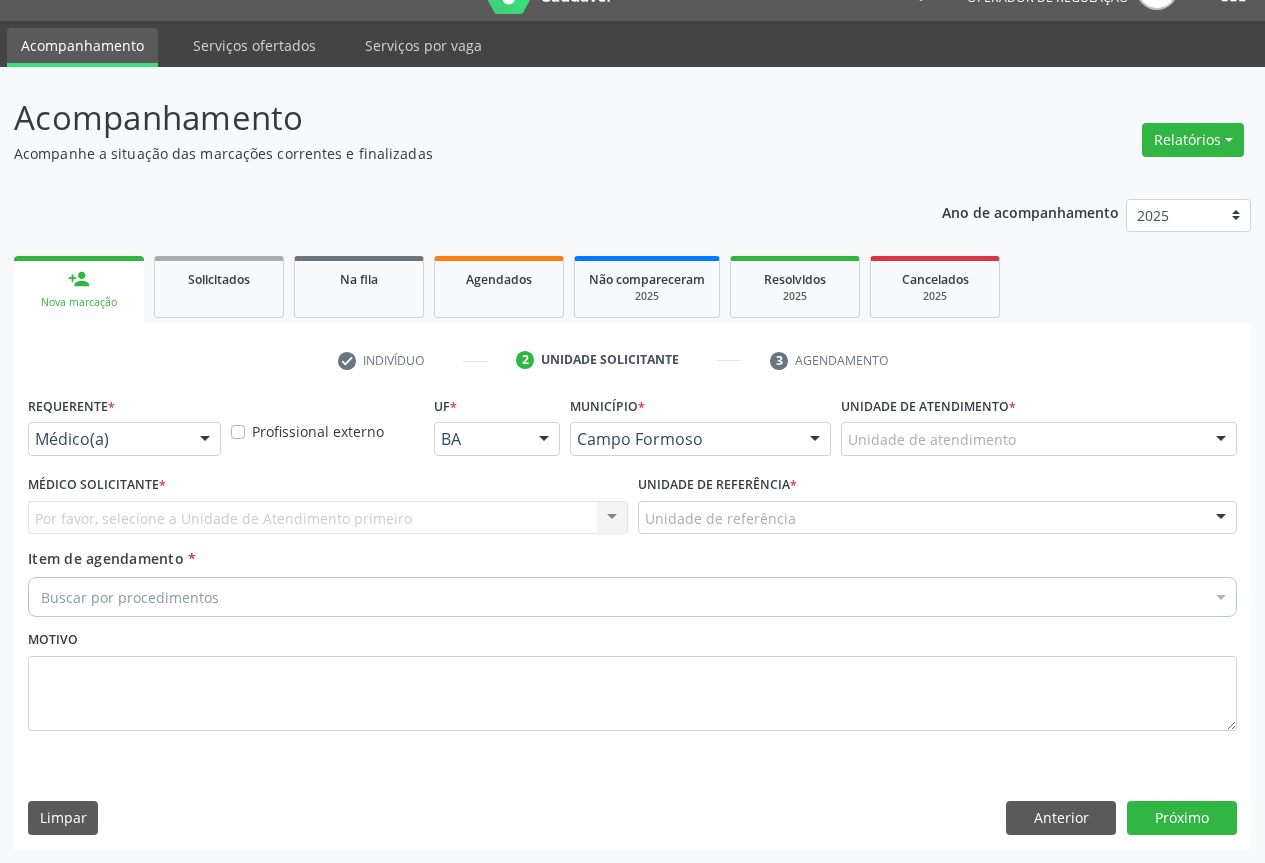 scroll, scrollTop: 43, scrollLeft: 0, axis: vertical 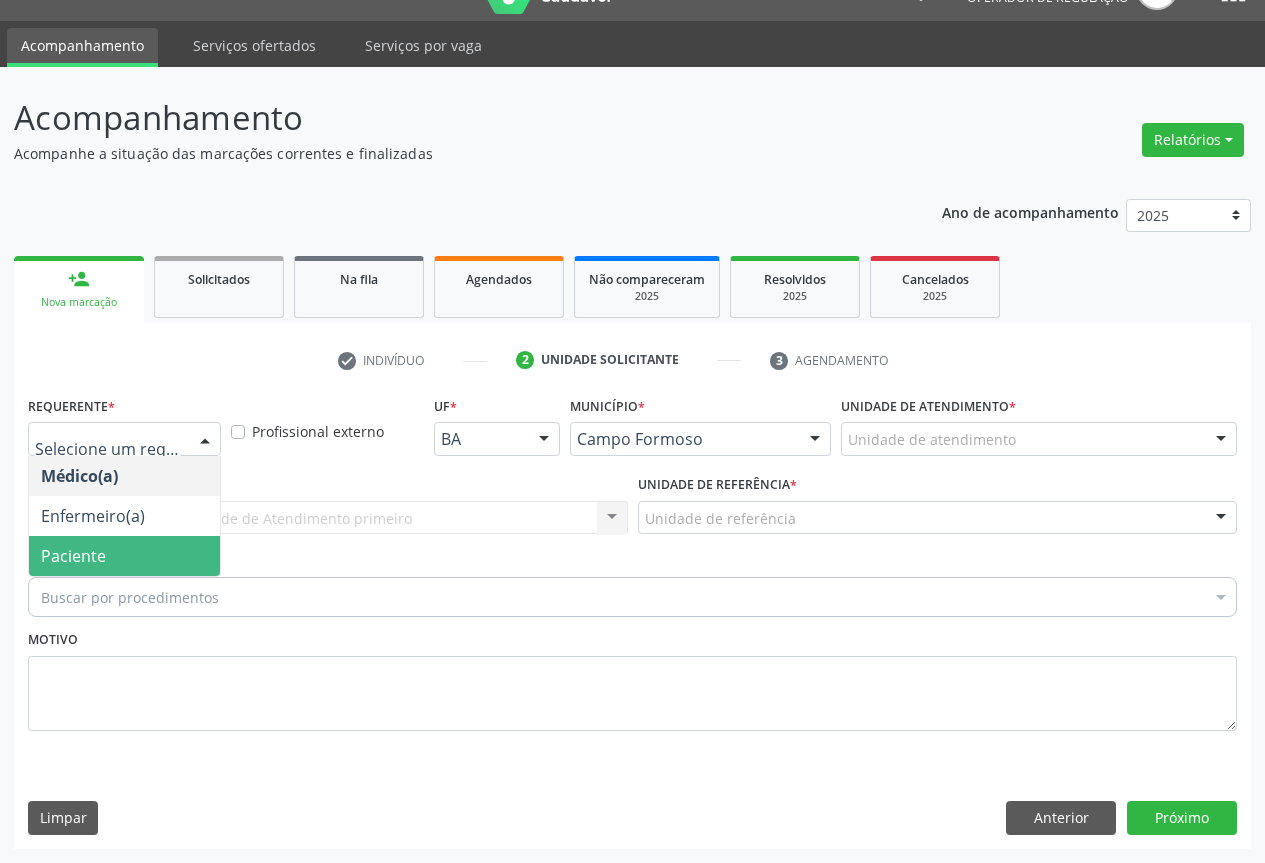 click on "Paciente" at bounding box center [73, 556] 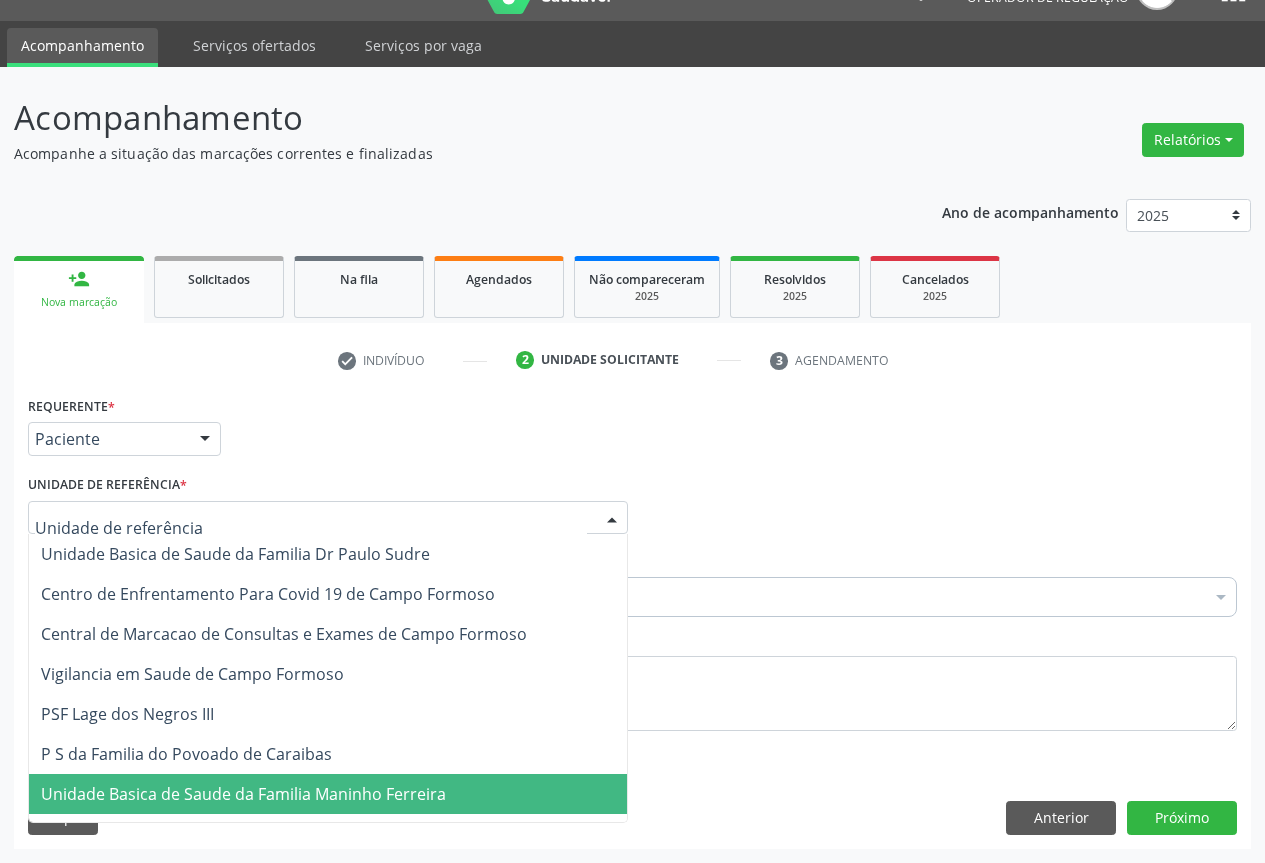 click on "Unidade Basica de Saude da Familia Maninho Ferreira" at bounding box center [243, 794] 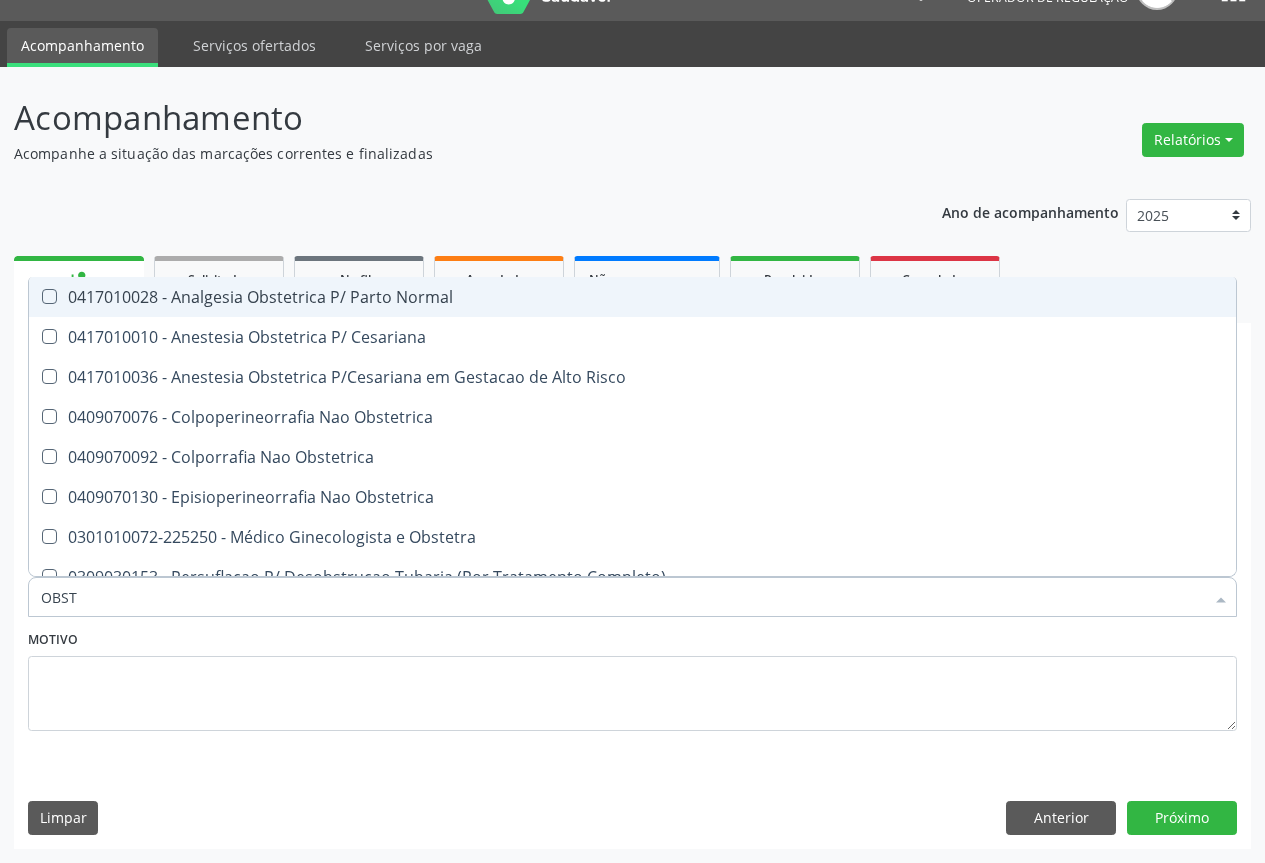 type on "OBSTE" 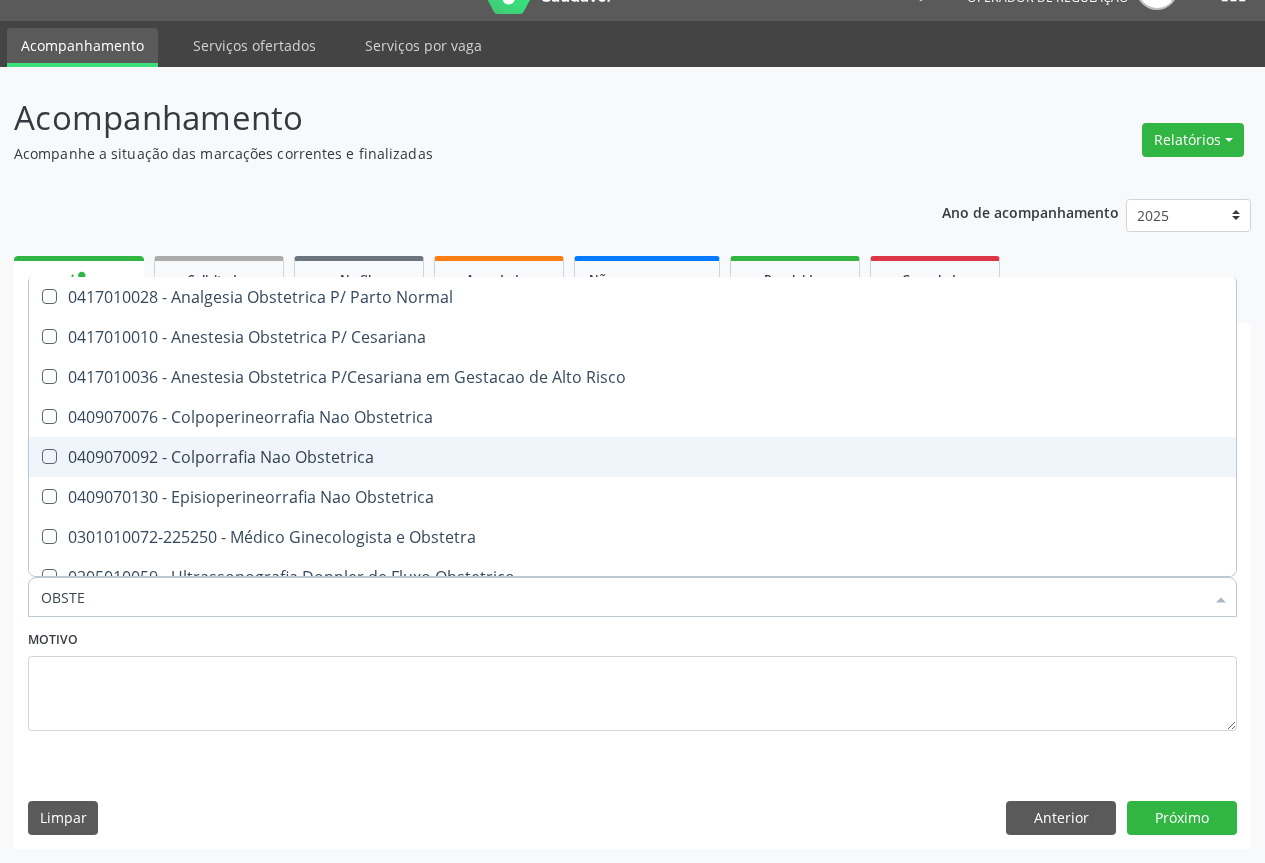scroll, scrollTop: 101, scrollLeft: 0, axis: vertical 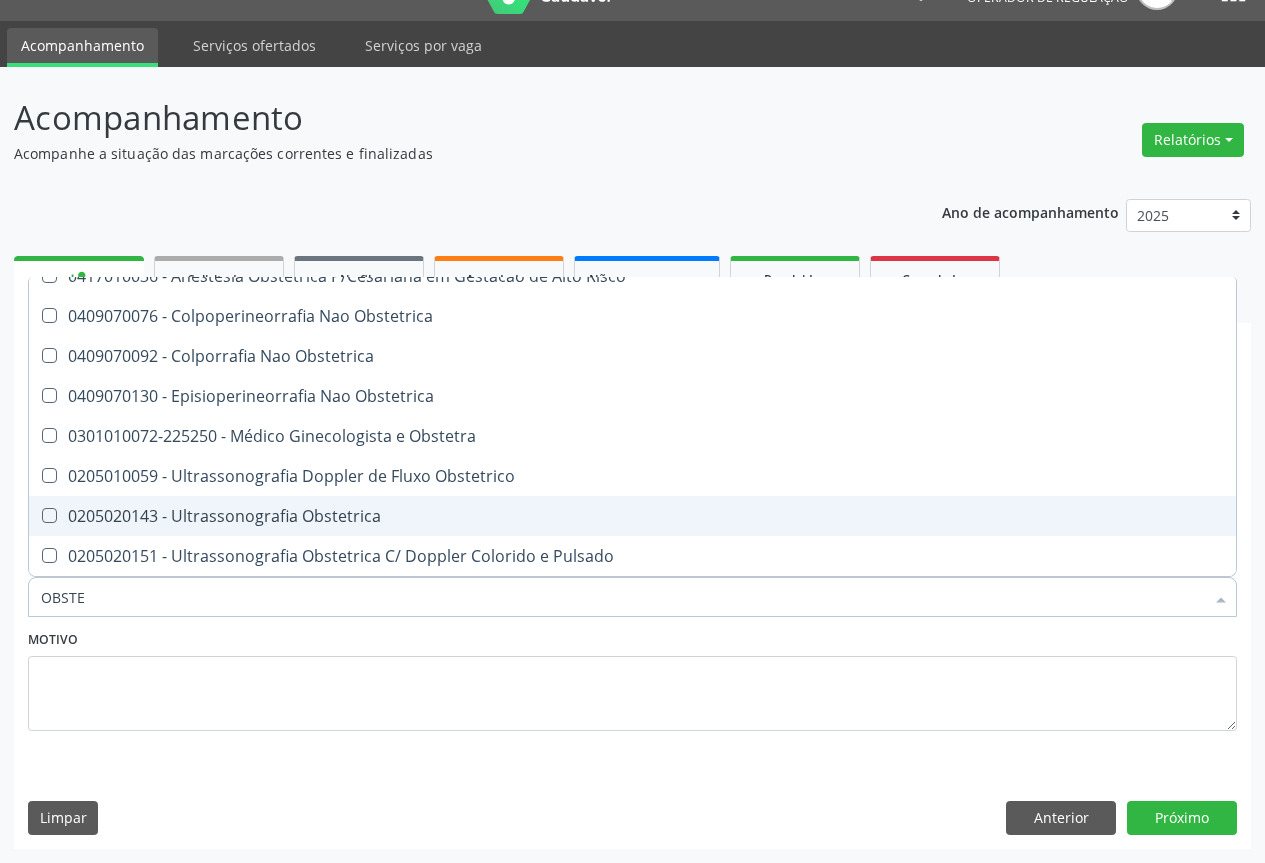 click on "0205020143 - Ultrassonografia Obstetrica" at bounding box center (632, 516) 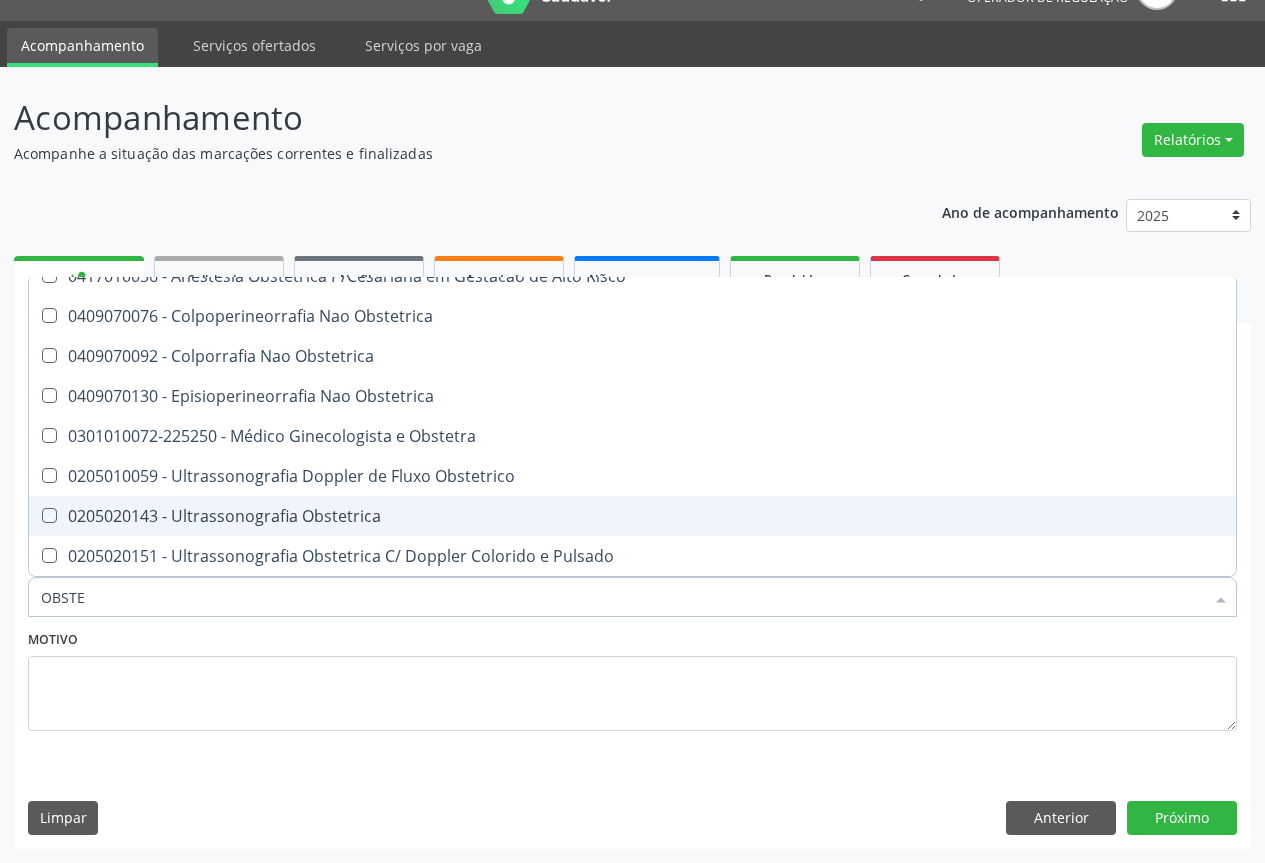 checkbox on "true" 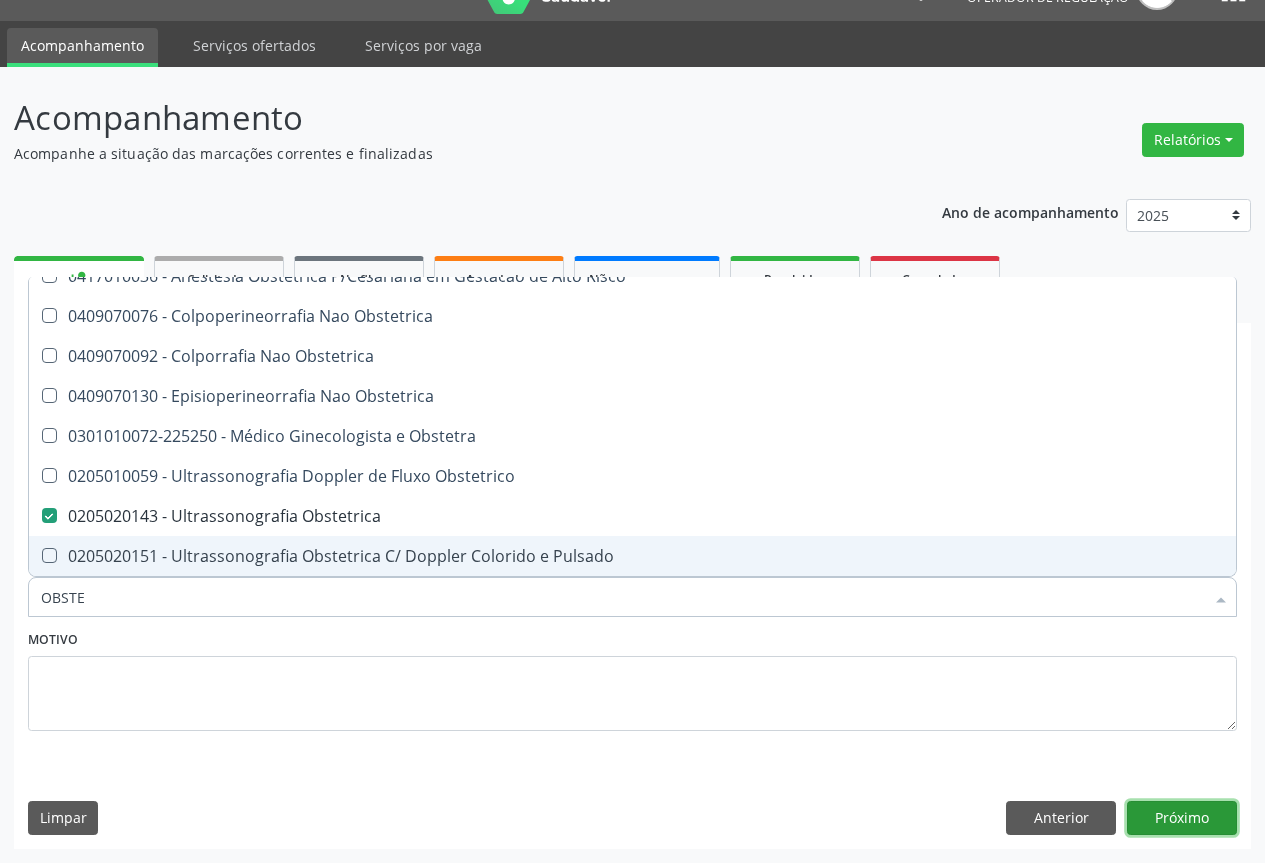 click on "Próximo" at bounding box center [1182, 818] 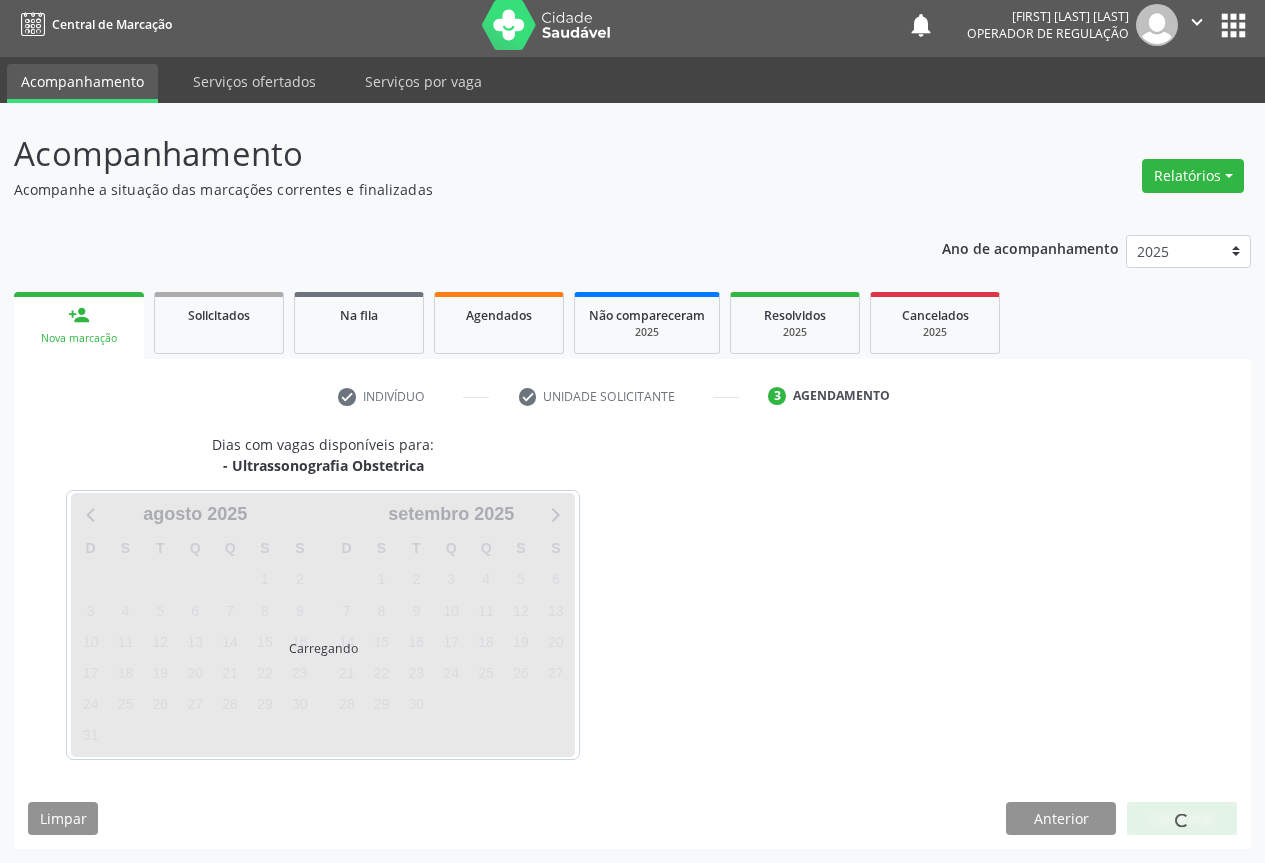 scroll, scrollTop: 7, scrollLeft: 0, axis: vertical 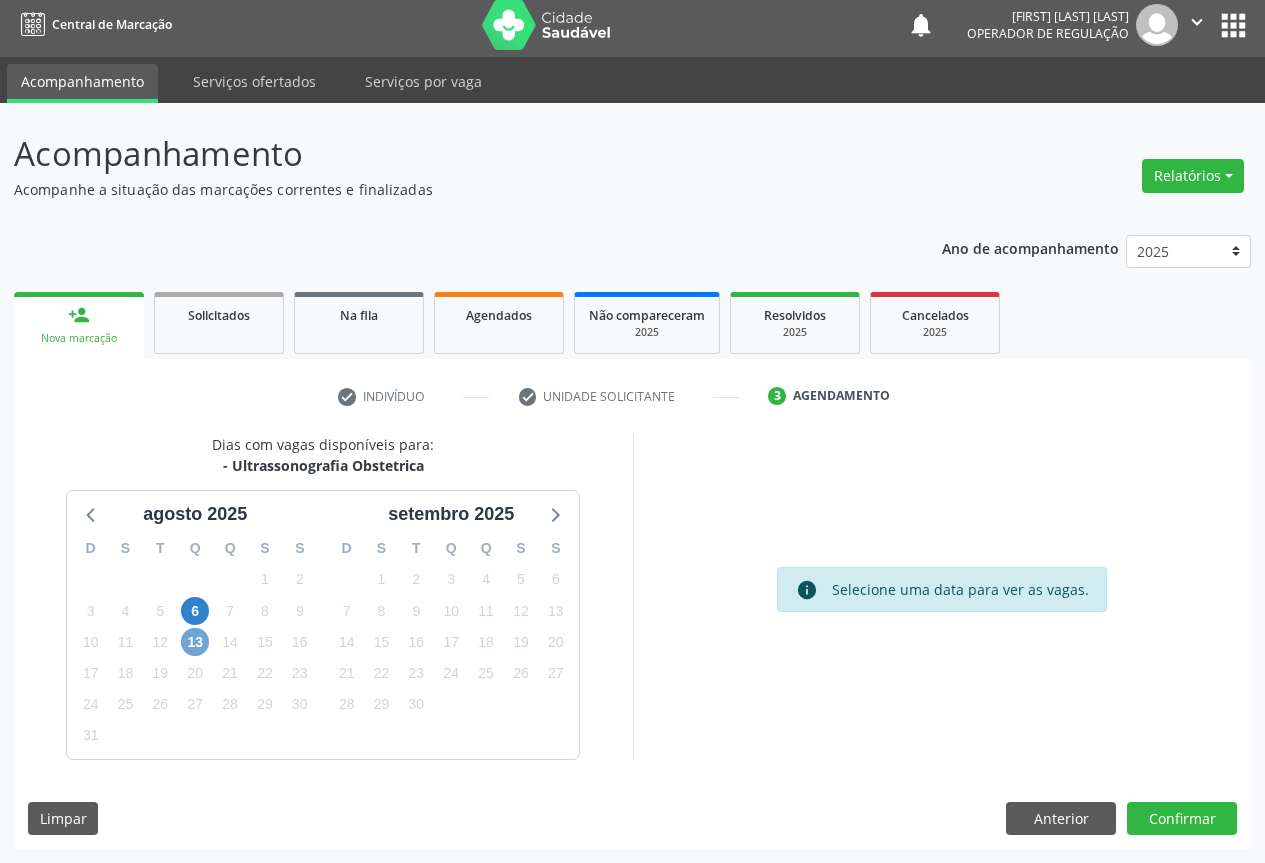 click on "13" at bounding box center (195, 642) 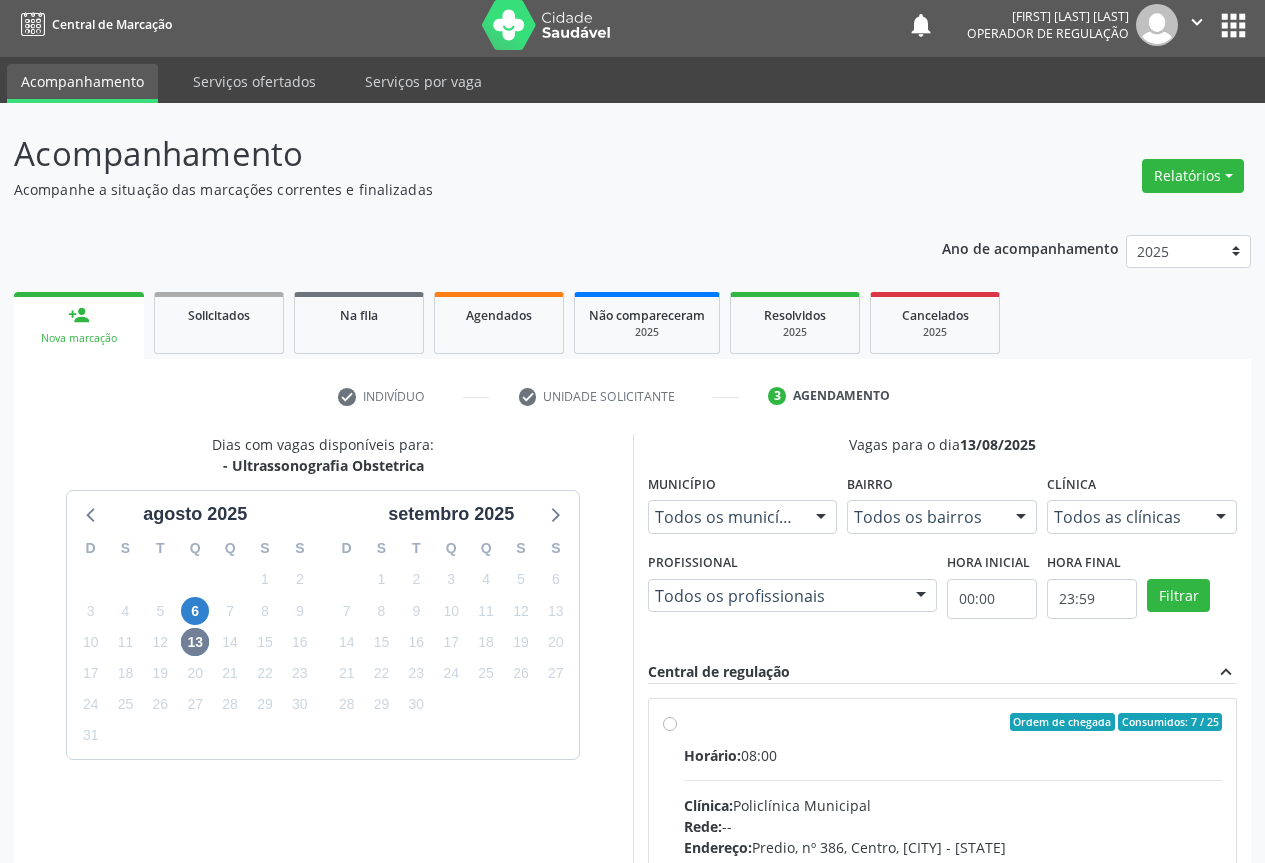 click on "Horário:   08:00" at bounding box center [953, 755] 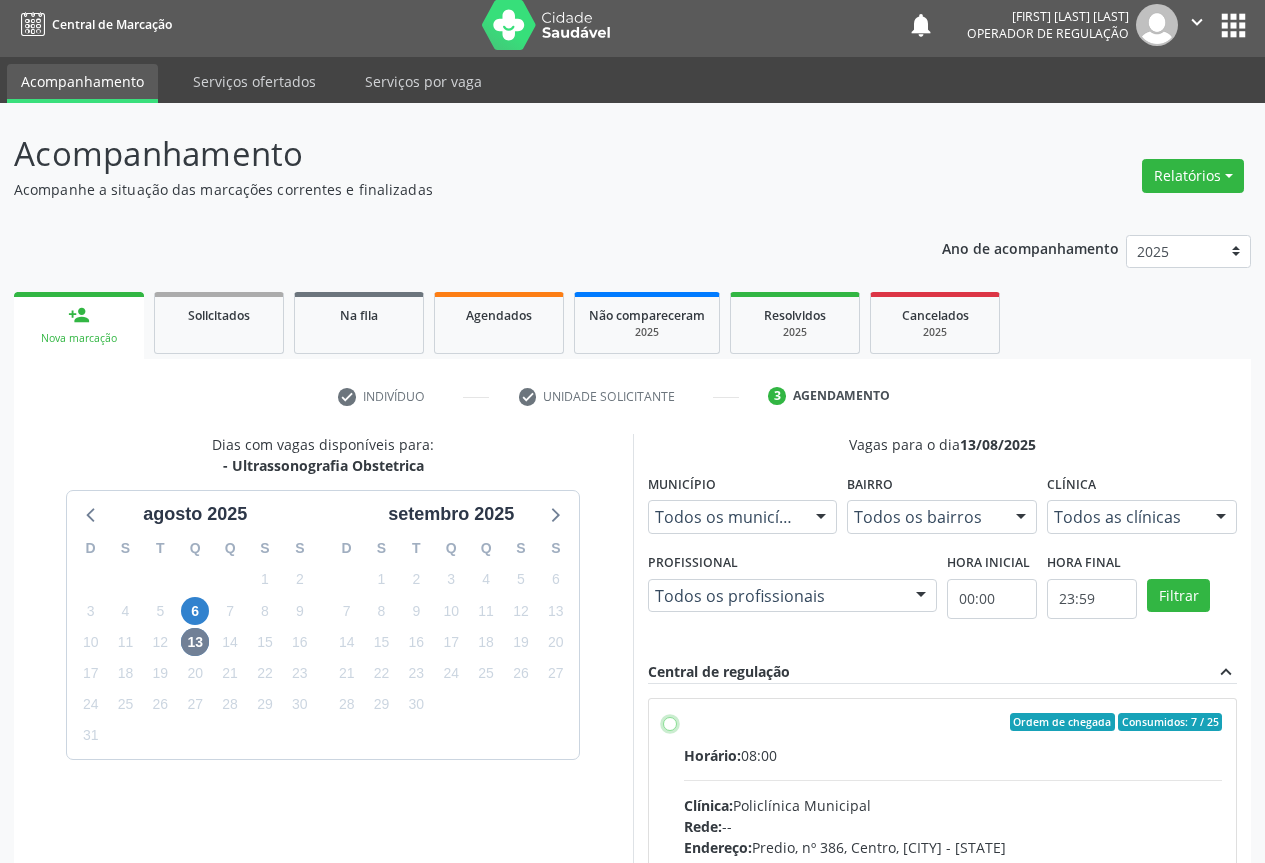 click on "Ordem de chegada
Consumidos: 7 / 25
Horário:   08:00
Clínica:  Policlínica Municipal
Rede:
--
Endereço:   Predio, nº 386, Centro, [CITY] - [STATE]
Telefone:   (74) [PHONE]
Profissional:
[FIRST] [LAST] dos Santos
Informações adicionais sobre o atendimento
Idade de atendimento:
de 0 a 120 anos
Gênero(s) atendido(s):
Masculino e Feminino
Informações adicionais:
--" at bounding box center (670, 722) 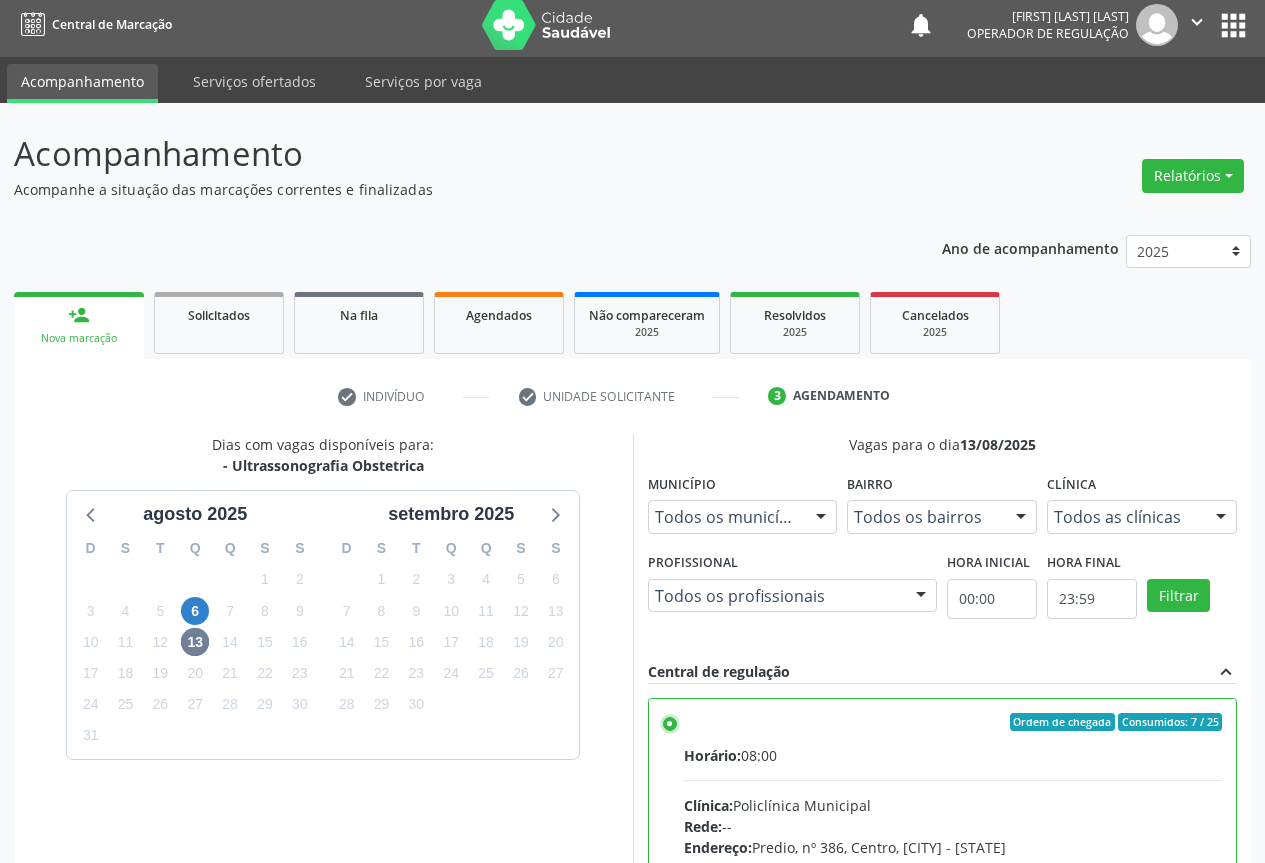 scroll, scrollTop: 332, scrollLeft: 0, axis: vertical 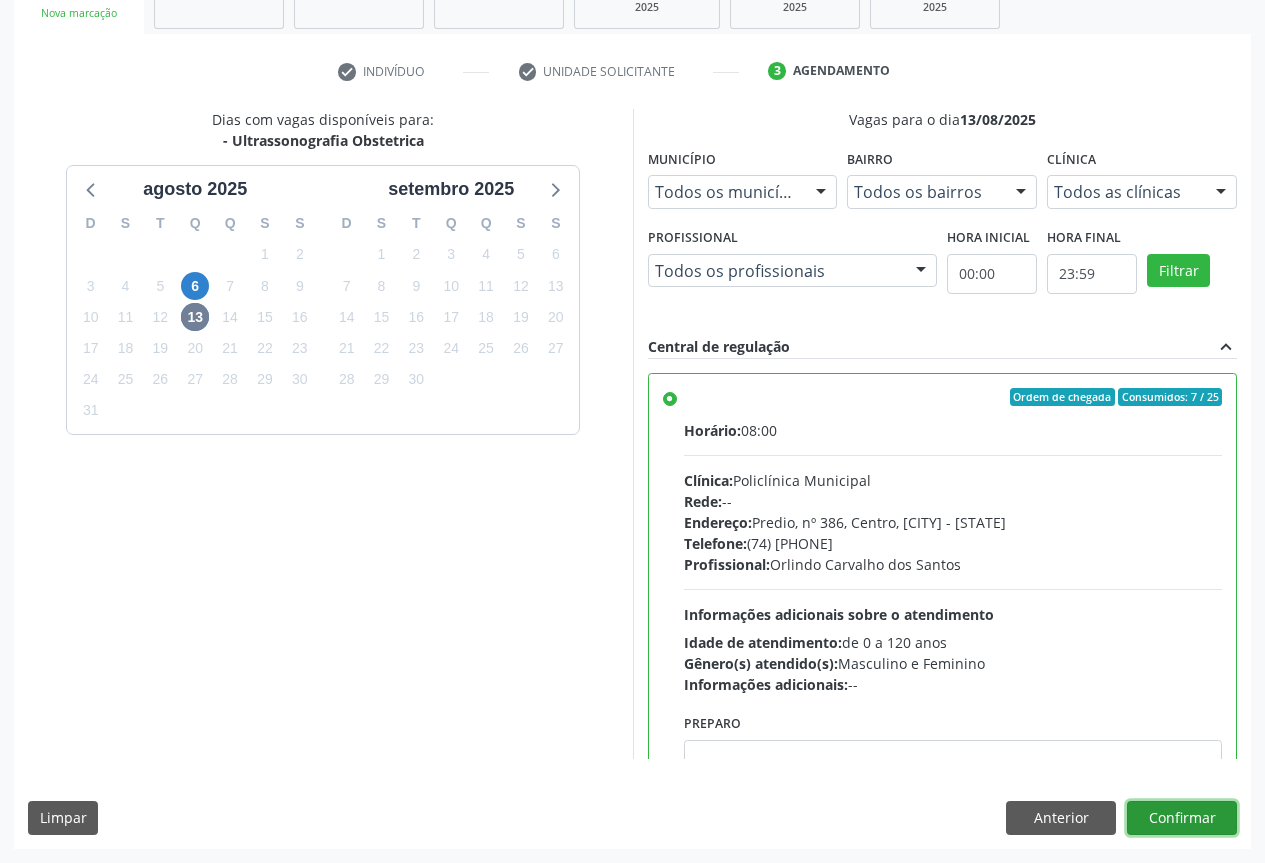 click on "Confirmar" at bounding box center (1182, 818) 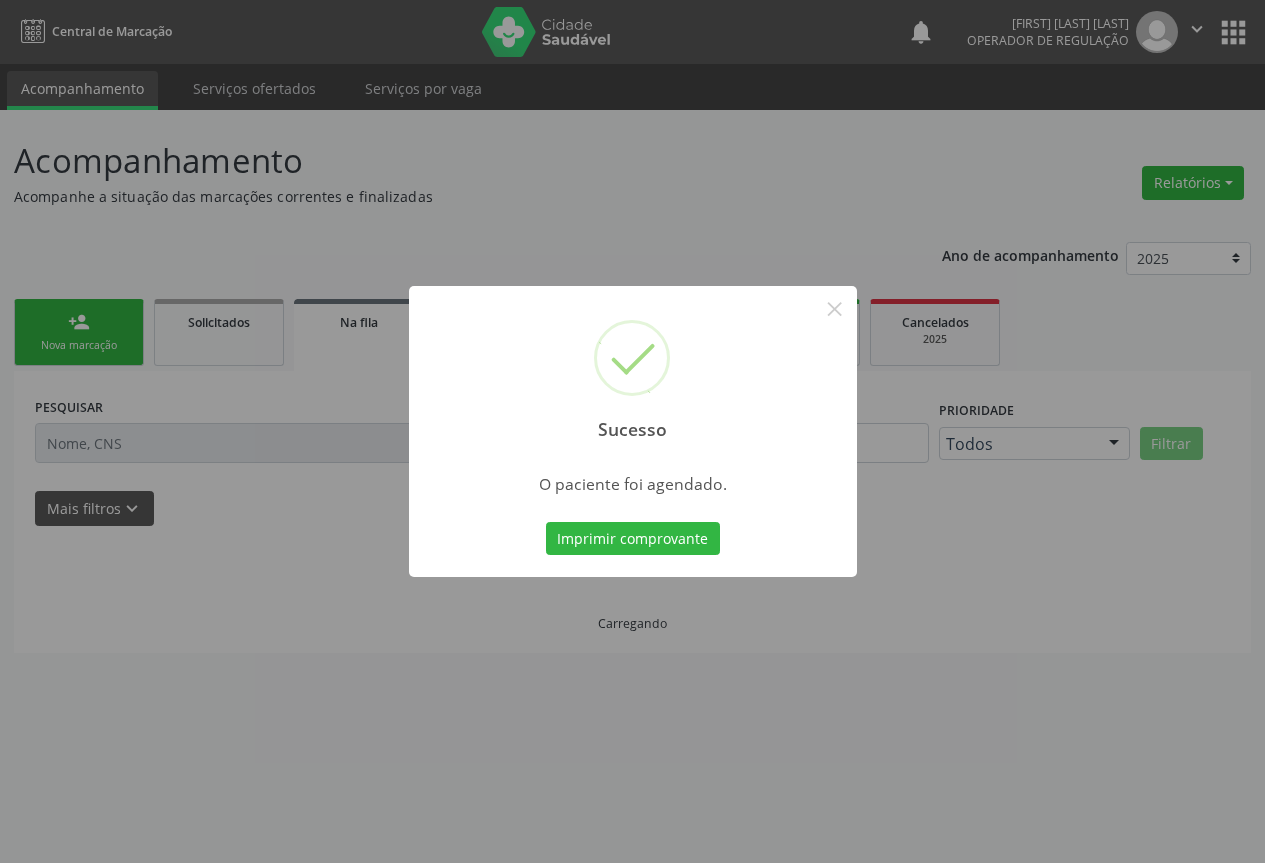 scroll, scrollTop: 0, scrollLeft: 0, axis: both 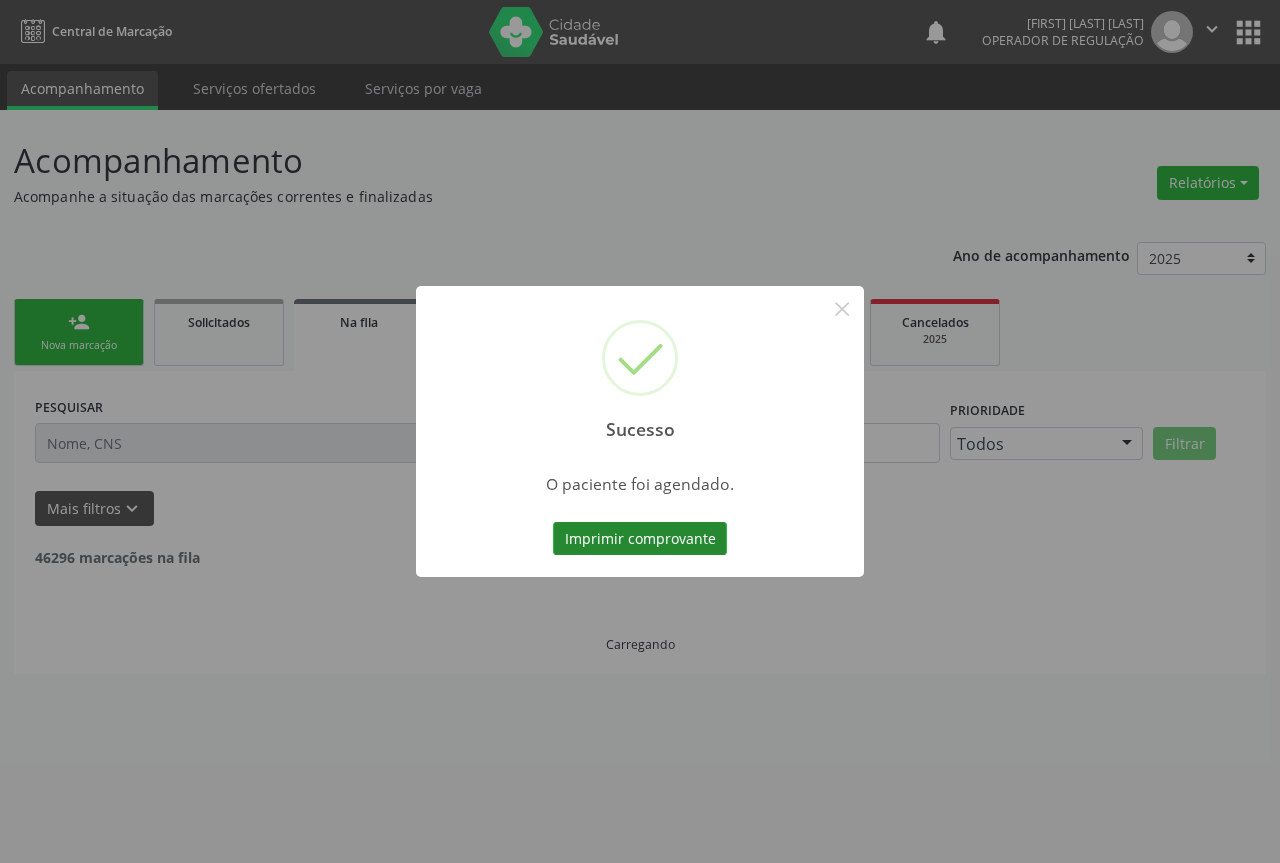 click on "Imprimir comprovante" at bounding box center [640, 539] 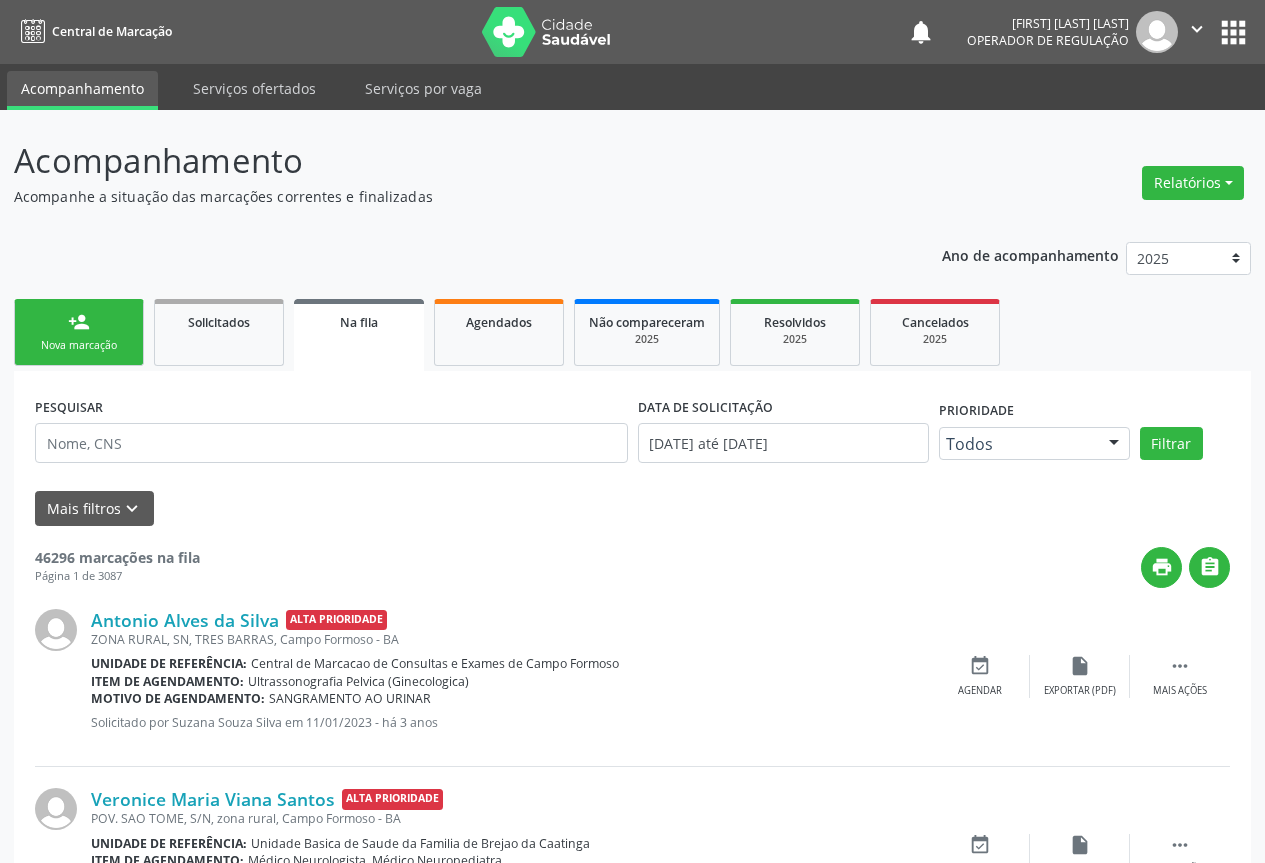 click on "Nova marcação" at bounding box center (79, 345) 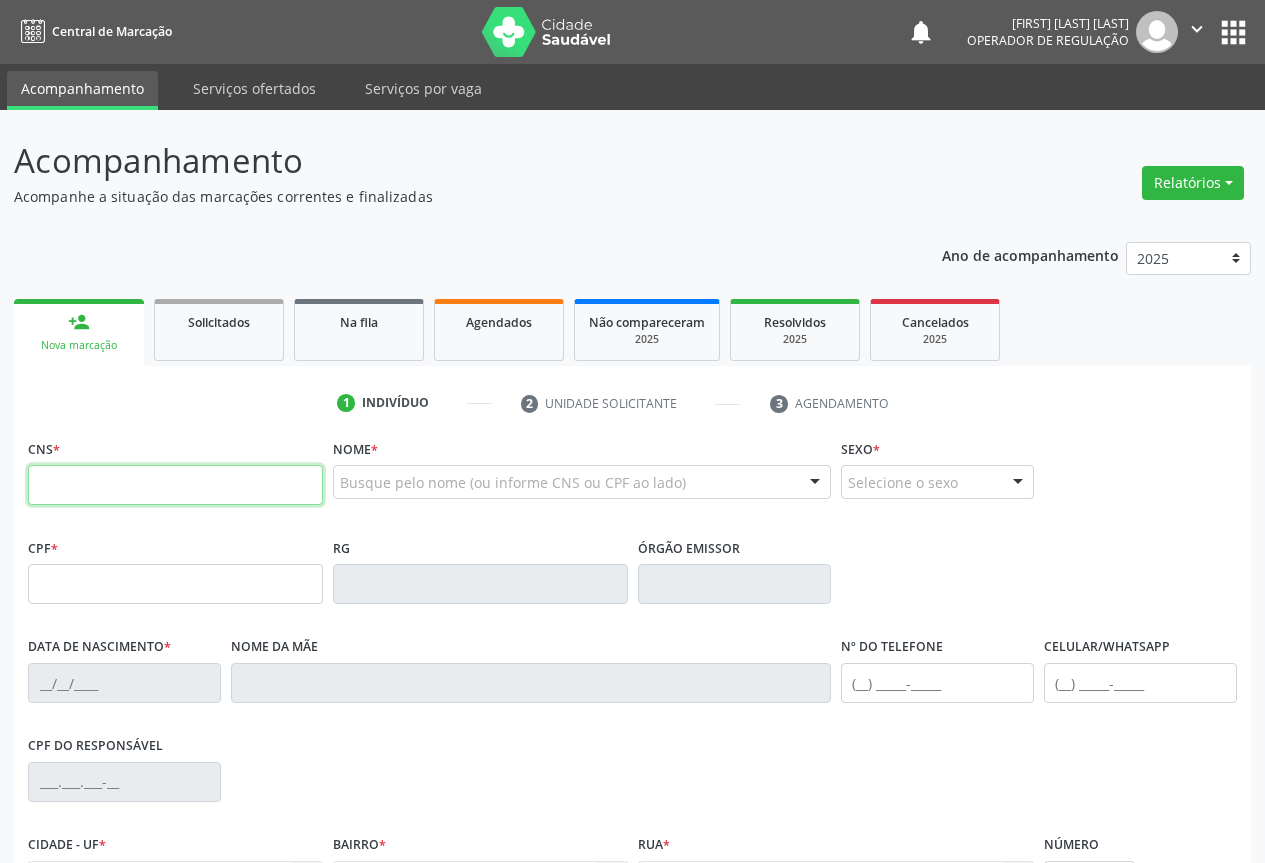click at bounding box center (175, 485) 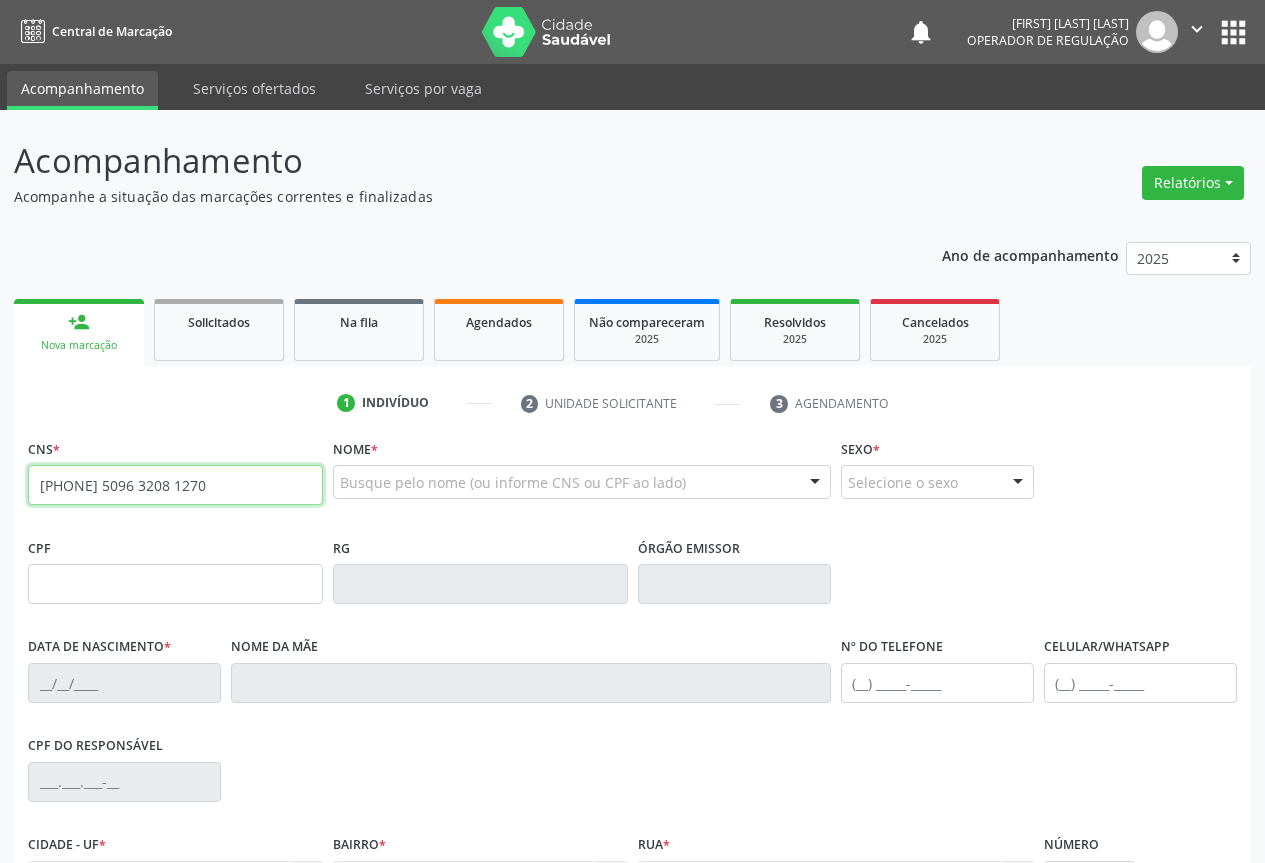 type on "709 5096 3208 1270" 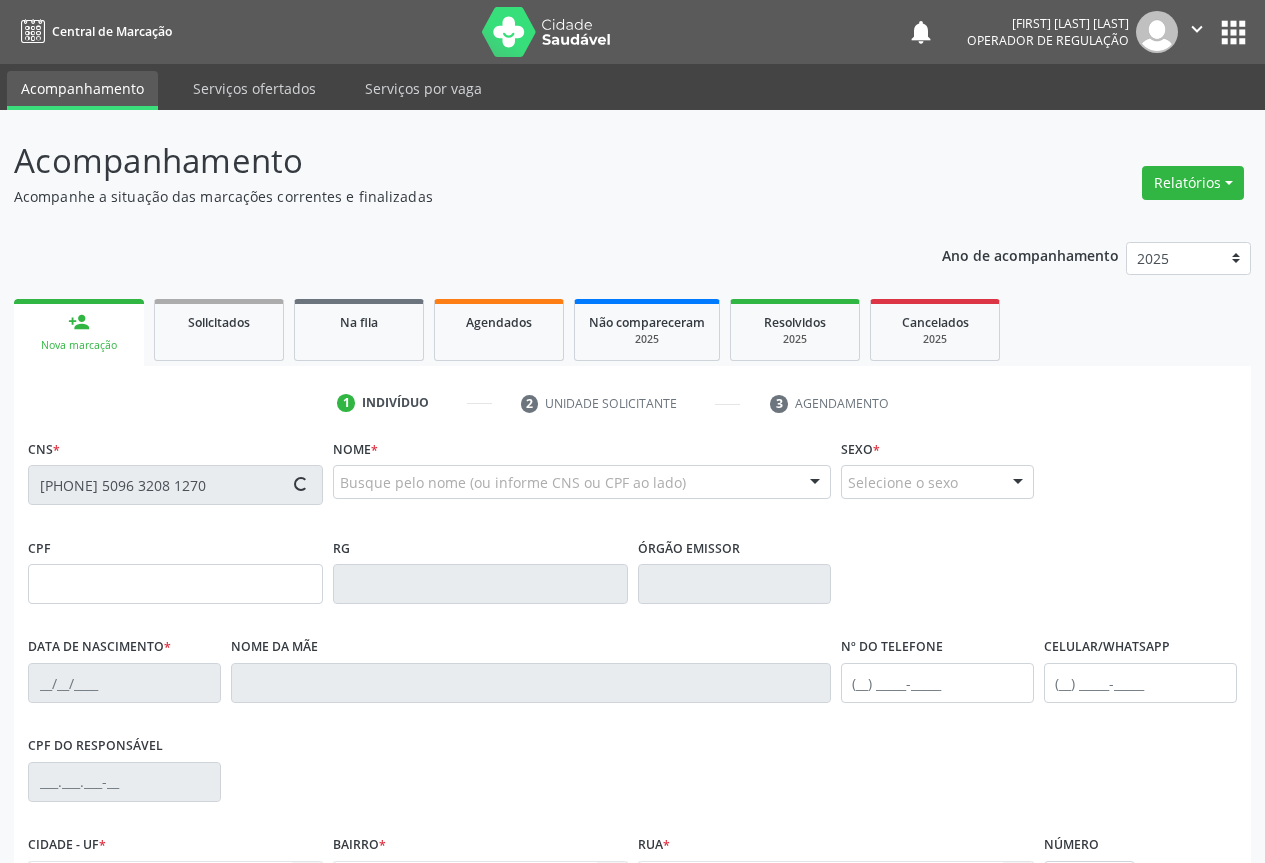 type on "2050500939" 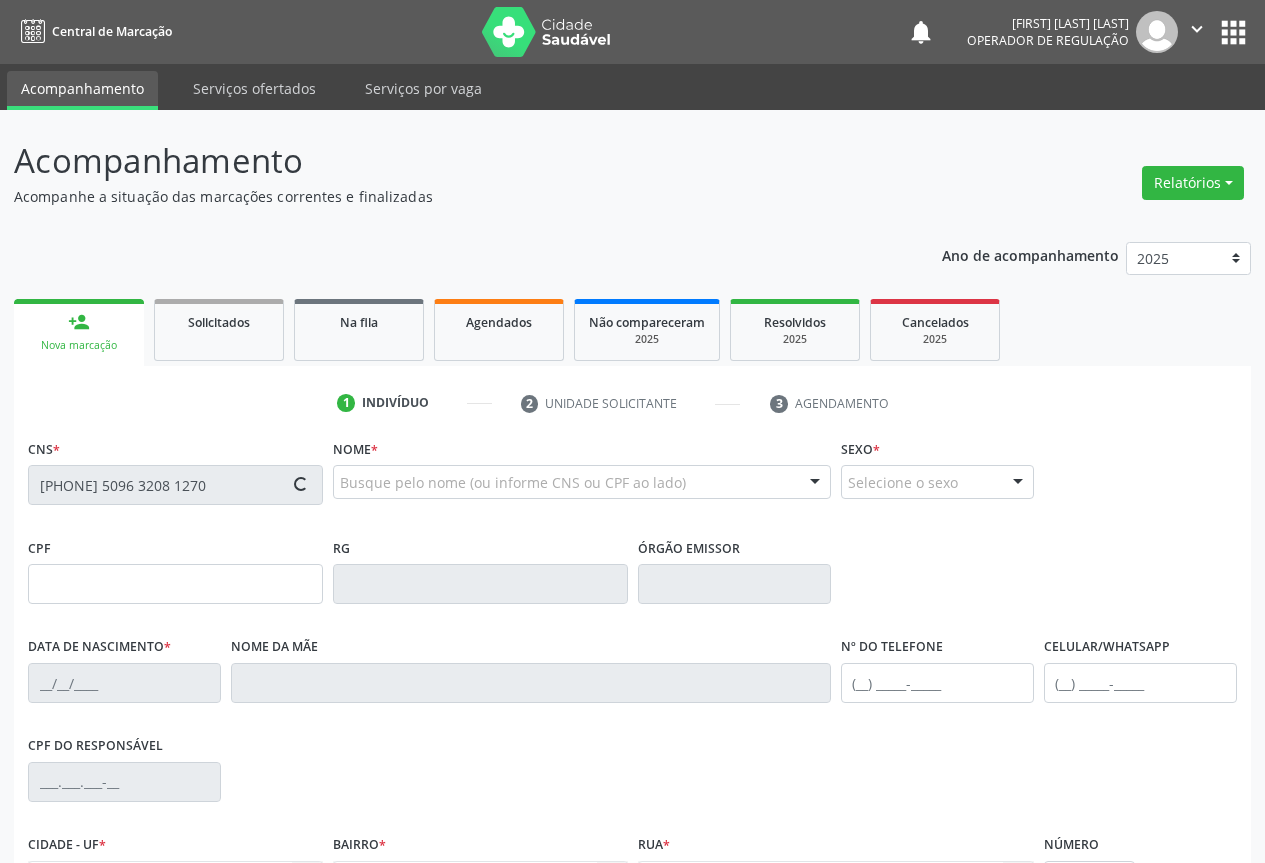 type on "15/10/1998" 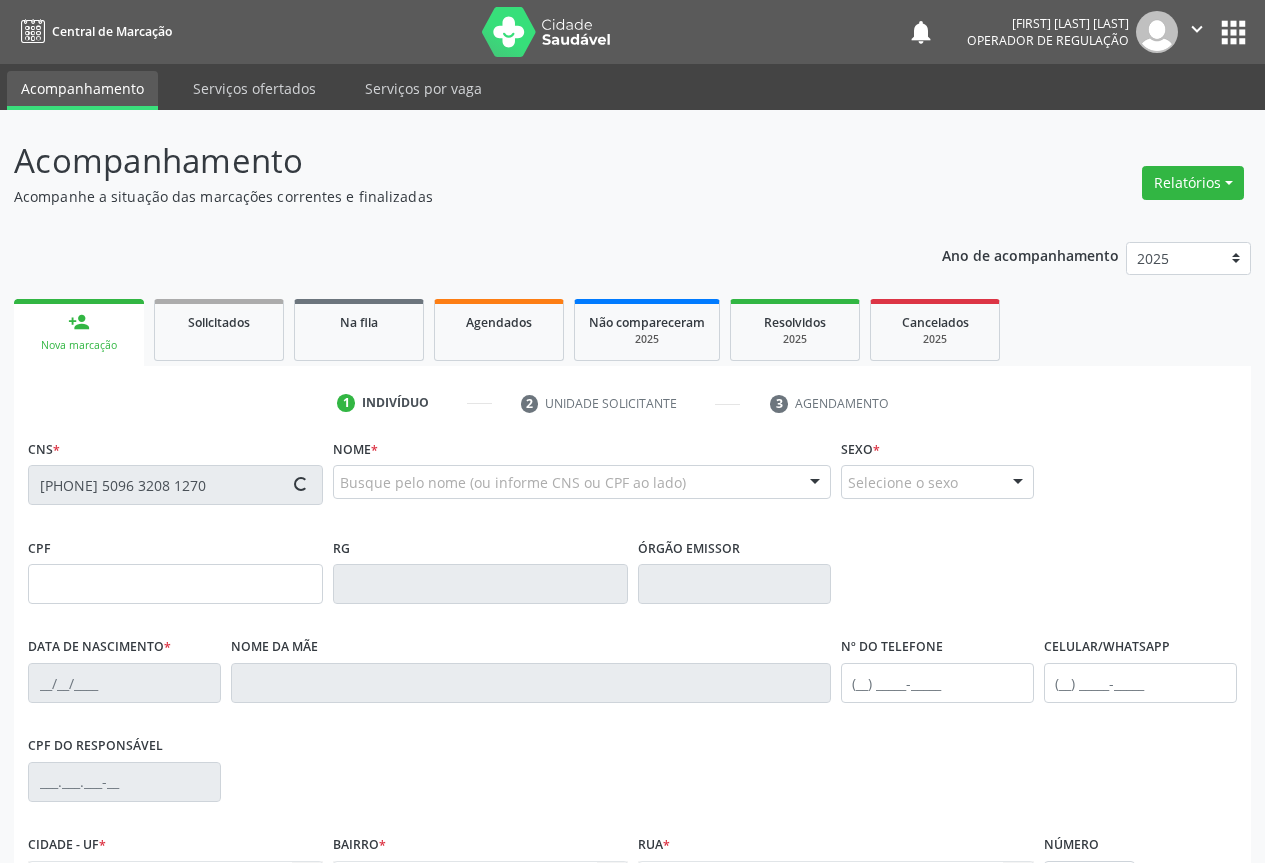 type on "(74) 99195-8028" 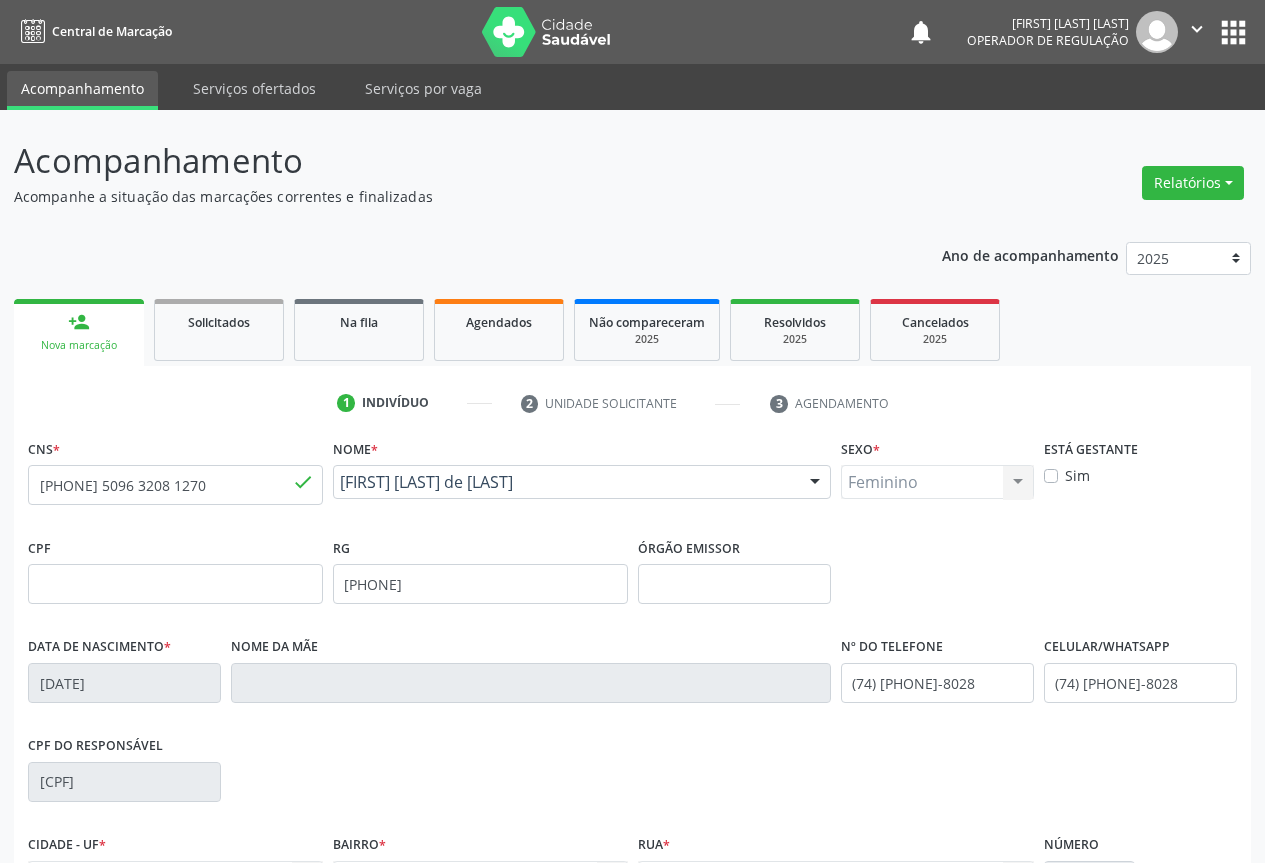 scroll, scrollTop: 221, scrollLeft: 0, axis: vertical 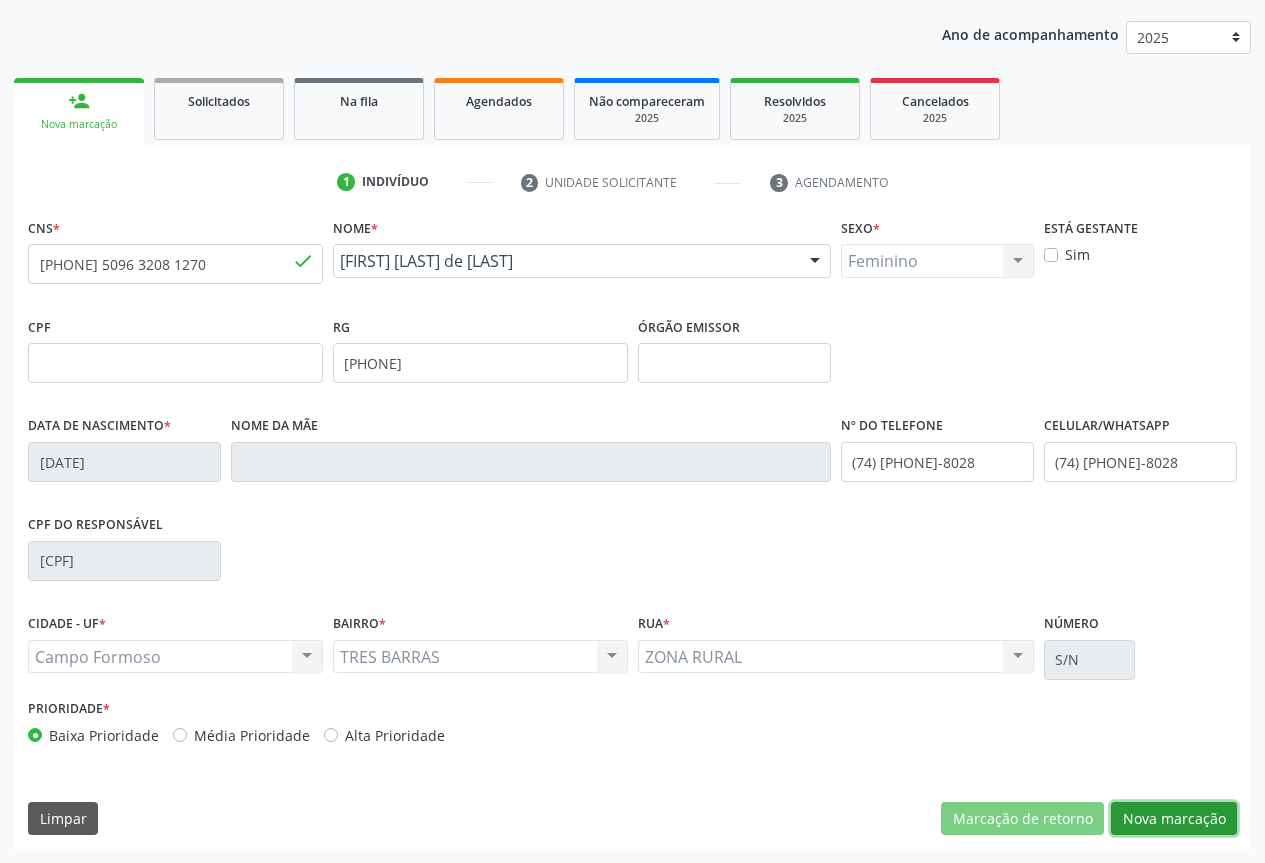 click on "Nova marcação" at bounding box center [1174, 819] 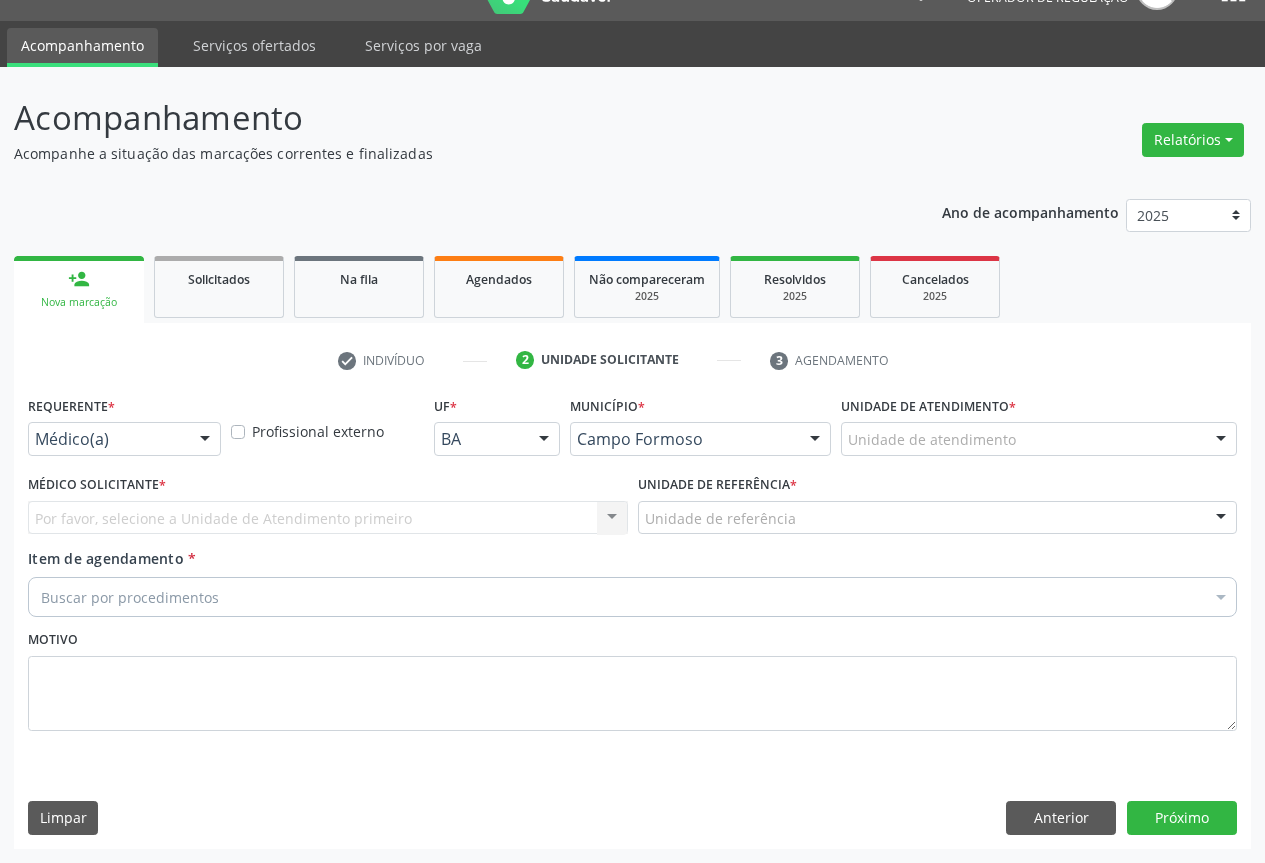 scroll, scrollTop: 43, scrollLeft: 0, axis: vertical 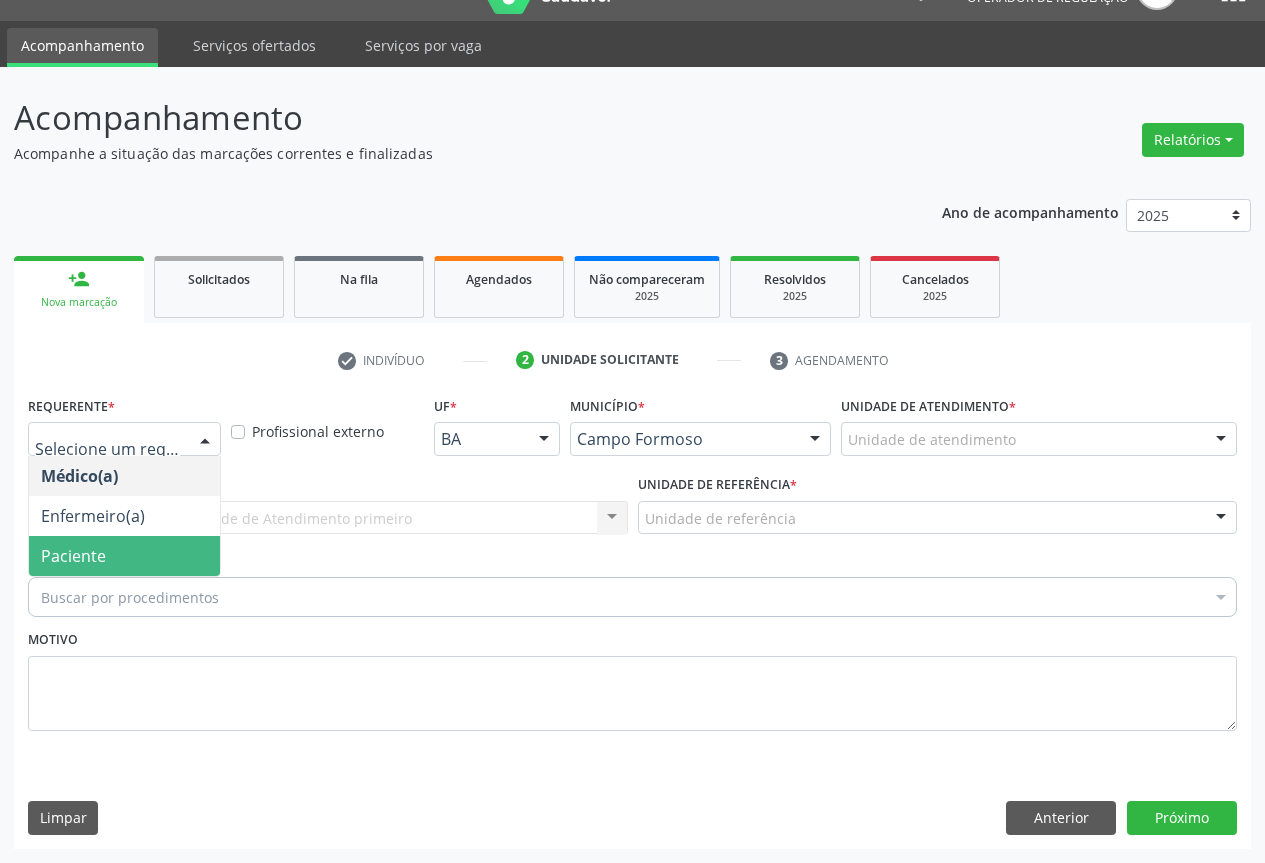 click on "Paciente" at bounding box center (73, 556) 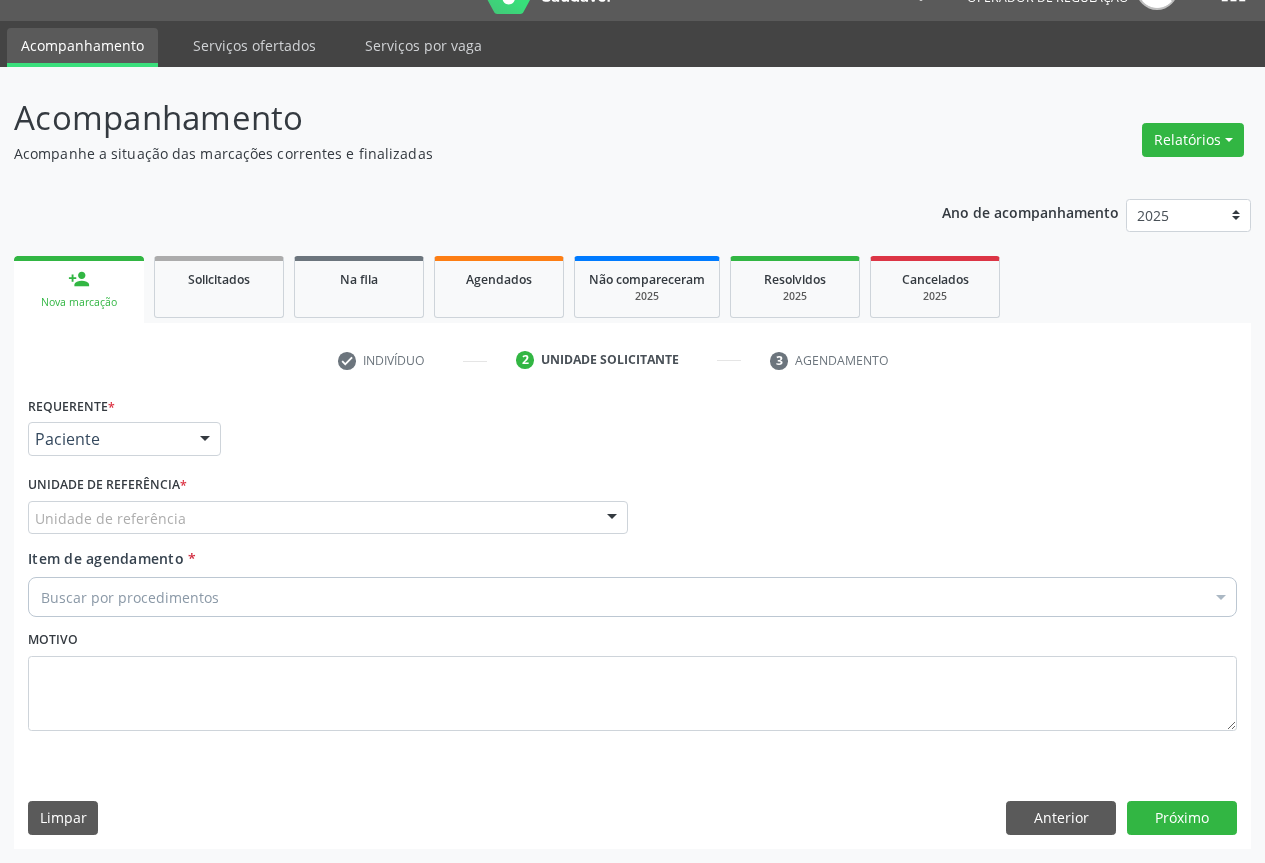 click on "Unidade de referência" at bounding box center [328, 518] 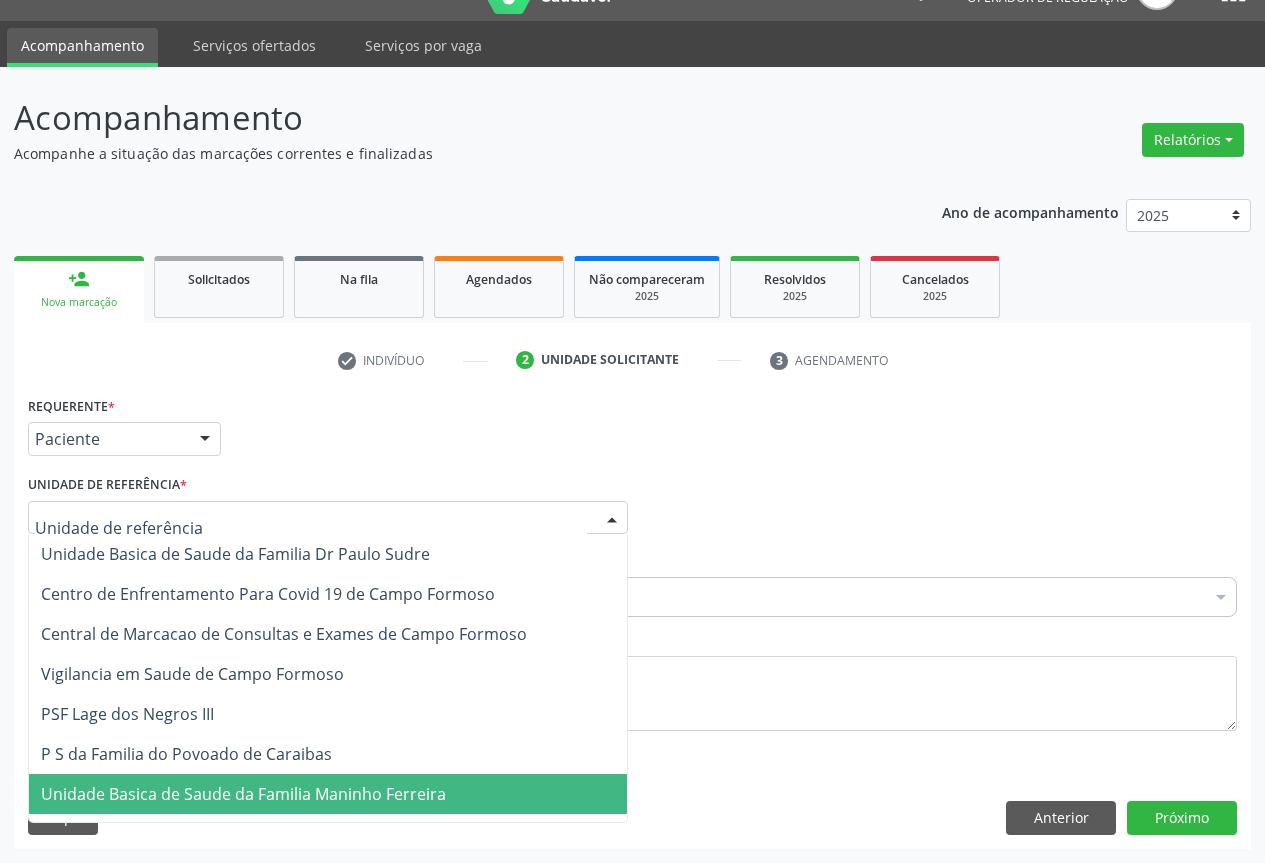 click on "Unidade Basica de Saude da Familia Maninho Ferreira" at bounding box center [243, 794] 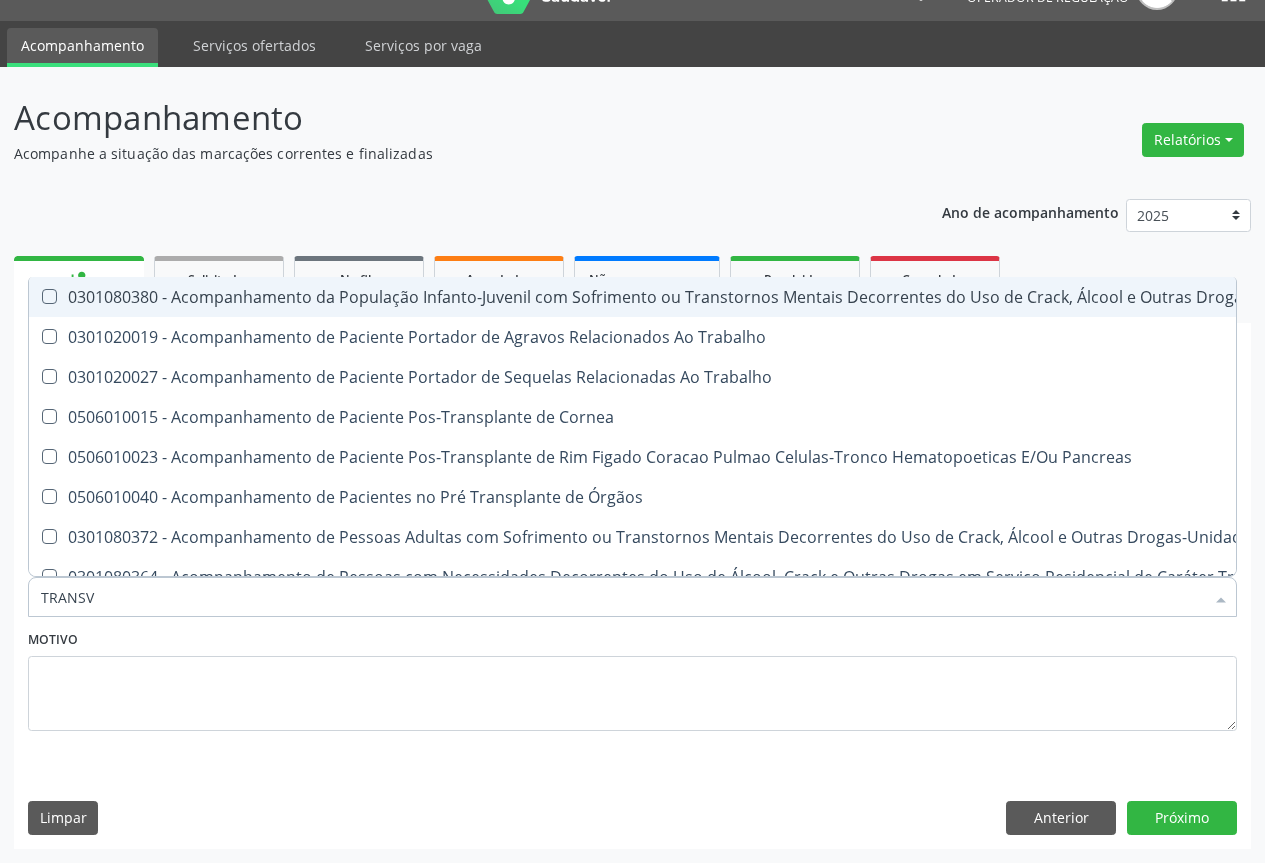 type on "TRANSVA" 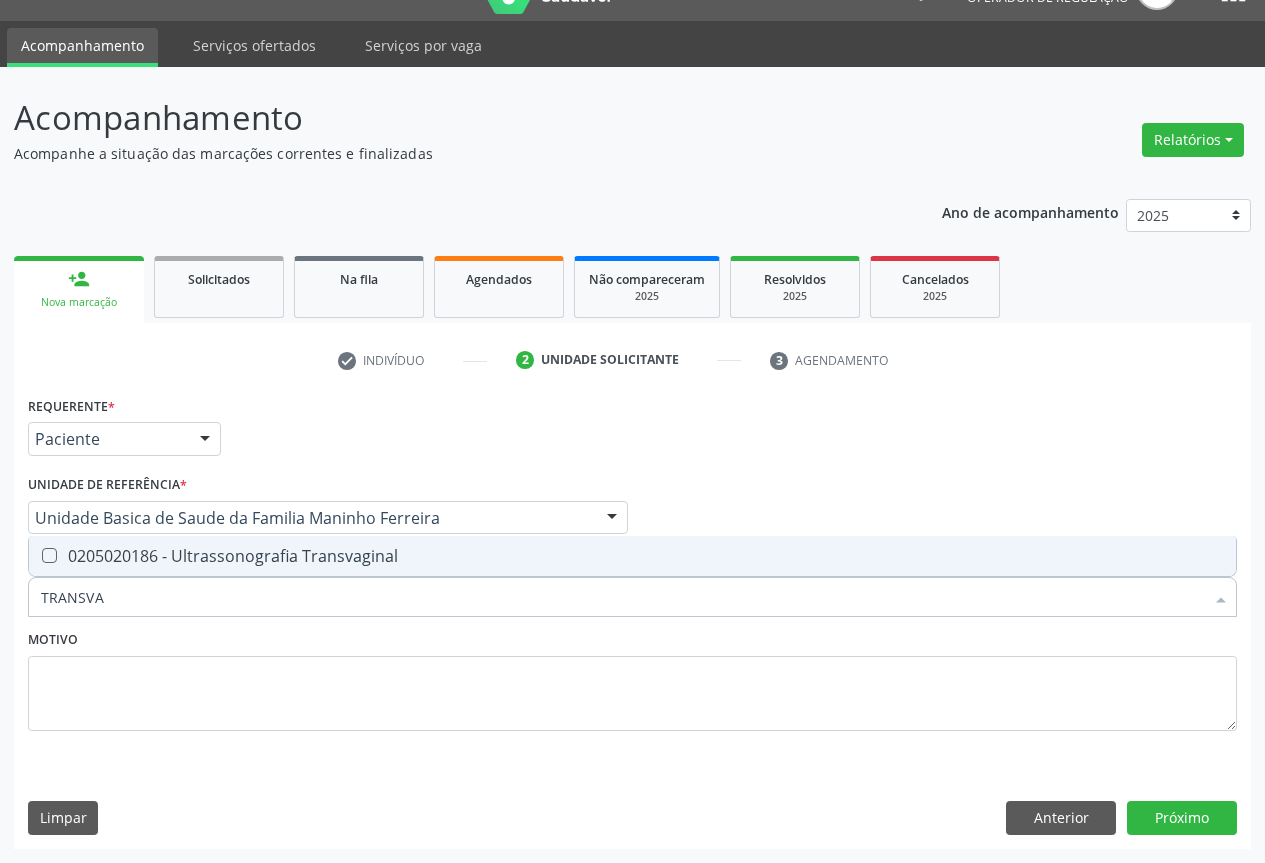 click on "0205020186 - Ultrassonografia Transvaginal" at bounding box center [632, 556] 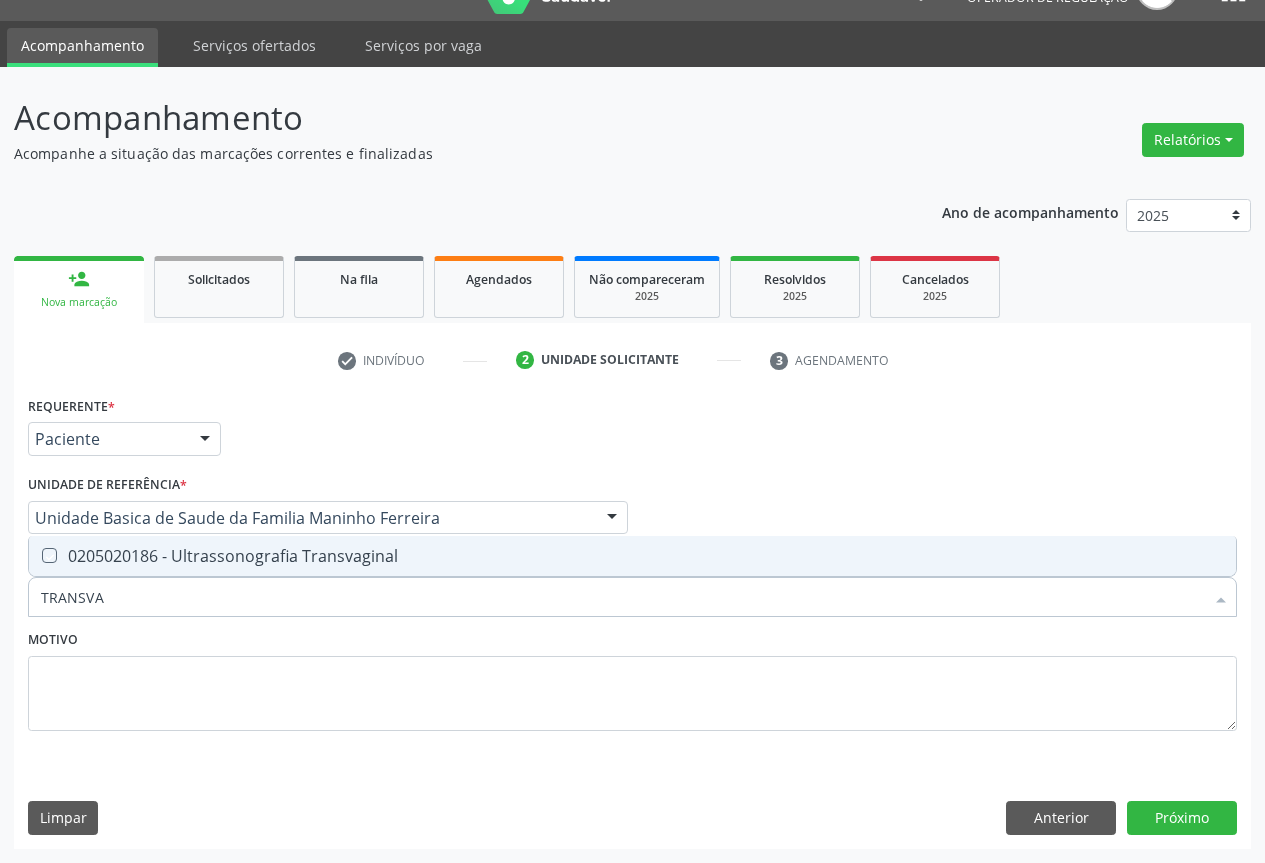 checkbox on "true" 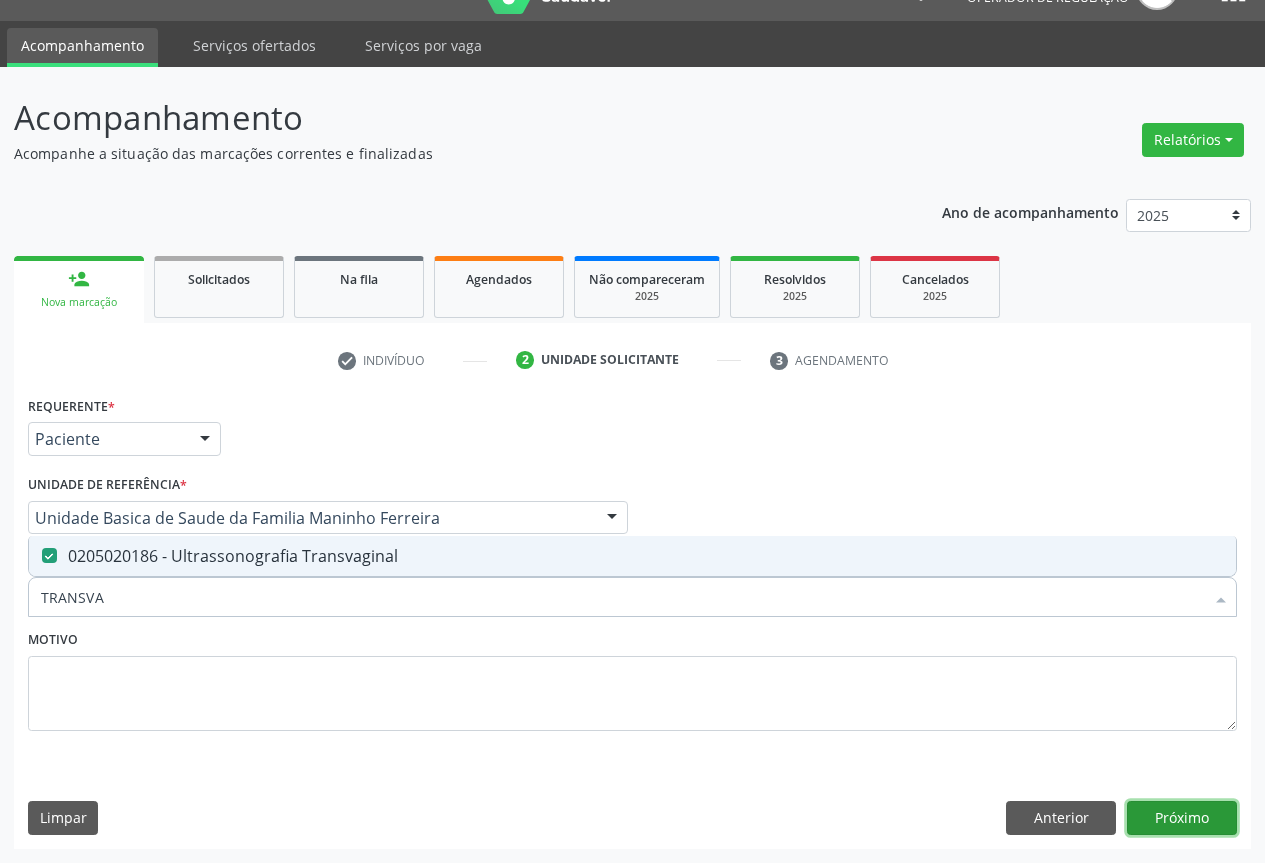 click on "Próximo" at bounding box center (1182, 818) 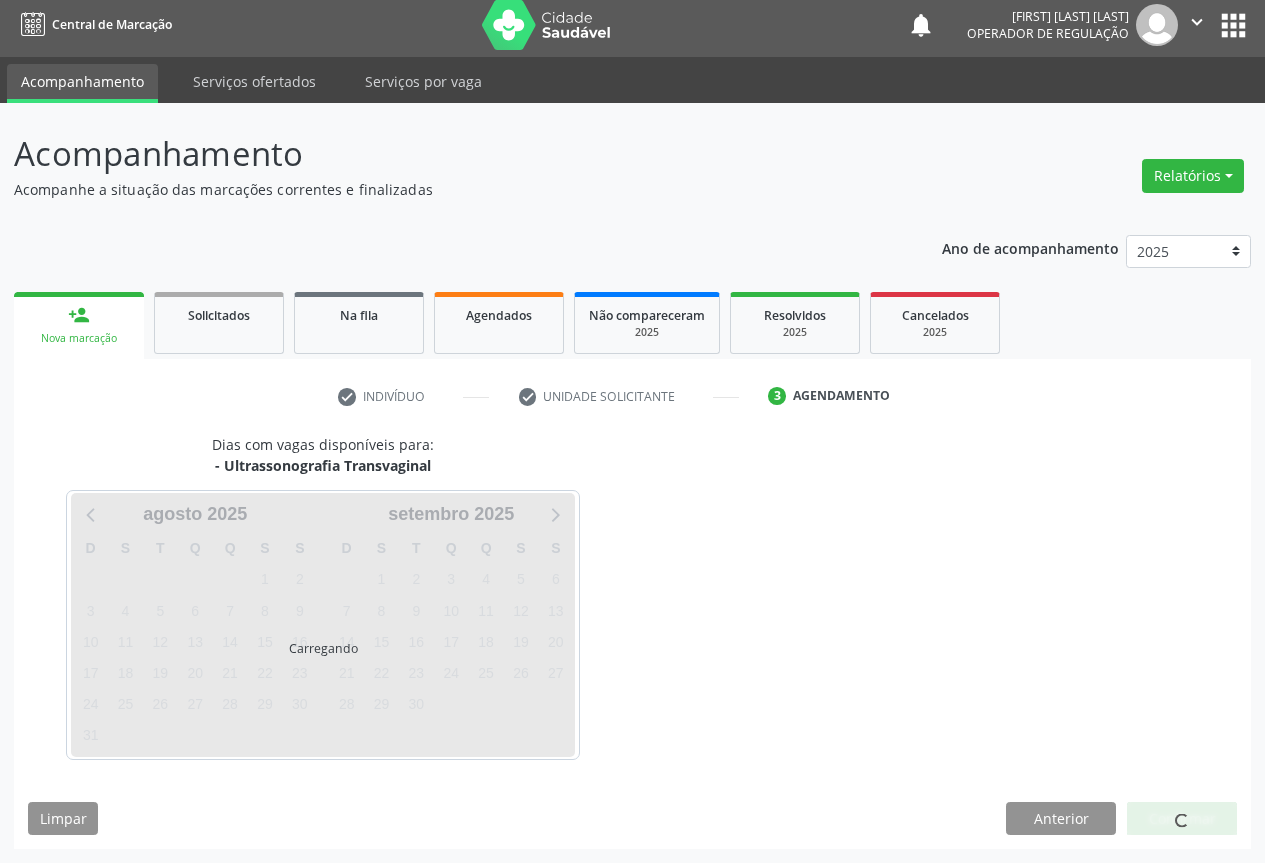 scroll, scrollTop: 7, scrollLeft: 0, axis: vertical 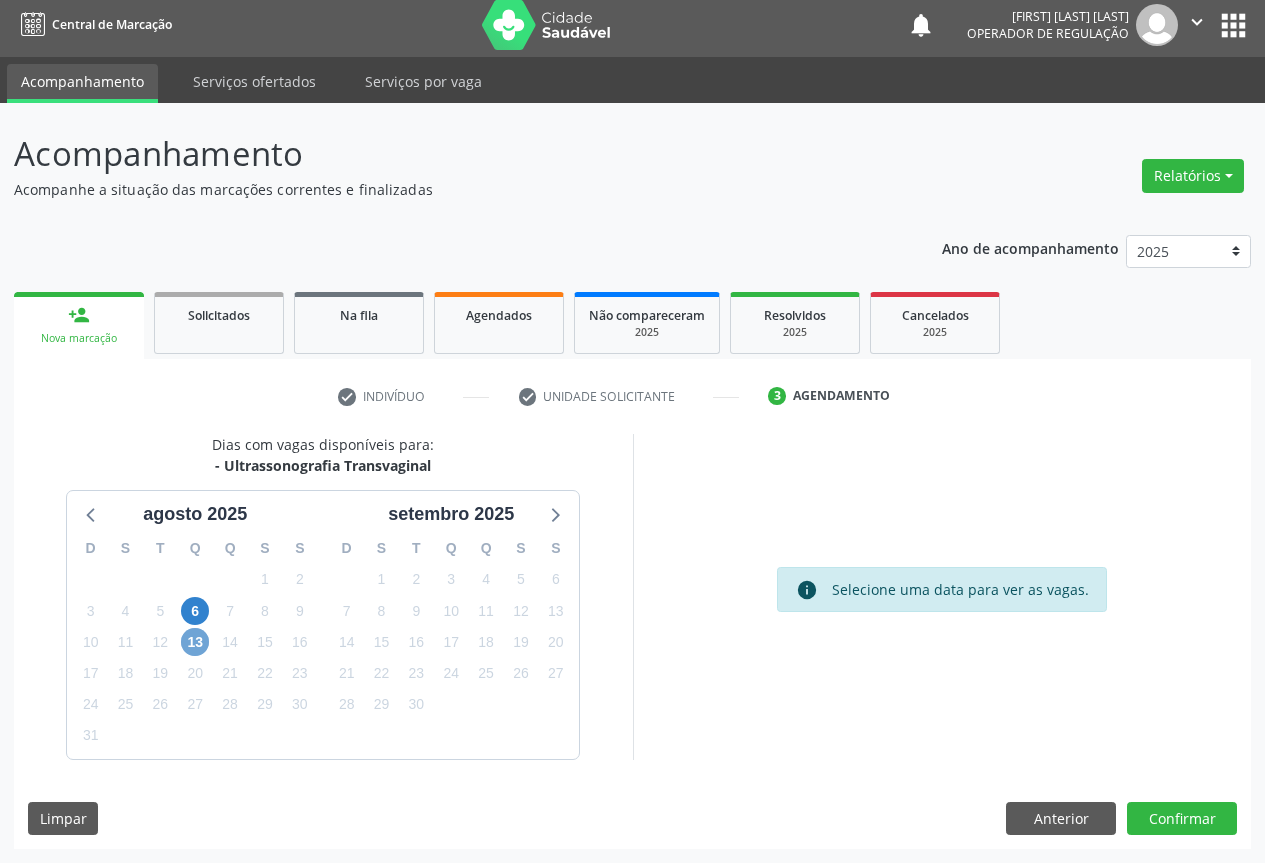 click on "13" at bounding box center [195, 642] 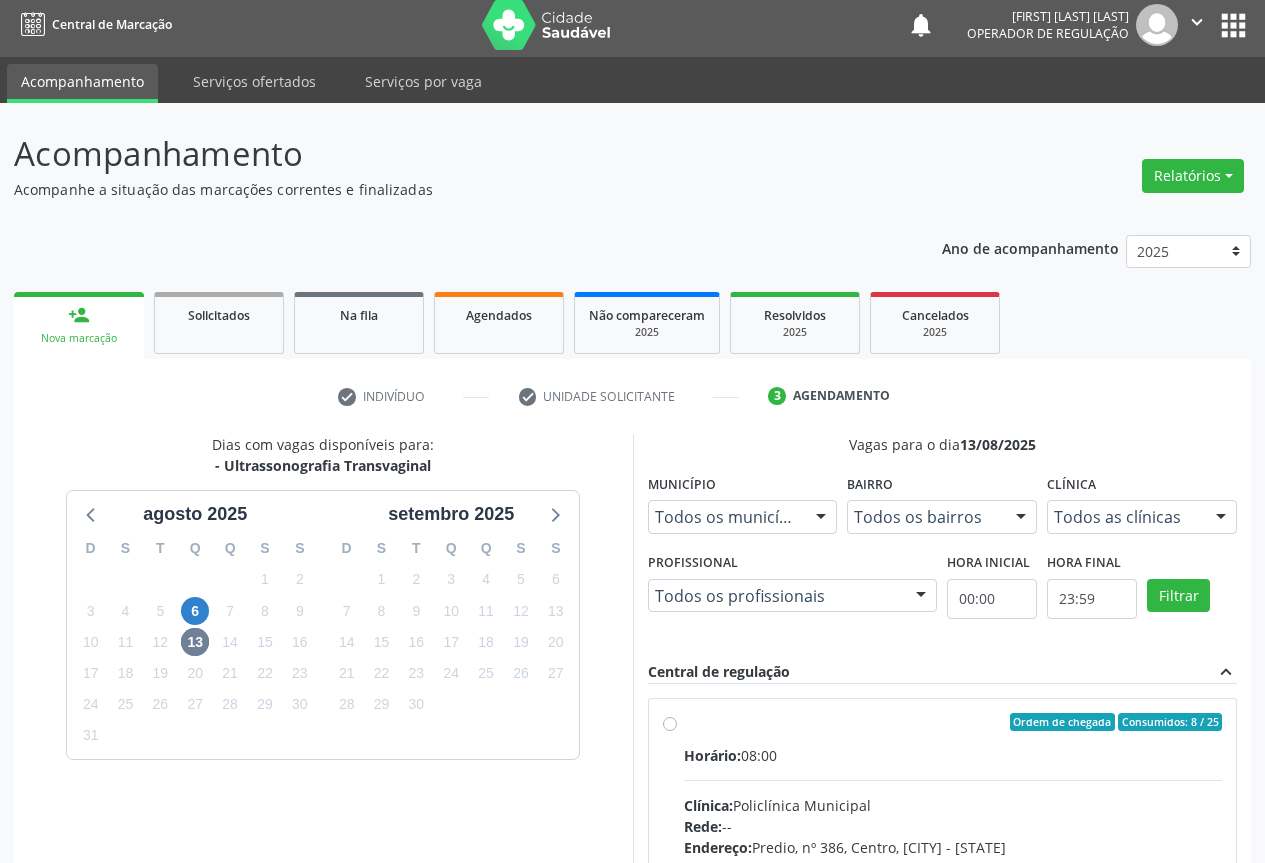 click on "Horário:   08:00
Clínica:  Policlínica Municipal
Rede:
--
Endereço:   Predio, nº 386, Centro, Campo Formoso - BA
Telefone:   (74) 6451312
Profissional:
Orlindo Carvalho dos Santos
Informações adicionais sobre o atendimento
Idade de atendimento:
de 0 a 120 anos
Gênero(s) atendido(s):
Masculino e Feminino
Informações adicionais:
--" at bounding box center (953, 882) 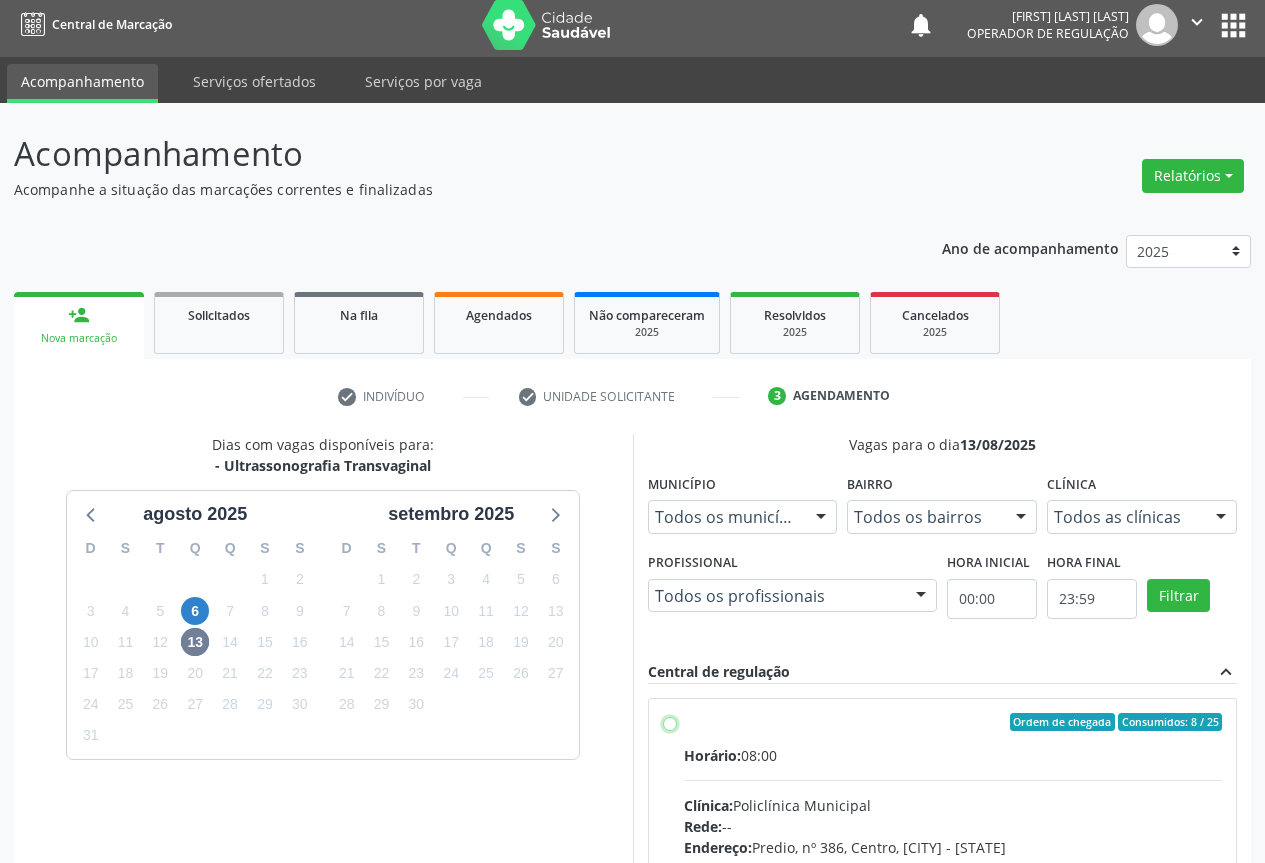 click on "Ordem de chegada
Consumidos: 8 / 25
Horário:   08:00
Clínica:  Policlínica Municipal
Rede:
--
Endereço:   Predio, nº 386, Centro, Campo Formoso - BA
Telefone:   (74) 6451312
Profissional:
Orlindo Carvalho dos Santos
Informações adicionais sobre o atendimento
Idade de atendimento:
de 0 a 120 anos
Gênero(s) atendido(s):
Masculino e Feminino
Informações adicionais:
--" at bounding box center [670, 722] 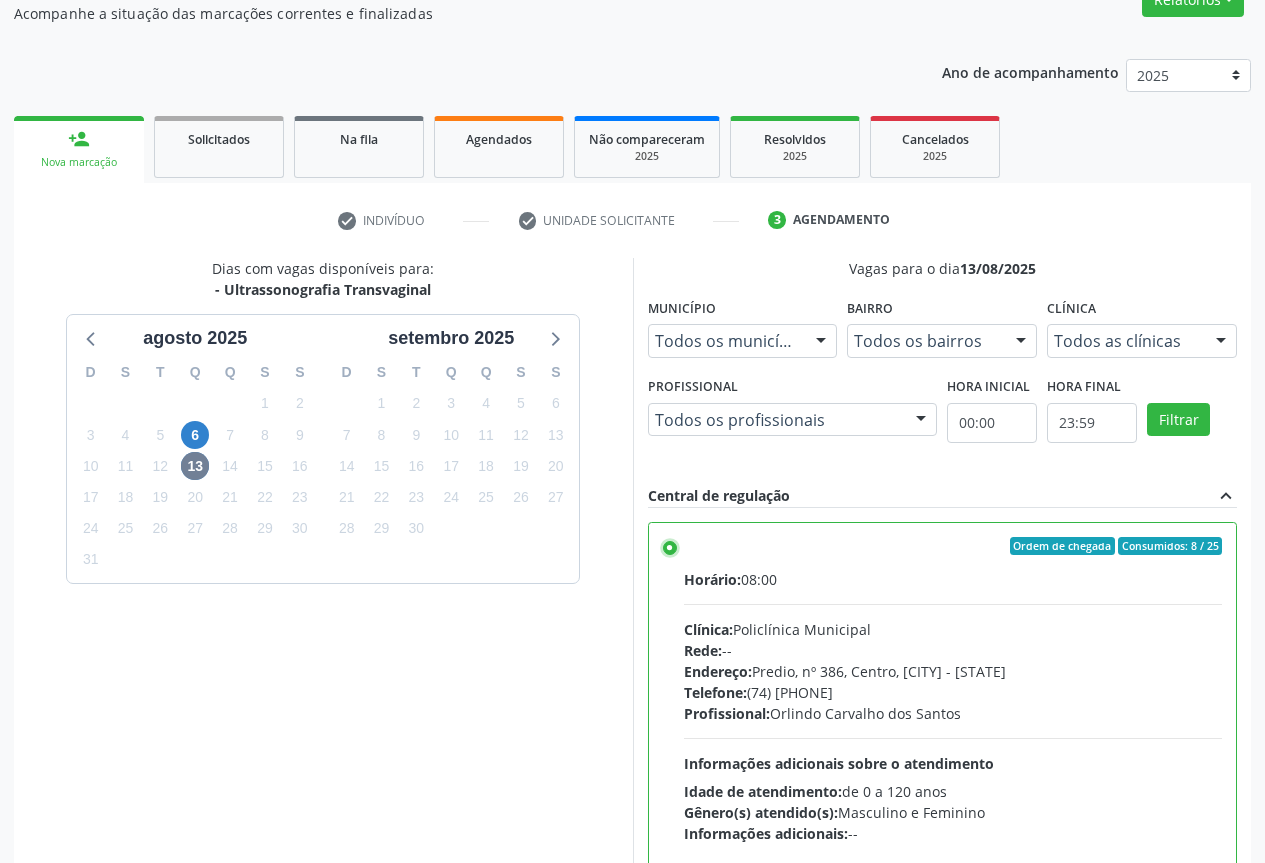 scroll, scrollTop: 332, scrollLeft: 0, axis: vertical 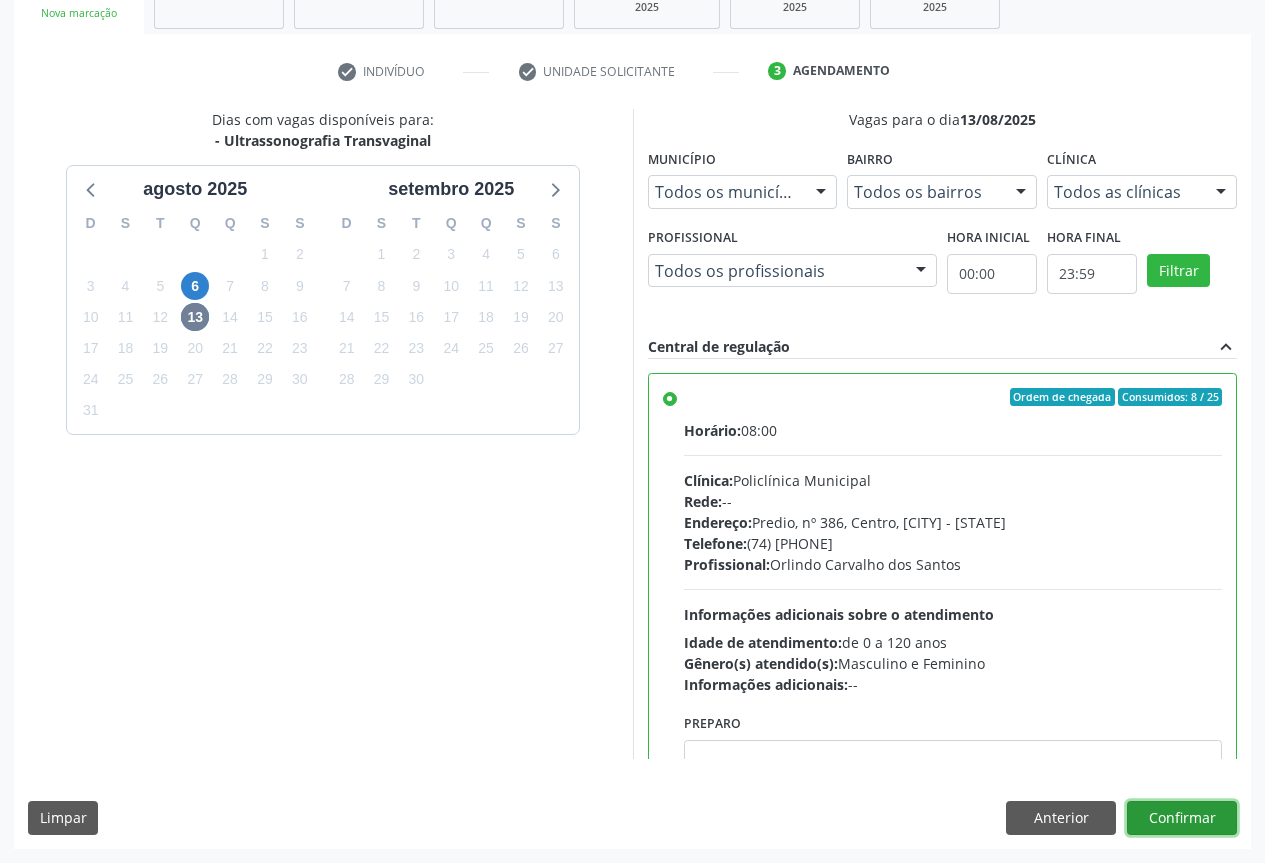 click on "Confirmar" at bounding box center (1182, 818) 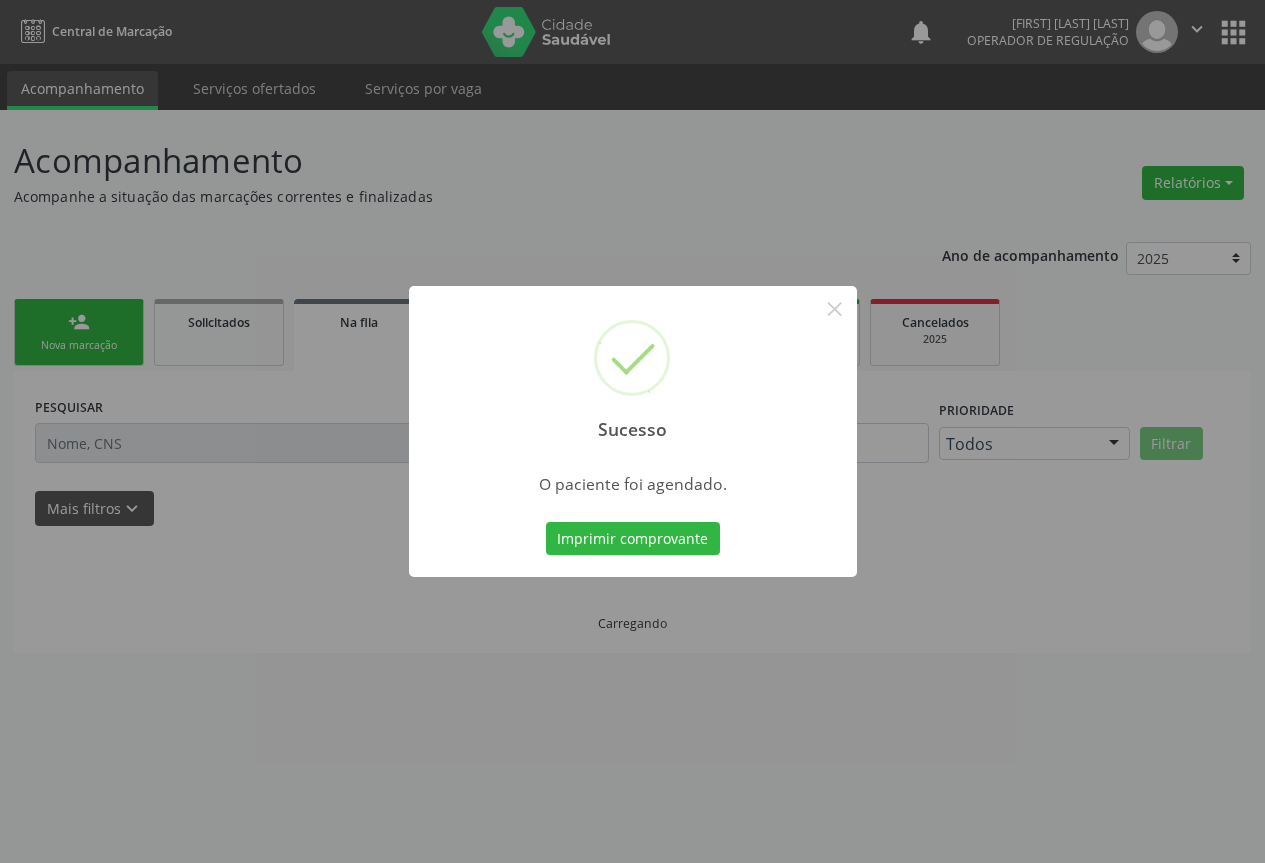 scroll, scrollTop: 0, scrollLeft: 0, axis: both 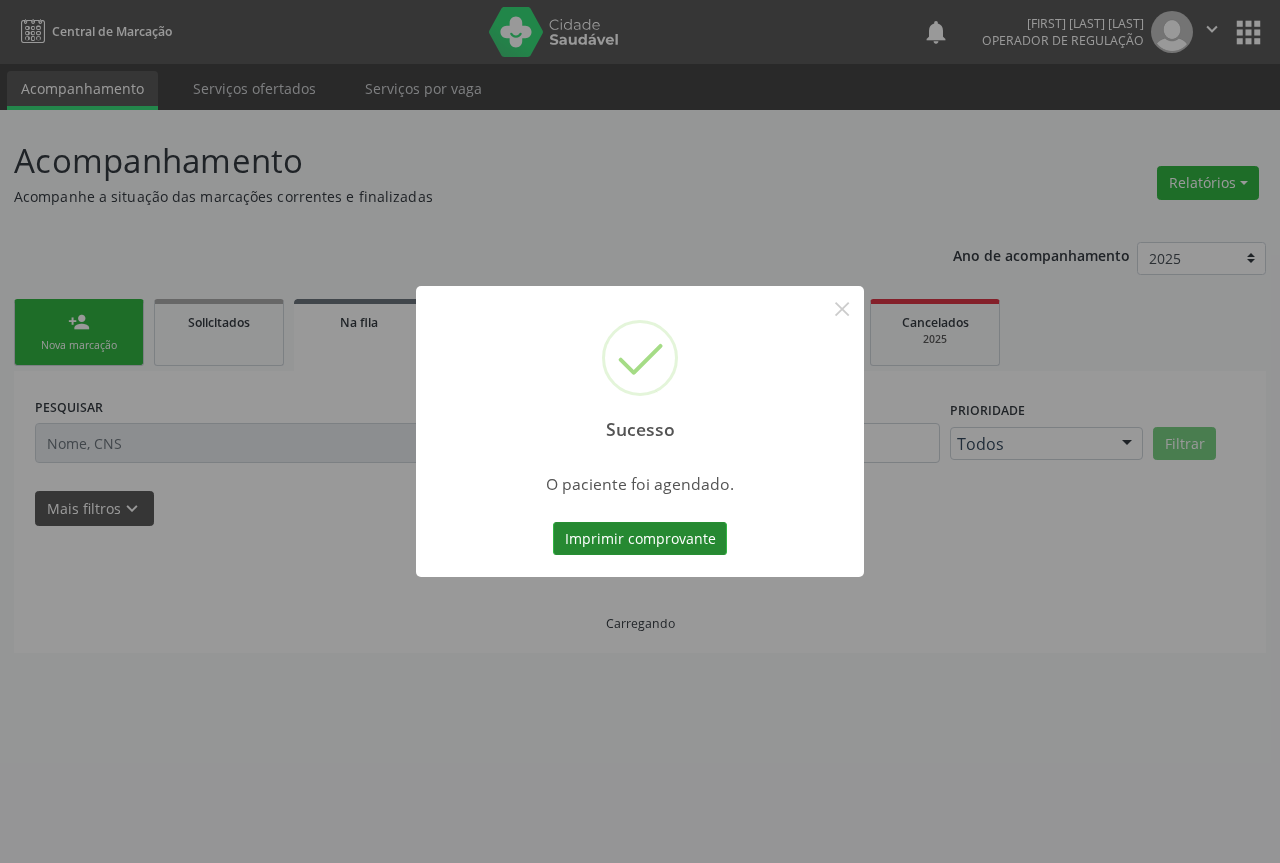 click on "Imprimir comprovante" at bounding box center [640, 539] 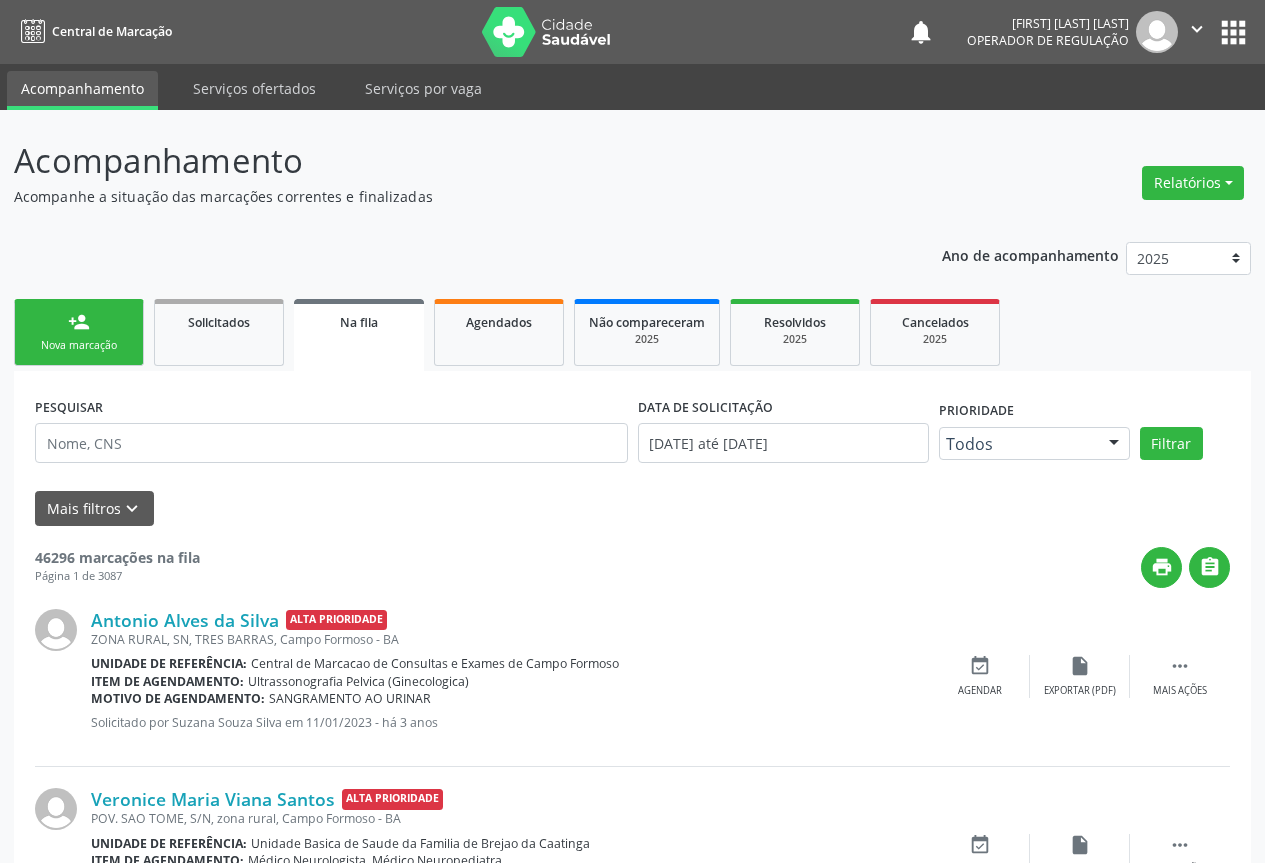 click on "person_add" at bounding box center [79, 322] 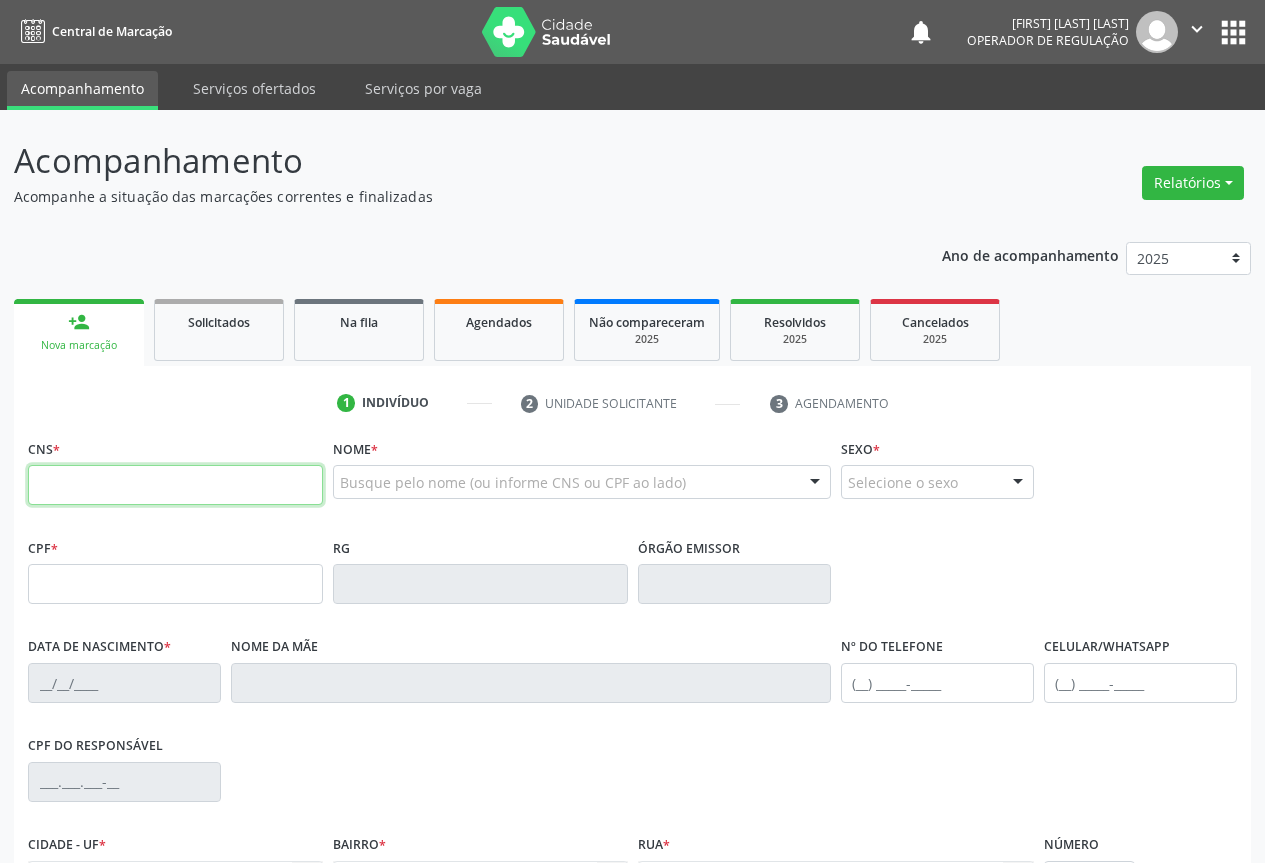 click at bounding box center (175, 485) 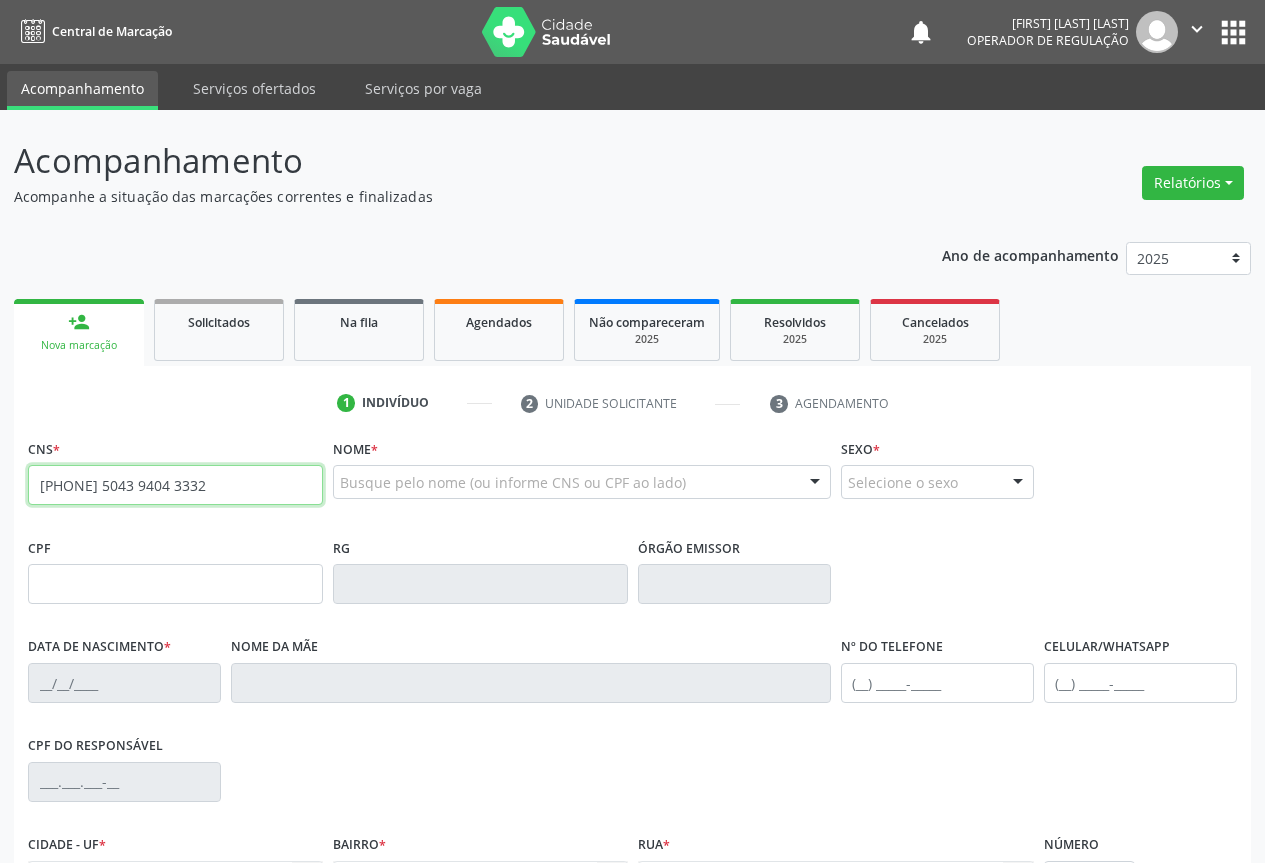 type on "702 5043 9404 3332" 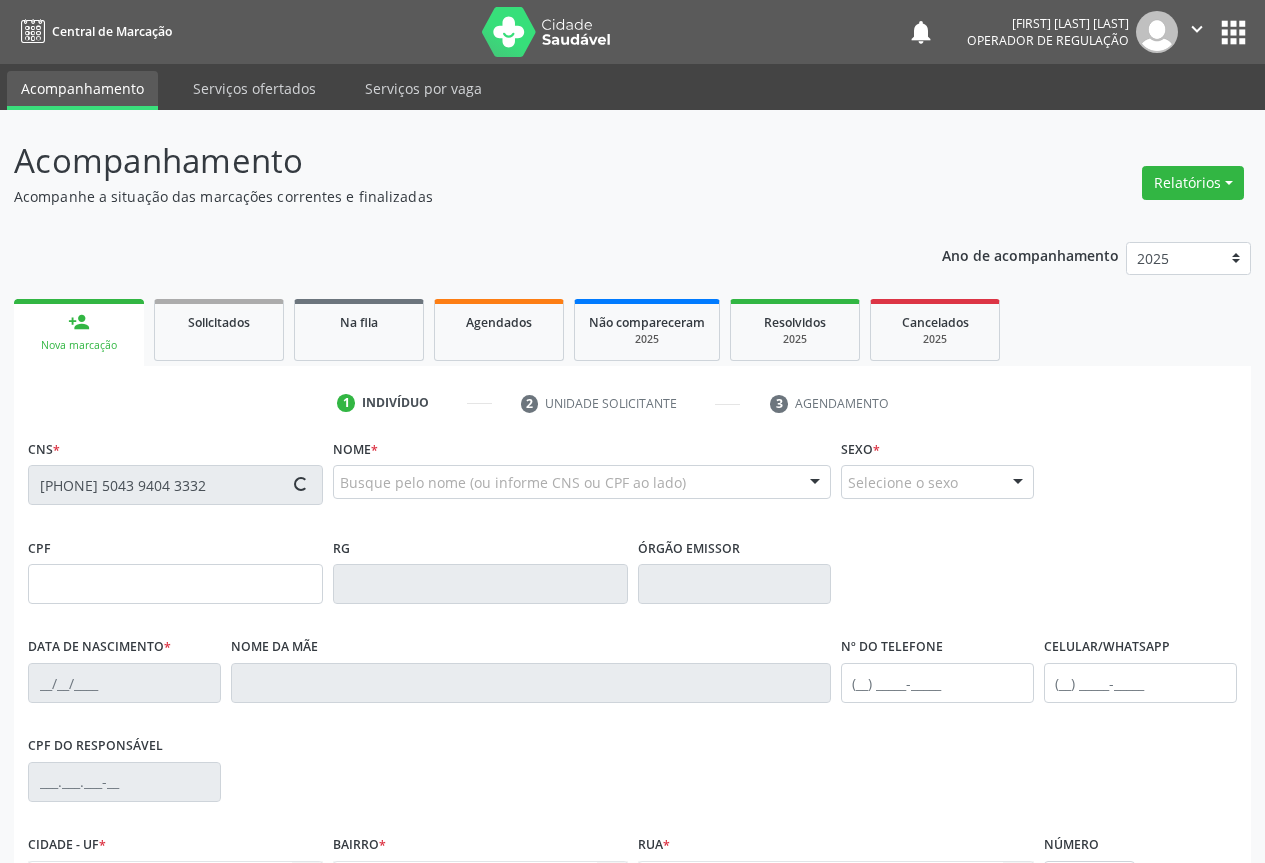 type on "2307456872" 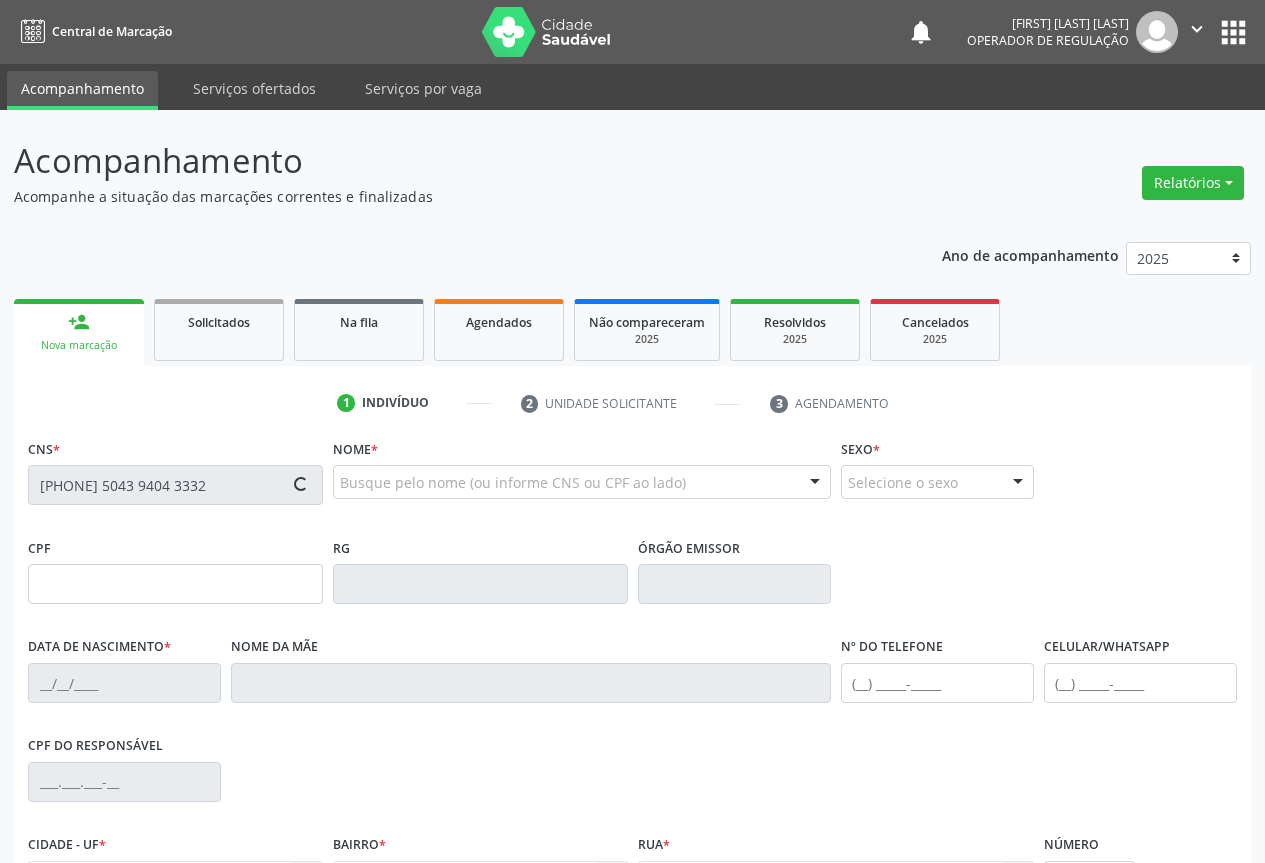 type on "28/09/1978" 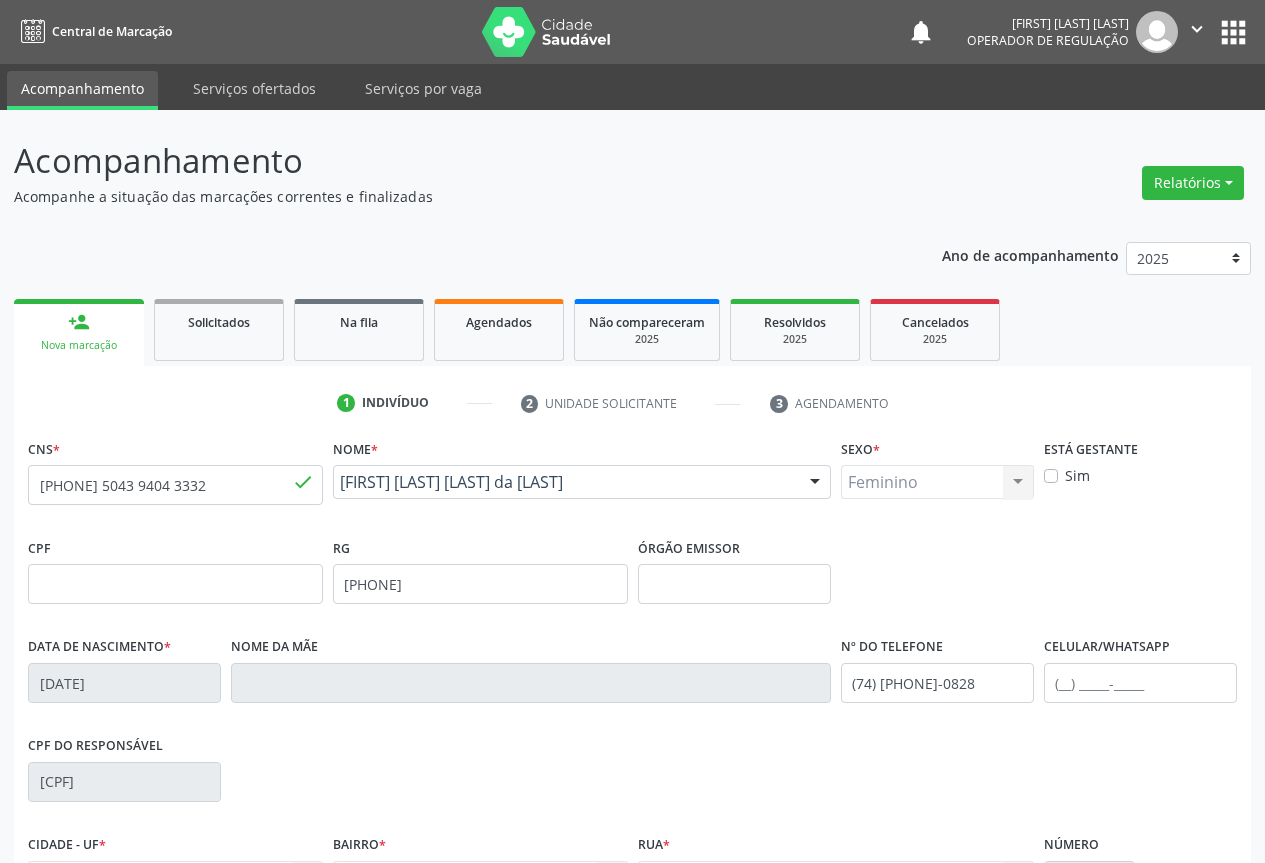 scroll, scrollTop: 200, scrollLeft: 0, axis: vertical 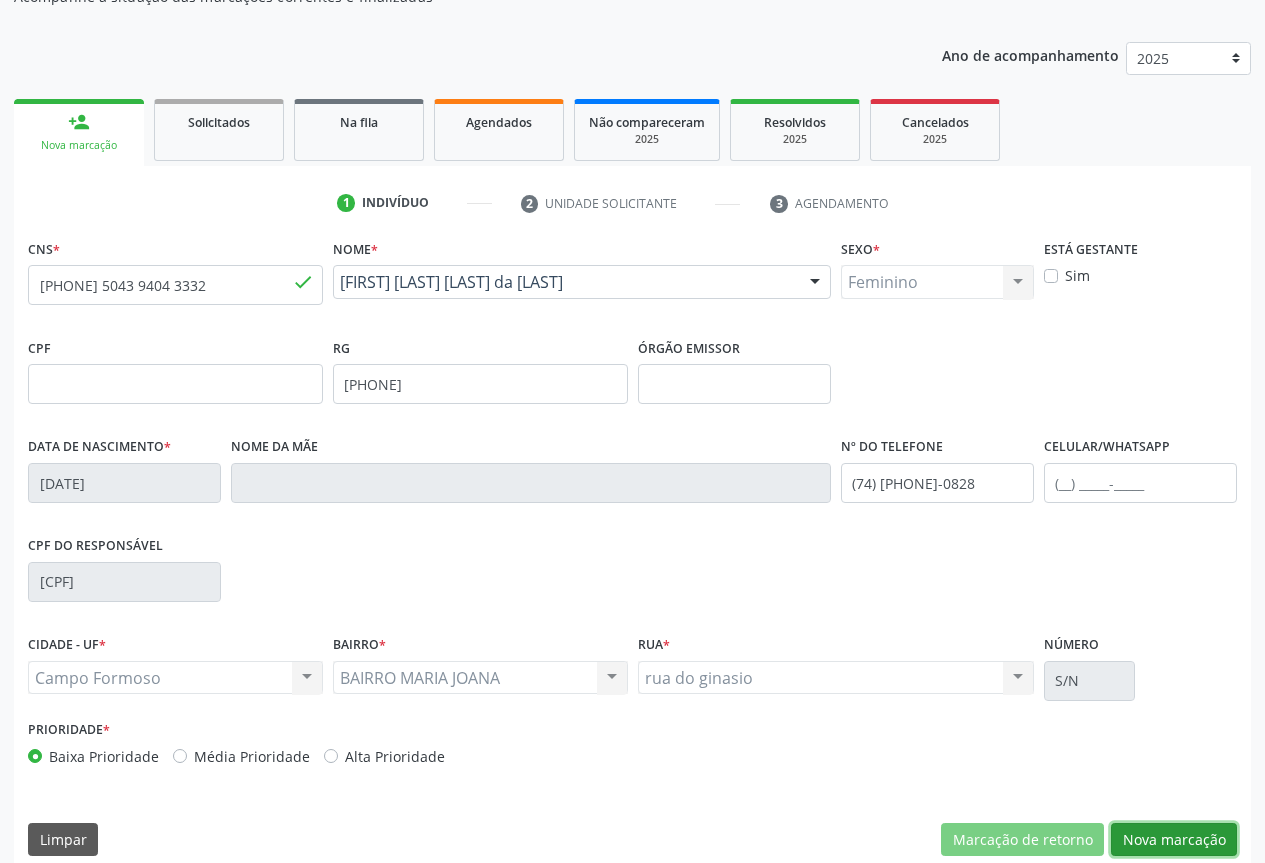click on "Nova marcação" at bounding box center (1174, 840) 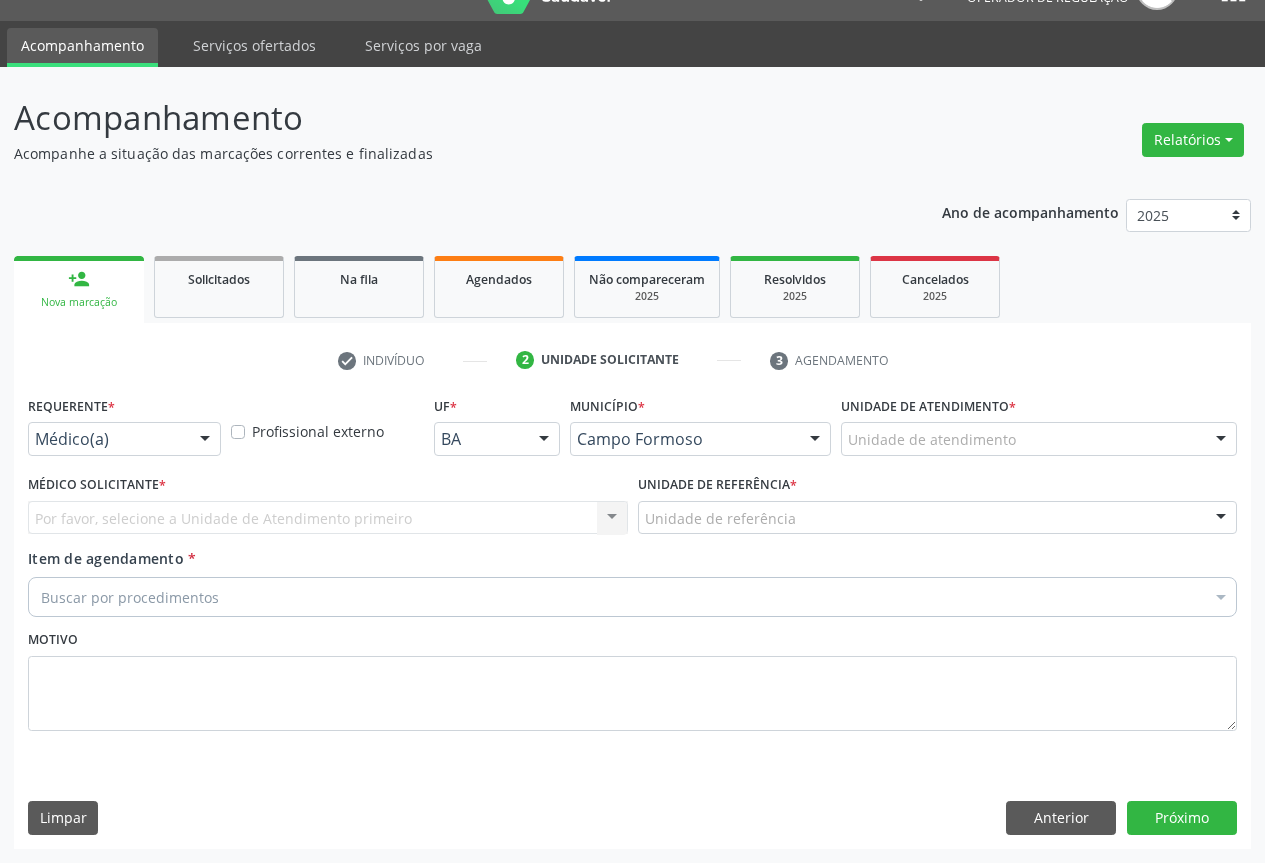 scroll, scrollTop: 43, scrollLeft: 0, axis: vertical 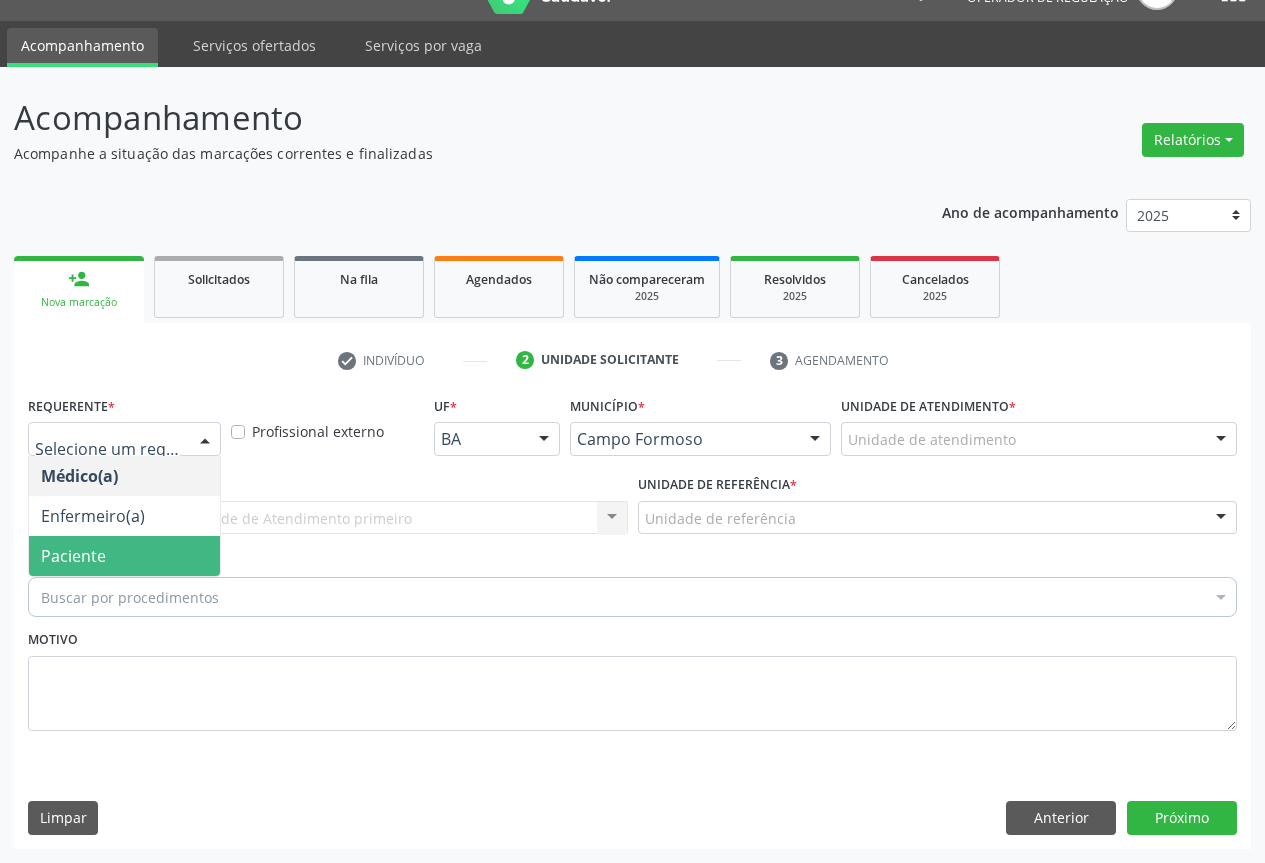 click on "Paciente" at bounding box center [124, 556] 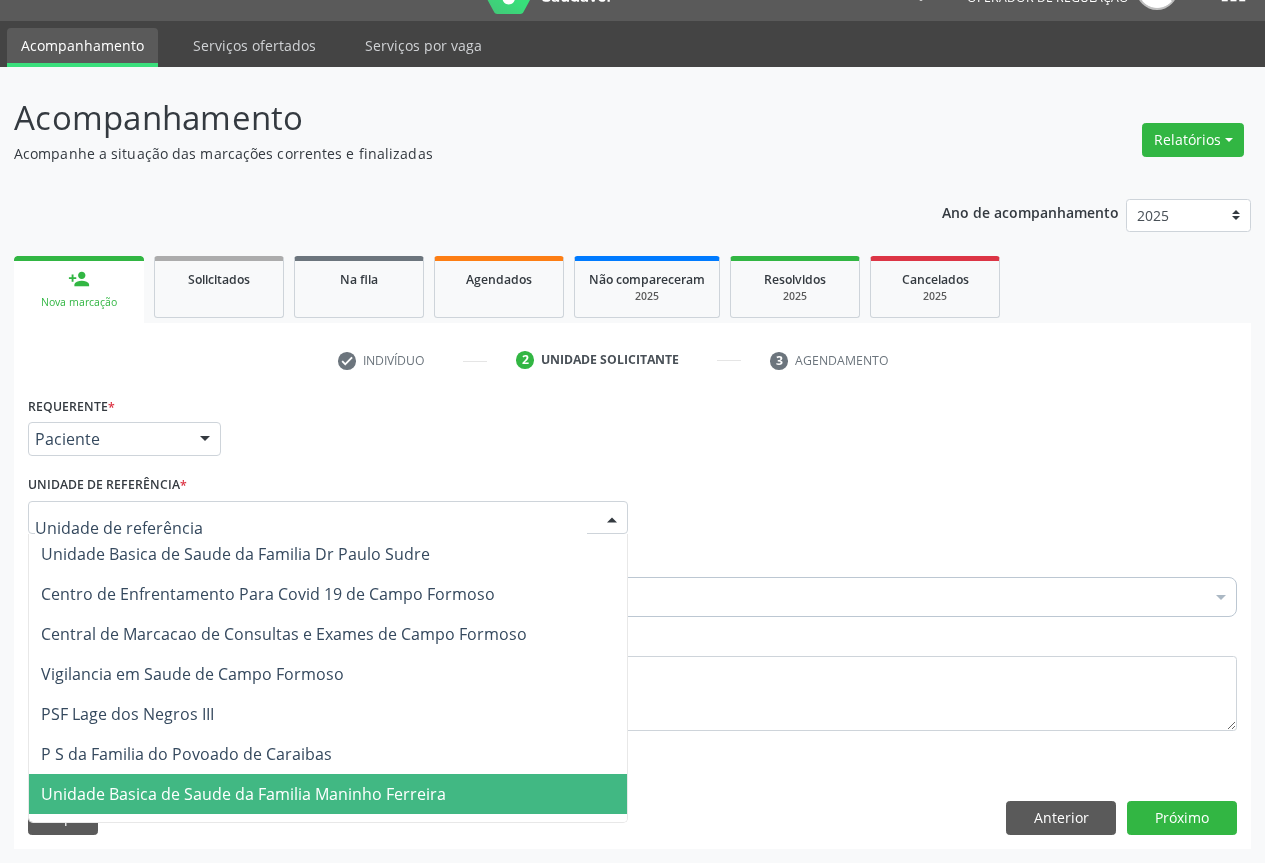 click on "Unidade Basica de Saude da Familia Maninho Ferreira" at bounding box center (243, 794) 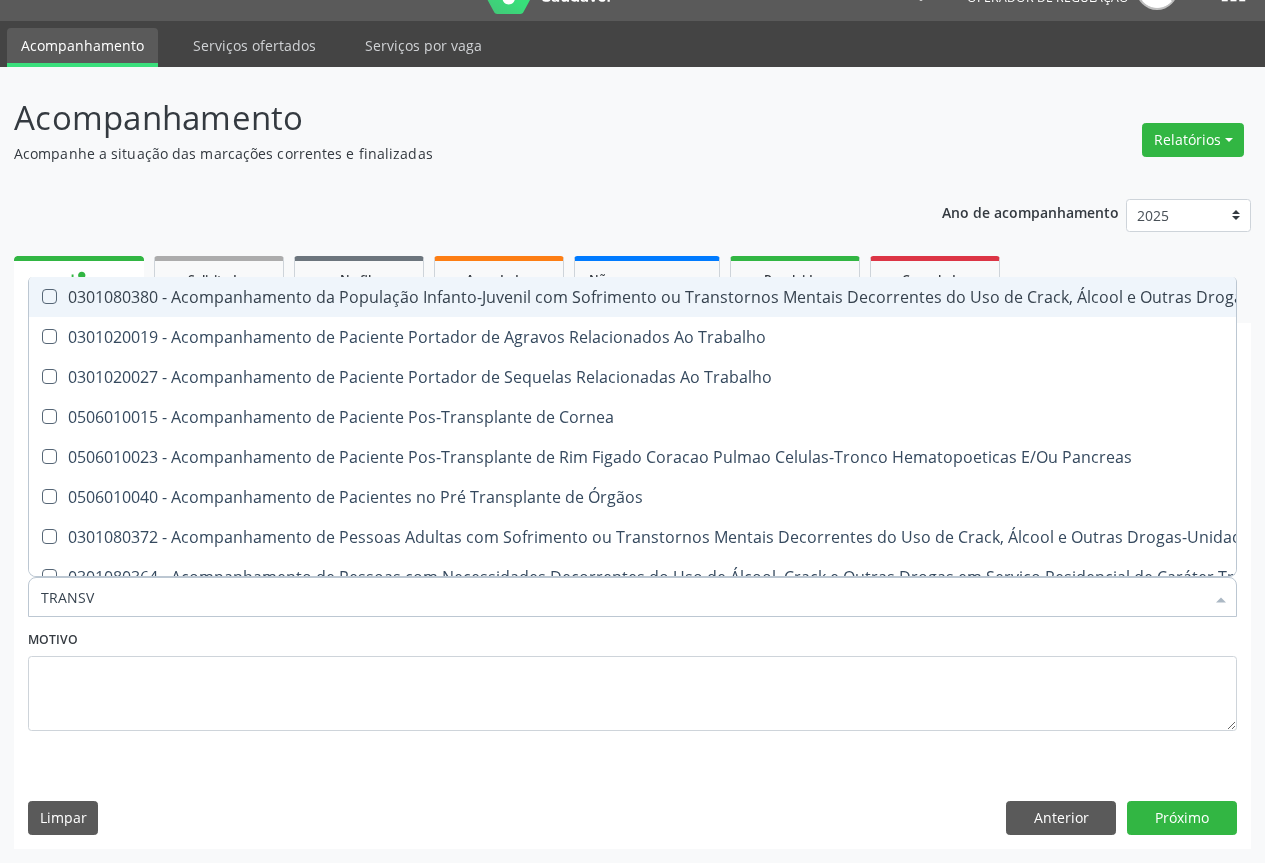 type on "TRANSVA" 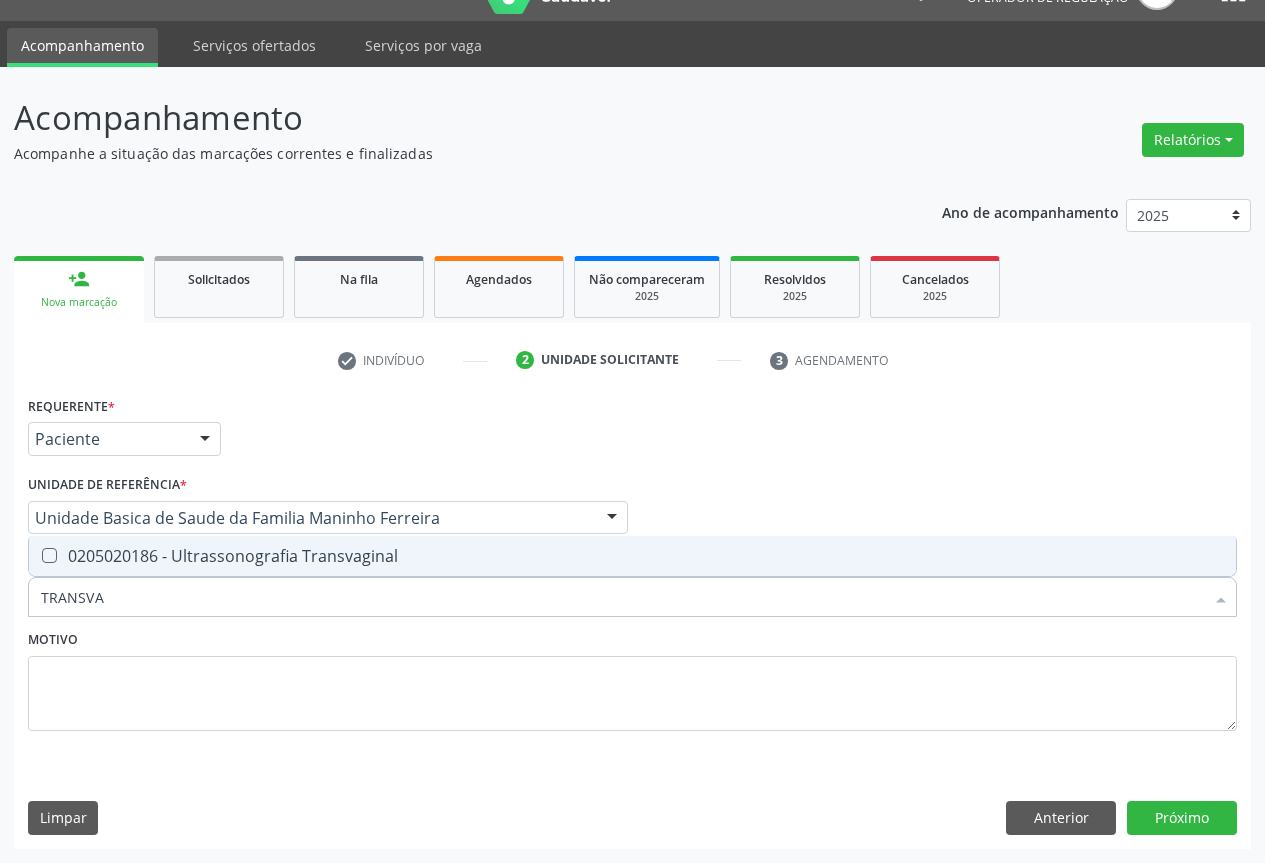 click on "0205020186 - Ultrassonografia Transvaginal" at bounding box center [632, 556] 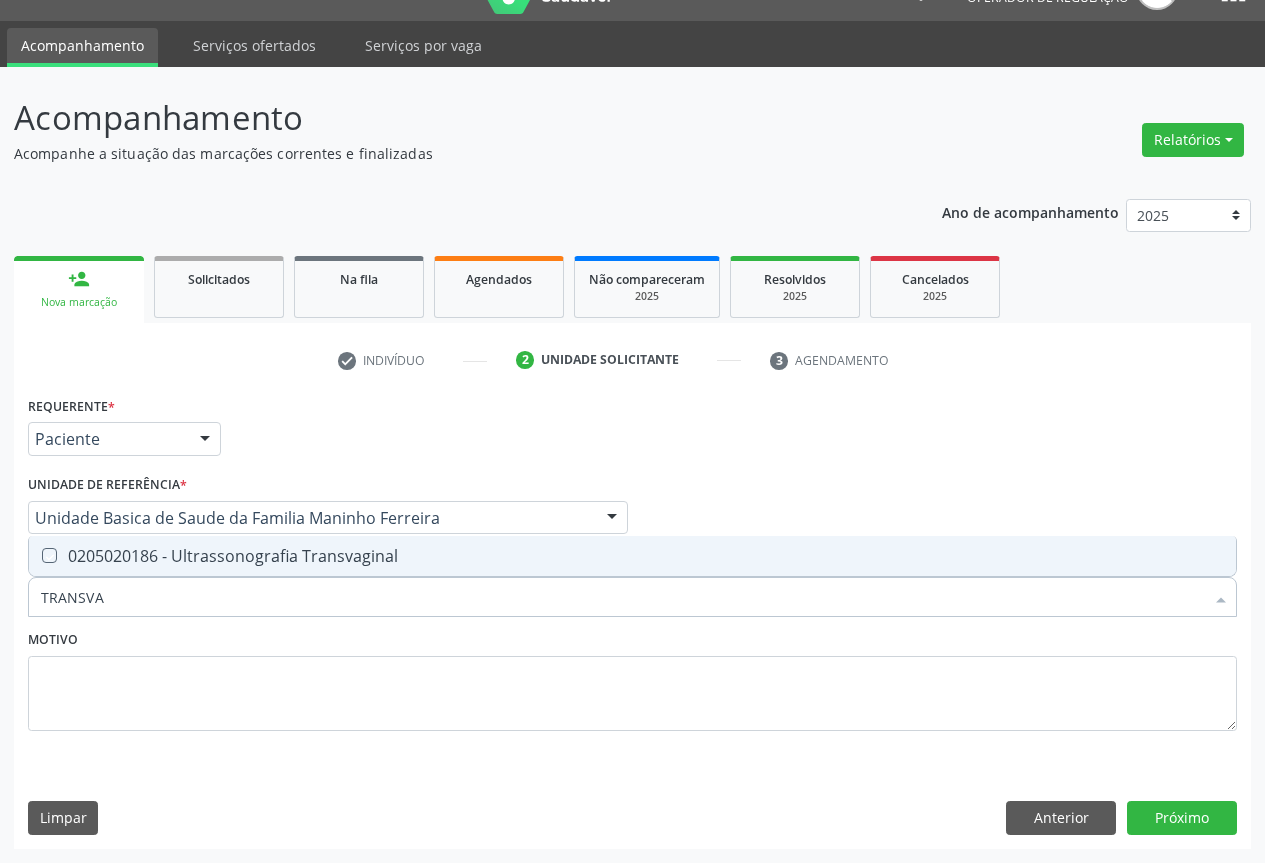 checkbox on "true" 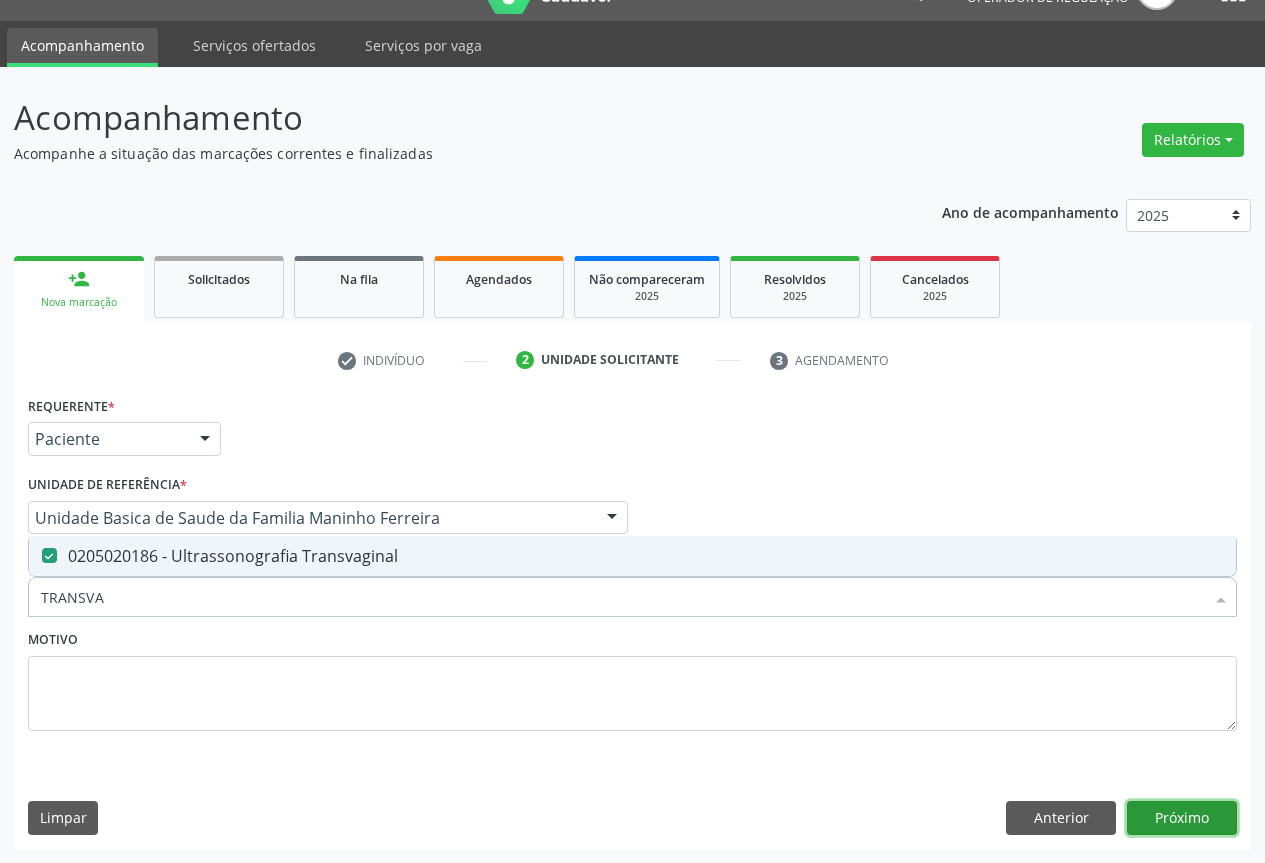 click on "Próximo" at bounding box center [1182, 818] 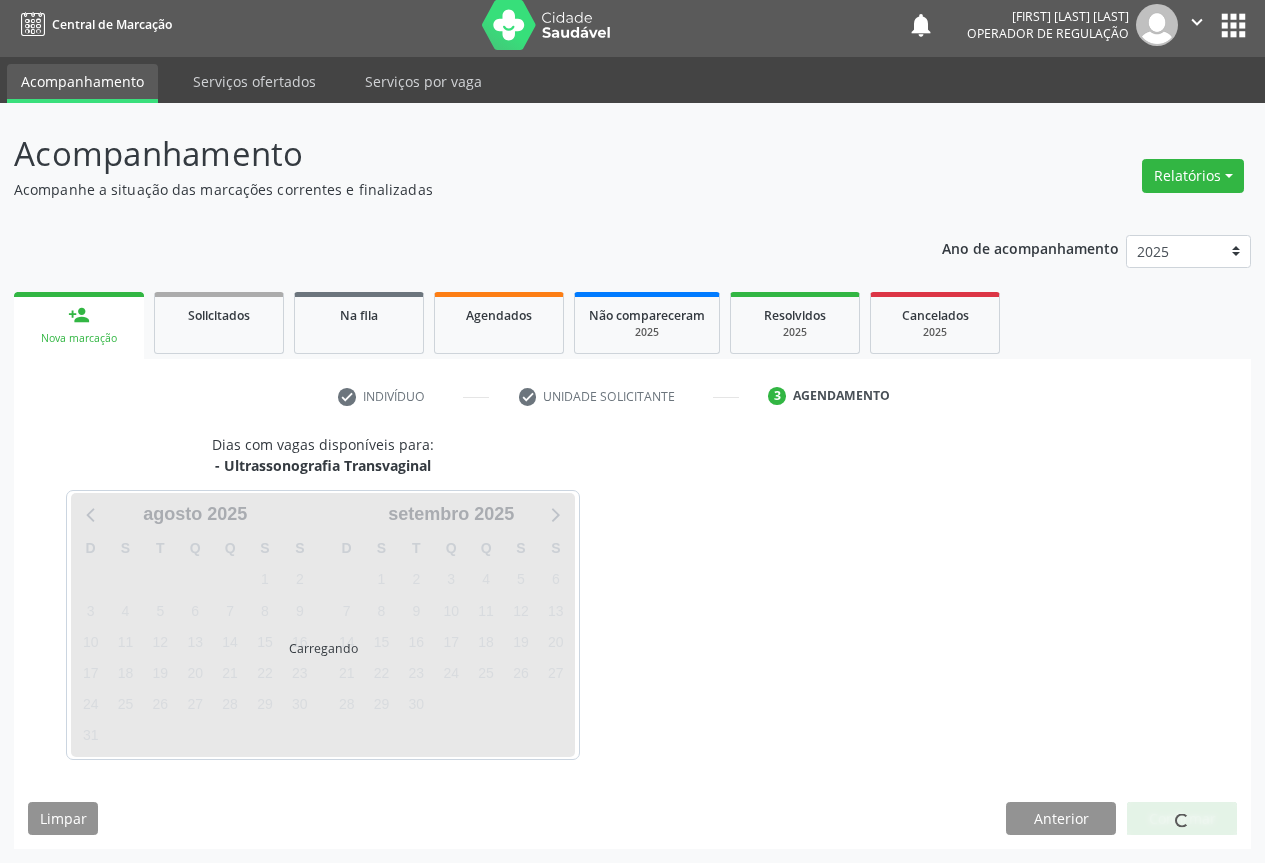scroll, scrollTop: 7, scrollLeft: 0, axis: vertical 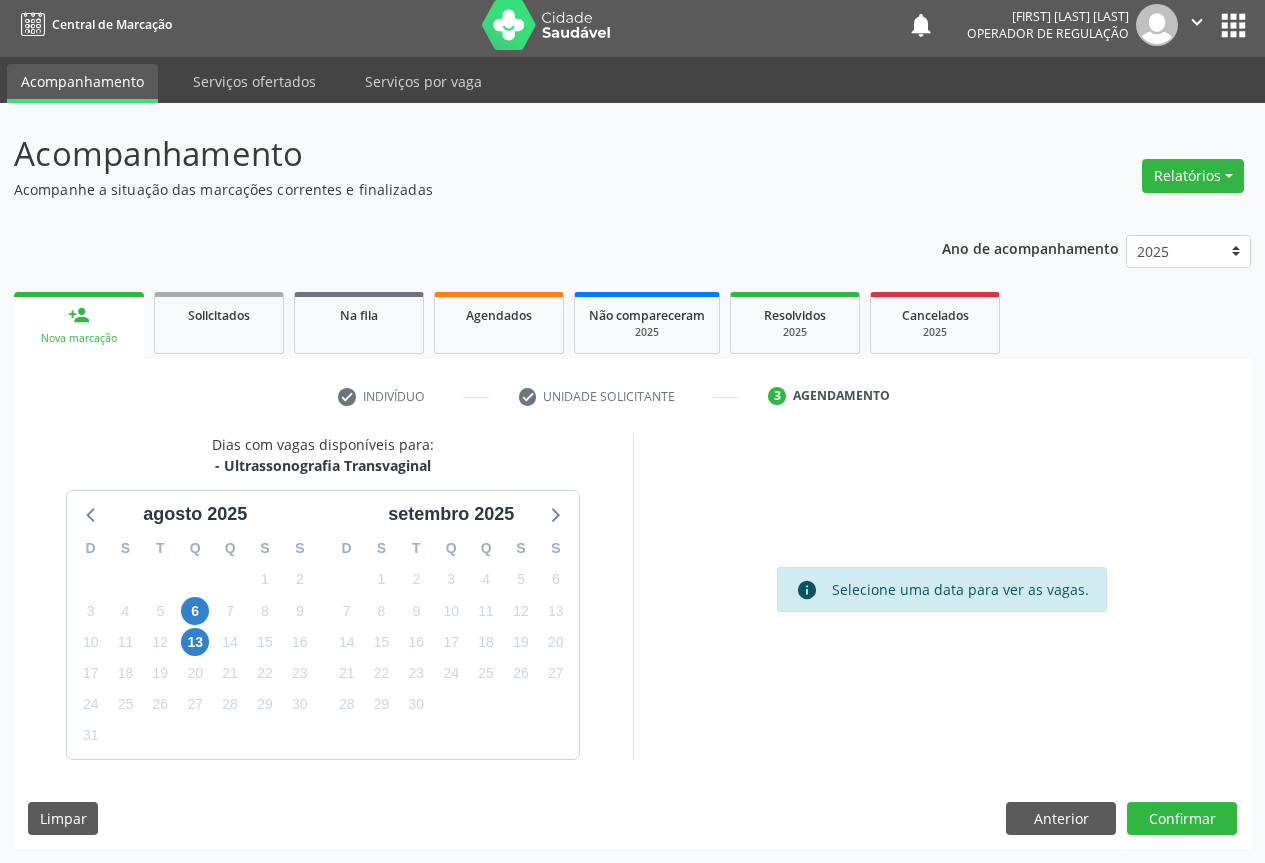 click on "13" at bounding box center [195, 642] 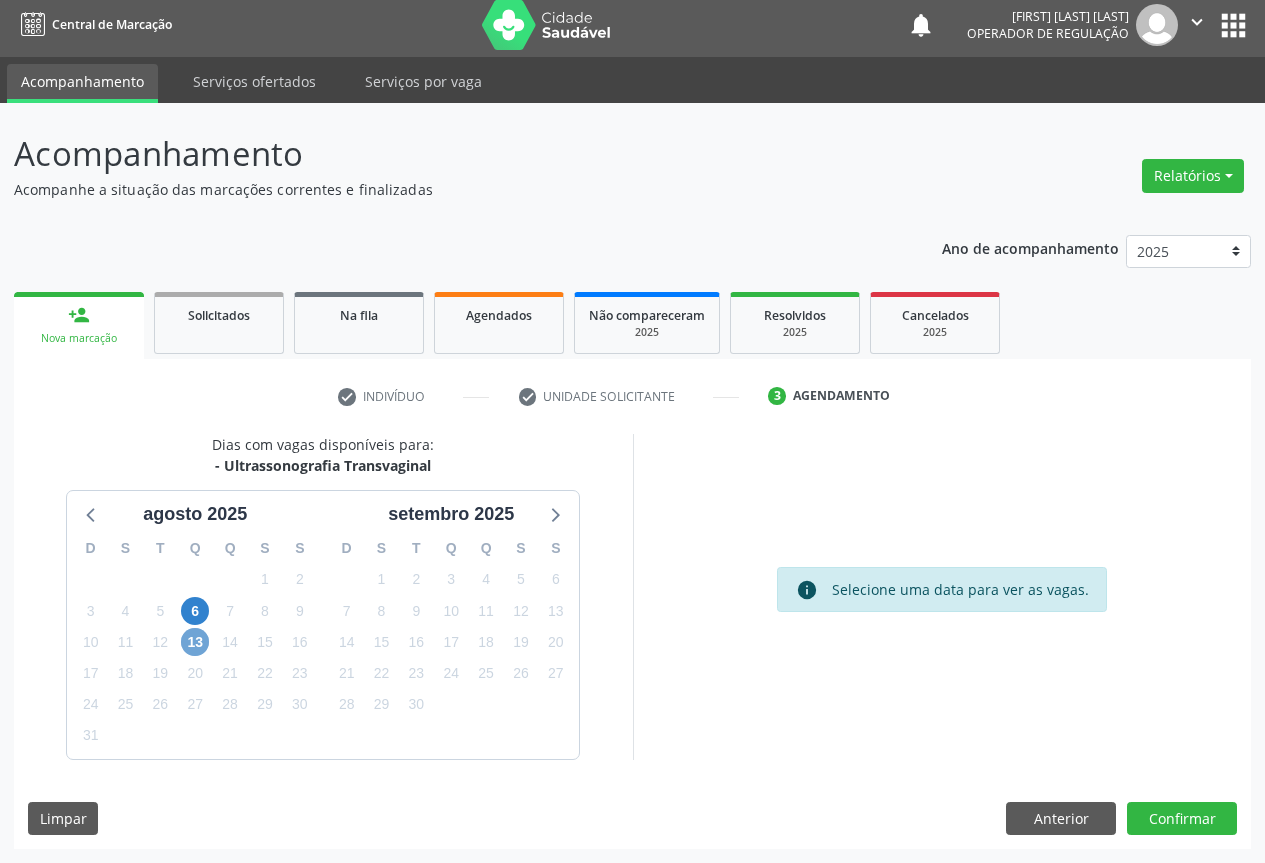 click on "13" at bounding box center [195, 642] 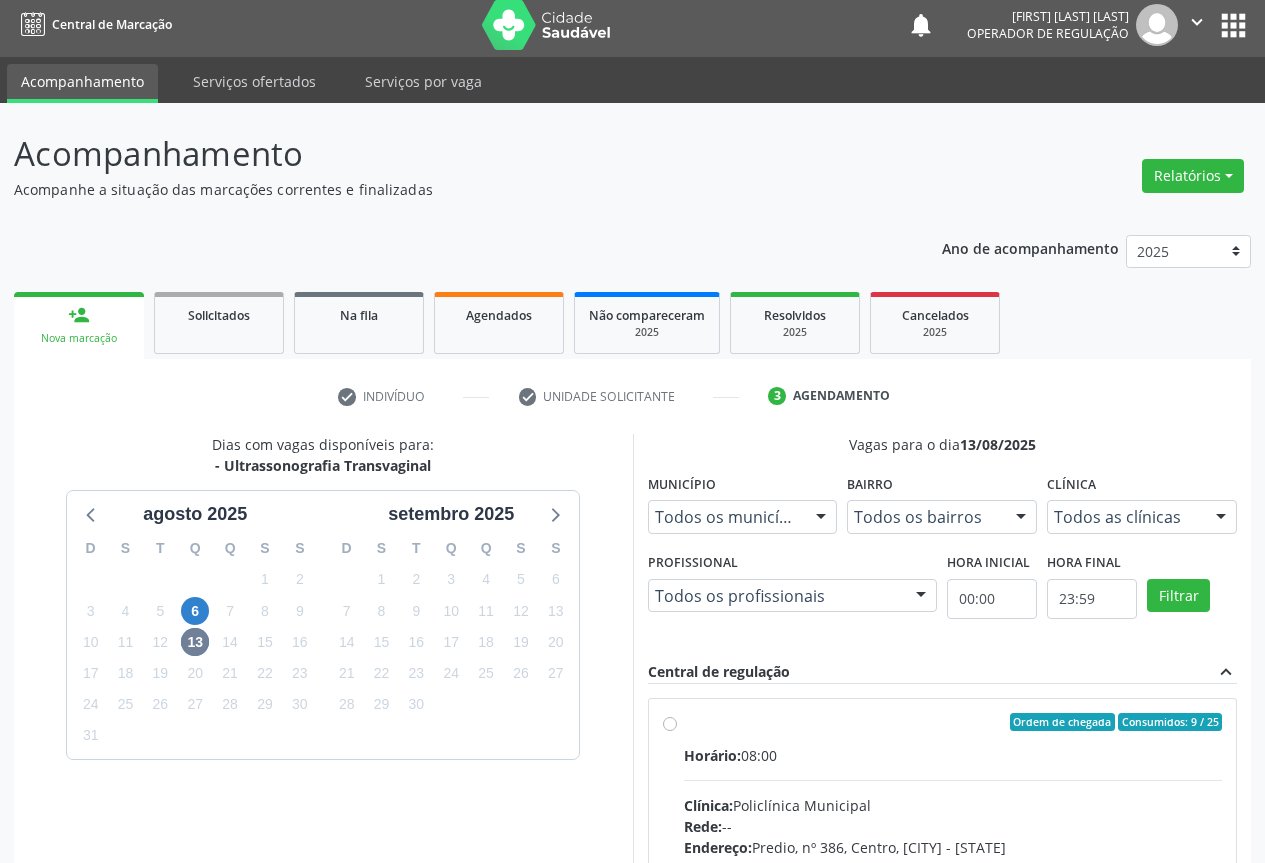 click on "Horário:   08:00" at bounding box center (953, 755) 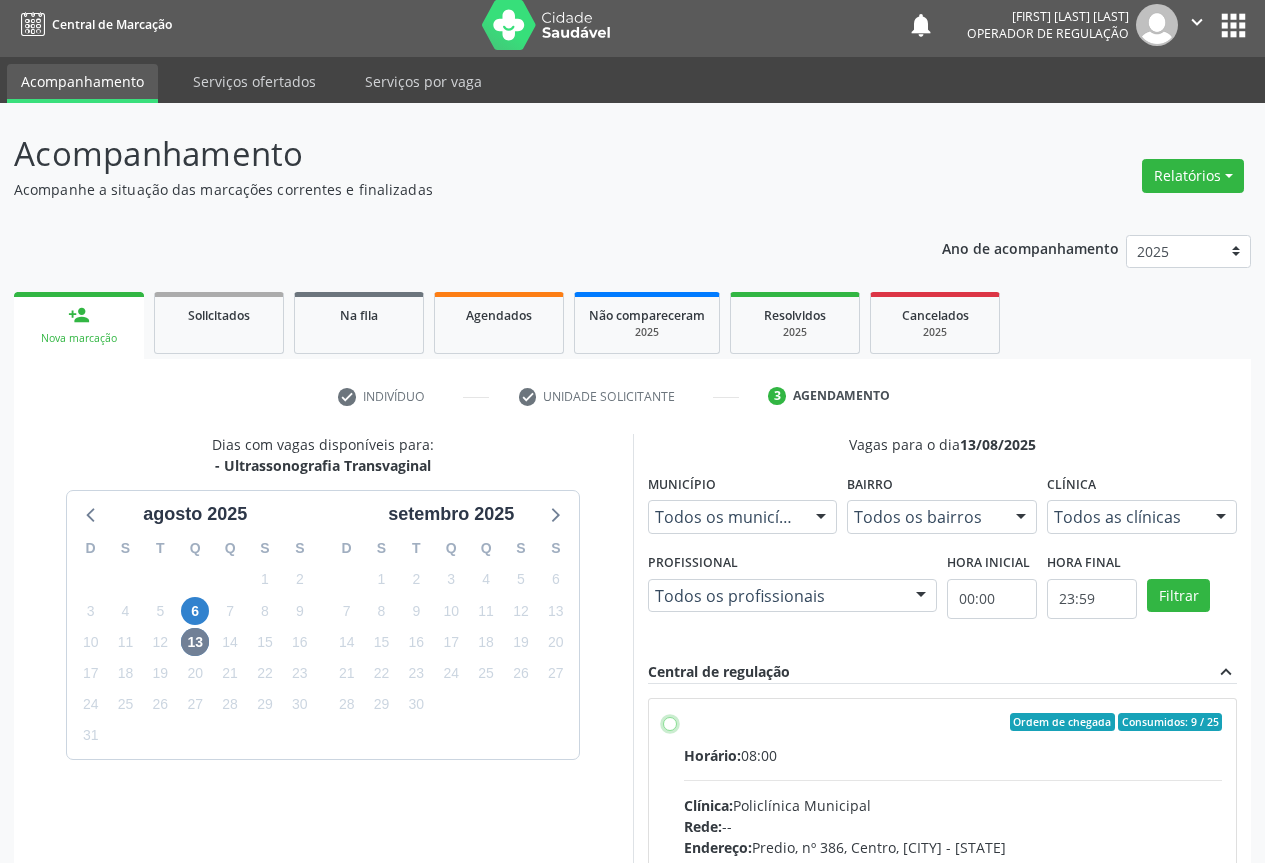click on "Ordem de chegada
Consumidos: 9 / 25
Horário:   08:00
Clínica:  Policlínica Municipal
Rede:
--
Endereço:   Predio, nº 386, Centro, Campo Formoso - BA
Telefone:   (74) 6451312
Profissional:
Orlindo Carvalho dos Santos
Informações adicionais sobre o atendimento
Idade de atendimento:
de 0 a 120 anos
Gênero(s) atendido(s):
Masculino e Feminino
Informações adicionais:
--" at bounding box center (670, 722) 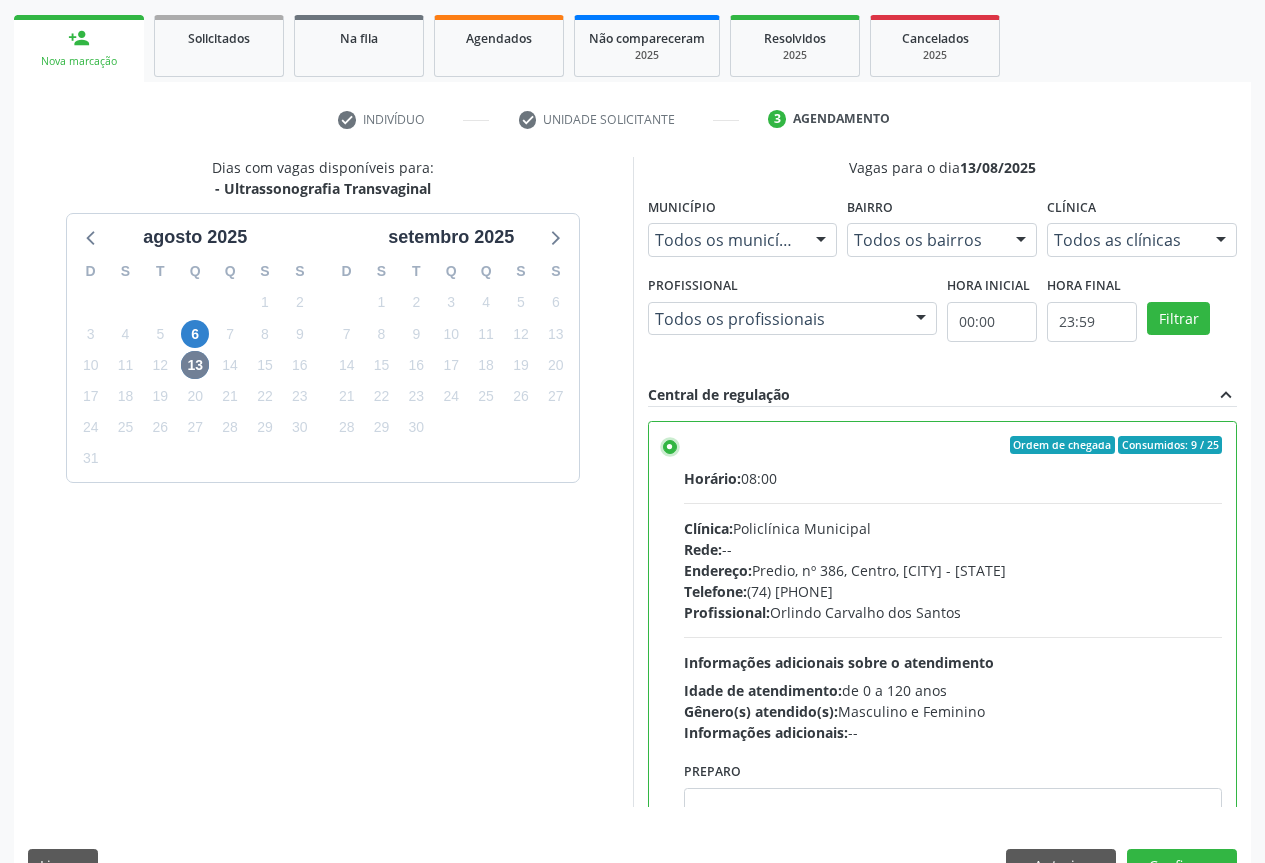 scroll, scrollTop: 332, scrollLeft: 0, axis: vertical 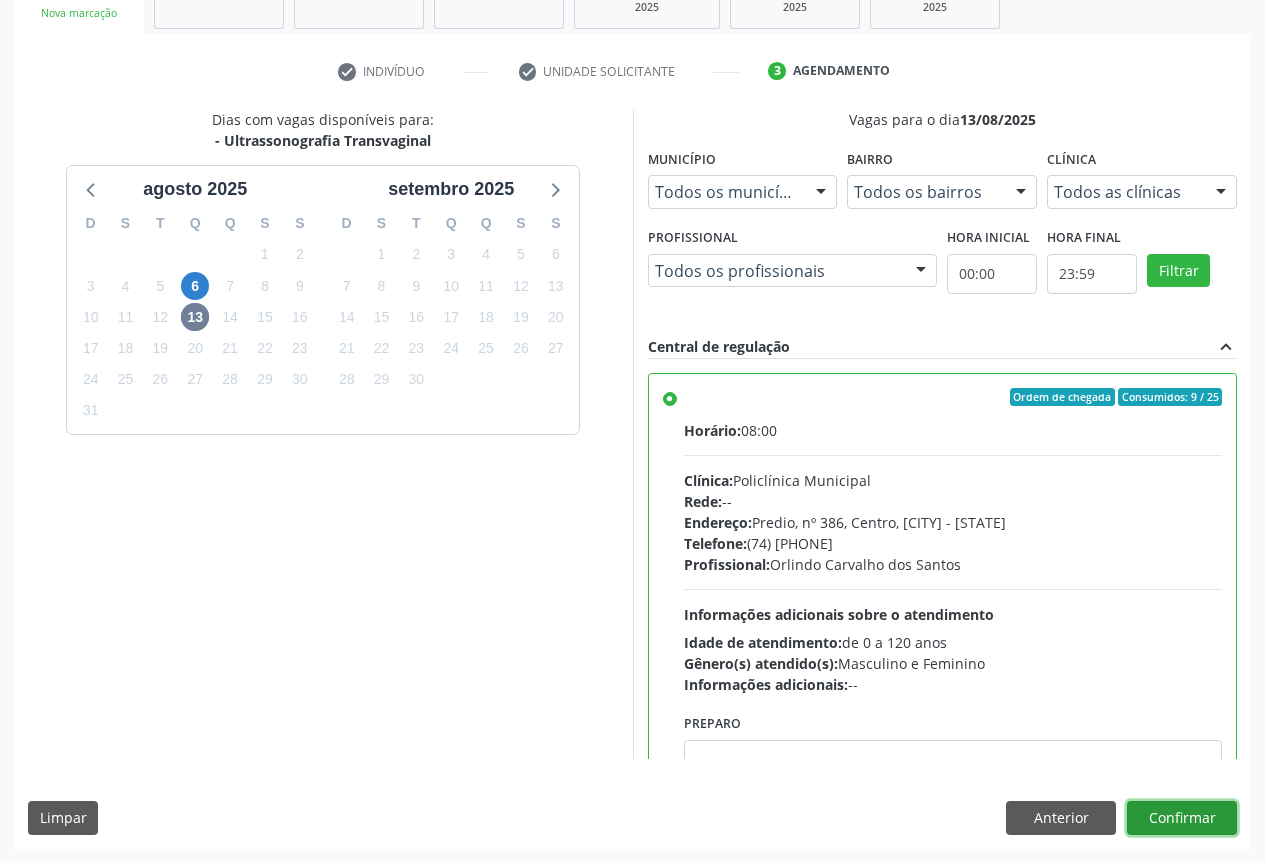 click on "Confirmar" at bounding box center [1182, 818] 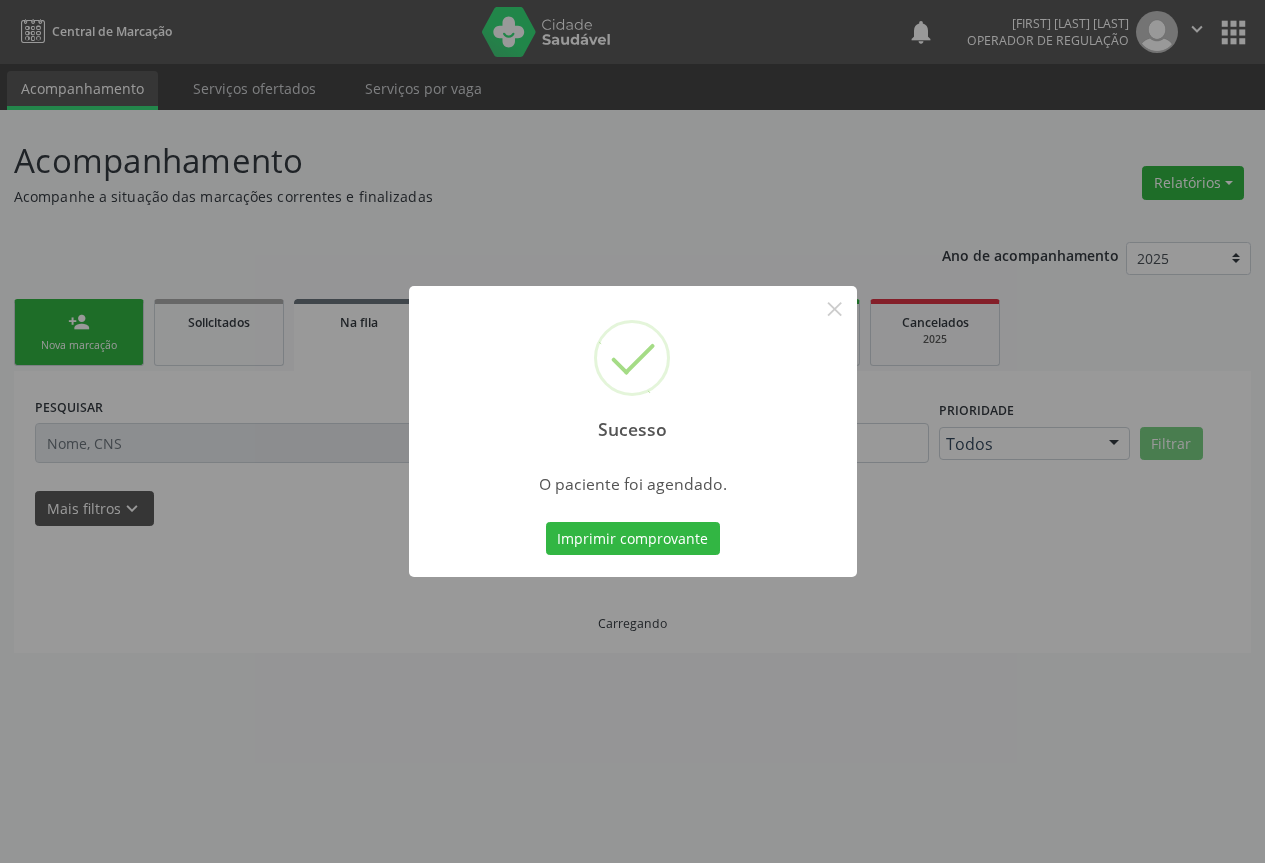scroll, scrollTop: 0, scrollLeft: 0, axis: both 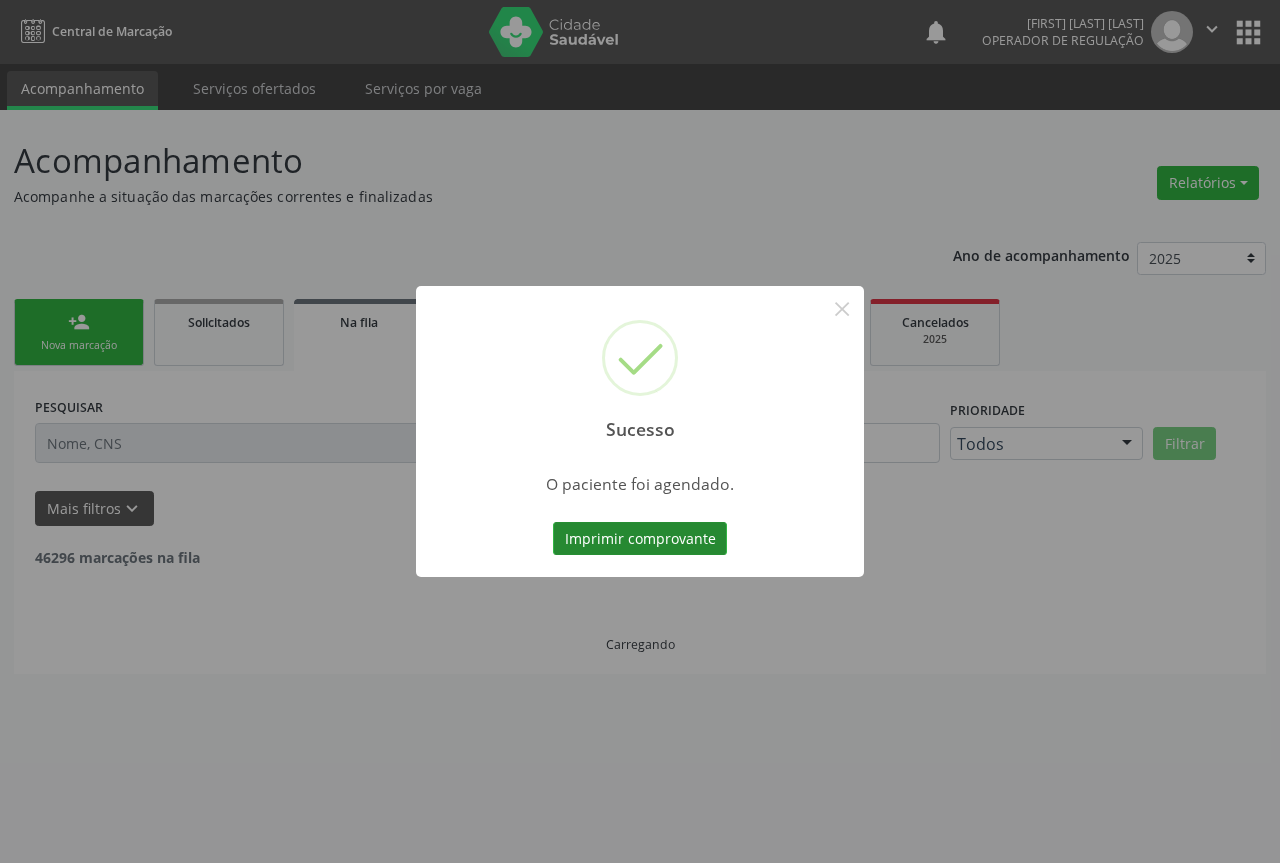 click on "Imprimir comprovante" at bounding box center [640, 539] 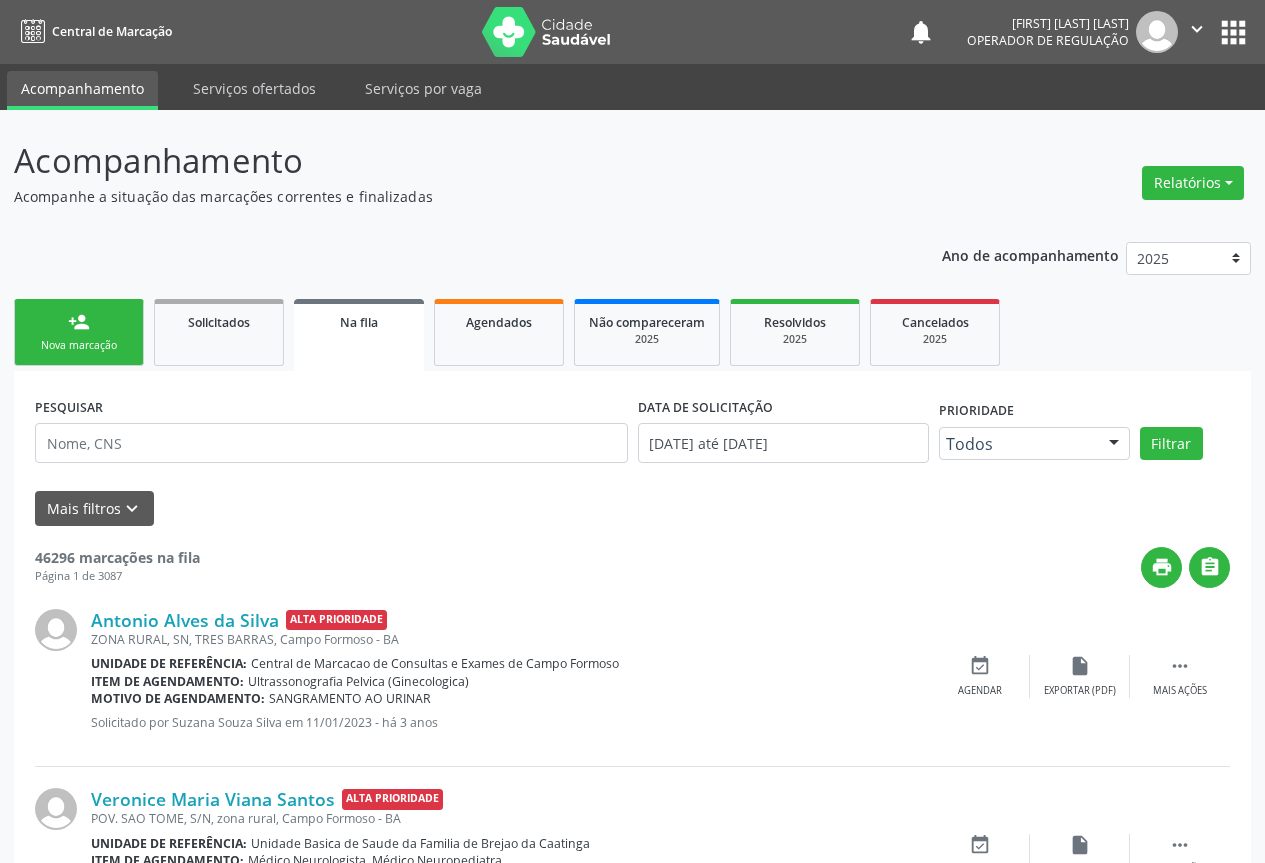 click on "person_add" at bounding box center (79, 322) 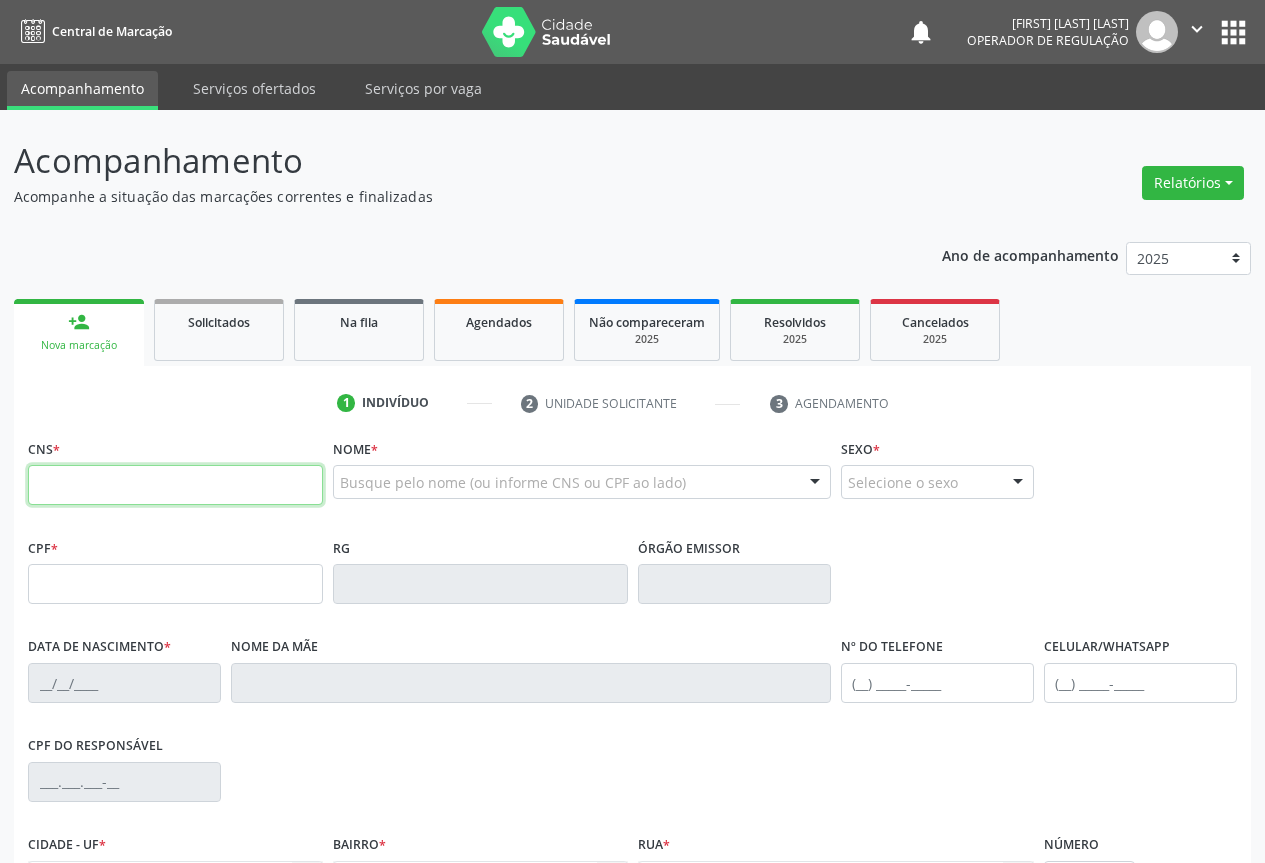 click at bounding box center [175, 485] 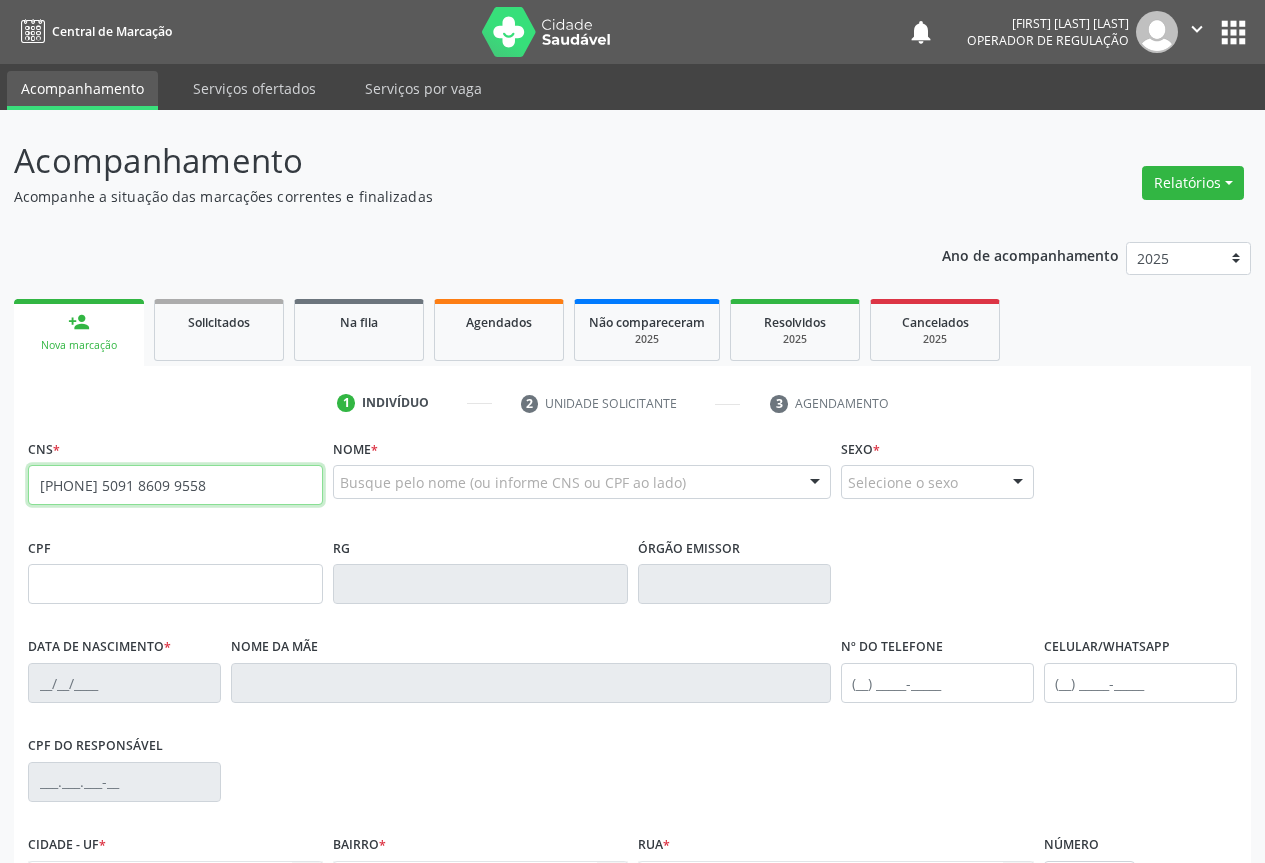 type on "700 5091 8609 9558" 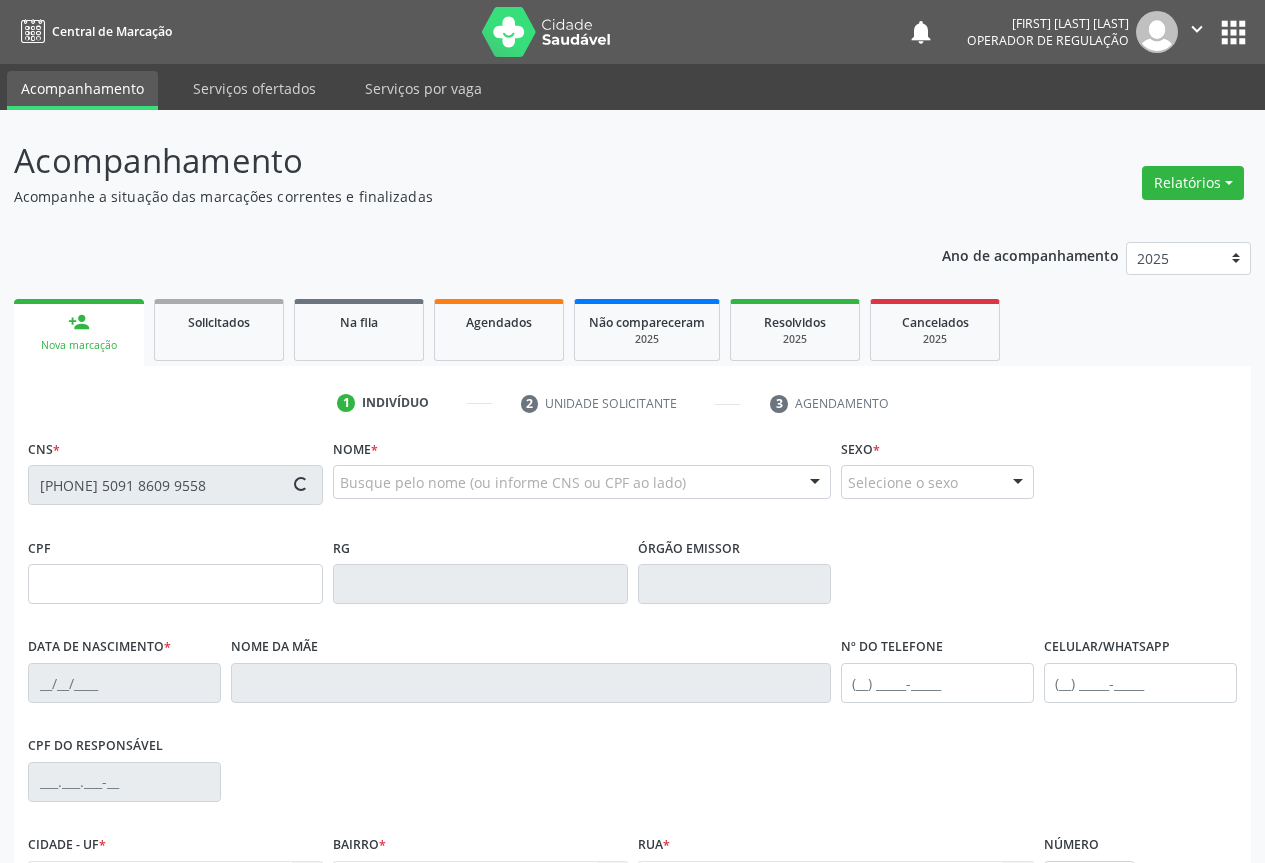 type on "1258820099" 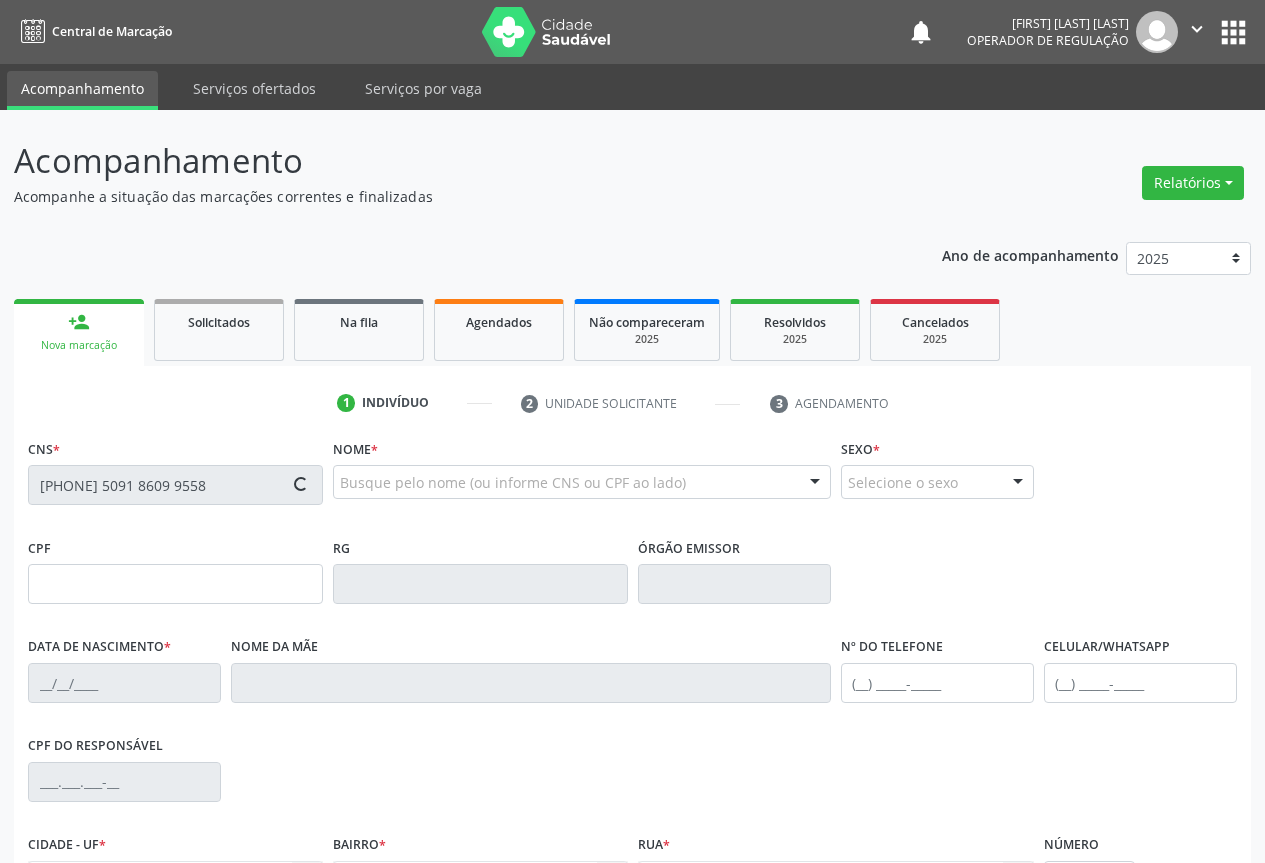 type on "07/10/1981" 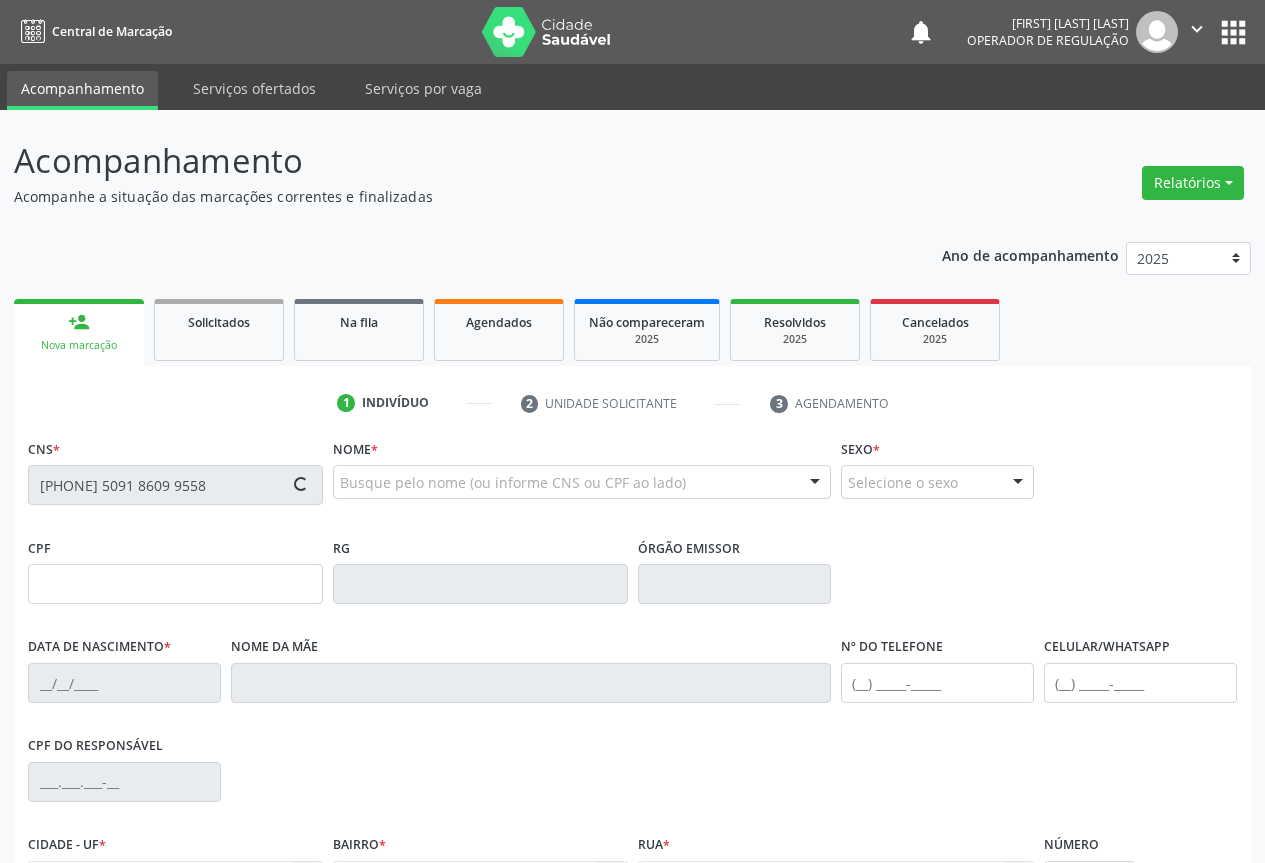 type on "(74) 98862-5777" 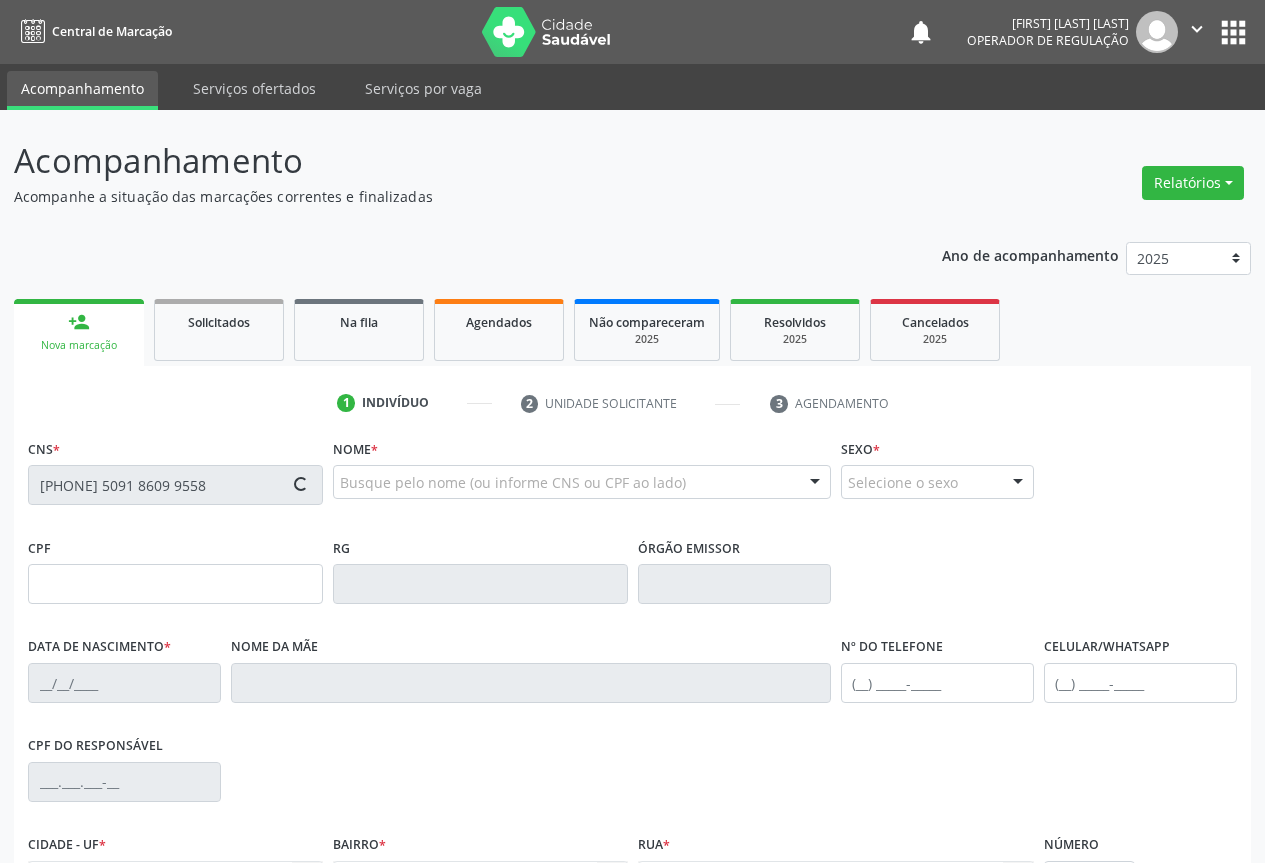 type on "029.137.925-70" 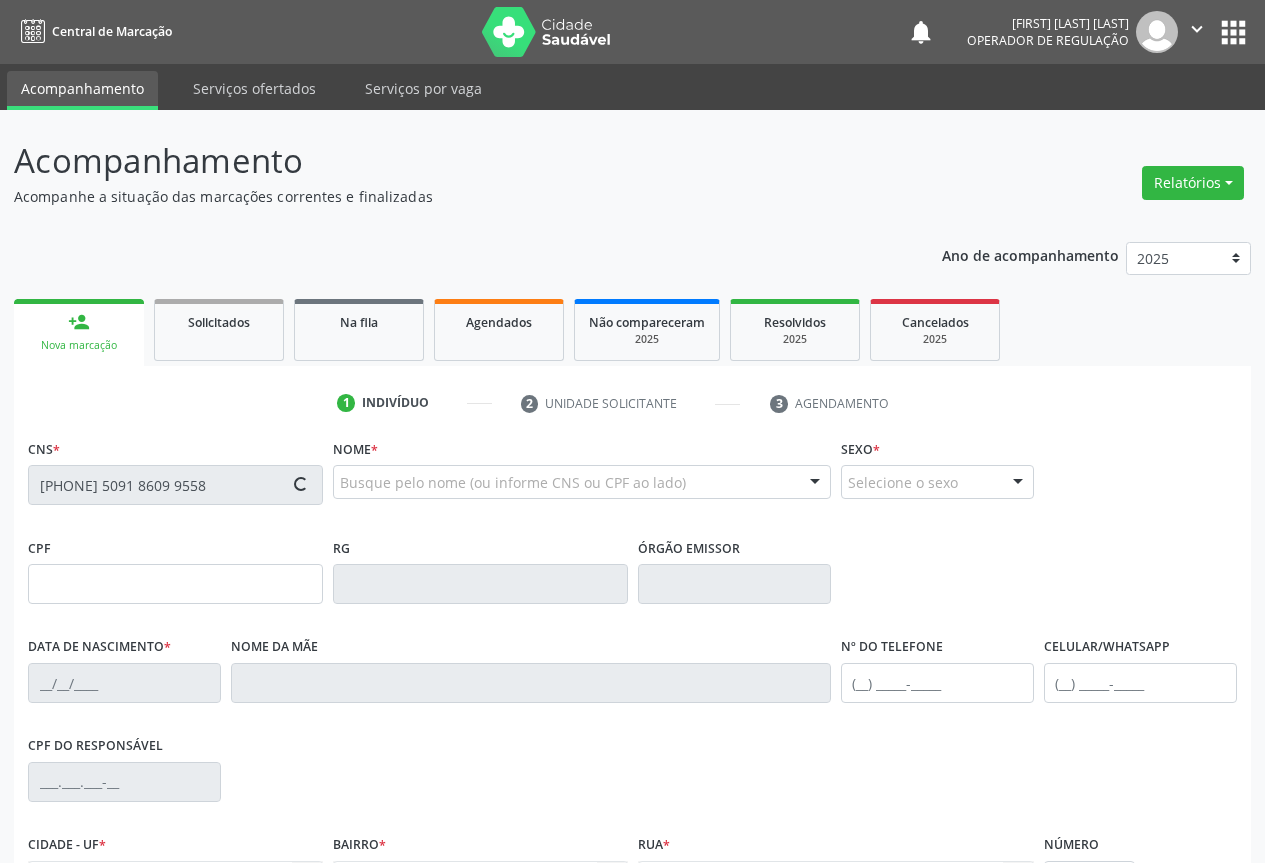 type on "188" 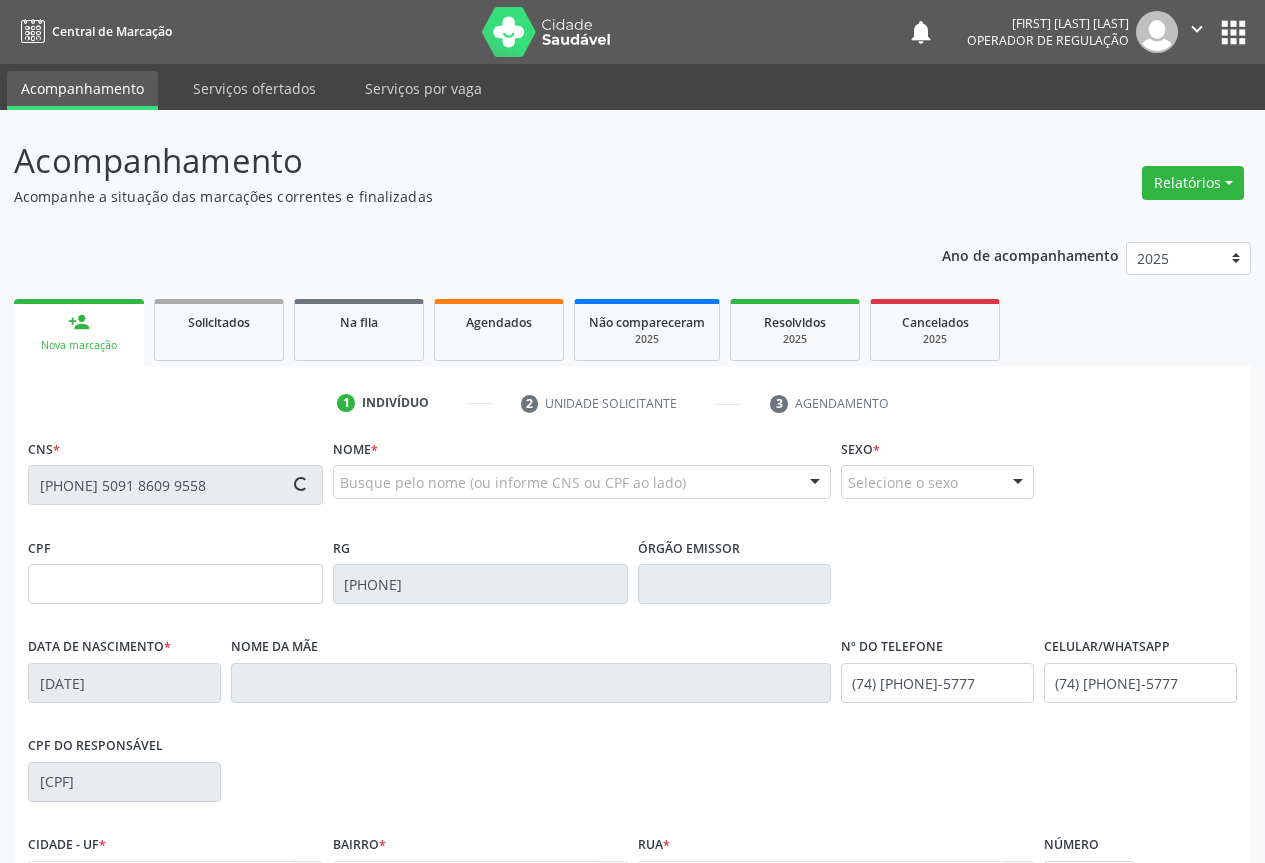 scroll, scrollTop: 200, scrollLeft: 0, axis: vertical 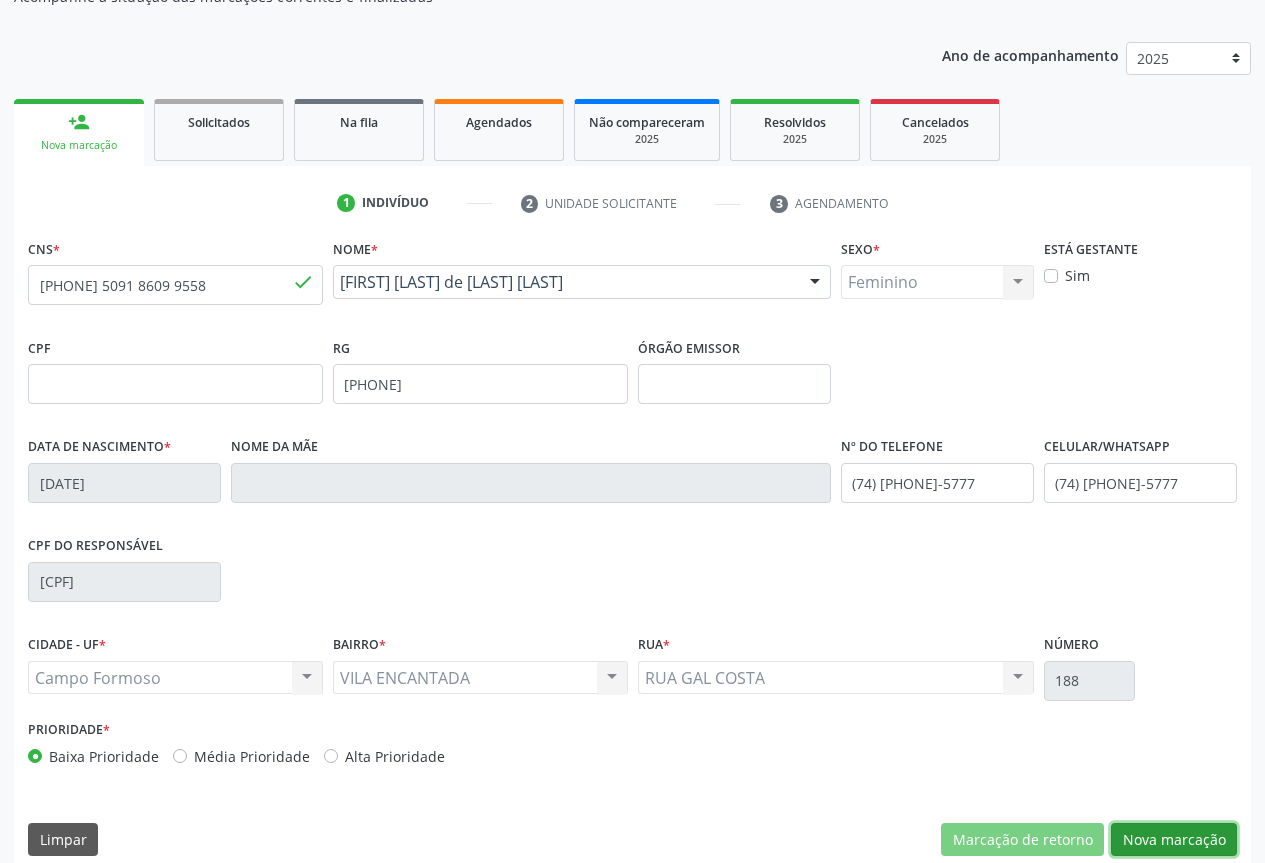 click on "Nova marcação" at bounding box center (1174, 840) 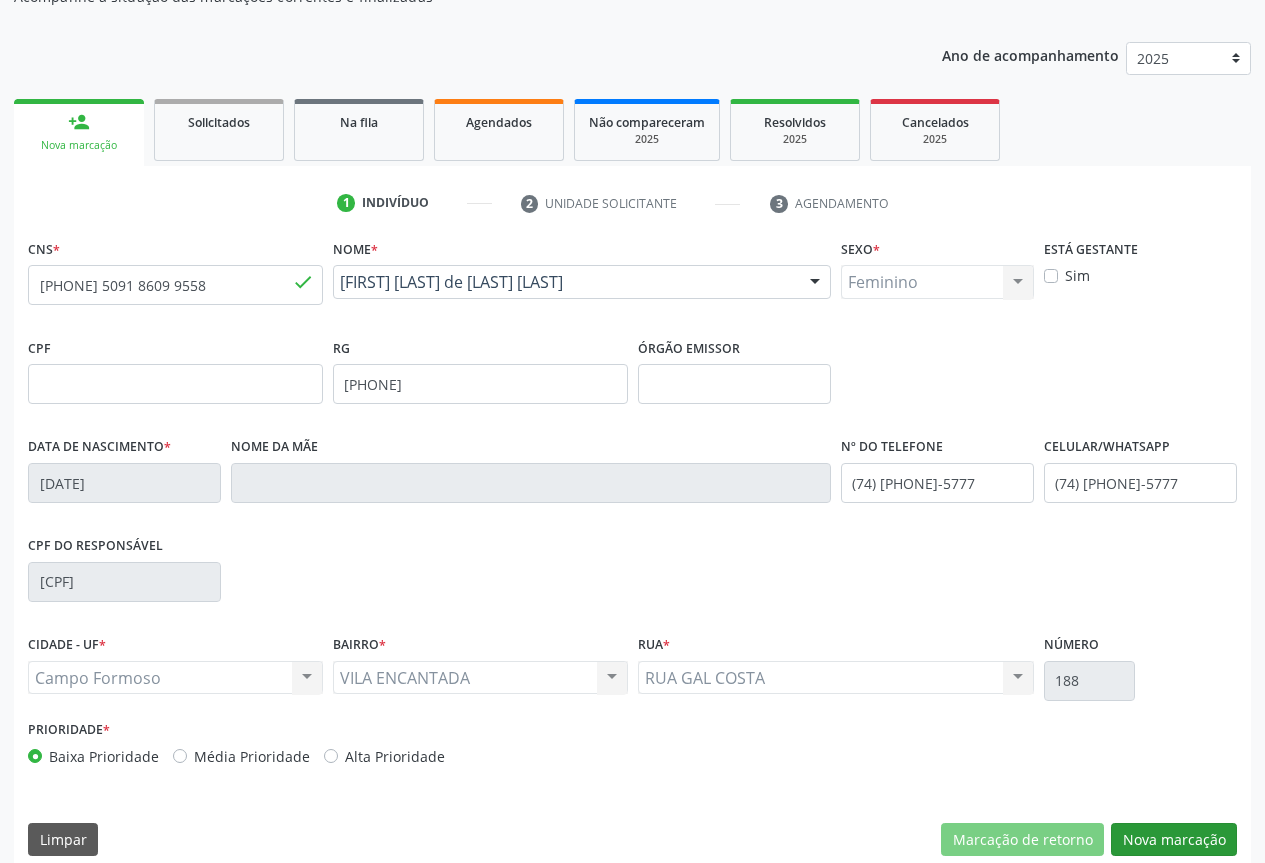 scroll, scrollTop: 43, scrollLeft: 0, axis: vertical 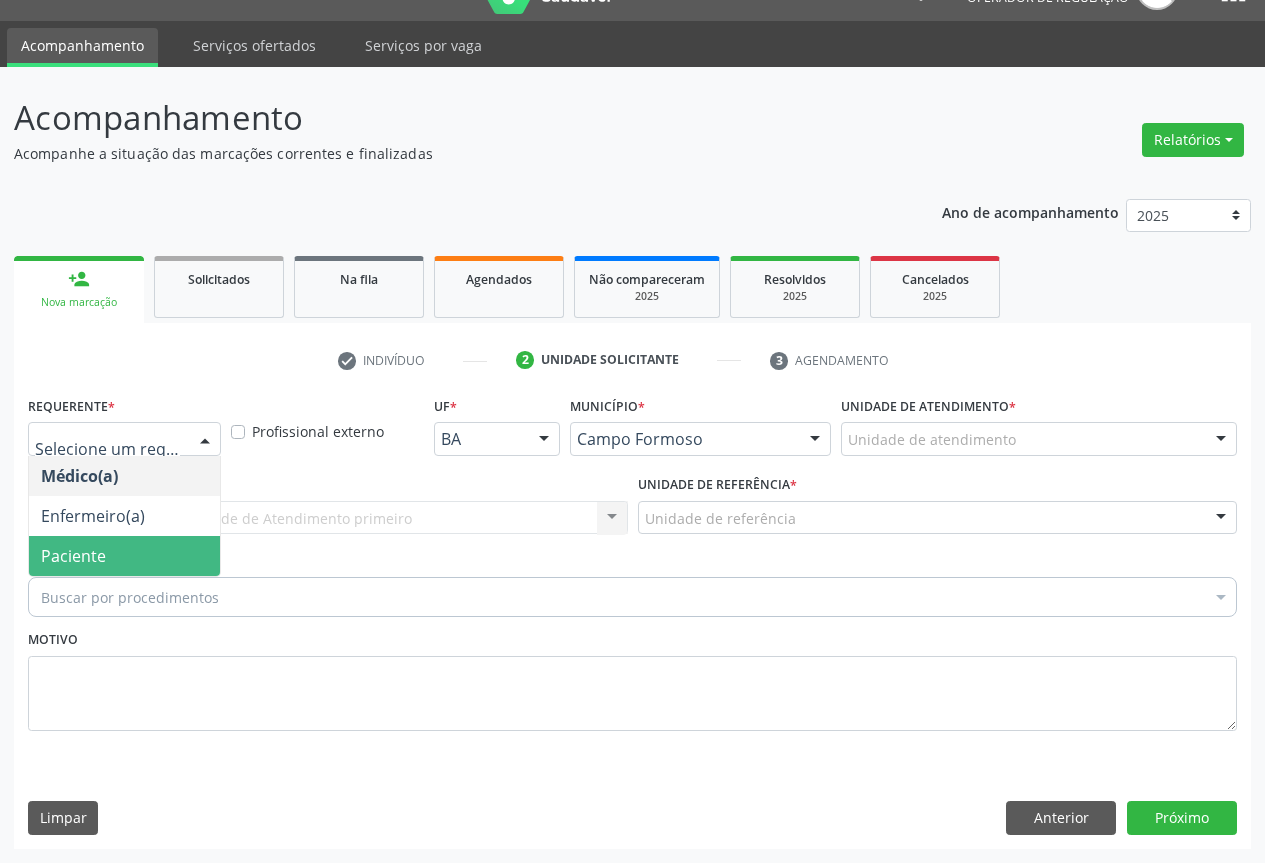 click on "Paciente" at bounding box center (73, 556) 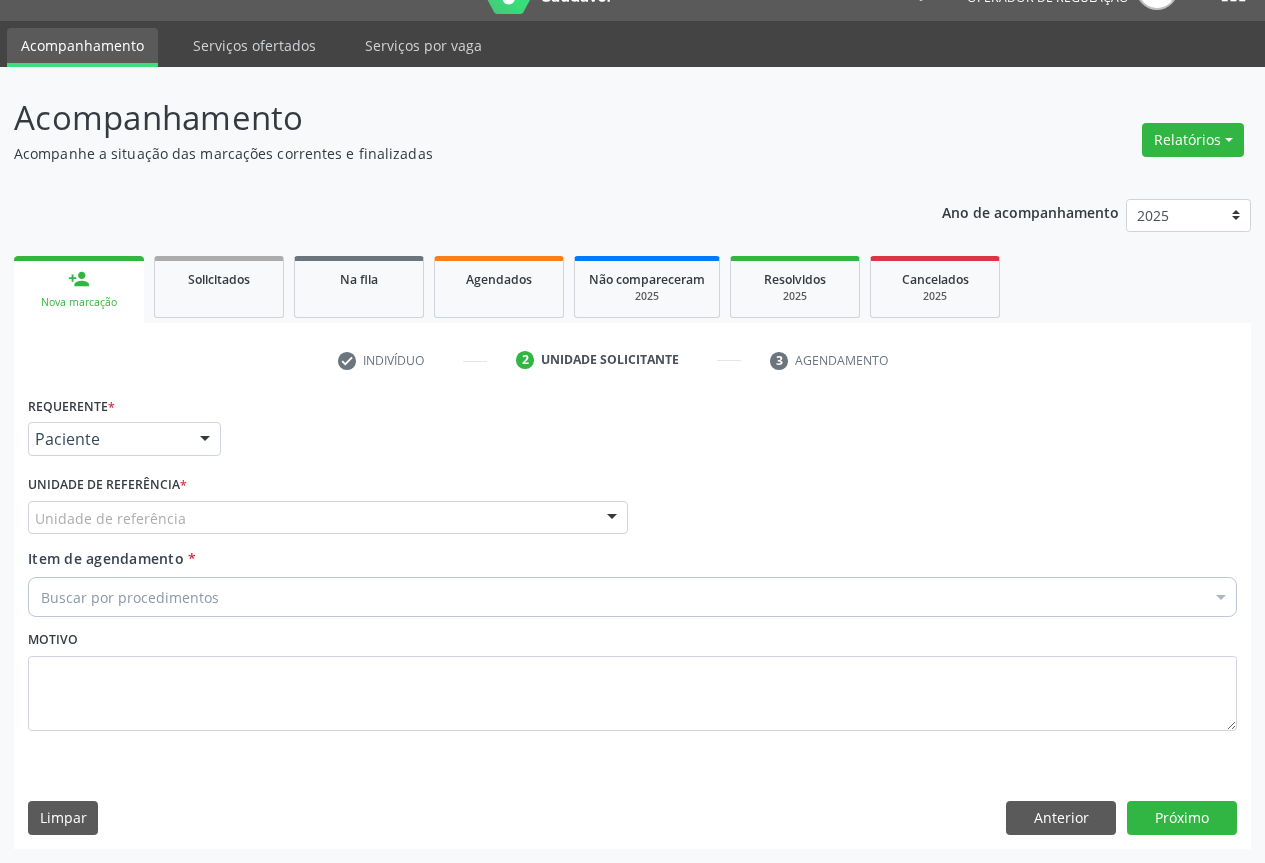 drag, startPoint x: 147, startPoint y: 520, endPoint x: 147, endPoint y: 549, distance: 29 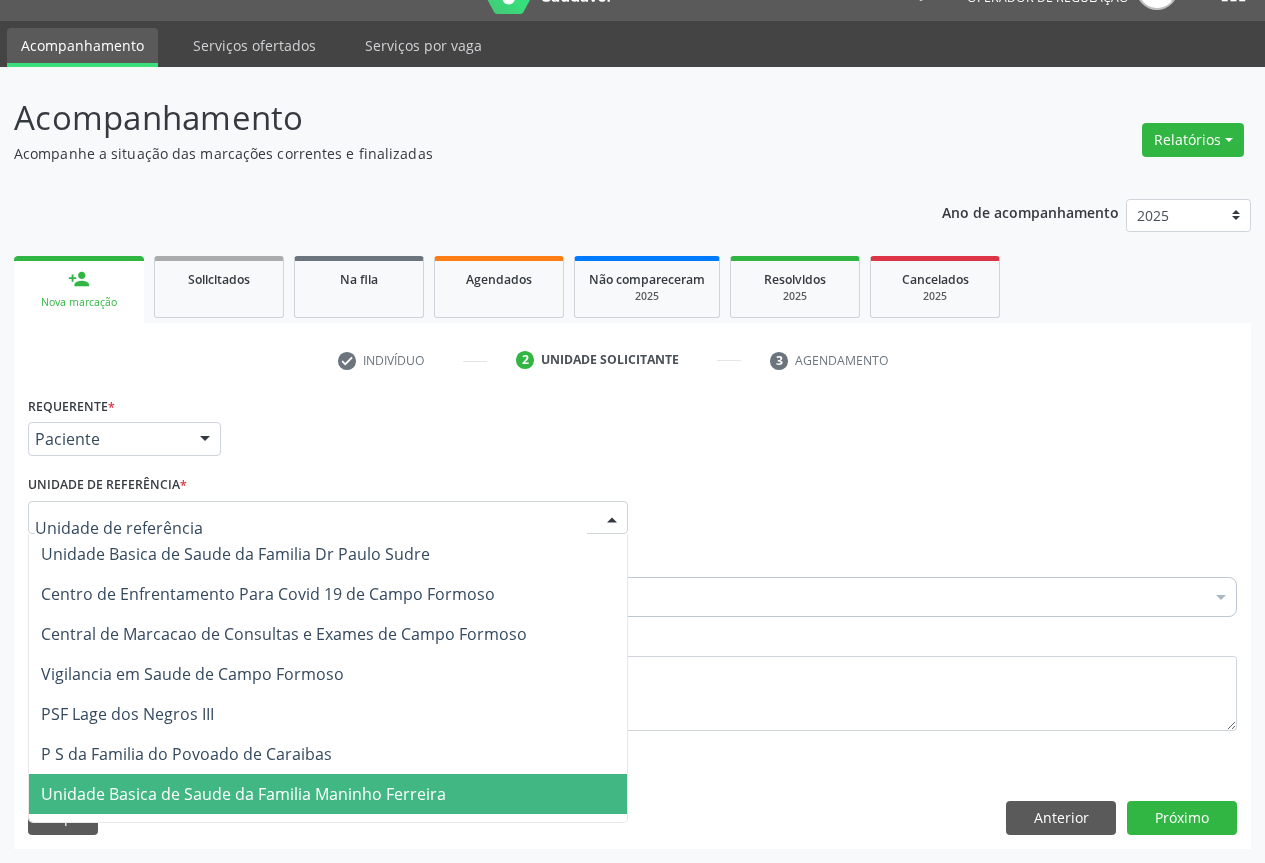 click on "Unidade Basica de Saude da Familia Maninho Ferreira" at bounding box center (243, 794) 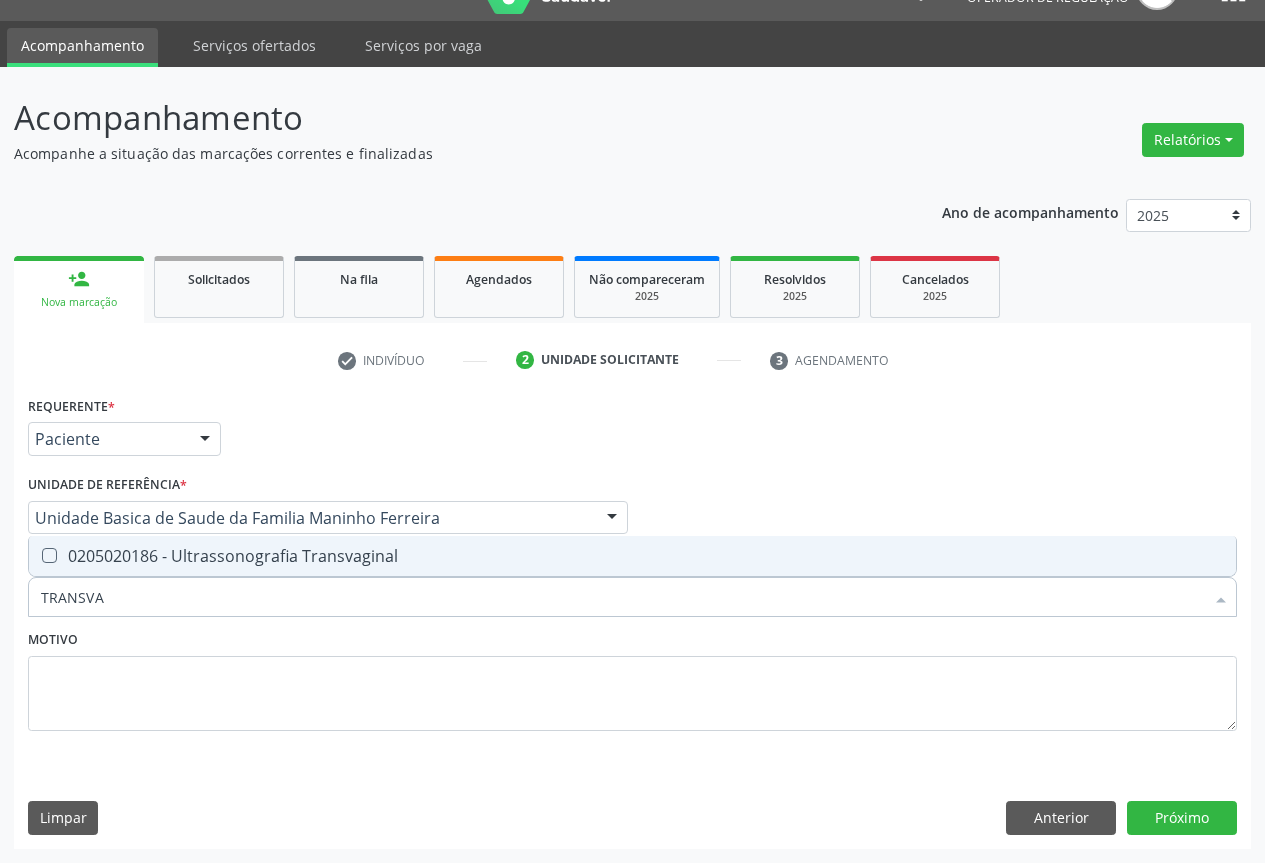 type on "TRANSVAG" 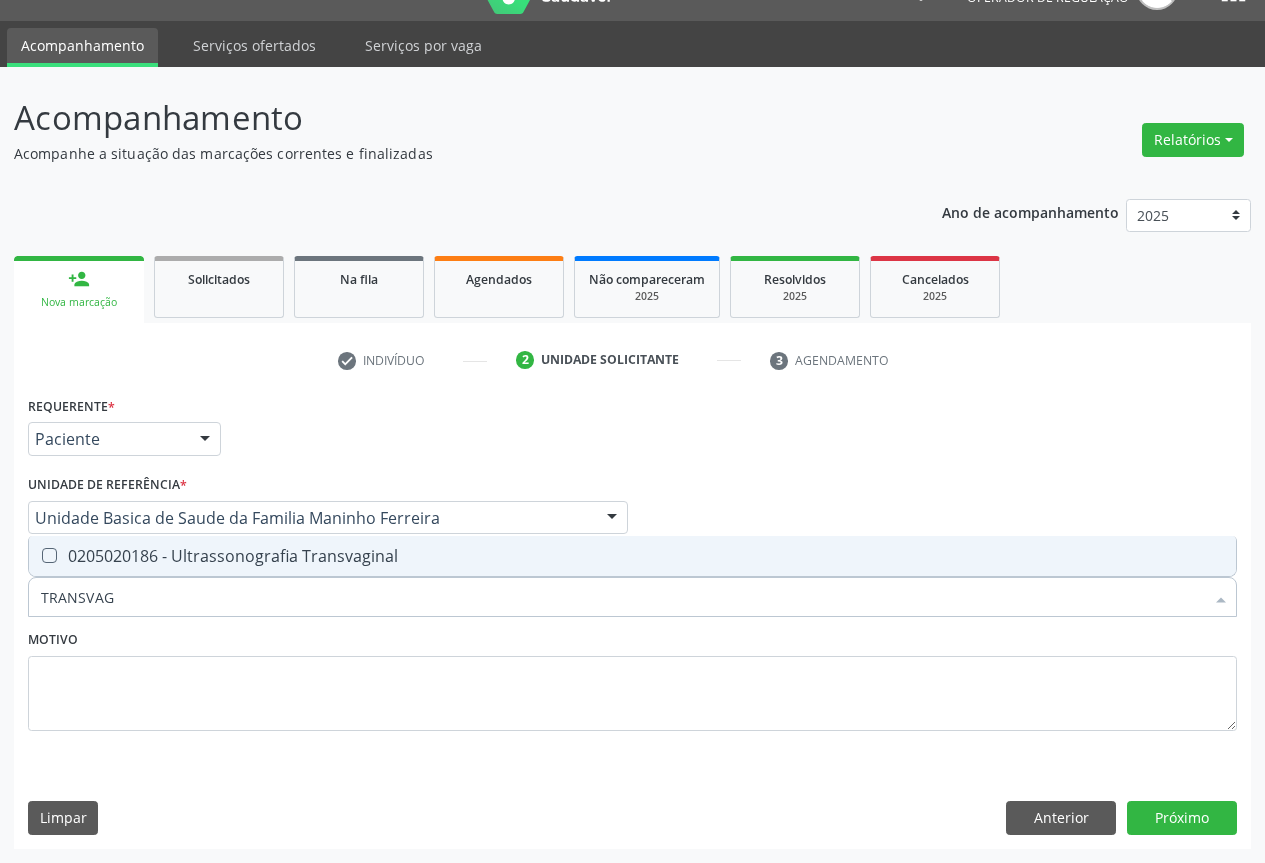 click on "0205020186 - Ultrassonografia Transvaginal" at bounding box center [632, 556] 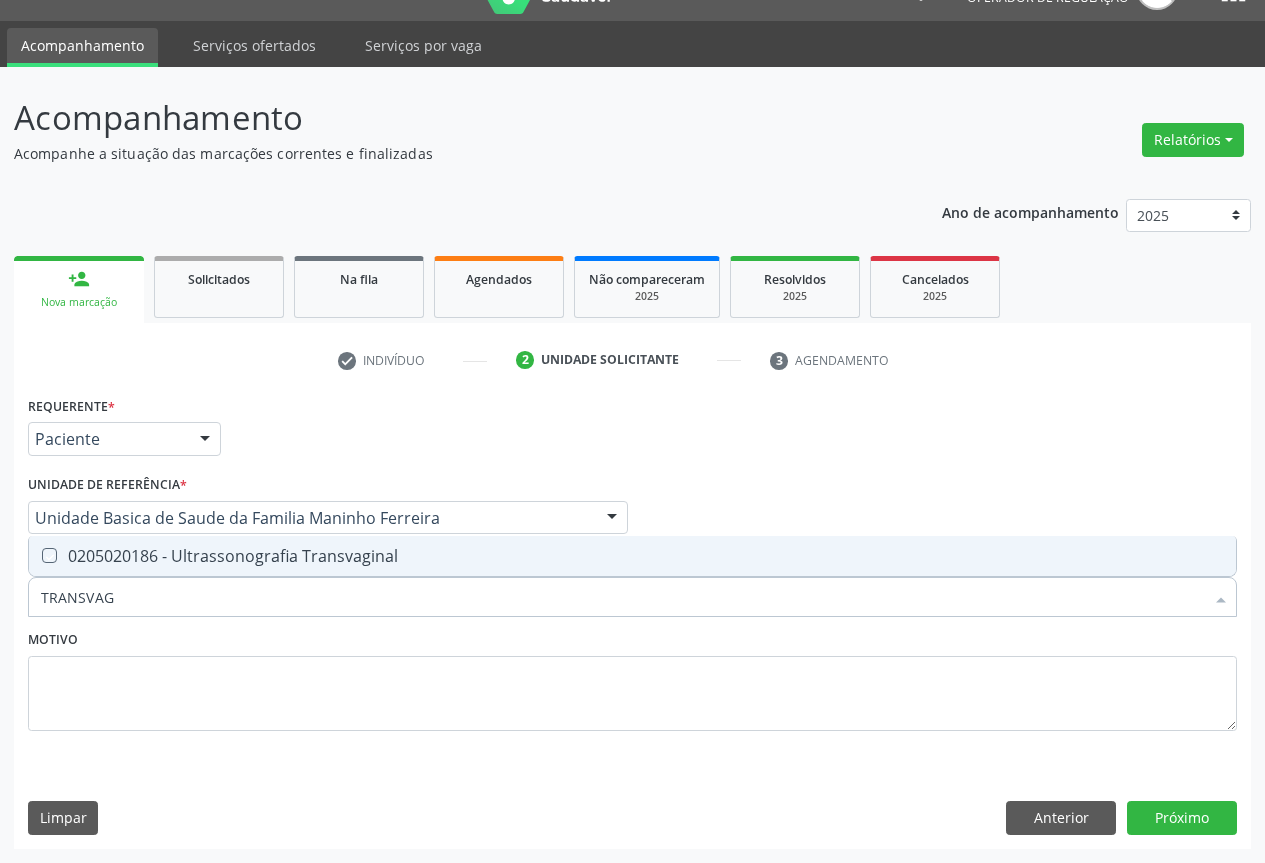 checkbox on "true" 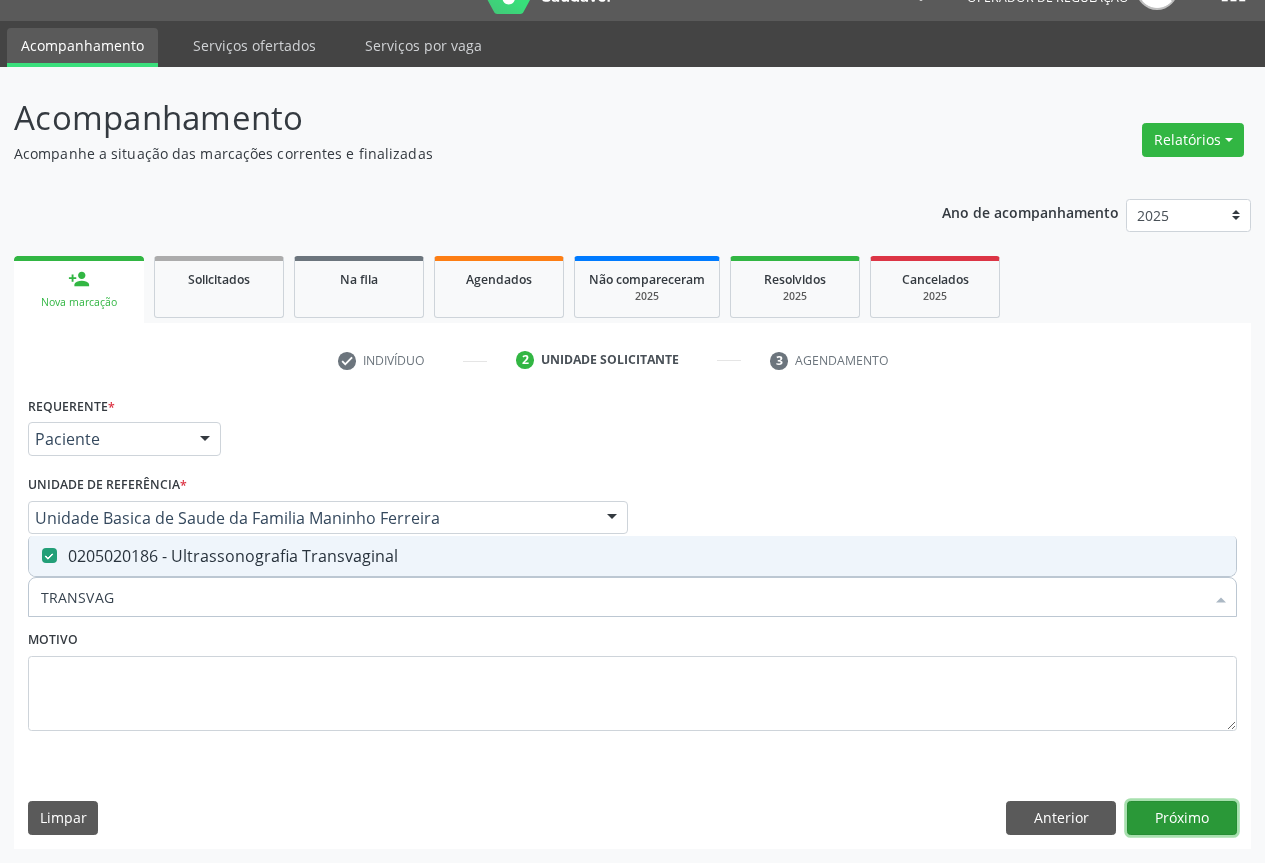 click on "Próximo" at bounding box center [1182, 818] 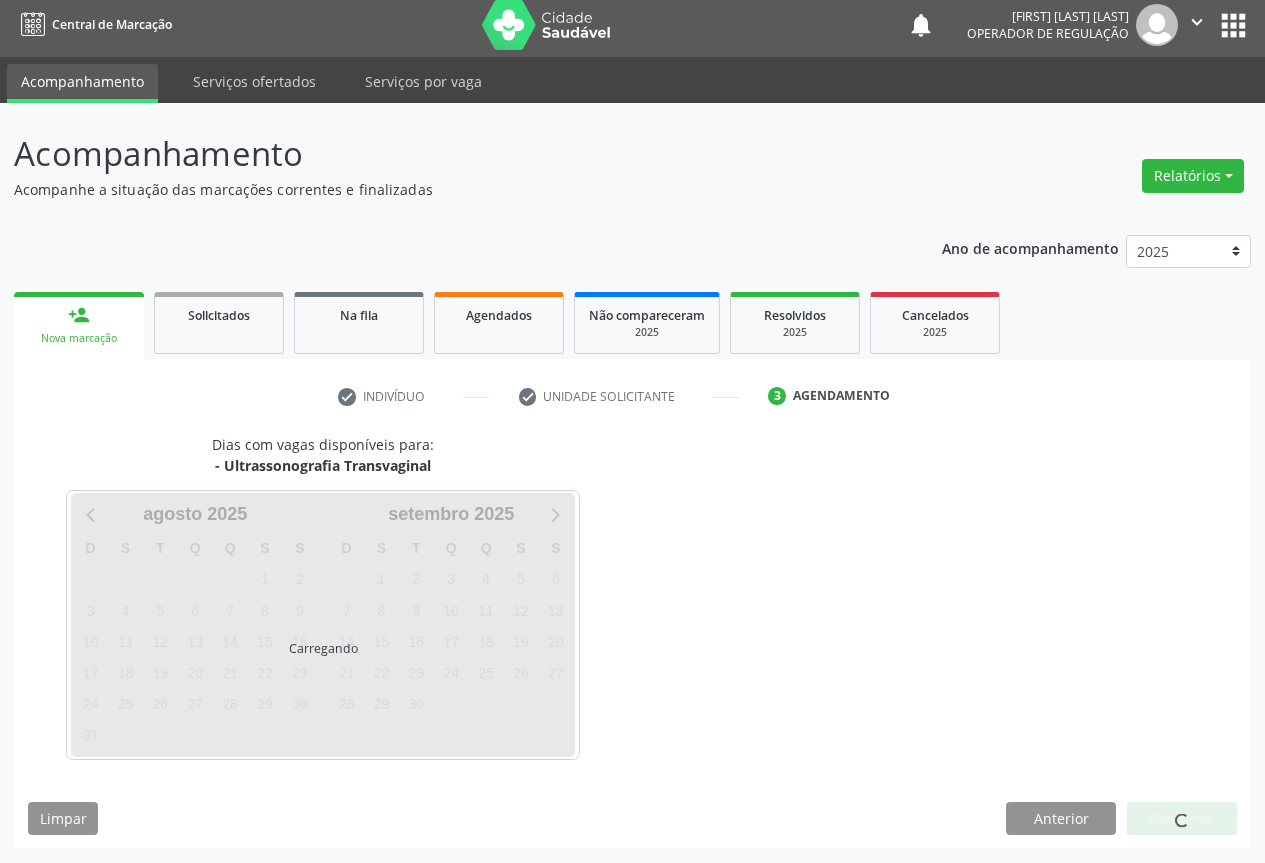 scroll, scrollTop: 7, scrollLeft: 0, axis: vertical 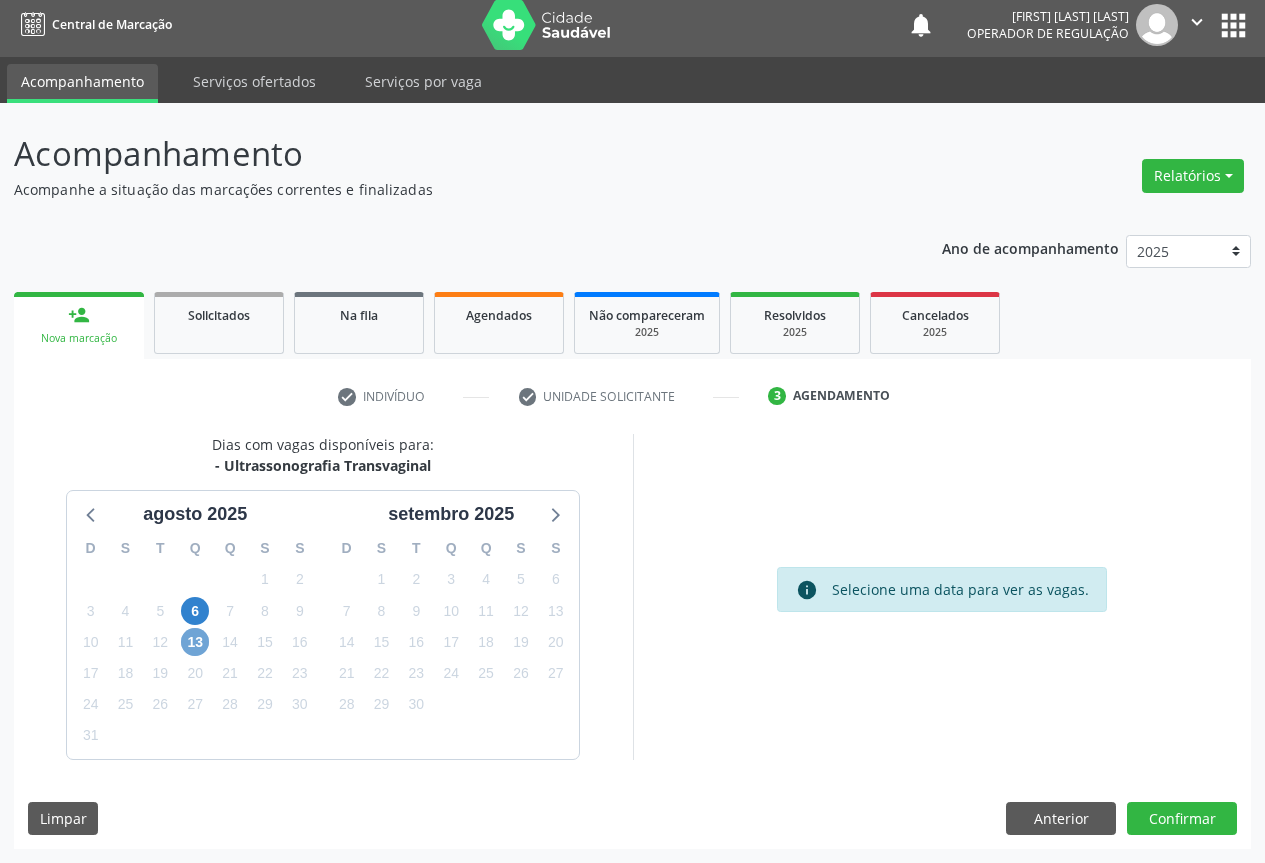 click on "13" at bounding box center [195, 642] 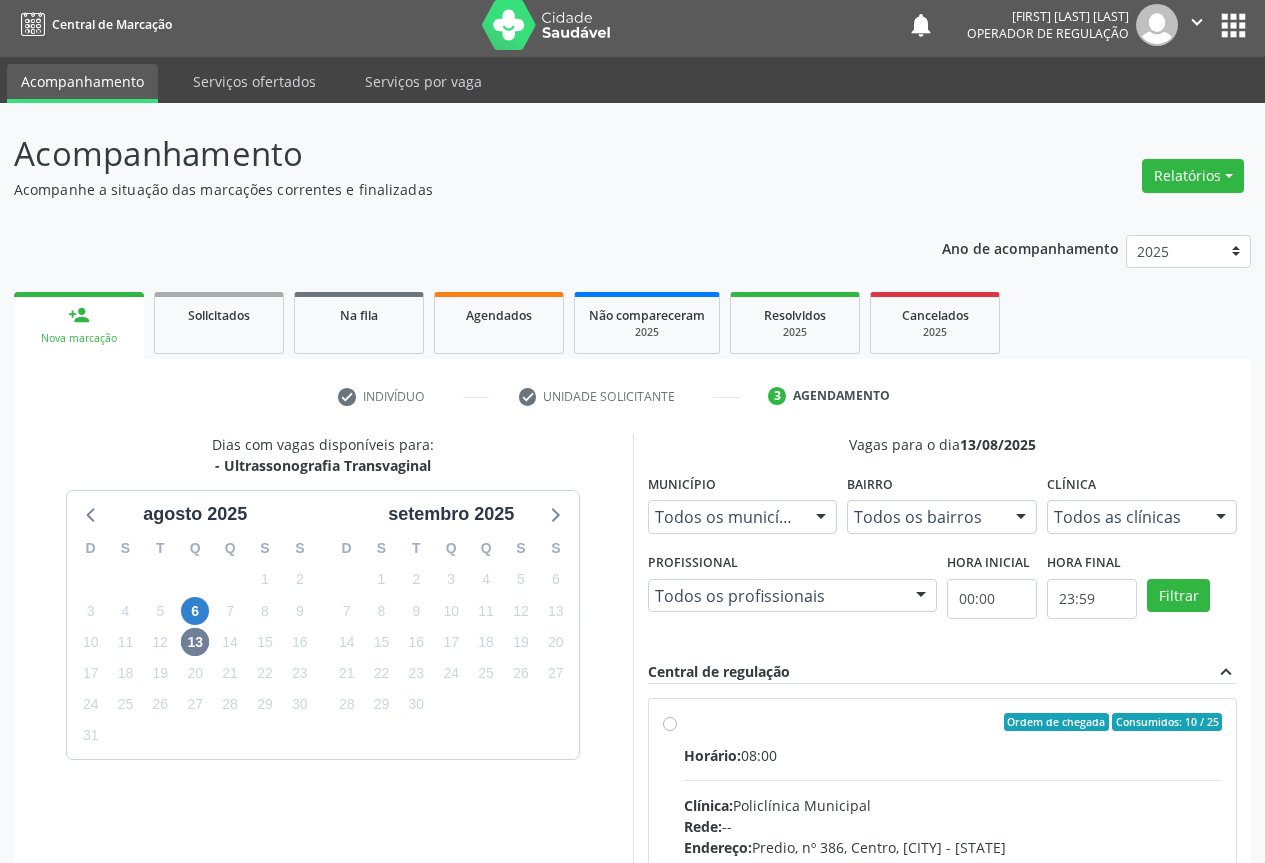 click on "Horário:   08:00
Clínica:  Policlínica Municipal
Rede:
--
Endereço:   Predio, nº 386, Centro, Campo Formoso - BA
Telefone:   (74) 6451312
Profissional:
Orlindo Carvalho dos Santos
Informações adicionais sobre o atendimento
Idade de atendimento:
de 0 a 120 anos
Gênero(s) atendido(s):
Masculino e Feminino
Informações adicionais:
--" at bounding box center [953, 882] 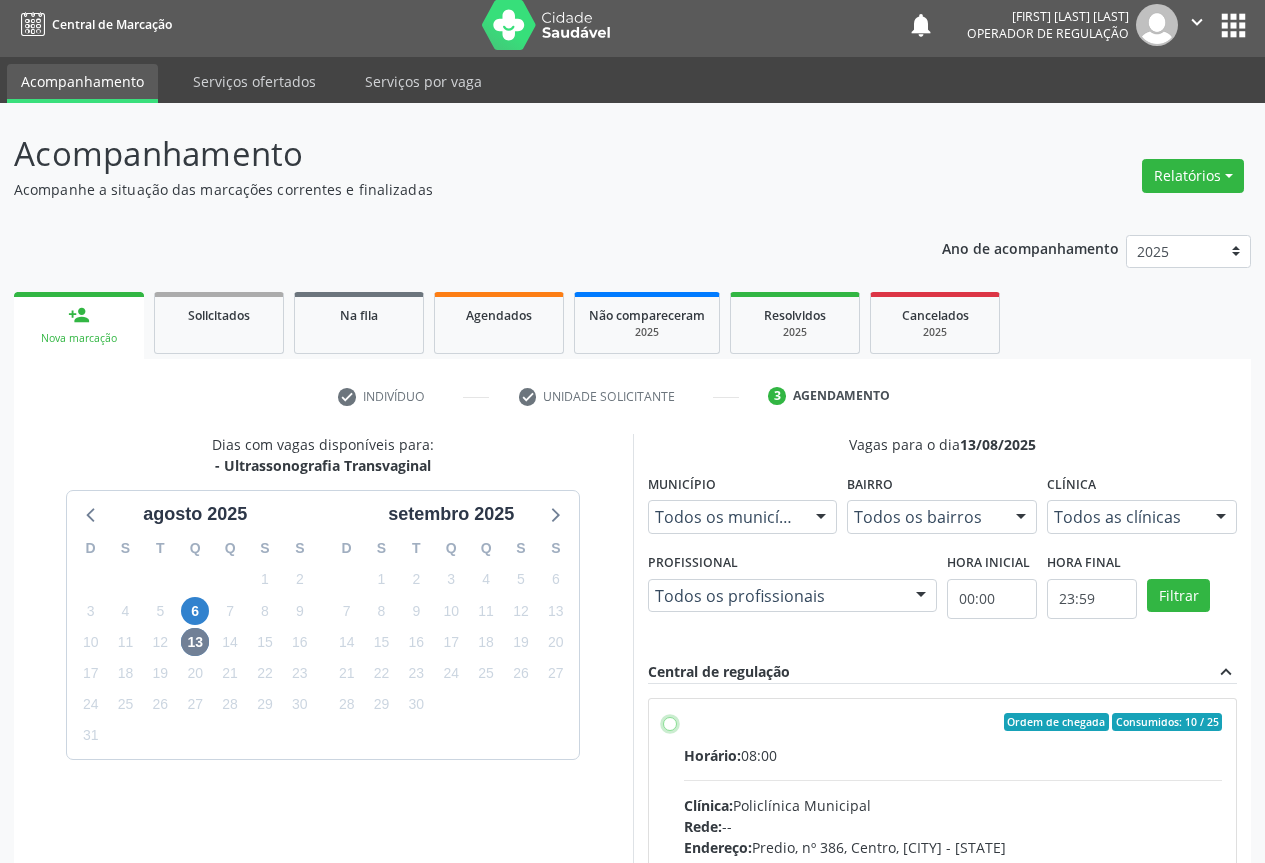 radio on "true" 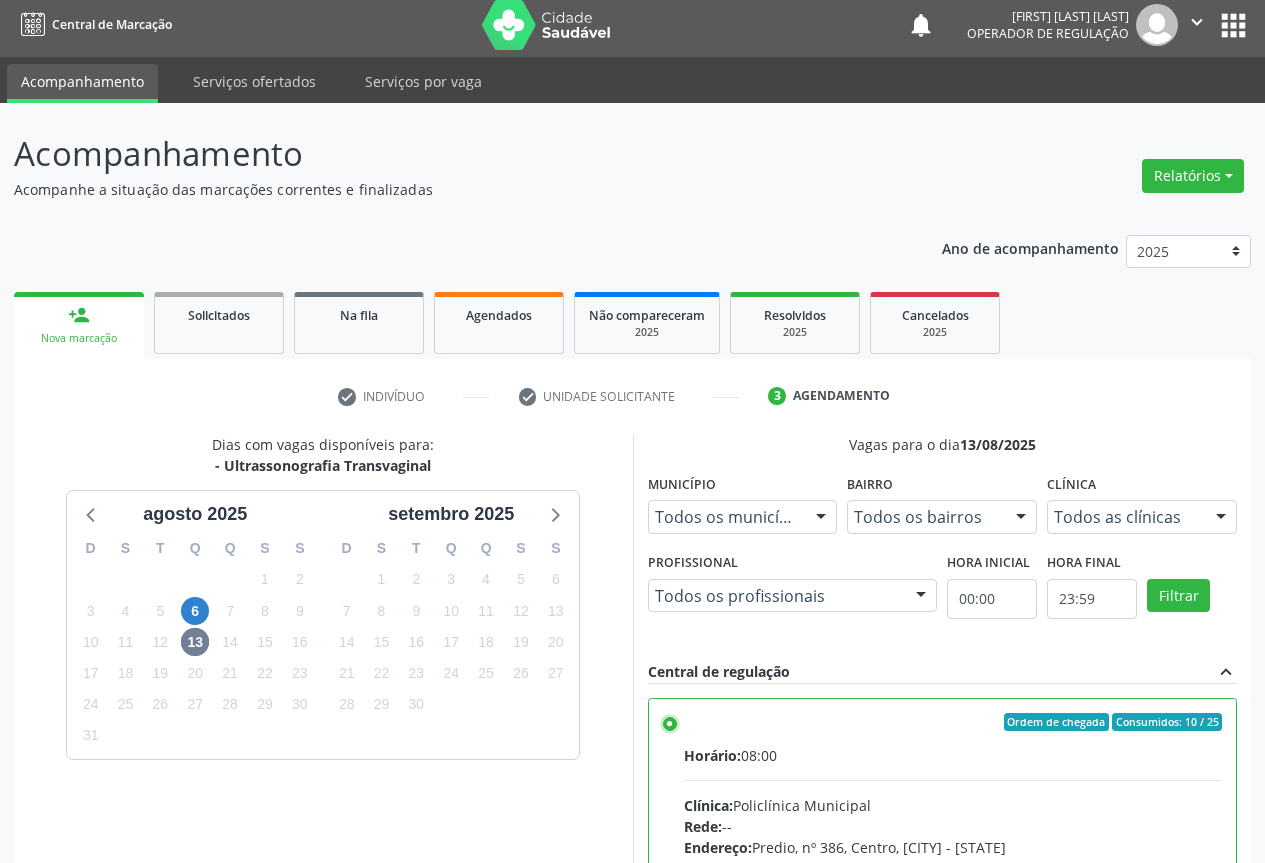 scroll, scrollTop: 332, scrollLeft: 0, axis: vertical 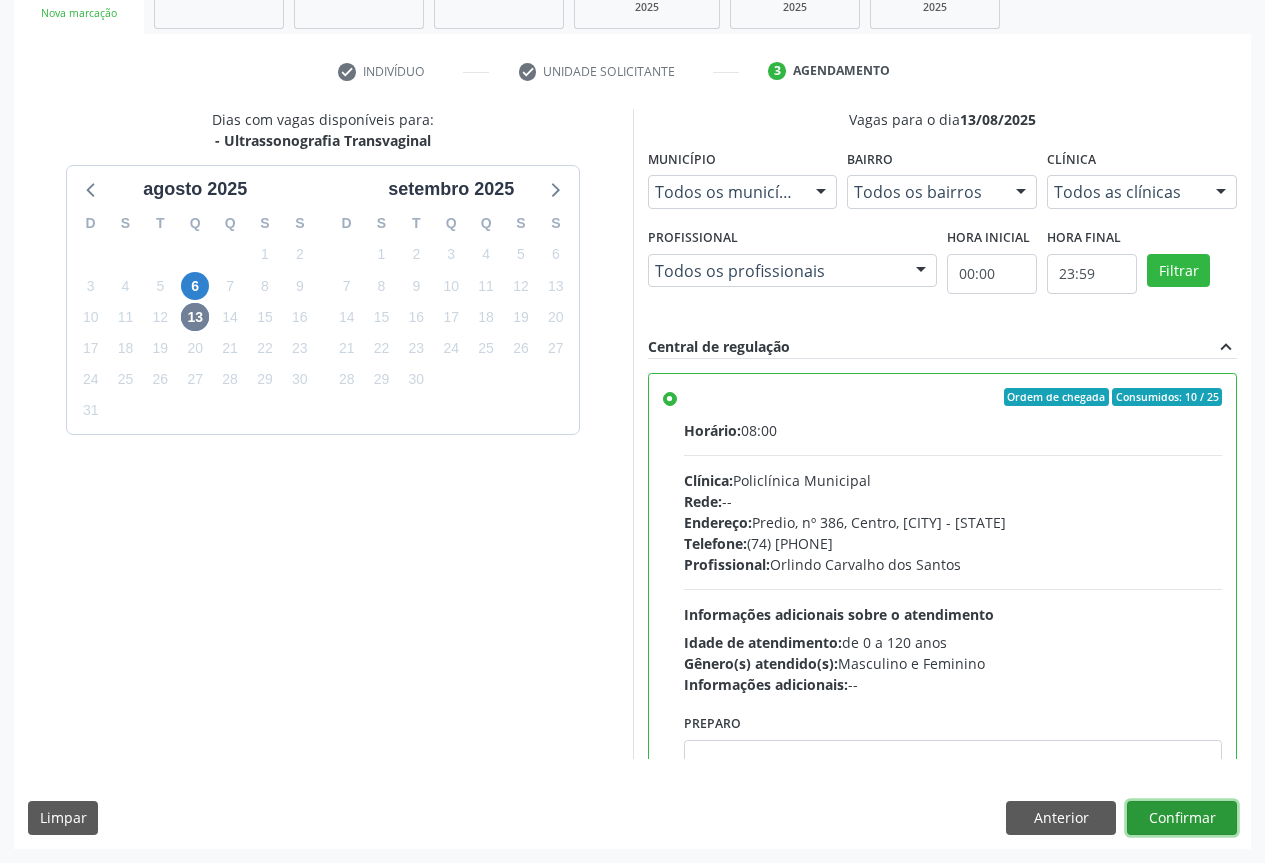 click on "Confirmar" at bounding box center (1182, 818) 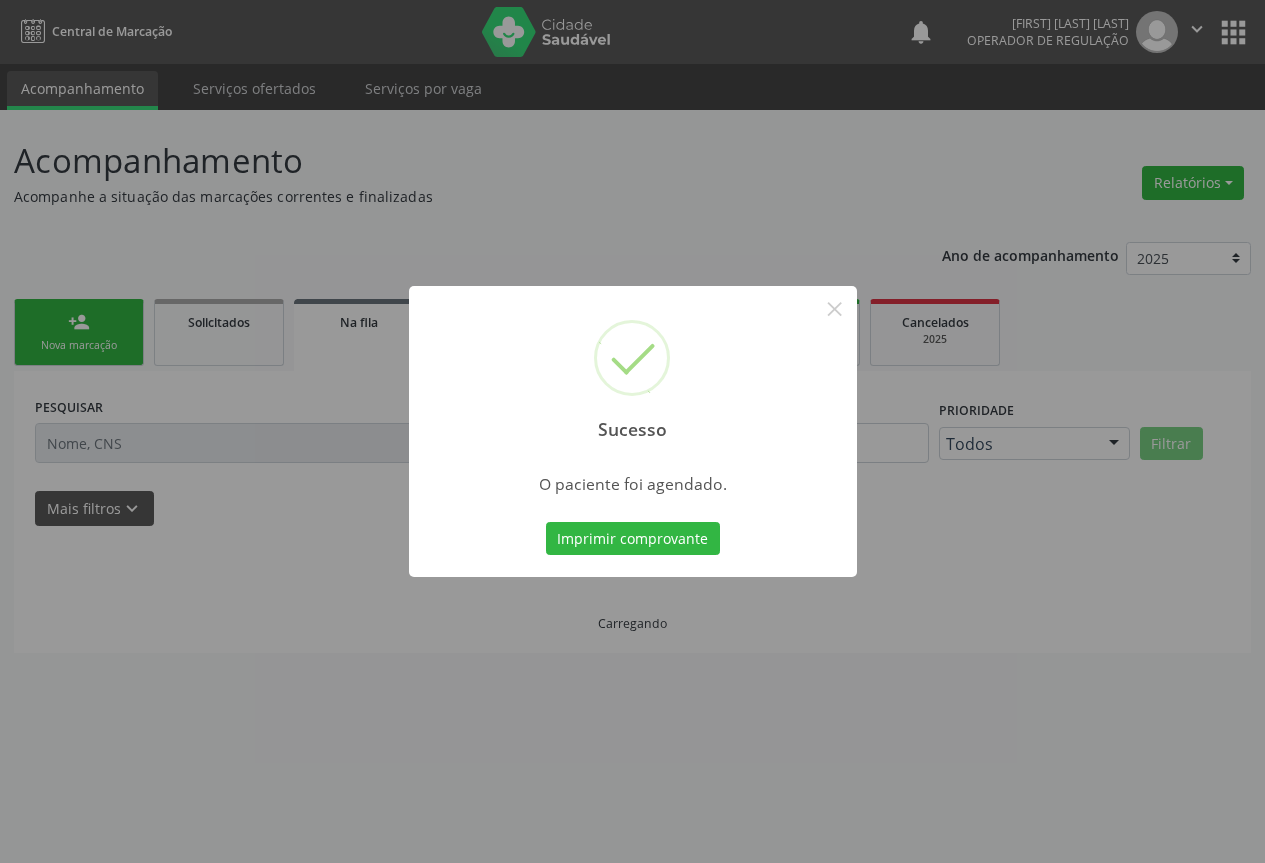 scroll, scrollTop: 0, scrollLeft: 0, axis: both 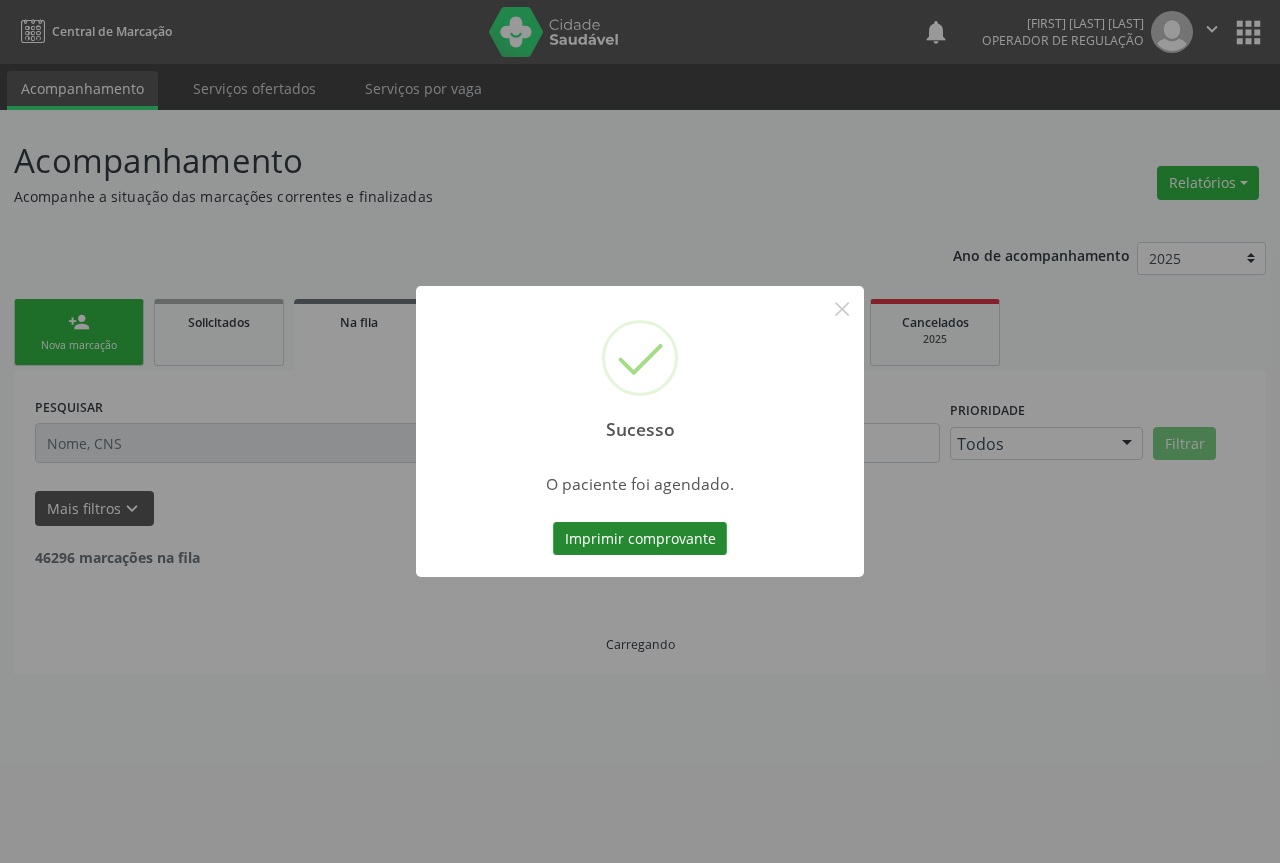 click on "Imprimir comprovante" at bounding box center (640, 539) 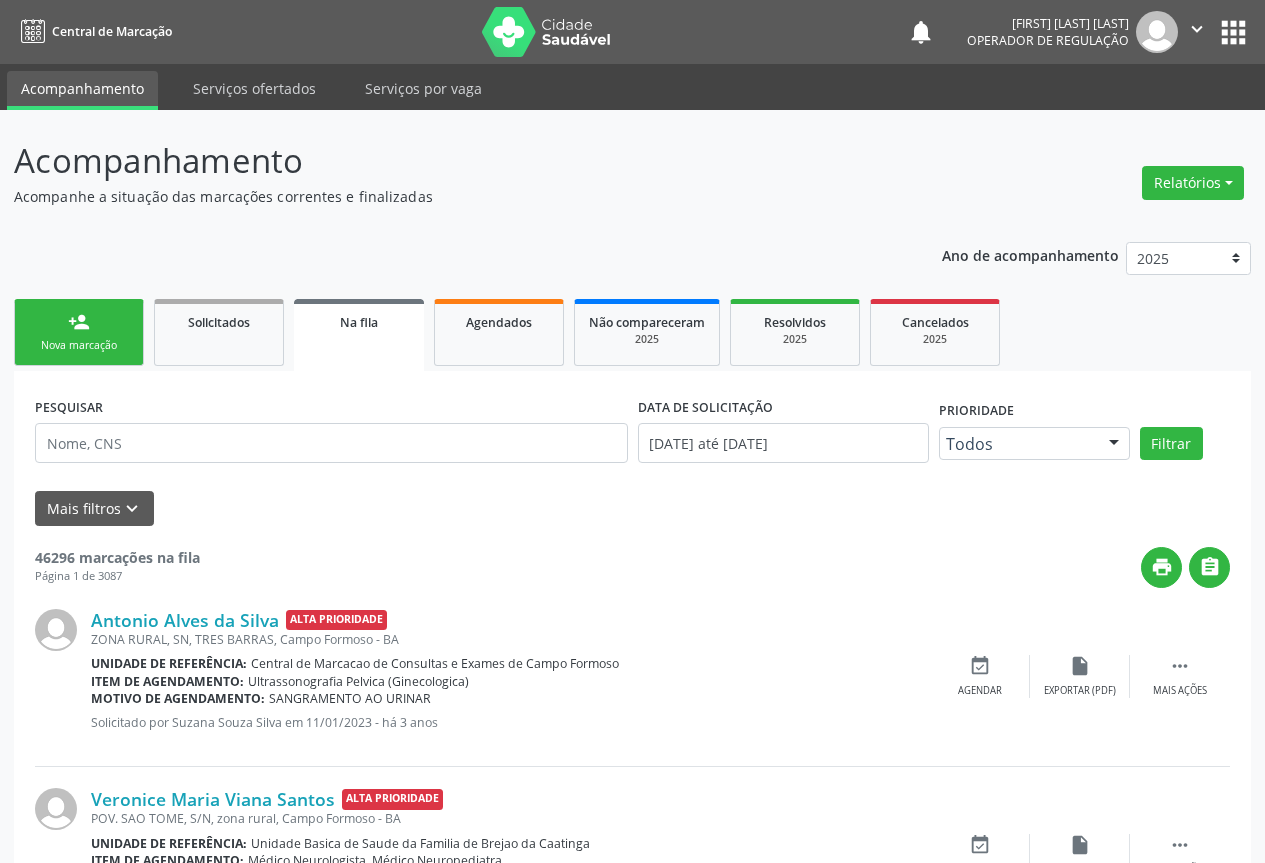 click on "person_add" at bounding box center (79, 322) 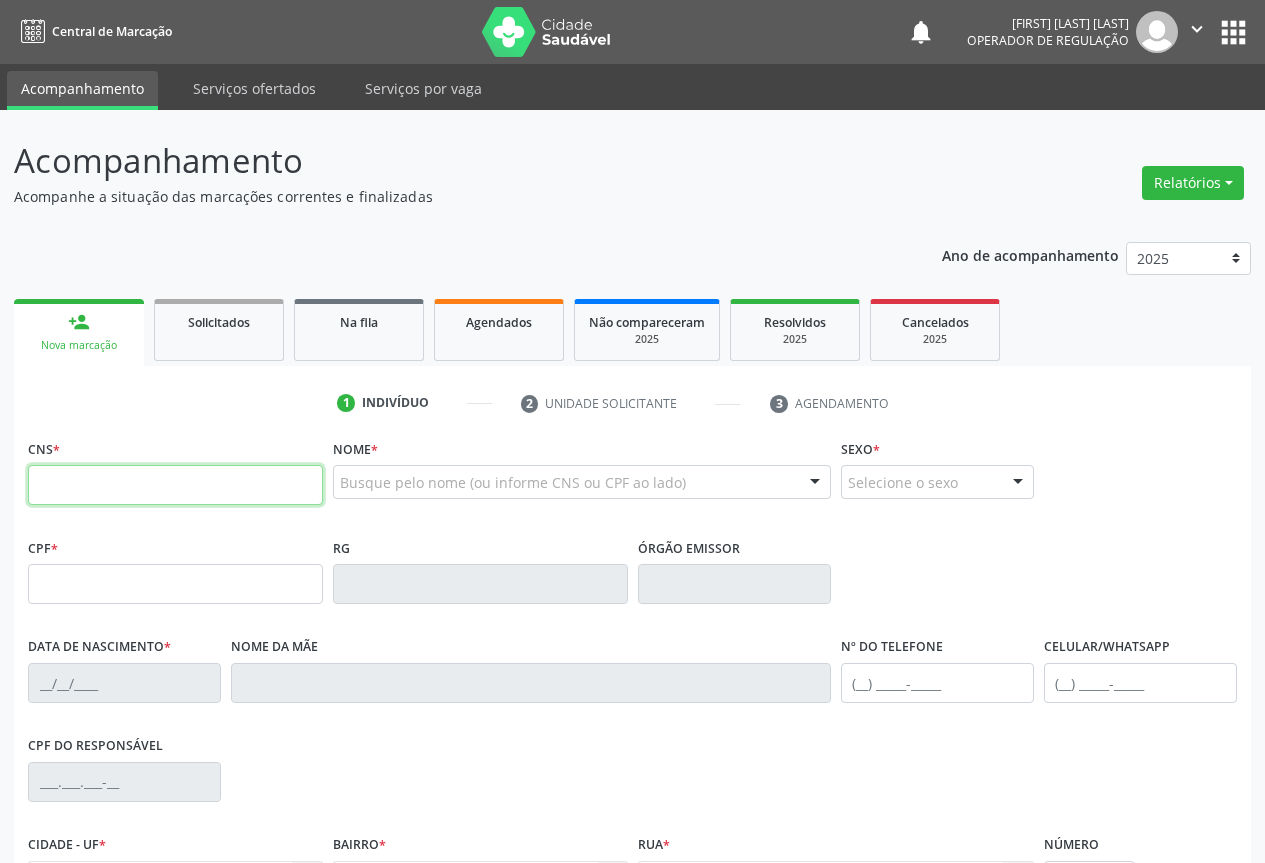 click at bounding box center [175, 485] 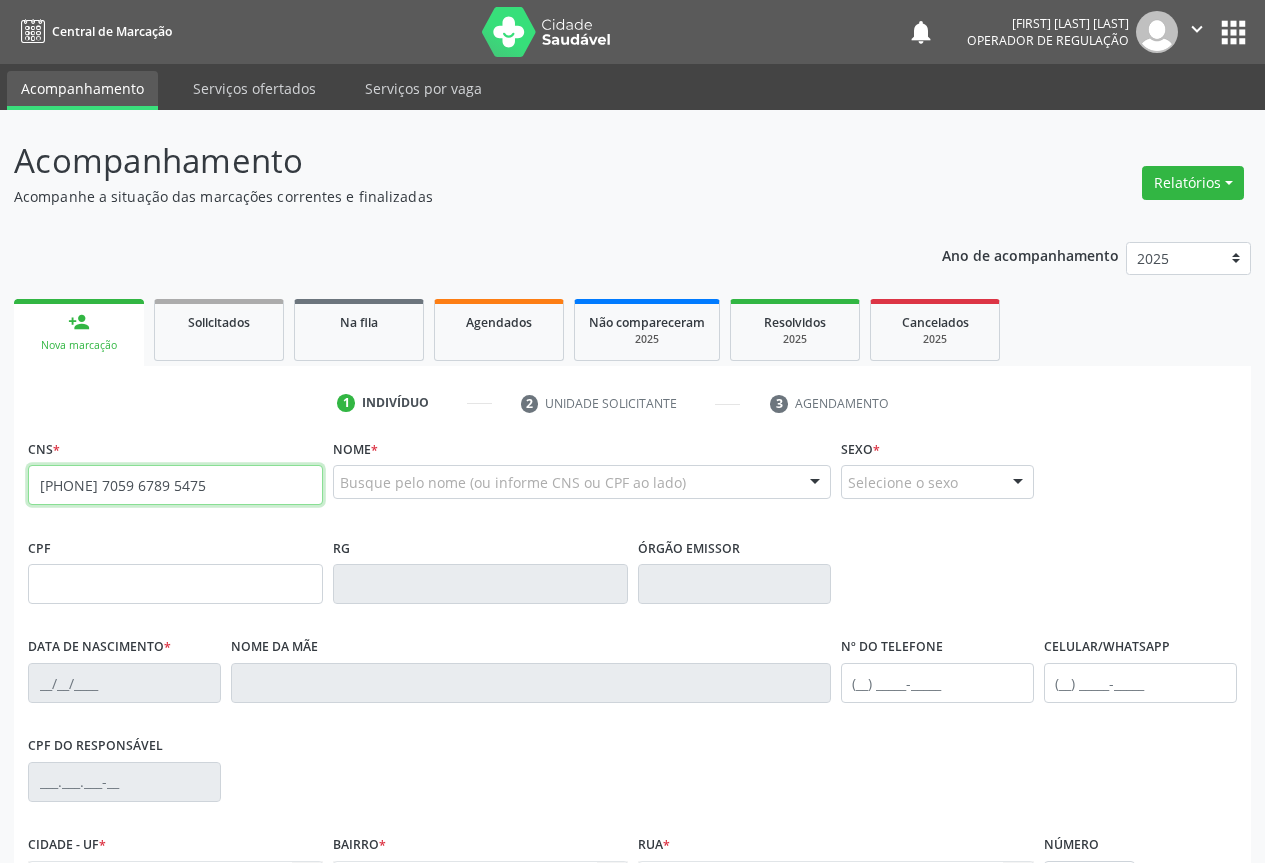 type on "700 7059 6789 5475" 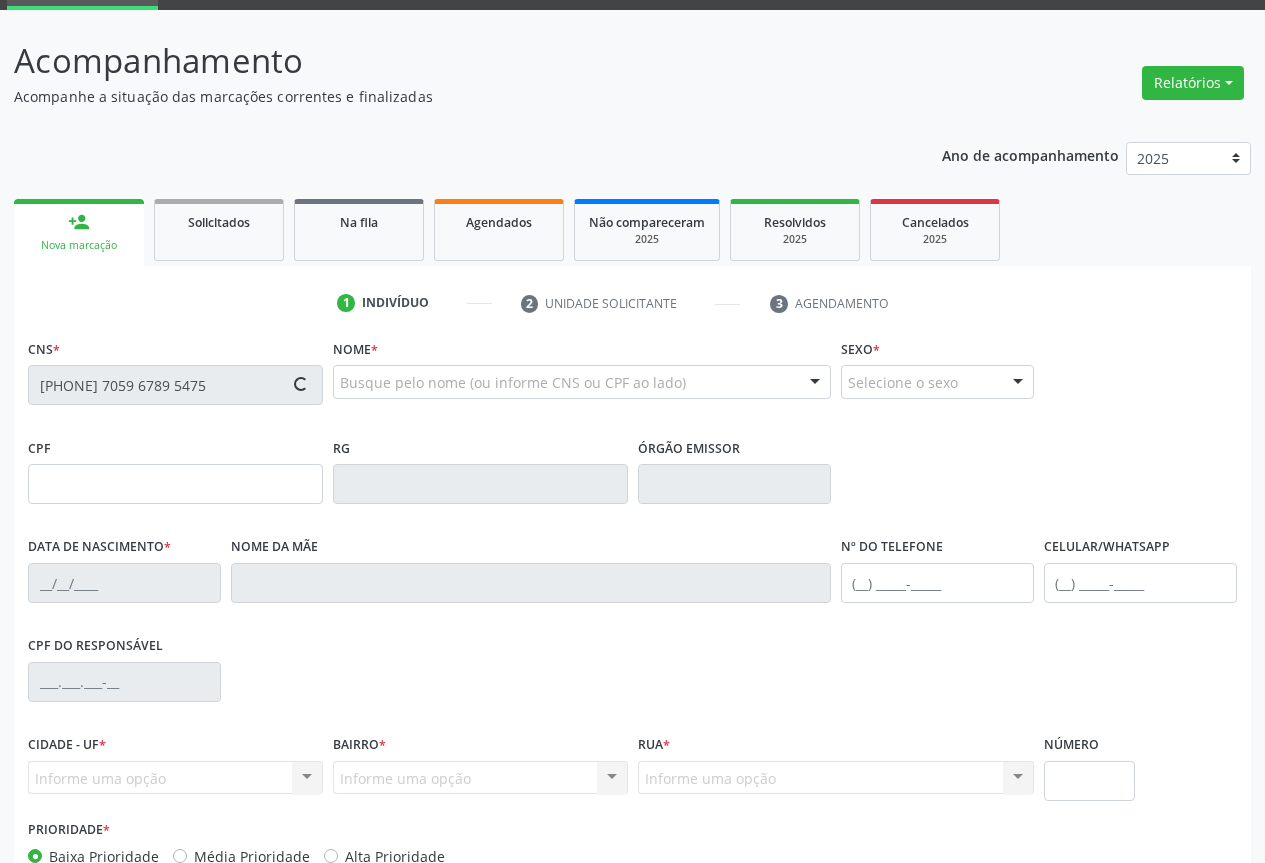 type on "0578299843" 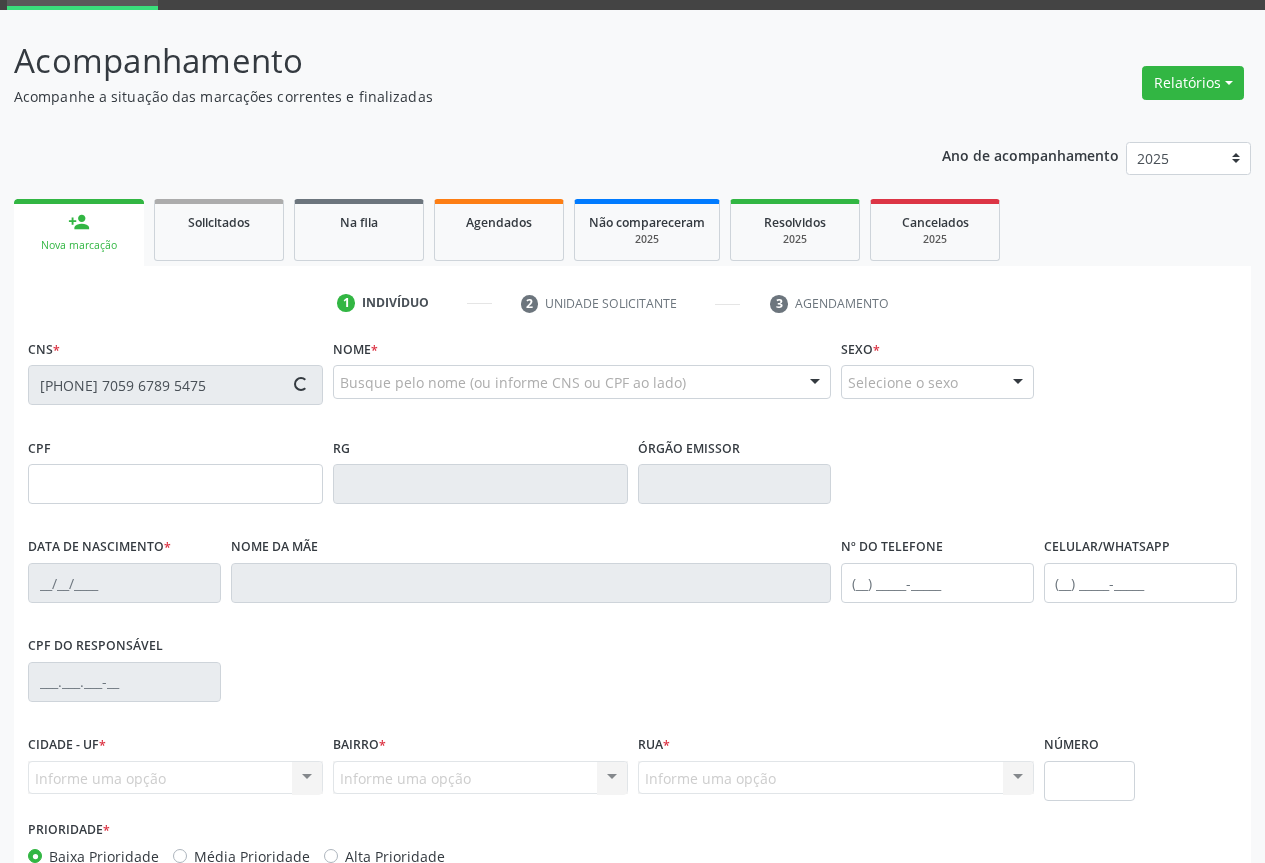 type on "03/04/1971" 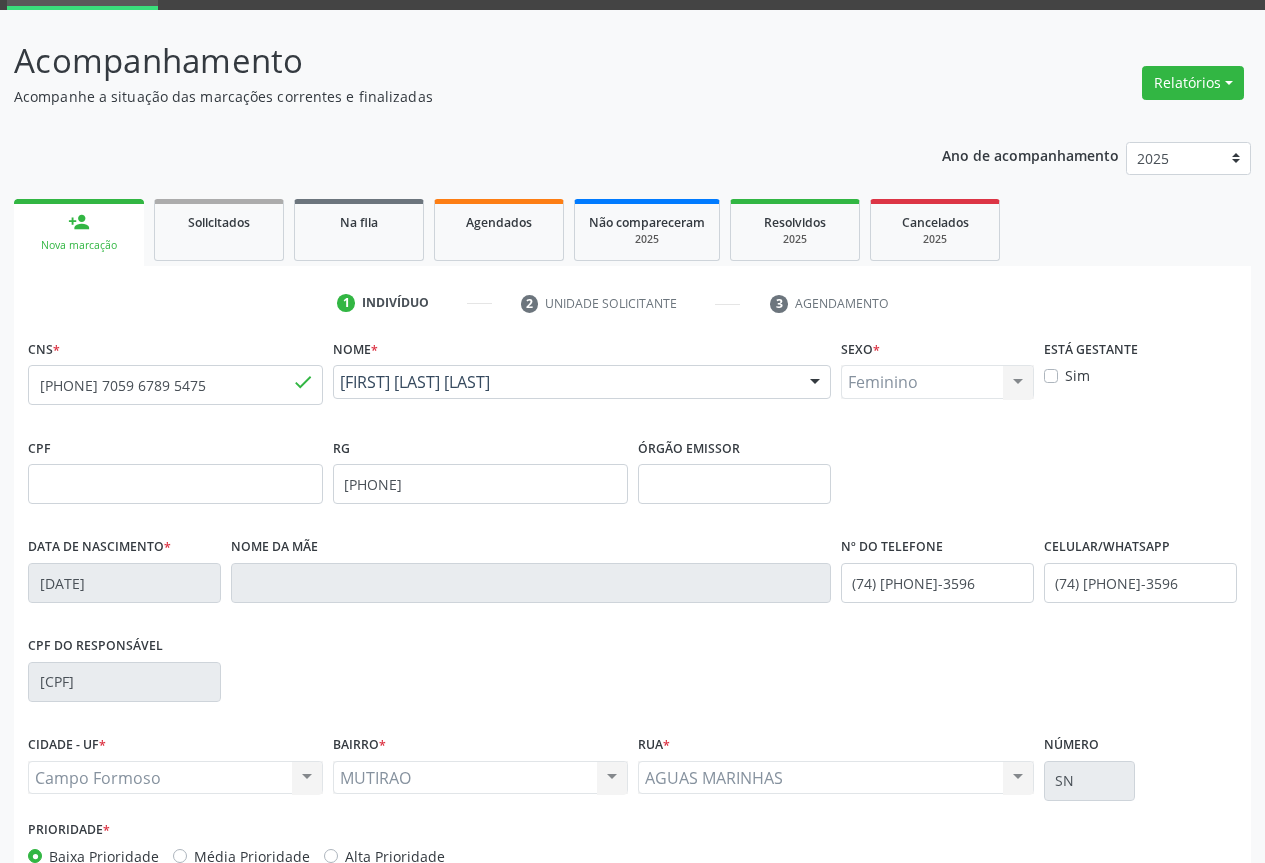 scroll, scrollTop: 200, scrollLeft: 0, axis: vertical 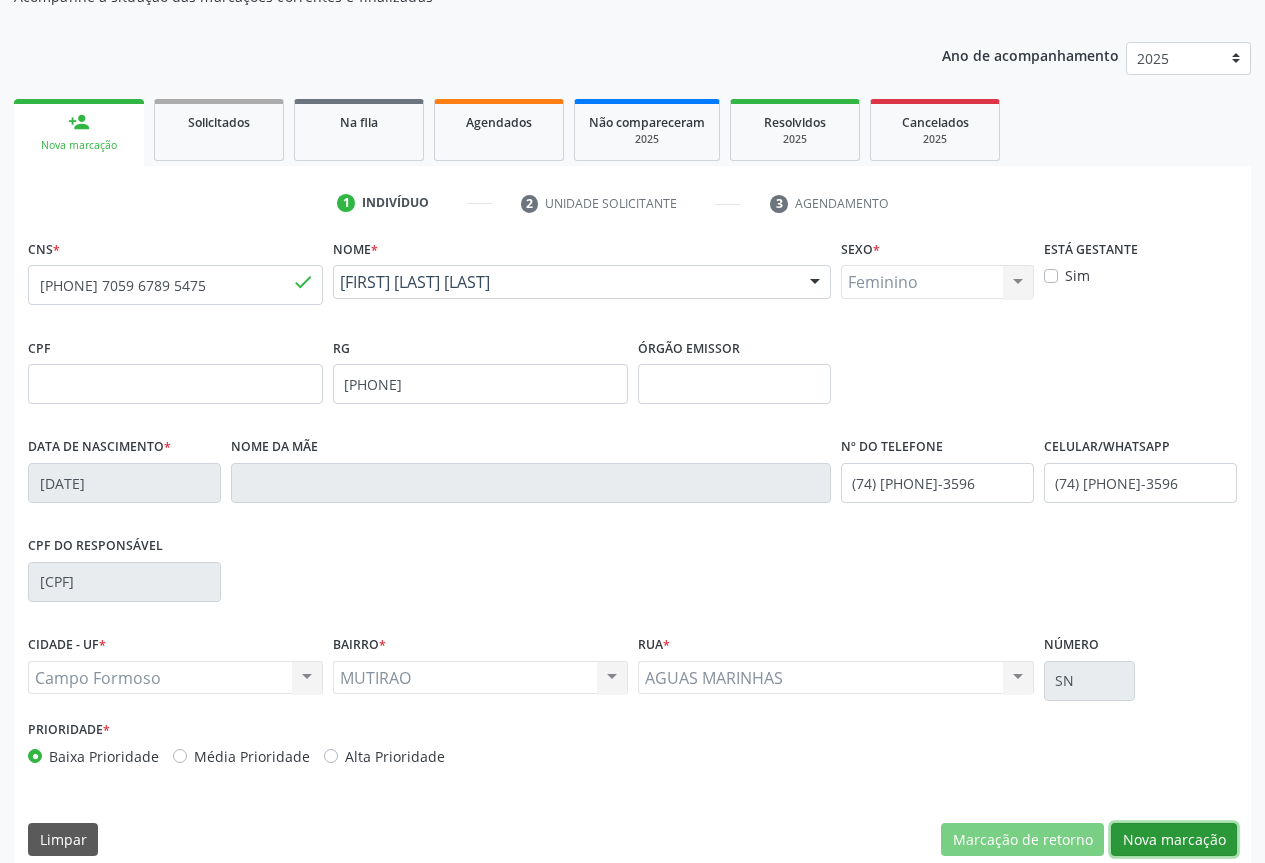 drag, startPoint x: 1170, startPoint y: 828, endPoint x: 1125, endPoint y: 823, distance: 45.276924 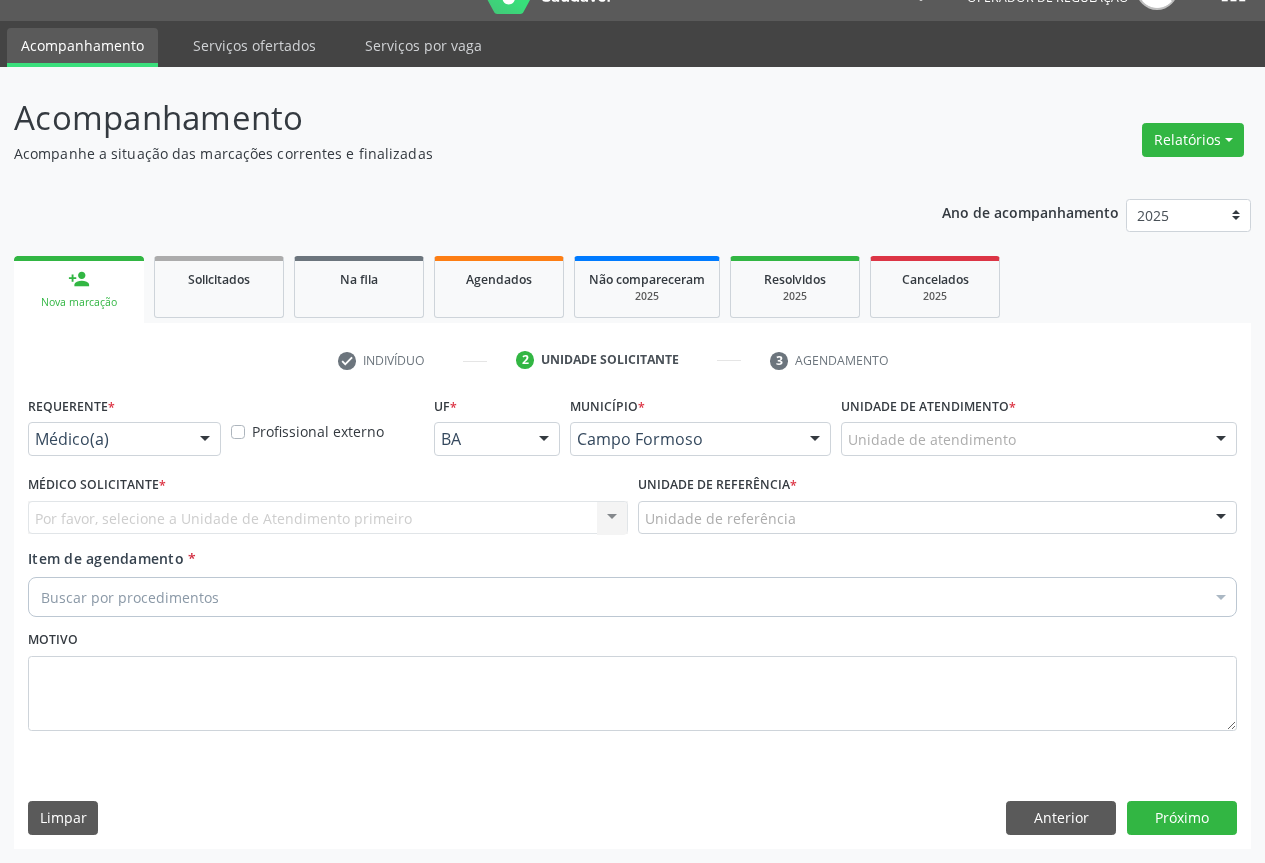 scroll, scrollTop: 43, scrollLeft: 0, axis: vertical 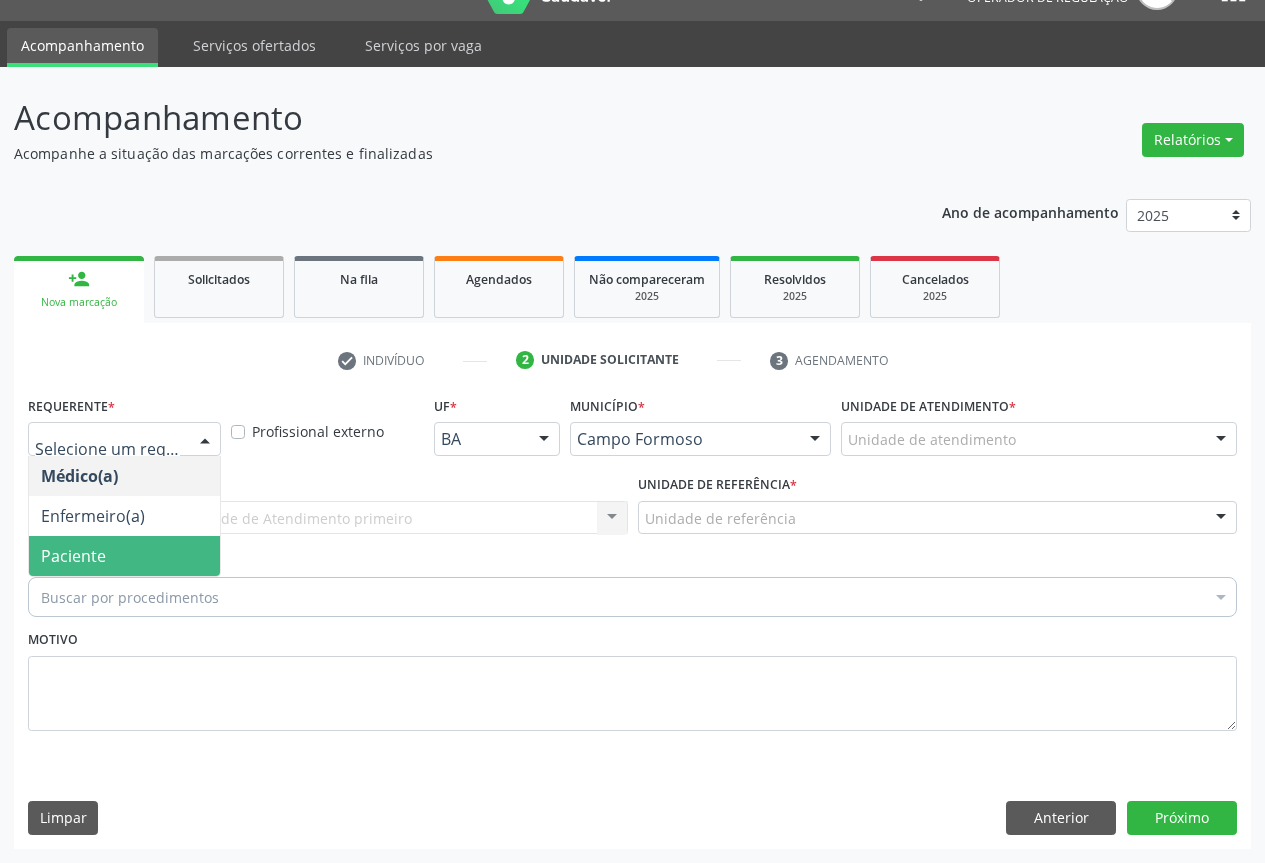 click on "Paciente" at bounding box center (73, 556) 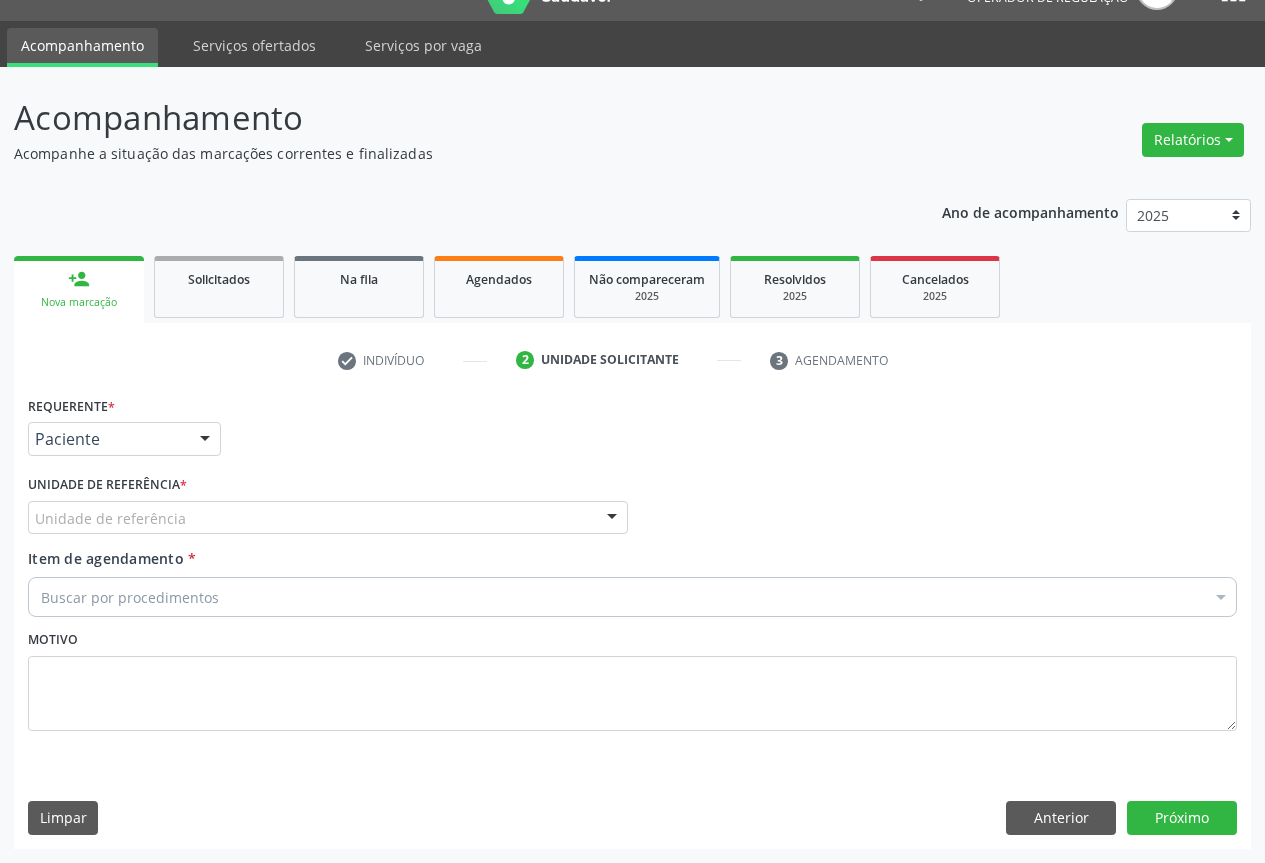 click on "Unidade de referência" at bounding box center (328, 518) 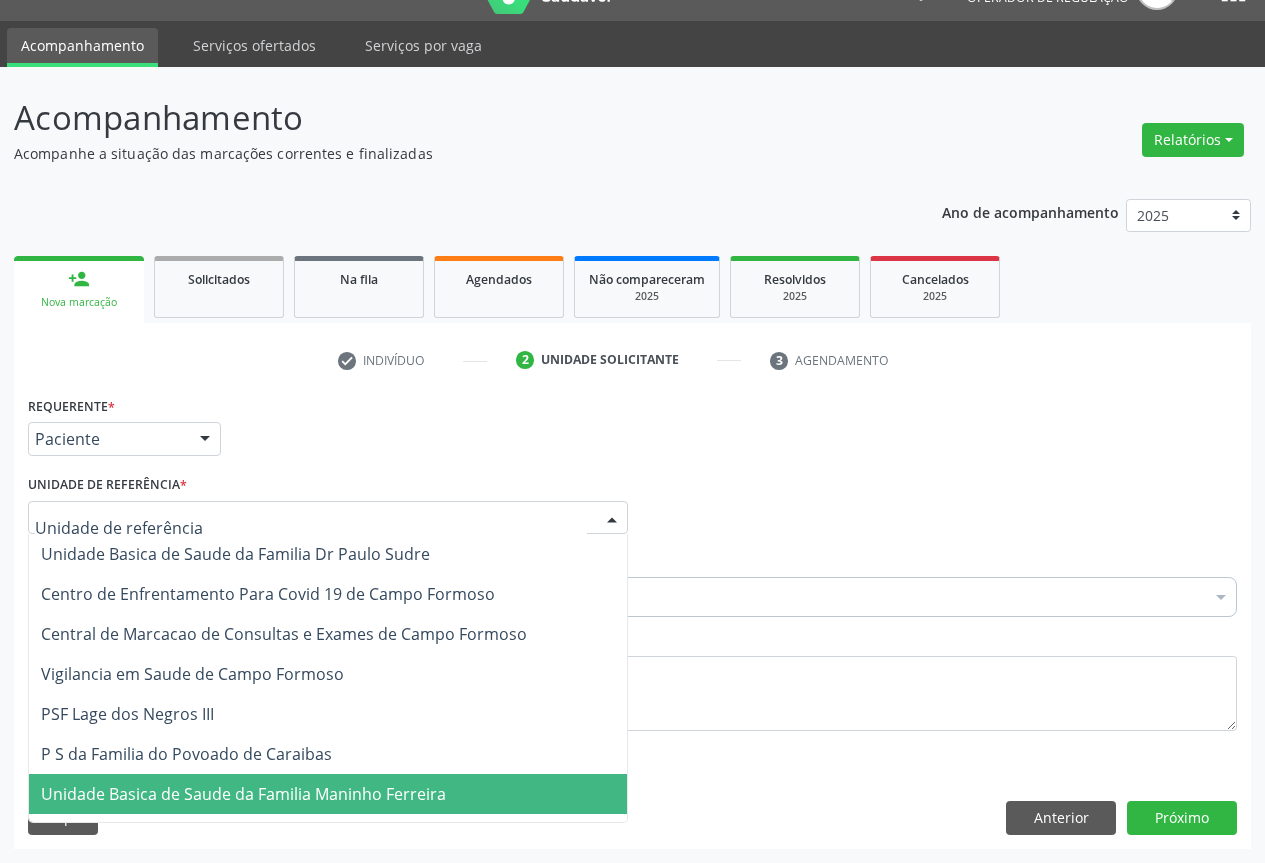 click on "Unidade Basica de Saude da Familia Maninho Ferreira" at bounding box center [243, 794] 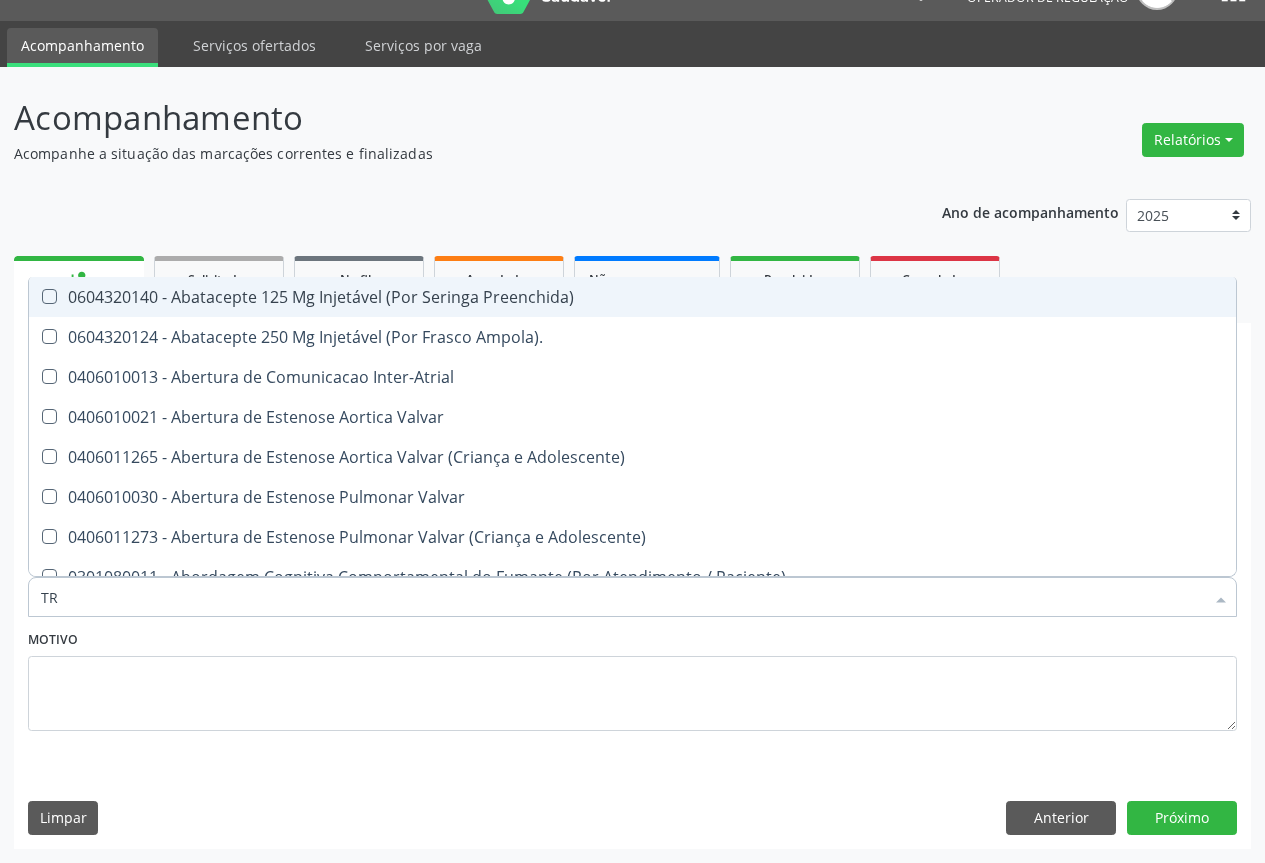 type on "TRA" 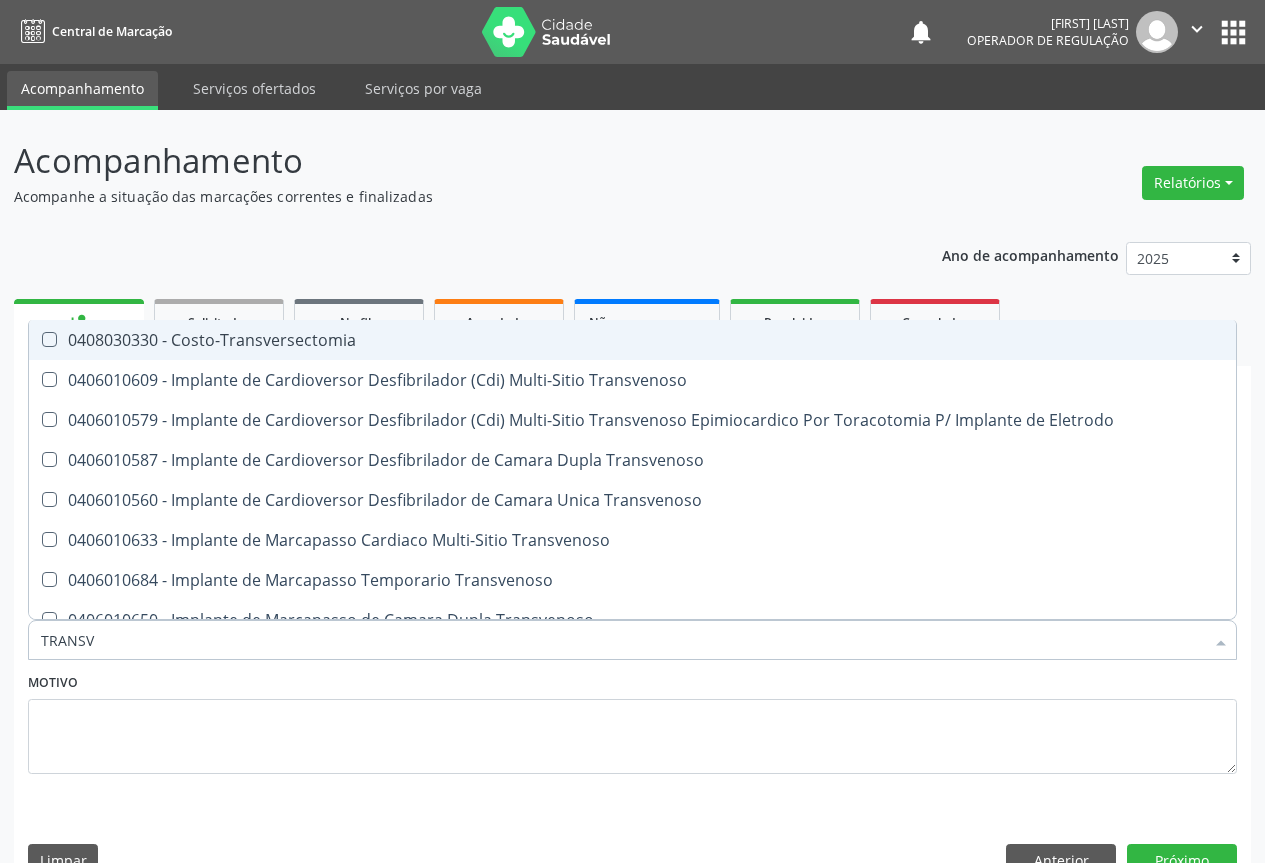 type on "TRANSVA" 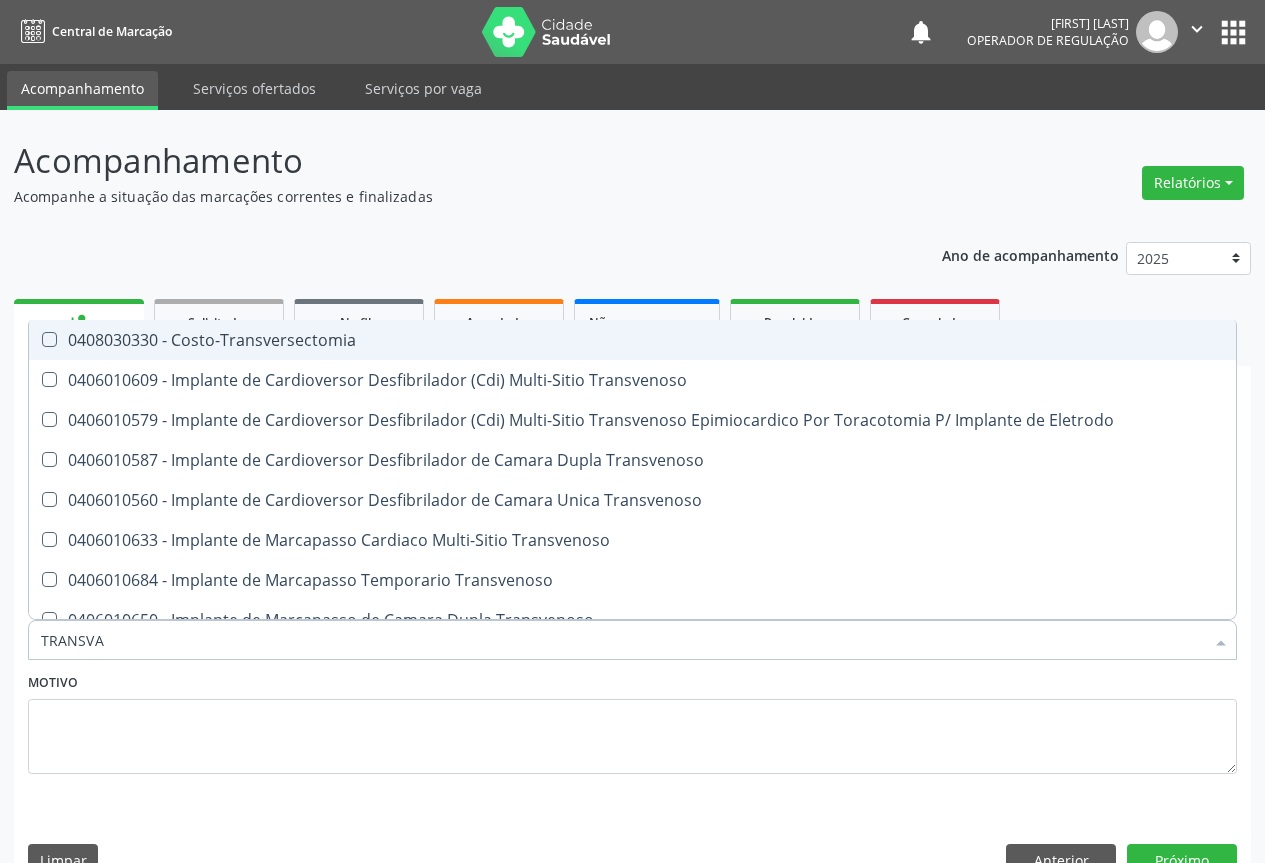 scroll, scrollTop: 43, scrollLeft: 0, axis: vertical 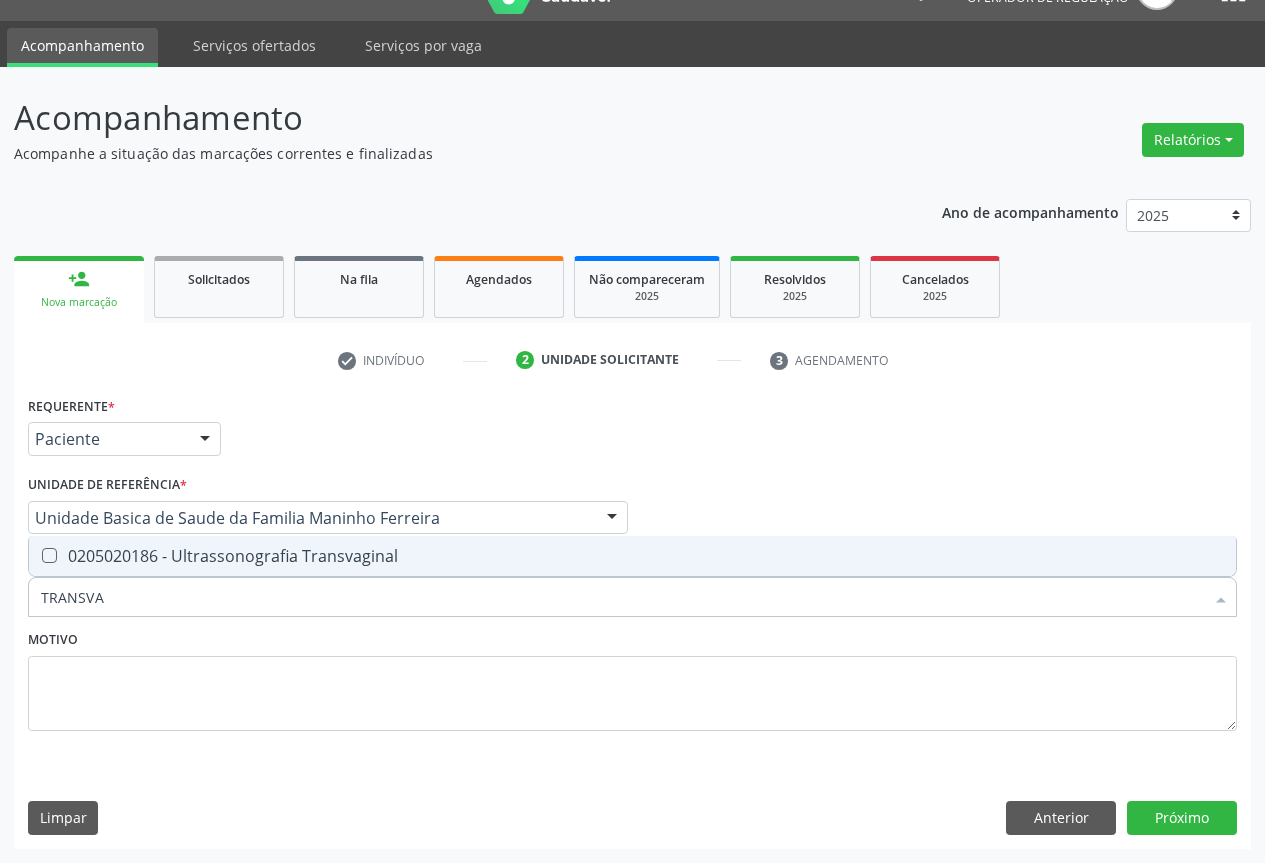 click on "0205020186 - Ultrassonografia Transvaginal" at bounding box center (632, 556) 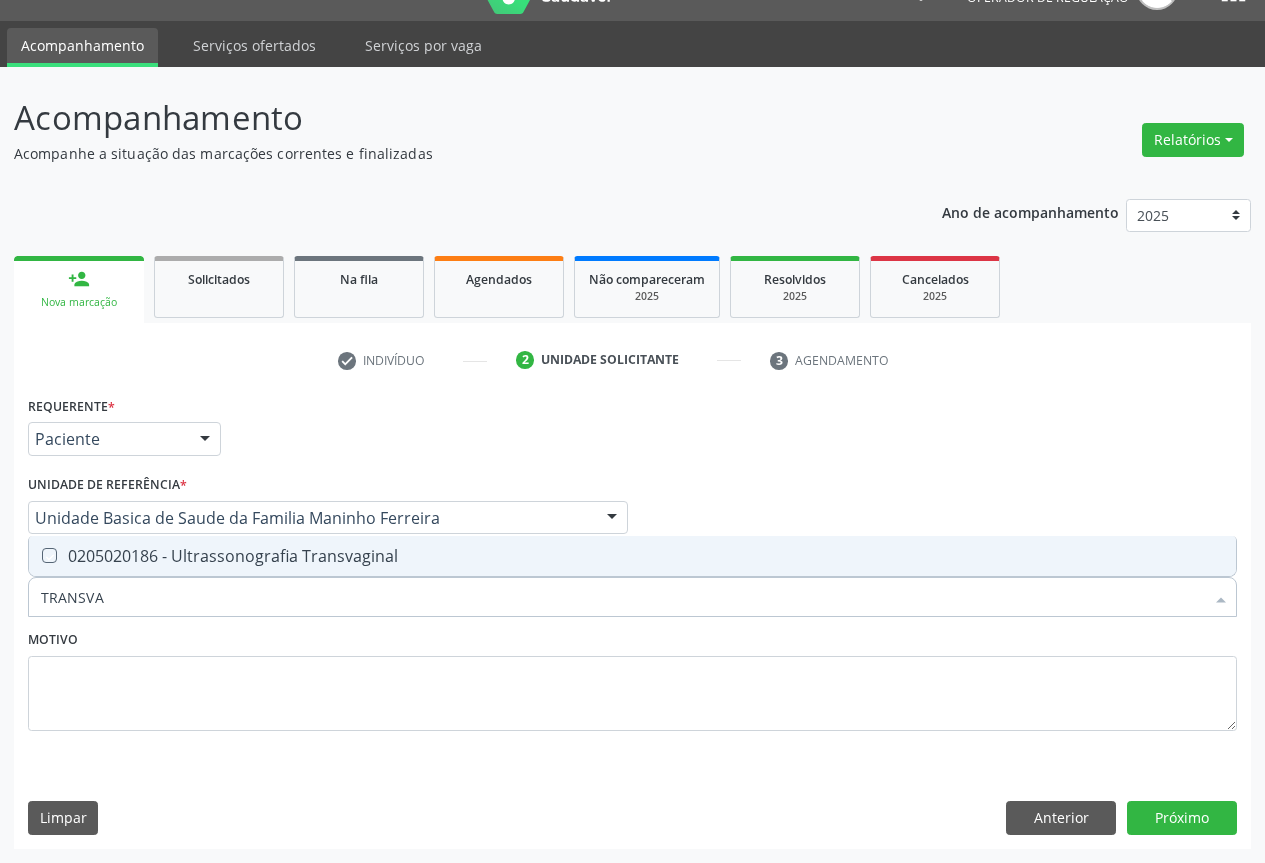 checkbox on "true" 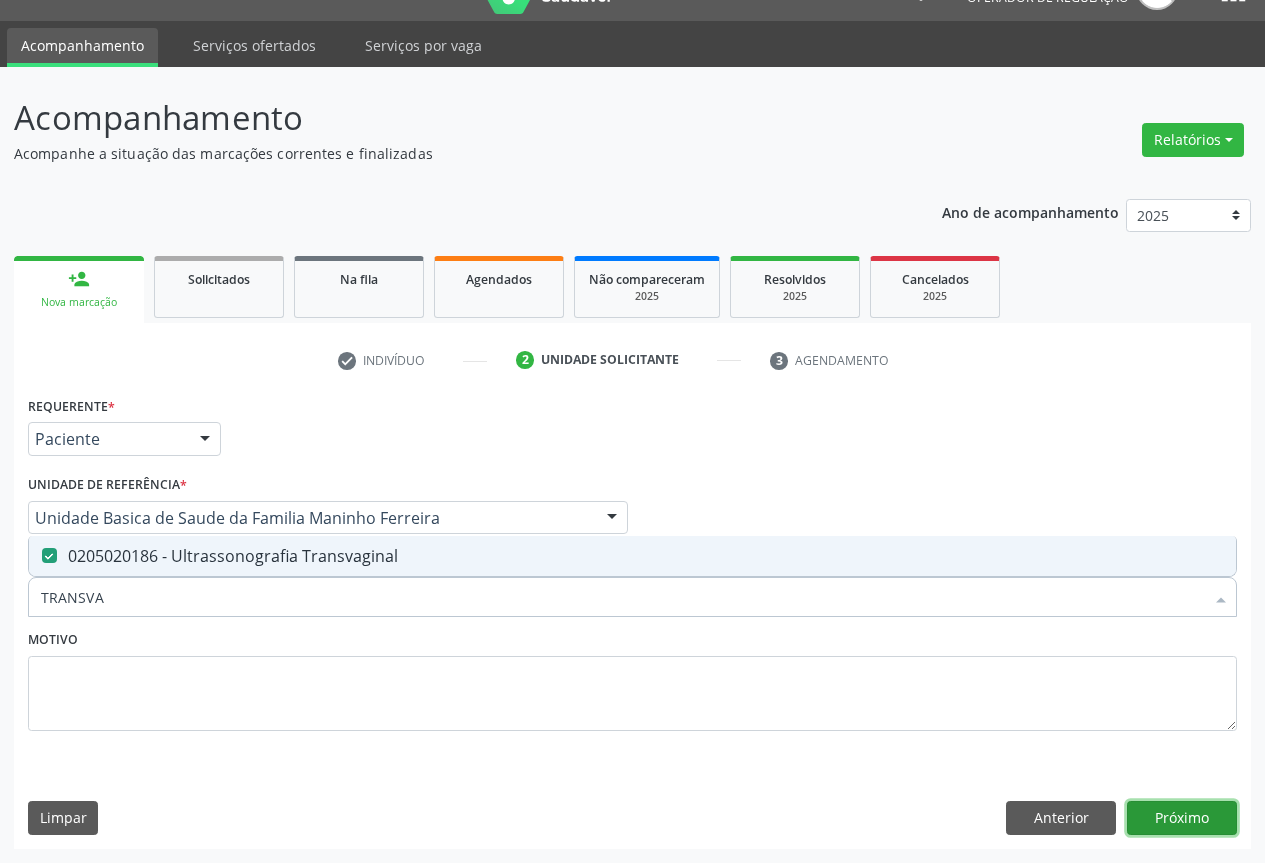 click on "Próximo" at bounding box center [1182, 818] 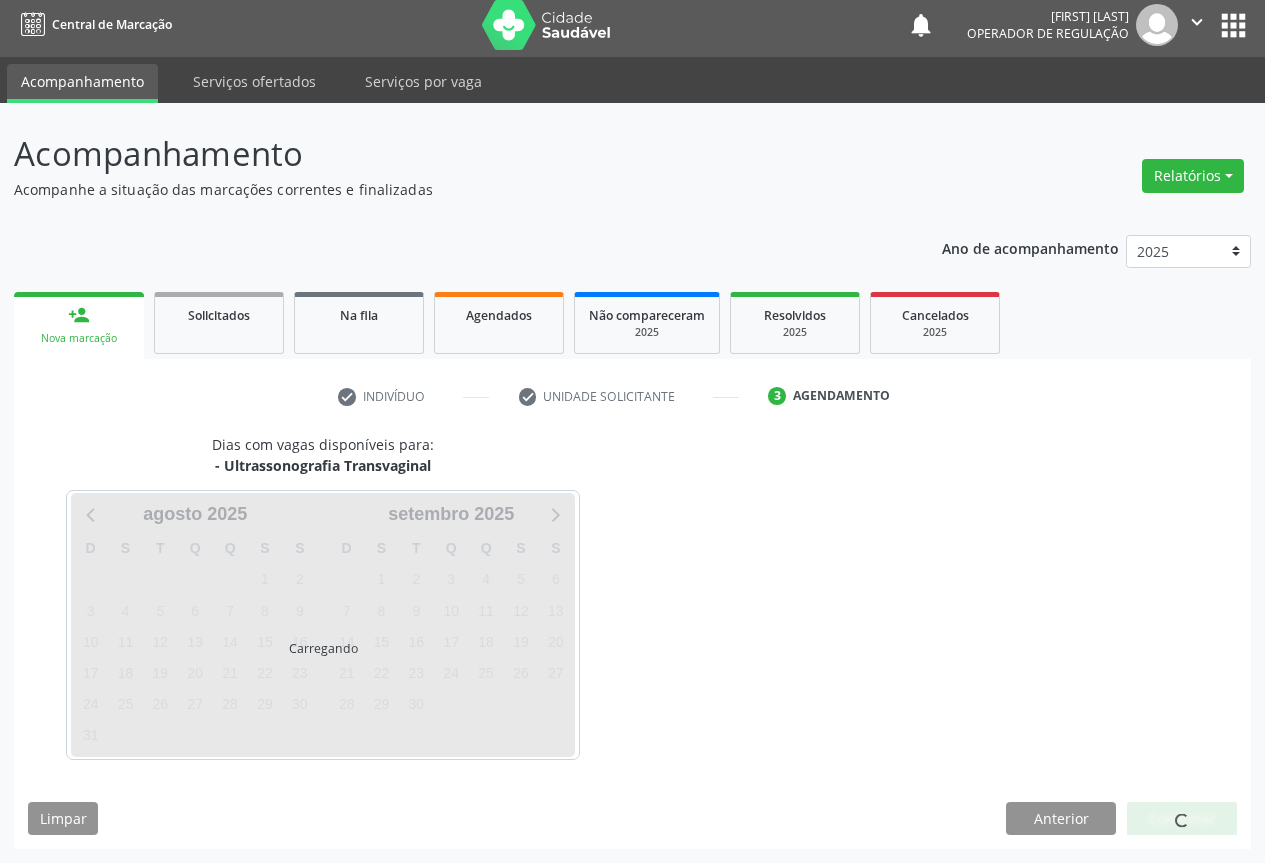 scroll, scrollTop: 7, scrollLeft: 0, axis: vertical 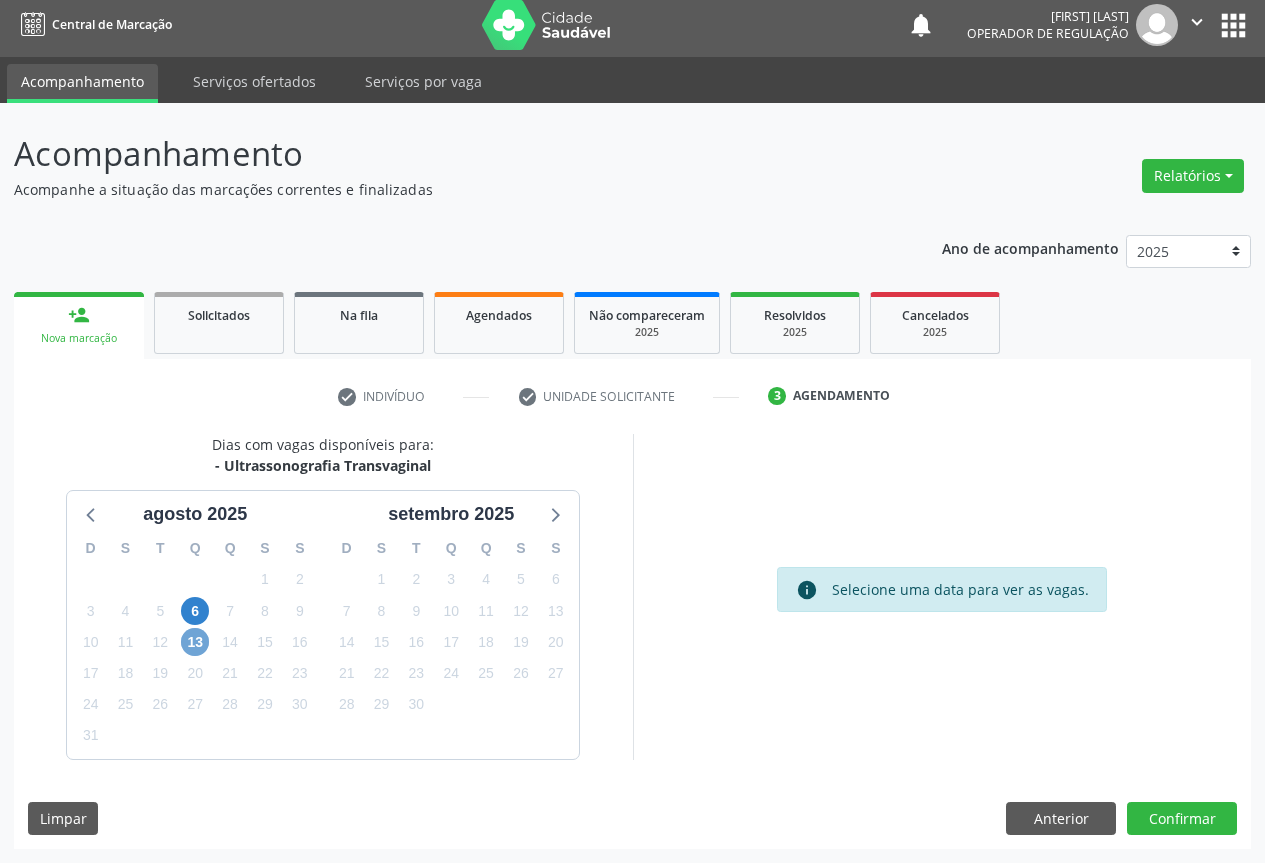 click on "13" at bounding box center (195, 642) 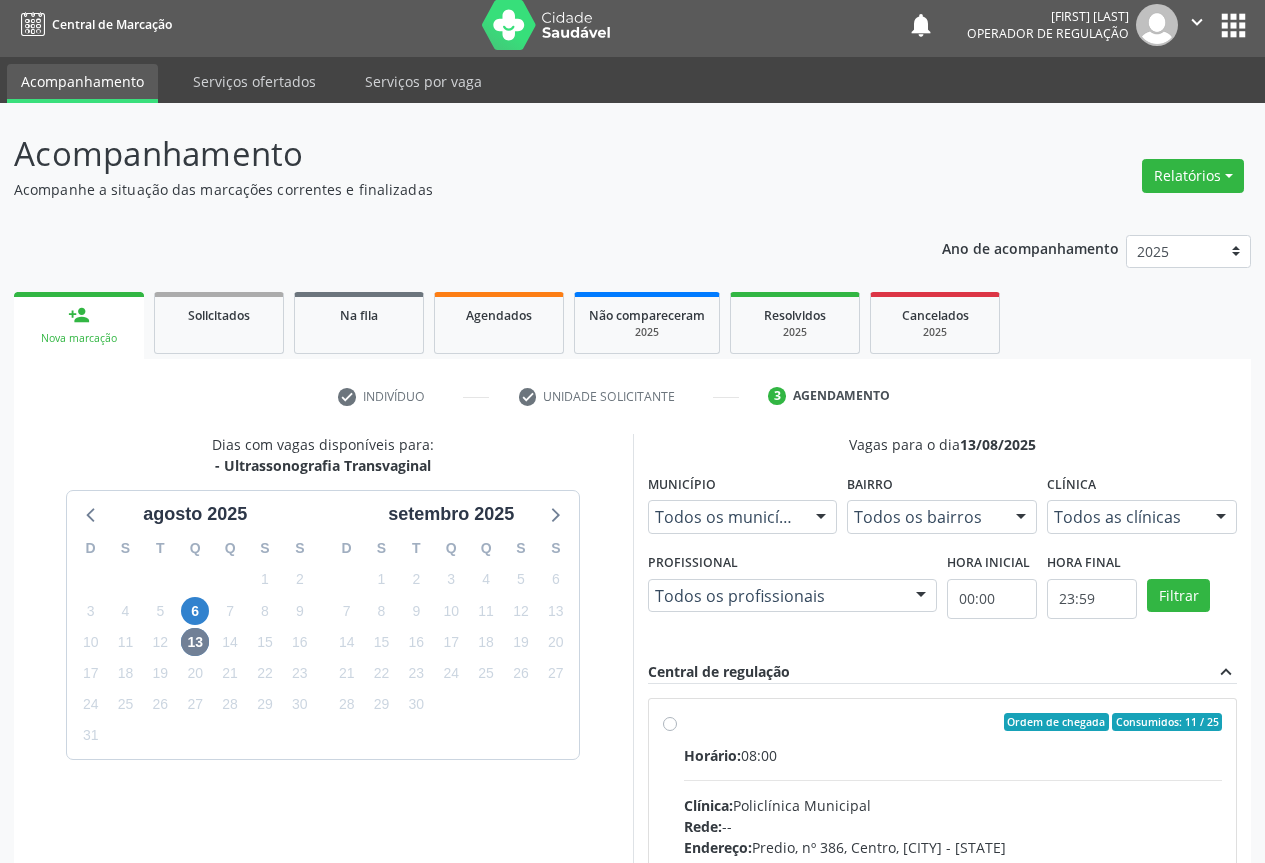 click on "Horário:   08:00
Clínica:  Policlínica Municipal
Rede:
--
Endereço:   Predio, nº 386, Centro, [CITY] - [STATE]
Telefone:   (74) [PHONE]
Profissional:
[FIRST] [LAST] dos Santos
Informações adicionais sobre o atendimento
Idade de atendimento:
de 0 a 120 anos
Gênero(s) atendido(s):
Masculino e Feminino
Informações adicionais:
--" at bounding box center (953, 882) 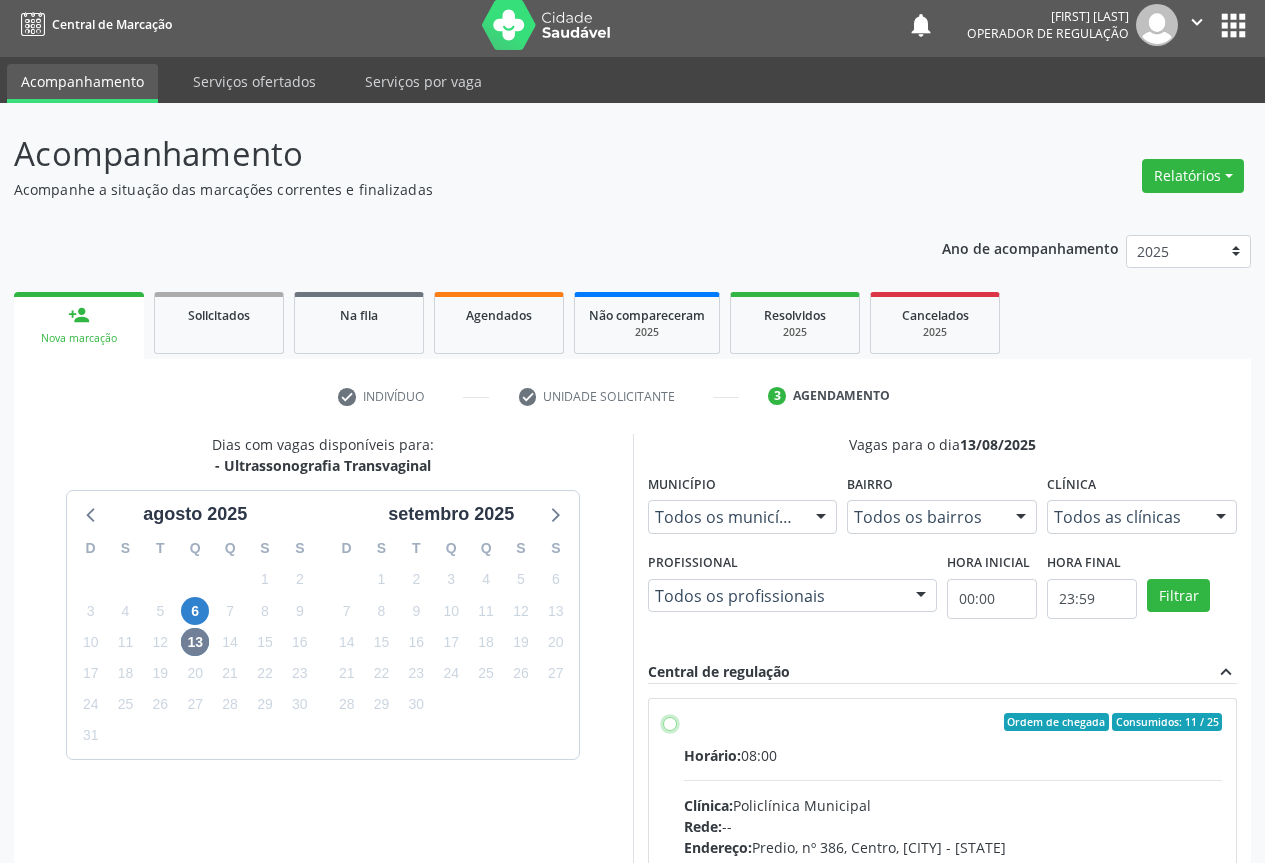 click on "Ordem de chegada
Consumidos: 11 / 25
Horário:   08:00
Clínica:  Policlínica Municipal
Rede:
--
Endereço:   Predio, nº 386, Centro, Campo Formoso - BA
Telefone:   (74) 6451312
Profissional:
Orlindo Carvalho dos Santos
Informações adicionais sobre o atendimento
Idade de atendimento:
de 0 a 120 anos
Gênero(s) atendido(s):
Masculino e Feminino
Informações adicionais:
--" at bounding box center (670, 722) 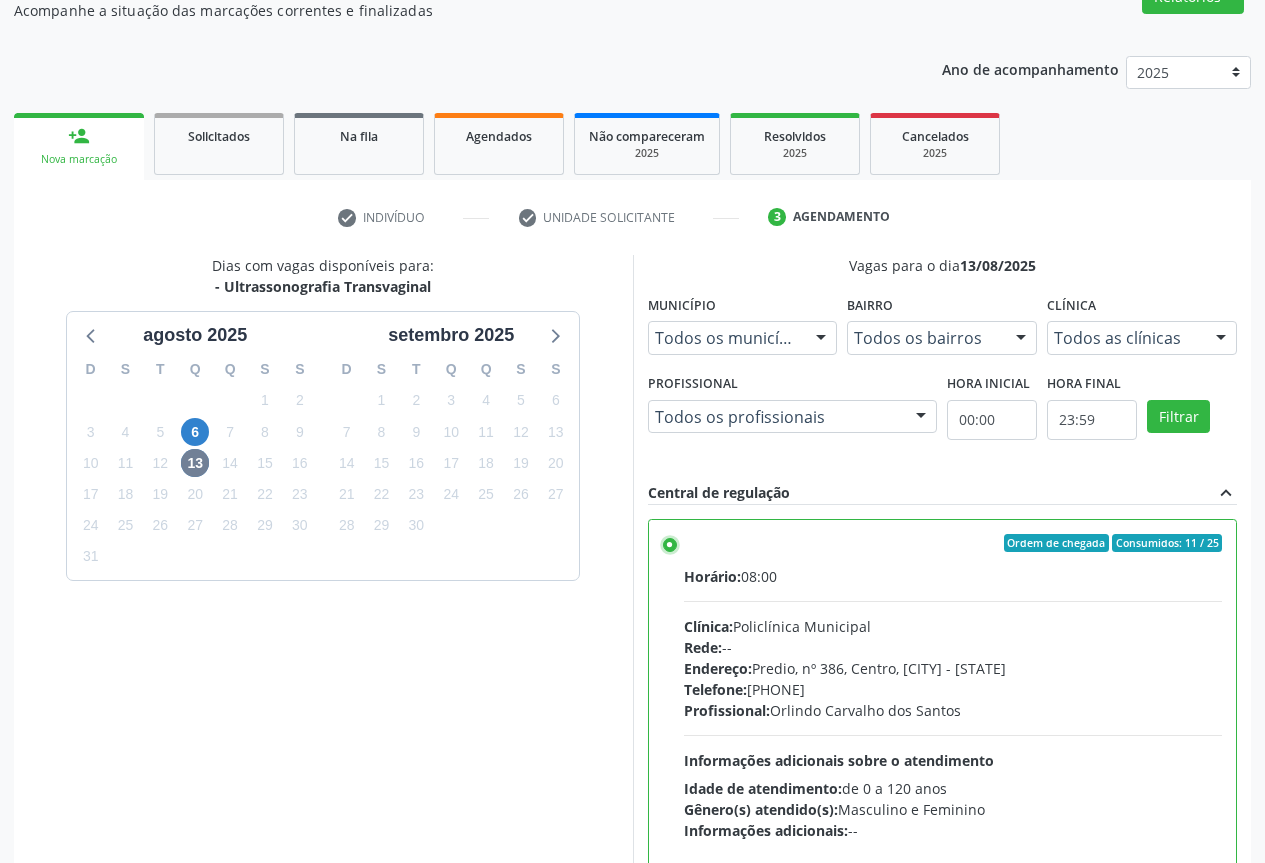 scroll, scrollTop: 332, scrollLeft: 0, axis: vertical 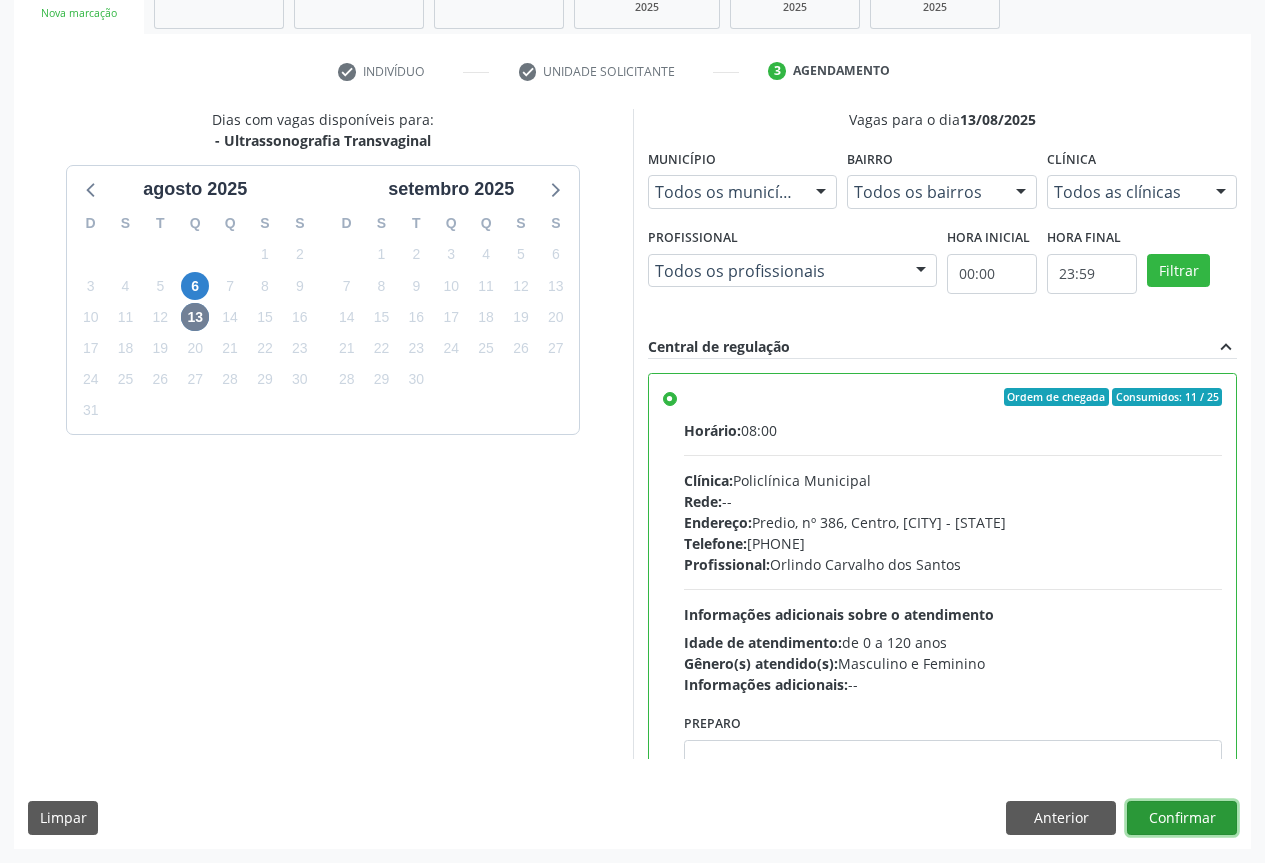 click on "Confirmar" at bounding box center (1182, 818) 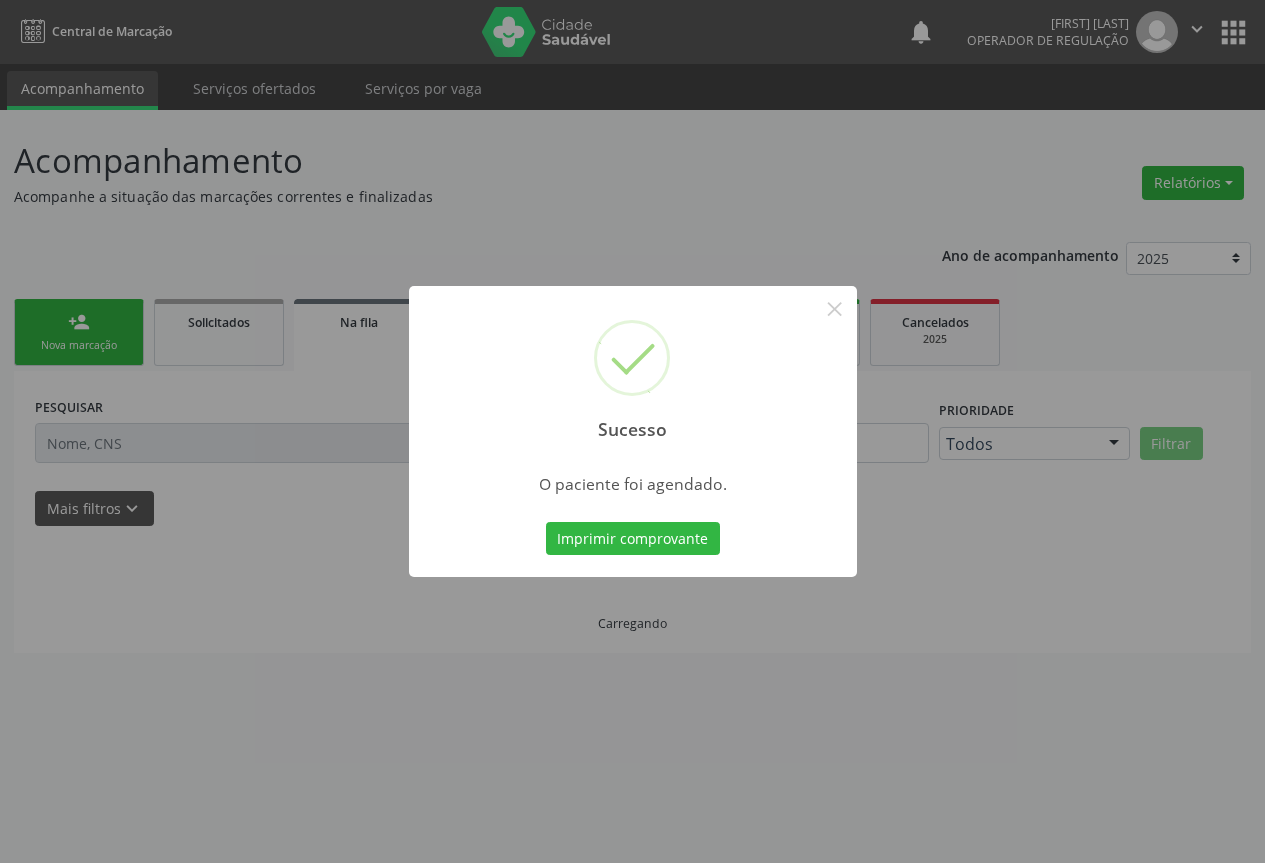 scroll, scrollTop: 0, scrollLeft: 0, axis: both 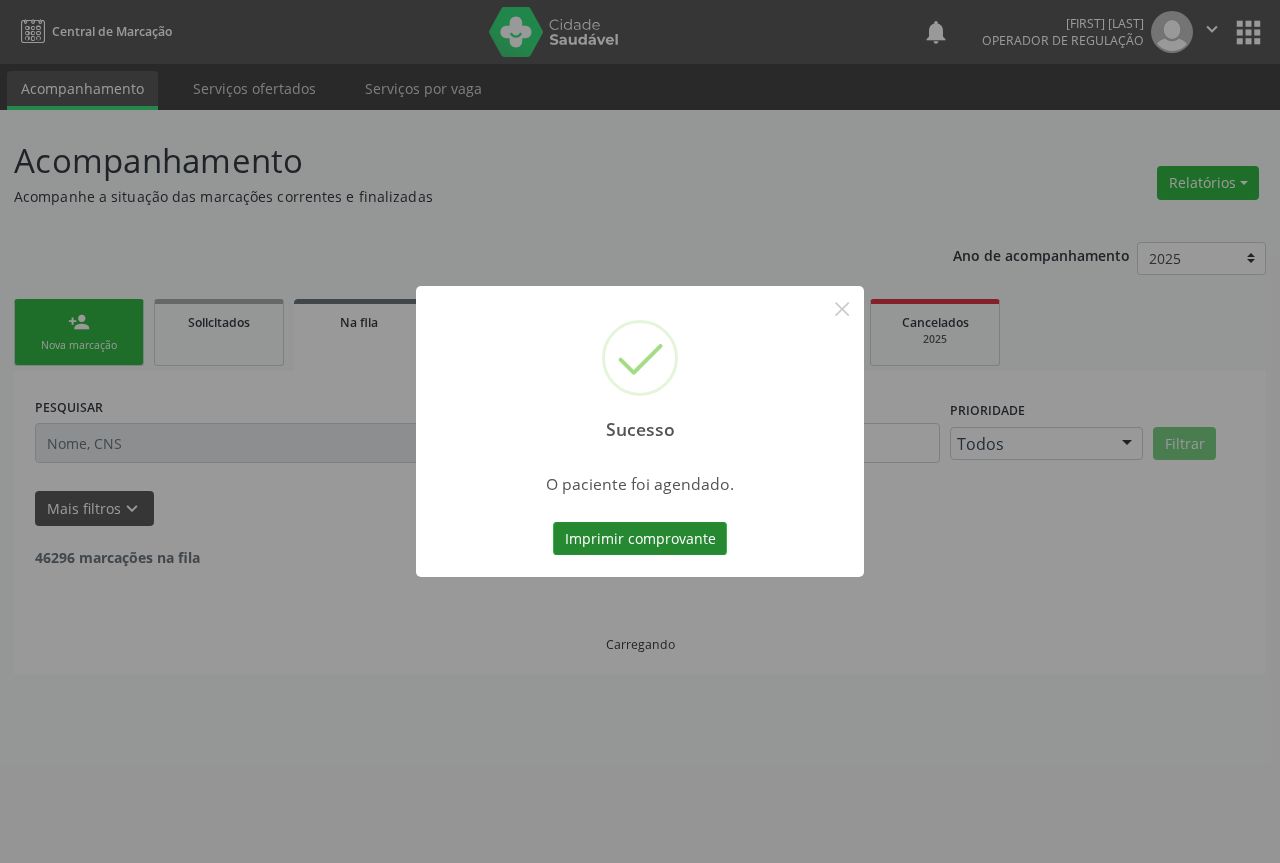 click on "Imprimir comprovante" at bounding box center (640, 539) 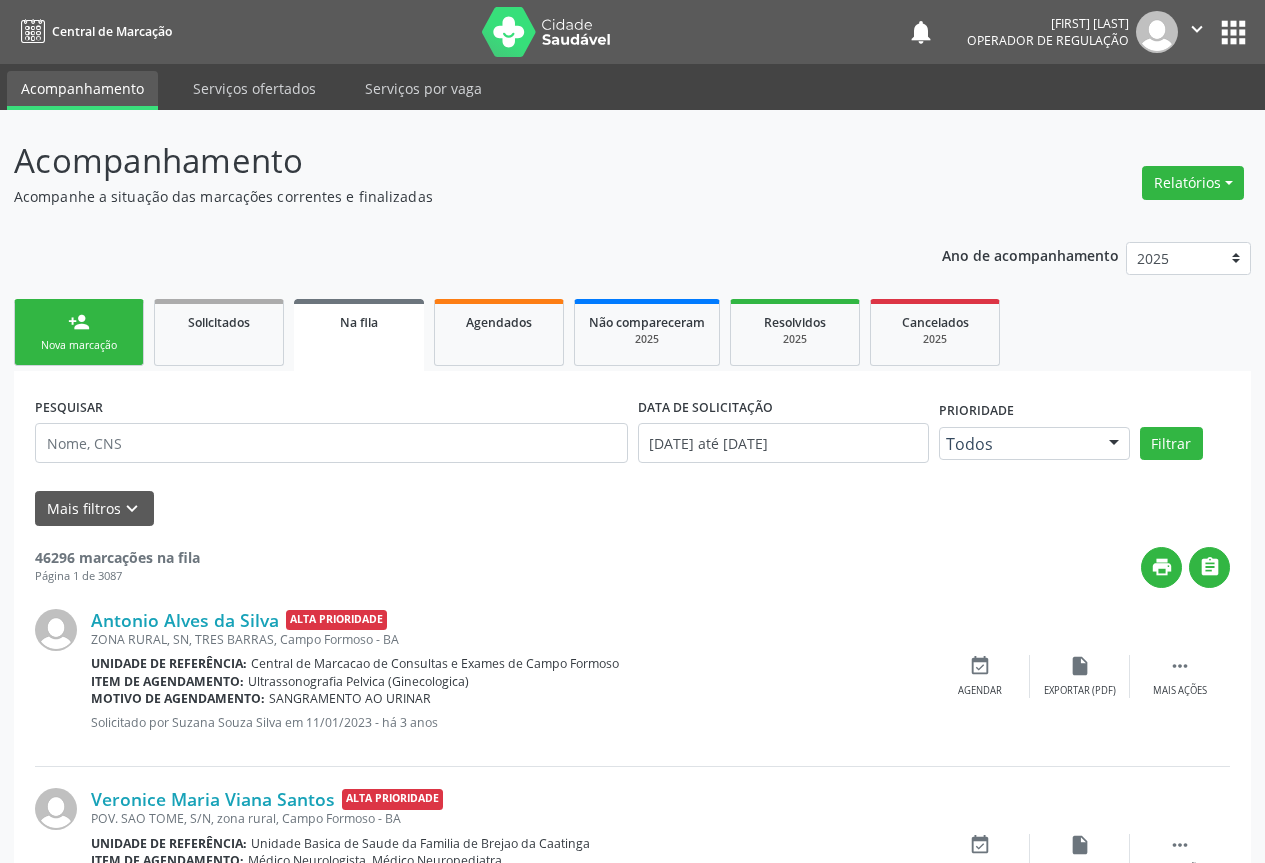 click on "person_add
Nova marcação" at bounding box center (79, 332) 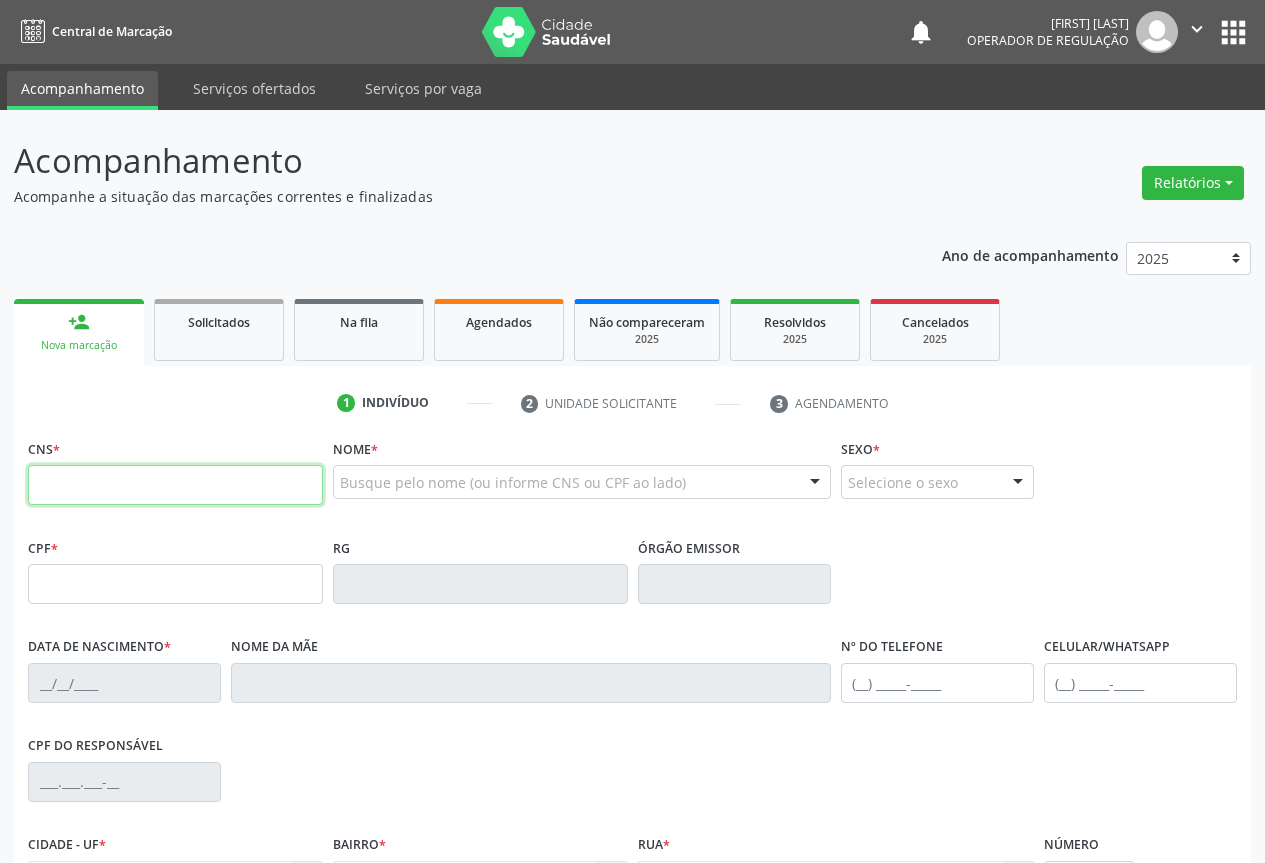 click at bounding box center [175, 485] 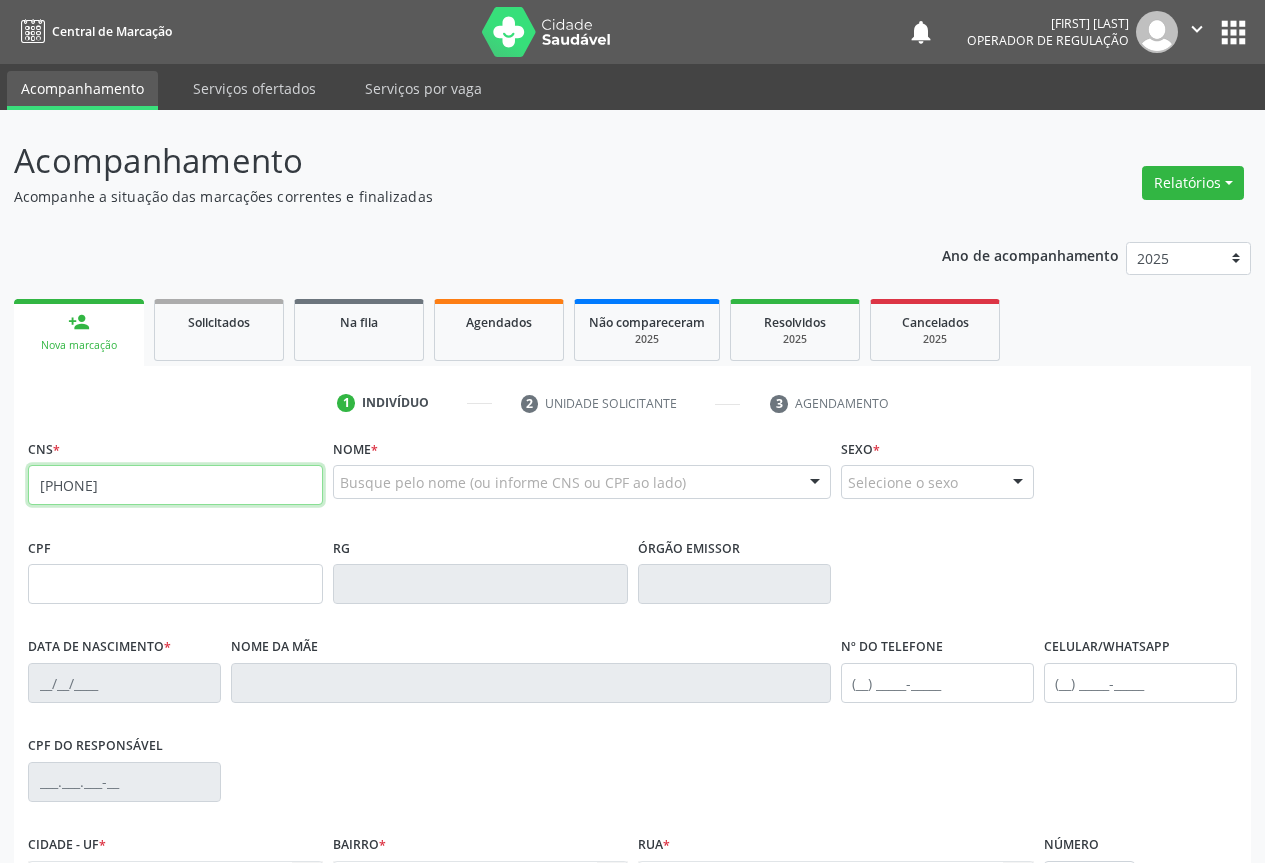 type on "702 6047 2405 6547" 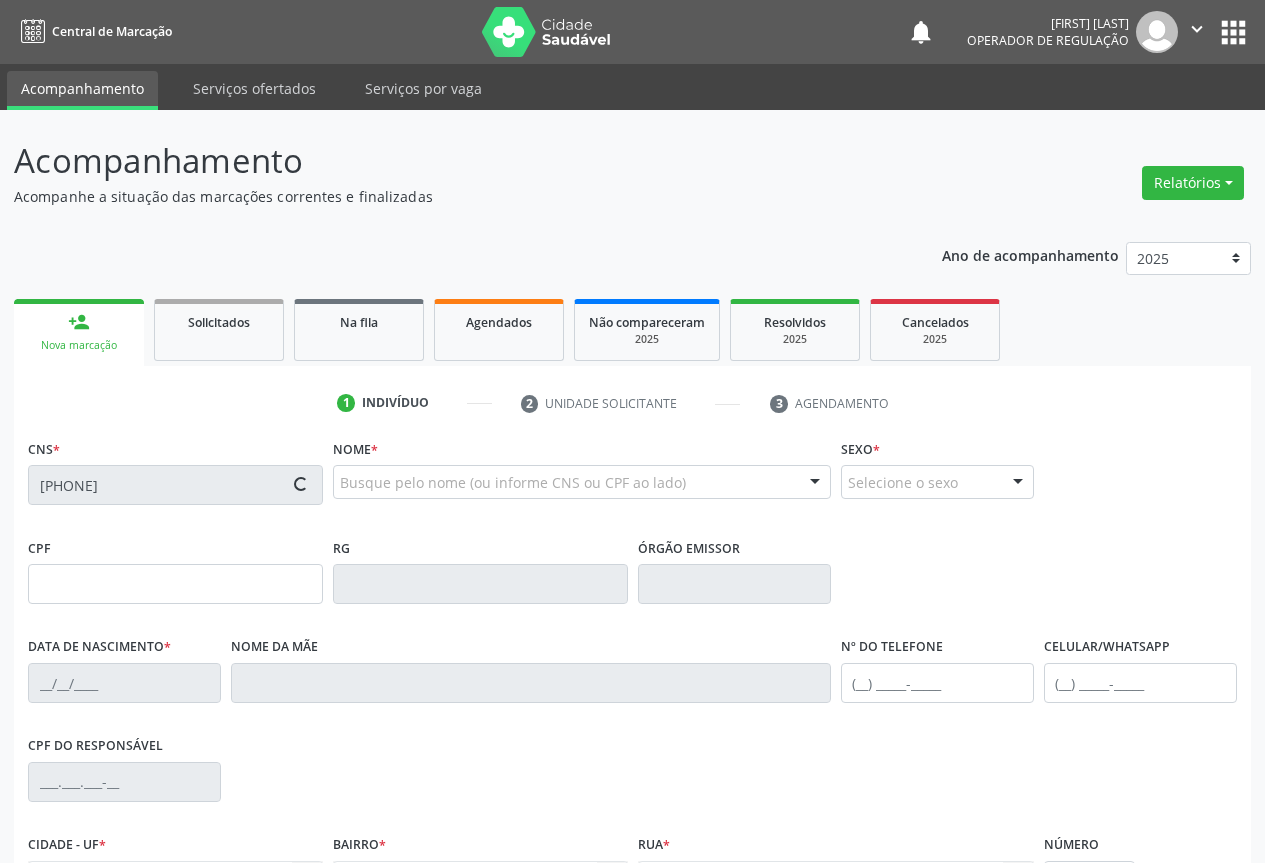 type on "862.104.445-55" 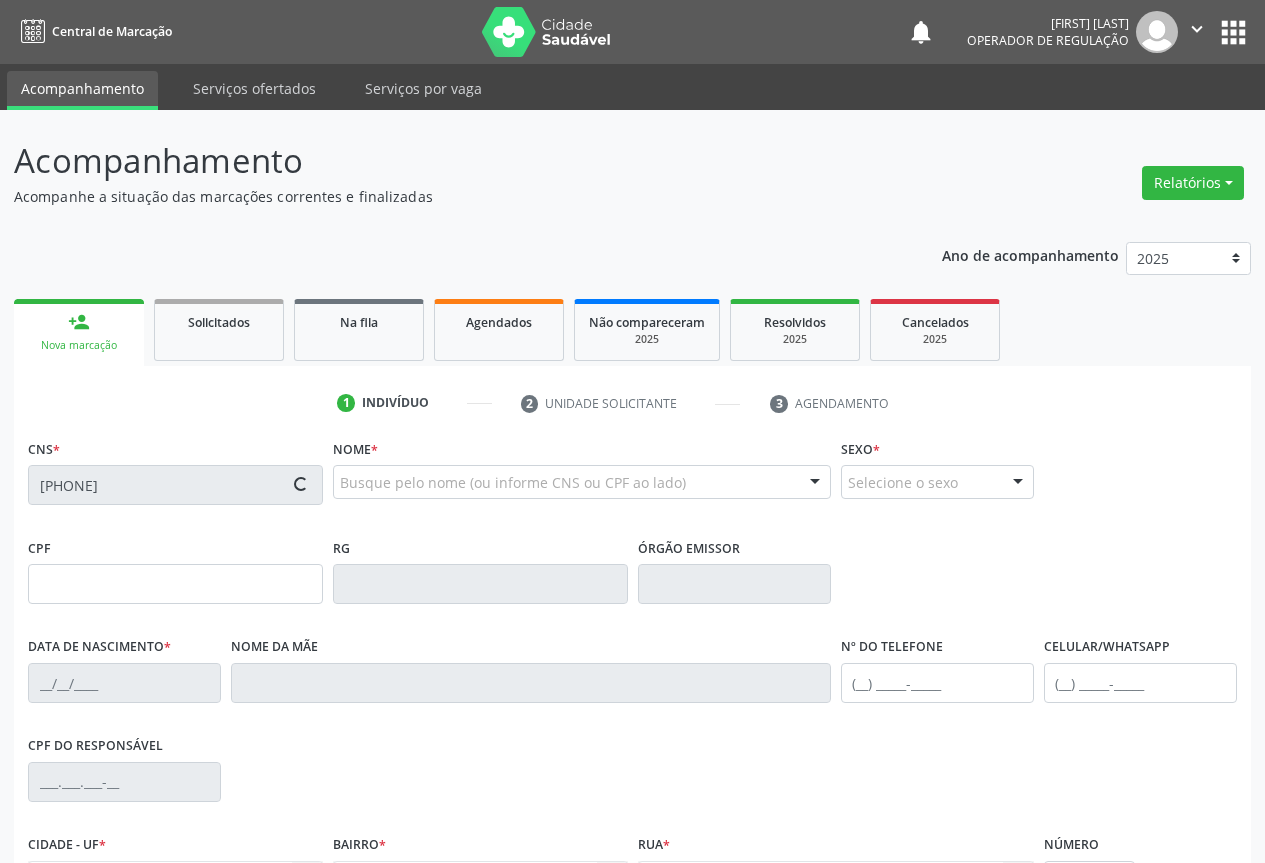type on "2127142527" 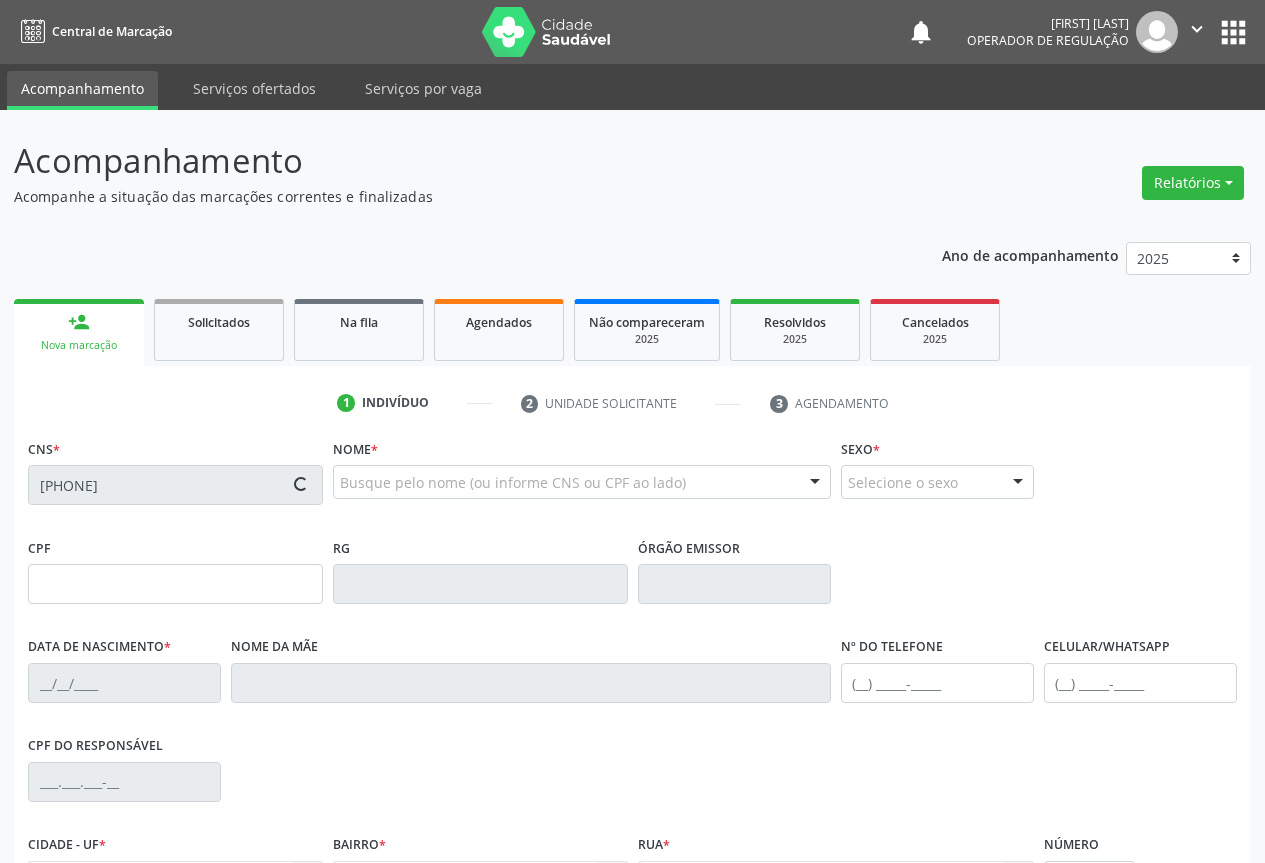 type on "25/01/2004" 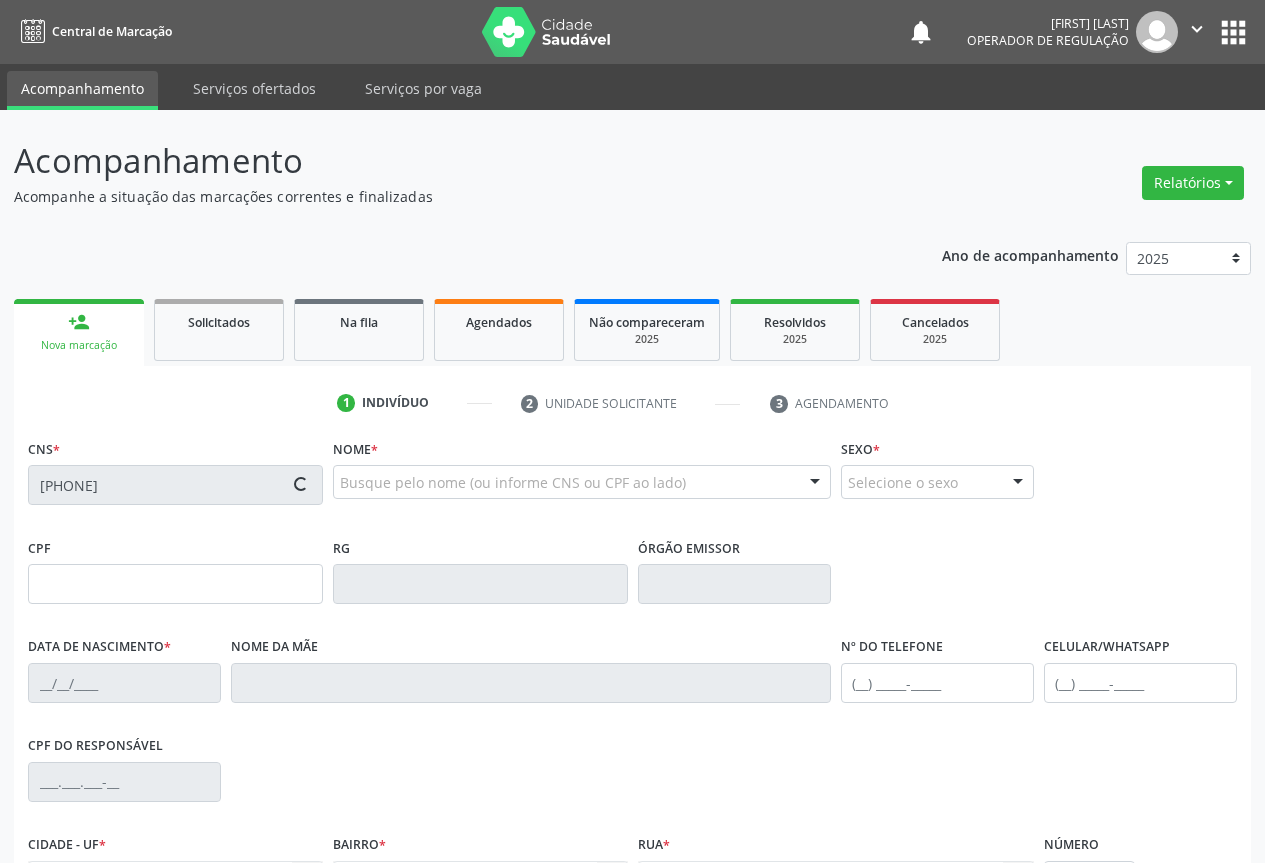 type on "(74) 99147-4672" 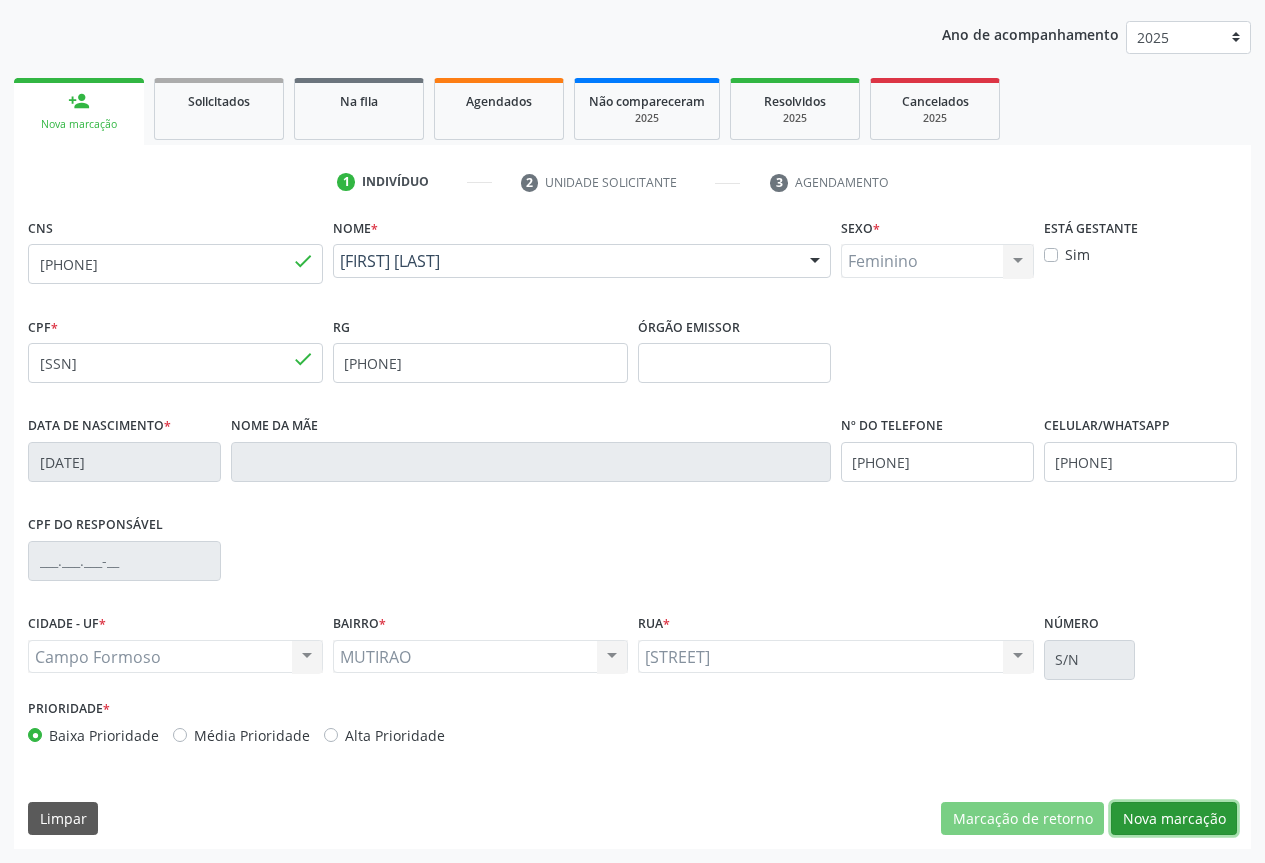click on "Nova marcação" at bounding box center [1174, 819] 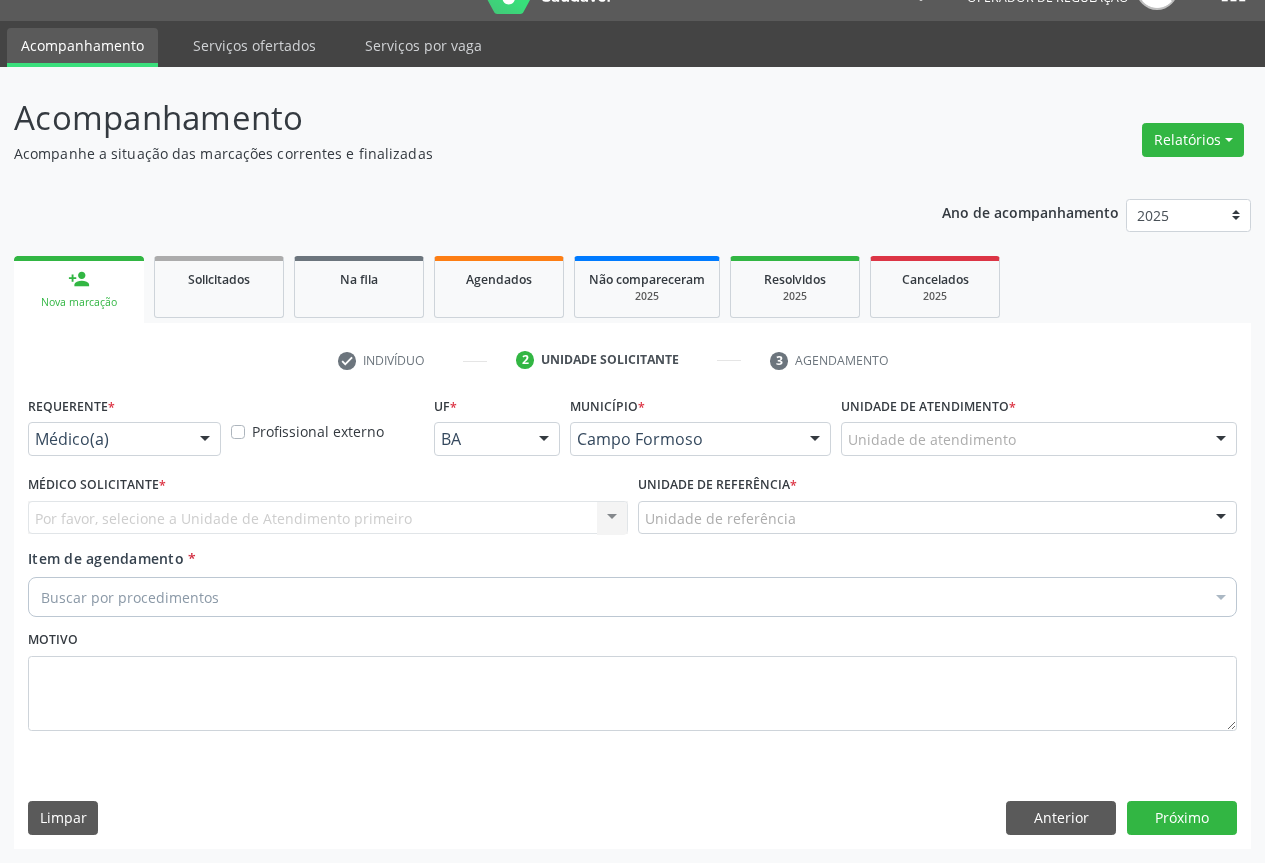 scroll, scrollTop: 43, scrollLeft: 0, axis: vertical 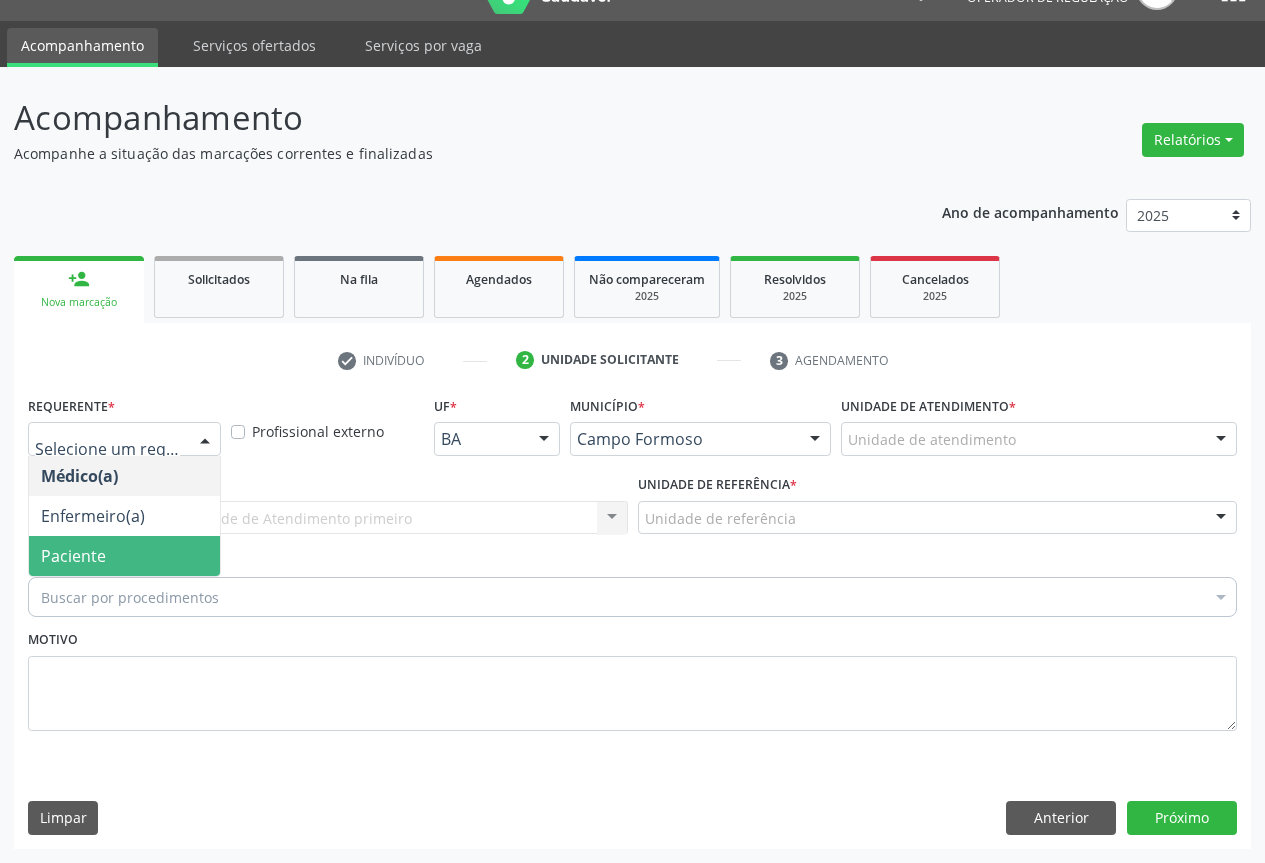 click on "Paciente" at bounding box center (124, 556) 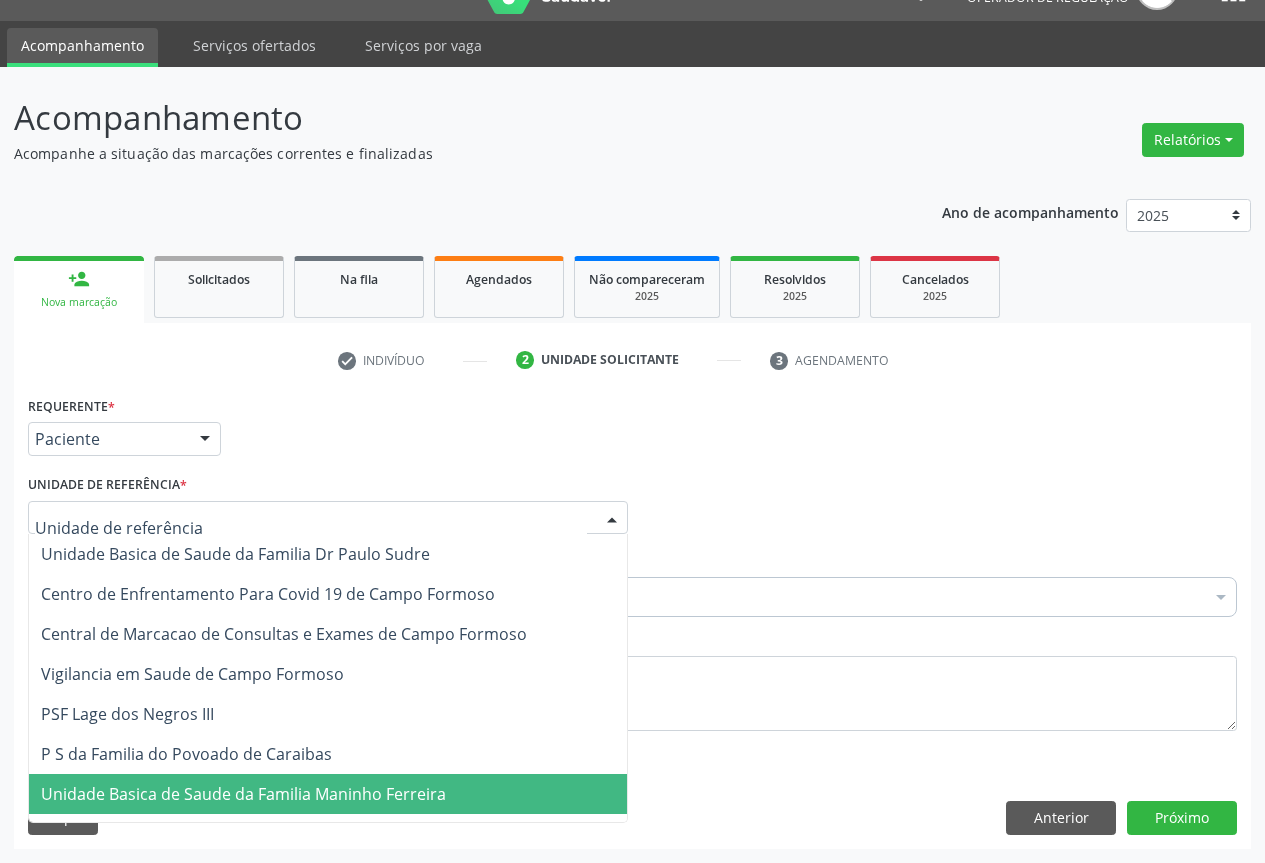 click on "Unidade Basica de Saude da Familia Maninho Ferreira" at bounding box center (328, 794) 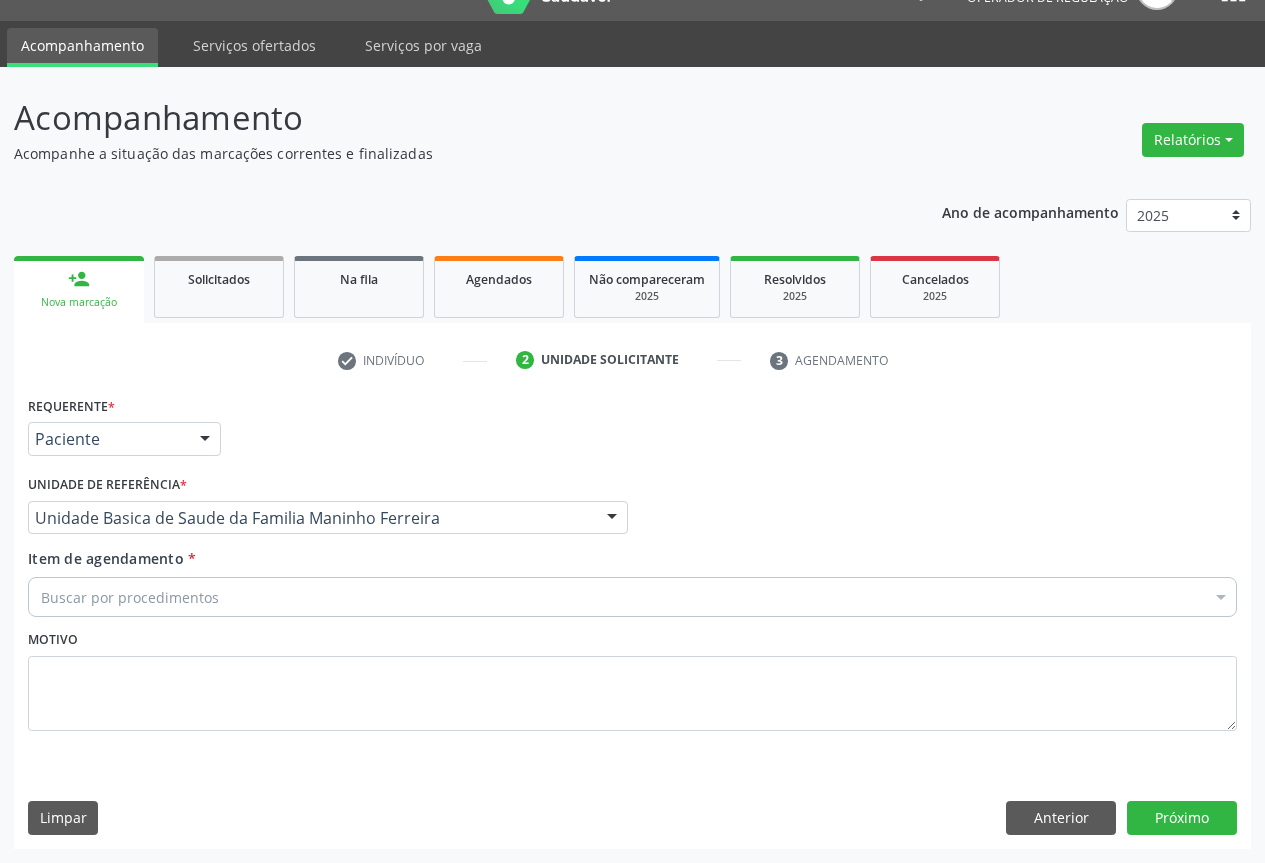 click on "Buscar por procedimentos" at bounding box center [632, 597] 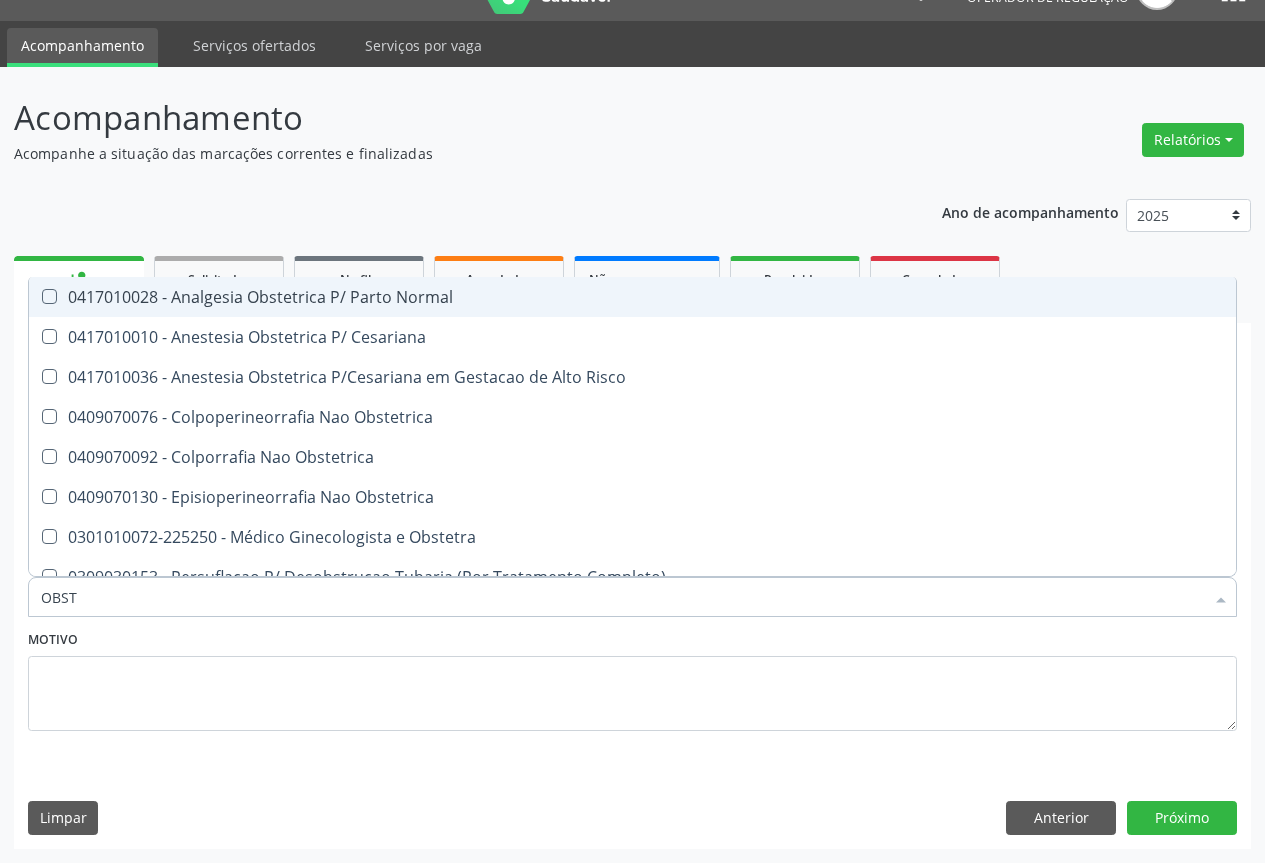 type on "OBSTE" 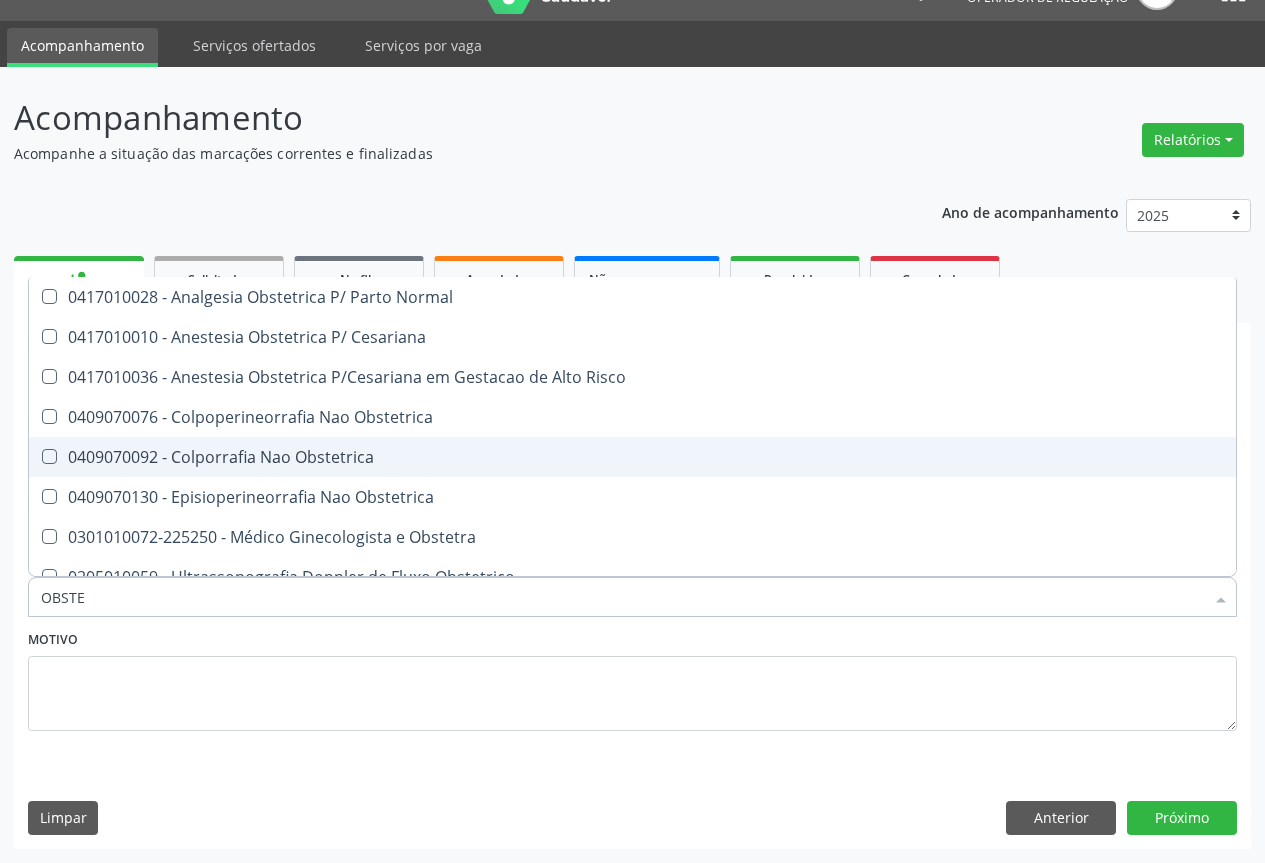 scroll, scrollTop: 101, scrollLeft: 0, axis: vertical 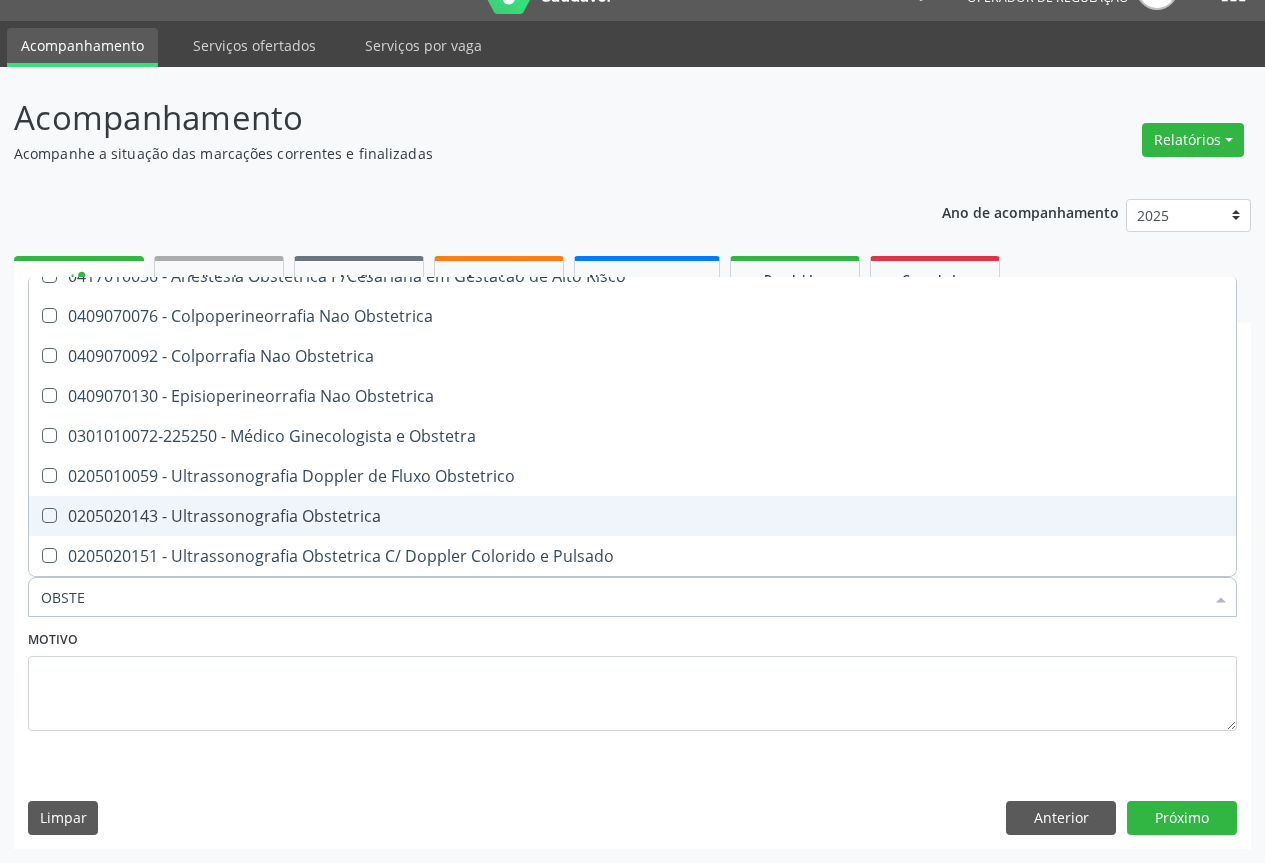 click on "0205020143 - Ultrassonografia Obstetrica" at bounding box center (632, 516) 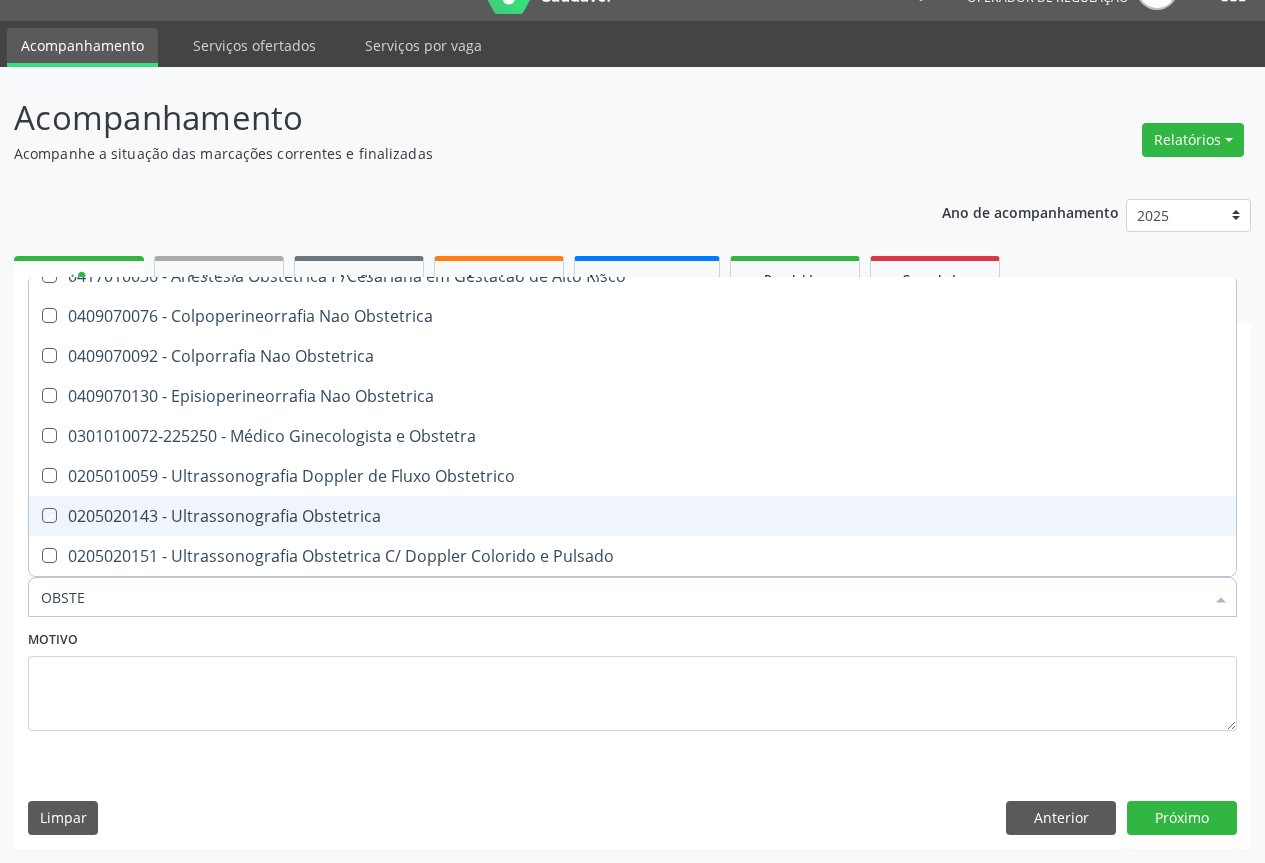 checkbox on "true" 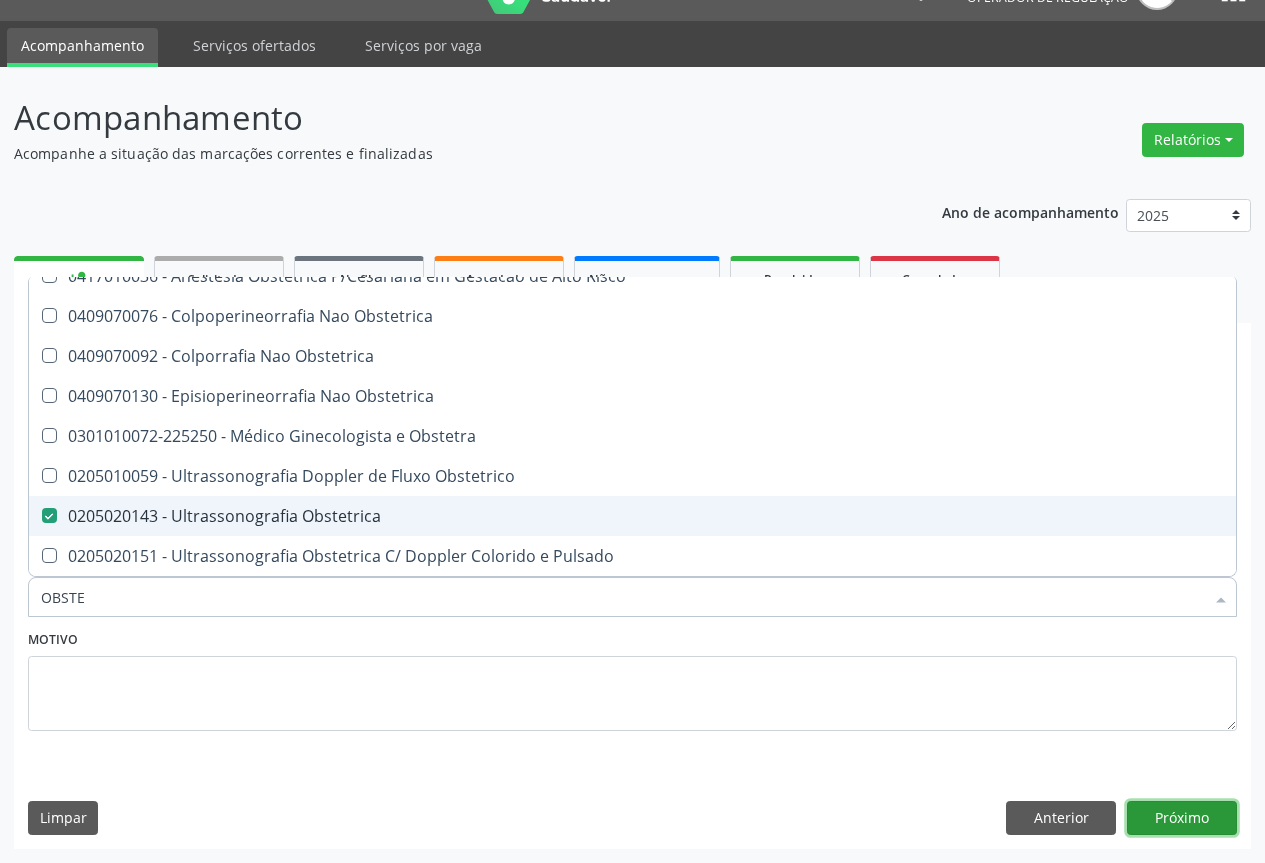 click on "Próximo" at bounding box center (1182, 818) 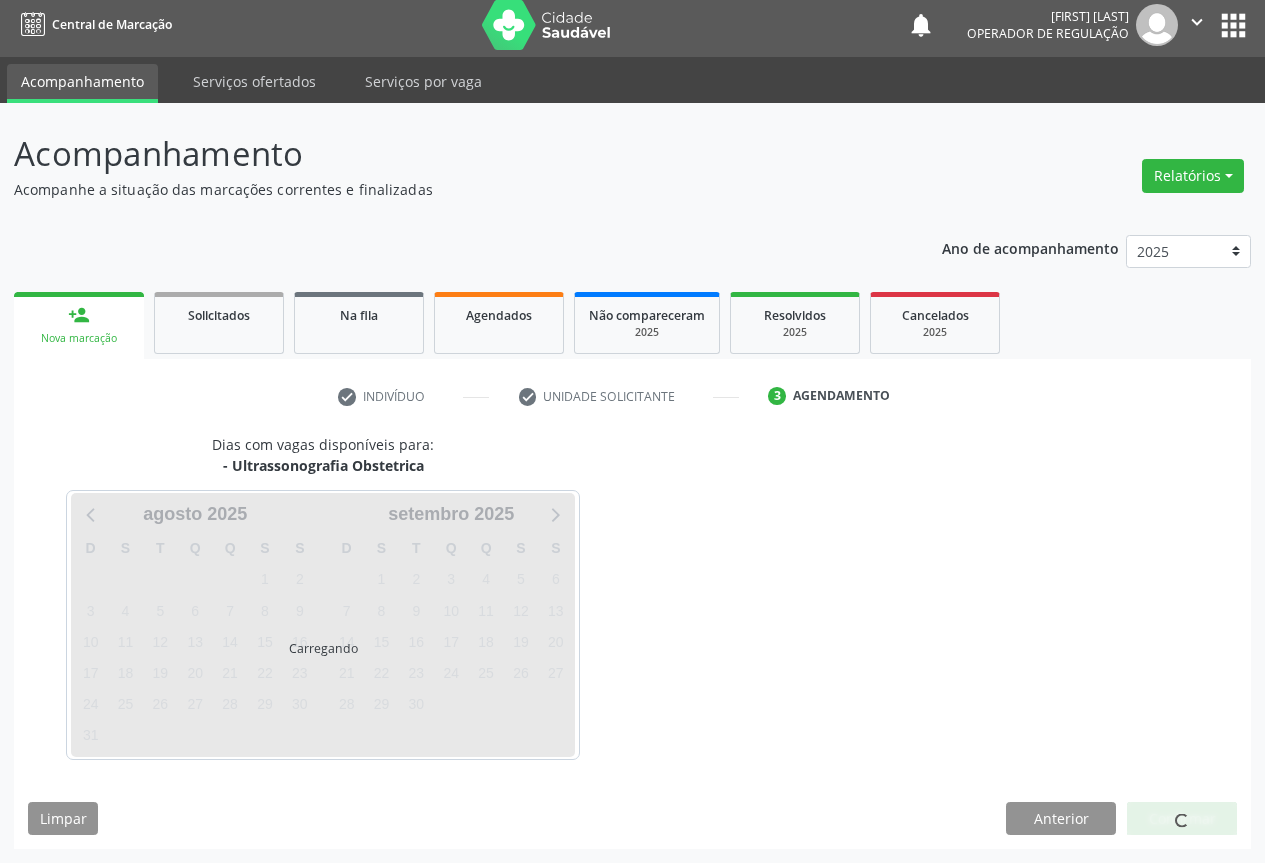 scroll, scrollTop: 7, scrollLeft: 0, axis: vertical 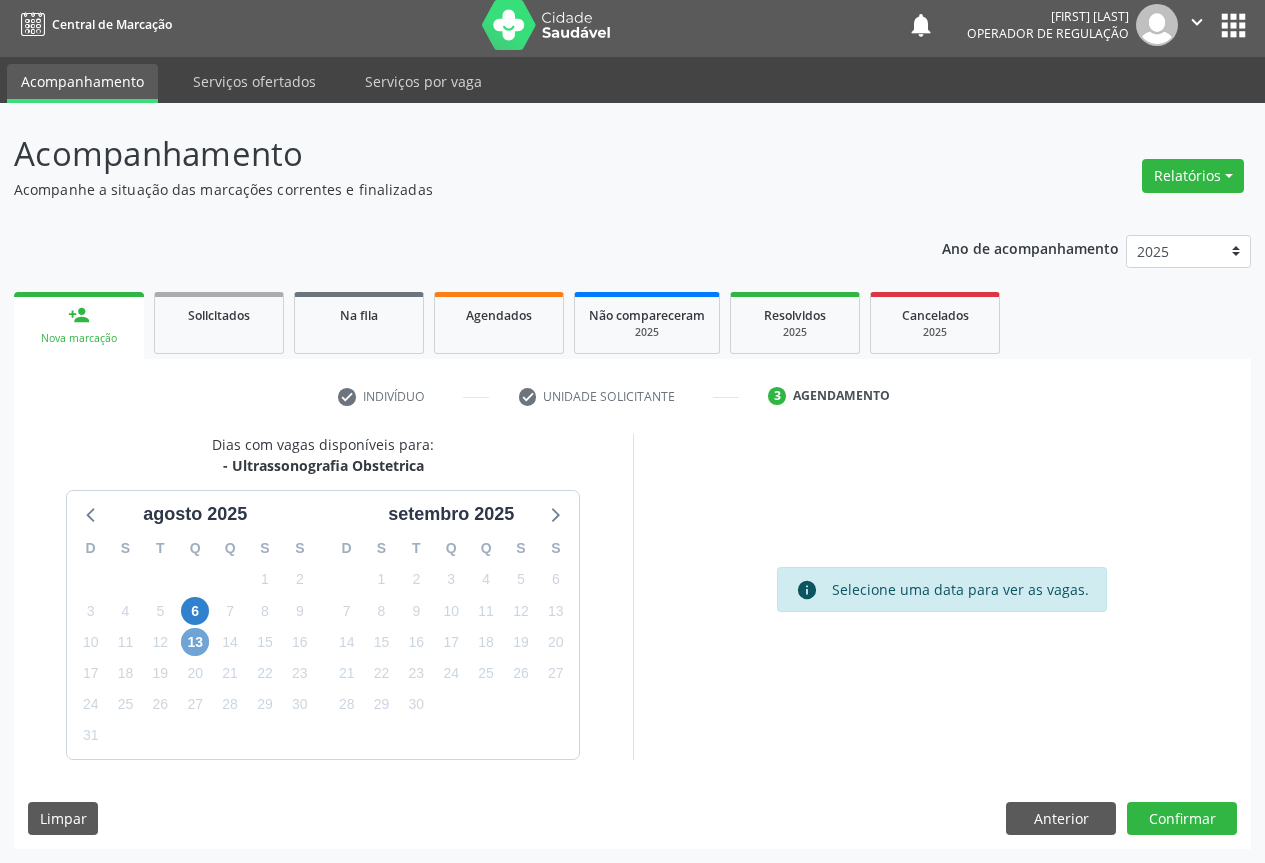 click on "13" at bounding box center [195, 642] 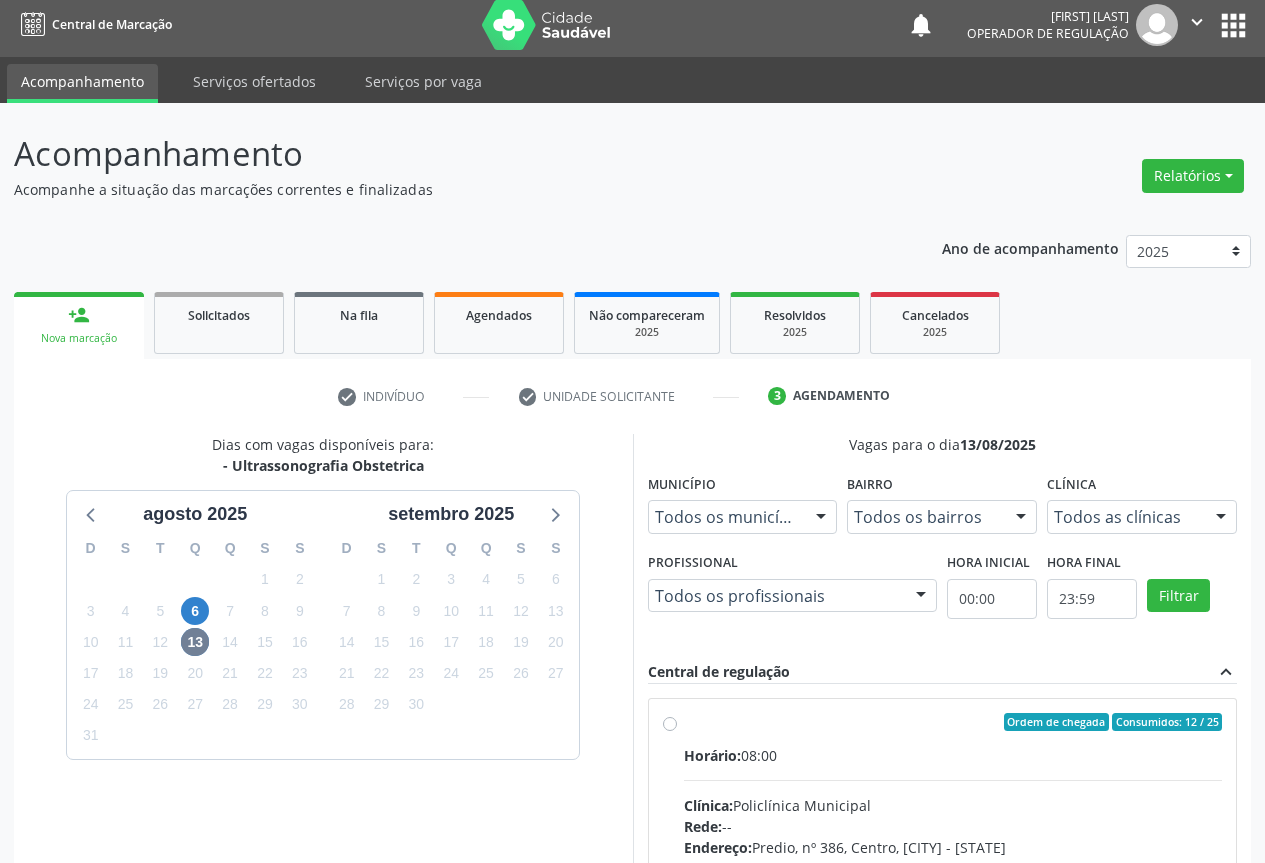 click on "Horário:   08:00
Clínica:  Policlínica Municipal
Rede:
--
Endereço:   Predio, nº 386, Centro, [CITY] - [STATE]
Telefone:   (74) [PHONE]
Profissional:
[FIRST] [LAST] dos Santos
Informações adicionais sobre o atendimento
Idade de atendimento:
de 0 a 120 anos
Gênero(s) atendido(s):
Masculino e Feminino
Informações adicionais:
--" at bounding box center (953, 882) 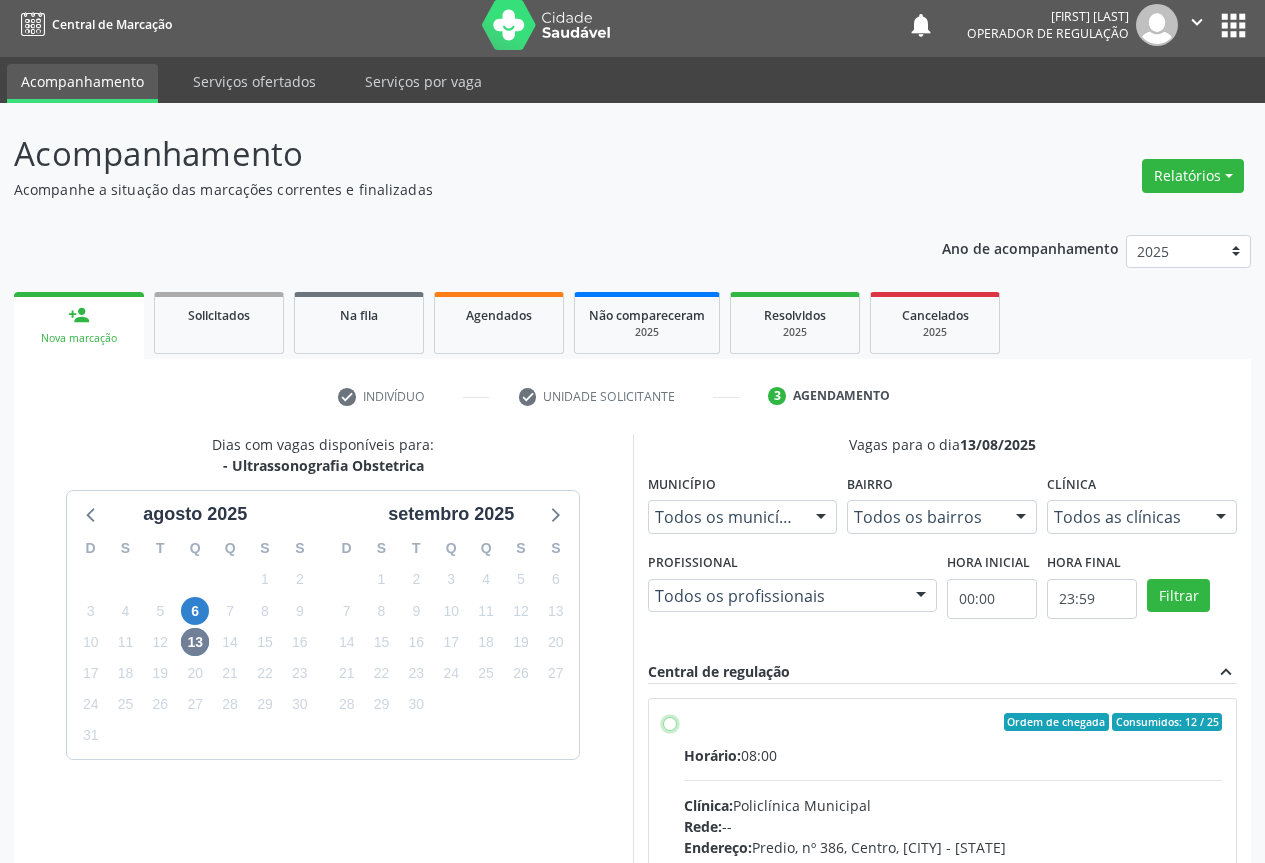 click on "Ordem de chegada
Consumidos: 12 / 25
Horário:   08:00
Clínica:  Policlínica Municipal
Rede:
--
Endereço:   Predio, nº 386, Centro, Campo Formoso - BA
Telefone:   (74) 6451312
Profissional:
Orlindo Carvalho dos Santos
Informações adicionais sobre o atendimento
Idade de atendimento:
de 0 a 120 anos
Gênero(s) atendido(s):
Masculino e Feminino
Informações adicionais:
--" at bounding box center (670, 722) 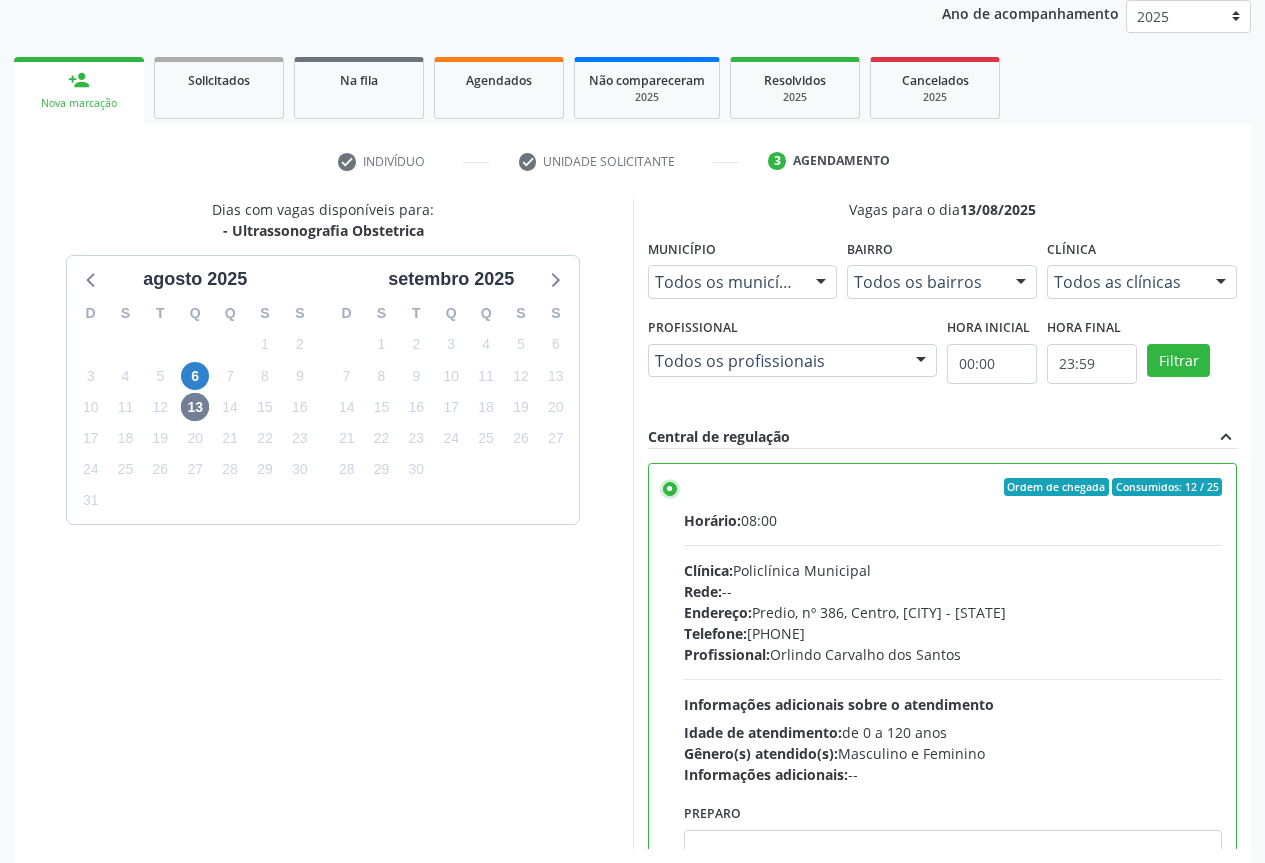 scroll, scrollTop: 332, scrollLeft: 0, axis: vertical 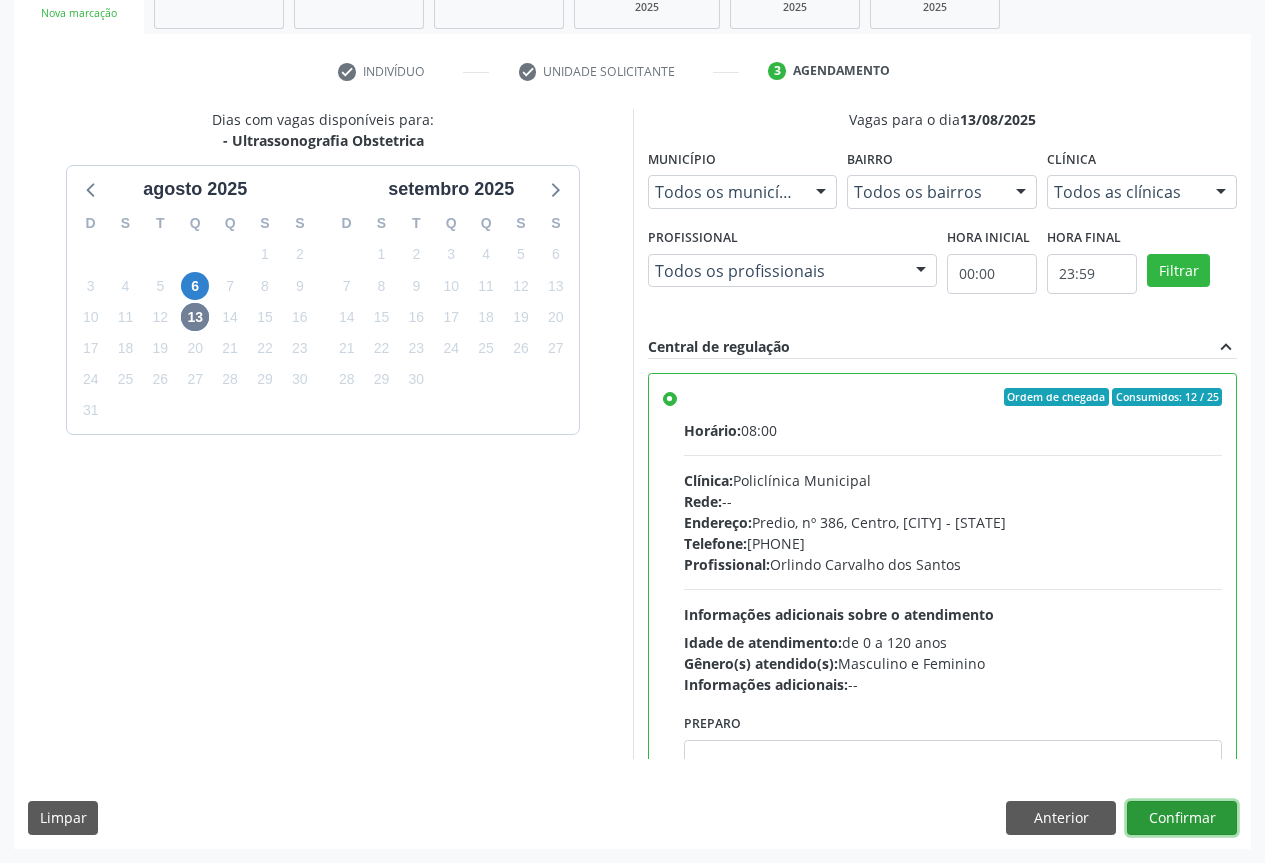 click on "Confirmar" at bounding box center (1182, 818) 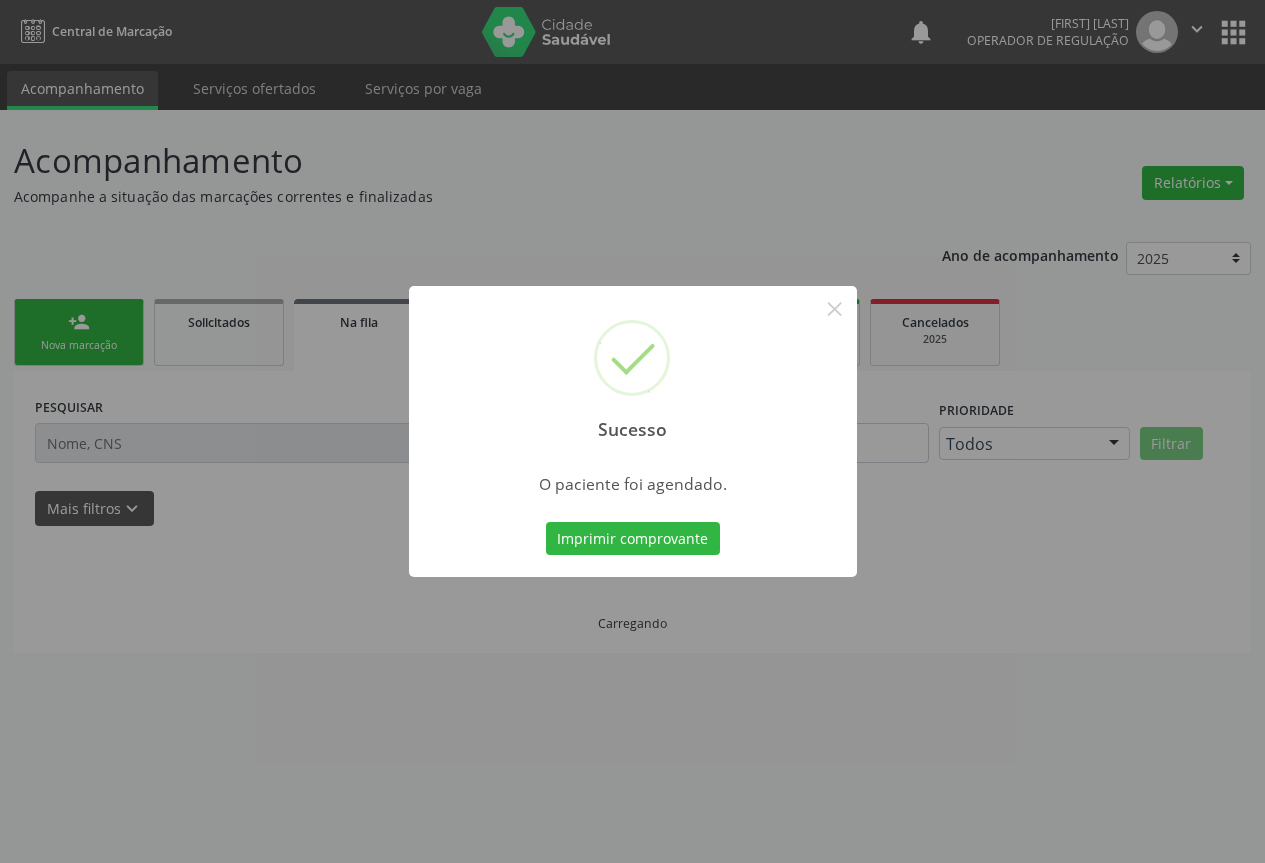scroll, scrollTop: 0, scrollLeft: 0, axis: both 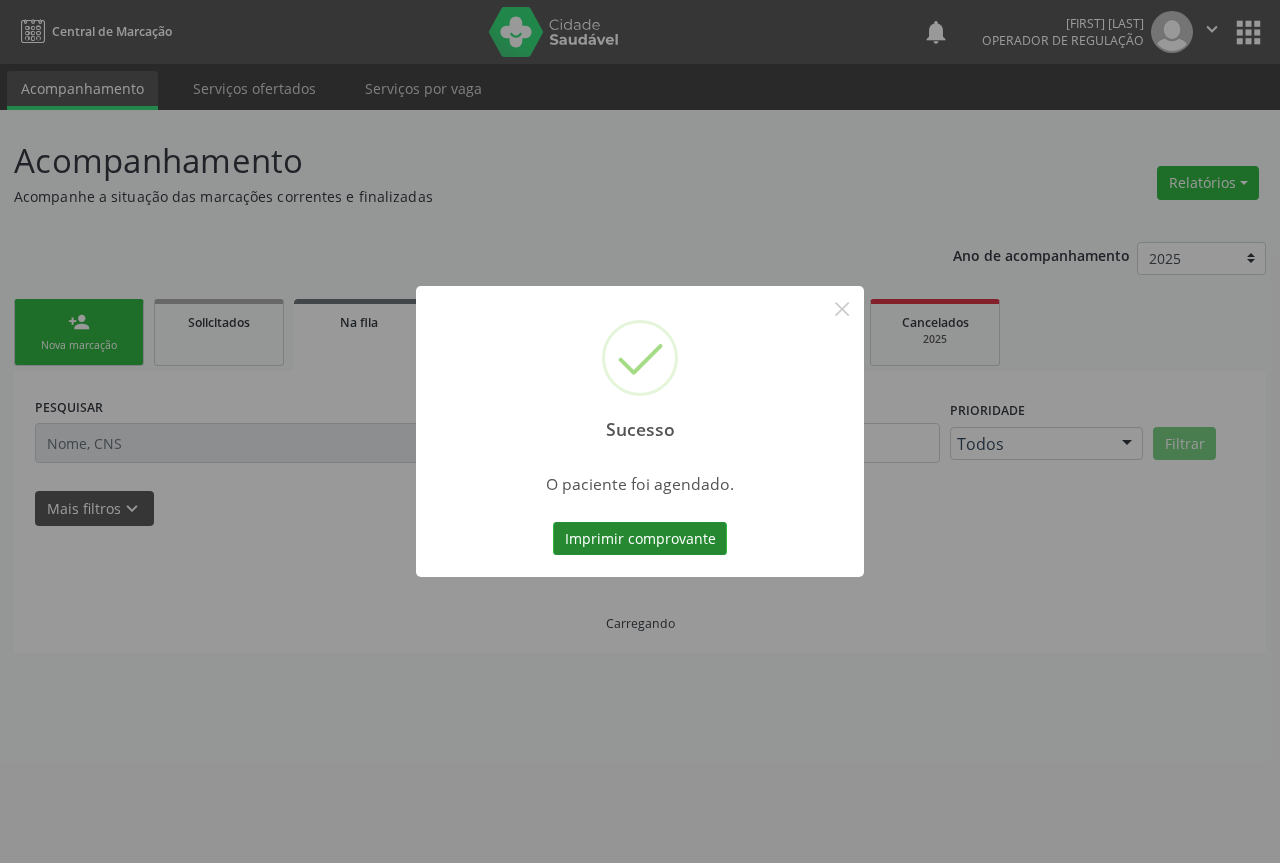 click on "Imprimir comprovante" at bounding box center (640, 539) 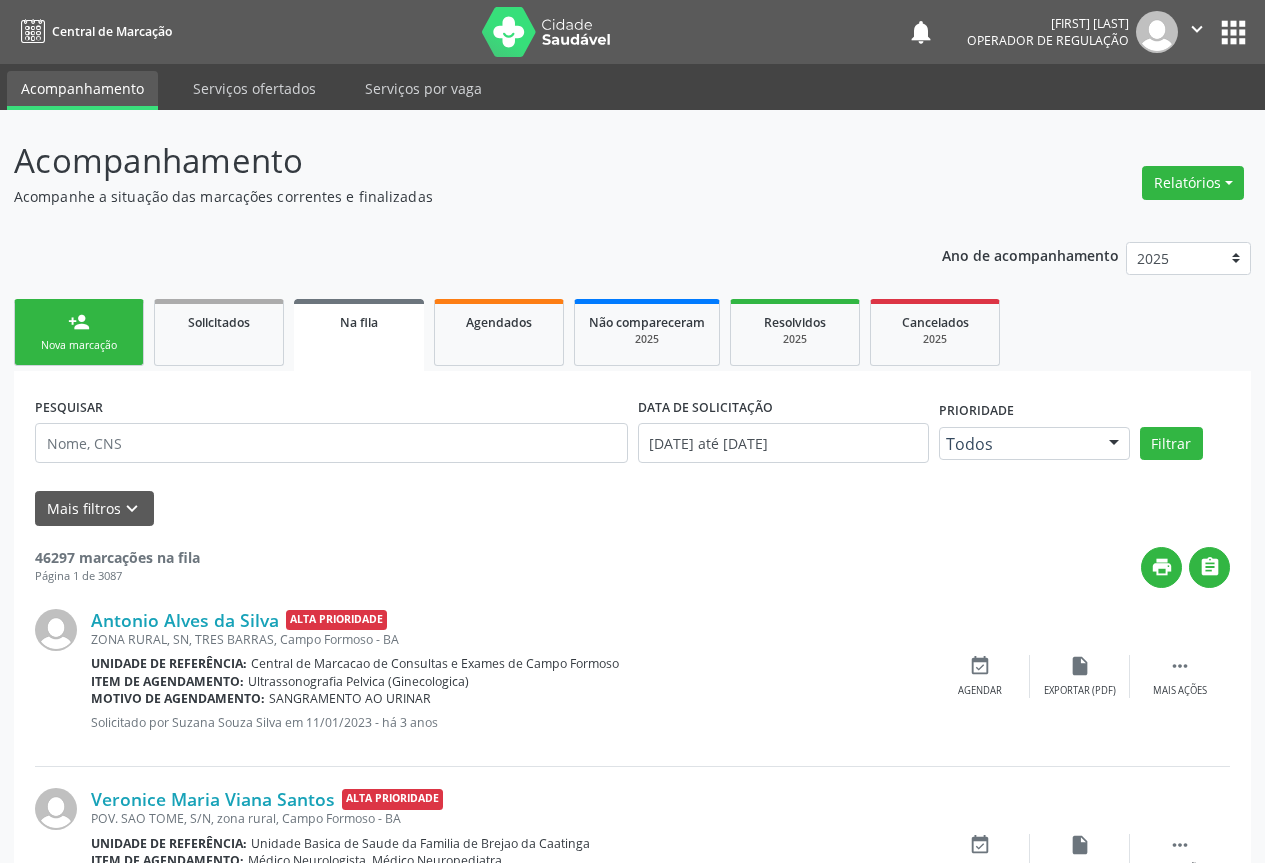 click on "Sucesso × O paciente foi agendado. Imprimir comprovante Cancel" at bounding box center [632, 431] 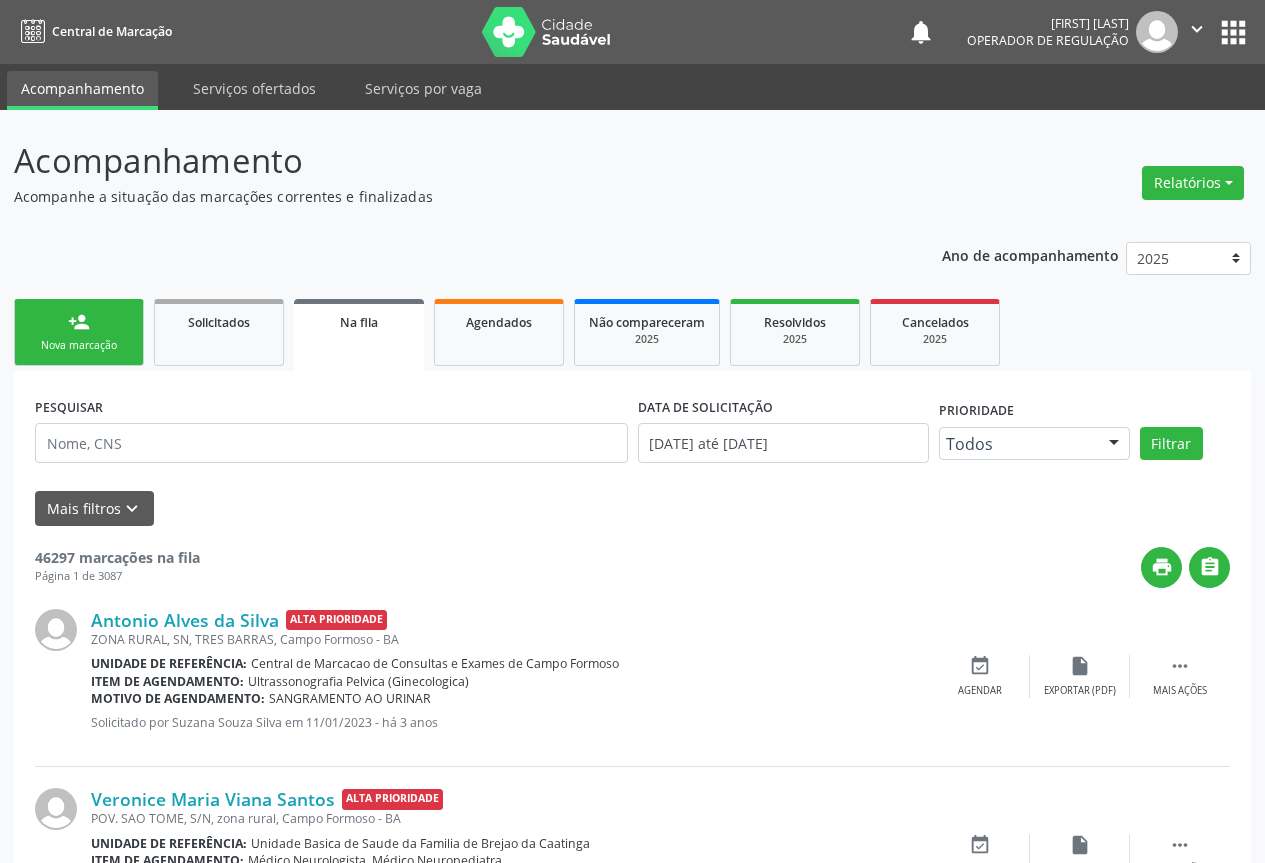 click on "person_add
Nova marcação" at bounding box center [79, 332] 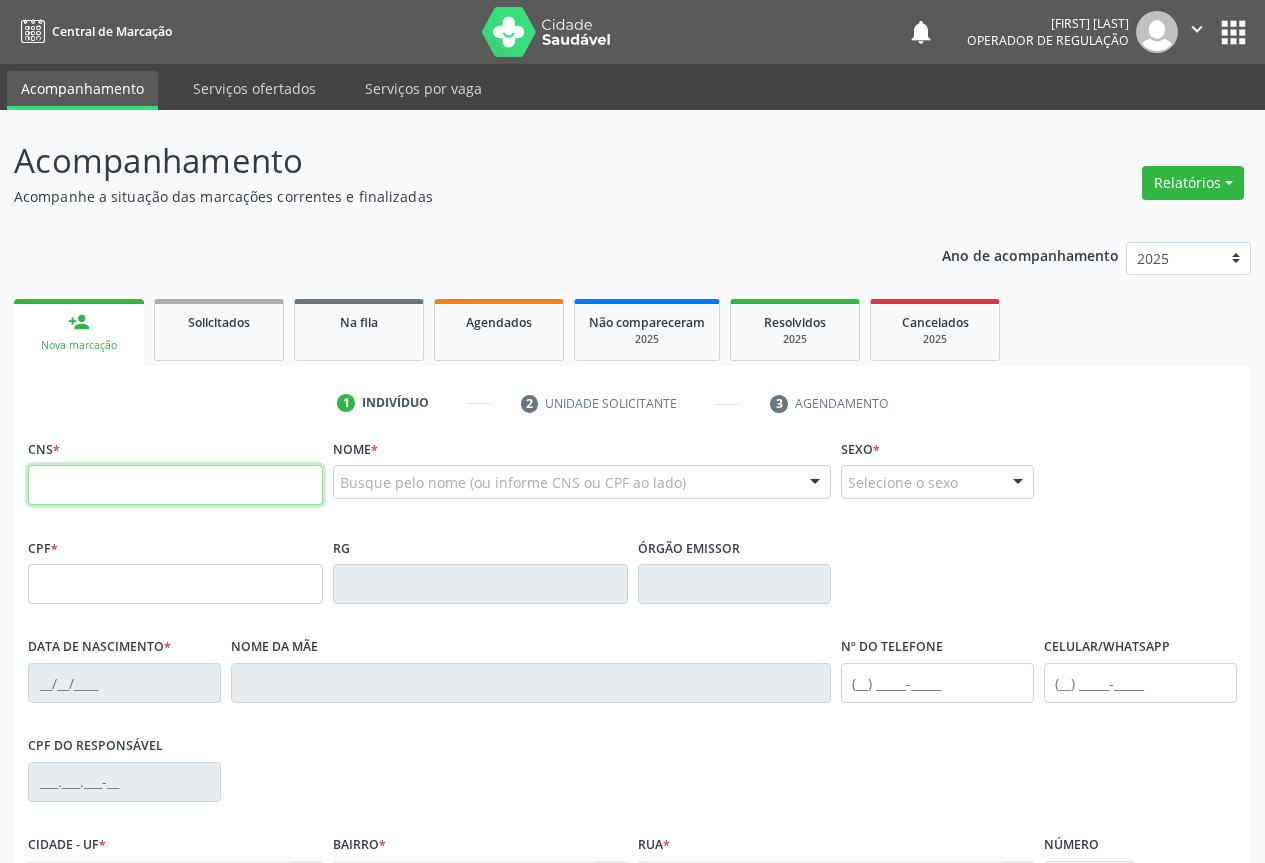 click at bounding box center (175, 485) 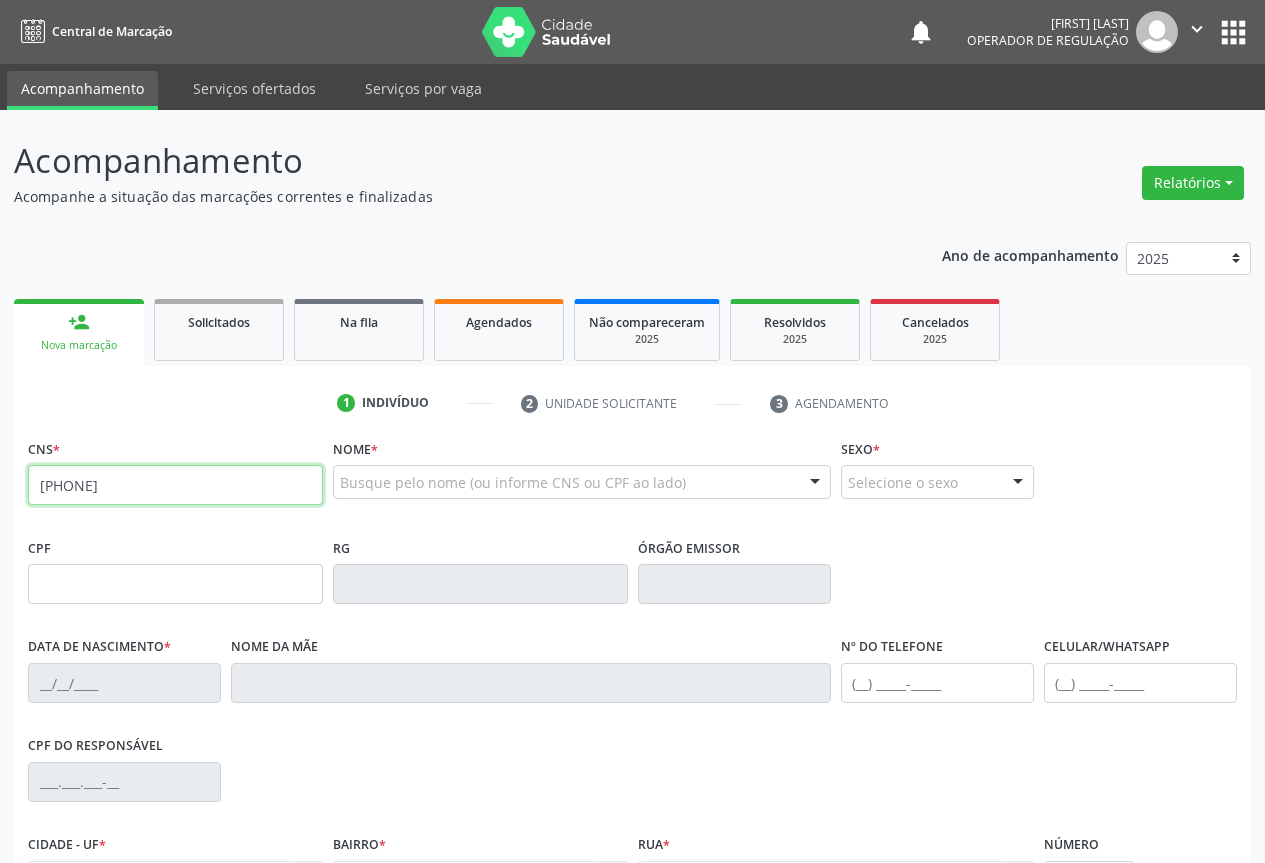 type on "706 4086 7836 8586" 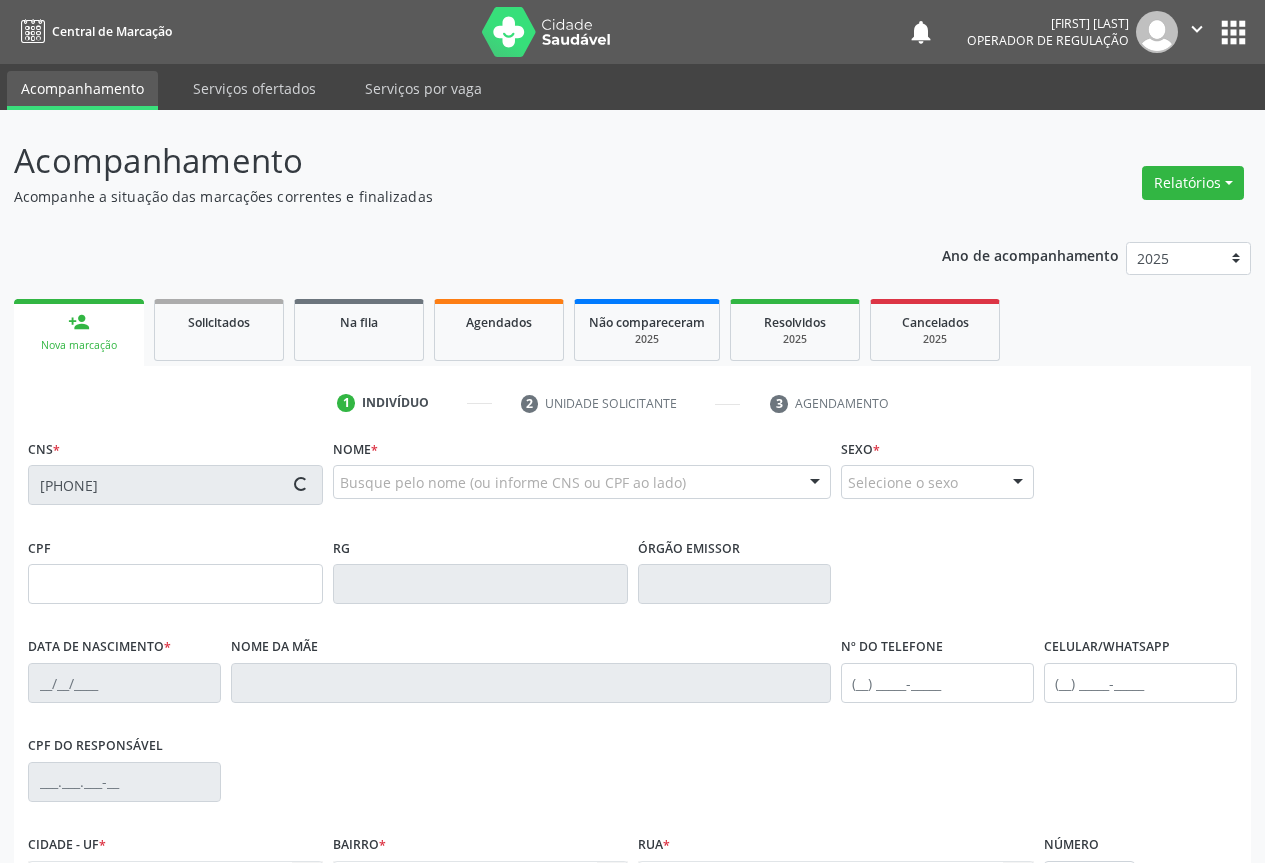 type on "1630650986" 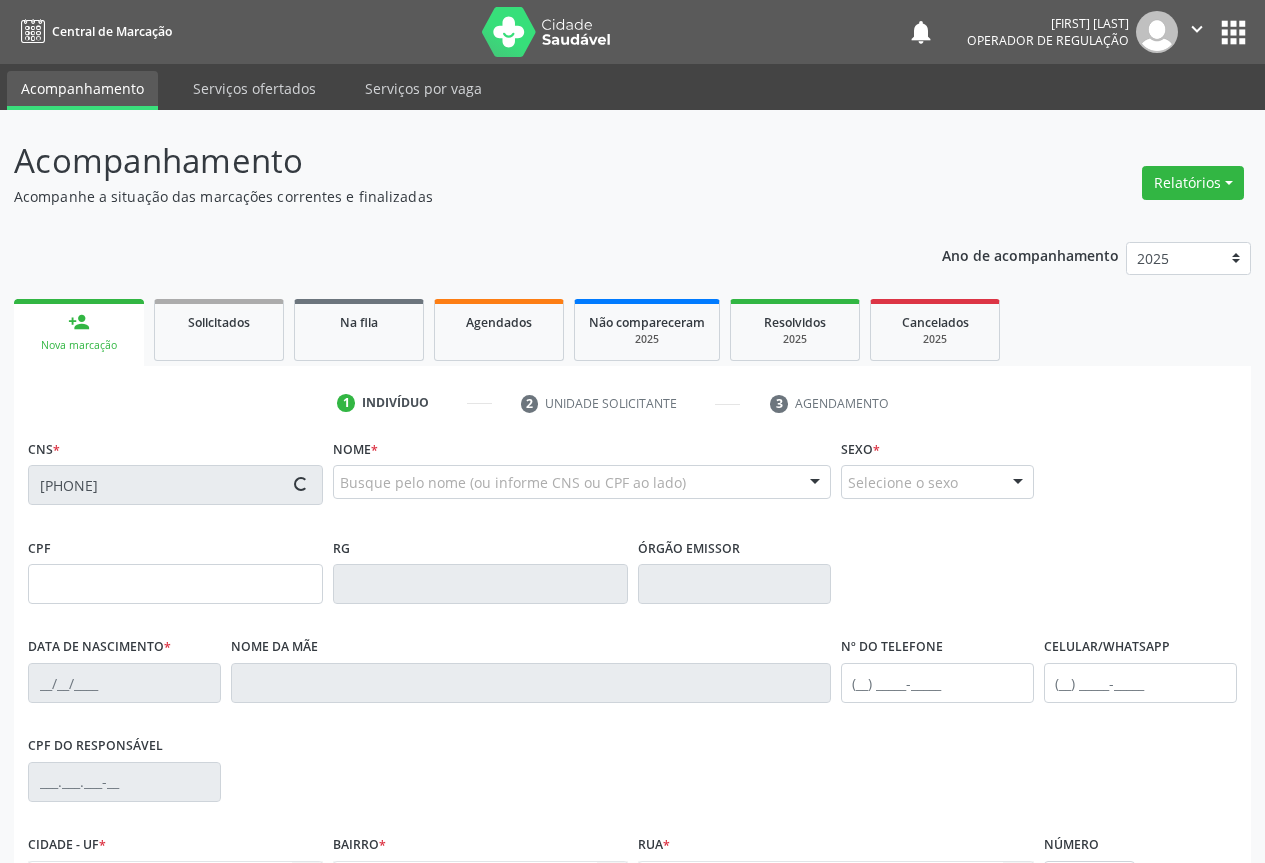 type on "31/08/1992" 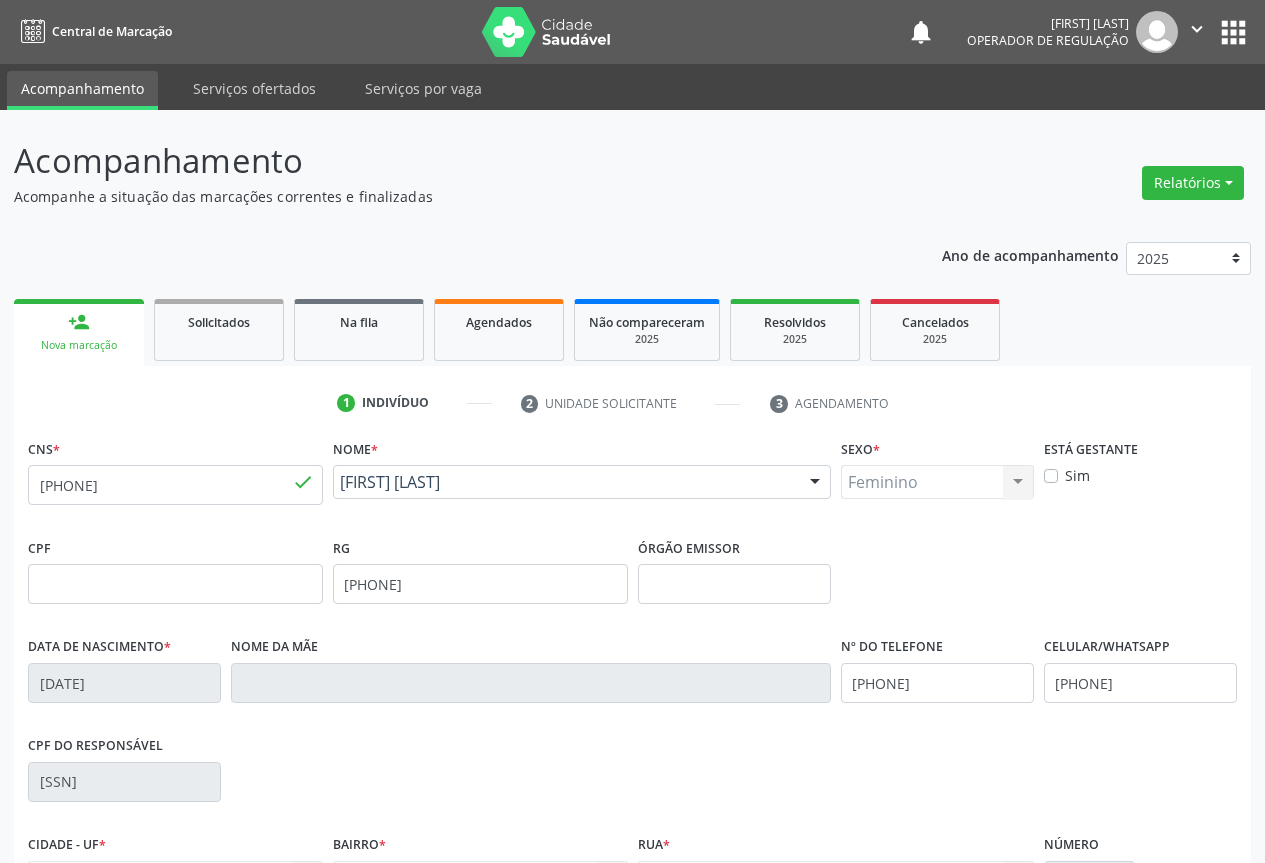 scroll, scrollTop: 200, scrollLeft: 0, axis: vertical 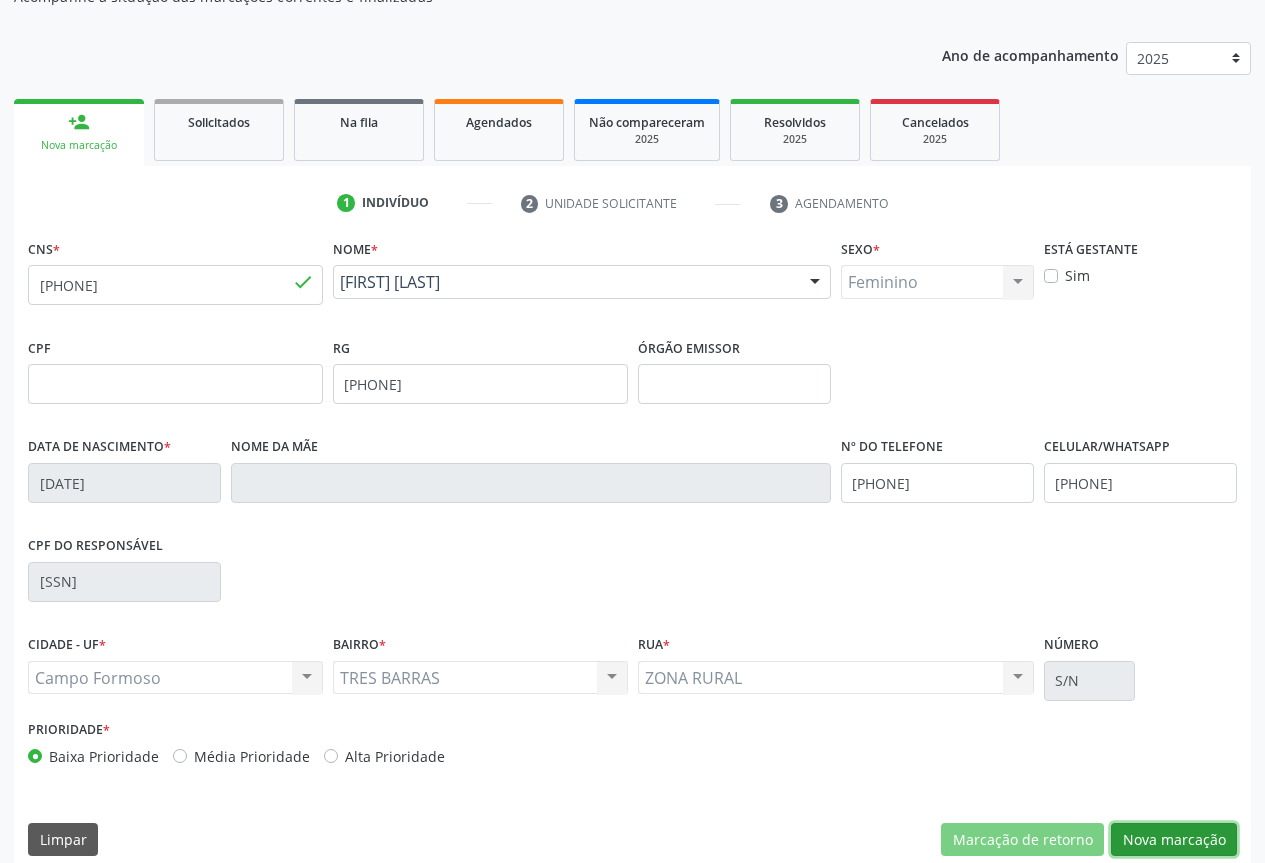 click on "Nova marcação" at bounding box center (1174, 840) 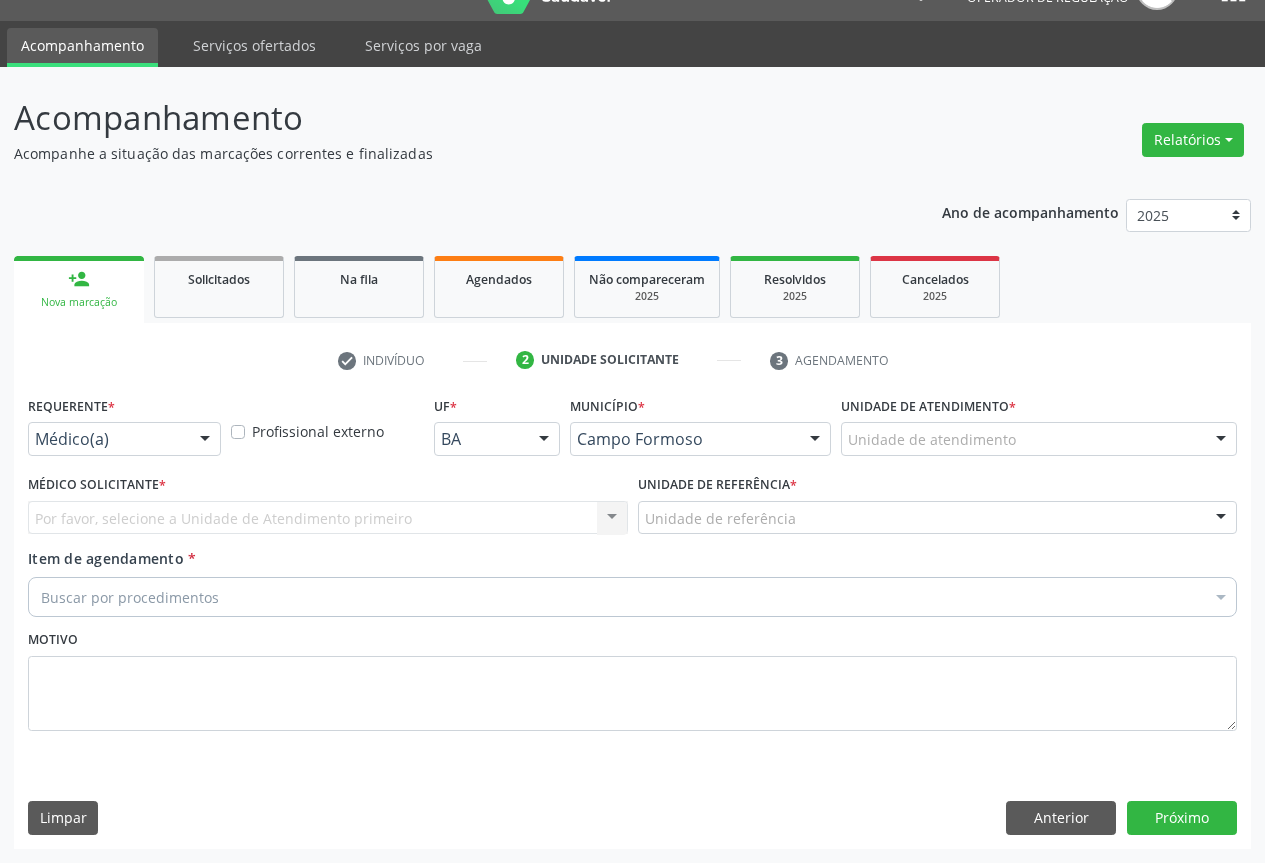 scroll, scrollTop: 43, scrollLeft: 0, axis: vertical 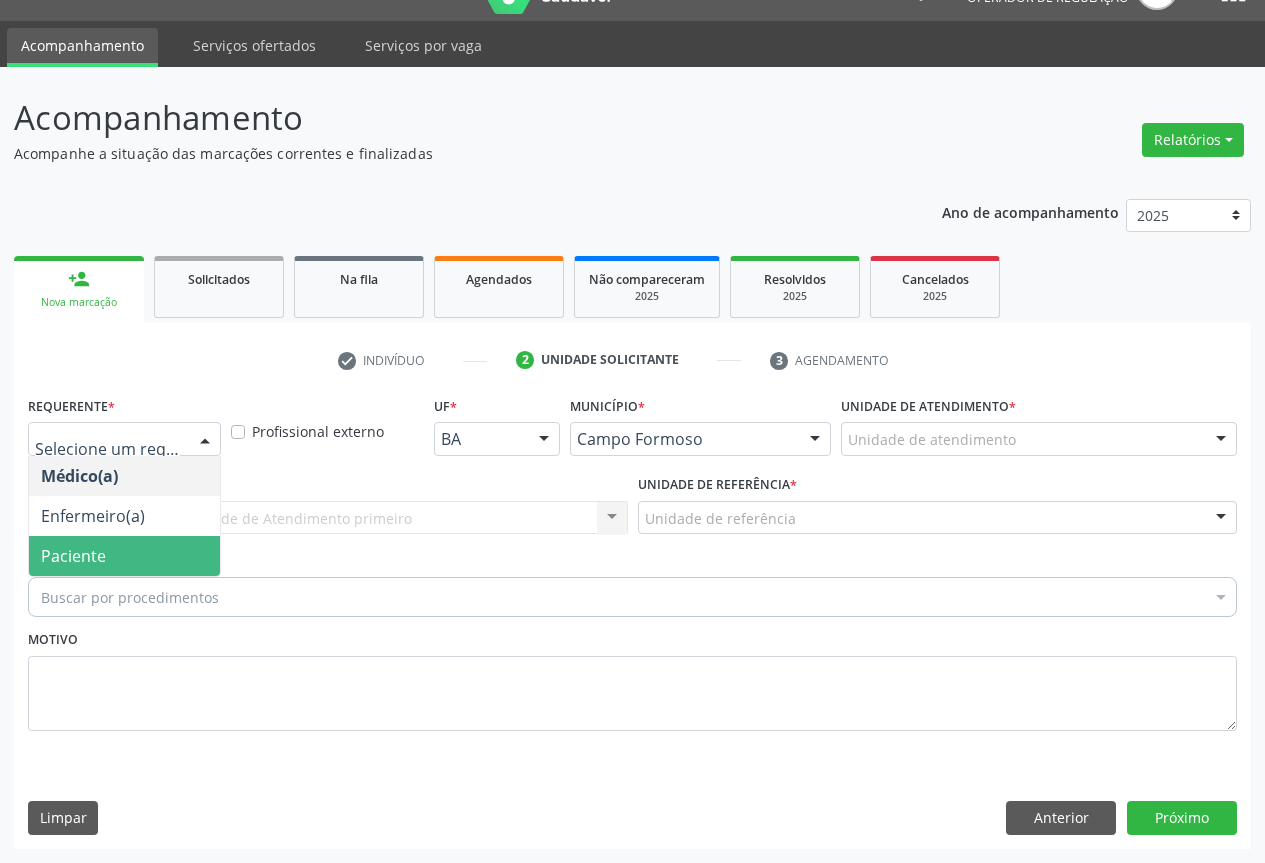 click on "Paciente" at bounding box center (73, 556) 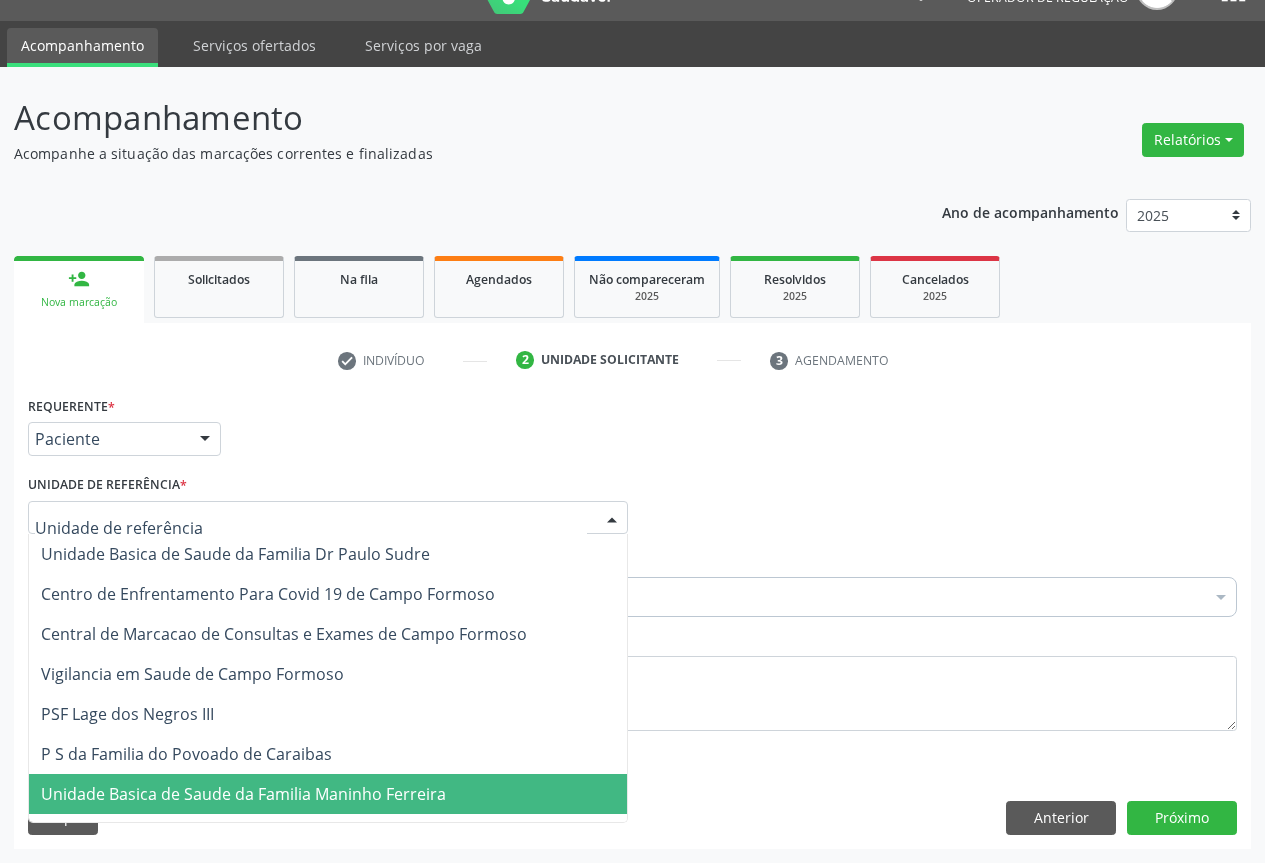 drag, startPoint x: 137, startPoint y: 796, endPoint x: 128, endPoint y: 669, distance: 127.3185 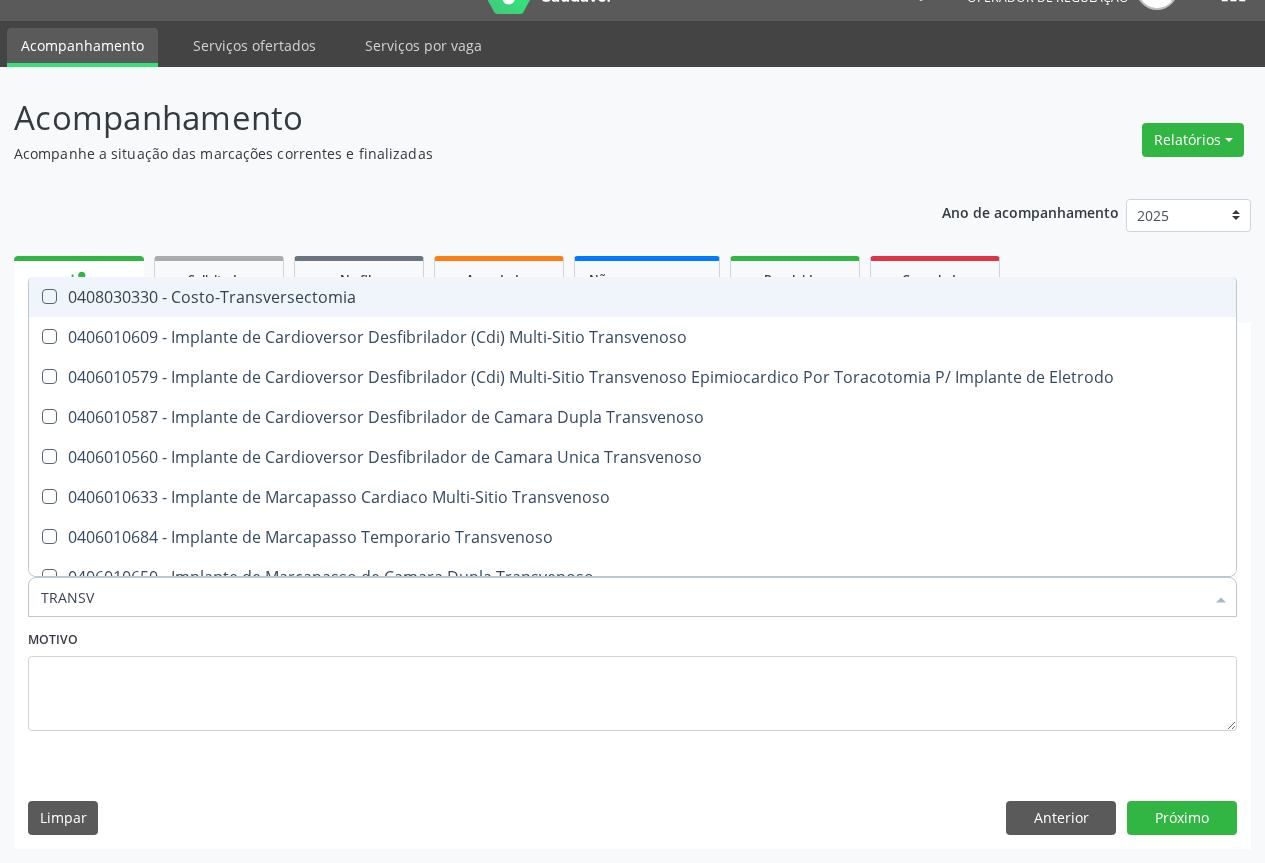 type on "TRANSVA" 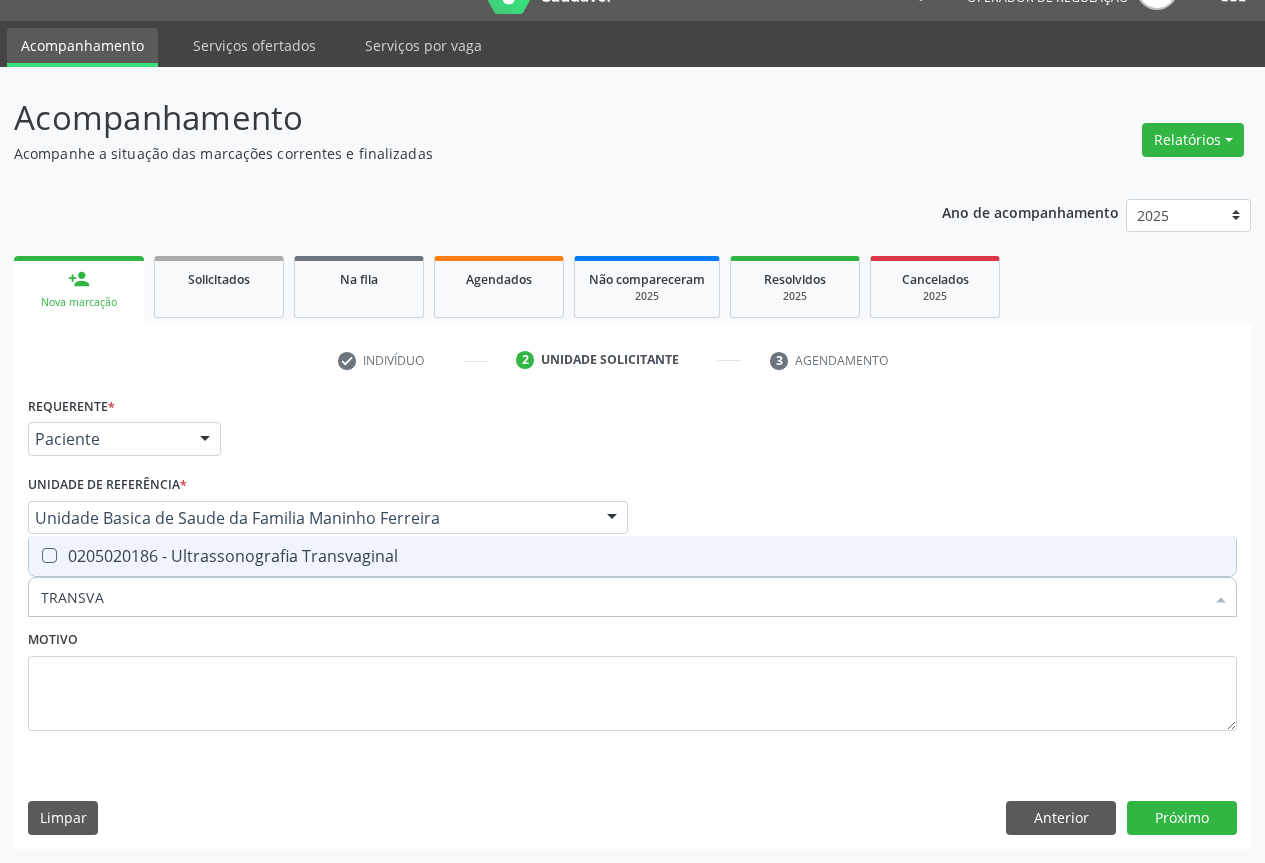 click on "0205020186 - Ultrassonografia Transvaginal" at bounding box center (632, 556) 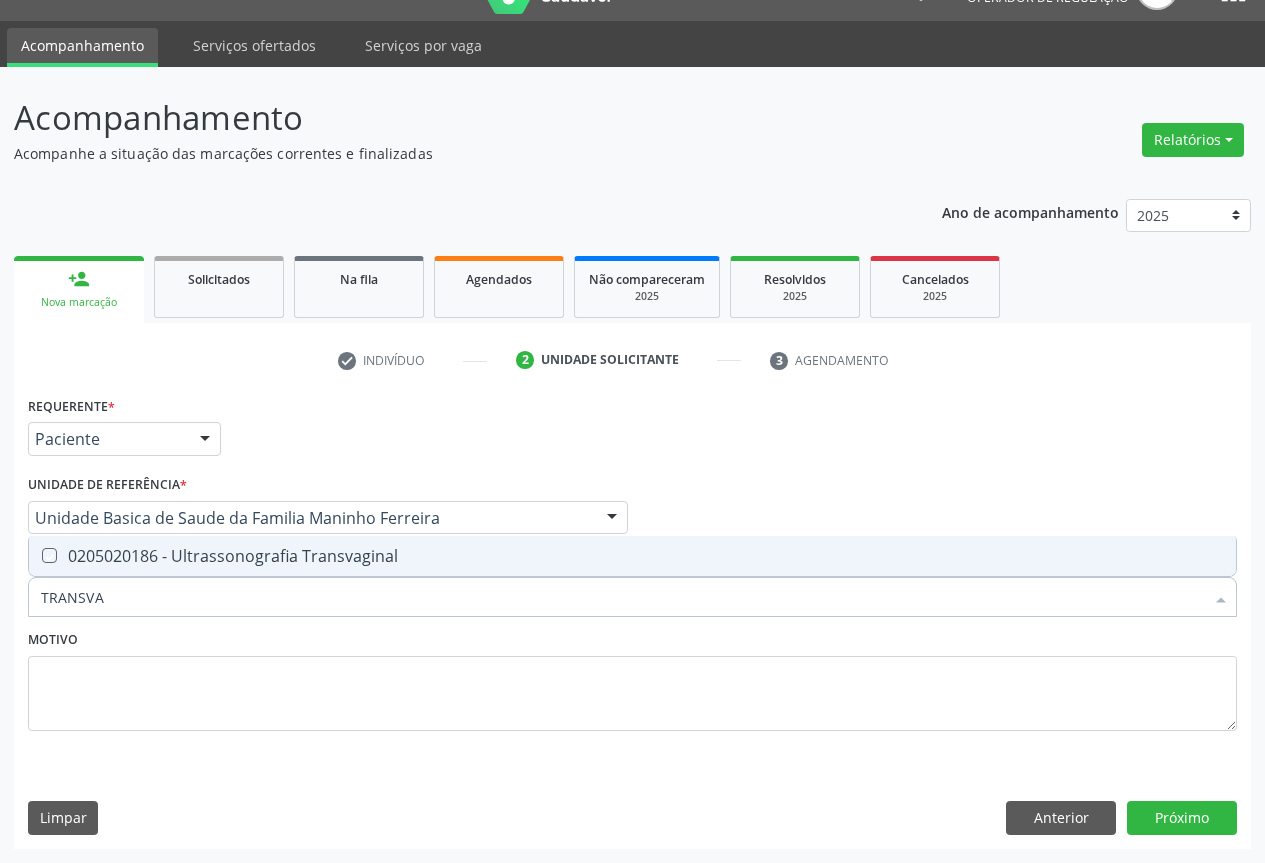 checkbox on "true" 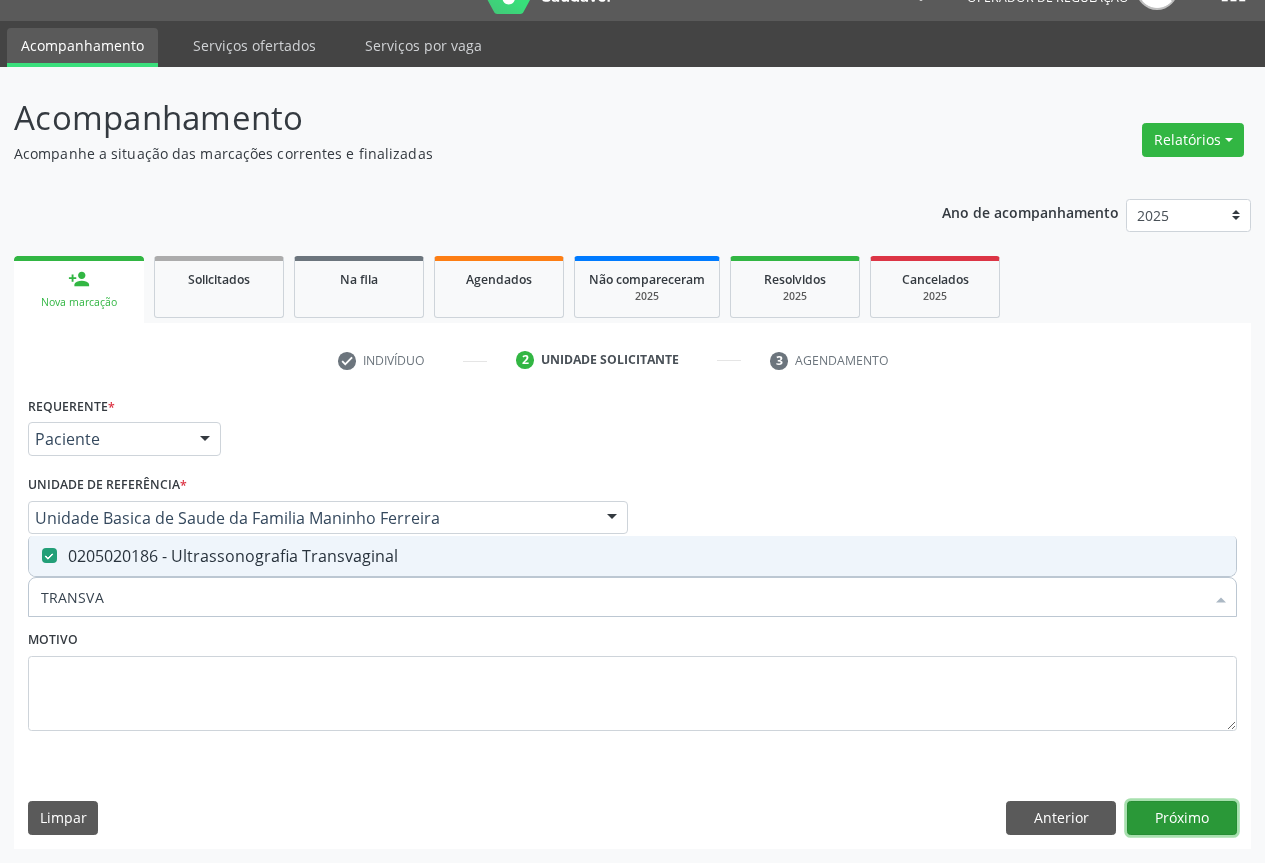 click on "Próximo" at bounding box center (1182, 818) 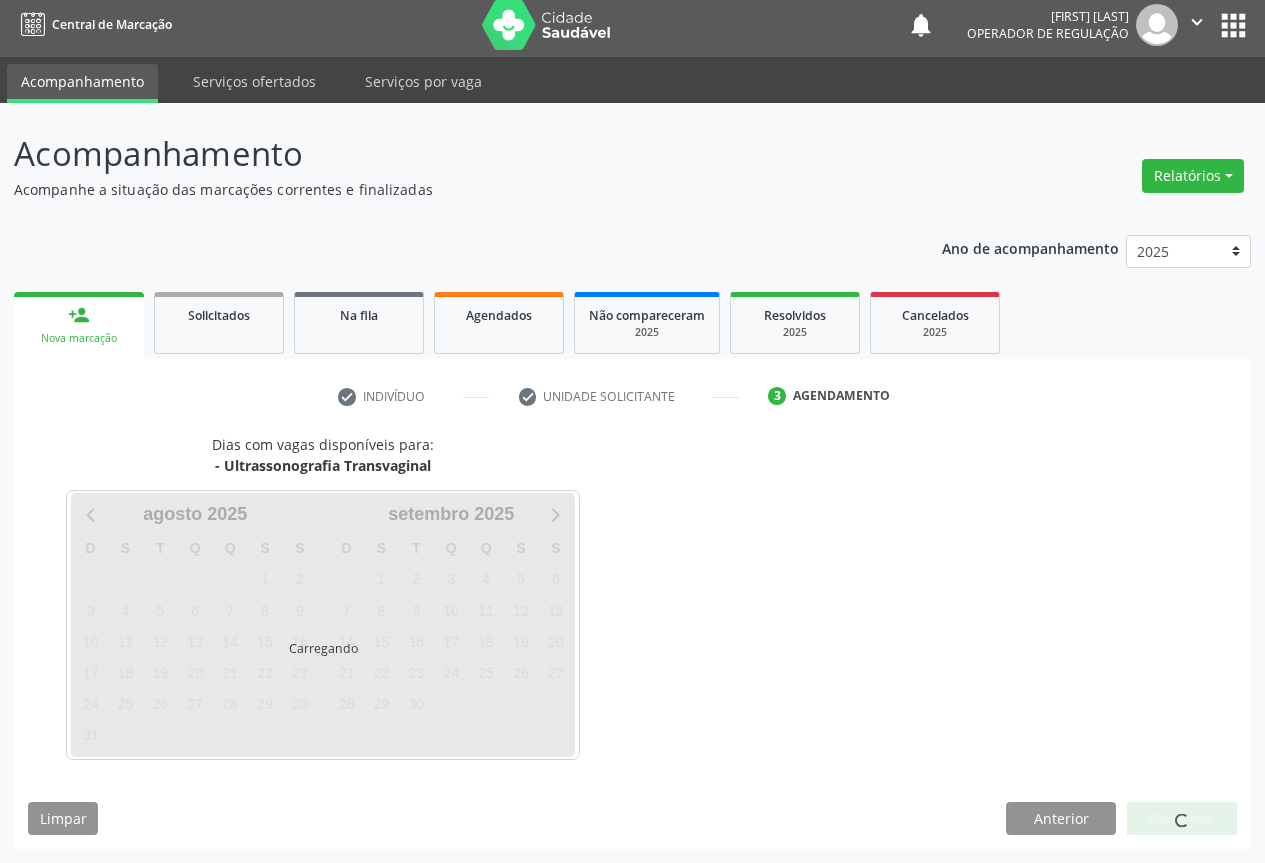 scroll, scrollTop: 7, scrollLeft: 0, axis: vertical 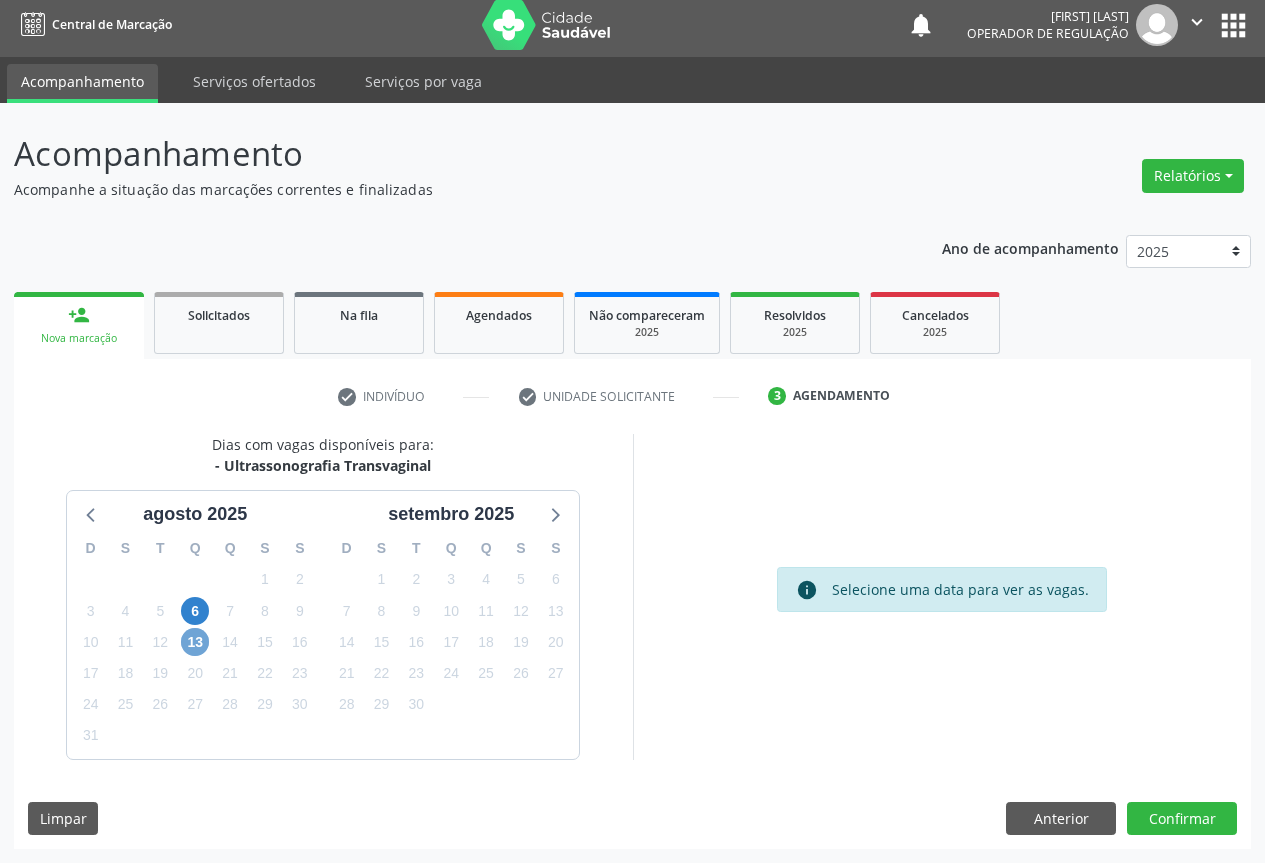 click on "13" at bounding box center [195, 642] 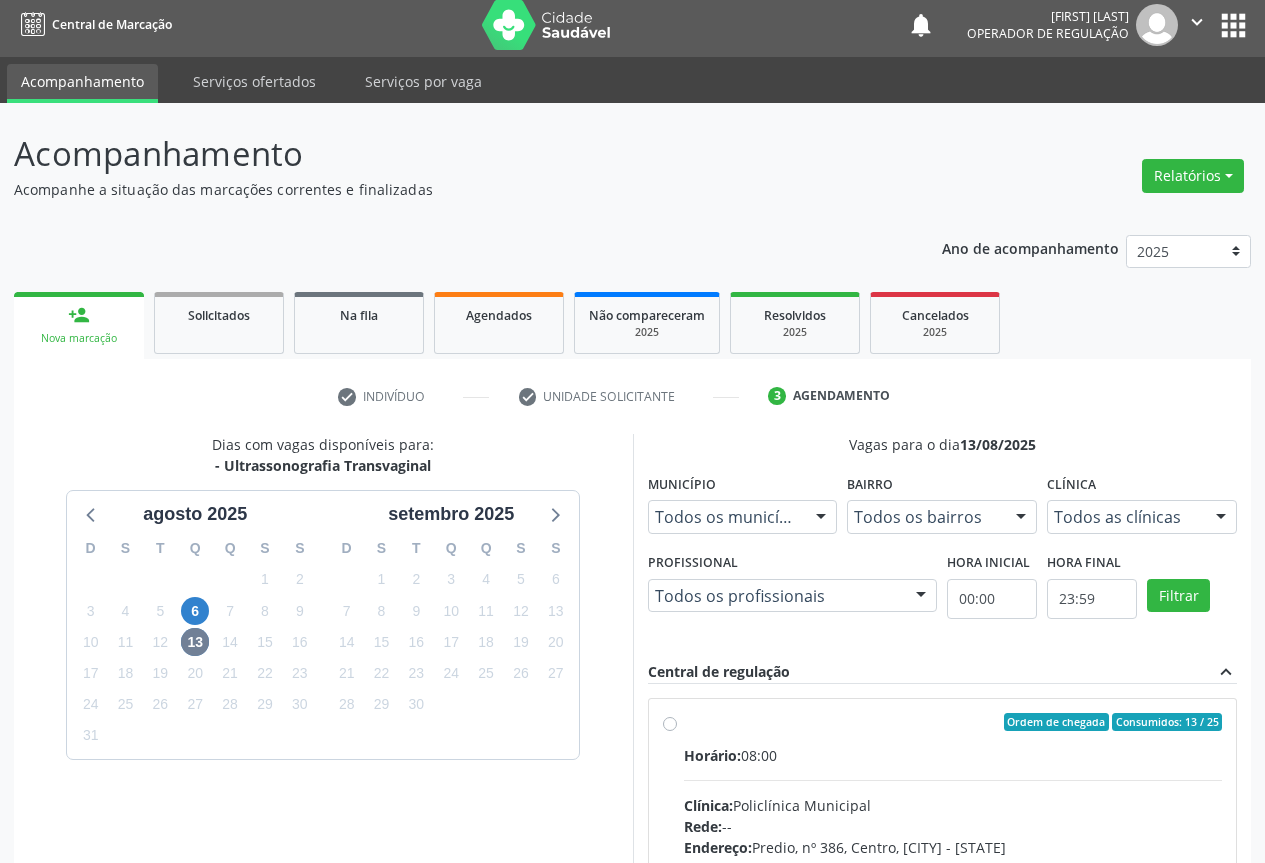 click on "Clínica:  Policlínica Municipal" at bounding box center [953, 805] 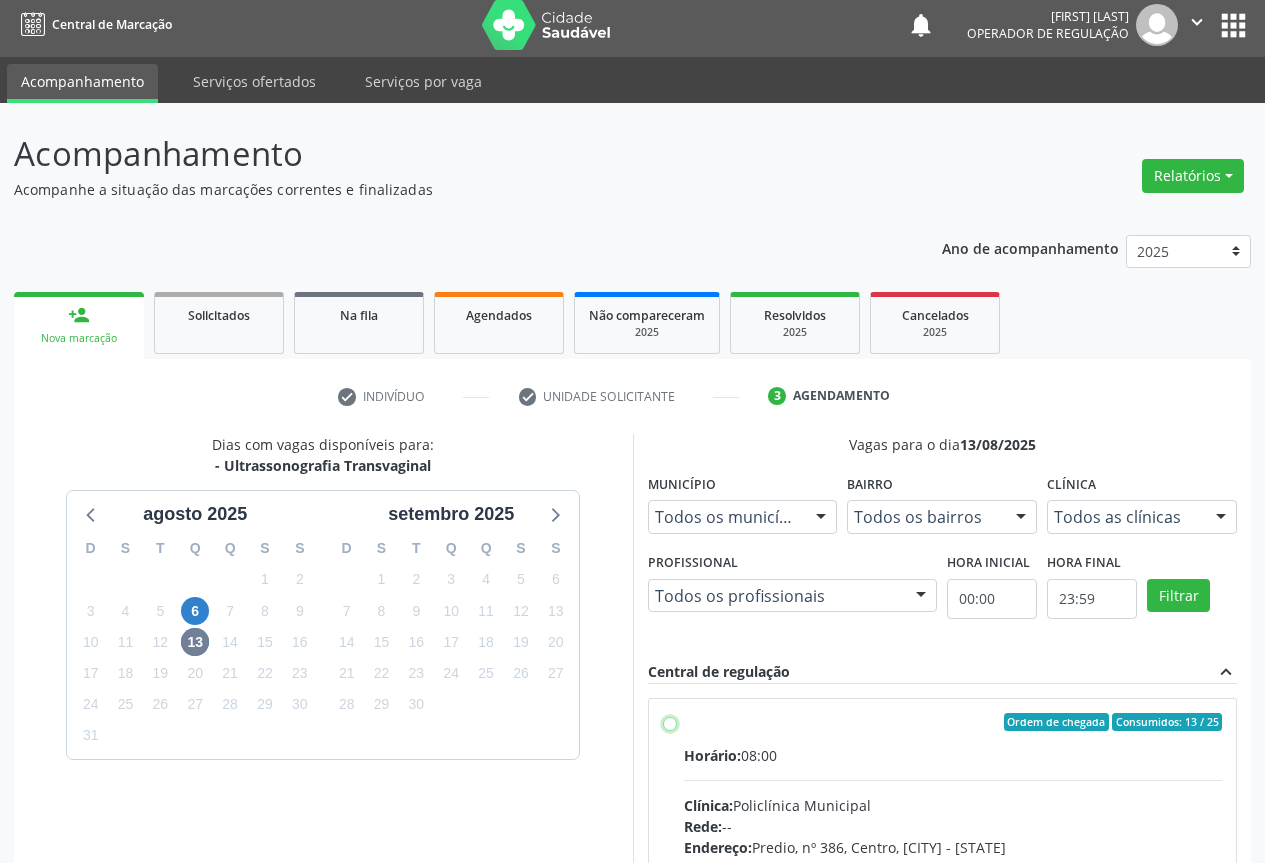 click on "Ordem de chegada
Consumidos: 13 / 25
Horário:   08:00
Clínica:  Policlínica Municipal
Rede:
--
Endereço:   Predio, nº 386, Centro, Campo Formoso - BA
Telefone:   (74) 6451312
Profissional:
Orlindo Carvalho dos Santos
Informações adicionais sobre o atendimento
Idade de atendimento:
de 0 a 120 anos
Gênero(s) atendido(s):
Masculino e Feminino
Informações adicionais:
--" at bounding box center (670, 722) 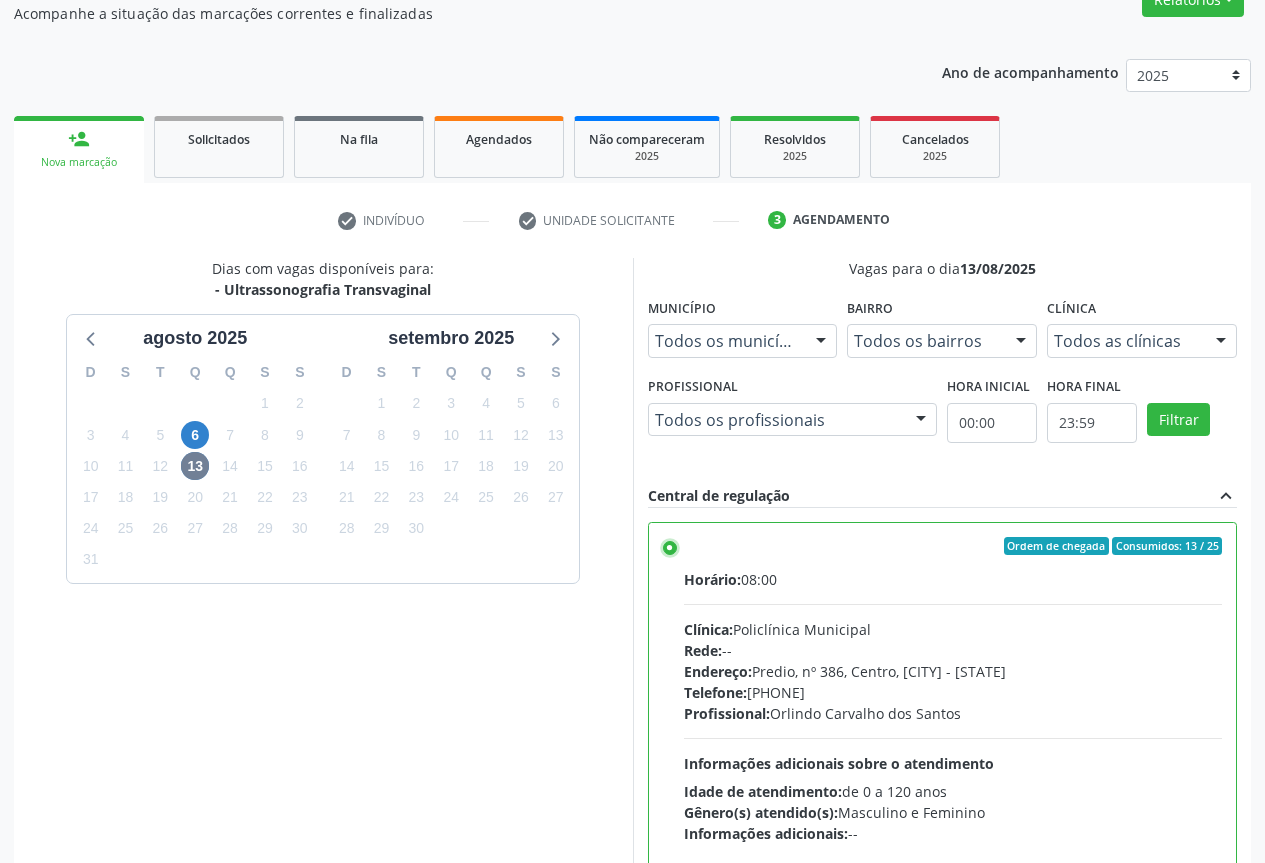 scroll, scrollTop: 332, scrollLeft: 0, axis: vertical 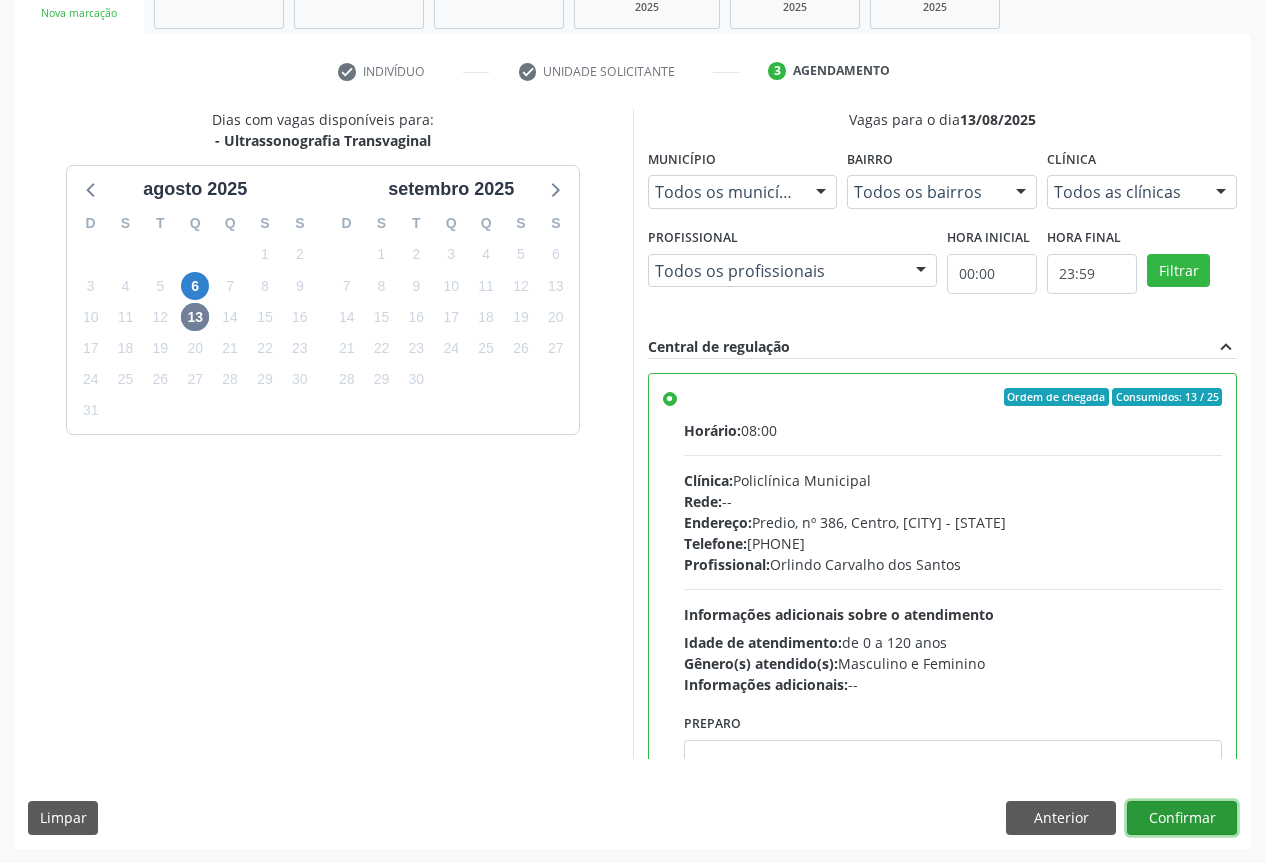 drag, startPoint x: 1179, startPoint y: 826, endPoint x: 742, endPoint y: 644, distance: 473.3846 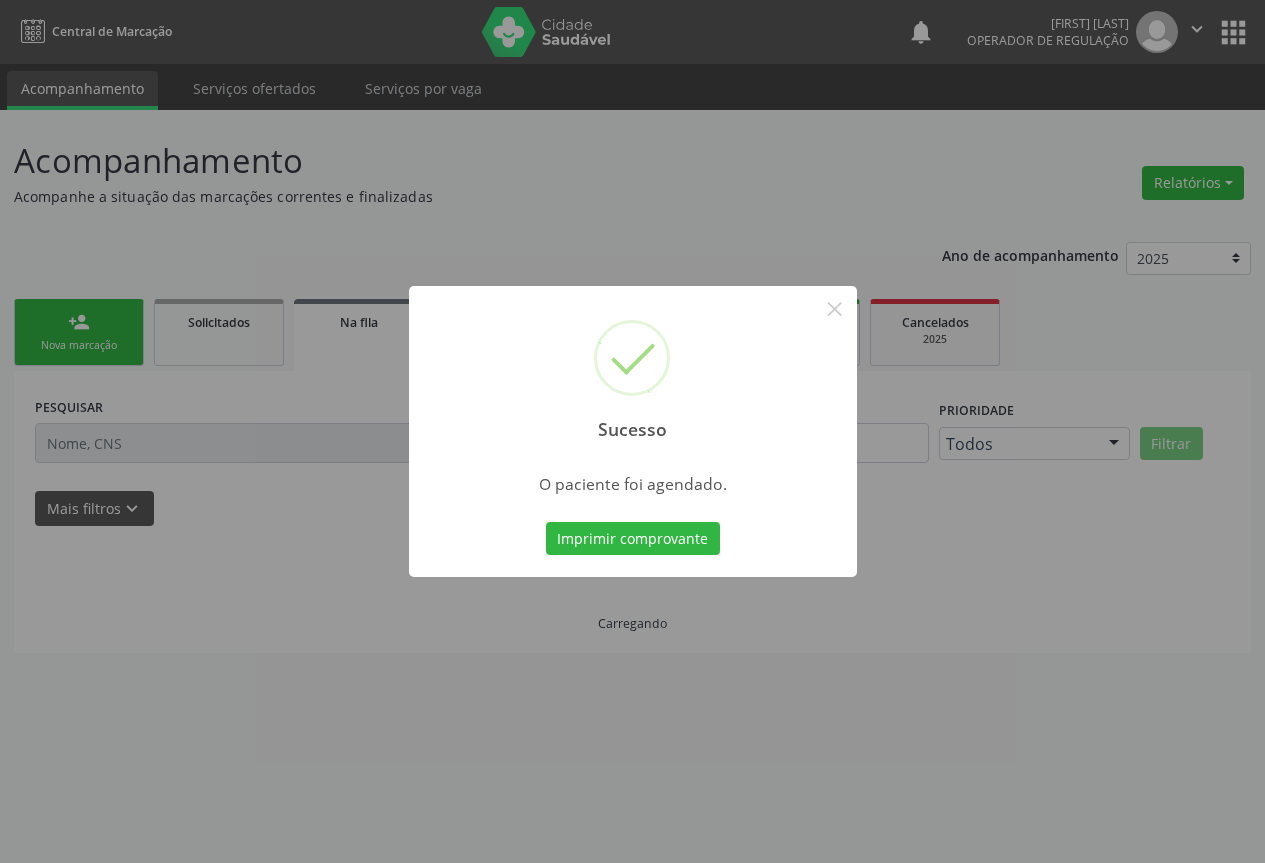 scroll, scrollTop: 0, scrollLeft: 0, axis: both 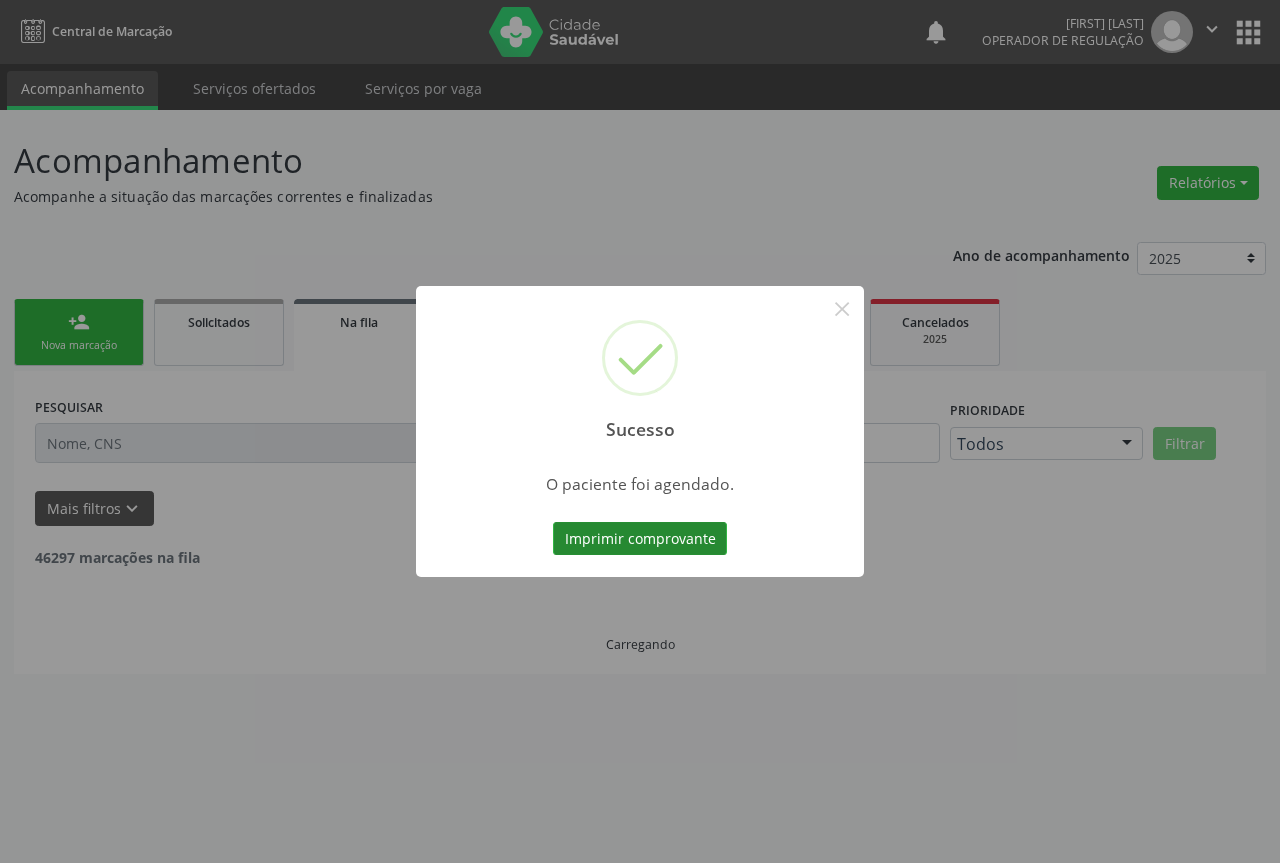 click on "Imprimir comprovante" at bounding box center [640, 539] 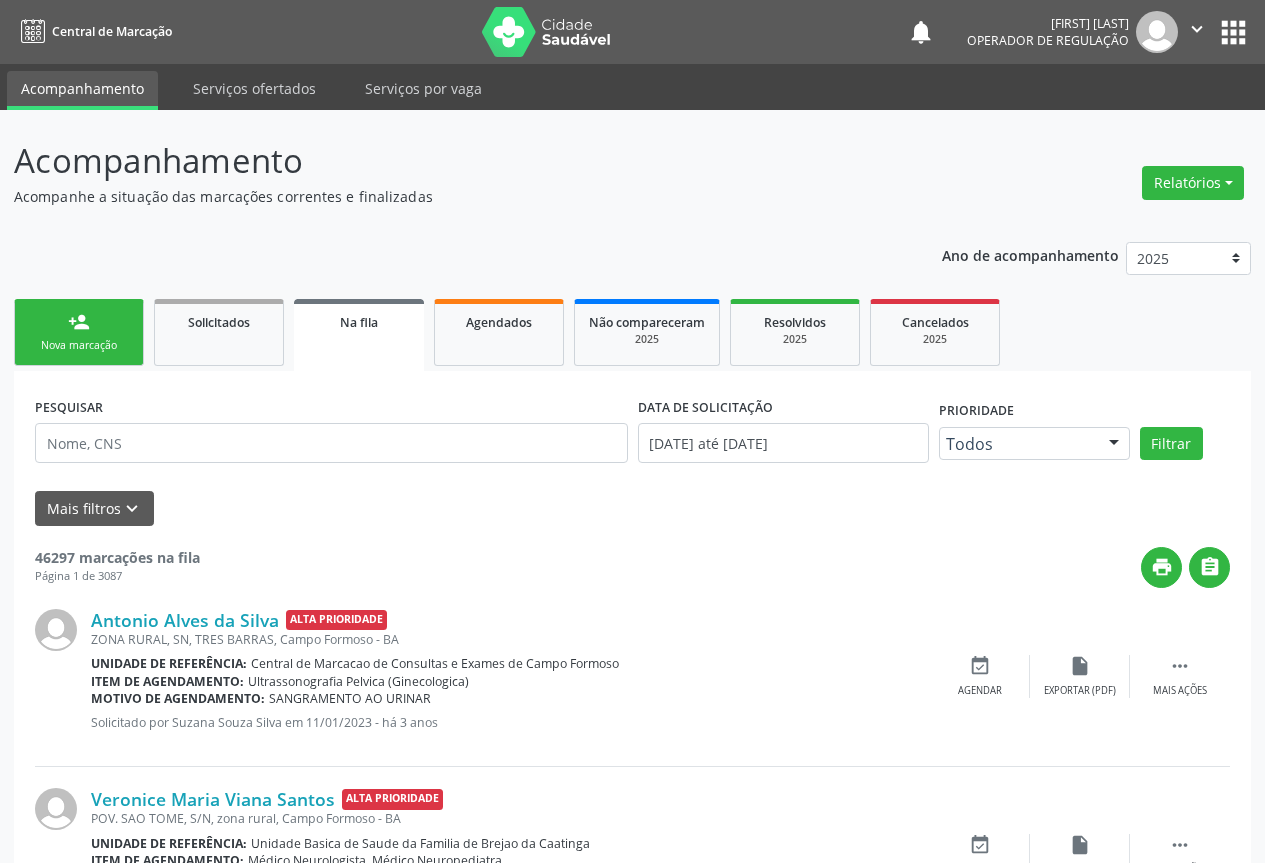 click on "person_add
Nova marcação" at bounding box center [79, 332] 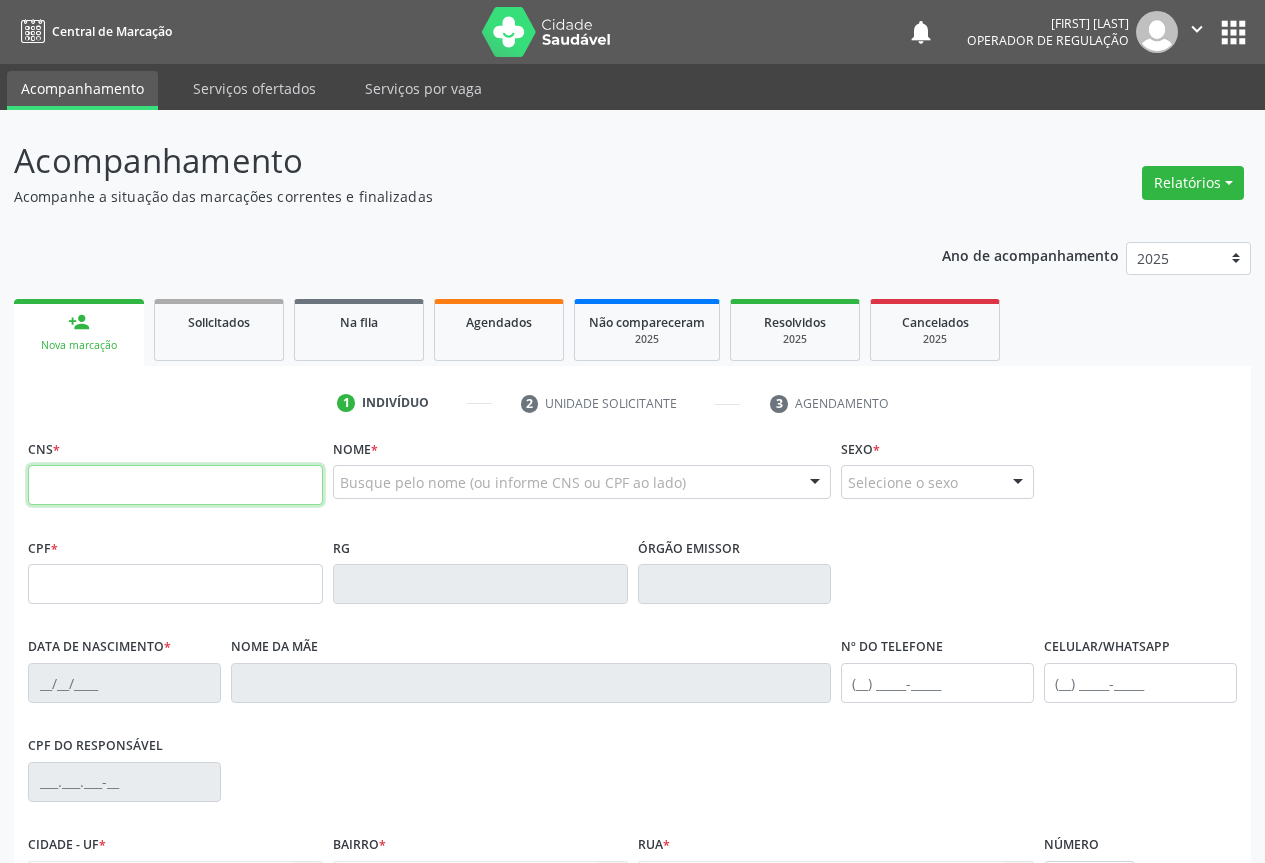 click at bounding box center (175, 485) 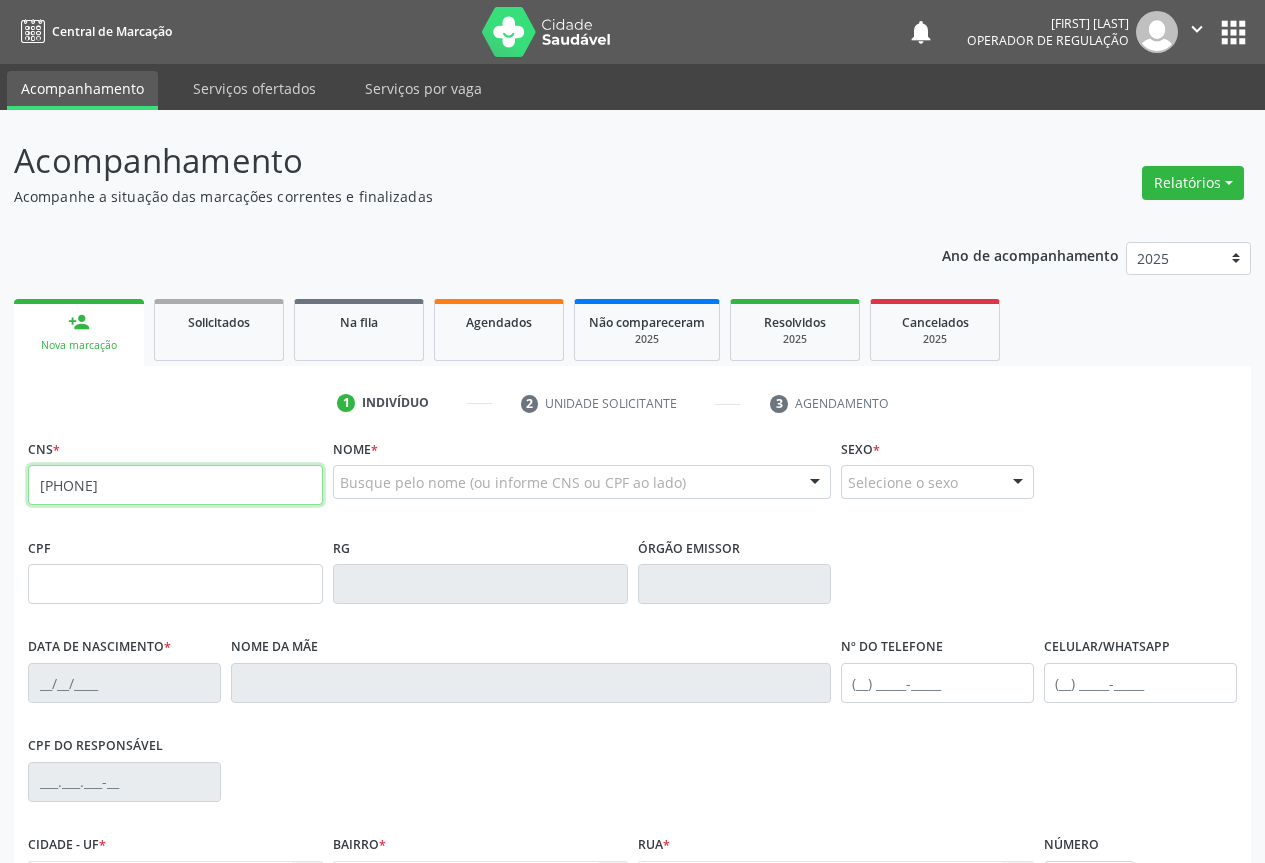 type on "705 0000 8677 1359" 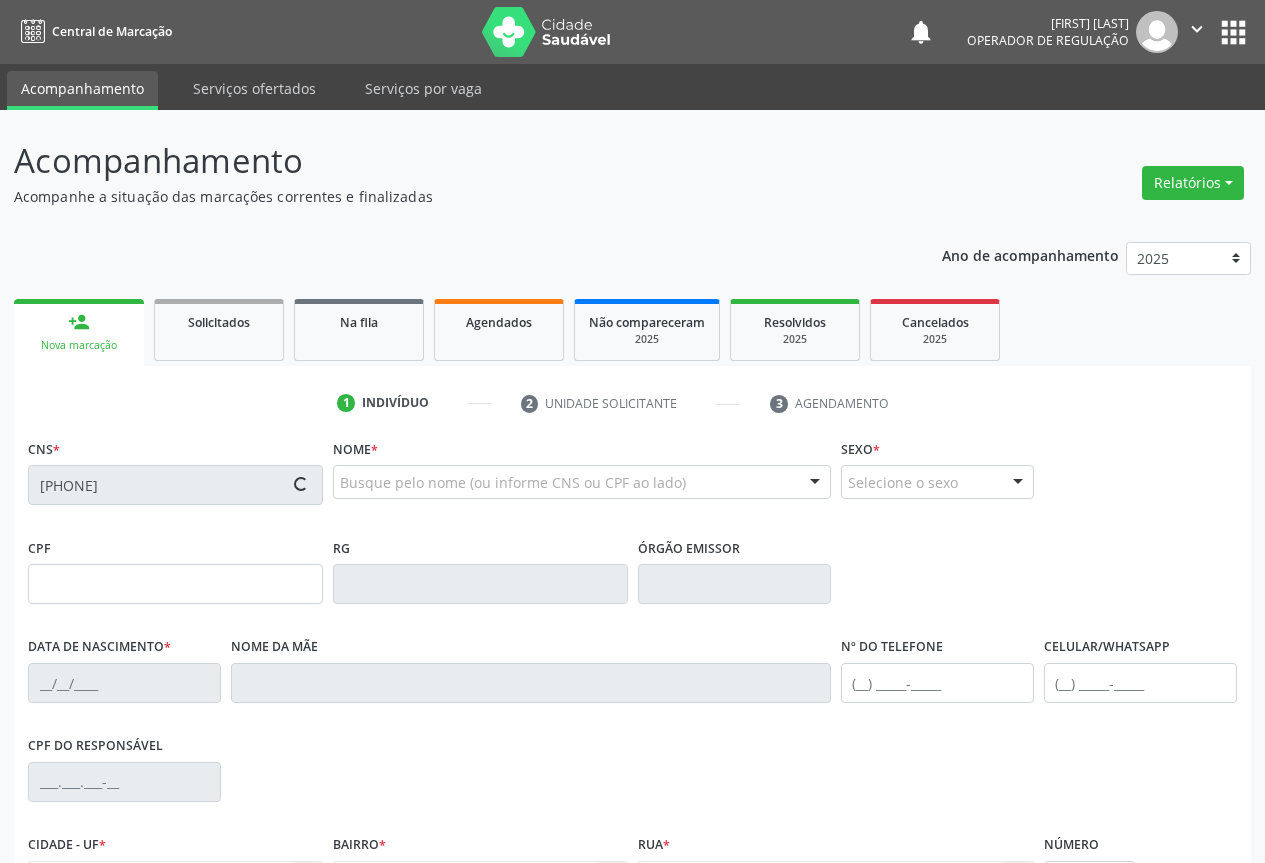 type on "2293271684" 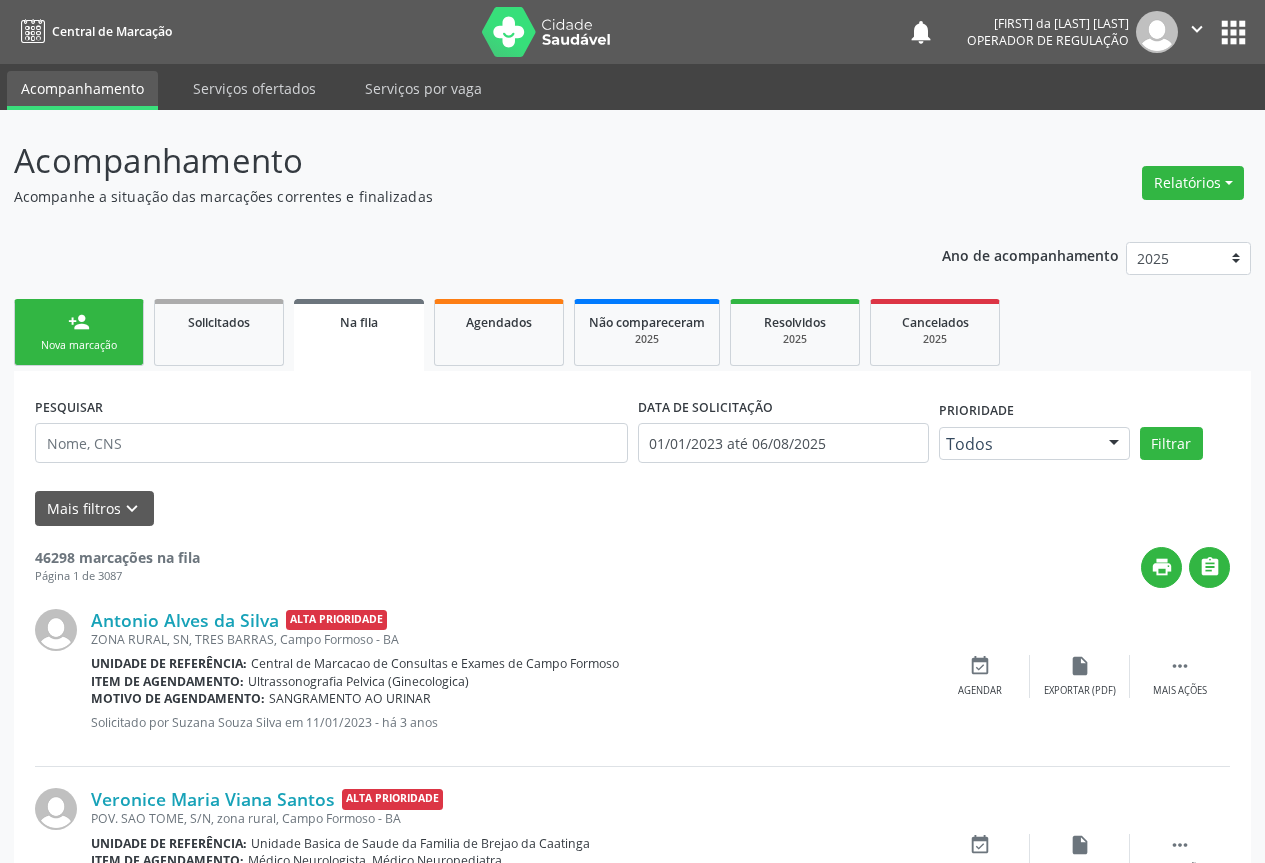 scroll, scrollTop: 0, scrollLeft: 0, axis: both 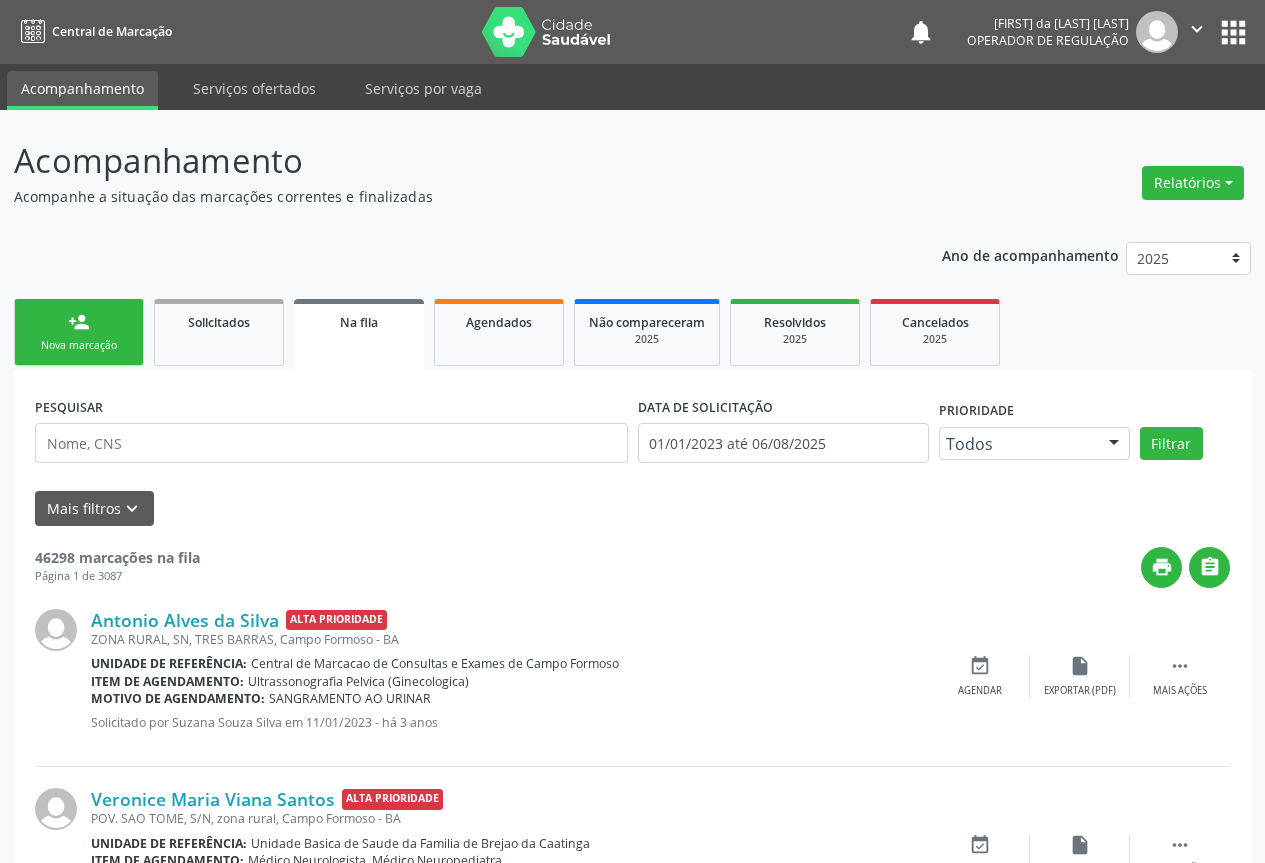 click on "person_add
Nova marcação" at bounding box center (79, 332) 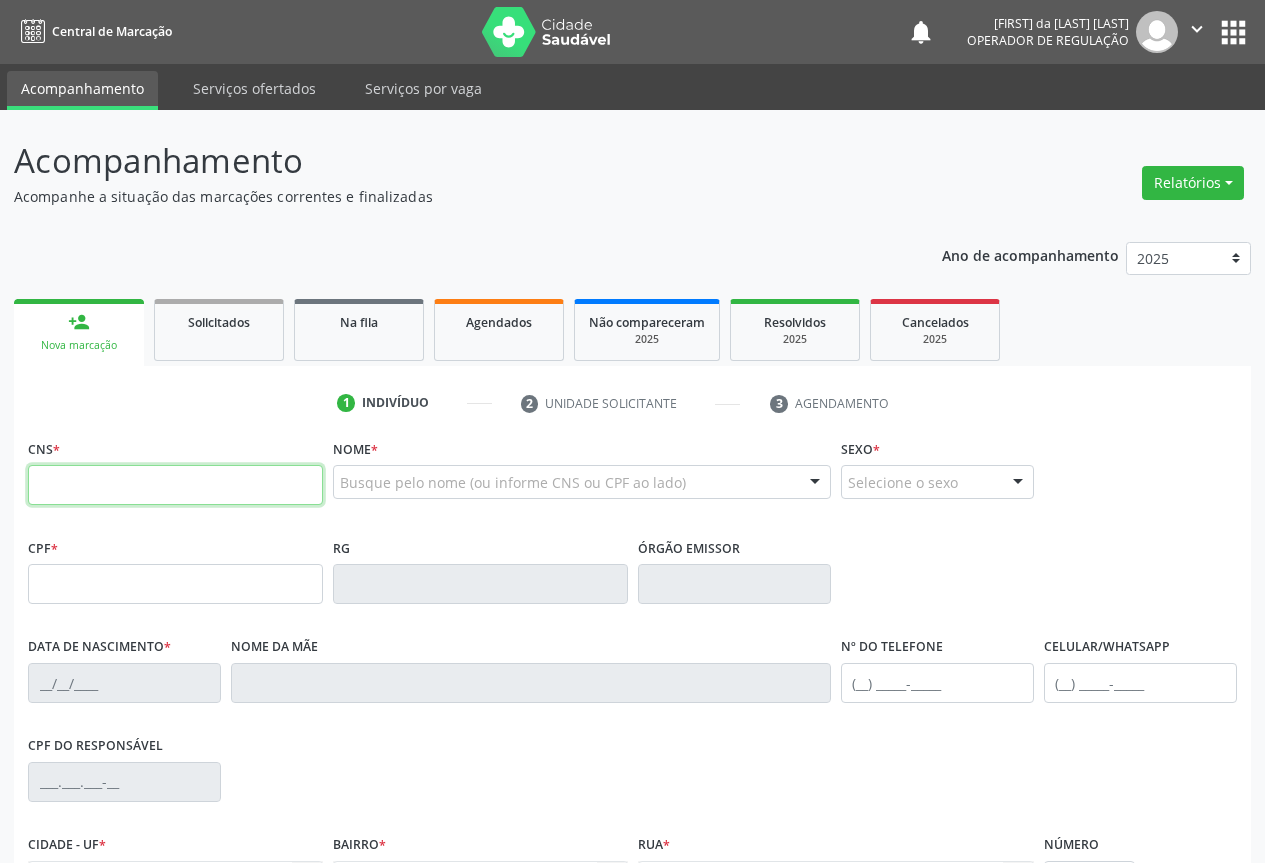 click at bounding box center [175, 485] 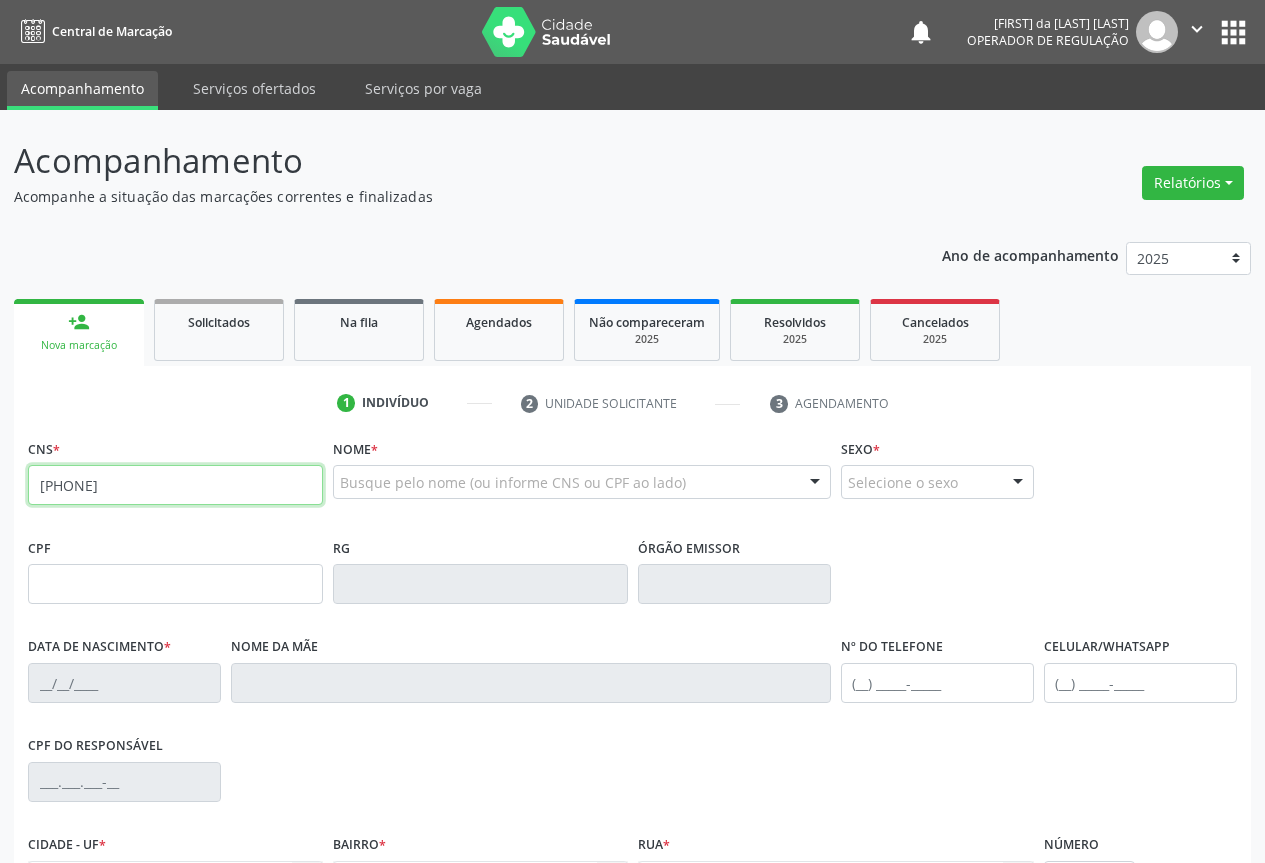 type on "[PHONE]" 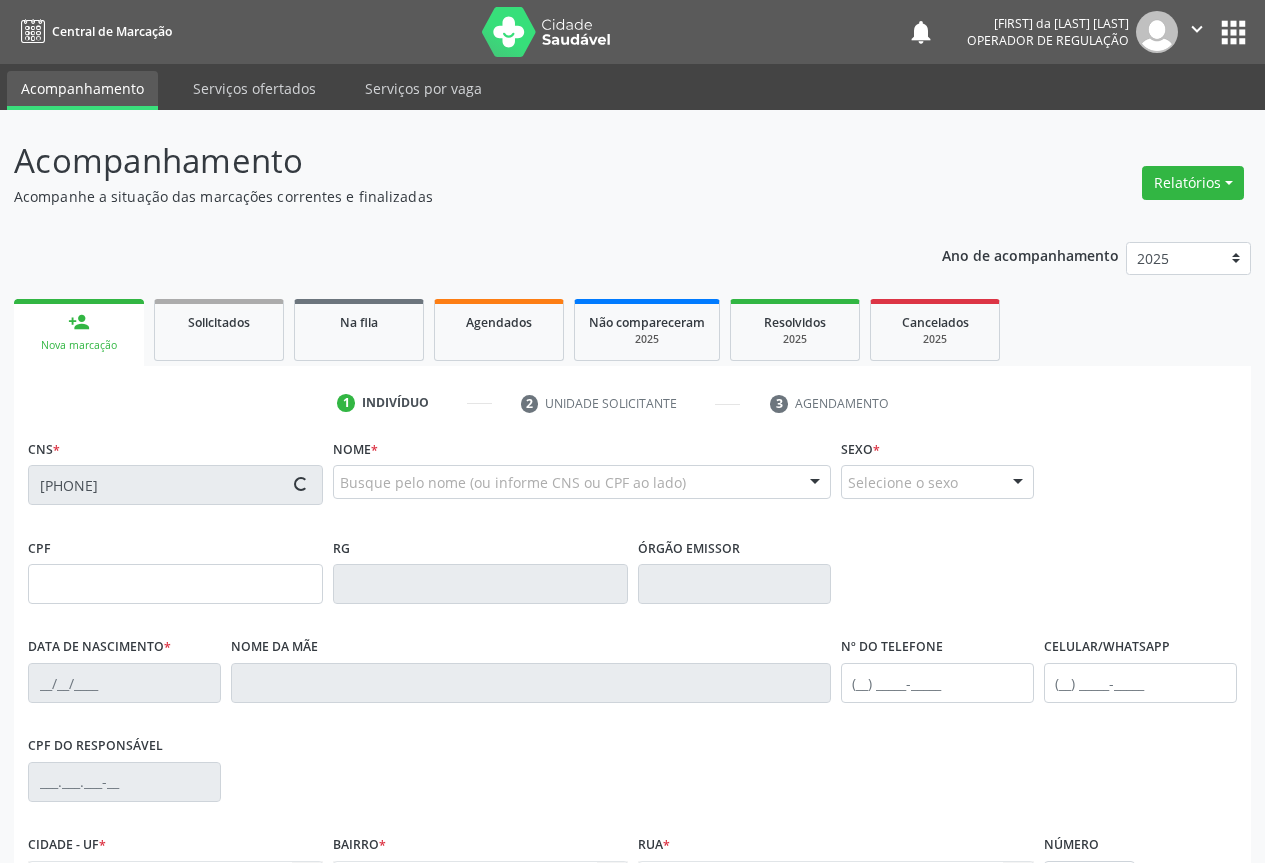 scroll, scrollTop: 200, scrollLeft: 0, axis: vertical 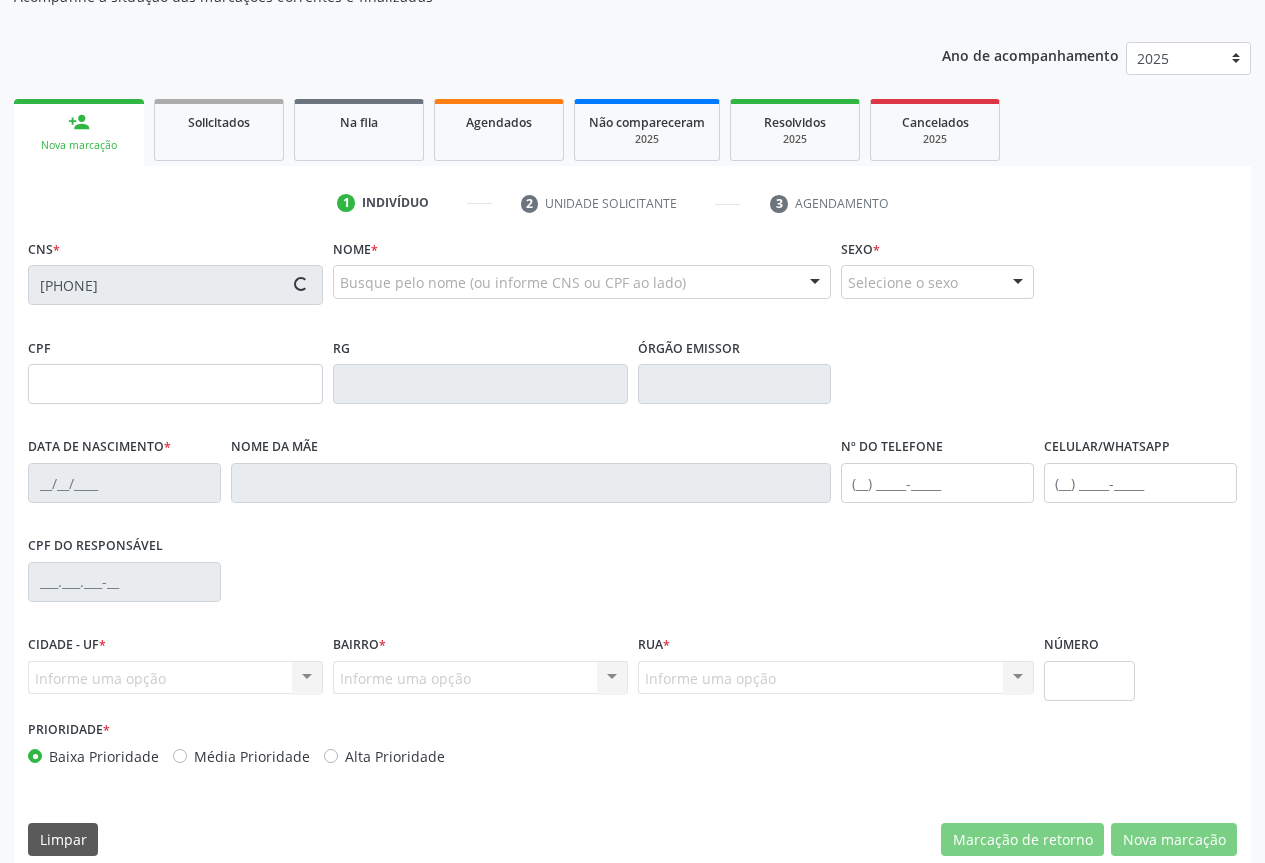 type on "[PHONE]" 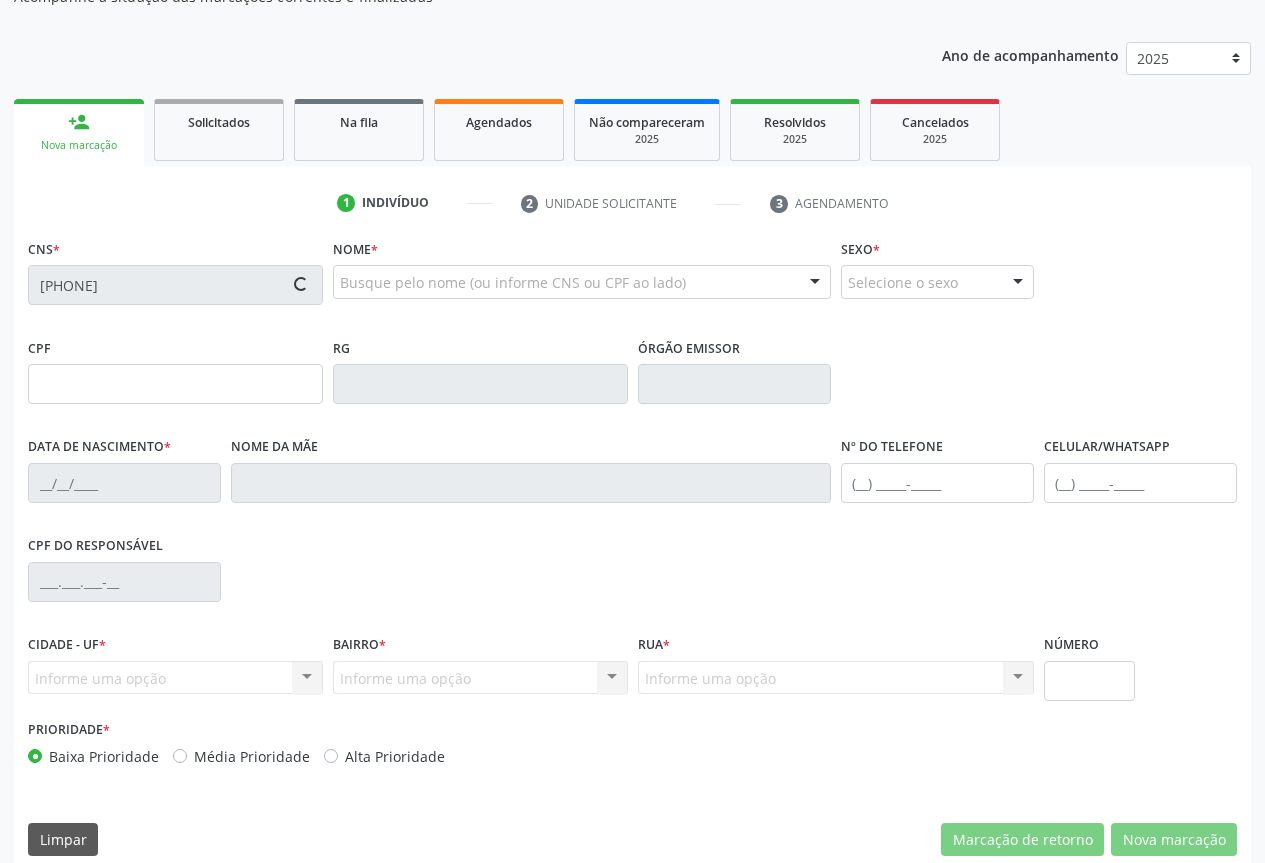 type on "[DATE]" 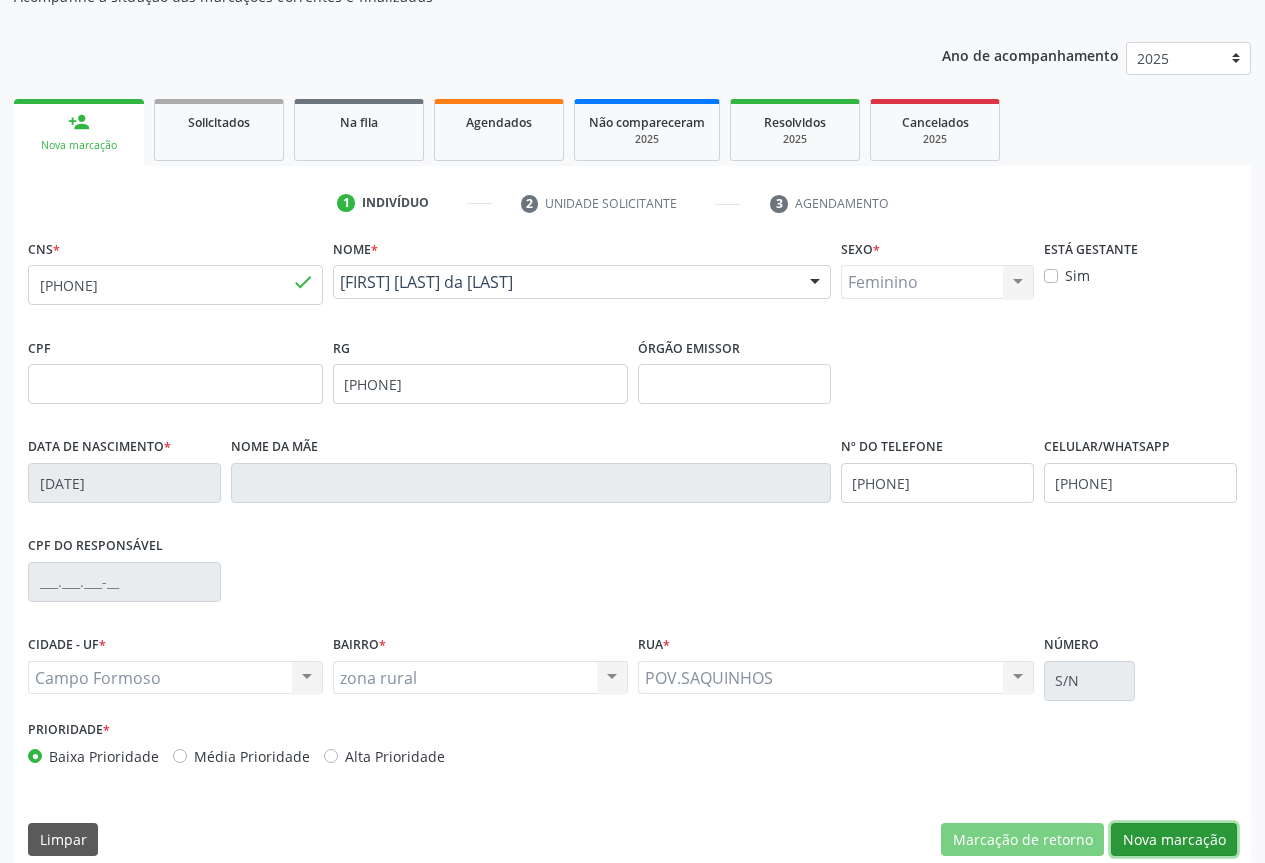 click on "Nova marcação" at bounding box center (1174, 840) 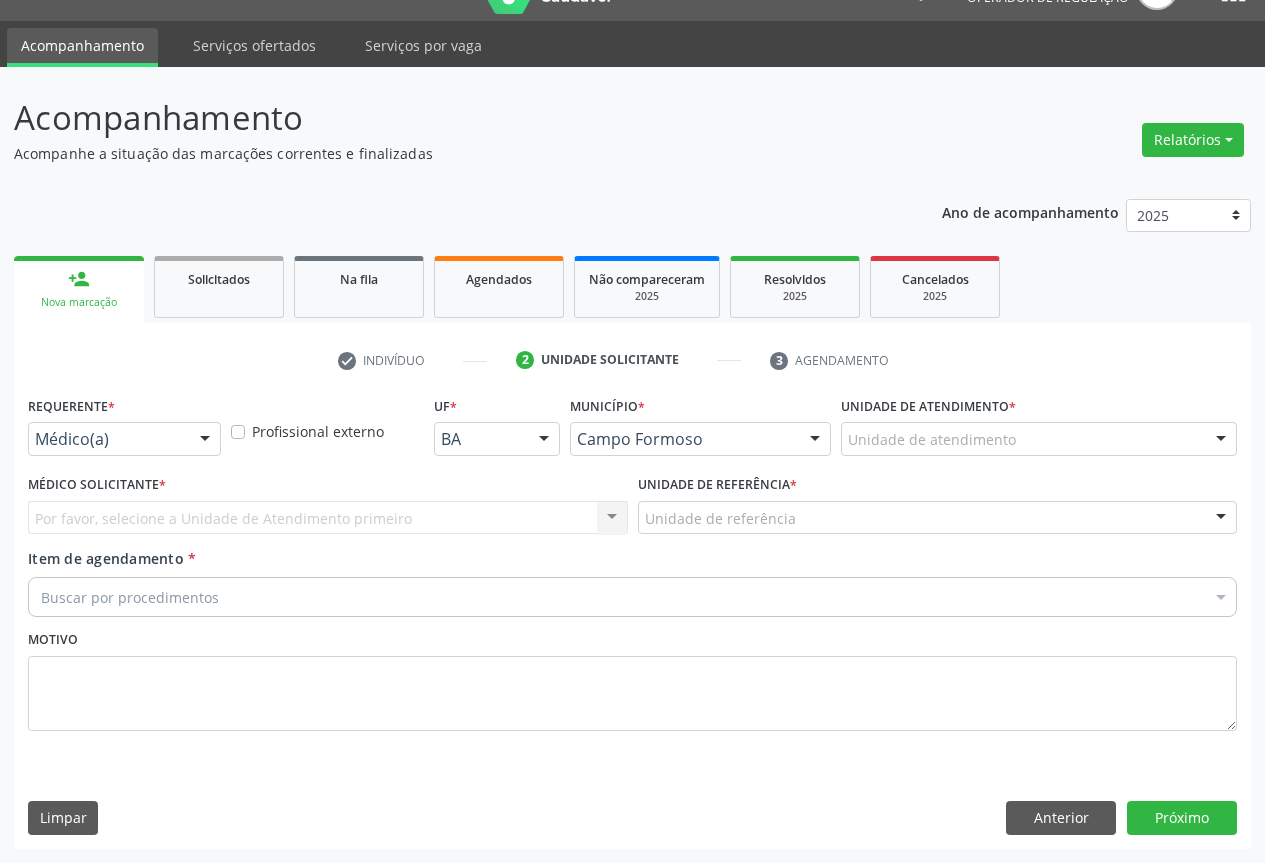 scroll, scrollTop: 43, scrollLeft: 0, axis: vertical 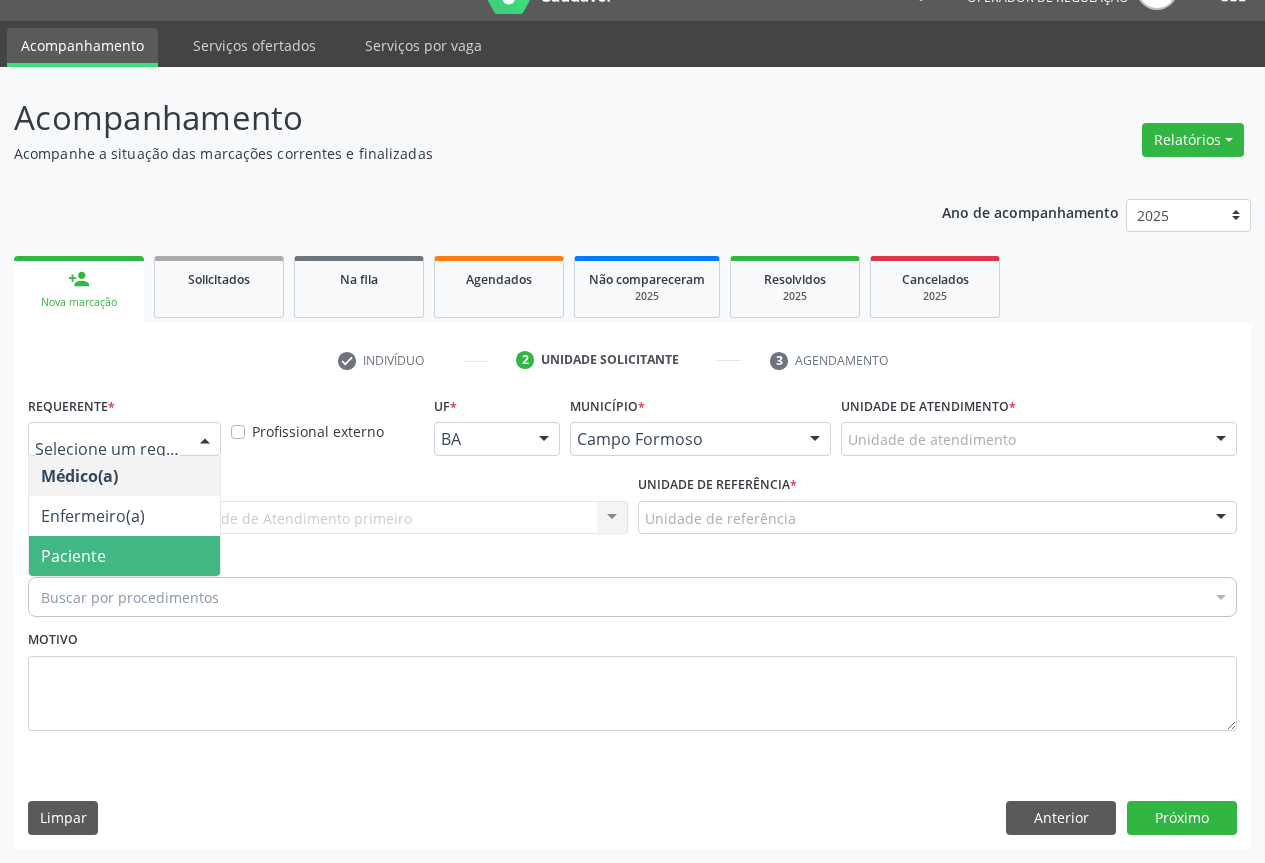 click on "Paciente" at bounding box center (124, 556) 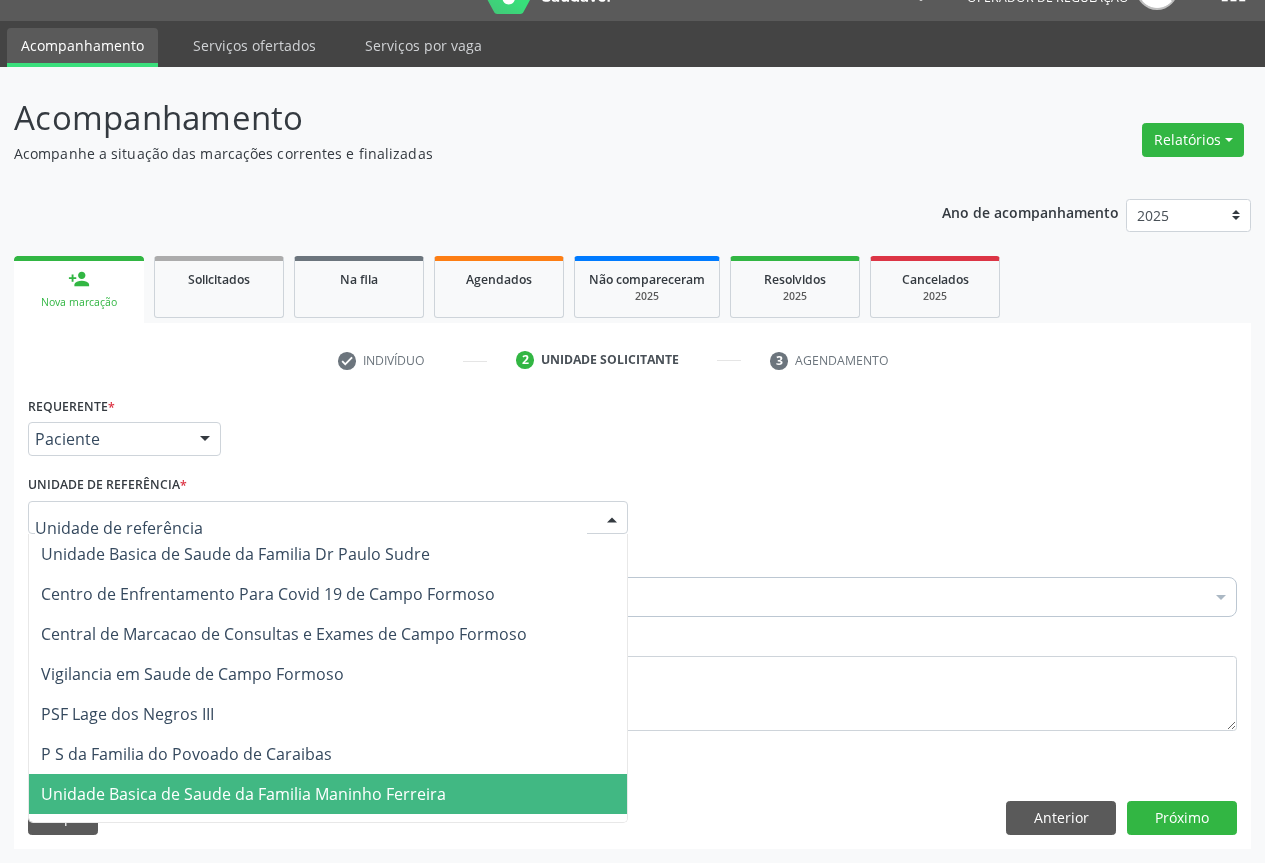 click on "Unidade Basica de Saude da Familia Maninho Ferreira" at bounding box center (243, 794) 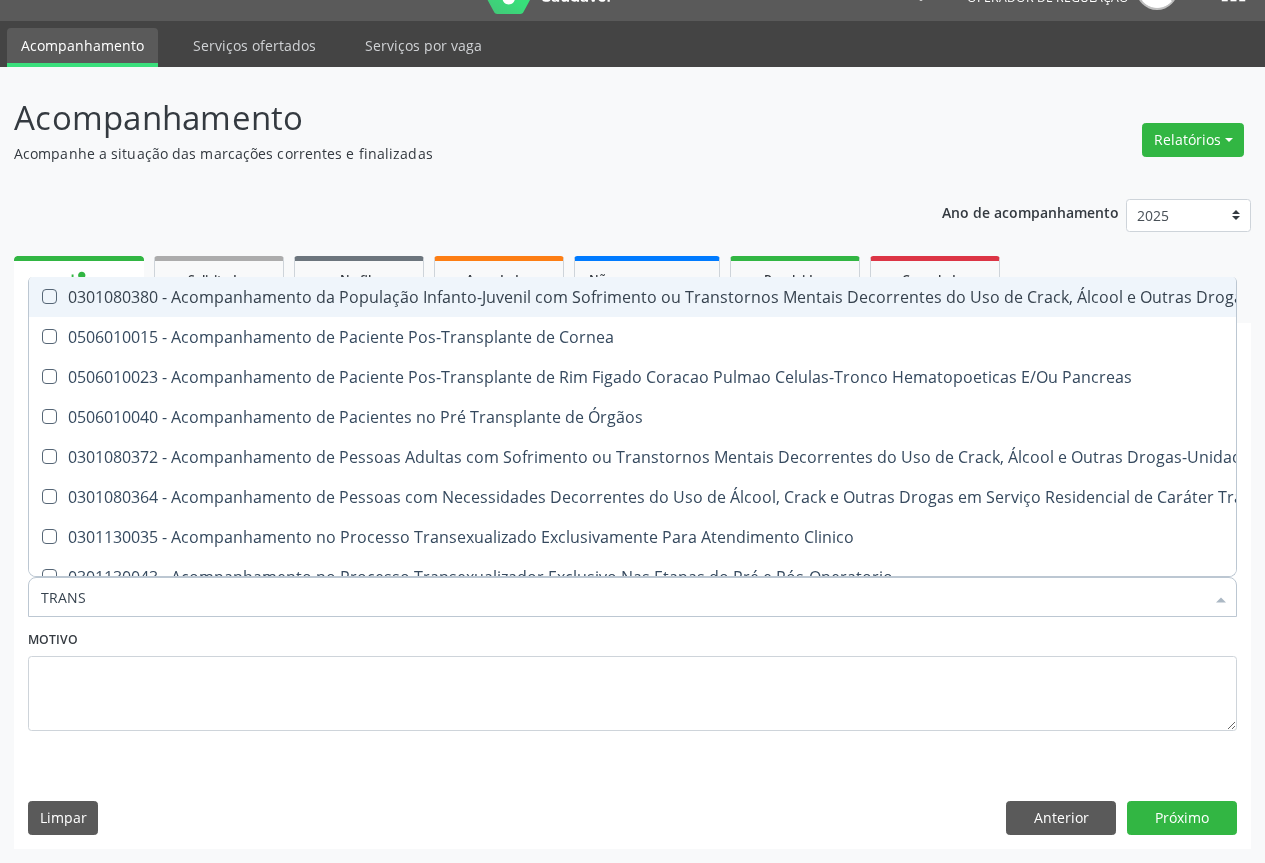 type on "TRANSV" 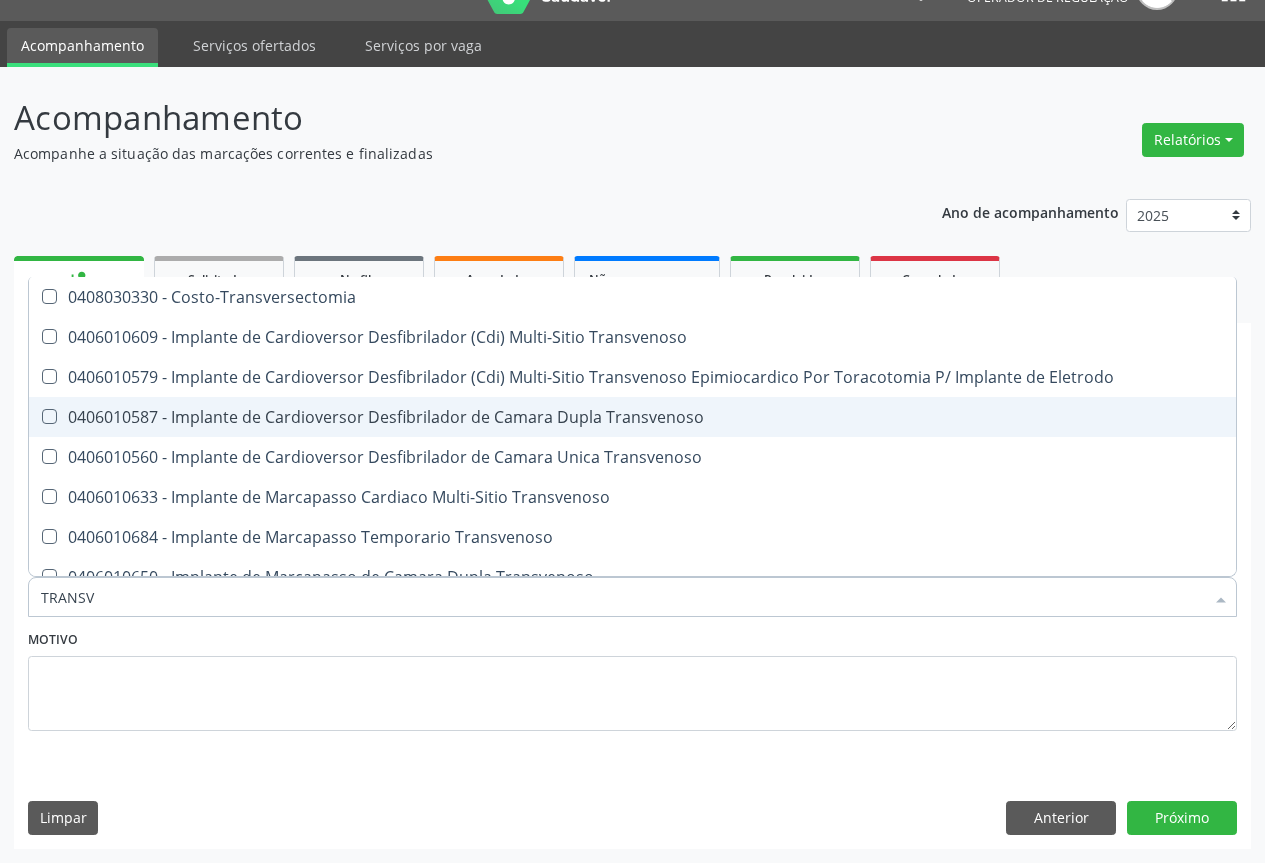scroll, scrollTop: 221, scrollLeft: 0, axis: vertical 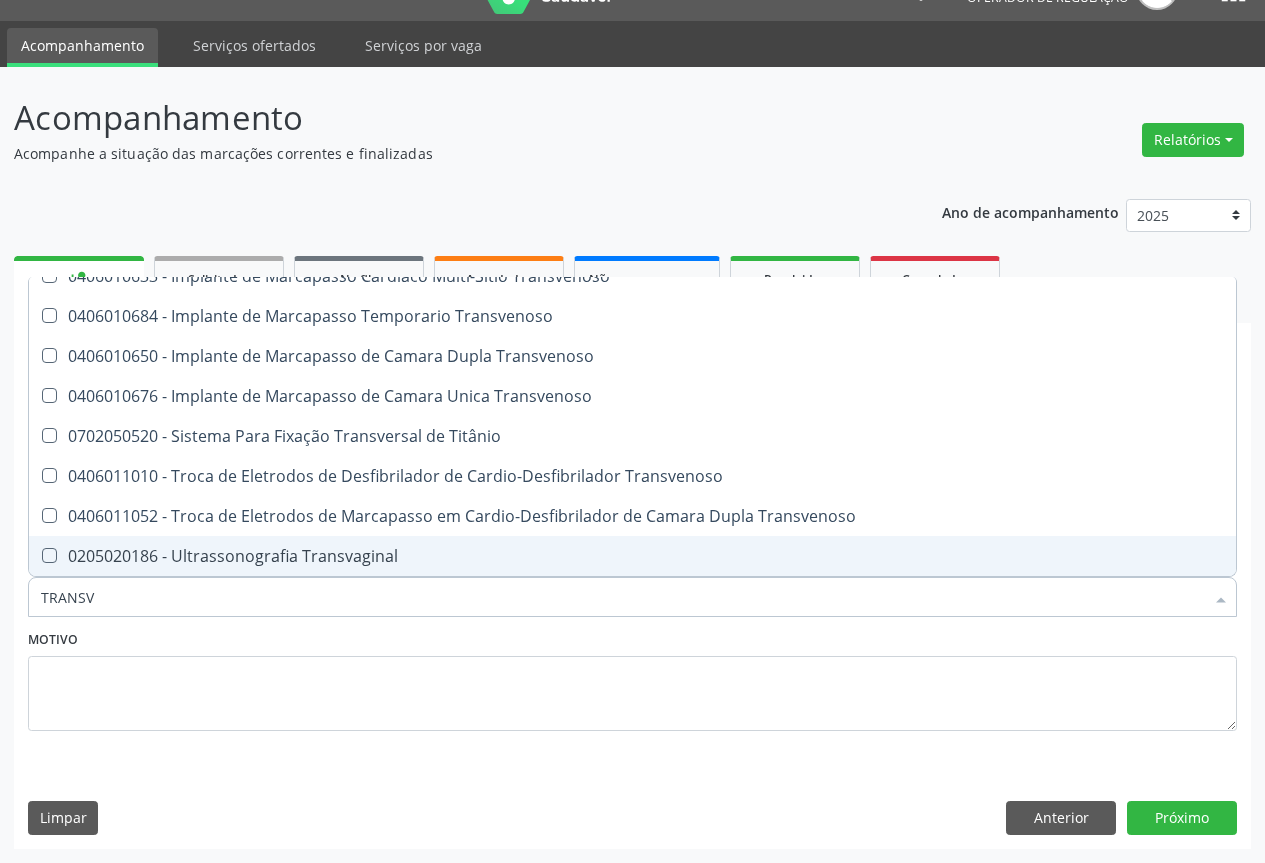 click on "0205020186 - Ultrassonografia Transvaginal" at bounding box center [632, 556] 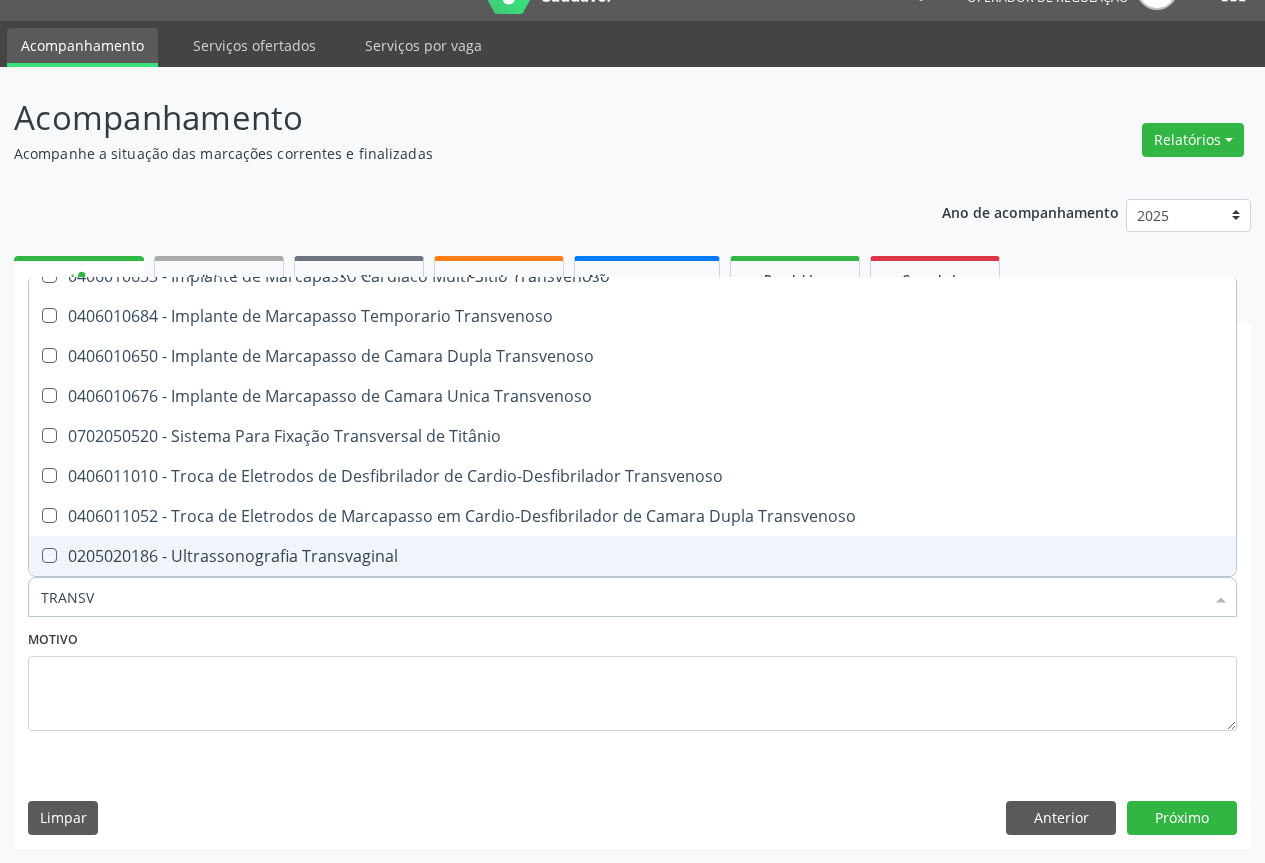 checkbox on "true" 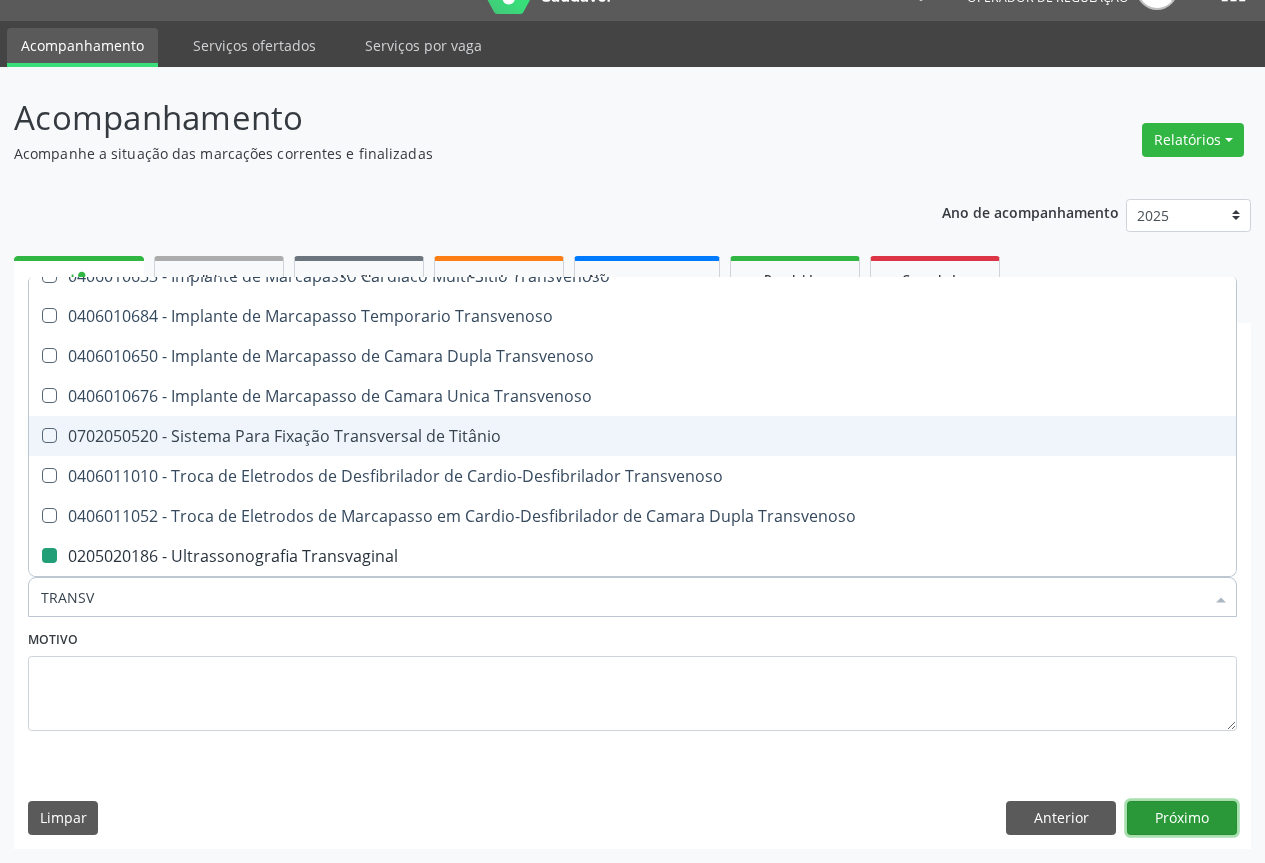 click on "Próximo" at bounding box center [1182, 818] 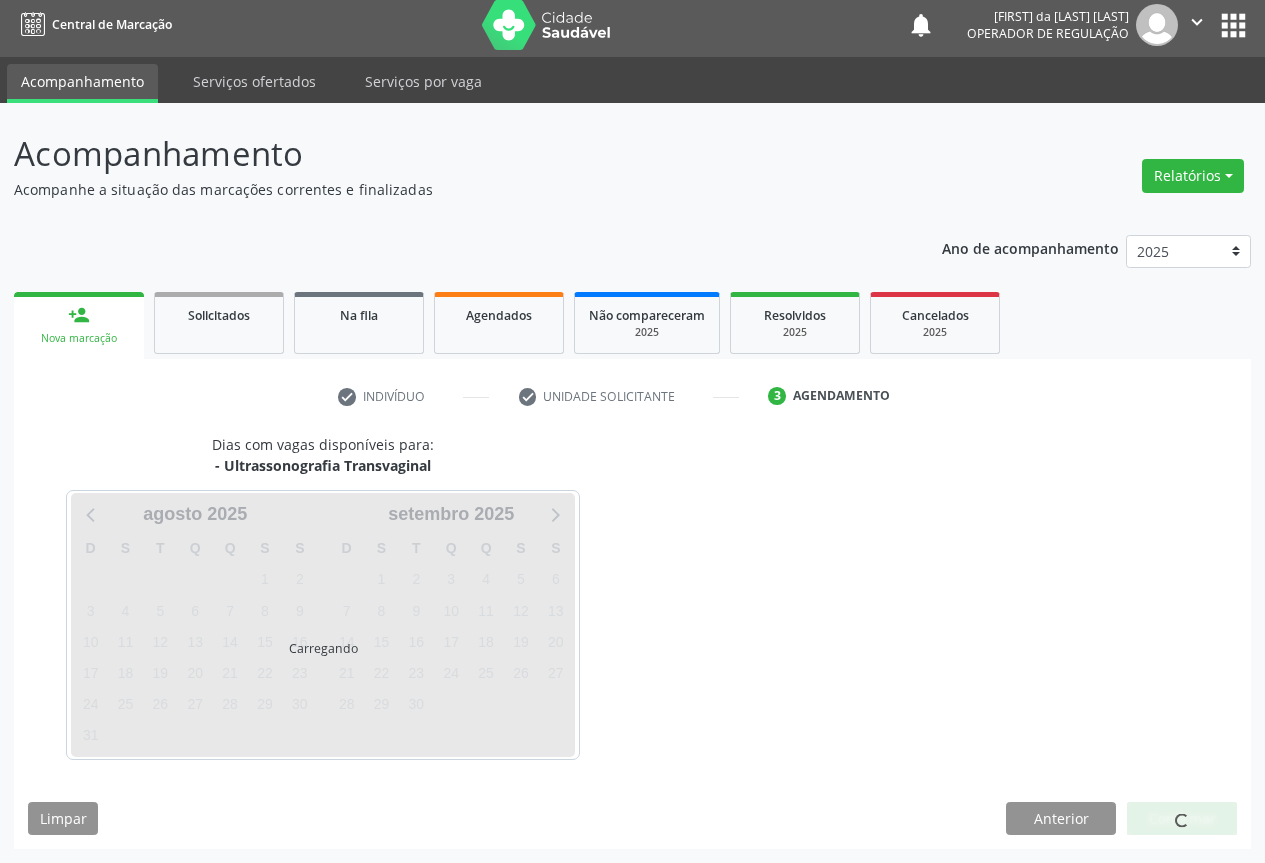 scroll, scrollTop: 7, scrollLeft: 0, axis: vertical 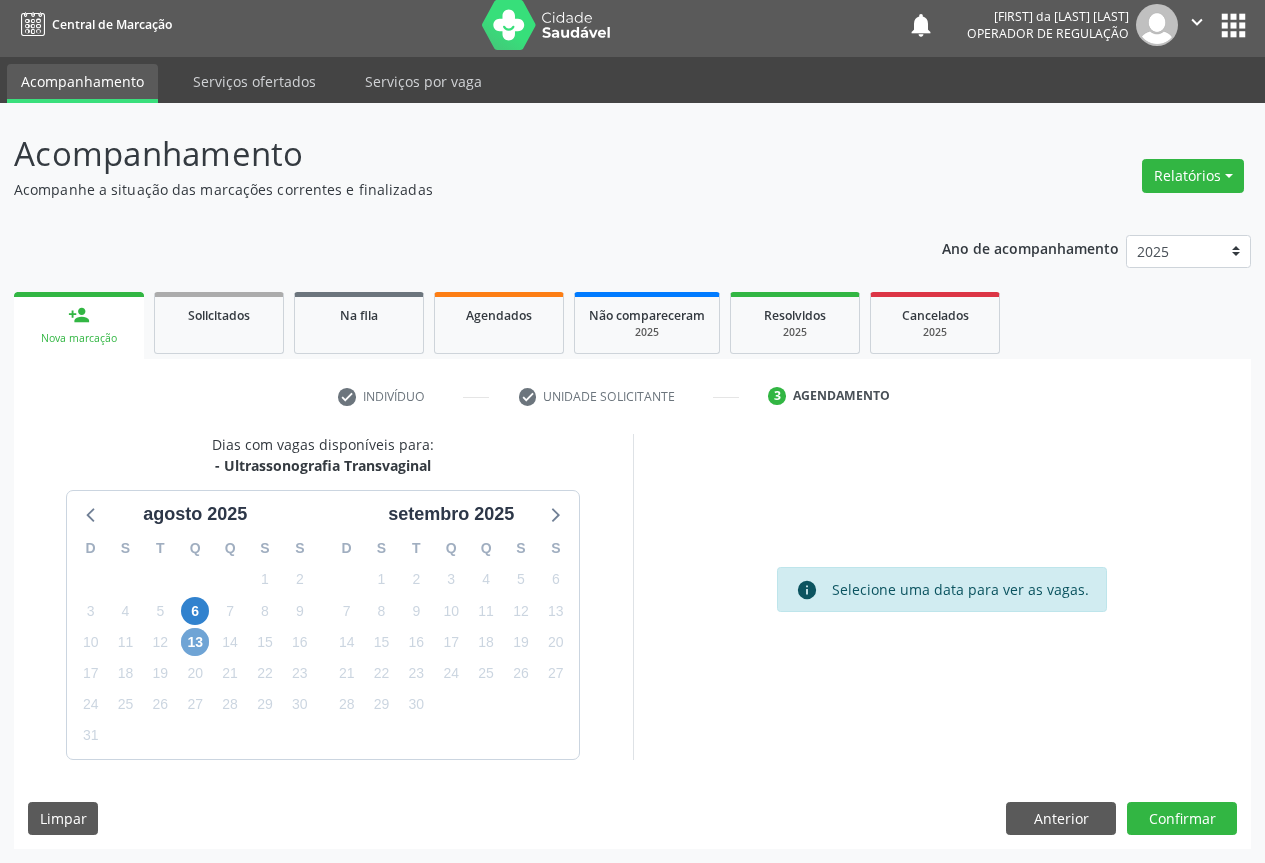 click on "13" at bounding box center [195, 642] 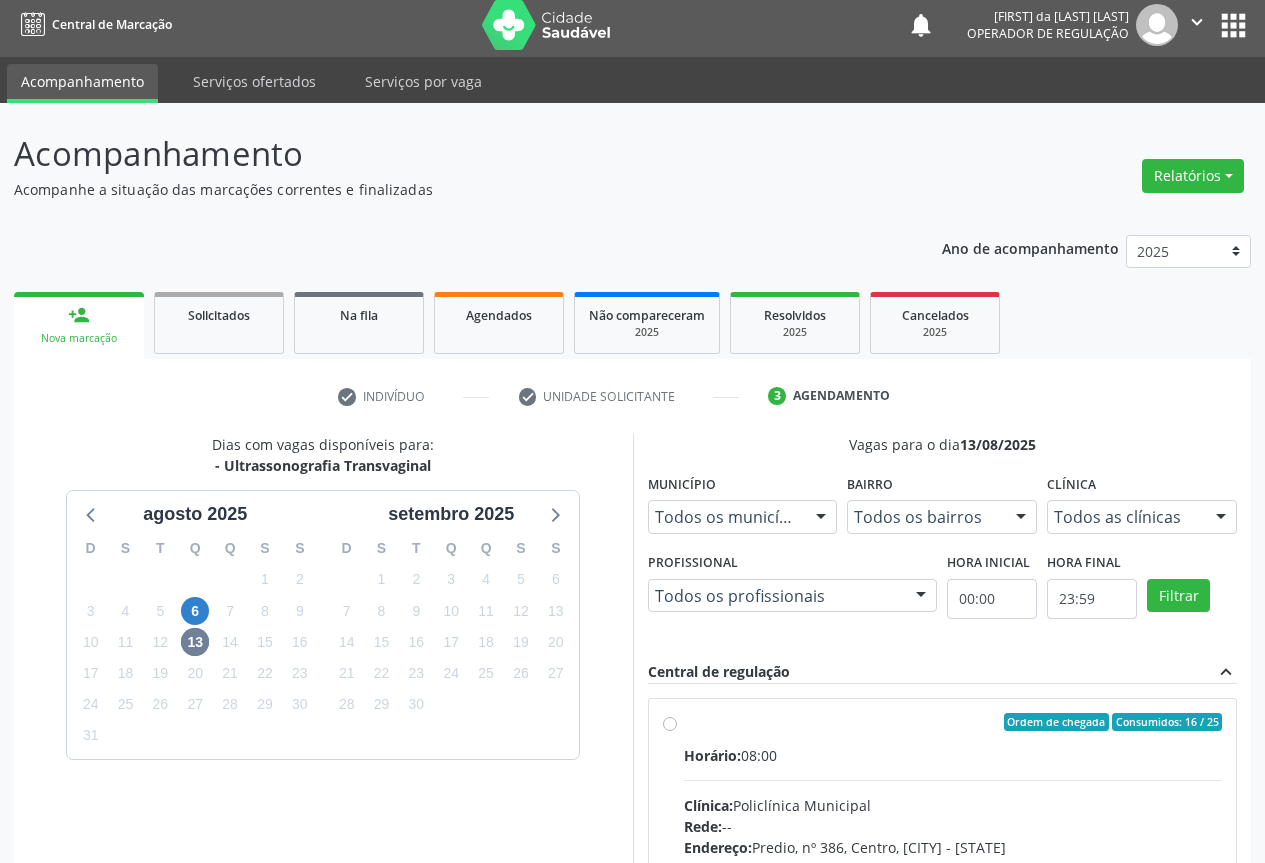 click on "Horário:   08:00" at bounding box center [953, 755] 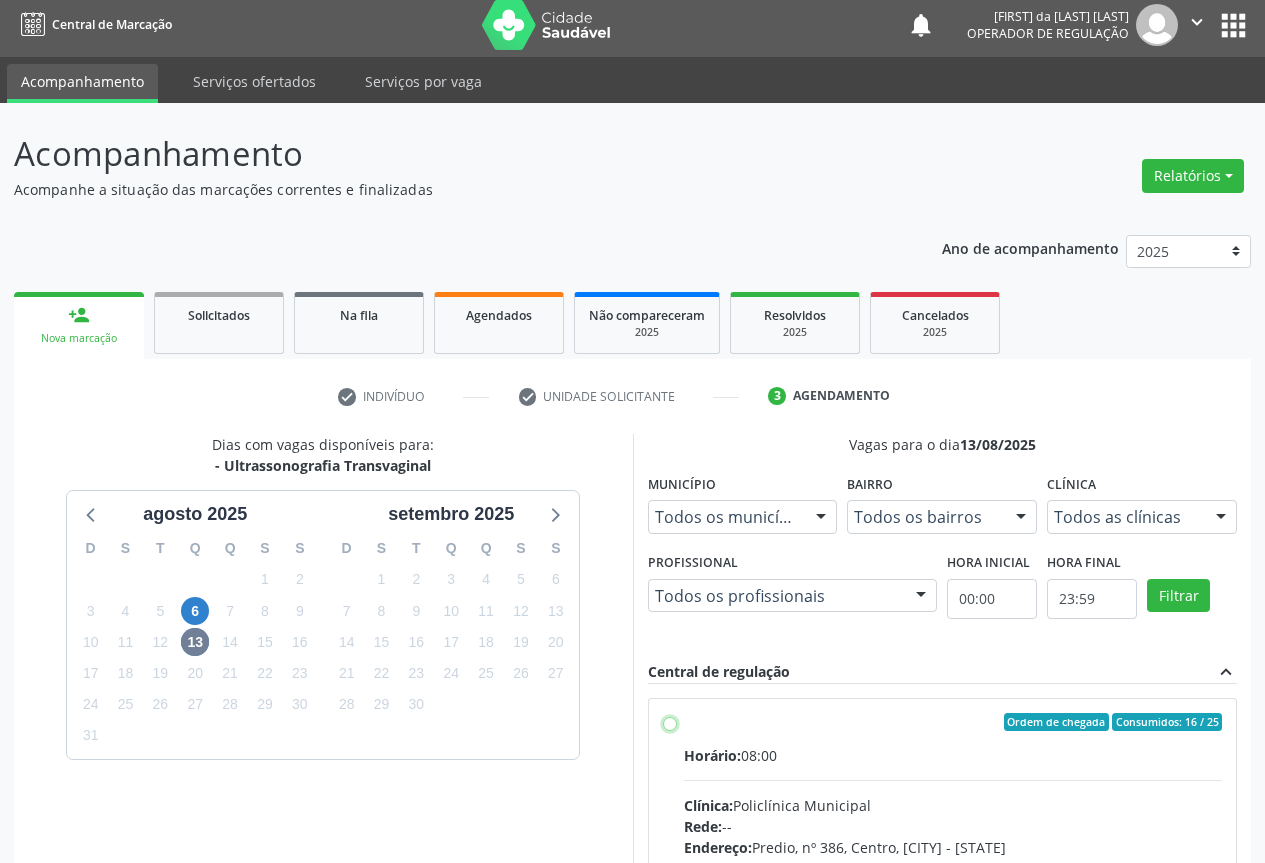 click on "Ordem de chegada
Consumidos: 16 / 25
Horário:   08:00
Clínica:  Policlínica Municipal
Rede:
--
Endereço:   Predio, nº 386, Centro, [CITY] - [STATE]
Telefone:   [PHONE]
Profissional:
[FIRST] [LAST] dos [LAST]
Informações adicionais sobre o atendimento
Idade de atendimento:
de 0 a 120 anos
Gênero(s) atendido(s):
Masculino e Feminino
Informações adicionais:
--" at bounding box center [670, 722] 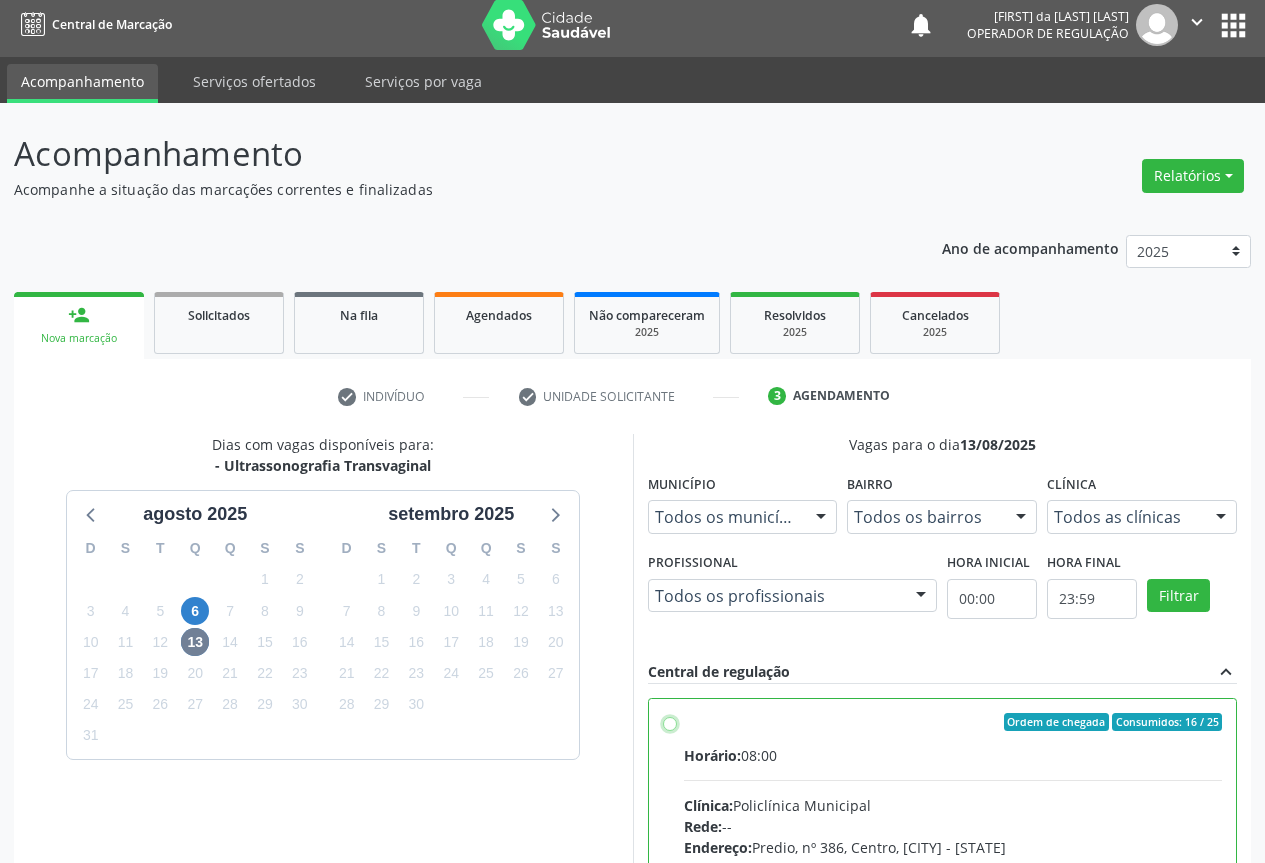 radio on "true" 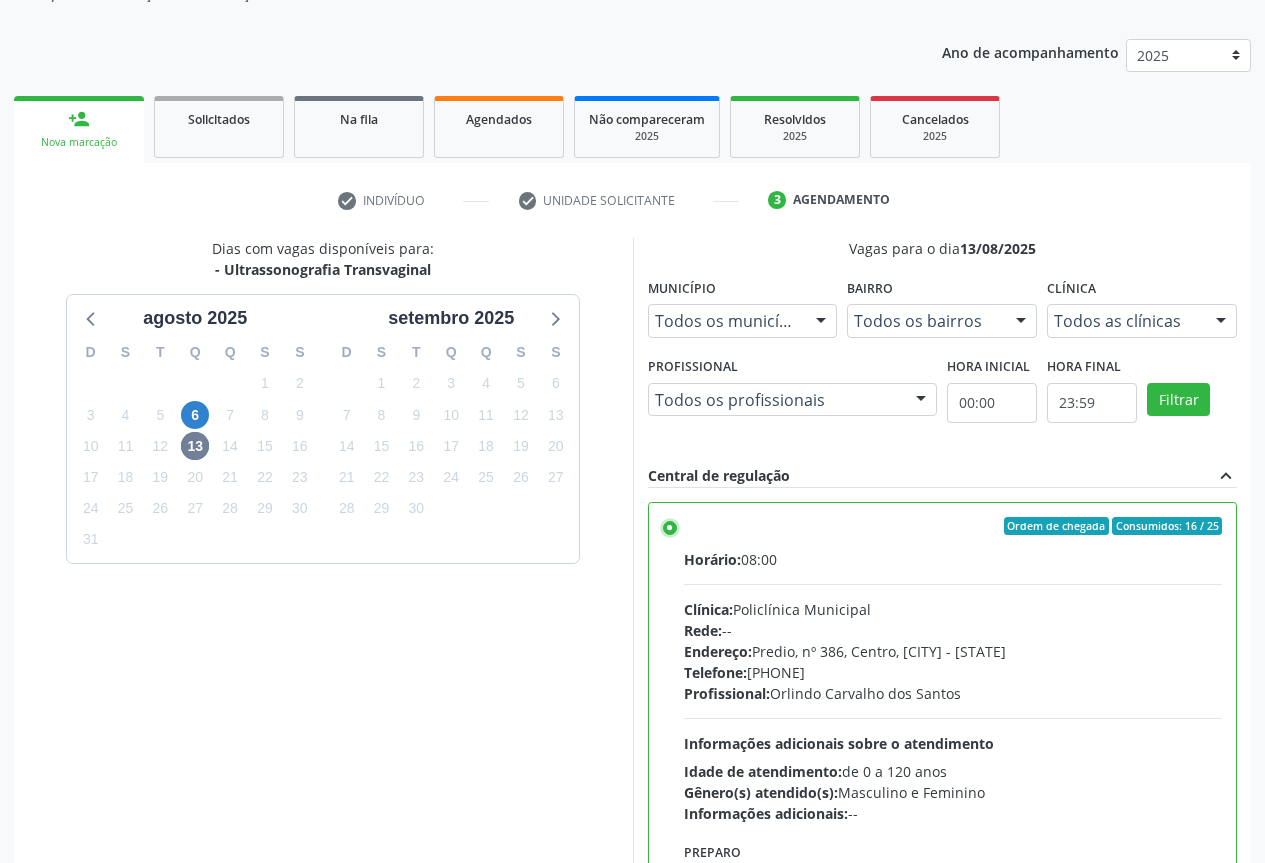 scroll, scrollTop: 332, scrollLeft: 0, axis: vertical 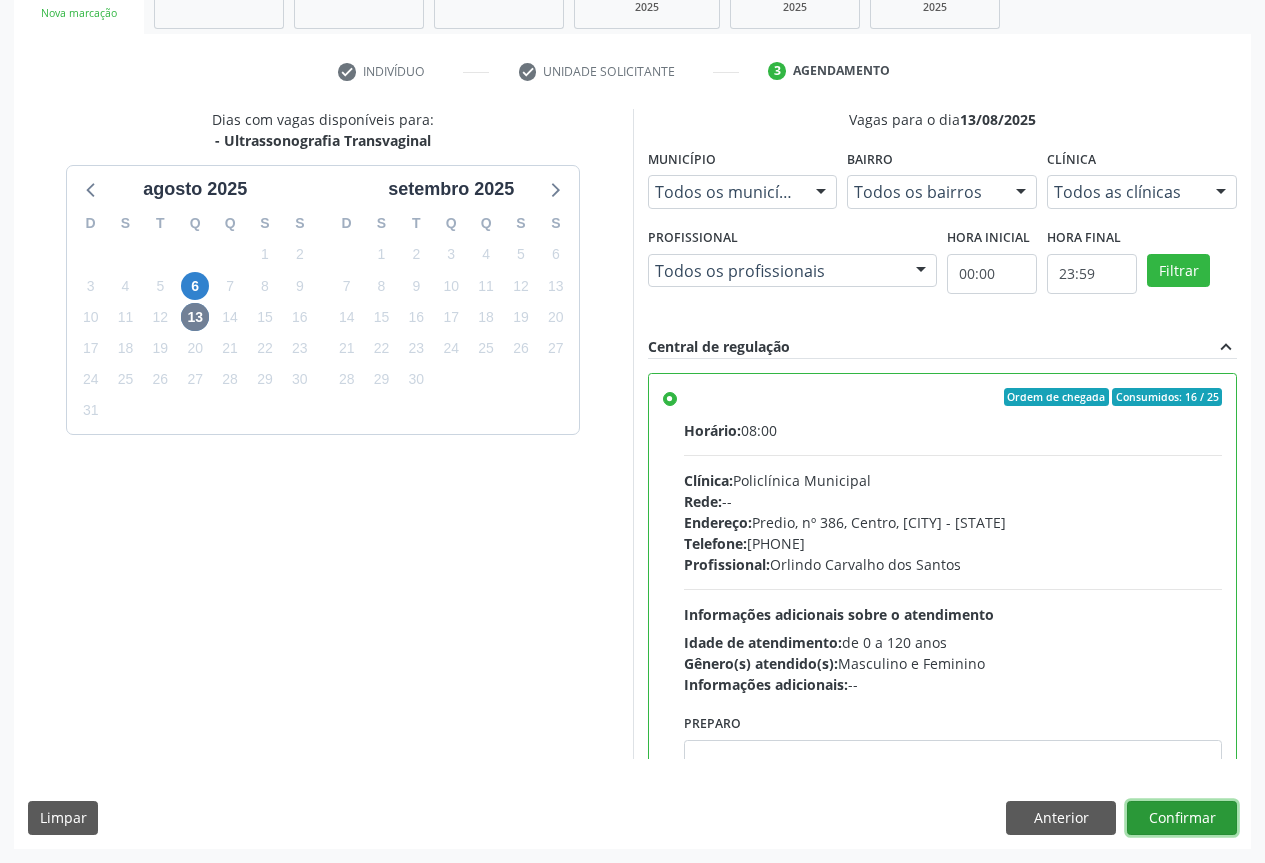 click on "Confirmar" at bounding box center [1182, 818] 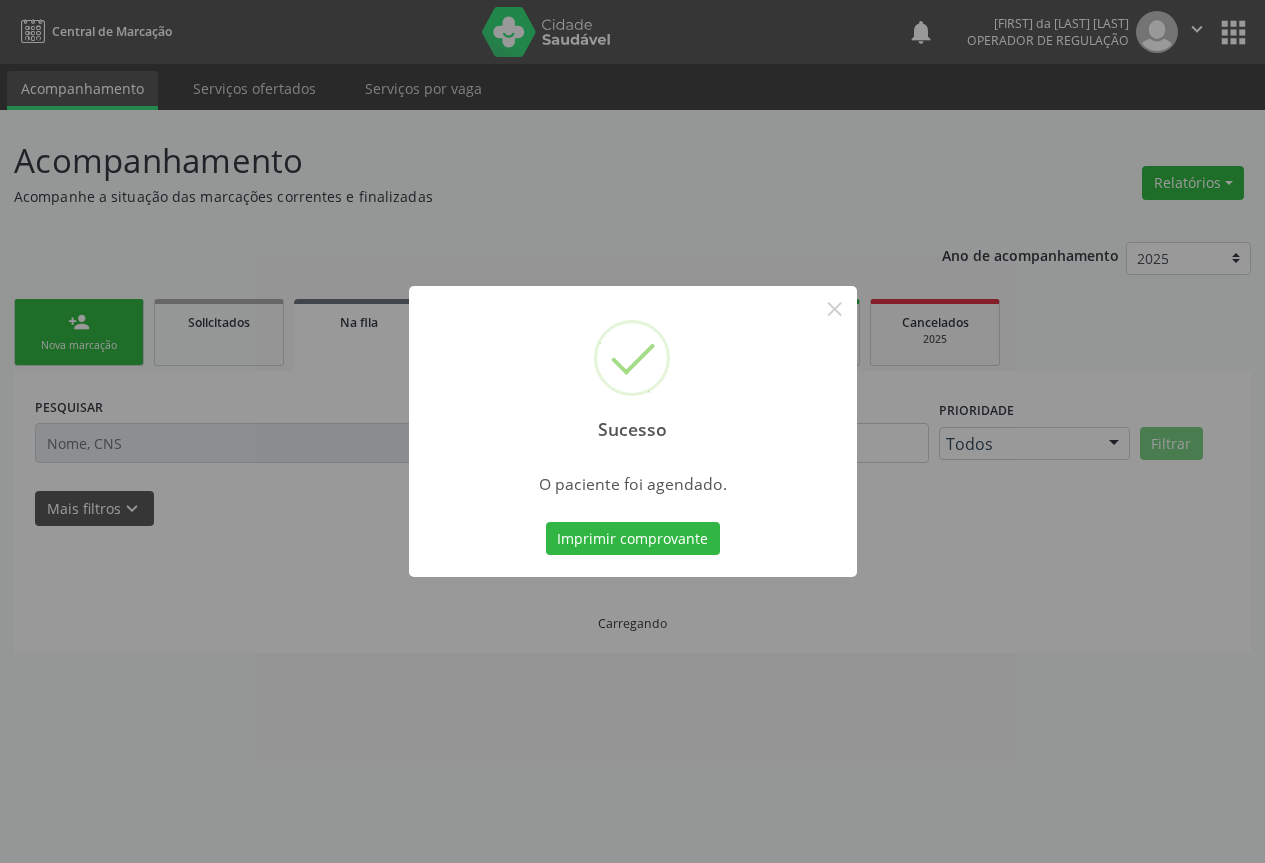 scroll, scrollTop: 0, scrollLeft: 0, axis: both 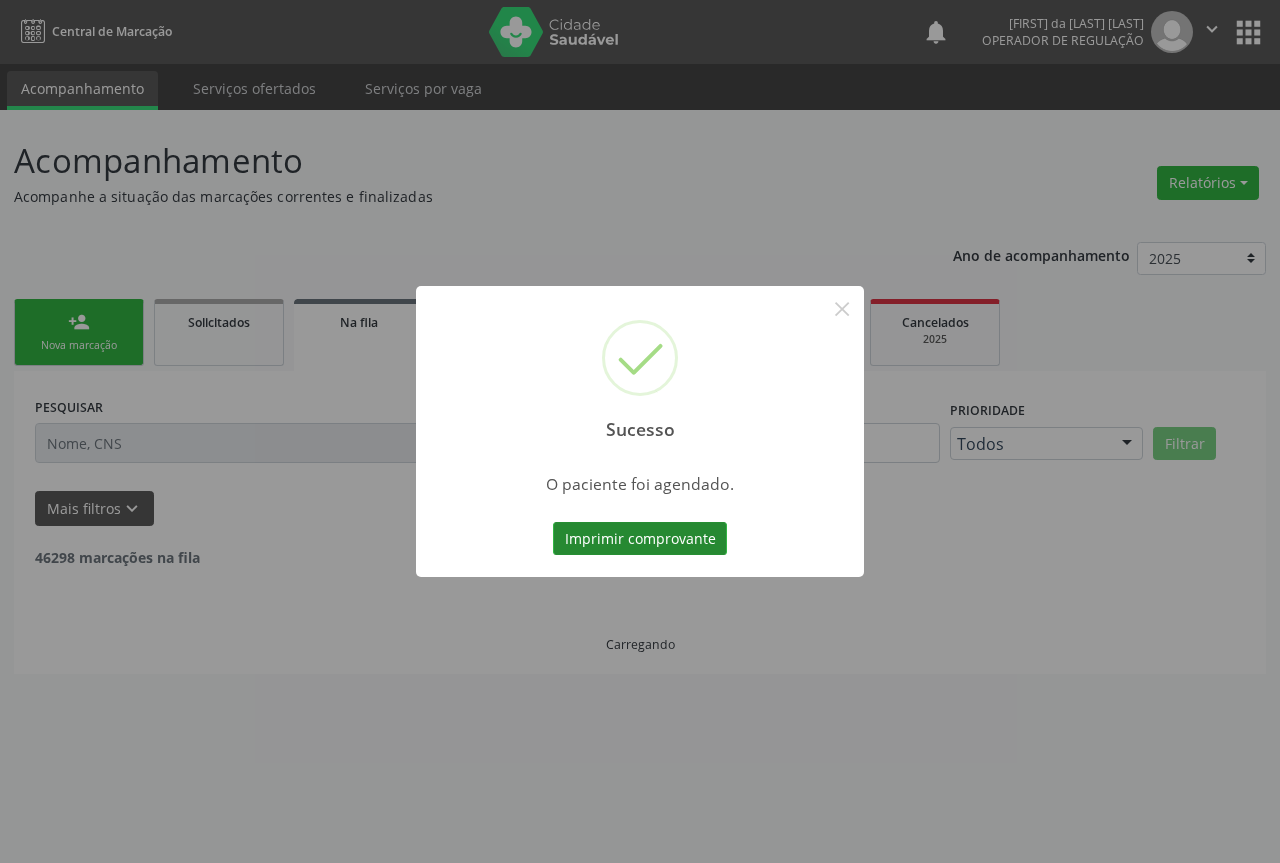 click on "Imprimir comprovante" at bounding box center (640, 539) 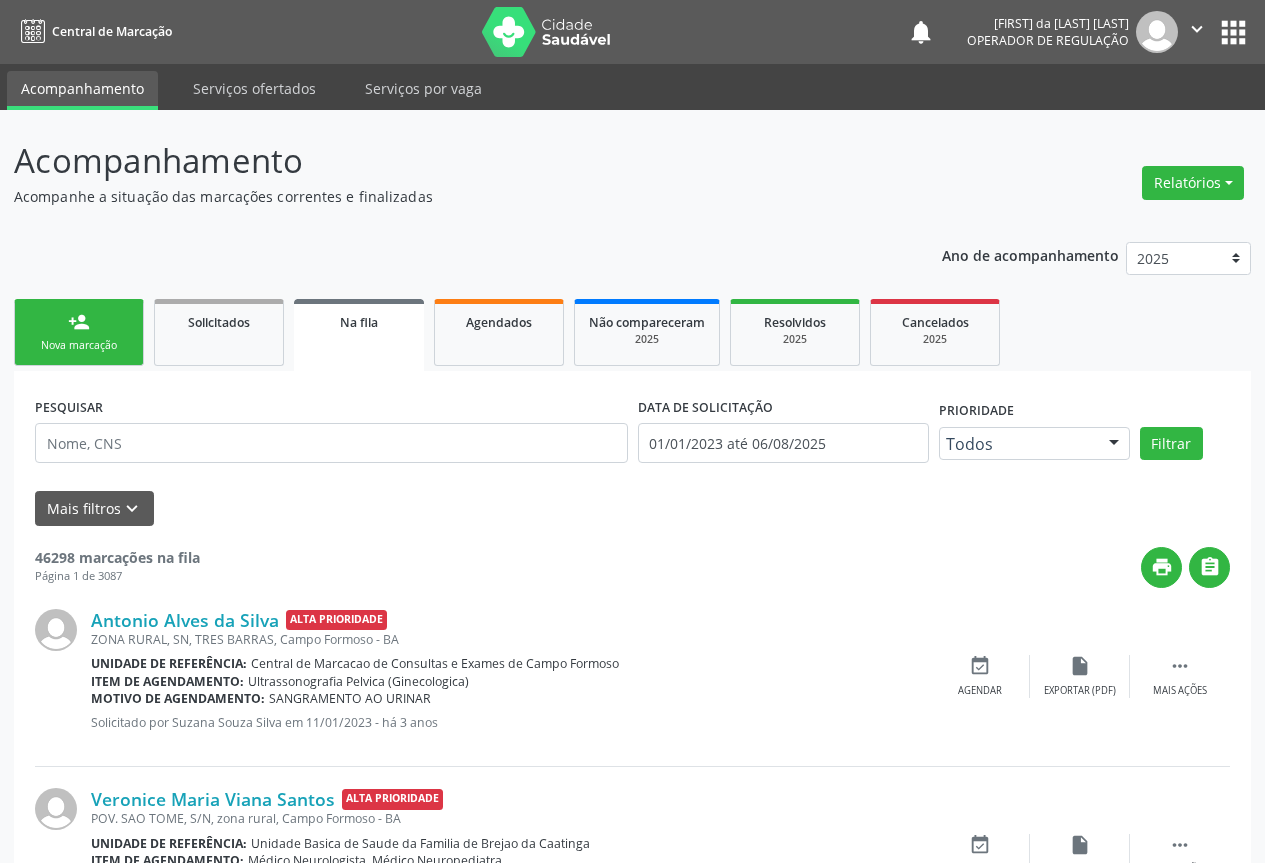 click on "person_add
Nova marcação" at bounding box center (79, 332) 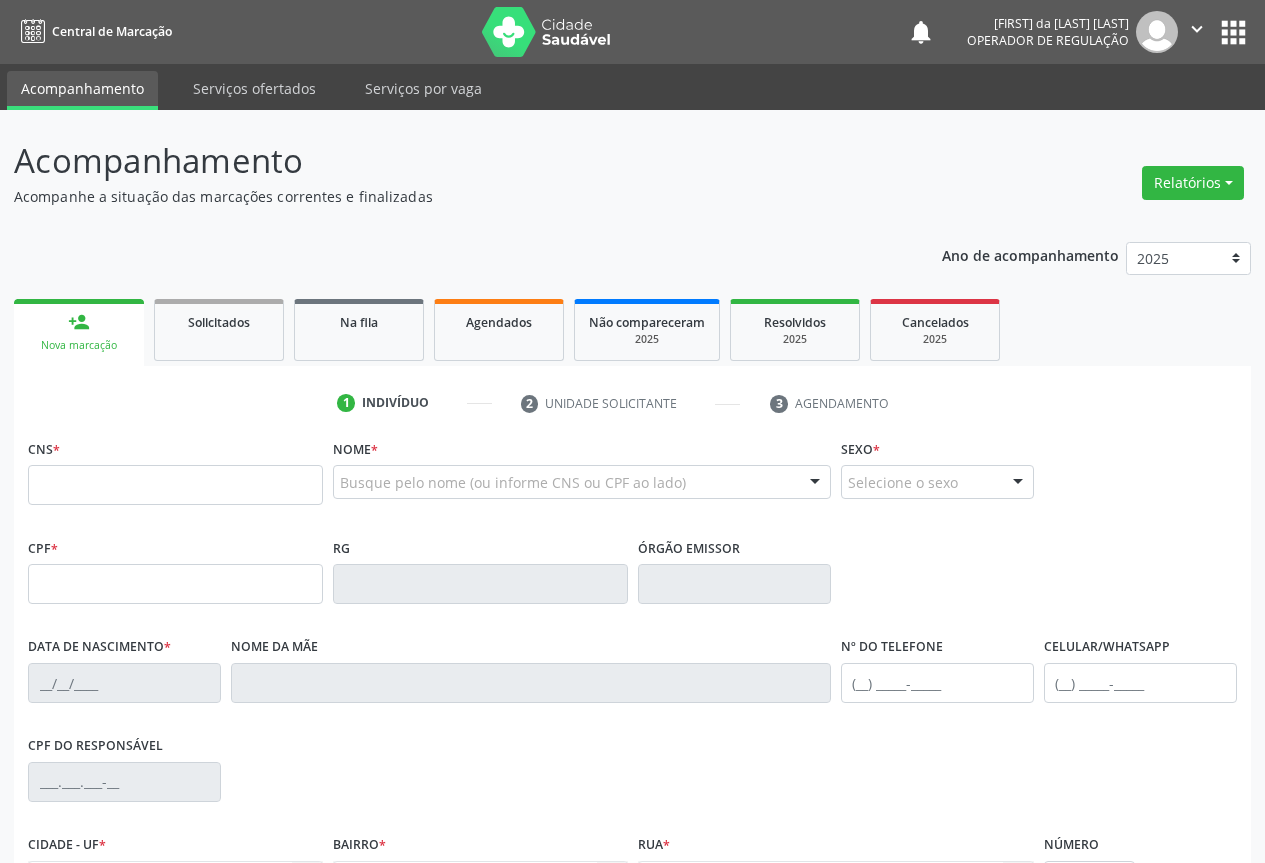 click on "CNS
*" at bounding box center [175, 476] 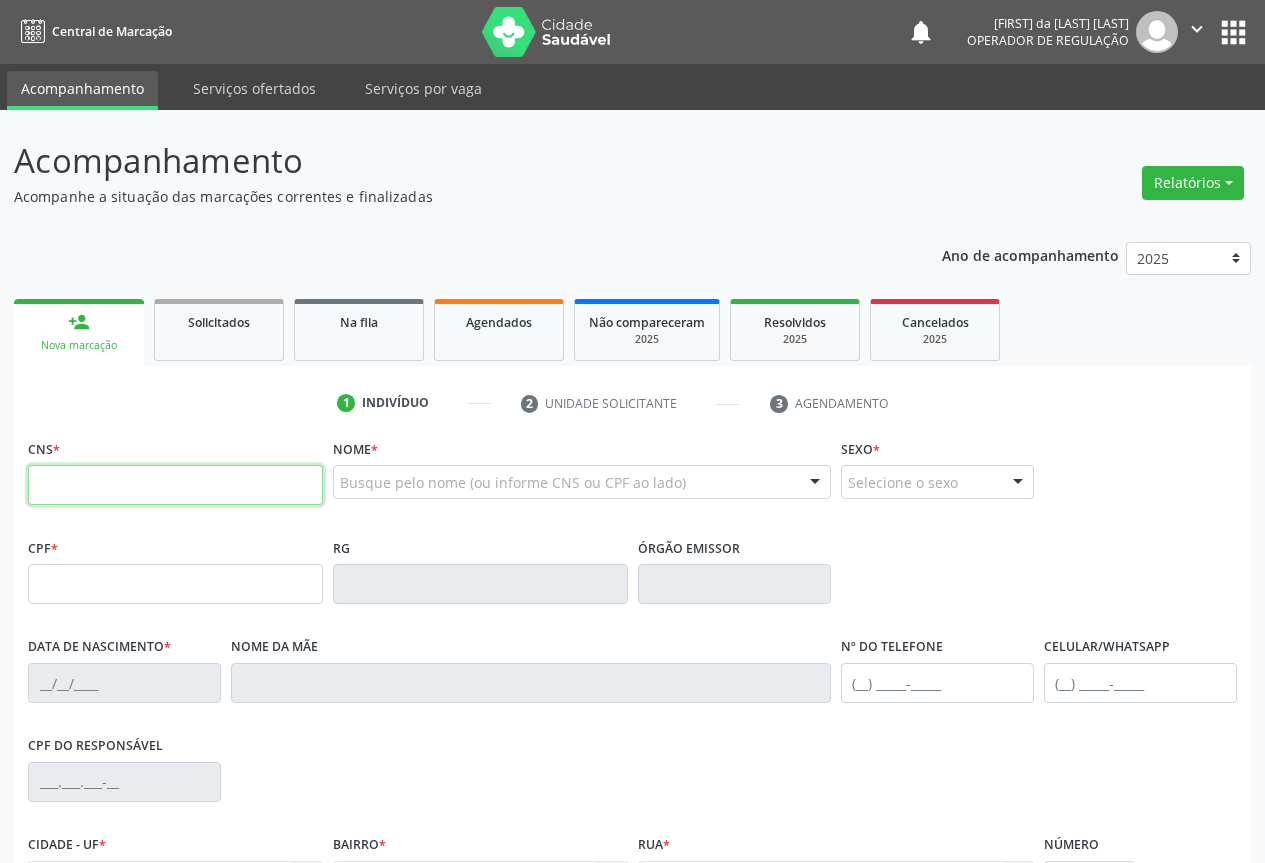 click at bounding box center [175, 485] 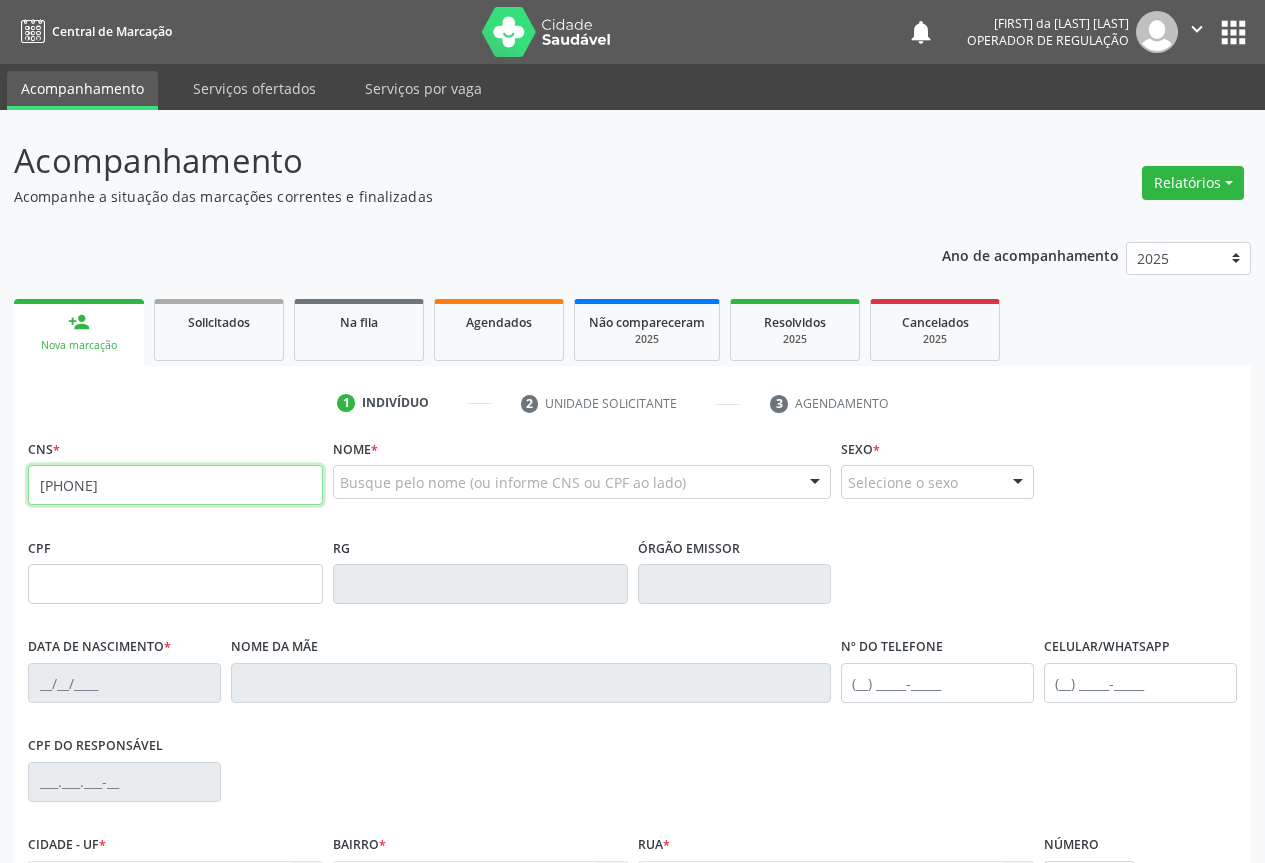 type on "[PHONE]" 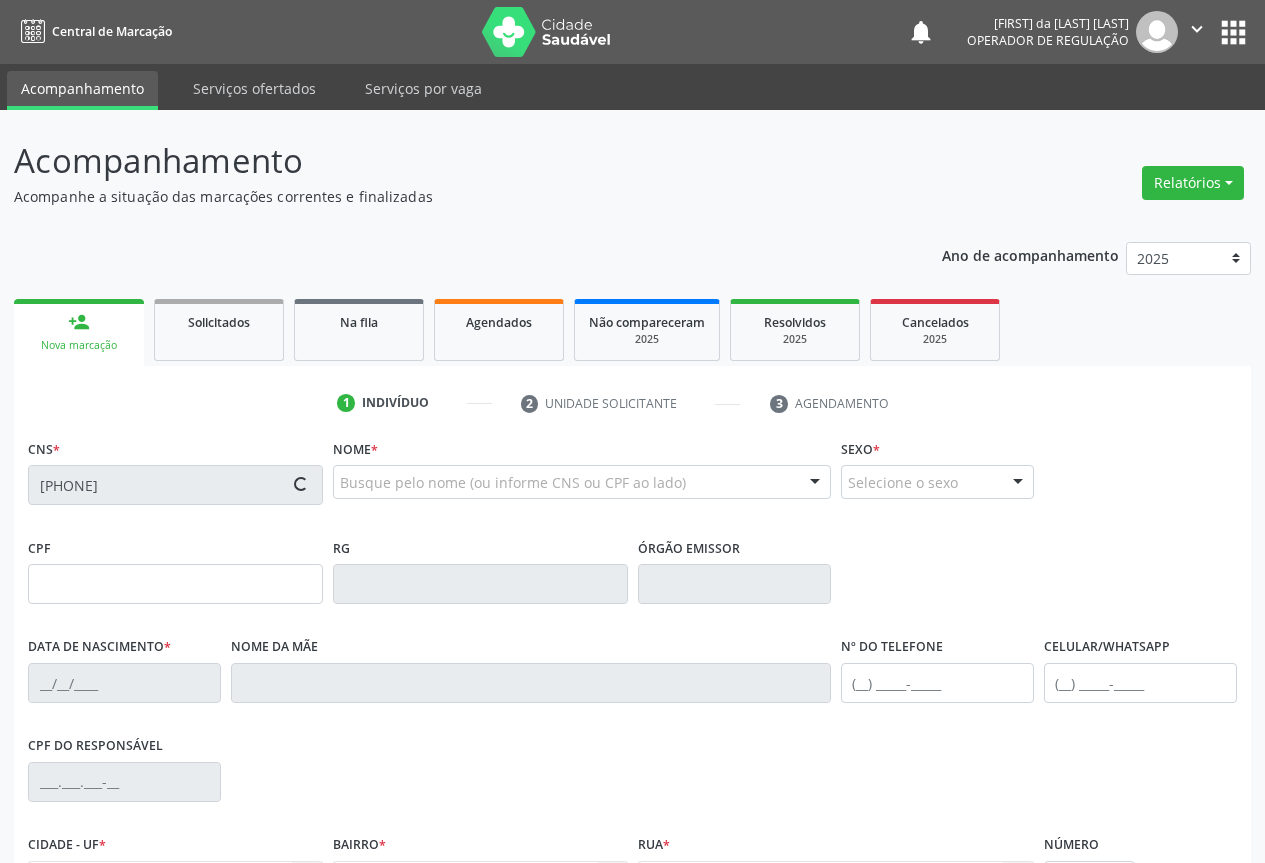 scroll, scrollTop: 100, scrollLeft: 0, axis: vertical 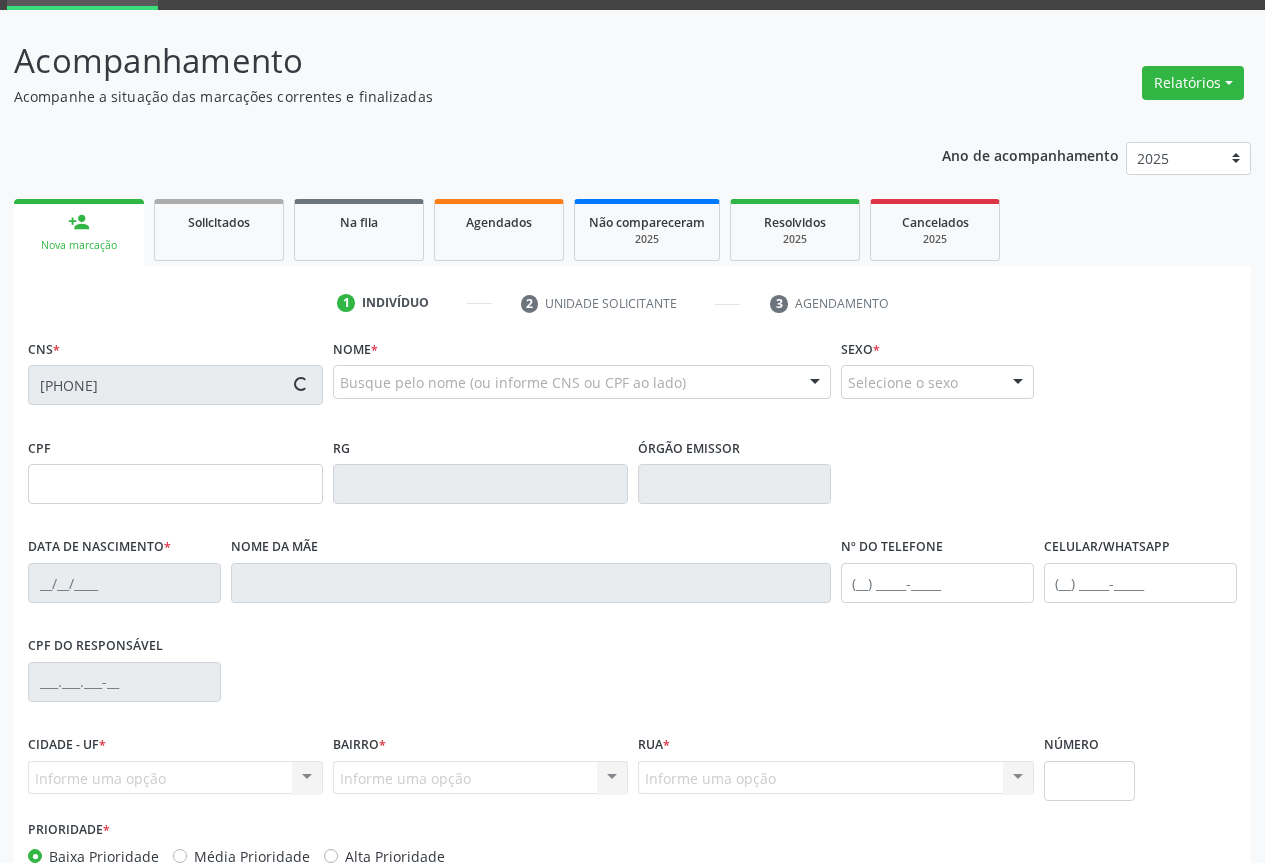 type on "[CPF]" 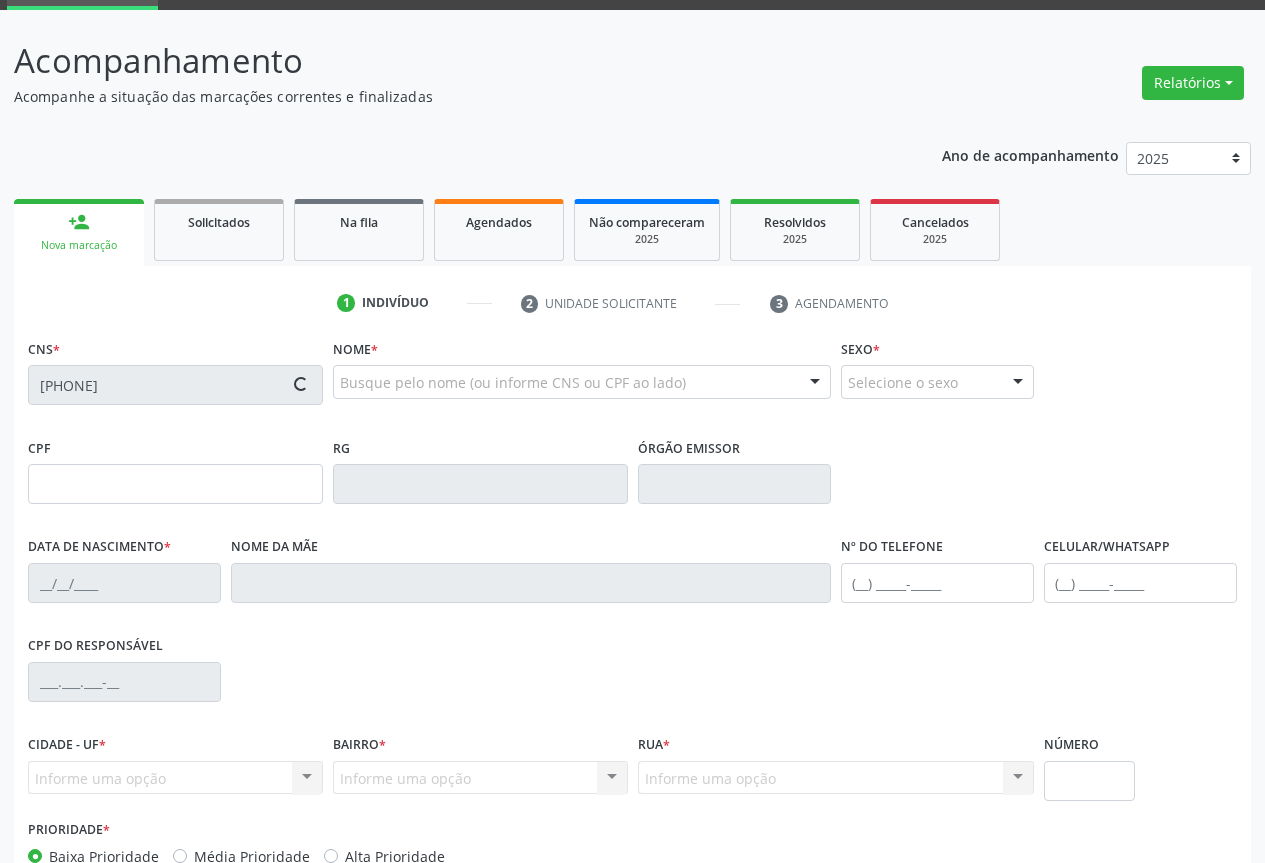 type on "[DATE]" 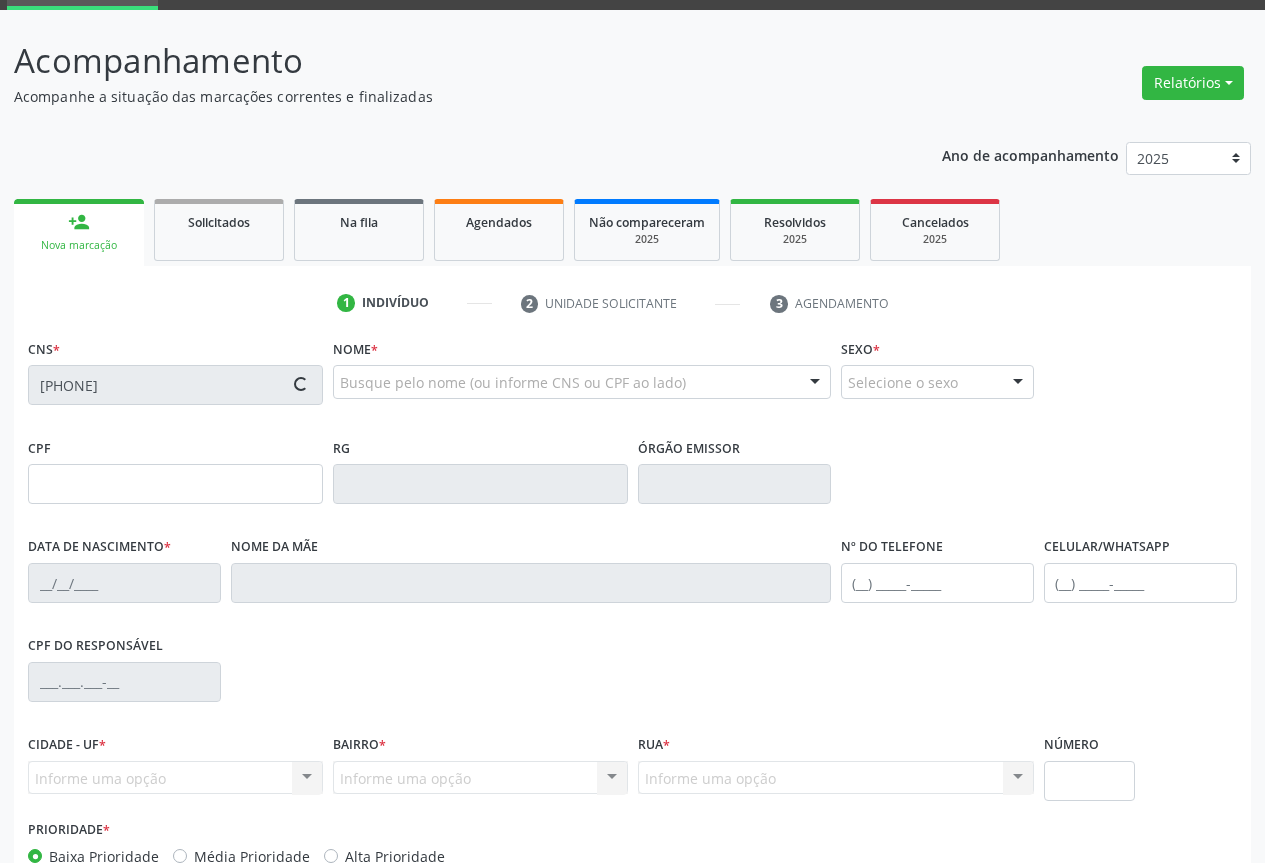 type on "[FIRST] [LAST] [LAST]" 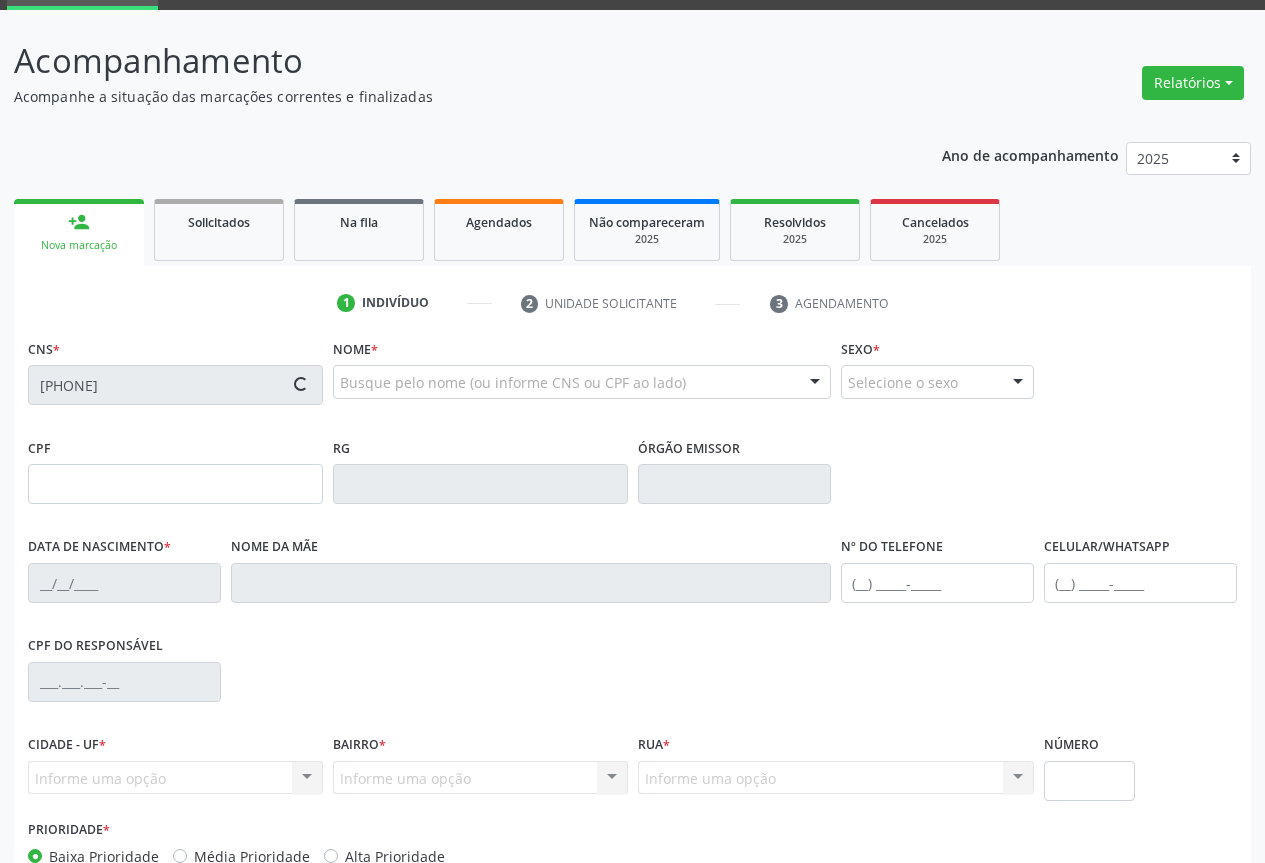 type on "[PHONE]" 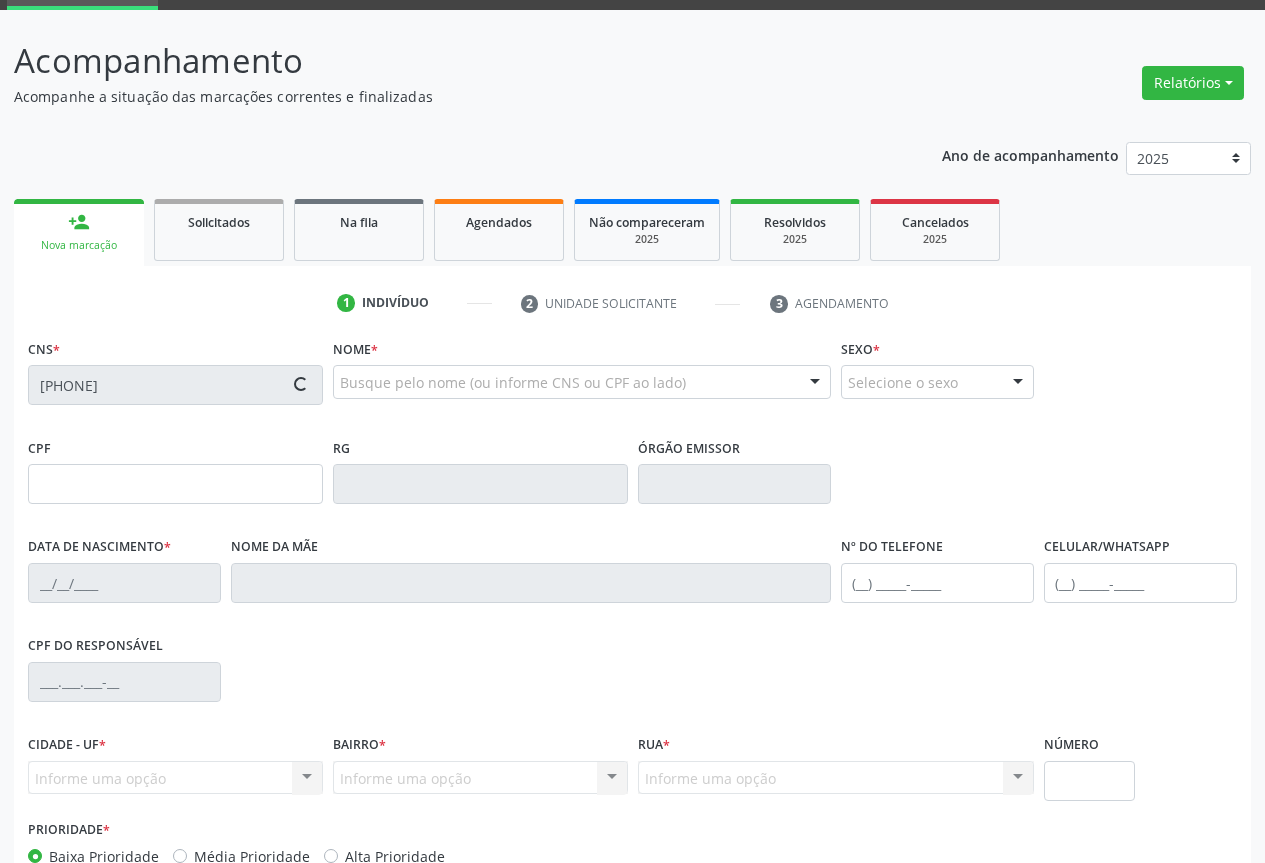 type on "S/N" 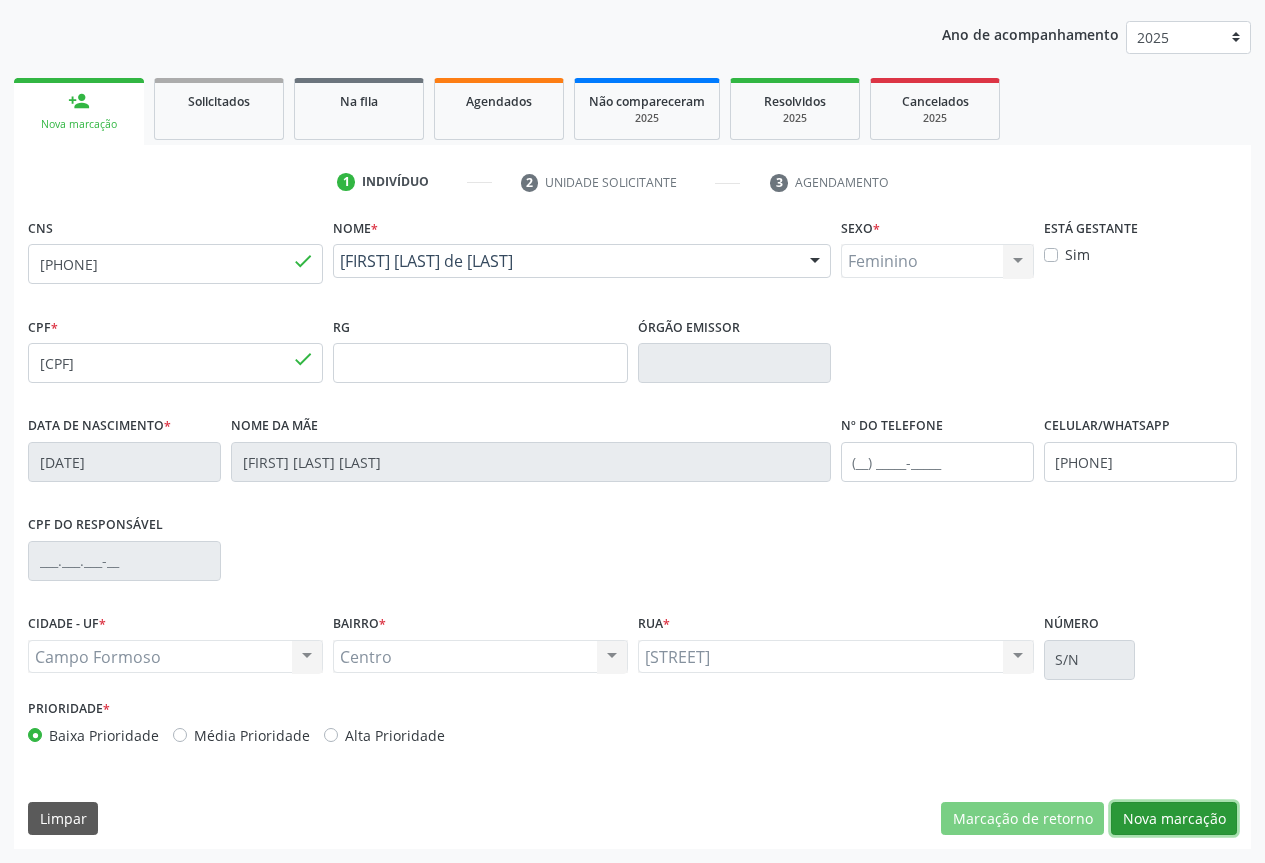 click on "Nova marcação" at bounding box center [1174, 819] 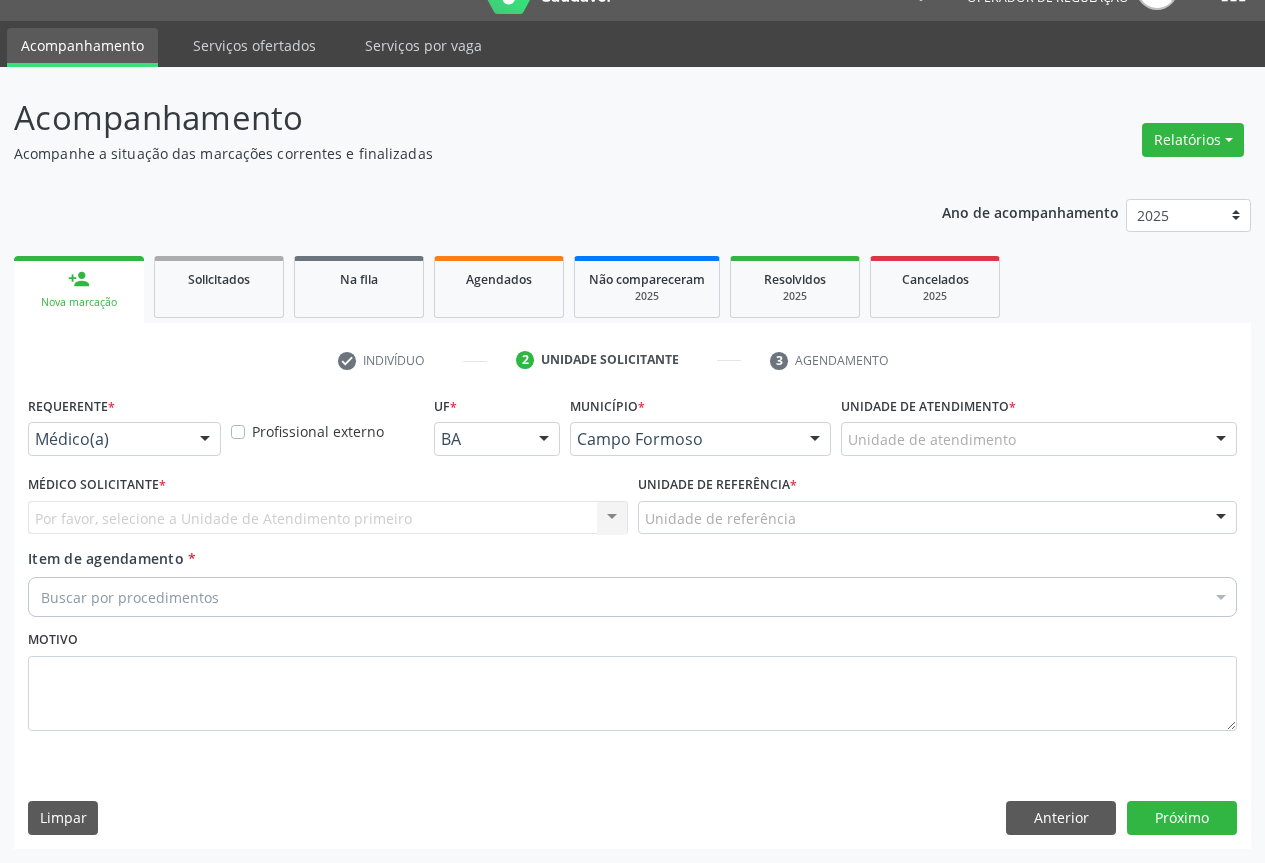 scroll, scrollTop: 43, scrollLeft: 0, axis: vertical 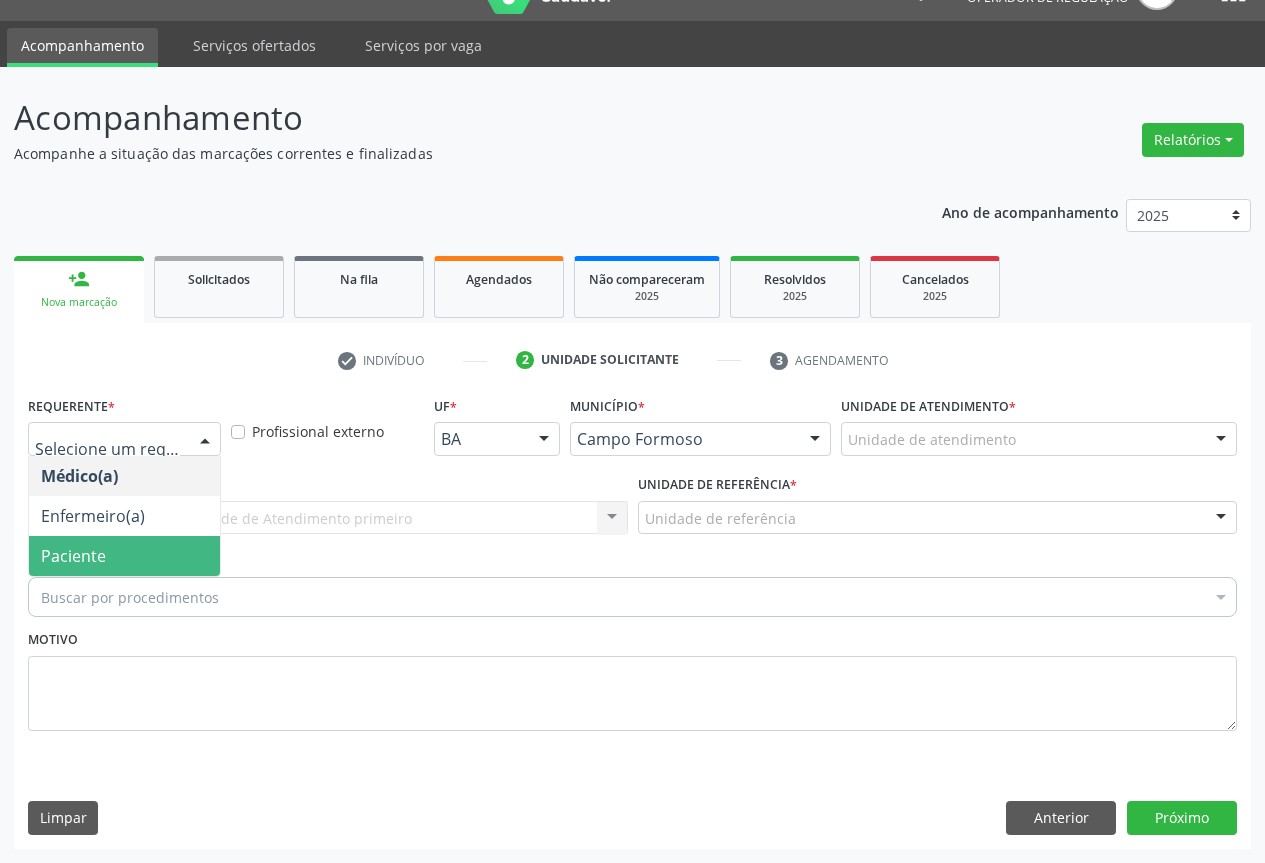 click on "Paciente" at bounding box center [73, 556] 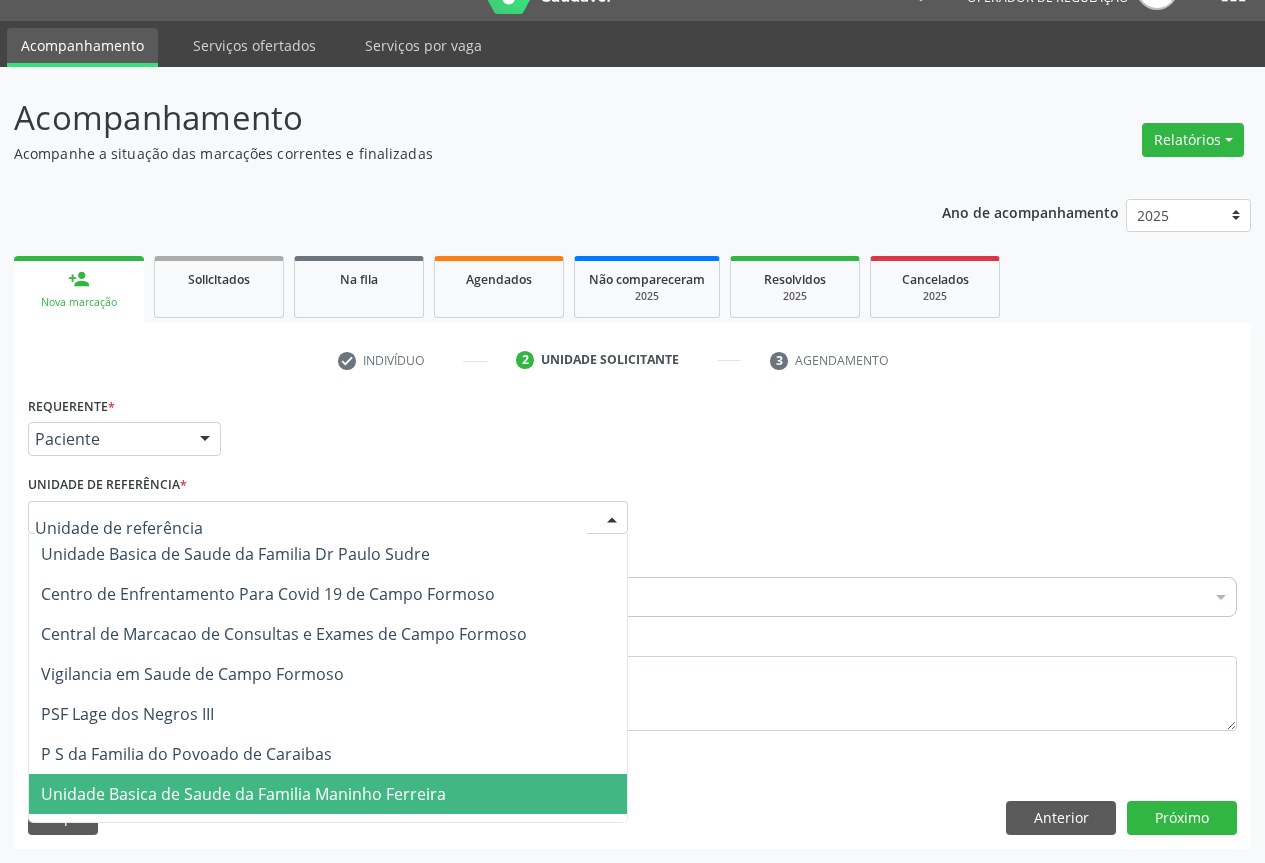 click on "Unidade Basica de Saude da Familia Maninho Ferreira" at bounding box center [243, 794] 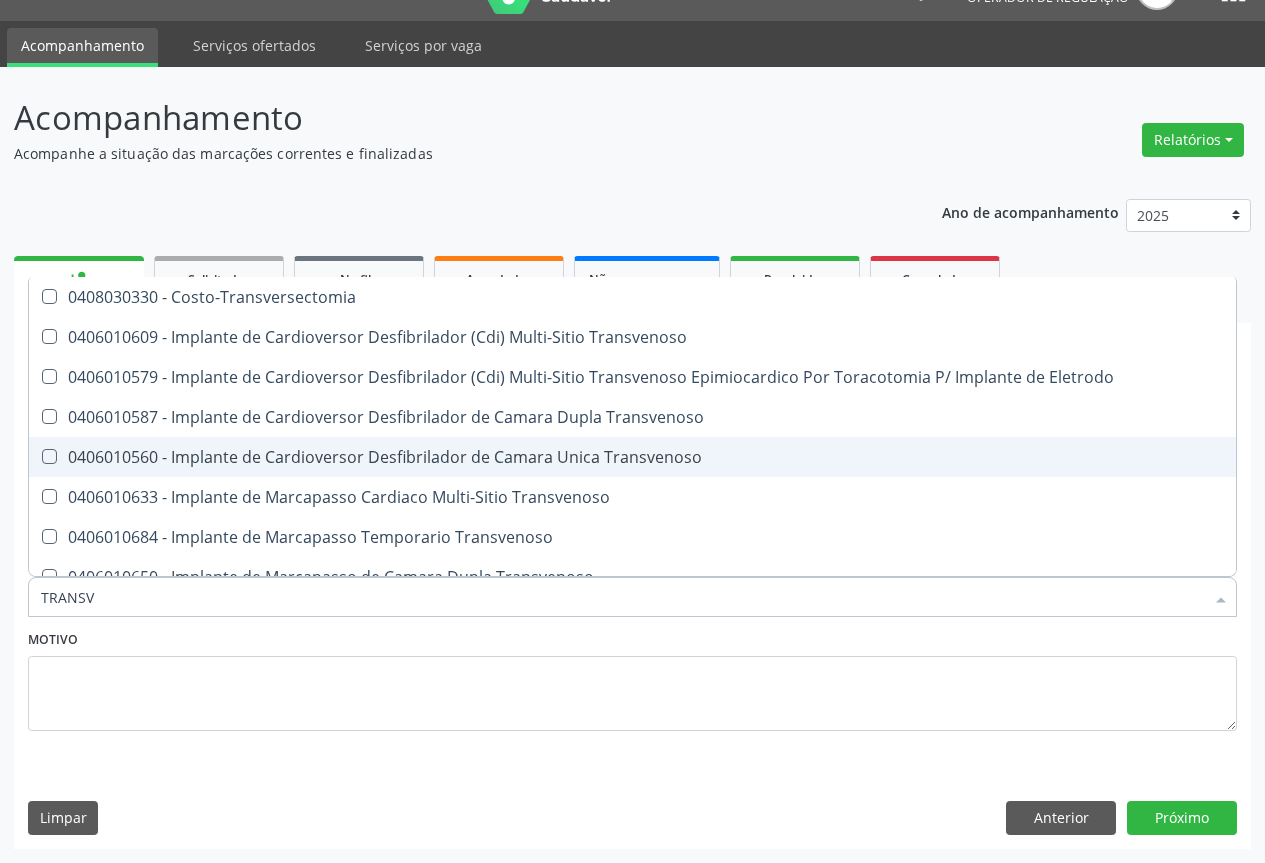 scroll, scrollTop: 100, scrollLeft: 0, axis: vertical 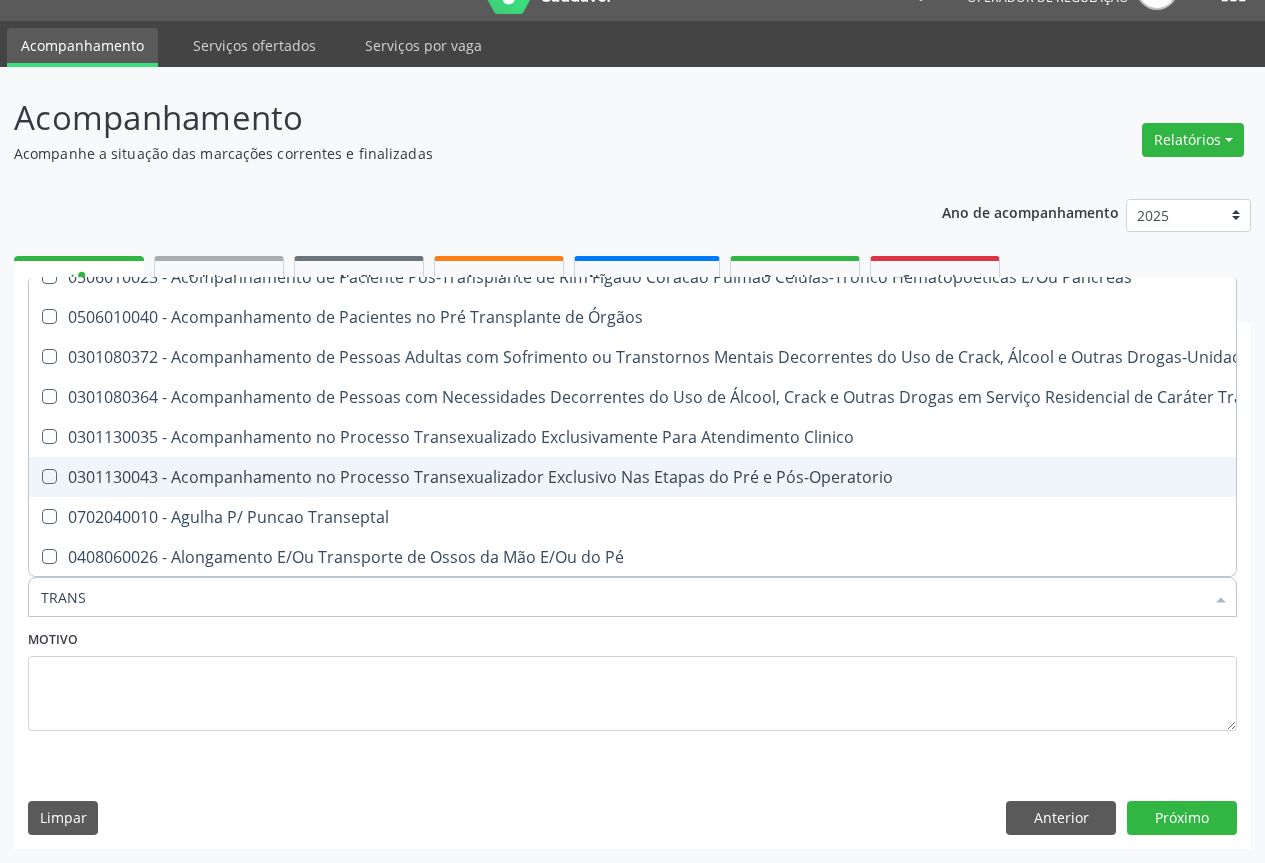 type on "TRANSVA" 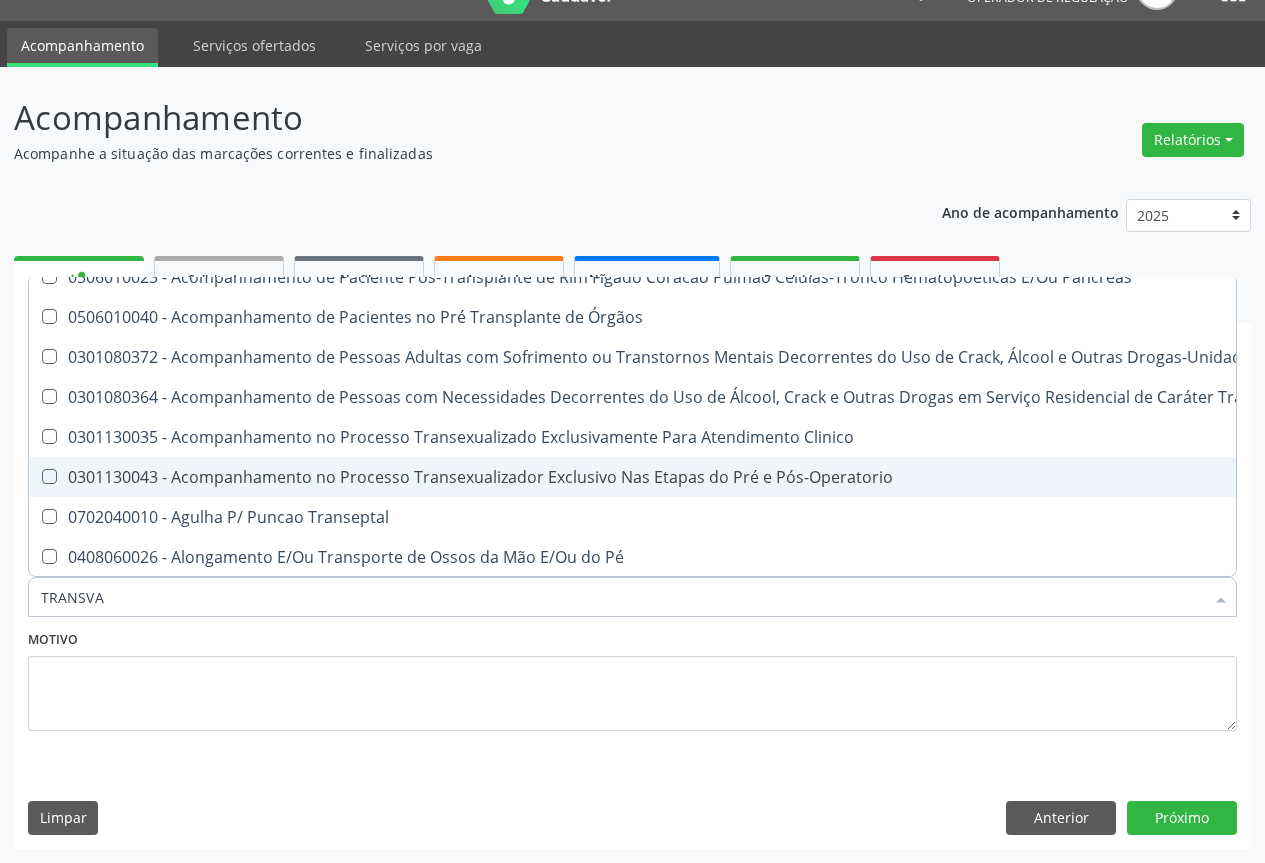 scroll, scrollTop: 0, scrollLeft: 0, axis: both 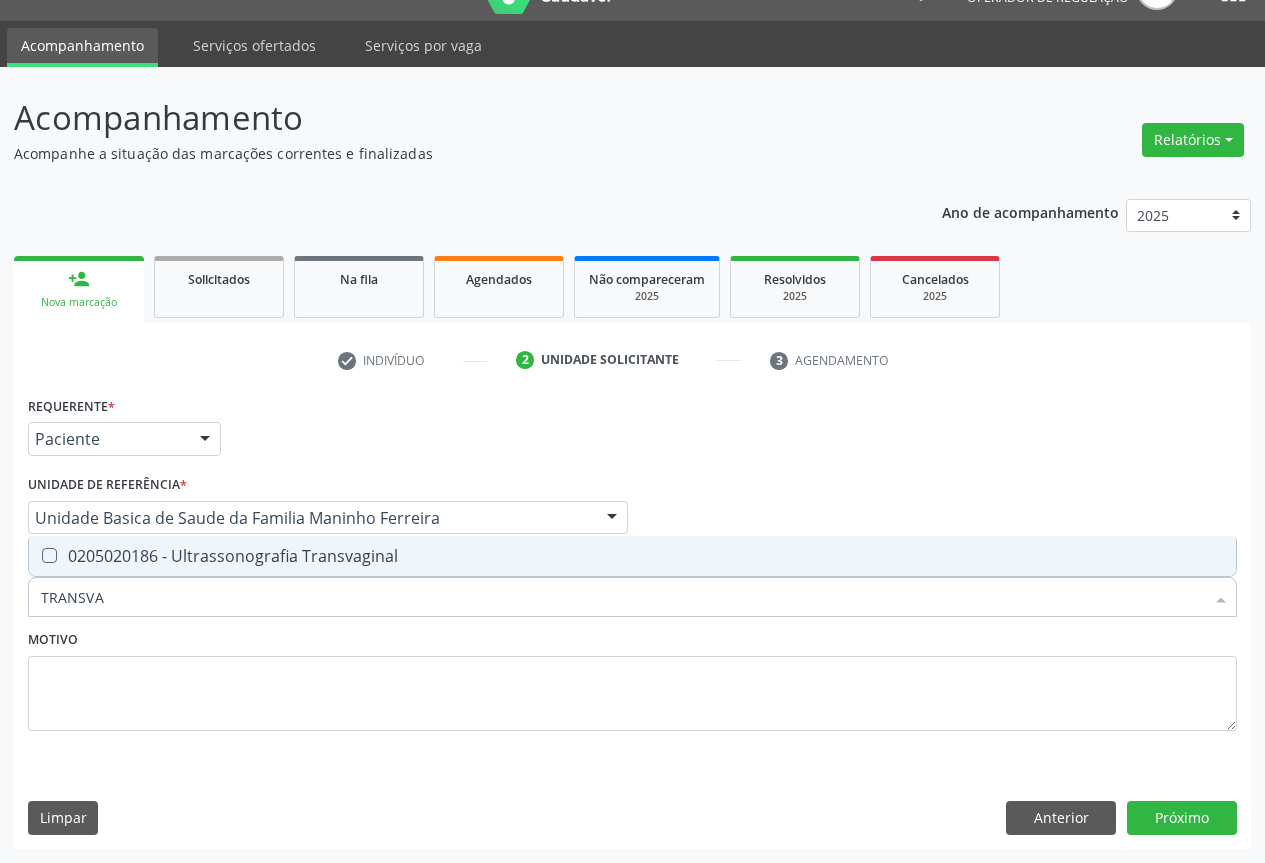 click on "0205020186 - Ultrassonografia Transvaginal" at bounding box center (632, 556) 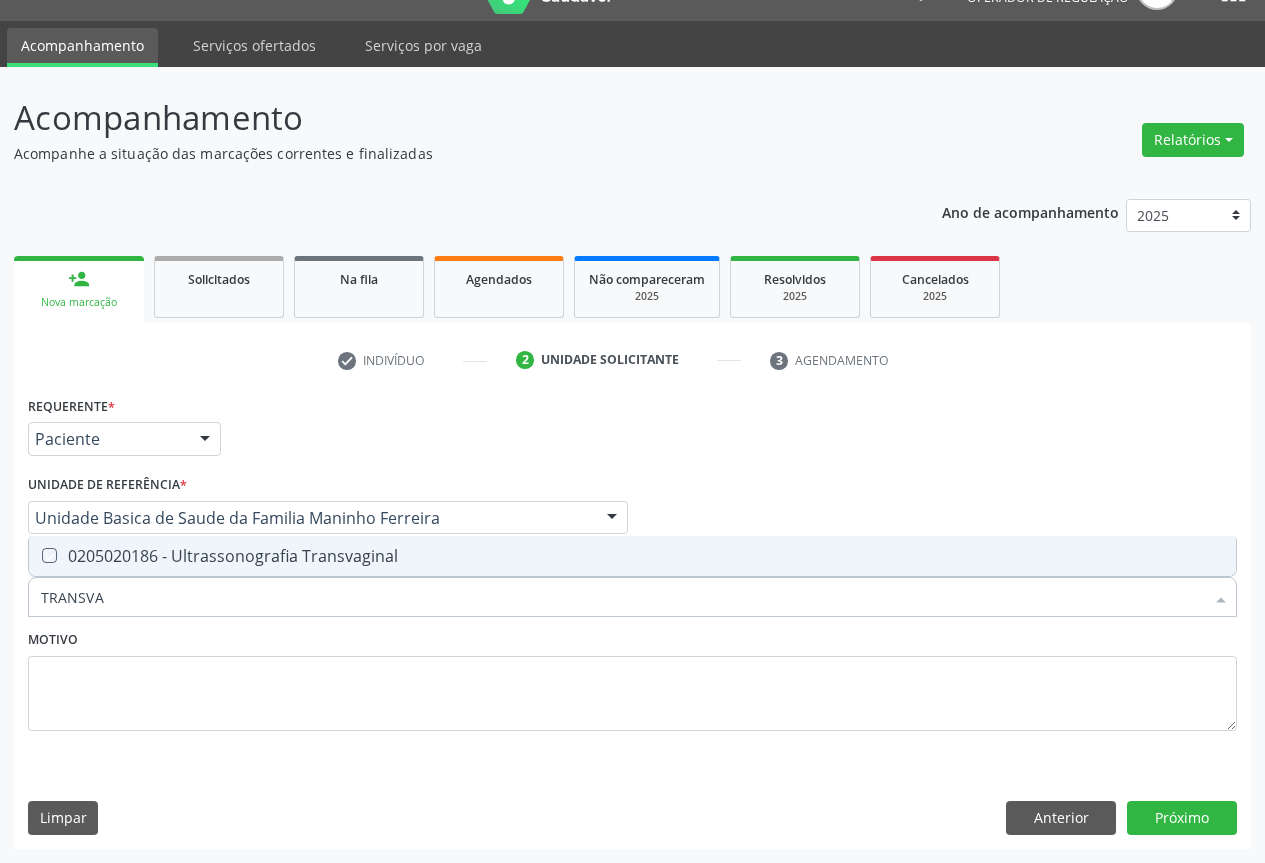 checkbox on "true" 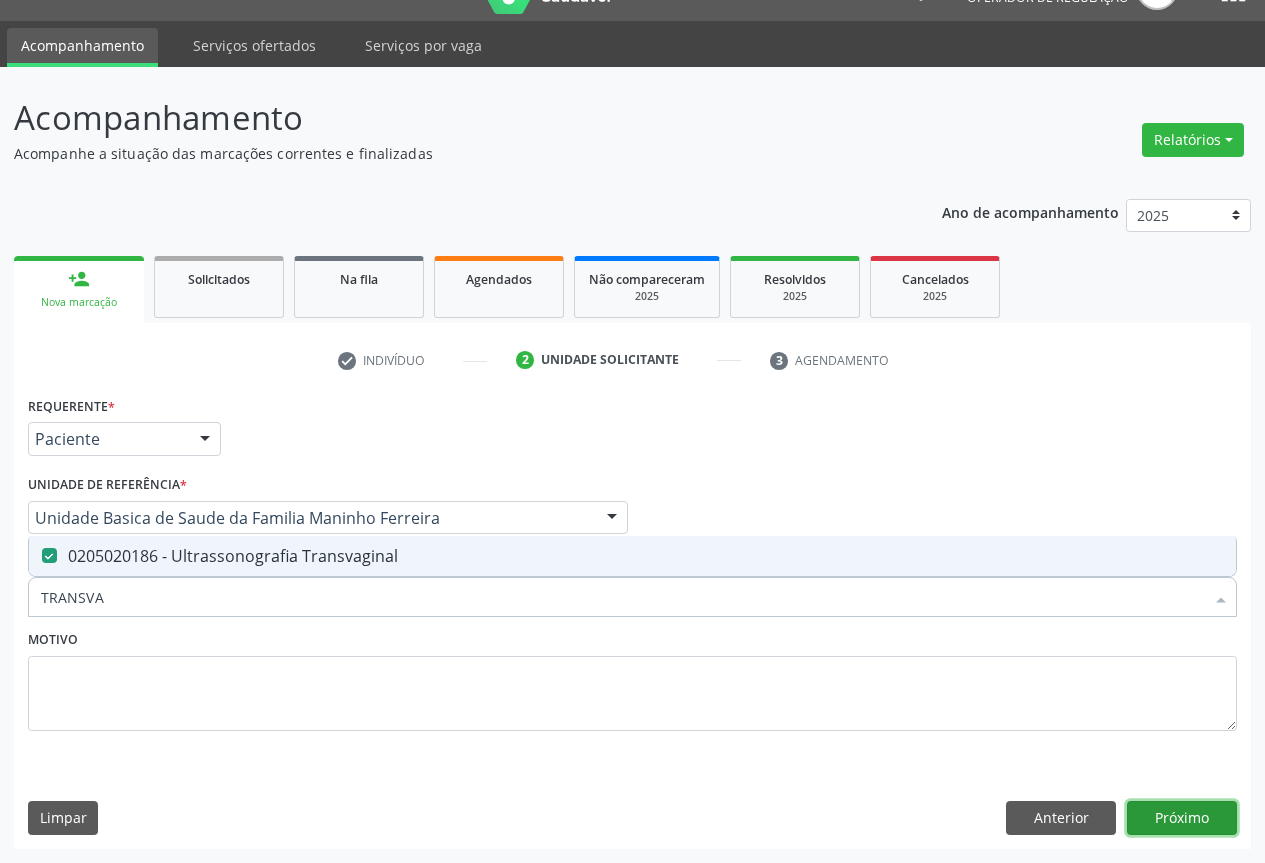 click on "Próximo" at bounding box center (1182, 818) 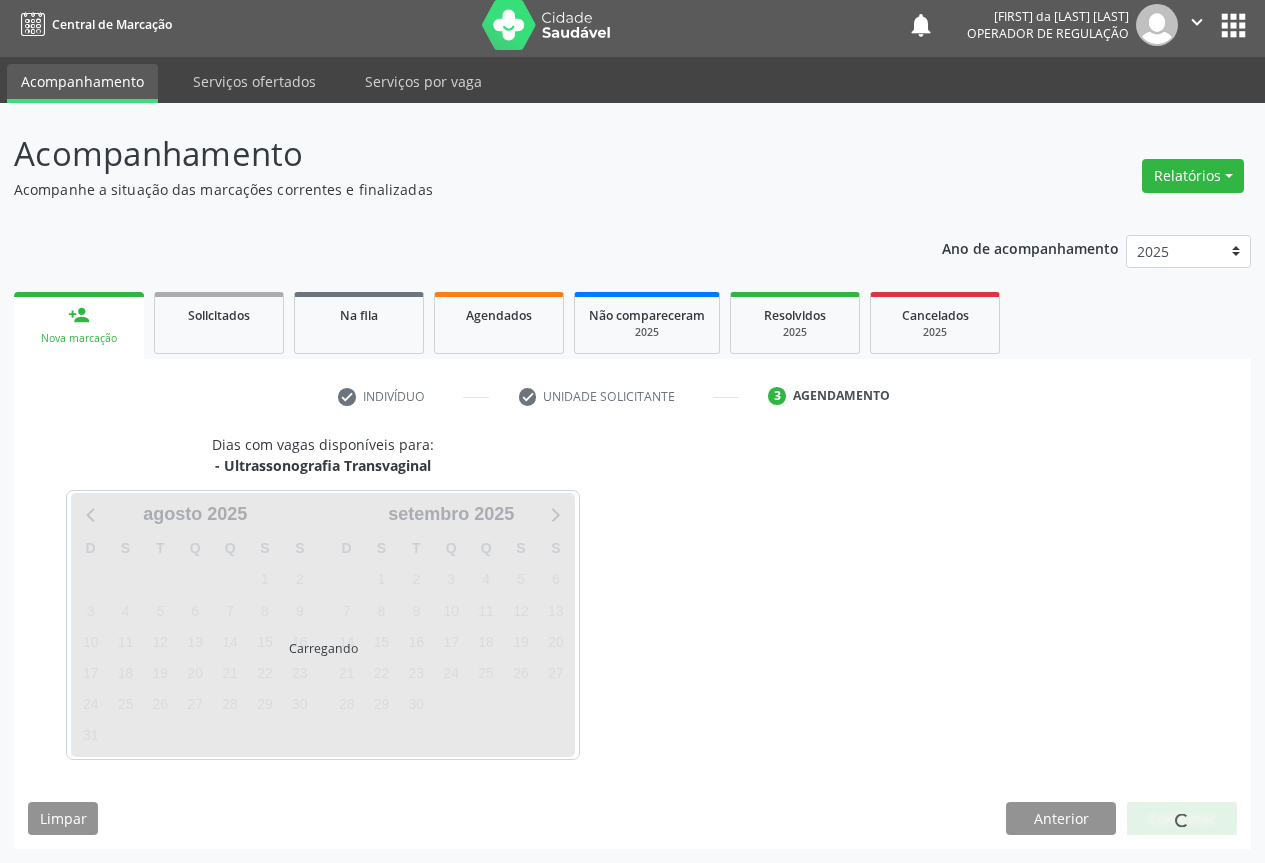 scroll, scrollTop: 7, scrollLeft: 0, axis: vertical 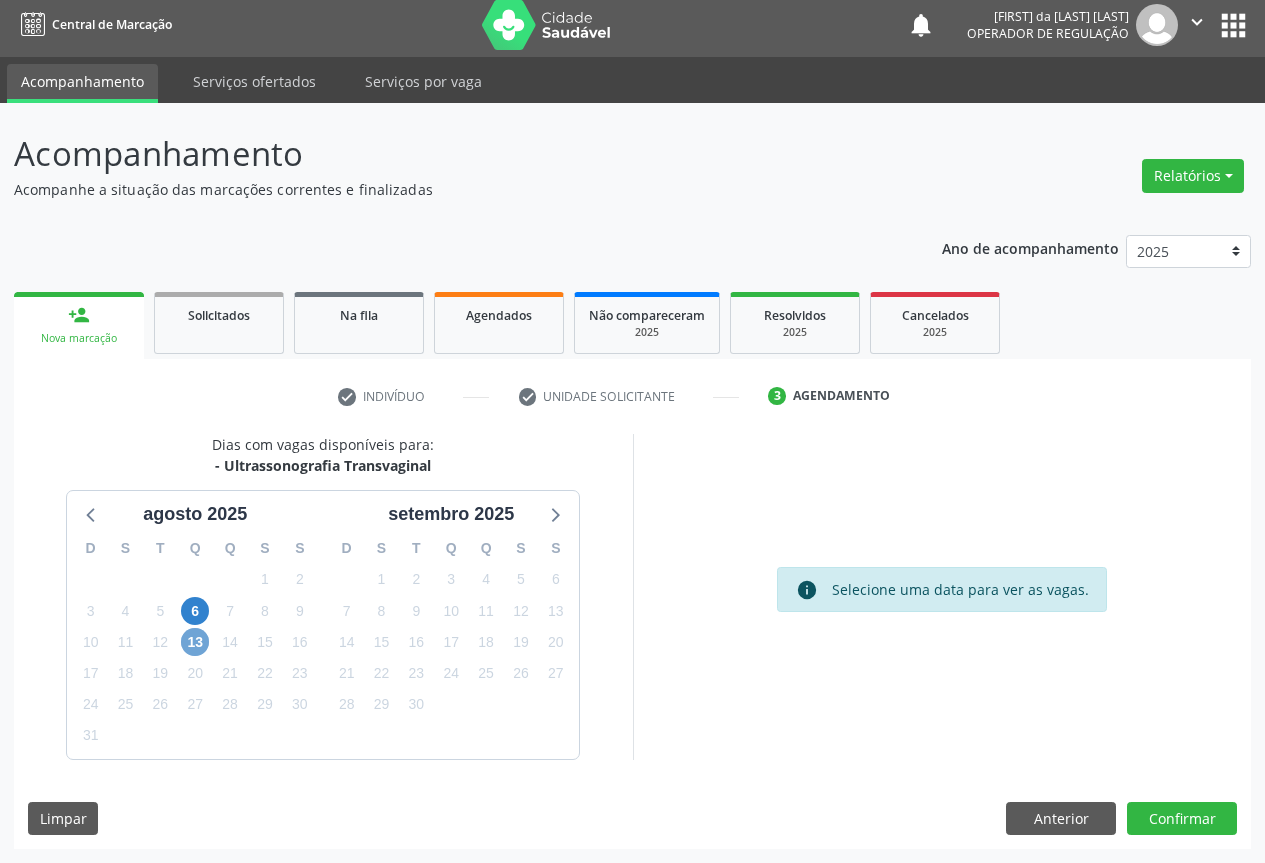 click on "13" at bounding box center [195, 642] 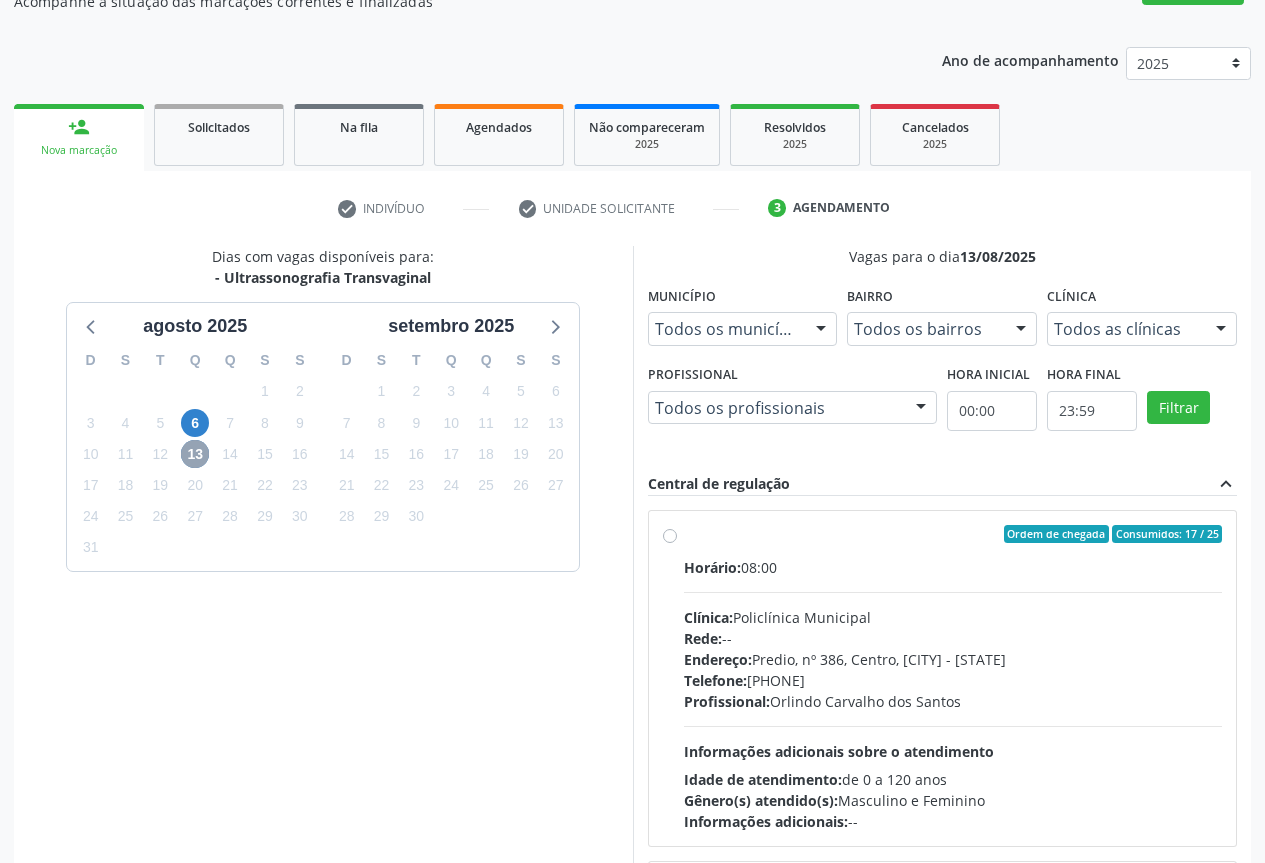 scroll, scrollTop: 332, scrollLeft: 0, axis: vertical 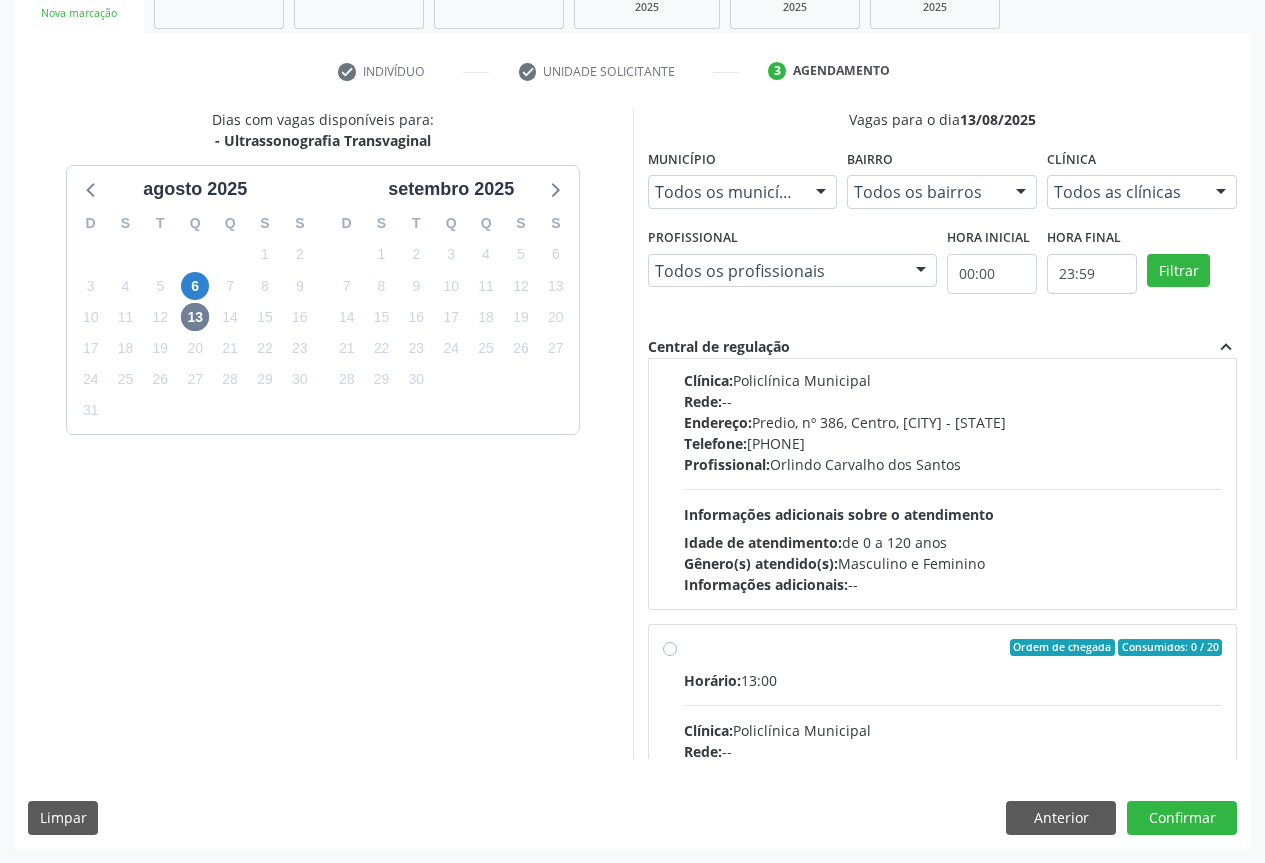 click on "Horário:   13:00
Clínica:  Policlínica Municipal
Rede:
--
Endereço:   Predio, nº 386, Centro, [CITY] - [STATE]
Telefone:   [PHONE]
Profissional:
[FIRST] [LAST] dos [LAST]
Informações adicionais sobre o atendimento
Idade de atendimento:
de 0 a 120 anos
Gênero(s) atendido(s):
Masculino e Feminino
Informações adicionais:
--" at bounding box center (953, 807) 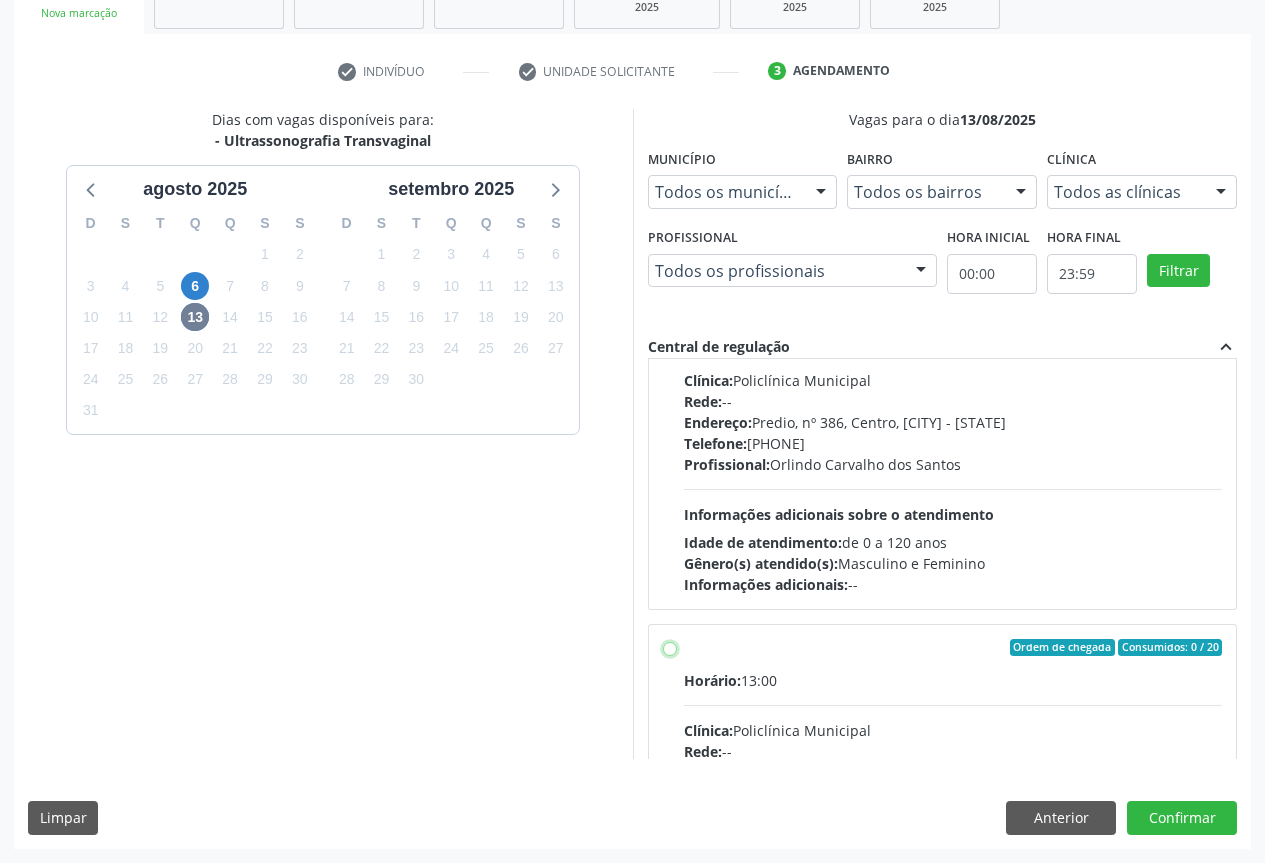 click on "Ordem de chegada
Consumidos: 0 / 20
Horário:   13:00
Clínica:  Policlínica Municipal
Rede:
--
Endereço:   Predio, nº 386, Centro, [CITY] - [STATE]
Telefone:   [PHONE]
Profissional:
[FIRST] [LAST] dos [LAST]
Informações adicionais sobre o atendimento
Idade de atendimento:
de 0 a 120 anos
Gênero(s) atendido(s):
Masculino e Feminino
Informações adicionais:
--" at bounding box center [670, 648] 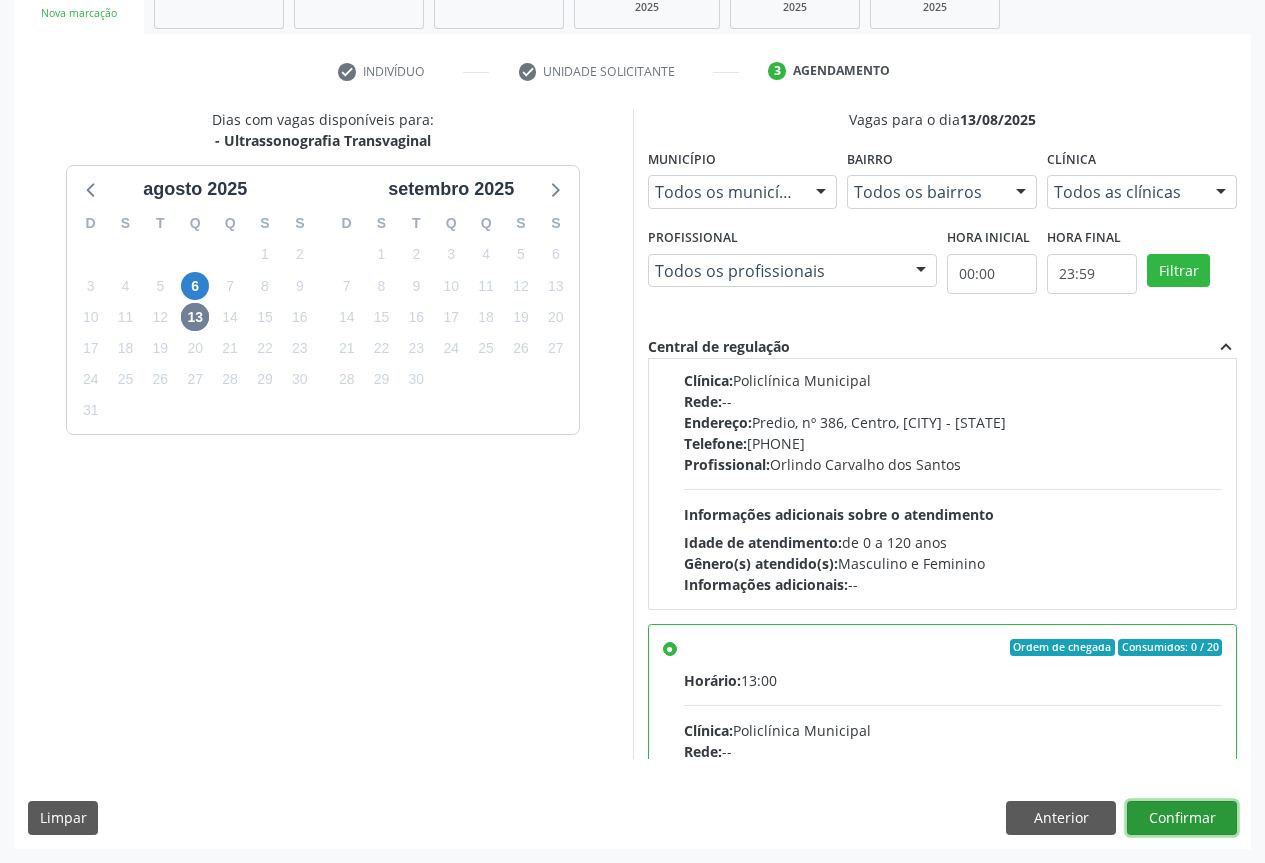 click on "Confirmar" at bounding box center [1182, 818] 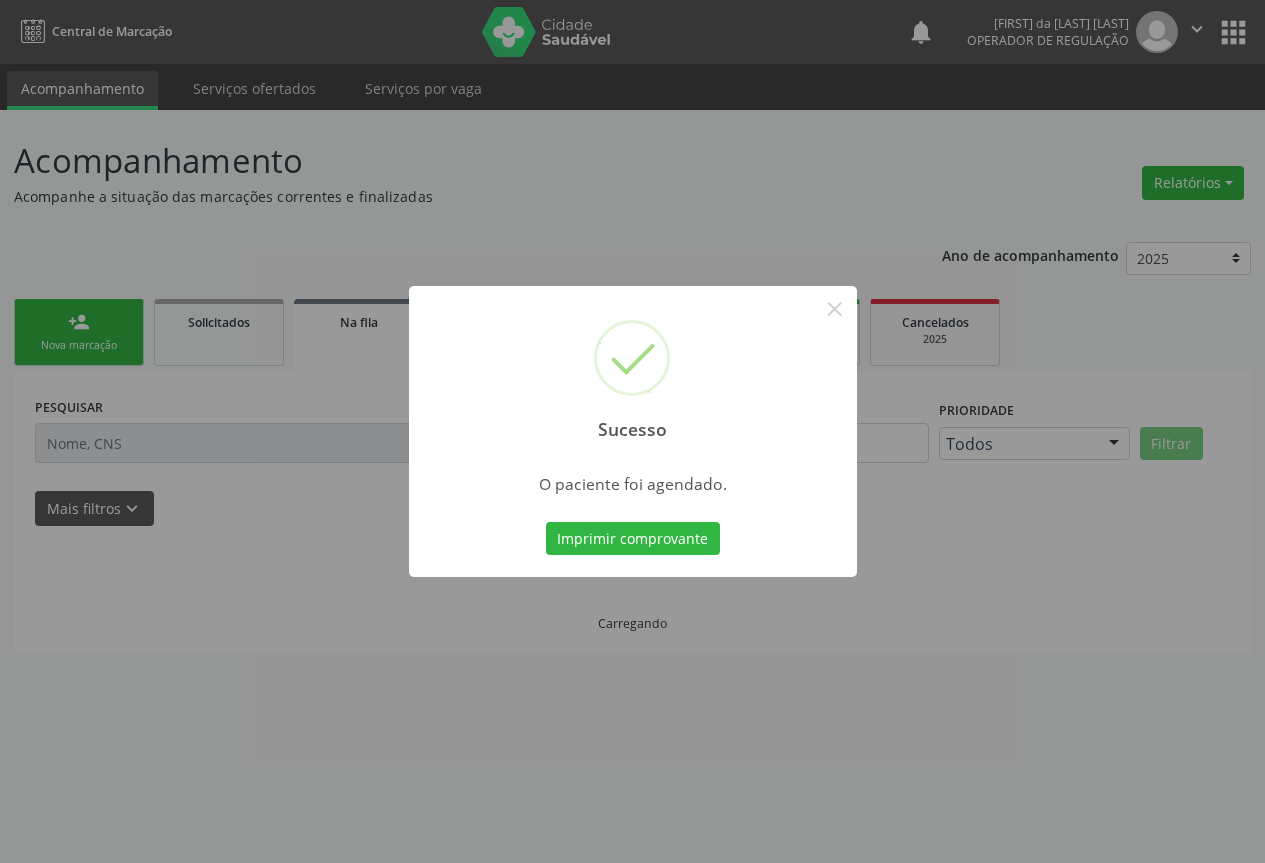 scroll, scrollTop: 0, scrollLeft: 0, axis: both 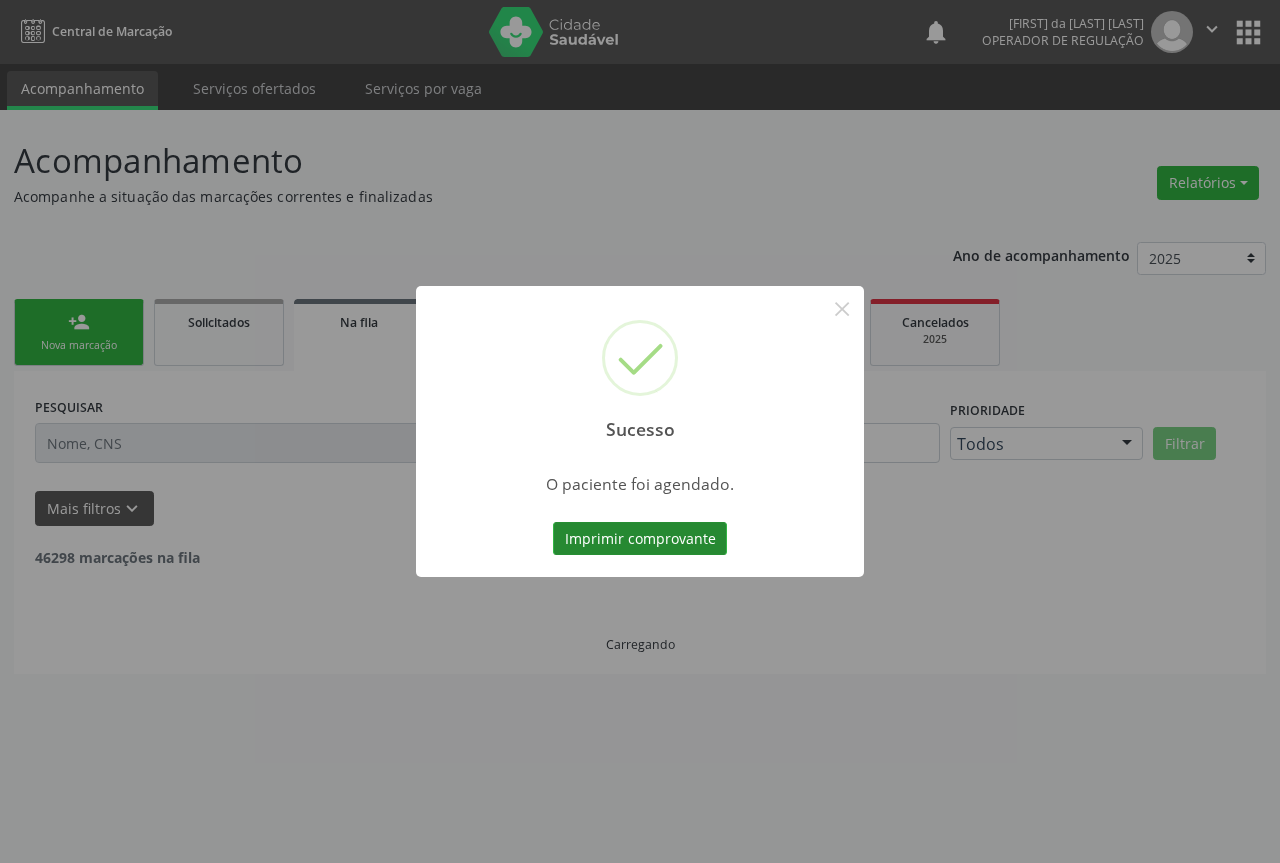click on "Imprimir comprovante" at bounding box center (640, 539) 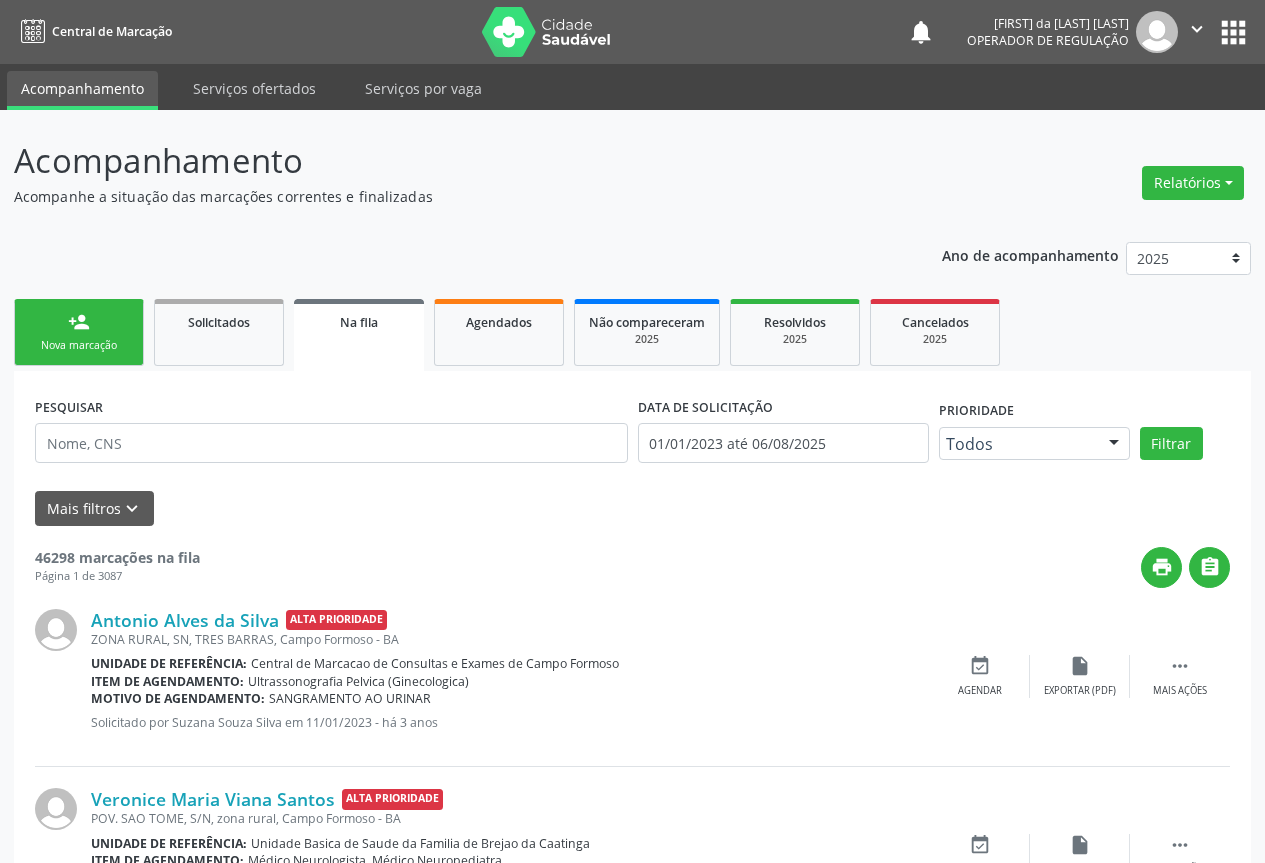 click on "Sucesso × O paciente foi agendado. Imprimir comprovante Cancel" at bounding box center [632, 431] 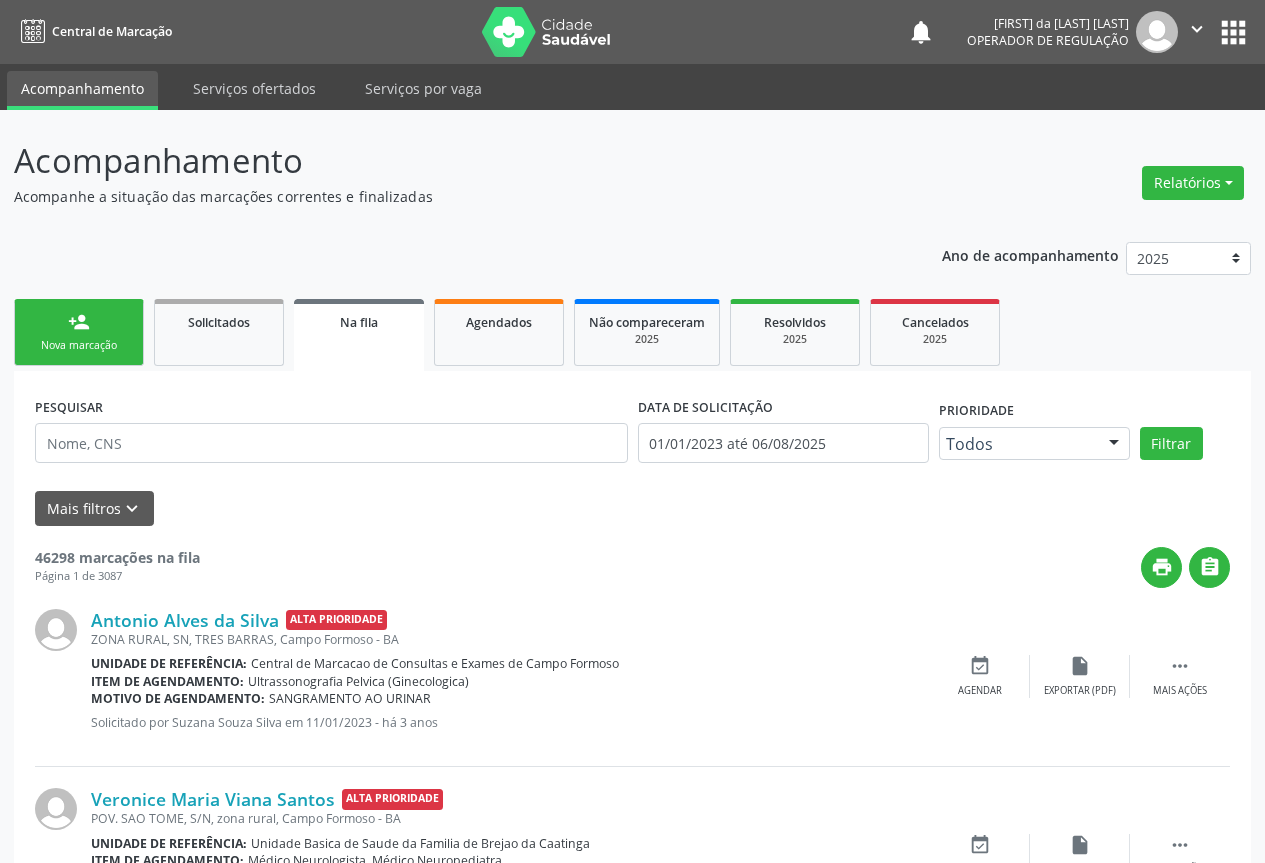 click on "Nova marcação" at bounding box center (79, 345) 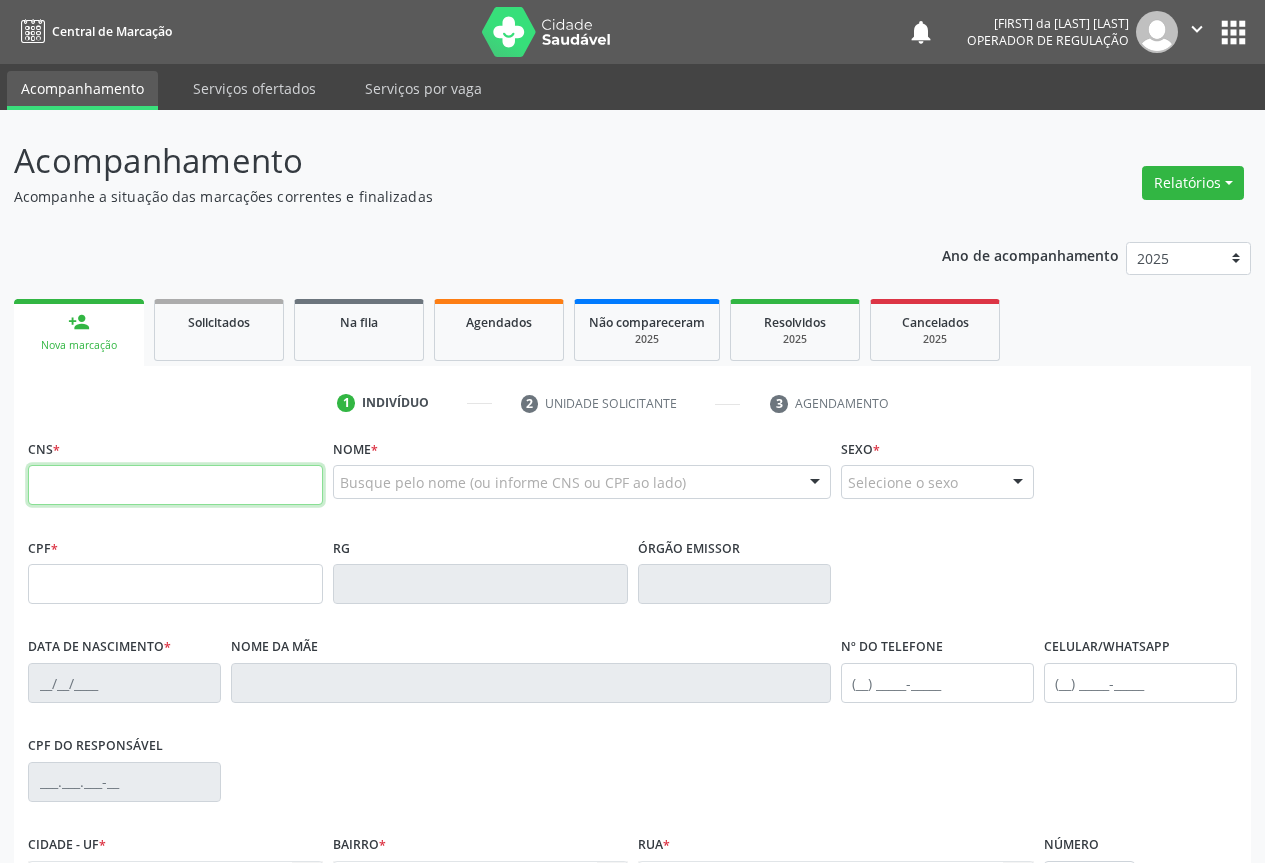 click at bounding box center [175, 485] 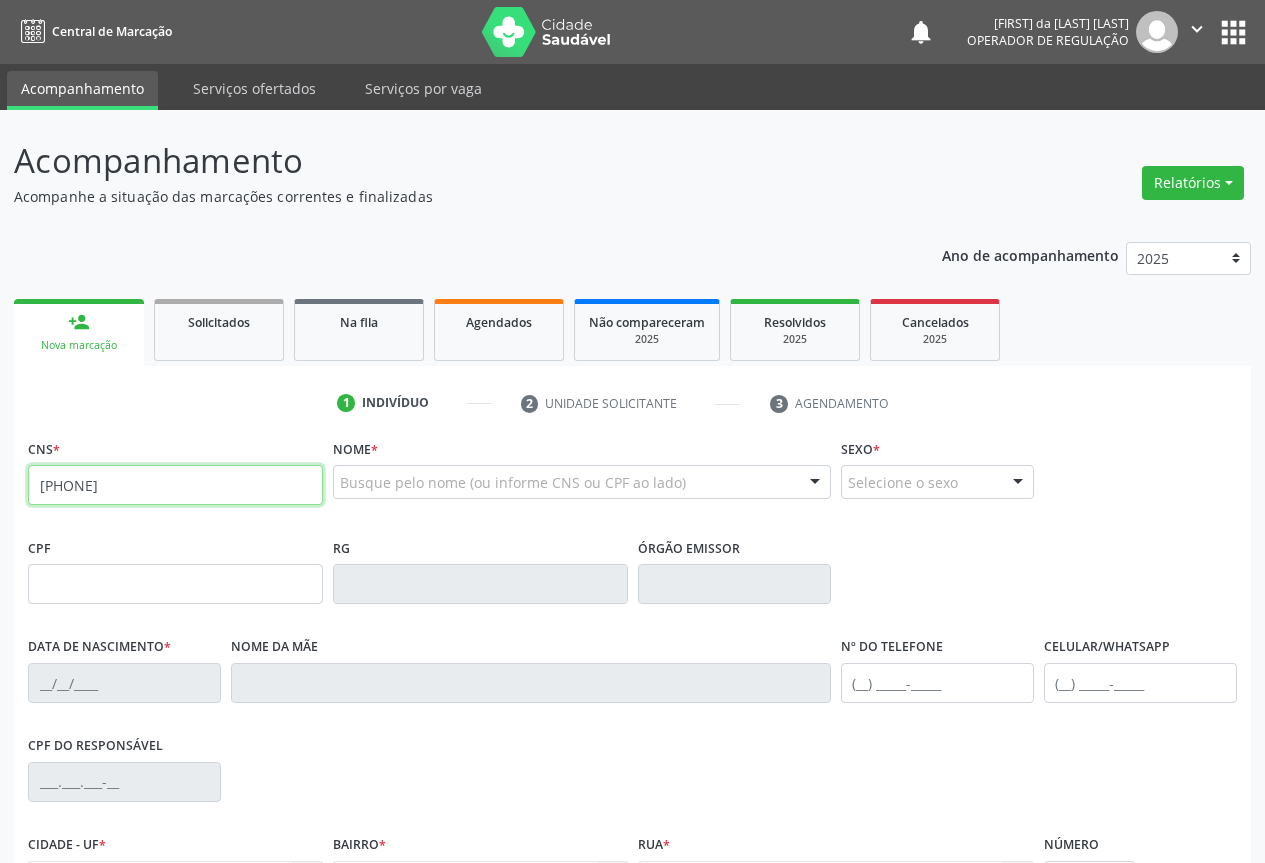 type on "[PHONE]" 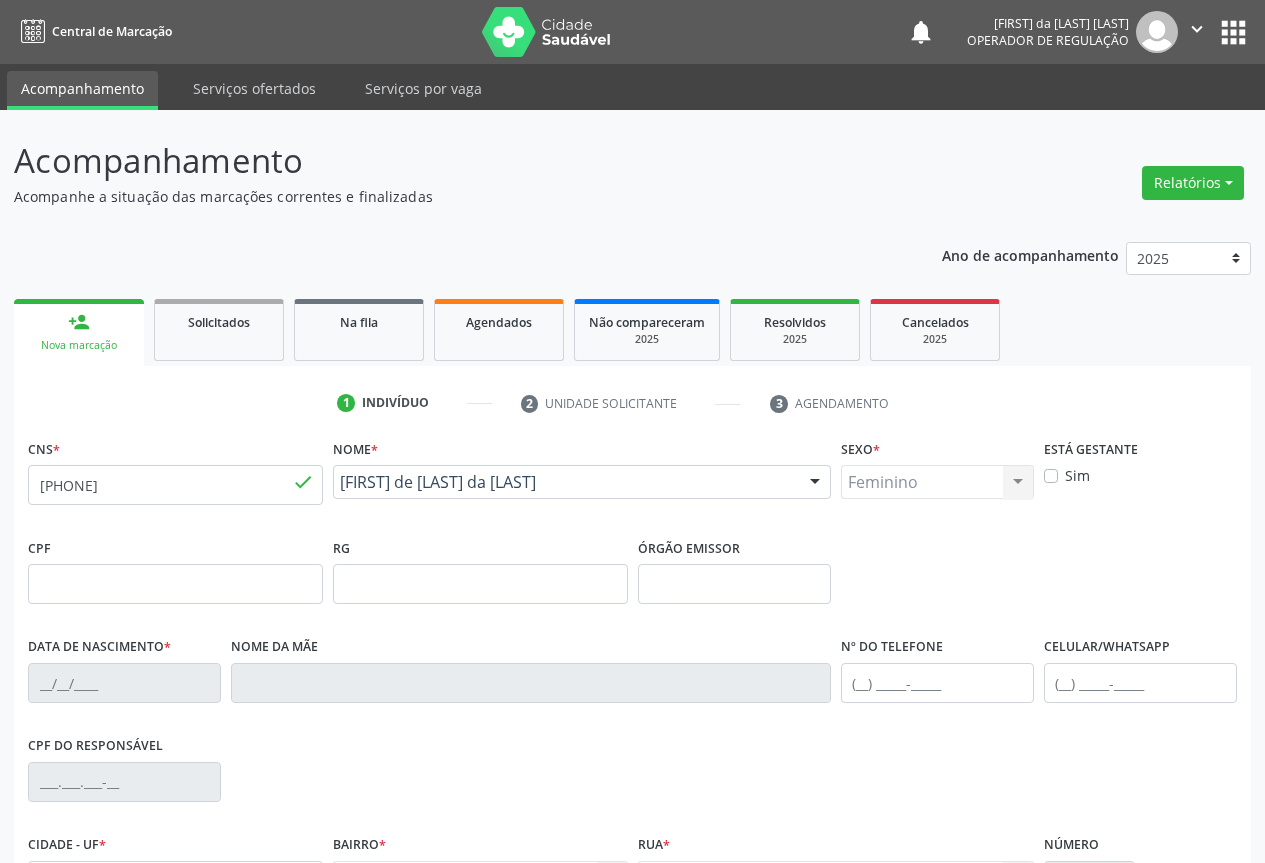 type on "[PHONE]" 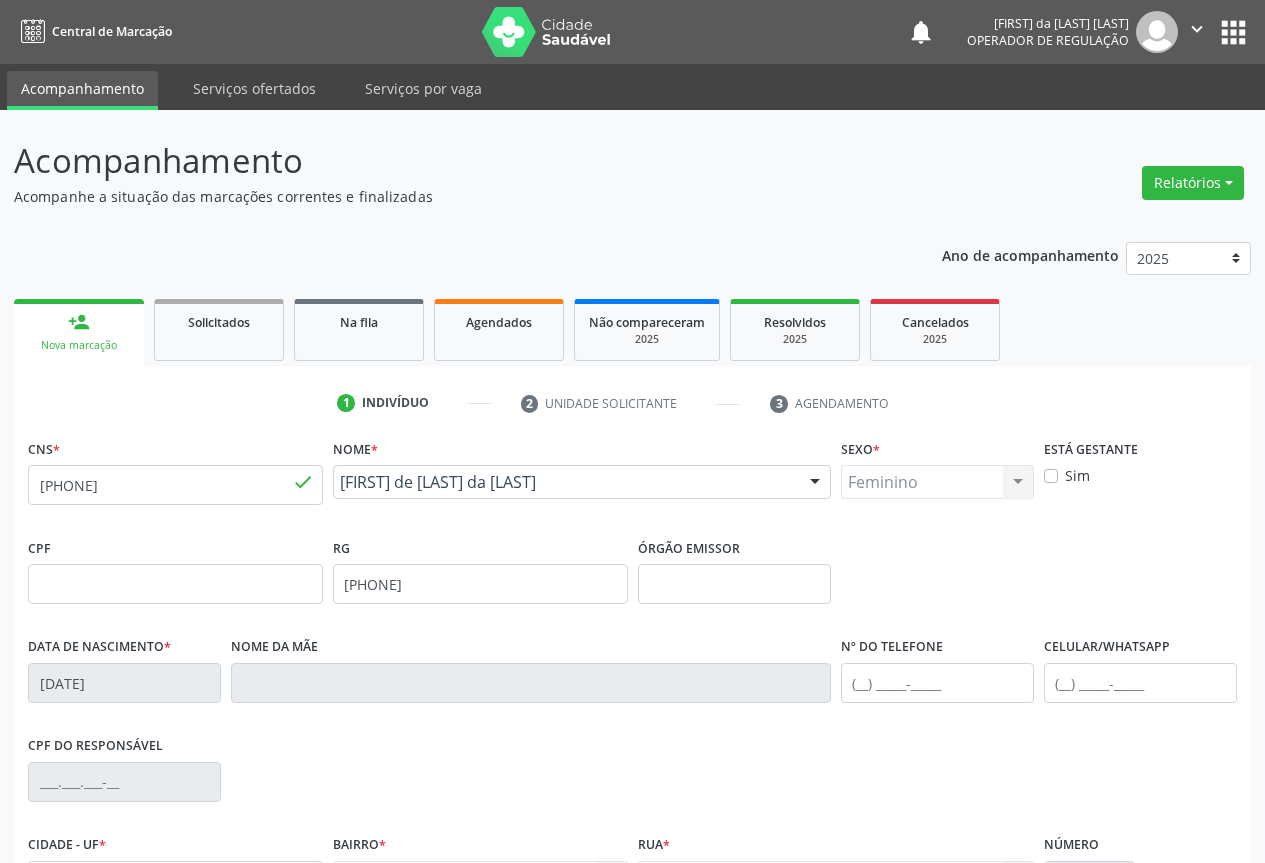 scroll, scrollTop: 200, scrollLeft: 0, axis: vertical 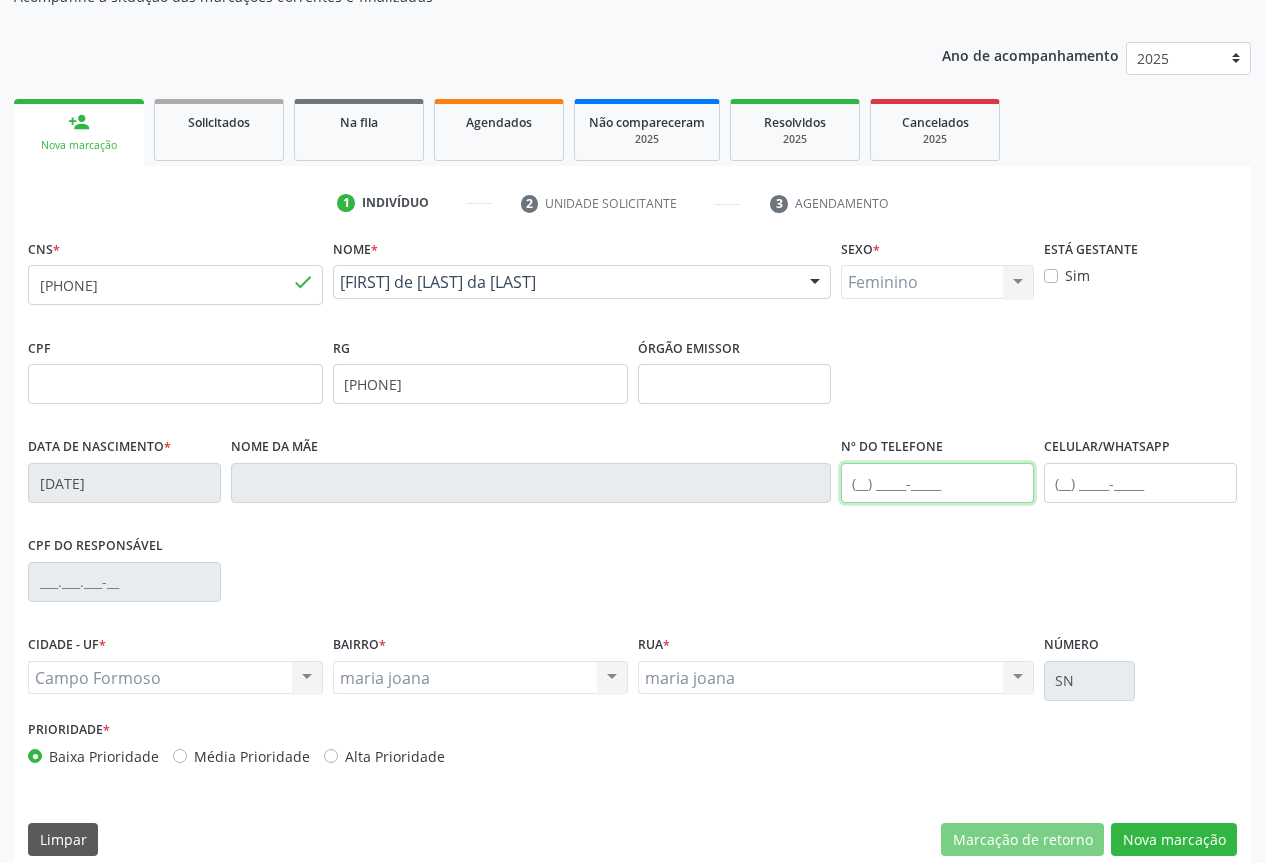 click at bounding box center [937, 483] 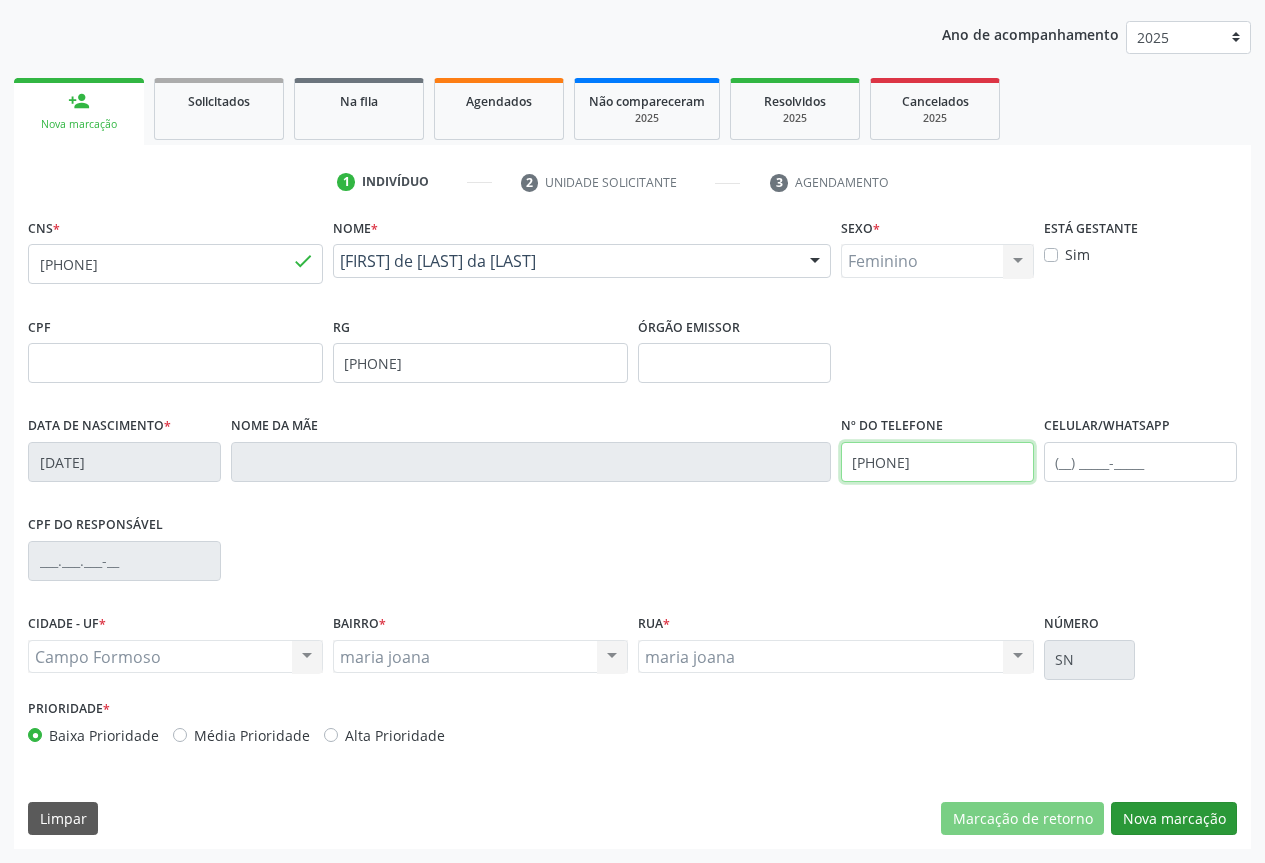 type on "[PHONE]" 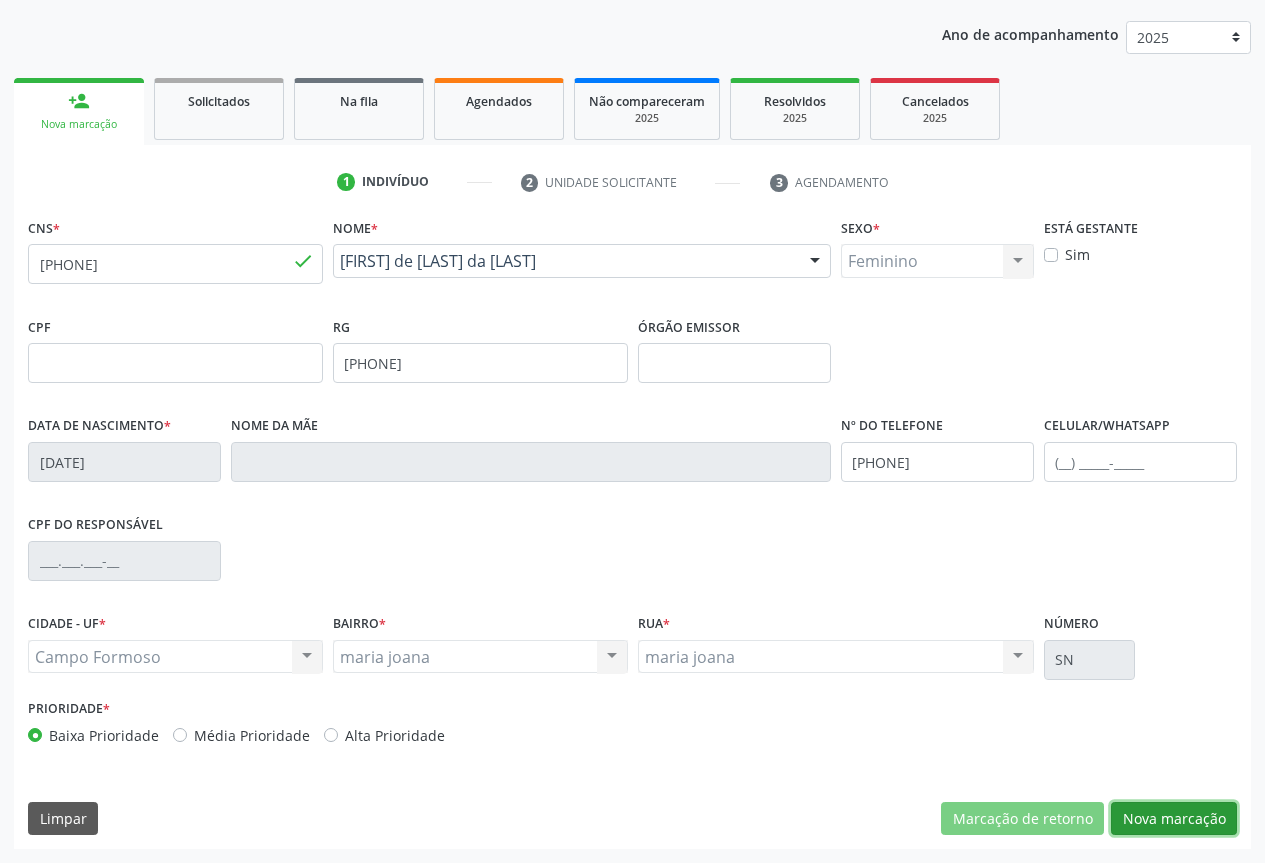 click on "Nova marcação" at bounding box center [1174, 819] 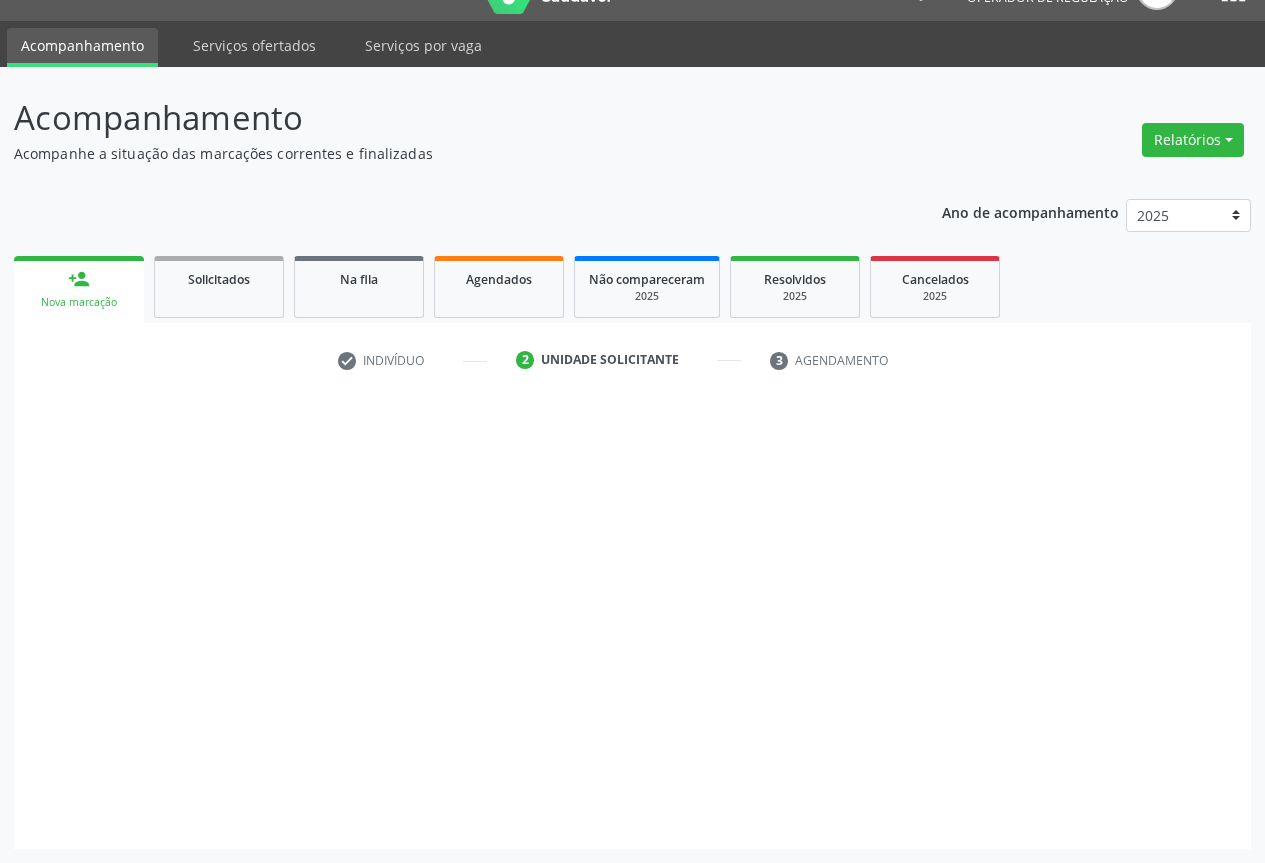 scroll, scrollTop: 43, scrollLeft: 0, axis: vertical 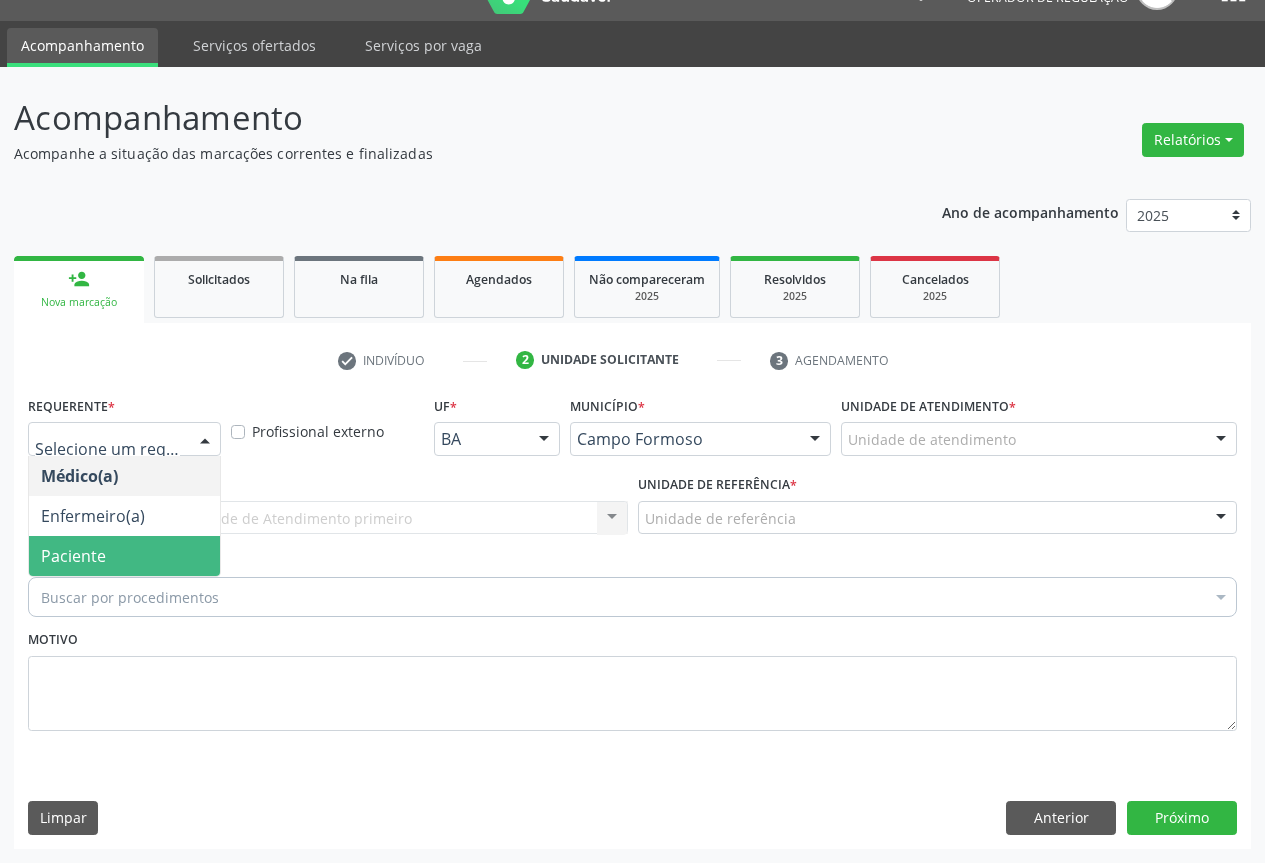 click on "Paciente" at bounding box center (73, 556) 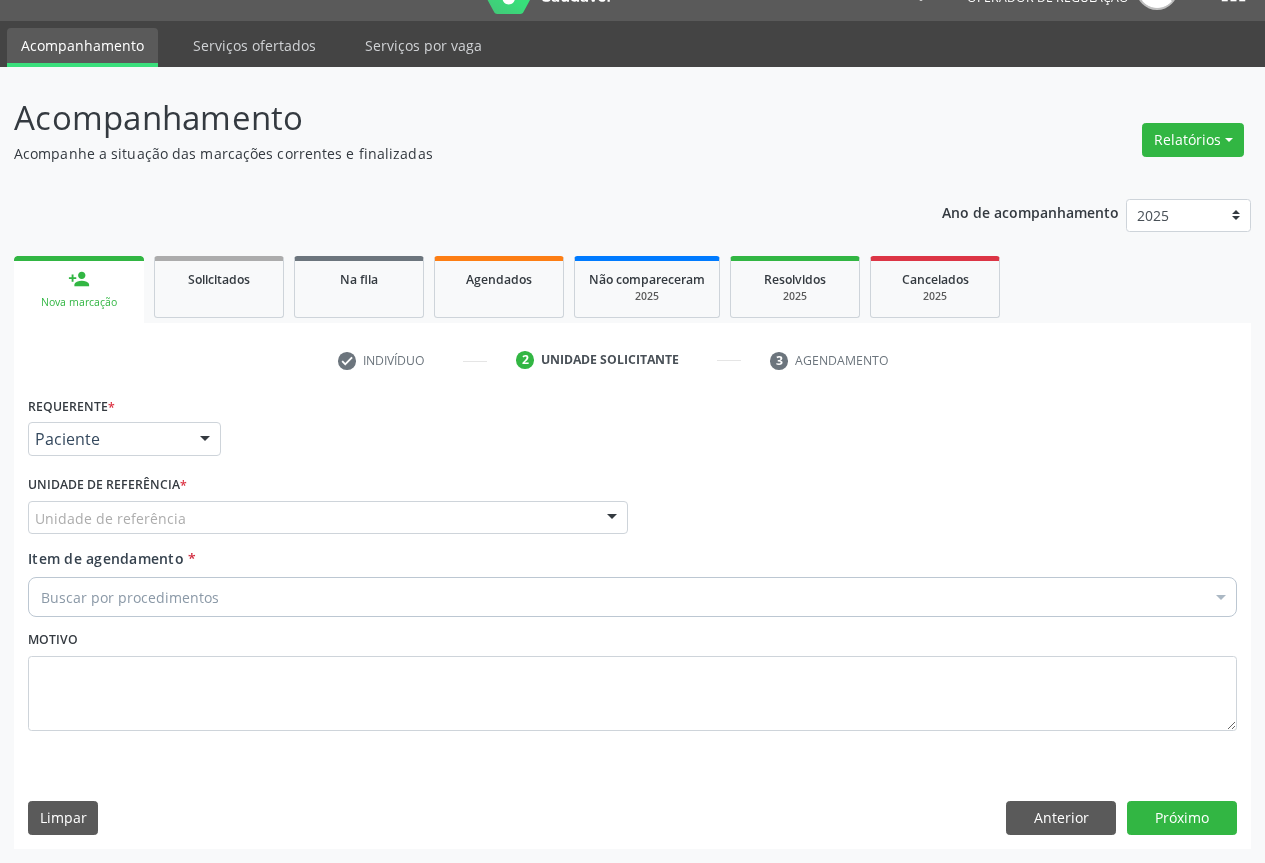 click on "Unidade de referência" at bounding box center [328, 518] 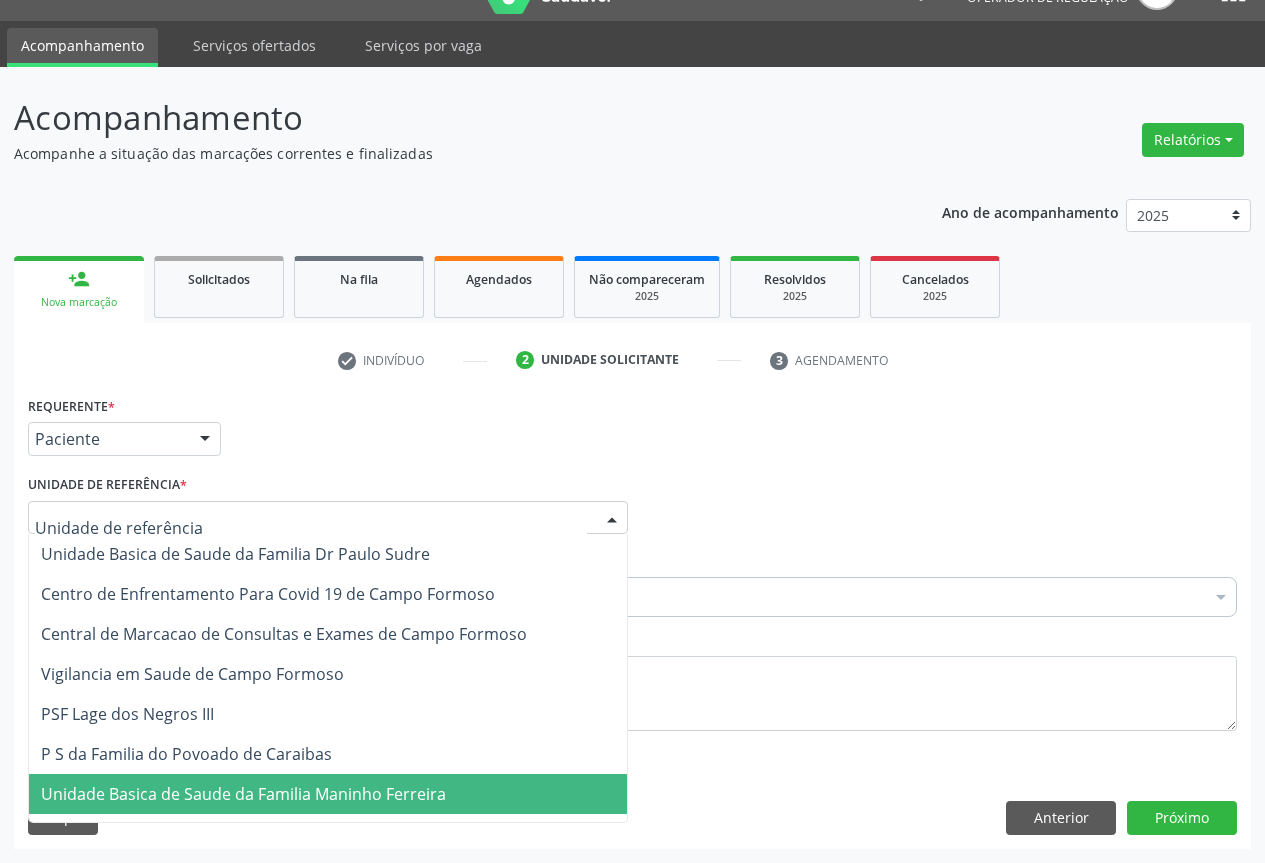 click on "Unidade Basica de Saude da Familia Maninho Ferreira" at bounding box center [243, 794] 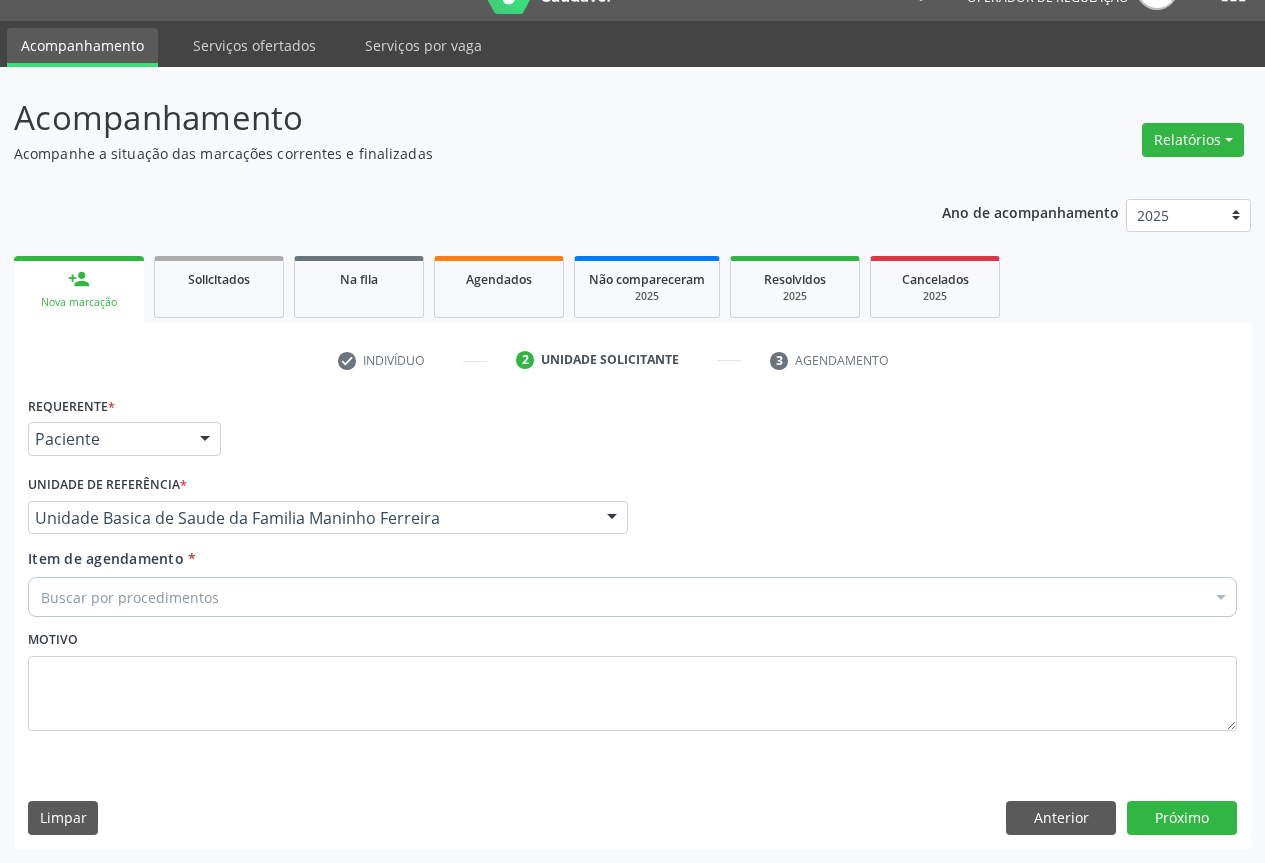 click on "Buscar por procedimentos" at bounding box center [632, 597] 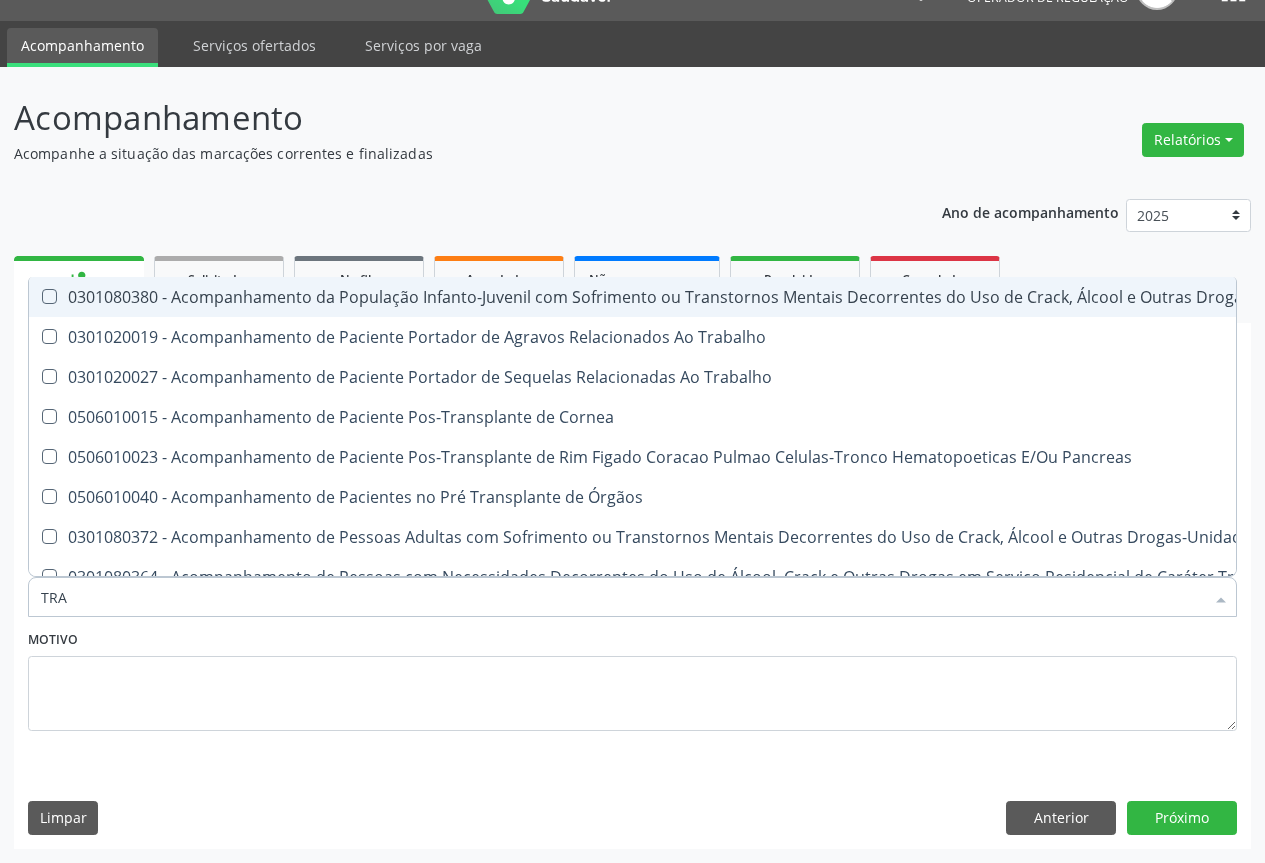 type on "transvaginal" 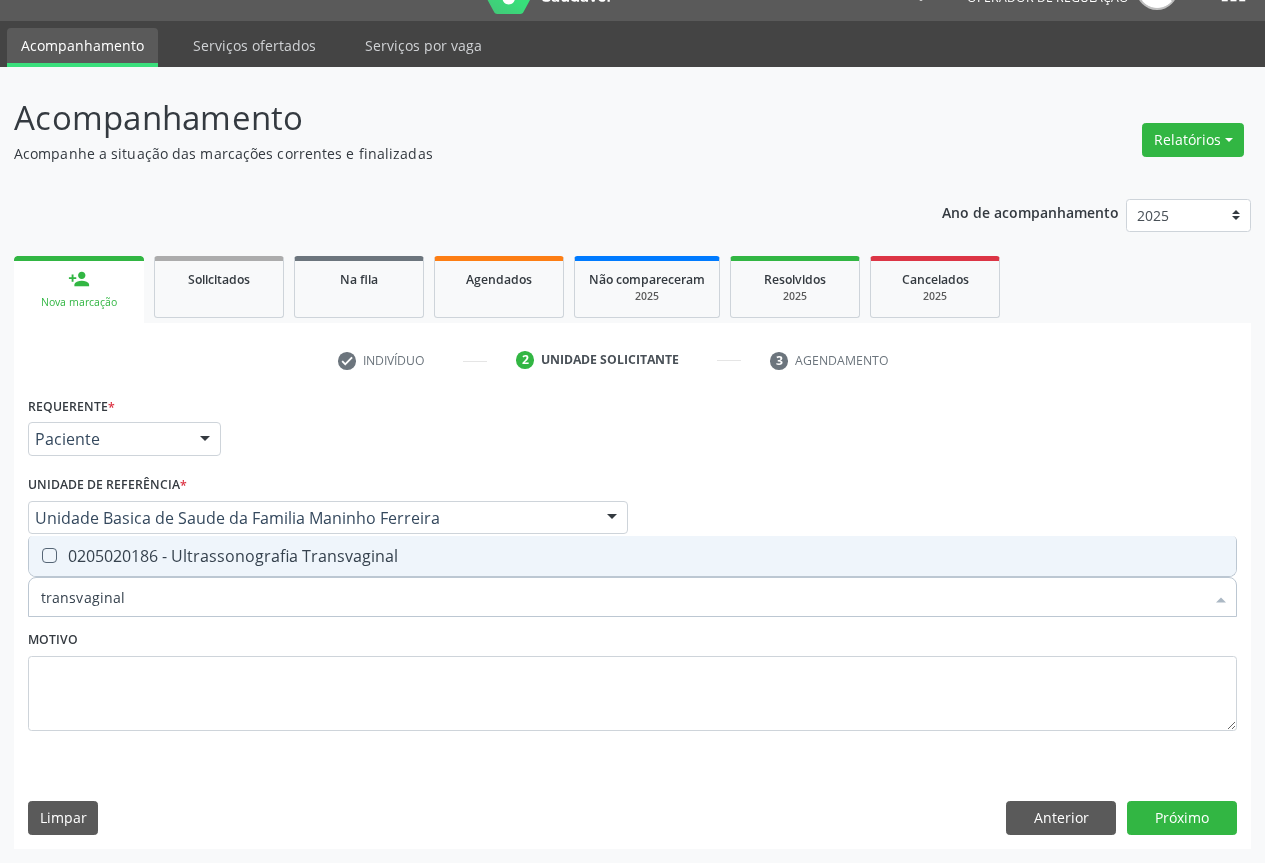 click on "0205020186 - Ultrassonografia Transvaginal" at bounding box center (632, 556) 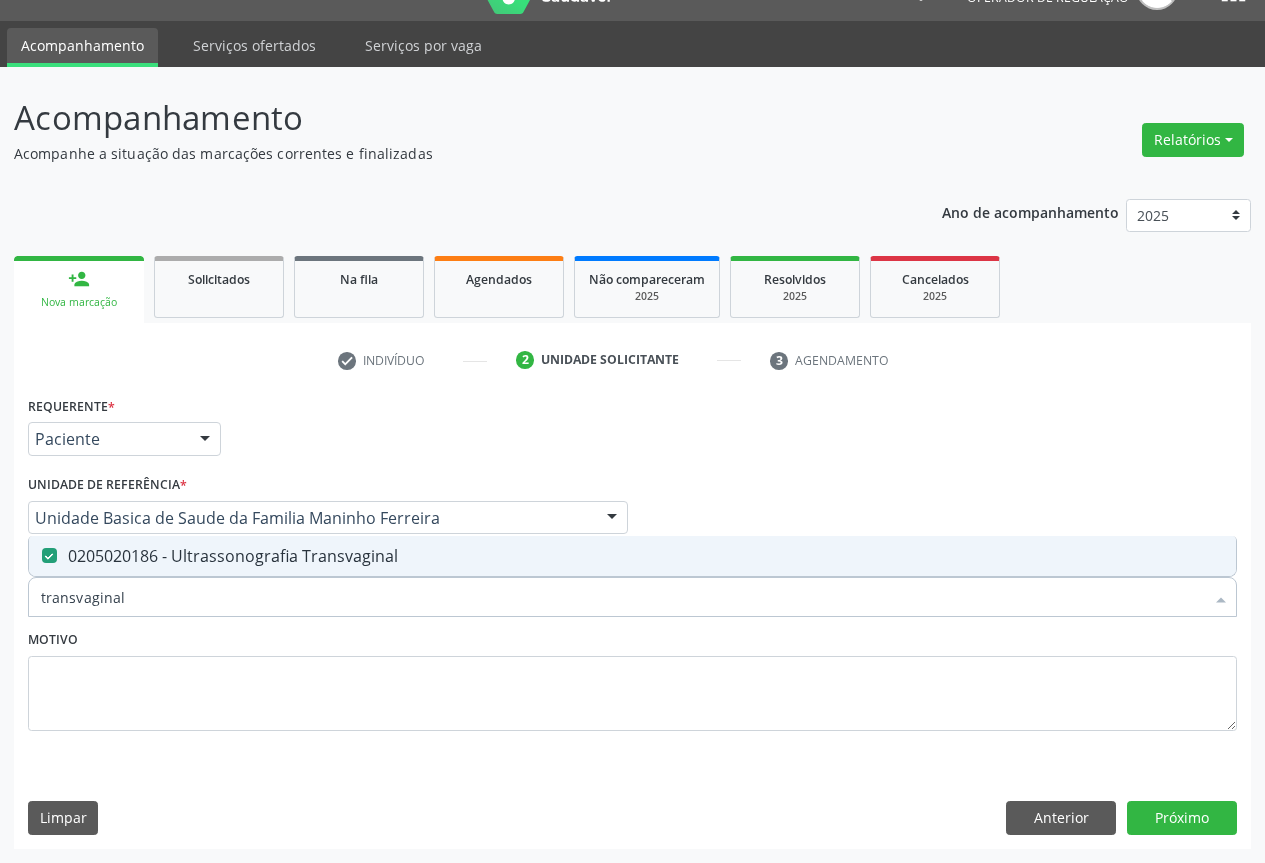 checkbox on "true" 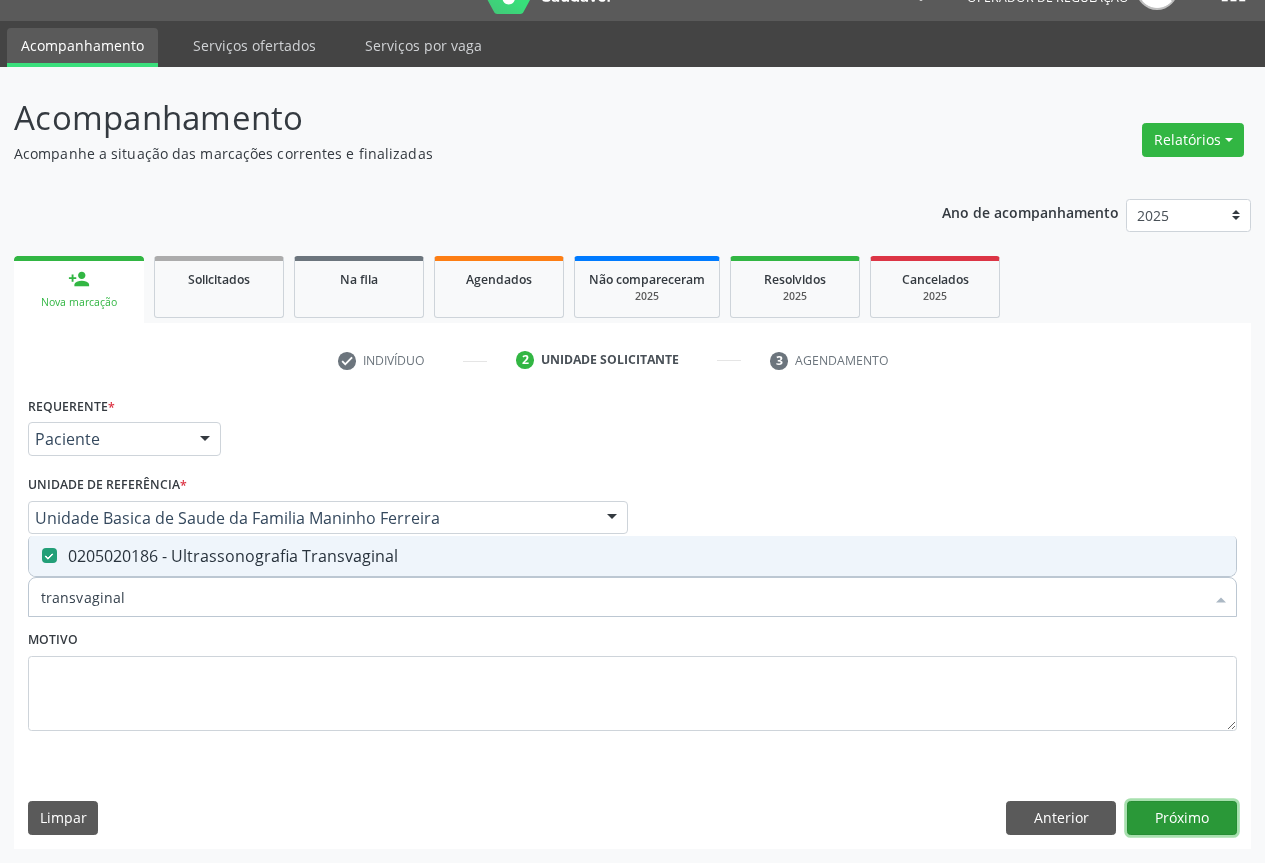 click on "Próximo" at bounding box center (1182, 818) 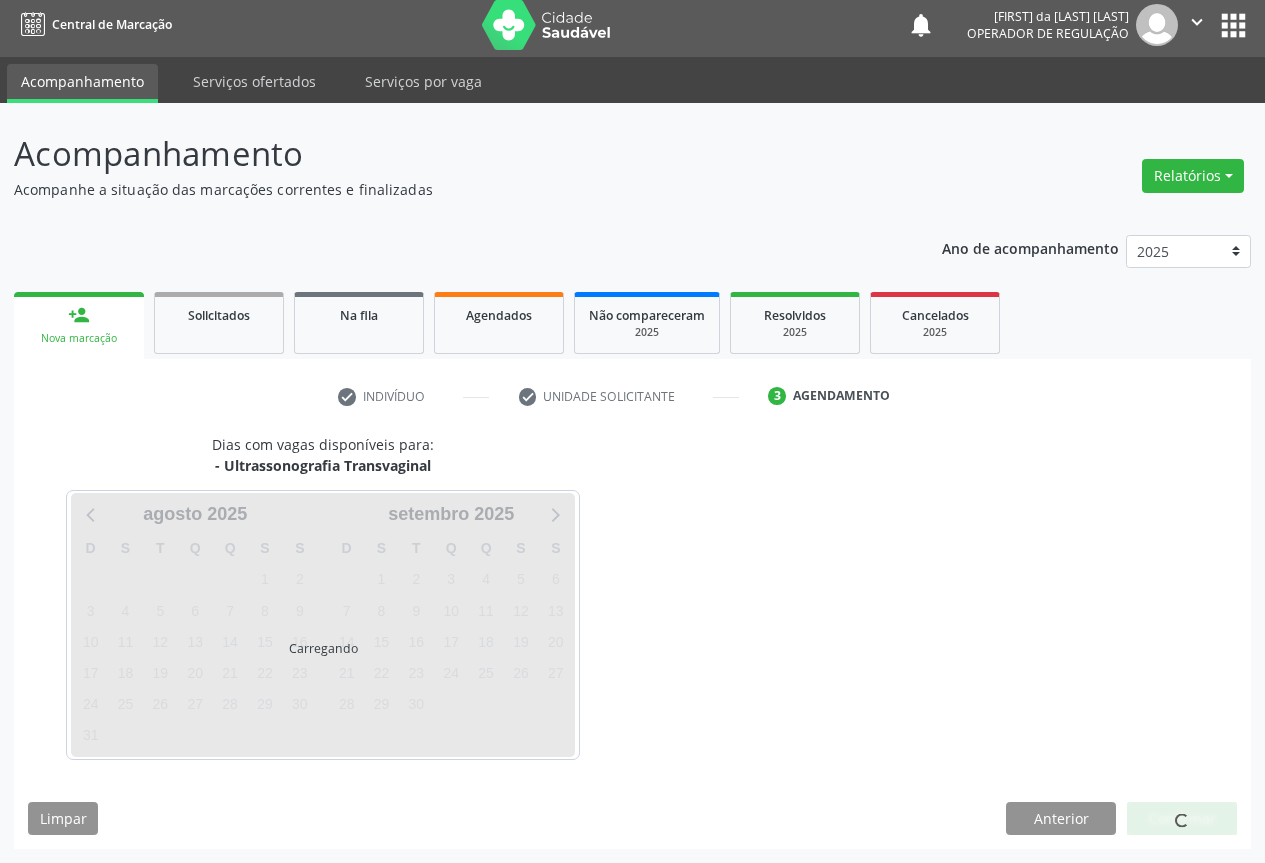 scroll, scrollTop: 7, scrollLeft: 0, axis: vertical 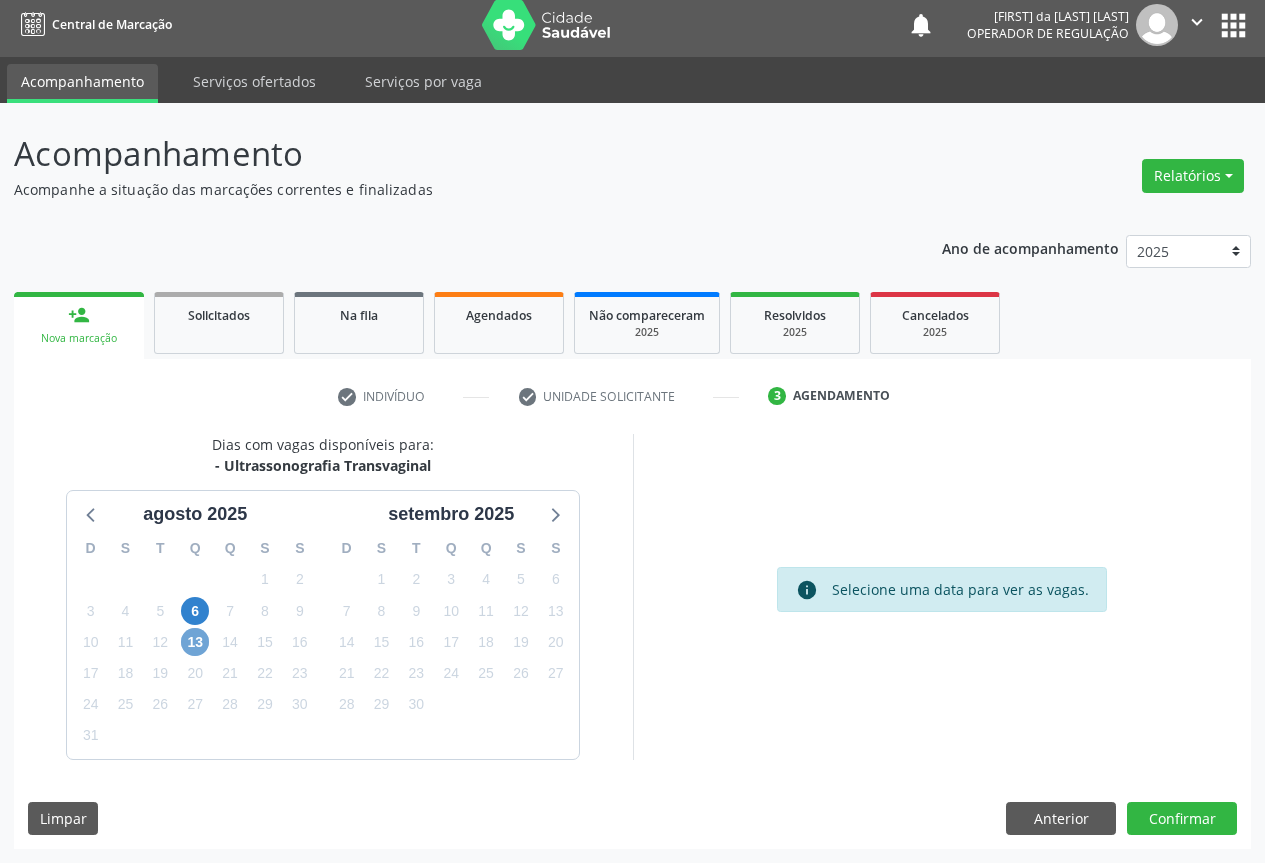 click on "13" at bounding box center (195, 642) 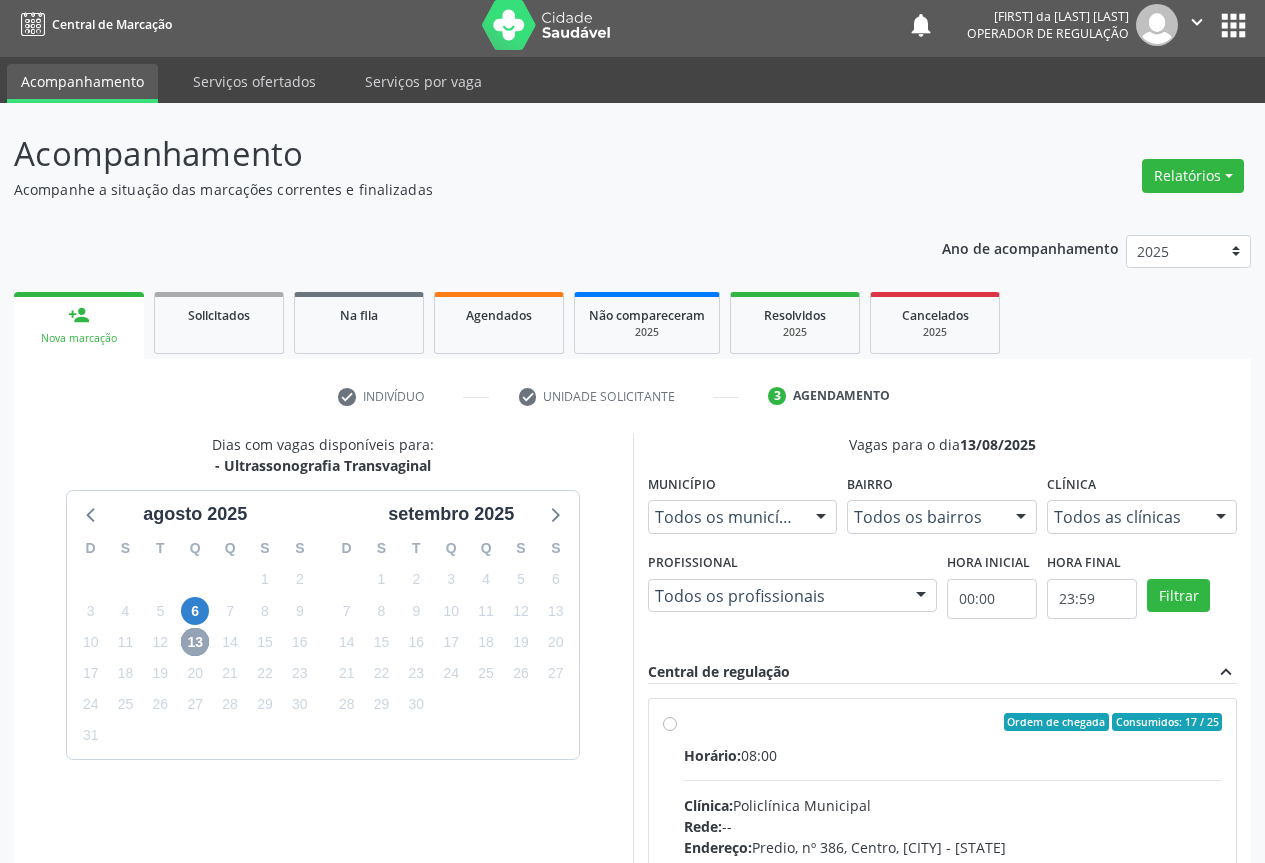 scroll, scrollTop: 207, scrollLeft: 0, axis: vertical 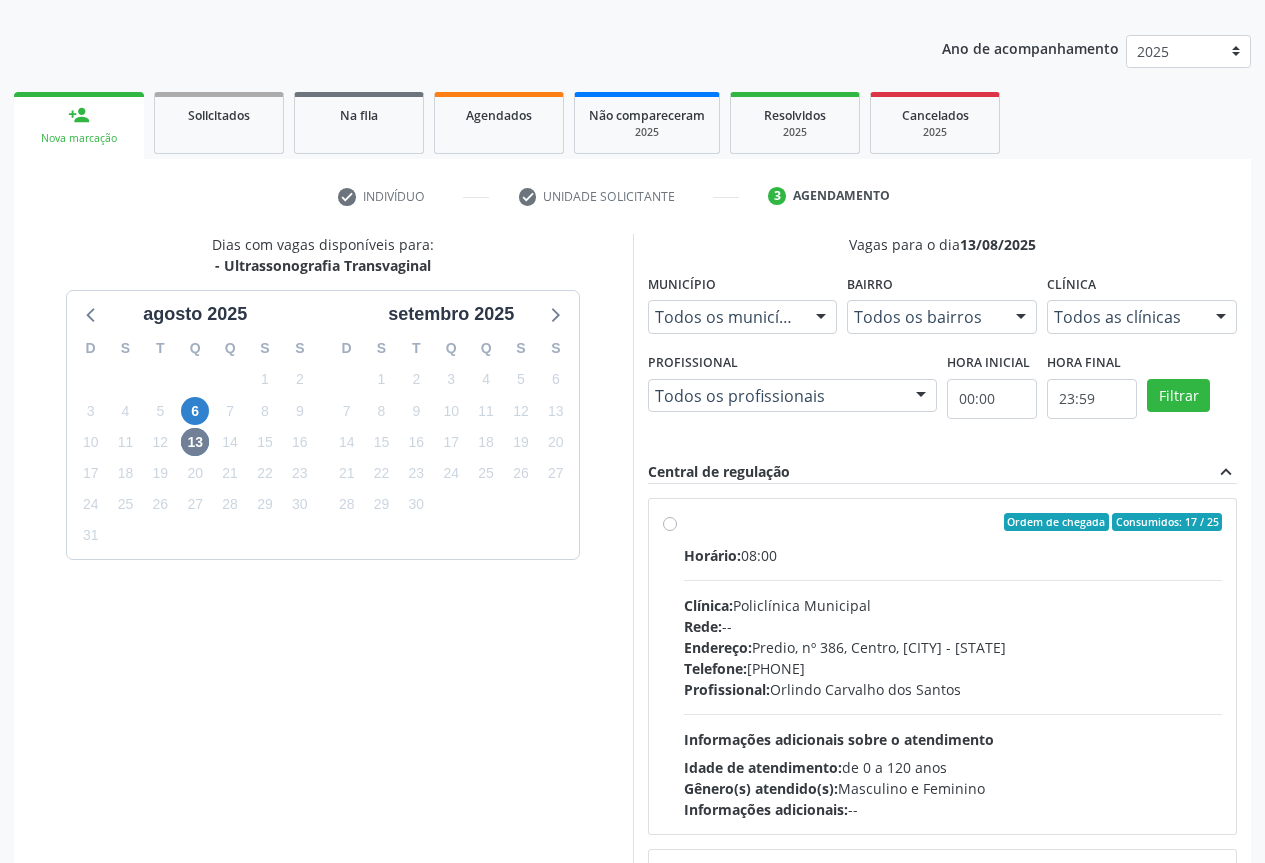 click on "Telefone:   [PHONE]" at bounding box center (953, 668) 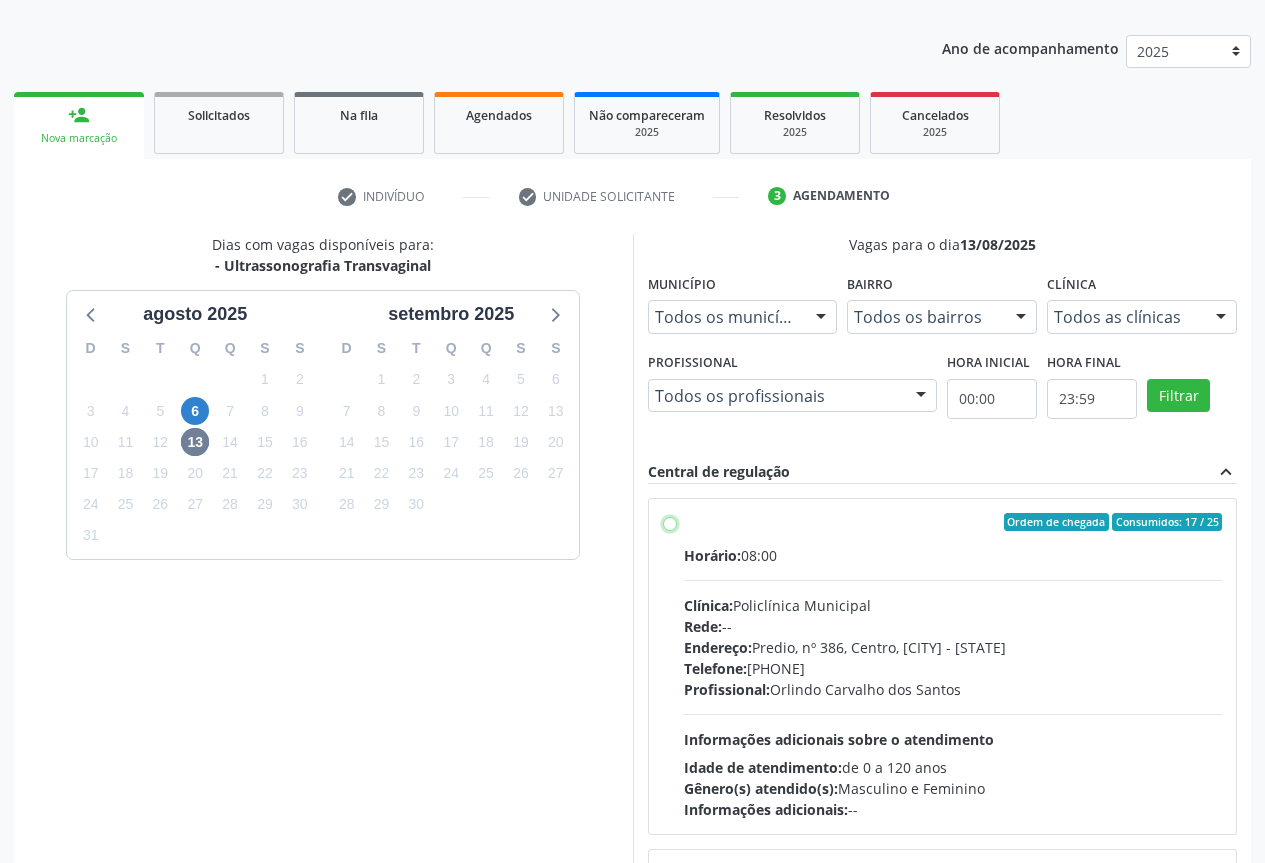 click on "Ordem de chegada
Consumidos: 17 / 25
Horário:   08:00
Clínica:  Policlínica Municipal
Rede:
--
Endereço:   Predio, nº 386, Centro, [CITY] - [STATE]
Telefone:   [PHONE]
Profissional:
[FIRST] [LAST] dos [LAST]
Informações adicionais sobre o atendimento
Idade de atendimento:
de 0 a 120 anos
Gênero(s) atendido(s):
Masculino e Feminino
Informações adicionais:
--" at bounding box center (670, 522) 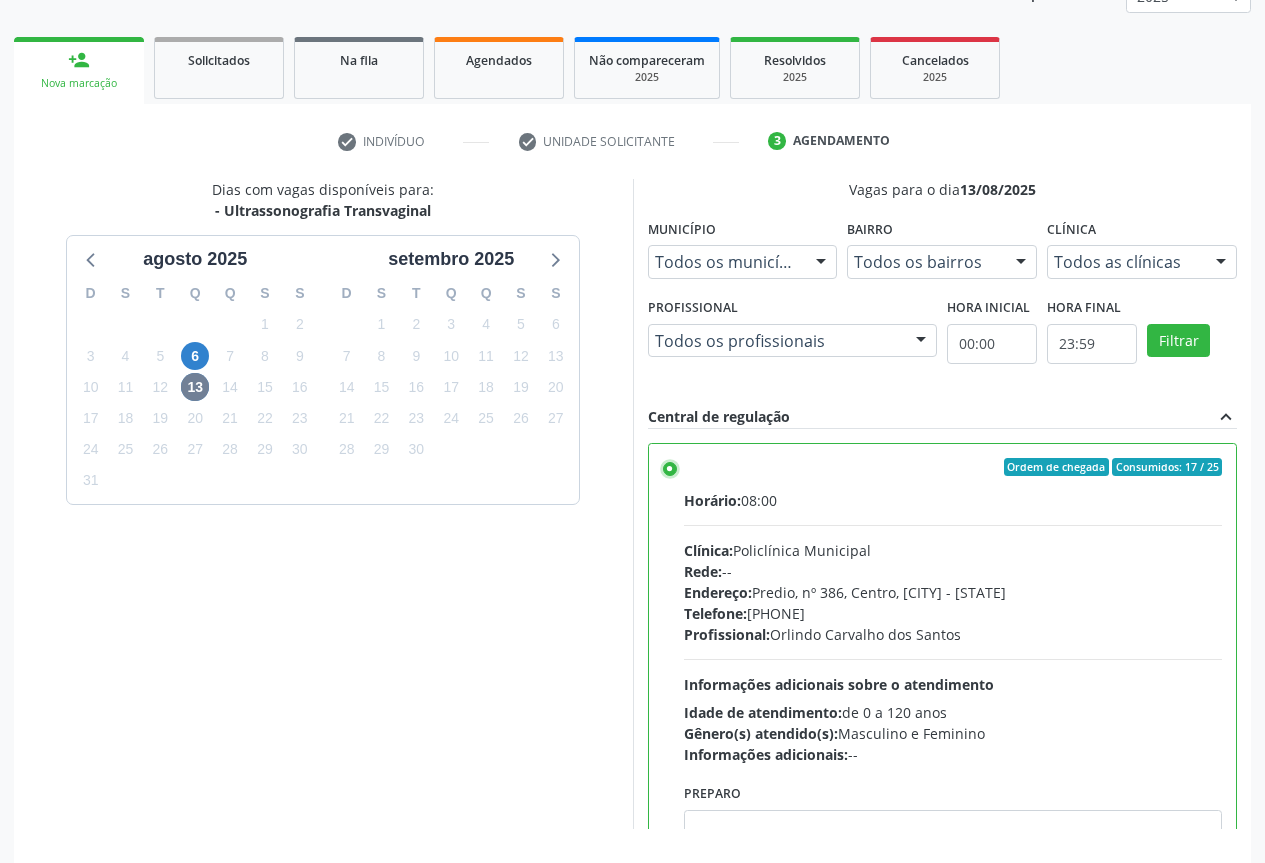 scroll, scrollTop: 332, scrollLeft: 0, axis: vertical 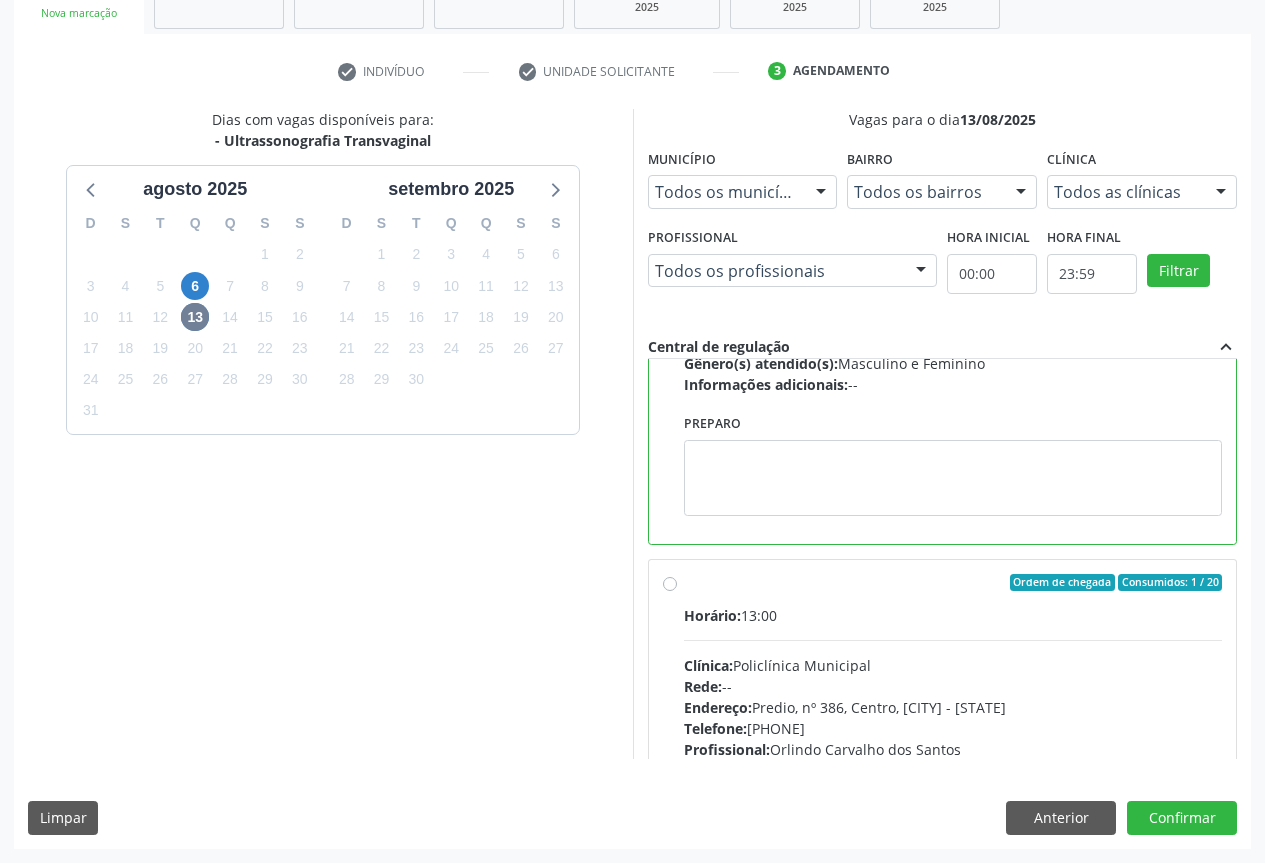 click on "Clínica:  Policlínica Municipal" at bounding box center (953, 665) 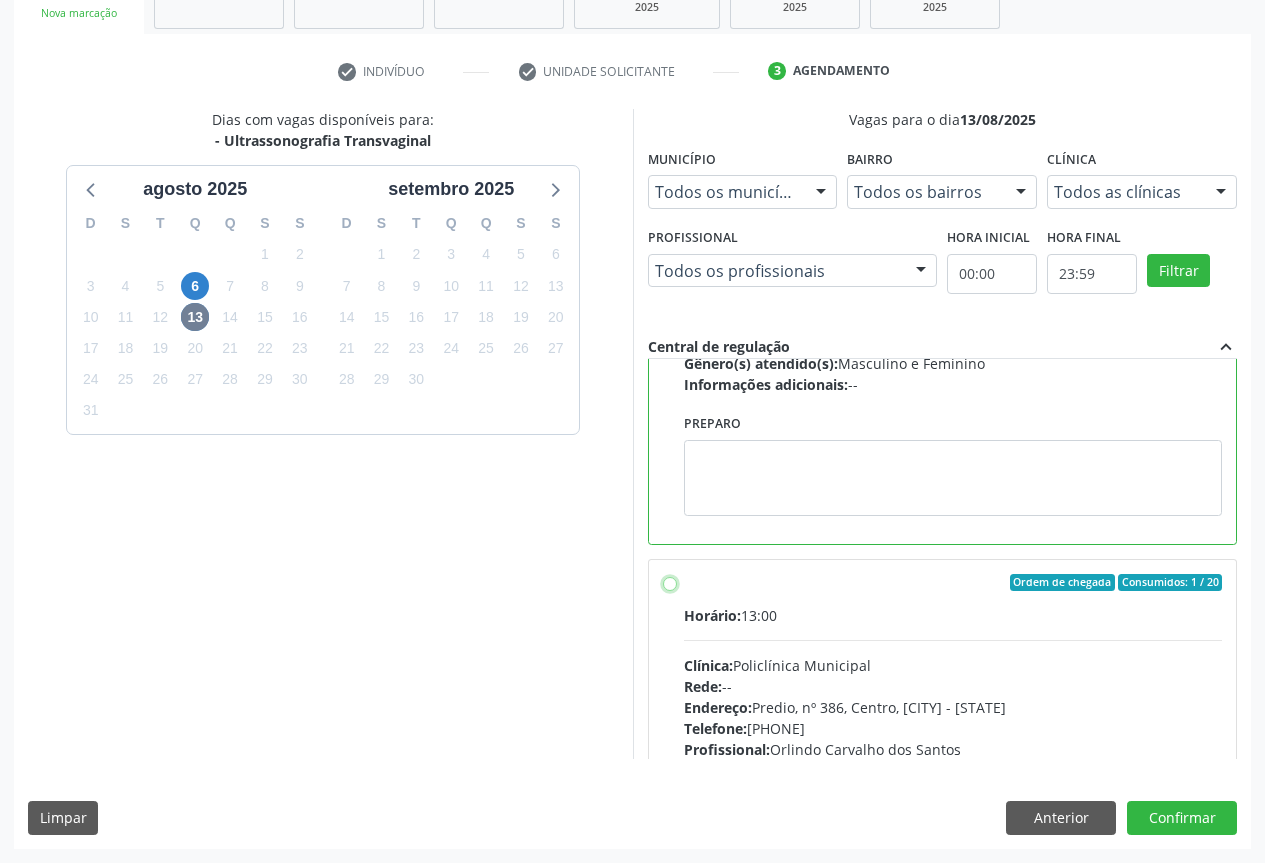click on "Ordem de chegada
Consumidos: 1 / 20
Horário:   13:00
Clínica:  Policlínica Municipal
Rede:
--
Endereço:   Predio, nº 386, Centro, [CITY] - [STATE]
Telefone:   [PHONE]
Profissional:
[FIRST] [LAST] dos [LAST]
Informações adicionais sobre o atendimento
Idade de atendimento:
de 0 a 120 anos
Gênero(s) atendido(s):
Masculino e Feminino
Informações adicionais:
--" at bounding box center (670, 583) 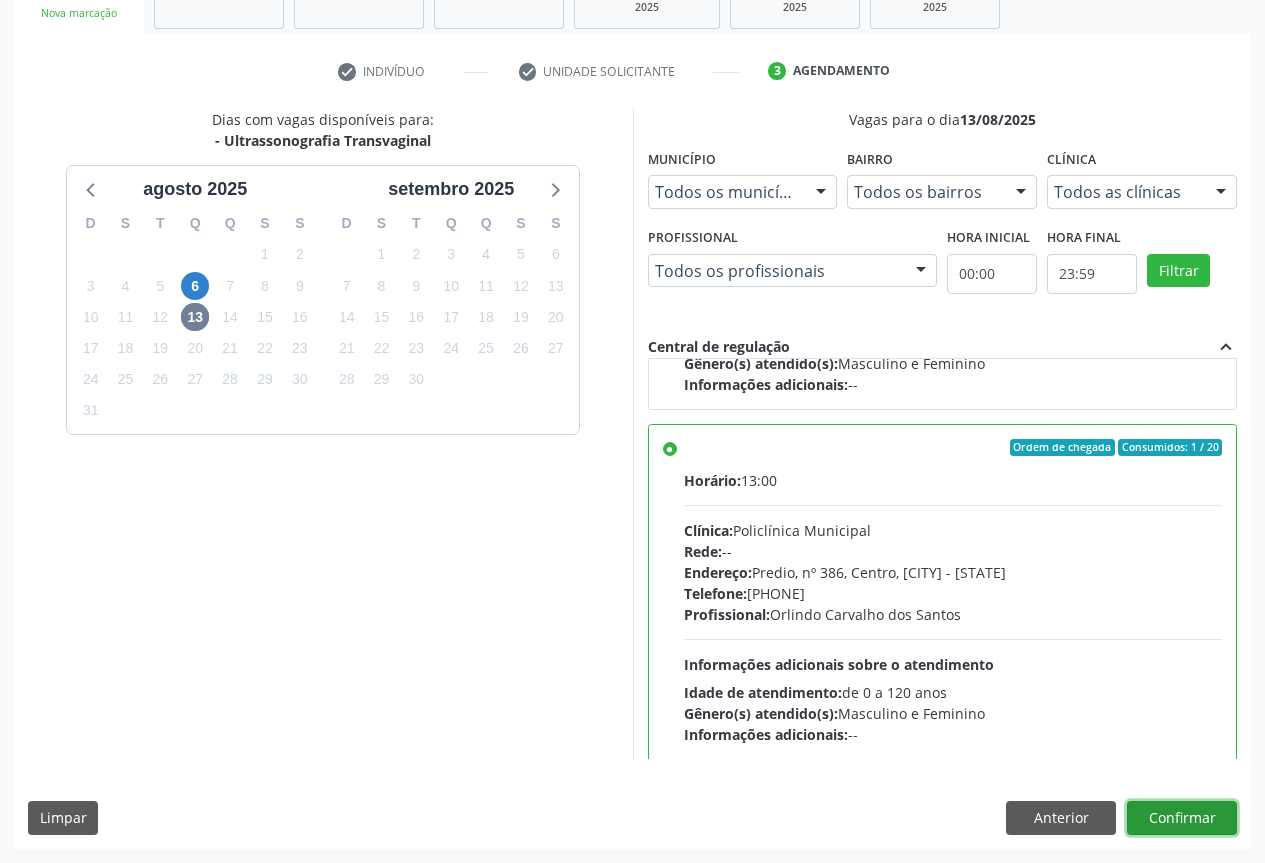 click on "Confirmar" at bounding box center [1182, 818] 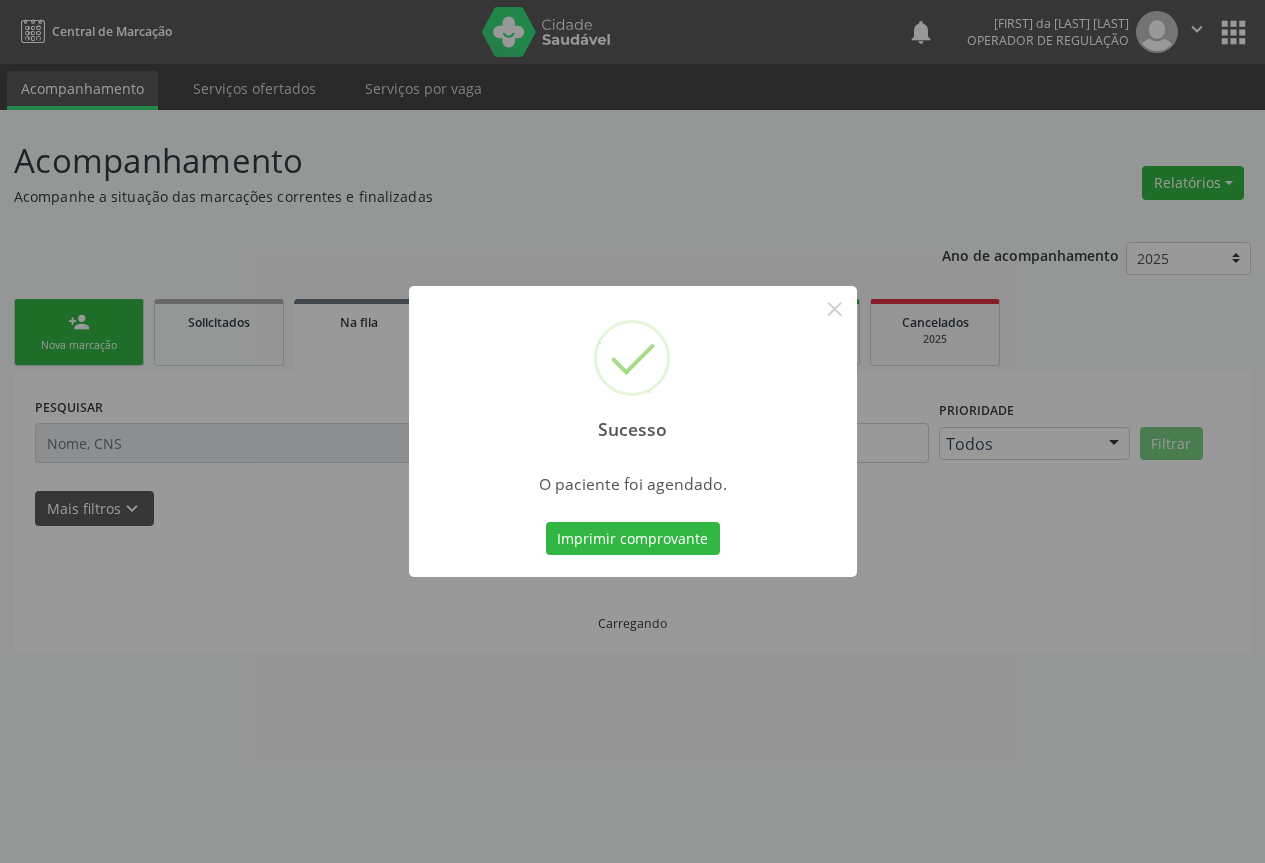 scroll, scrollTop: 0, scrollLeft: 0, axis: both 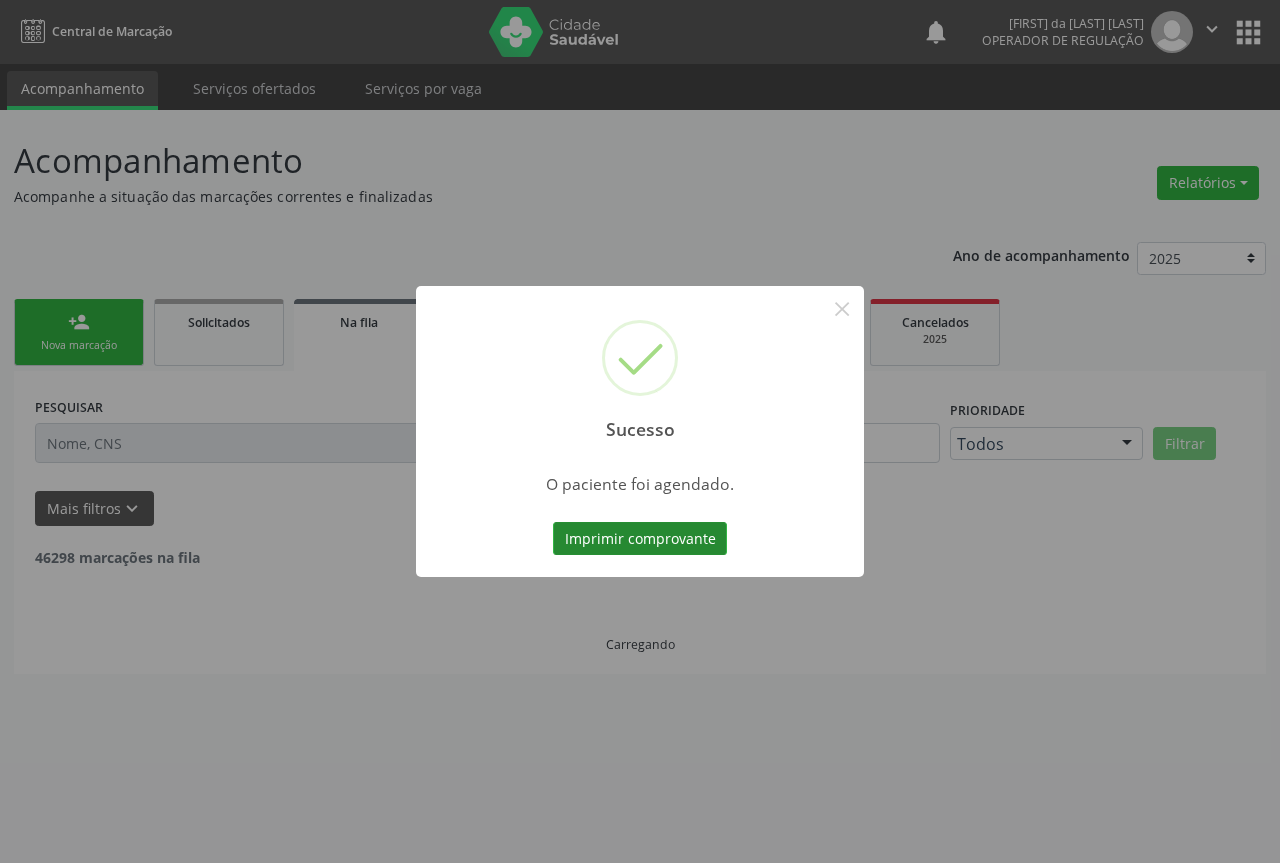 click on "Imprimir comprovante" at bounding box center [640, 539] 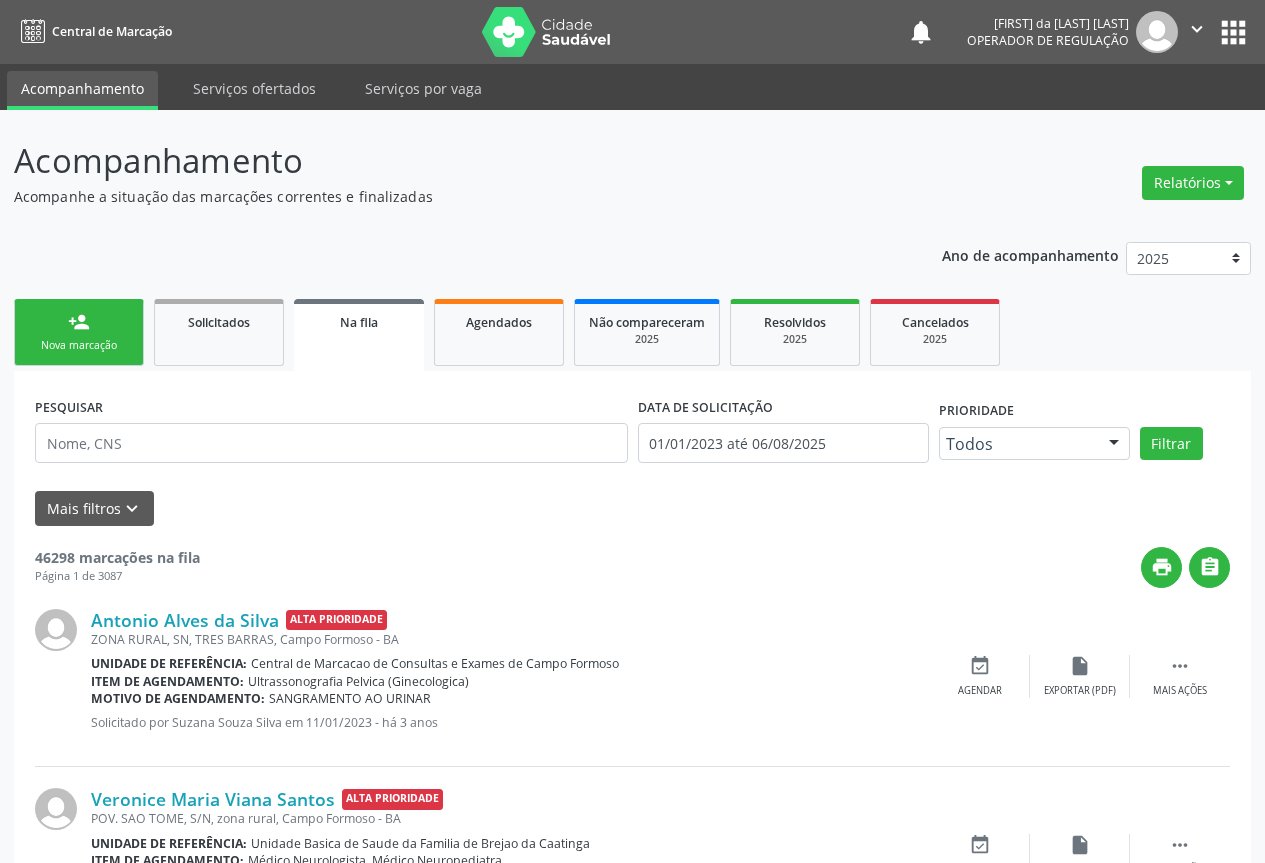 click on "Sucesso × O paciente foi agendado. Imprimir comprovante Cancel" at bounding box center [632, 431] 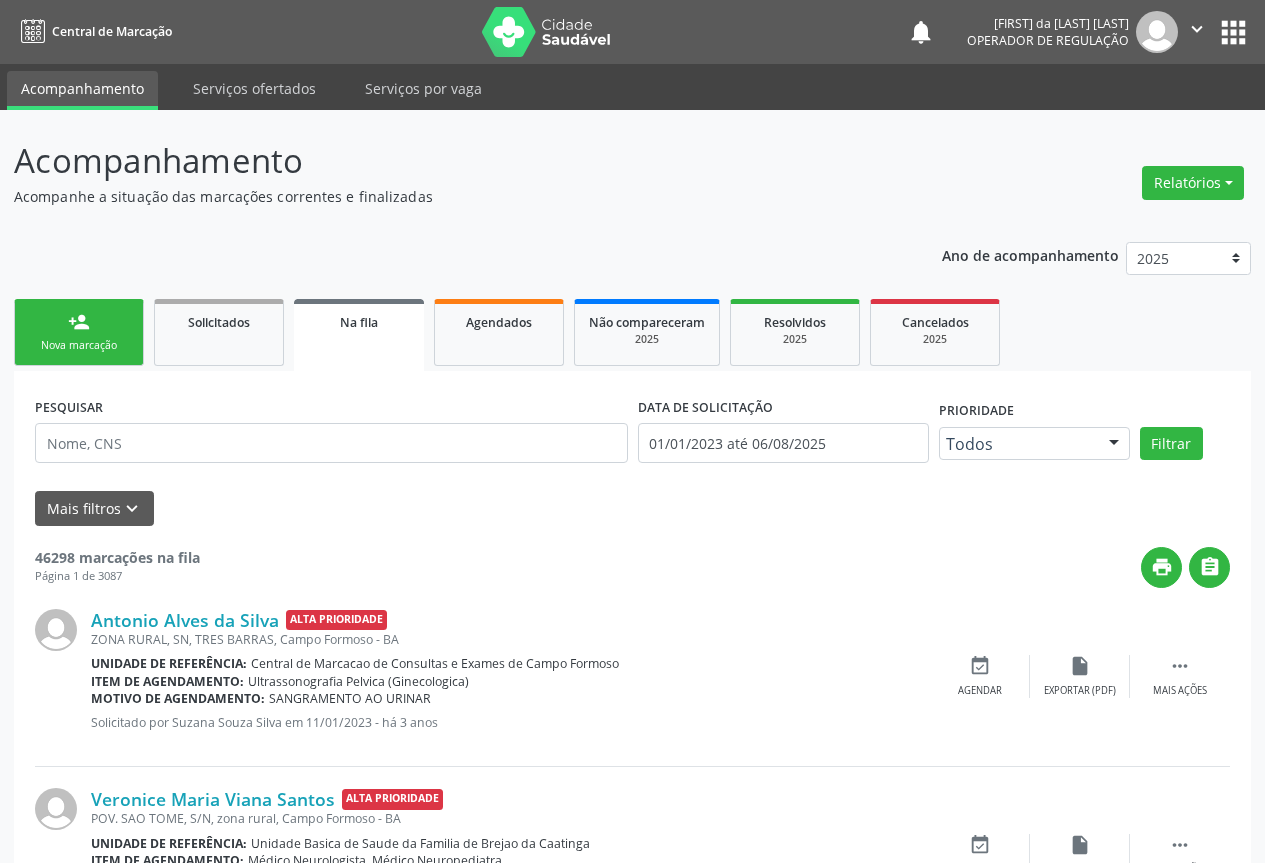 click on "Nova marcação" at bounding box center [79, 345] 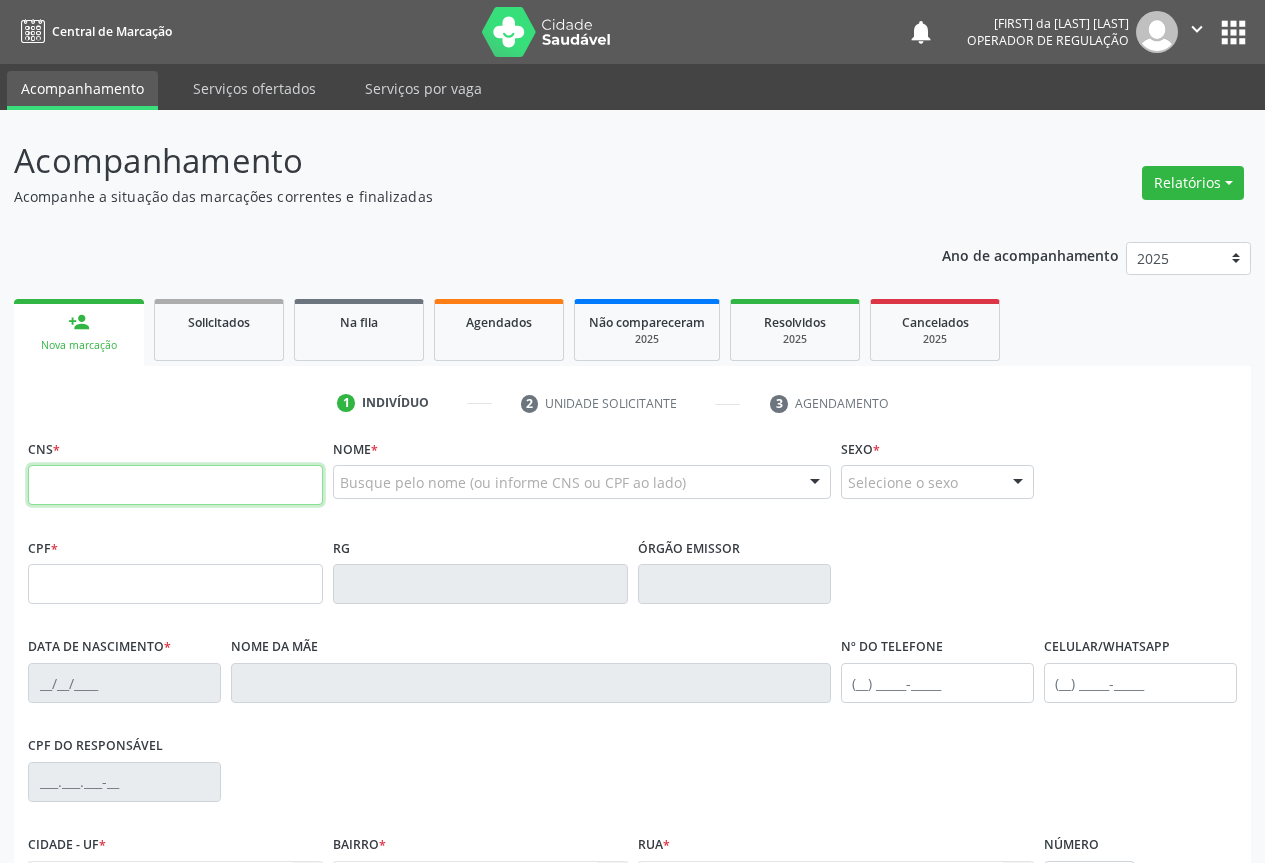 click at bounding box center (175, 485) 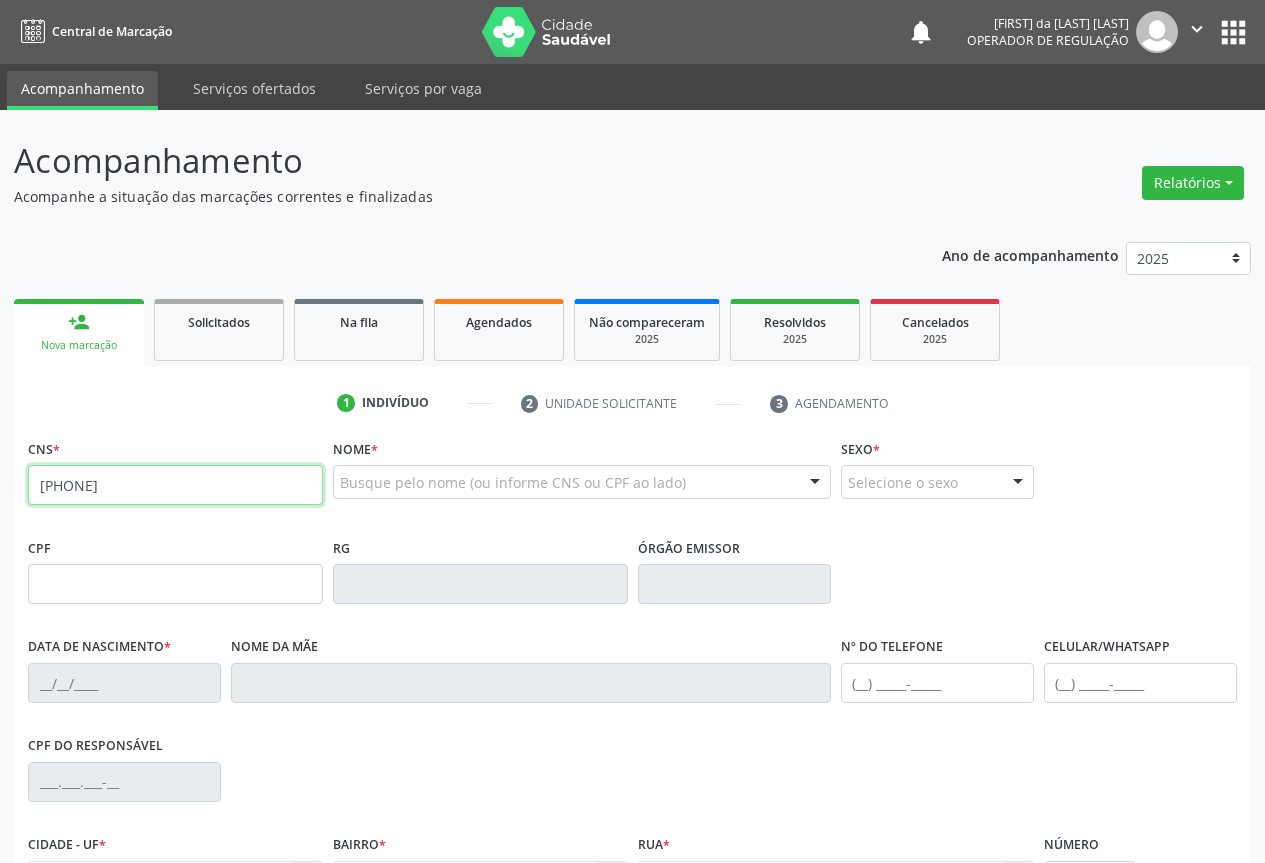 type on "[PHONE]" 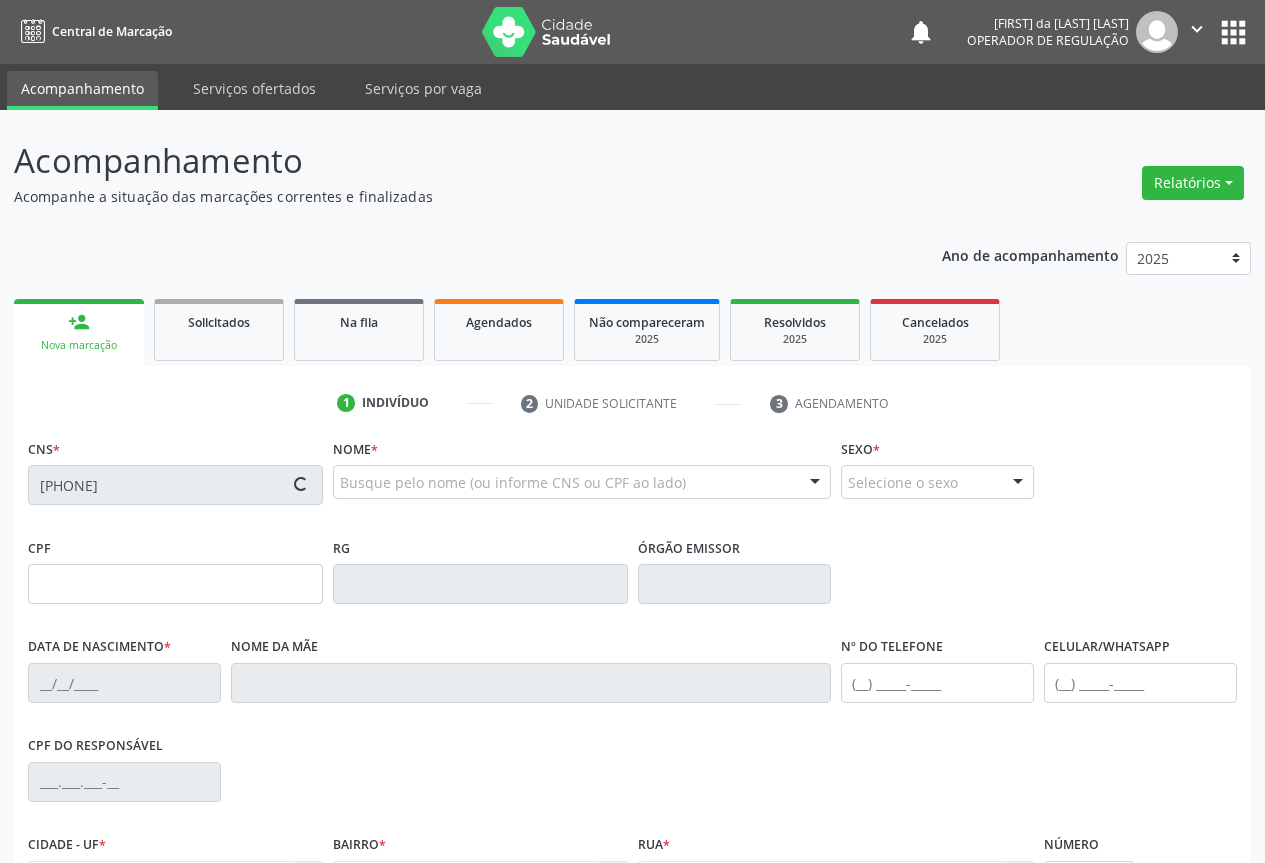 type on "[PHONE]" 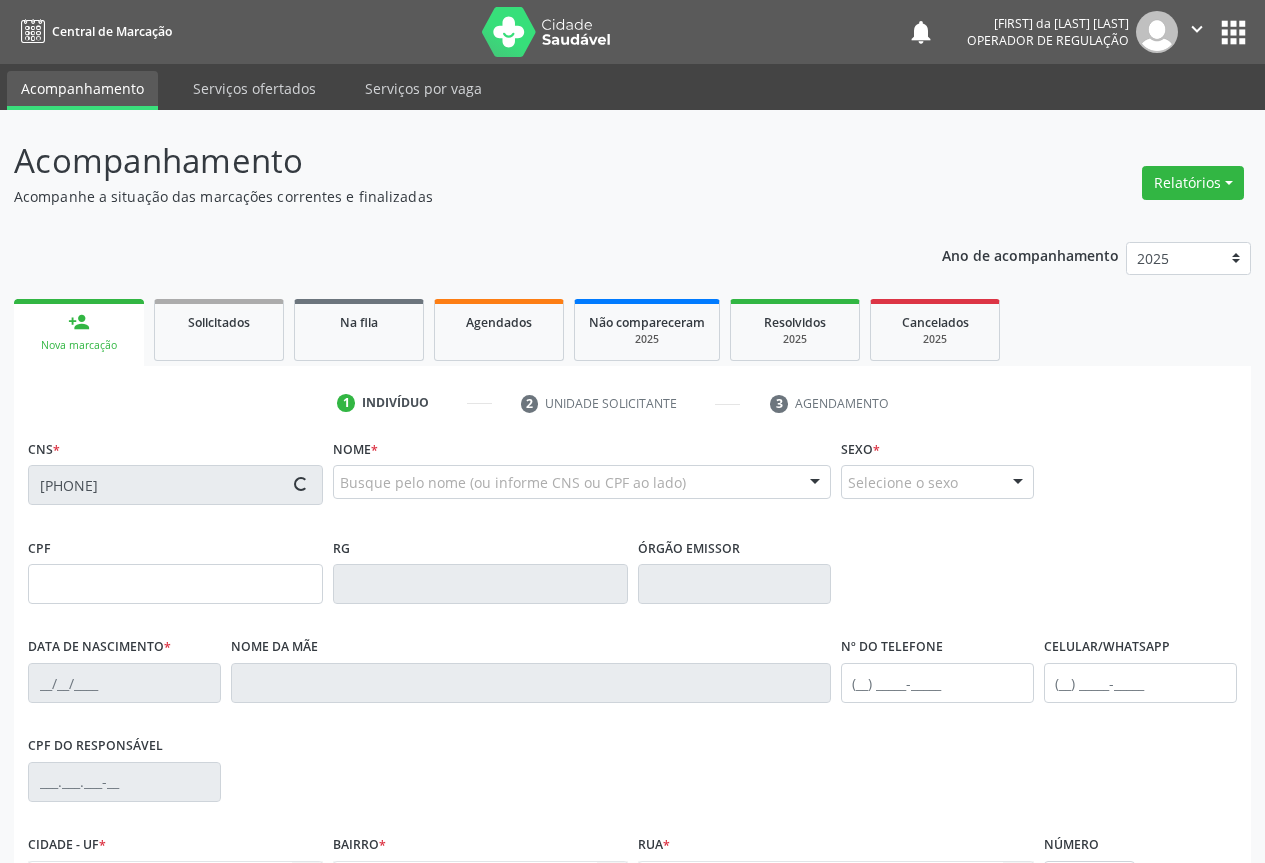 type on "[DATE]" 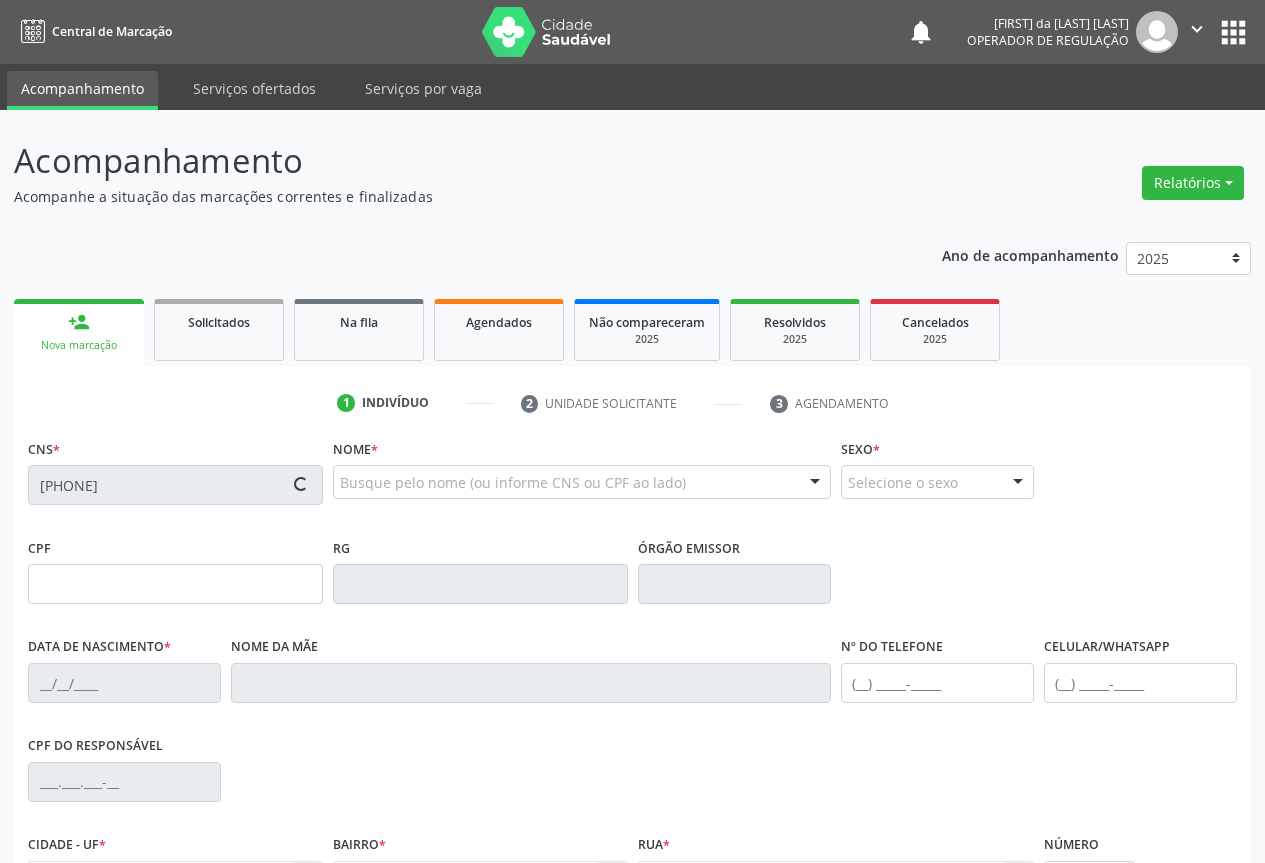 type on "[CPF]" 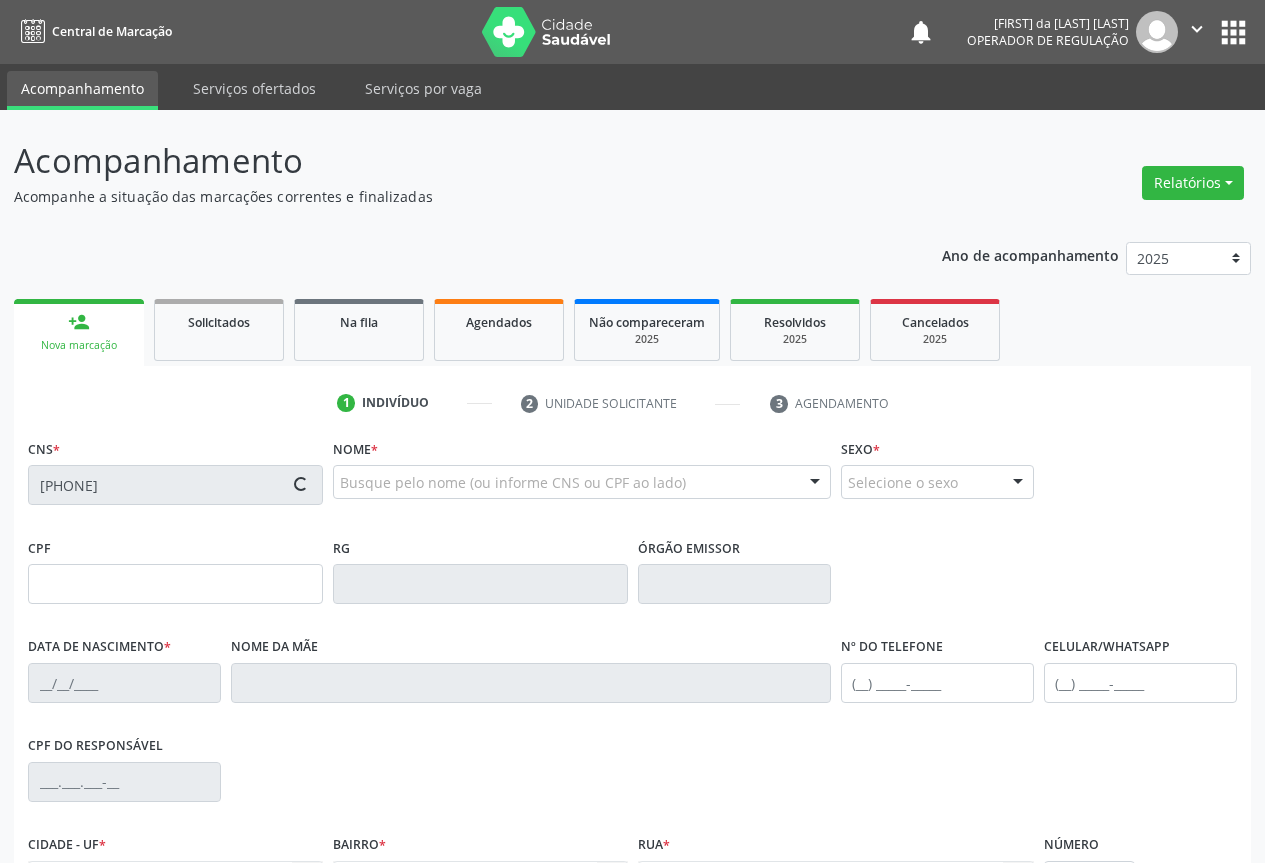 type on "S/N" 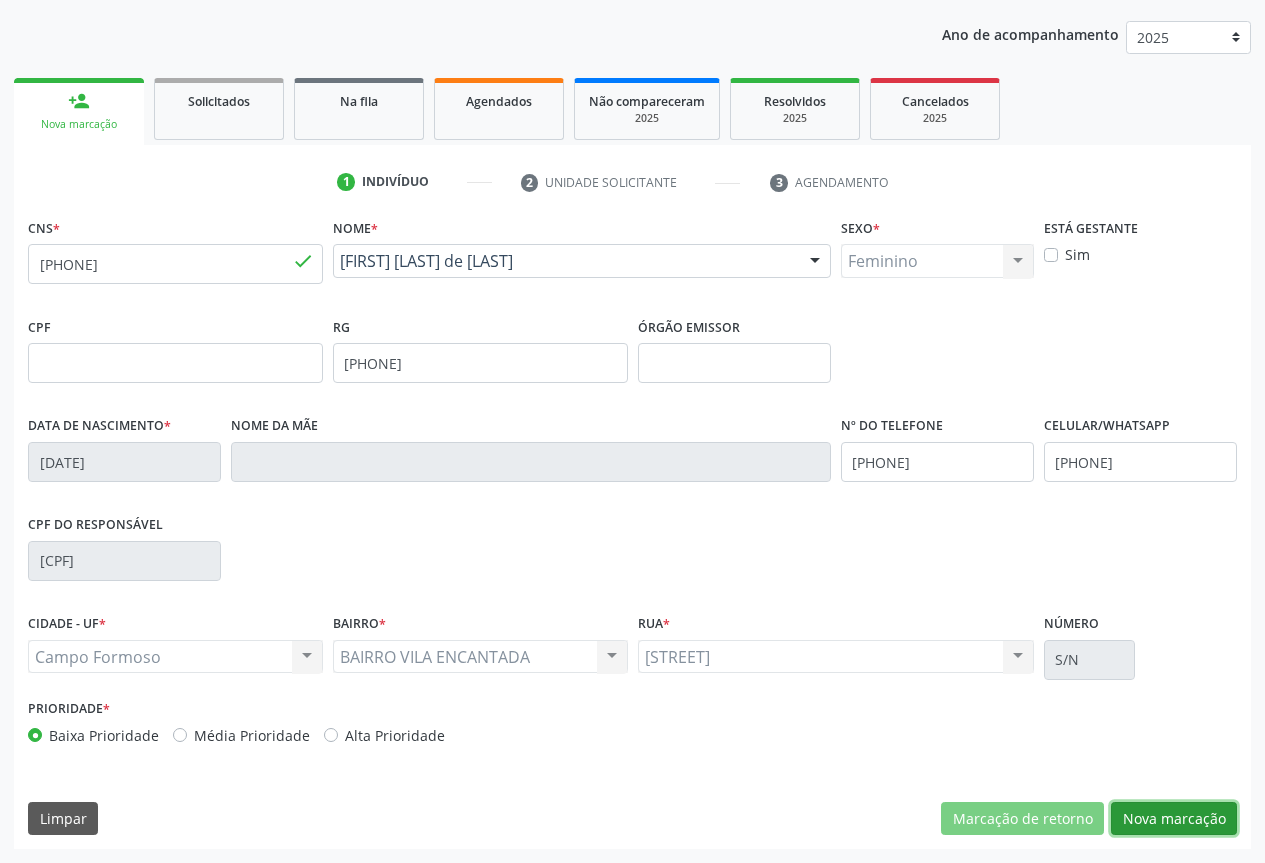 click on "Nova marcação" at bounding box center [1174, 819] 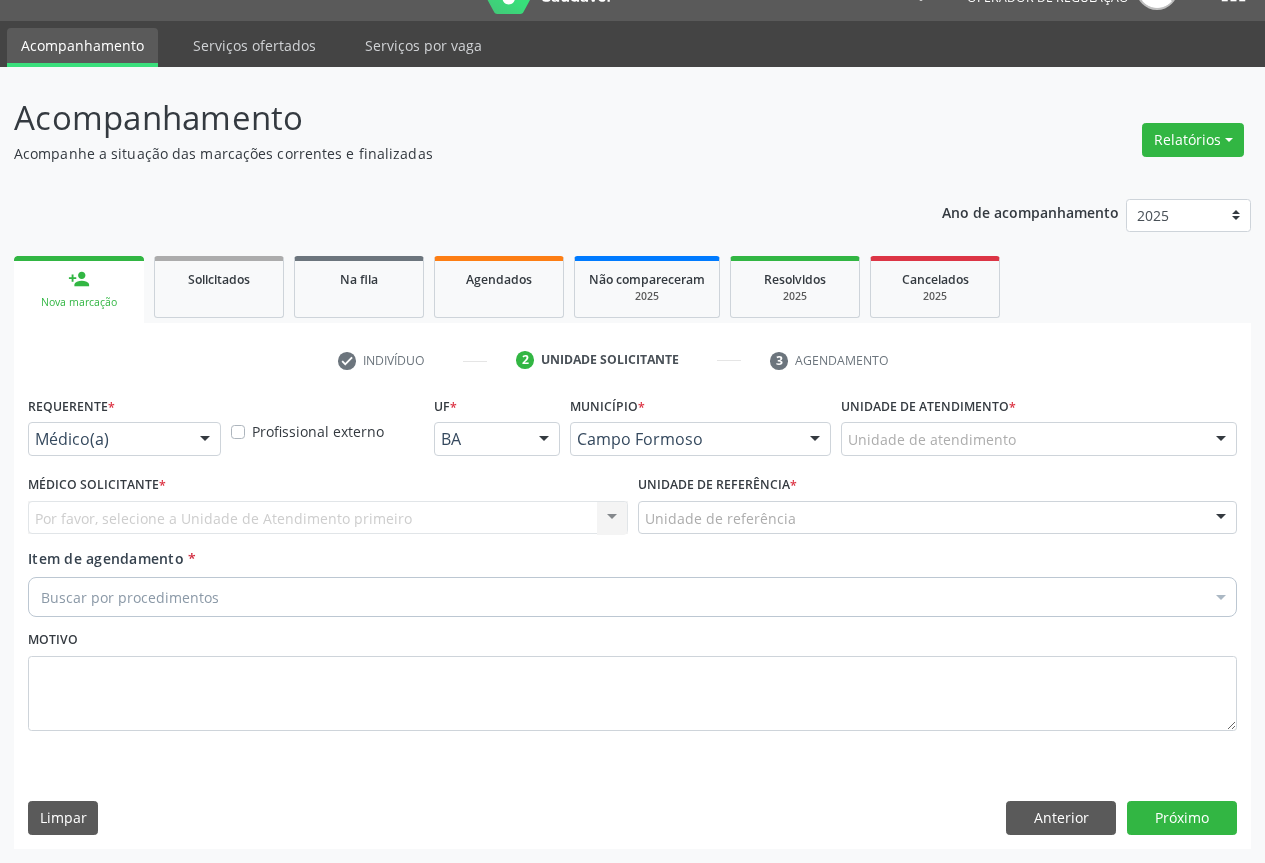 scroll, scrollTop: 43, scrollLeft: 0, axis: vertical 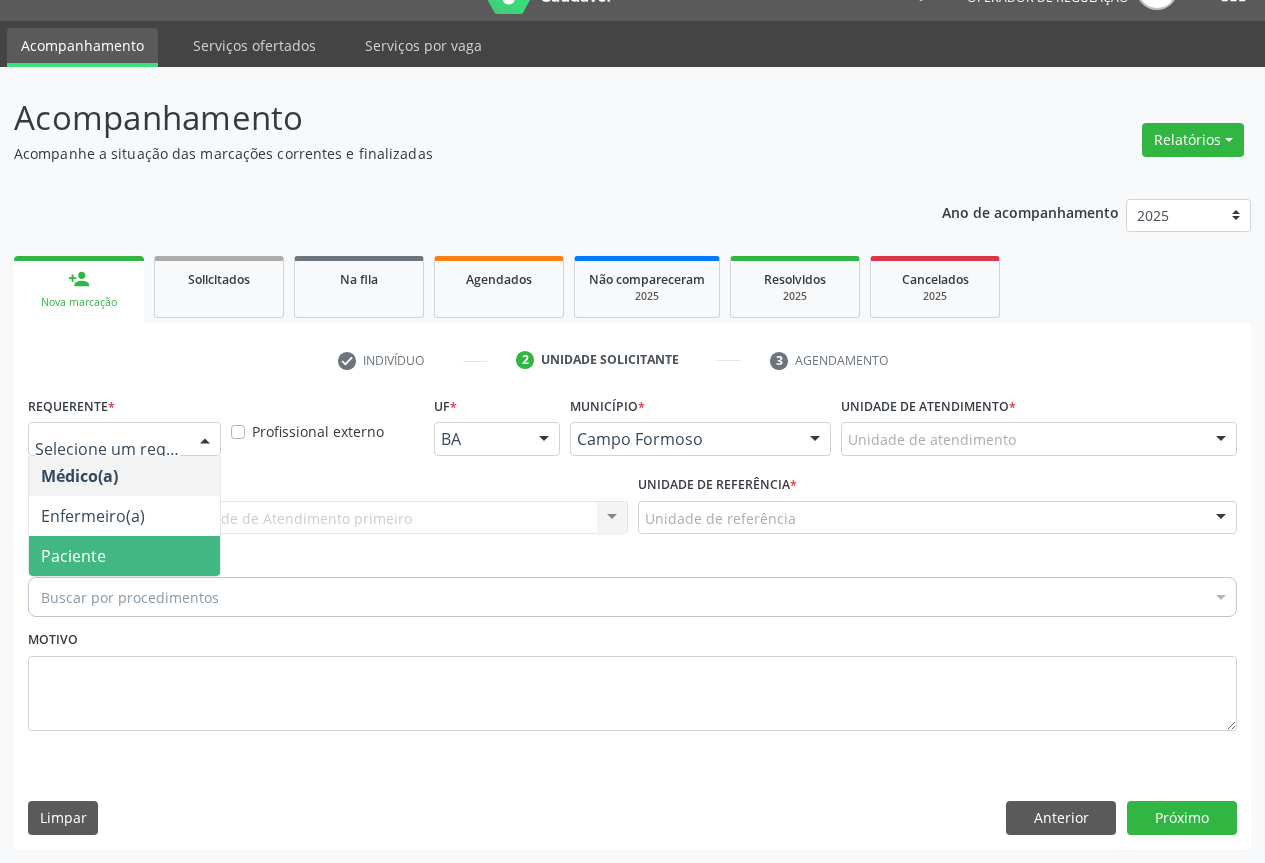 click on "Paciente" at bounding box center [124, 556] 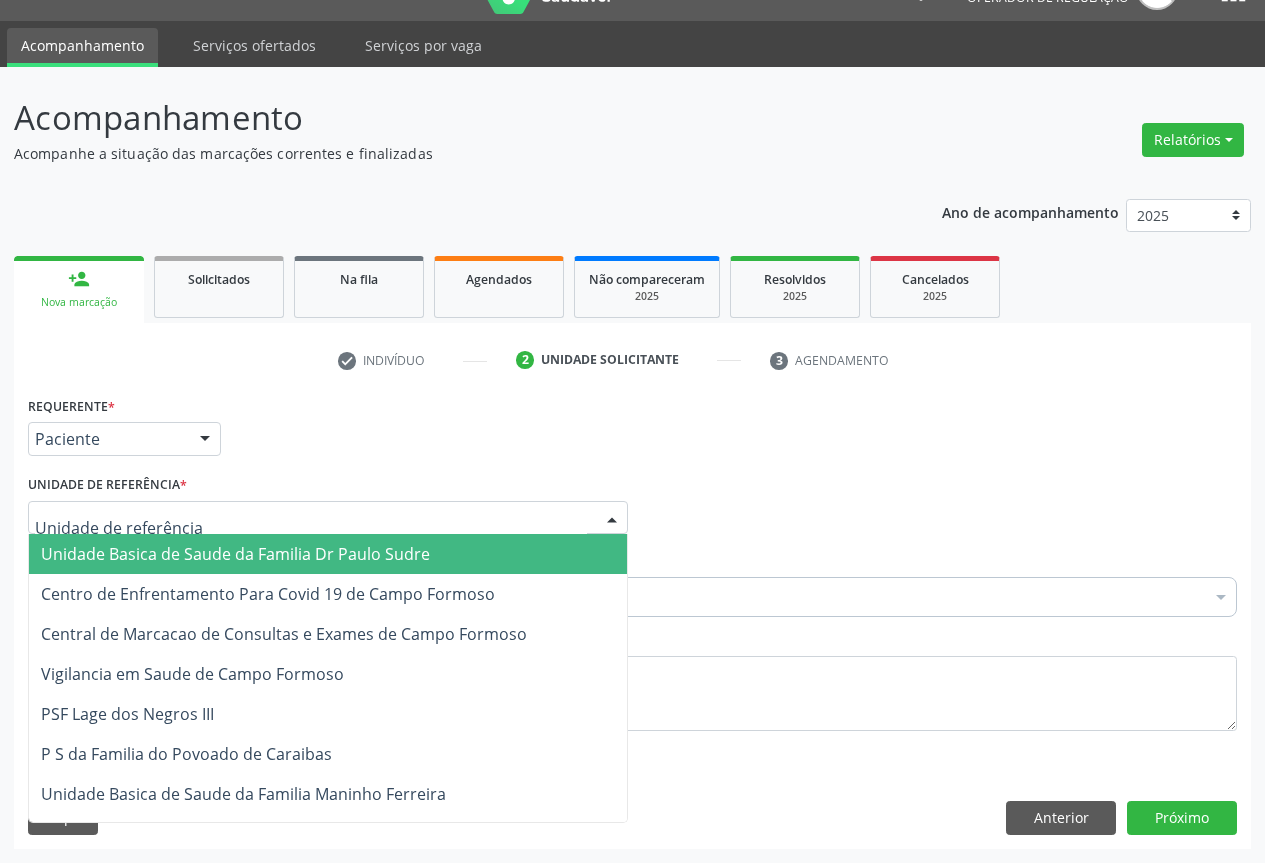 click at bounding box center [328, 518] 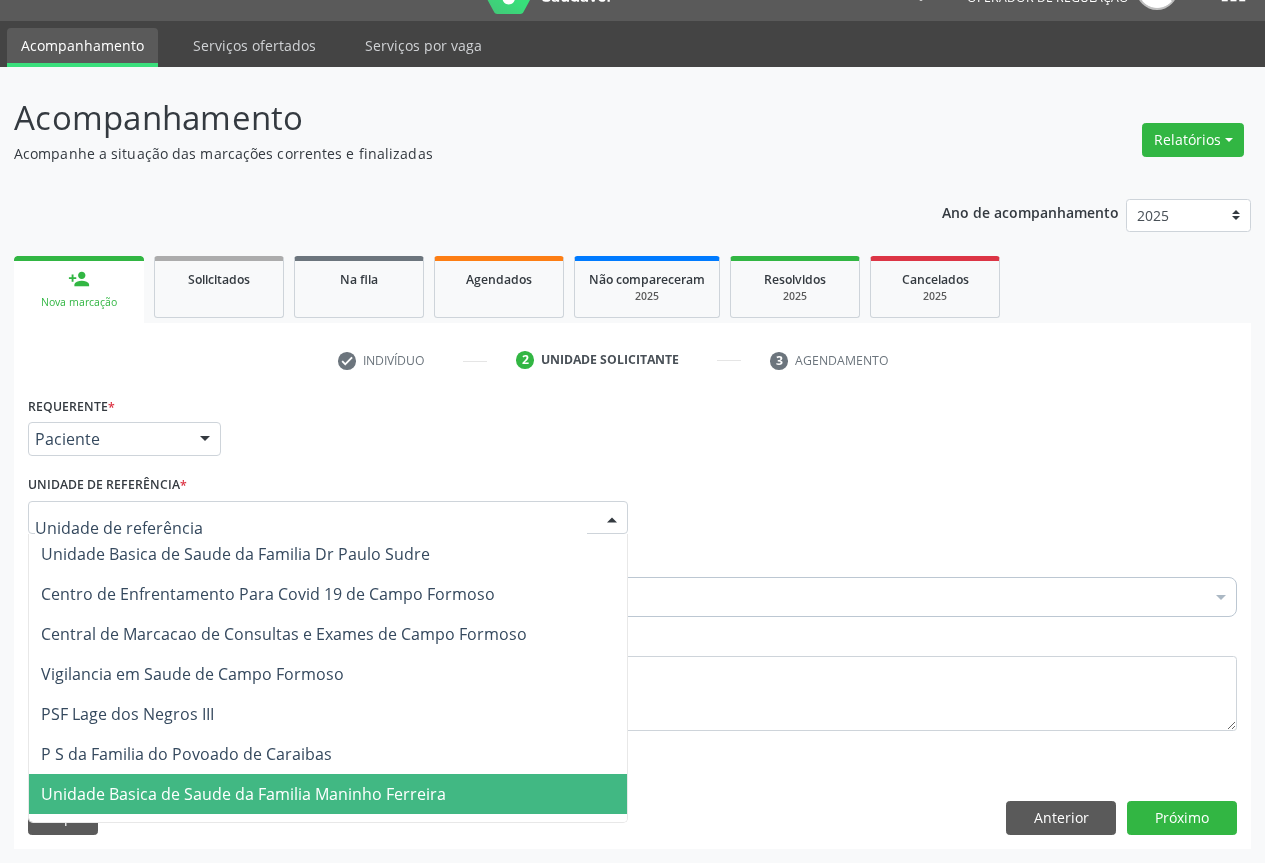 click on "Unidade Basica de Saude da Familia Maninho Ferreira" at bounding box center (243, 794) 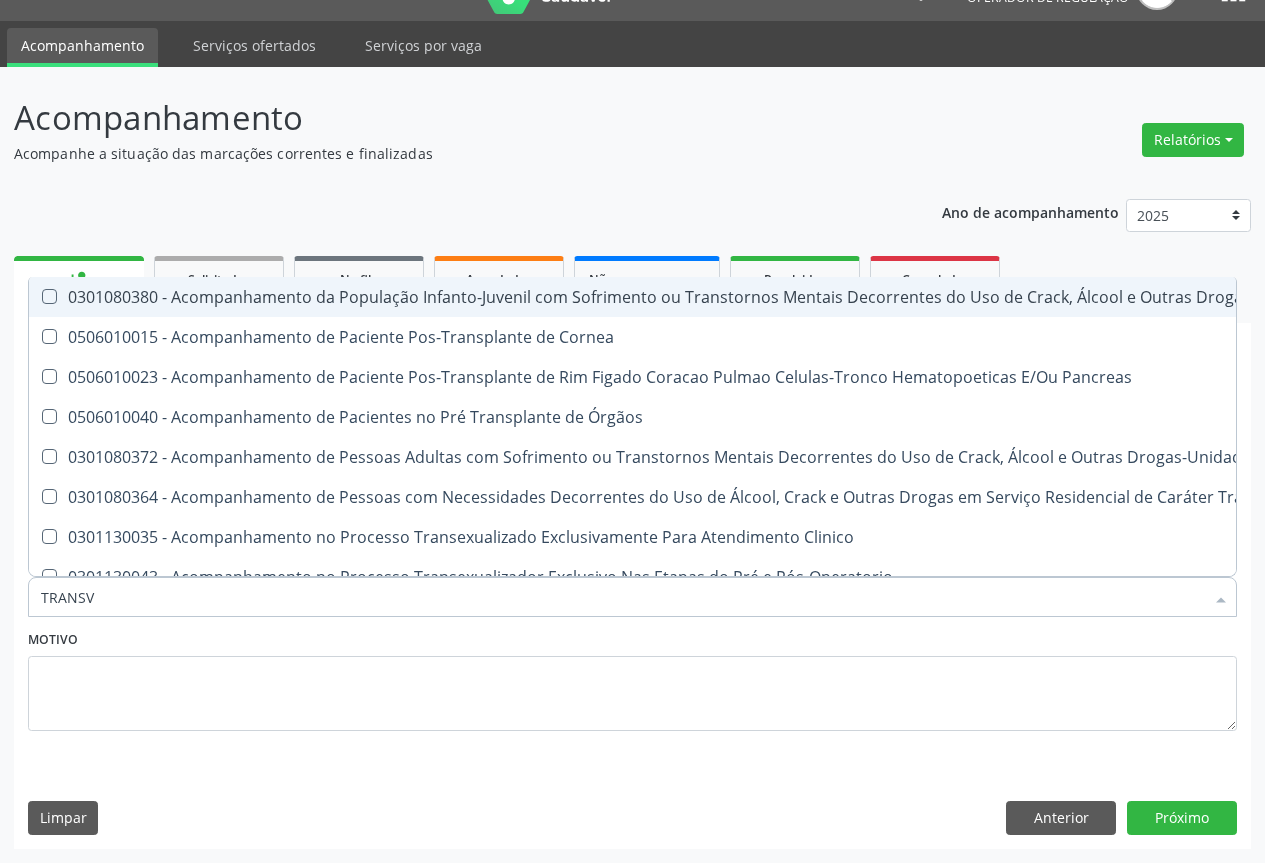 type on "TRANSVA" 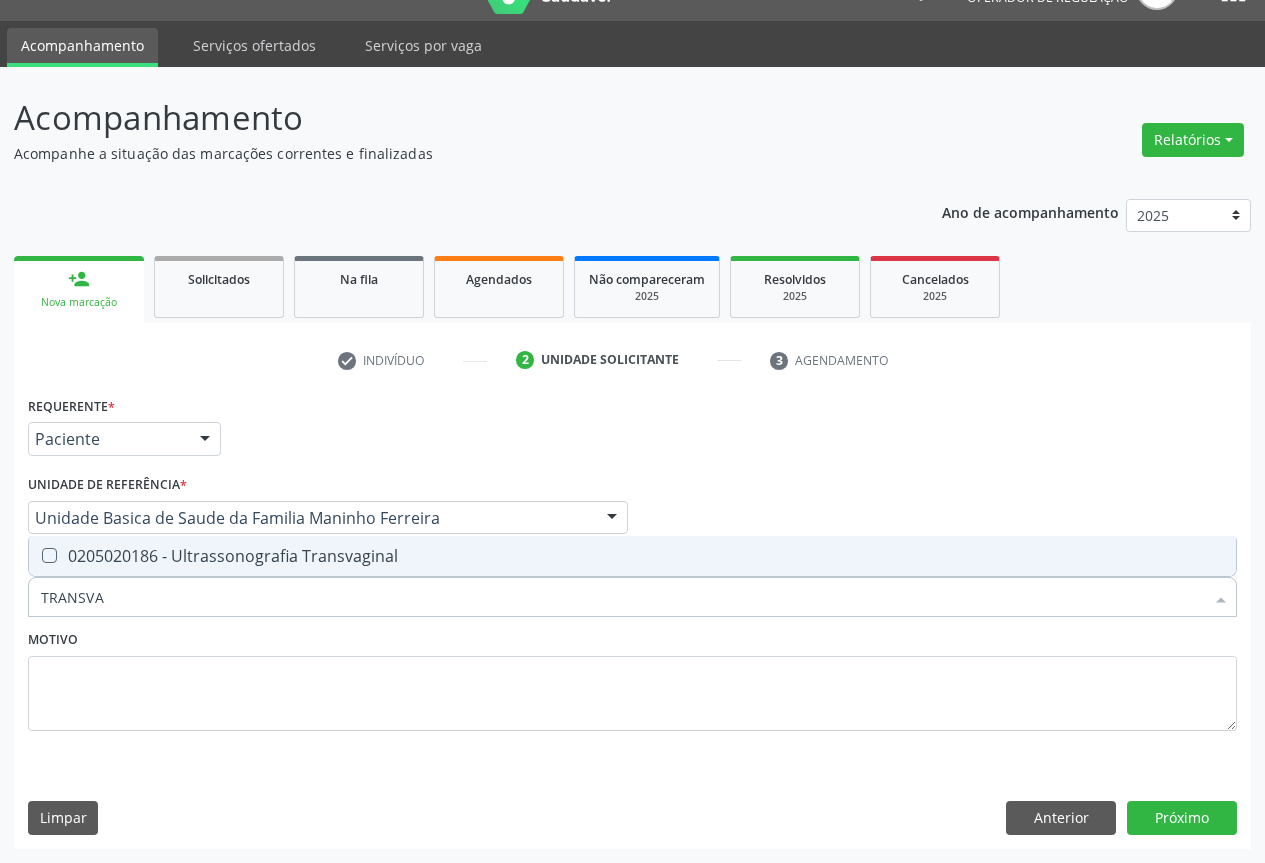 click on "0205020186 - Ultrassonografia Transvaginal" at bounding box center [632, 556] 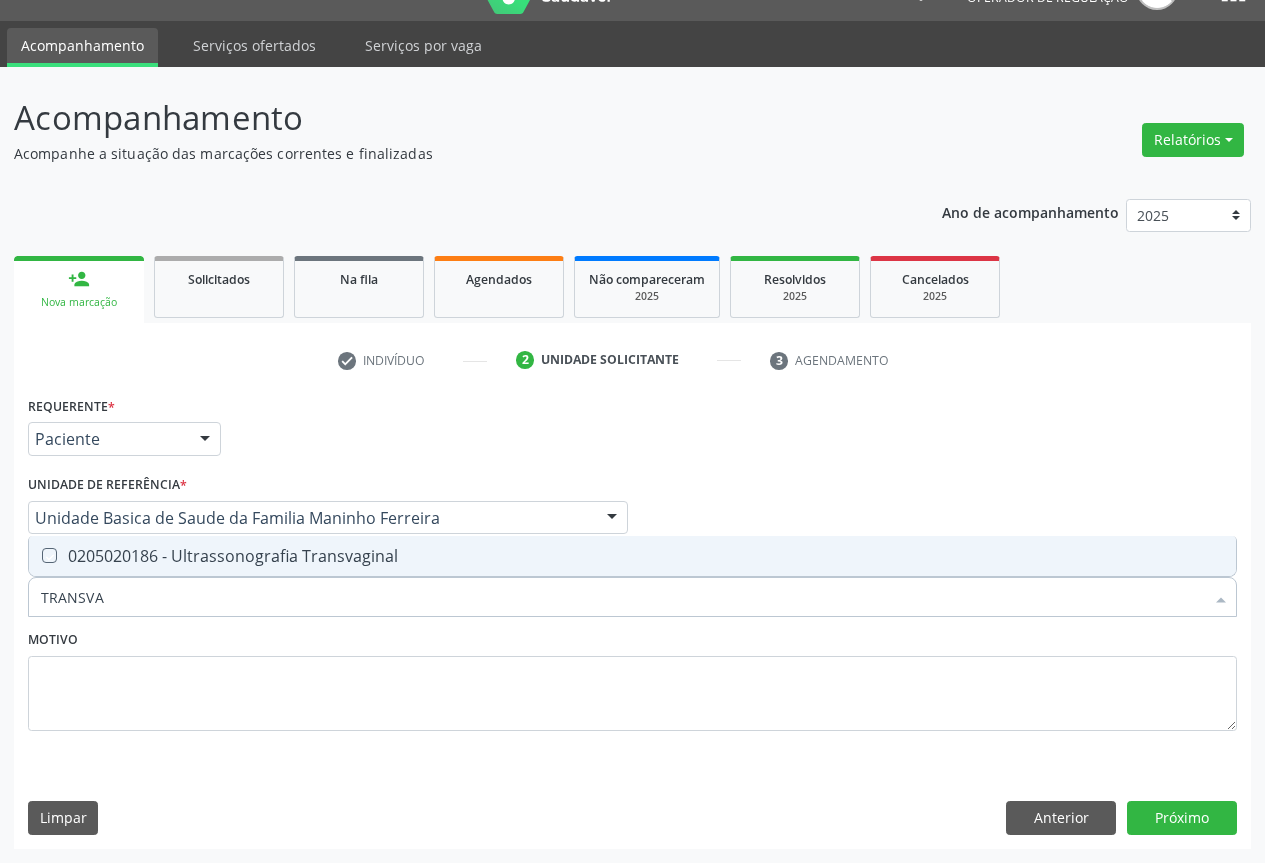 checkbox on "true" 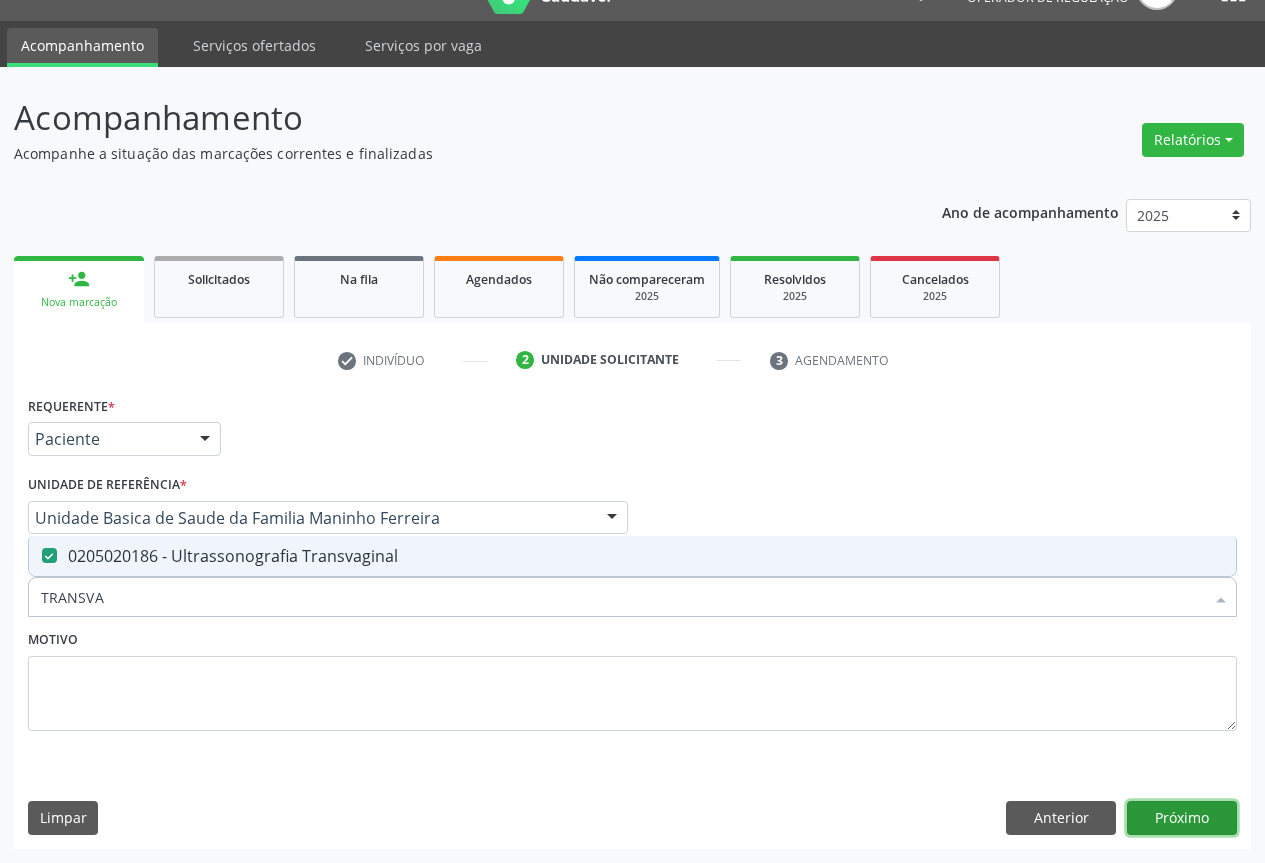 click on "Próximo" at bounding box center (1182, 818) 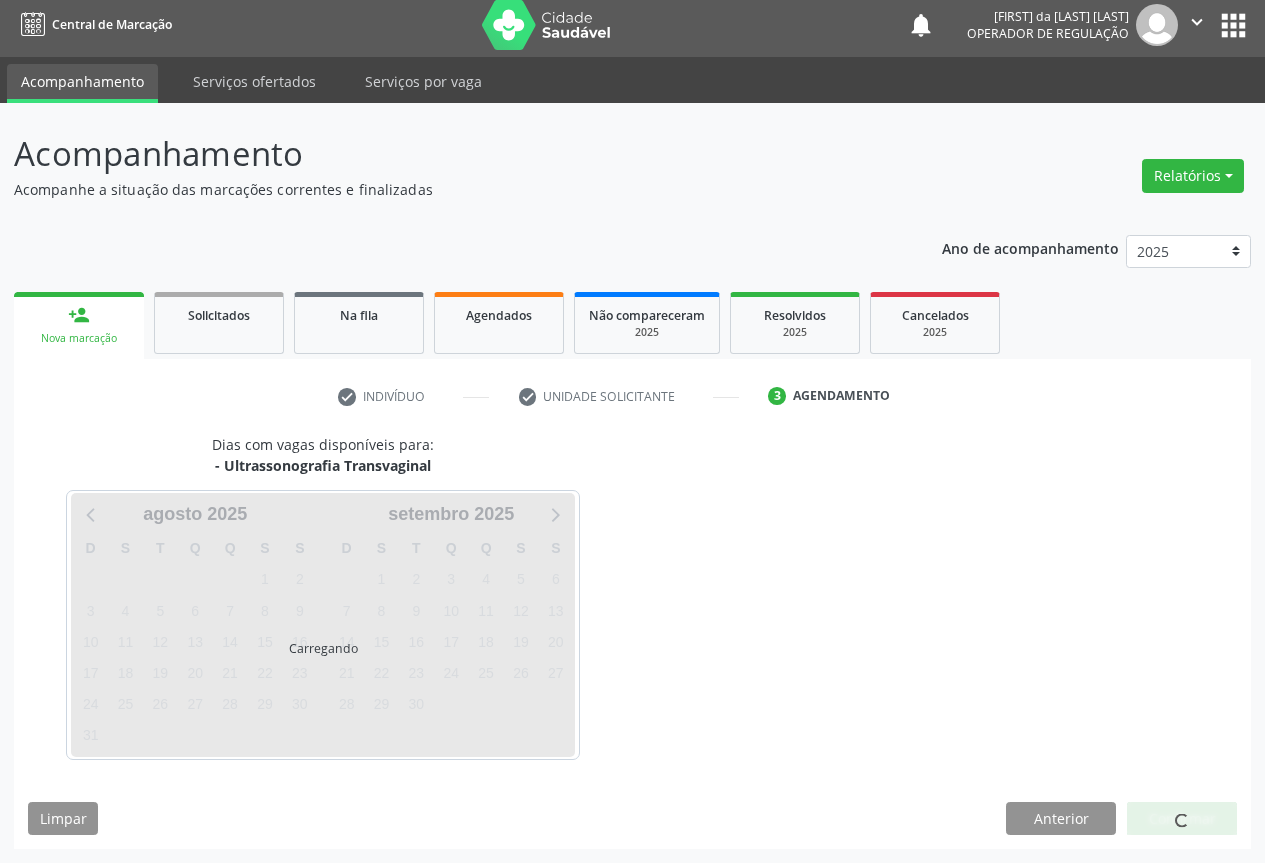 scroll, scrollTop: 7, scrollLeft: 0, axis: vertical 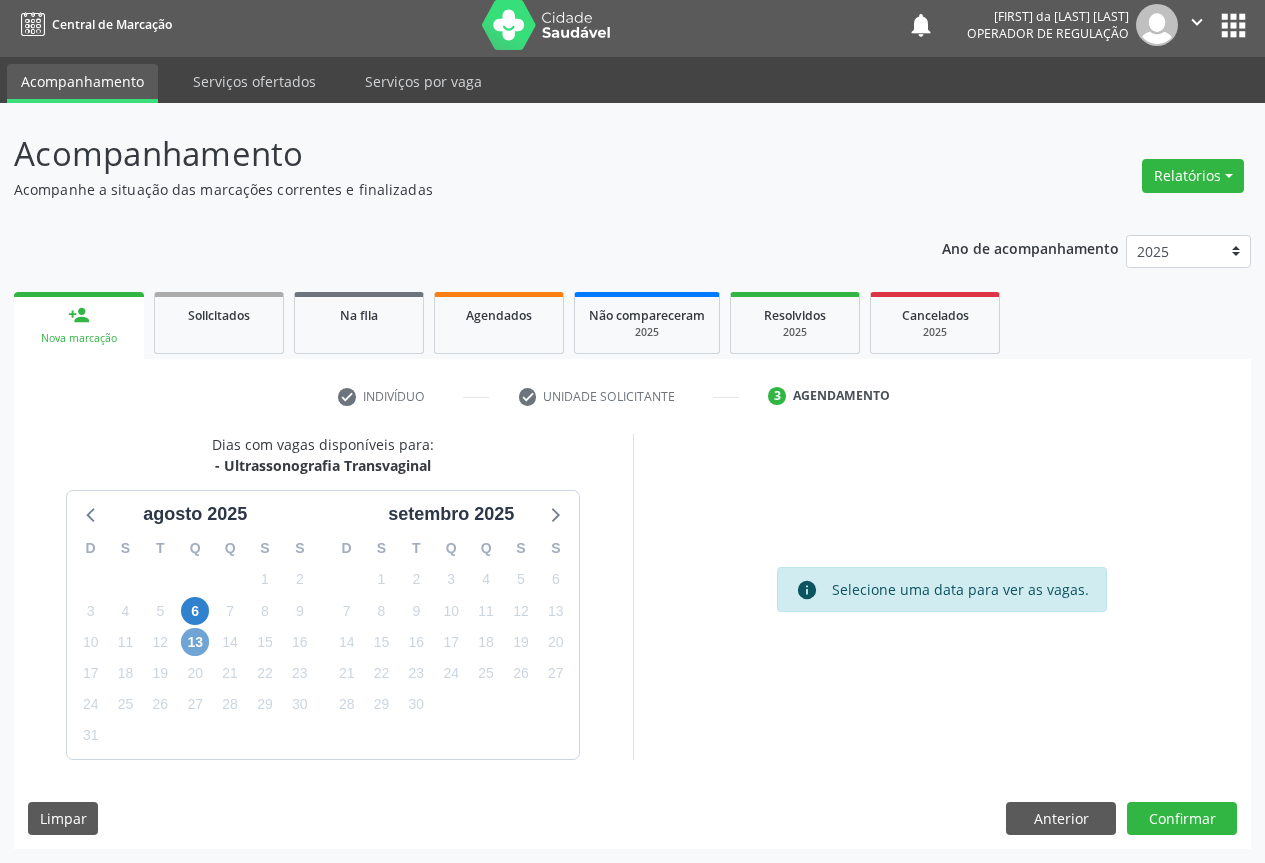 click on "13" at bounding box center [195, 642] 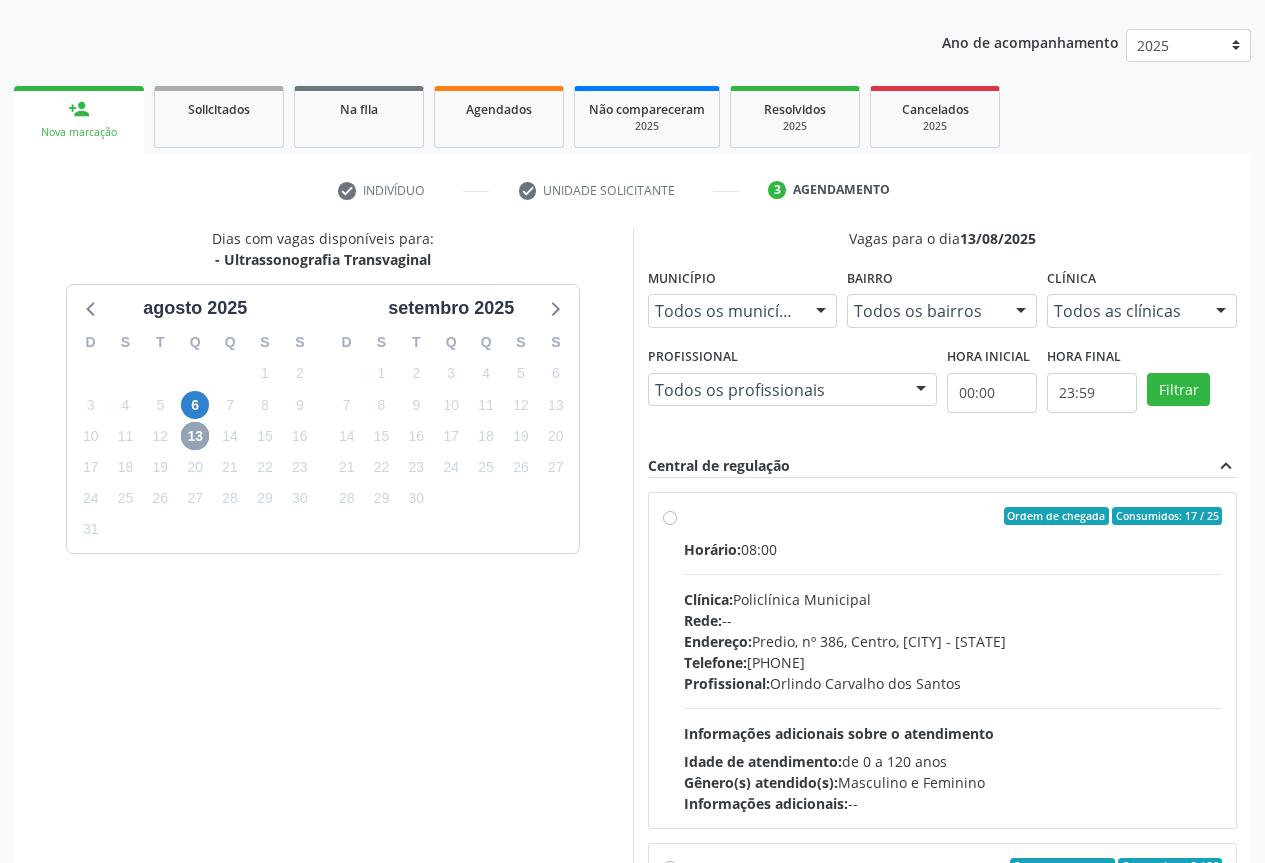 scroll, scrollTop: 332, scrollLeft: 0, axis: vertical 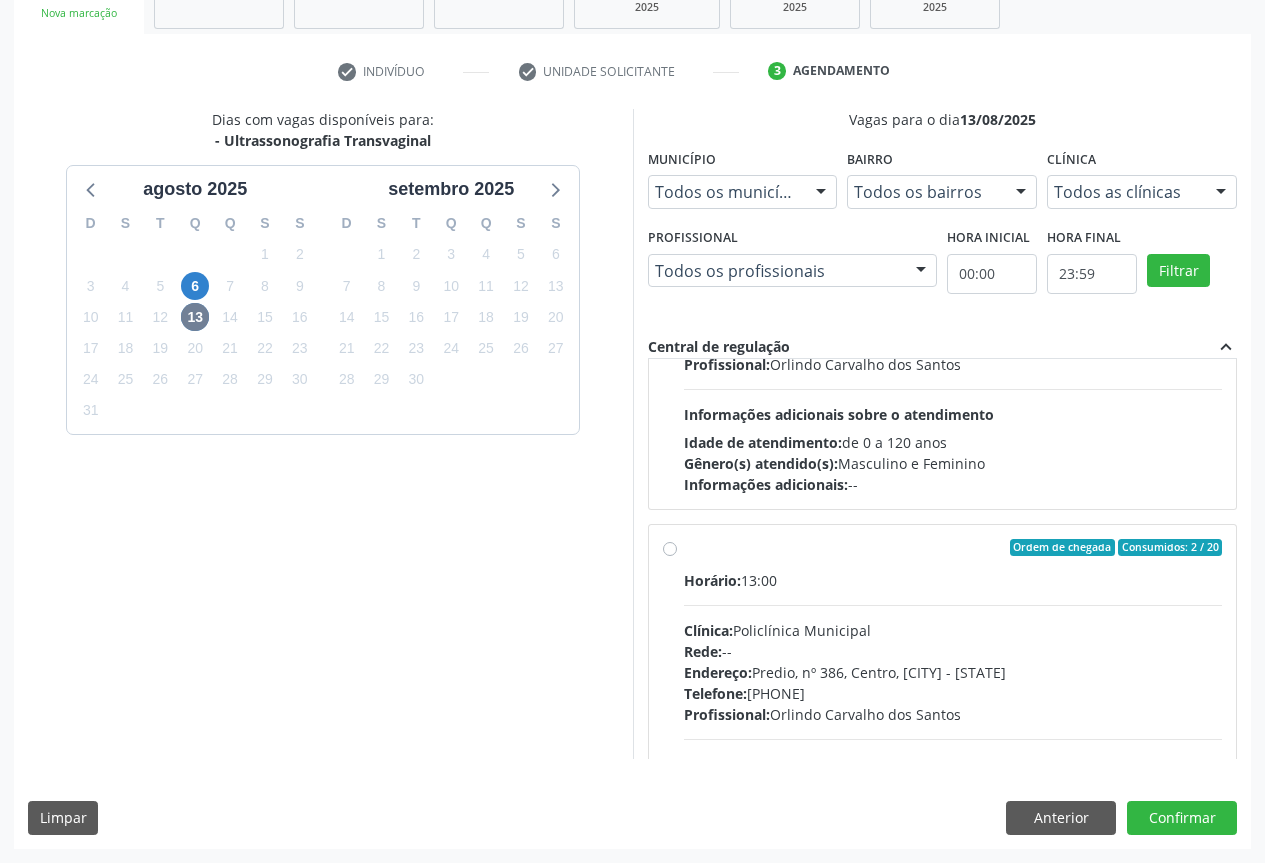 click on "Horário:   13:00
Clínica:  Policlínica Municipal
Rede:
--
Endereço:   Predio, nº 386, Centro, [CITY] - [STATE]
Telefone:   [PHONE]
Profissional:
[FIRST] [LAST] dos [LAST]
Informações adicionais sobre o atendimento
Idade de atendimento:
de 0 a 120 anos
Gênero(s) atendido(s):
Masculino e Feminino
Informações adicionais:
--" at bounding box center [953, 707] 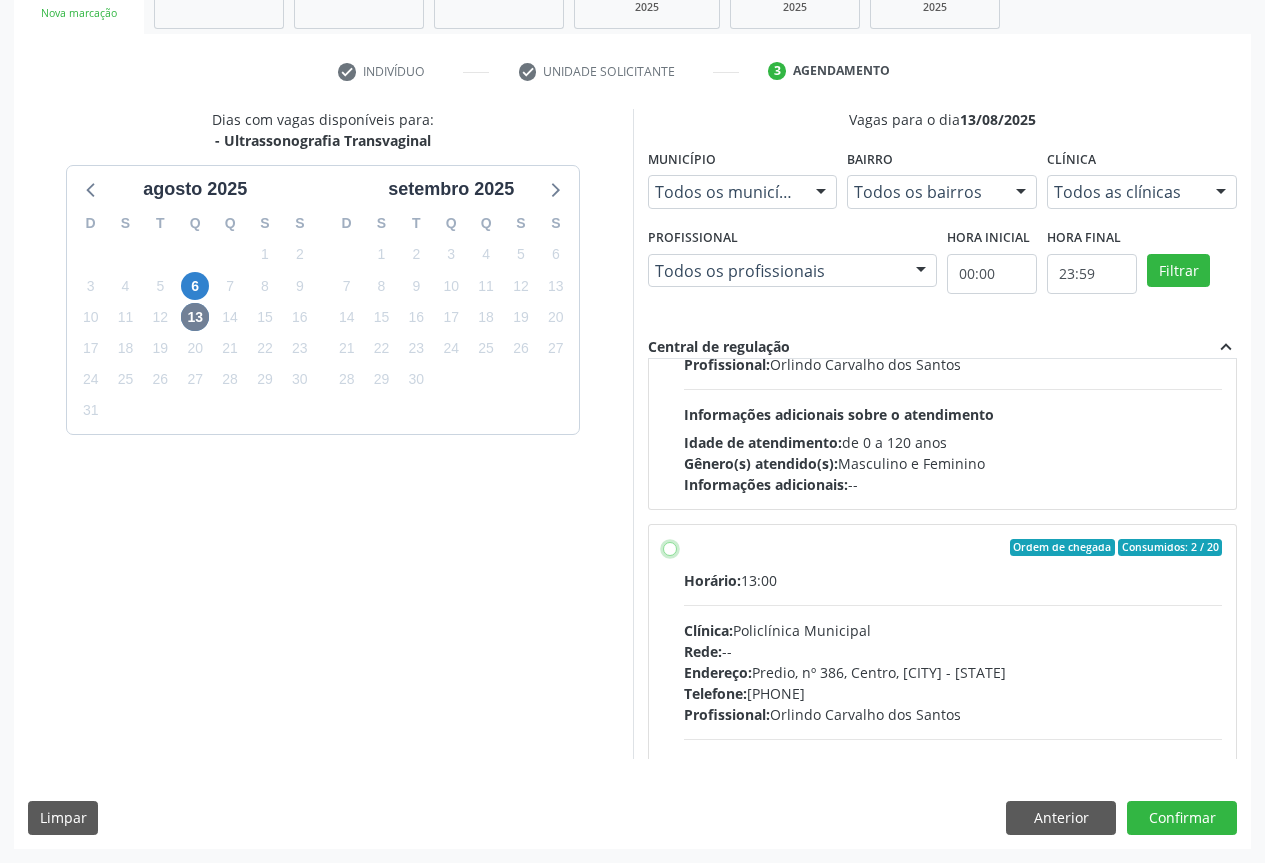 click on "Ordem de chegada
Consumidos: 2 / 20
Horário:   13:00
Clínica:  Policlínica Municipal
Rede:
--
Endereço:   Predio, nº 386, Centro, [CITY] - [STATE]
Telefone:   [PHONE]
Profissional:
[FIRST] [LAST] dos [LAST]
Informações adicionais sobre o atendimento
Idade de atendimento:
de 0 a 120 anos
Gênero(s) atendido(s):
Masculino e Feminino
Informações adicionais:
--" at bounding box center (670, 548) 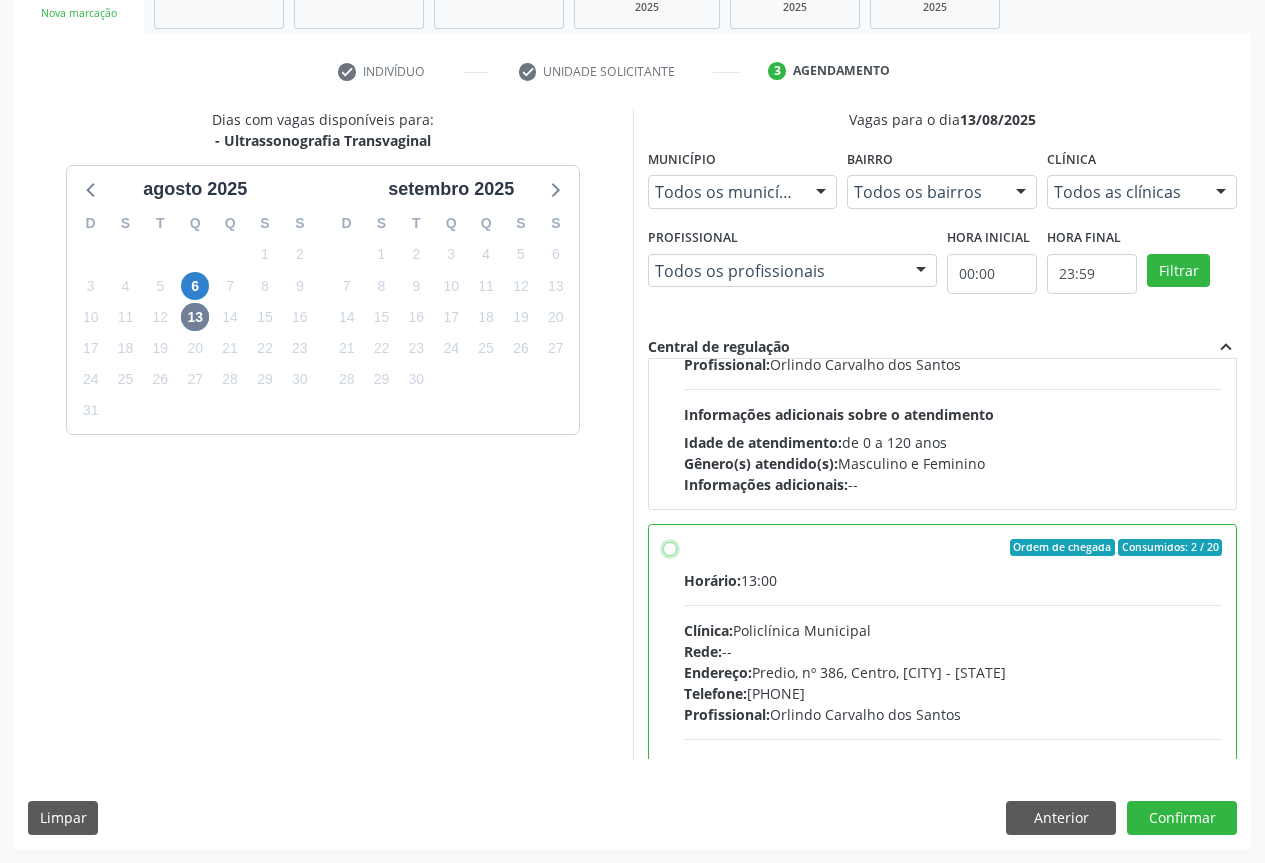 radio on "true" 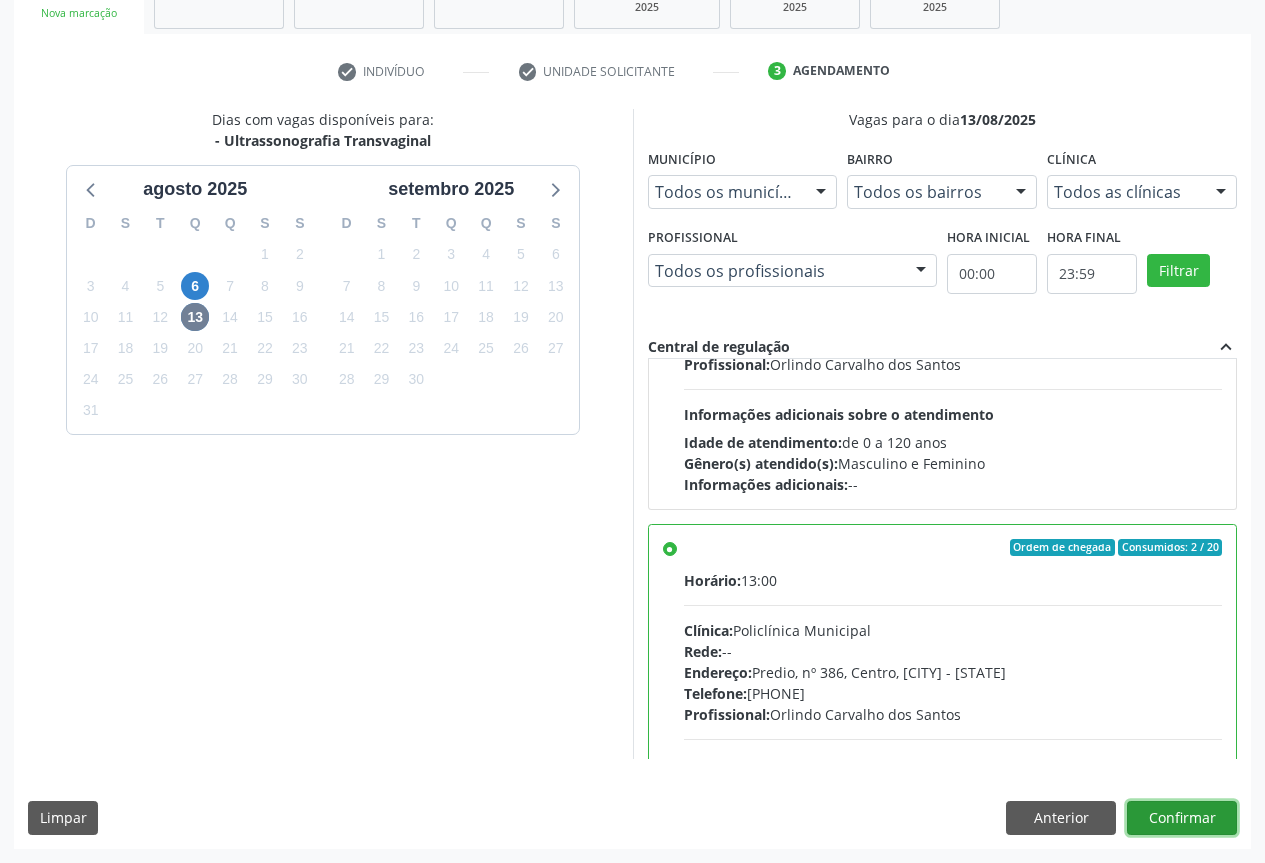 click on "Confirmar" at bounding box center [1182, 818] 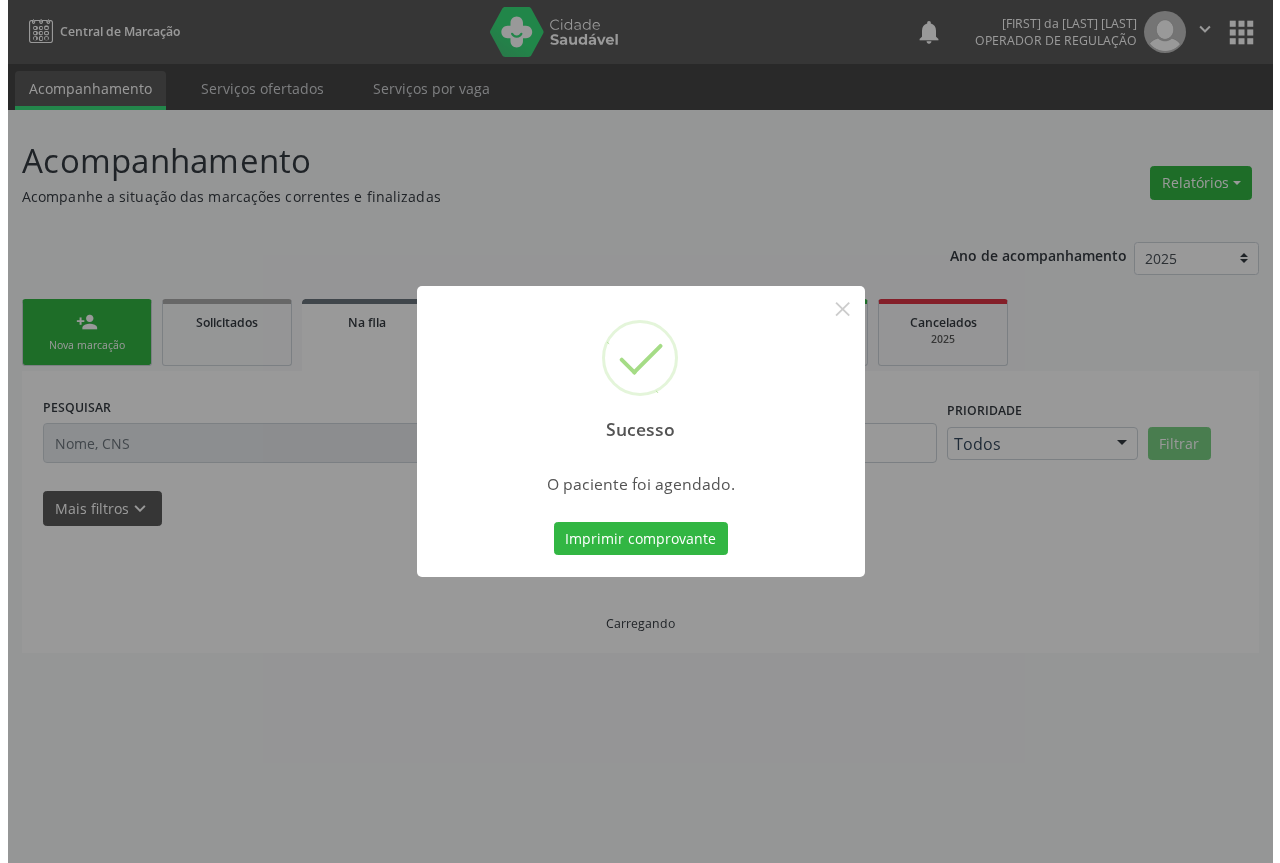 scroll, scrollTop: 0, scrollLeft: 0, axis: both 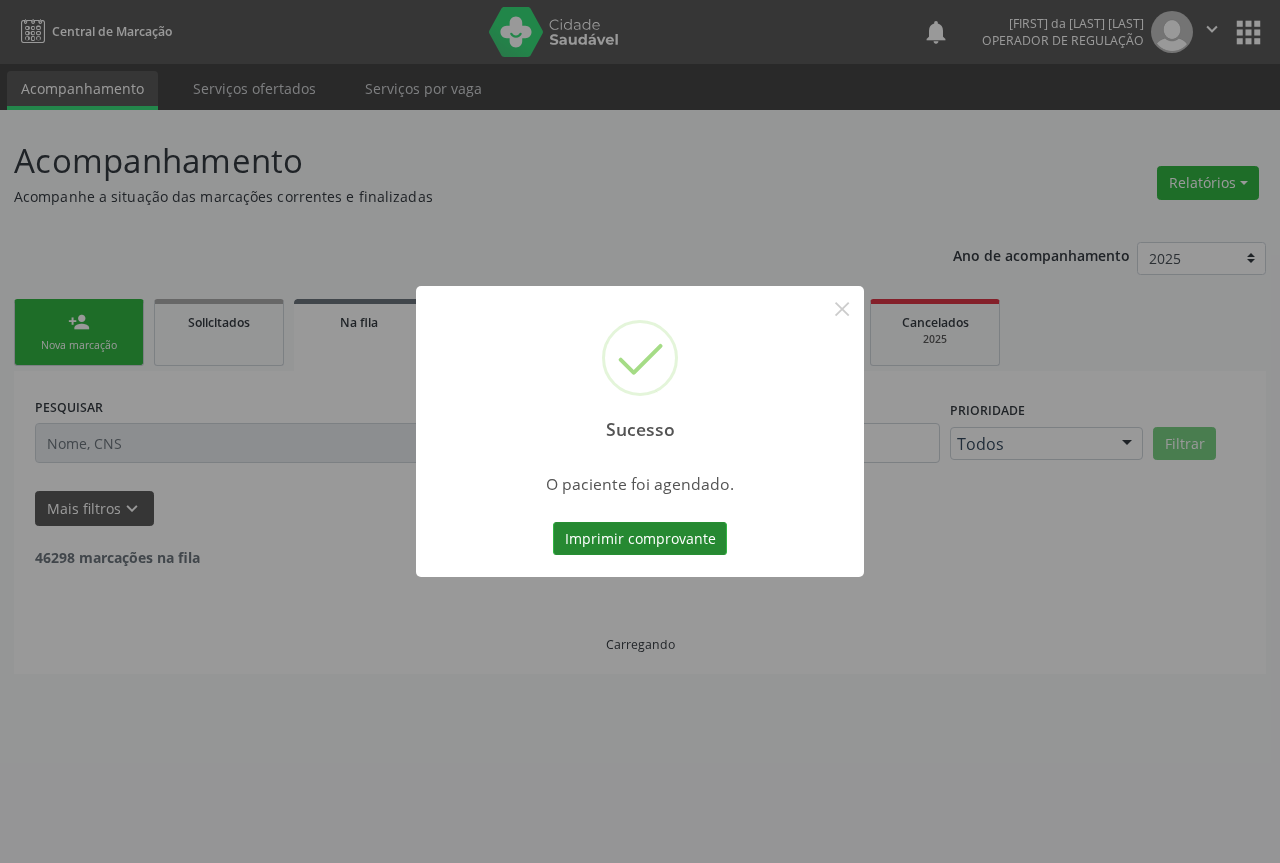click on "Imprimir comprovante" at bounding box center [640, 539] 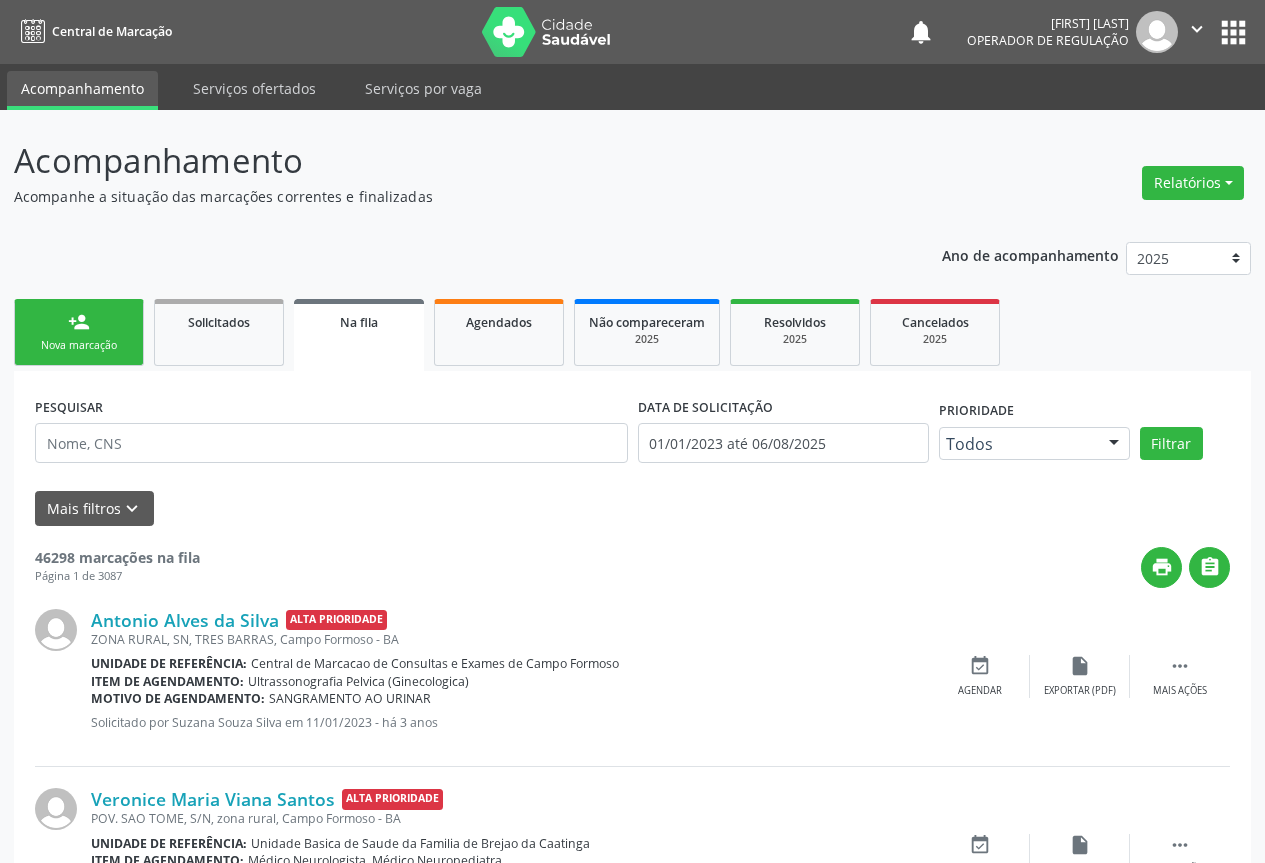 scroll, scrollTop: 0, scrollLeft: 0, axis: both 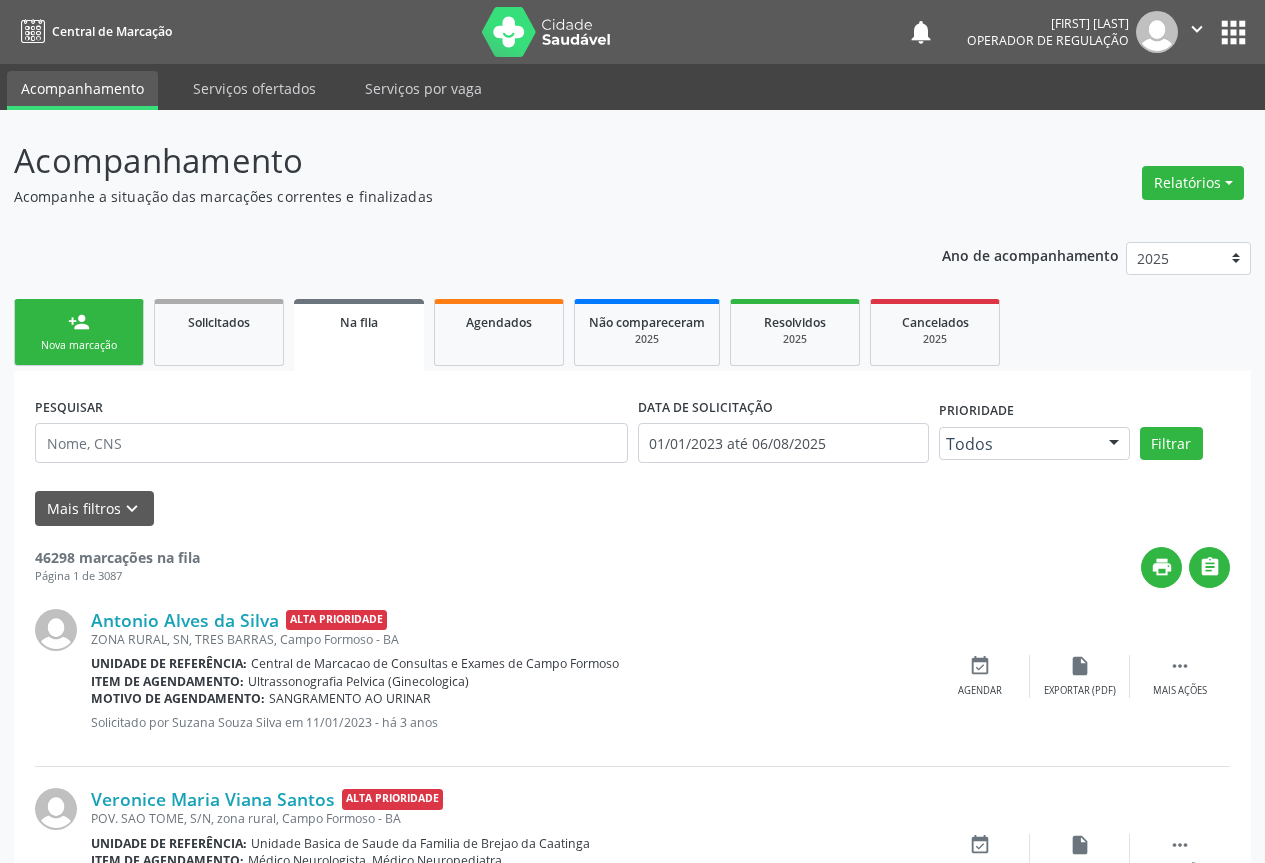 click on "person_add
Nova marcação" at bounding box center [79, 332] 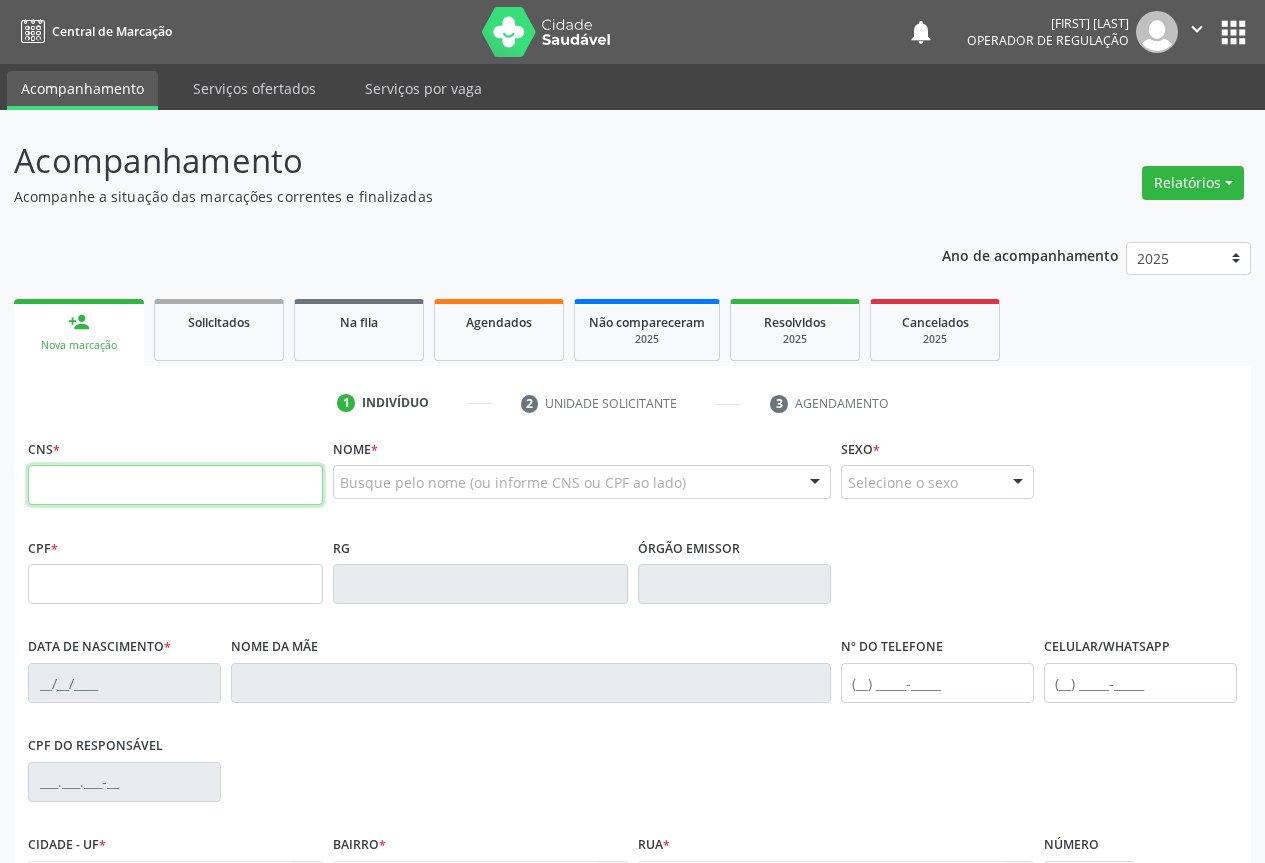 click at bounding box center (175, 485) 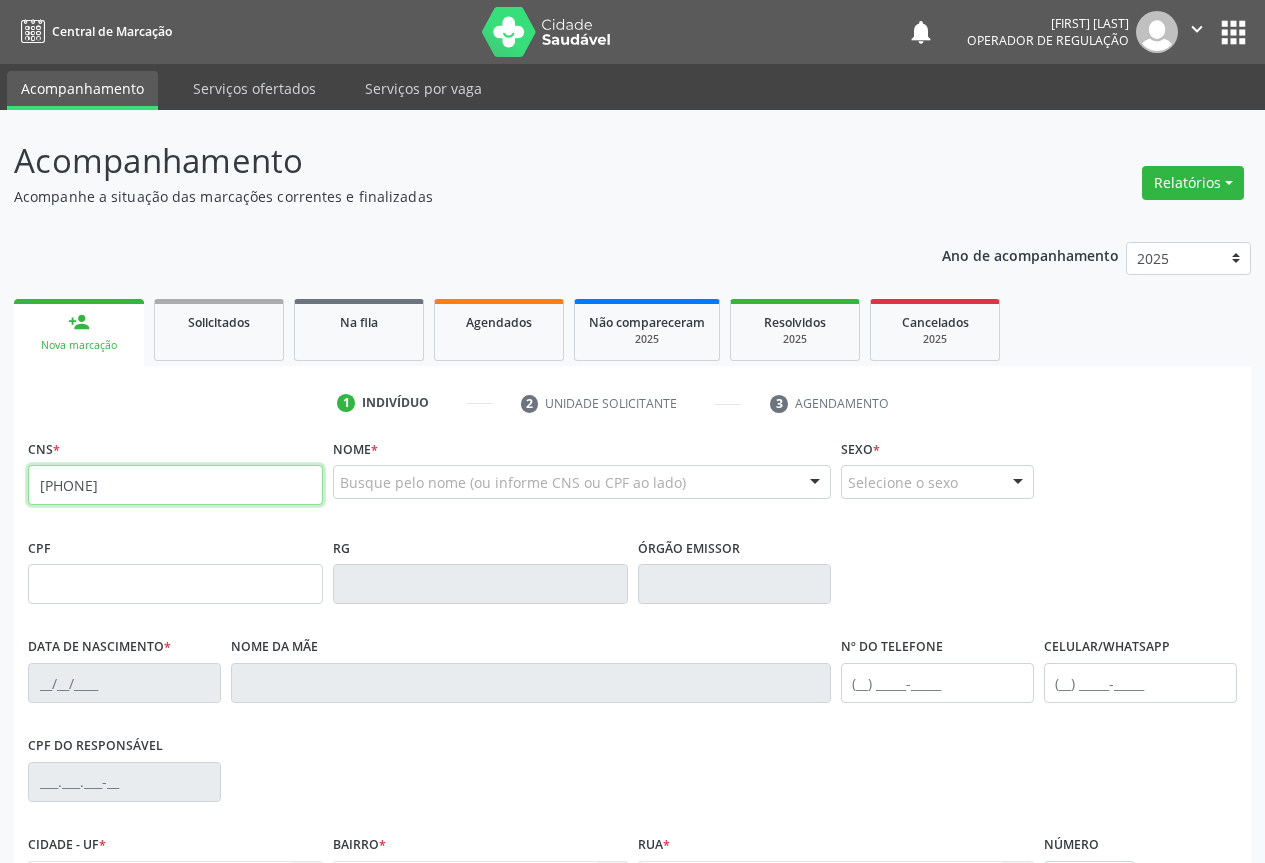 type on "[PHONE]" 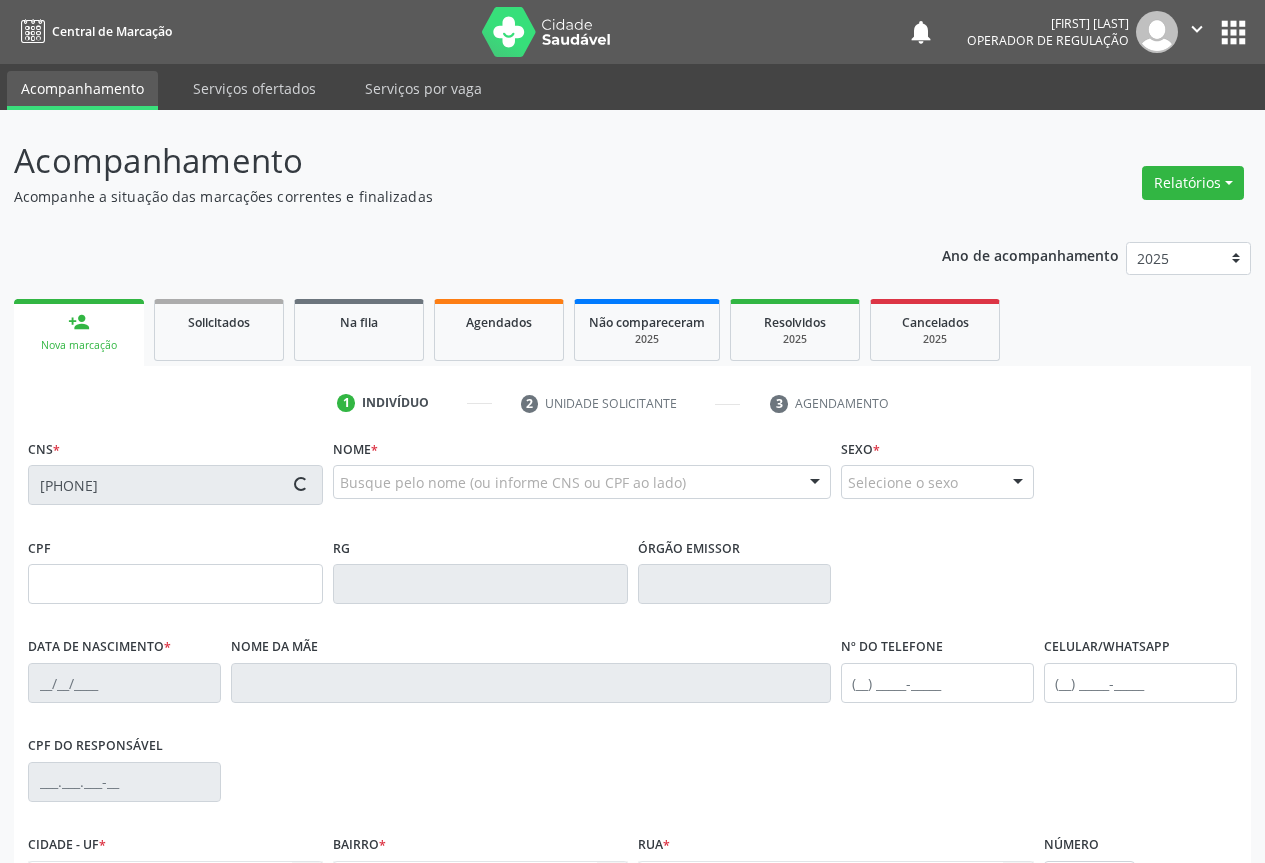 type on "[CREDIT_CARD_NUMBER]" 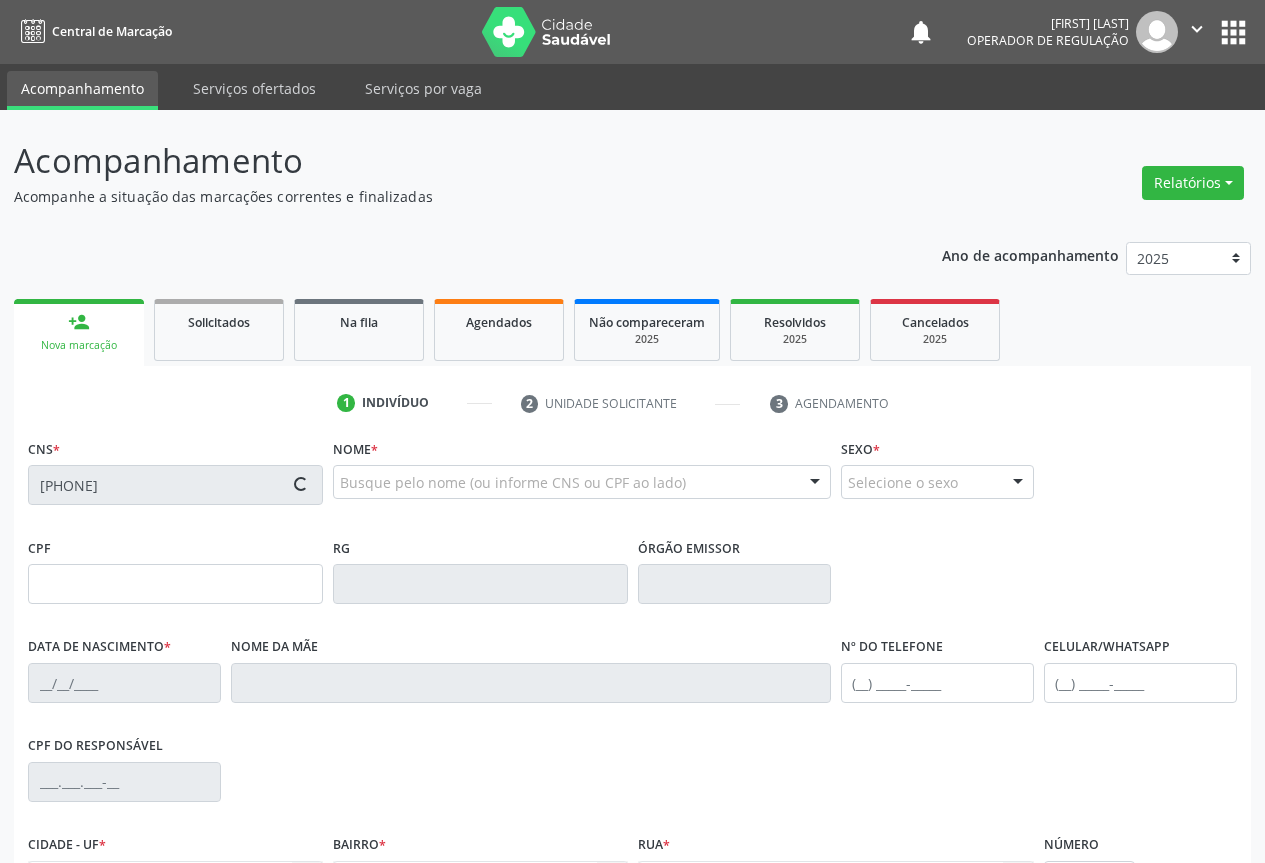type on "(74) [PHONE]" 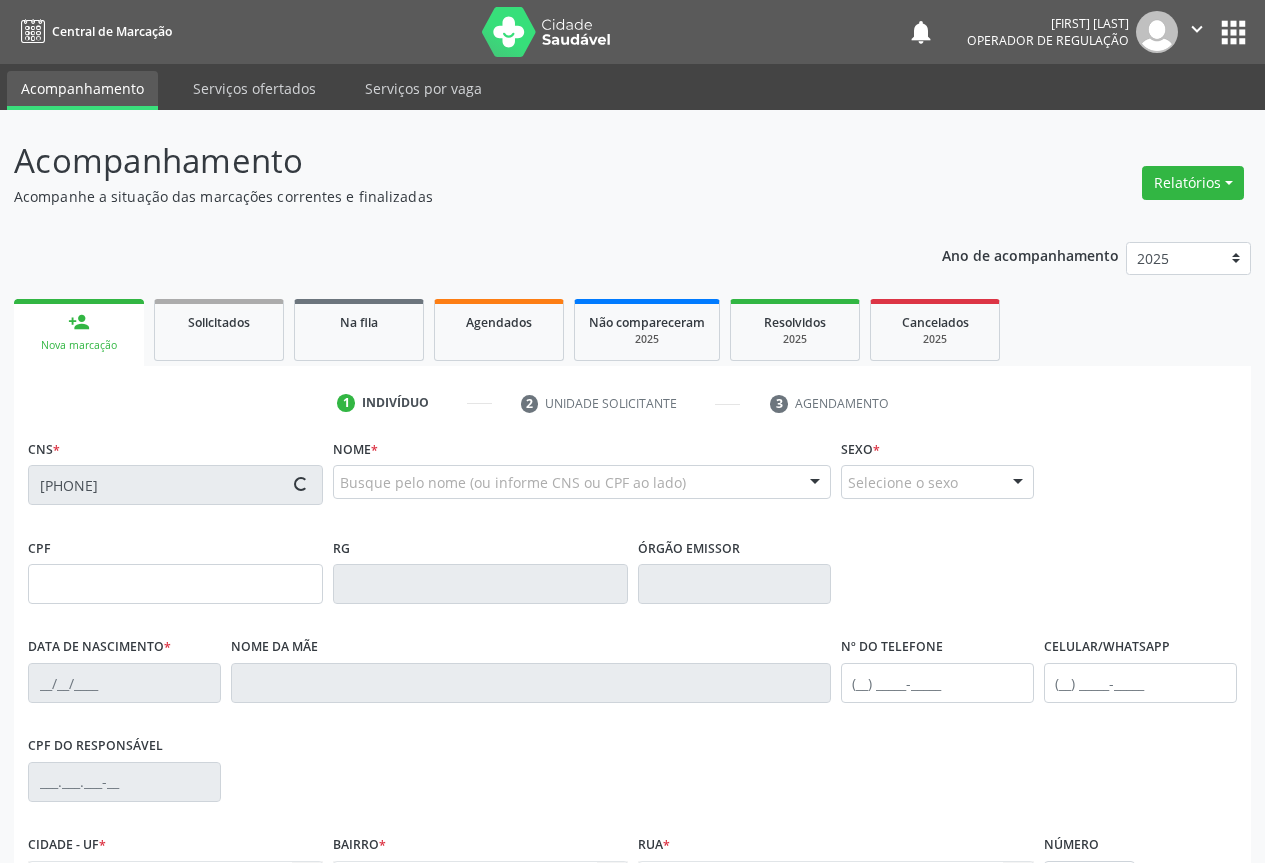 type on "[CPF]" 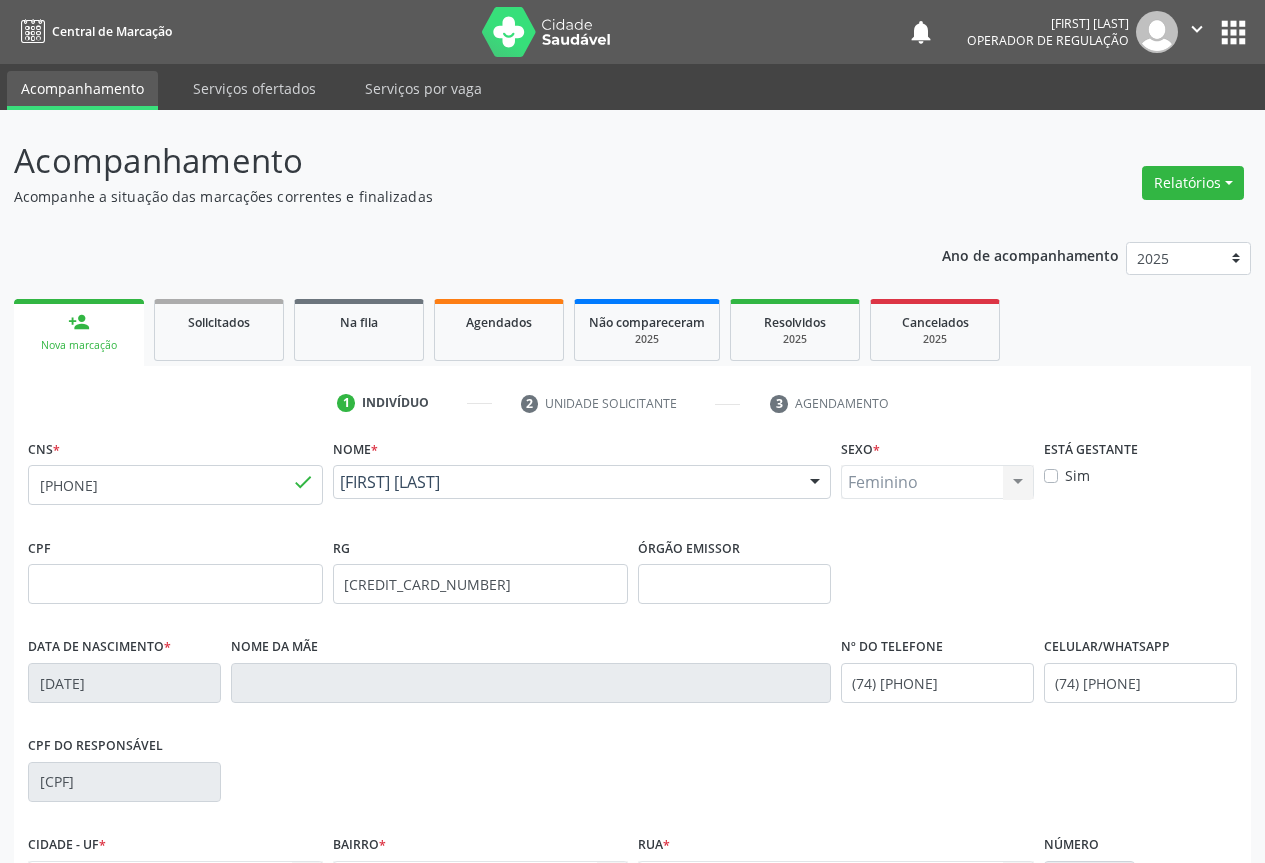 scroll, scrollTop: 200, scrollLeft: 0, axis: vertical 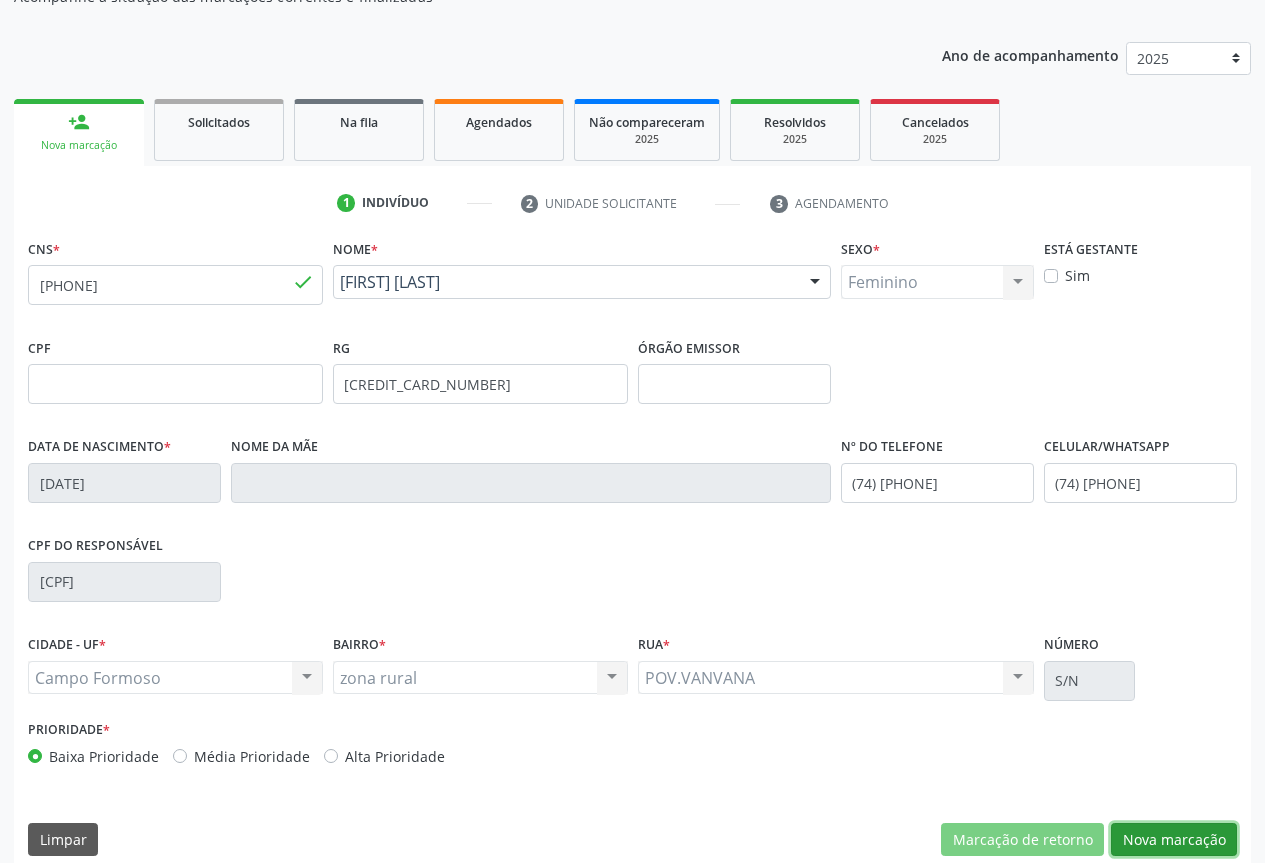 click on "Nova marcação" at bounding box center (1174, 840) 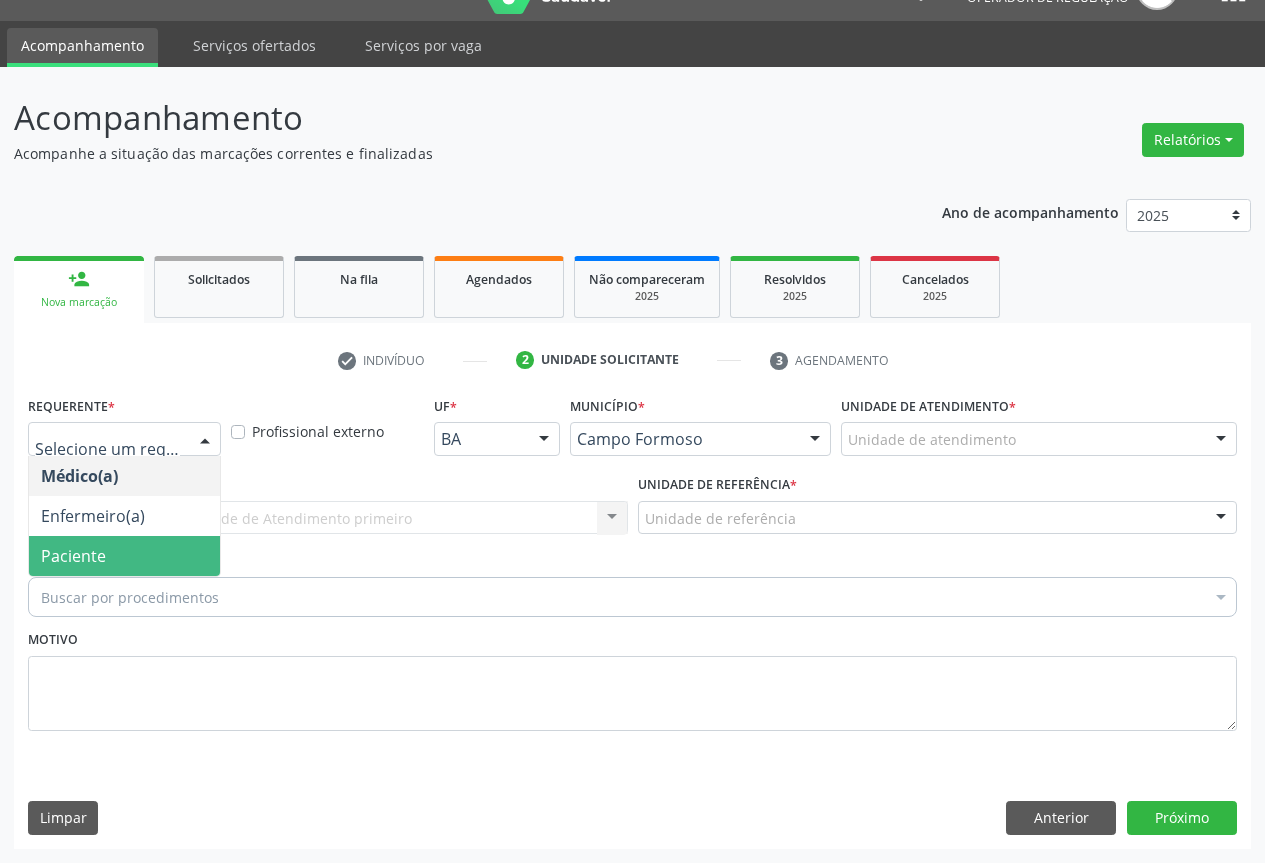 click on "Paciente" at bounding box center (73, 556) 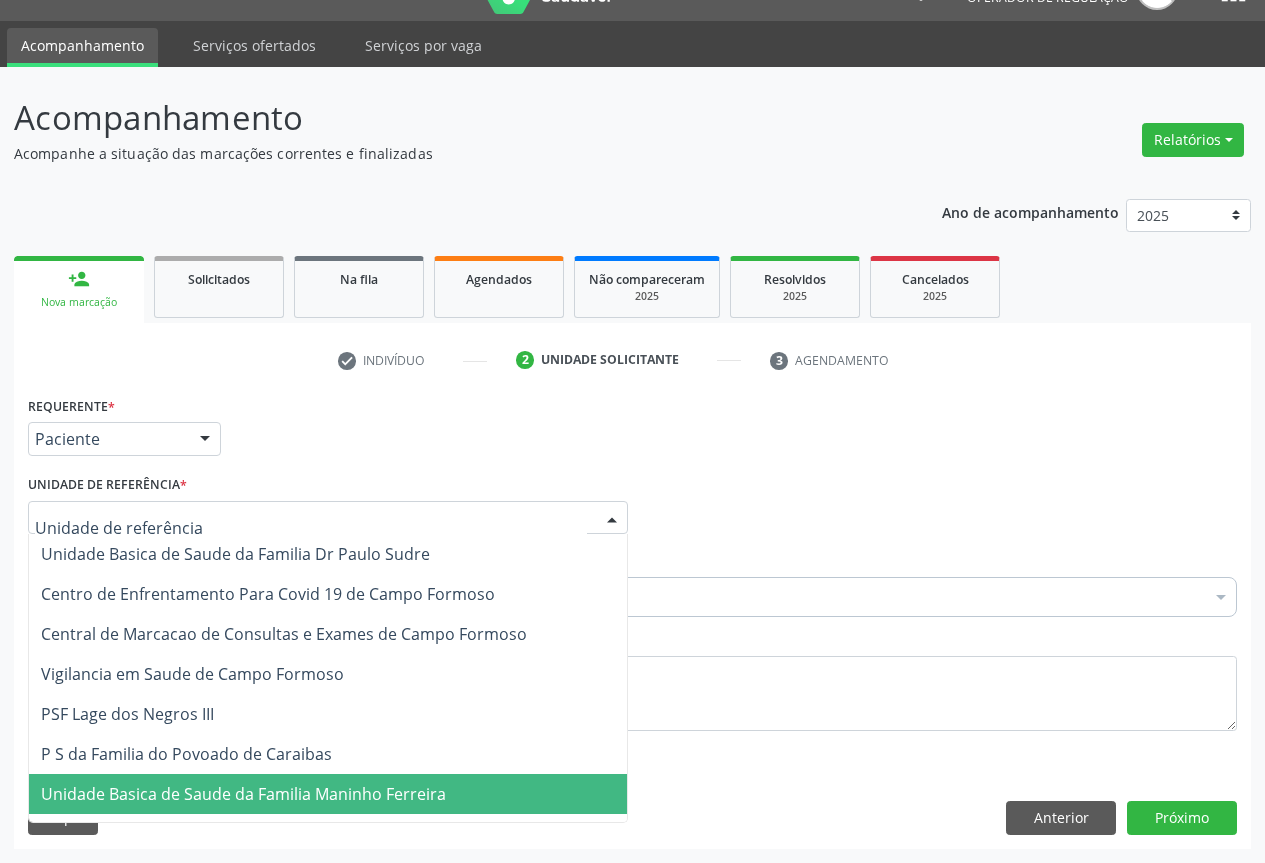 click on "Unidade Basica de Saude da Familia Maninho Ferreira" at bounding box center (243, 794) 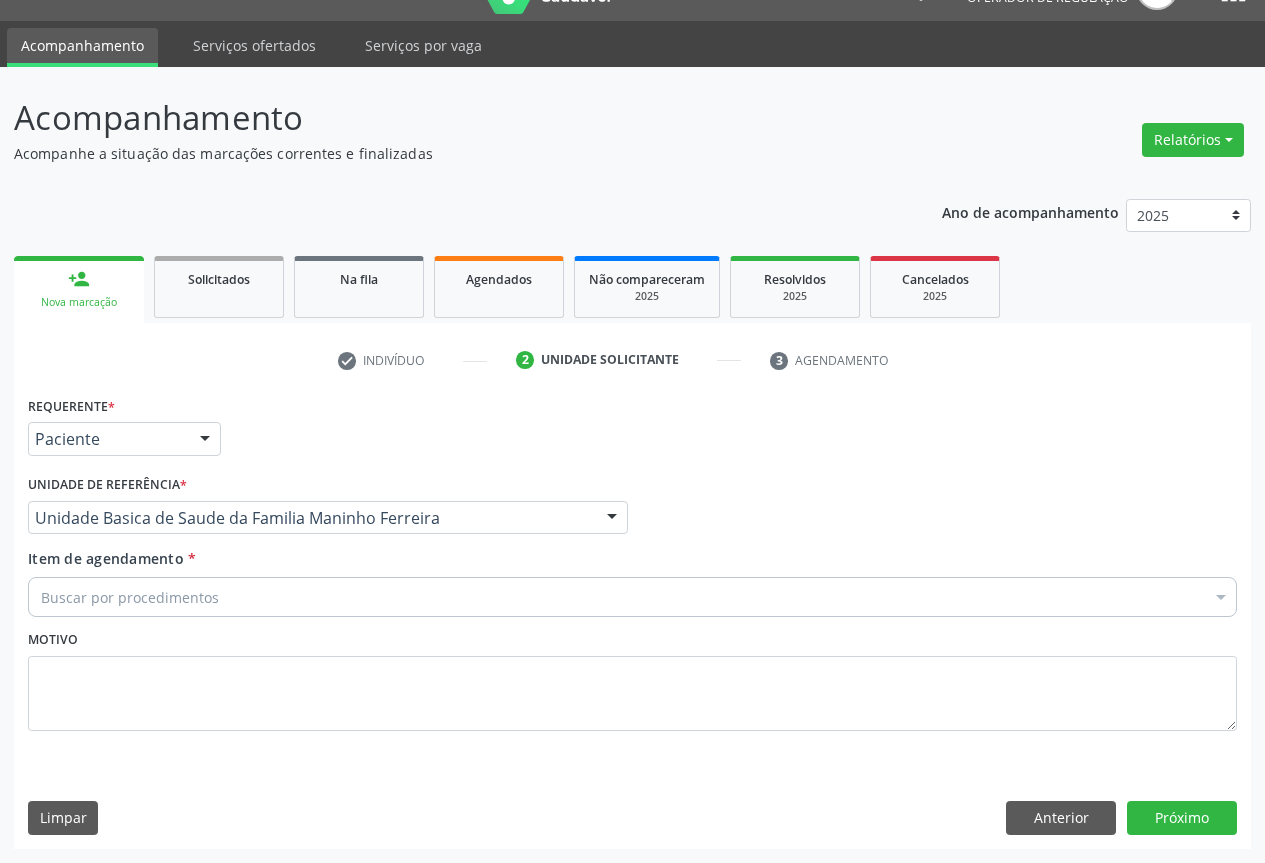 click on "Buscar por procedimentos" at bounding box center [632, 597] 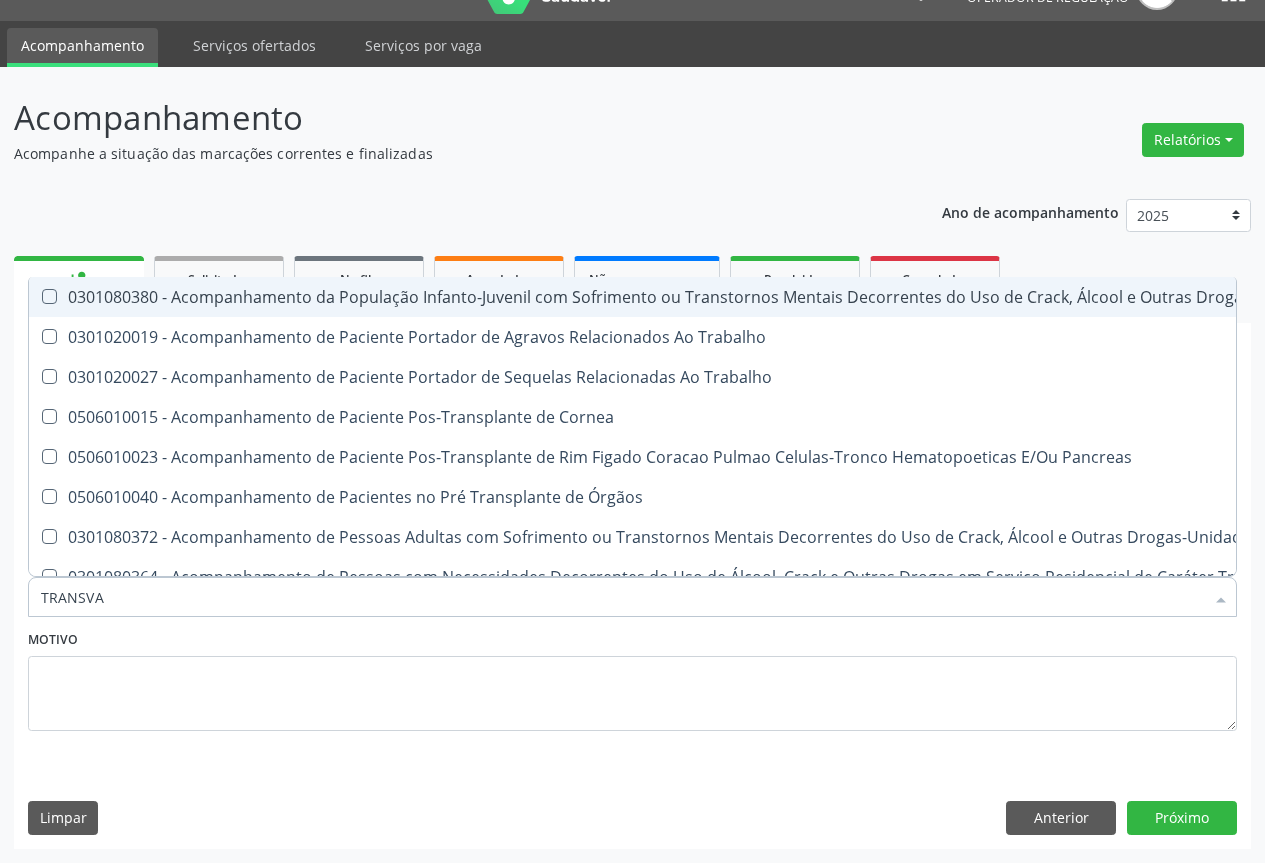 type on "TRANSVAG" 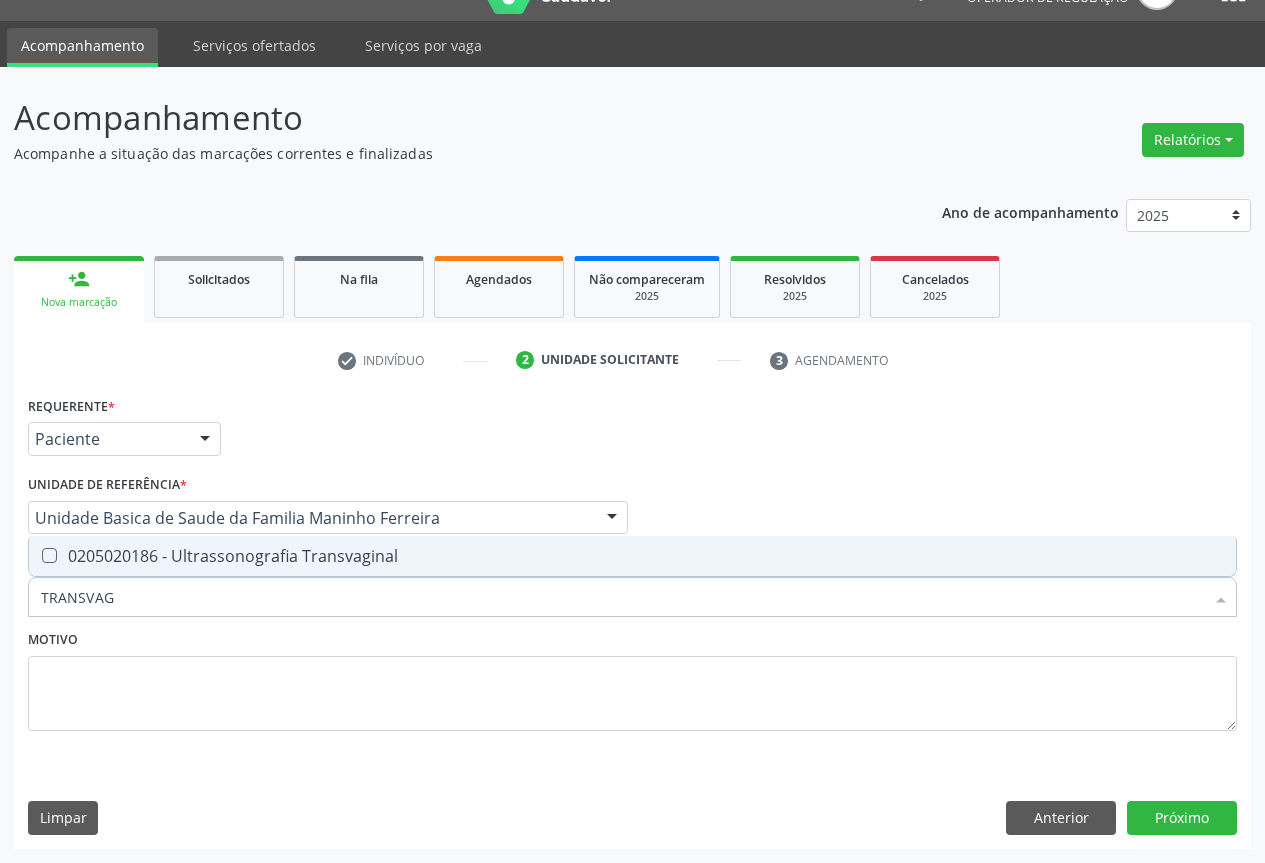 click on "0205020186 - Ultrassonografia Transvaginal" at bounding box center (632, 556) 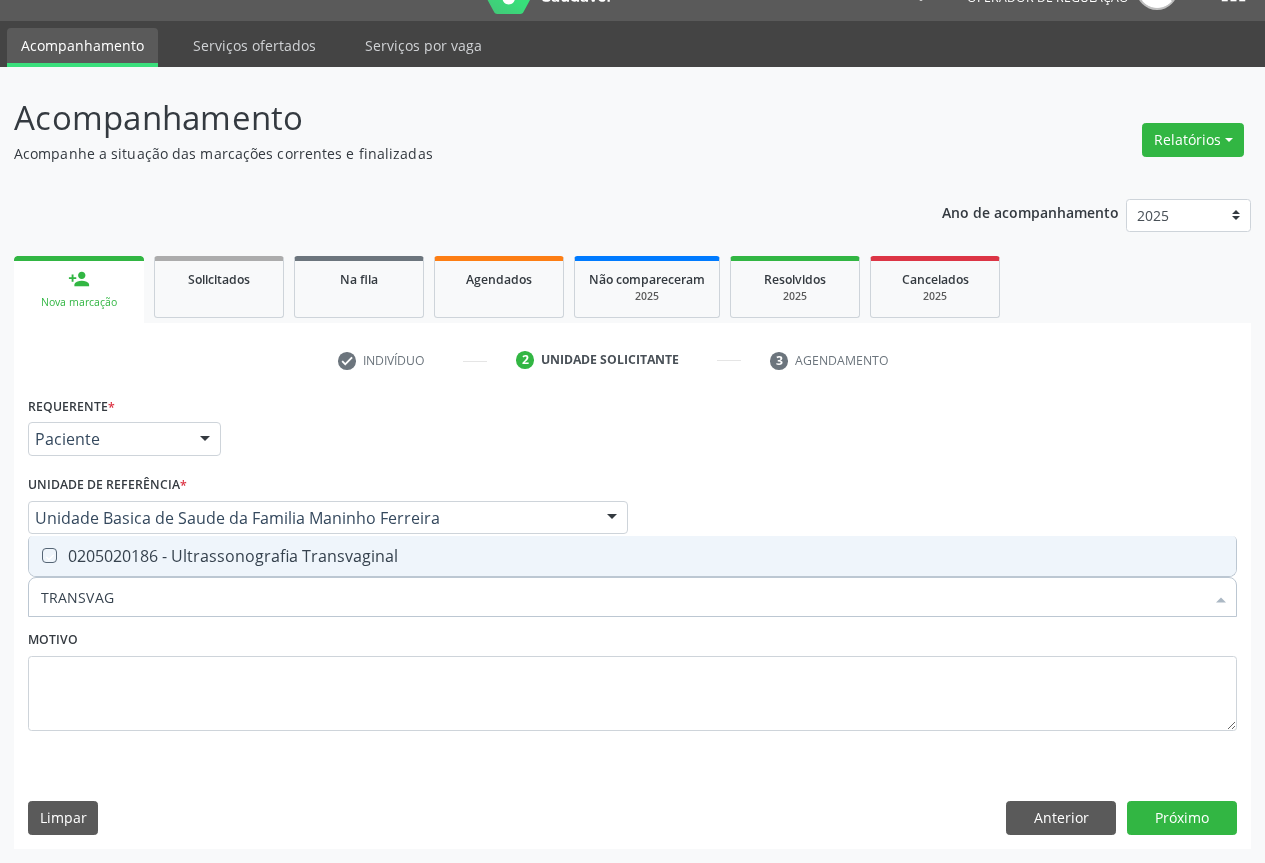 checkbox on "true" 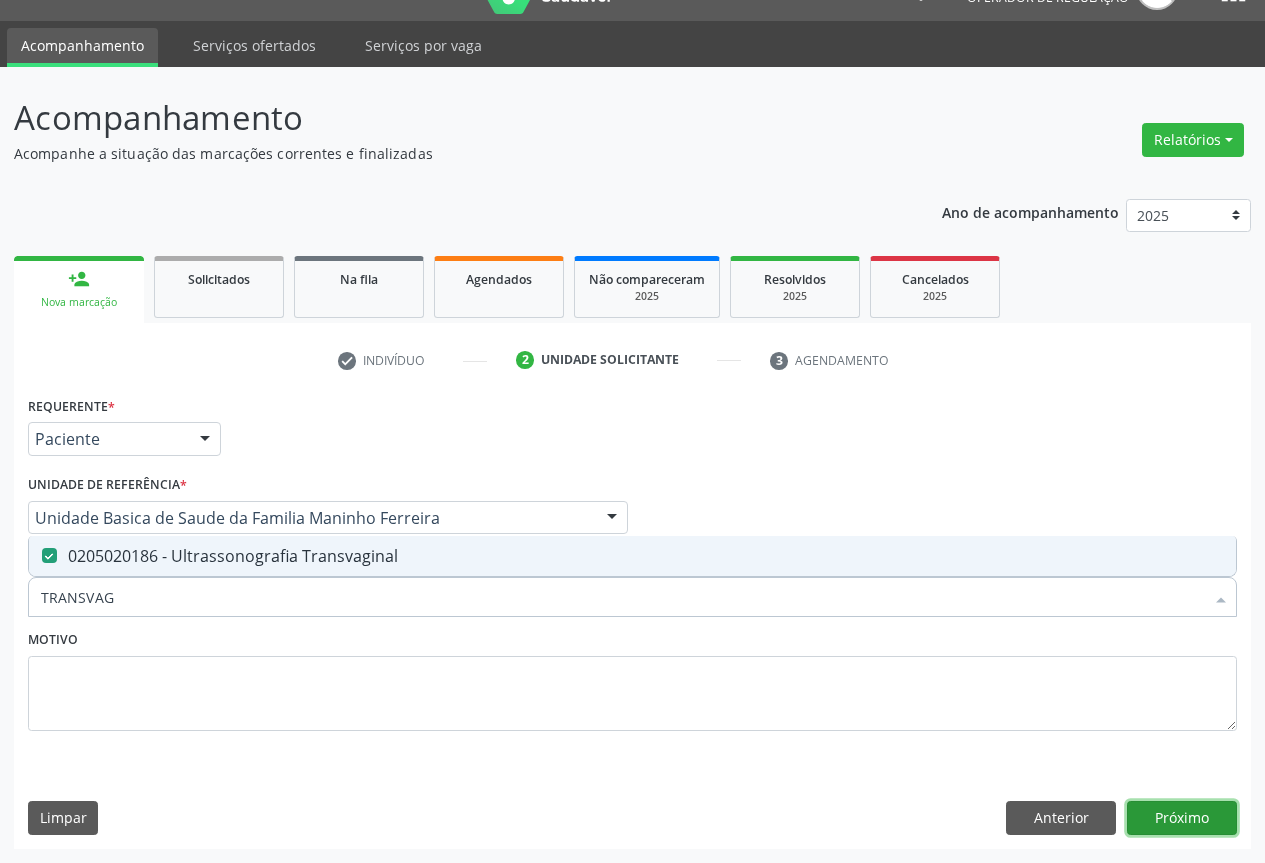 click on "Próximo" at bounding box center [1182, 818] 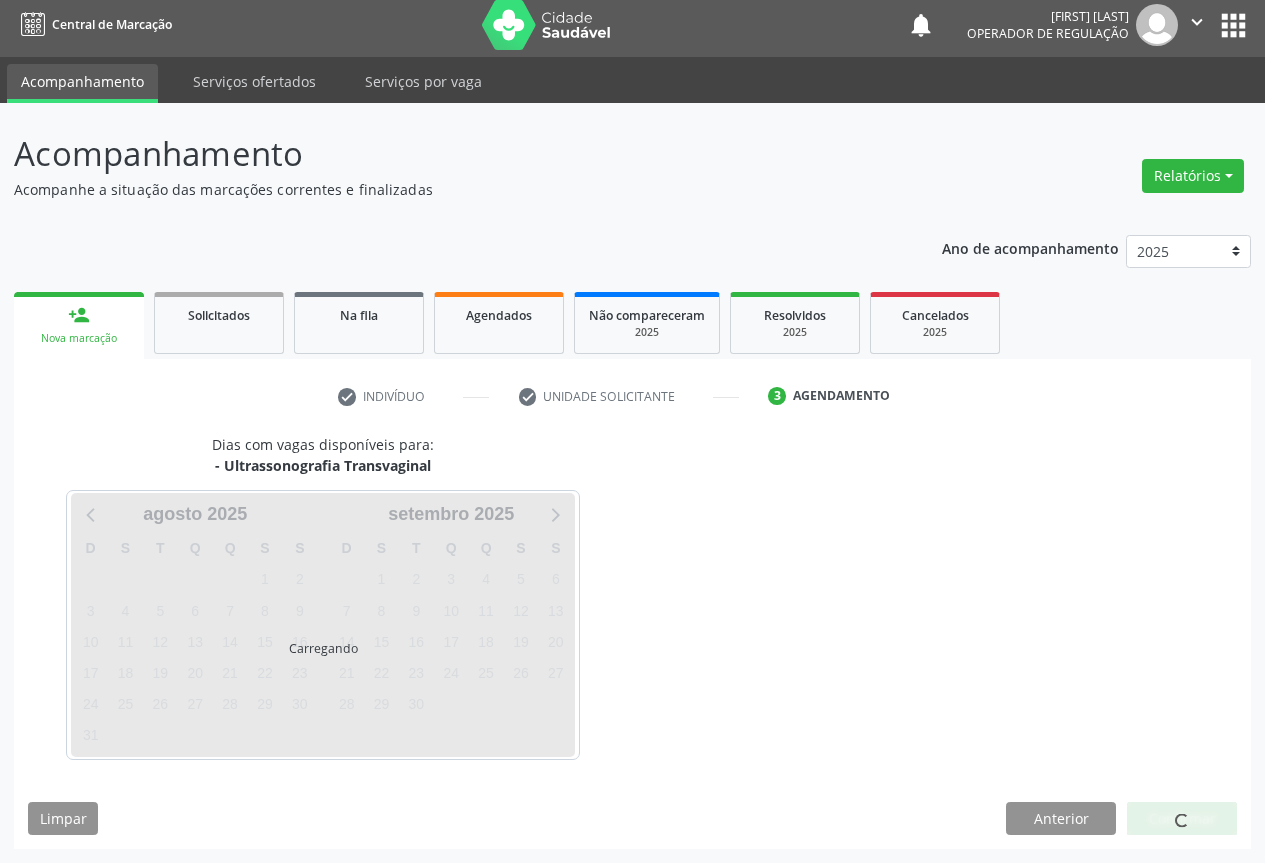 scroll, scrollTop: 7, scrollLeft: 0, axis: vertical 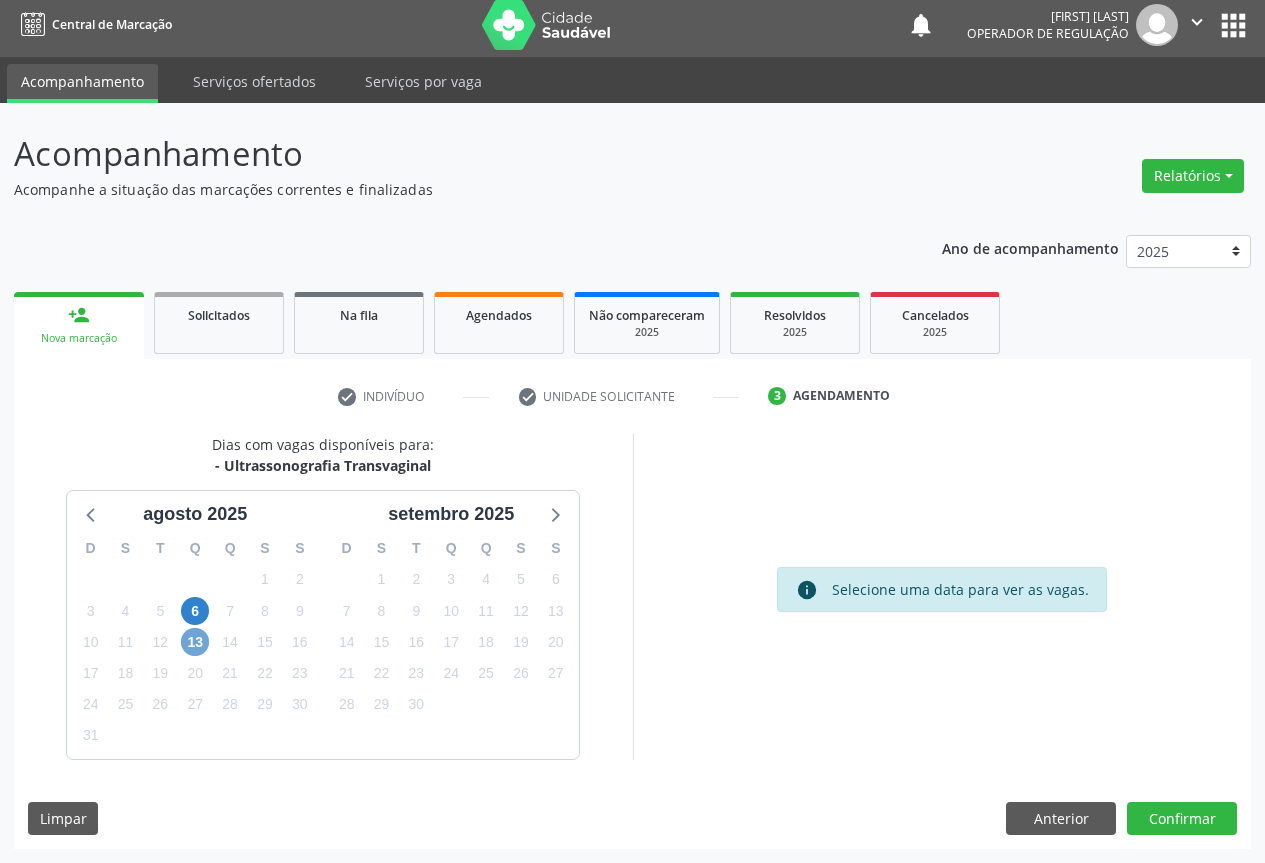 click on "13" at bounding box center [195, 642] 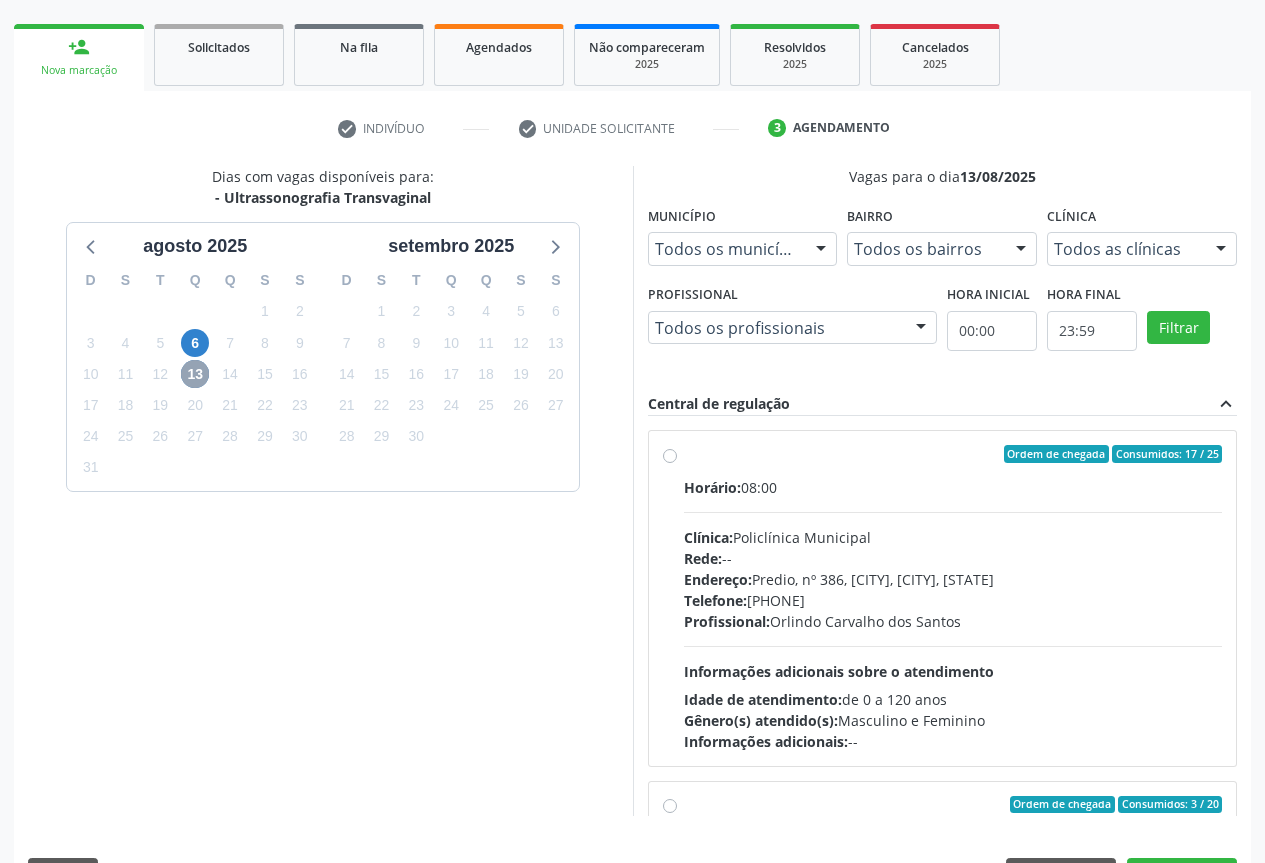 scroll, scrollTop: 332, scrollLeft: 0, axis: vertical 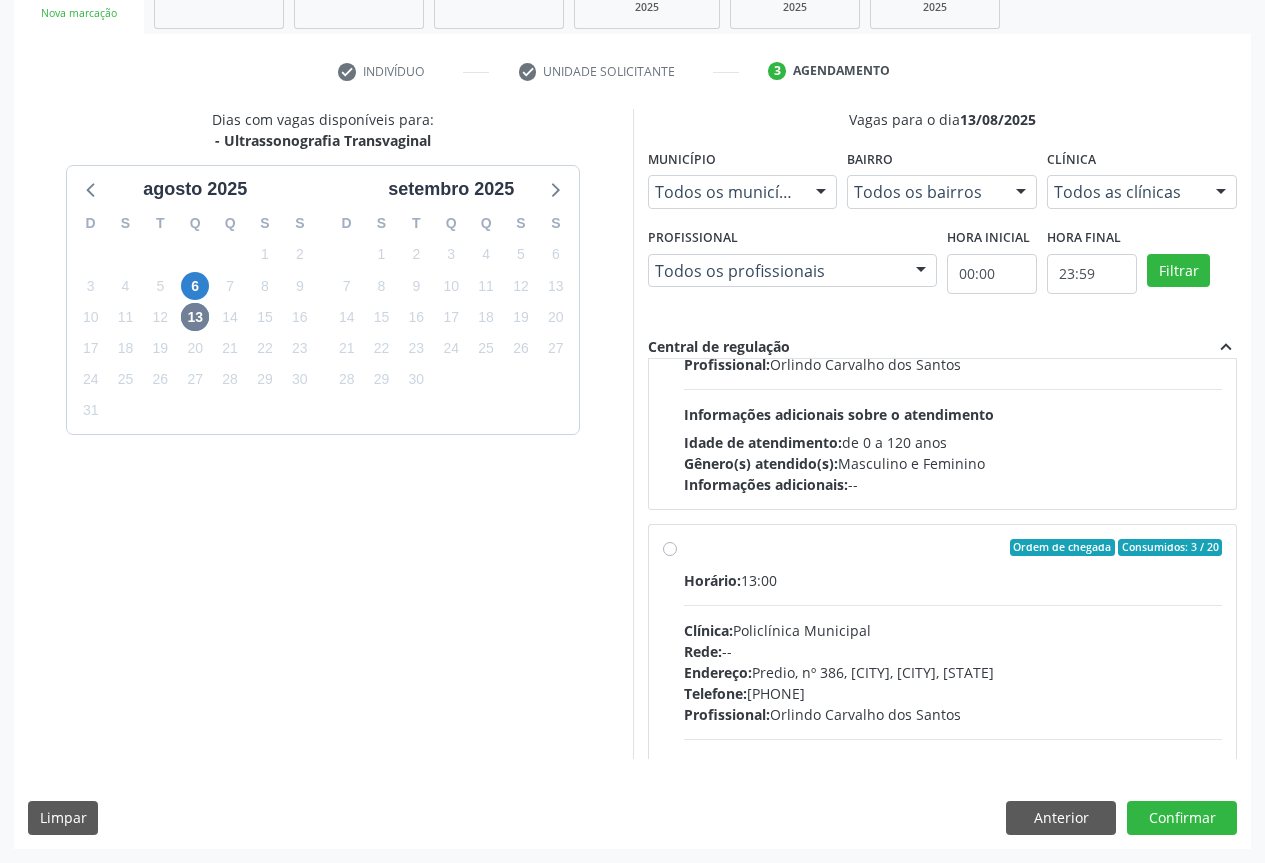 click on "Endereço:   [STREET_NAME], nº 386, [NEIGHBORHOOD], [CITY] - [STATE]" at bounding box center [953, 672] 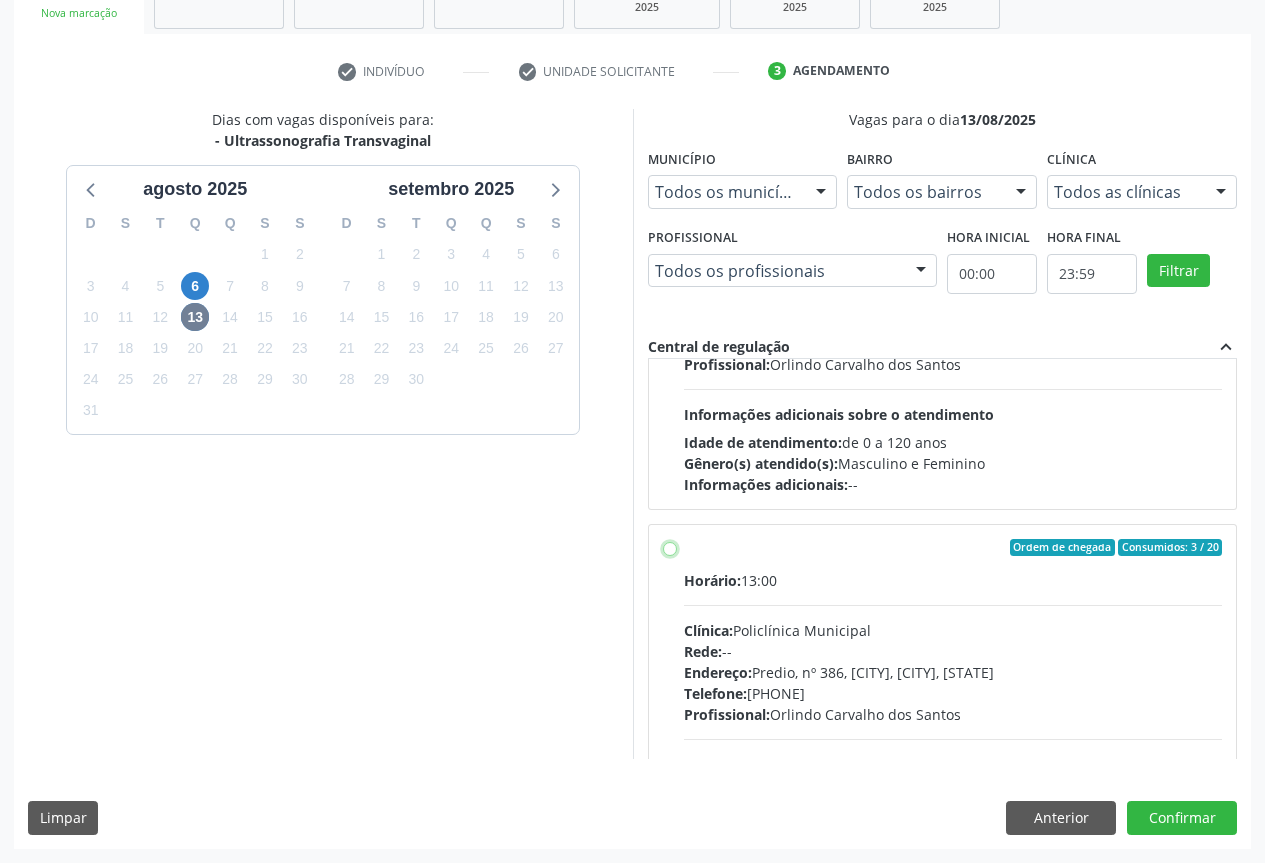 click on "Ordem de chegada
Consumidos: 3 / 20
Horário:   13:00
Clínica:  Policlínica Municipal
Rede:
--
Endereço:   Predio, nº 386, Centro, Campo Formoso - BA
Telefone:   (74) 6451312
Profissional:
Orlindo Carvalho dos Santos
Informações adicionais sobre o atendimento
Idade de atendimento:
de 0 a 120 anos
Gênero(s) atendido(s):
Masculino e Feminino
Informações adicionais:
--" at bounding box center [670, 548] 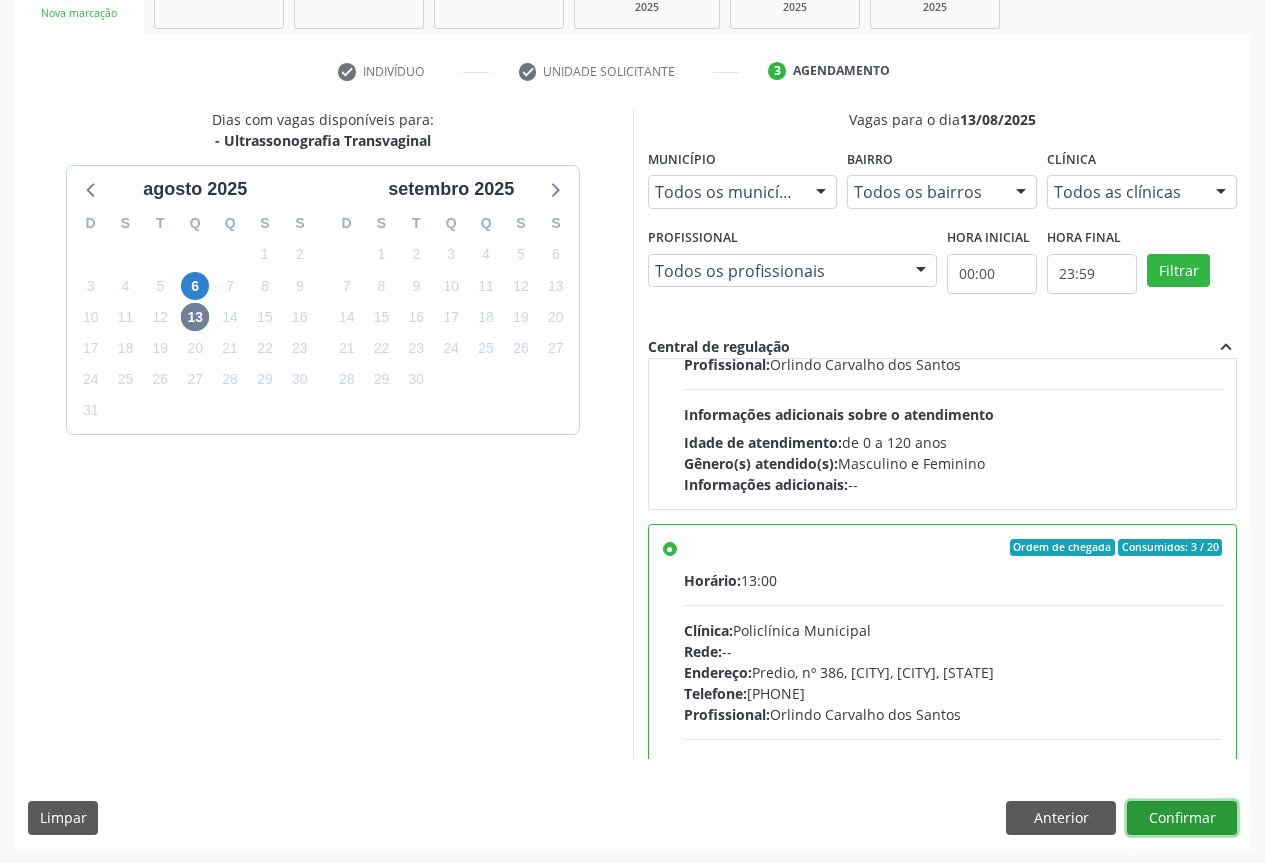 click on "Confirmar" at bounding box center [1182, 818] 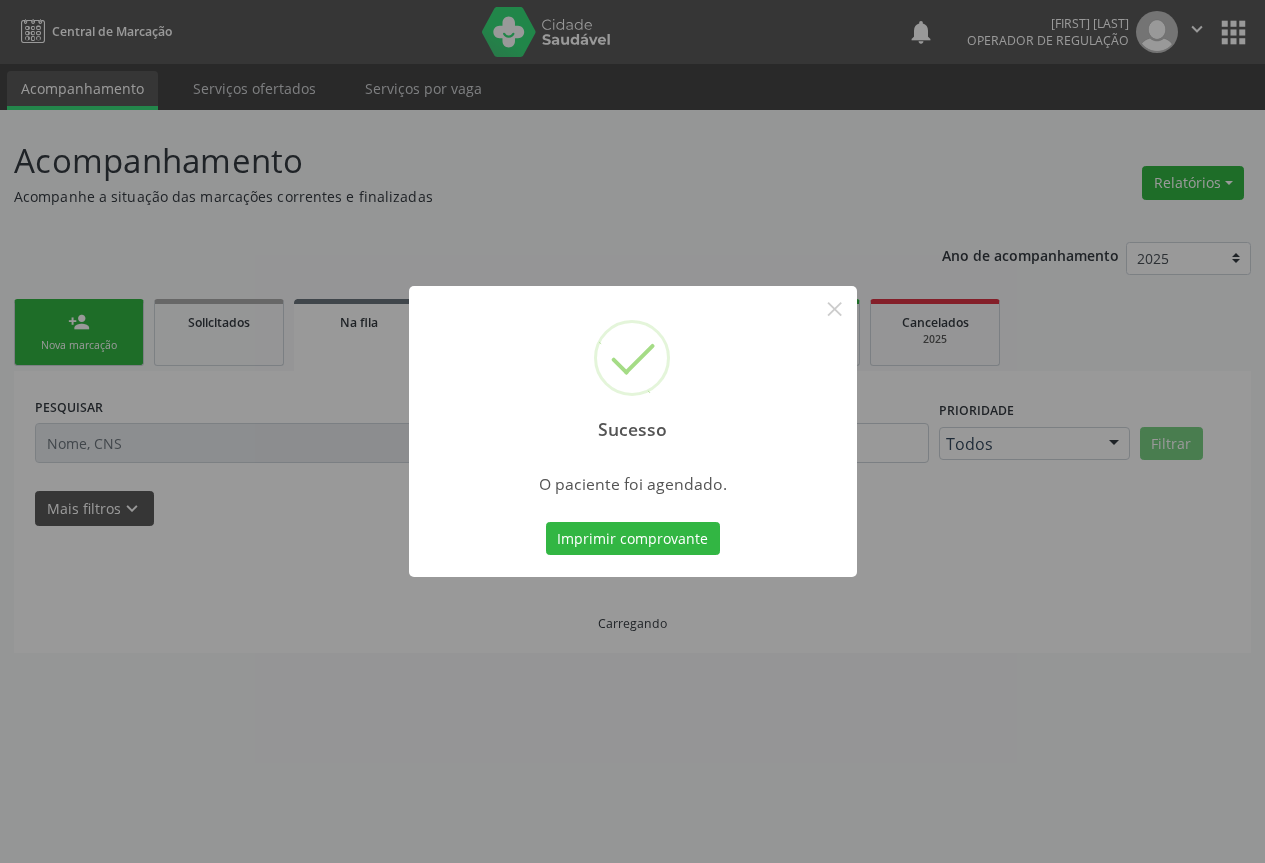 scroll, scrollTop: 0, scrollLeft: 0, axis: both 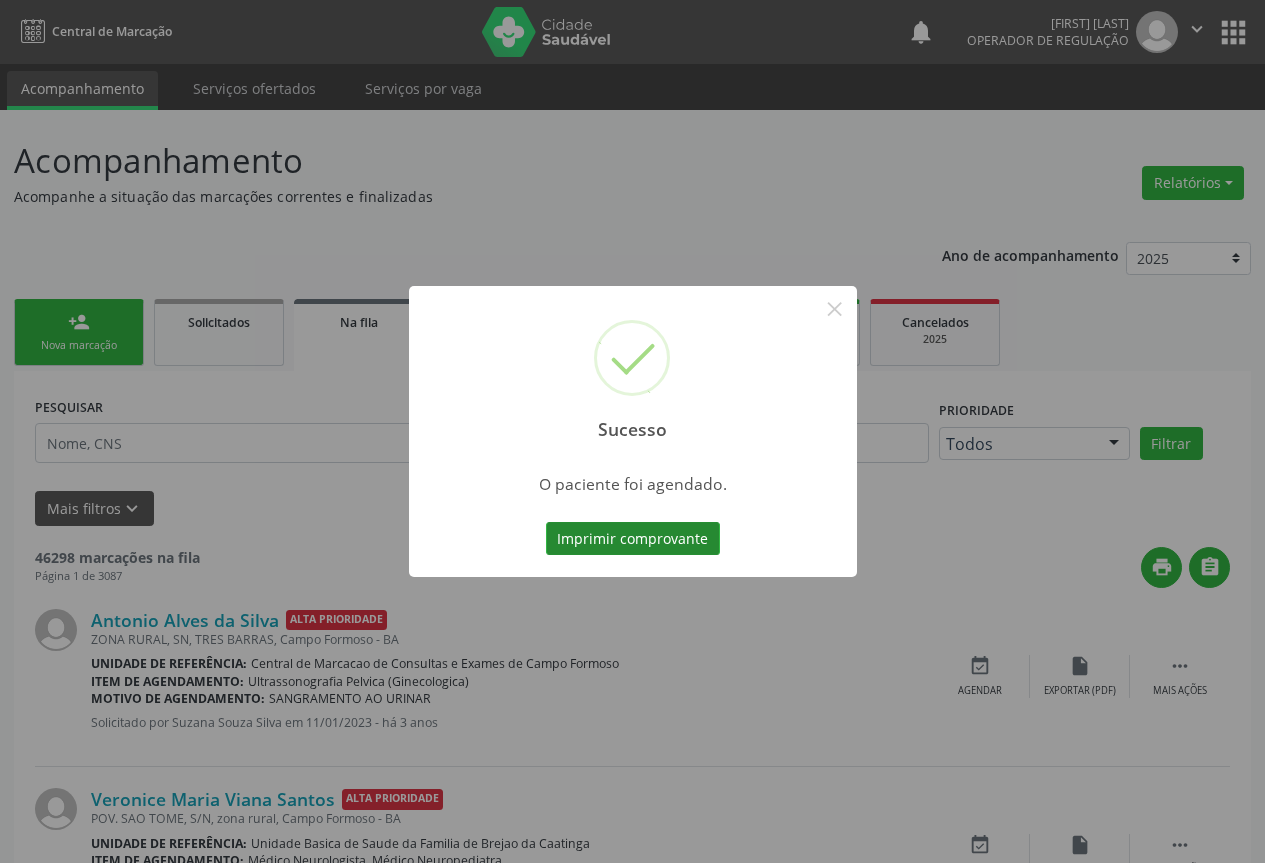 click on "Imprimir comprovante" at bounding box center [633, 539] 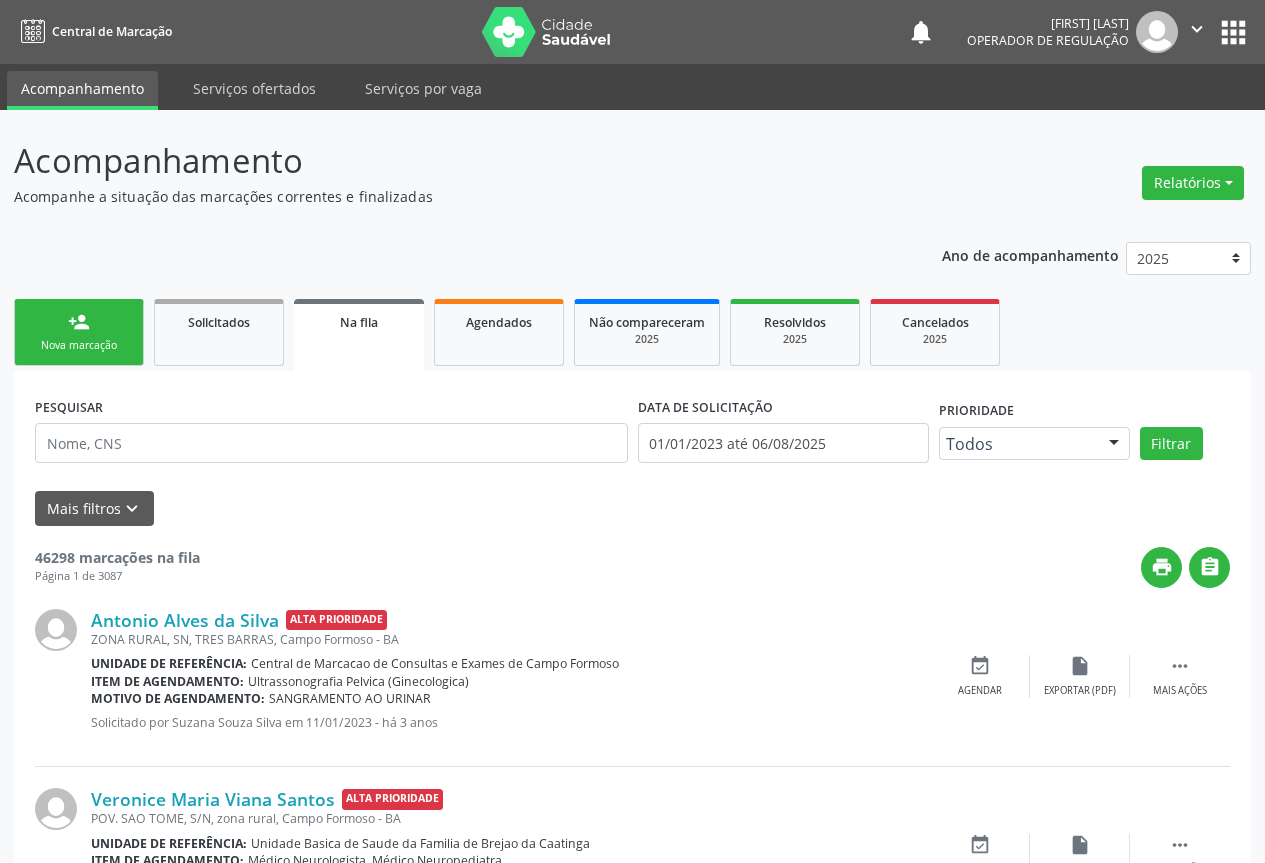 click on "Nova marcação" at bounding box center [79, 345] 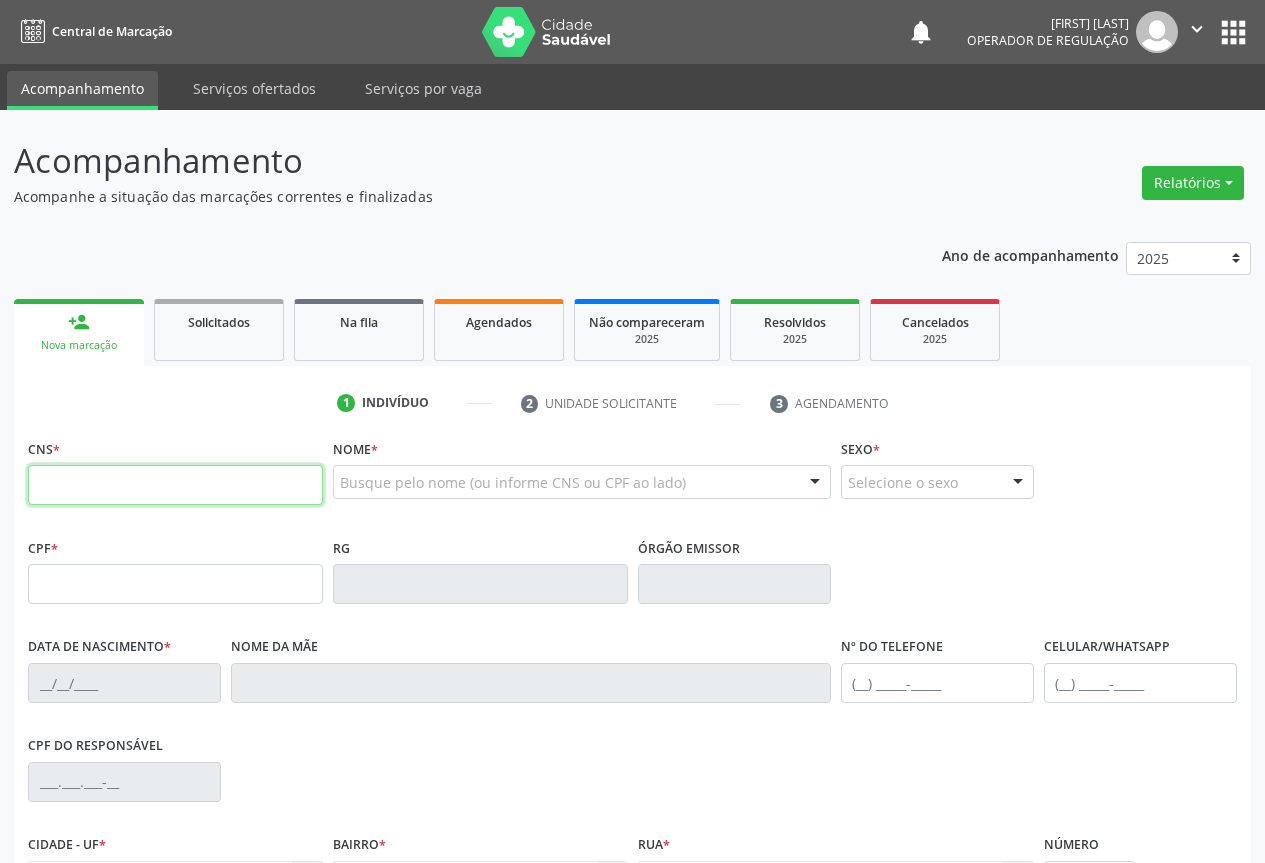 click at bounding box center [175, 485] 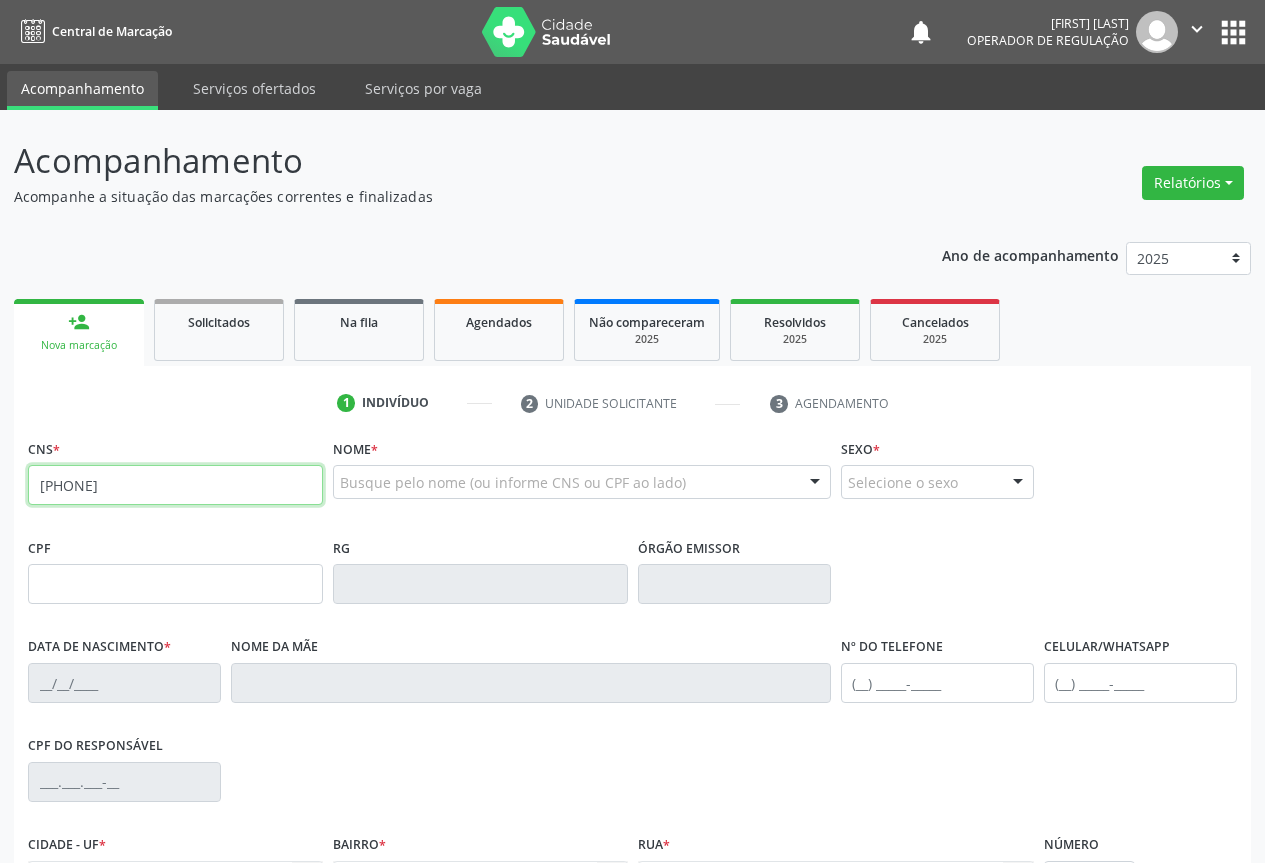 type on "706 7032 7466 0520" 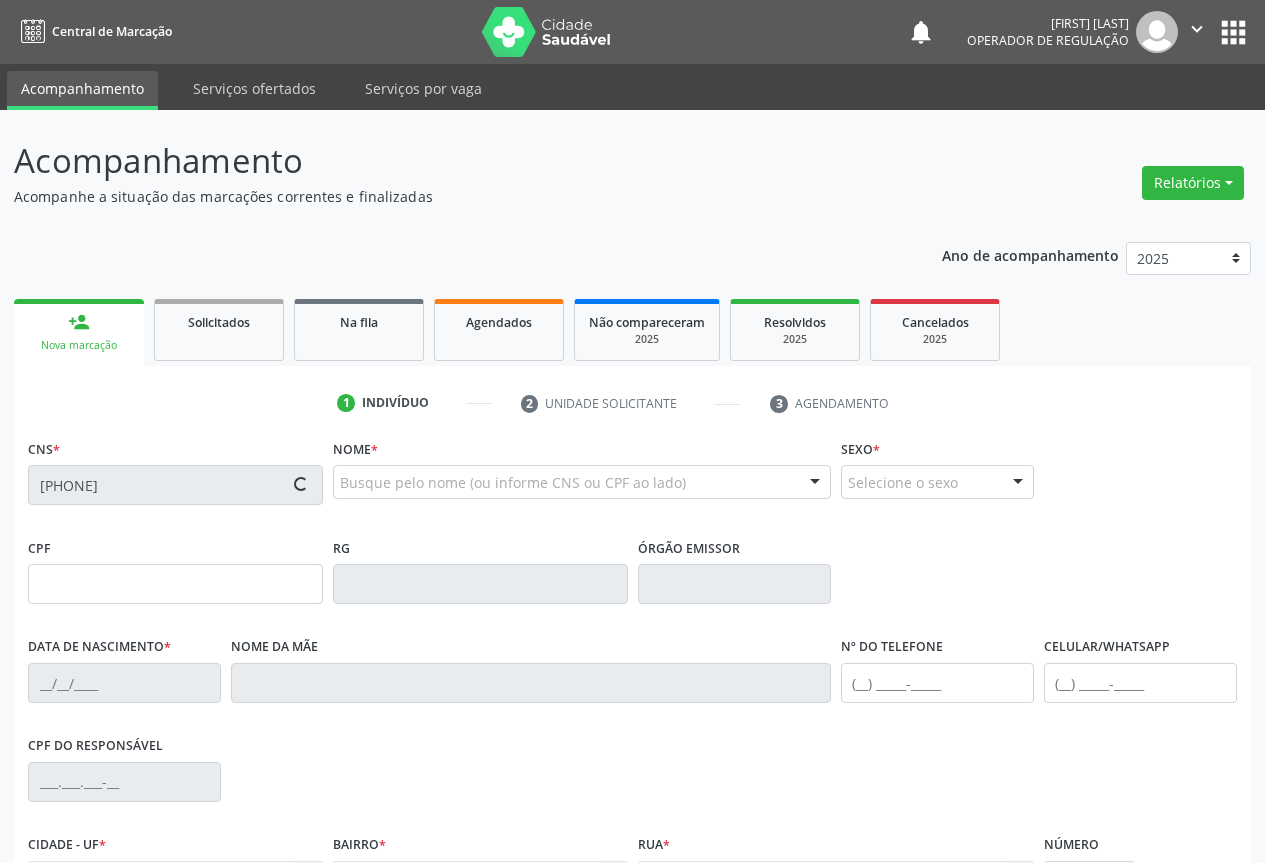 type on "0772522413" 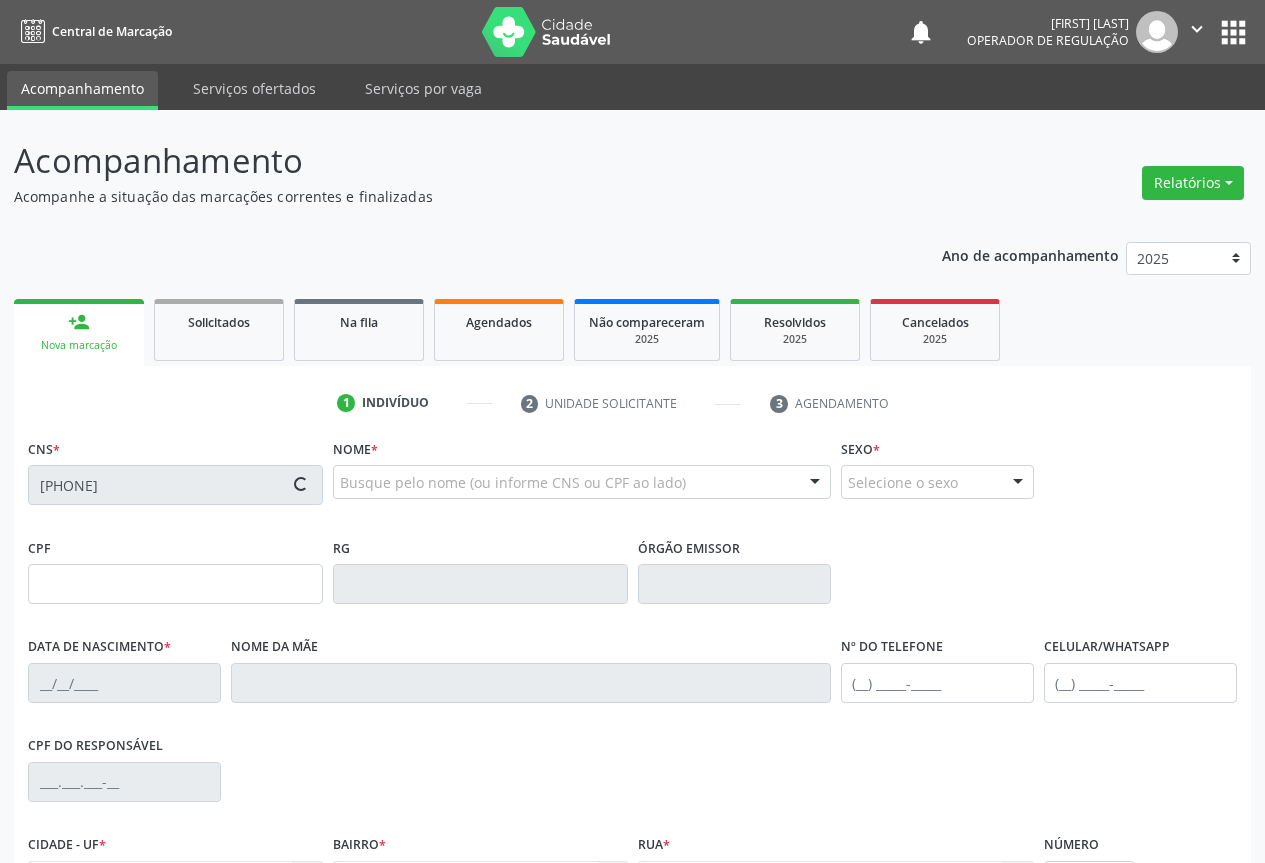 type on "09/11/1978" 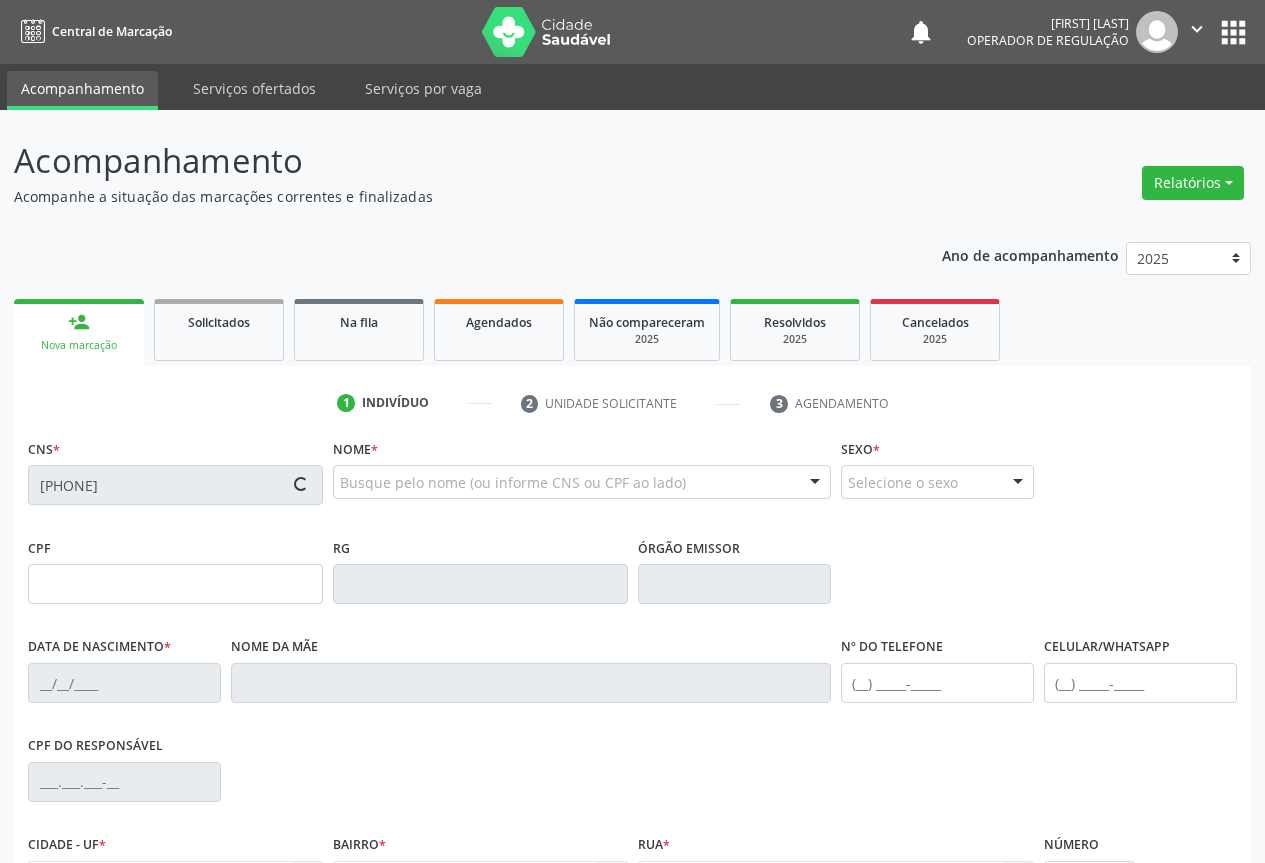 type on "(74) 98824-5489" 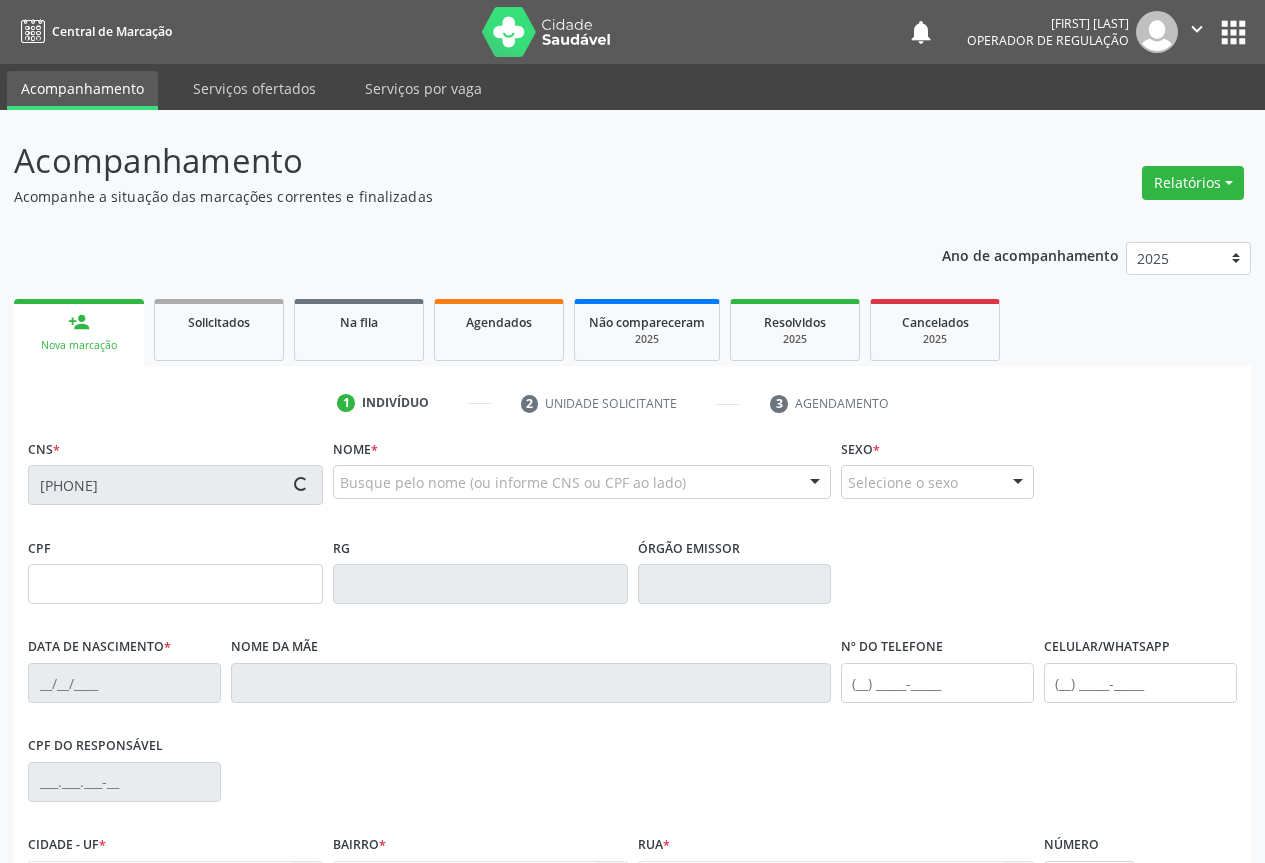 type on "010.036.485-33" 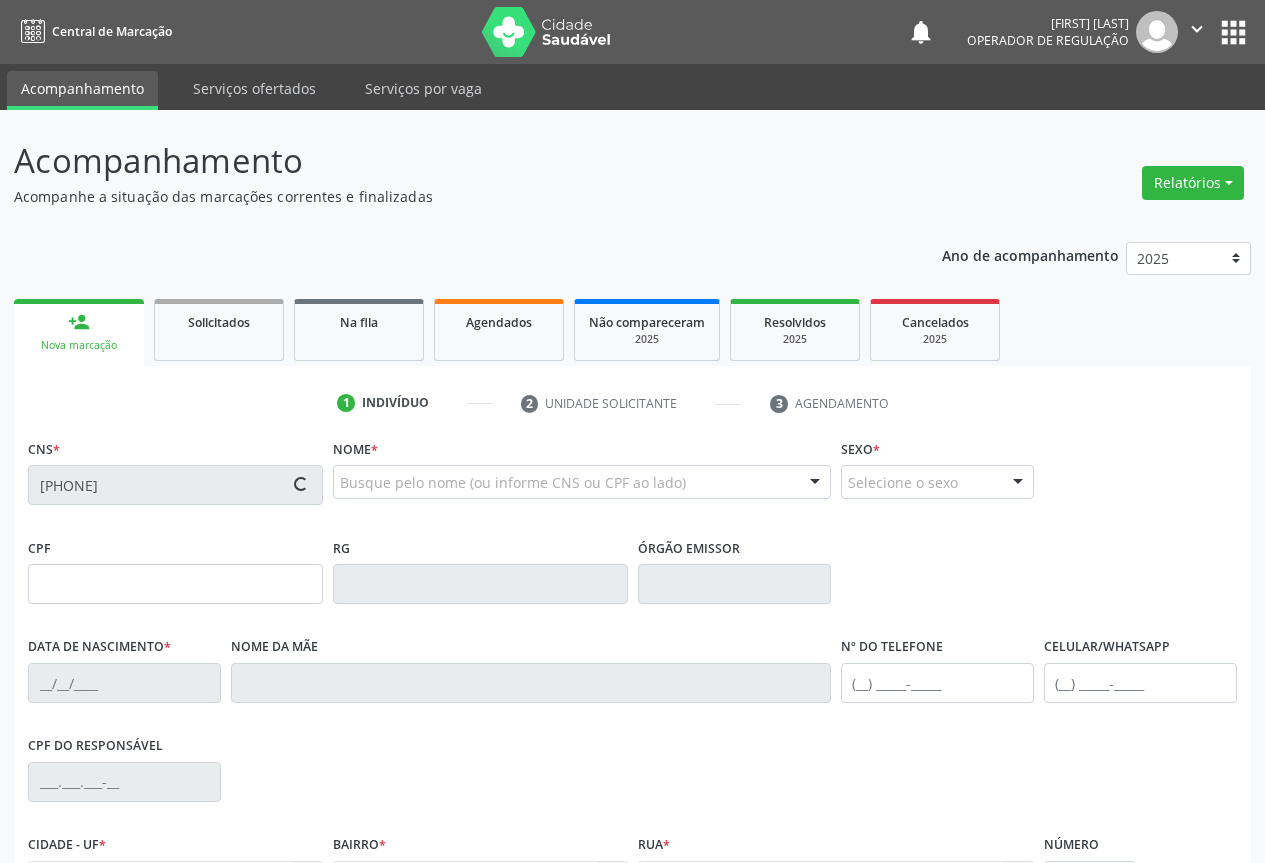 type on "S/N" 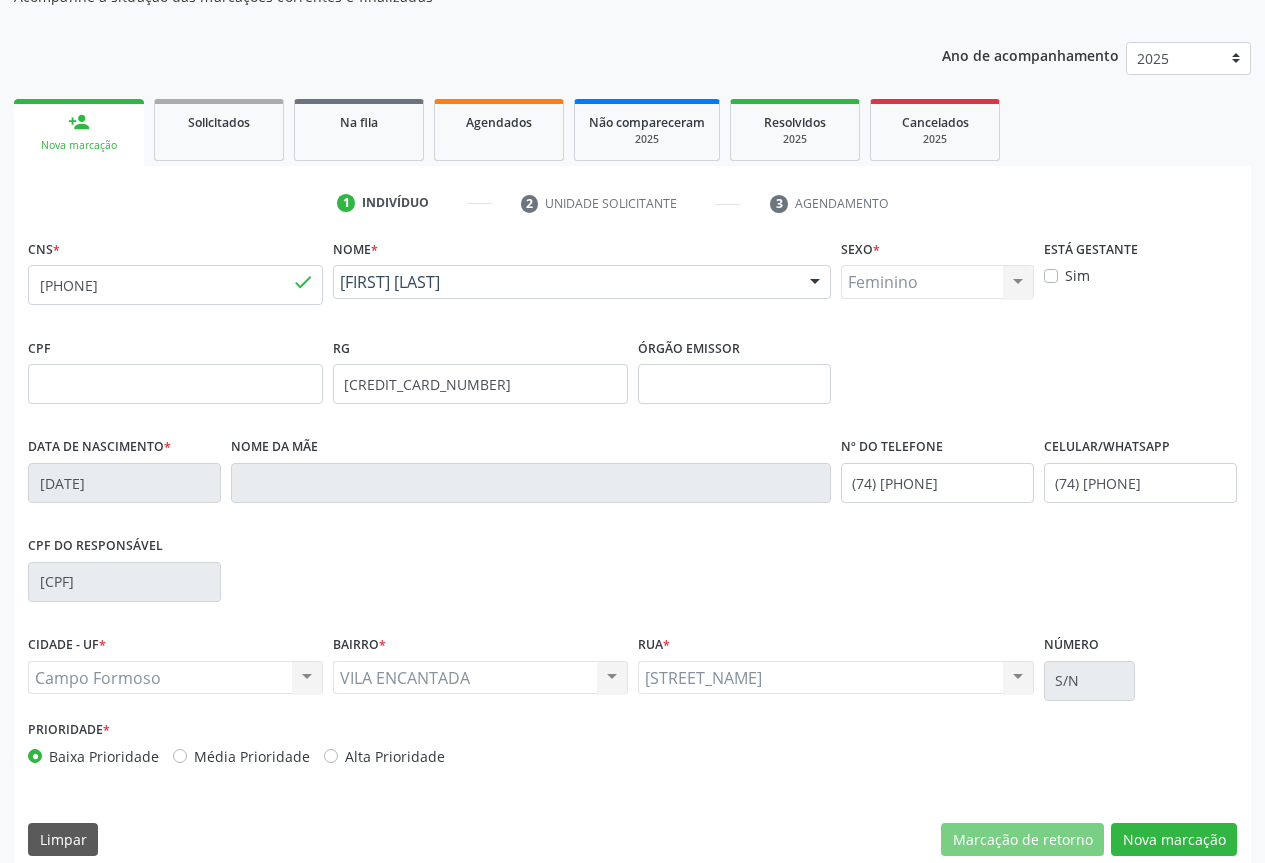 scroll, scrollTop: 221, scrollLeft: 0, axis: vertical 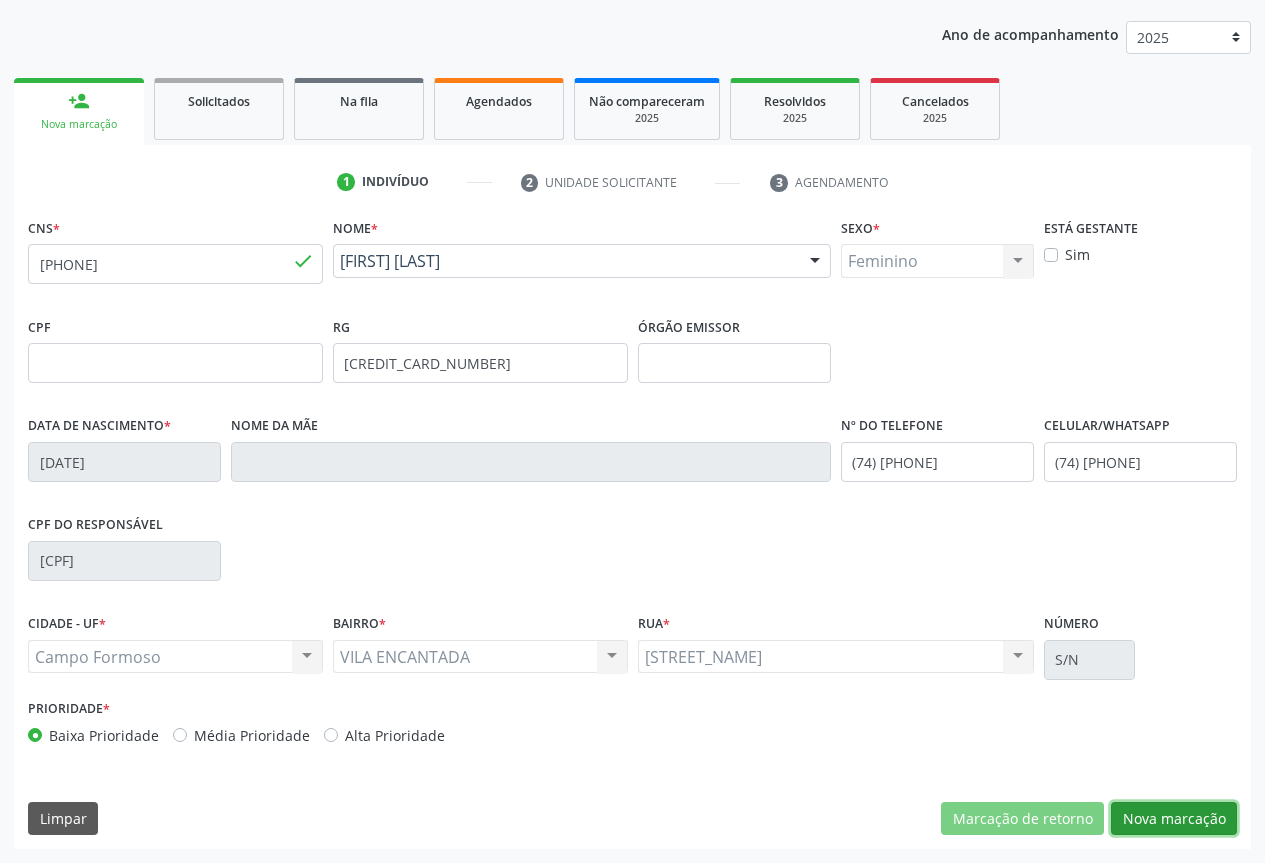 click on "Nova marcação" at bounding box center [1174, 819] 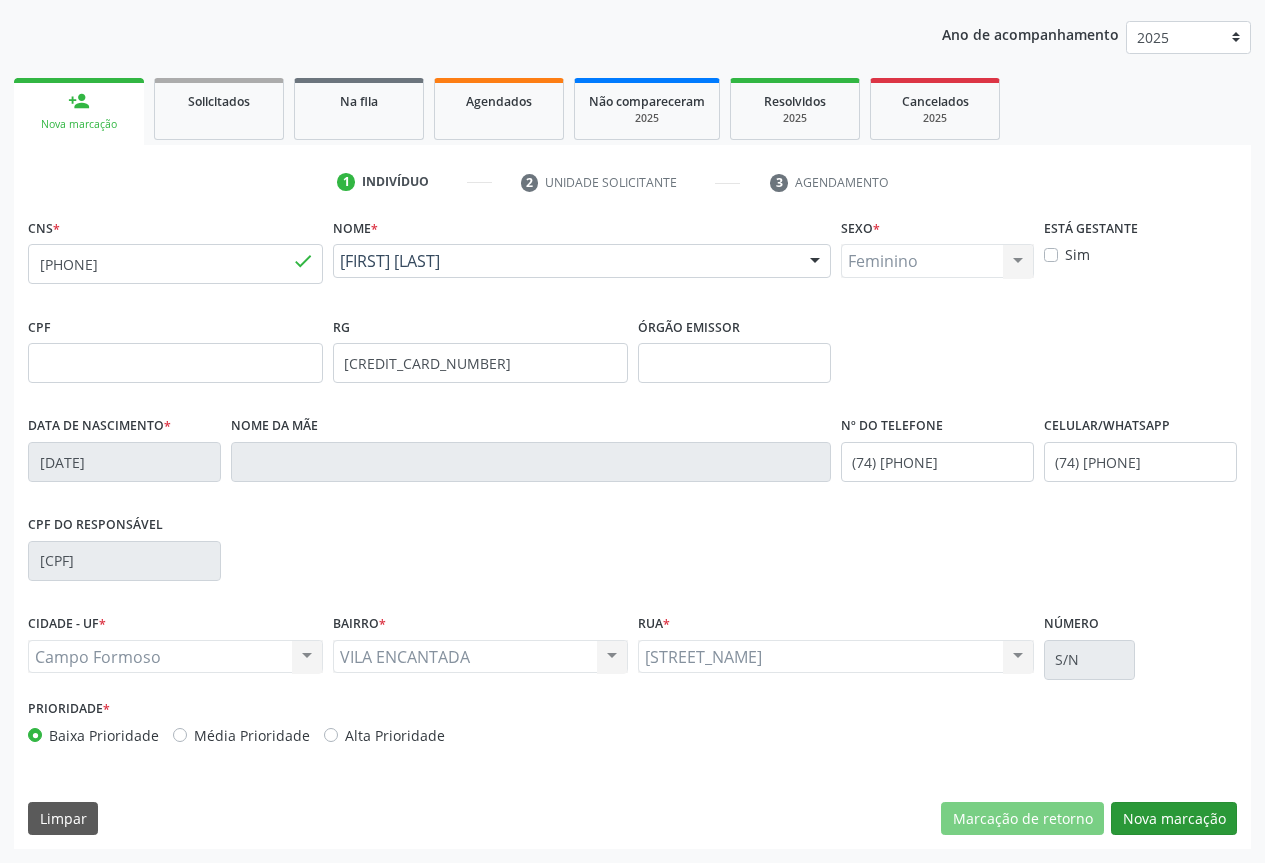 scroll, scrollTop: 43, scrollLeft: 0, axis: vertical 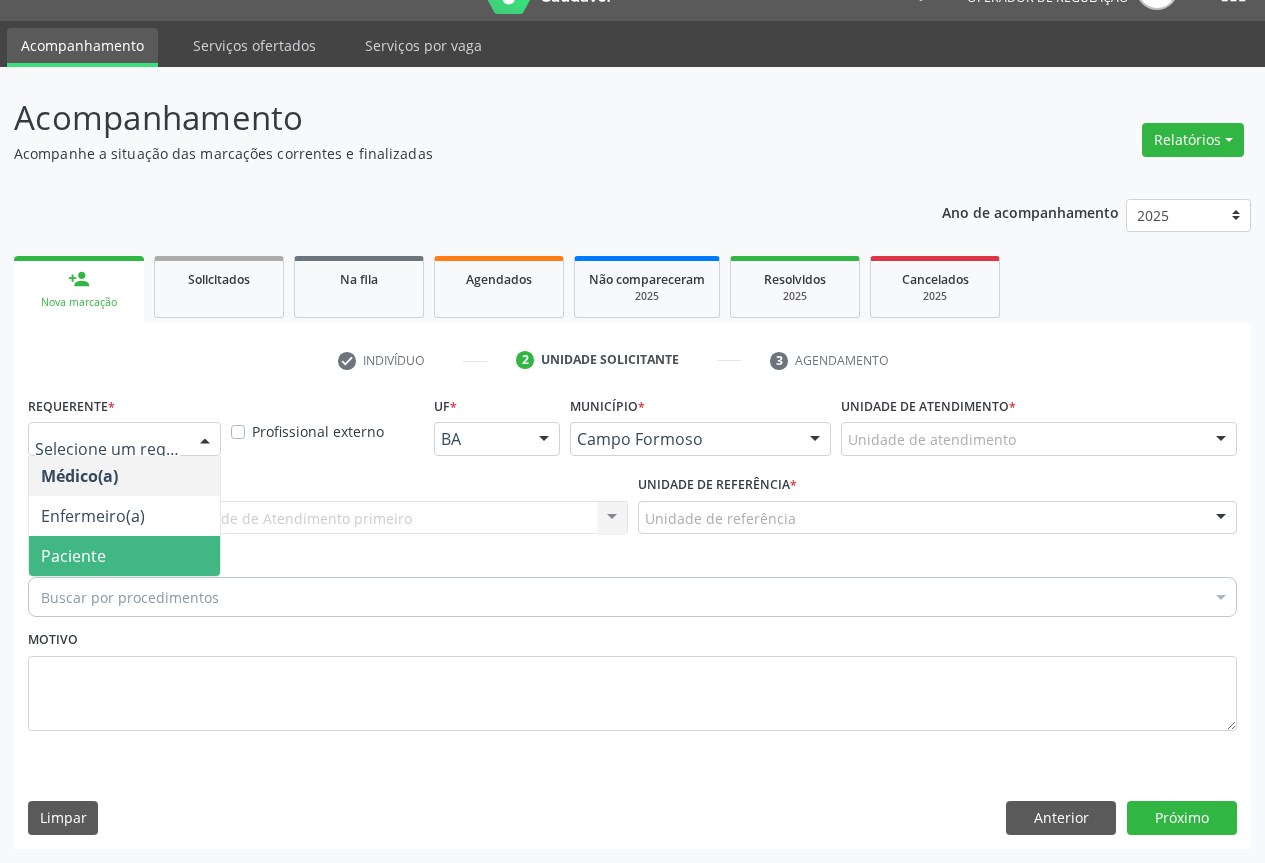 click on "Paciente" at bounding box center (73, 556) 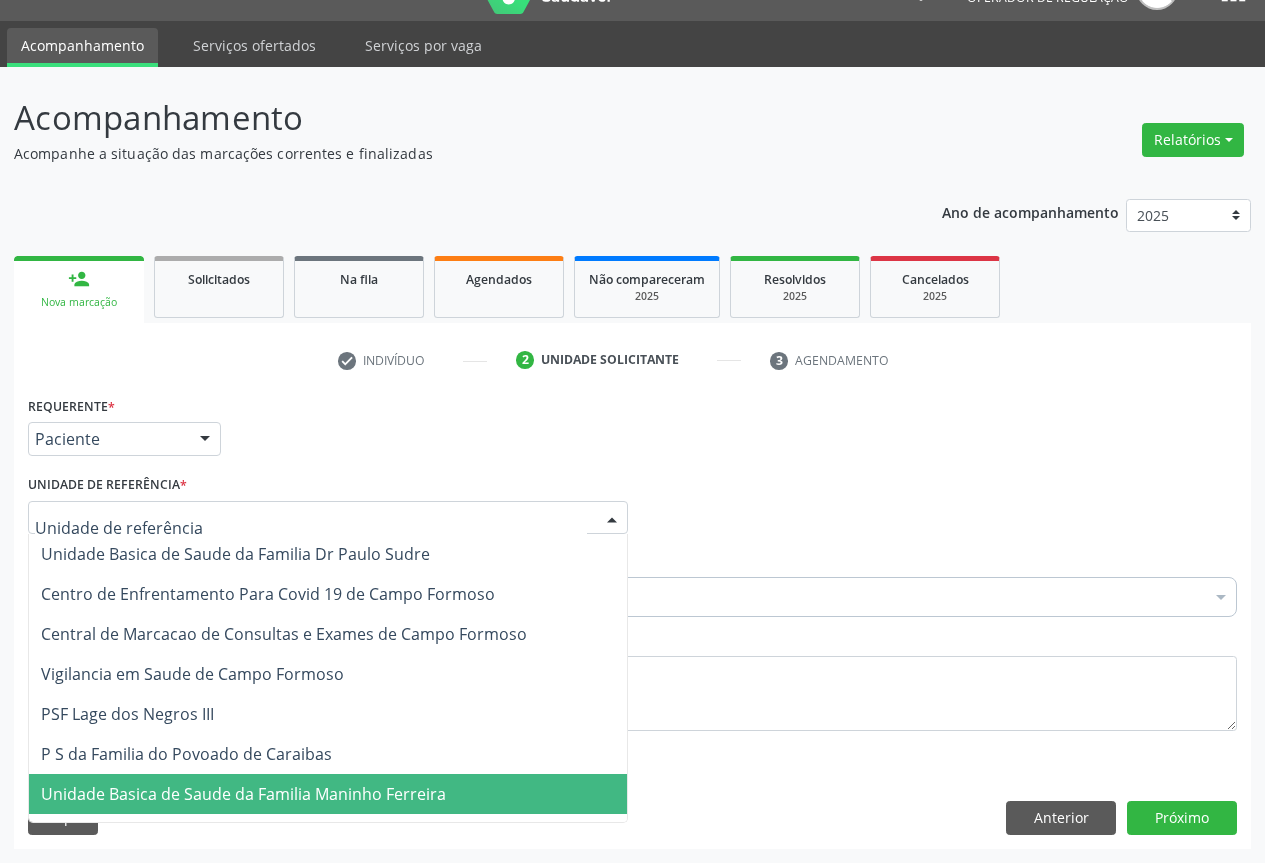 click on "Unidade Basica de Saude da Familia Maninho Ferreira" at bounding box center (243, 794) 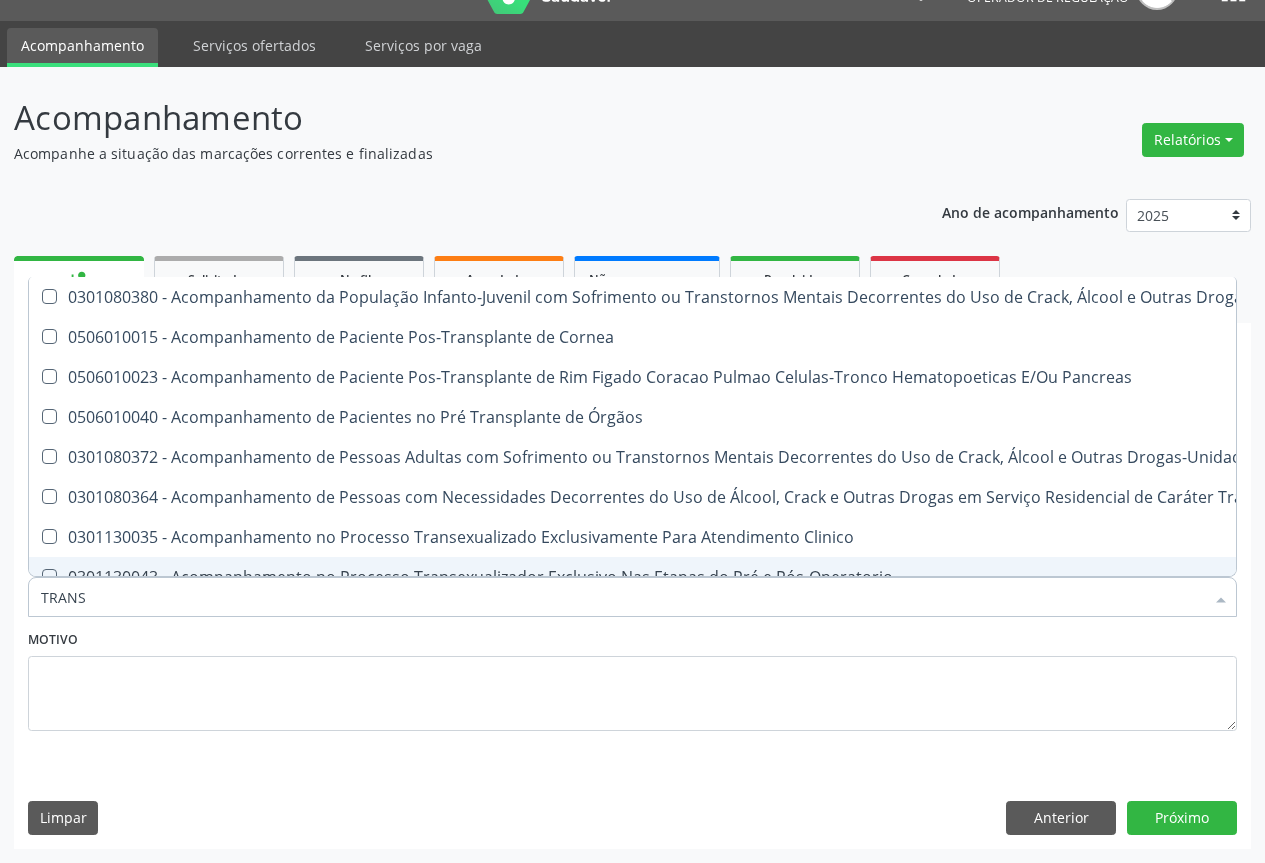 type on "TRANSVA" 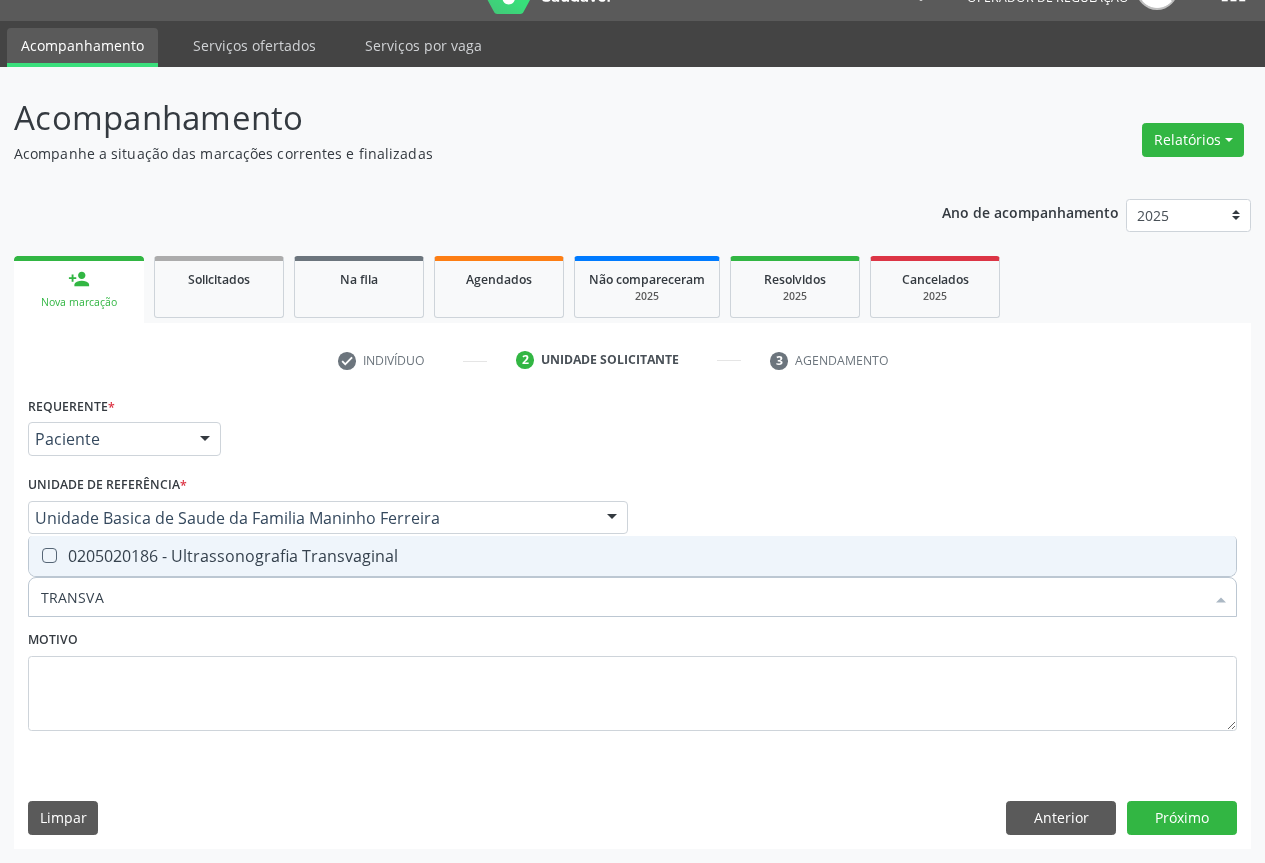 click on "0205020186 - Ultrassonografia Transvaginal" at bounding box center [632, 556] 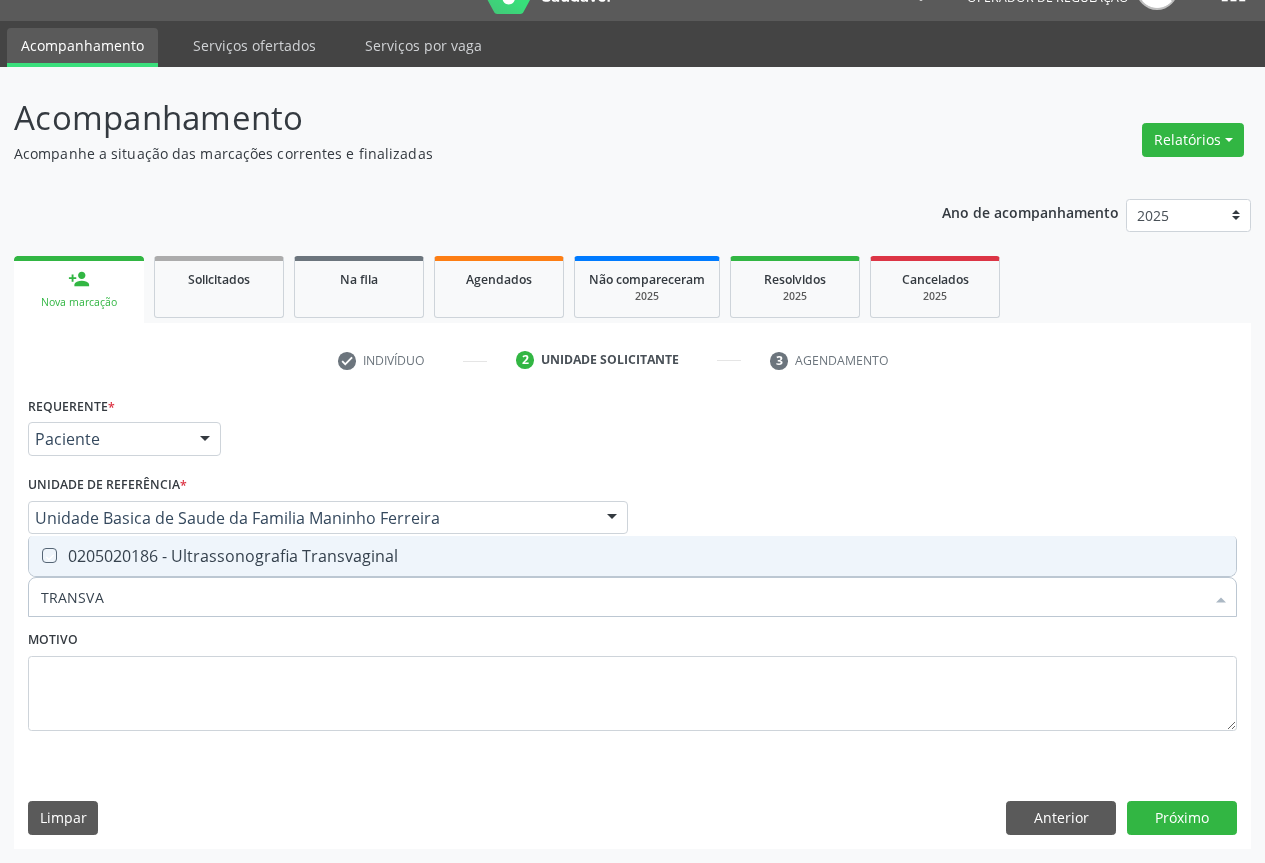 checkbox on "true" 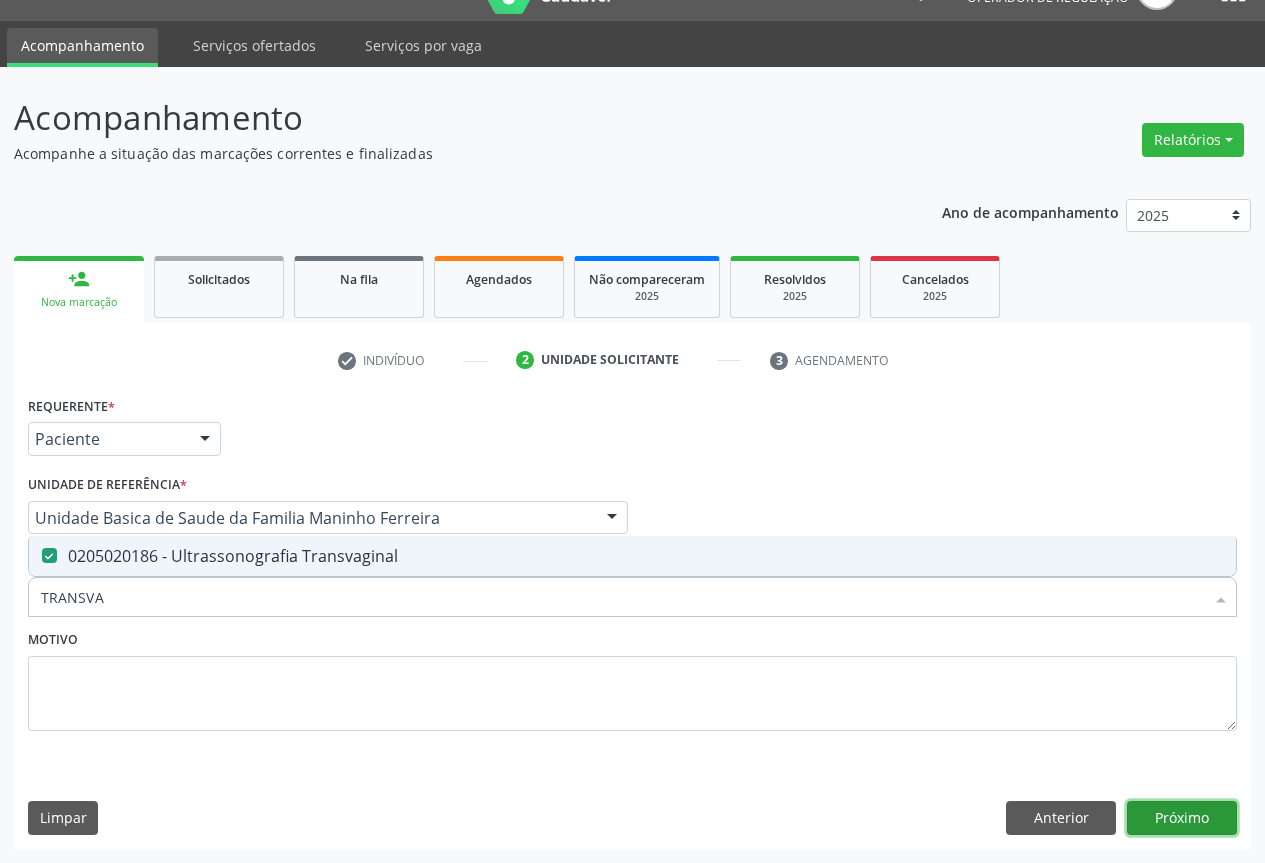 click on "Próximo" at bounding box center [1182, 818] 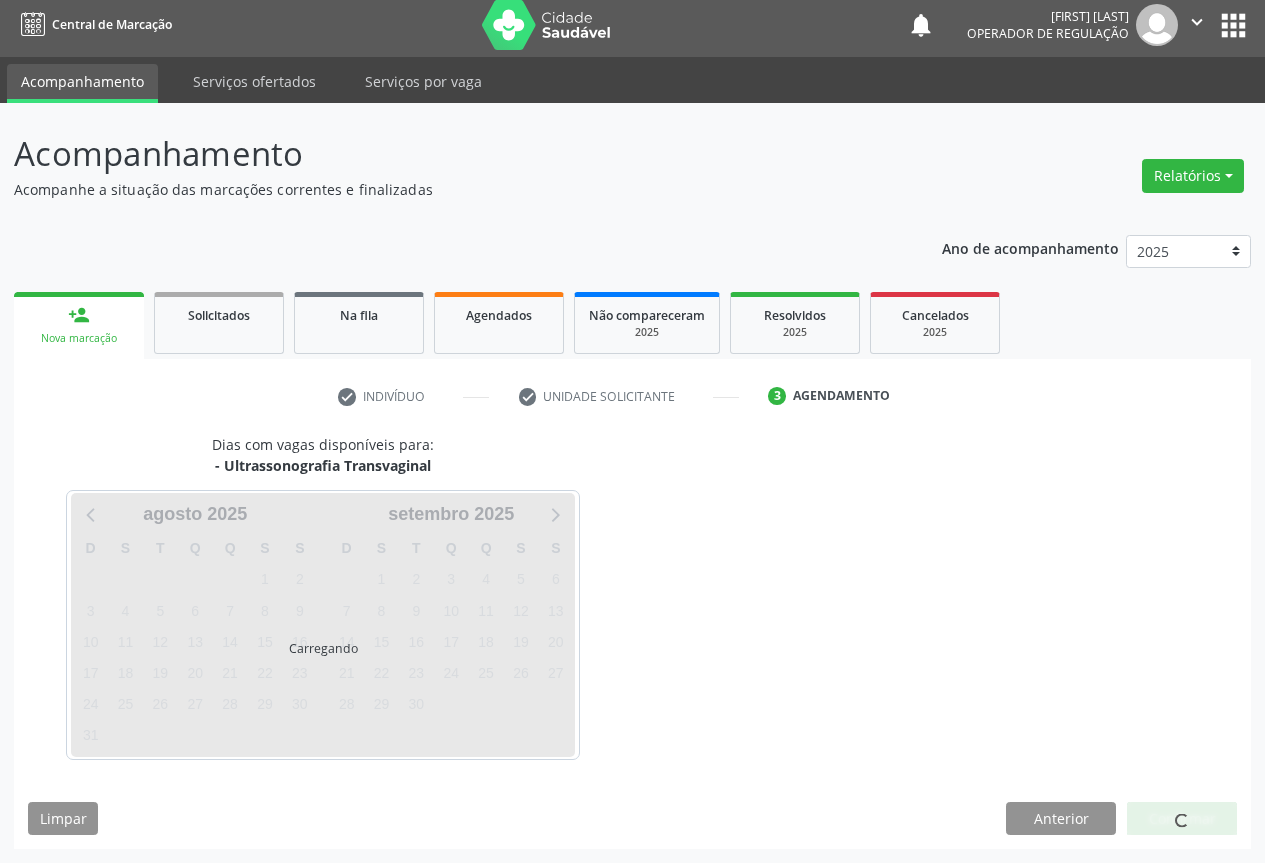 scroll, scrollTop: 7, scrollLeft: 0, axis: vertical 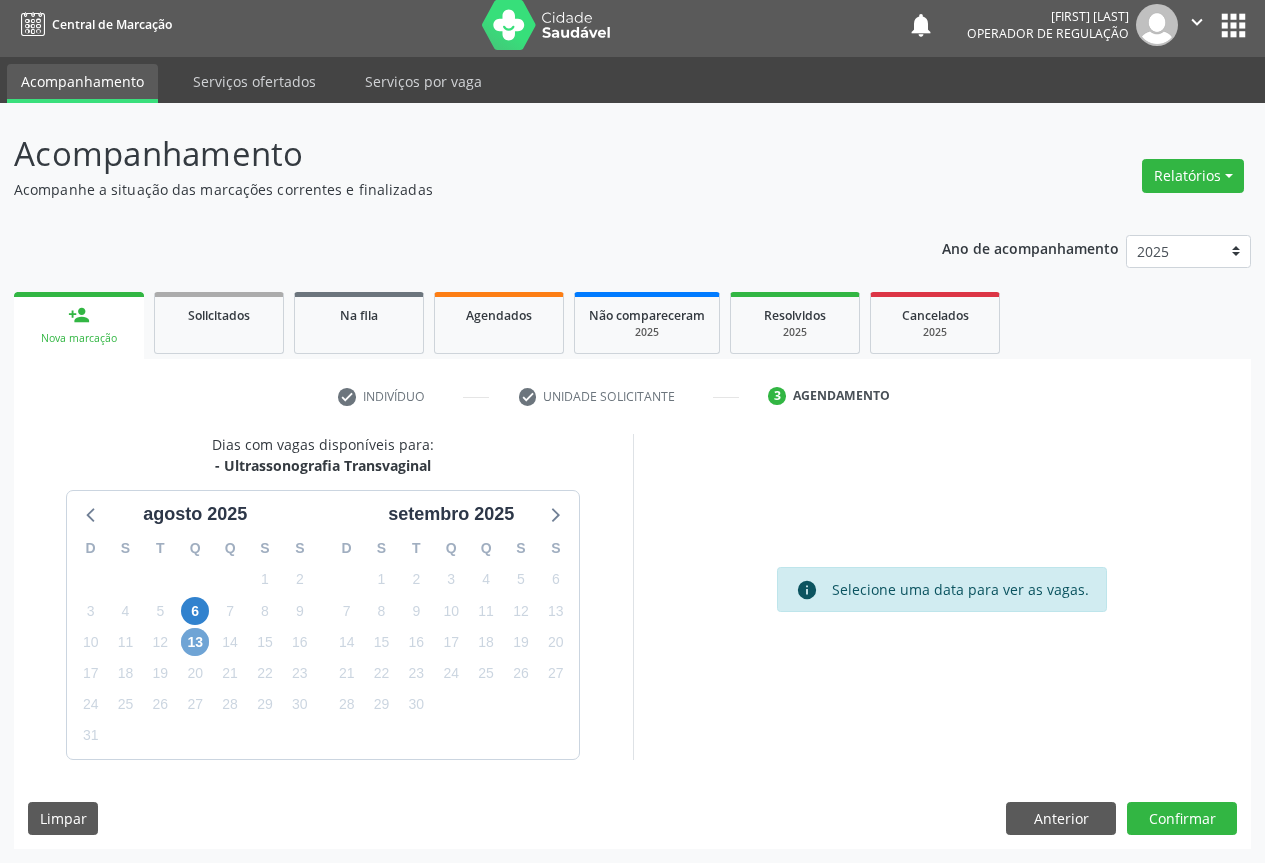 click on "13" at bounding box center (195, 642) 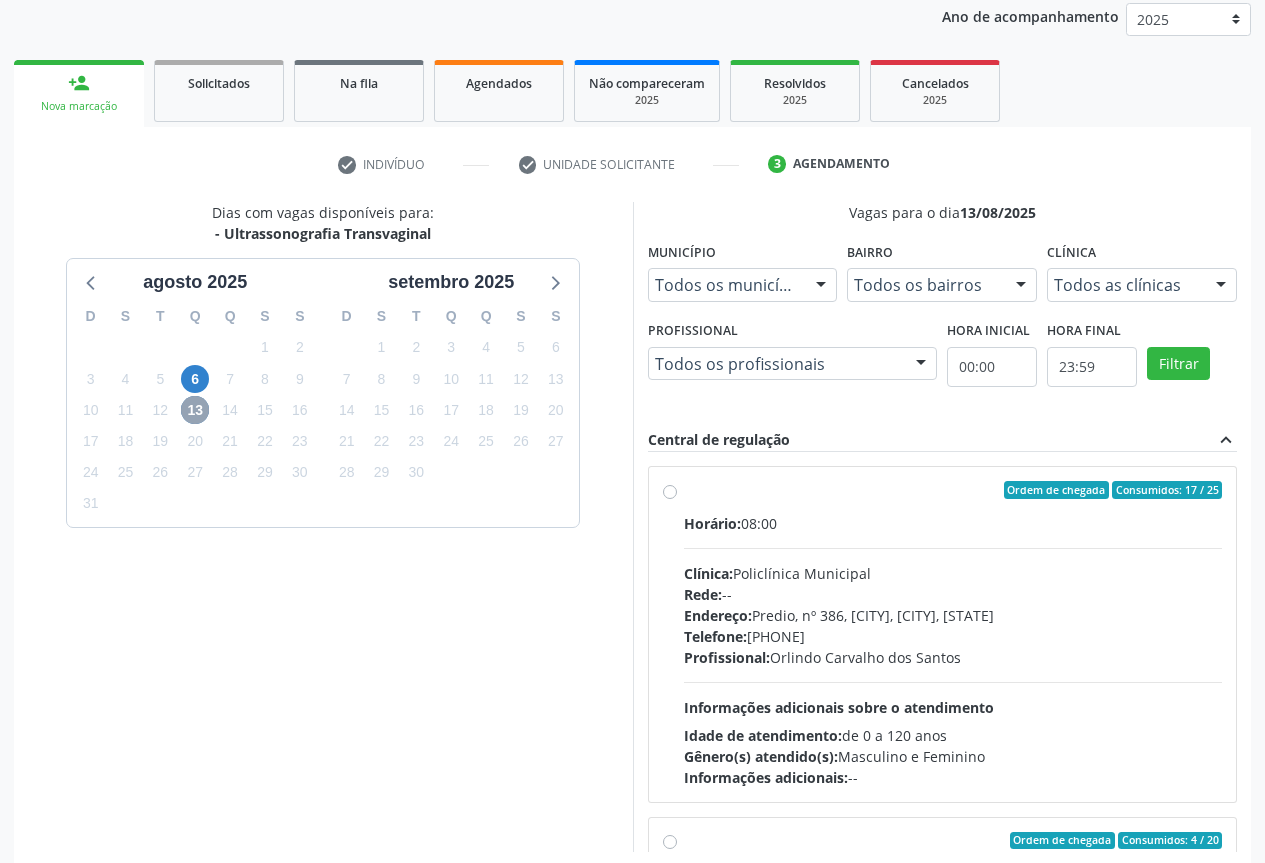 scroll, scrollTop: 332, scrollLeft: 0, axis: vertical 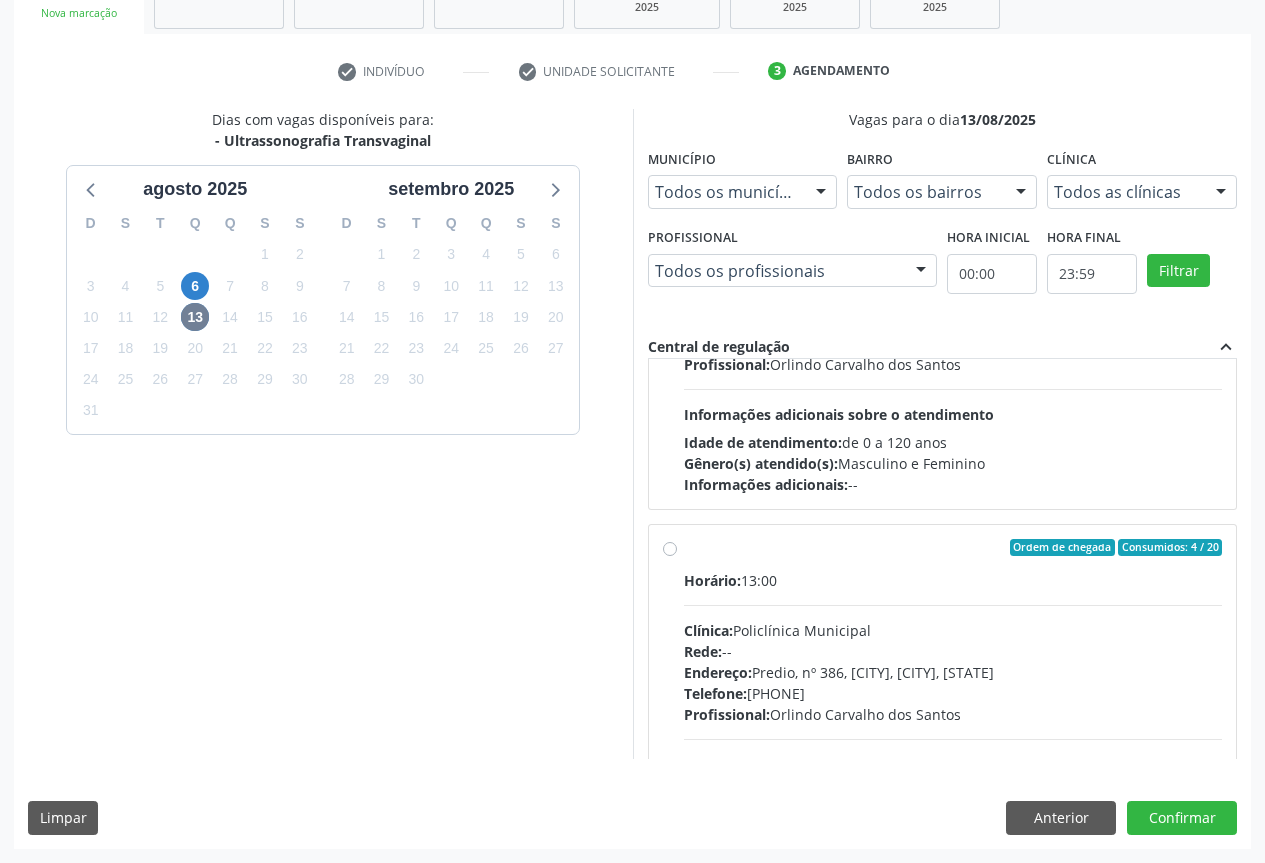 click on "Clínica:  Policlínica Municipal" at bounding box center (953, 630) 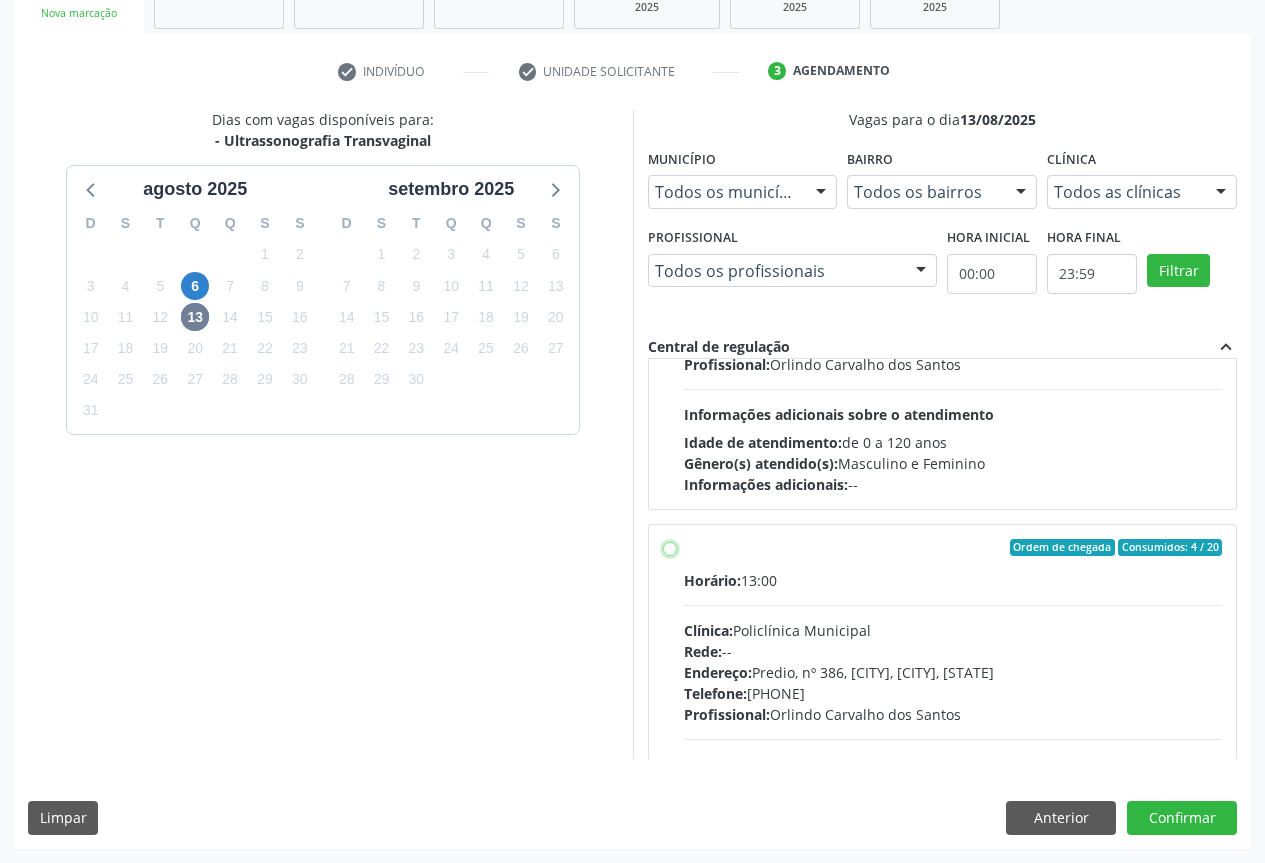 click on "Ordem de chegada
Consumidos: 4 / 20
Horário:   13:00
Clínica:  Policlínica Municipal
Rede:
--
Endereço:   Predio, nº 386, Centro, Campo Formoso - BA
Telefone:   (74) 6451312
Profissional:
Orlindo Carvalho dos Santos
Informações adicionais sobre o atendimento
Idade de atendimento:
de 0 a 120 anos
Gênero(s) atendido(s):
Masculino e Feminino
Informações adicionais:
--" at bounding box center [670, 548] 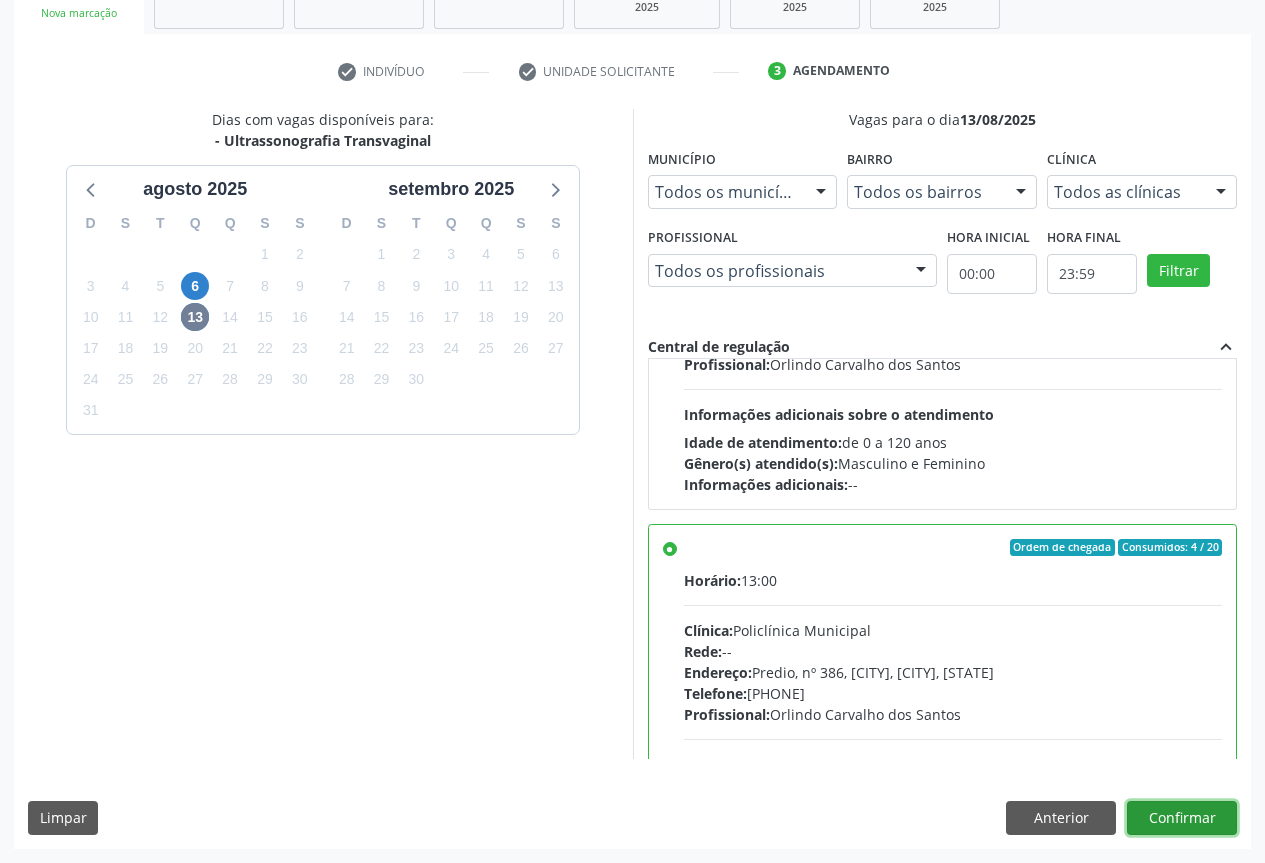 click on "Confirmar" at bounding box center (1182, 818) 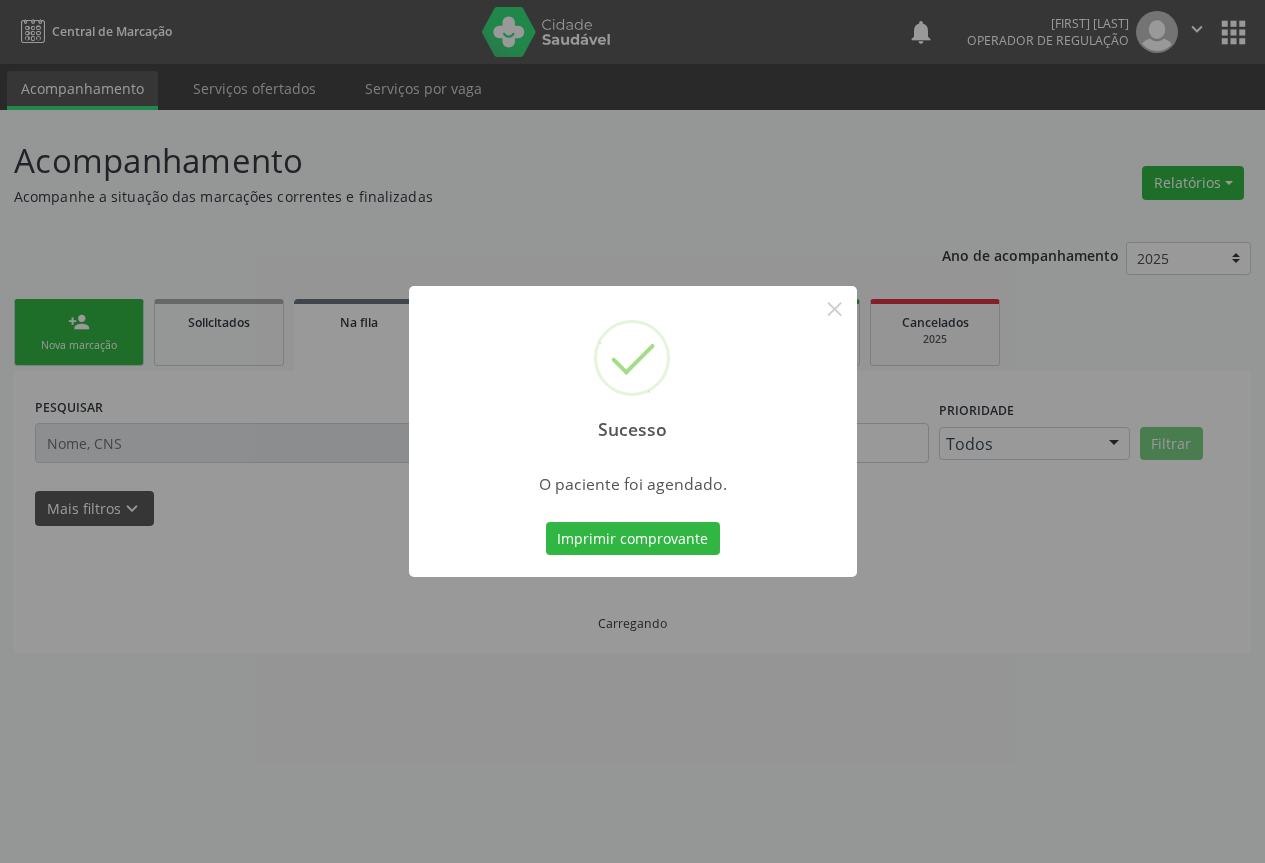 scroll, scrollTop: 0, scrollLeft: 0, axis: both 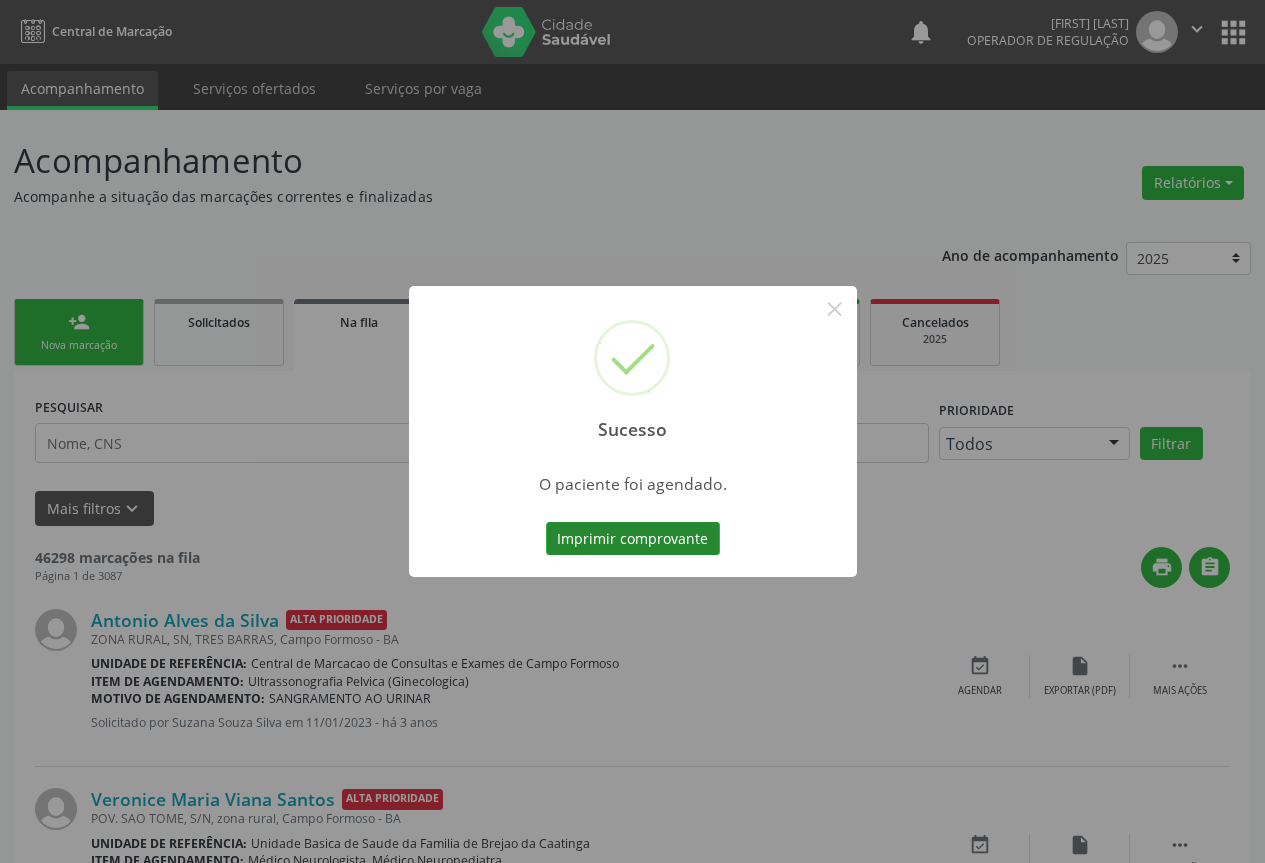 click on "Imprimir comprovante" at bounding box center [633, 539] 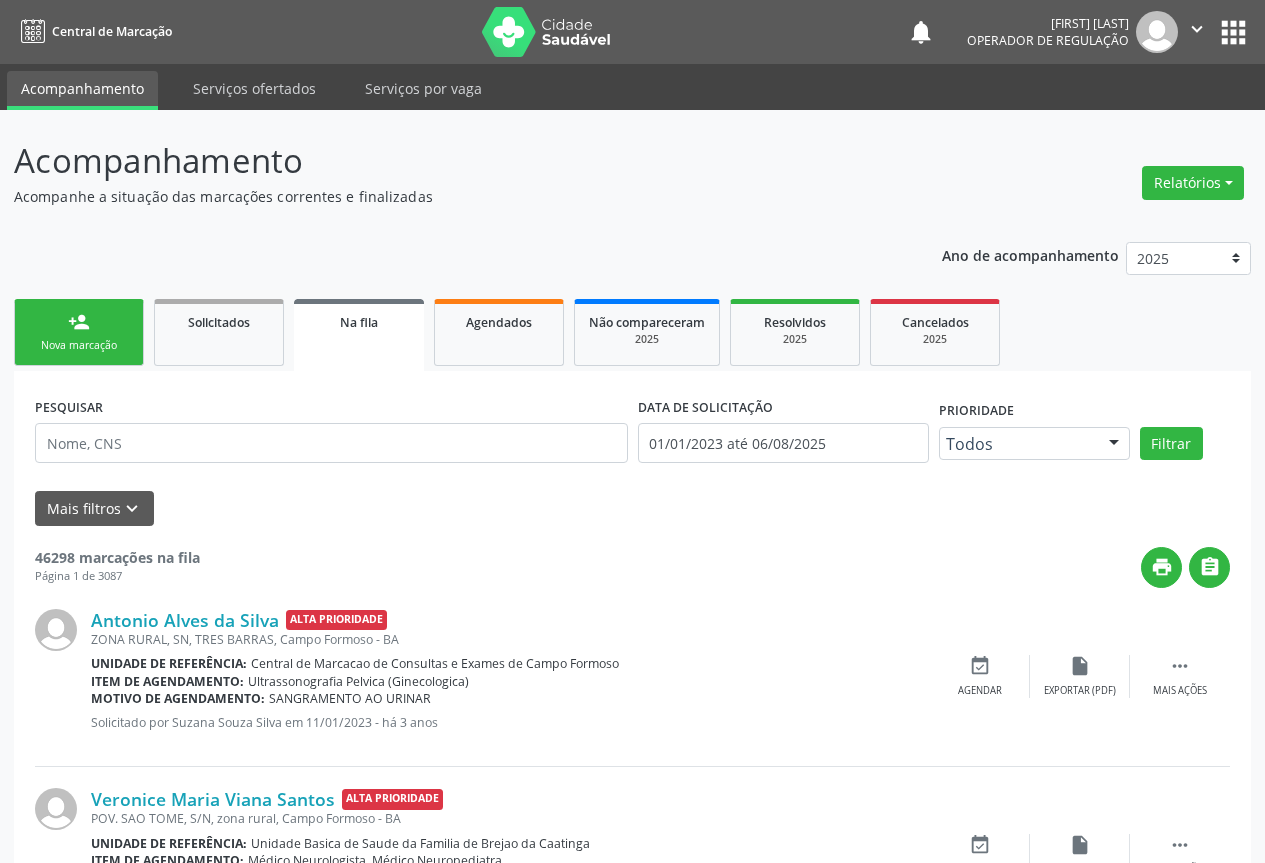 click on "person_add" at bounding box center [79, 322] 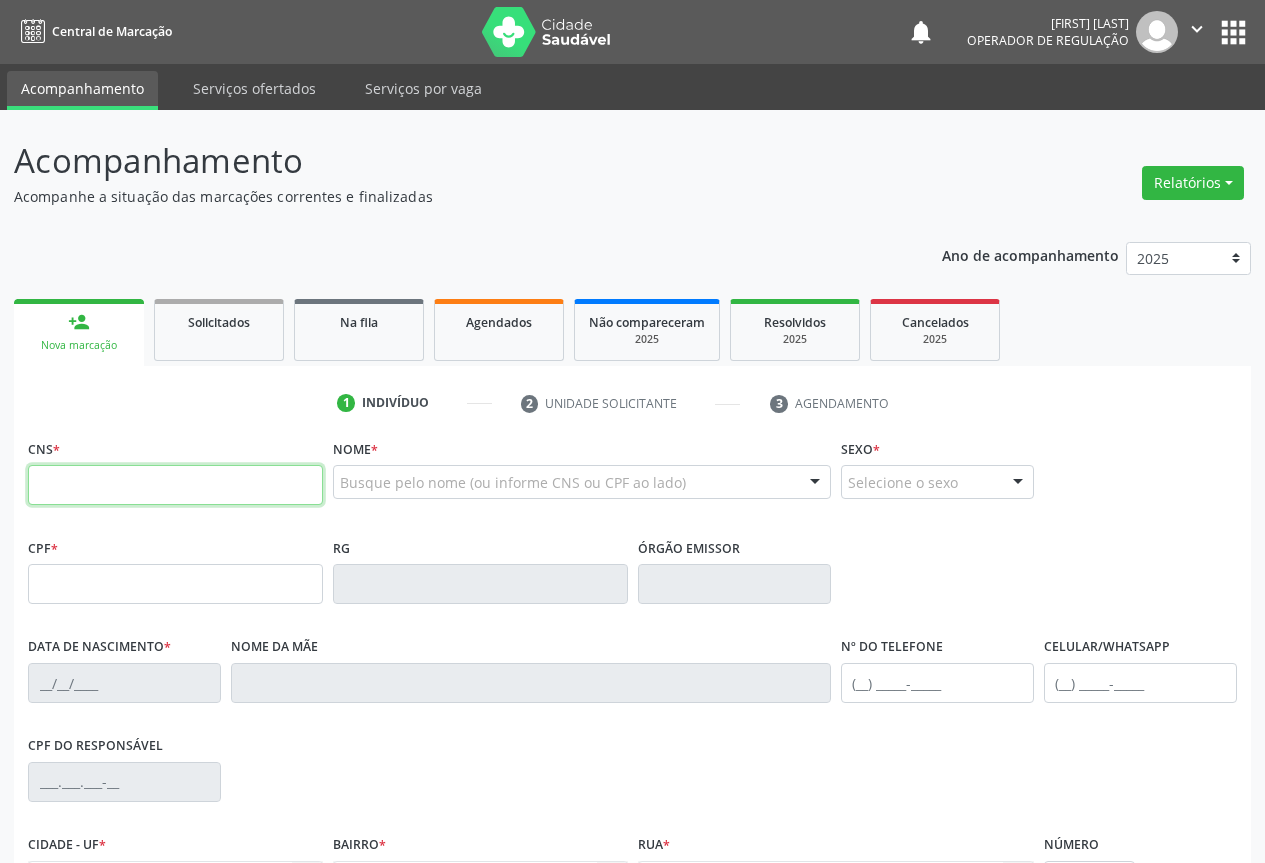click at bounding box center (175, 485) 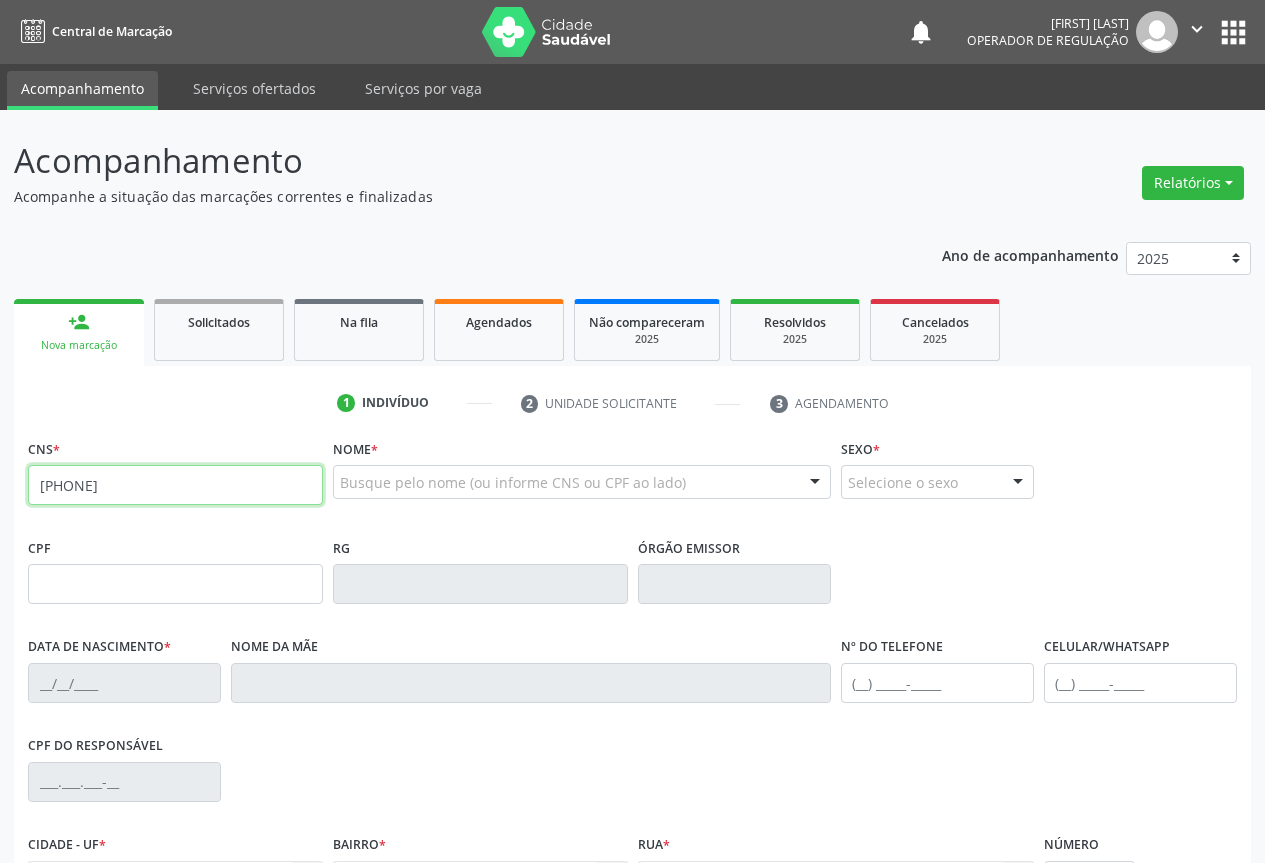type on "700 2044 7520 8923" 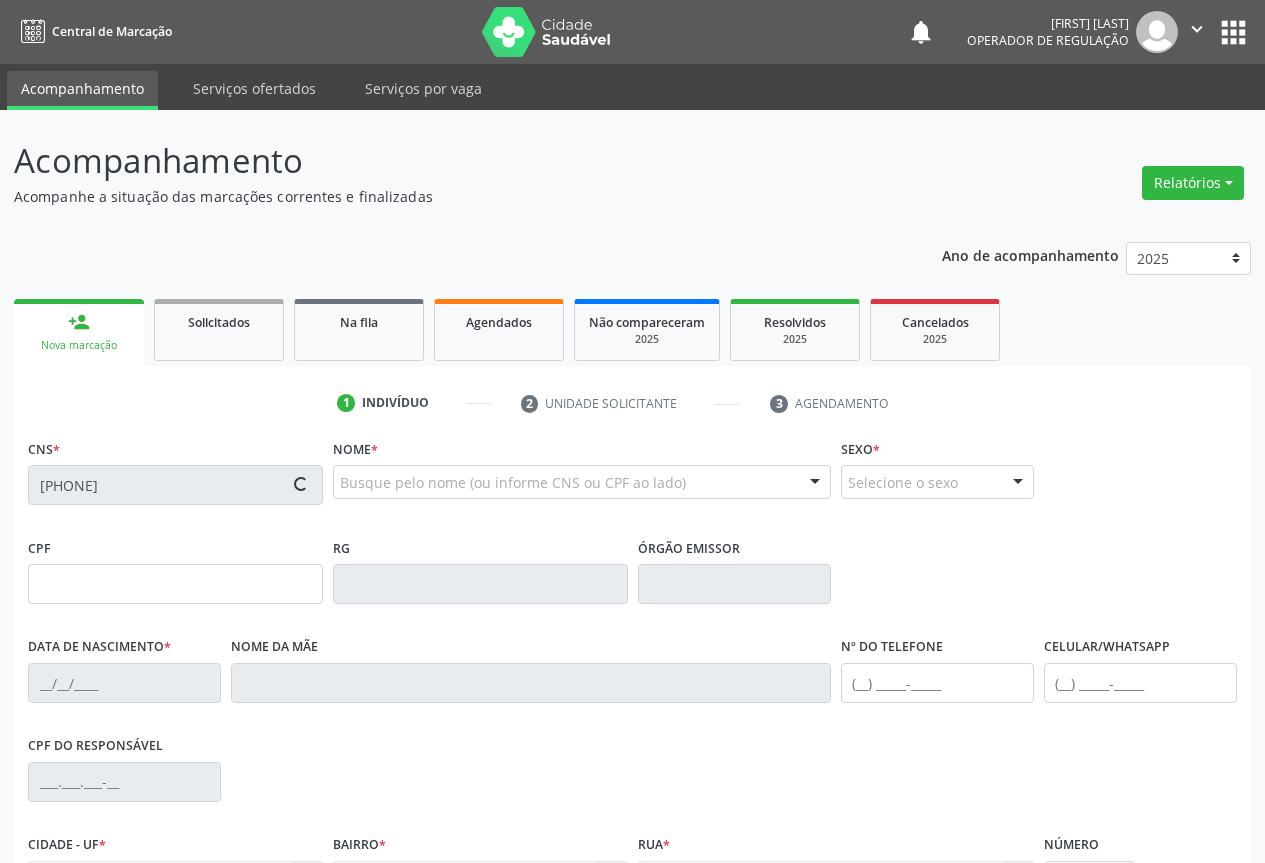 type on "16/01/1977" 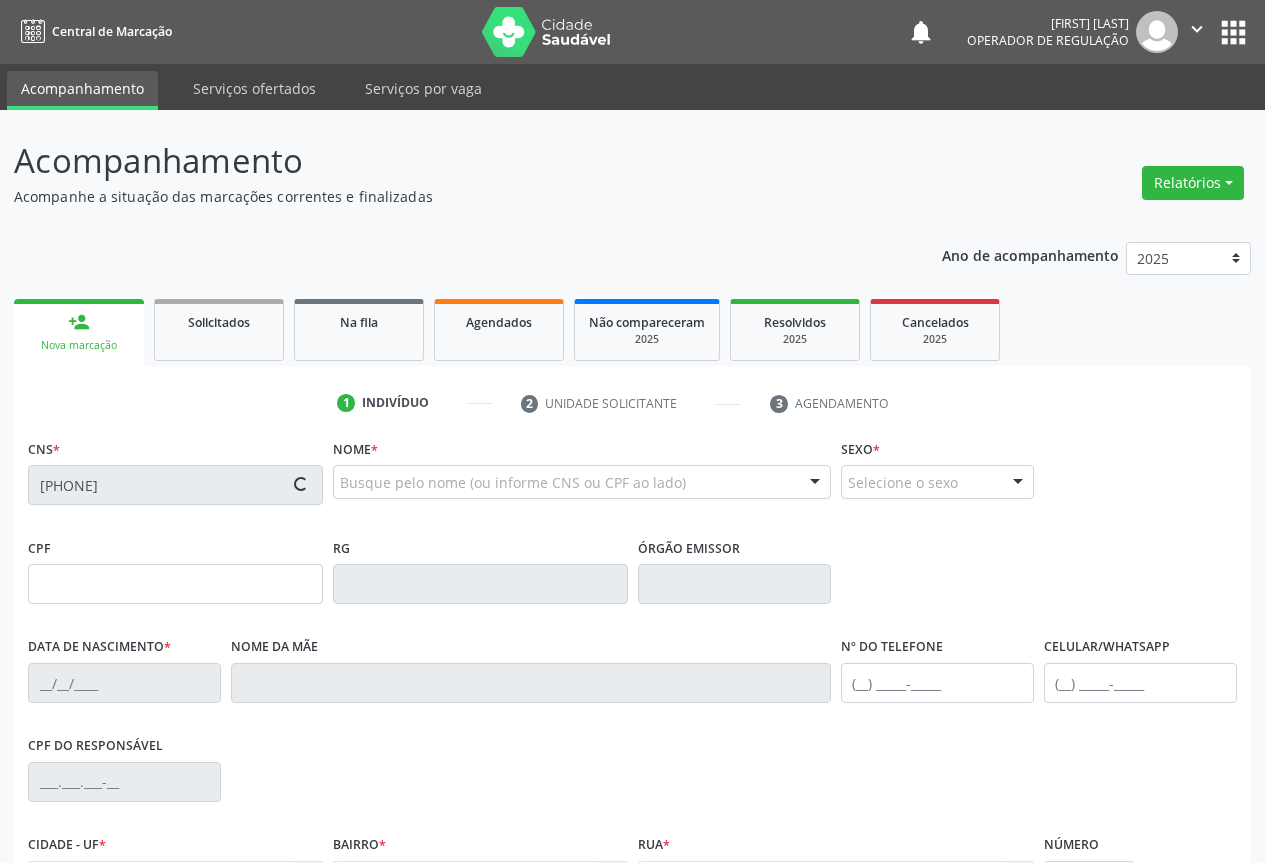 type on "S/N" 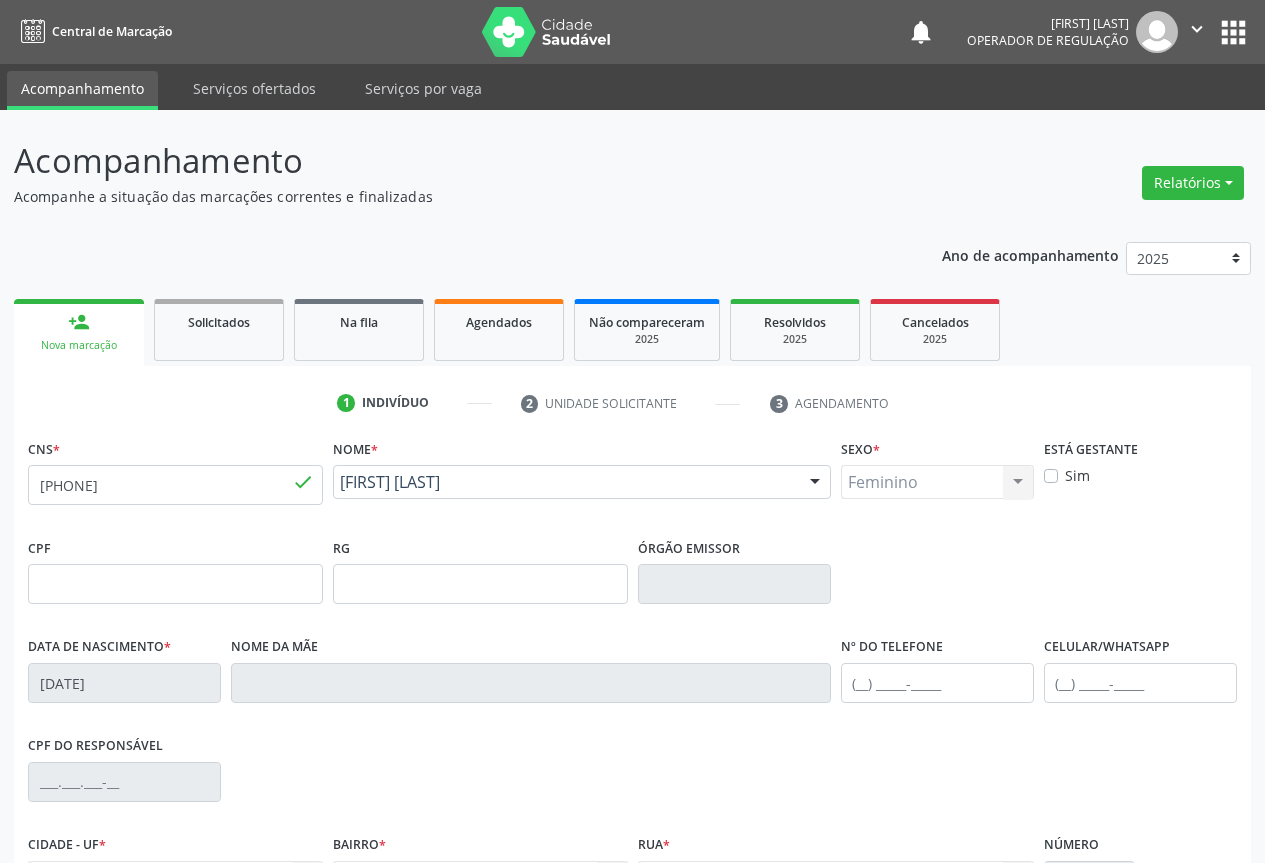 scroll, scrollTop: 200, scrollLeft: 0, axis: vertical 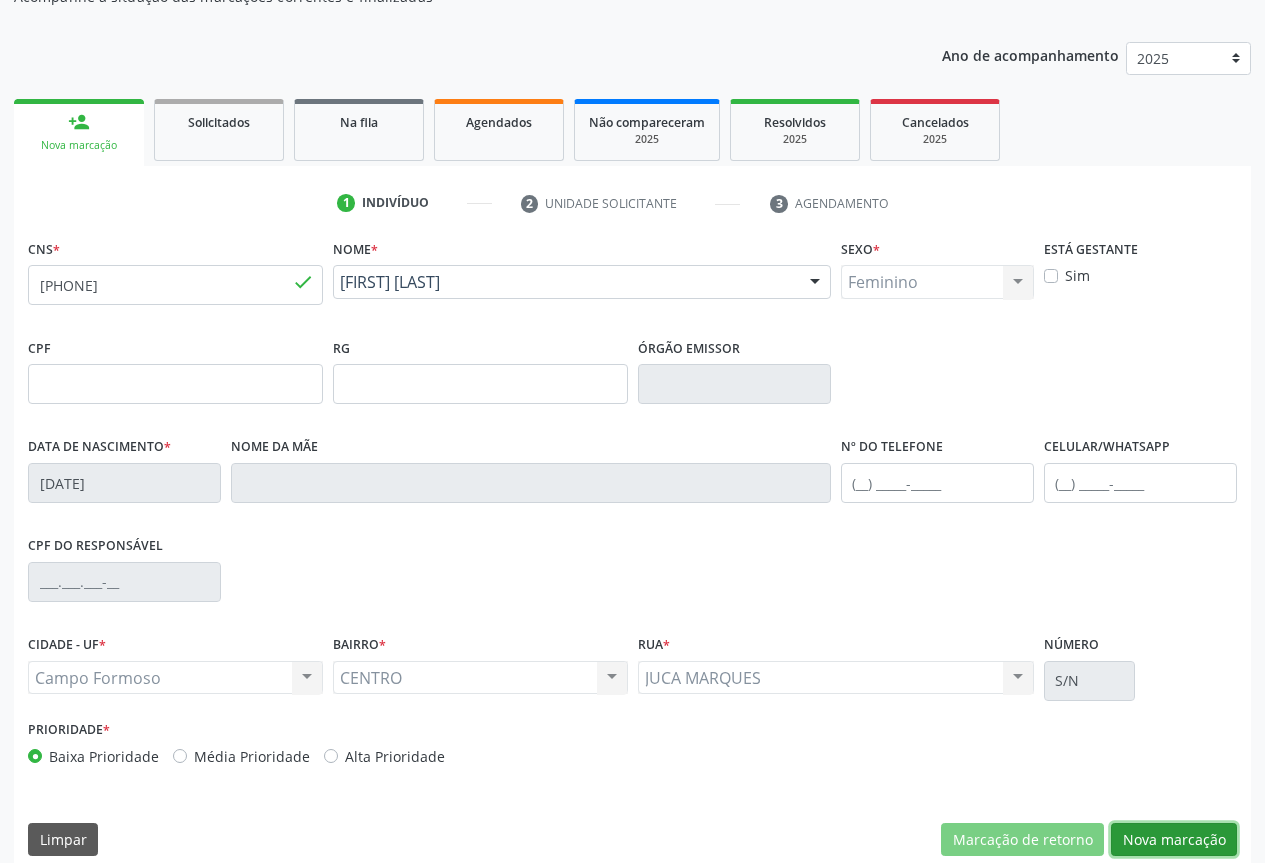 click on "Nova marcação" at bounding box center (1174, 840) 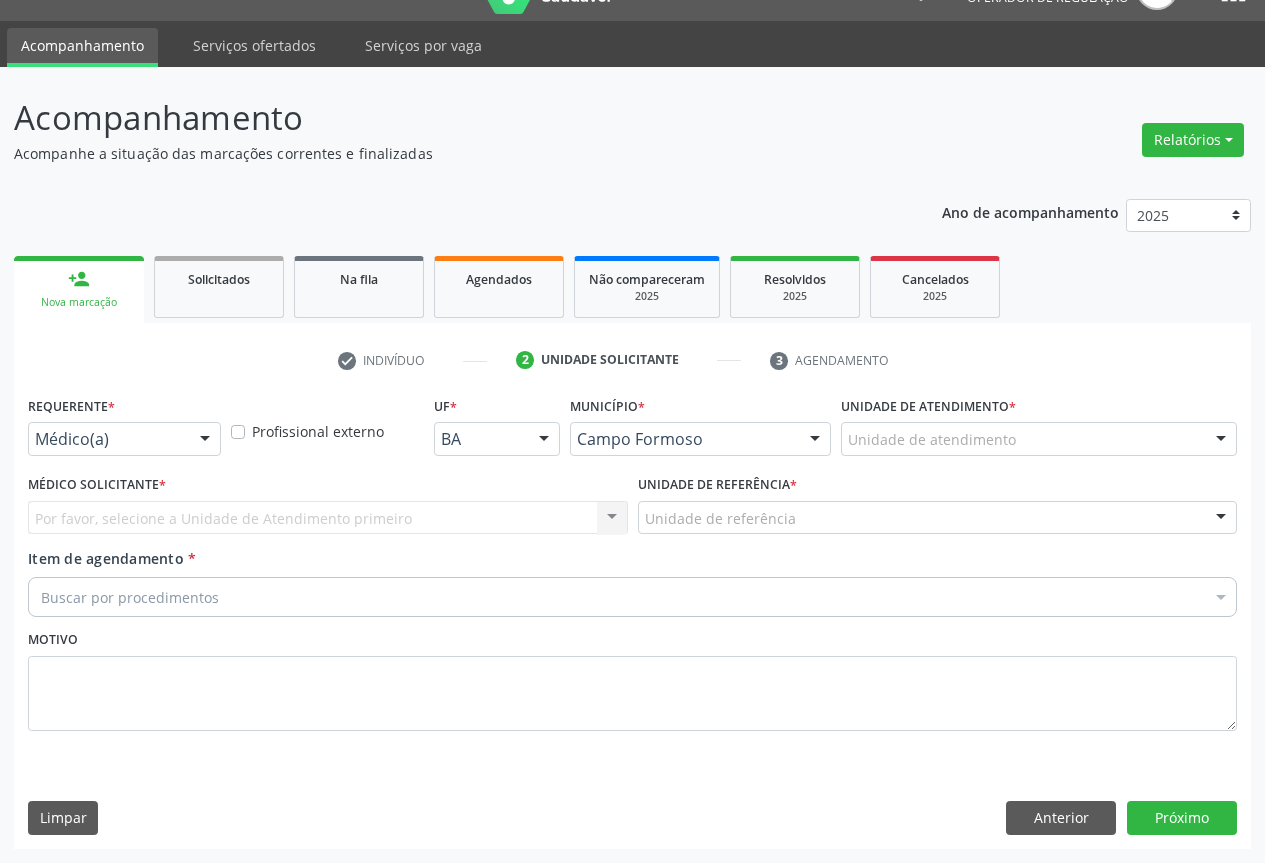 scroll, scrollTop: 43, scrollLeft: 0, axis: vertical 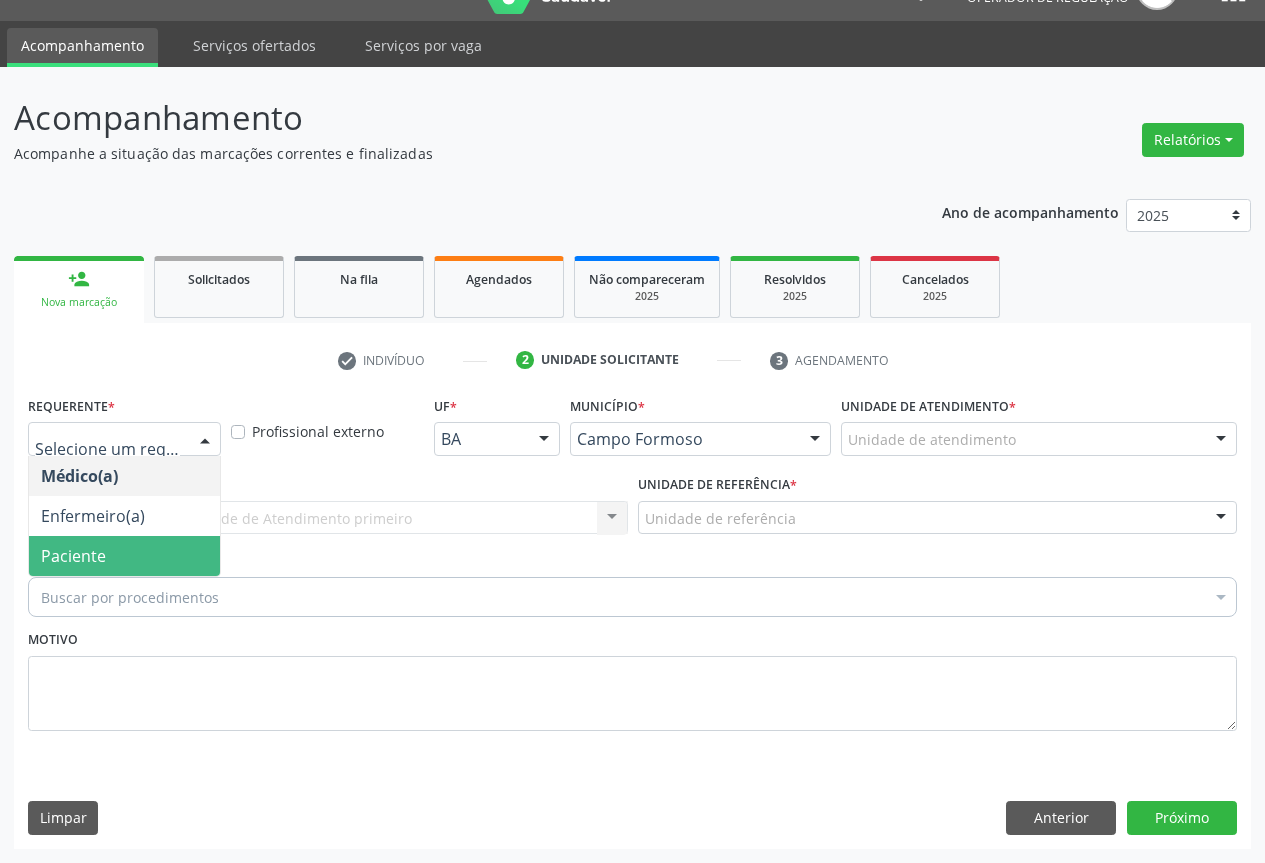 click on "Paciente" at bounding box center (124, 556) 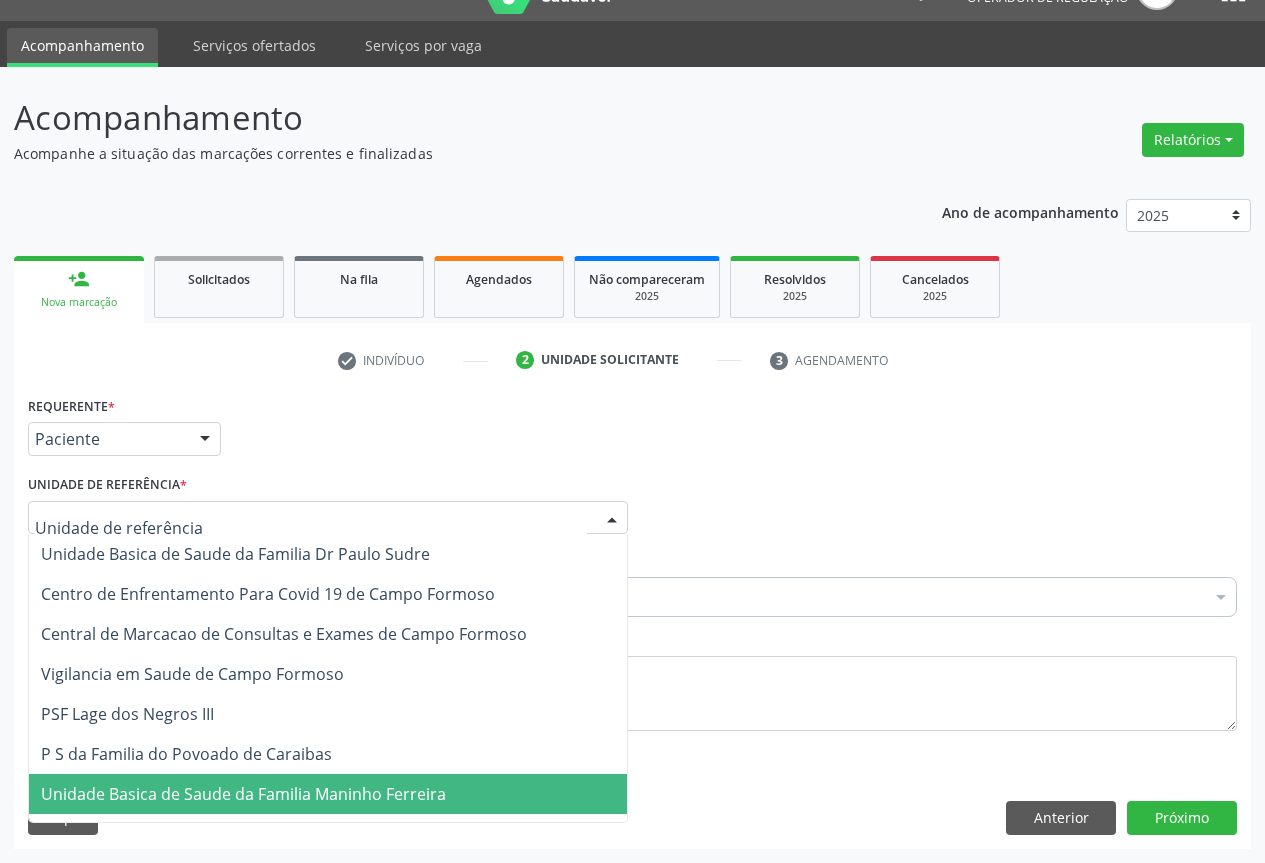 click on "Unidade Basica de Saude da Familia Maninho Ferreira" at bounding box center [243, 794] 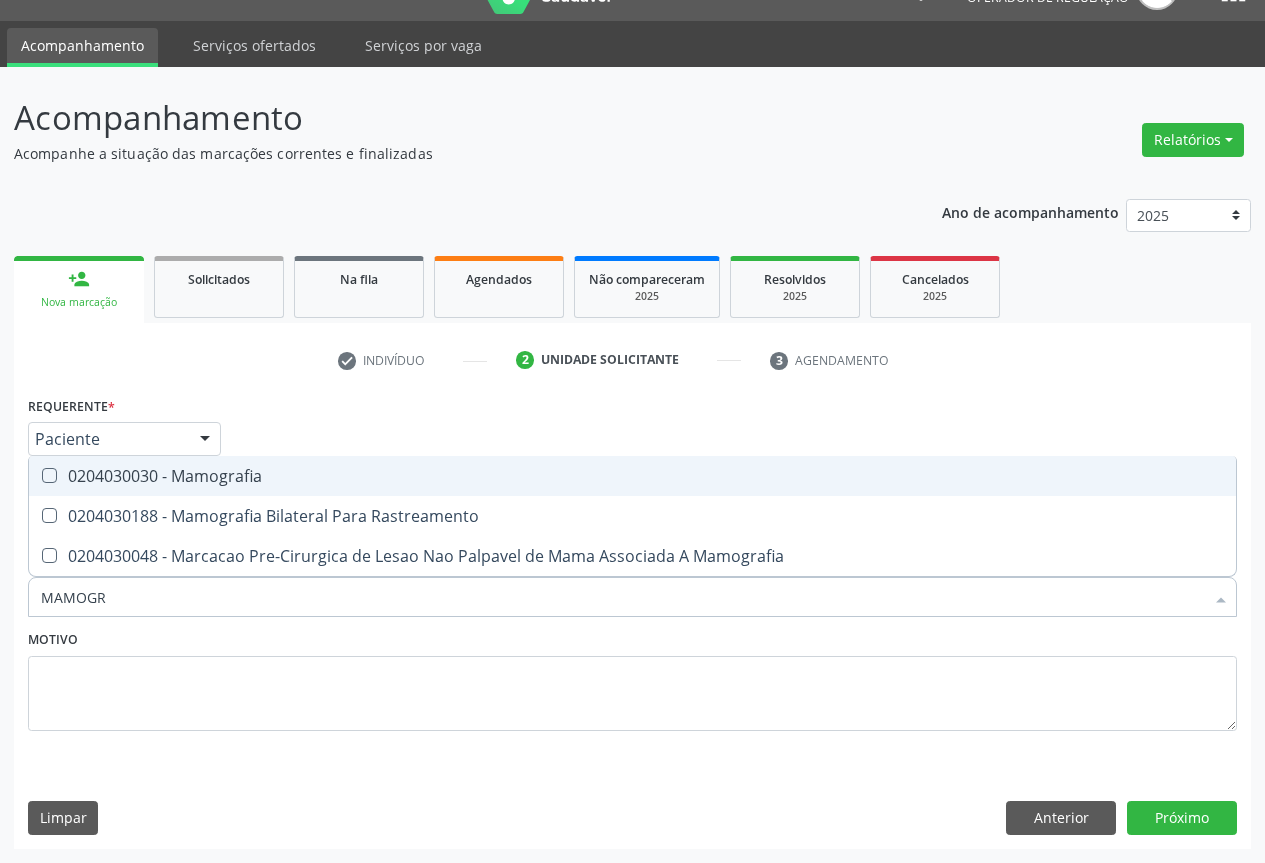 type on "MAMOGRA" 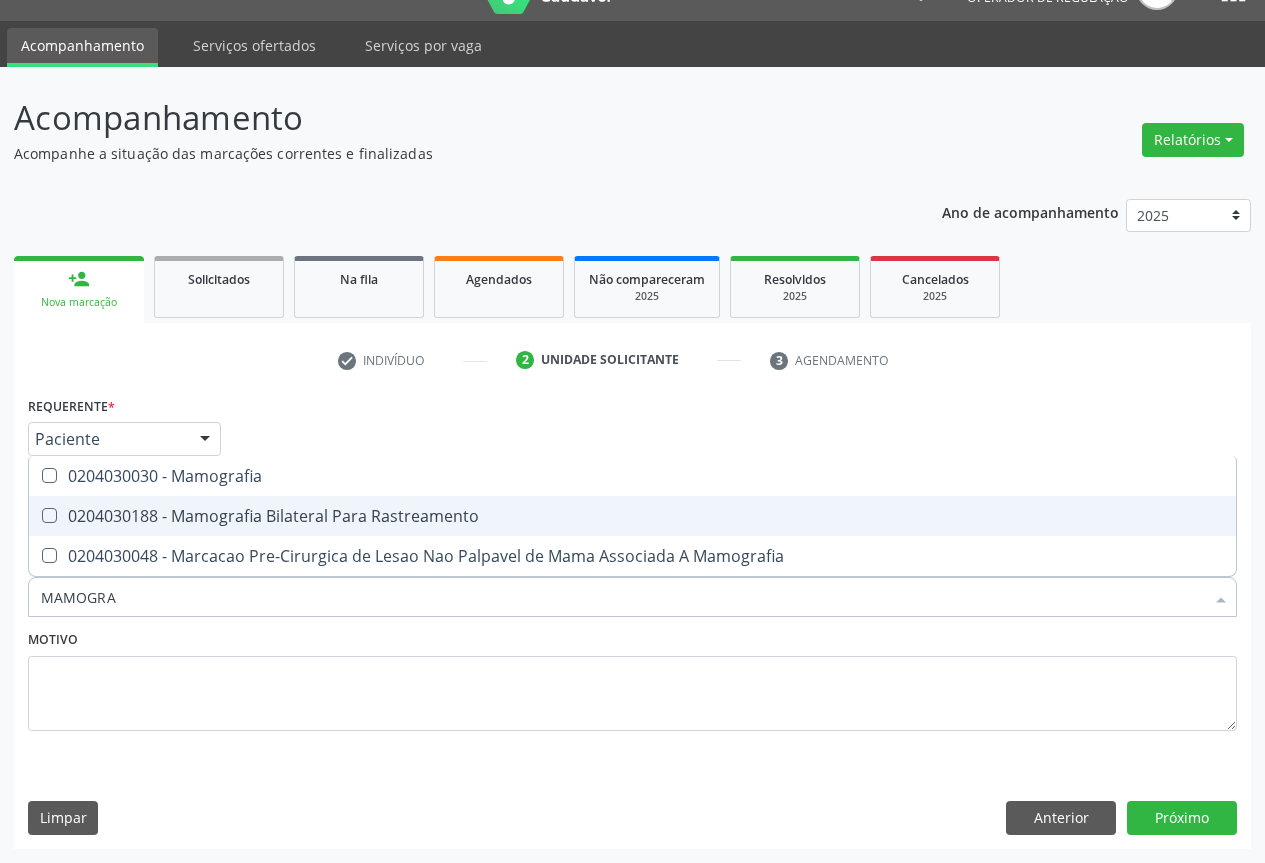 click on "0204030188 - Mamografia Bilateral Para Rastreamento" at bounding box center [632, 516] 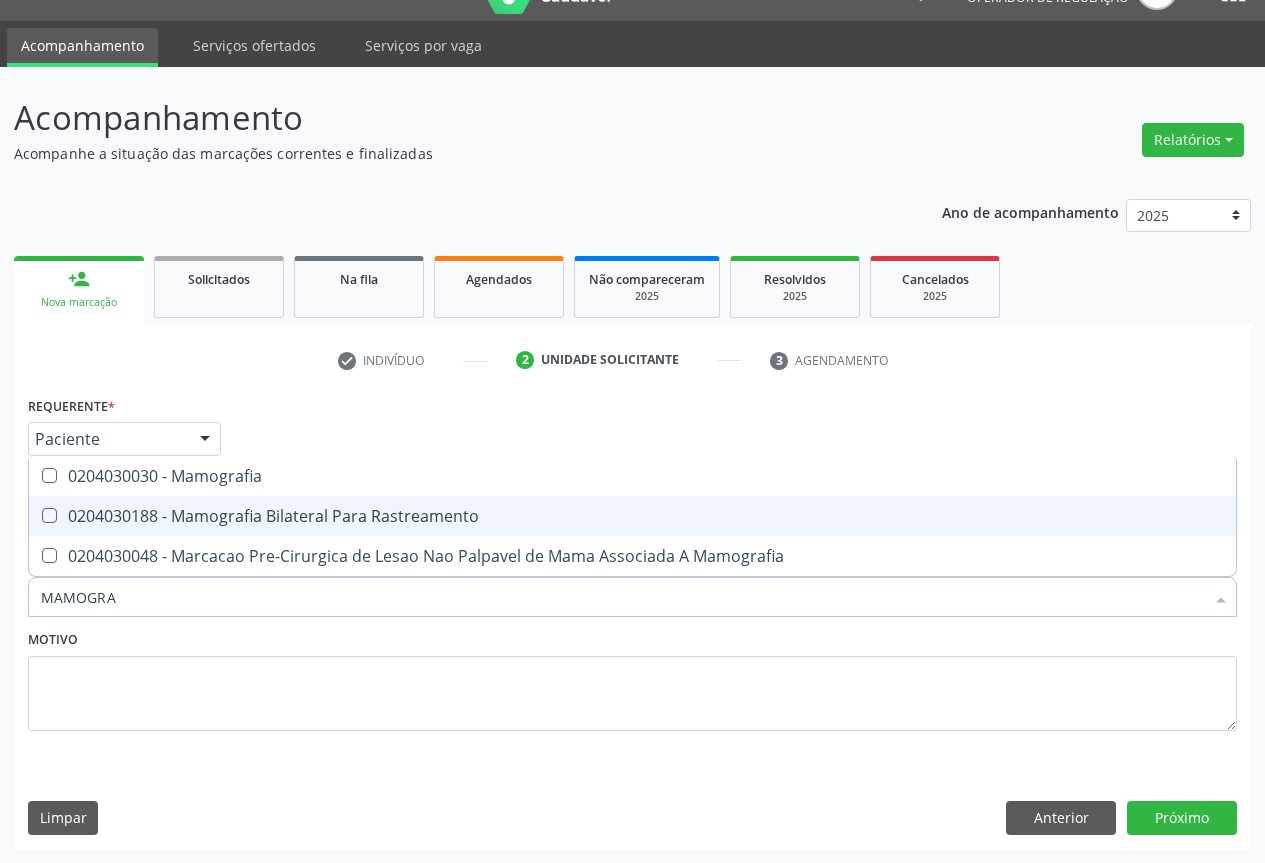 checkbox on "true" 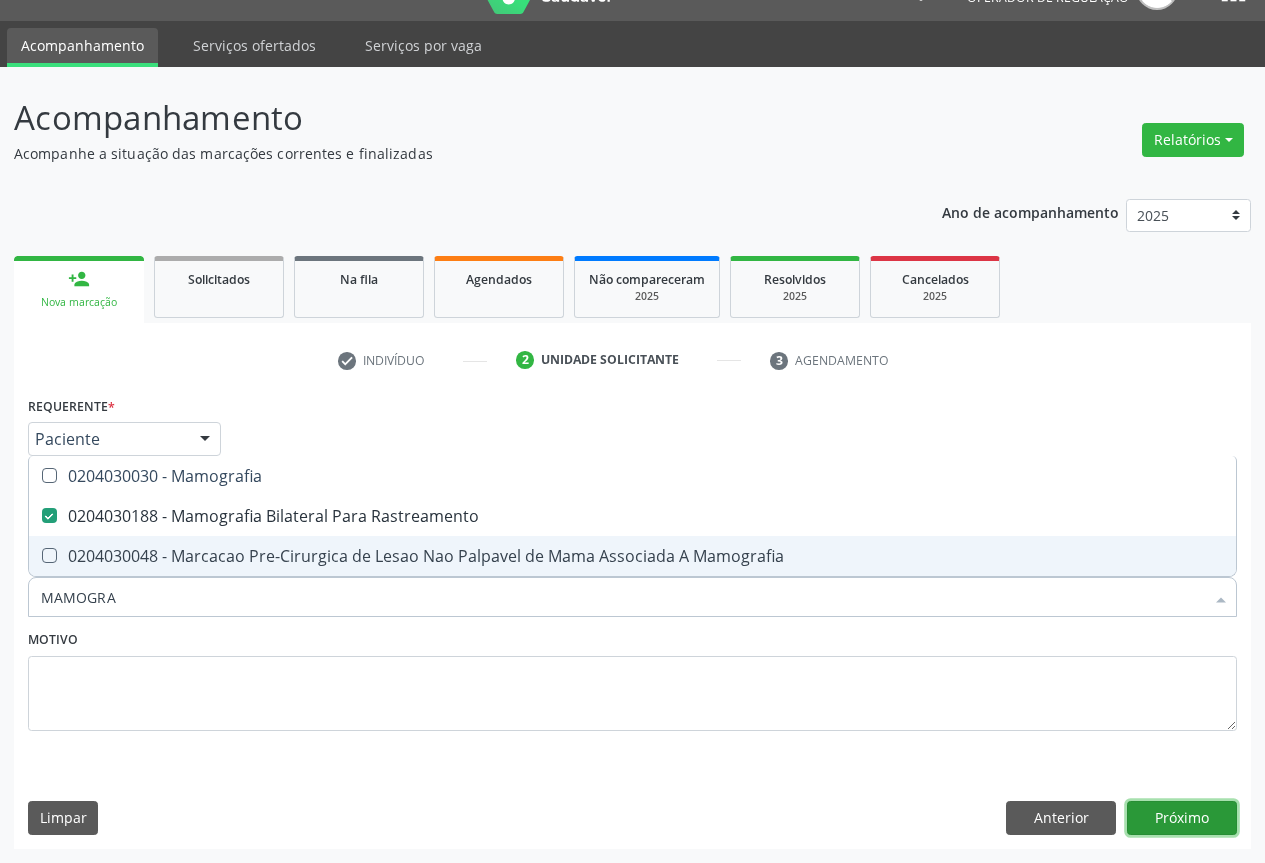 click on "Próximo" at bounding box center [1182, 818] 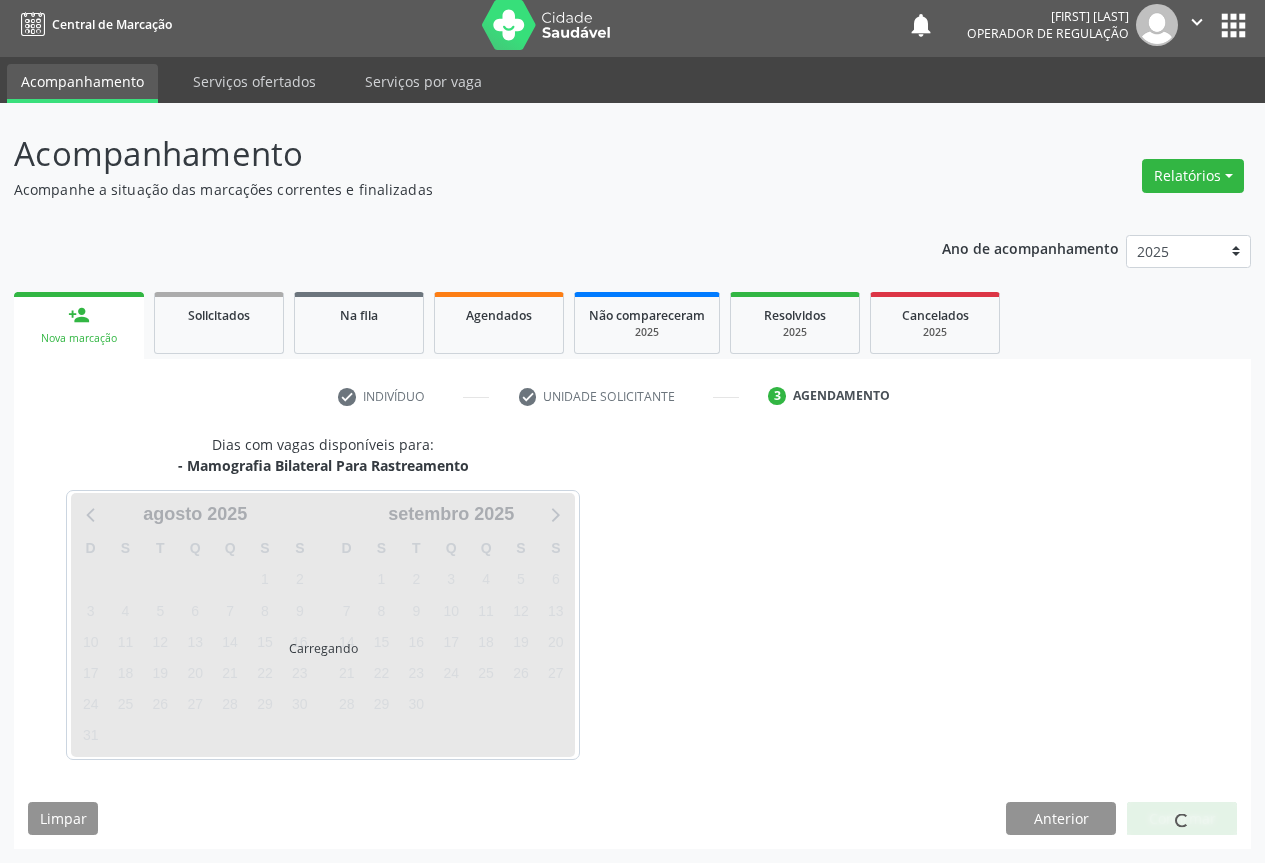 scroll, scrollTop: 7, scrollLeft: 0, axis: vertical 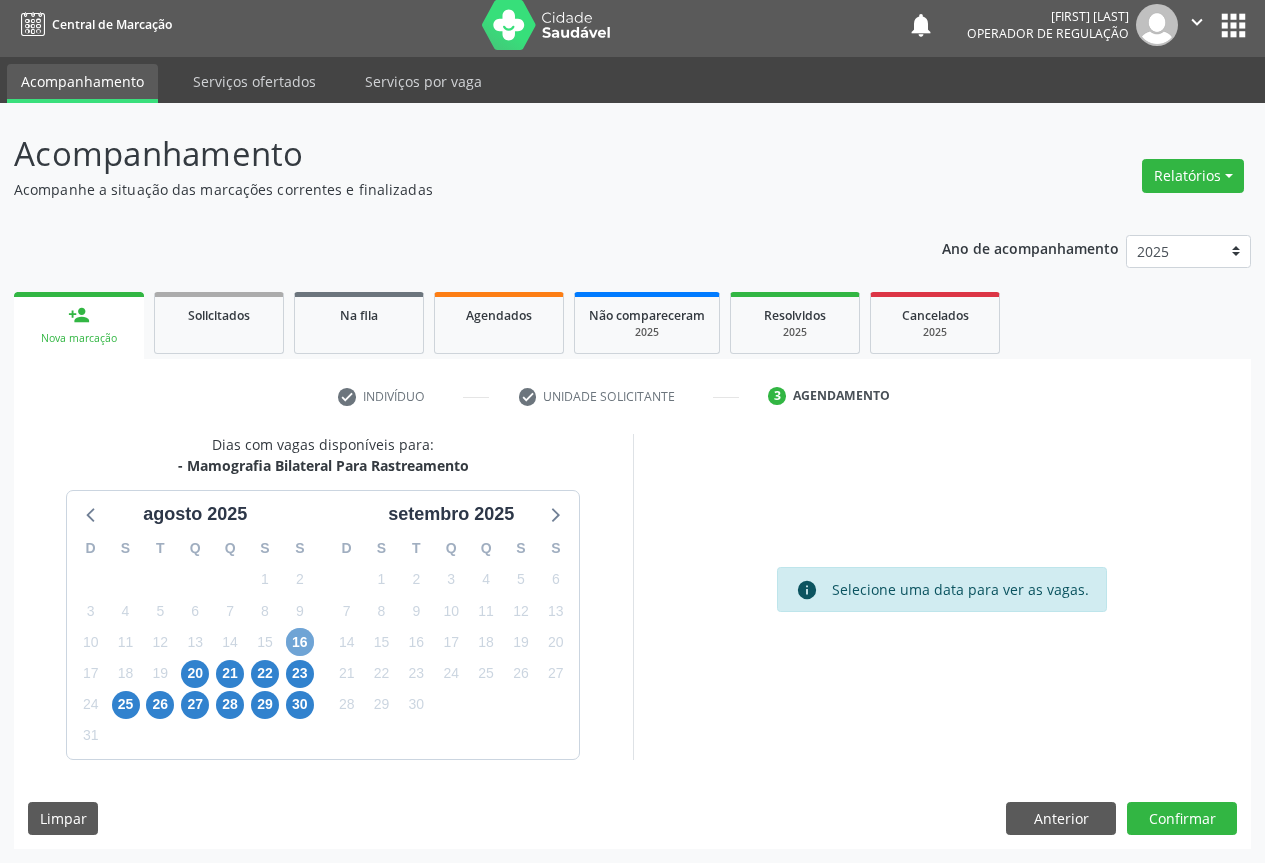 click on "16" at bounding box center [300, 642] 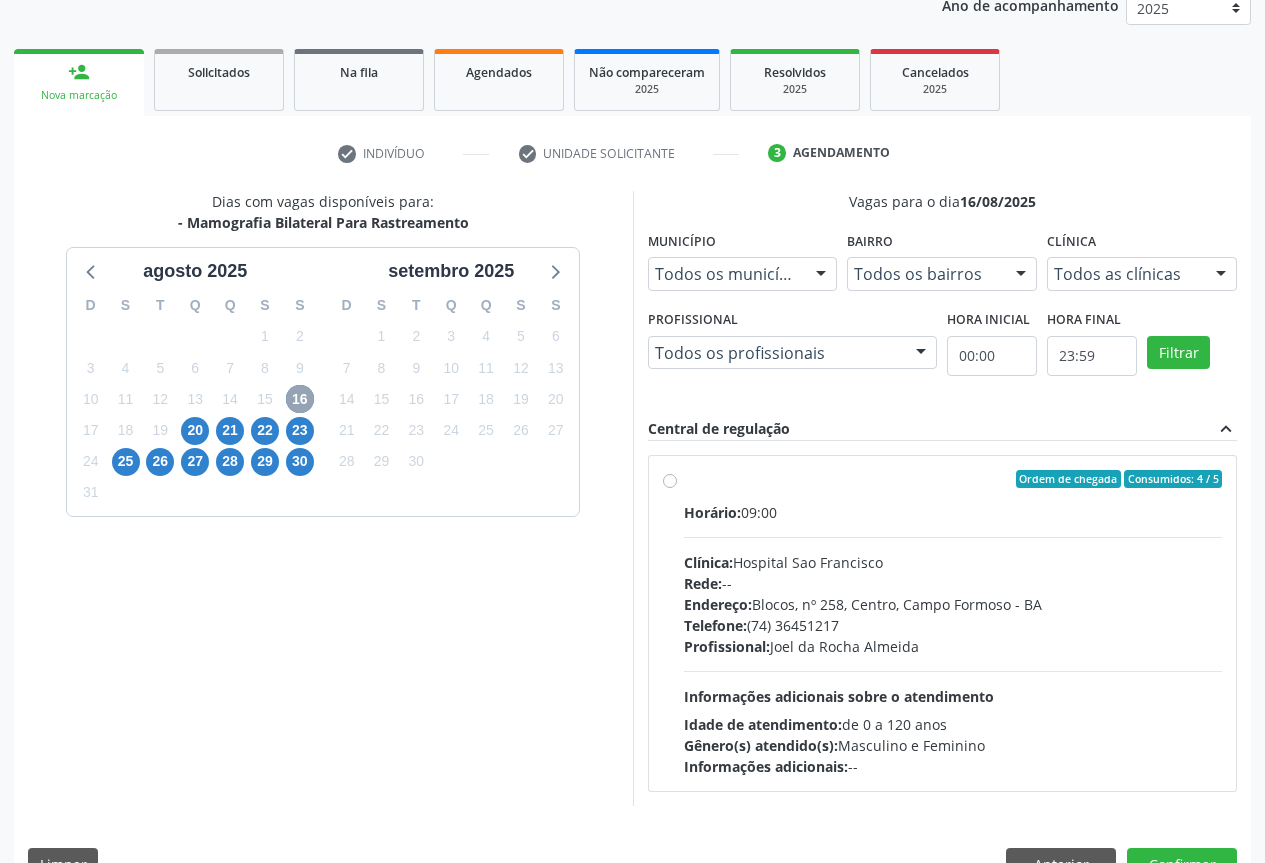 scroll, scrollTop: 296, scrollLeft: 0, axis: vertical 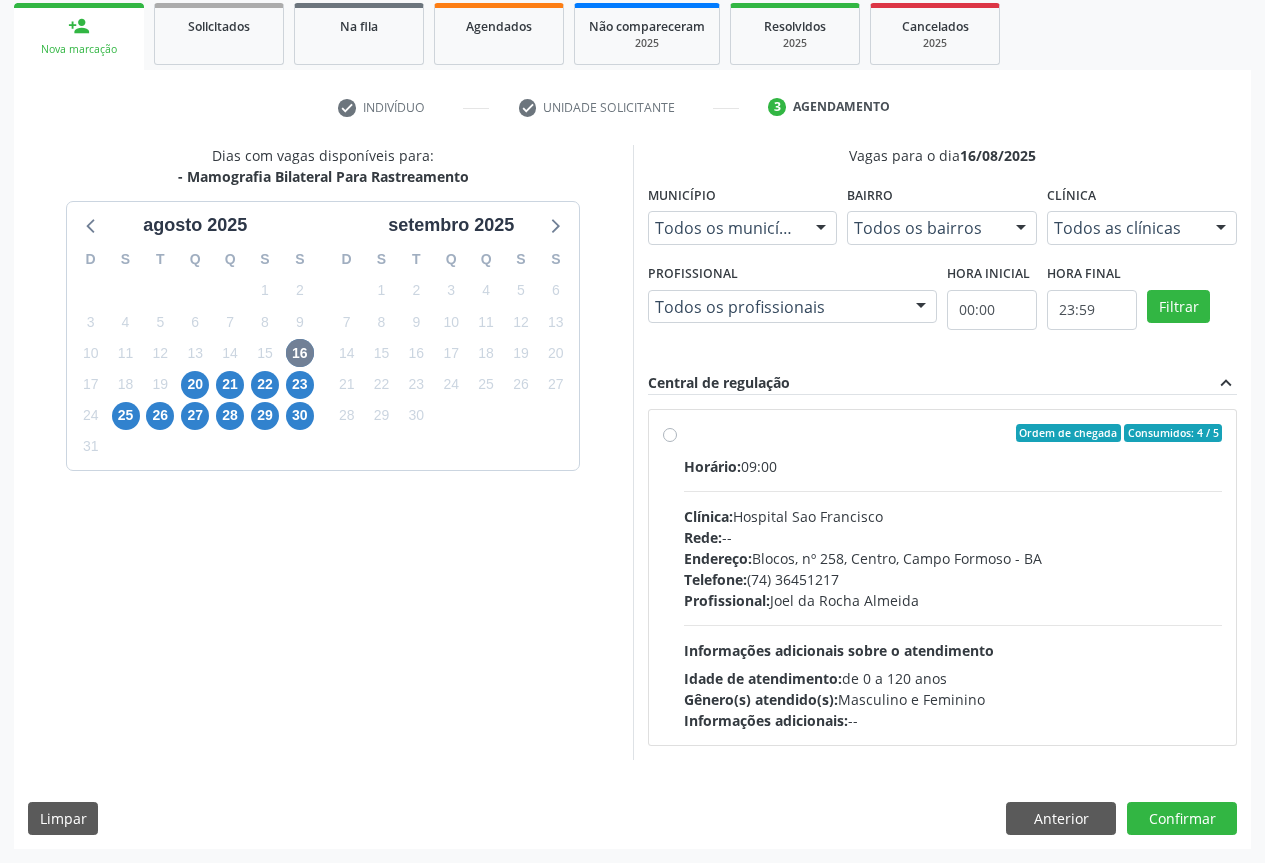 click on "Profissional:
Joel da Rocha Almeida" at bounding box center (953, 600) 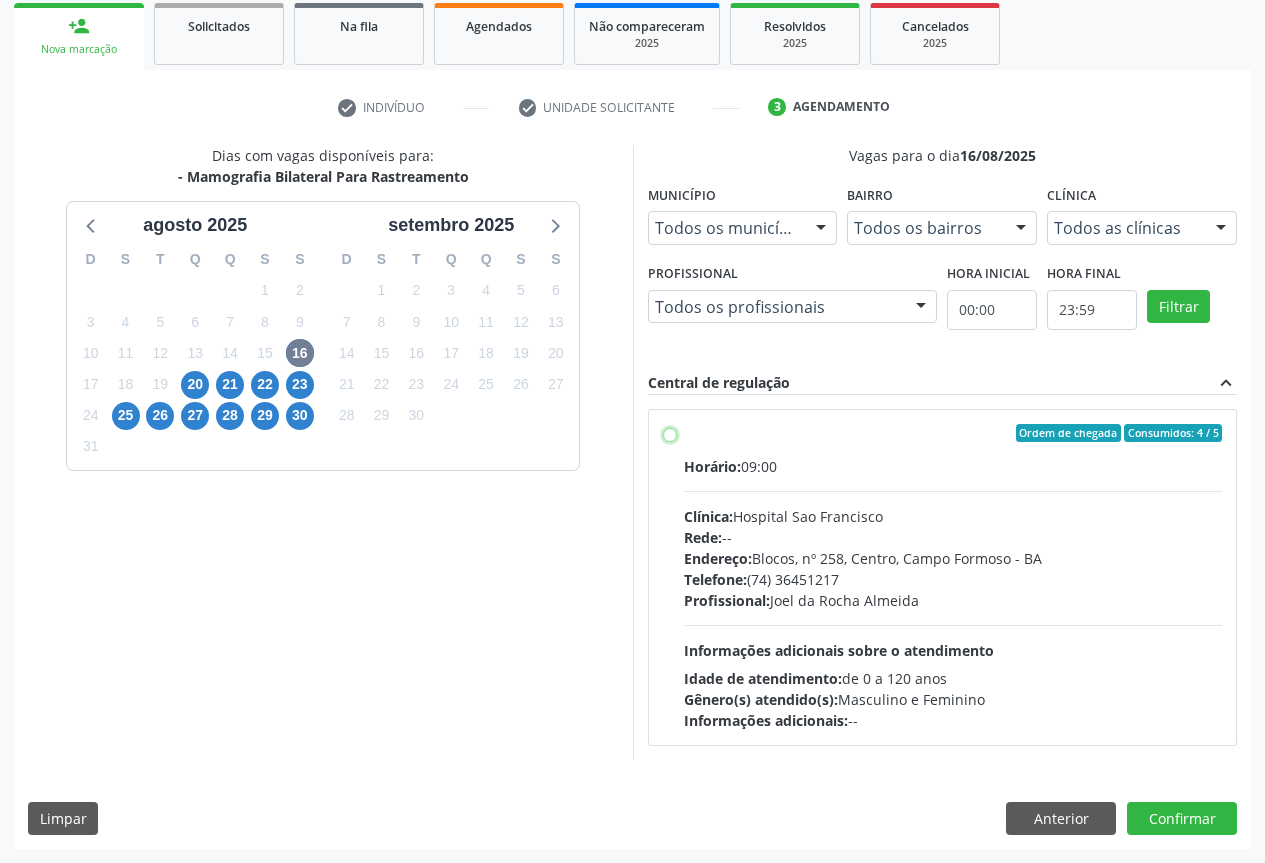 click on "Ordem de chegada
Consumidos: 4 / 5
Horário:   09:00
Clínica:  Hospital Sao Francisco
Rede:
--
Endereço:   Blocos, nº 258, Centro, Campo Formoso - BA
Telefone:   (74) 36451217
Profissional:
Joel da Rocha Almeida
Informações adicionais sobre o atendimento
Idade de atendimento:
de 0 a 120 anos
Gênero(s) atendido(s):
Masculino e Feminino
Informações adicionais:
--" at bounding box center (670, 433) 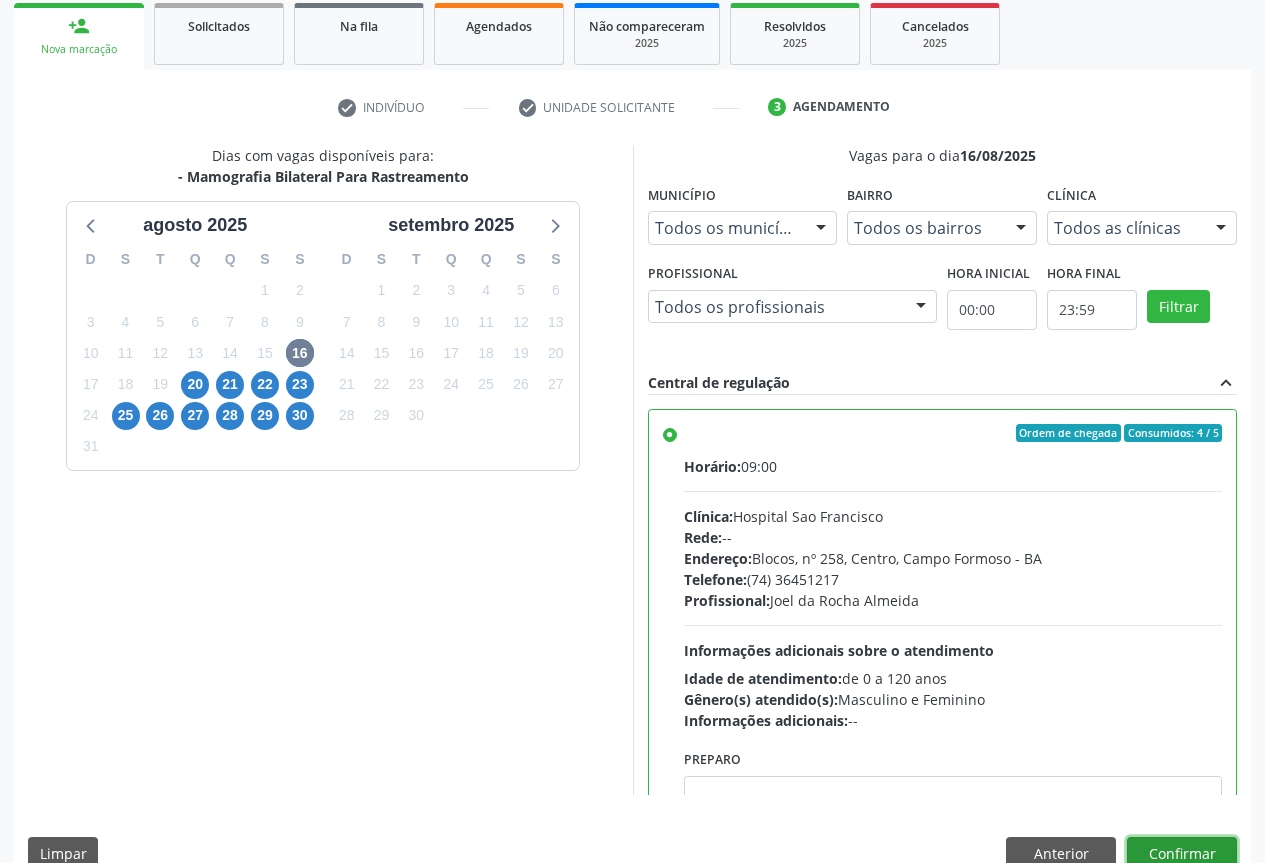click on "Confirmar" at bounding box center (1182, 854) 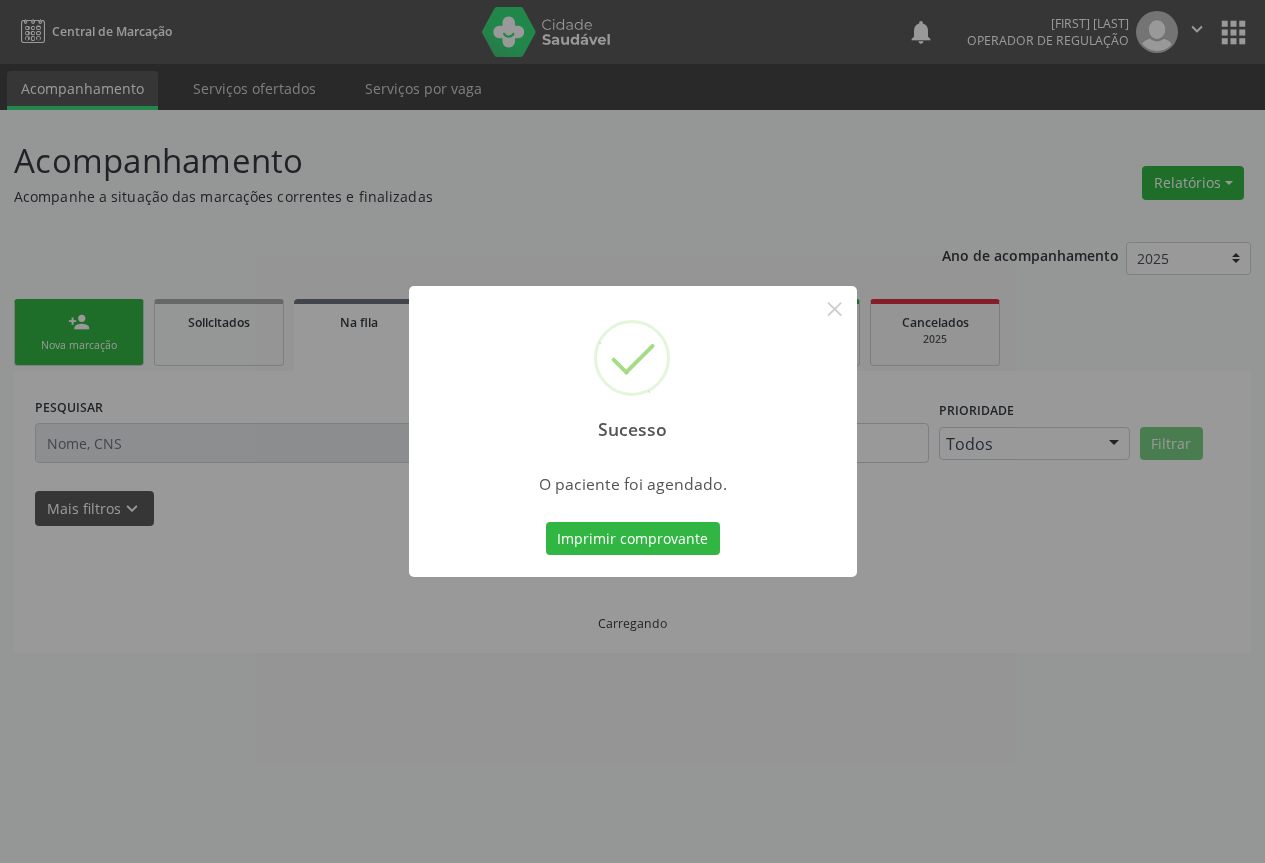 scroll, scrollTop: 0, scrollLeft: 0, axis: both 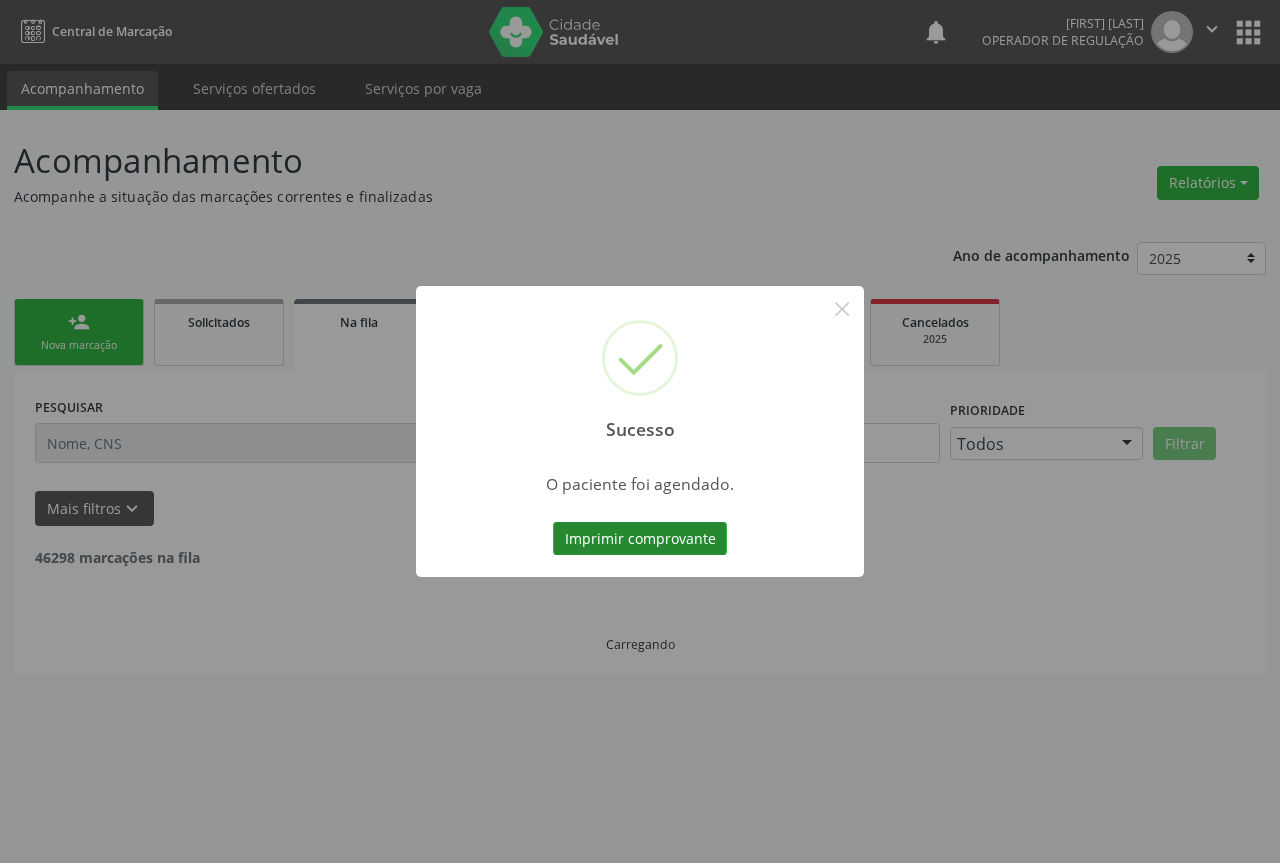 click on "Imprimir comprovante" at bounding box center (640, 539) 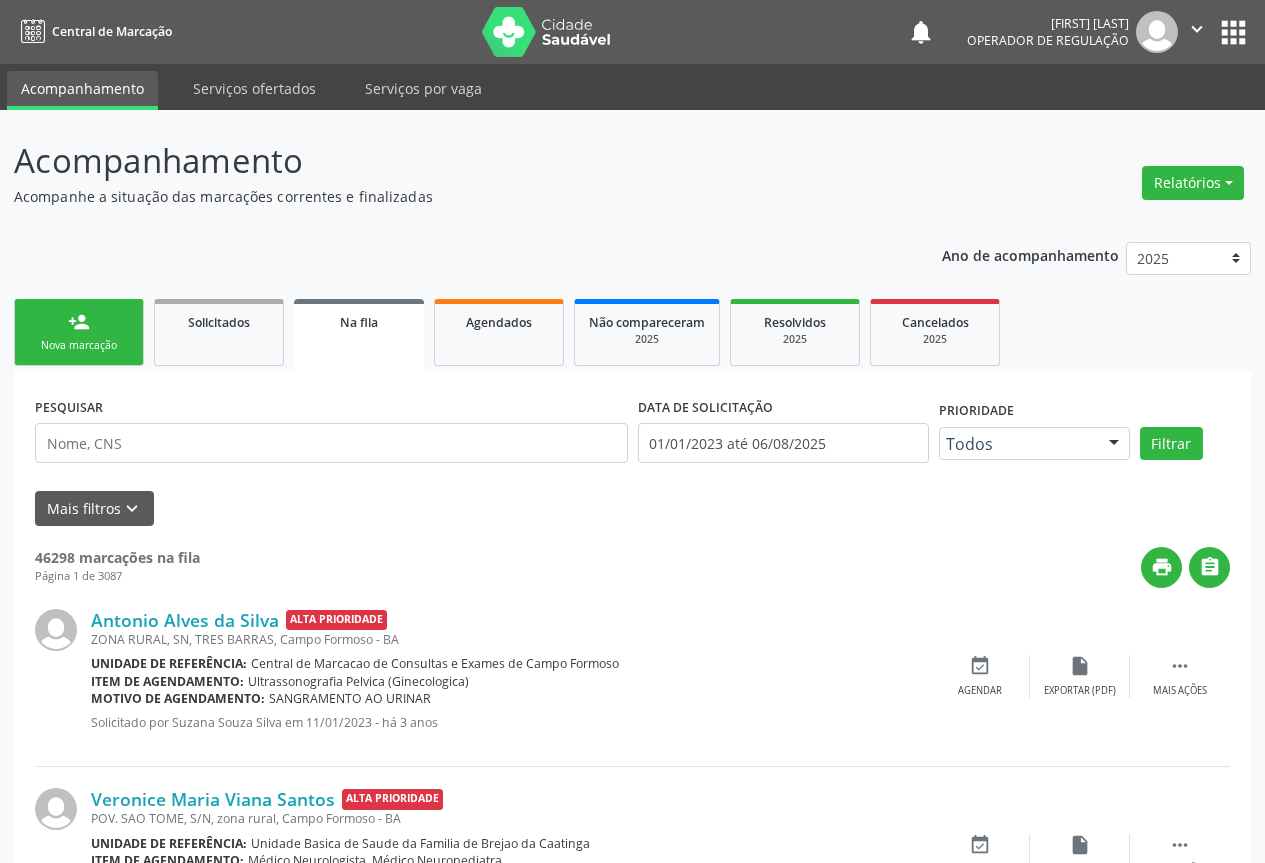 click on "person_add
Nova marcação" at bounding box center [79, 332] 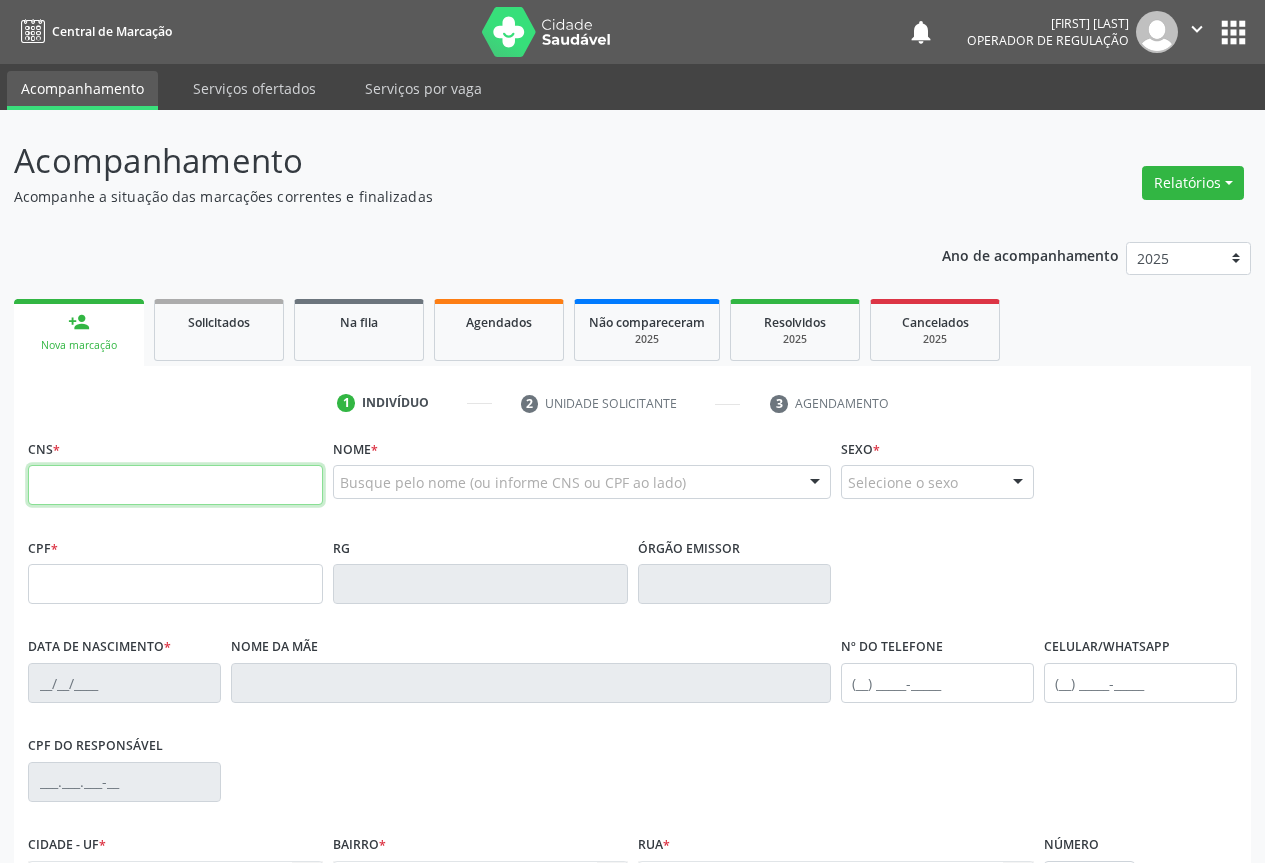 click at bounding box center (175, 485) 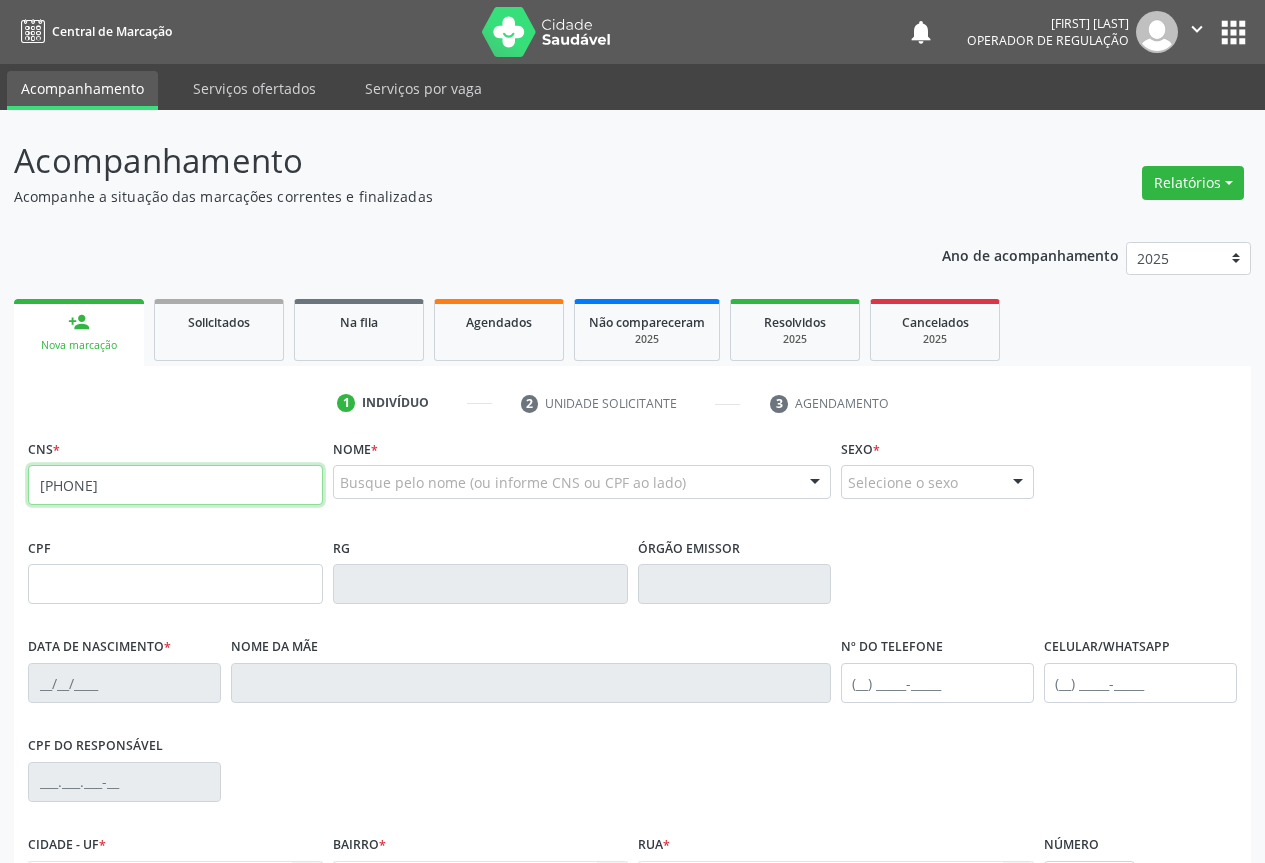 type on "701 4026 1378 2136" 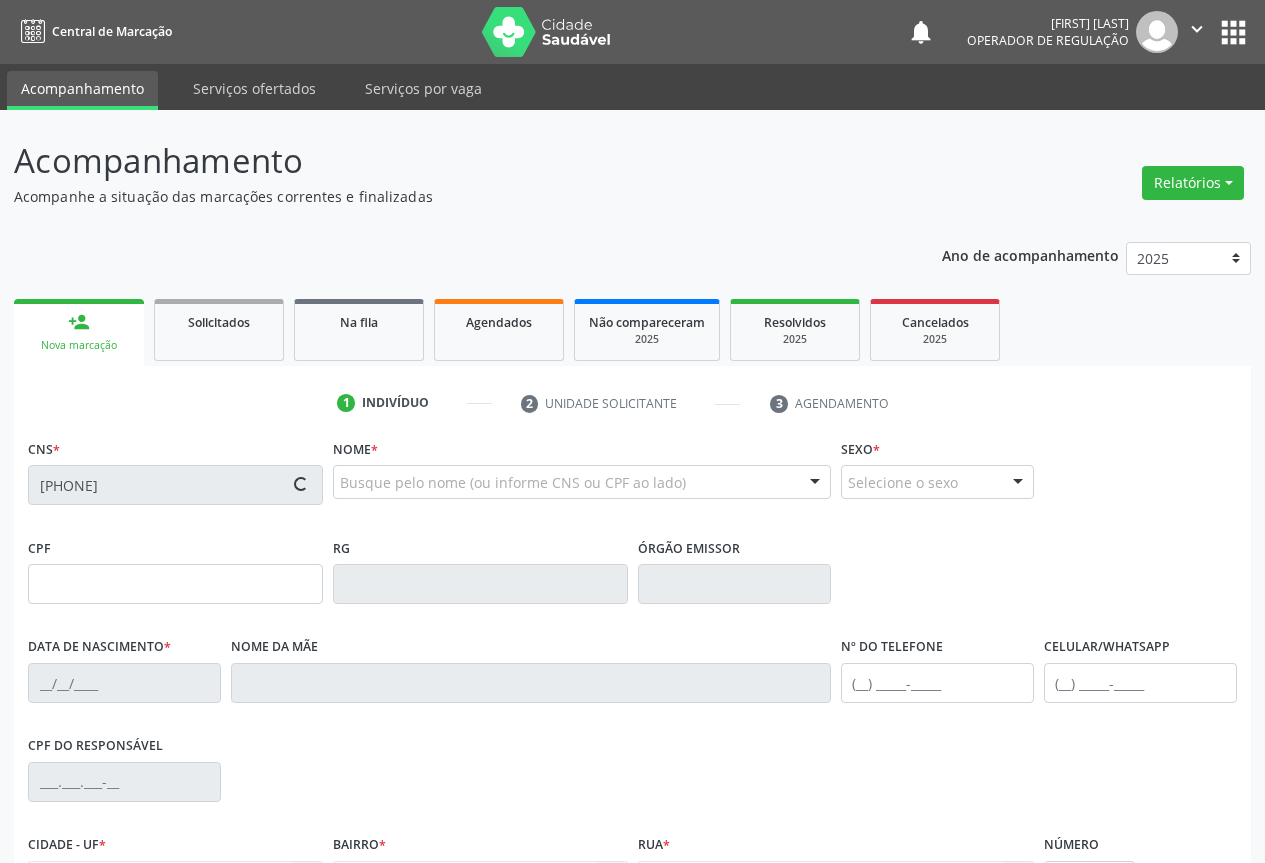type on "0689224001" 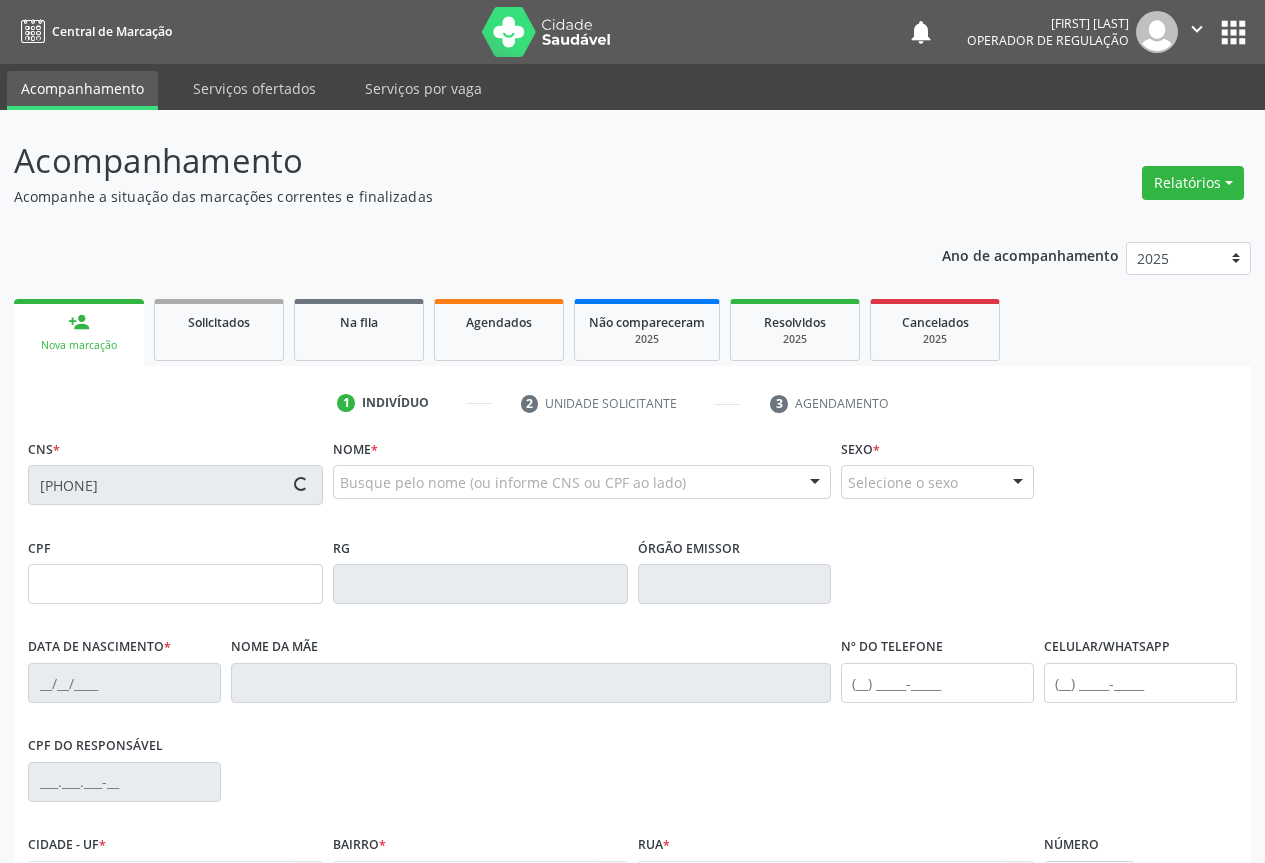 type on "13/11/1973" 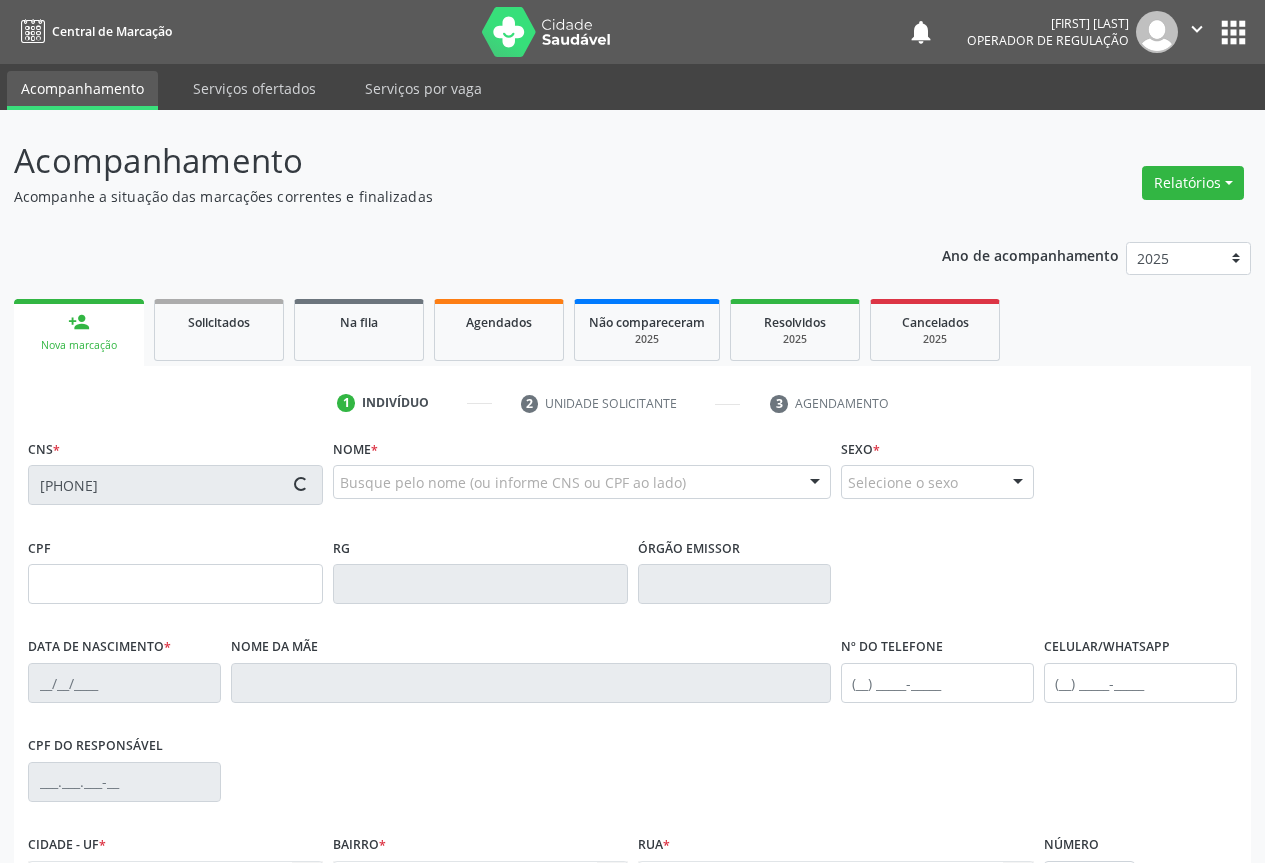 type on "(74) 98869-2117" 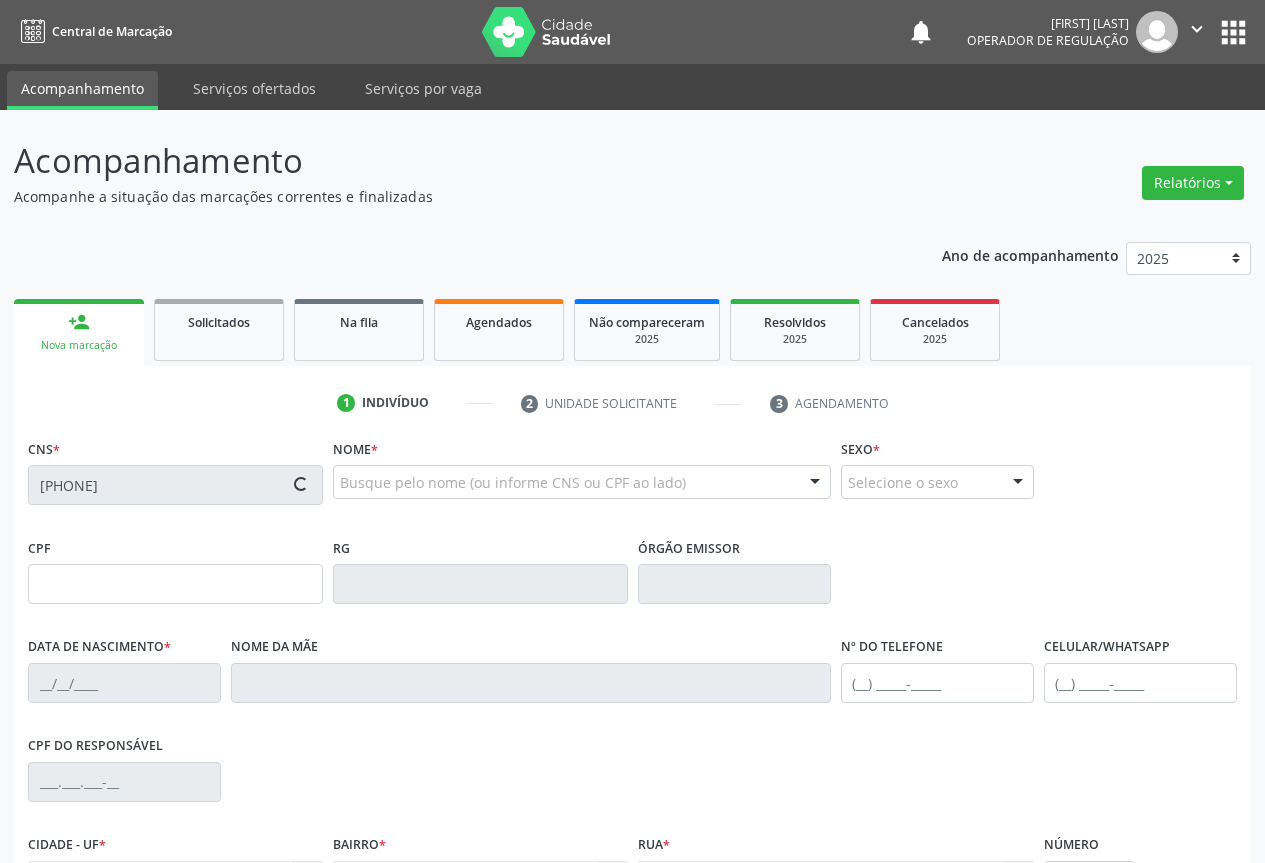 type on "(74) 99984-9800" 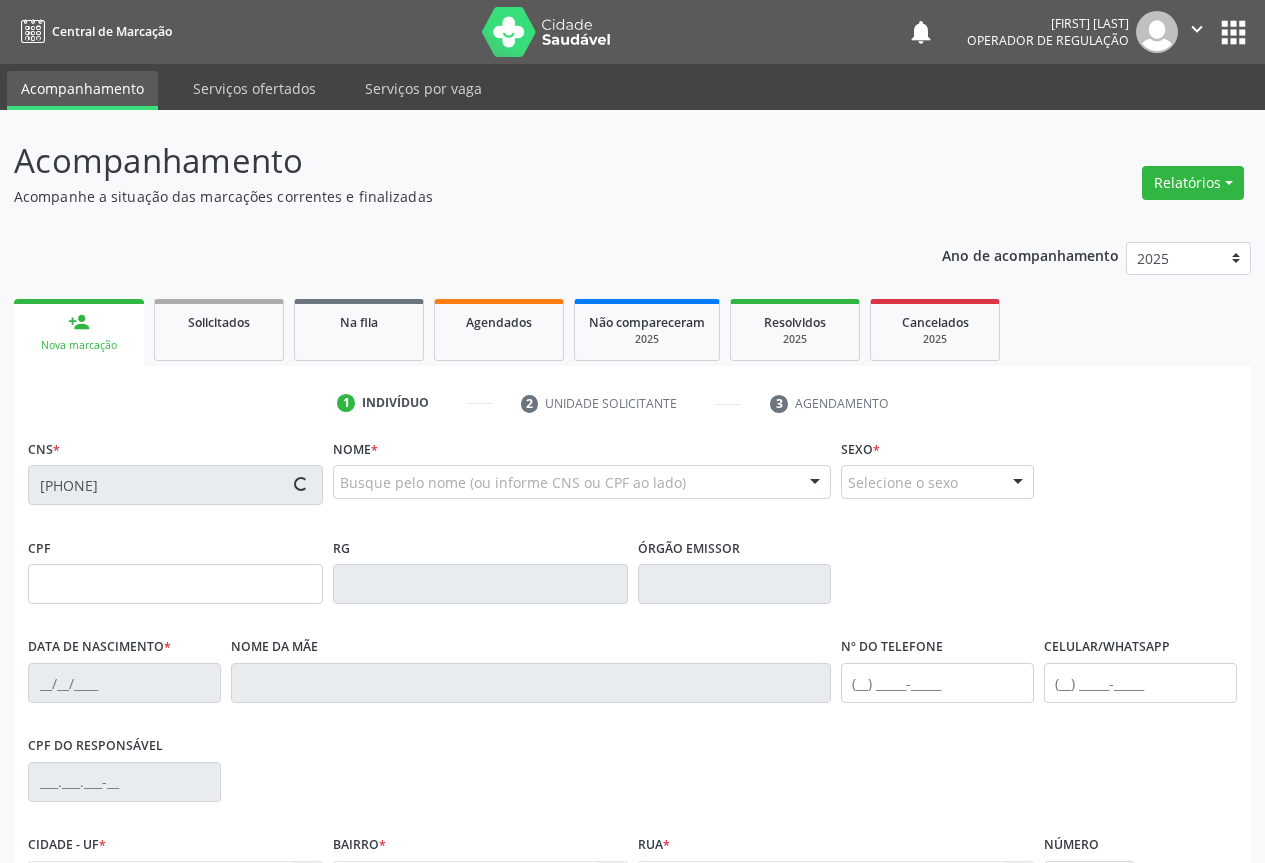 type on "664.794.445-15" 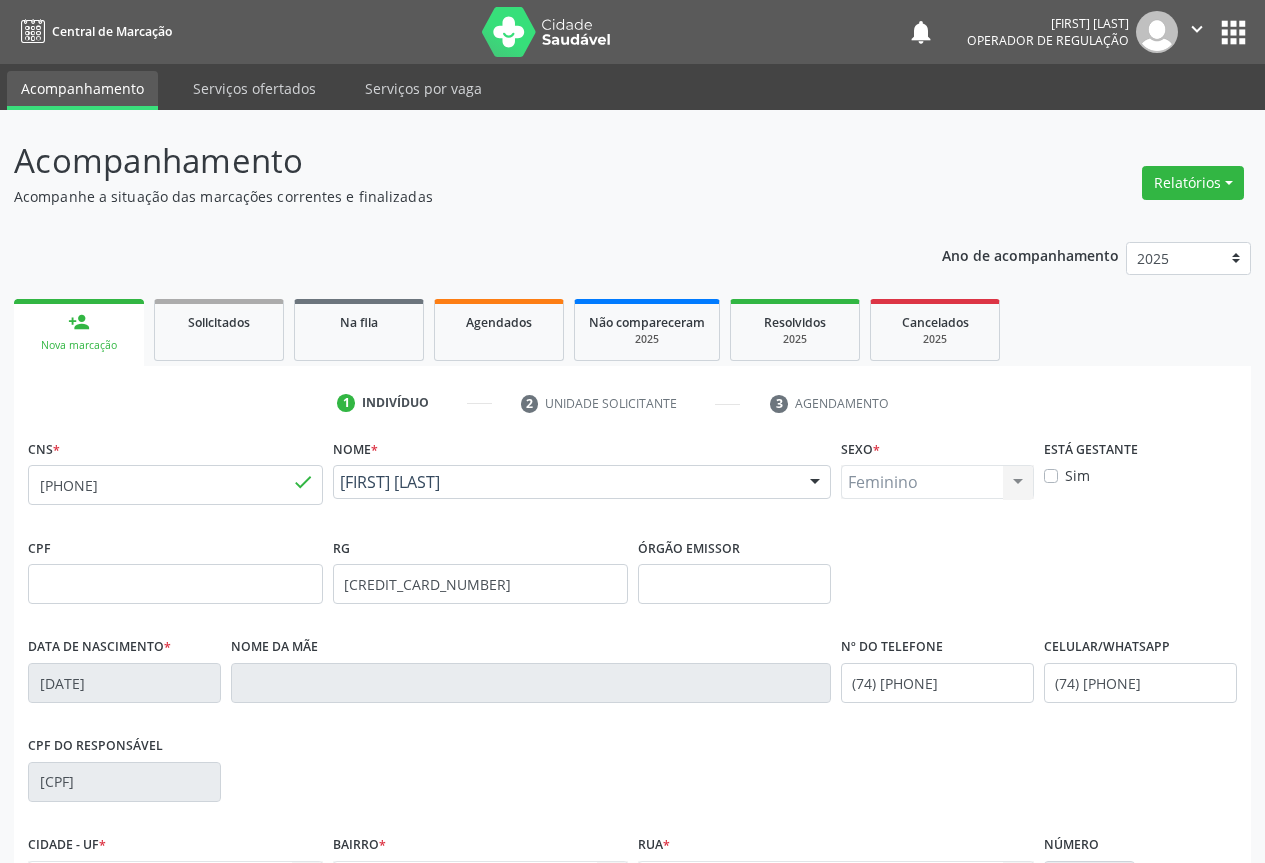 scroll, scrollTop: 221, scrollLeft: 0, axis: vertical 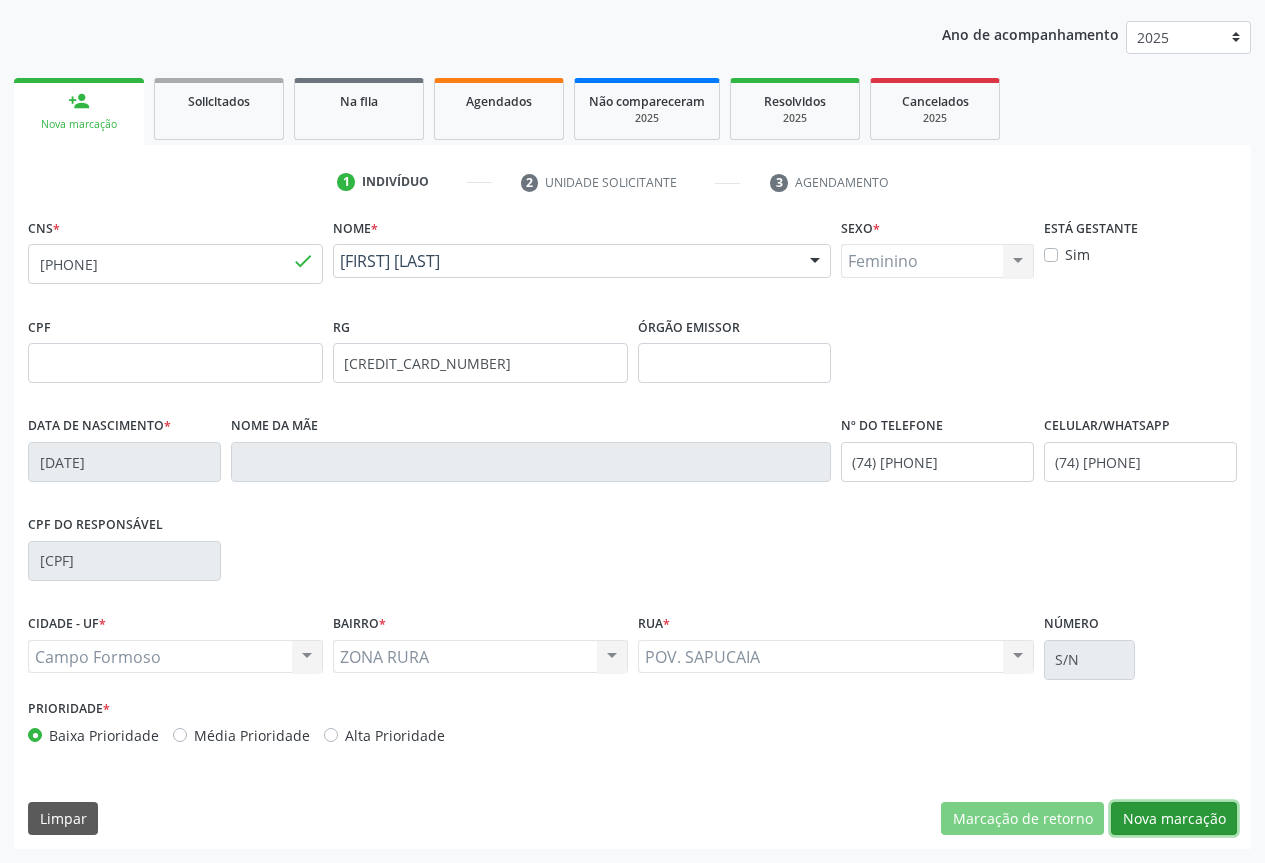 click on "Nova marcação" at bounding box center (1174, 819) 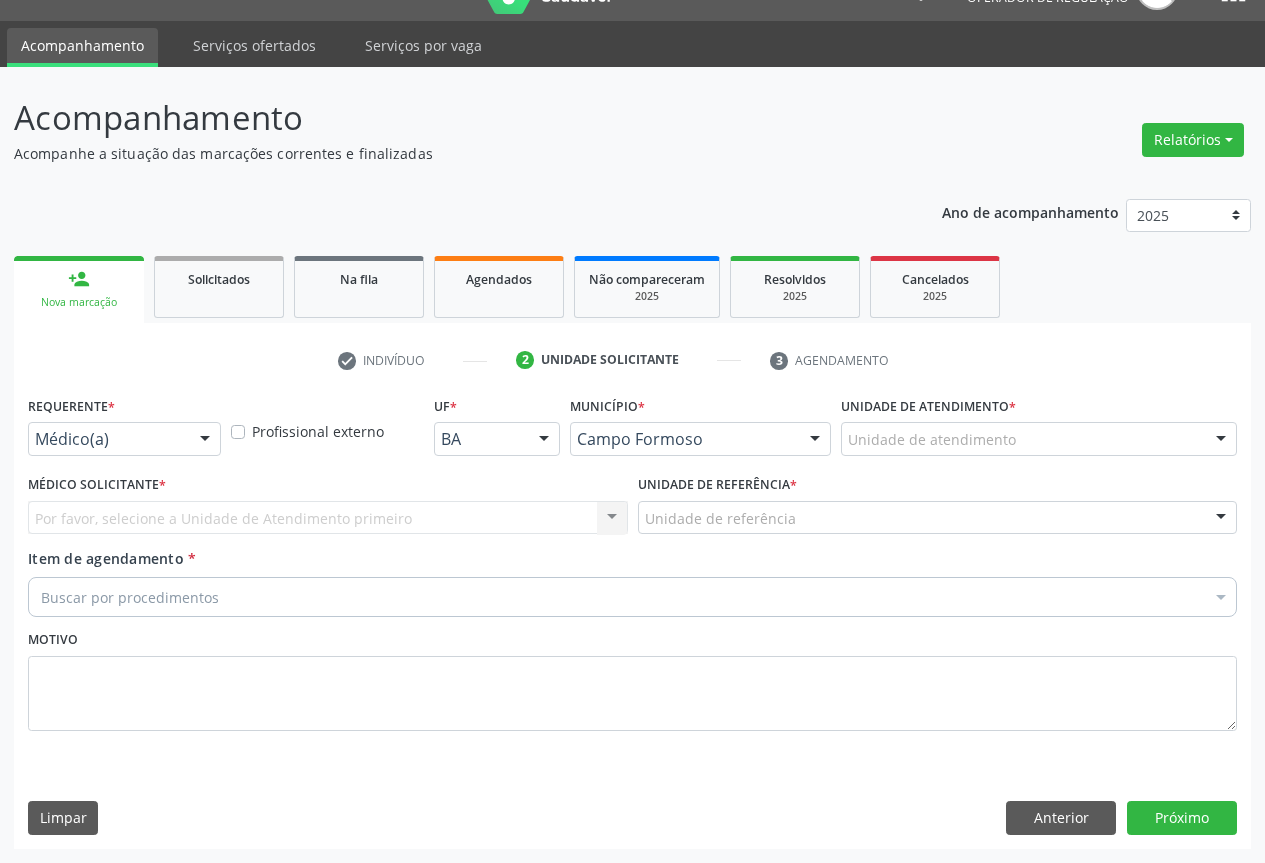 scroll, scrollTop: 43, scrollLeft: 0, axis: vertical 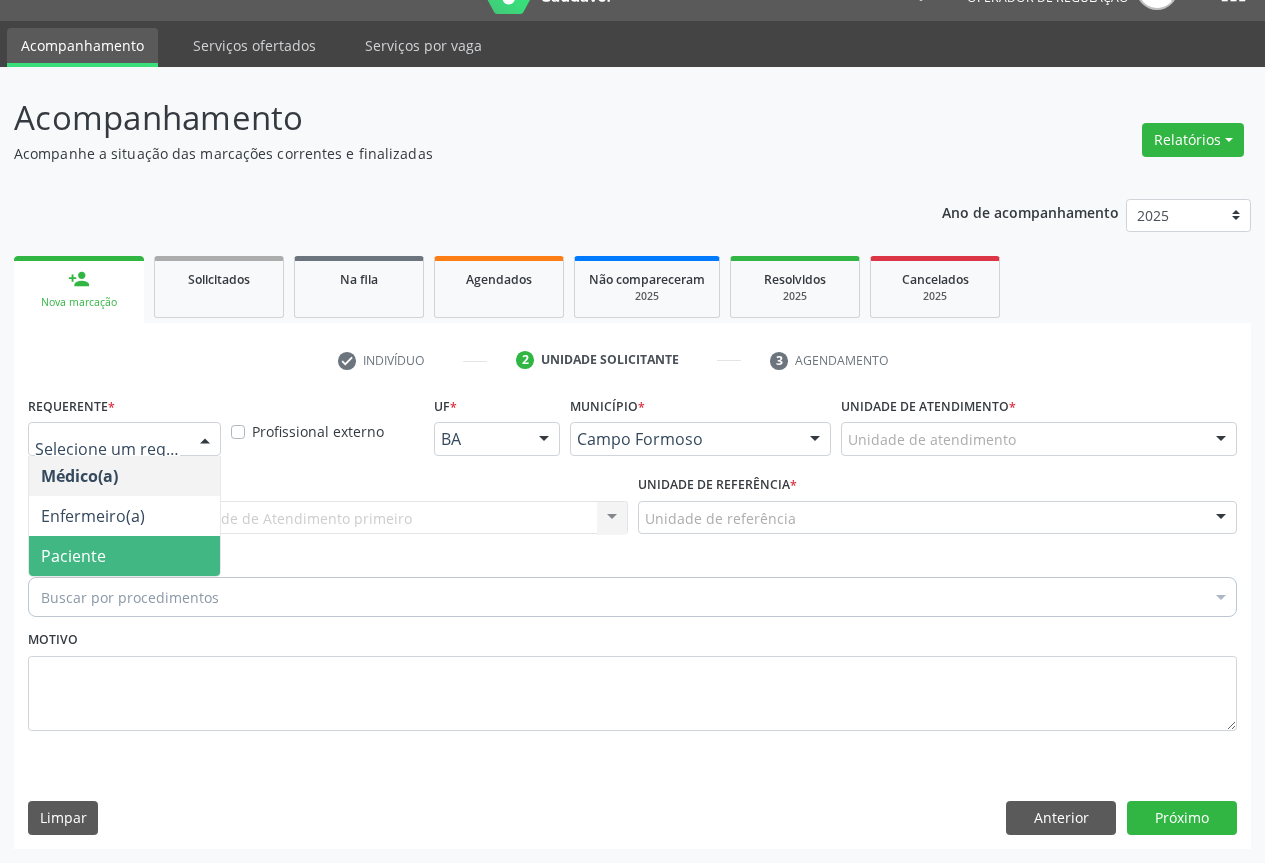 click on "Paciente" at bounding box center [73, 556] 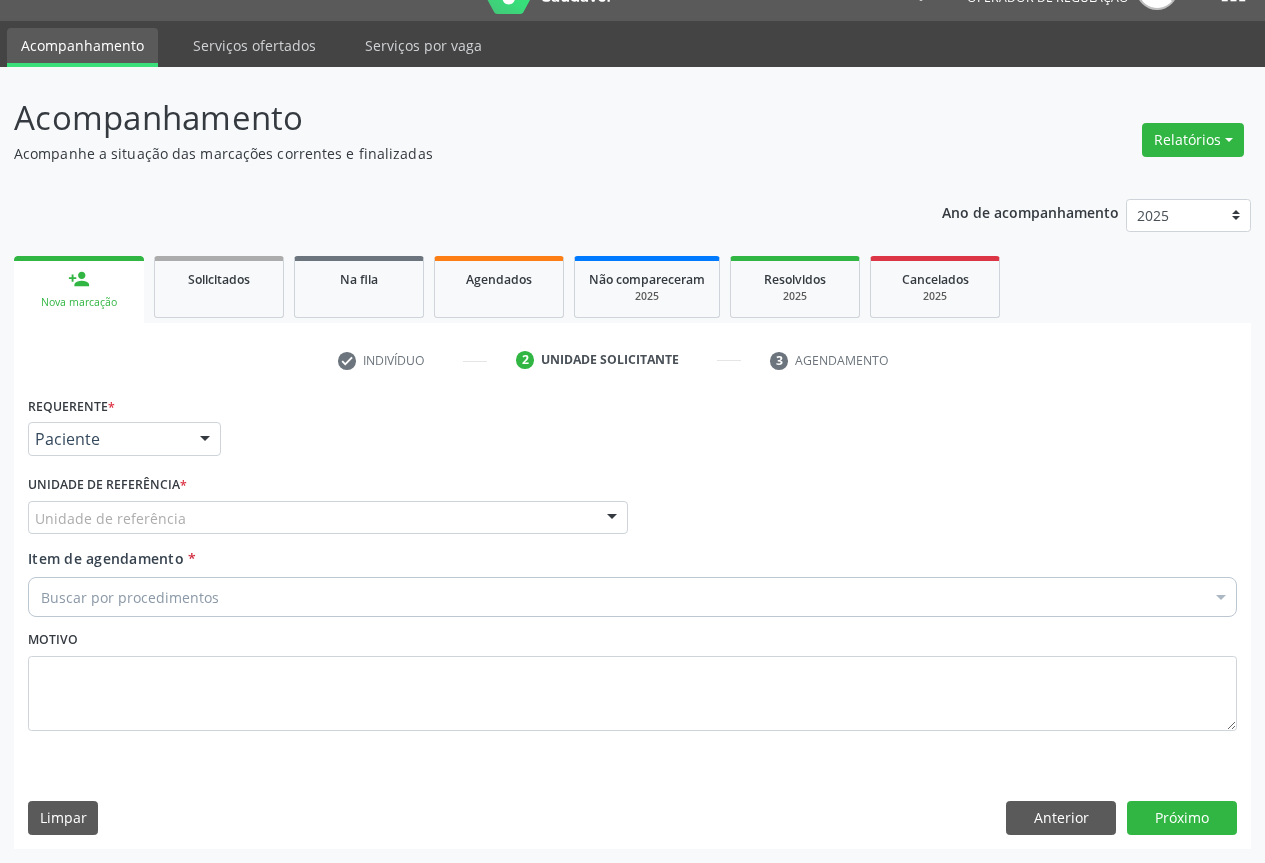 click on "Unidade de referência" at bounding box center [328, 518] 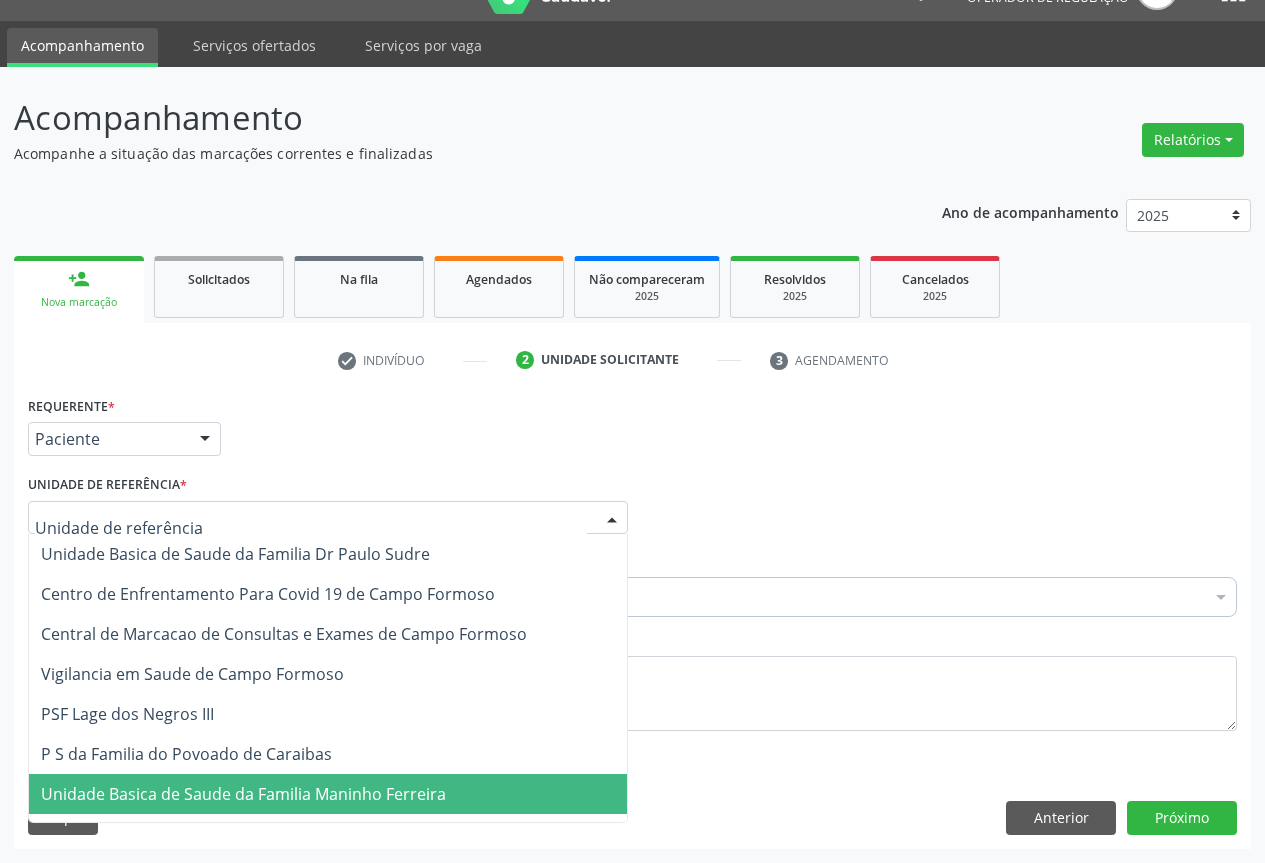 click on "Unidade Basica de Saude da Familia Maninho Ferreira" at bounding box center [243, 794] 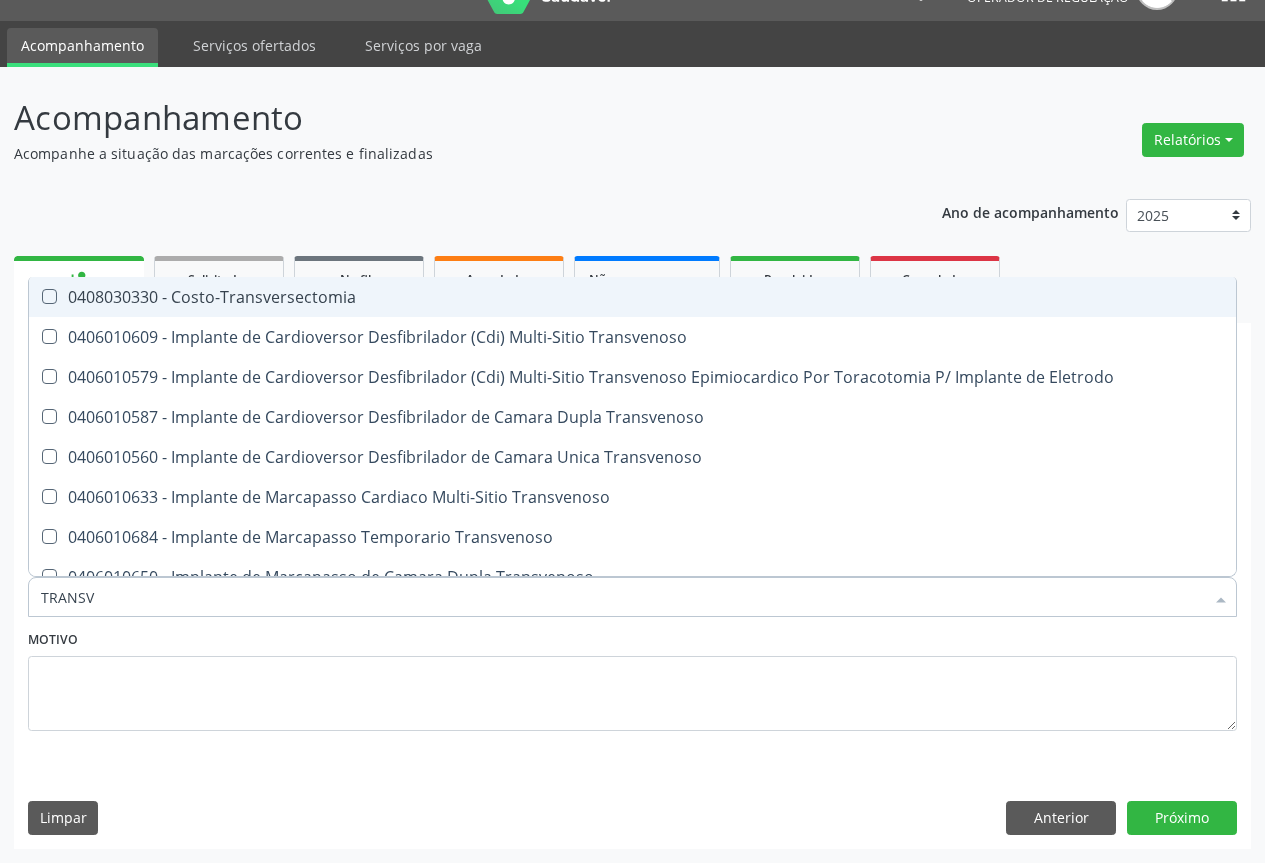 type on "TRANSVA" 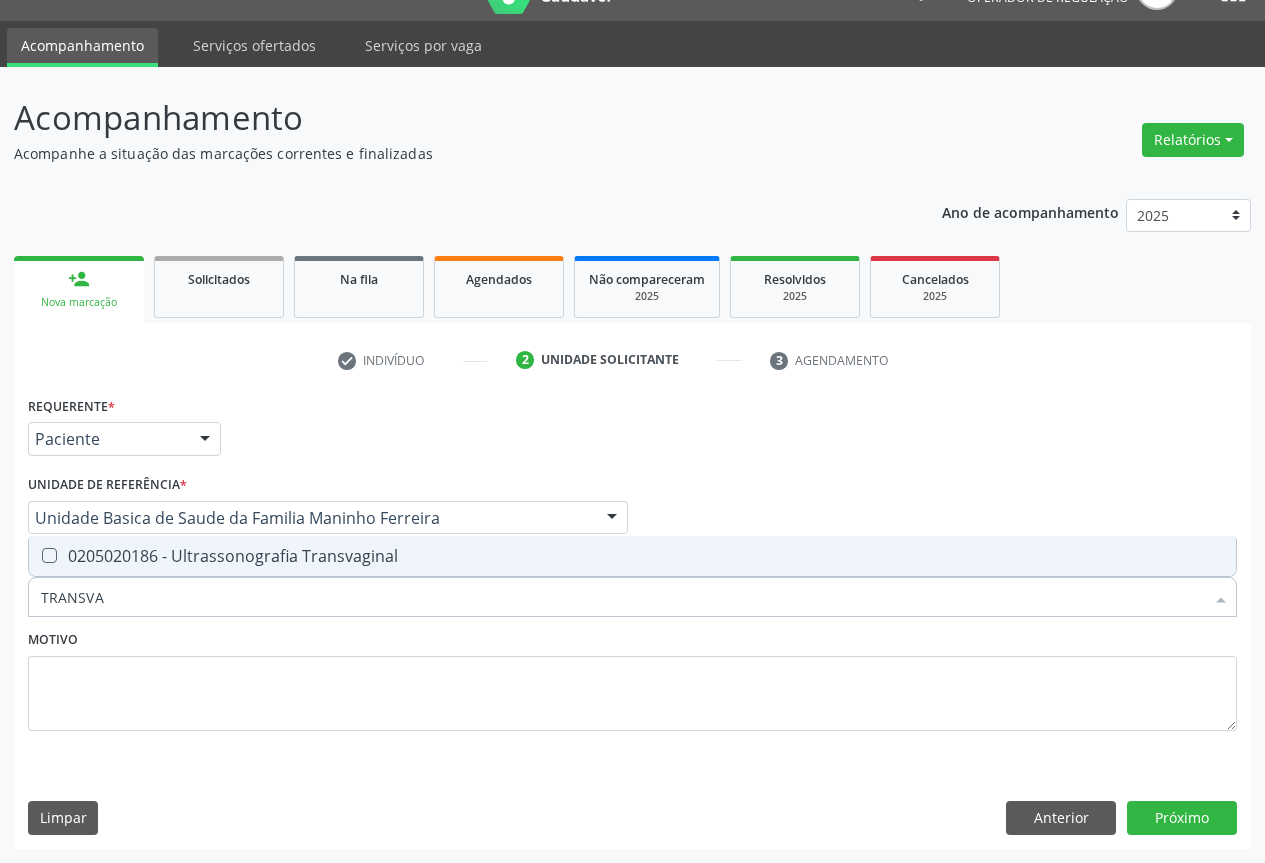 click on "0205020186 - Ultrassonografia Transvaginal" at bounding box center [632, 556] 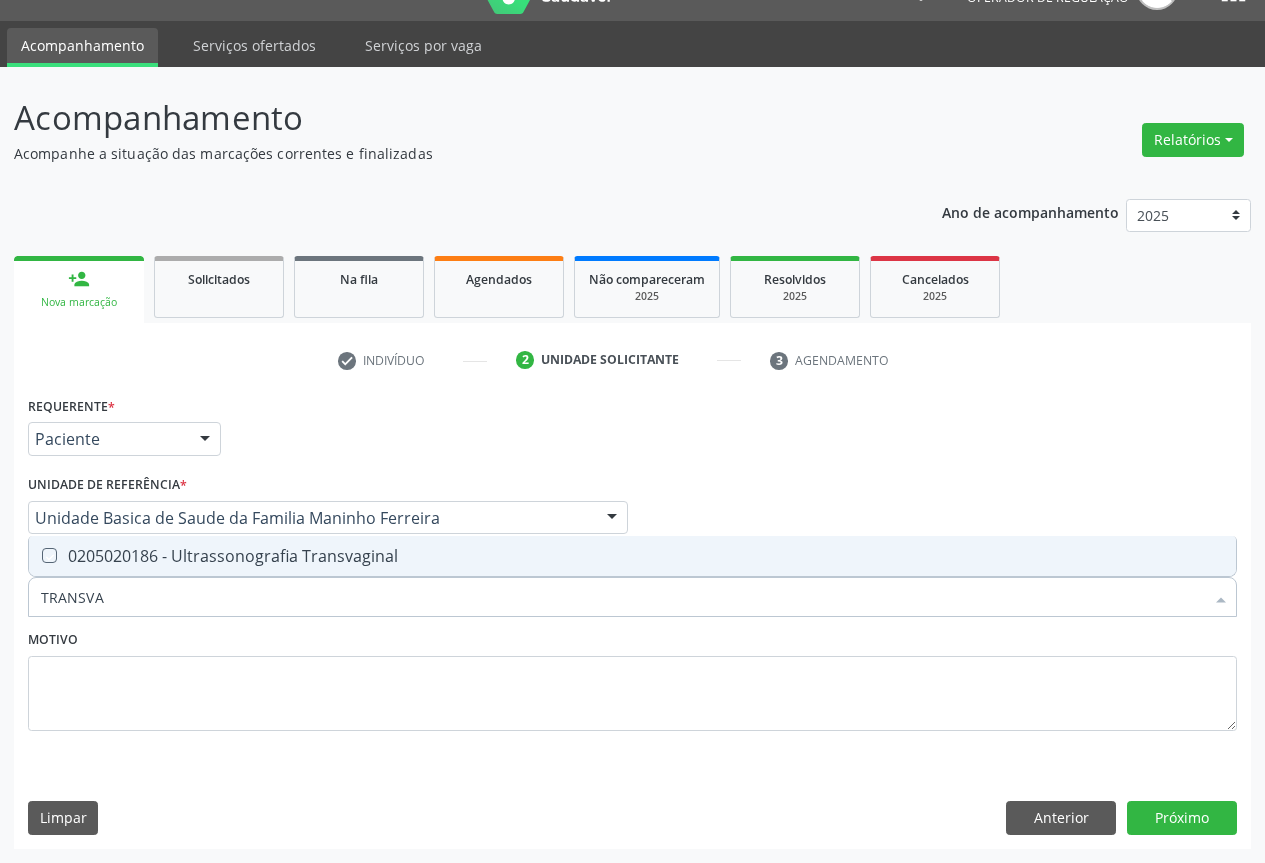 checkbox on "true" 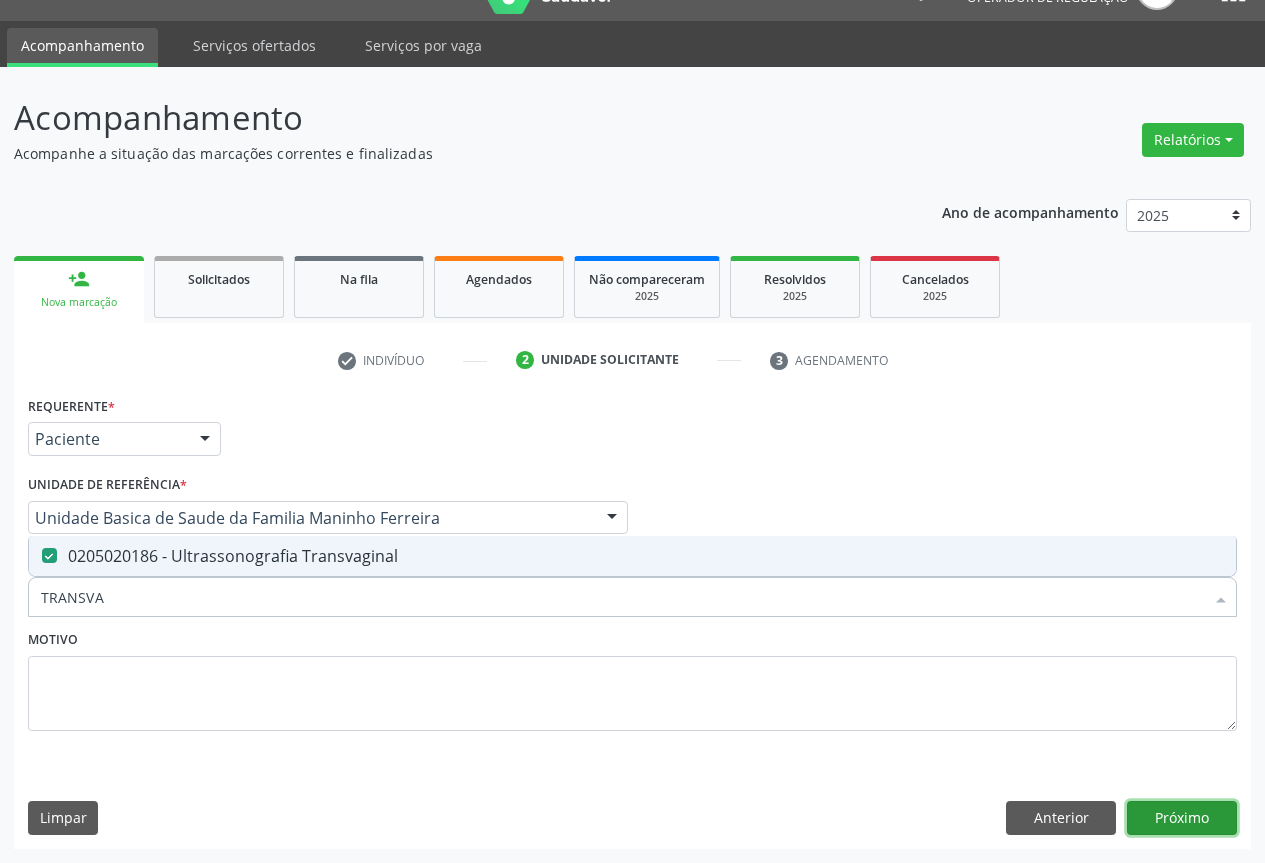 click on "Próximo" at bounding box center [1182, 818] 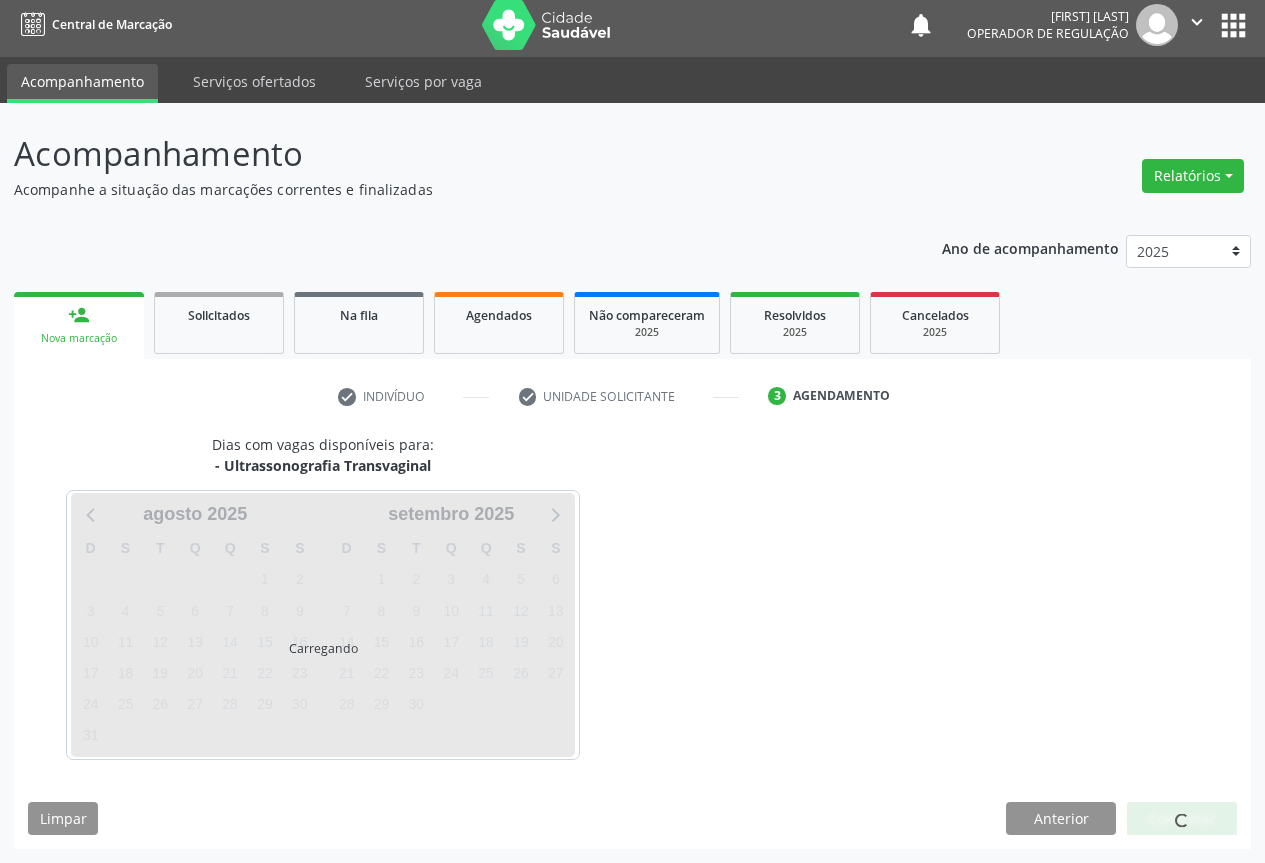 scroll, scrollTop: 7, scrollLeft: 0, axis: vertical 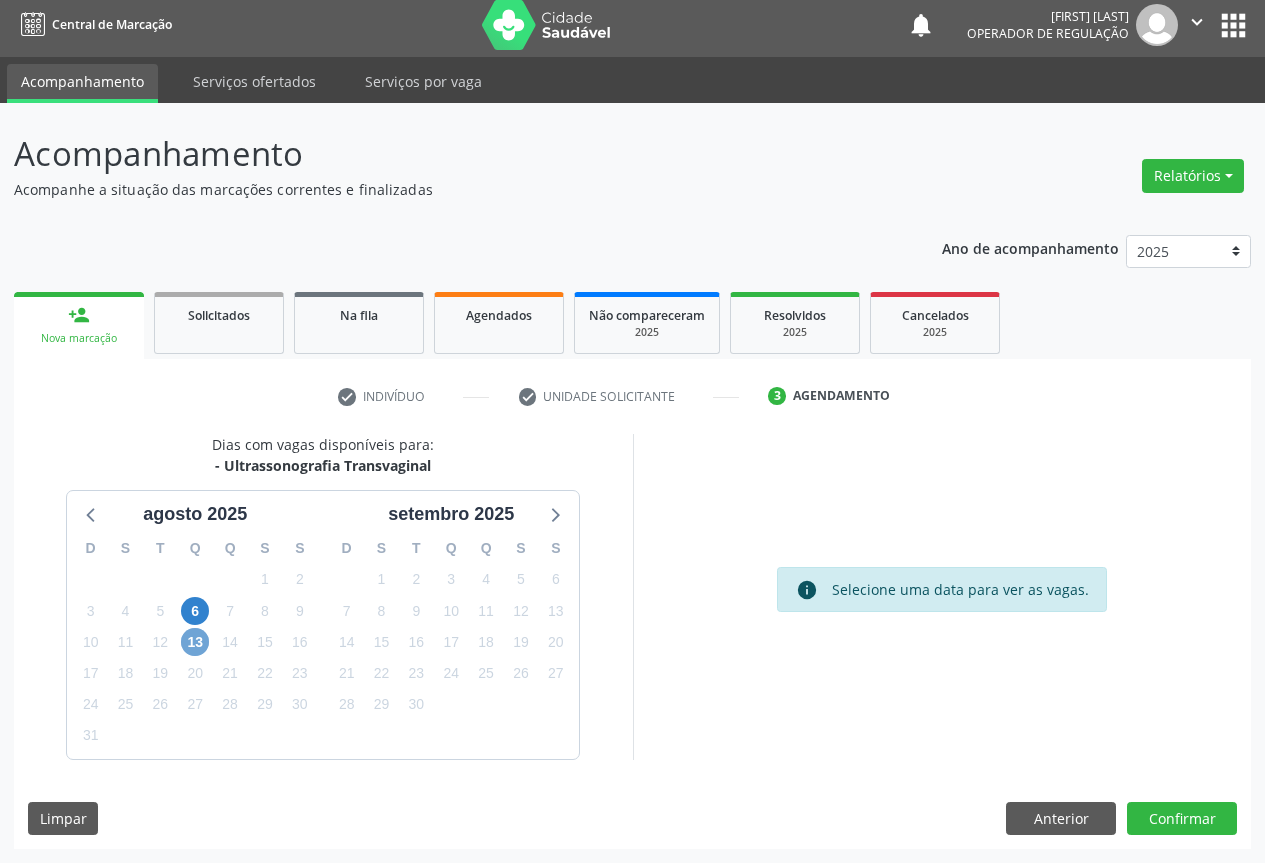 click on "13" at bounding box center [195, 642] 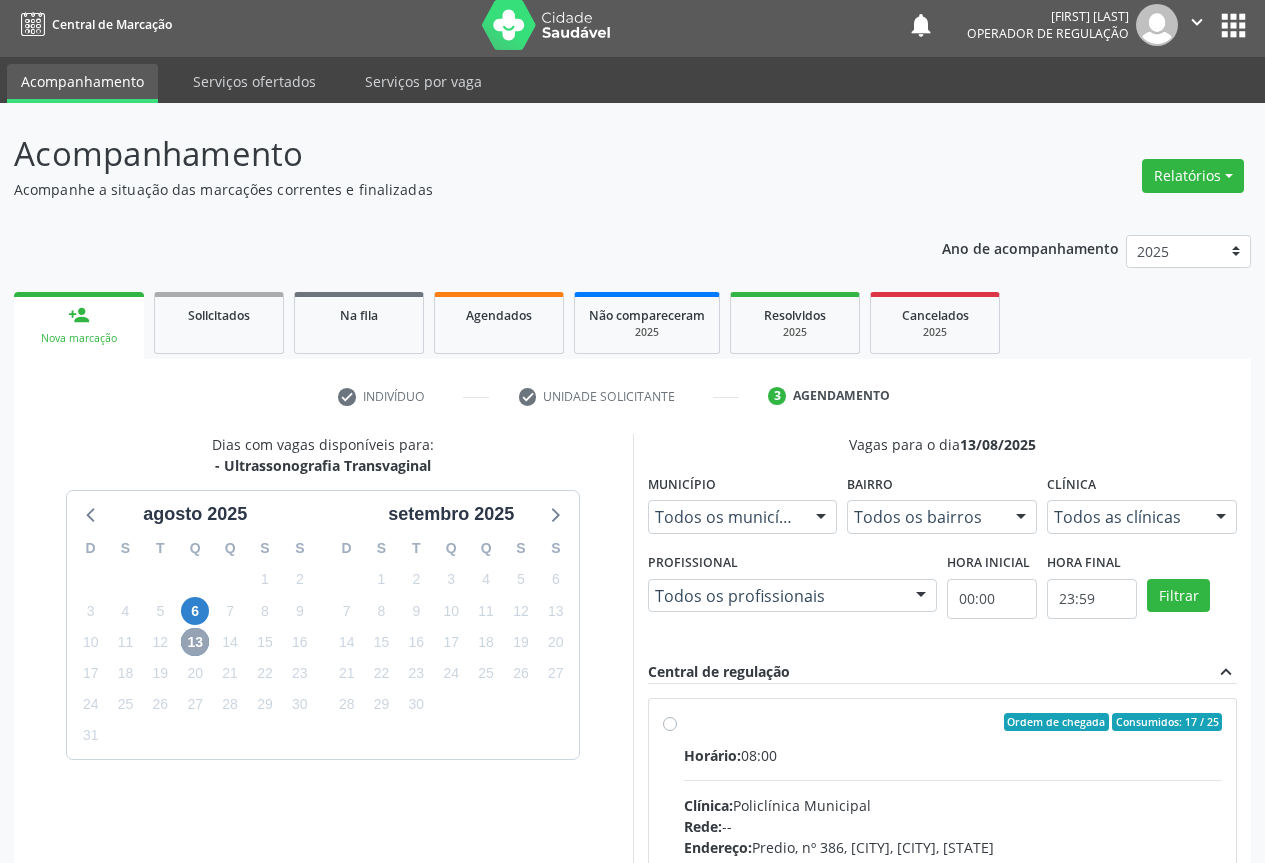 scroll, scrollTop: 332, scrollLeft: 0, axis: vertical 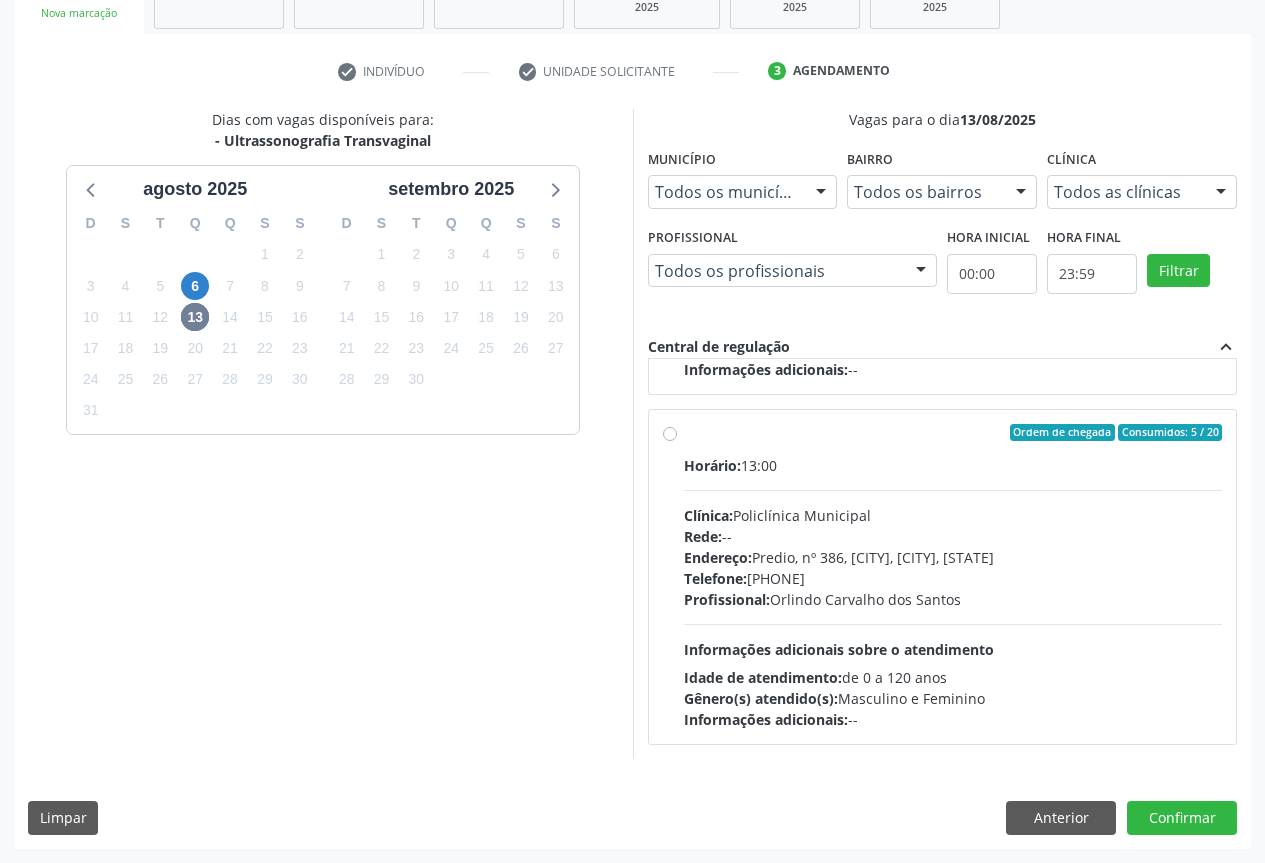 click on "Profissional:
Orlindo Carvalho dos Santos" at bounding box center (953, 599) 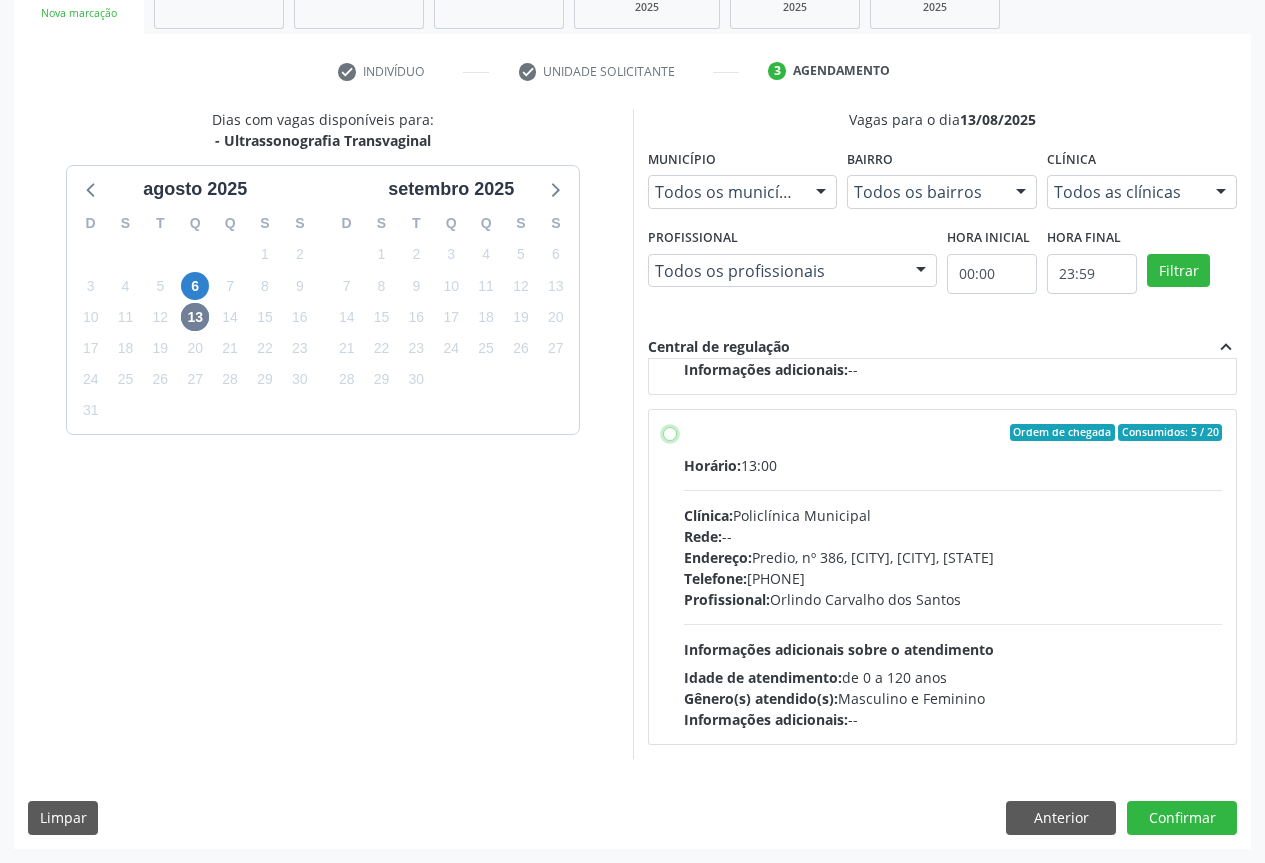 click on "Ordem de chegada
Consumidos: 5 / 20
Horário:   13:00
Clínica:  Policlínica Municipal
Rede:
--
Endereço:   Predio, nº 386, Centro, Campo Formoso - BA
Telefone:   (74) 6451312
Profissional:
Orlindo Carvalho dos Santos
Informações adicionais sobre o atendimento
Idade de atendimento:
de 0 a 120 anos
Gênero(s) atendido(s):
Masculino e Feminino
Informações adicionais:
--" at bounding box center [670, 433] 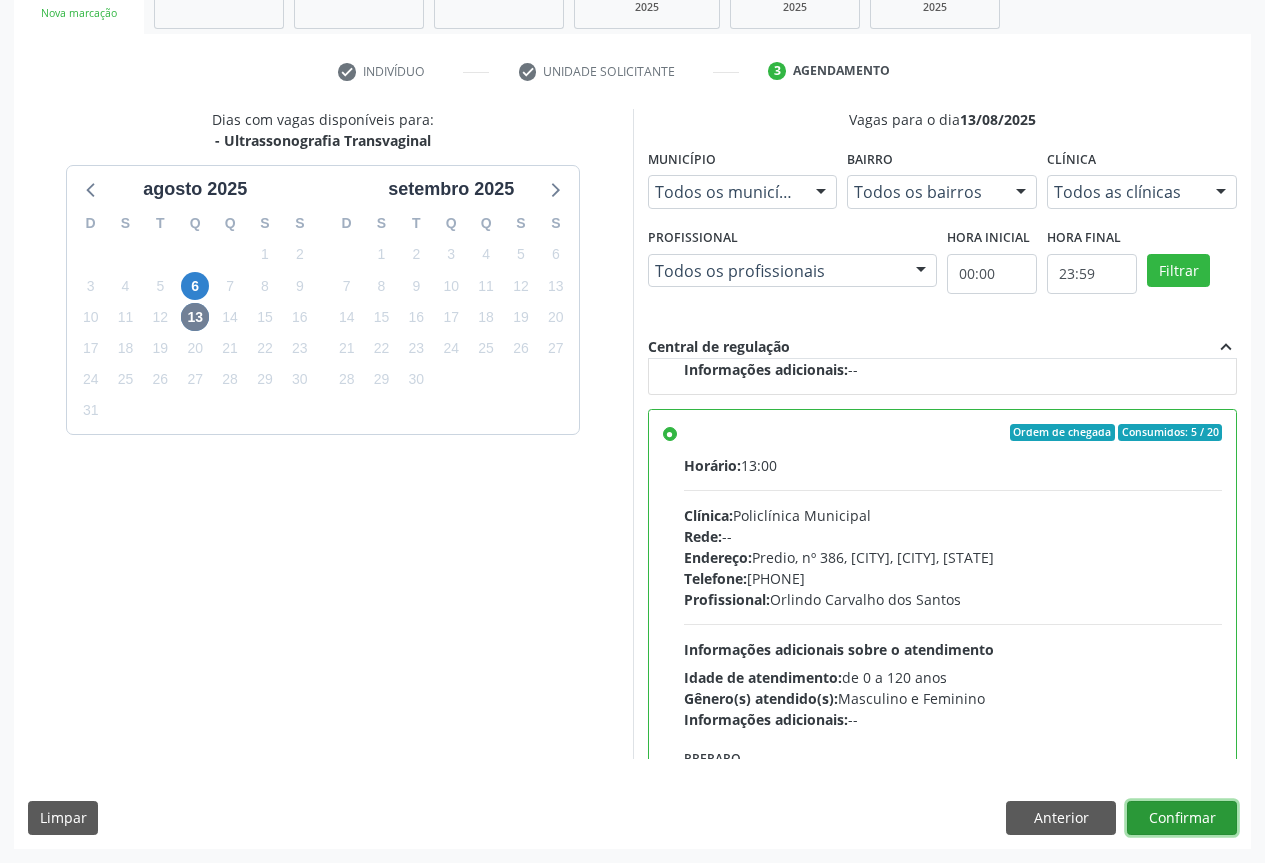 click on "Confirmar" at bounding box center (1182, 818) 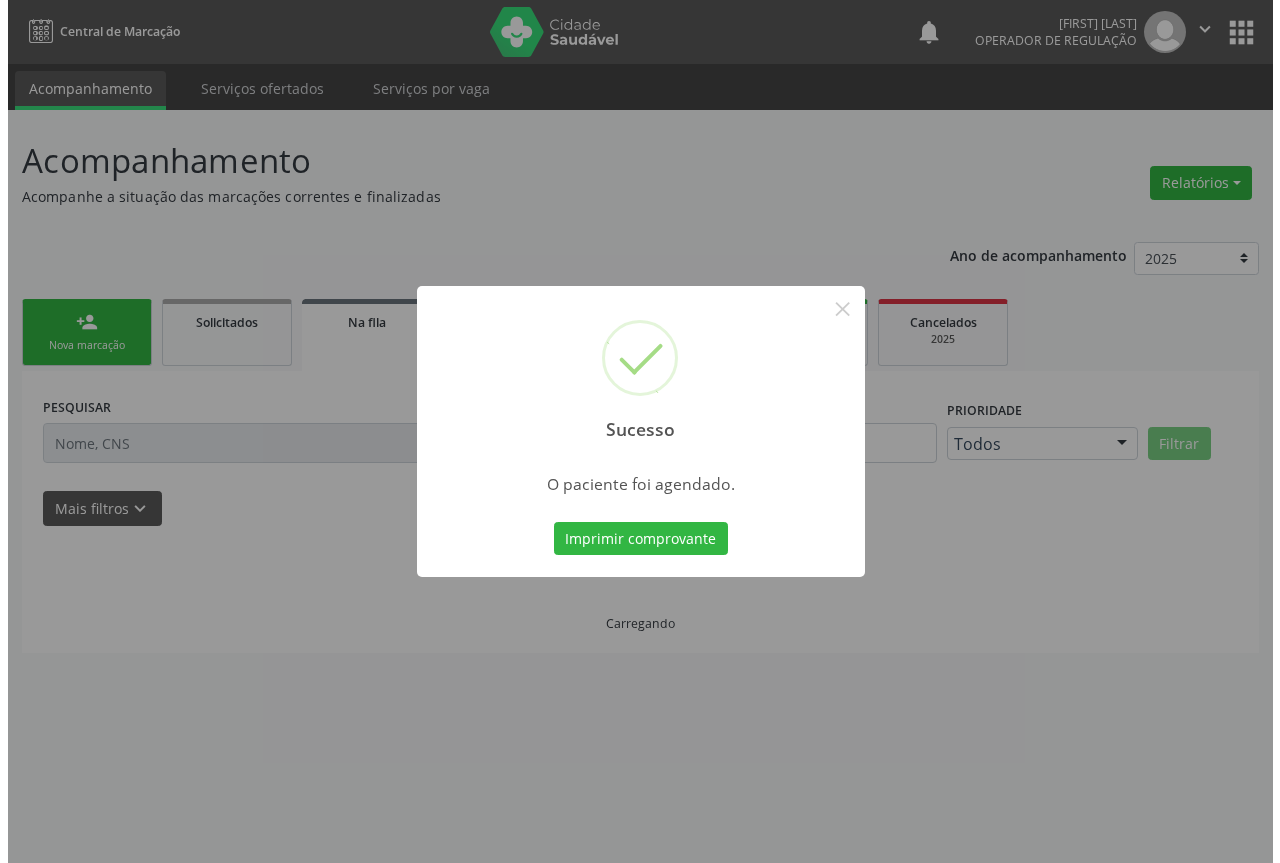 scroll, scrollTop: 0, scrollLeft: 0, axis: both 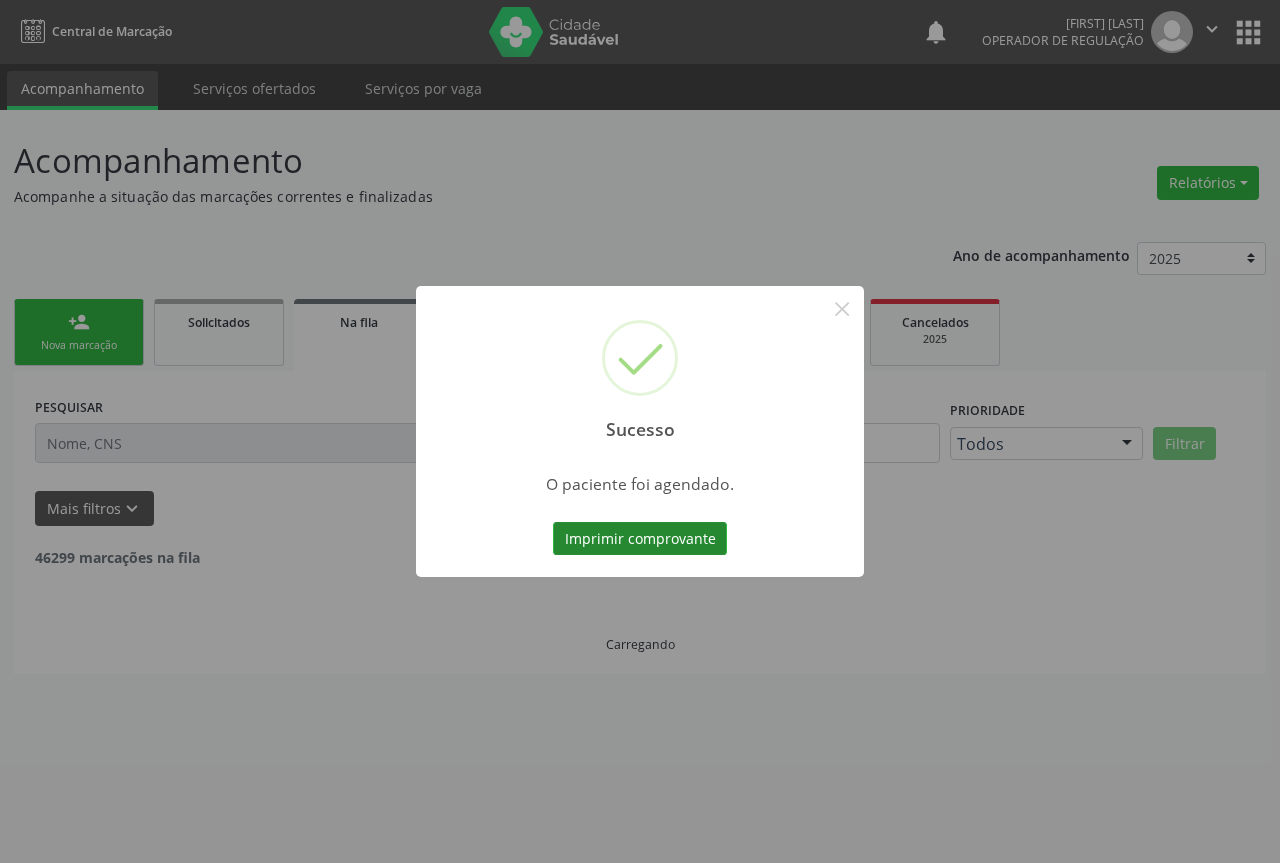 click on "Imprimir comprovante" at bounding box center (640, 539) 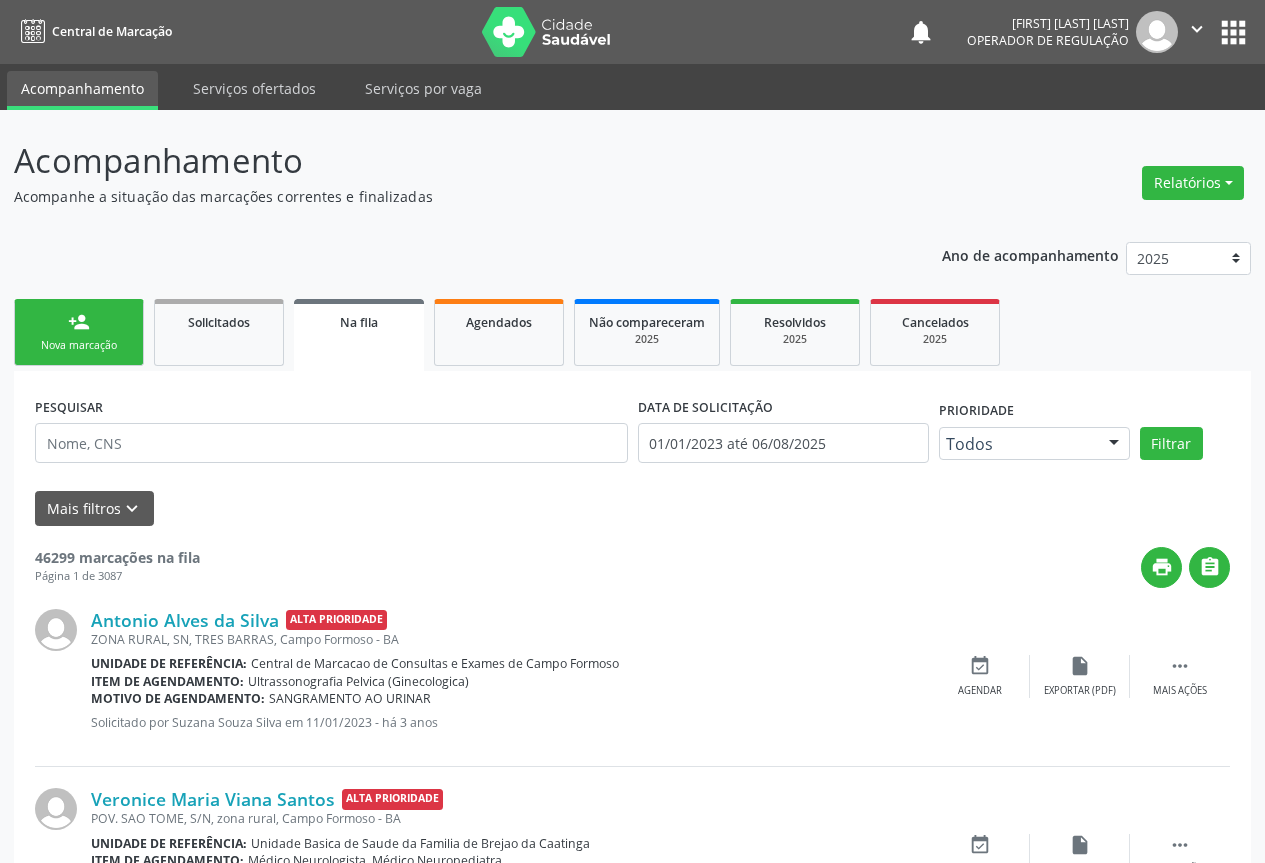 click on "person_add
Nova marcação" at bounding box center (79, 332) 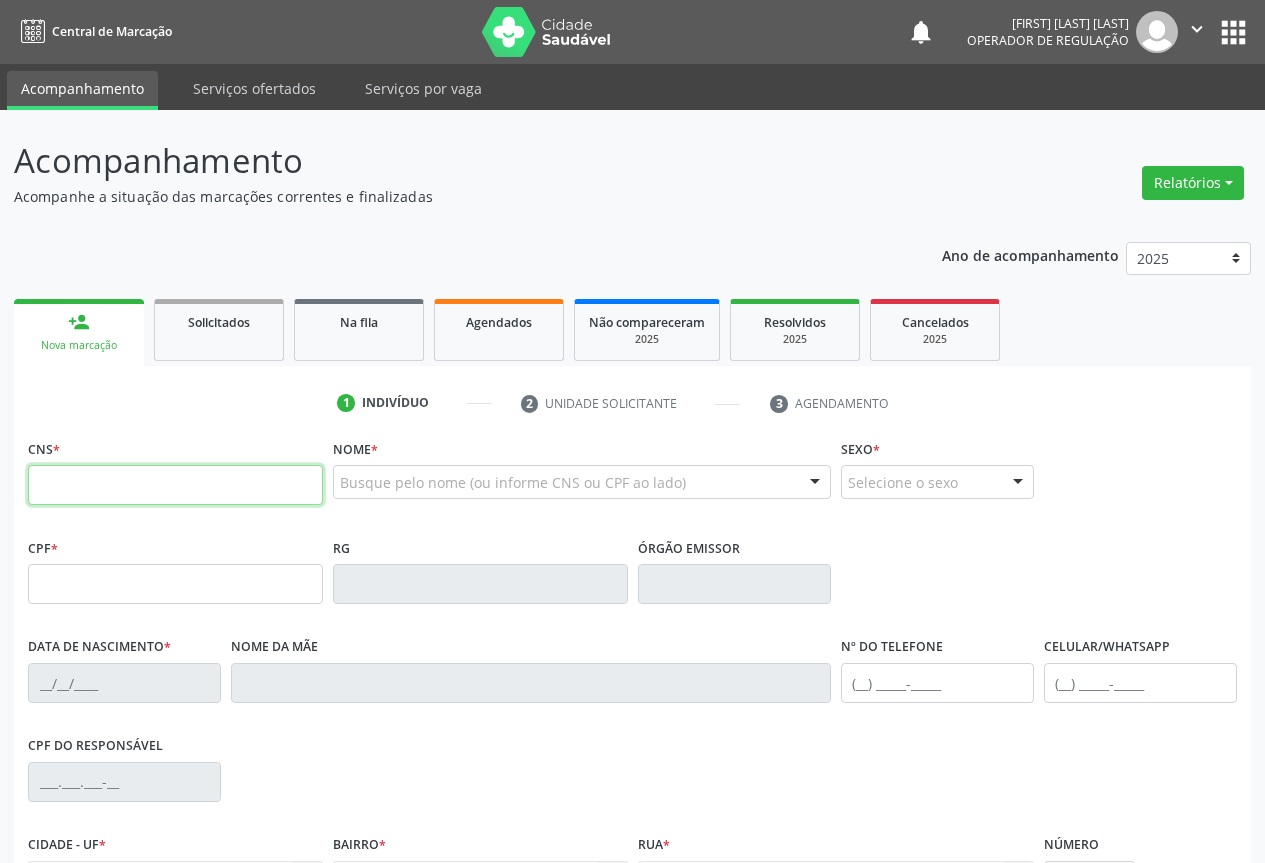 click at bounding box center (175, 485) 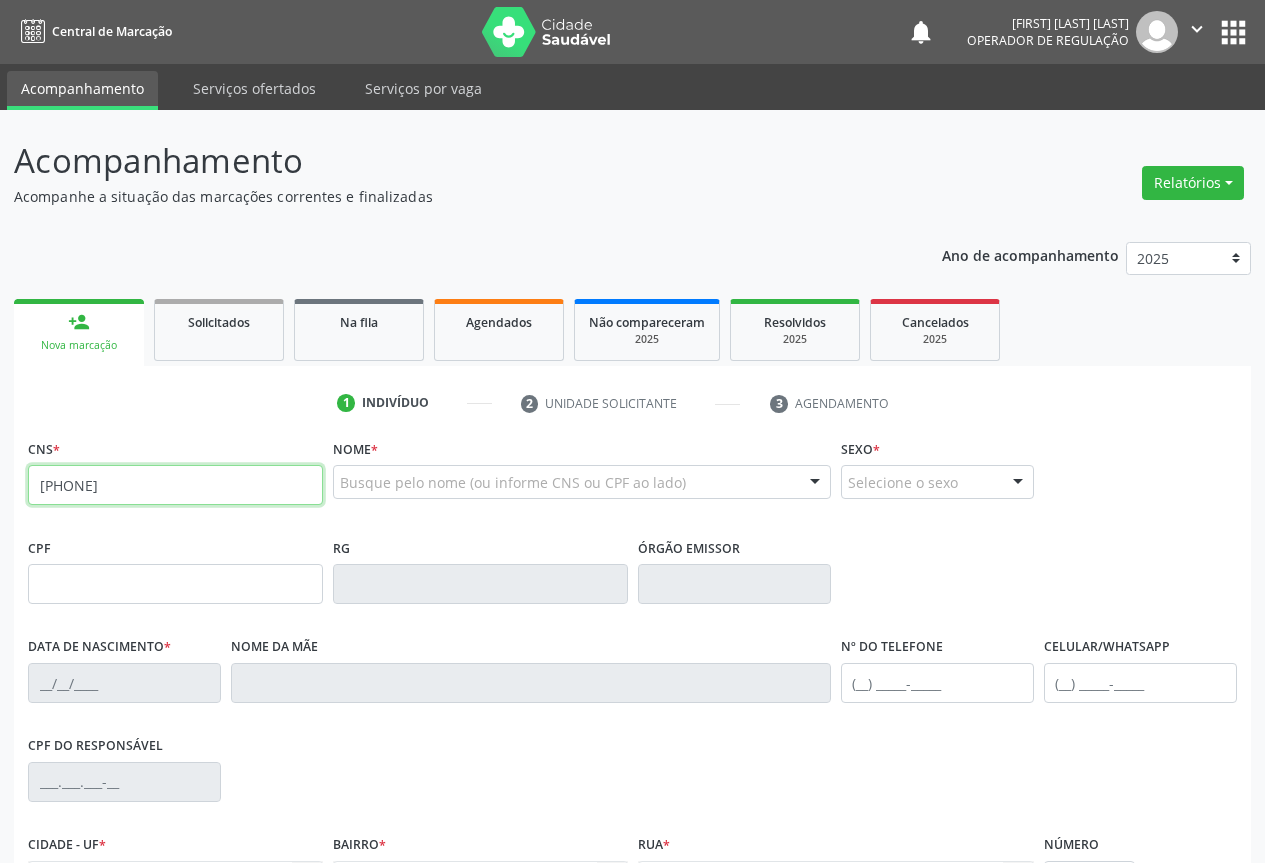type on "702 6087 2210 8543" 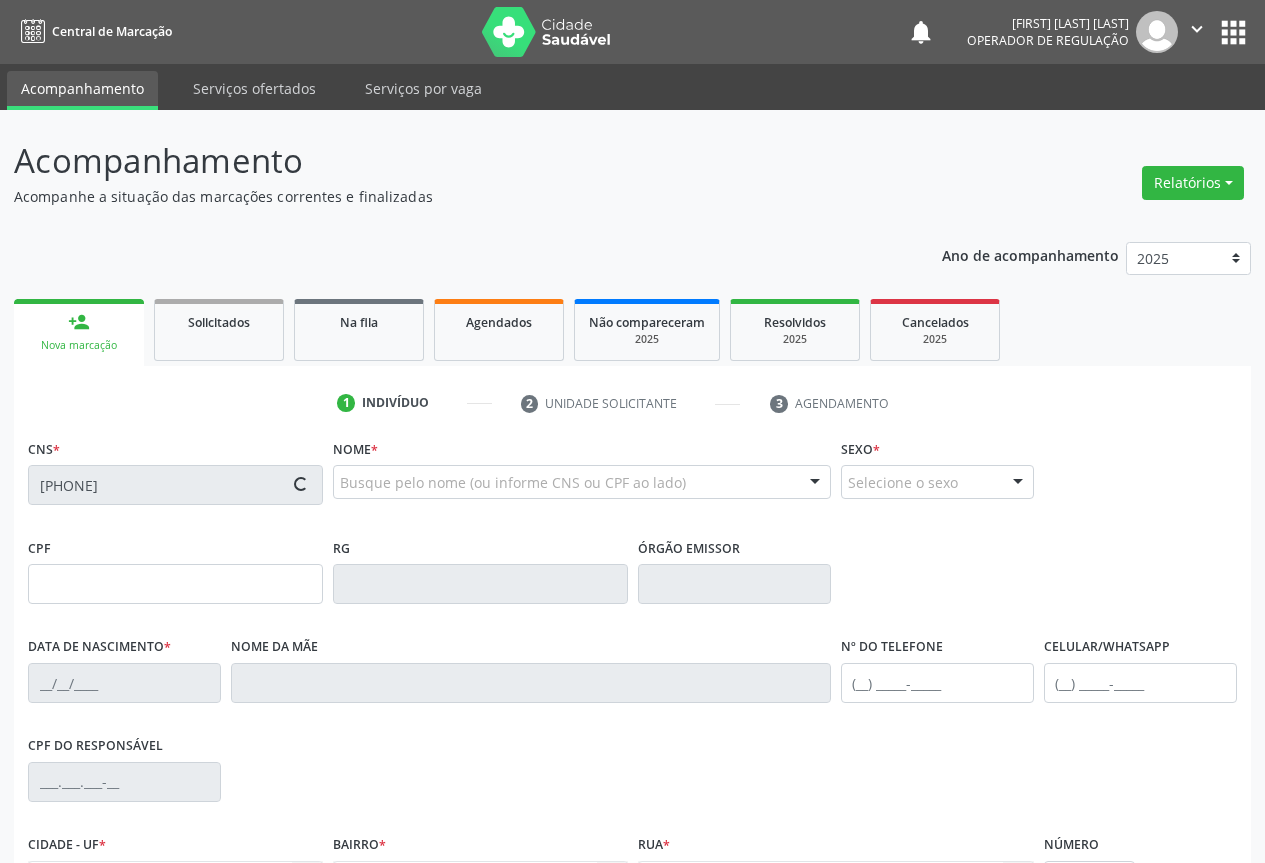 scroll, scrollTop: 200, scrollLeft: 0, axis: vertical 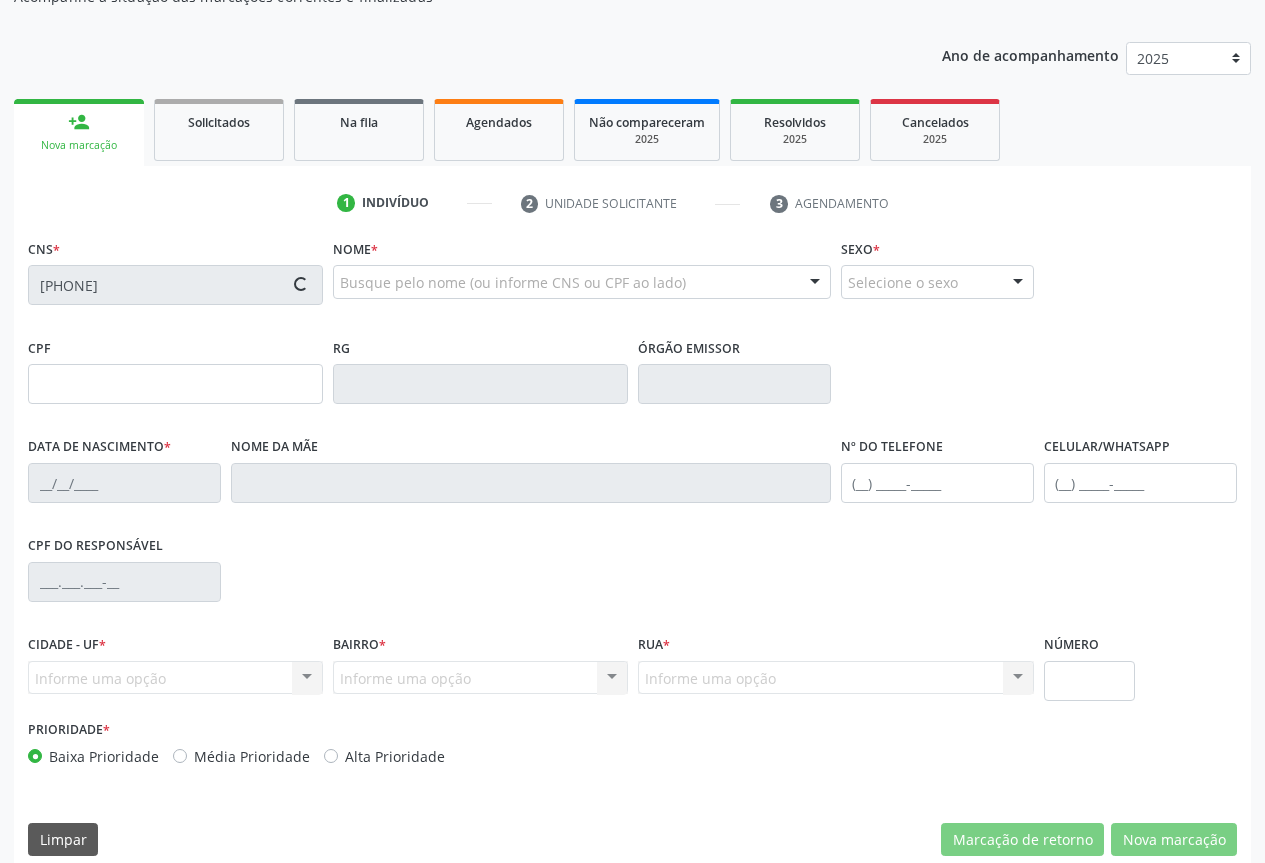 type on "07/10/1933" 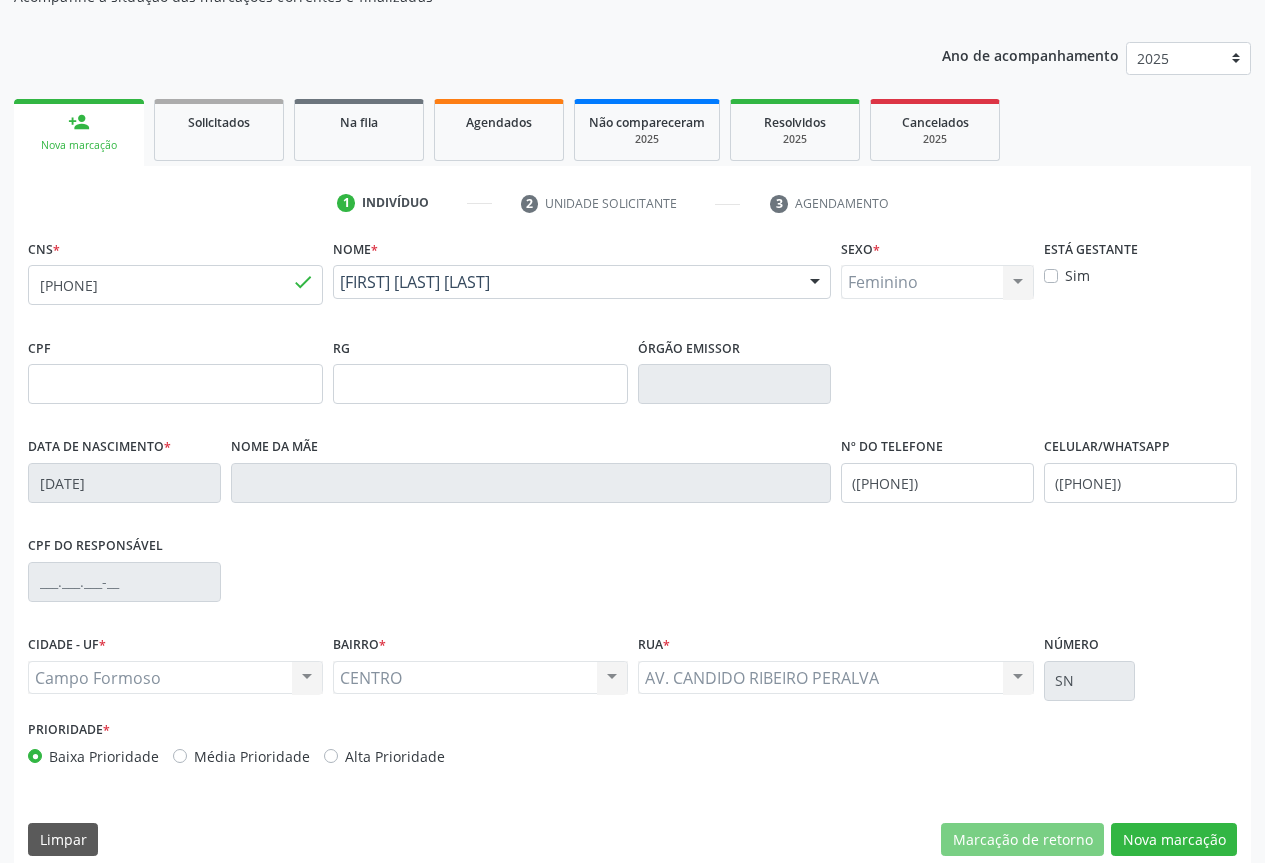 scroll, scrollTop: 221, scrollLeft: 0, axis: vertical 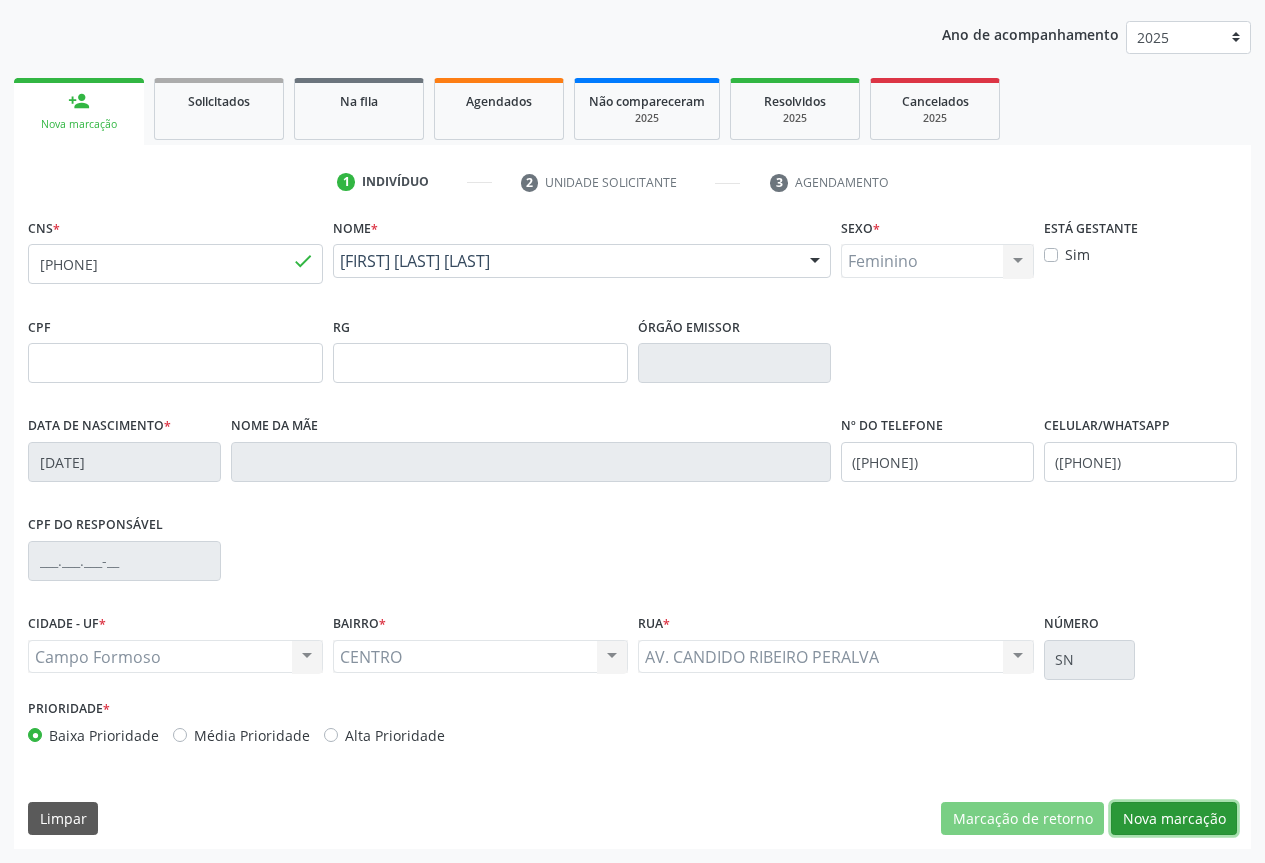 click on "Nova marcação" at bounding box center [1174, 819] 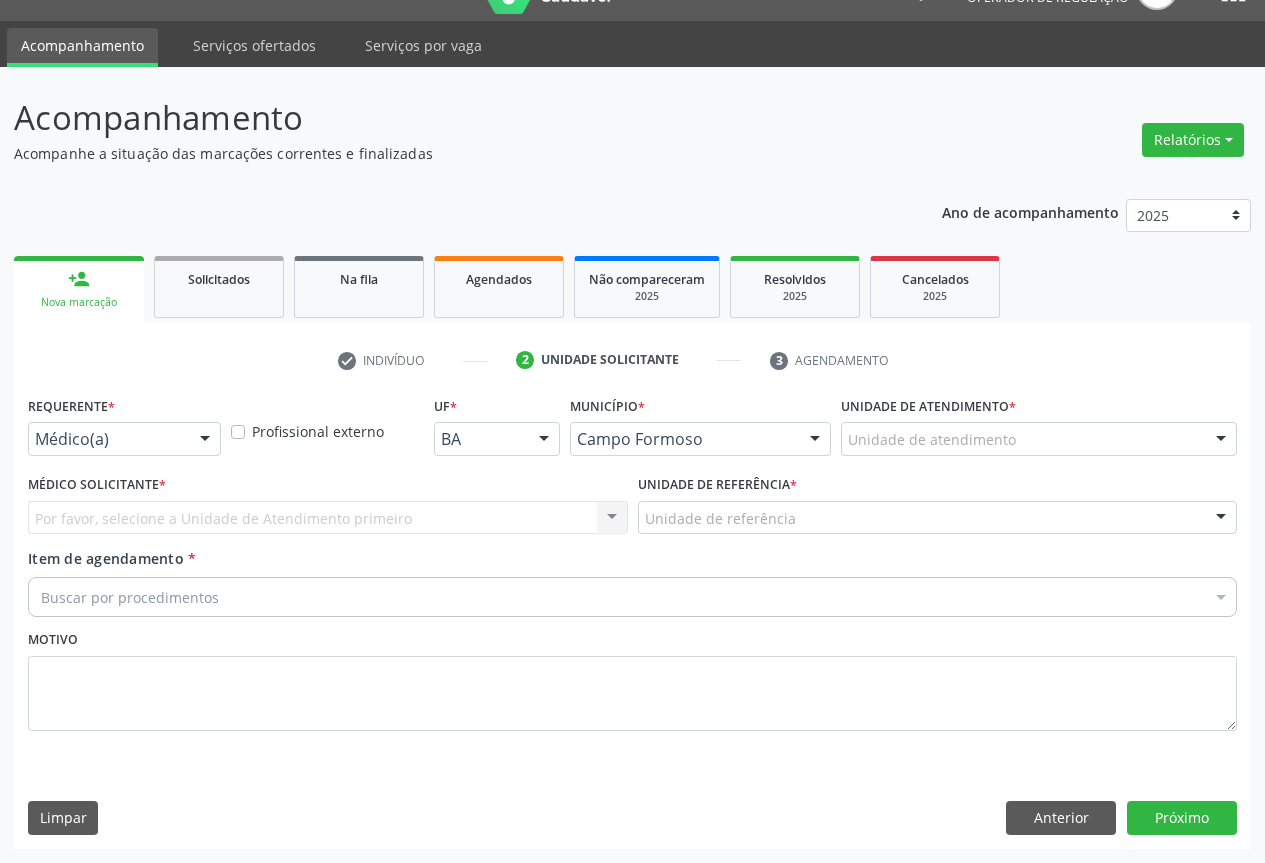 scroll, scrollTop: 43, scrollLeft: 0, axis: vertical 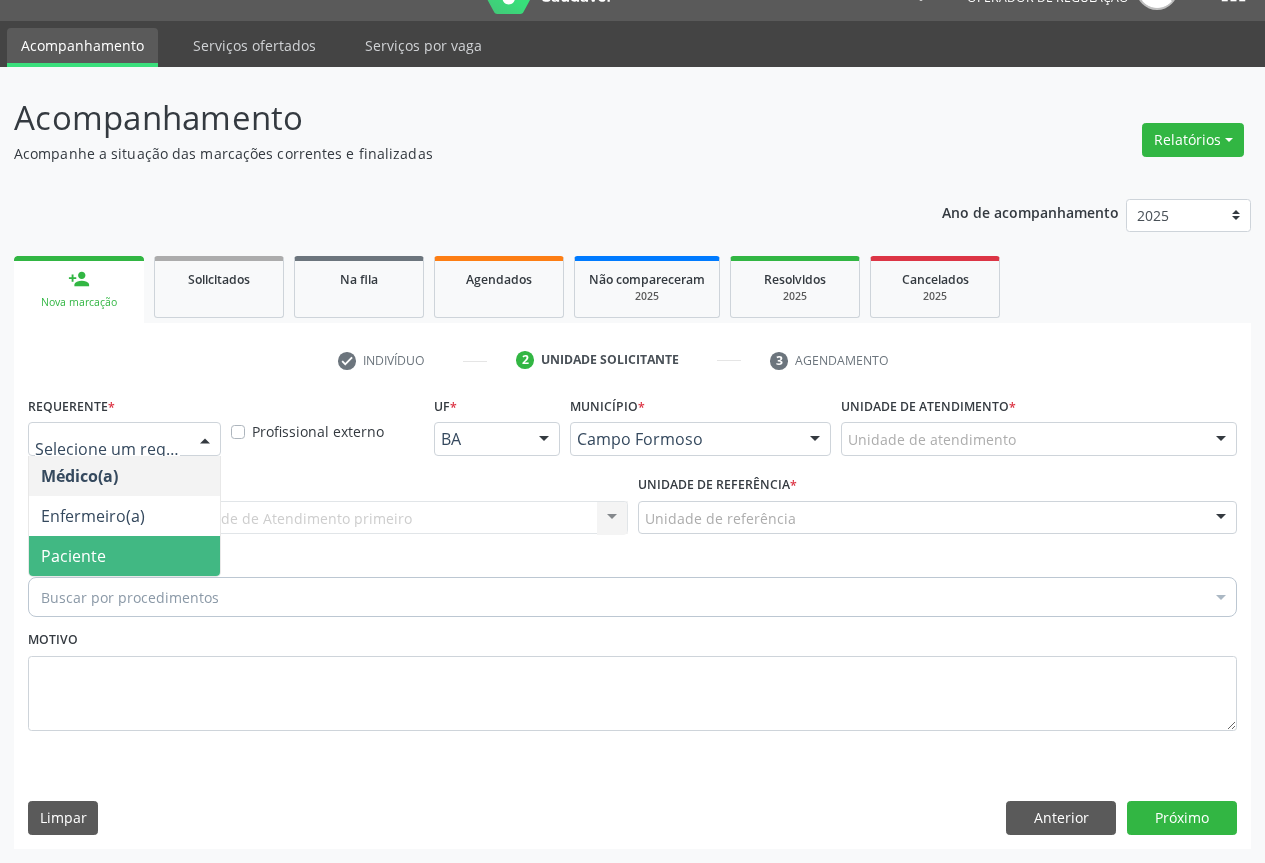 click on "Paciente" at bounding box center (124, 556) 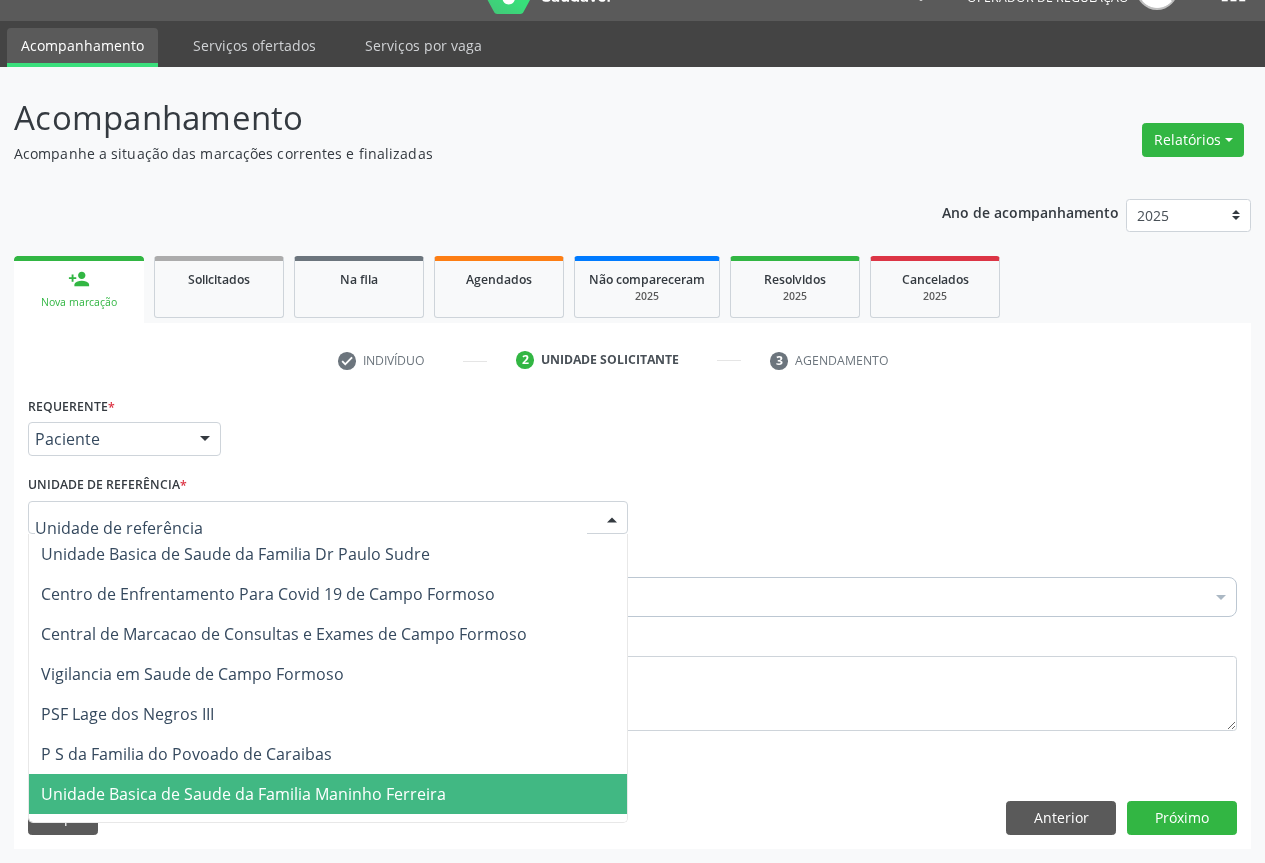 click on "Unidade Basica de Saude da Familia Maninho Ferreira" at bounding box center [243, 794] 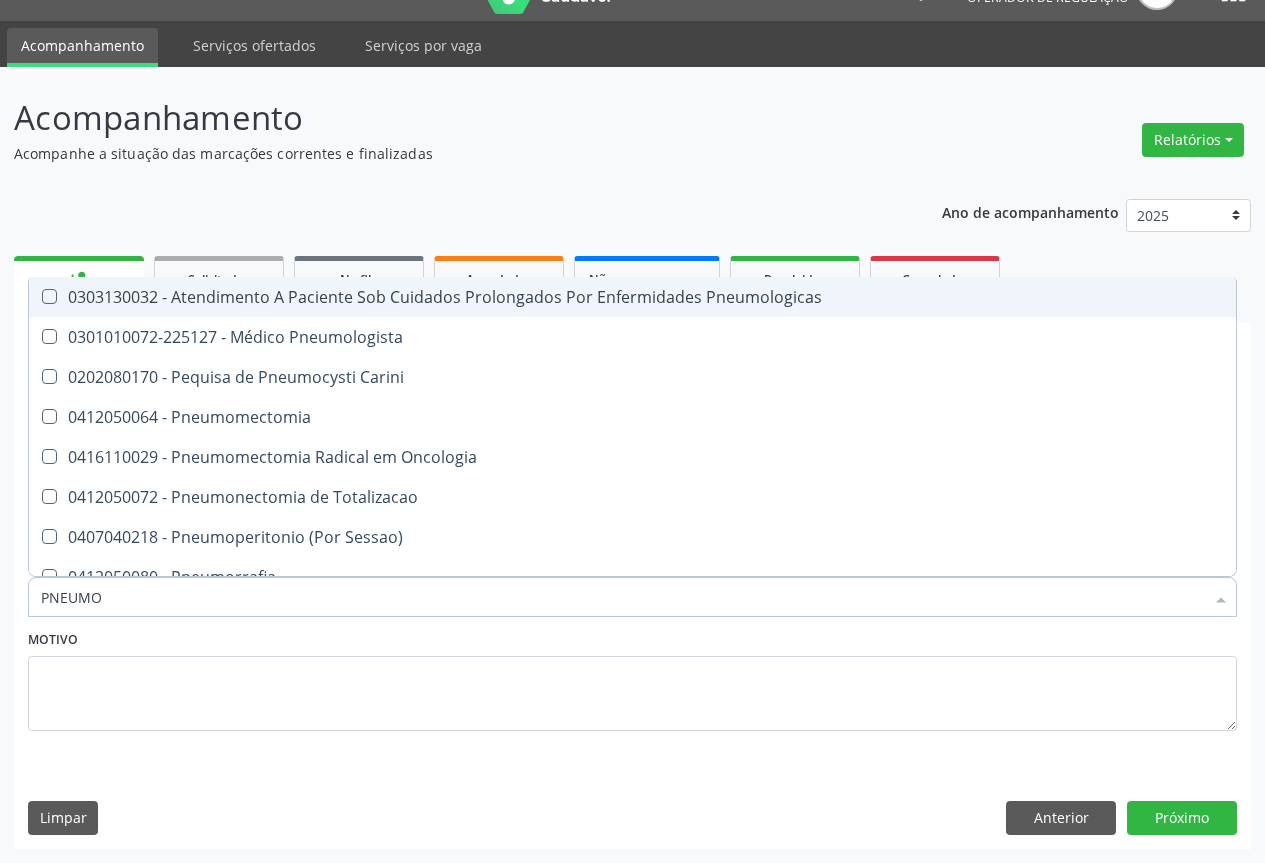 type on "PNEUMOL" 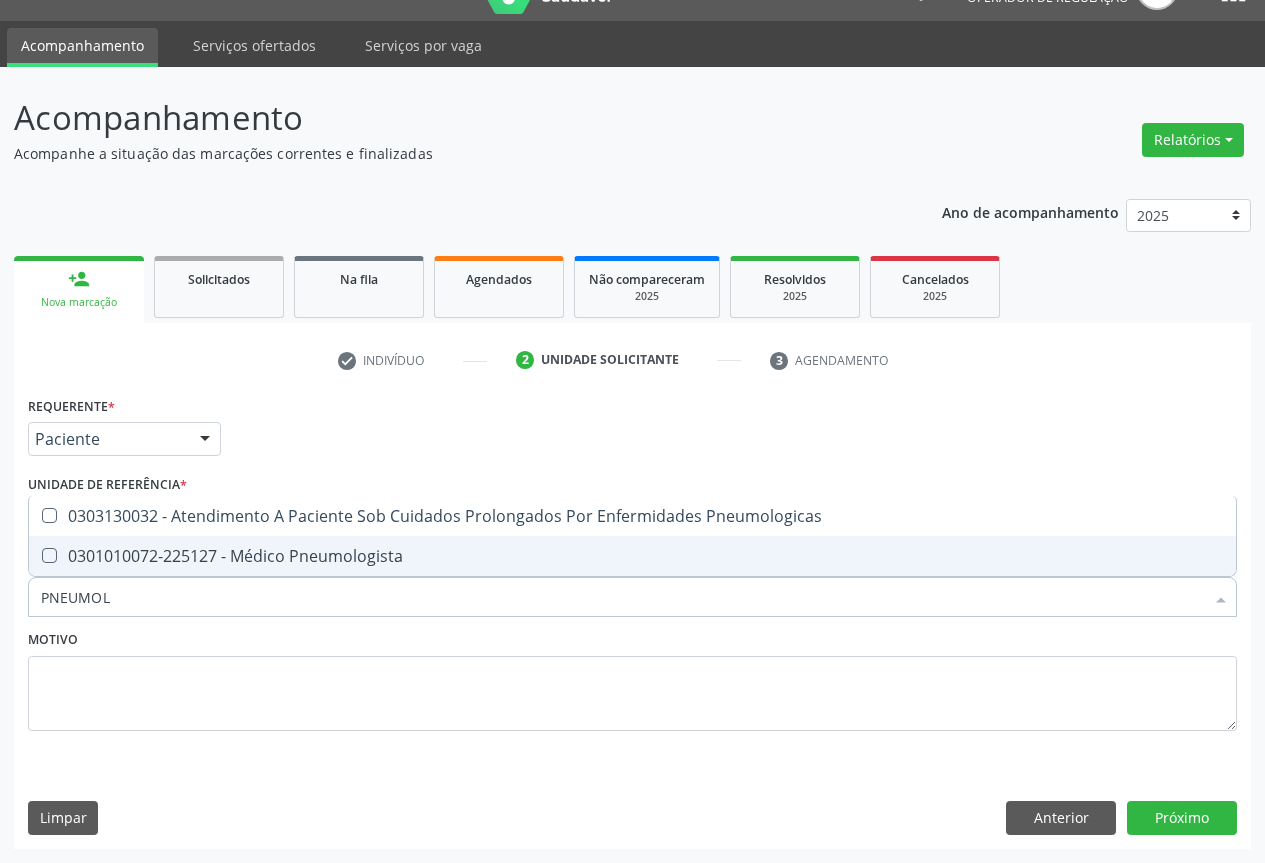click on "0301010072-225127 - Médico Pneumologista" at bounding box center (632, 556) 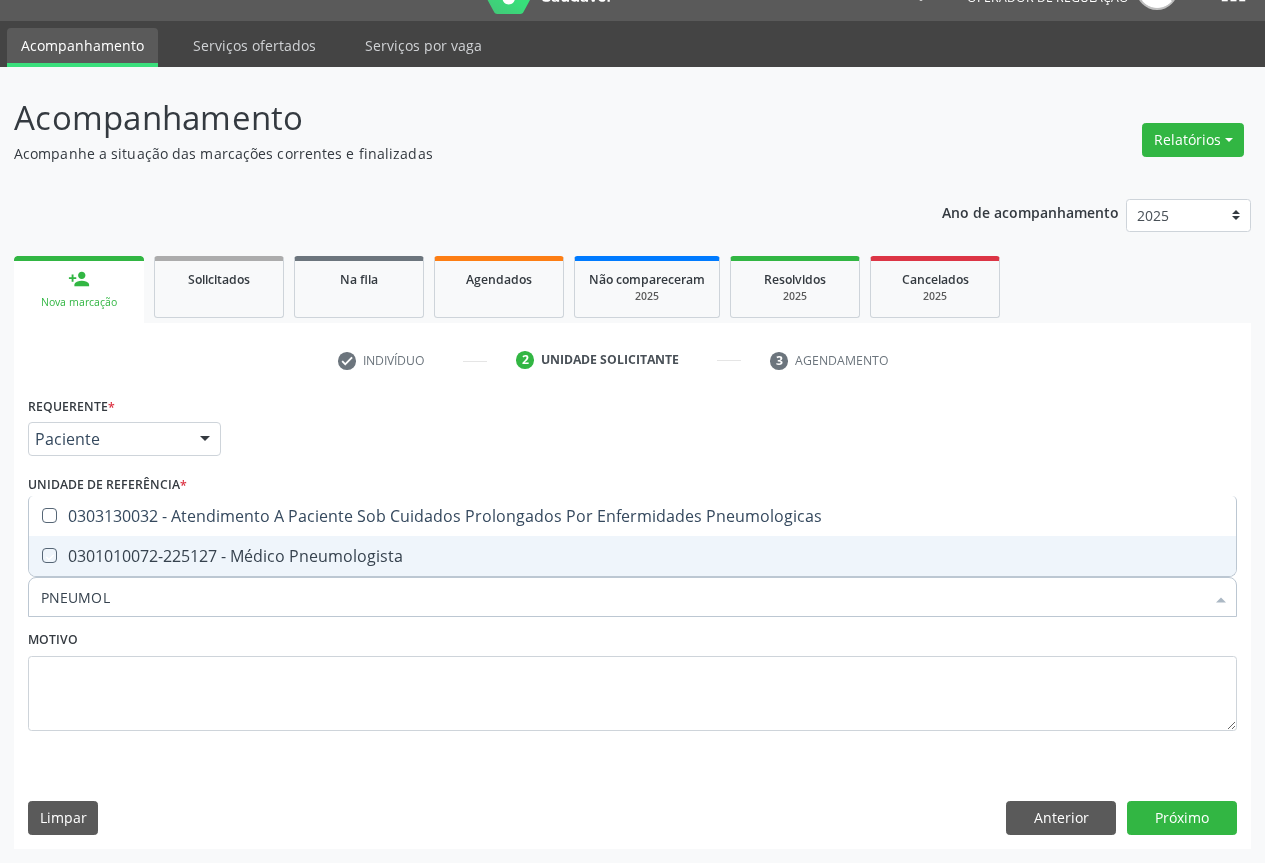 checkbox on "true" 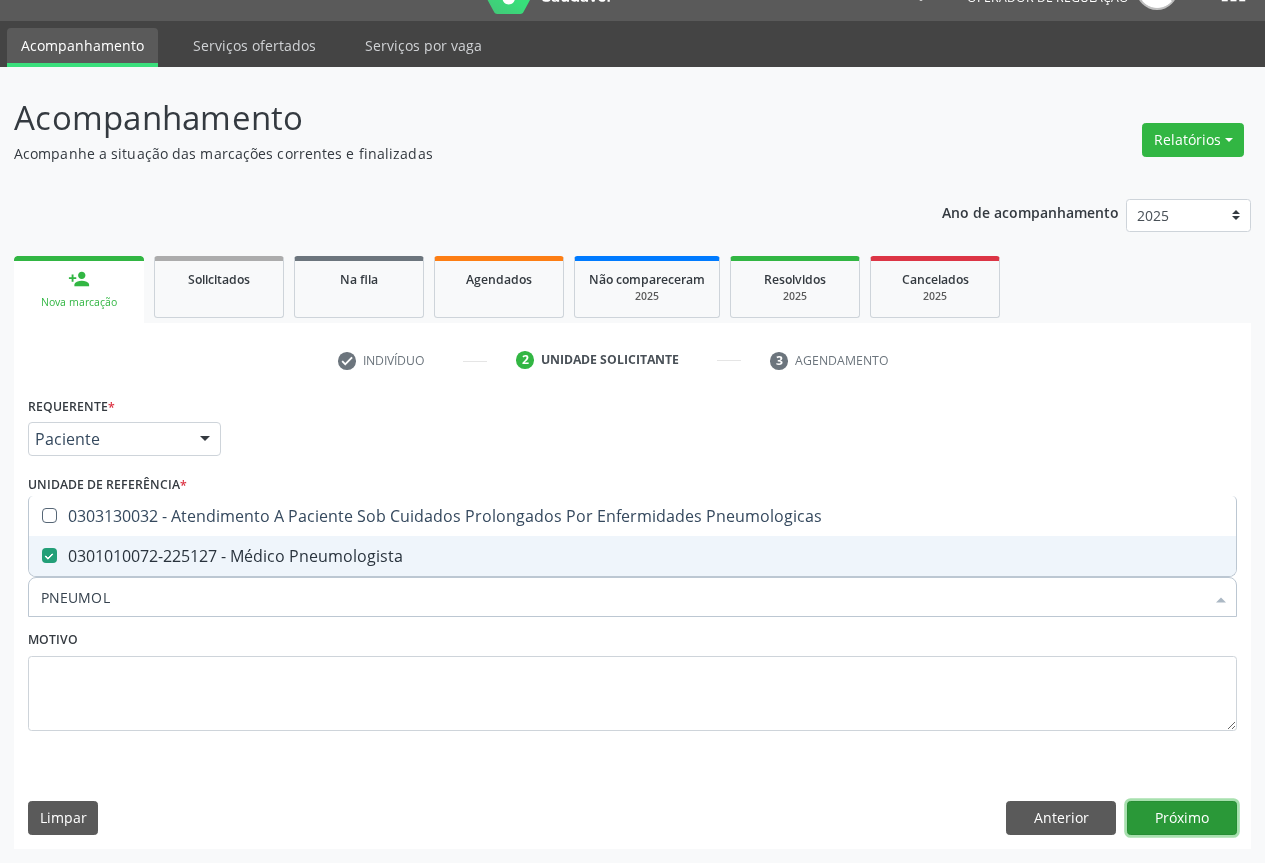 click on "Próximo" at bounding box center [1182, 818] 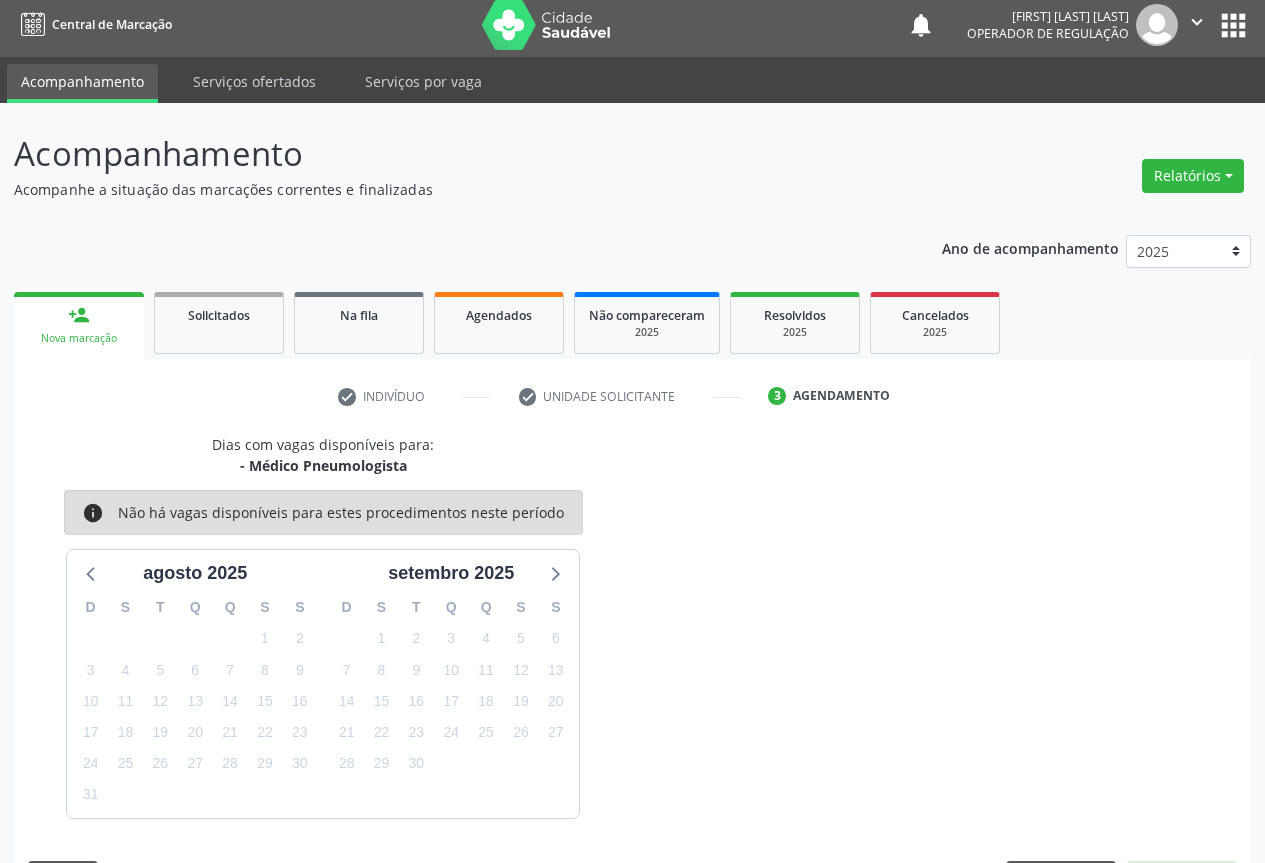 scroll, scrollTop: 43, scrollLeft: 0, axis: vertical 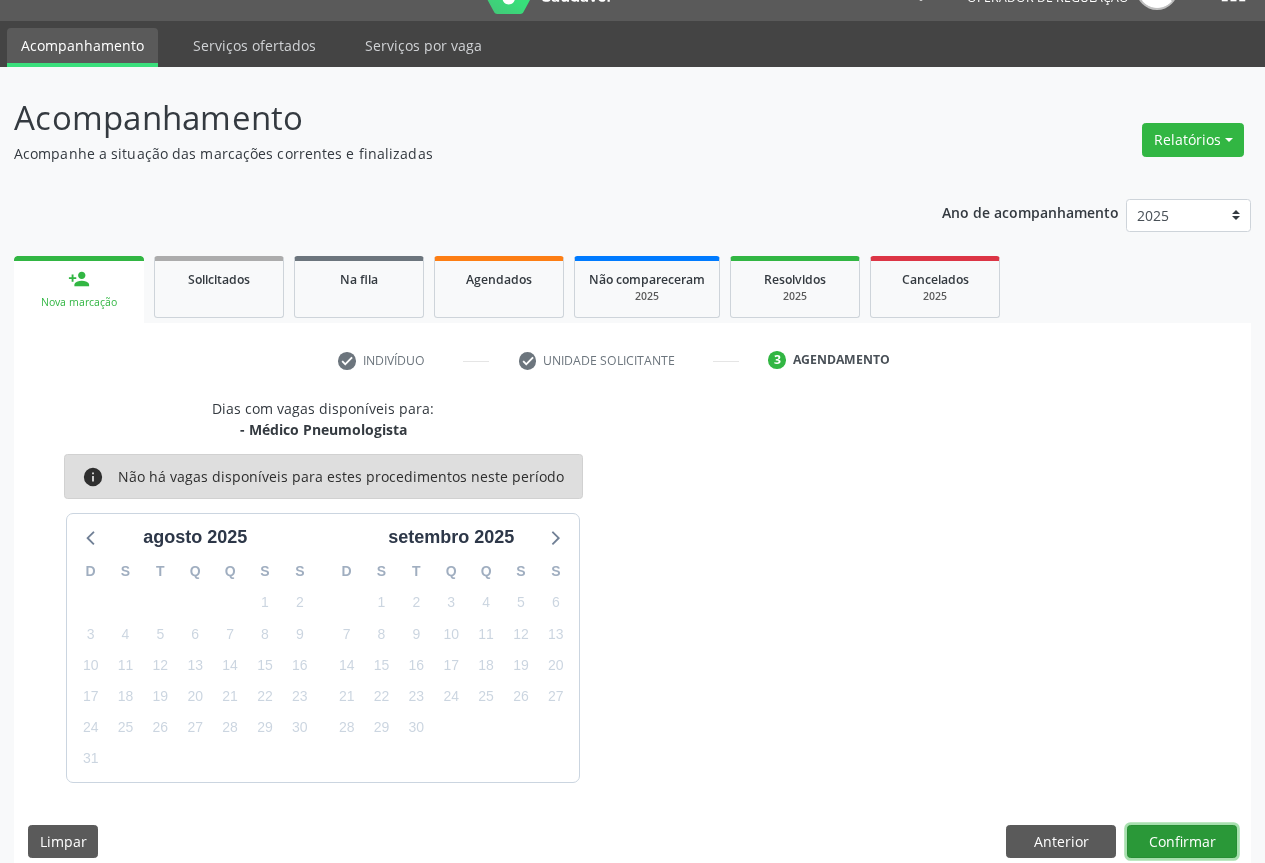 click on "Confirmar" at bounding box center (1182, 842) 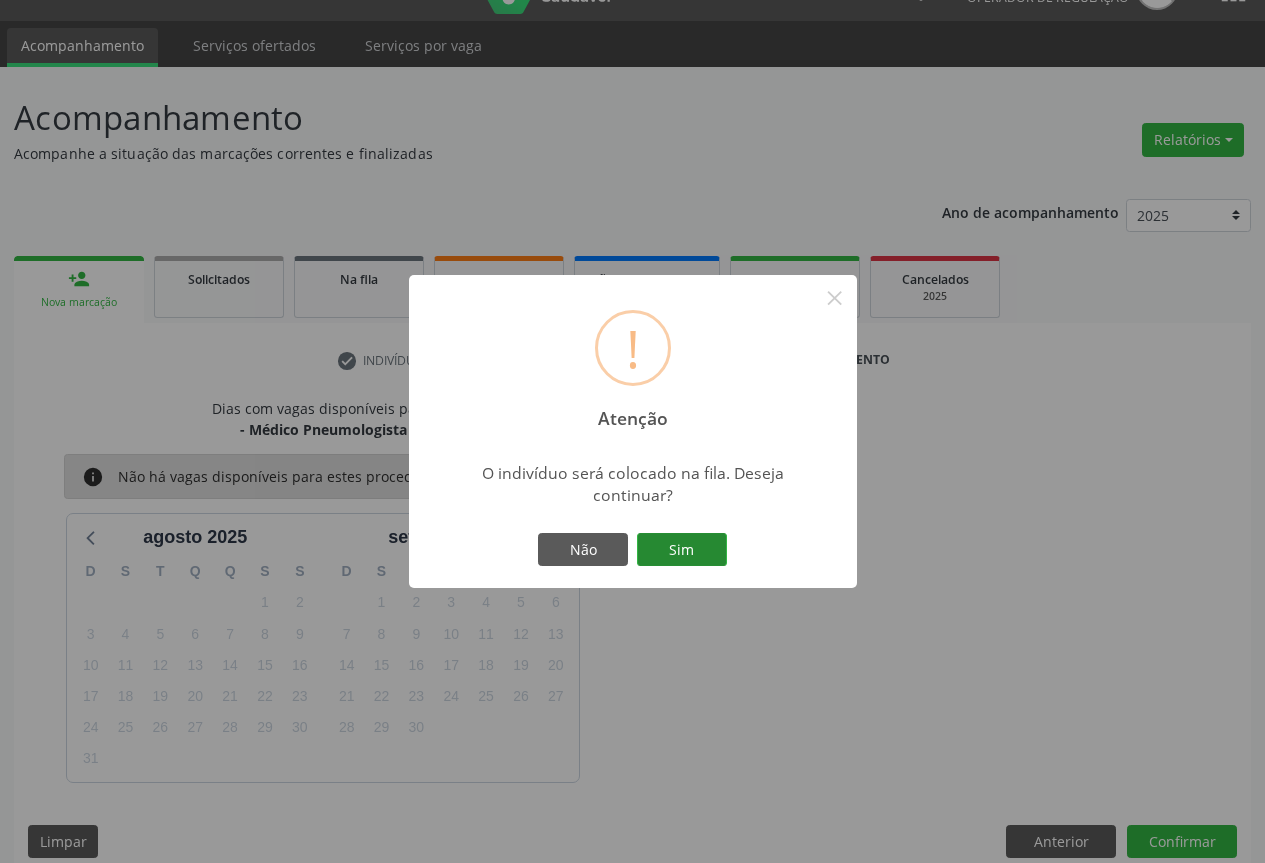 click on "Sim" at bounding box center (682, 550) 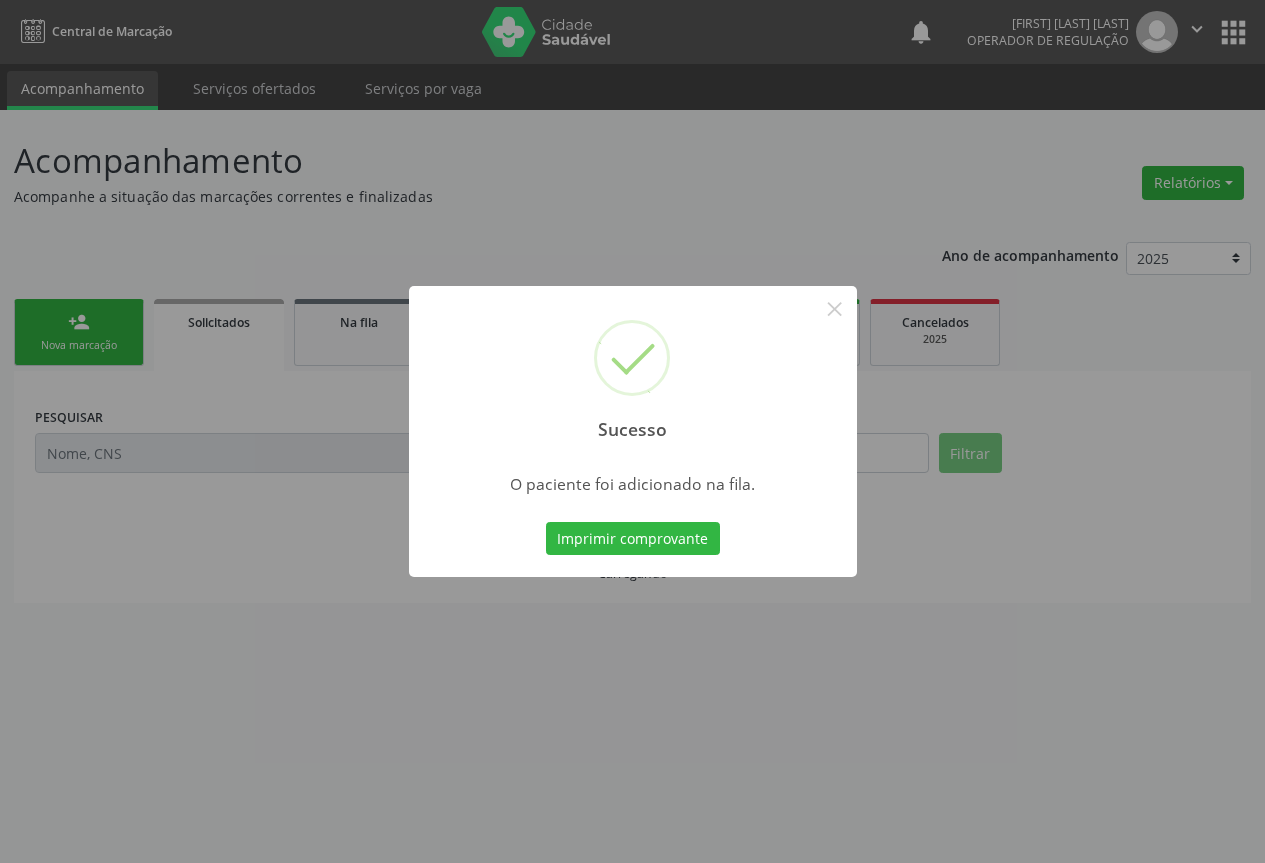 scroll, scrollTop: 0, scrollLeft: 0, axis: both 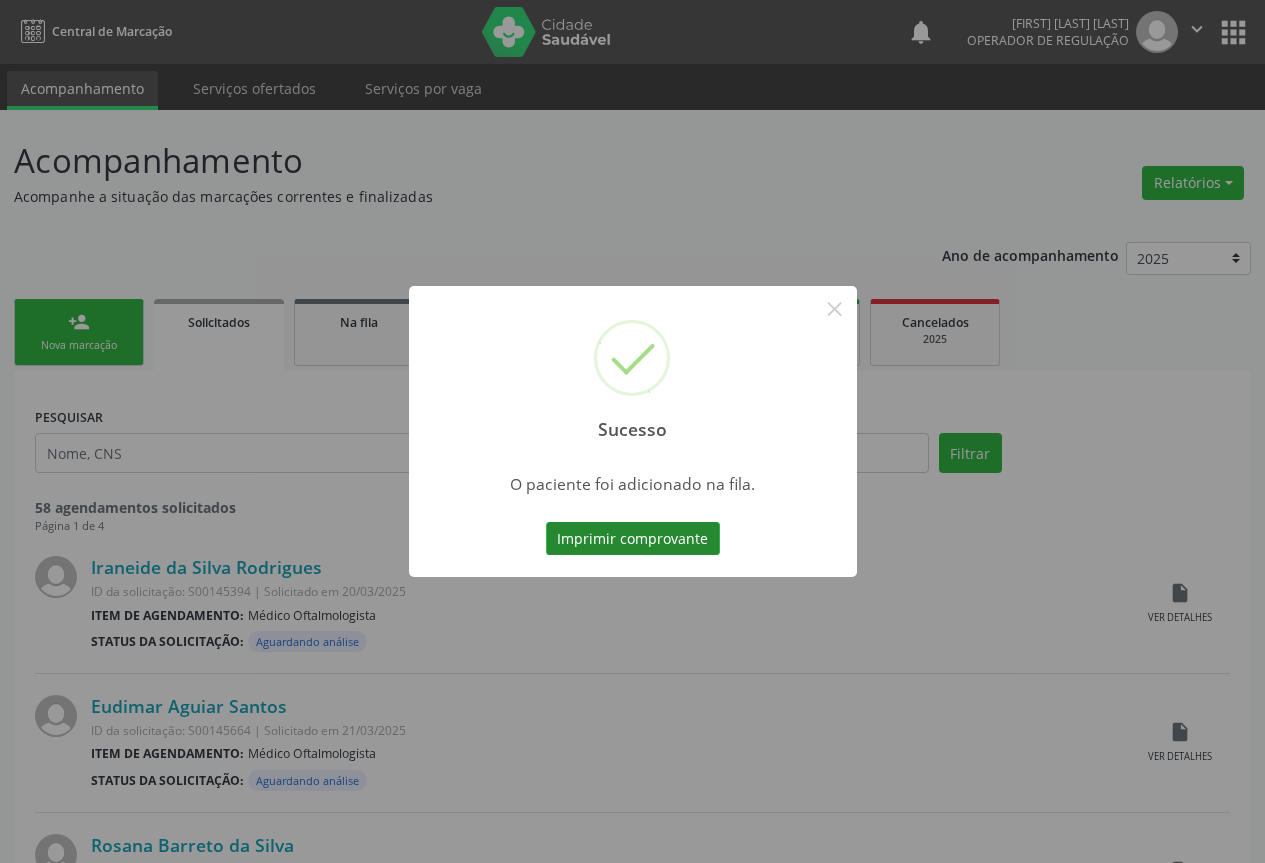 click on "Imprimir comprovante" at bounding box center [633, 539] 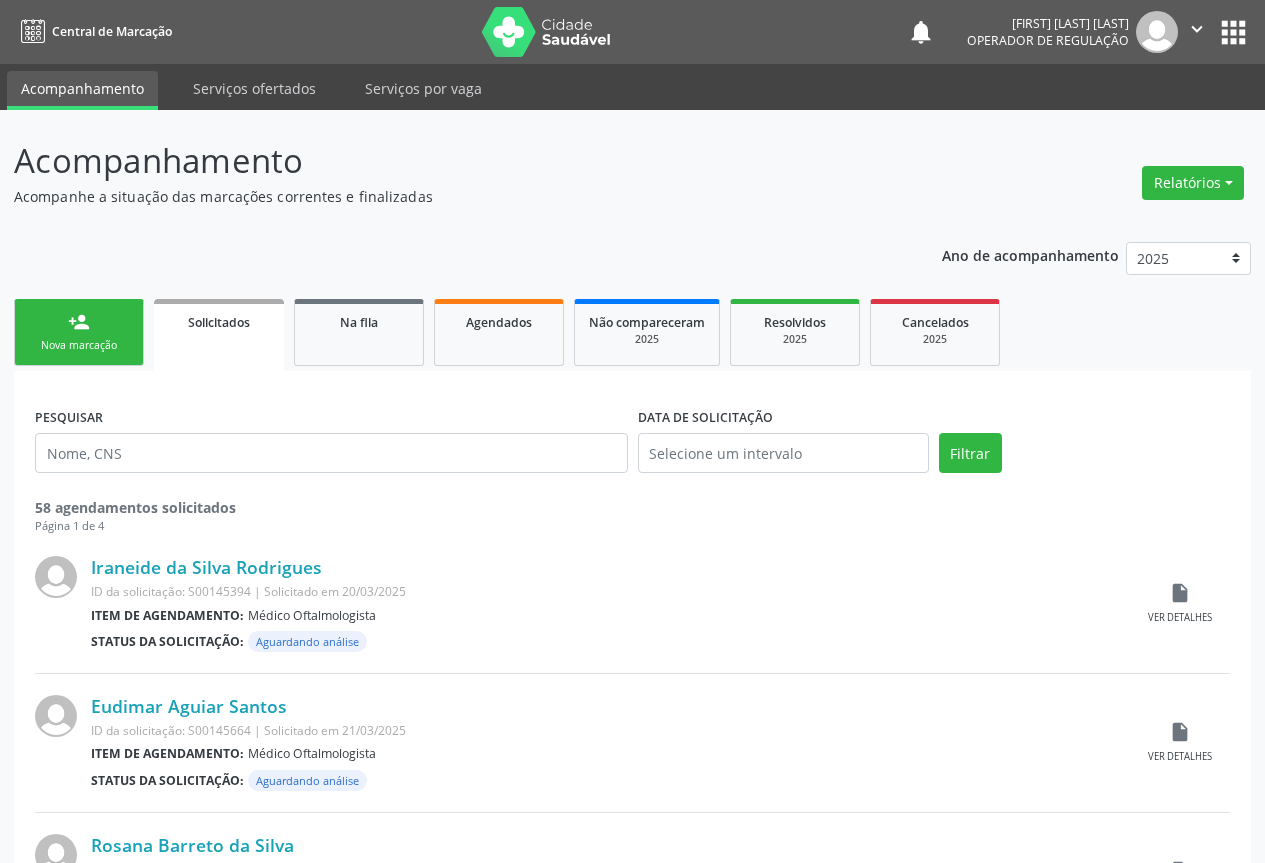 click on "Sucesso × O paciente foi adicionado na fila. Imprimir comprovante Cancel" at bounding box center (632, 431) 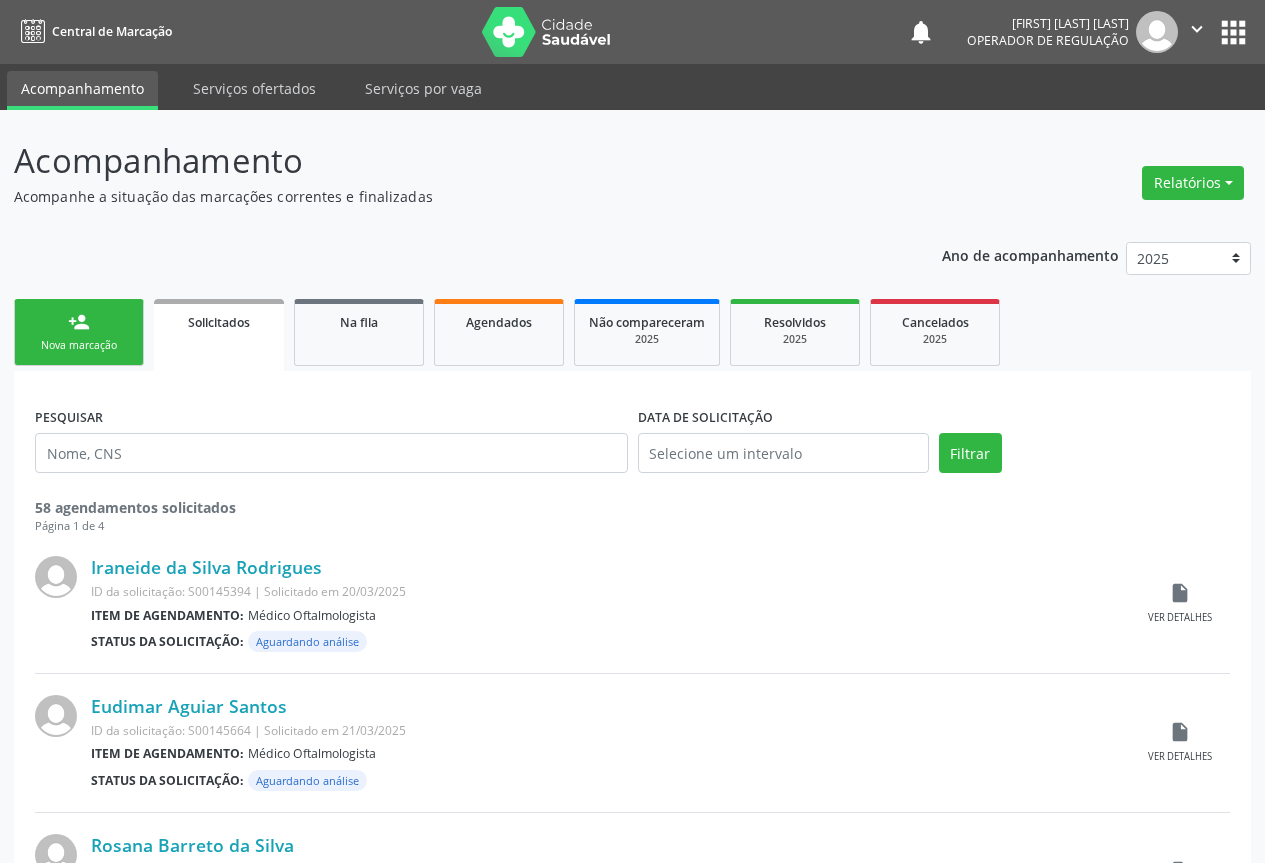 click on "Nova marcação" at bounding box center [79, 345] 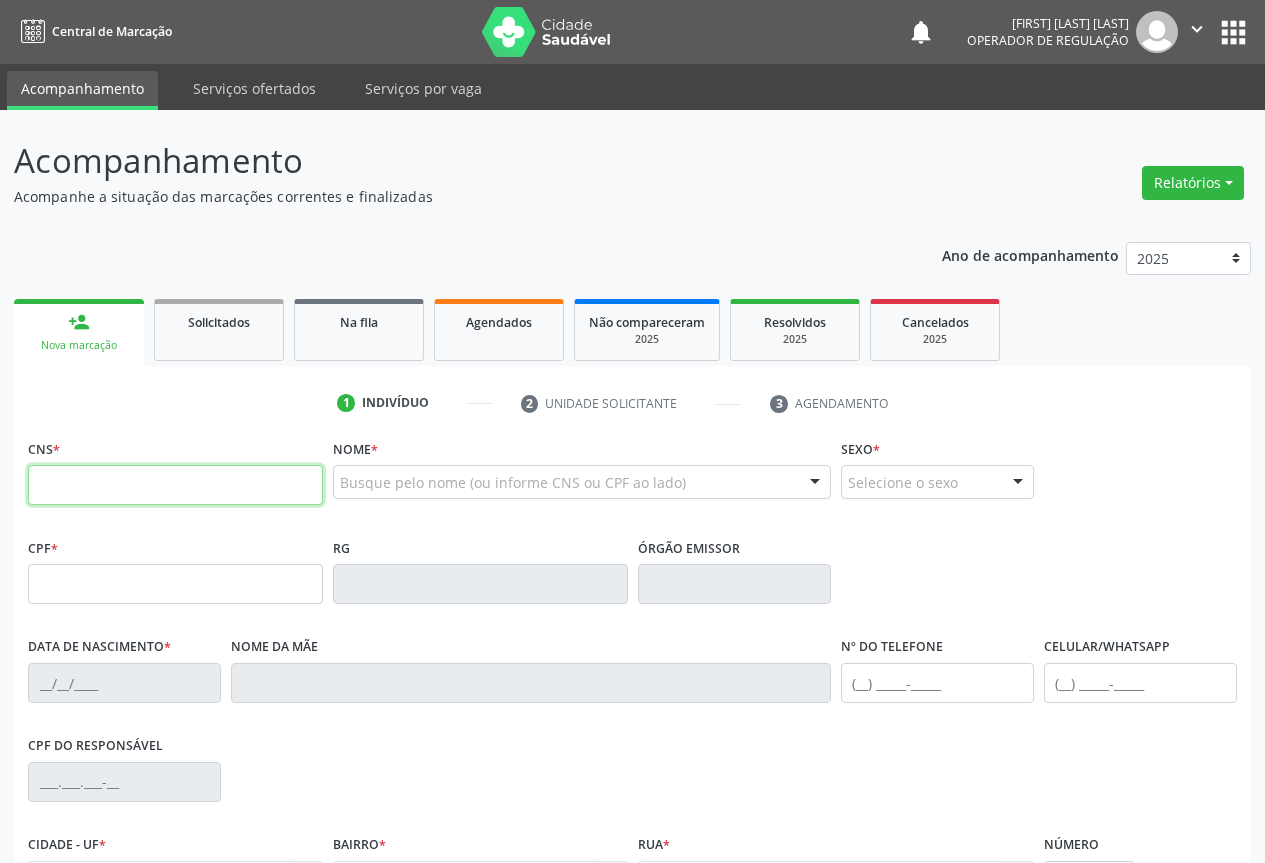 click at bounding box center (175, 485) 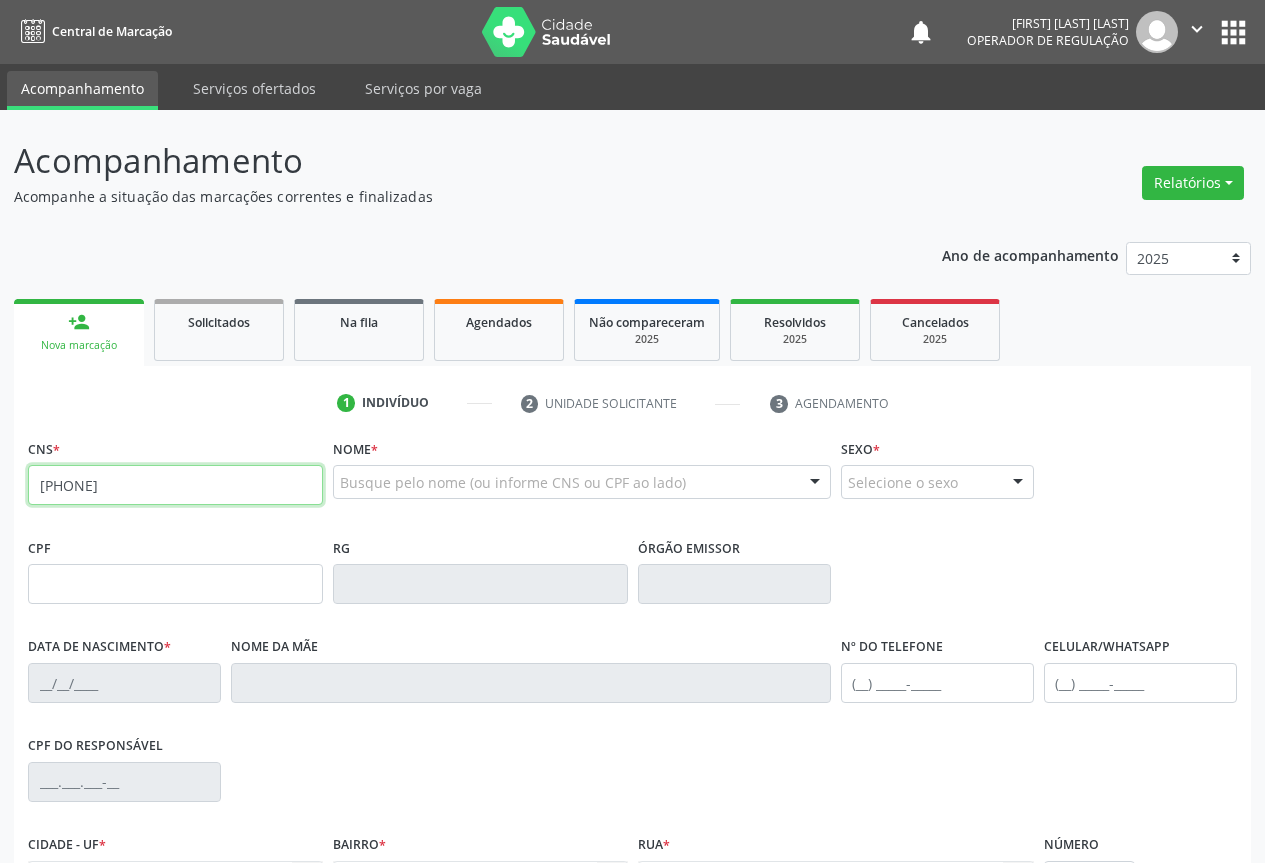 type on "700 0090 7029 8001" 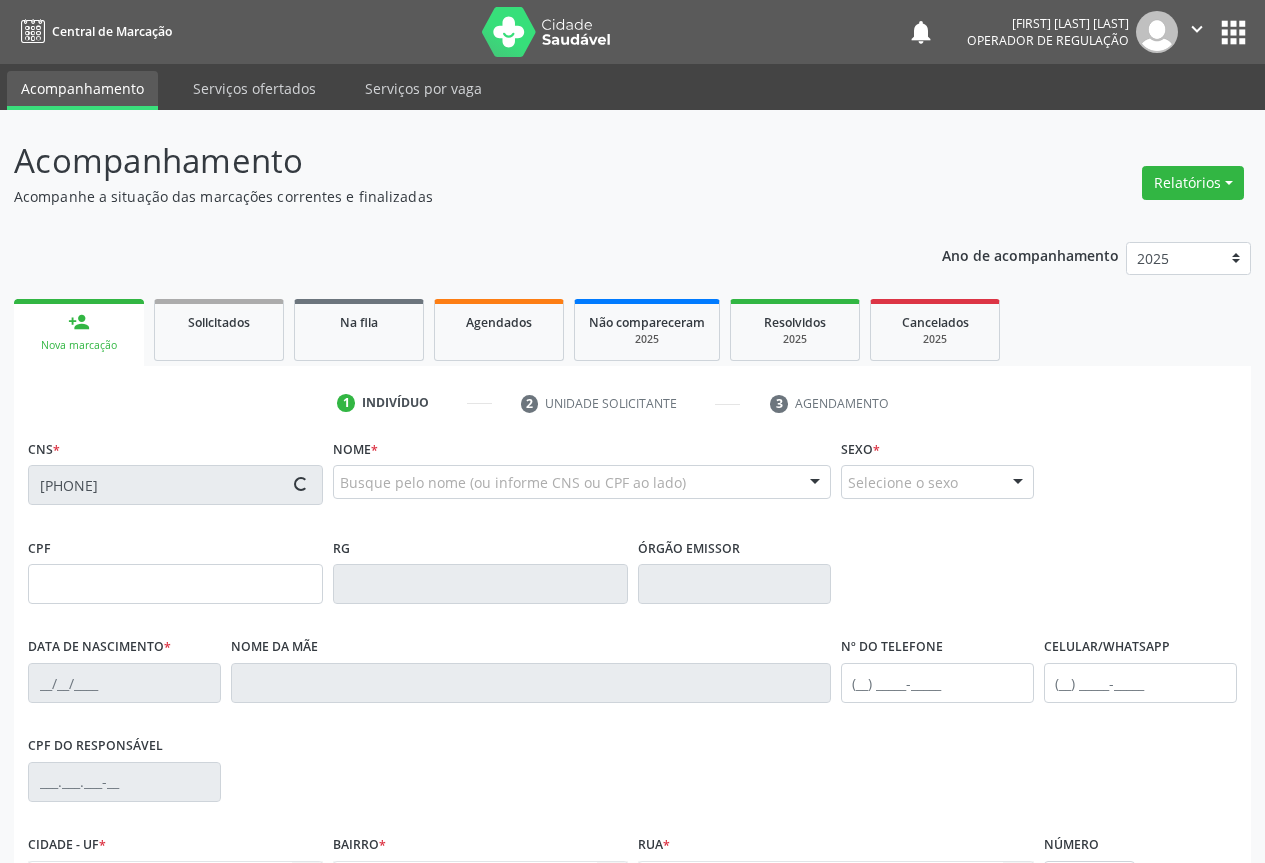 scroll, scrollTop: 200, scrollLeft: 0, axis: vertical 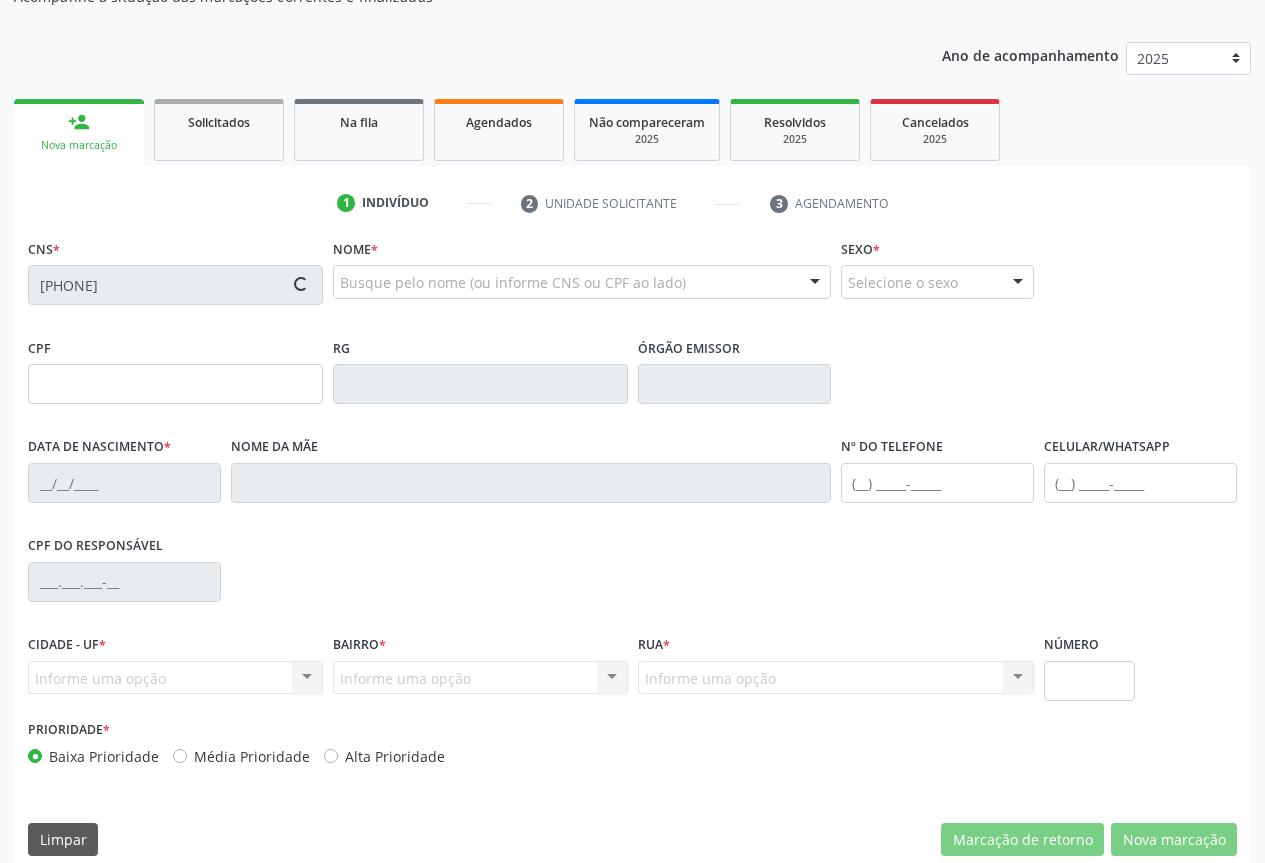type on "1649312601" 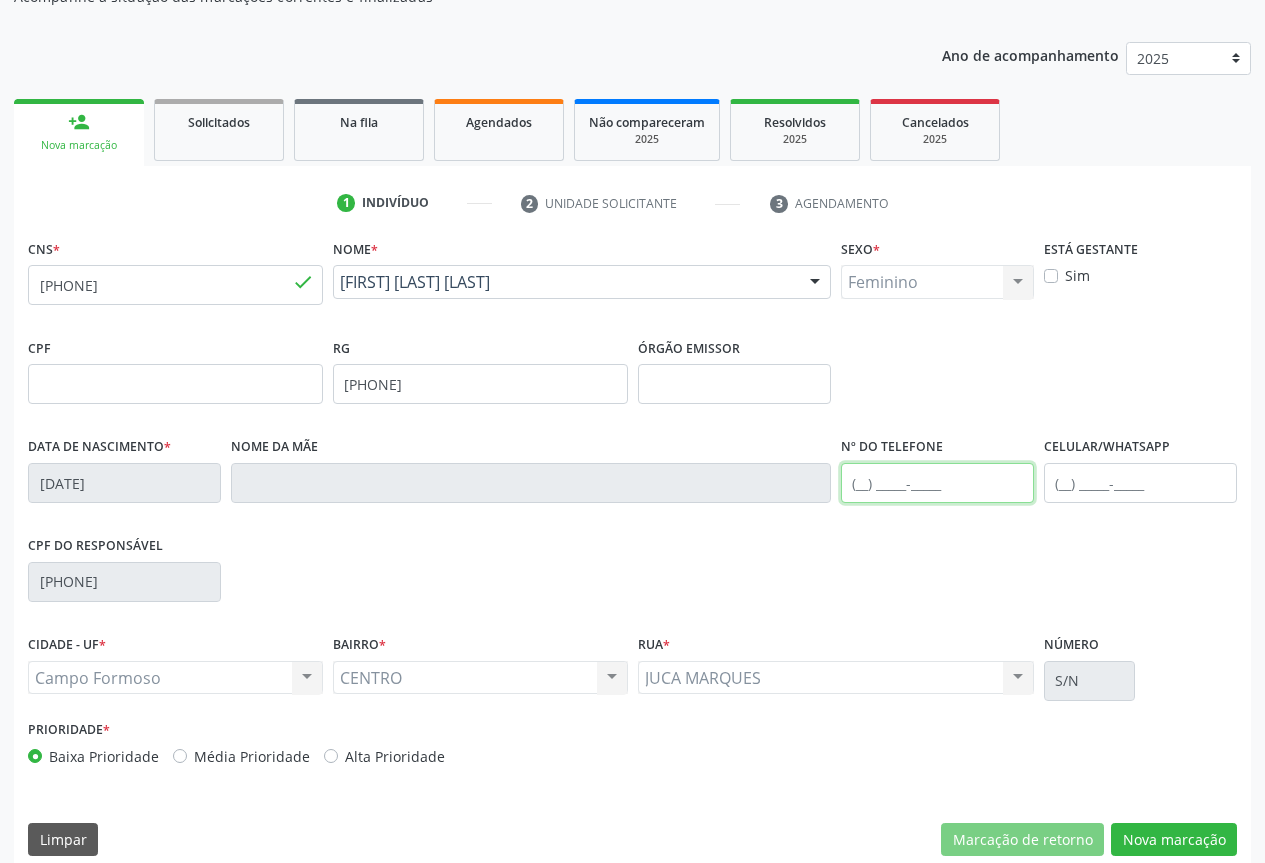 click at bounding box center (937, 483) 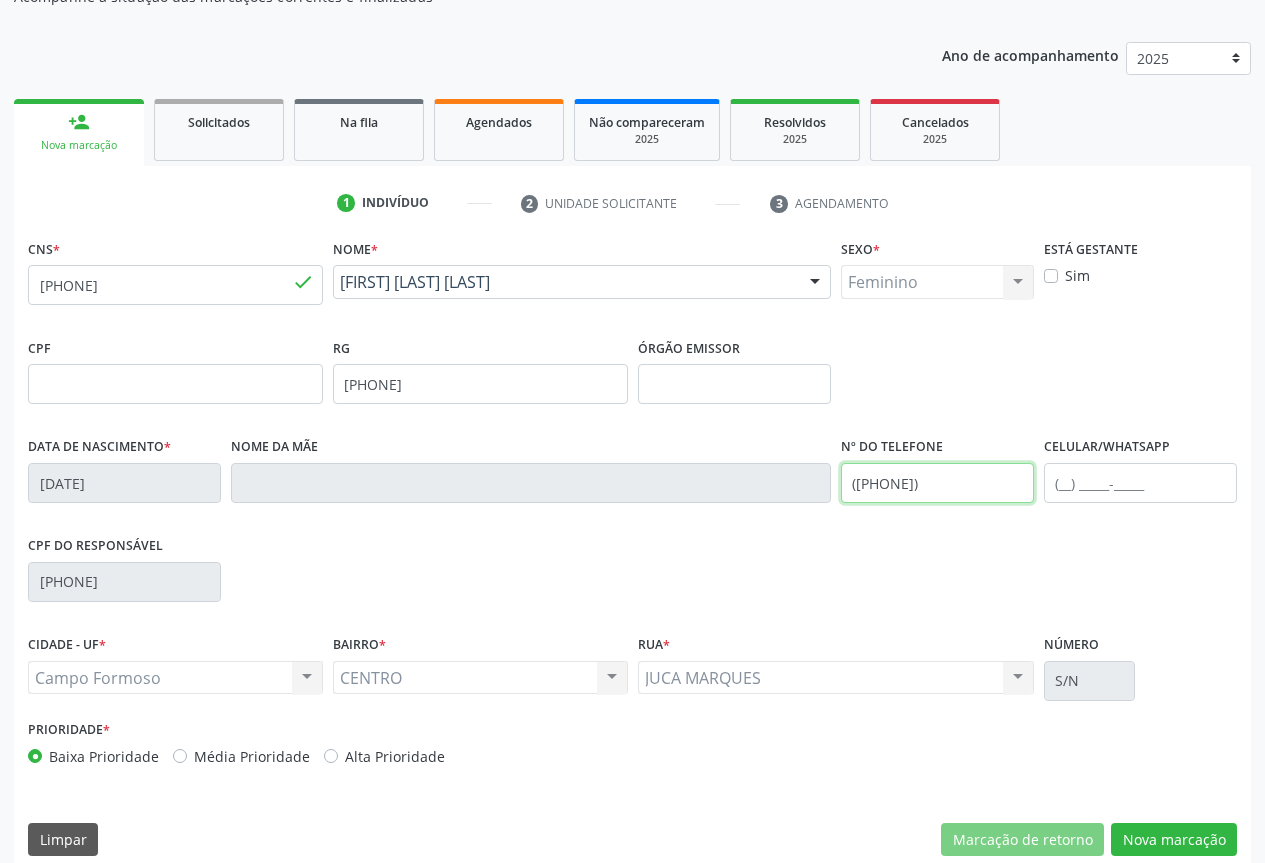 type on "(74) 99188-6886" 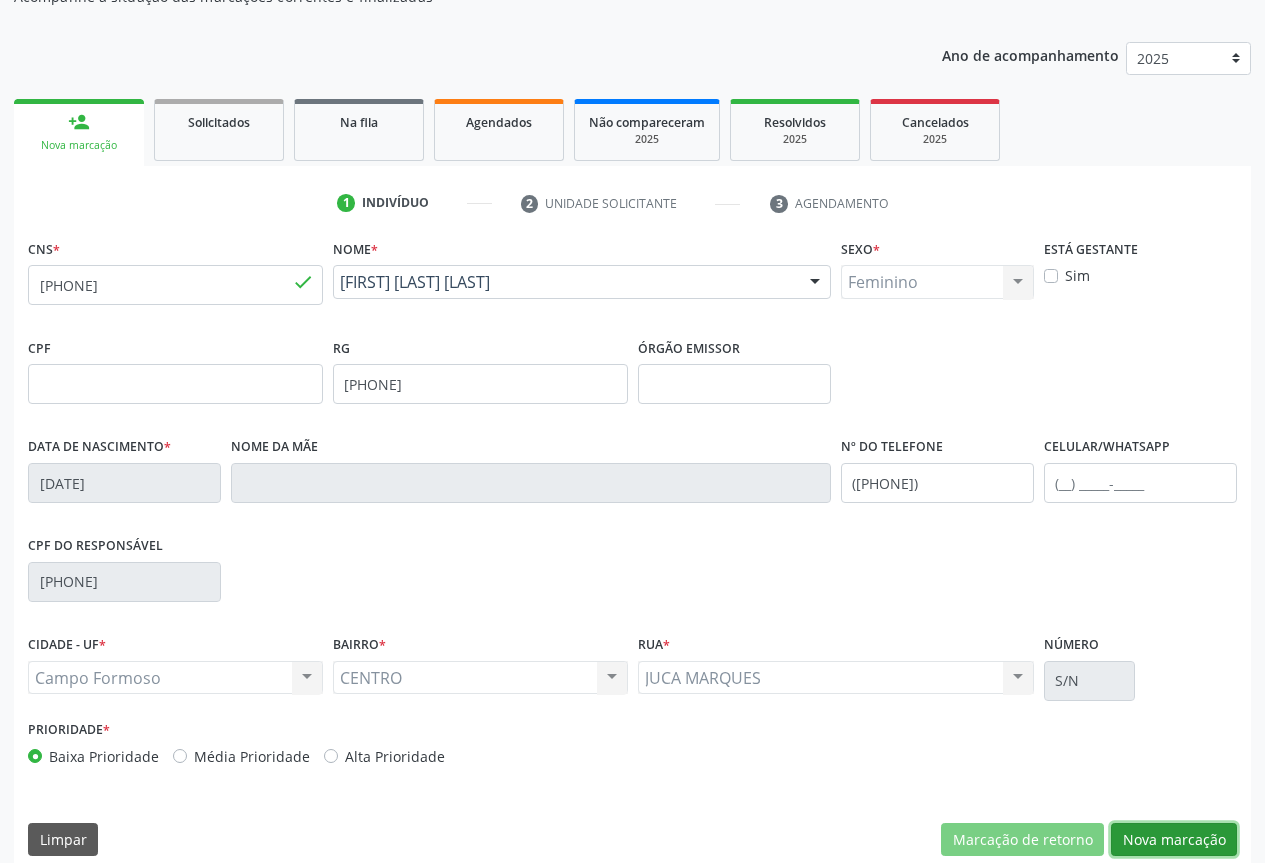 click on "Nova marcação" at bounding box center [1174, 840] 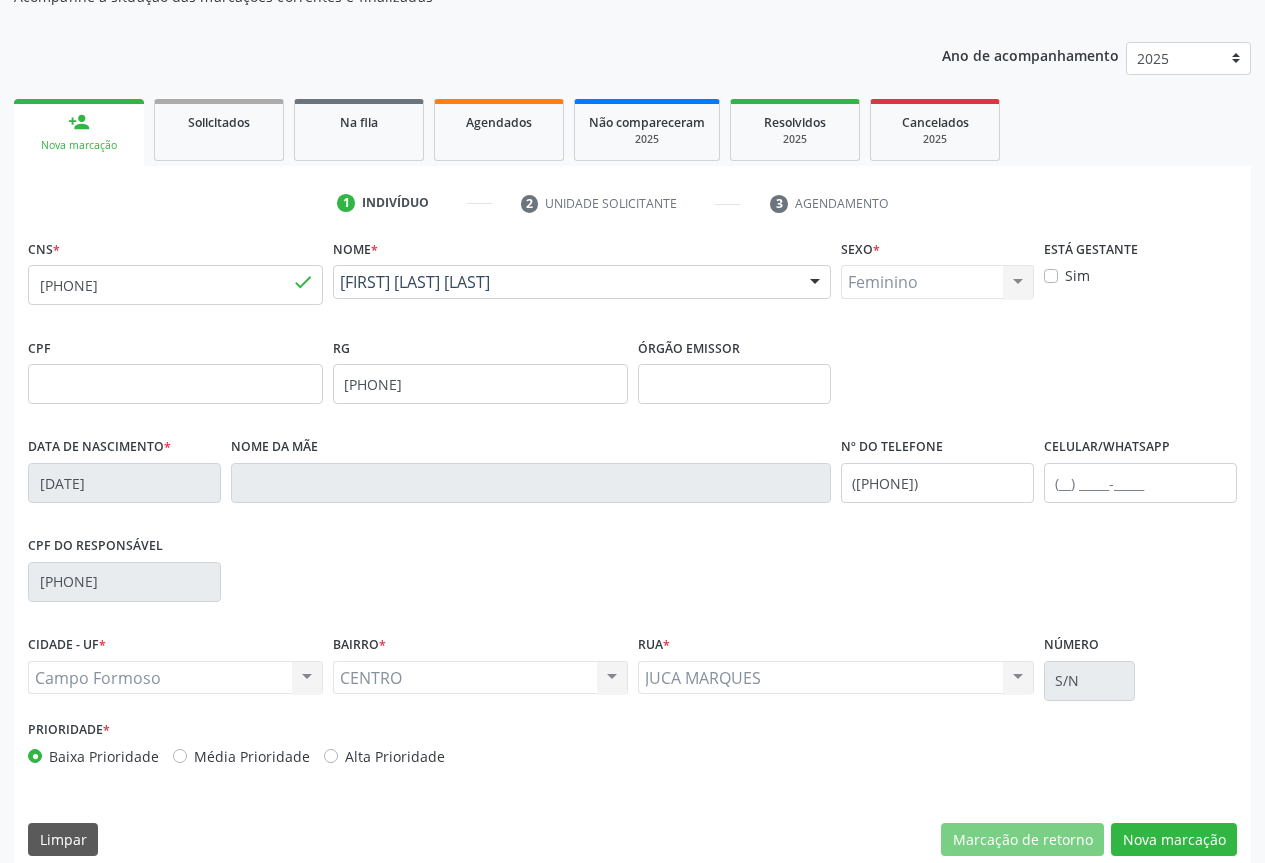 scroll, scrollTop: 43, scrollLeft: 0, axis: vertical 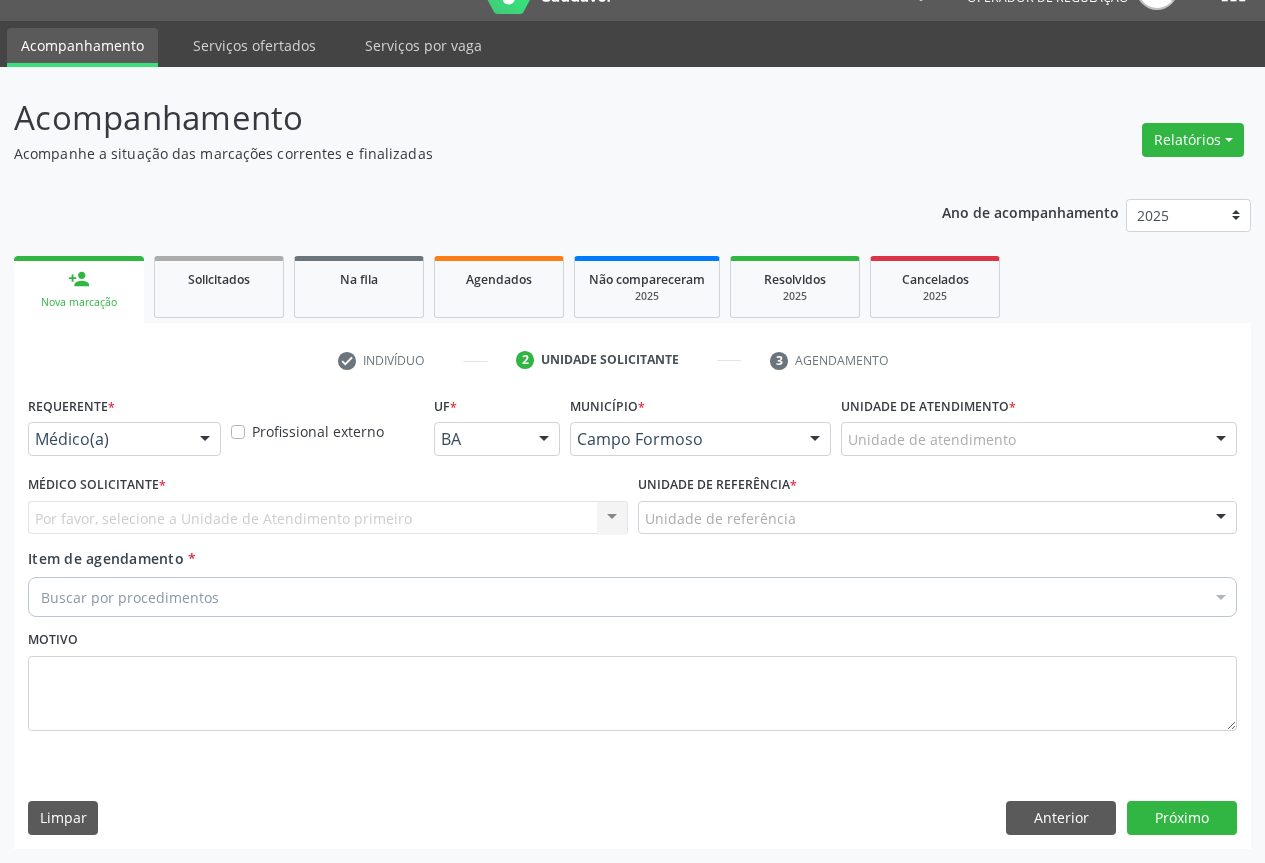 click on "Médico(a)" at bounding box center [124, 439] 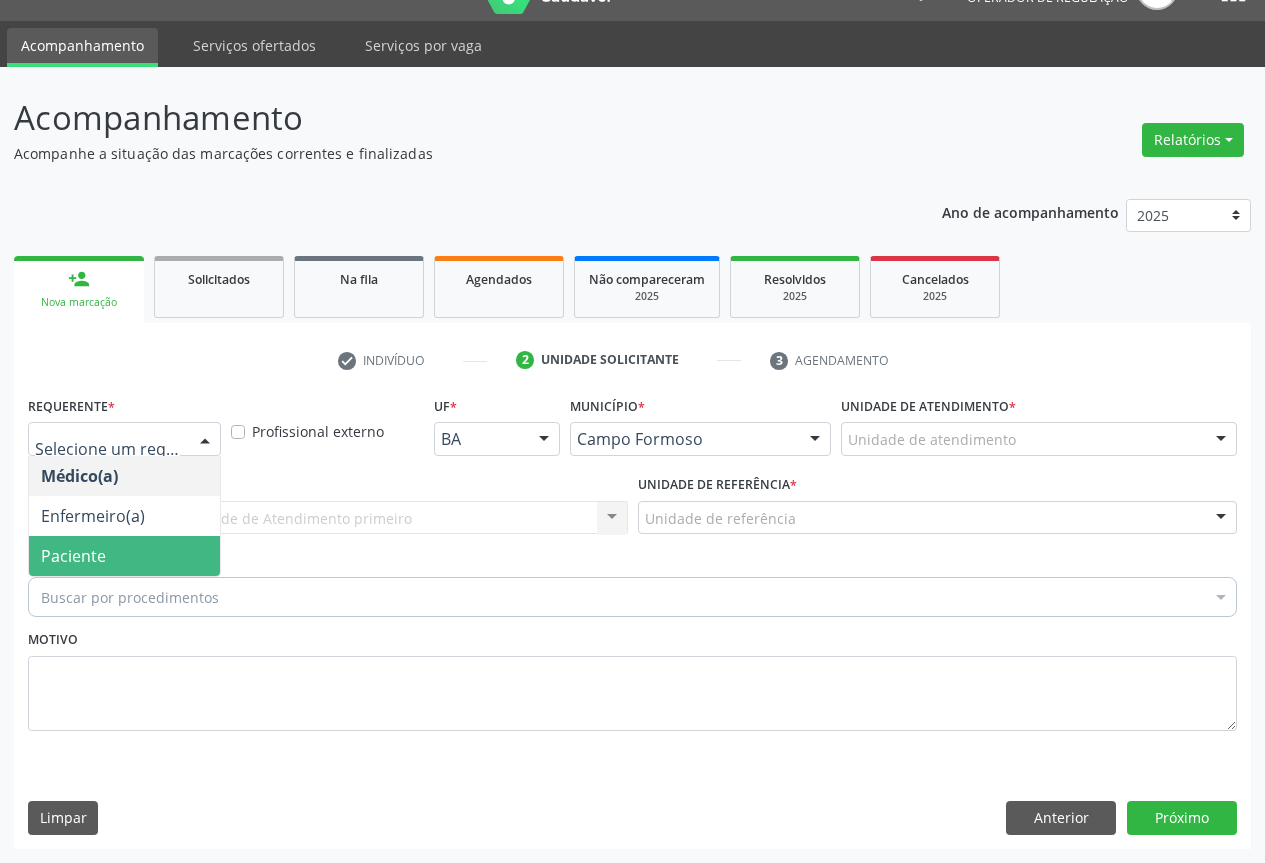 click on "Paciente" at bounding box center (73, 556) 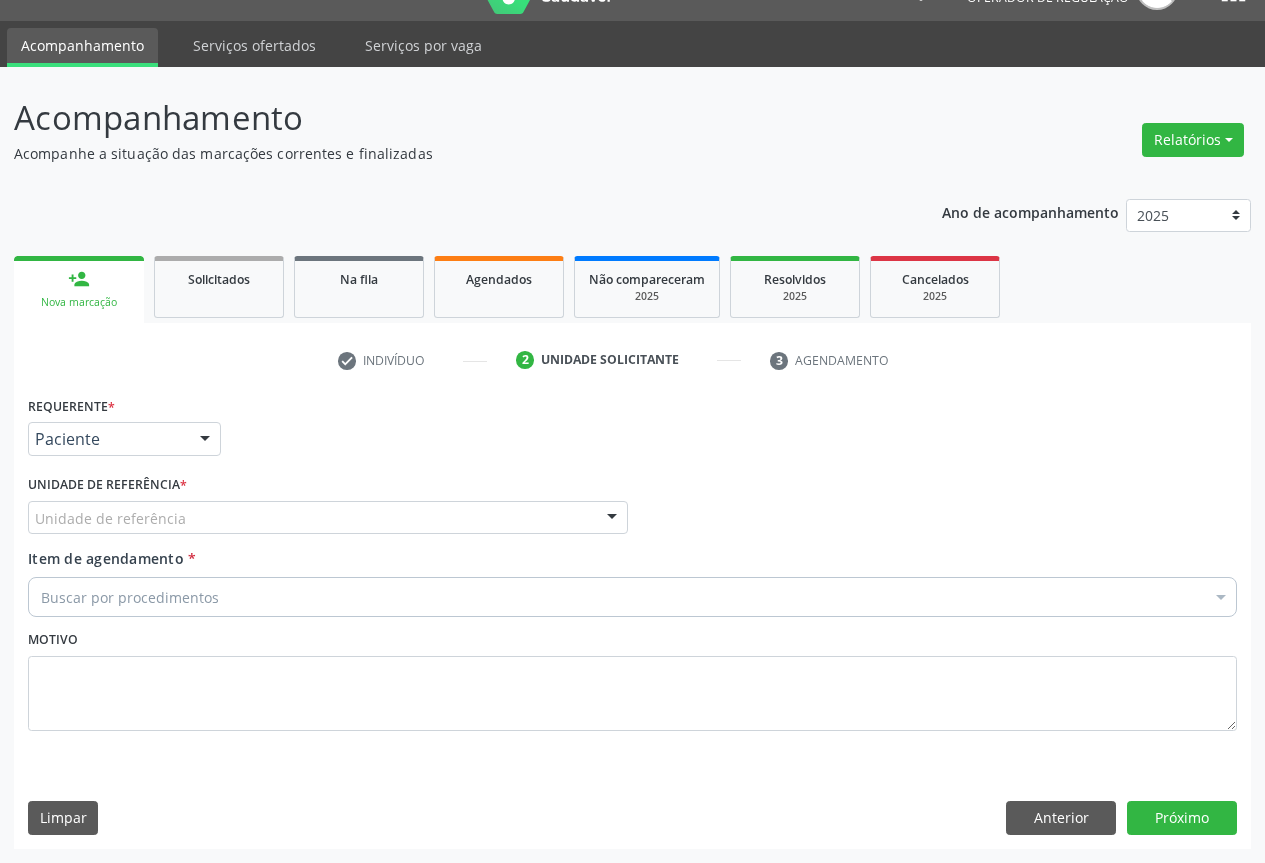 drag, startPoint x: 152, startPoint y: 515, endPoint x: 157, endPoint y: 544, distance: 29.427877 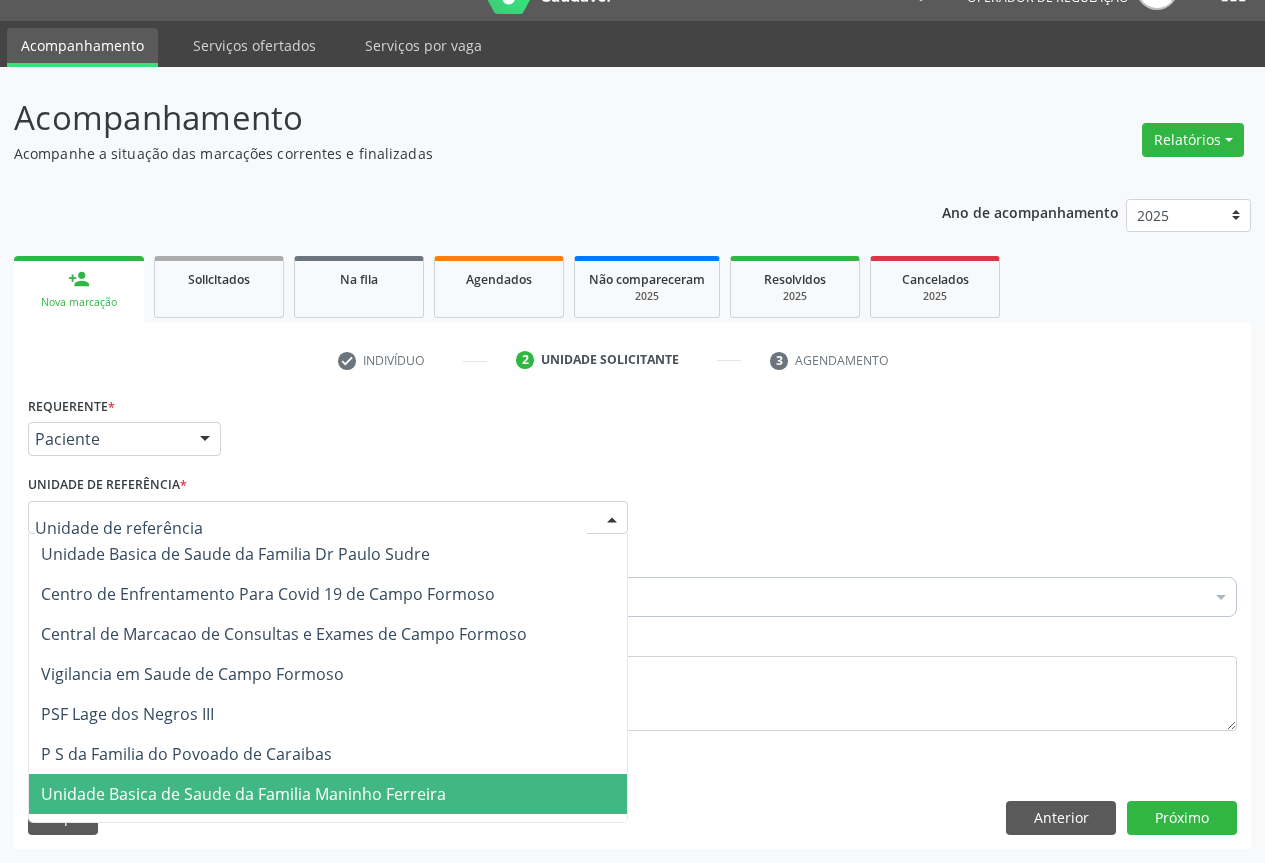click on "Unidade Basica de Saude da Familia Maninho Ferreira" at bounding box center (243, 794) 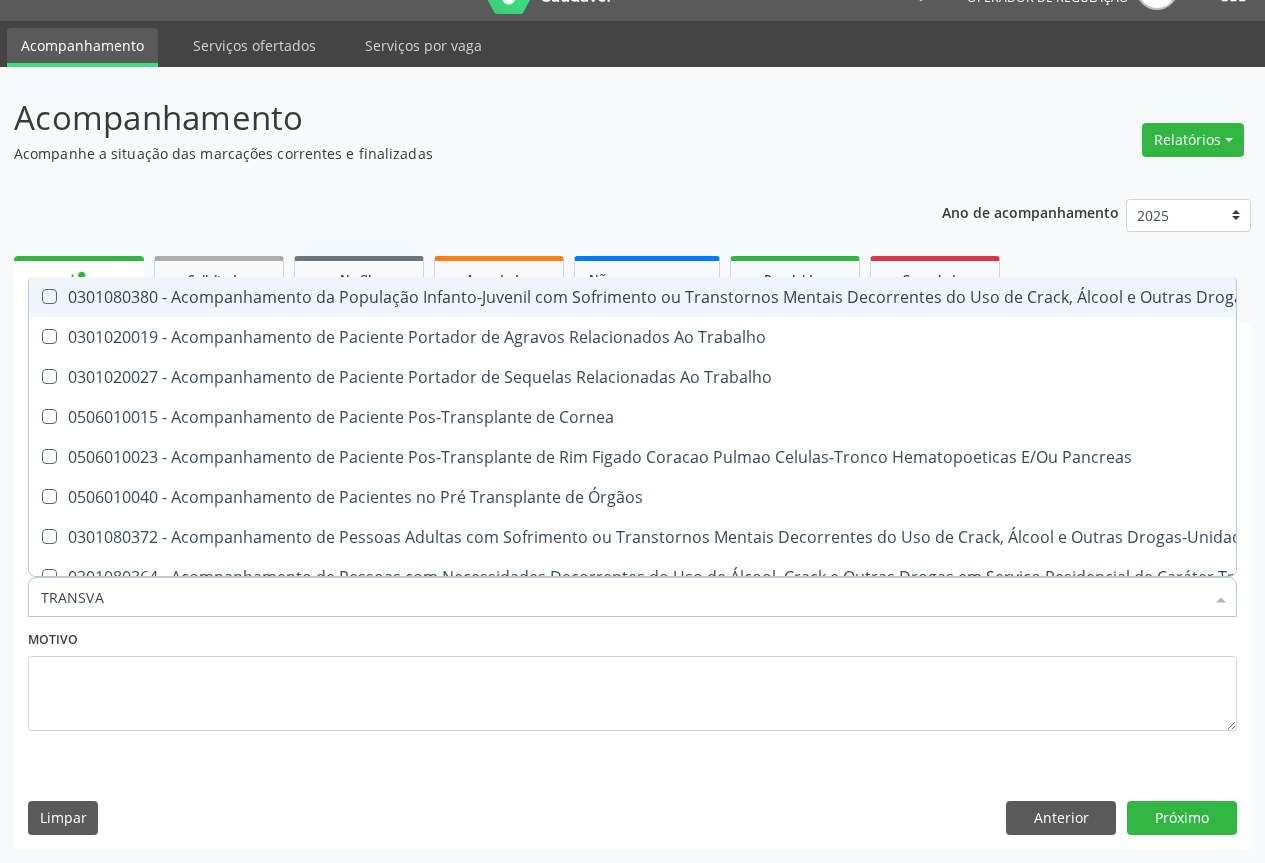type on "TRANSVAG" 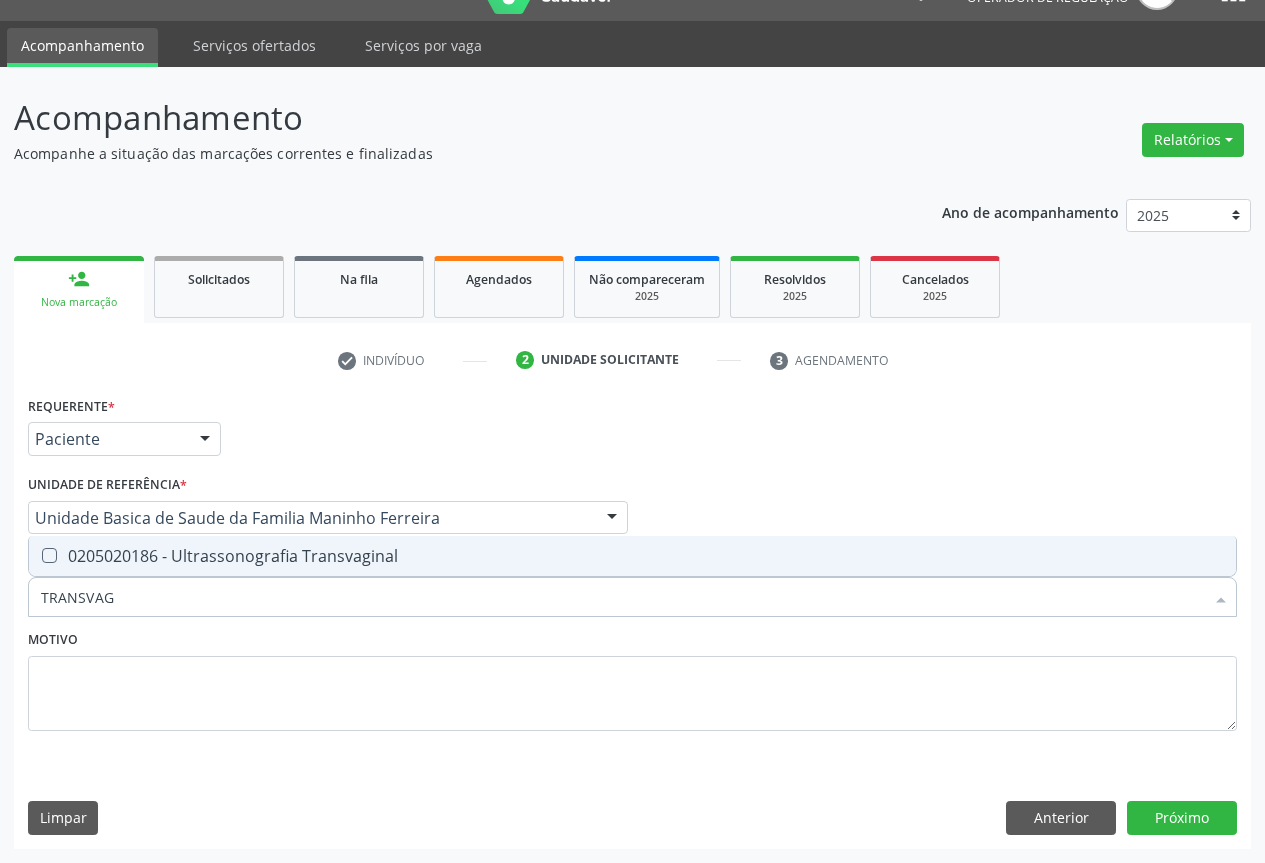 click on "0205020186 - Ultrassonografia Transvaginal" at bounding box center [632, 556] 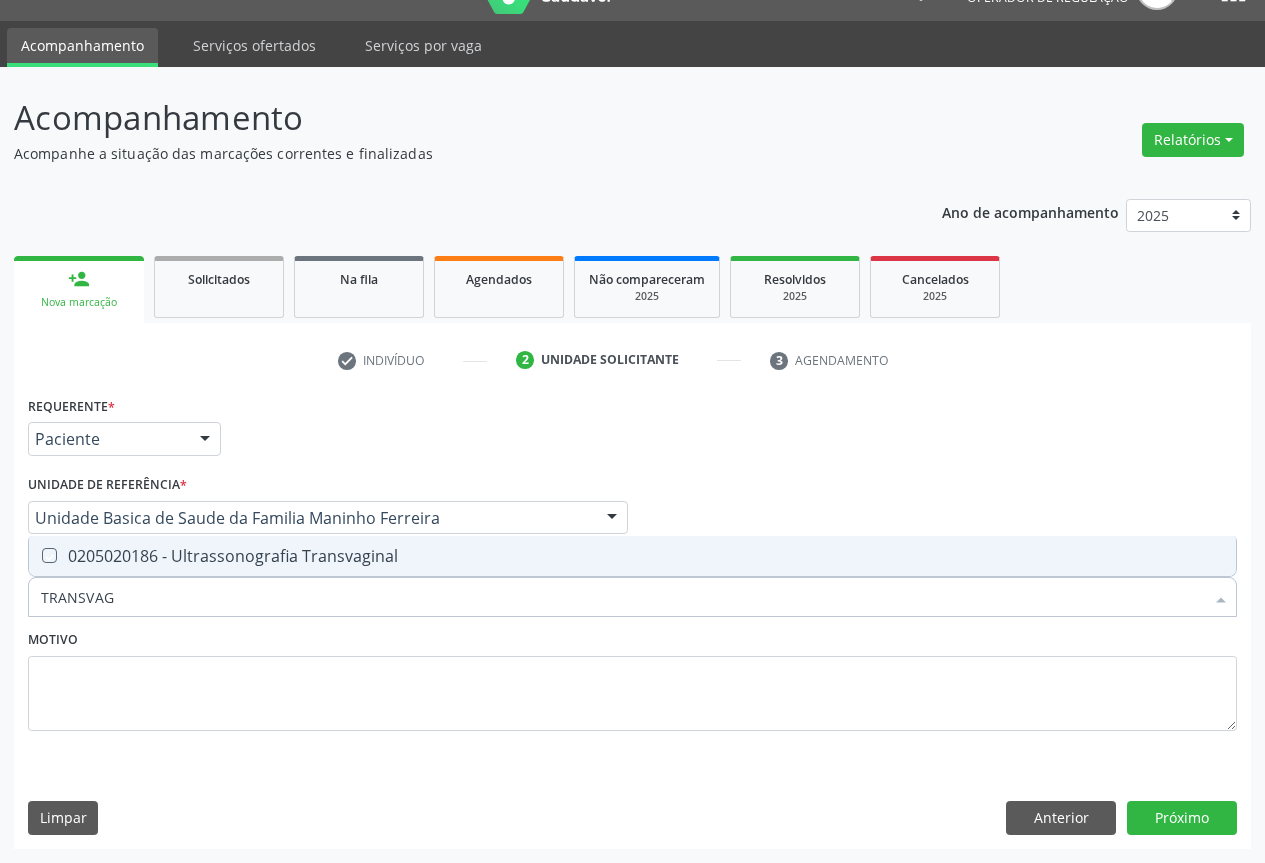 checkbox on "true" 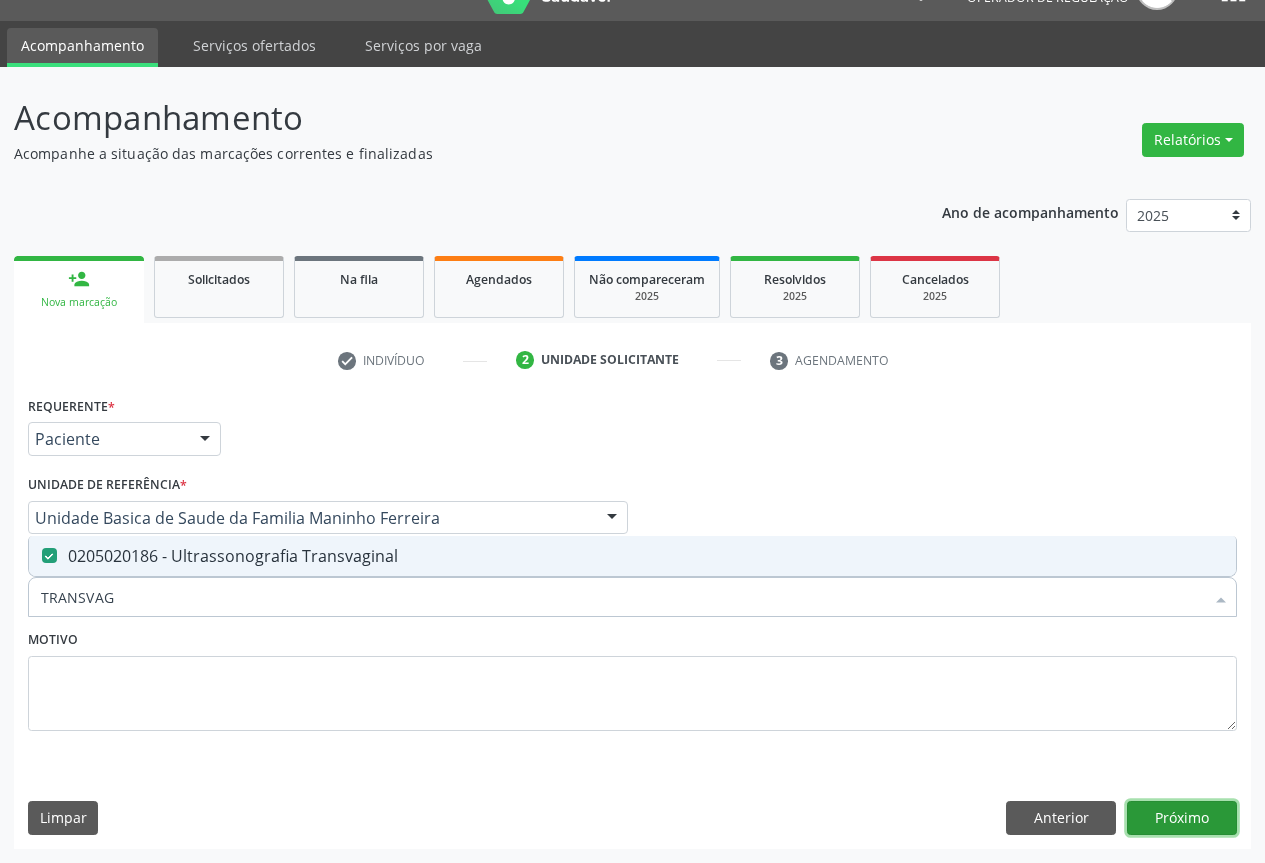 click on "Próximo" at bounding box center [1182, 818] 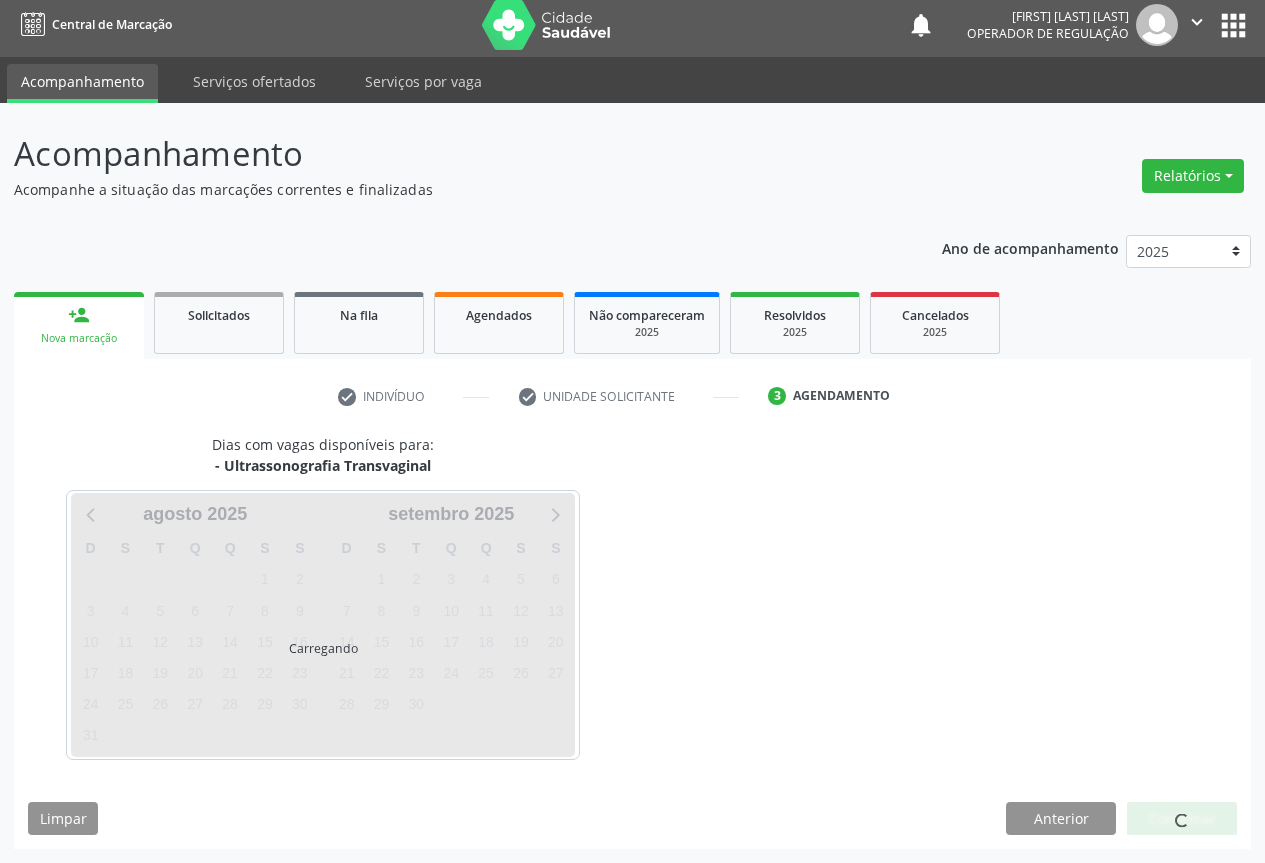 scroll, scrollTop: 7, scrollLeft: 0, axis: vertical 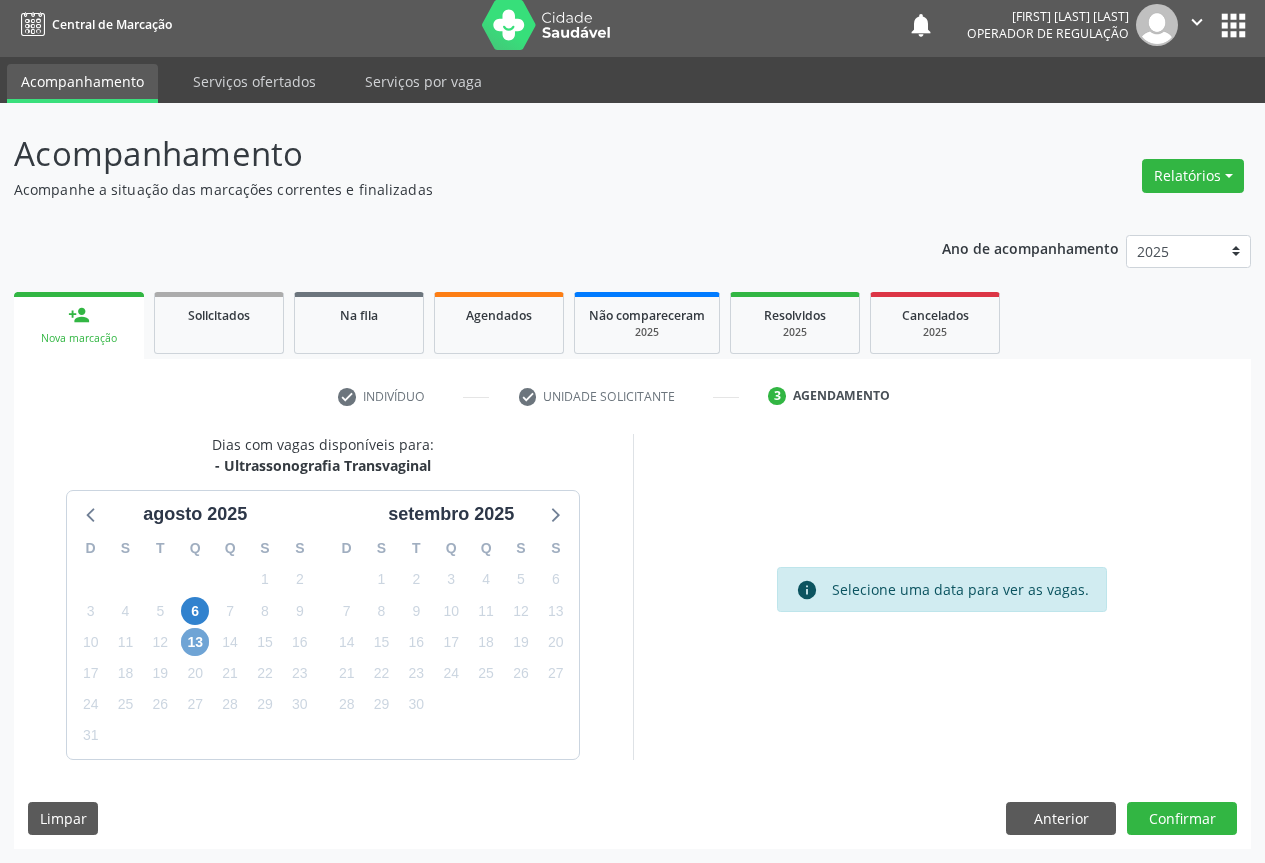 click on "13" at bounding box center (195, 642) 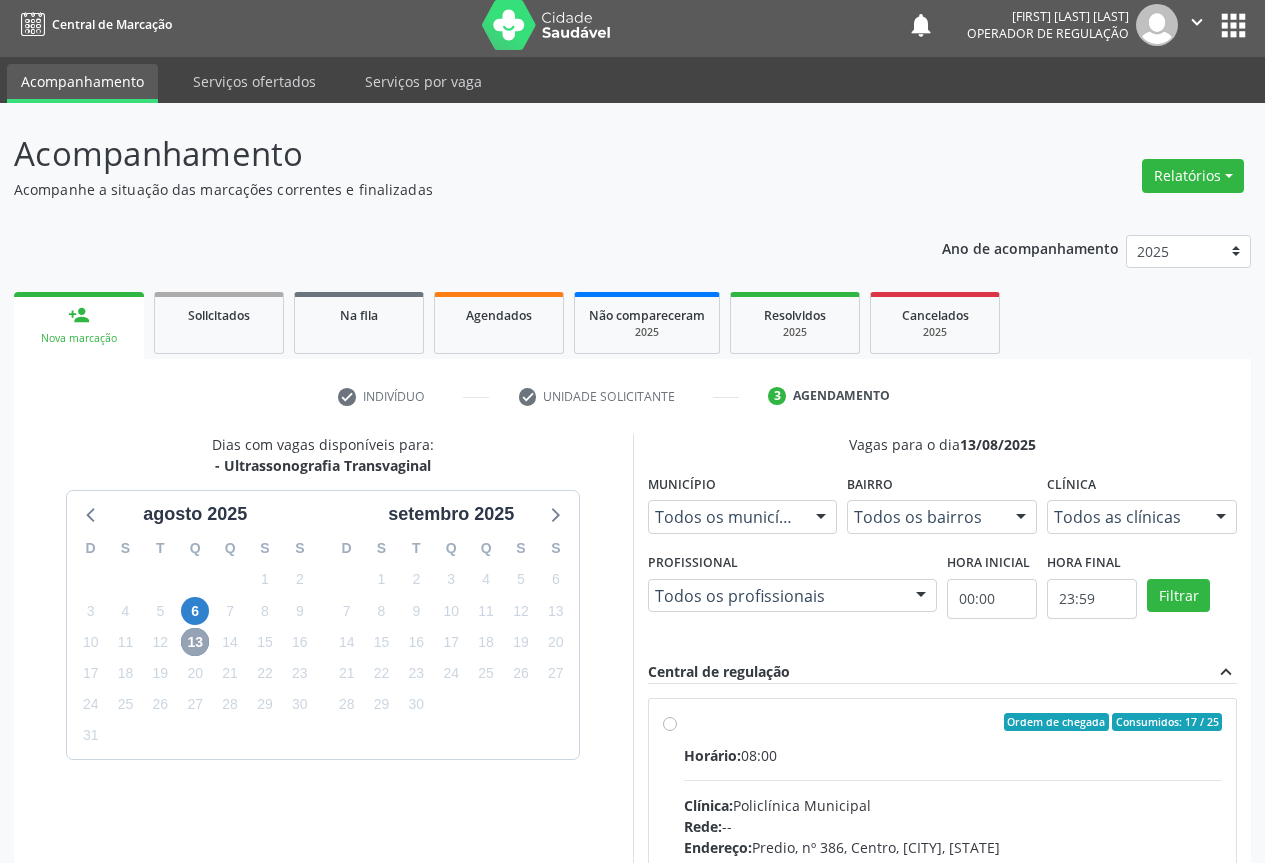 scroll, scrollTop: 332, scrollLeft: 0, axis: vertical 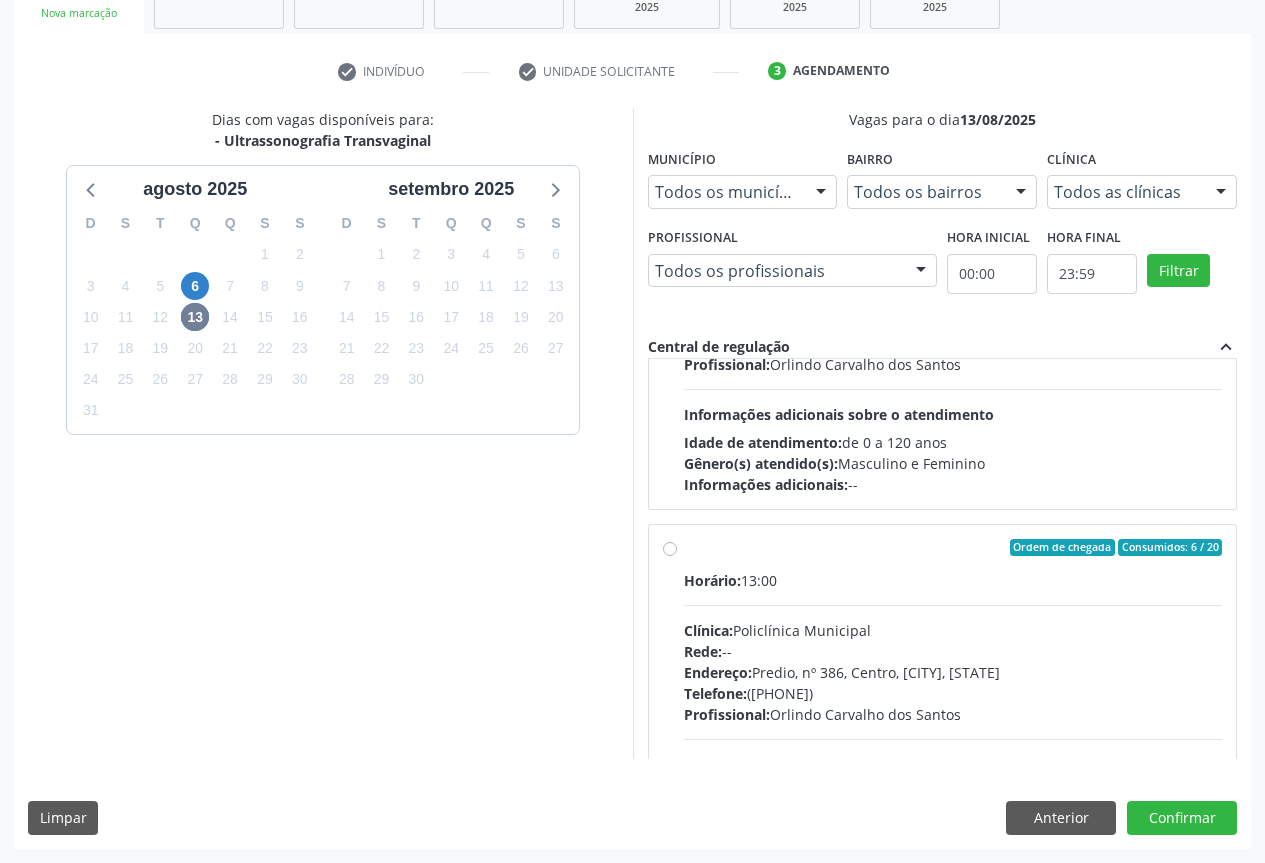 click on "Endereço:   [STREET_NAME], nº 386, [NEIGHBORHOOD], [CITY] - [STATE]" at bounding box center [953, 672] 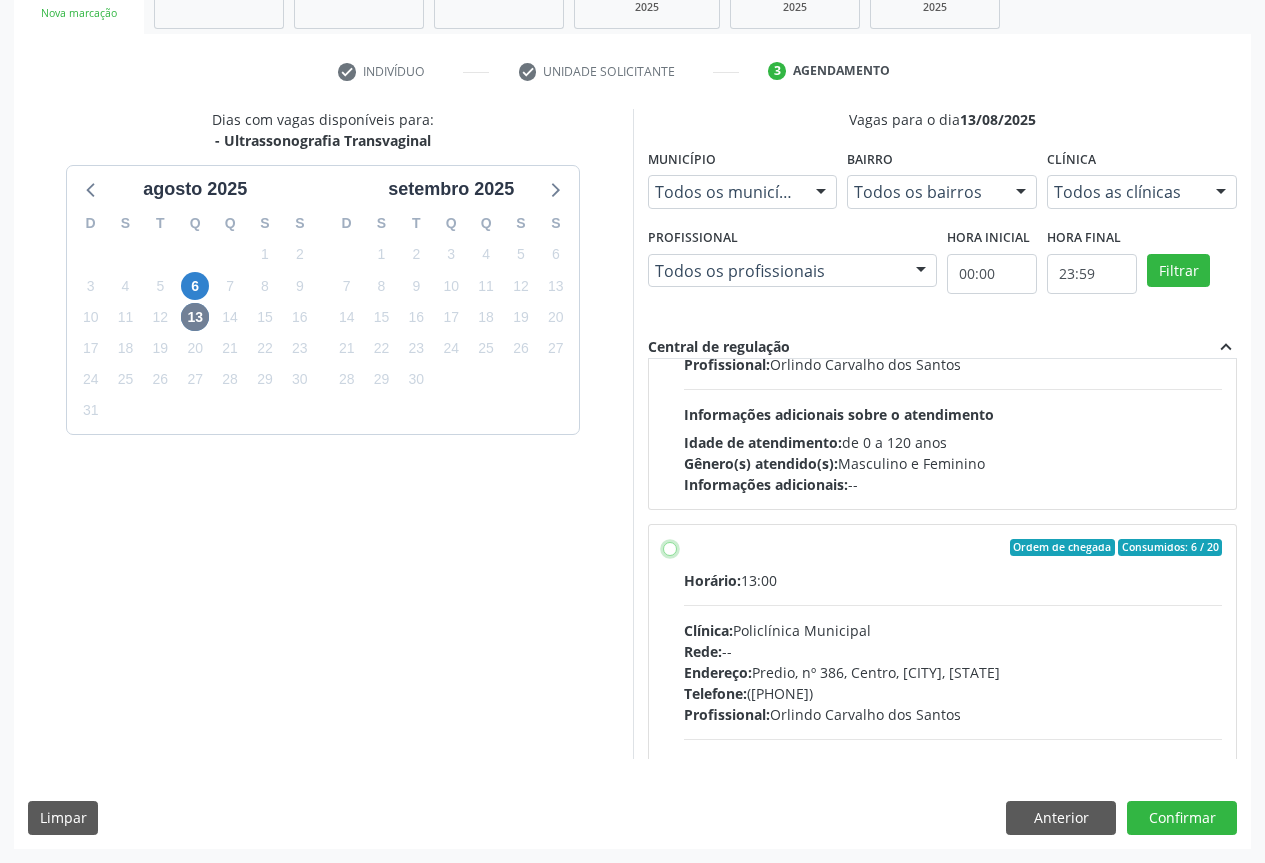click on "Ordem de chegada
Consumidos: 6 / 20
Horário:   13:00
Clínica:  Policlínica Municipal
Rede:
--
Endereço:   Predio, nº 386, Centro, Campo Formoso - BA
Telefone:   (74) 6451312
Profissional:
Orlindo Carvalho dos Santos
Informações adicionais sobre o atendimento
Idade de atendimento:
de 0 a 120 anos
Gênero(s) atendido(s):
Masculino e Feminino
Informações adicionais:
--" at bounding box center (670, 548) 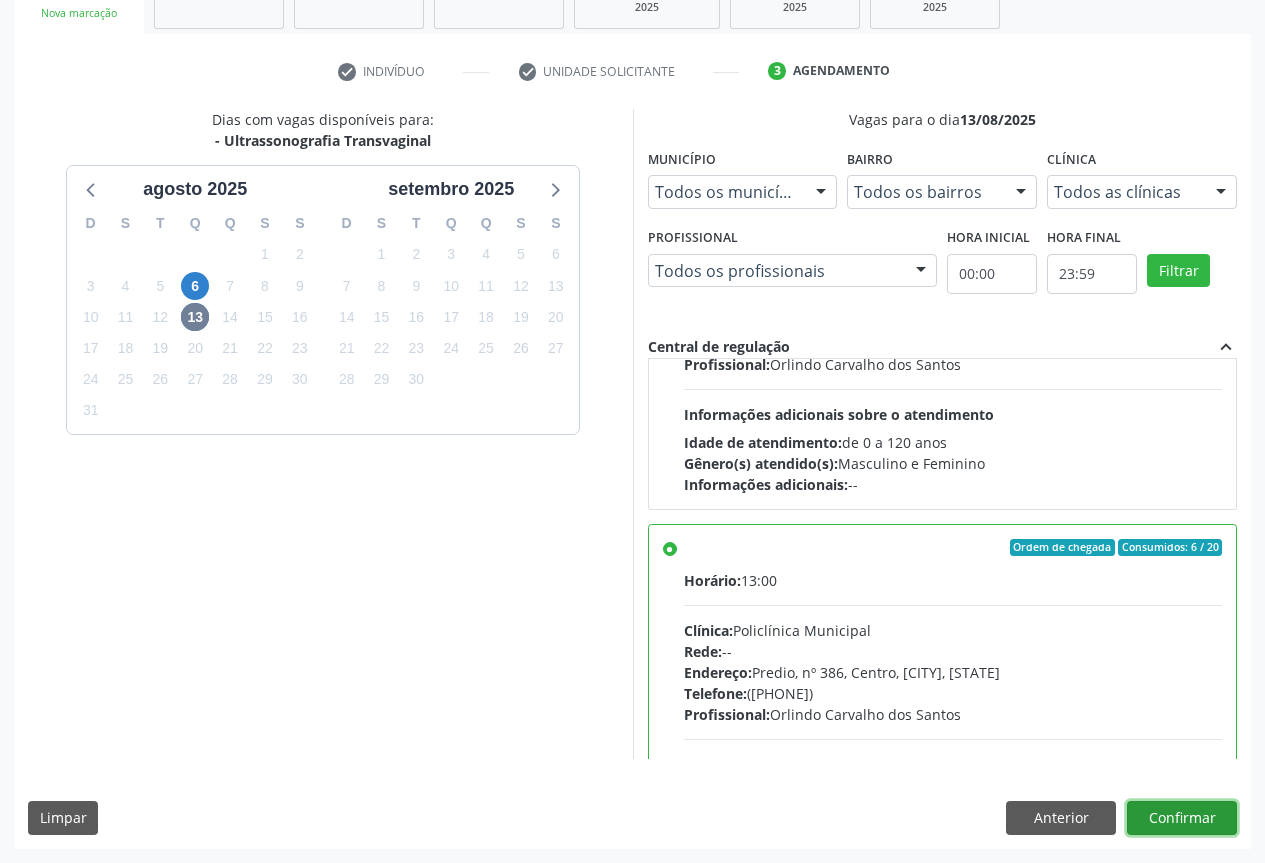 click on "Confirmar" at bounding box center [1182, 818] 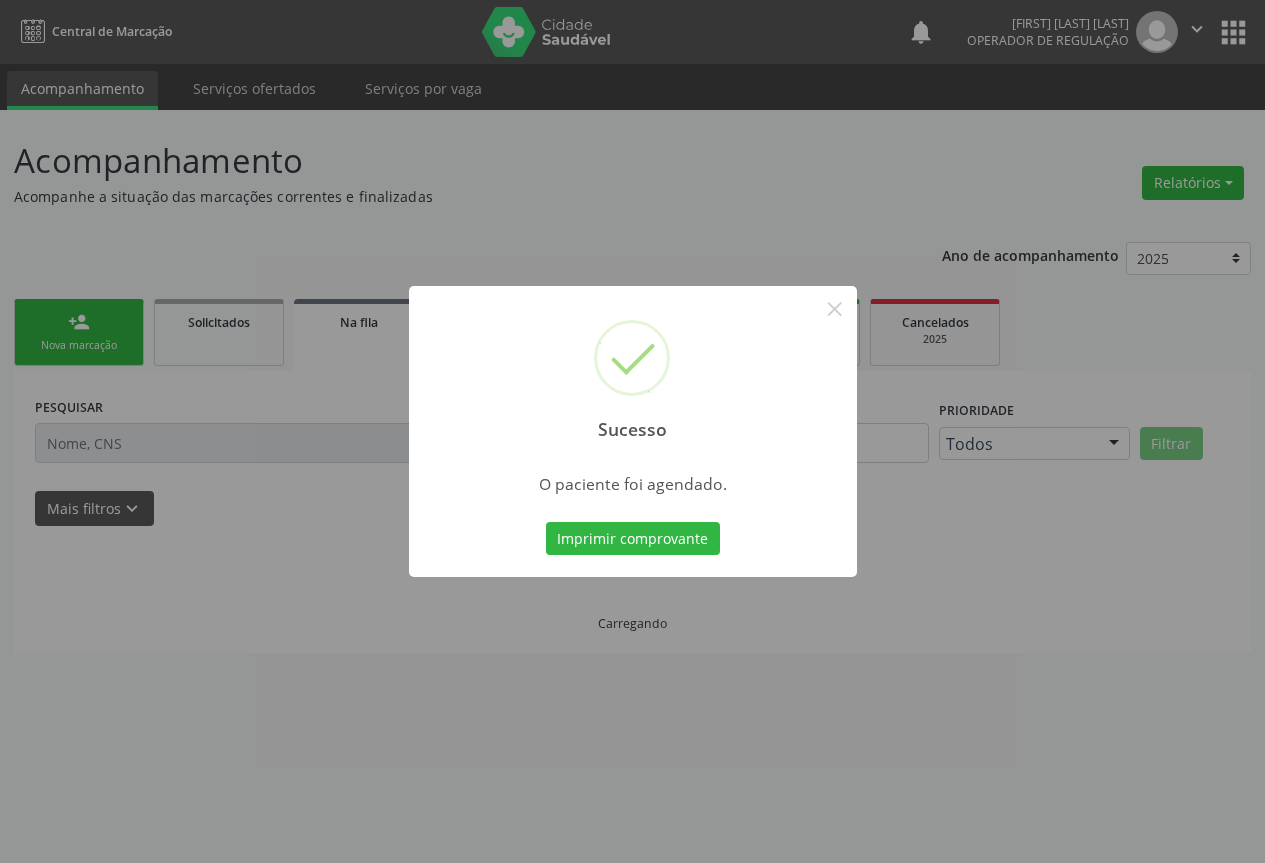 scroll, scrollTop: 0, scrollLeft: 0, axis: both 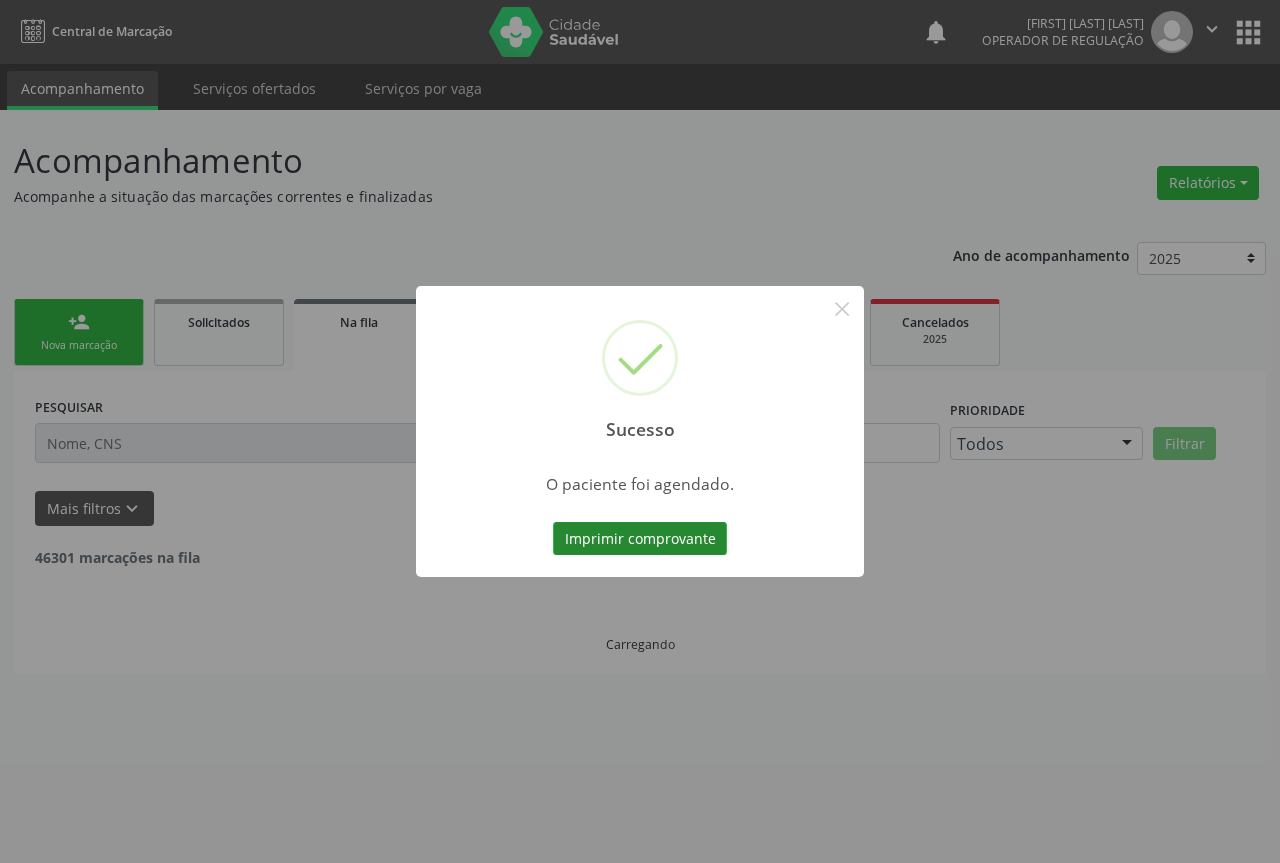 click on "Imprimir comprovante" at bounding box center (640, 539) 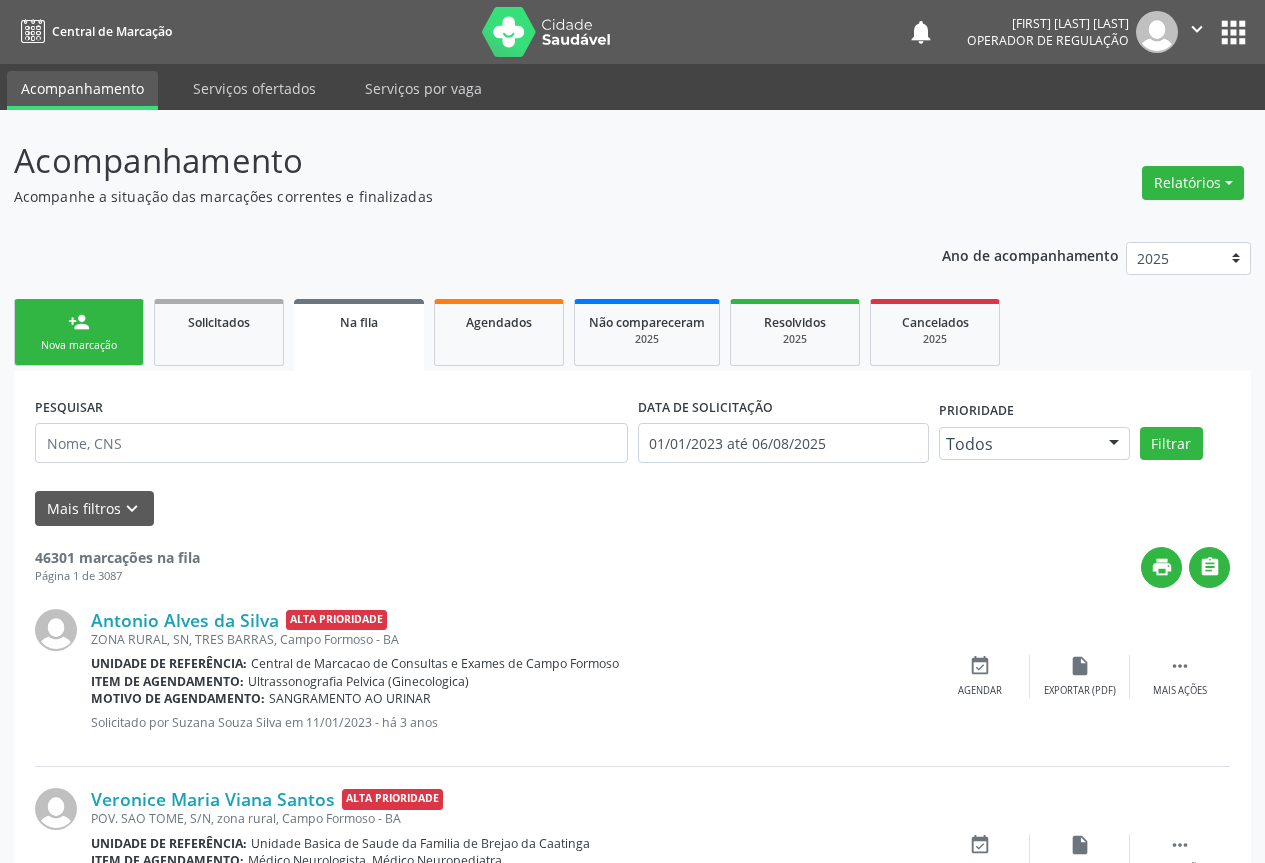 click on "Sucesso × O paciente foi agendado. Imprimir comprovante Cancel" at bounding box center [632, 431] 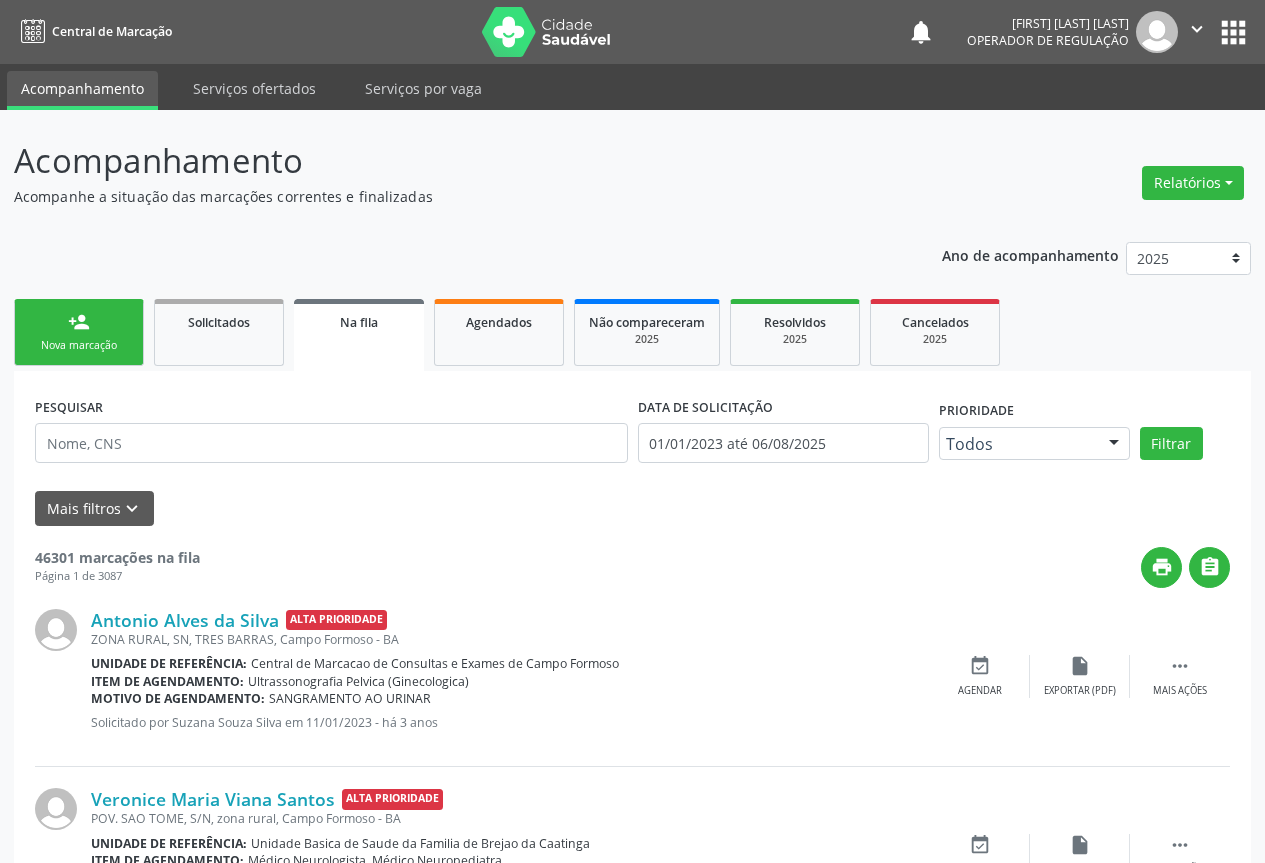 click on "Nova marcação" at bounding box center (79, 345) 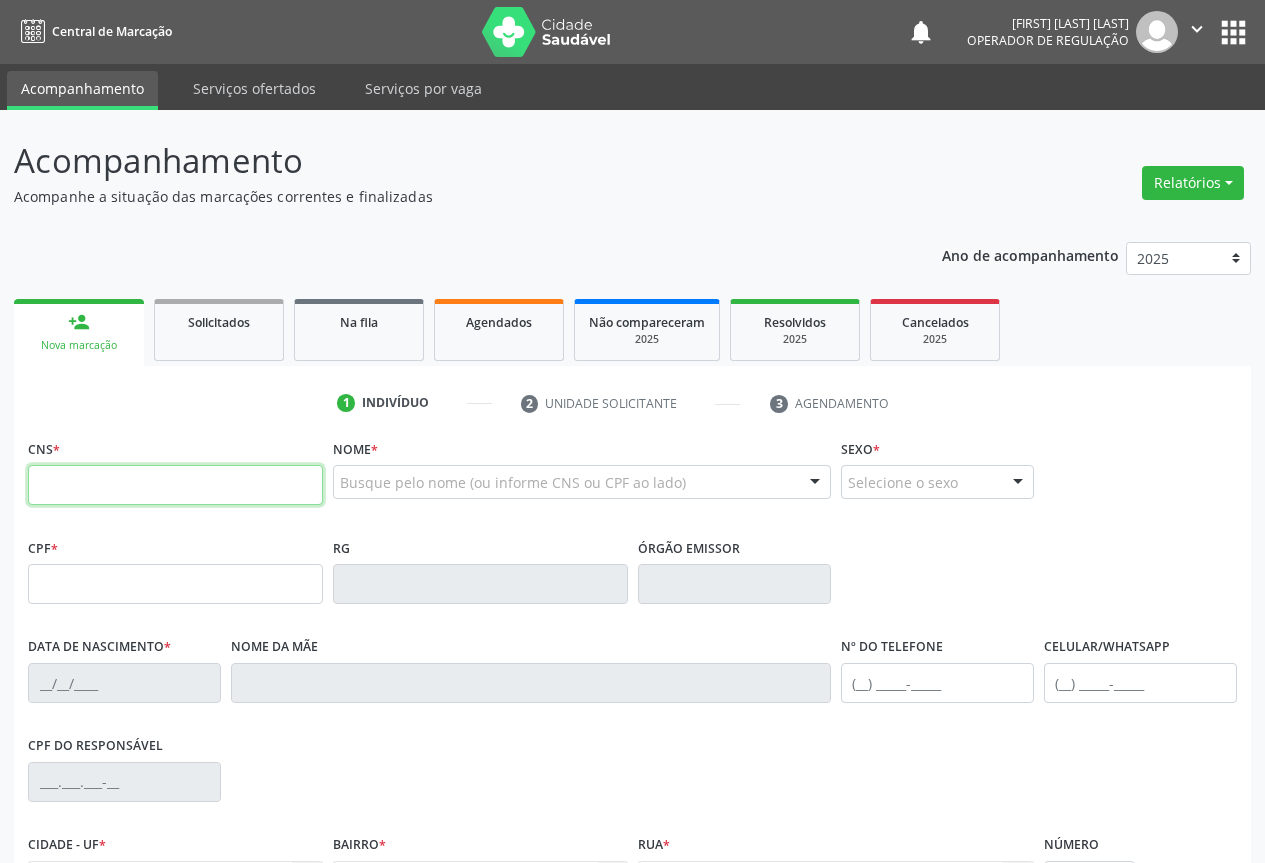 click at bounding box center (175, 485) 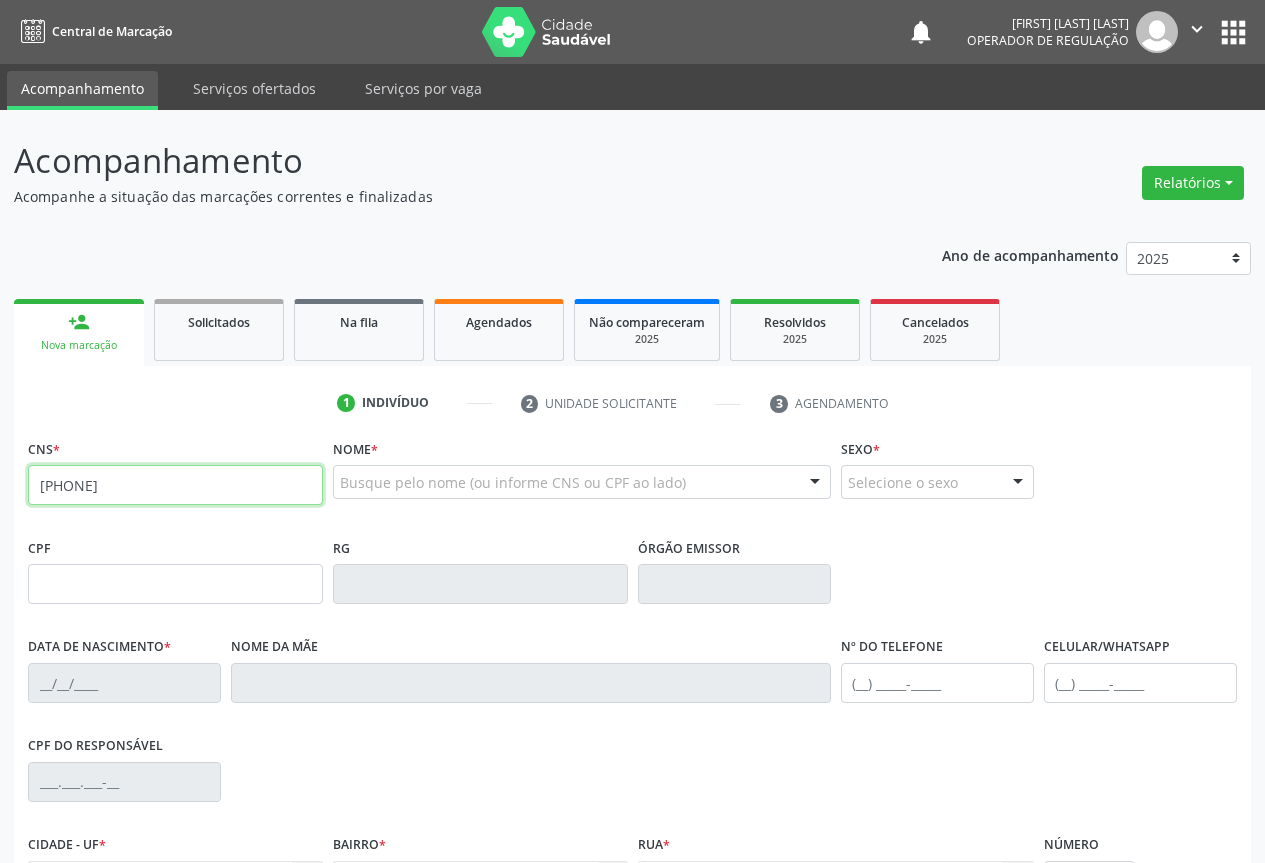 type on "706 7025 5917 3716" 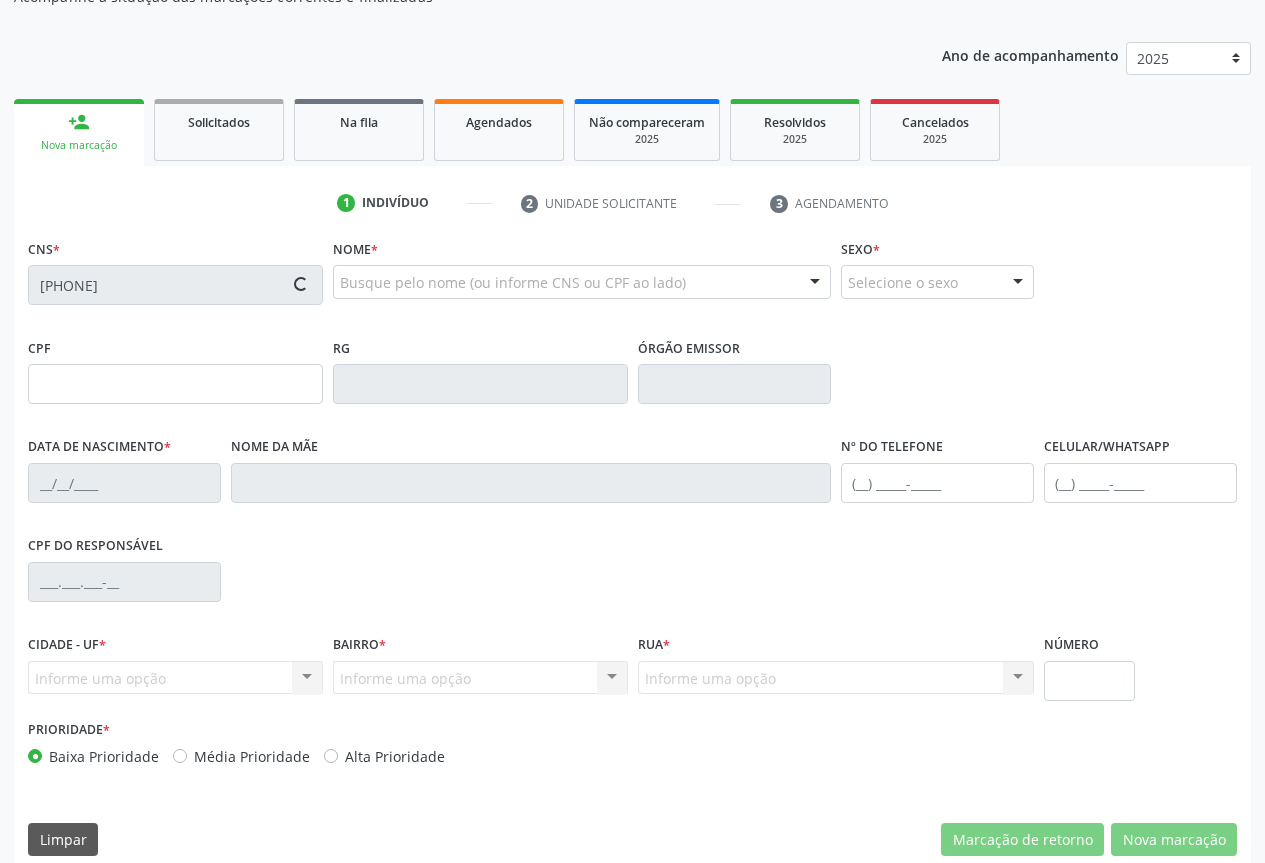 type on "16/03/1972" 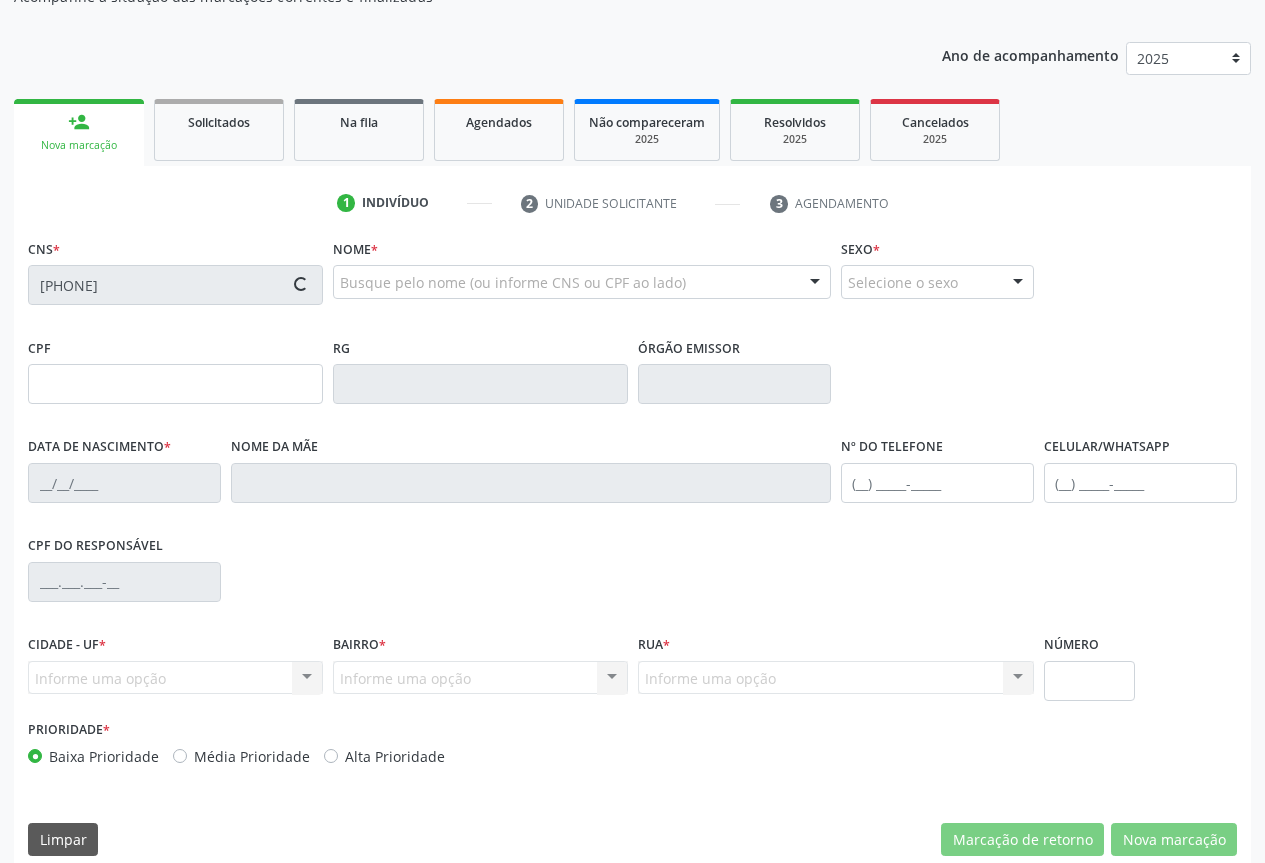 type on "(74) 99189-4961" 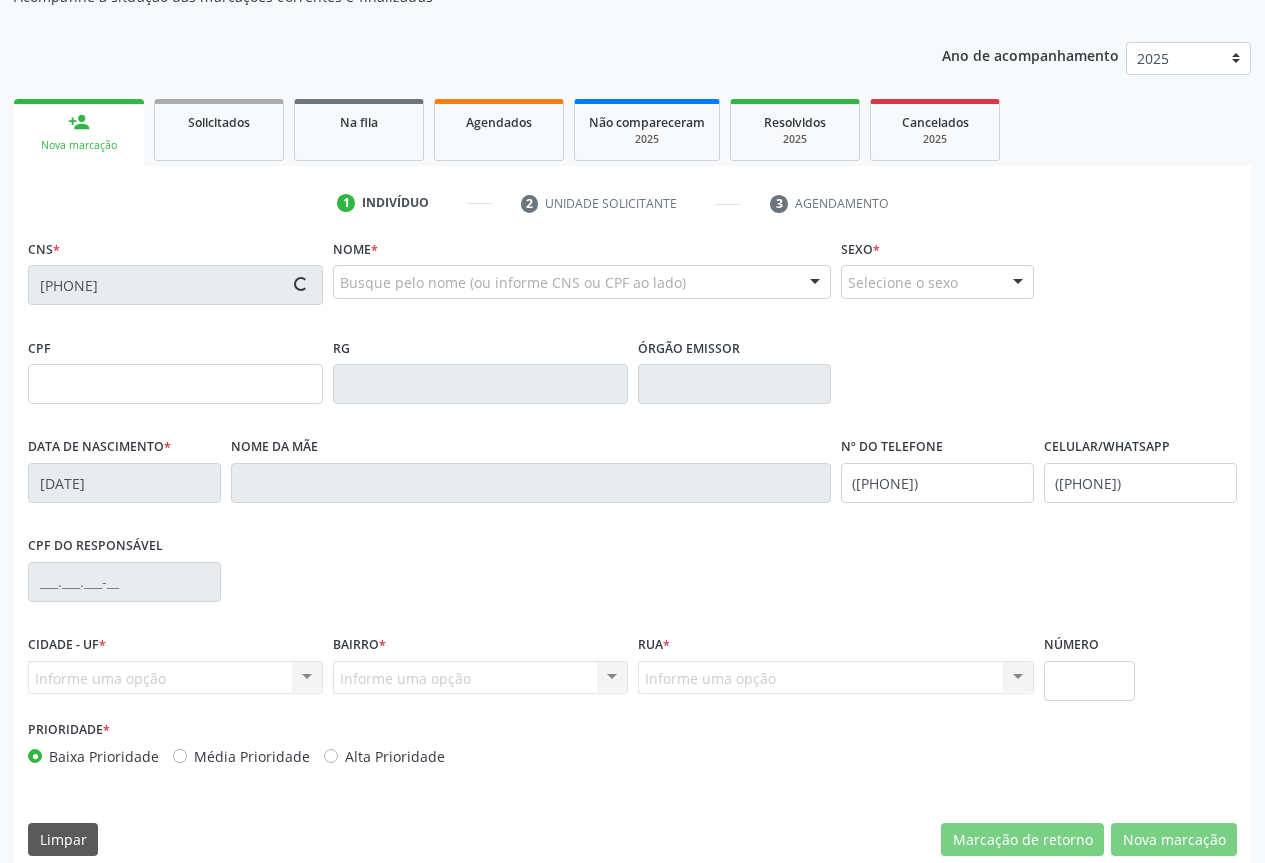 type on "118" 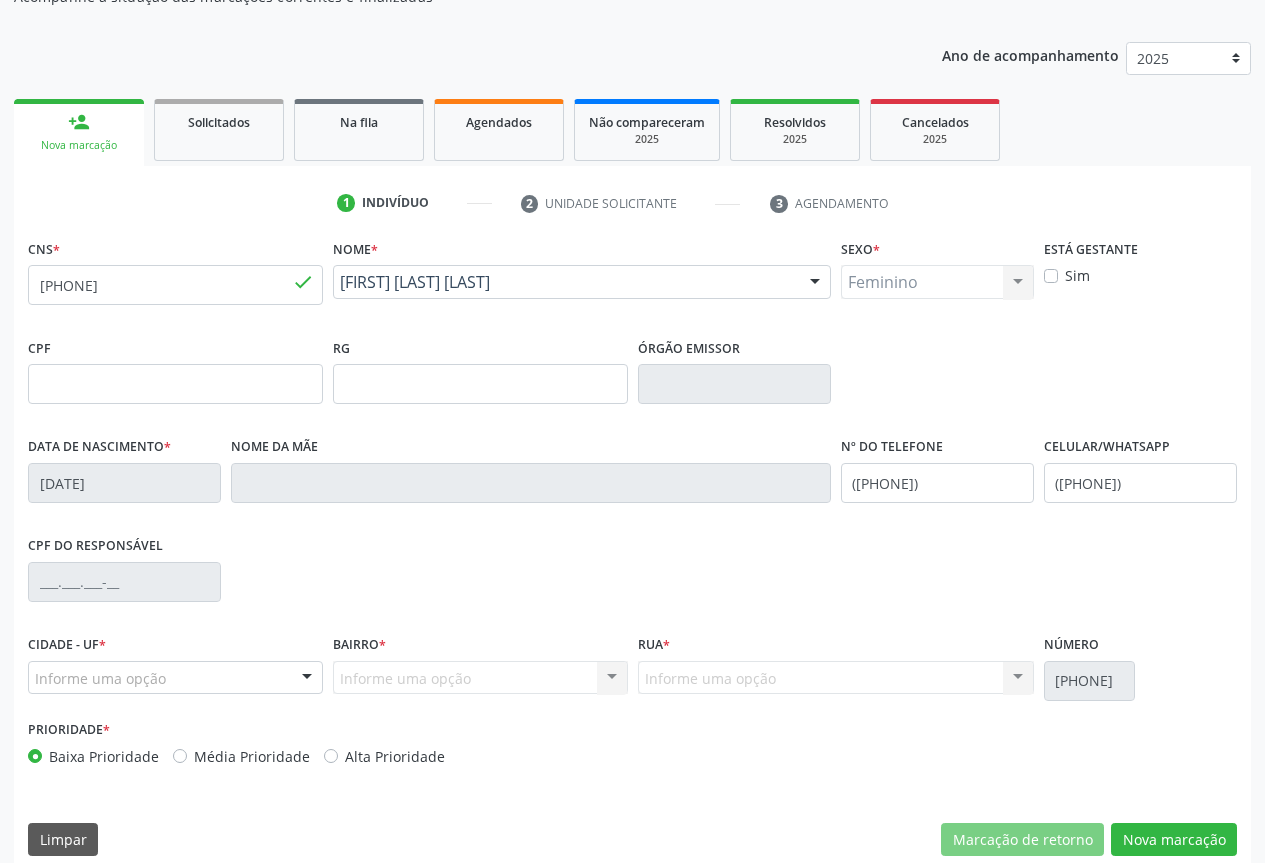 scroll, scrollTop: 221, scrollLeft: 0, axis: vertical 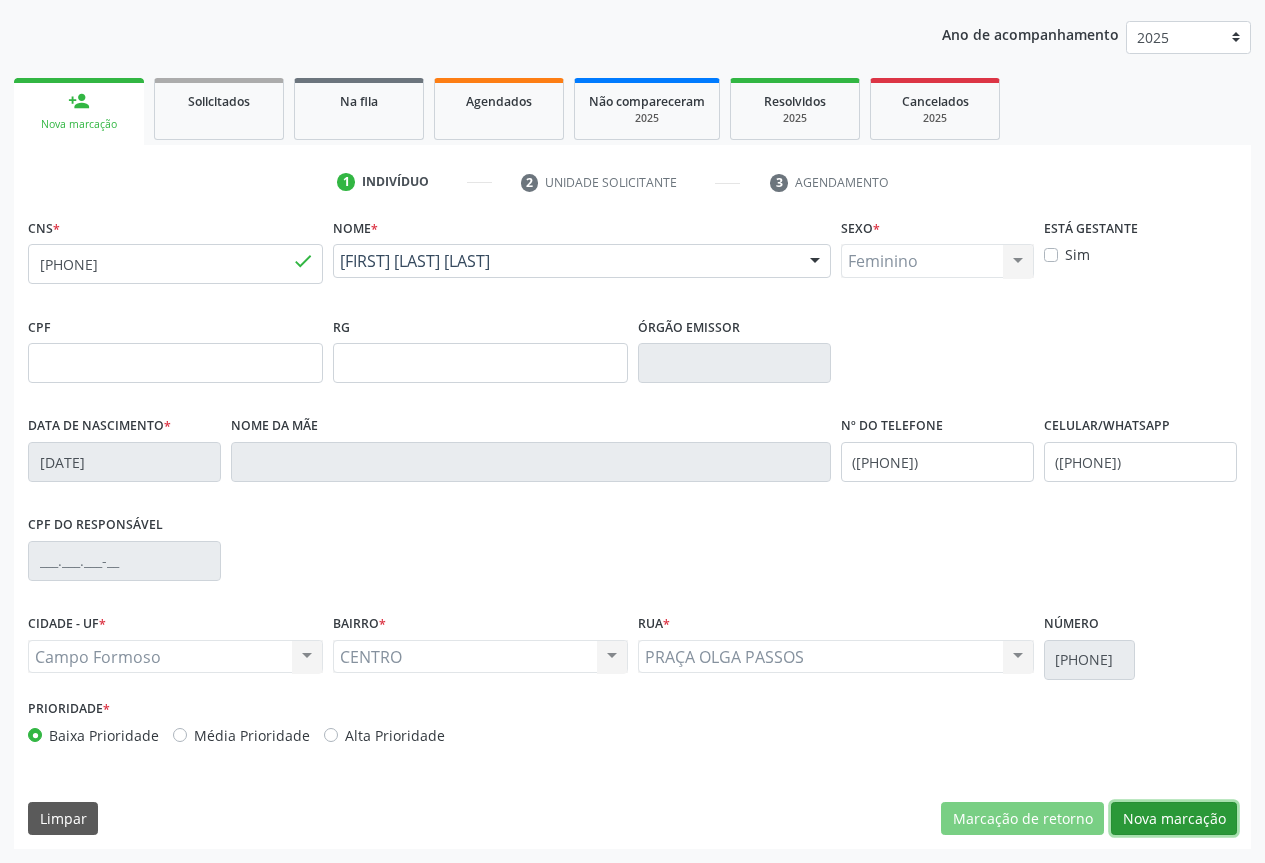 click on "Nova marcação" at bounding box center [1174, 819] 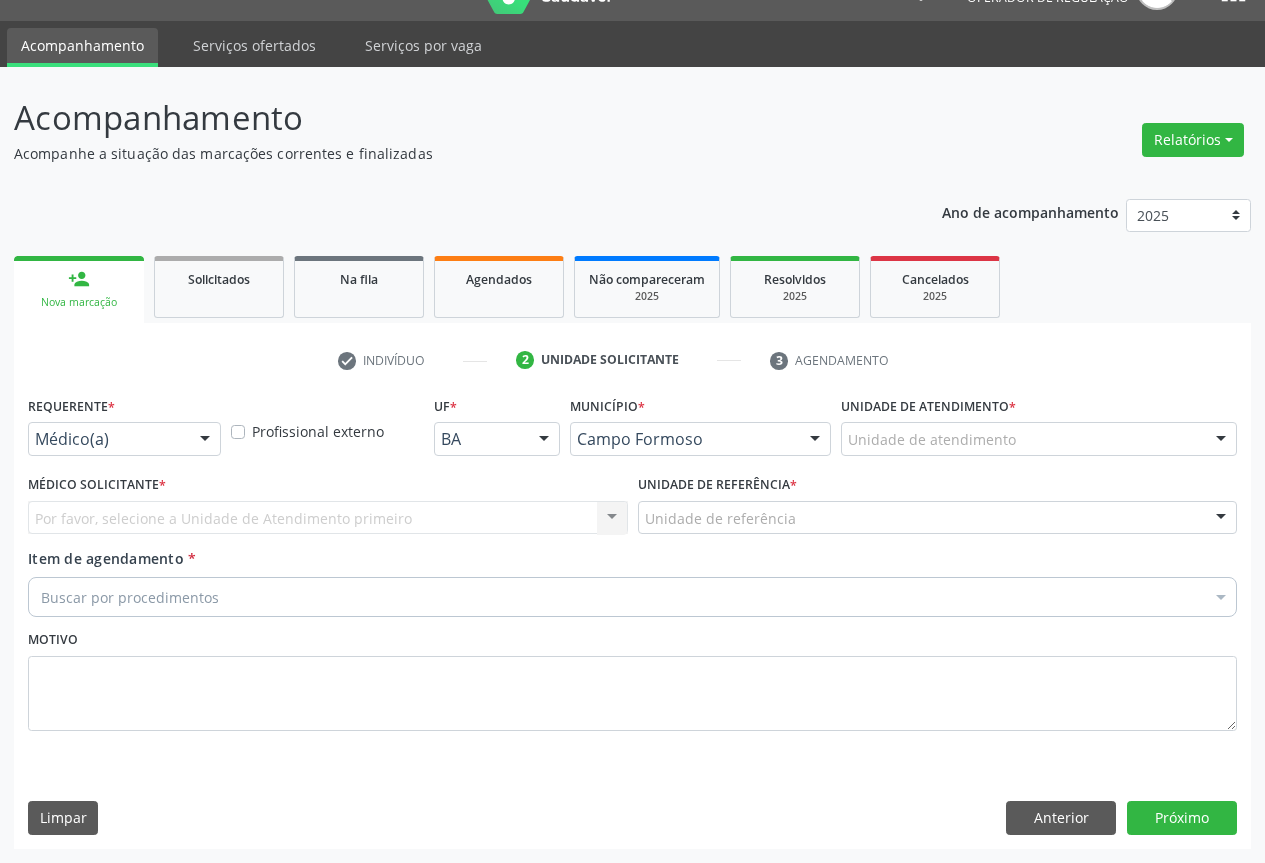 scroll, scrollTop: 43, scrollLeft: 0, axis: vertical 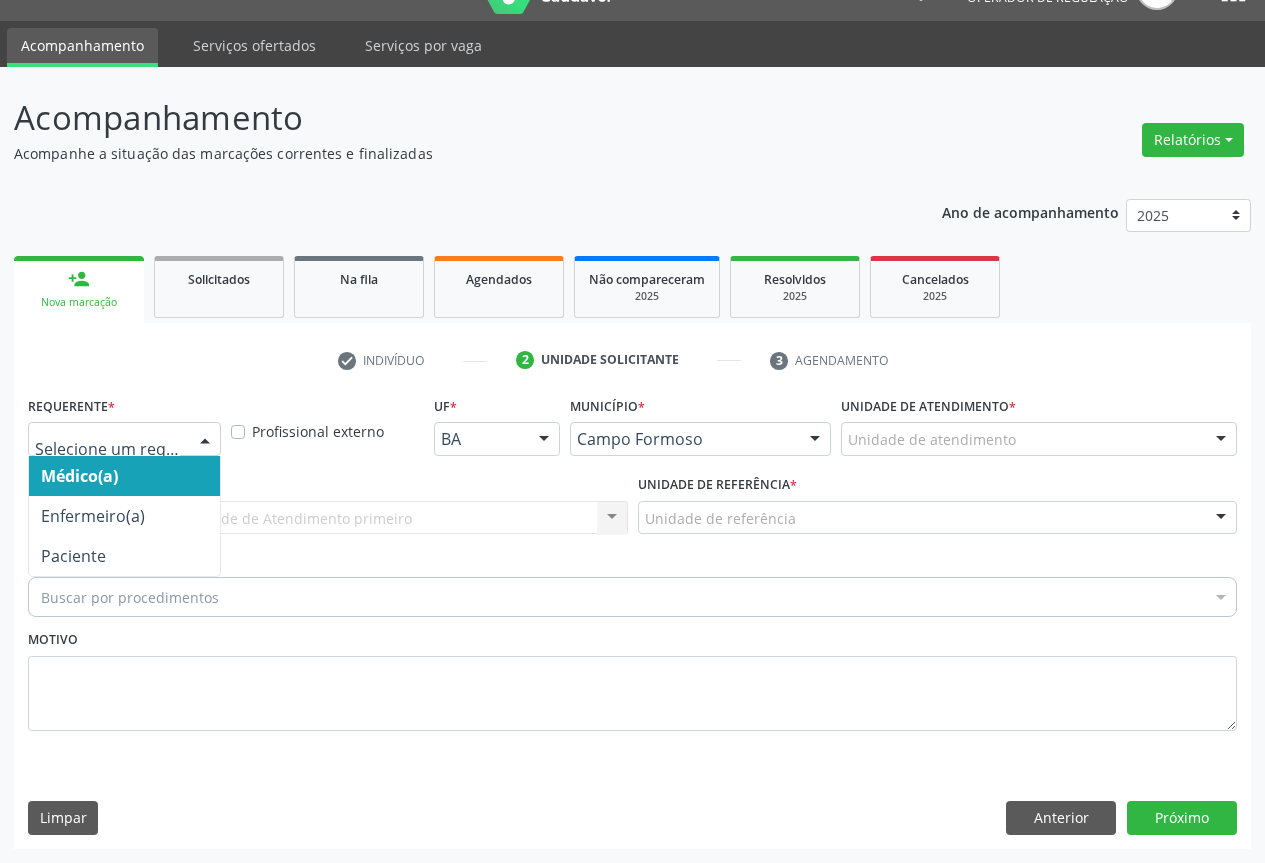 click at bounding box center [124, 439] 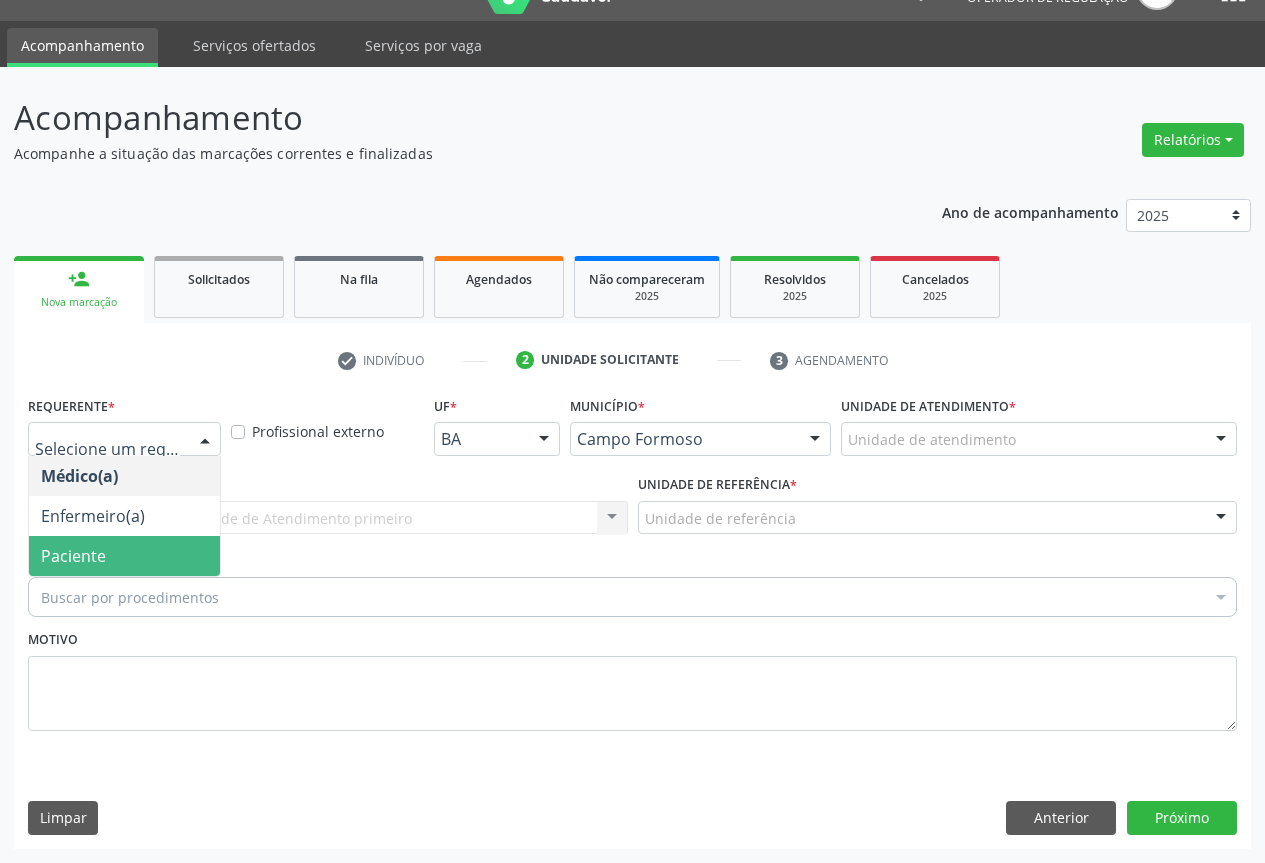 click on "Paciente" at bounding box center [73, 556] 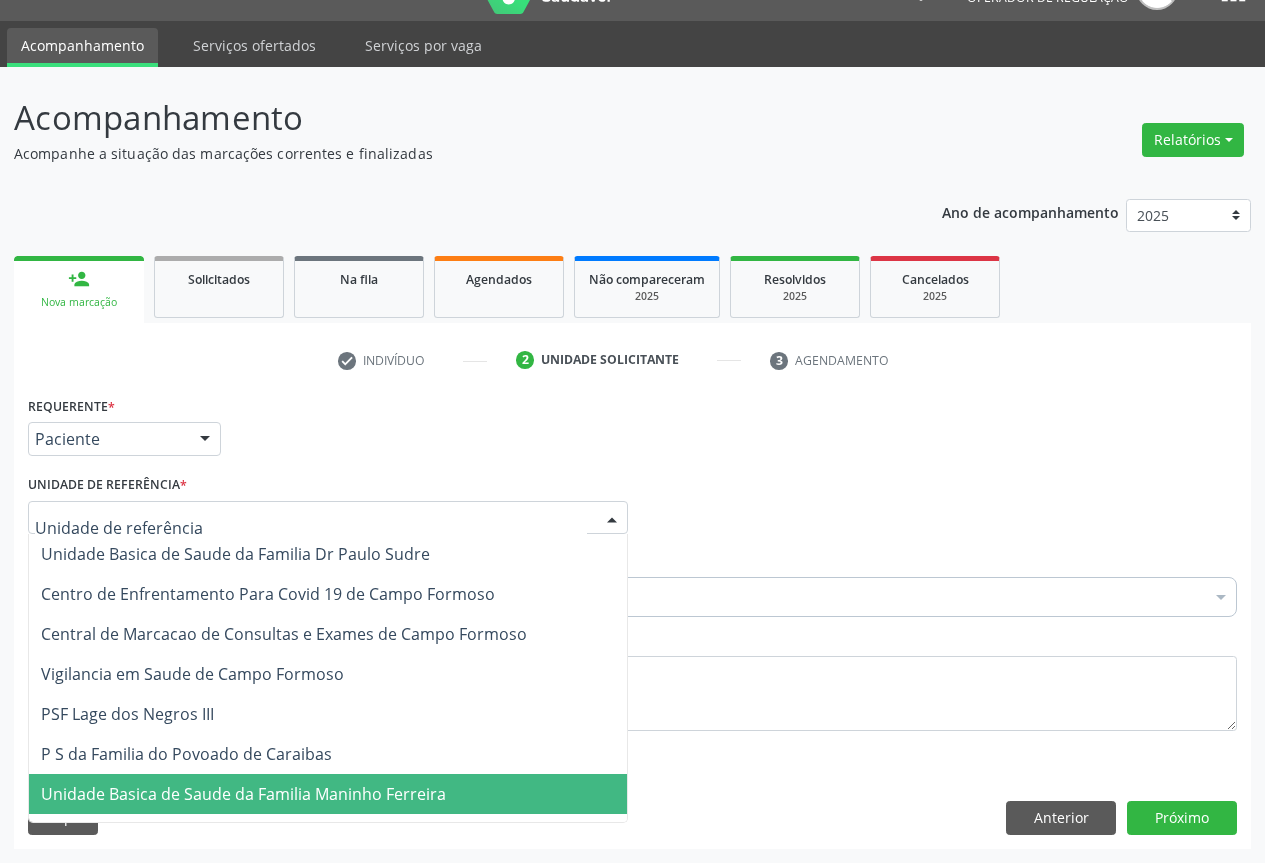 click on "Unidade Basica de Saude da Familia Maninho Ferreira" at bounding box center [243, 794] 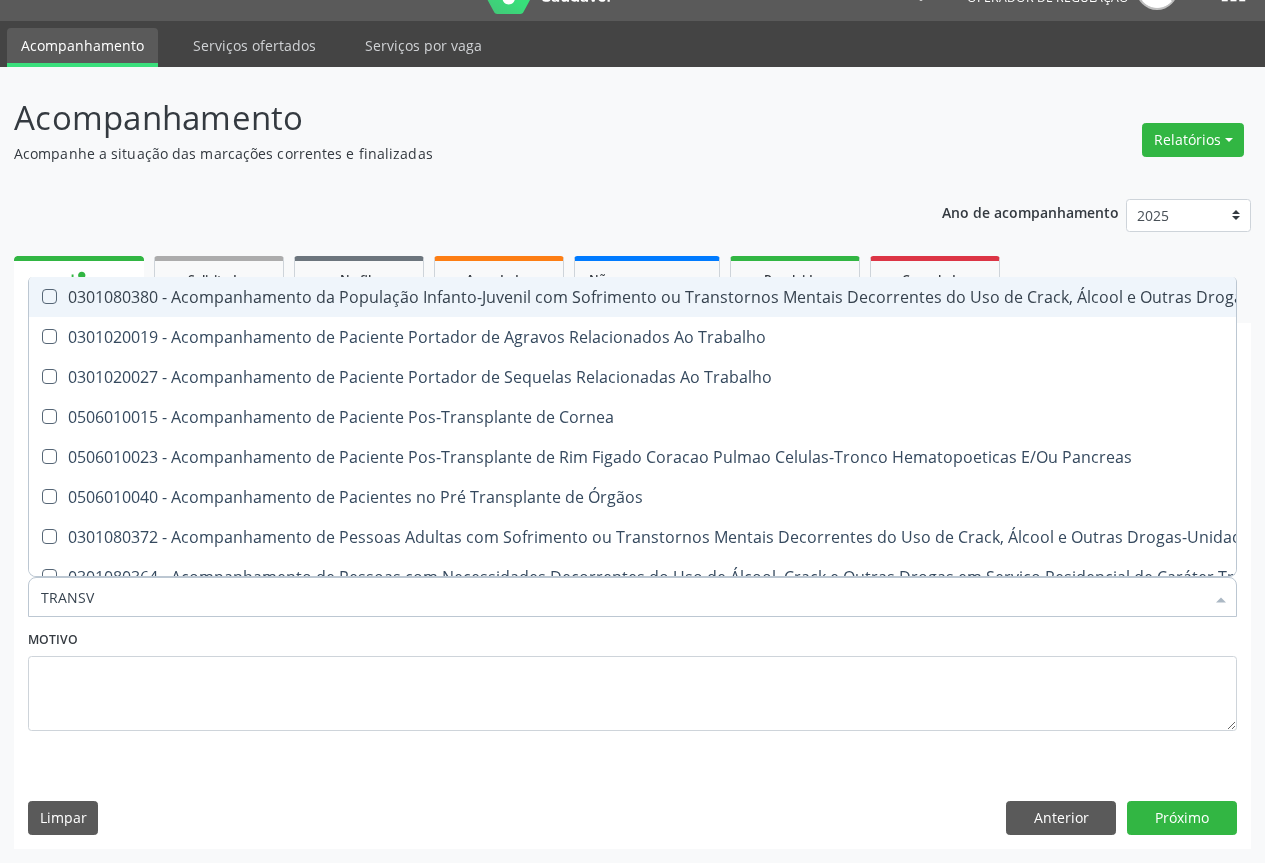 type on "TRANSVA" 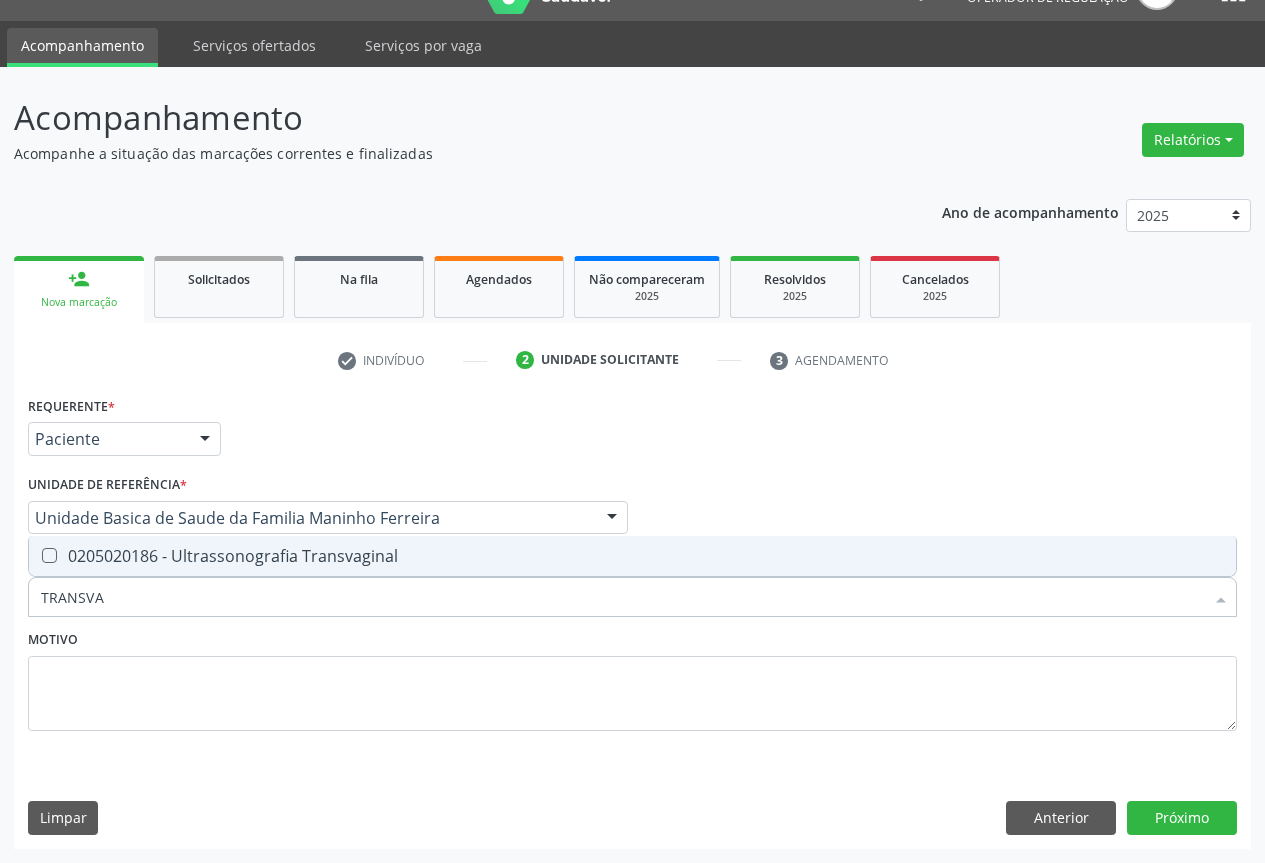 click on "0205020186 - Ultrassonografia Transvaginal" at bounding box center (632, 556) 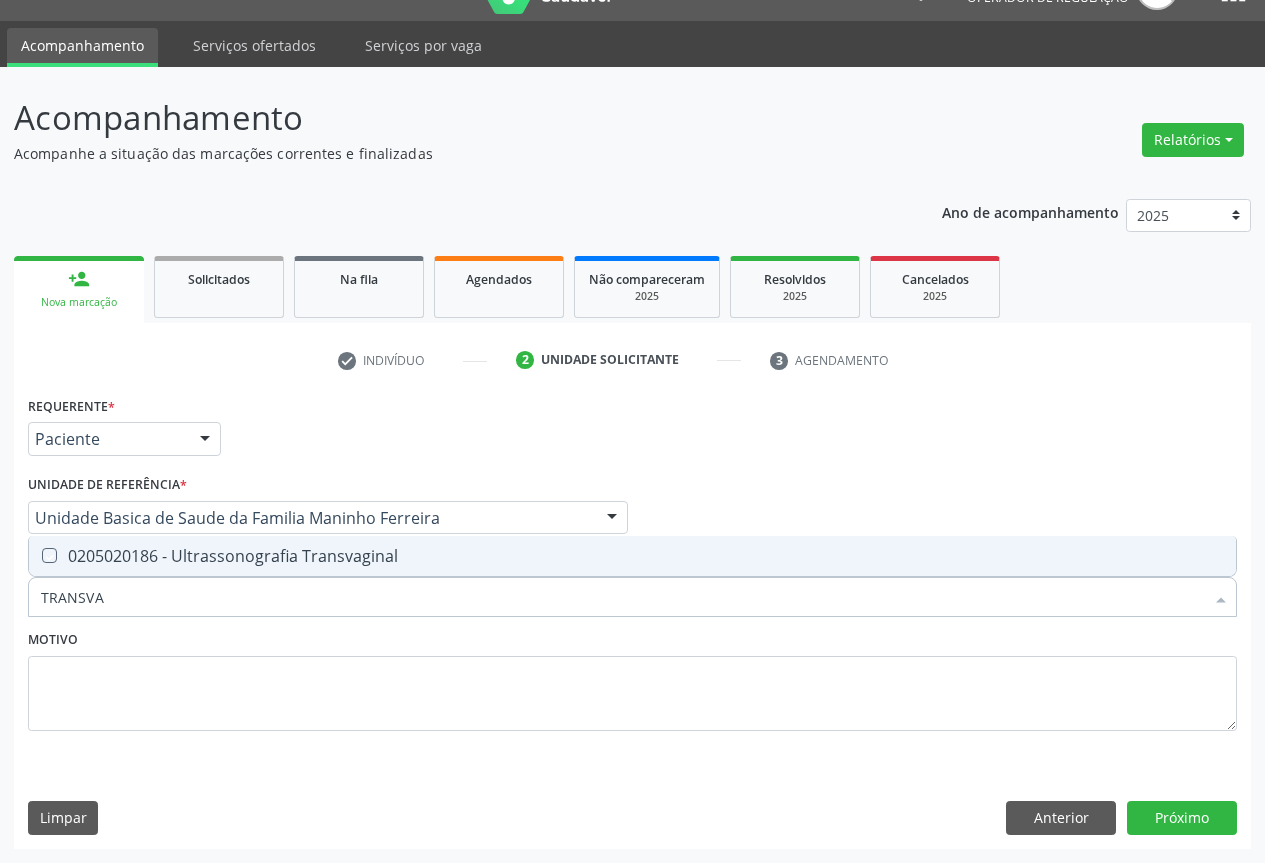 checkbox on "true" 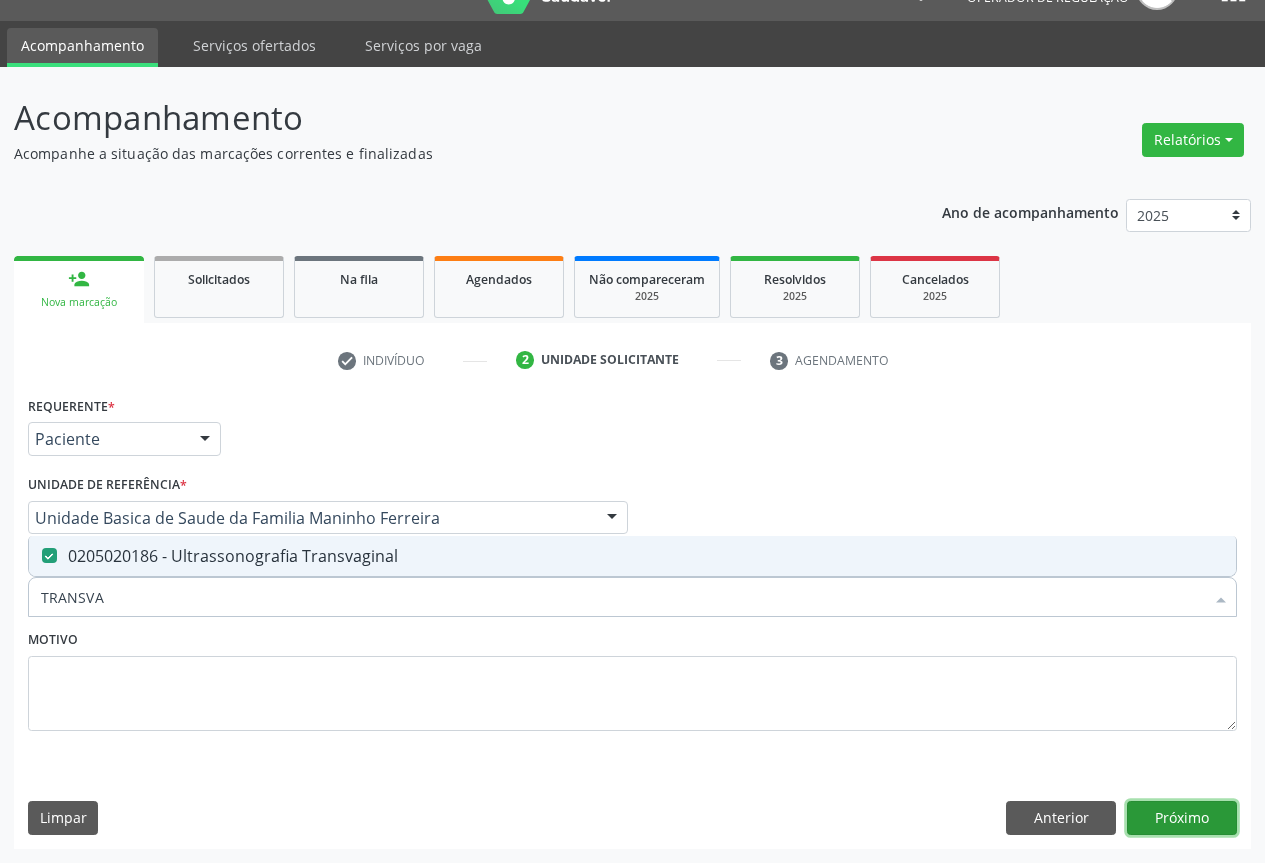 click on "Próximo" at bounding box center (1182, 818) 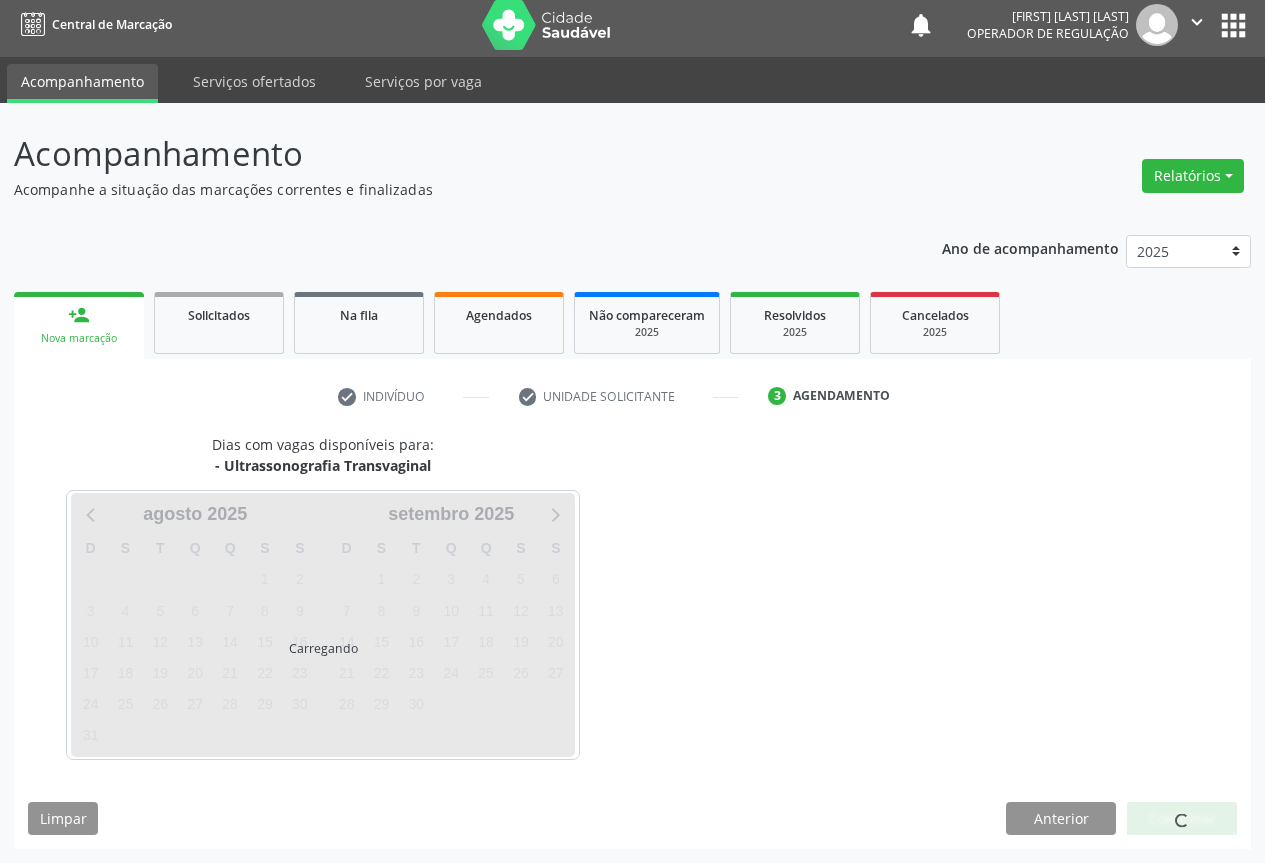 scroll, scrollTop: 7, scrollLeft: 0, axis: vertical 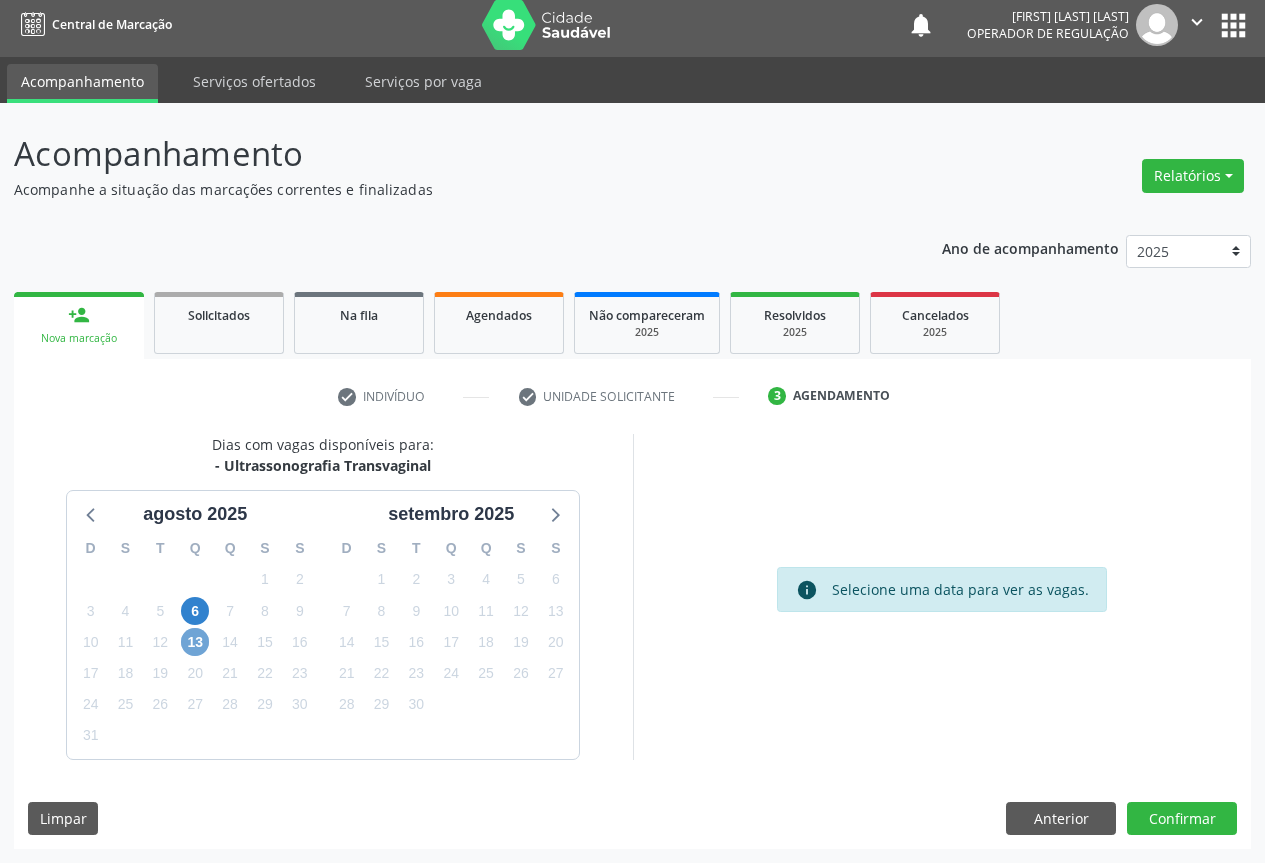click on "13" at bounding box center [195, 642] 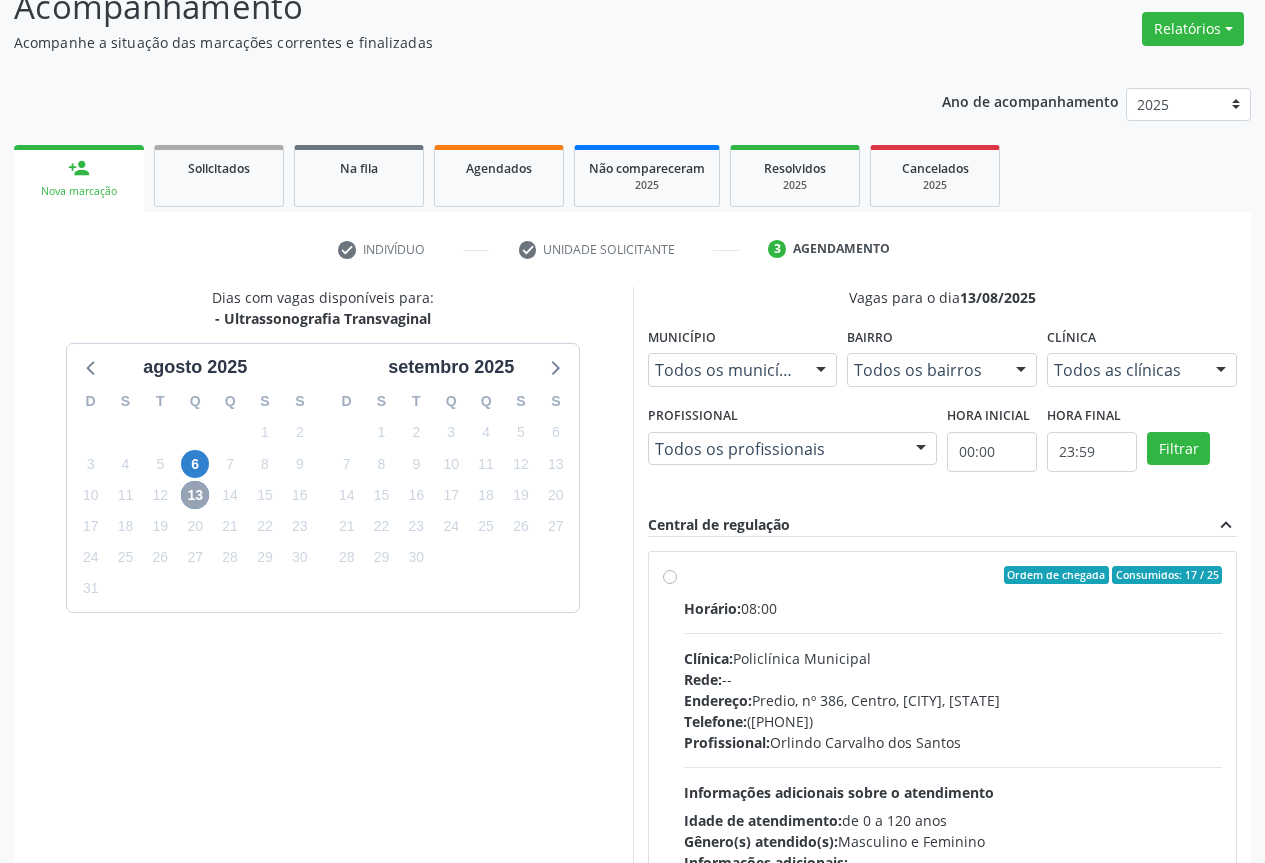 scroll, scrollTop: 332, scrollLeft: 0, axis: vertical 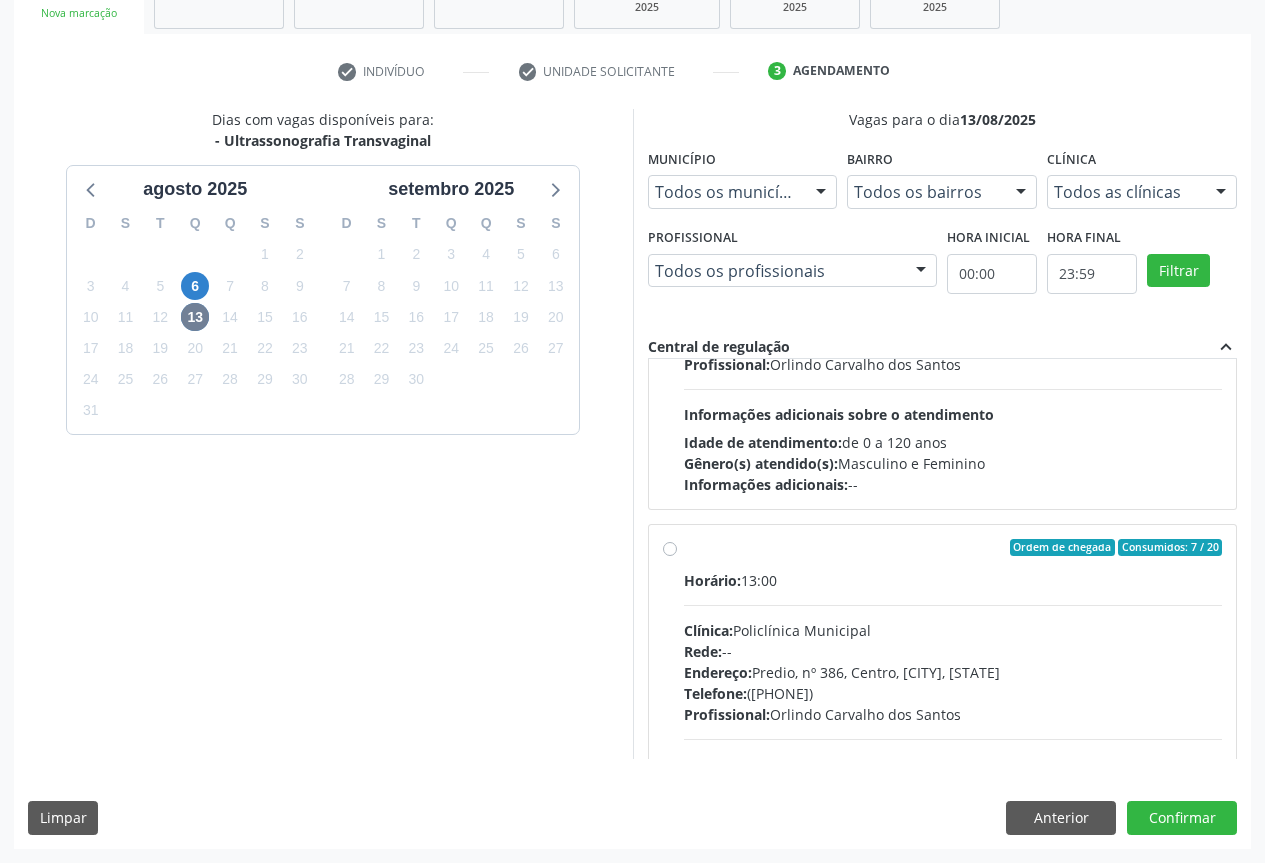 click on "Telefone:   (74) 6451312" at bounding box center [953, 693] 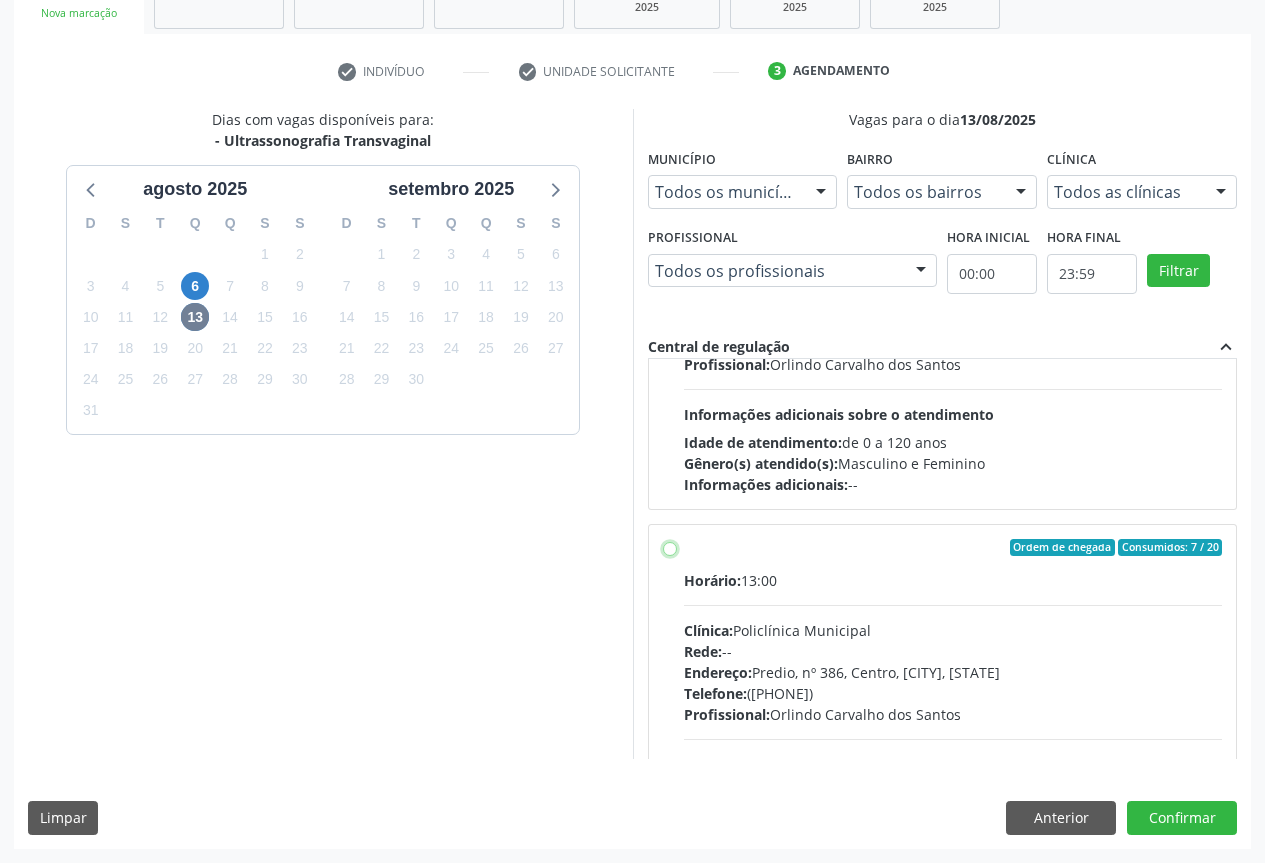 click on "Ordem de chegada
Consumidos: 7 / 20
Horário:   13:00
Clínica:  Policlínica Municipal
Rede:
--
Endereço:   Predio, nº 386, Centro, Campo Formoso - BA
Telefone:   (74) 6451312
Profissional:
Orlindo Carvalho dos Santos
Informações adicionais sobre o atendimento
Idade de atendimento:
de 0 a 120 anos
Gênero(s) atendido(s):
Masculino e Feminino
Informações adicionais:
--" at bounding box center (670, 548) 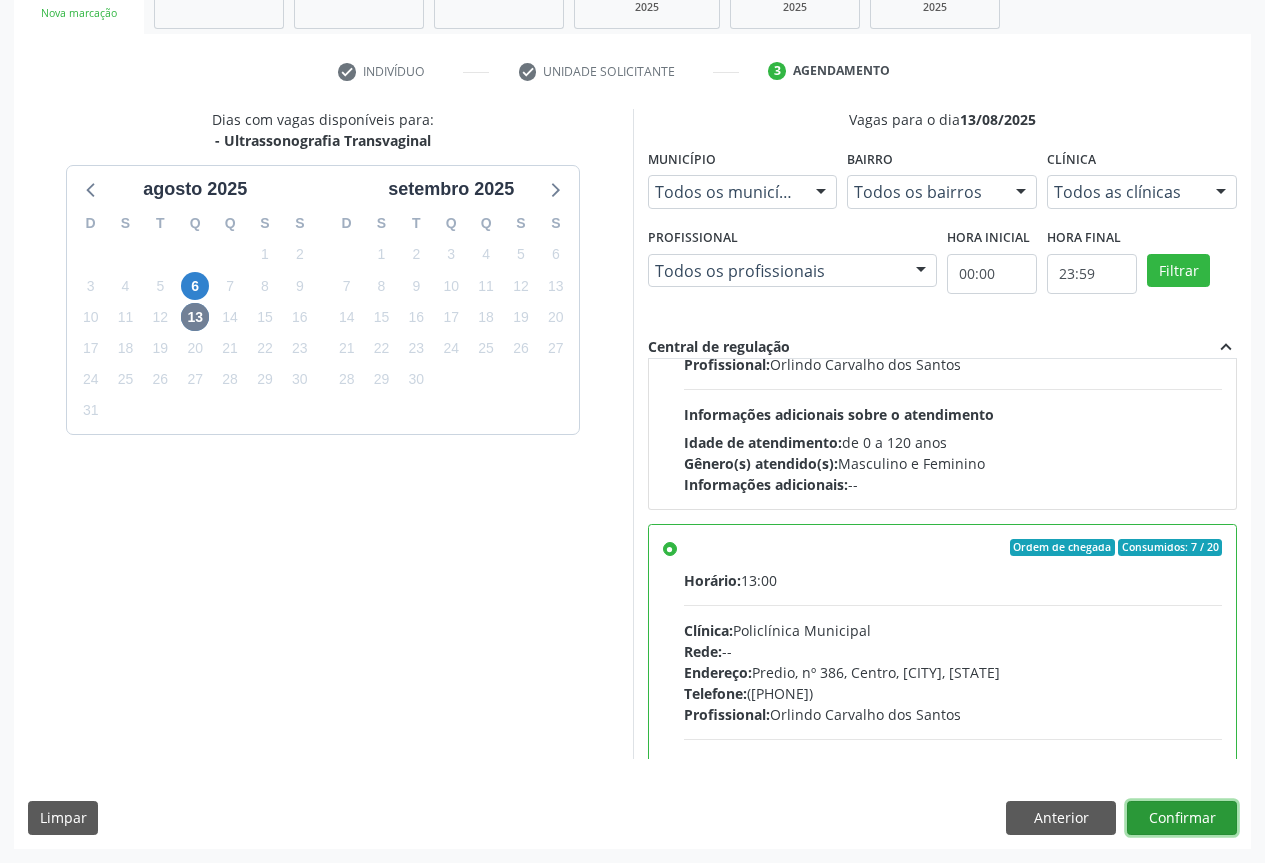 click on "Confirmar" at bounding box center (1182, 818) 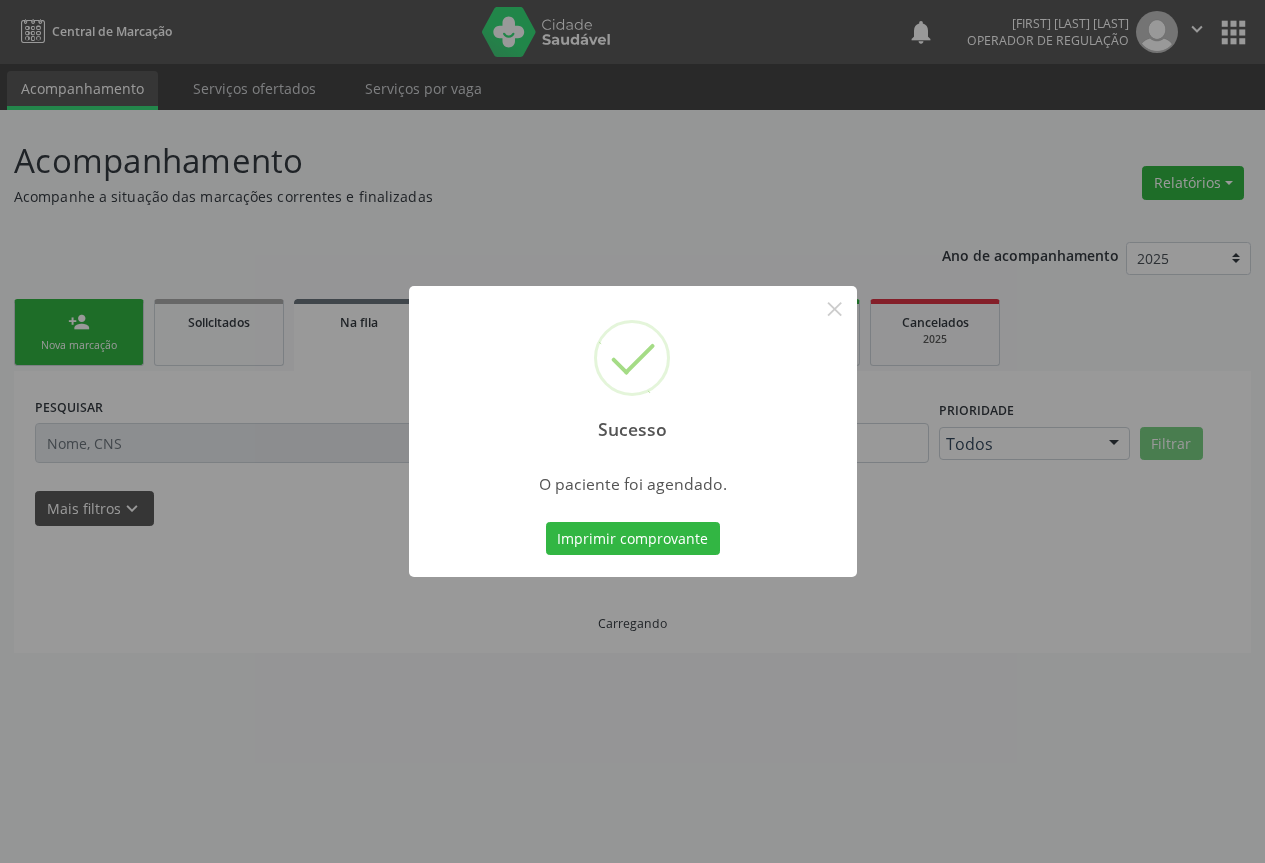 scroll, scrollTop: 0, scrollLeft: 0, axis: both 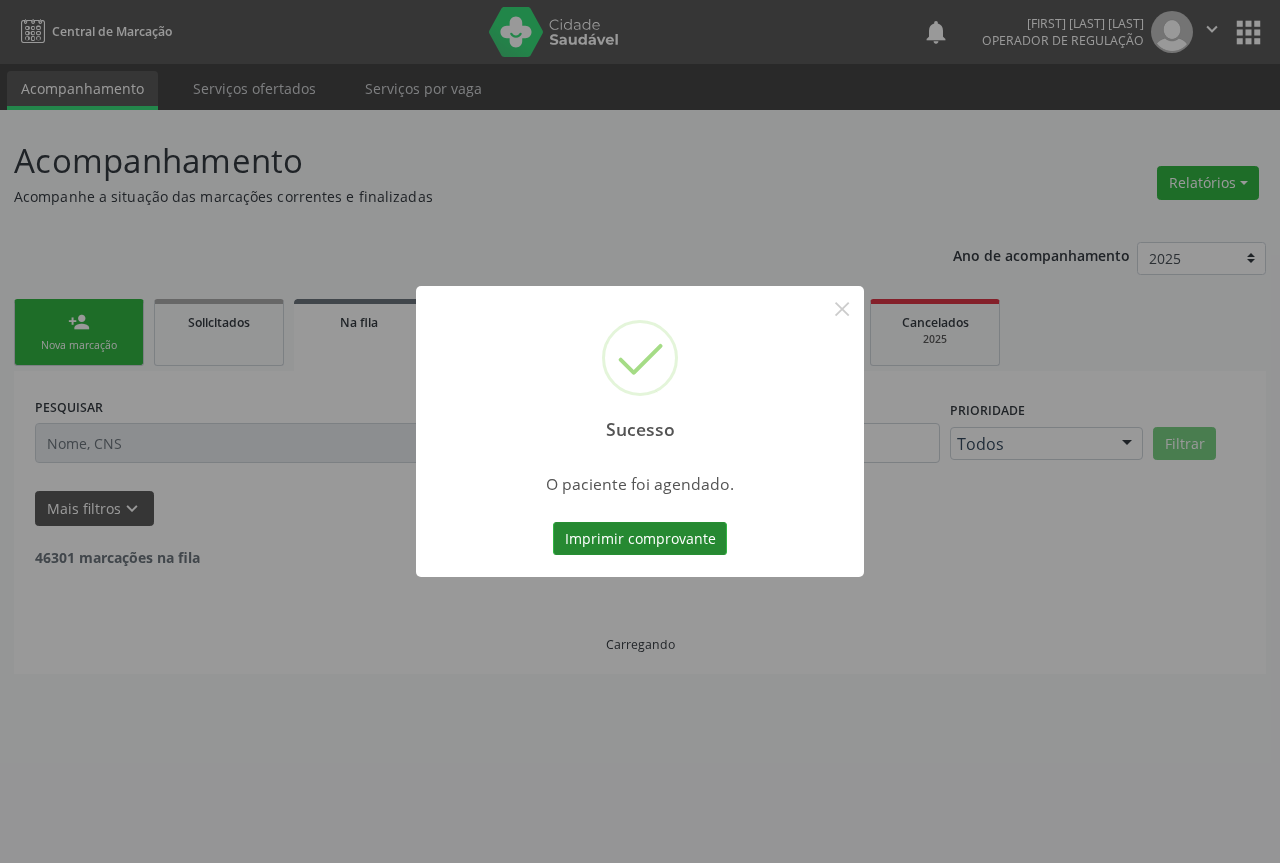 click on "Imprimir comprovante" at bounding box center [640, 539] 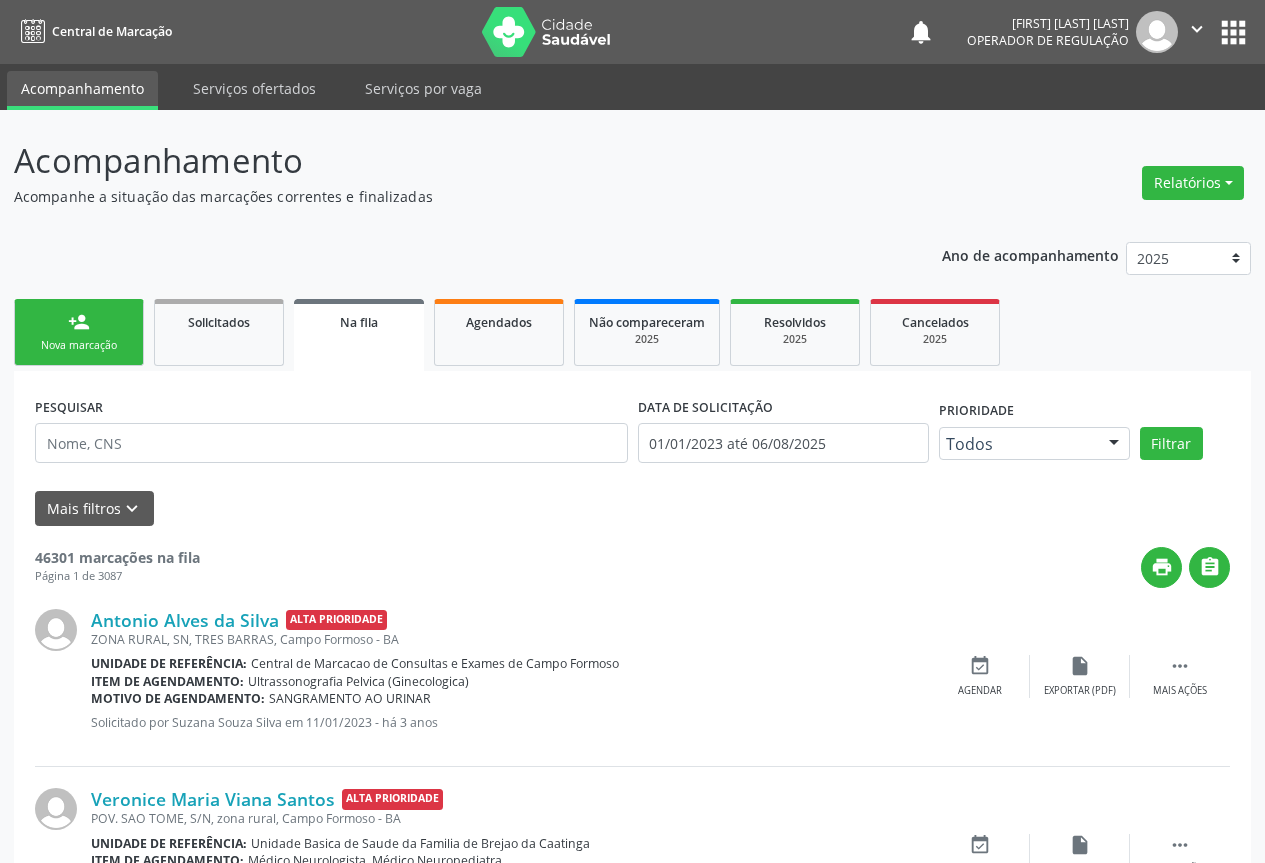 click on "person_add" at bounding box center [79, 322] 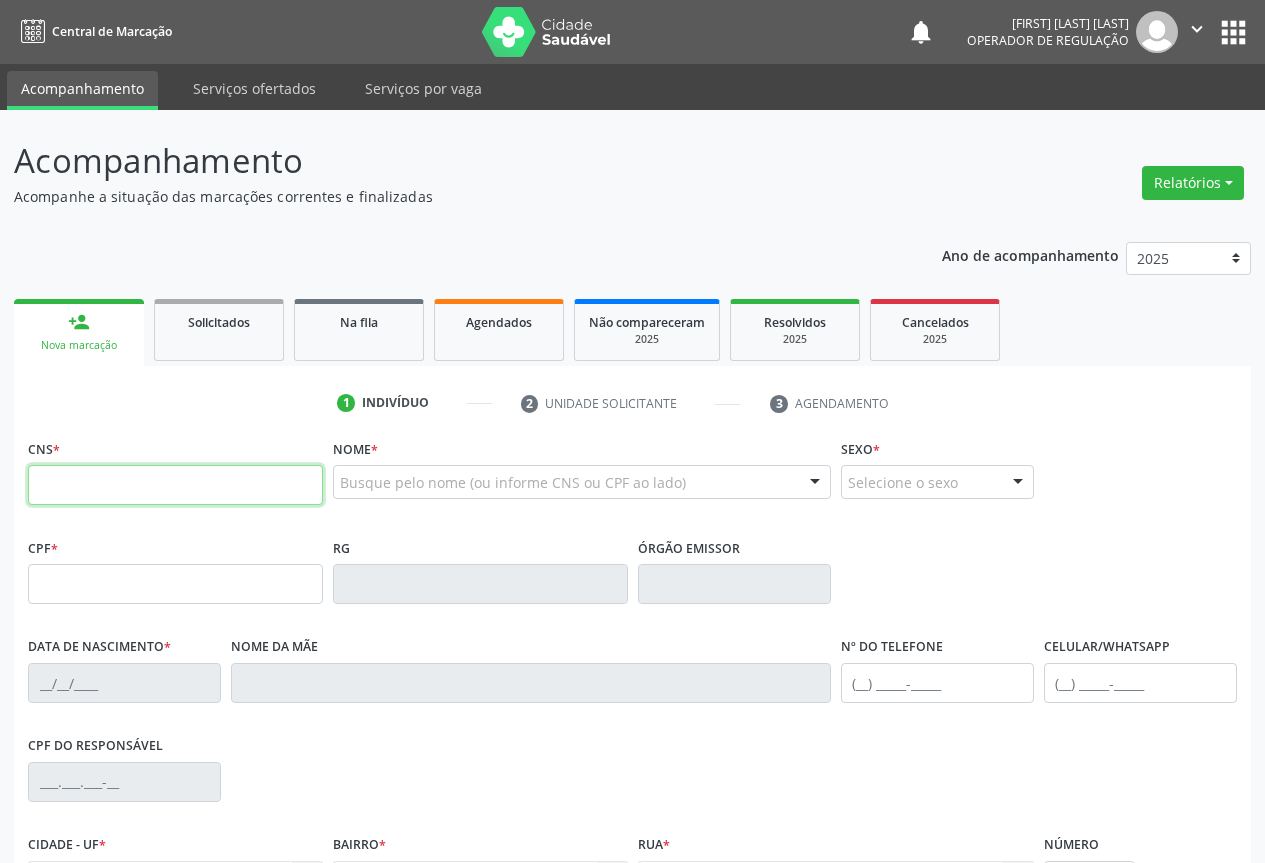click at bounding box center (175, 485) 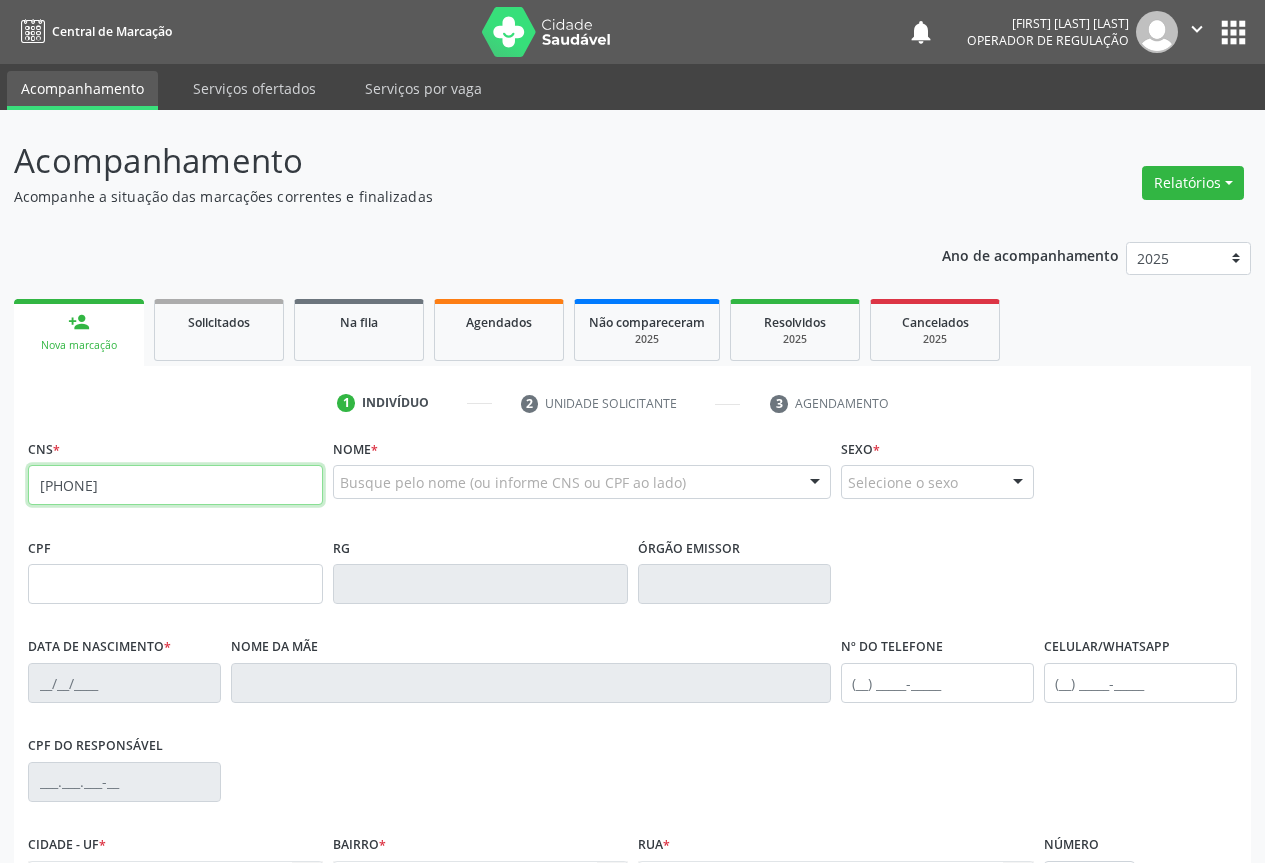 type on "705 0030 9550 3356" 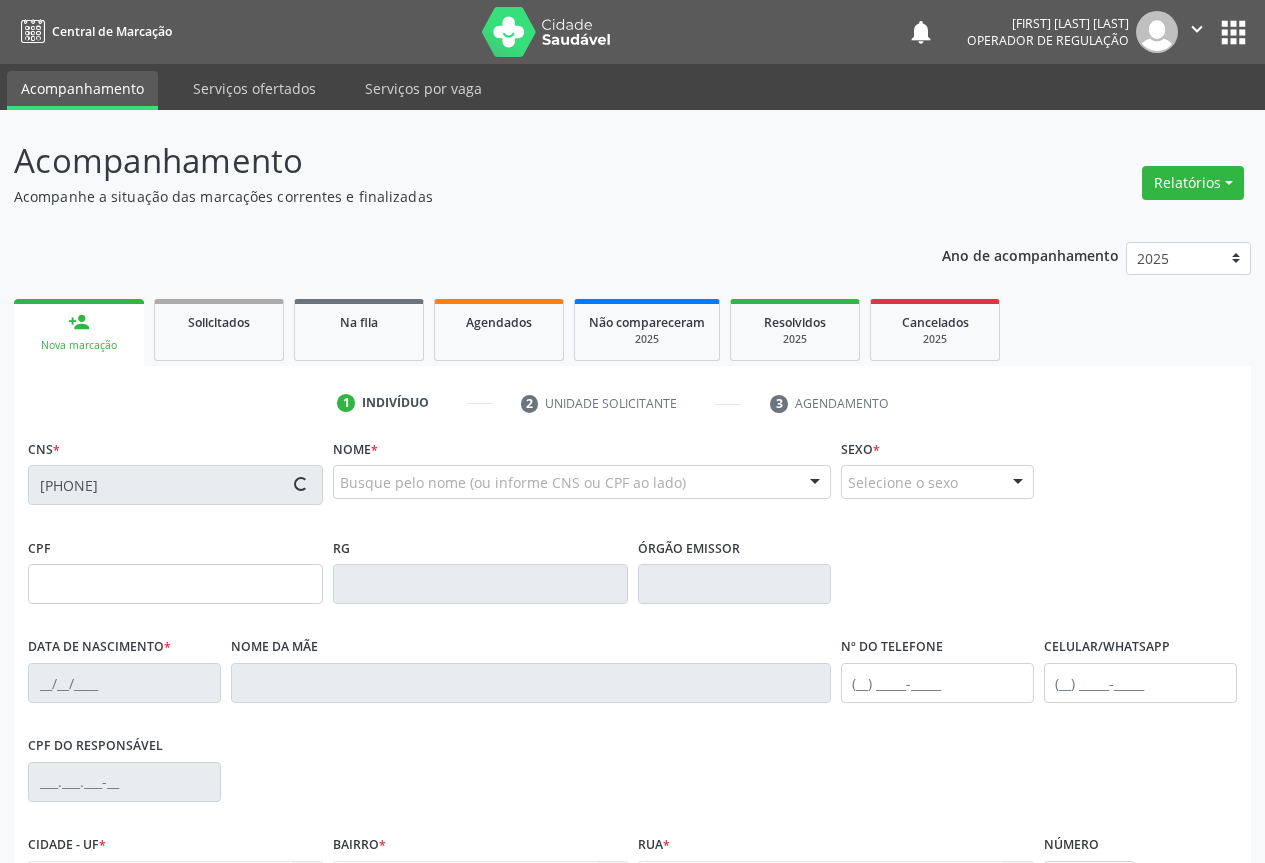 type on "1265756813" 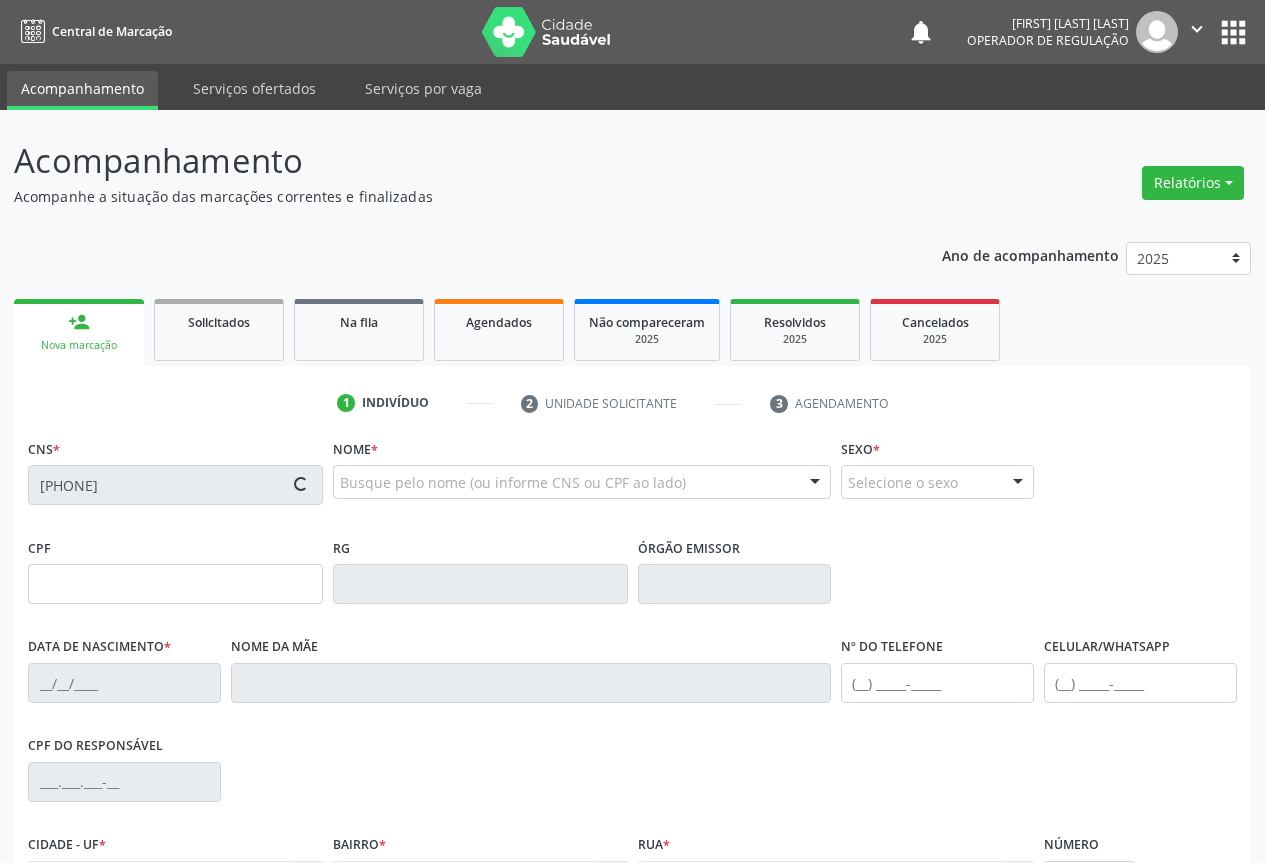 type on "25/03/1985" 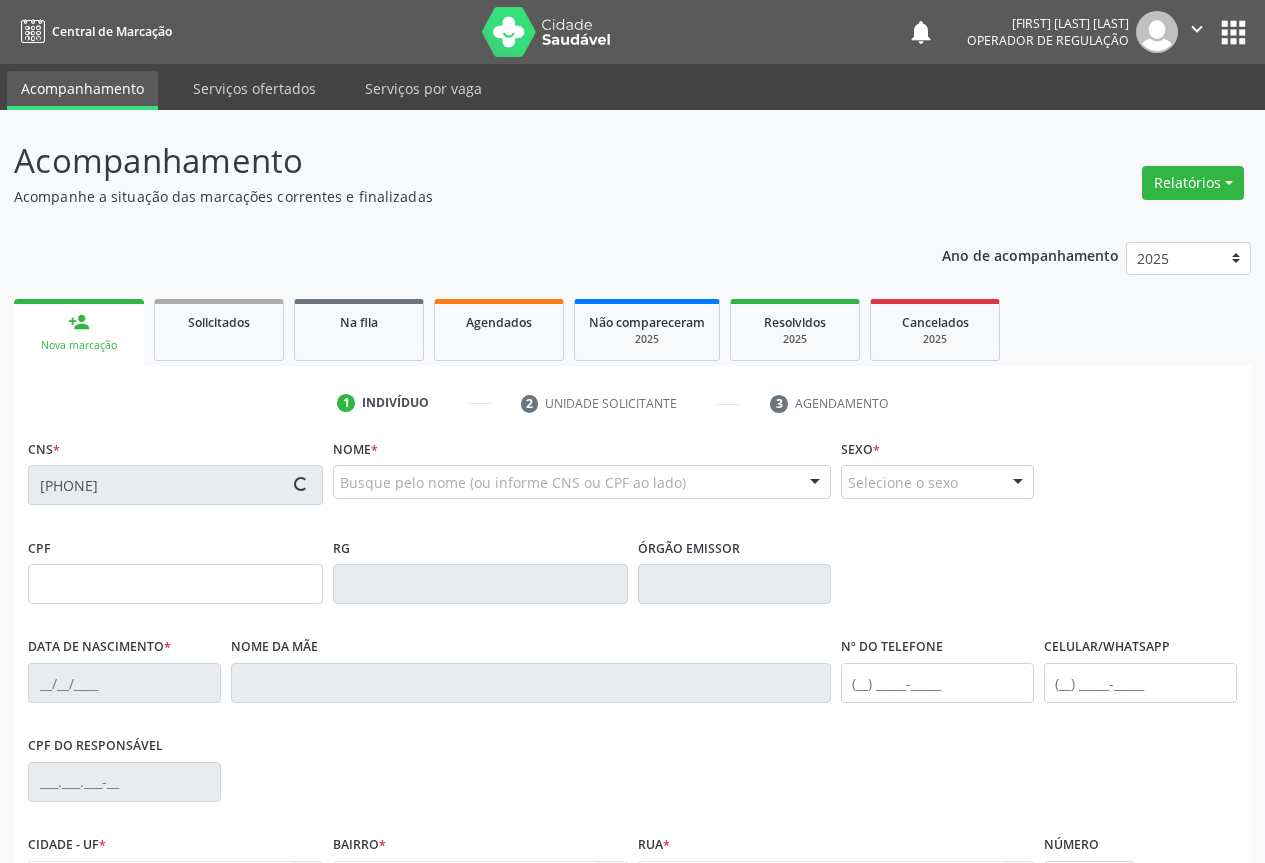 type on "(74) 99147-5601" 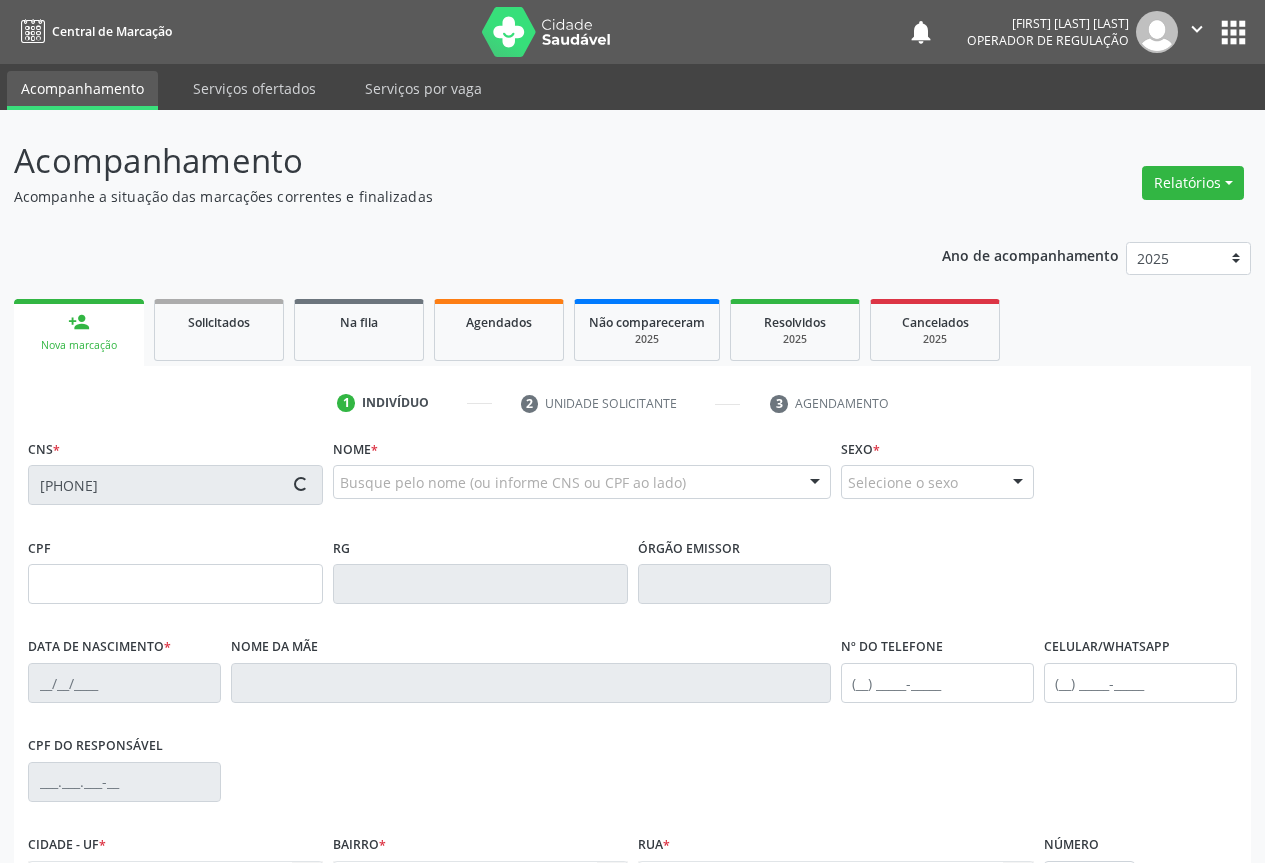 type on "(74) 99147-5601" 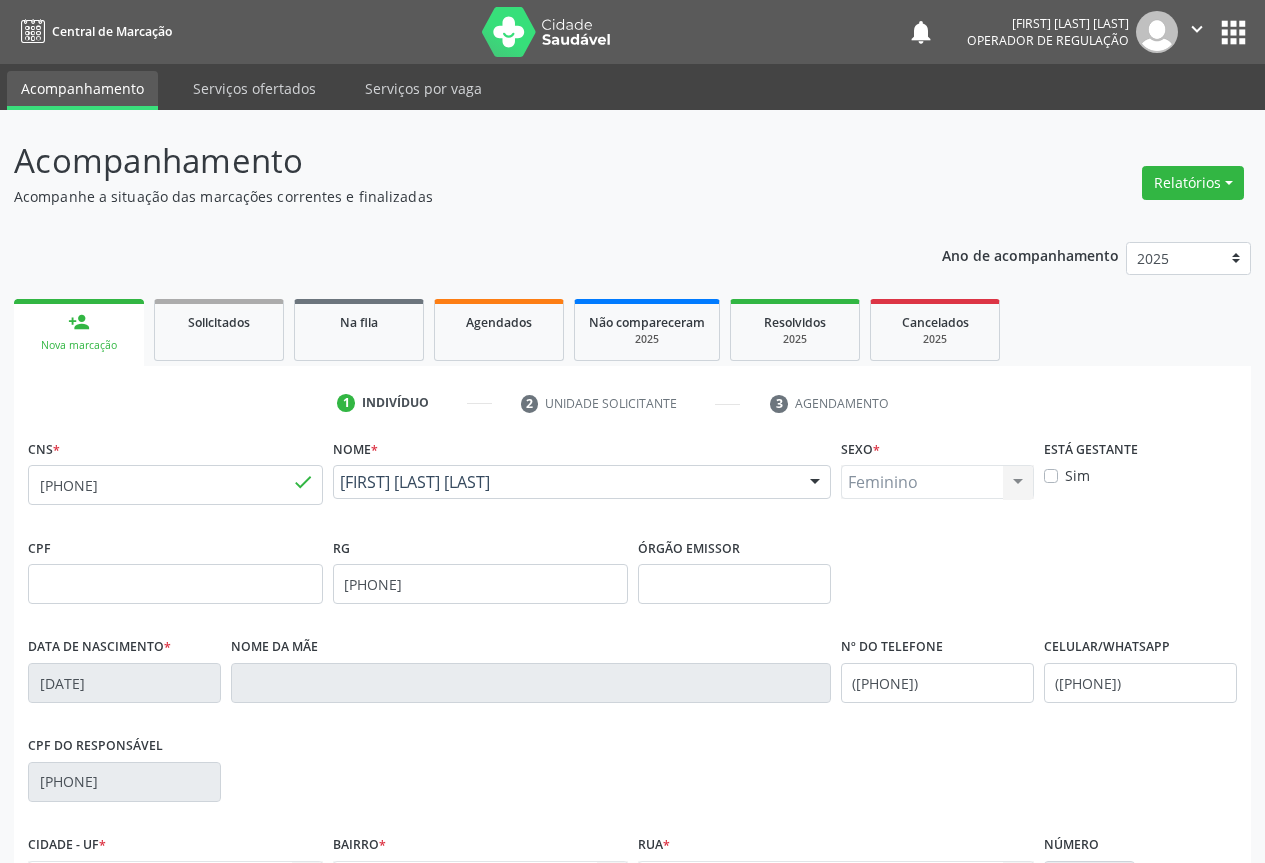 scroll, scrollTop: 221, scrollLeft: 0, axis: vertical 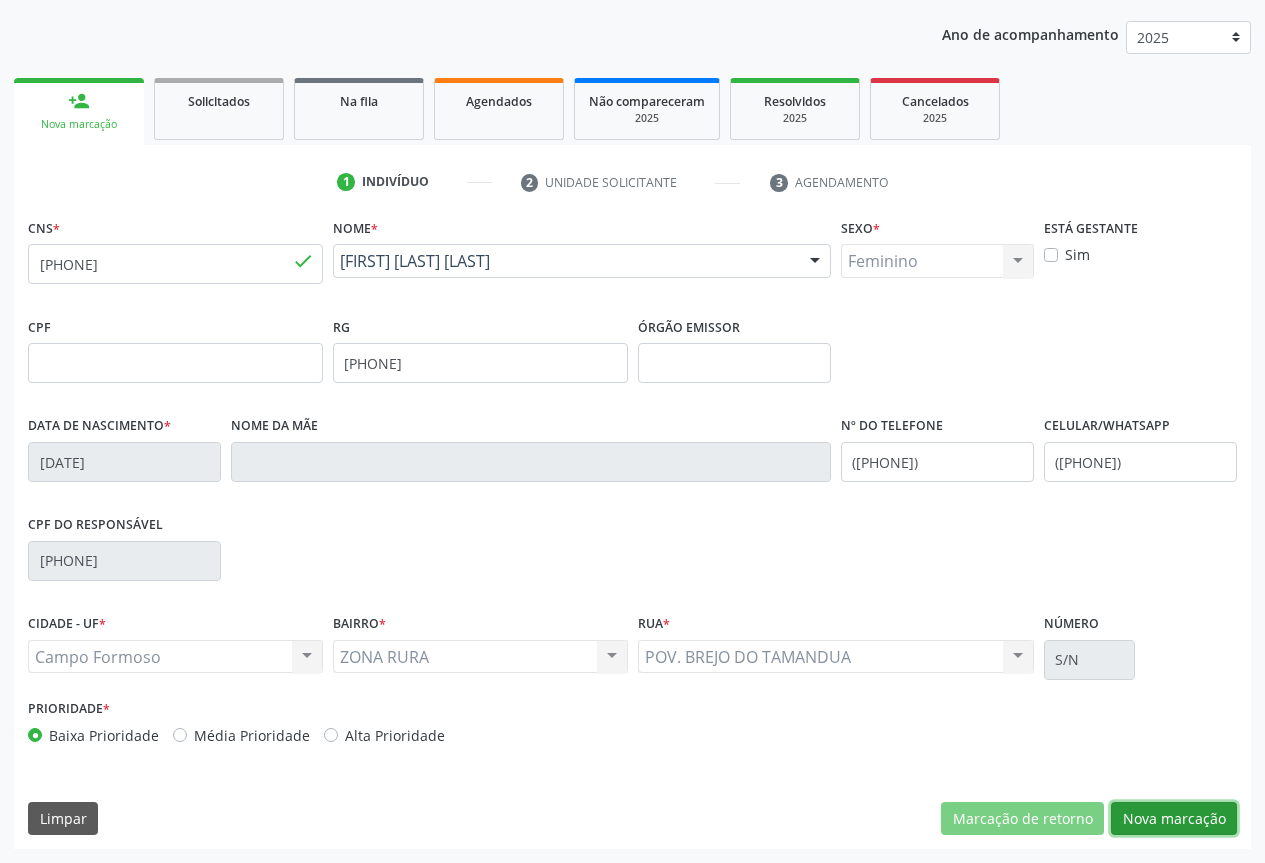 click on "Nova marcação" at bounding box center (1174, 819) 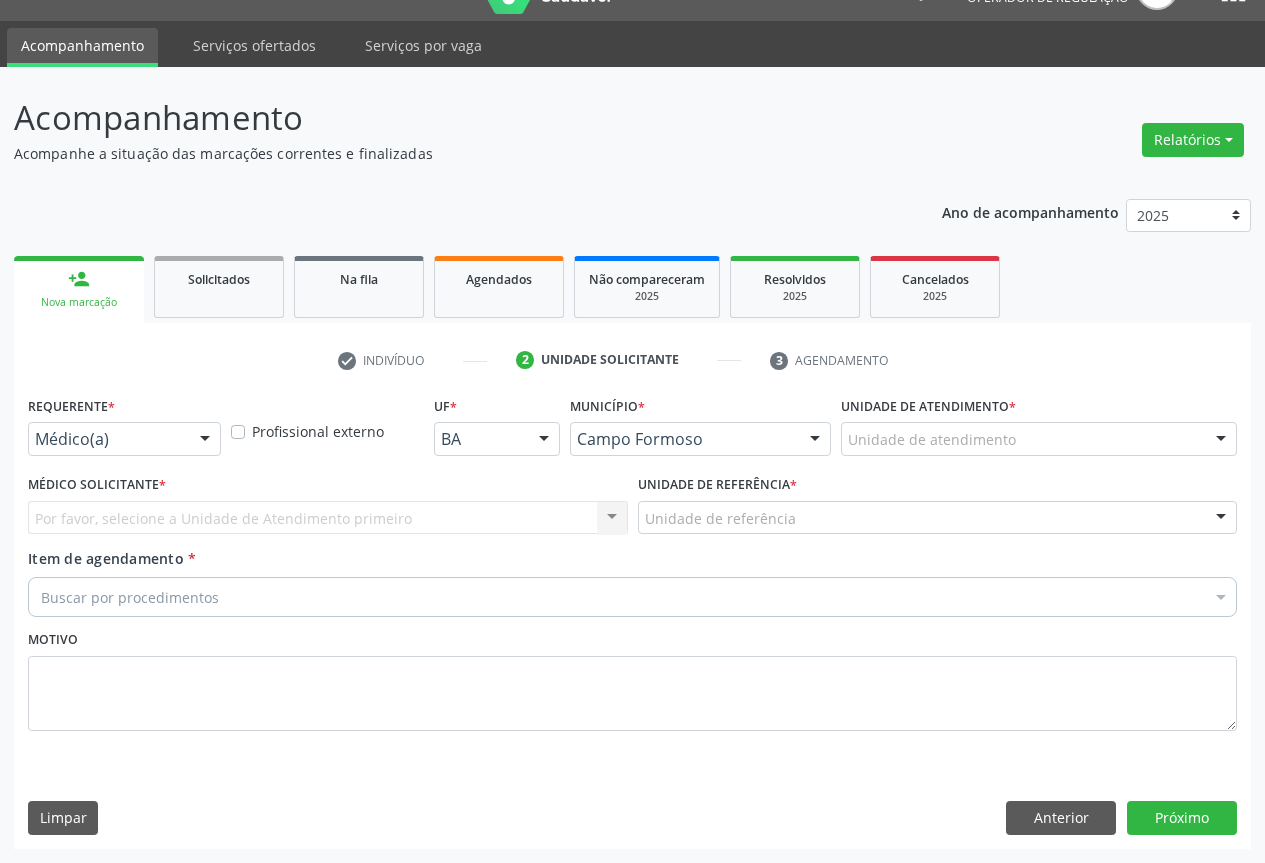 scroll, scrollTop: 43, scrollLeft: 0, axis: vertical 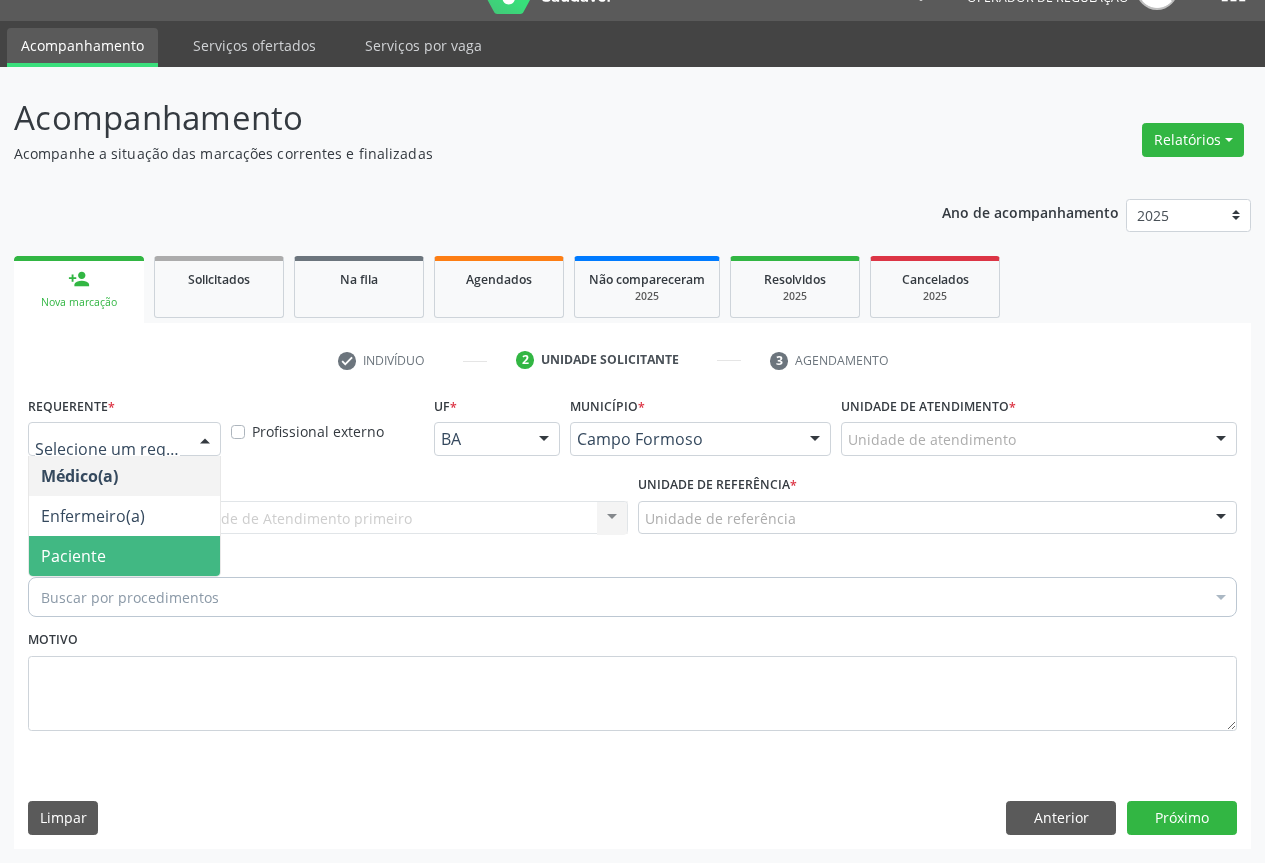 click on "Paciente" at bounding box center [73, 556] 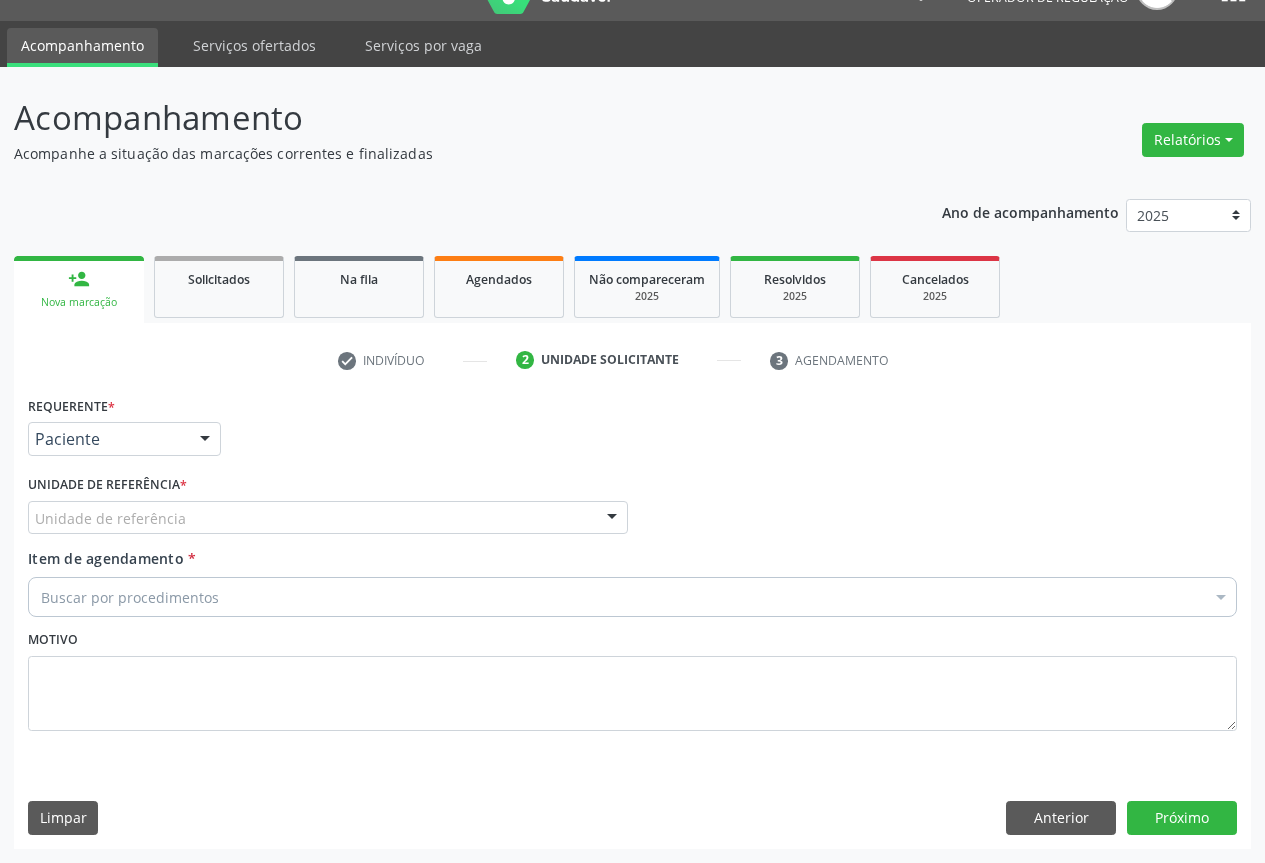 click on "Item de agendamento" at bounding box center [106, 558] 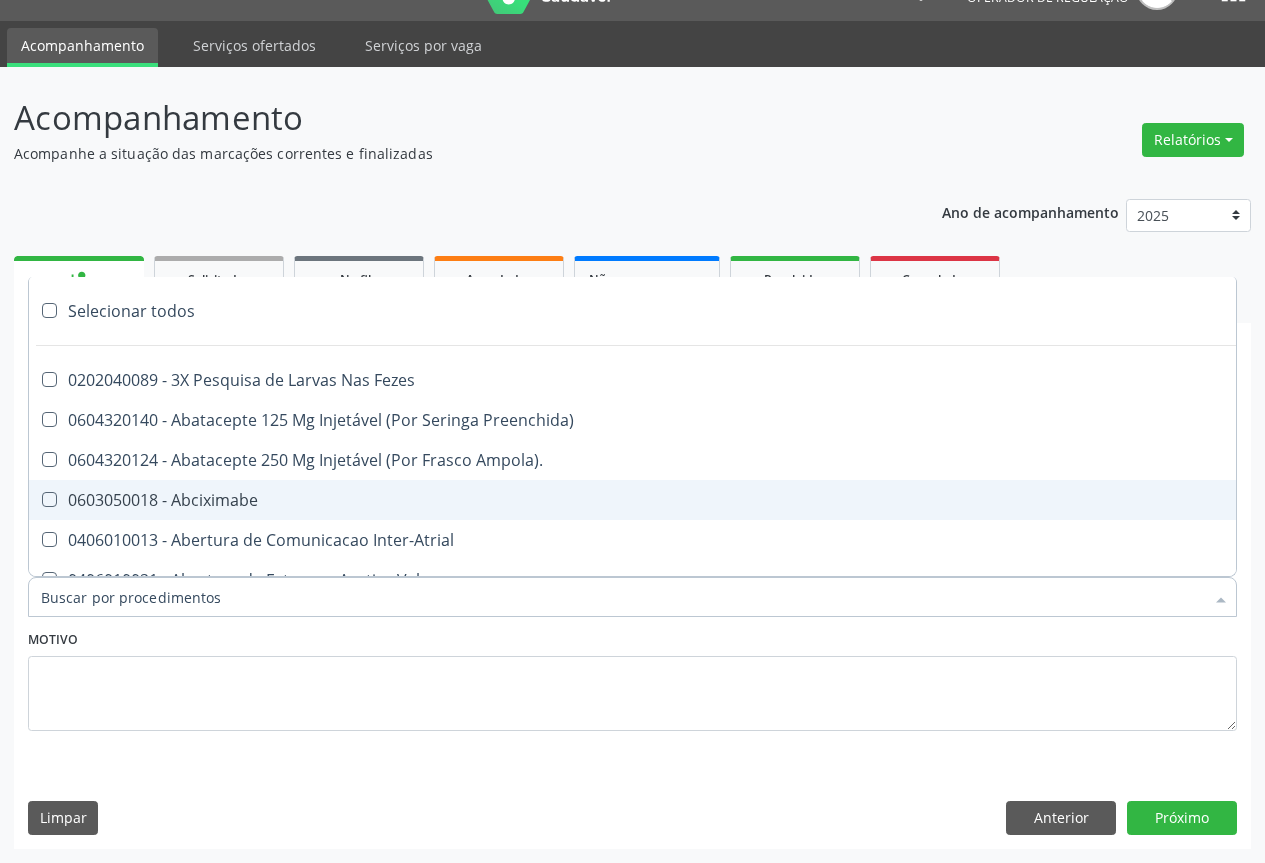 click on "0603050018 - Abciximabe" at bounding box center [819, 500] 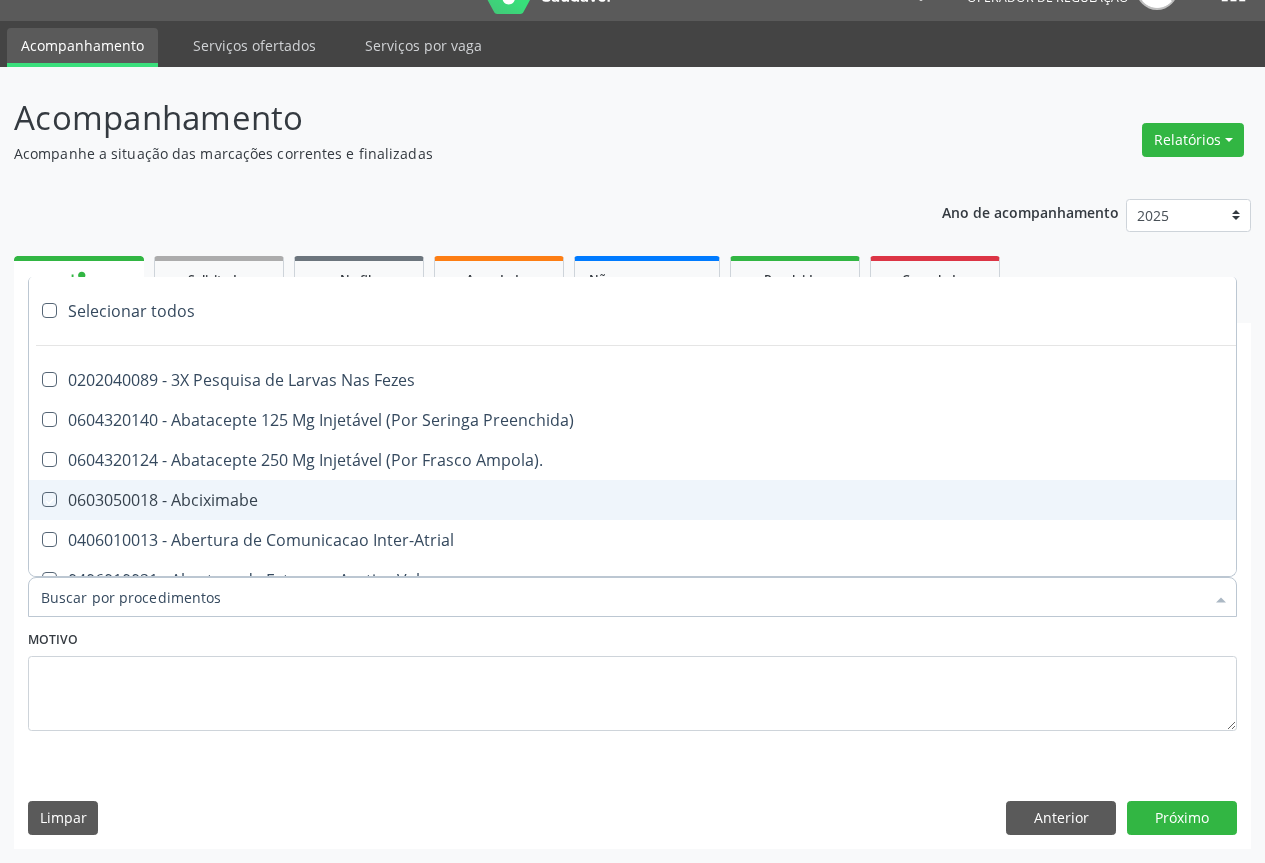 checkbox on "true" 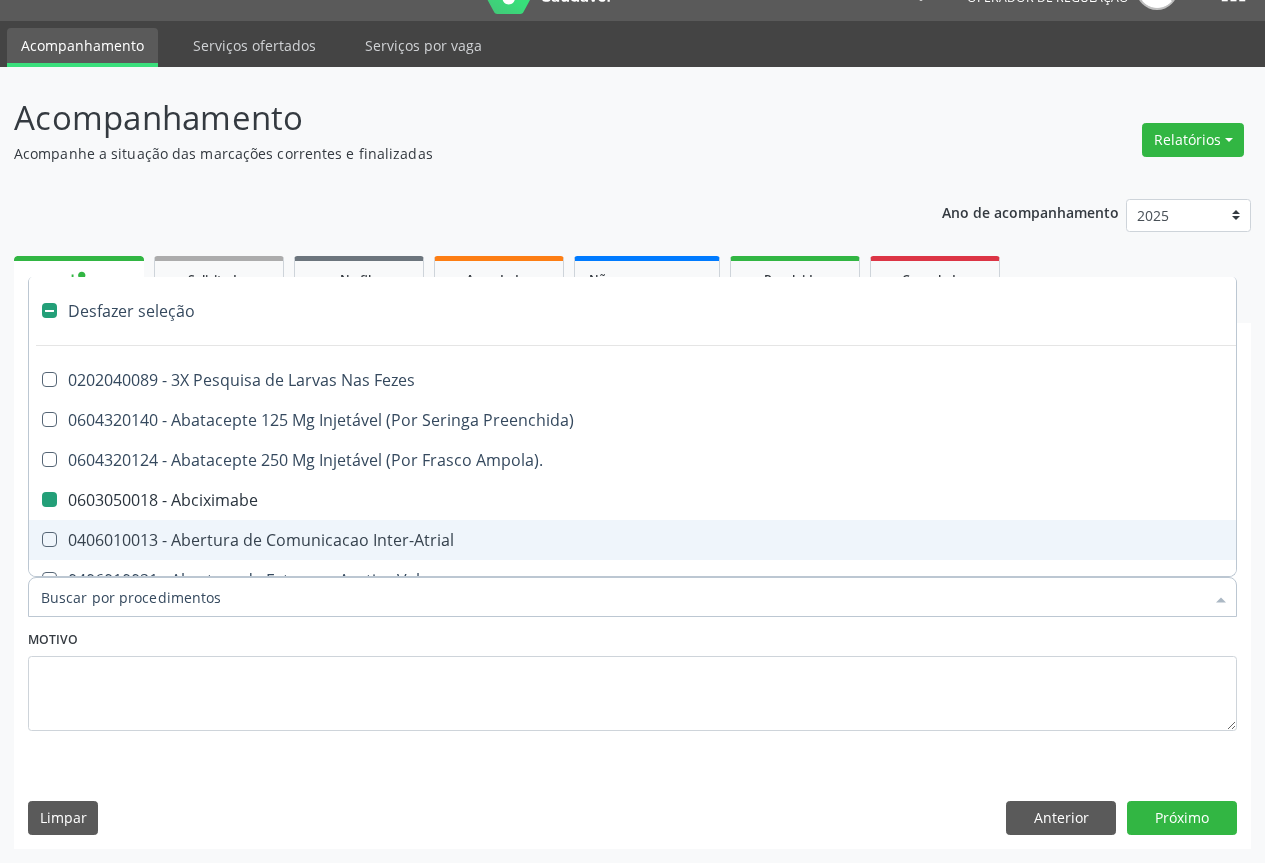 click on "Motivo" at bounding box center (632, 678) 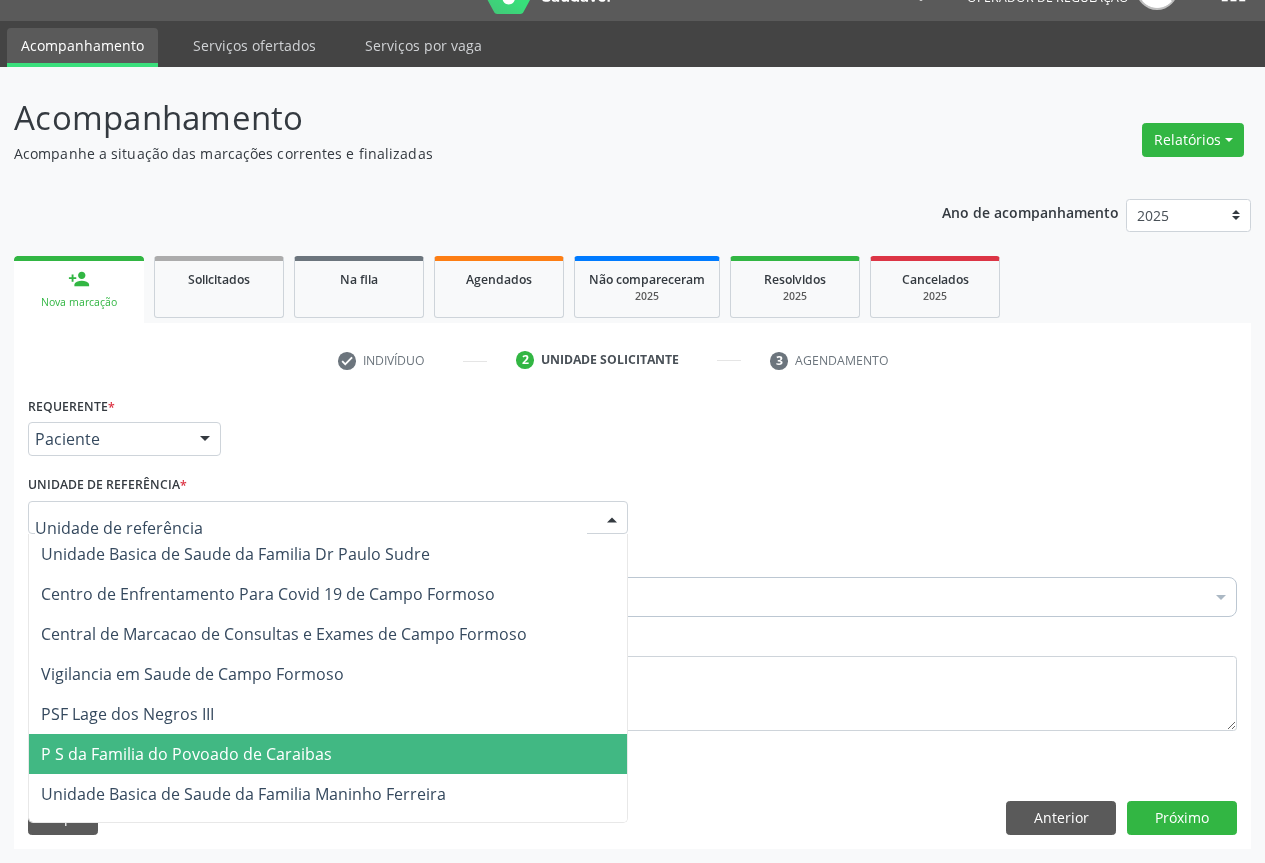drag, startPoint x: 174, startPoint y: 749, endPoint x: 168, endPoint y: 721, distance: 28.635643 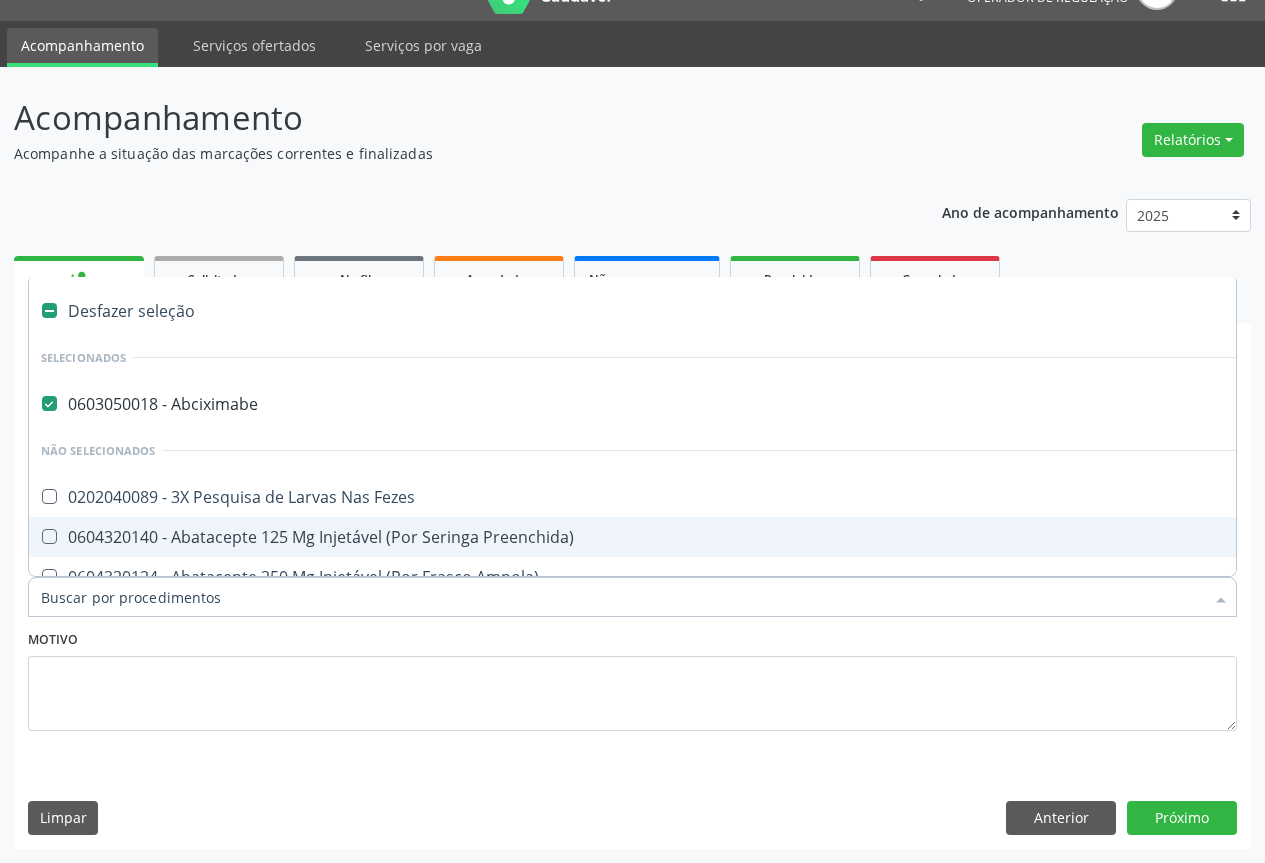 click on "Motivo" at bounding box center (632, 678) 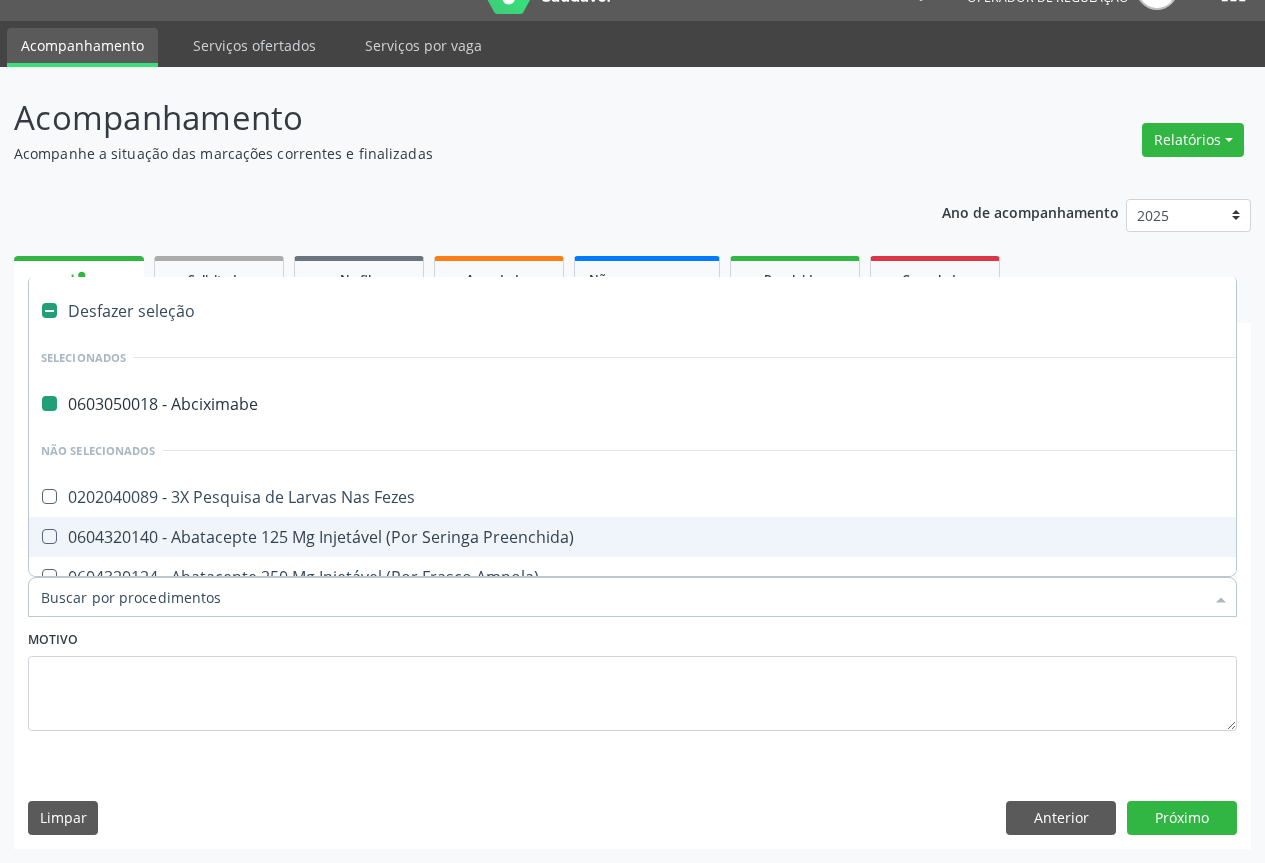 type on "T" 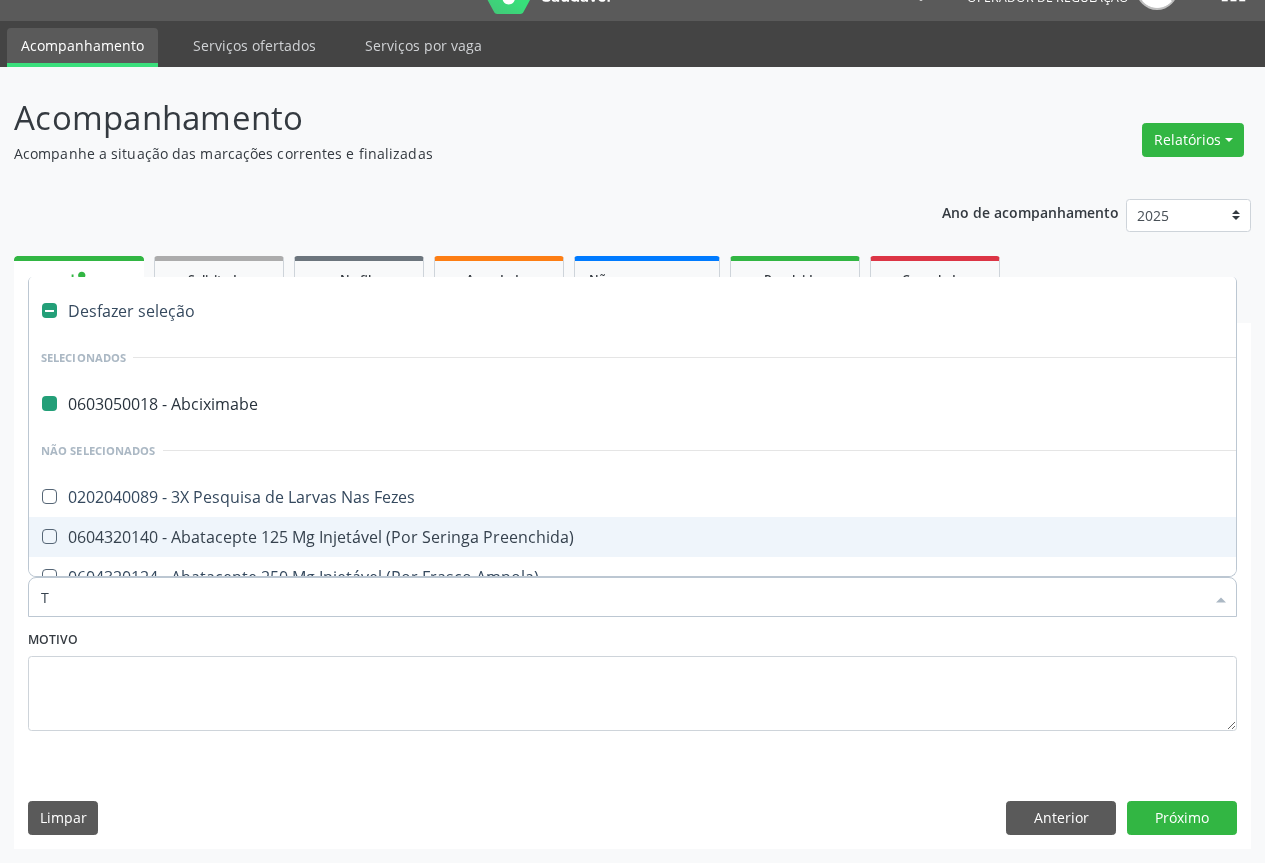 checkbox on "false" 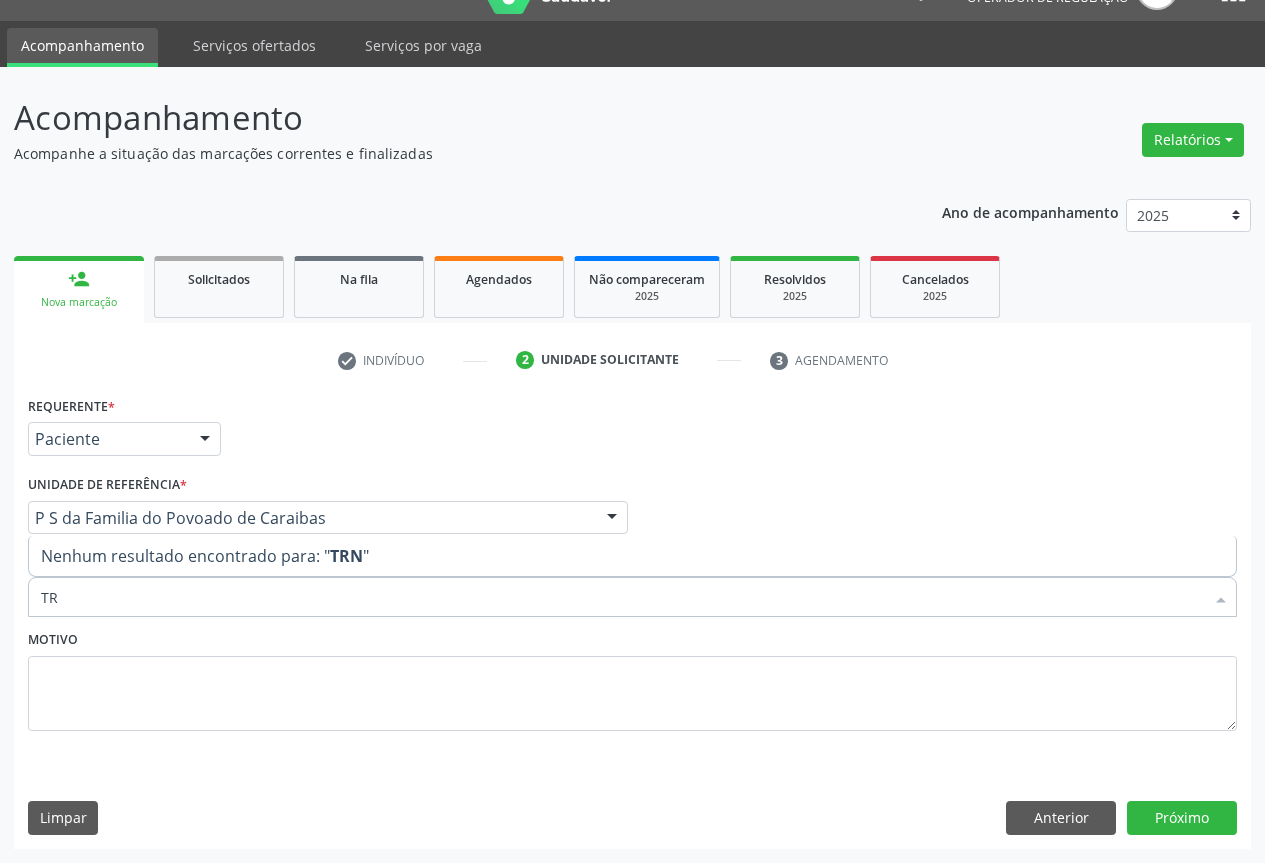 type on "T" 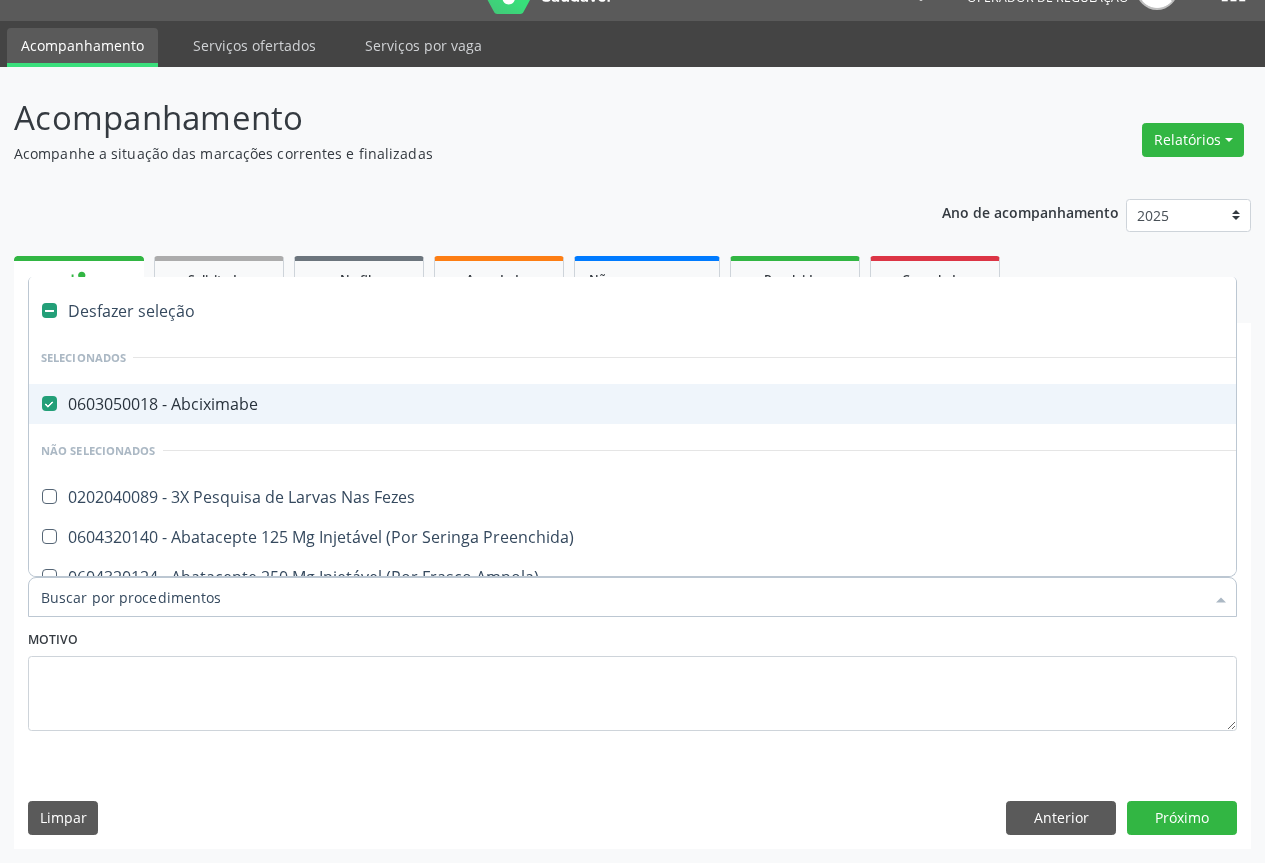 type on "T" 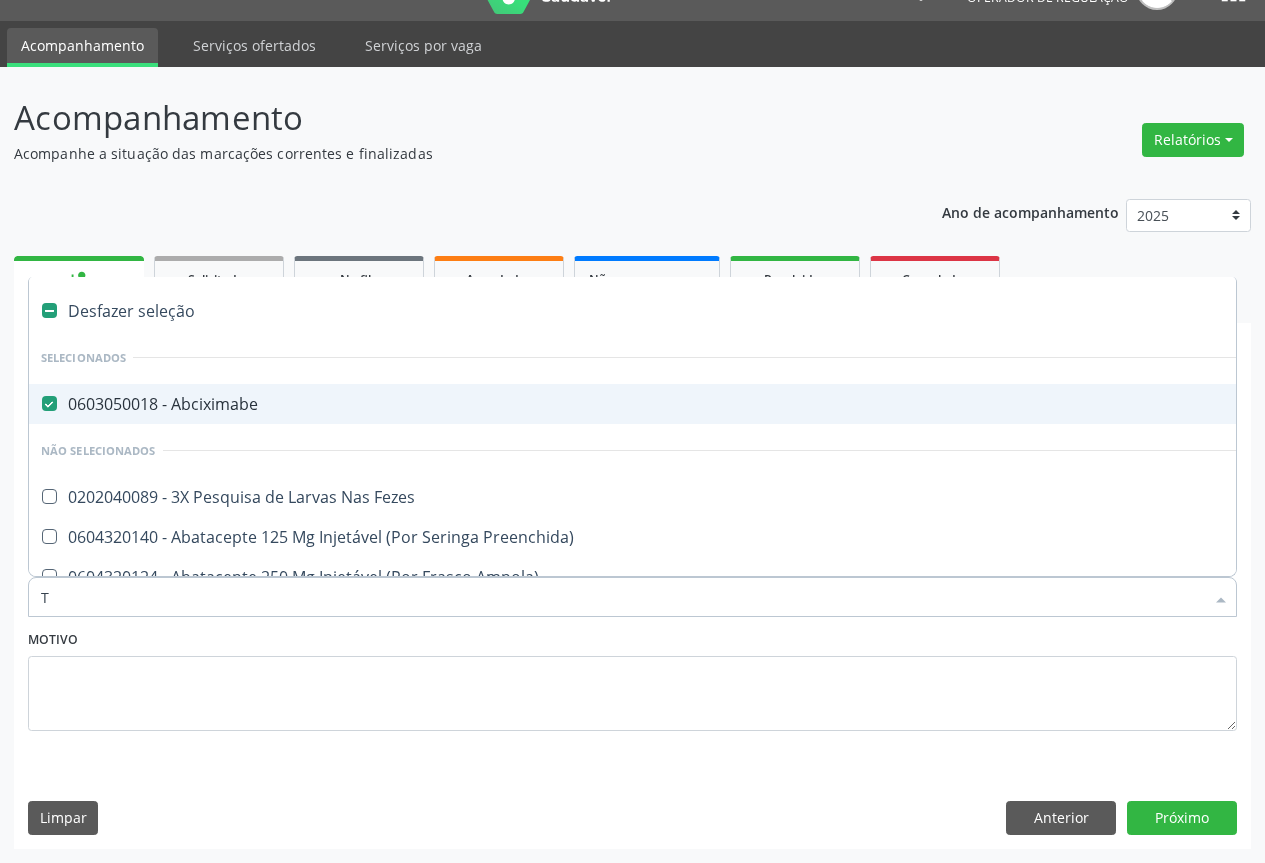 checkbox on "false" 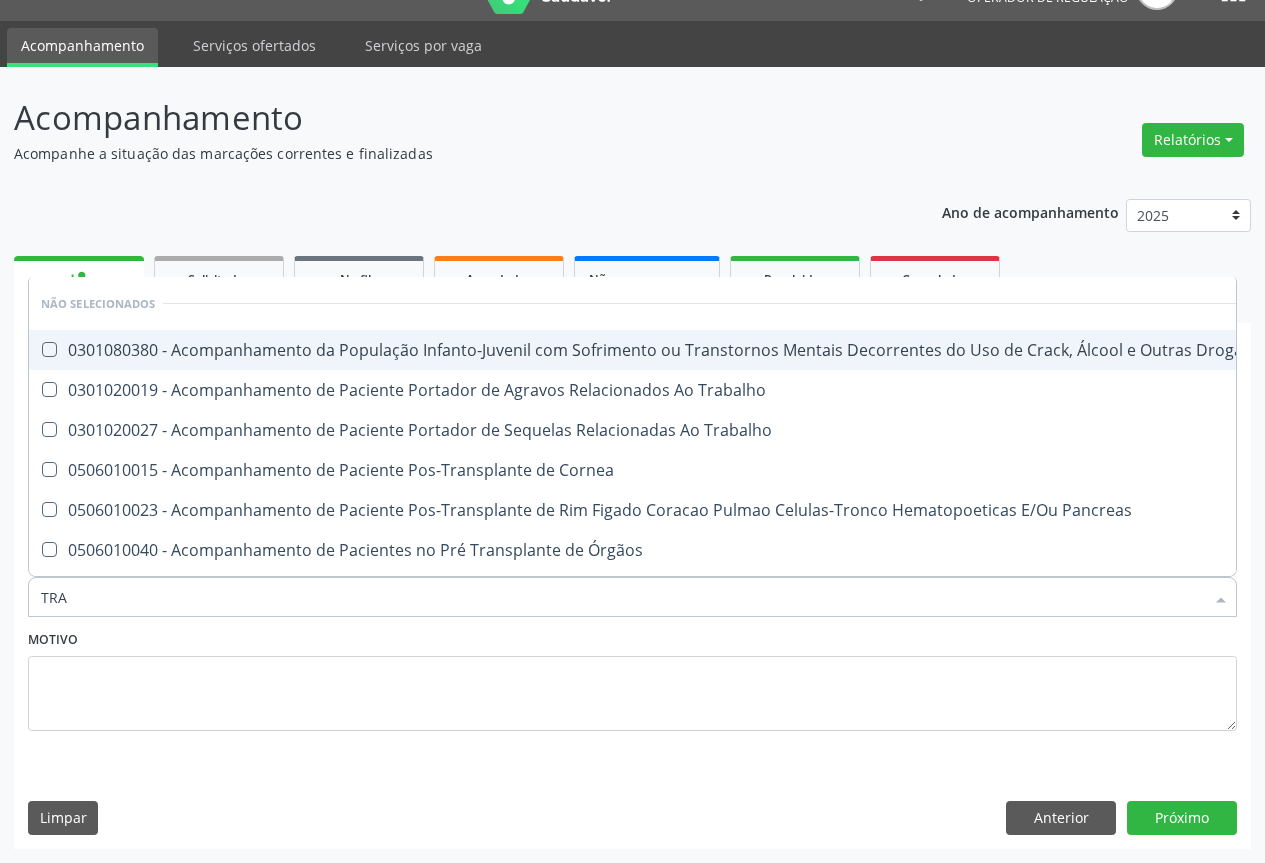 type on "TRANSVA" 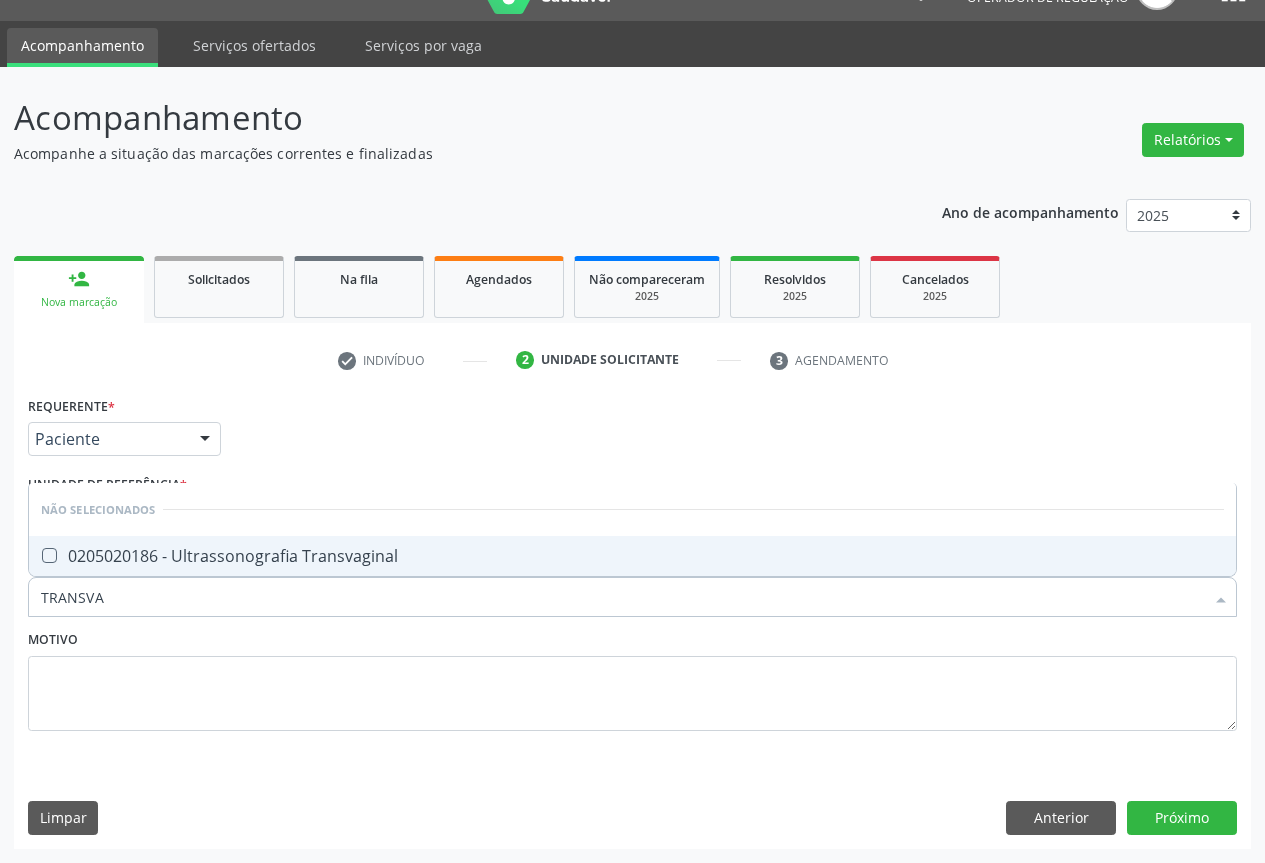 click on "0205020186 - Ultrassonografia Transvaginal" at bounding box center (632, 556) 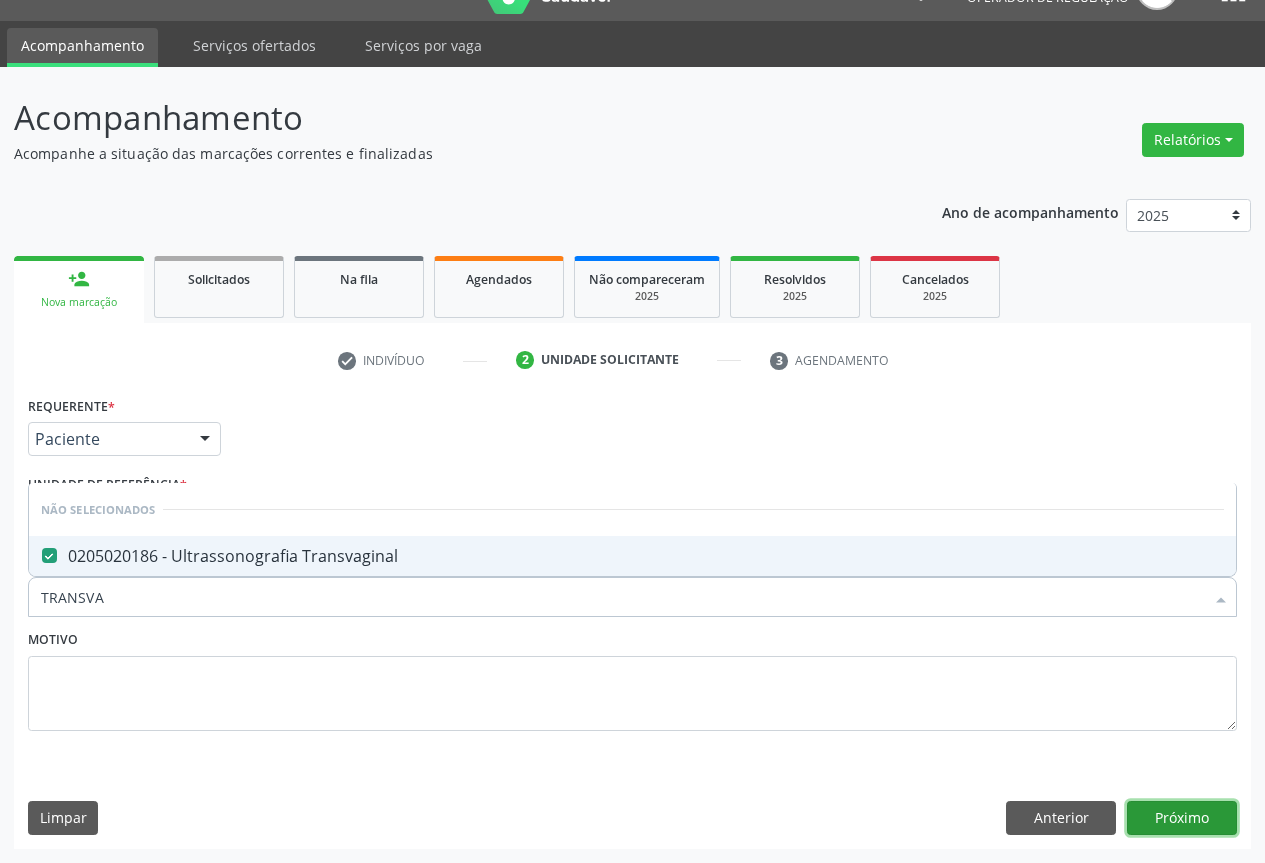 click on "Próximo" at bounding box center (1182, 818) 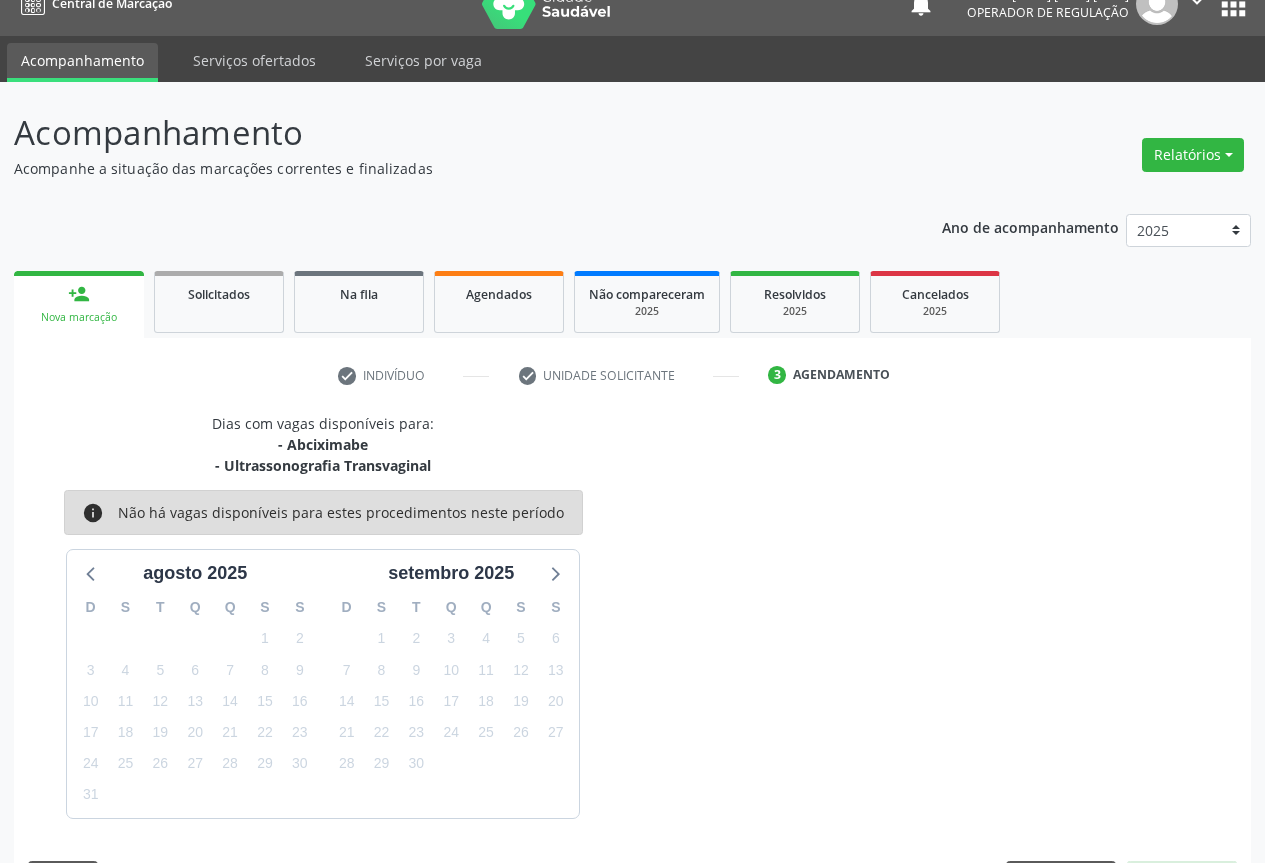 scroll, scrollTop: 43, scrollLeft: 0, axis: vertical 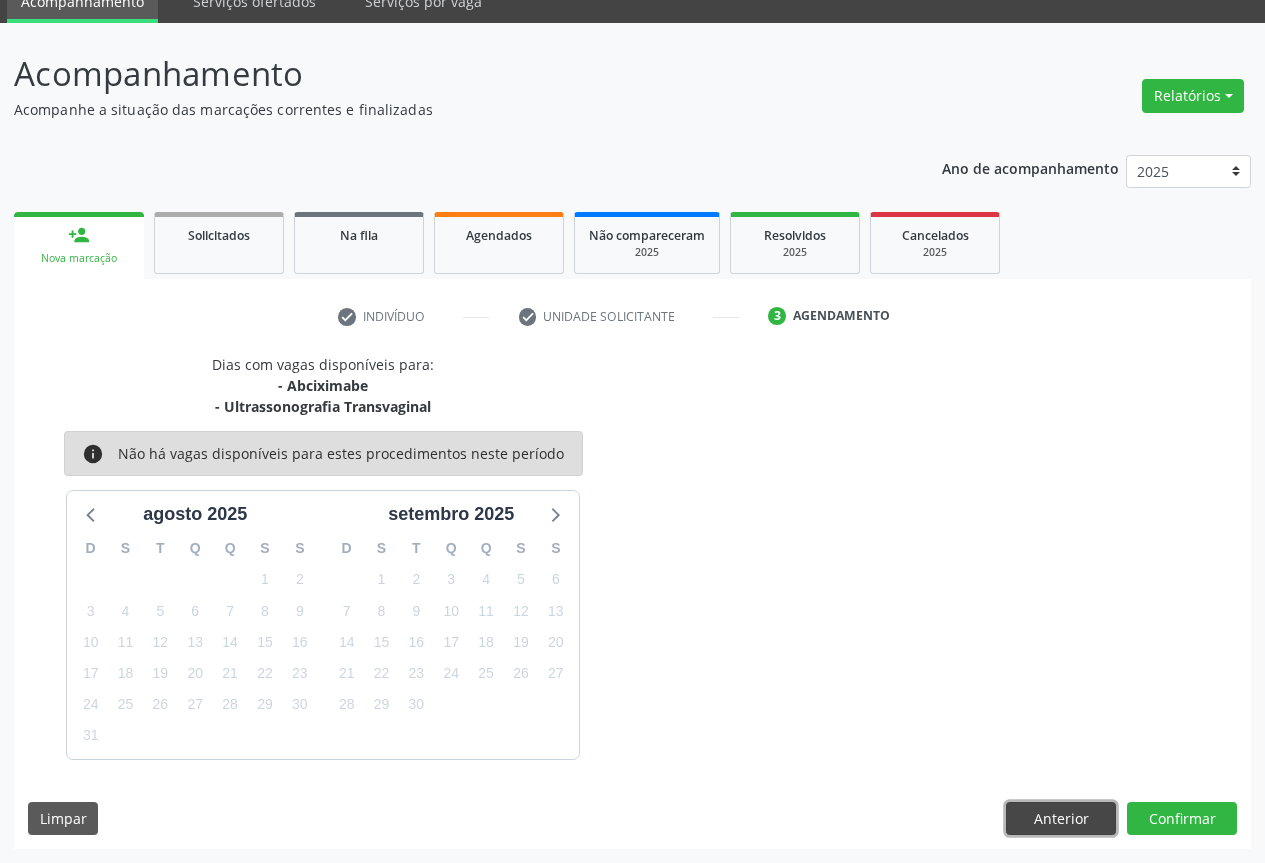 click on "Anterior" at bounding box center [1061, 819] 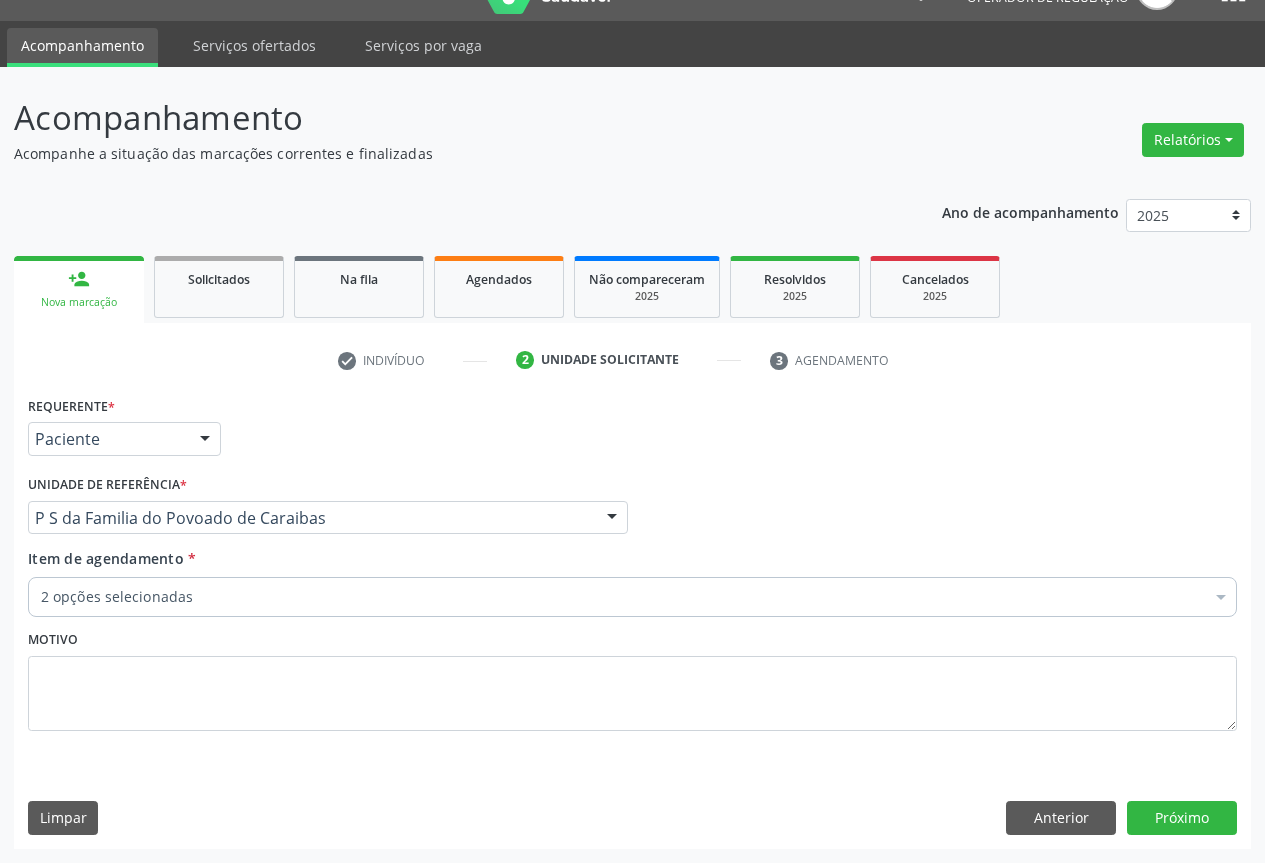 scroll, scrollTop: 43, scrollLeft: 0, axis: vertical 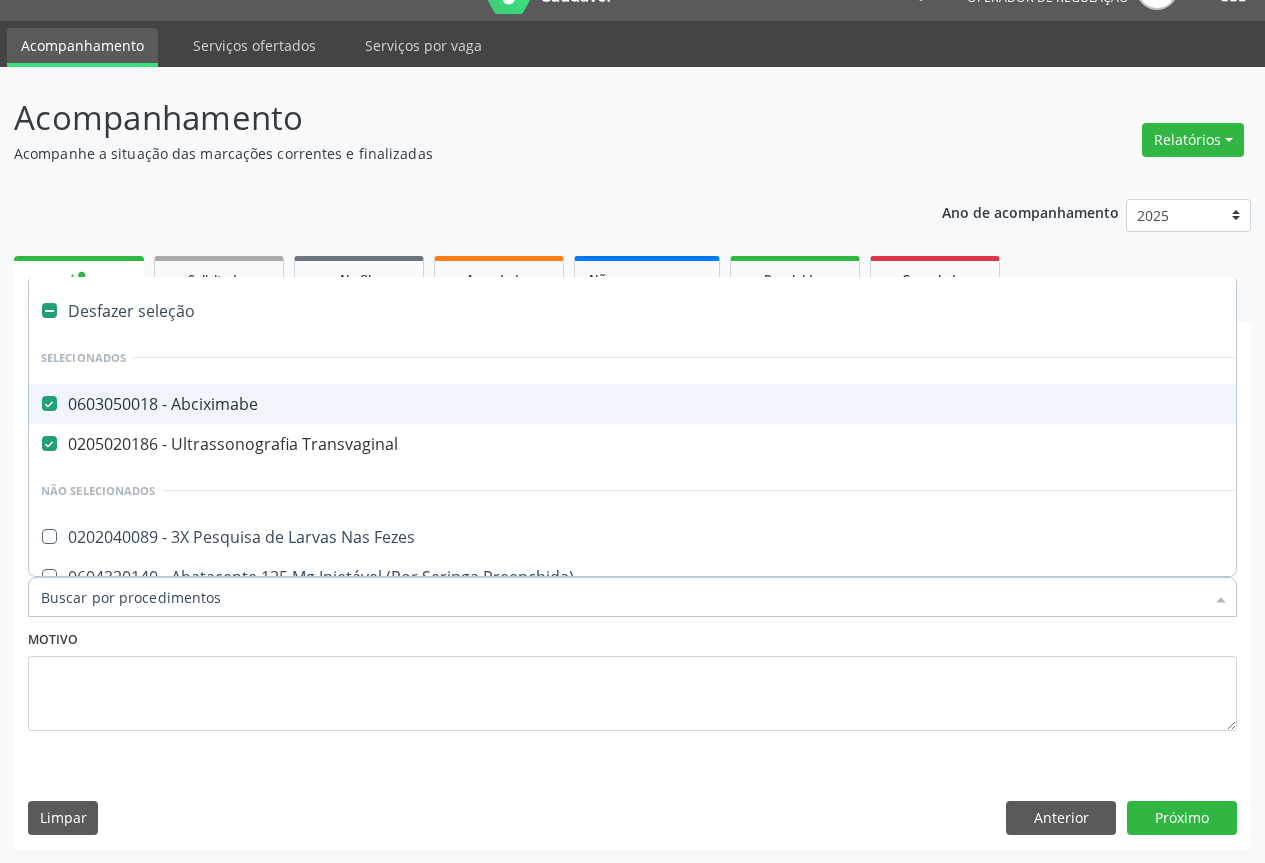click on "0603050018 - Abciximabe" at bounding box center [819, 404] 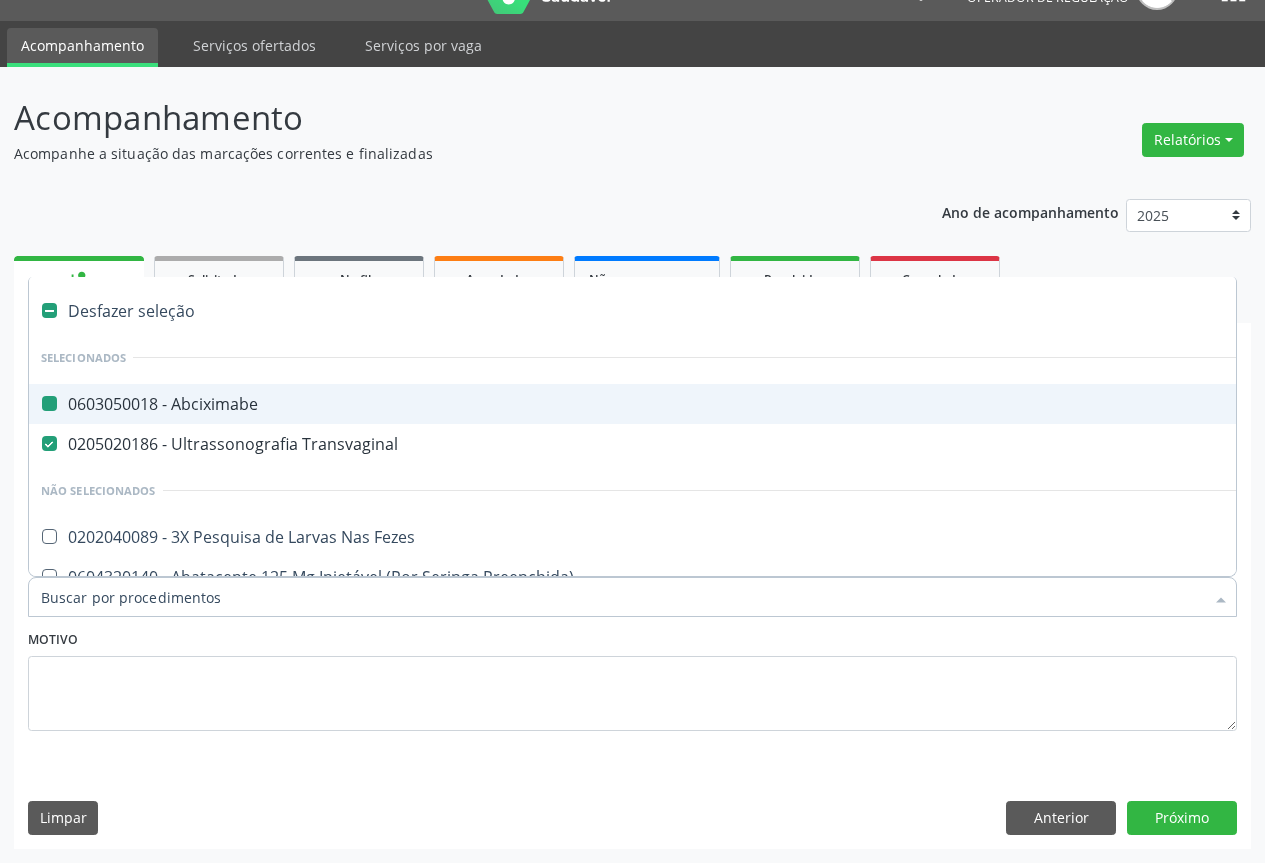 checkbox on "false" 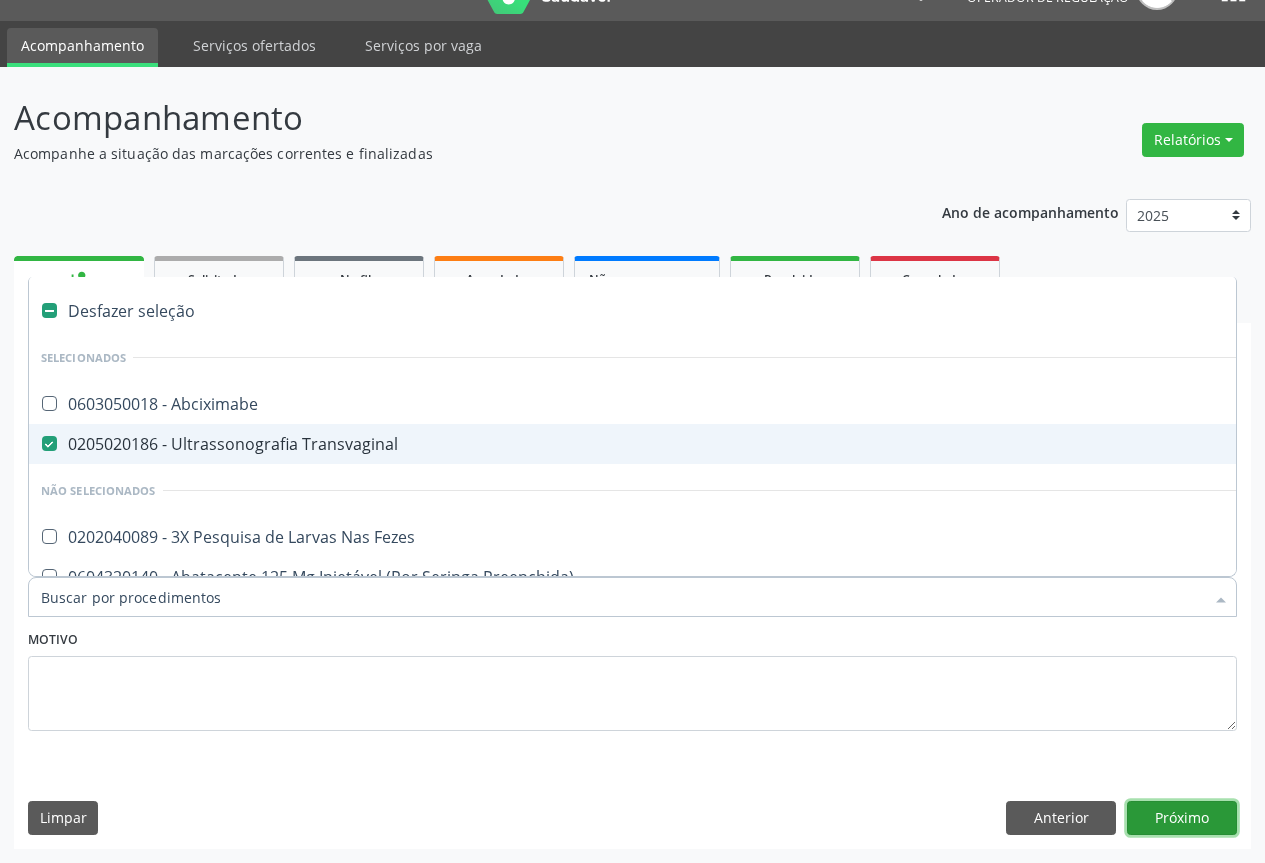 click on "Próximo" at bounding box center (1182, 818) 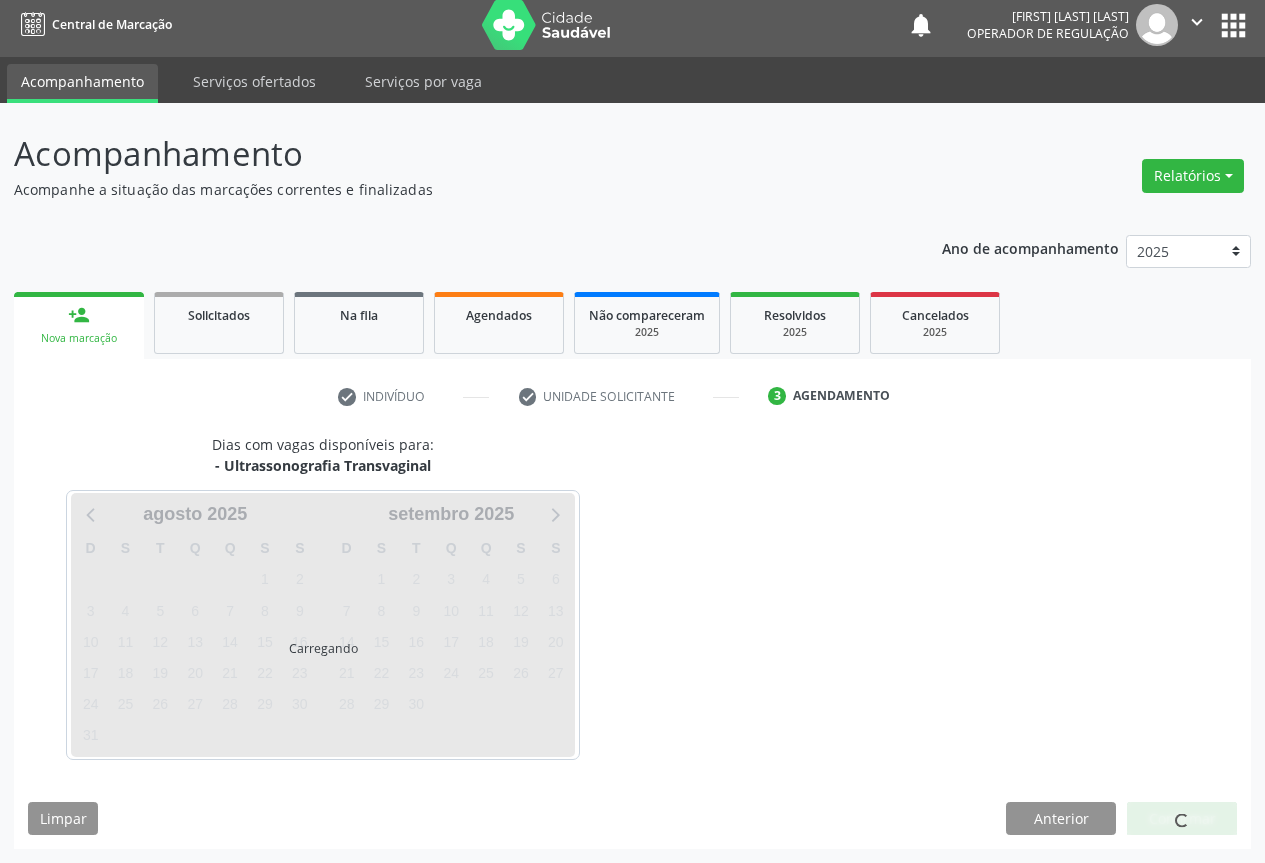 scroll, scrollTop: 7, scrollLeft: 0, axis: vertical 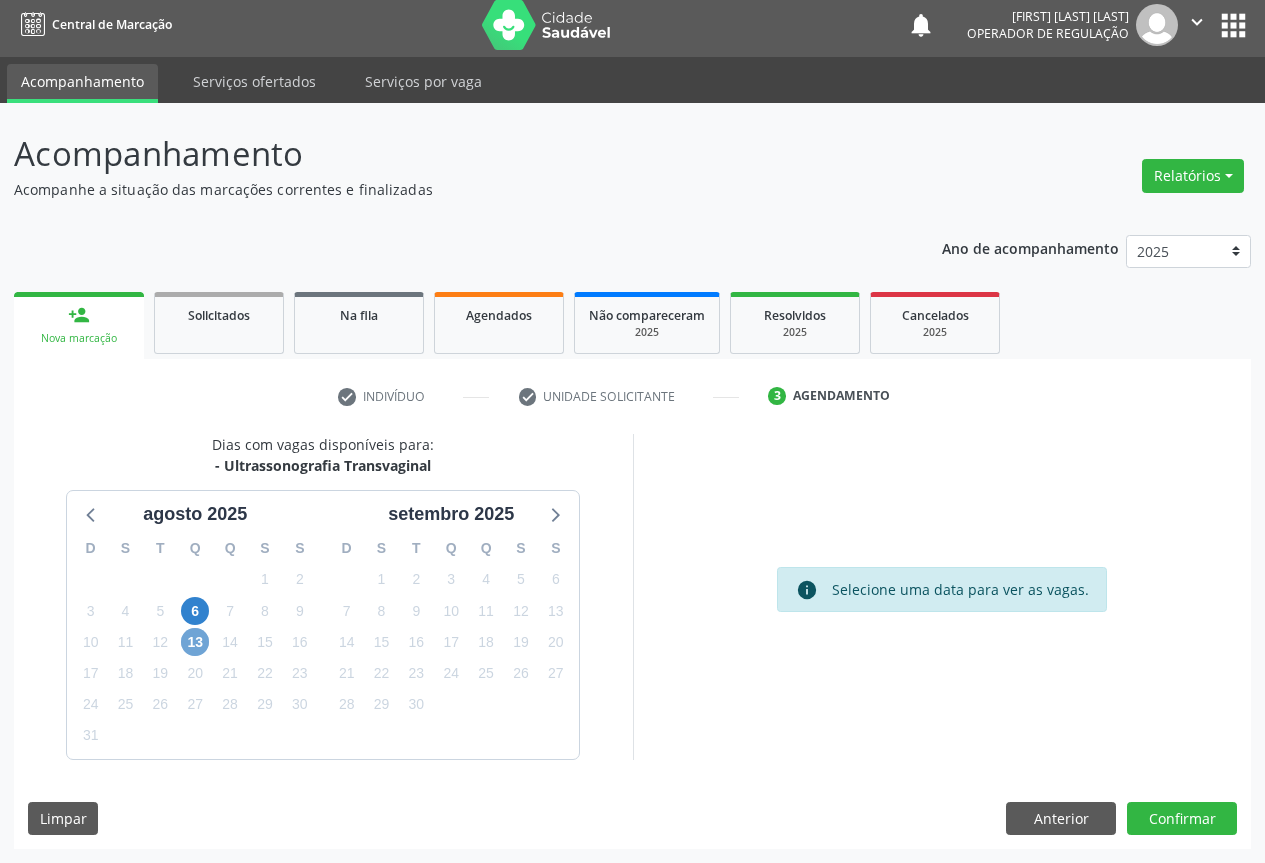 click on "13" at bounding box center (195, 642) 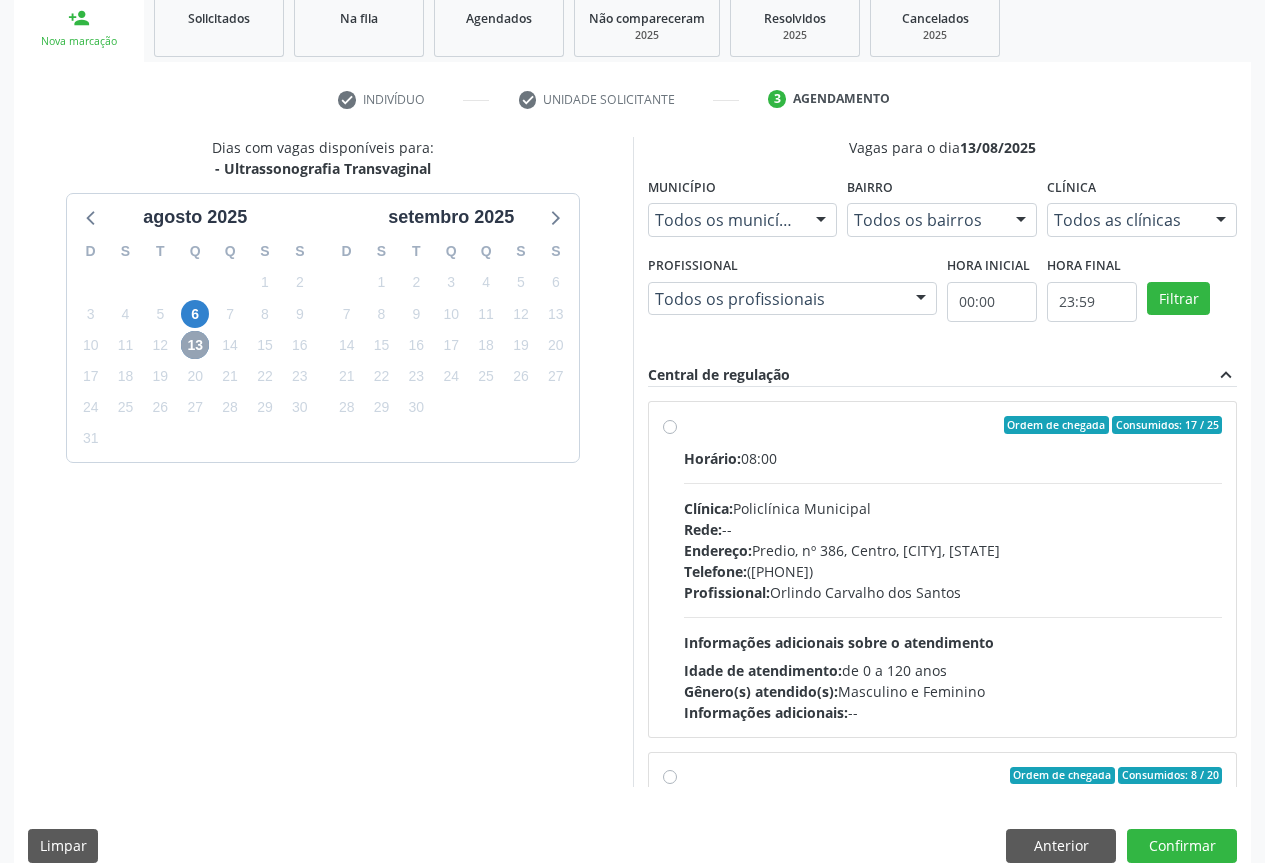 scroll, scrollTop: 332, scrollLeft: 0, axis: vertical 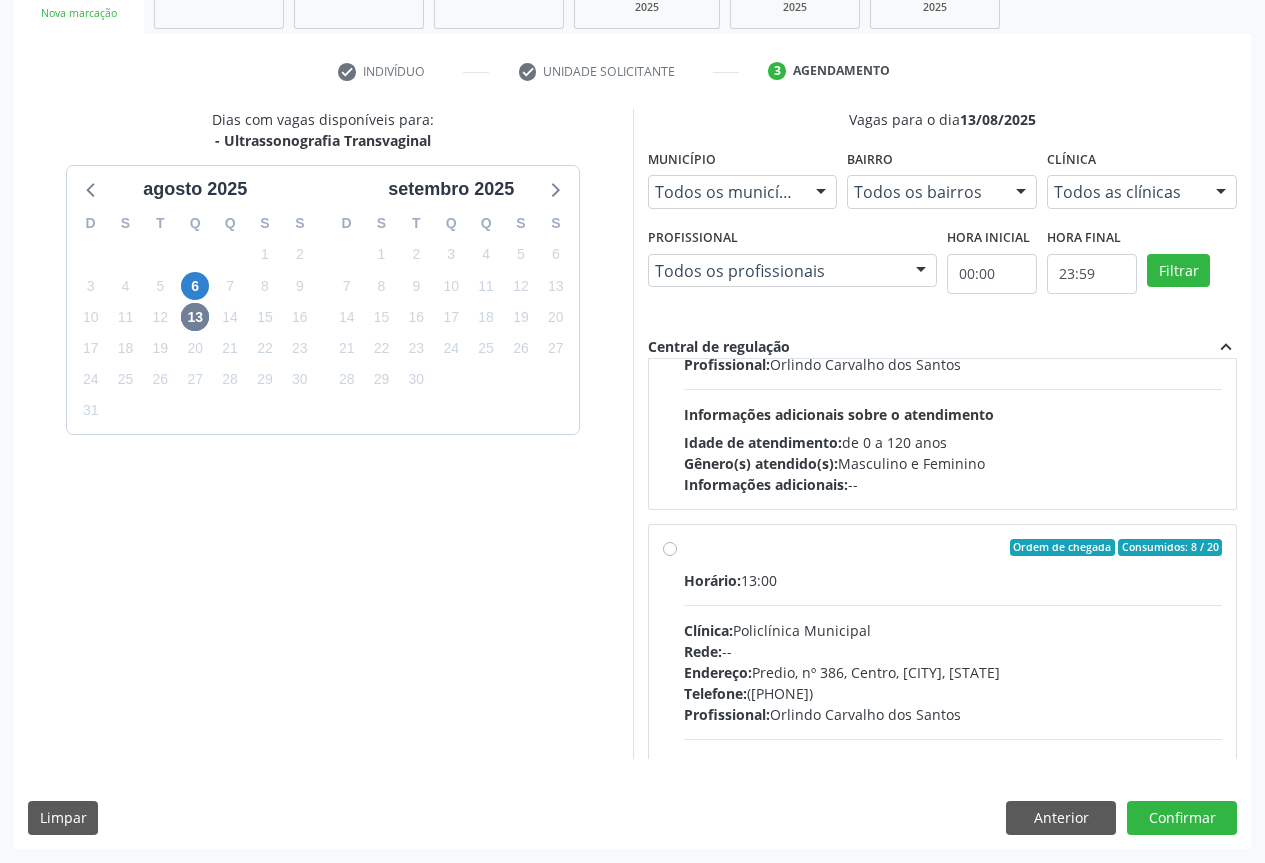 click on "Endereço:   [STREET_NAME], nº 386, [NEIGHBORHOOD], [CITY] - [STATE]" at bounding box center (953, 672) 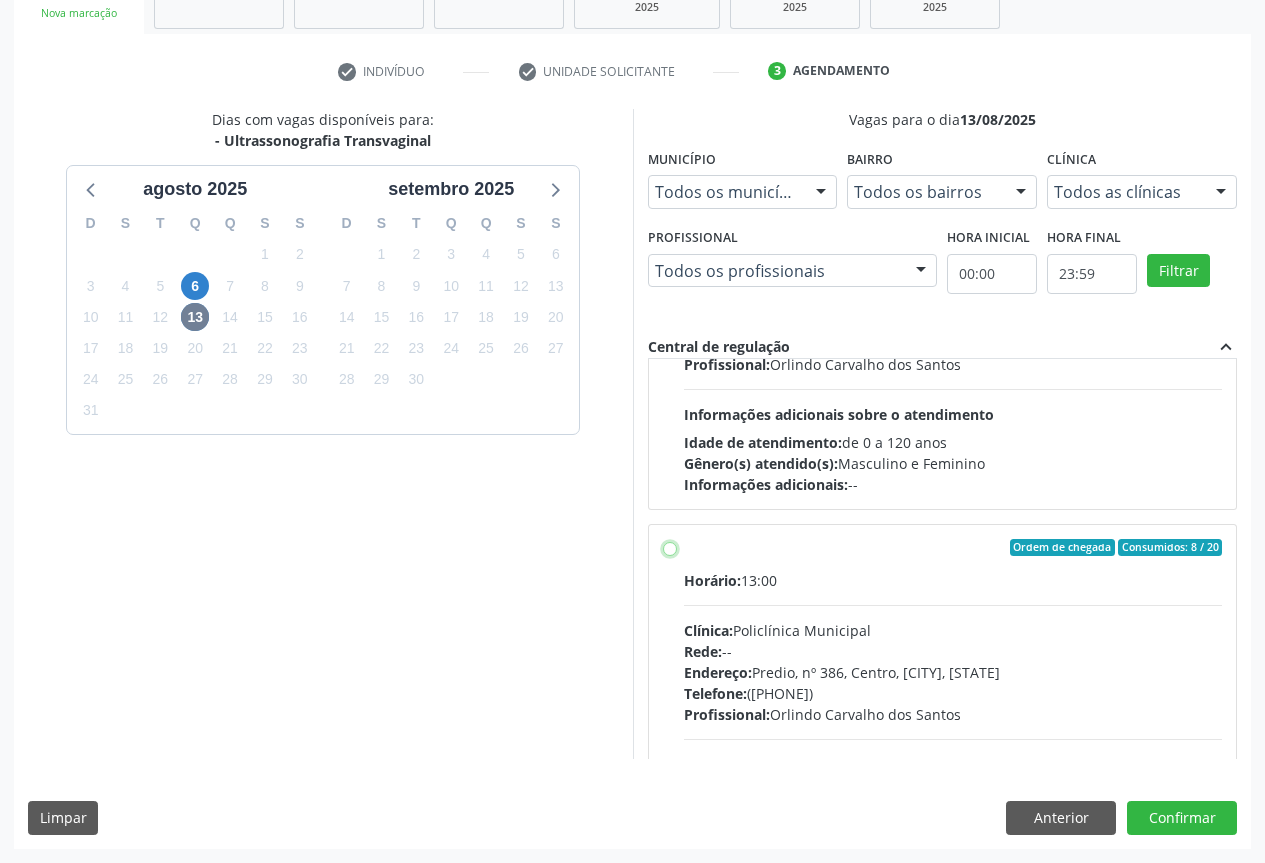 click on "Ordem de chegada
Consumidos: 8 / 20
Horário:   13:00
Clínica:  Policlínica Municipal
Rede:
--
Endereço:   Predio, nº 386, Centro, Campo Formoso - BA
Telefone:   (74) 6451312
Profissional:
Orlindo Carvalho dos Santos
Informações adicionais sobre o atendimento
Idade de atendimento:
de 0 a 120 anos
Gênero(s) atendido(s):
Masculino e Feminino
Informações adicionais:
--" at bounding box center (670, 548) 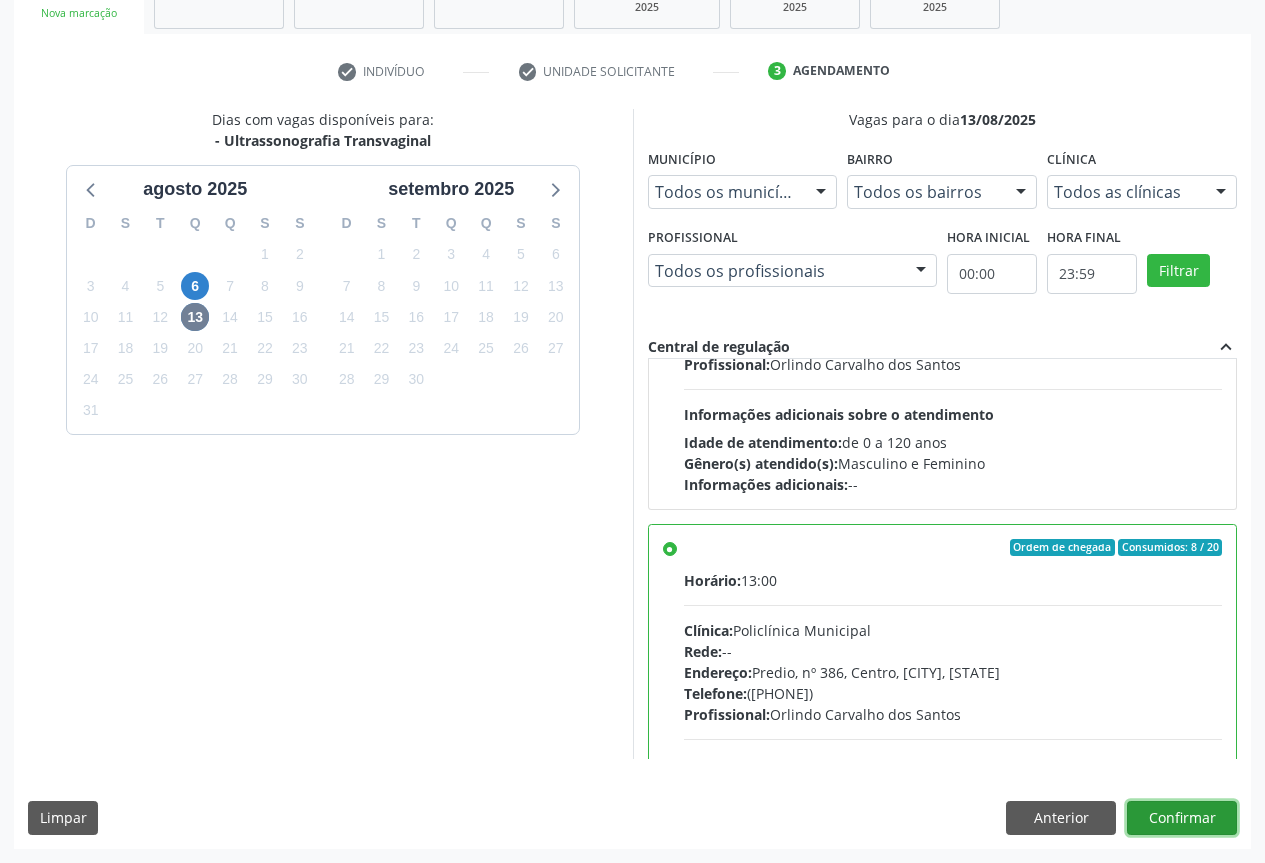 click on "Confirmar" at bounding box center (1182, 818) 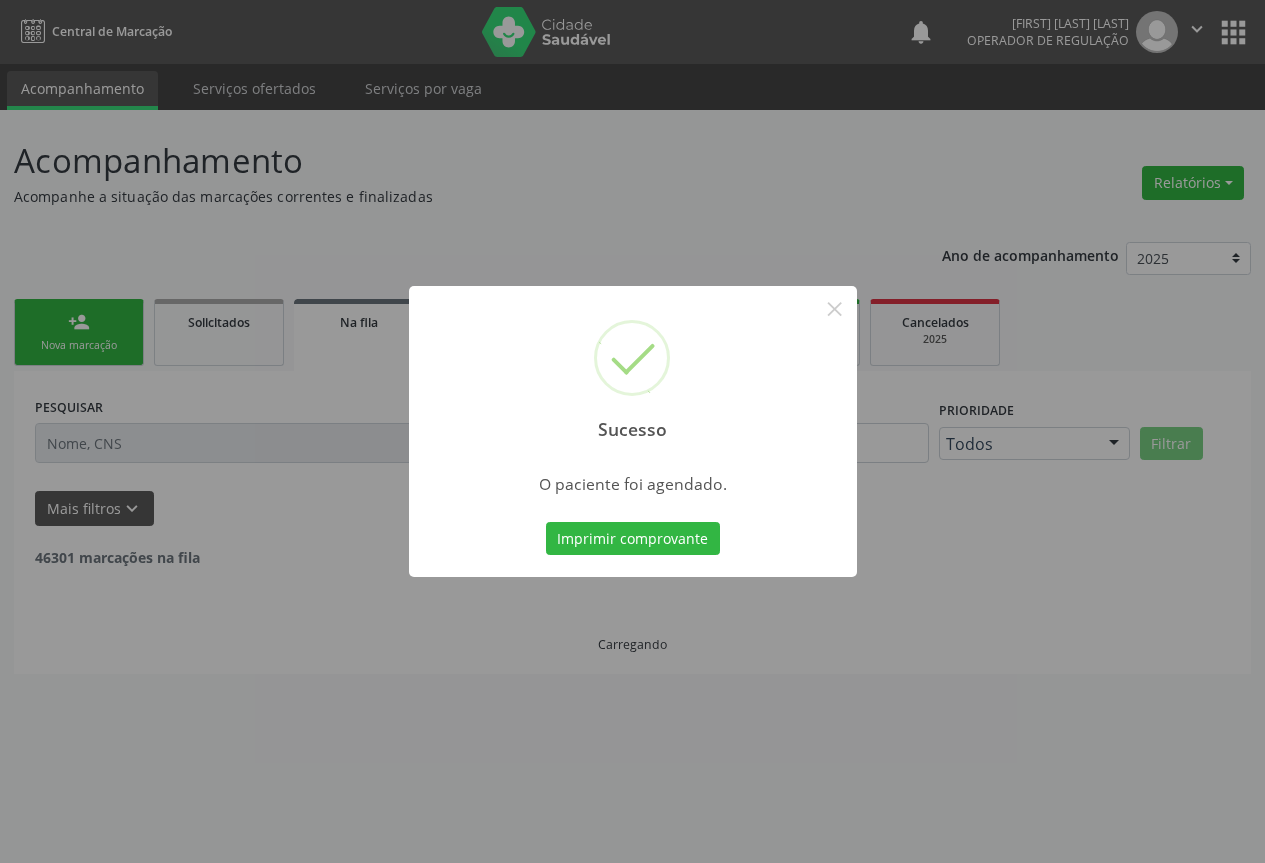 scroll, scrollTop: 0, scrollLeft: 0, axis: both 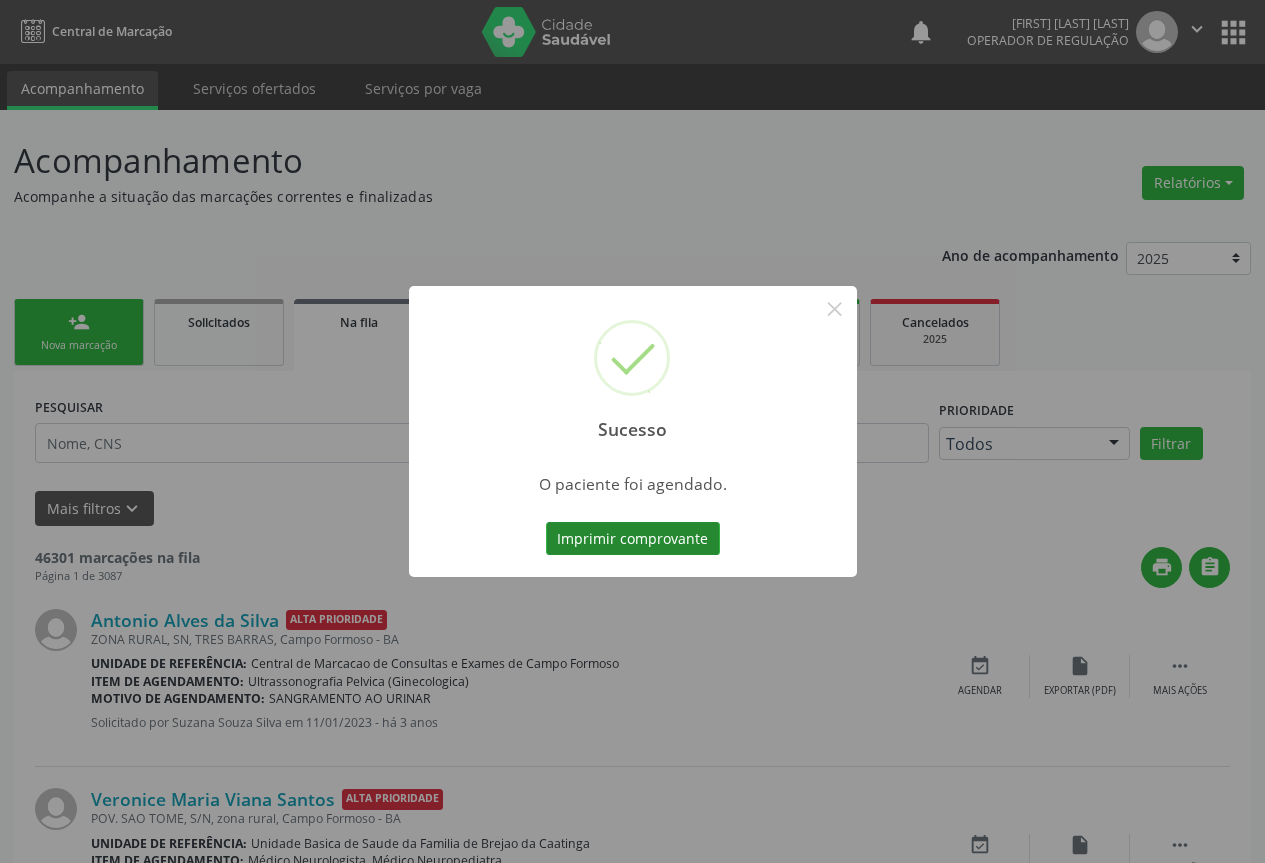 click on "Imprimir comprovante" at bounding box center [633, 539] 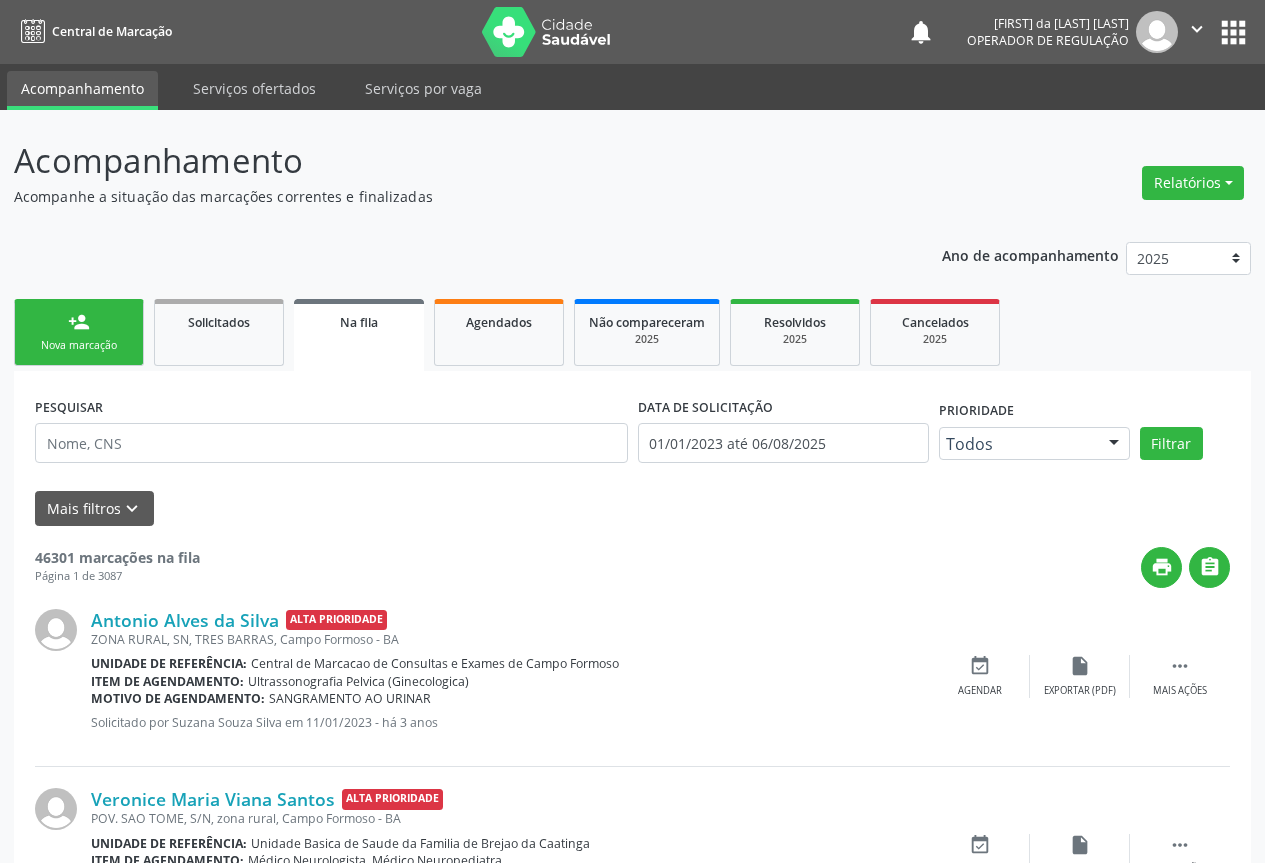 click on "Sucesso × O paciente foi agendado. Imprimir comprovante Cancel" at bounding box center (632, 431) 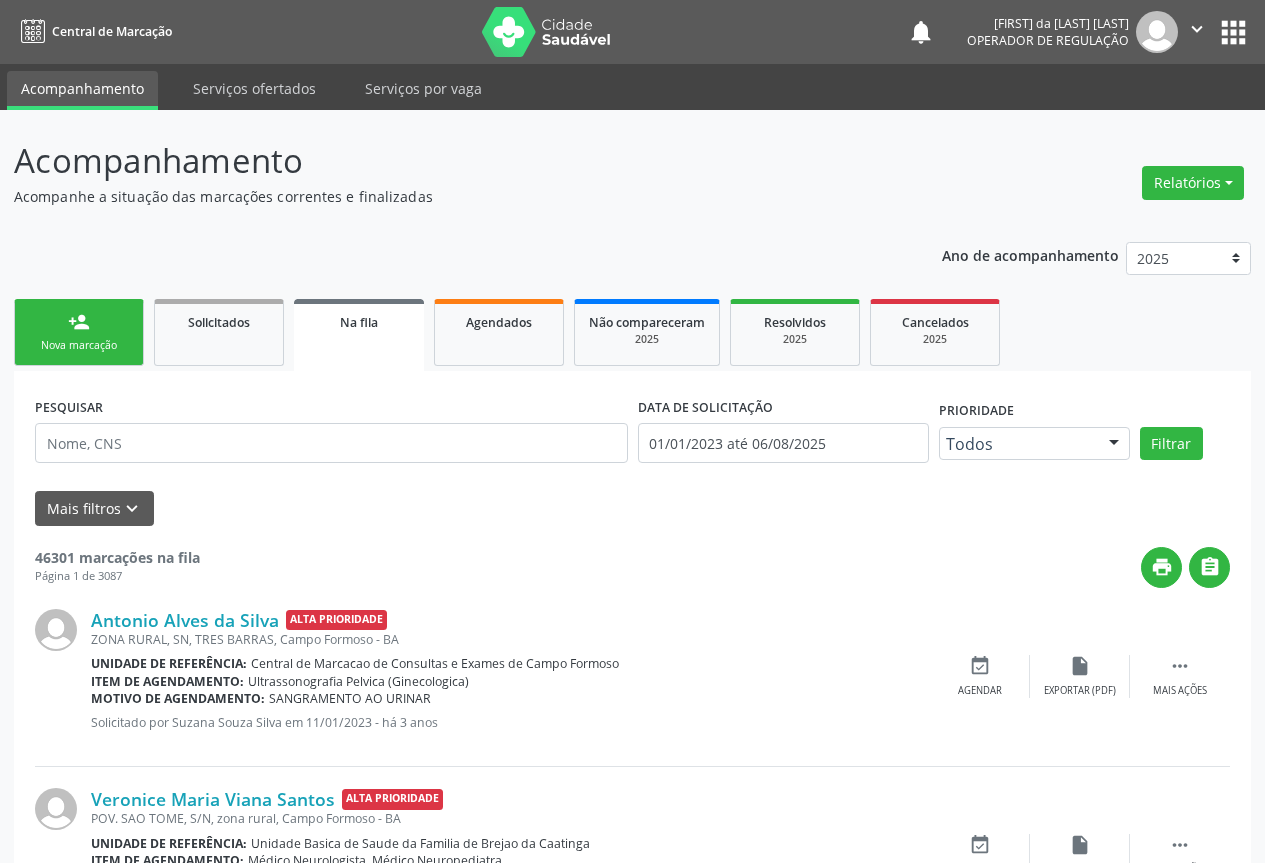 scroll, scrollTop: 0, scrollLeft: 0, axis: both 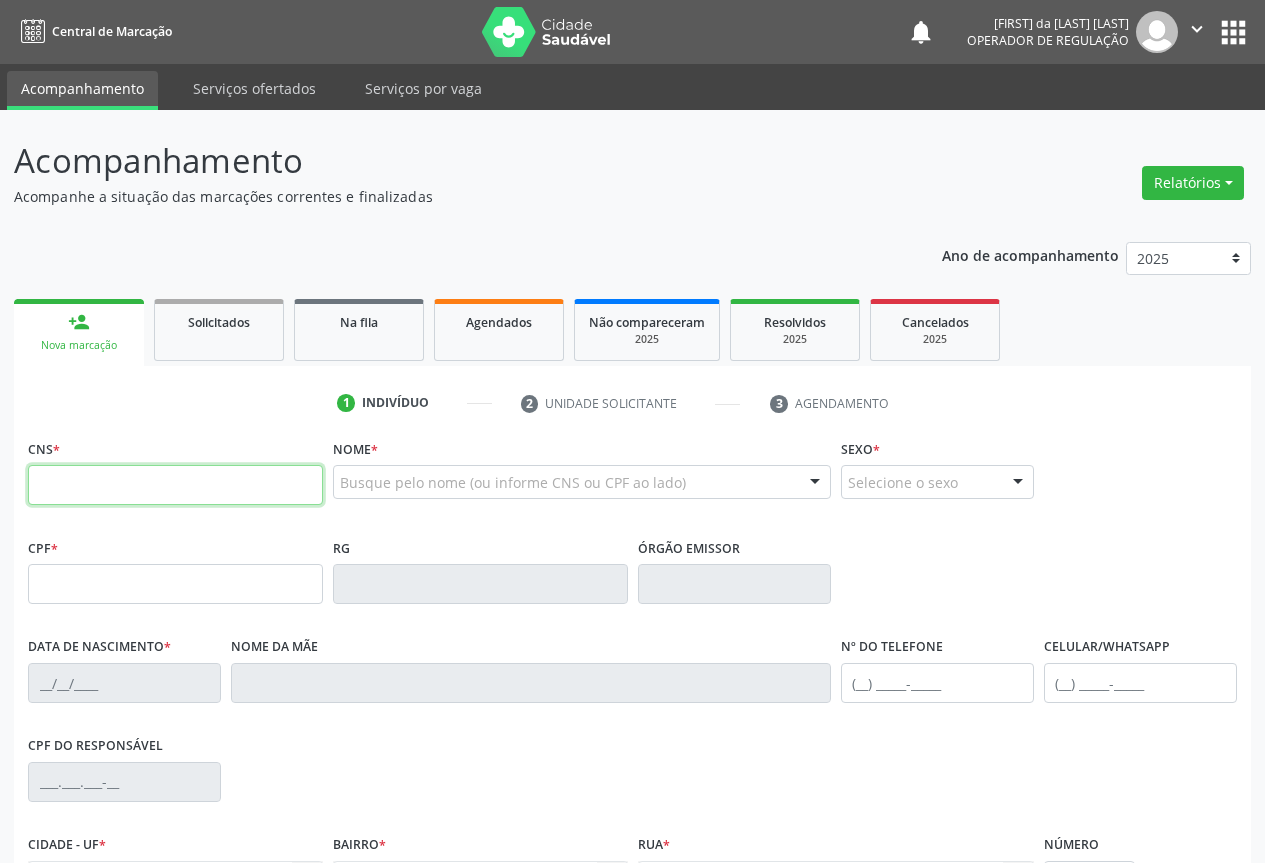 click at bounding box center (175, 485) 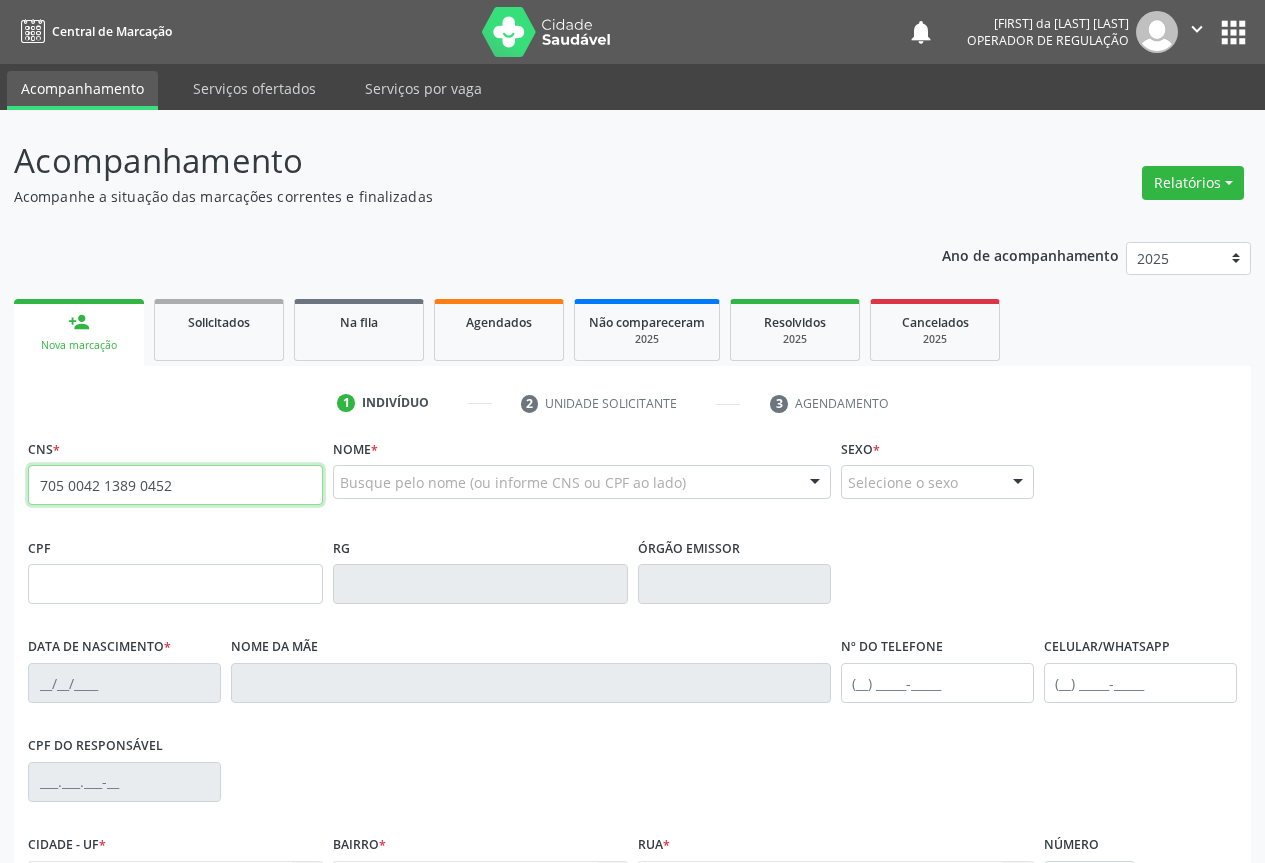 type on "705 0042 1389 0452" 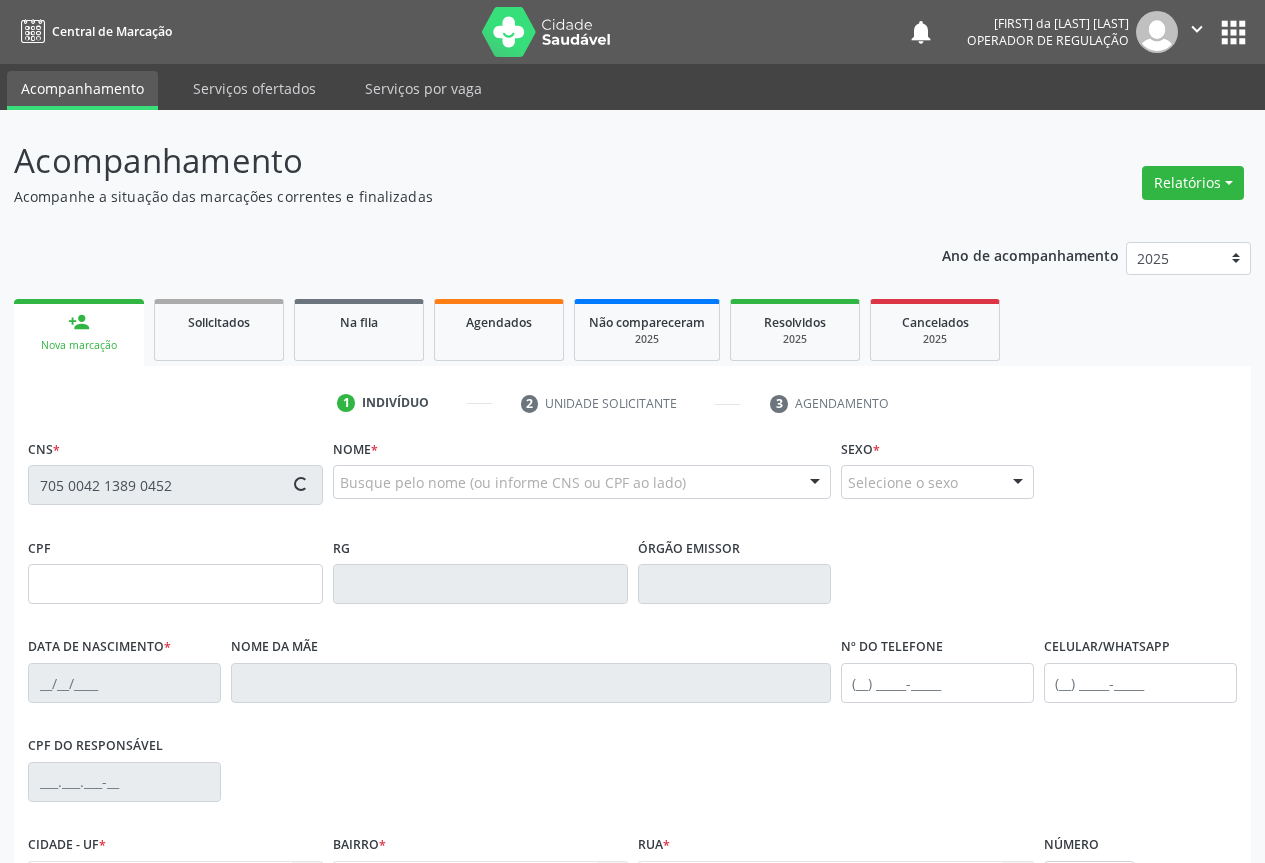 type on "0943873894" 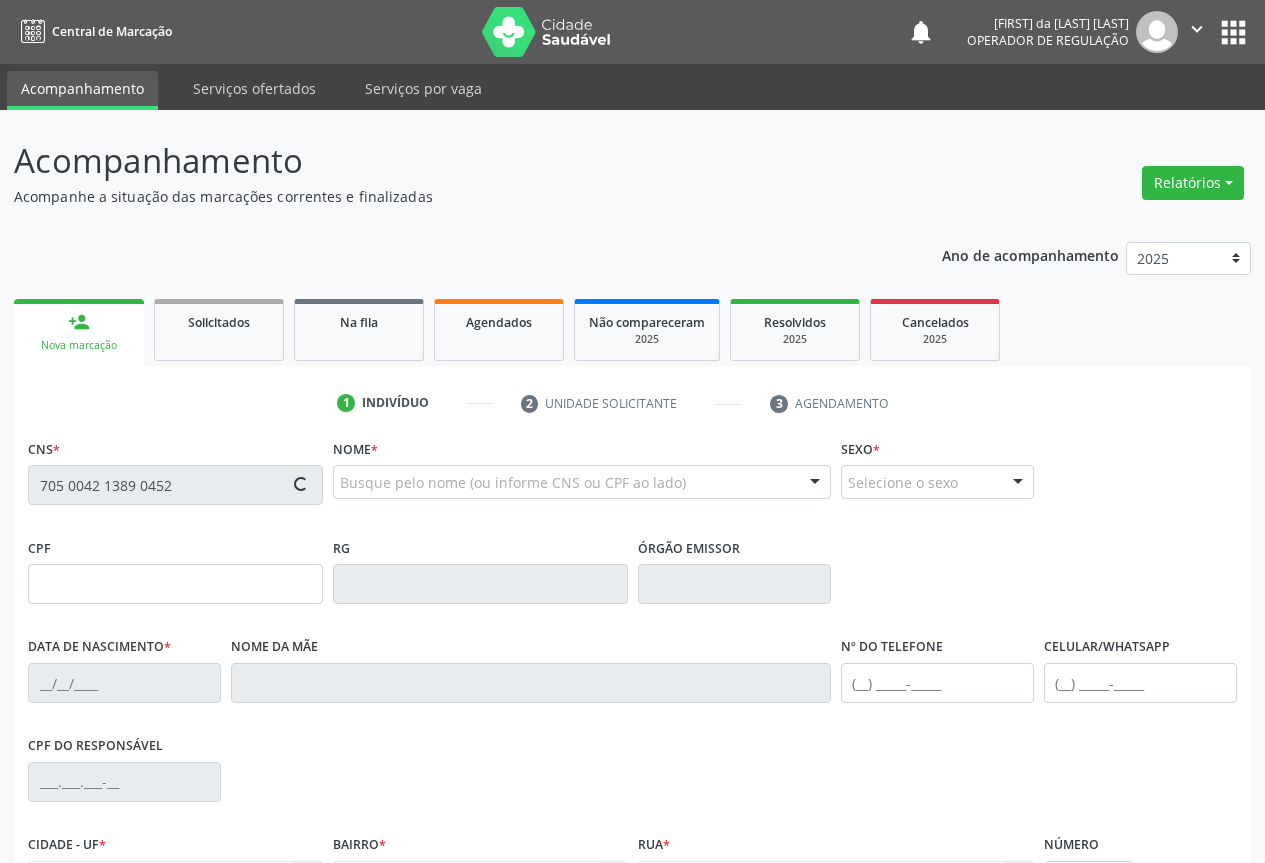 type on "[DATE]" 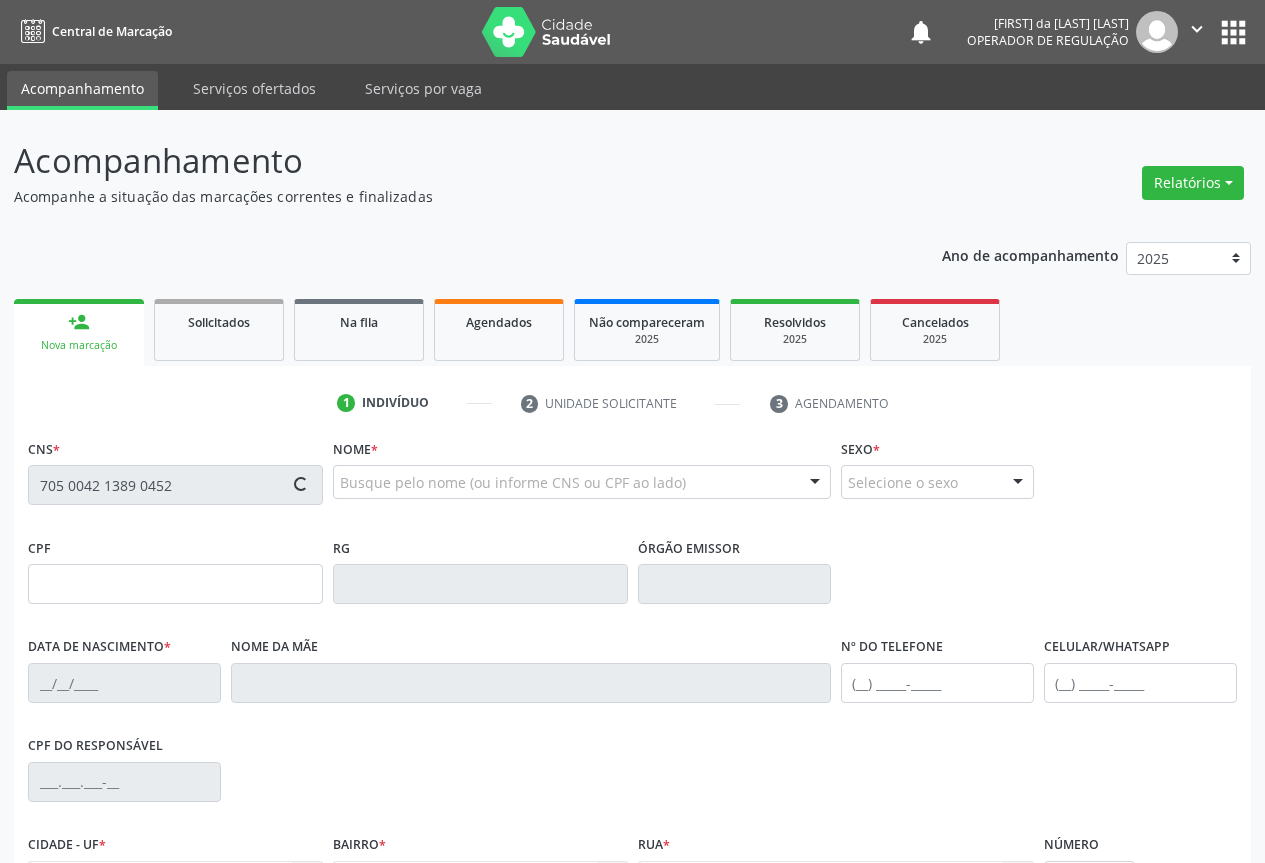 type on "[PHONE]" 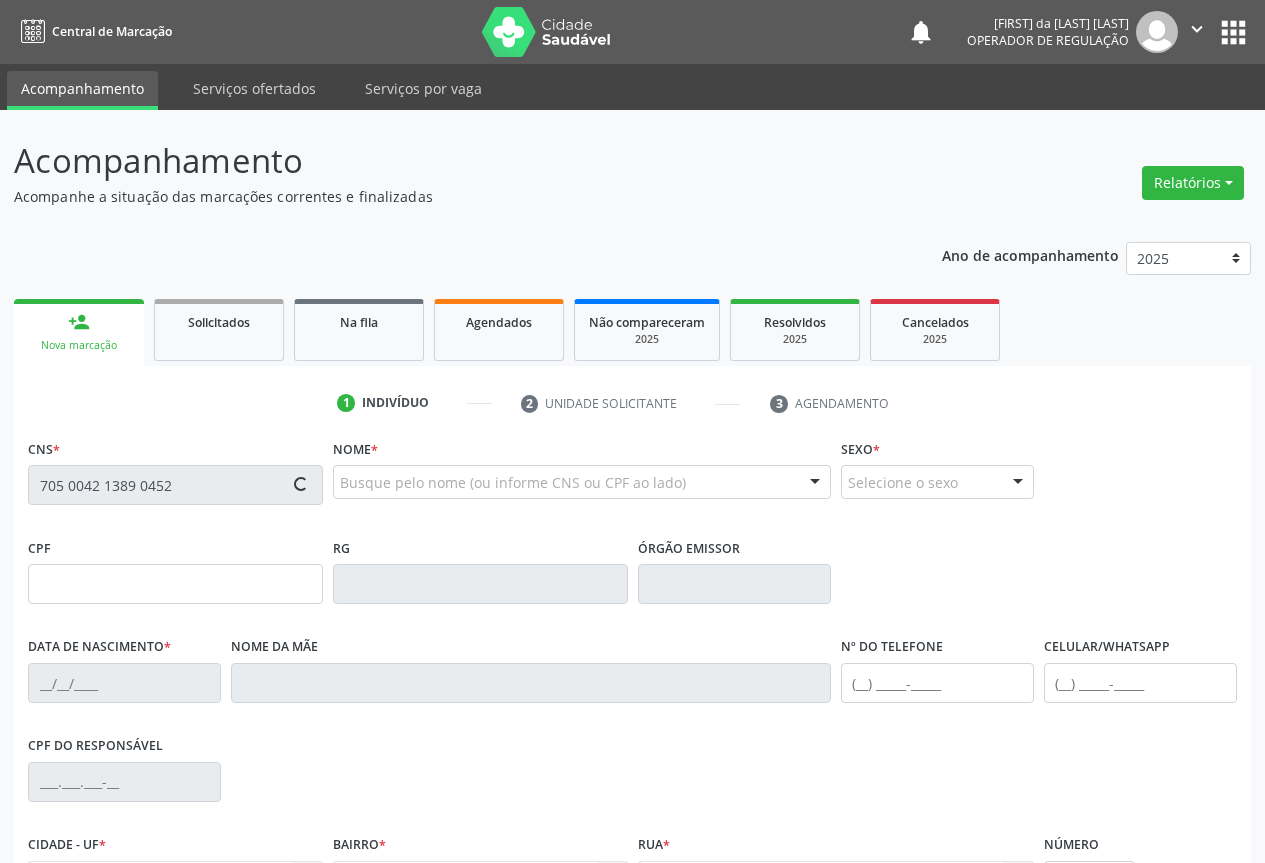 type on "[PHONE]" 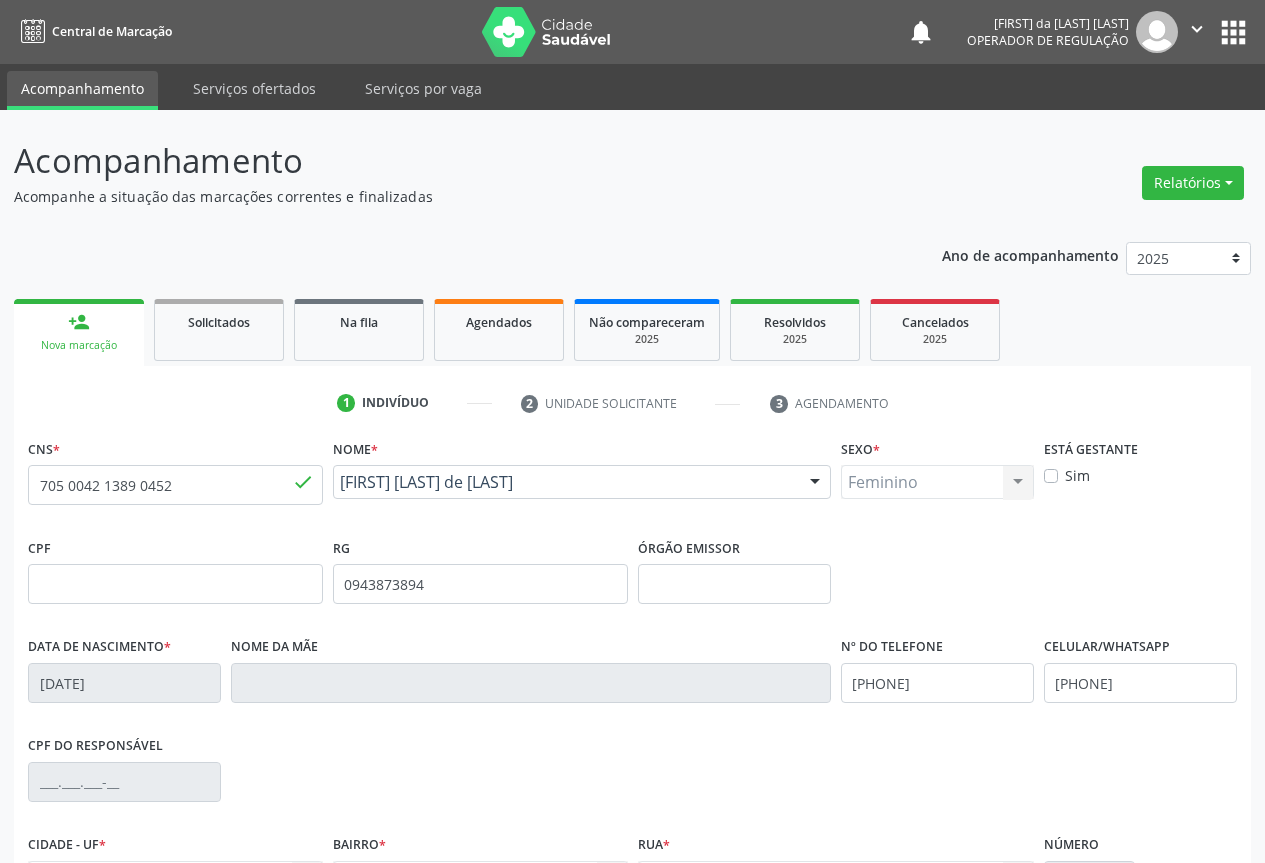 scroll, scrollTop: 200, scrollLeft: 0, axis: vertical 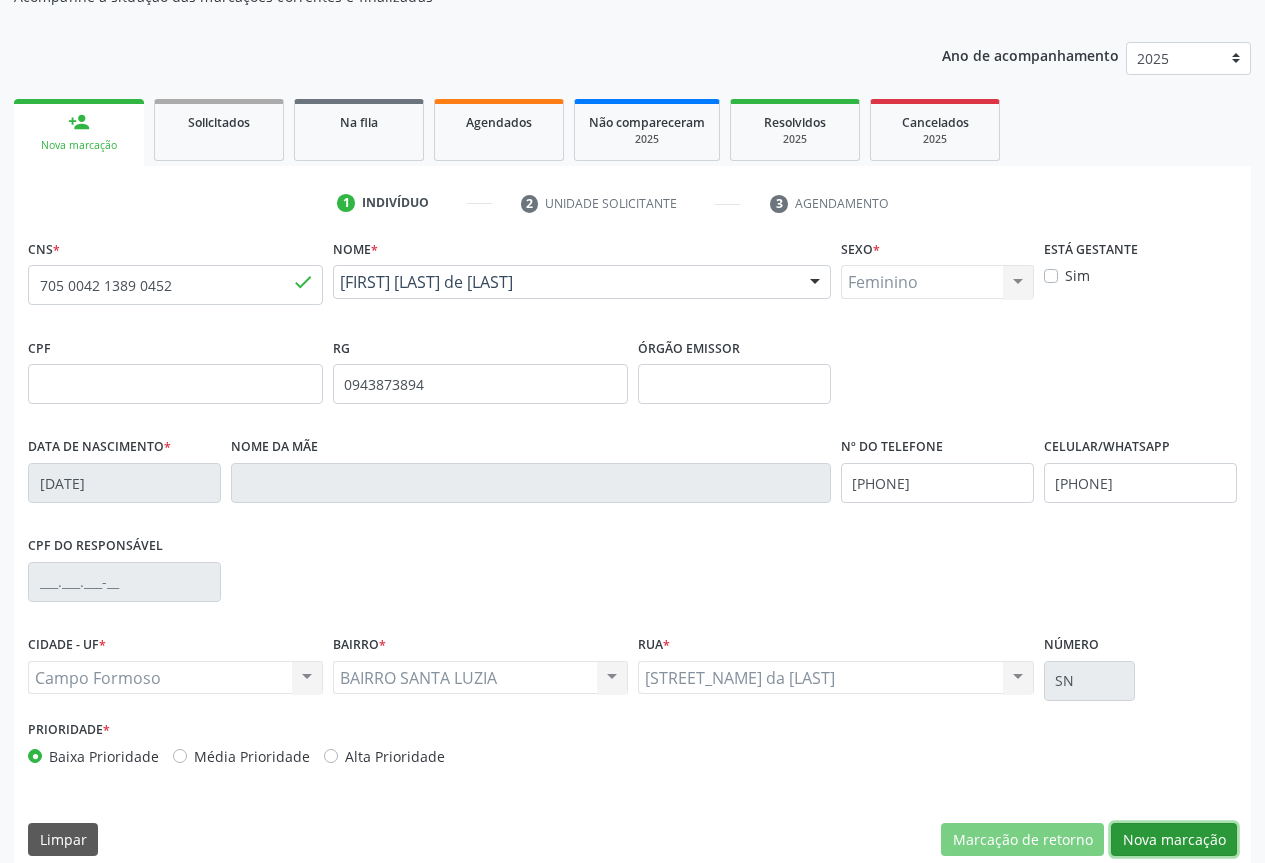 click on "Nova marcação" at bounding box center [1174, 840] 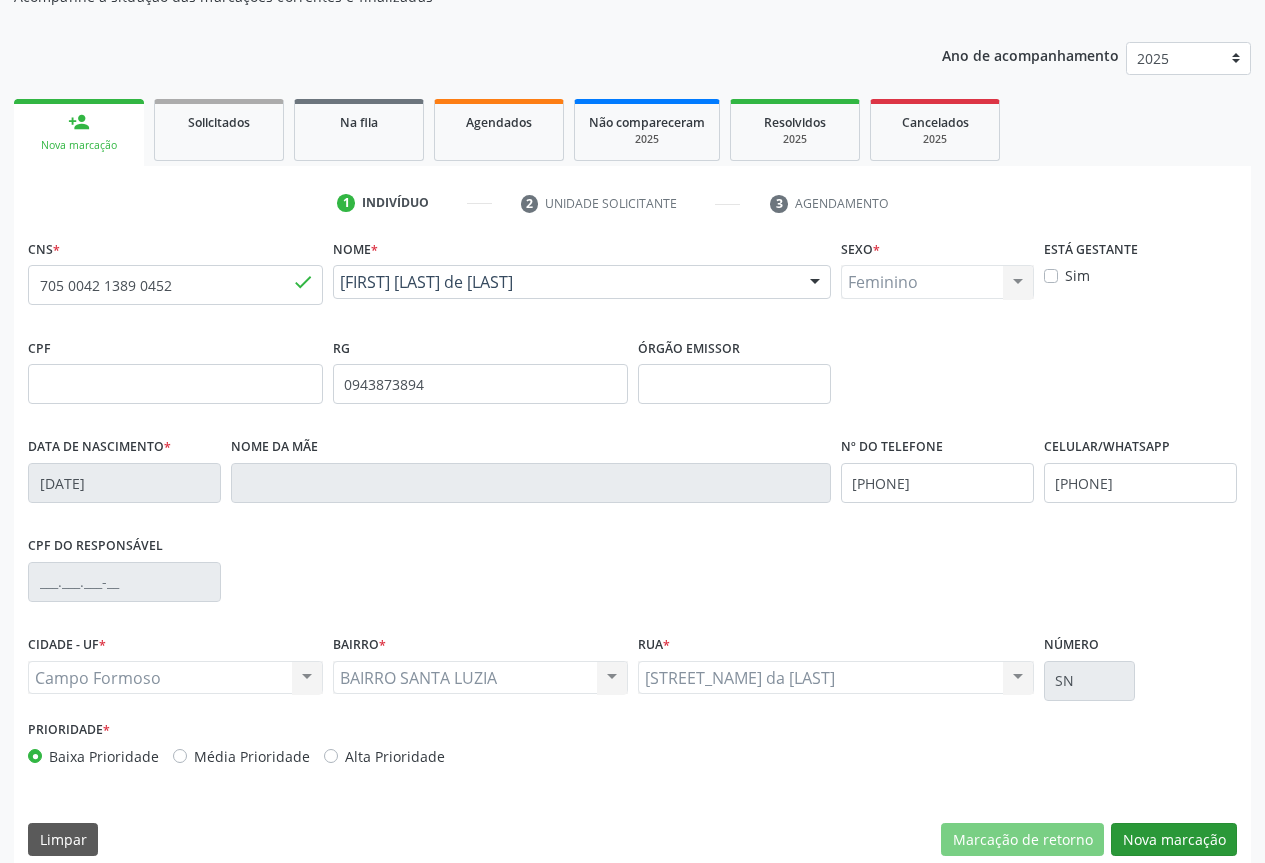 scroll, scrollTop: 43, scrollLeft: 0, axis: vertical 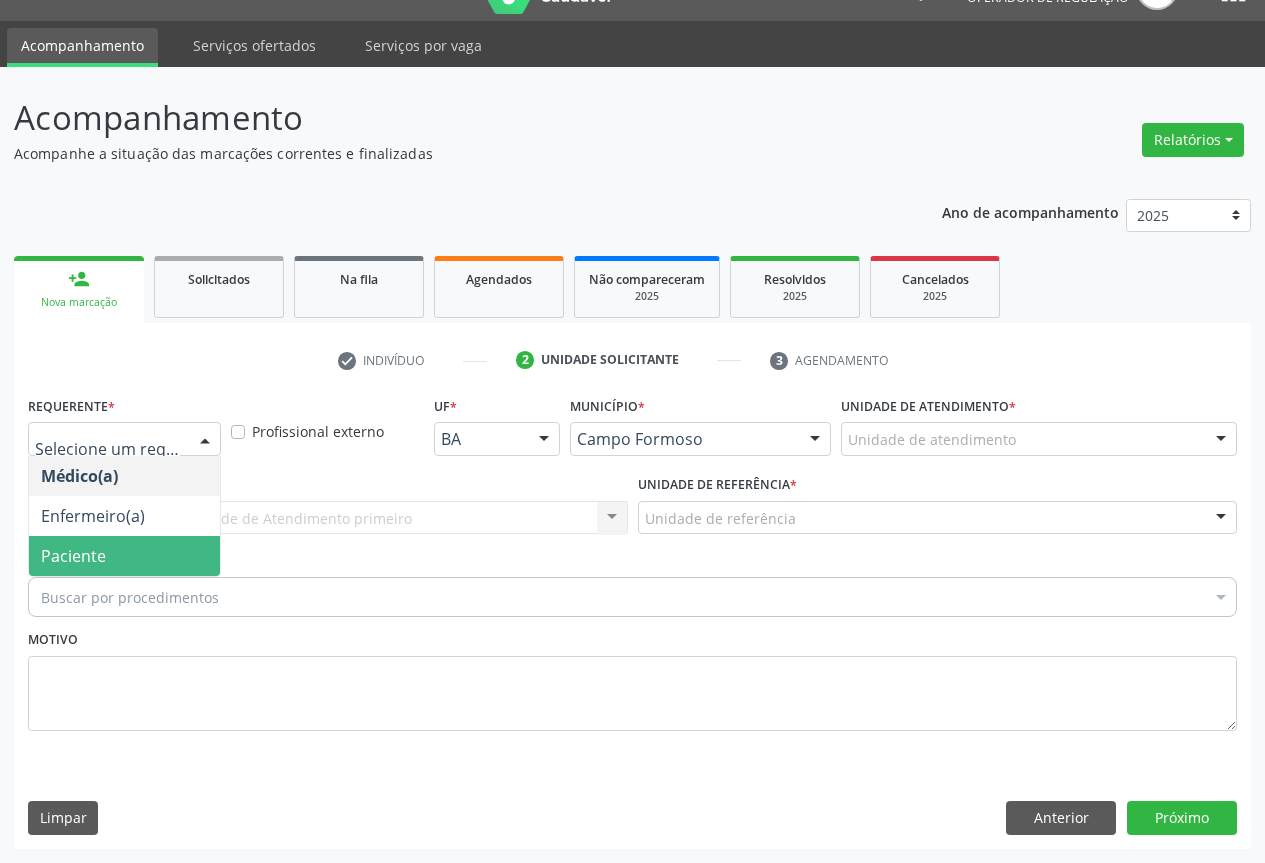 click on "Paciente" at bounding box center (73, 556) 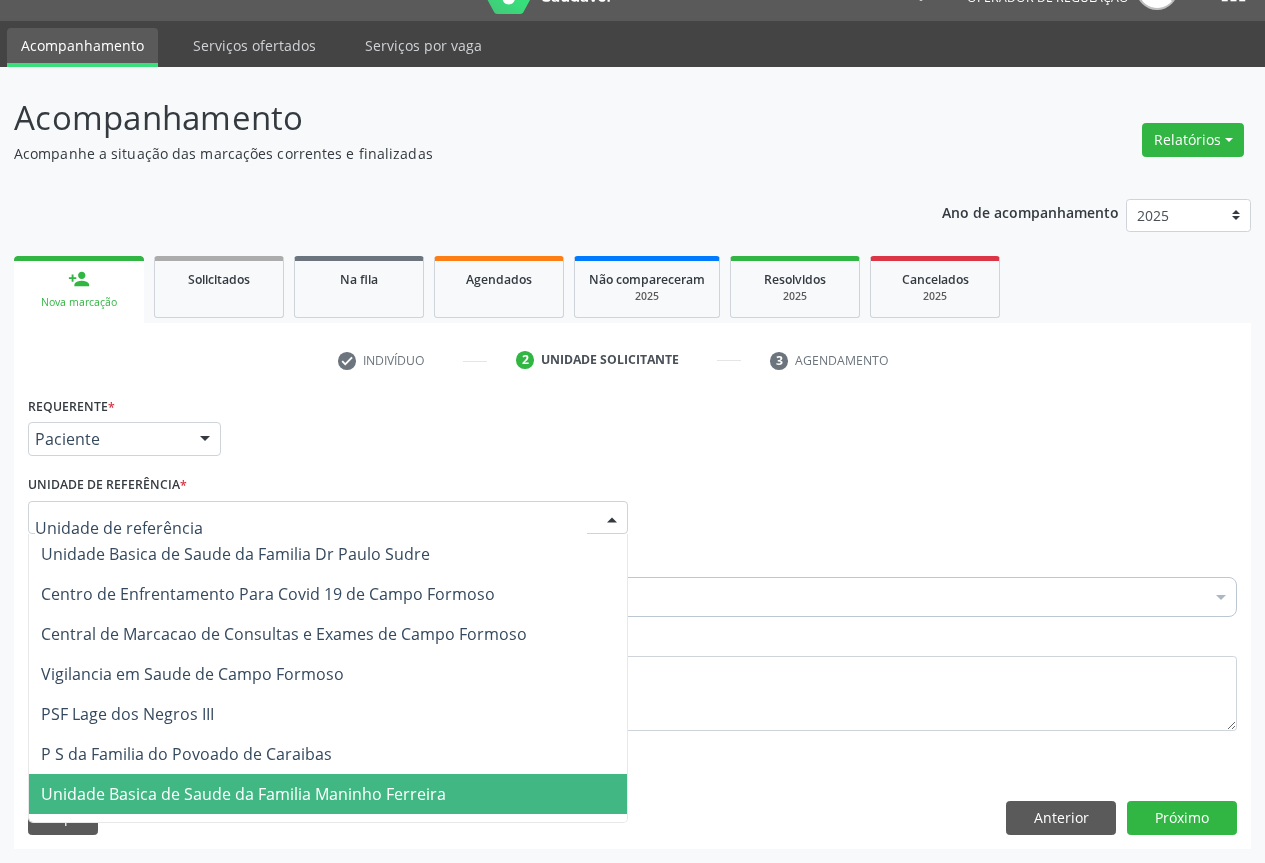 click on "Unidade Basica de Saude da Familia Maninho Ferreira" at bounding box center (243, 794) 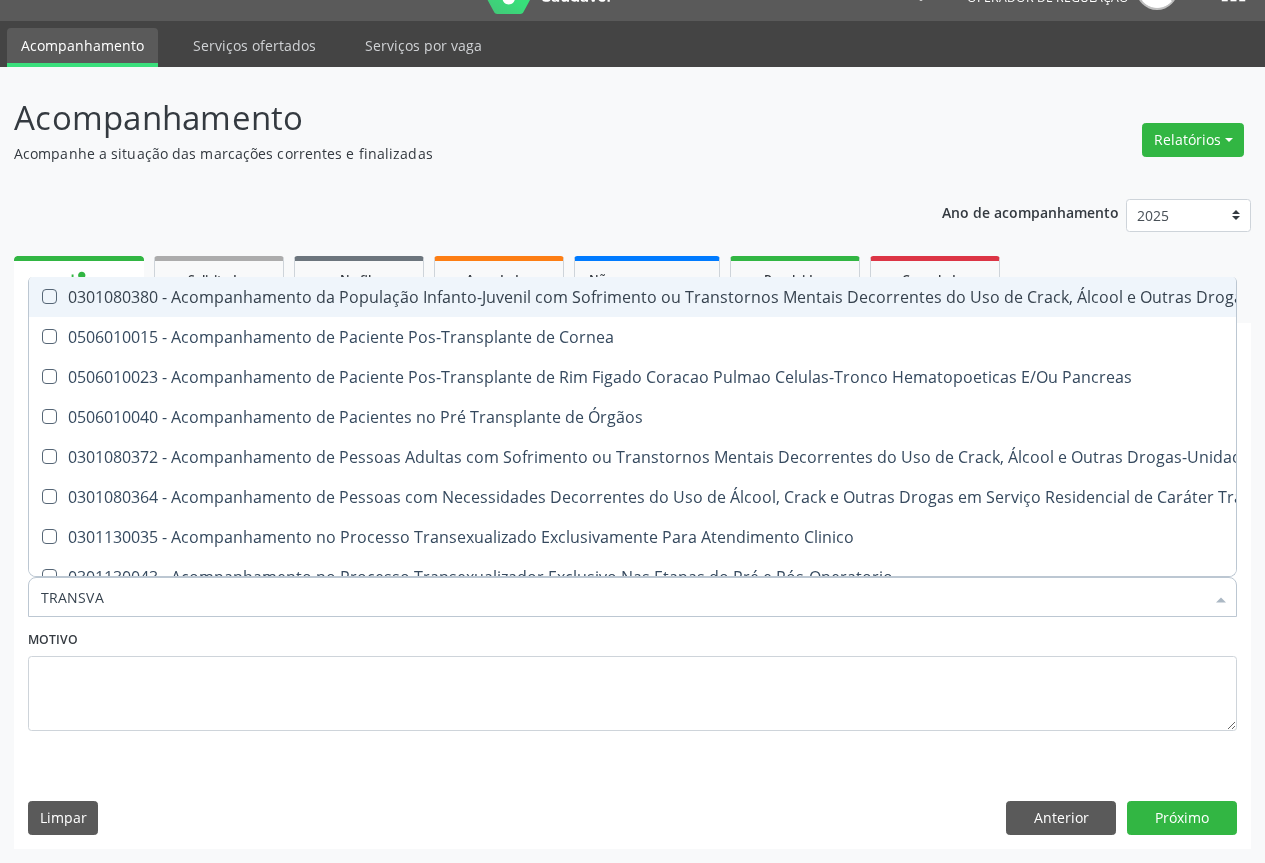type on "TRANSVAG" 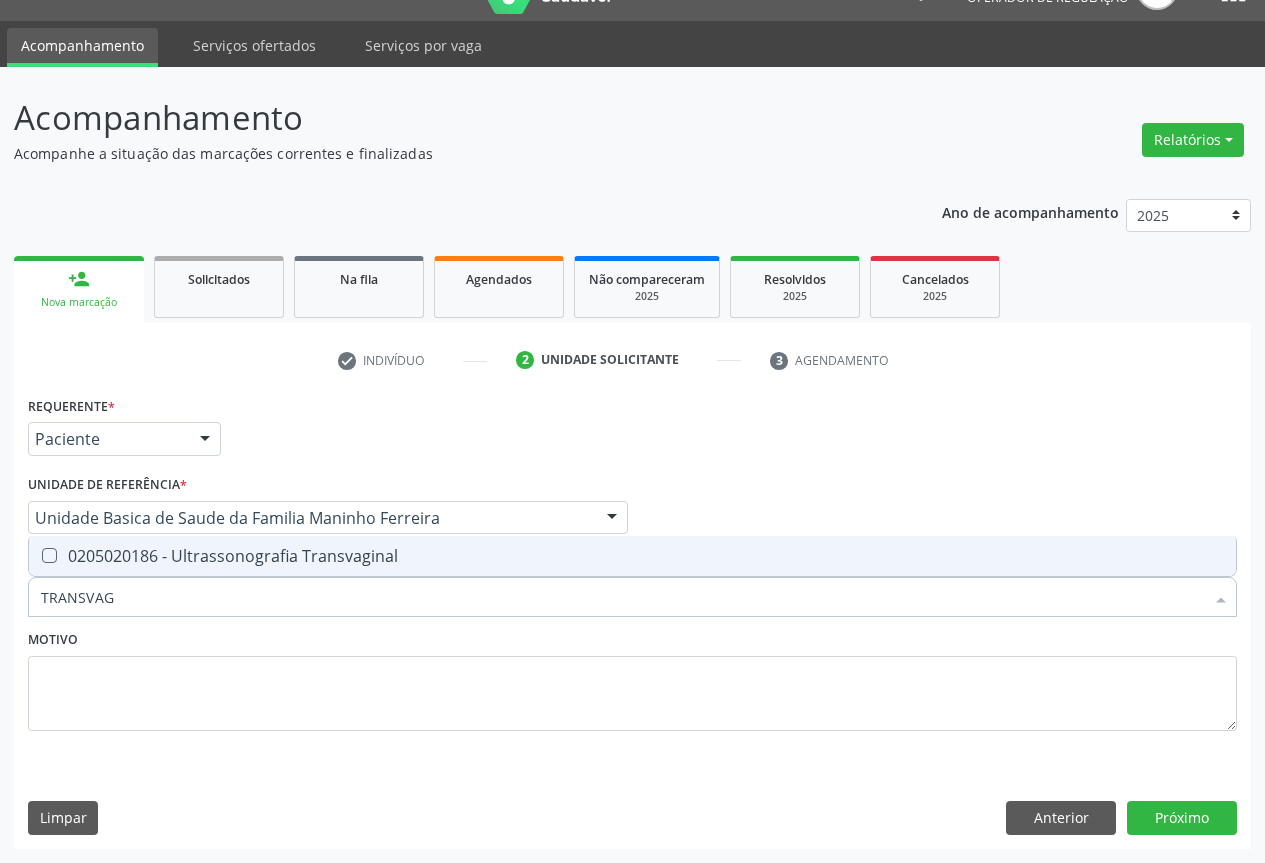 click on "0205020186 - Ultrassonografia Transvaginal" at bounding box center (632, 556) 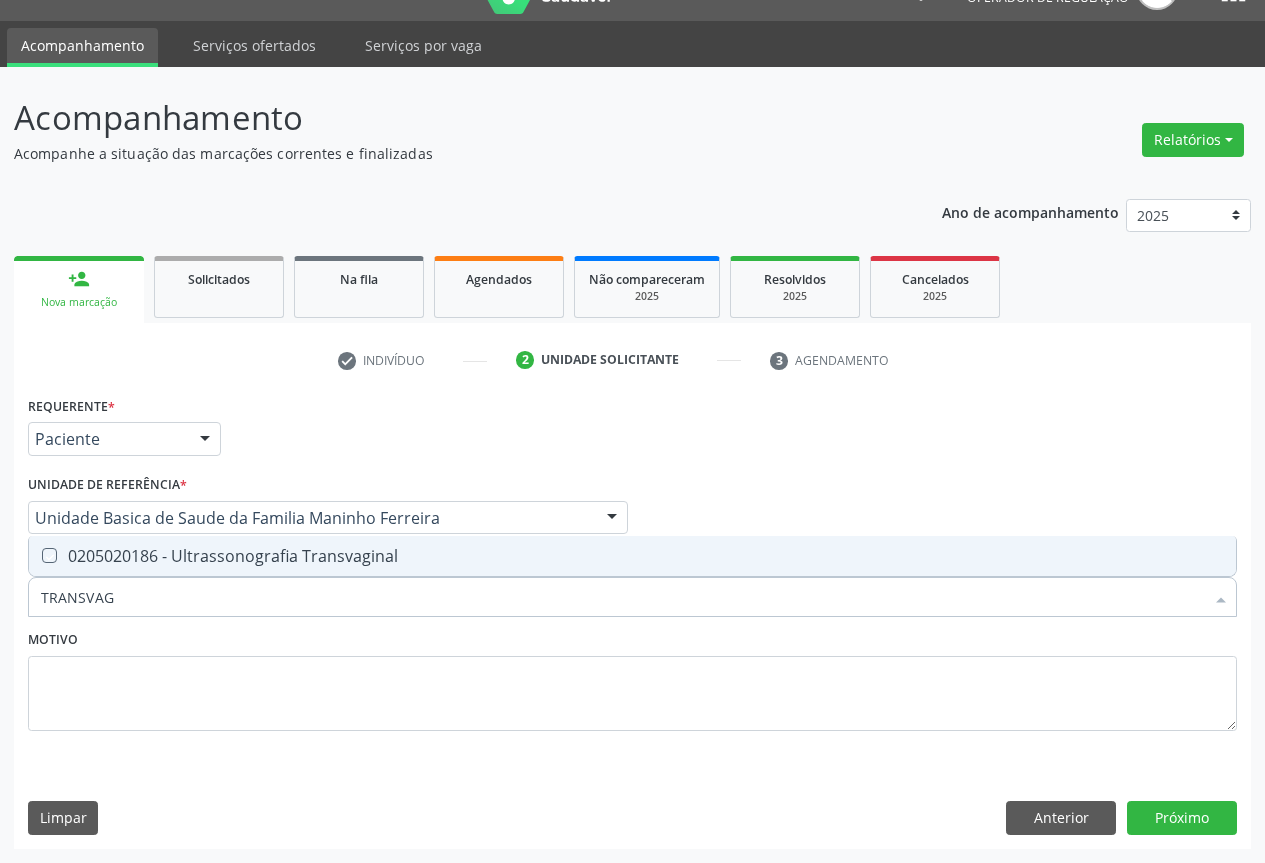 checkbox on "true" 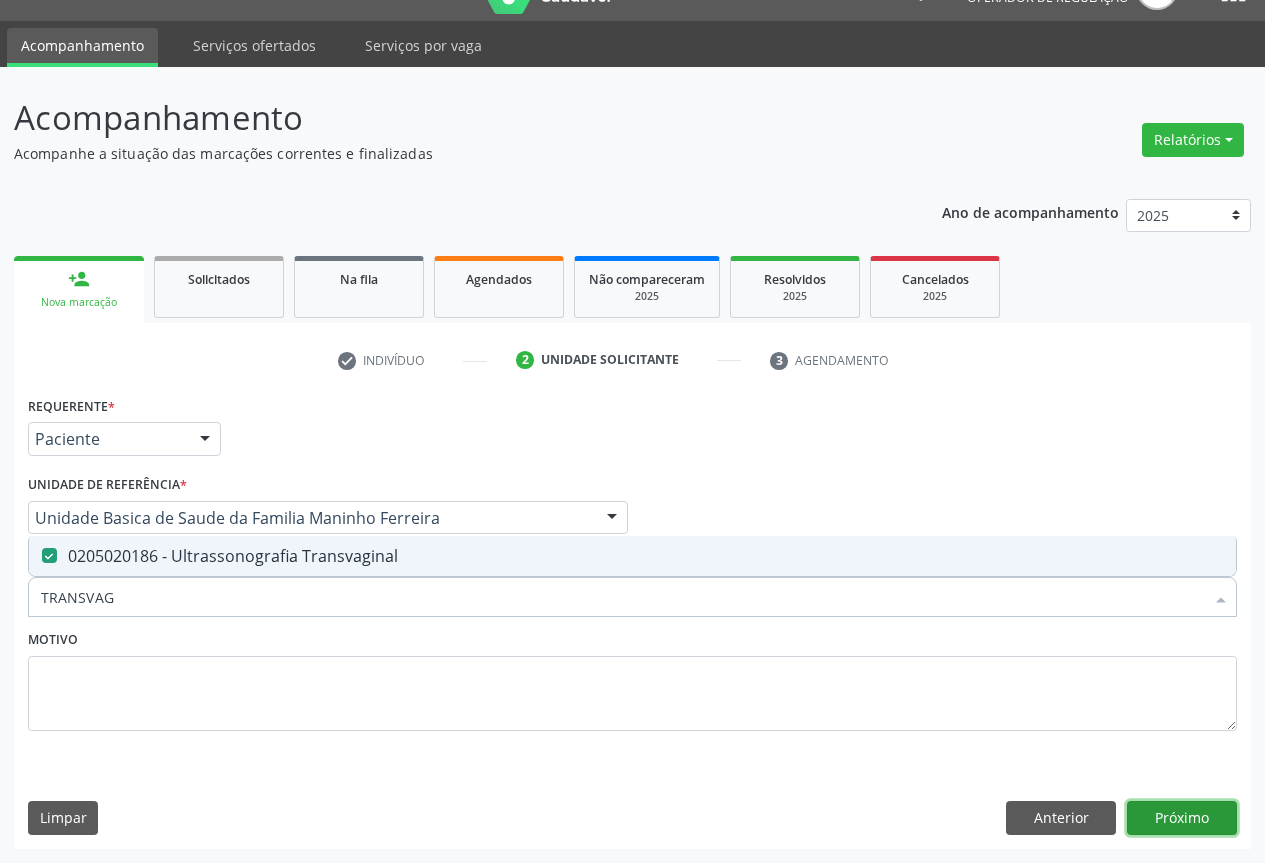 click on "Próximo" at bounding box center (1182, 818) 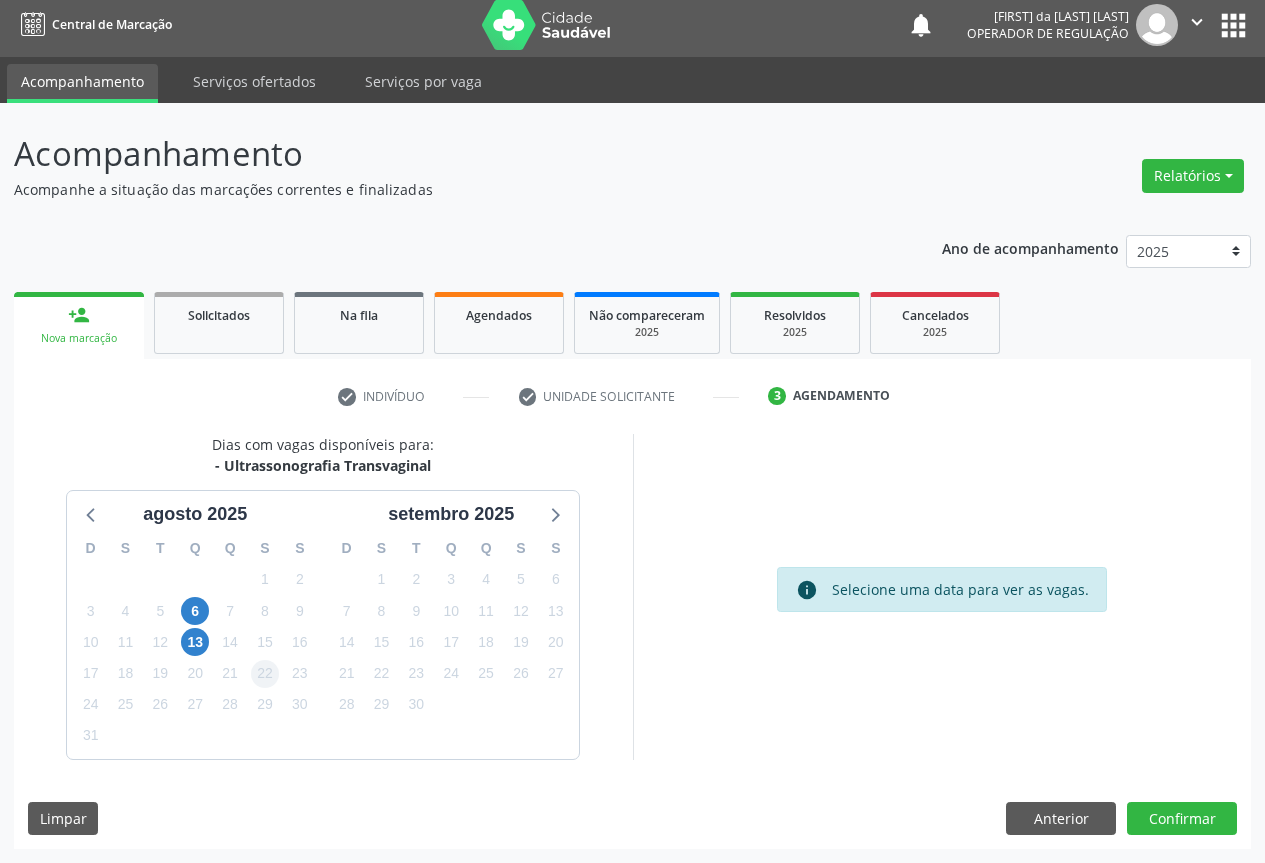 scroll, scrollTop: 7, scrollLeft: 0, axis: vertical 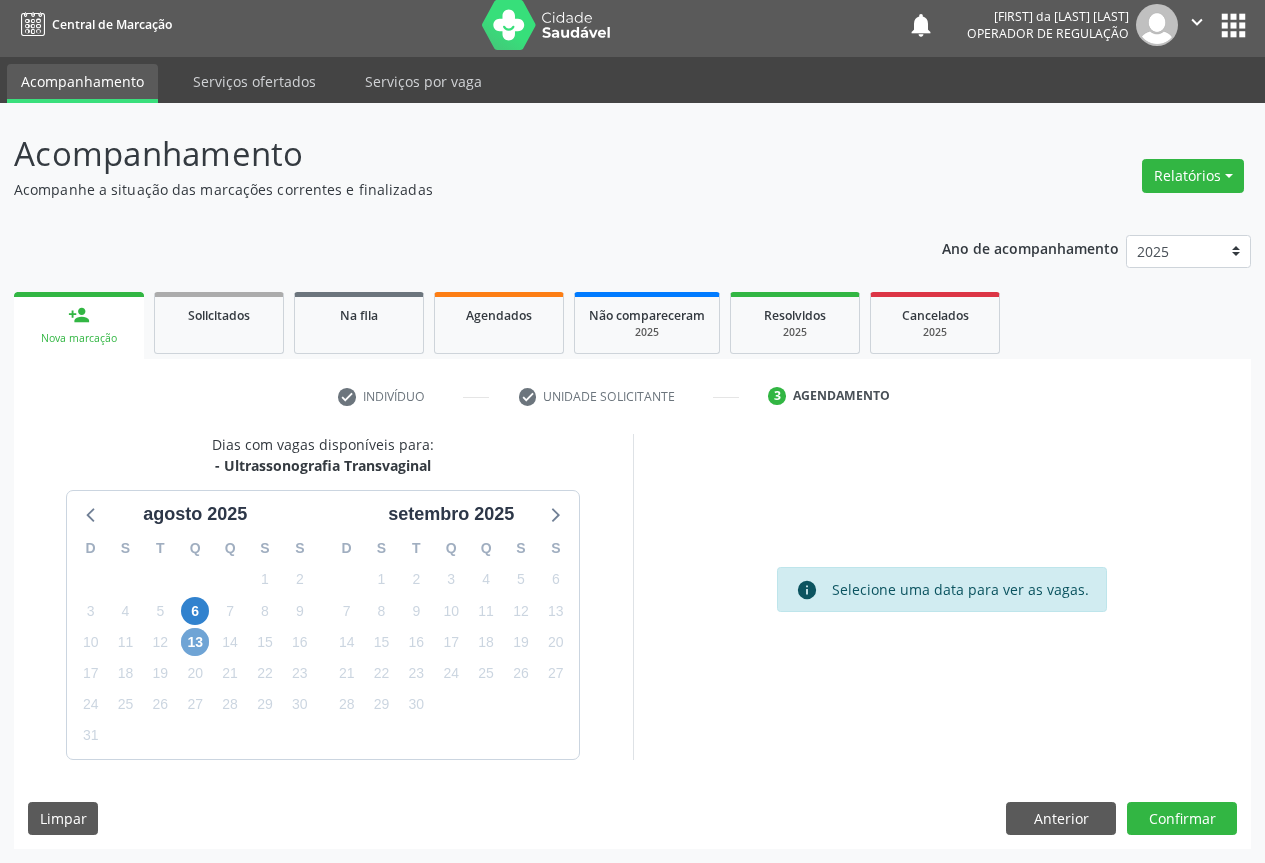 click on "13" at bounding box center [195, 642] 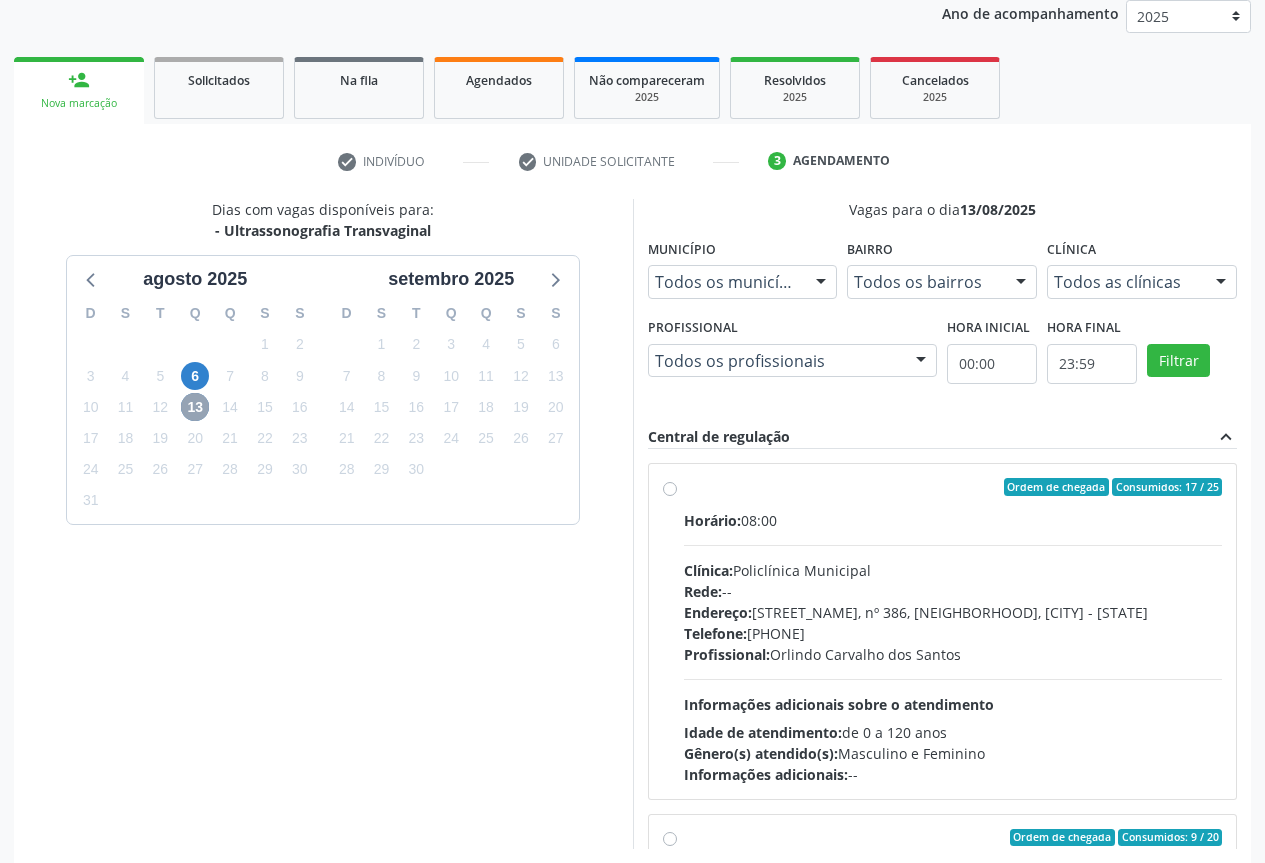 scroll, scrollTop: 332, scrollLeft: 0, axis: vertical 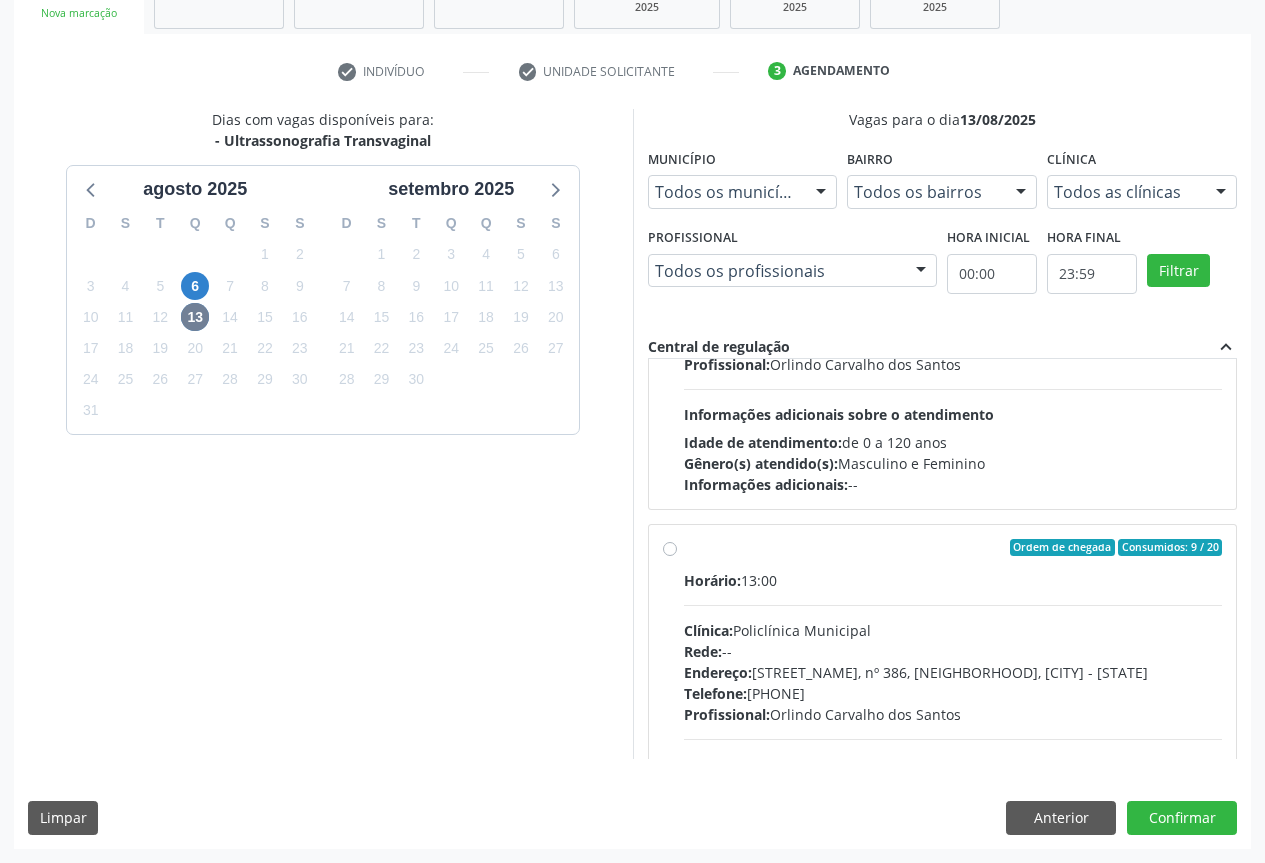 click on "Endereço:   [STREET_NAME], nº 386, [NEIGHBORHOOD], [CITY] - [STATE]" at bounding box center (953, 672) 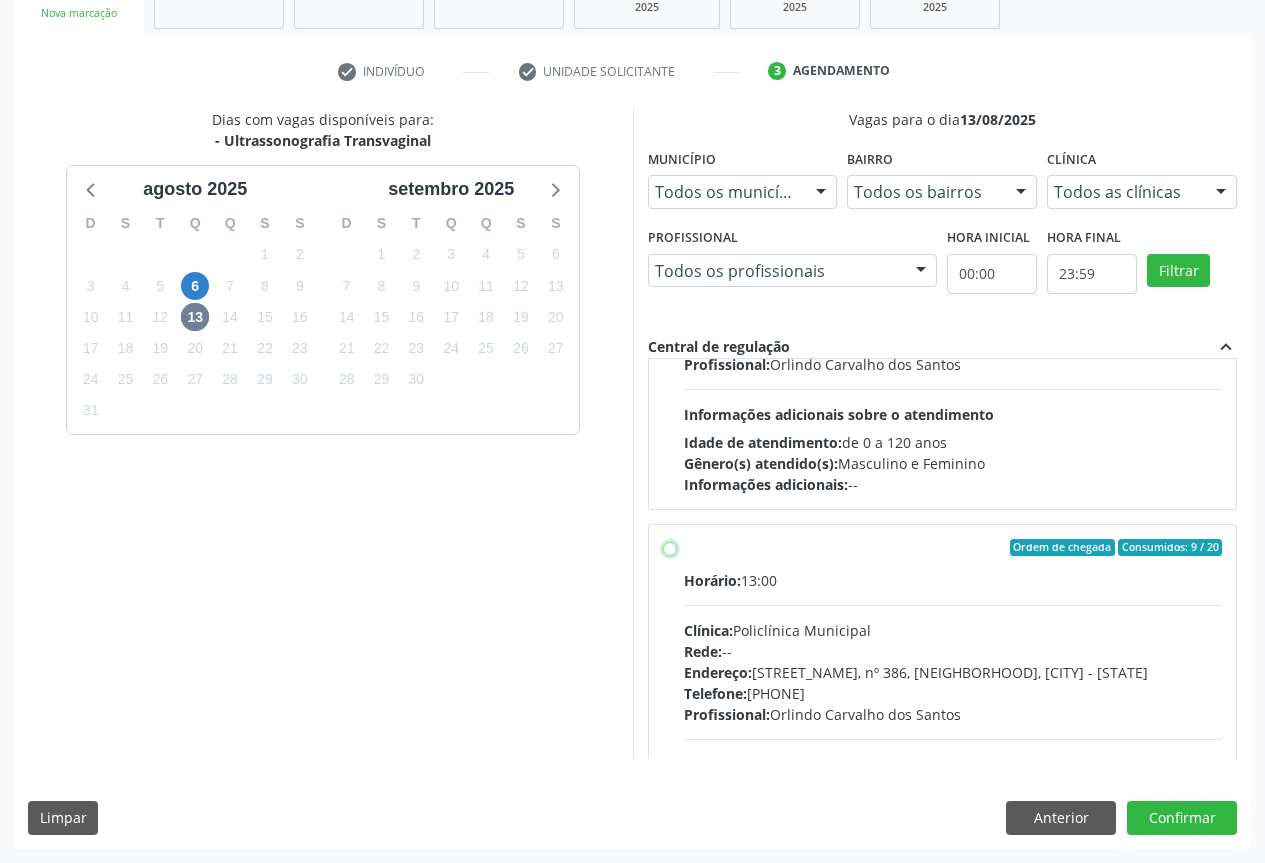click on "Endereço:   [STREET_NAME], nº 386, [NEIGHBORHOOD], [CITY] - [STATE]
Telefone:   [PHONE]
Profissional:
[FIRST] [LAST] dos [LAST]" at bounding box center (670, 548) 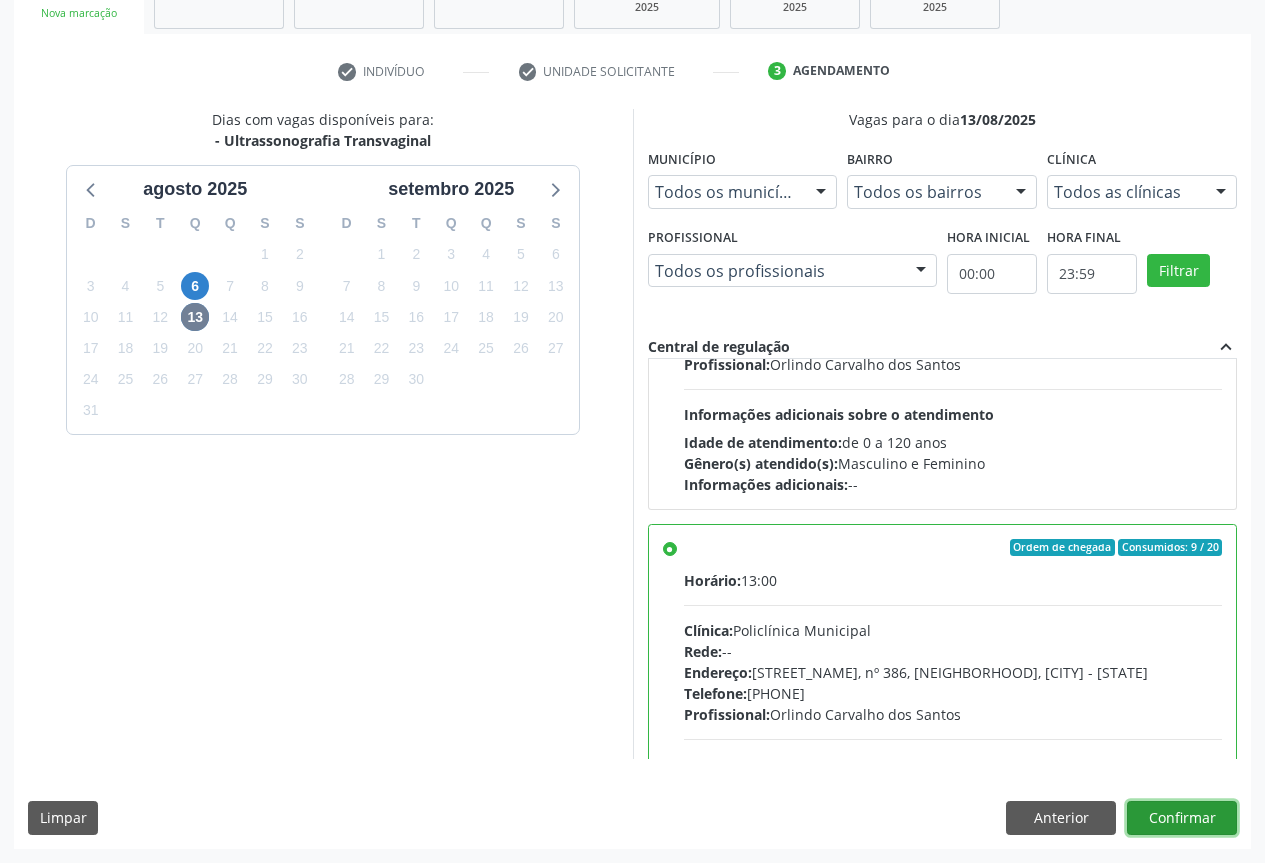 click on "Confirmar" at bounding box center [1182, 818] 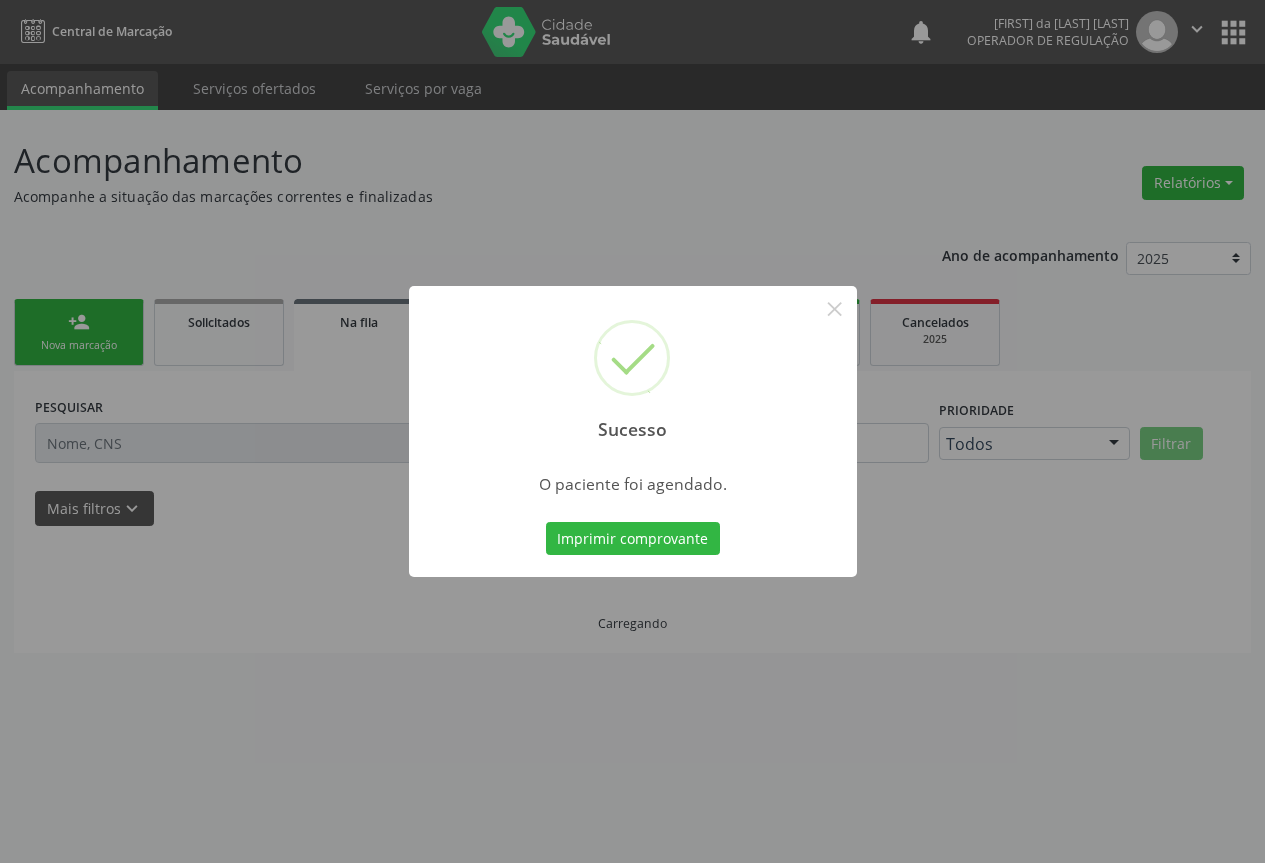 scroll, scrollTop: 0, scrollLeft: 0, axis: both 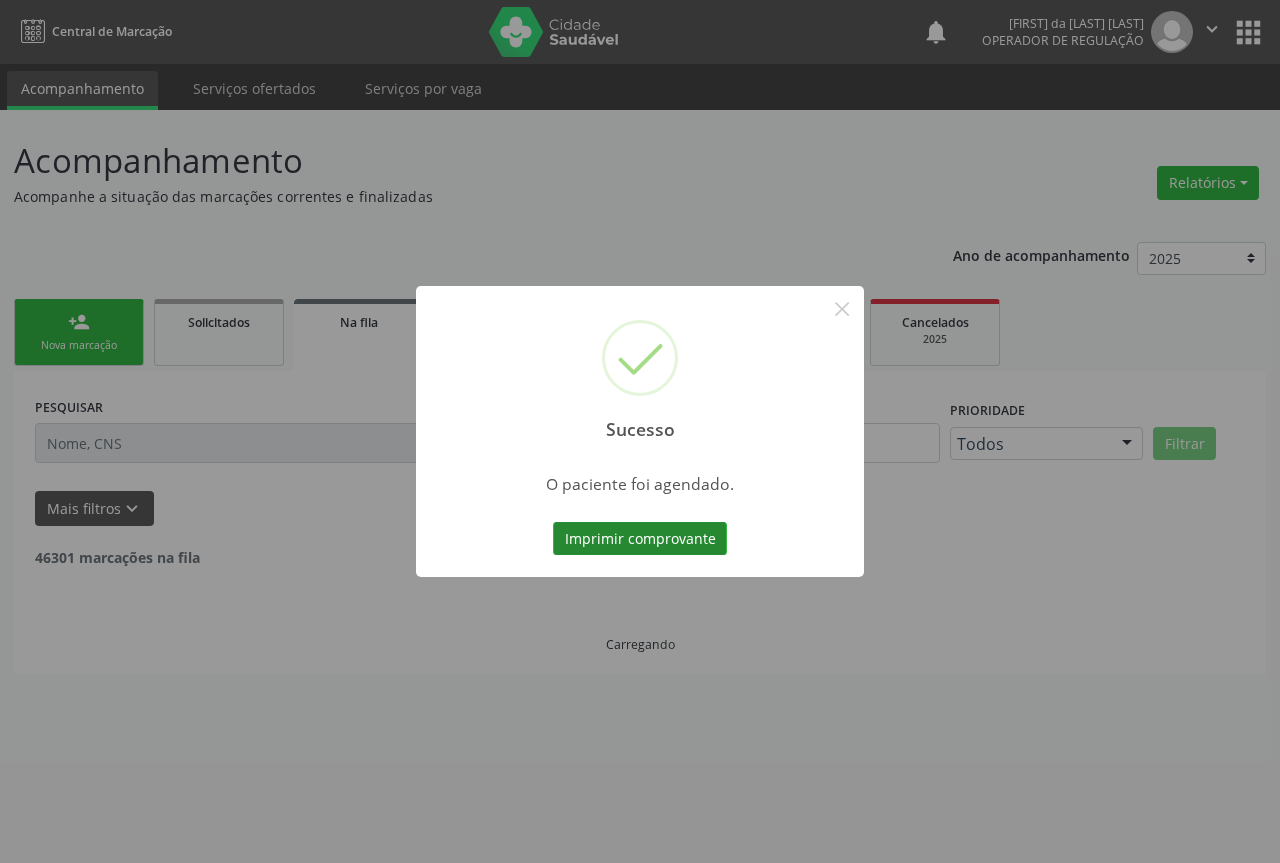 click on "Imprimir comprovante" at bounding box center [640, 539] 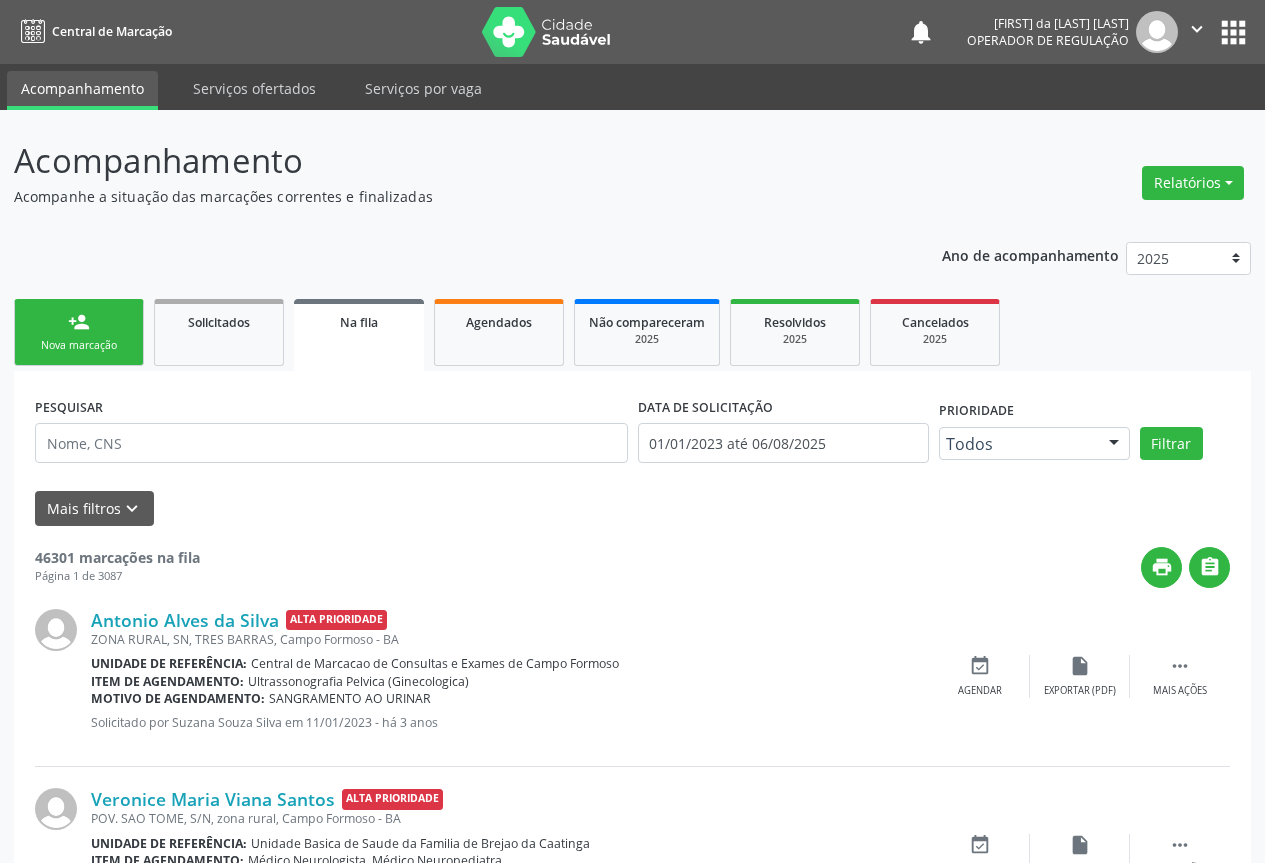 click on "Nova marcação" at bounding box center (79, 345) 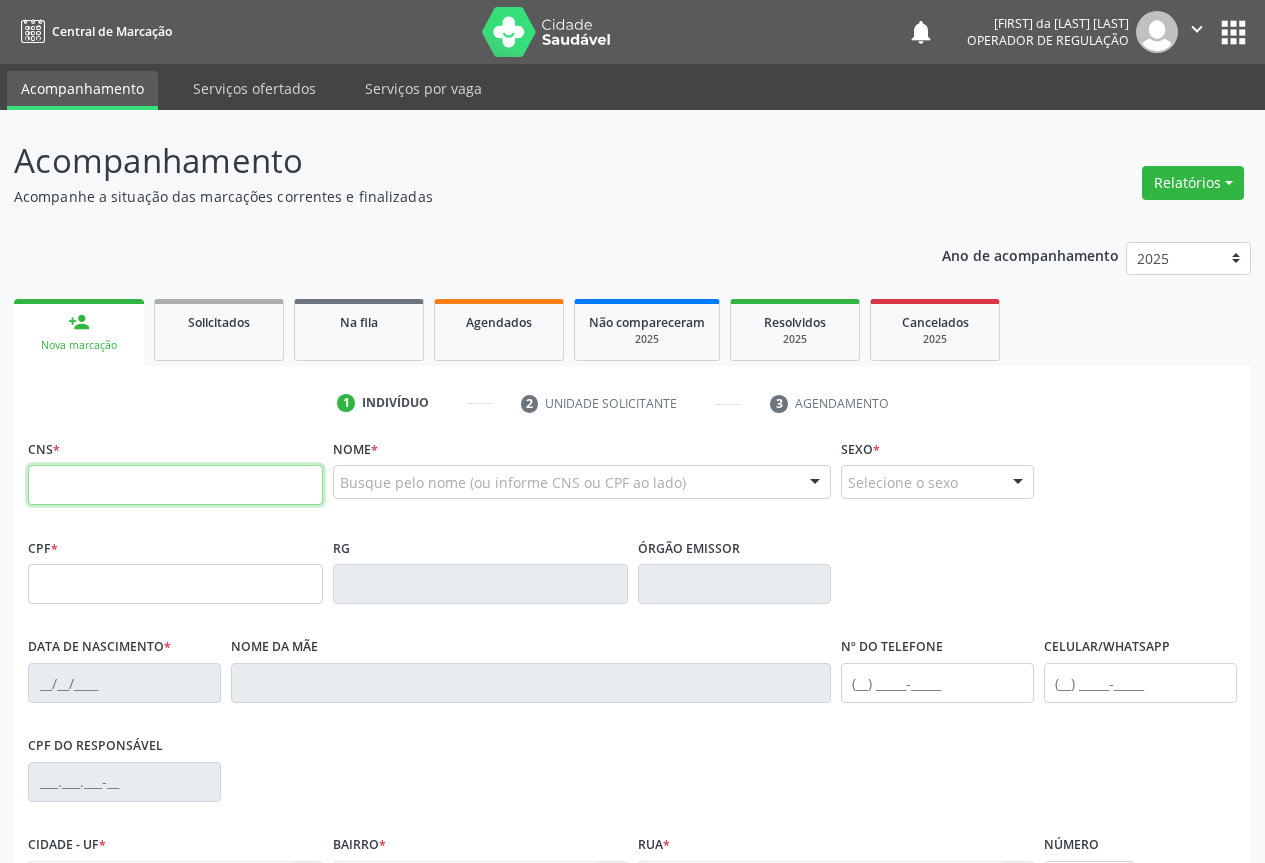 click at bounding box center [175, 485] 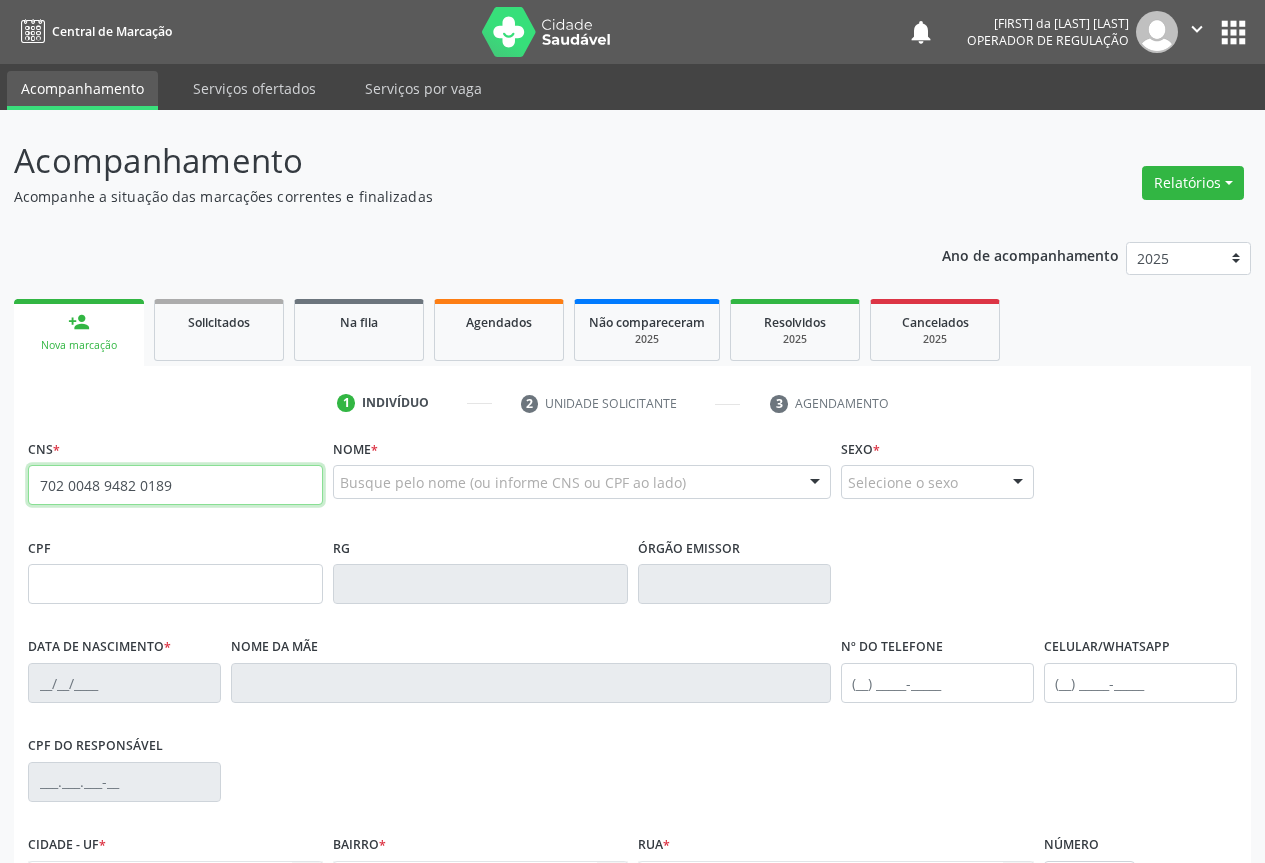 type on "702 0048 9482 0189" 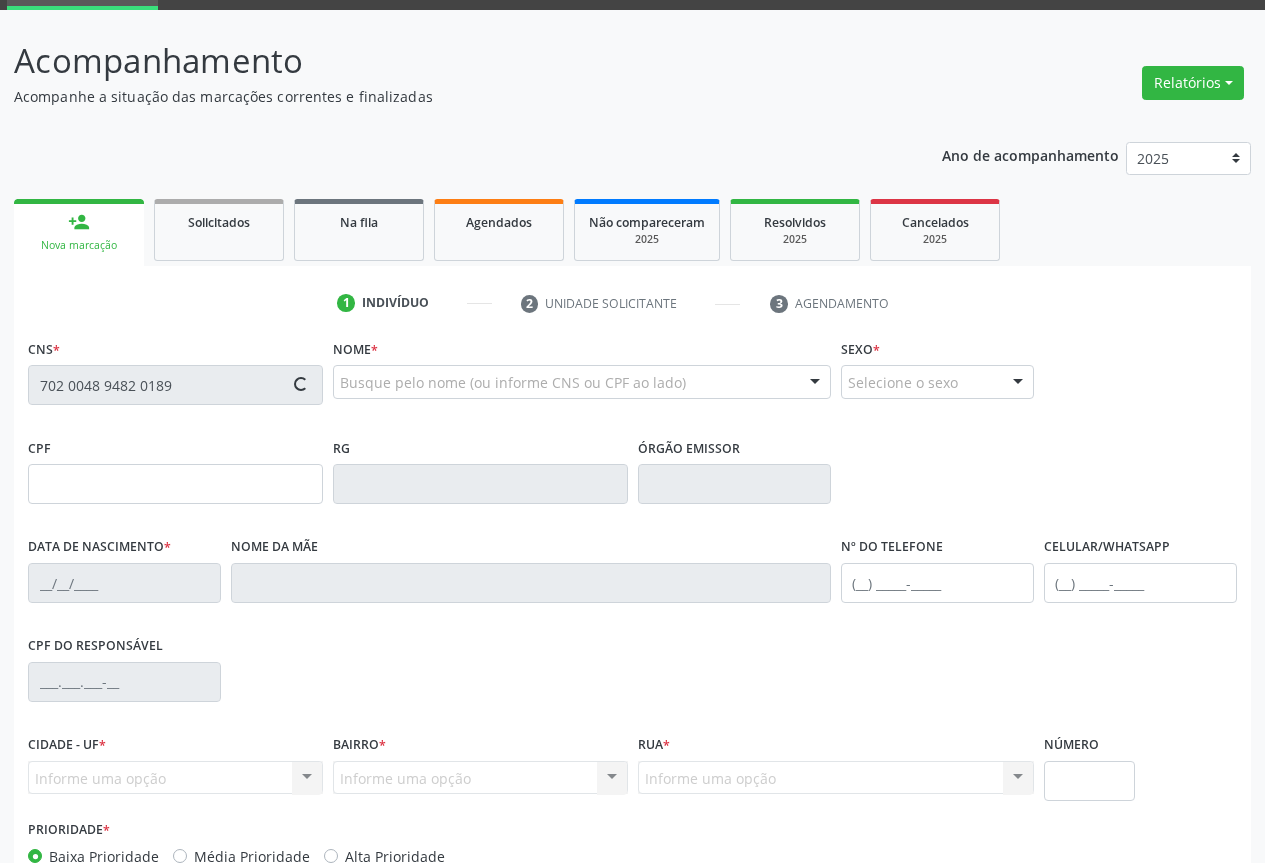 type on "07/07/1980" 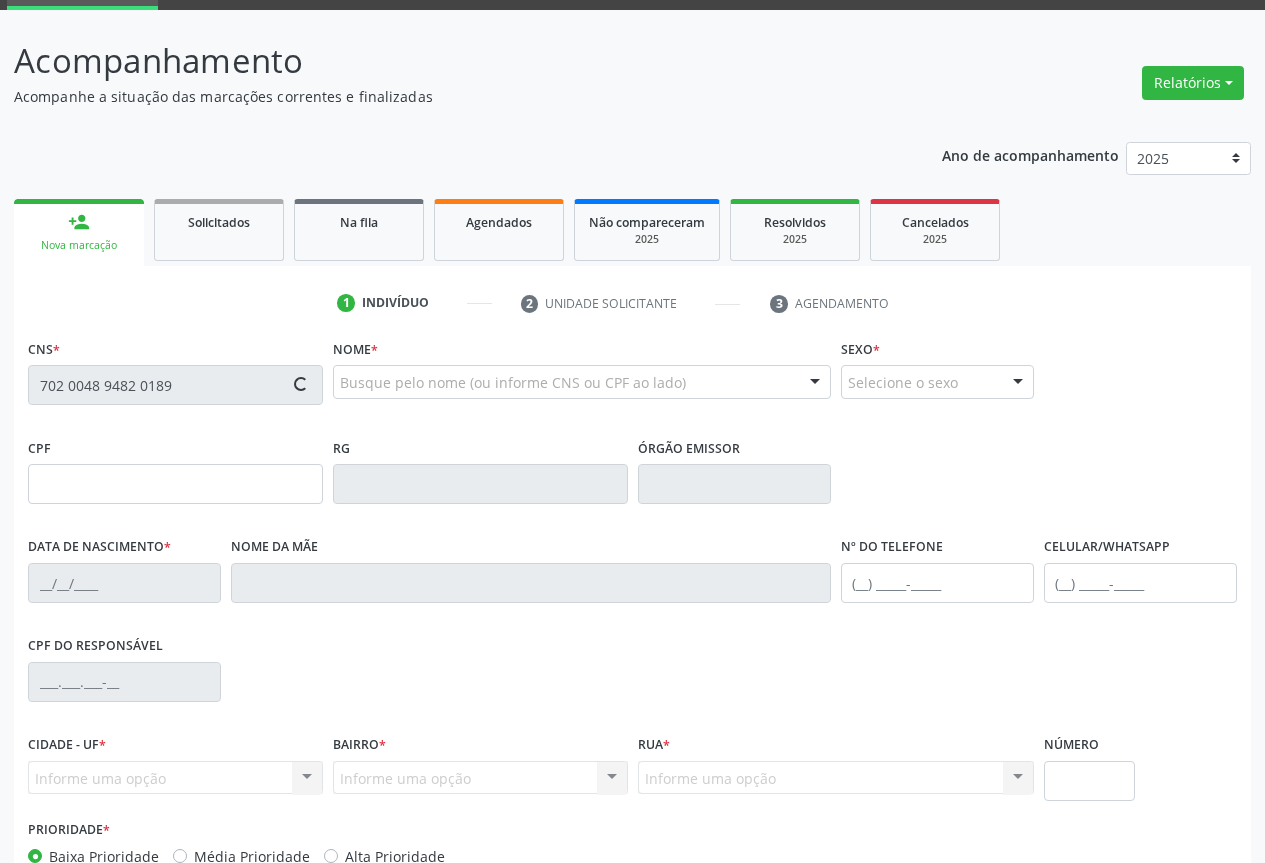 type on "[PHONE]" 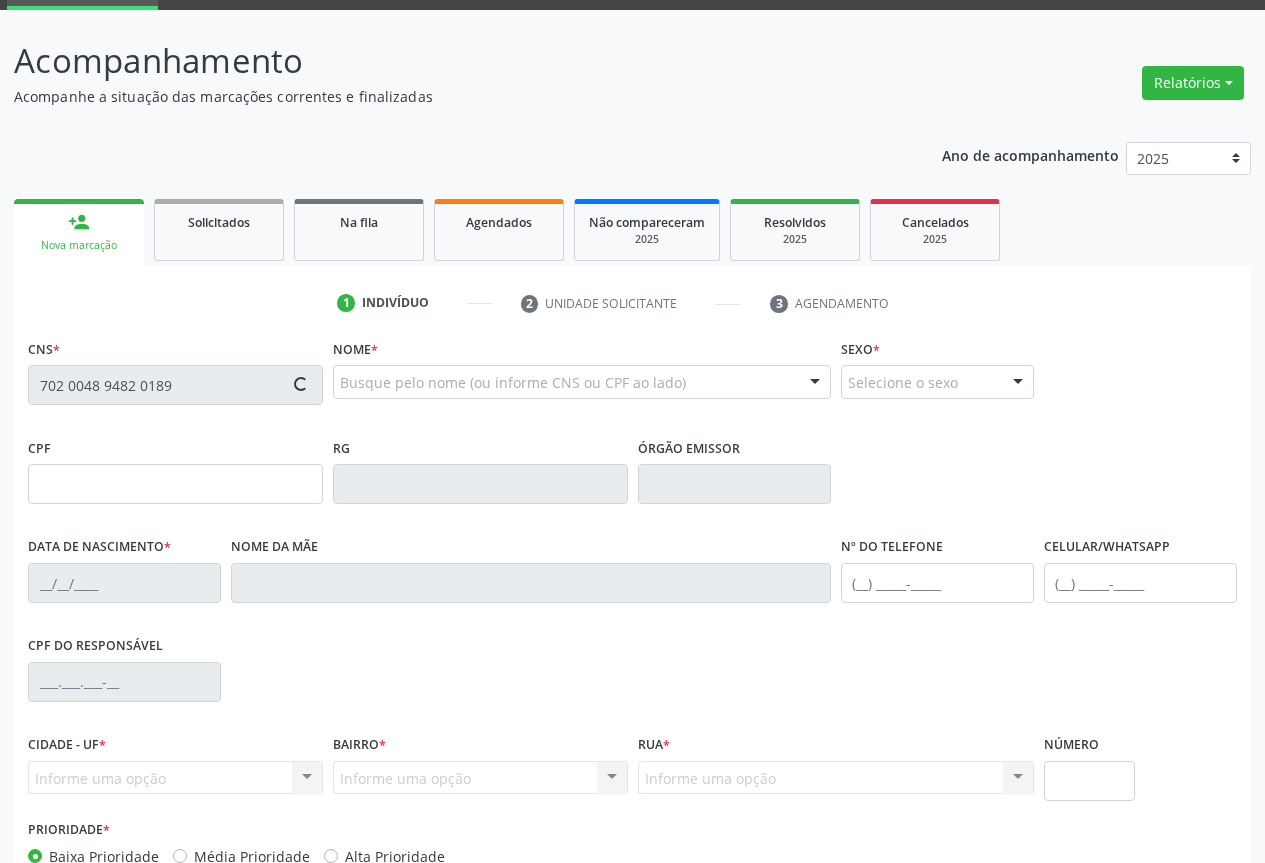 type on "[PHONE]" 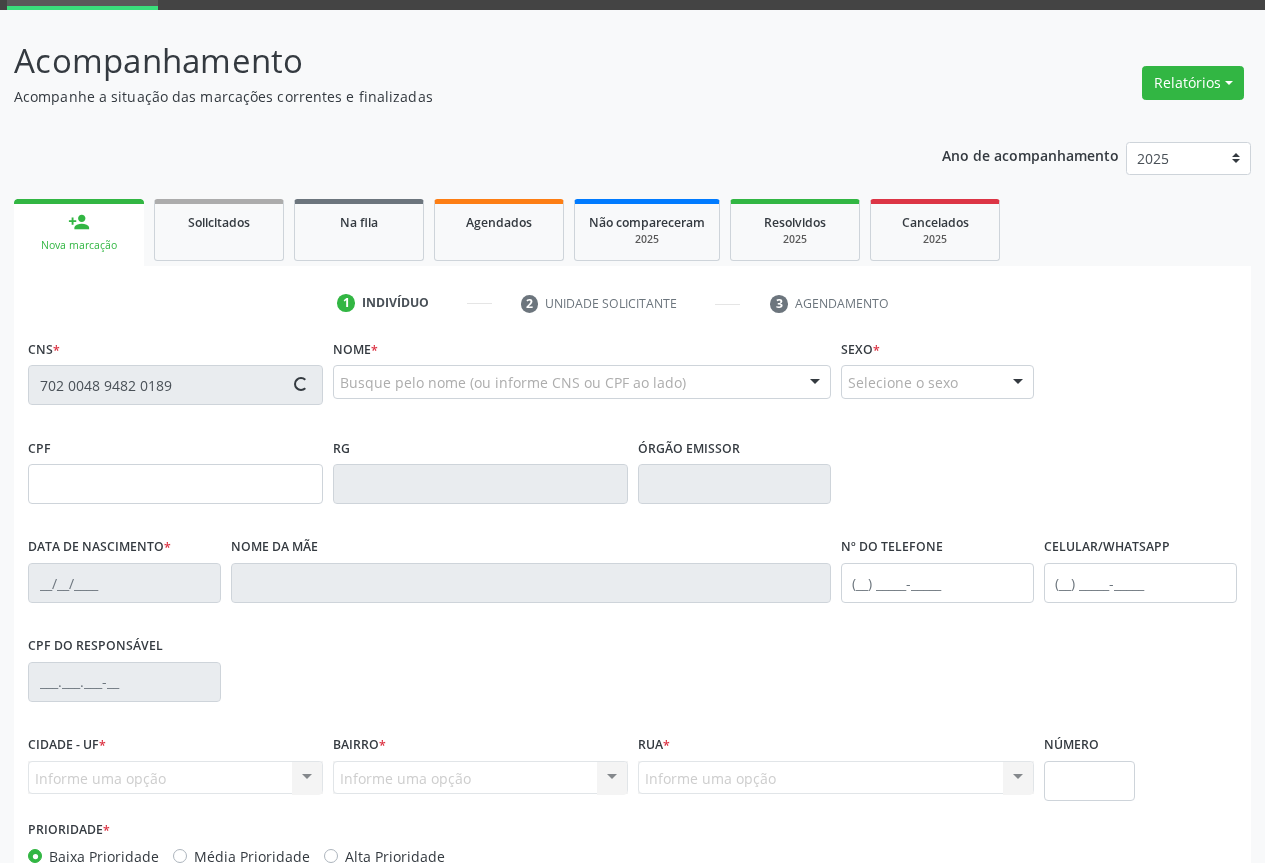 type on "S/N" 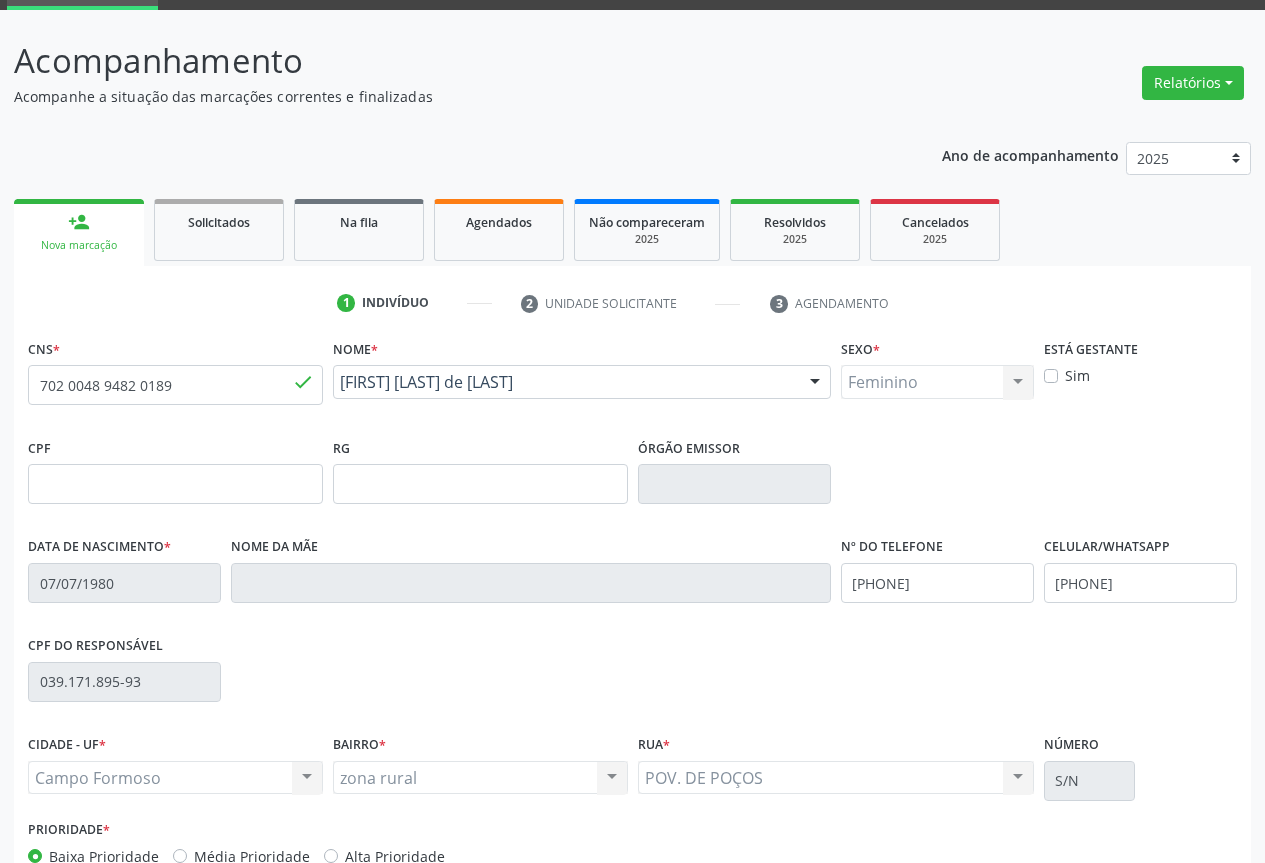 scroll, scrollTop: 200, scrollLeft: 0, axis: vertical 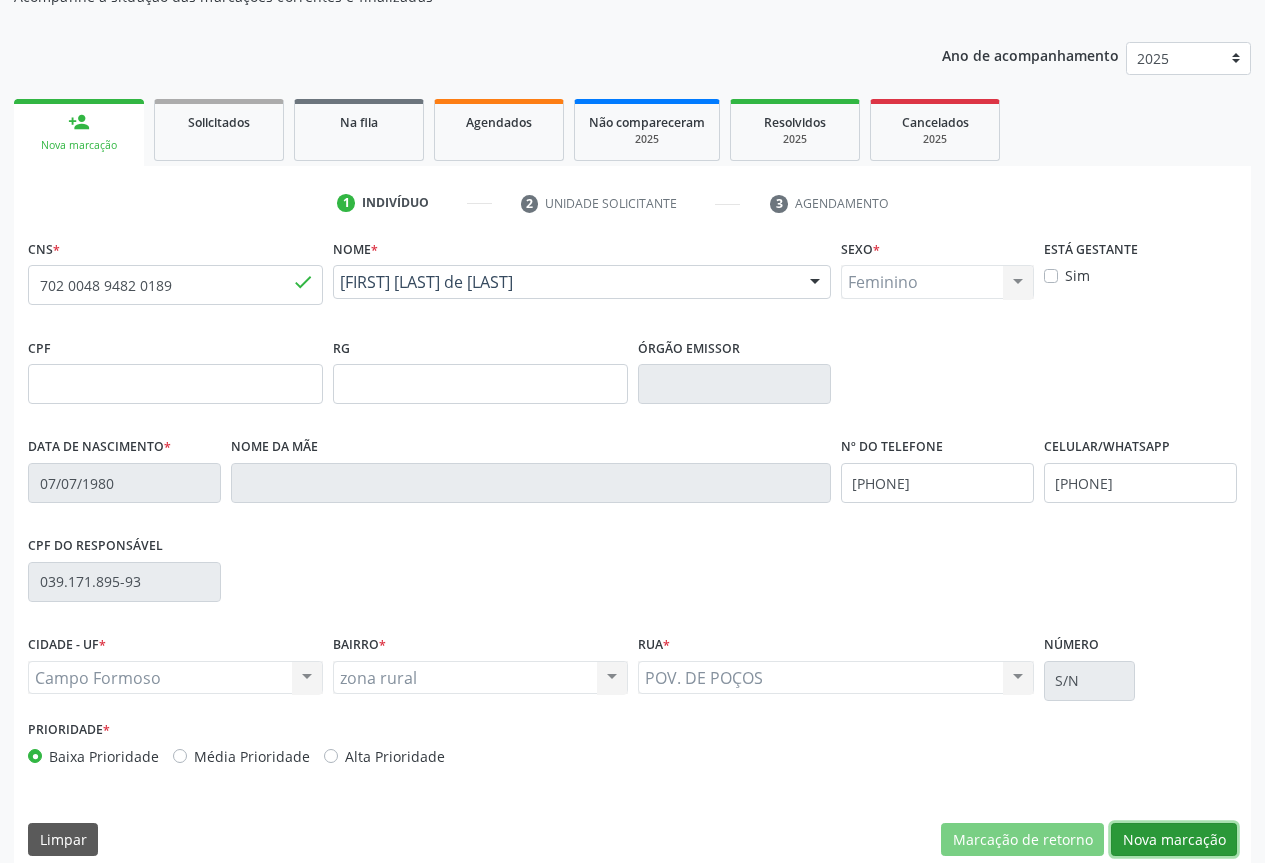 click on "Nova marcação" at bounding box center [1174, 840] 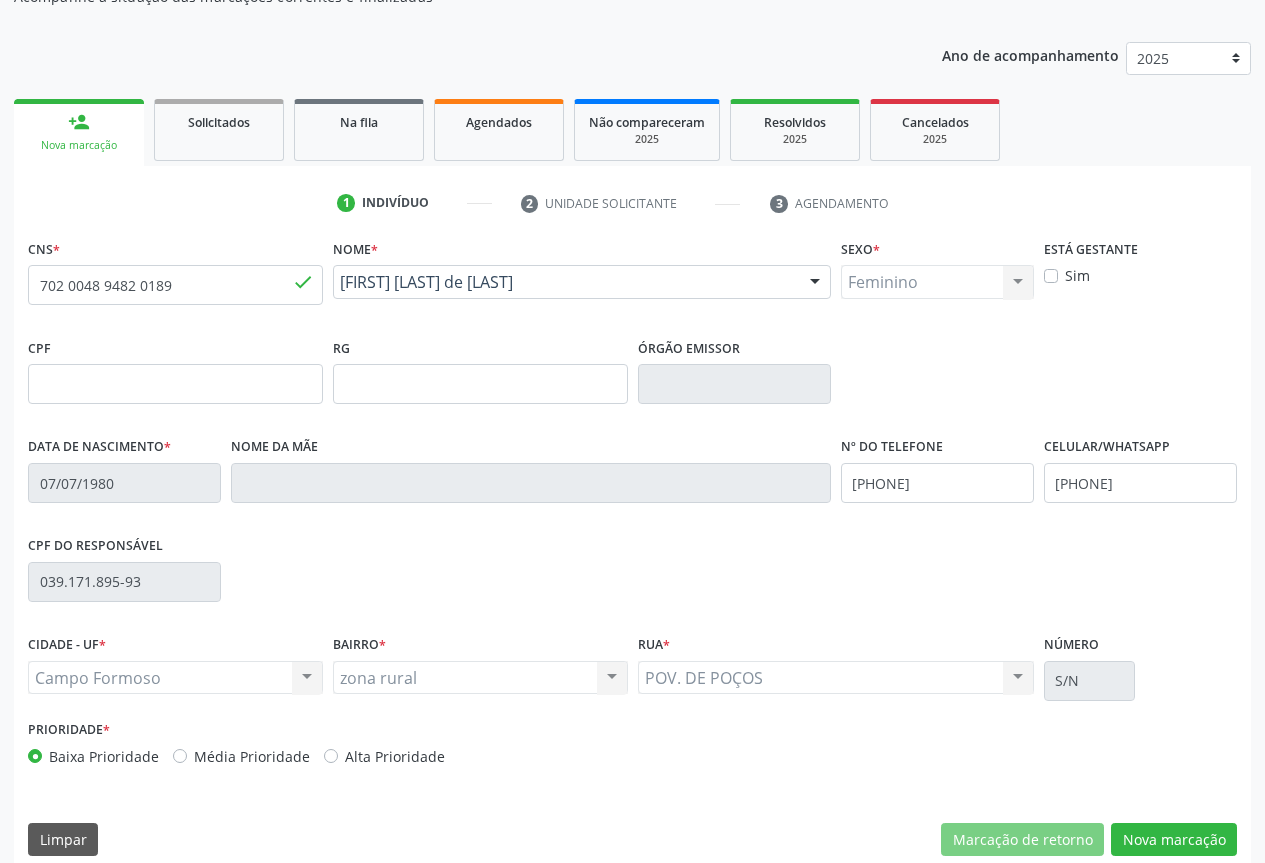 scroll, scrollTop: 43, scrollLeft: 0, axis: vertical 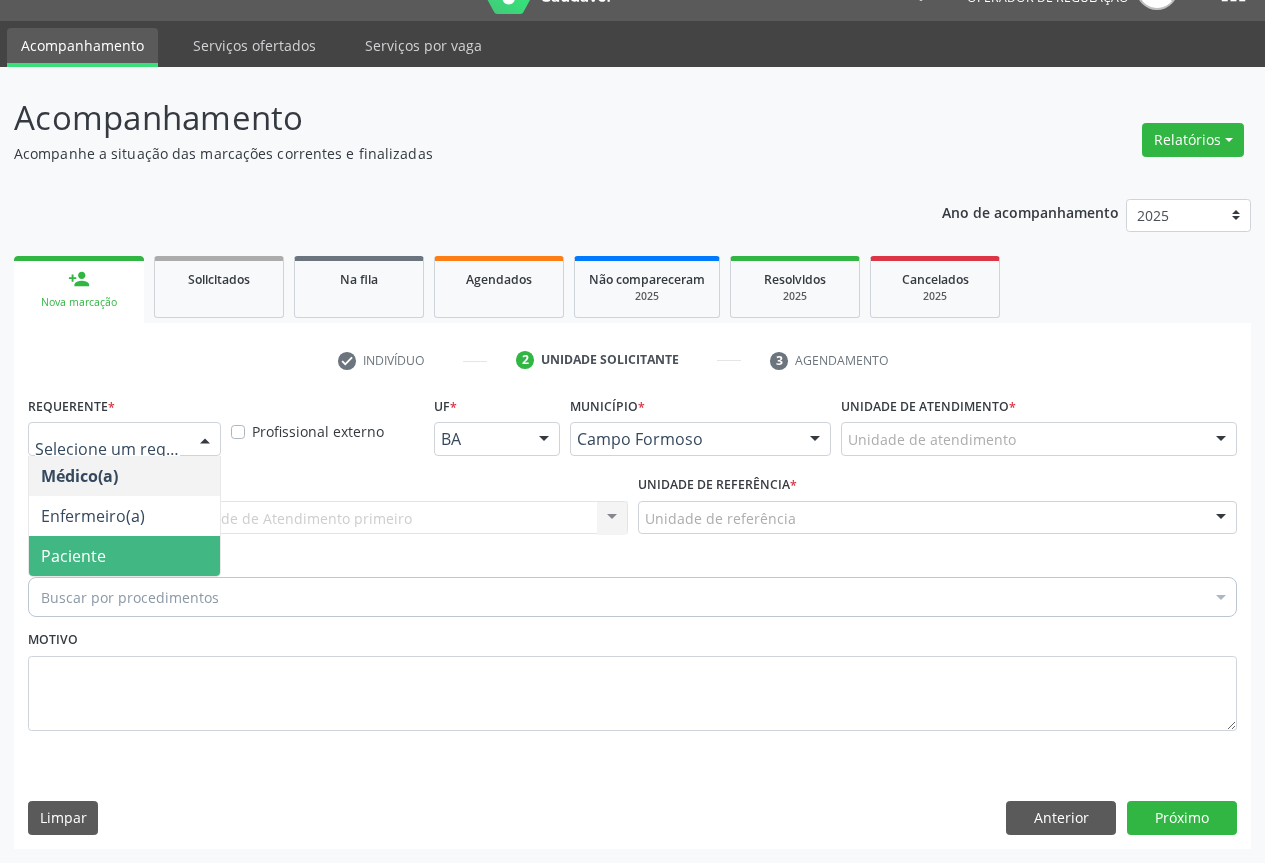 click on "Paciente" at bounding box center (73, 556) 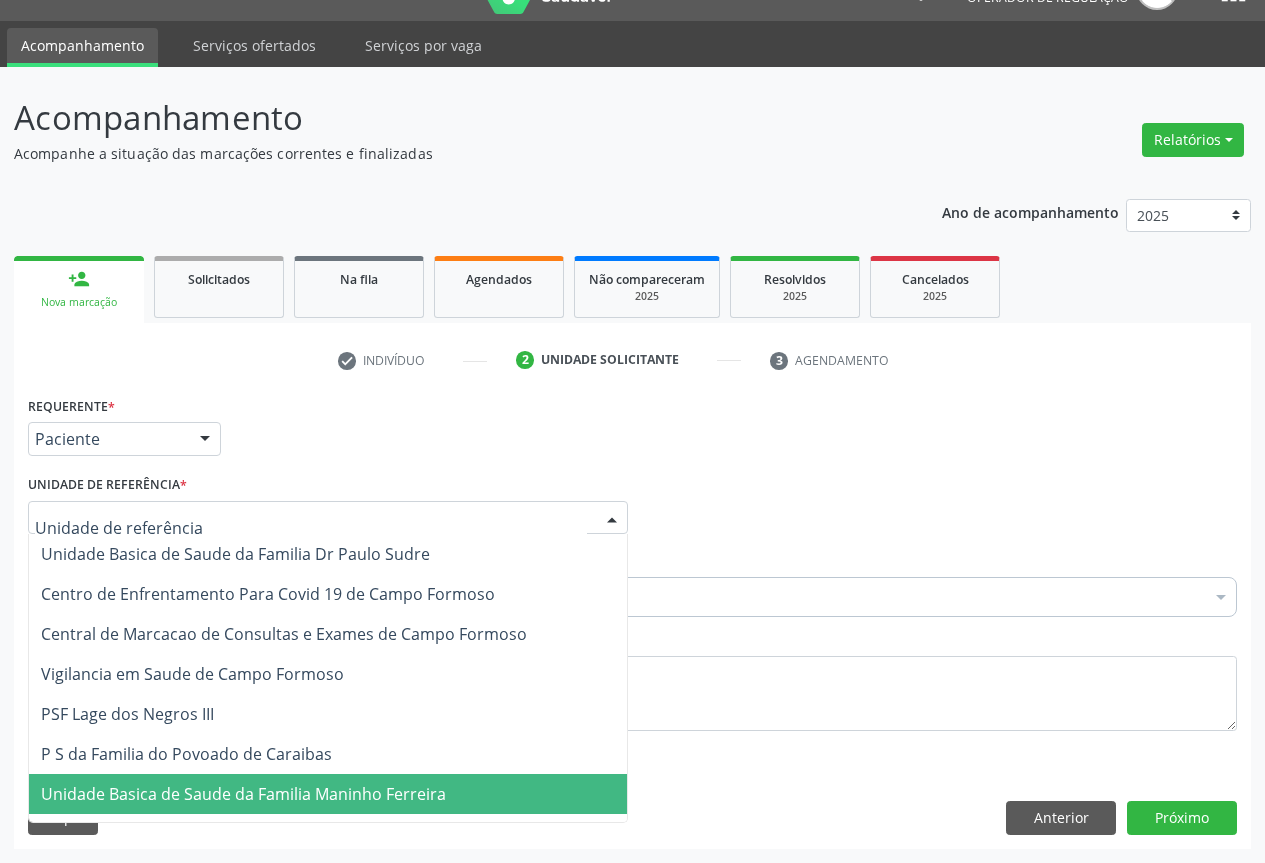 click on "Unidade Basica de Saude da Familia Maninho Ferreira" at bounding box center (243, 794) 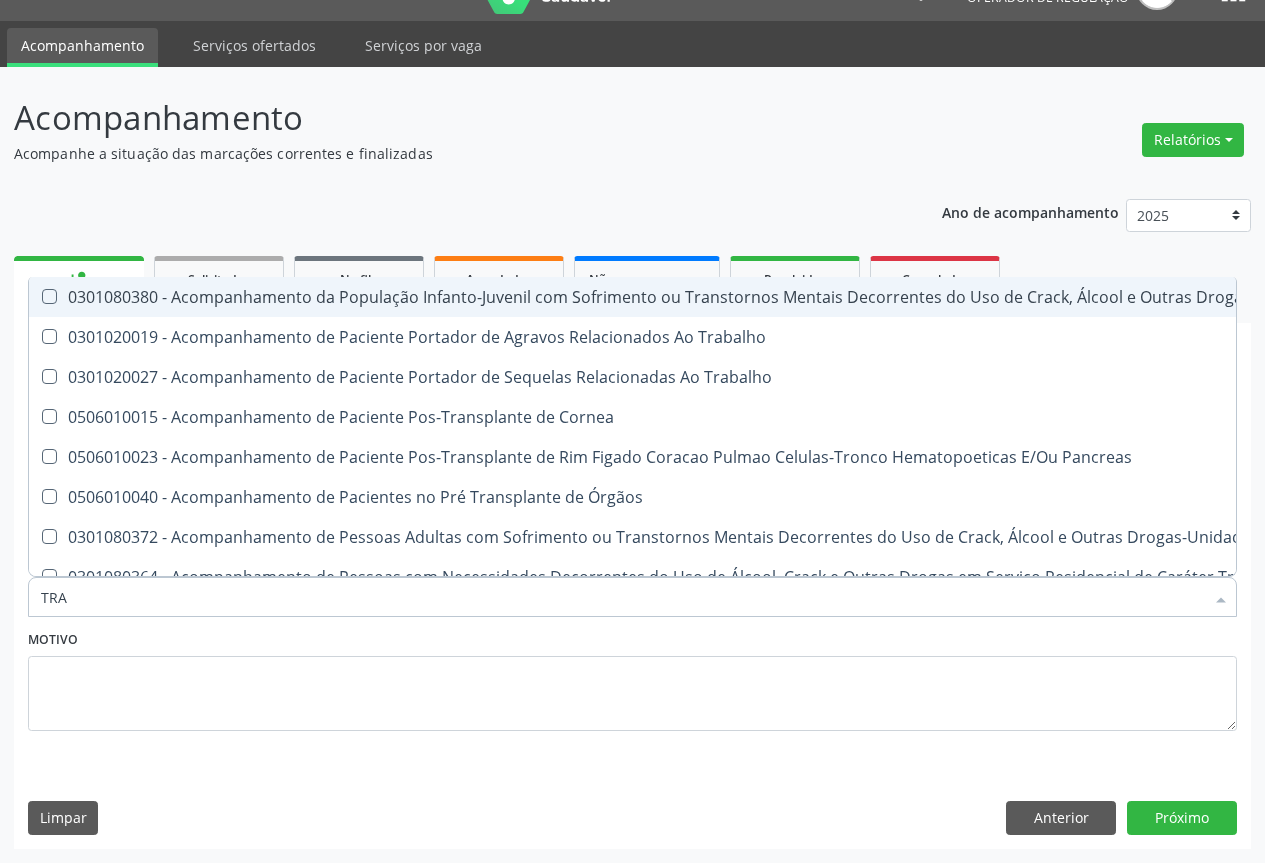 type on "transvaginal" 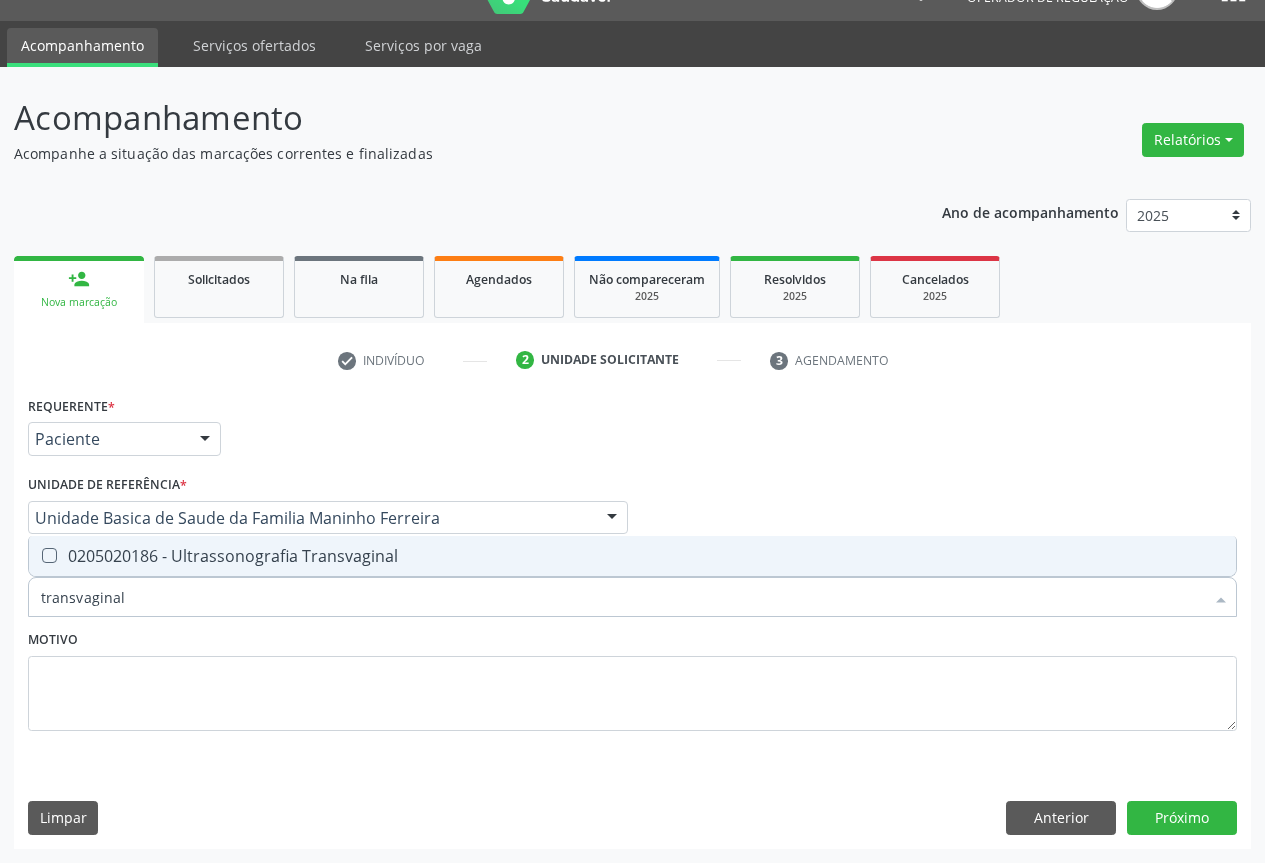 click on "0205020186 - Ultrassonografia Transvaginal" at bounding box center (632, 556) 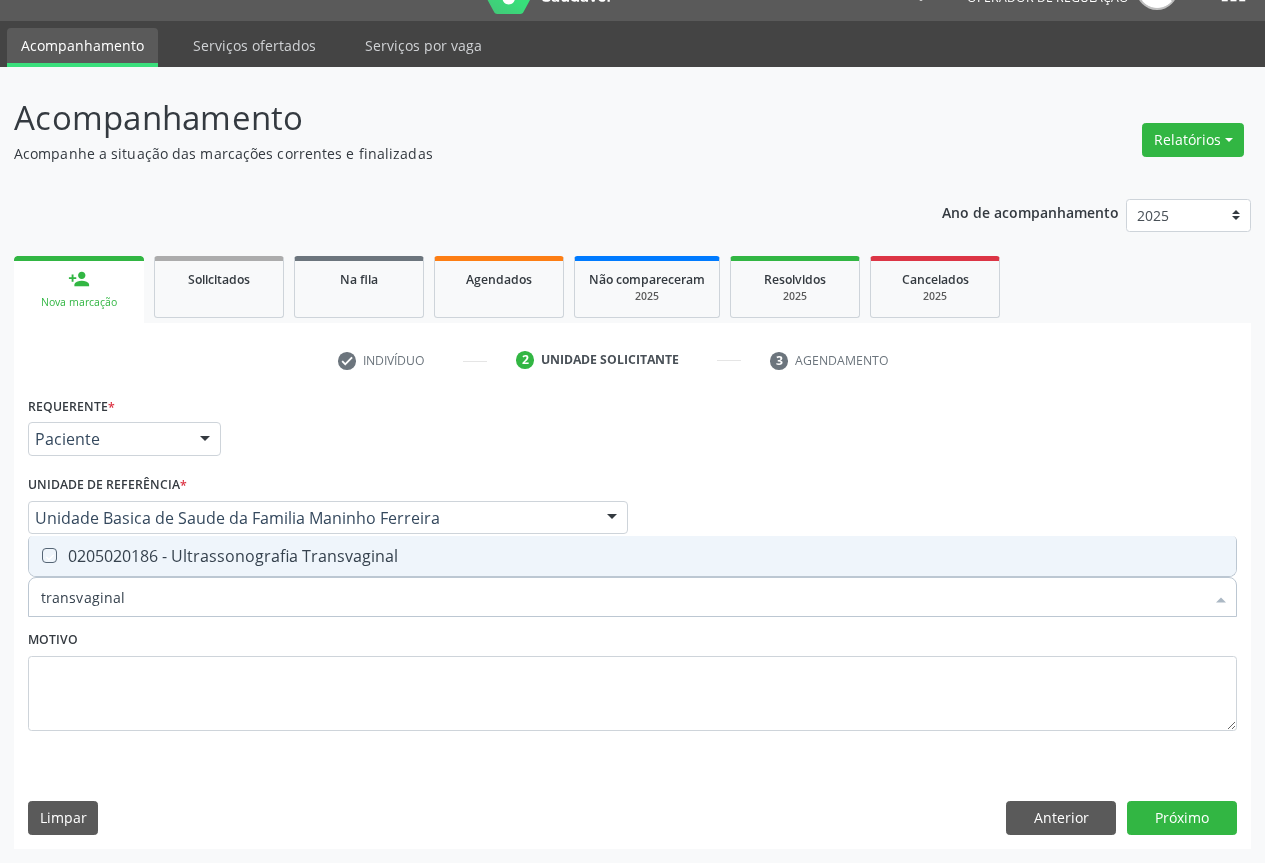 checkbox on "true" 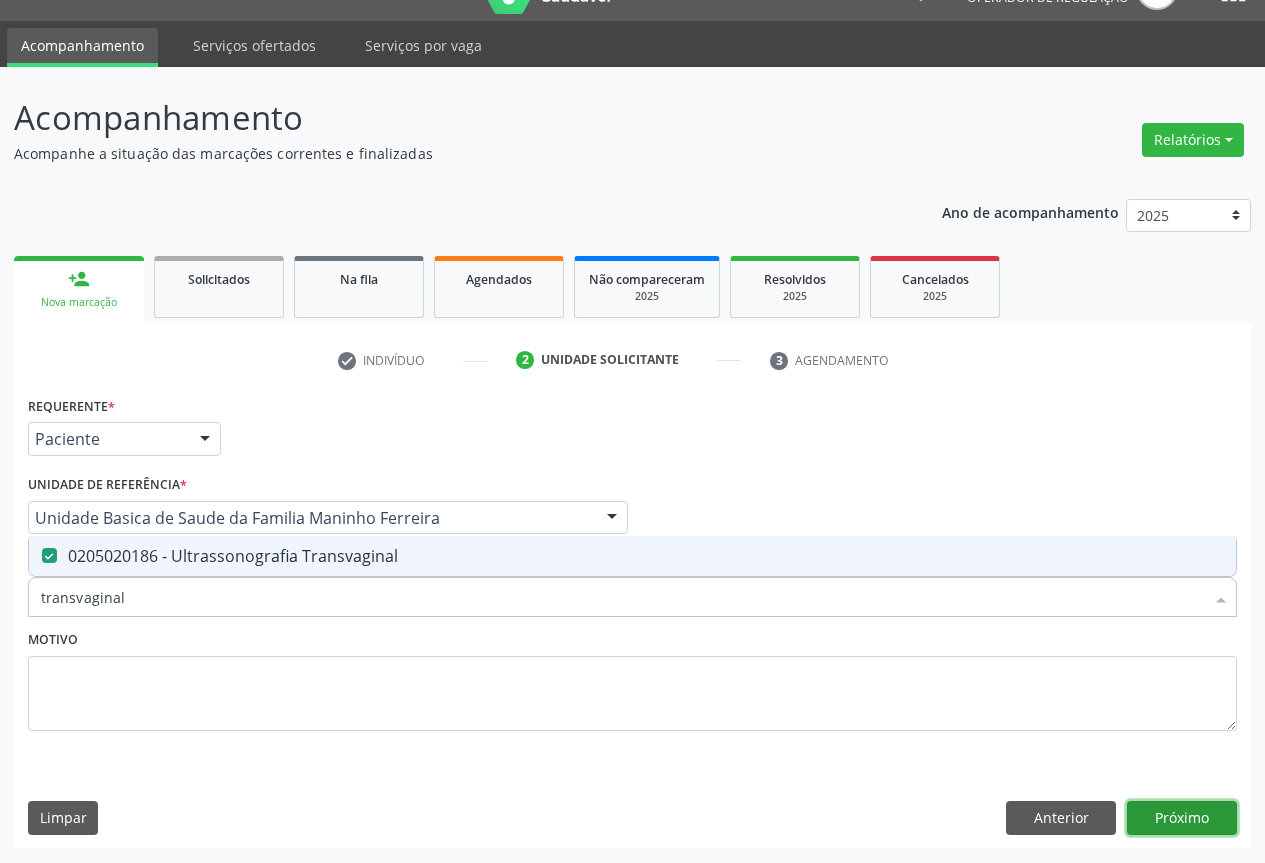 click on "Próximo" at bounding box center [1182, 818] 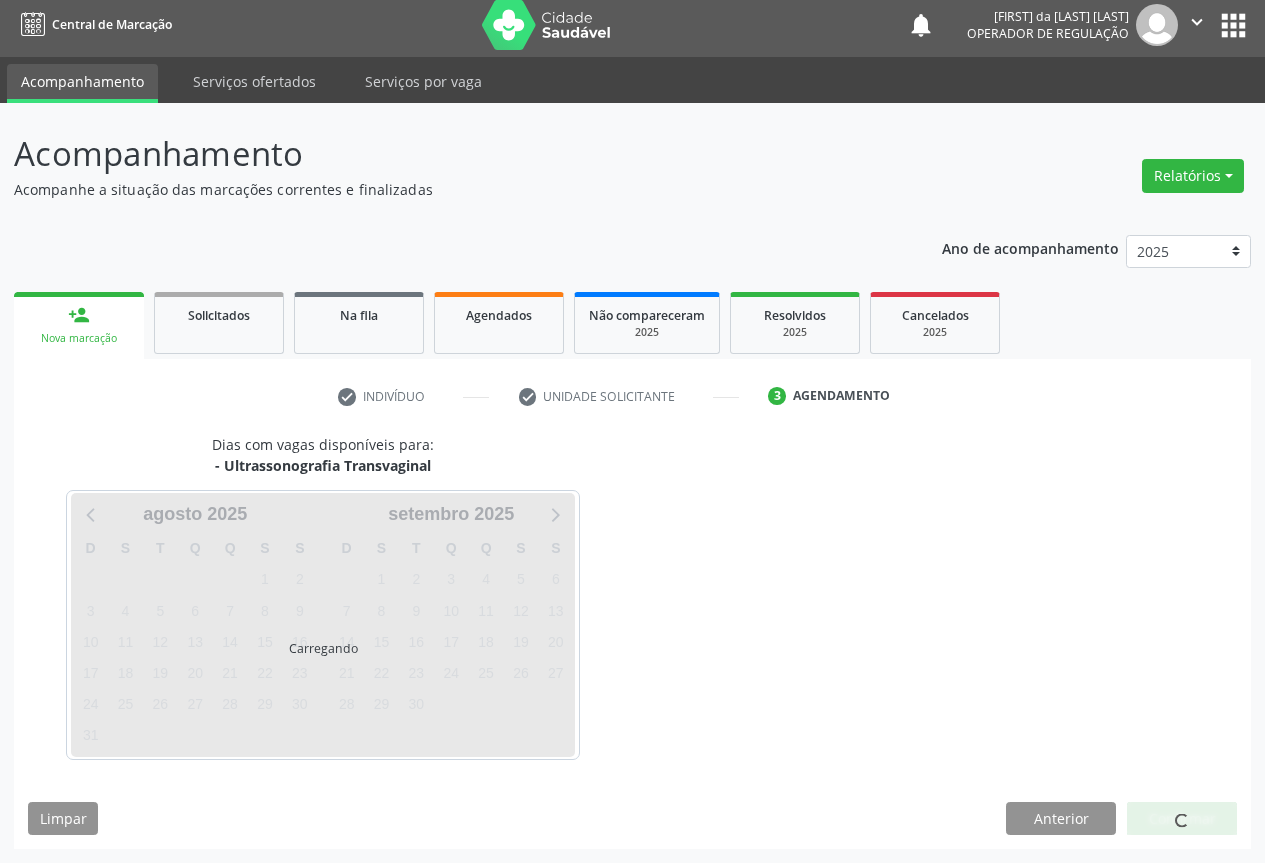 scroll, scrollTop: 7, scrollLeft: 0, axis: vertical 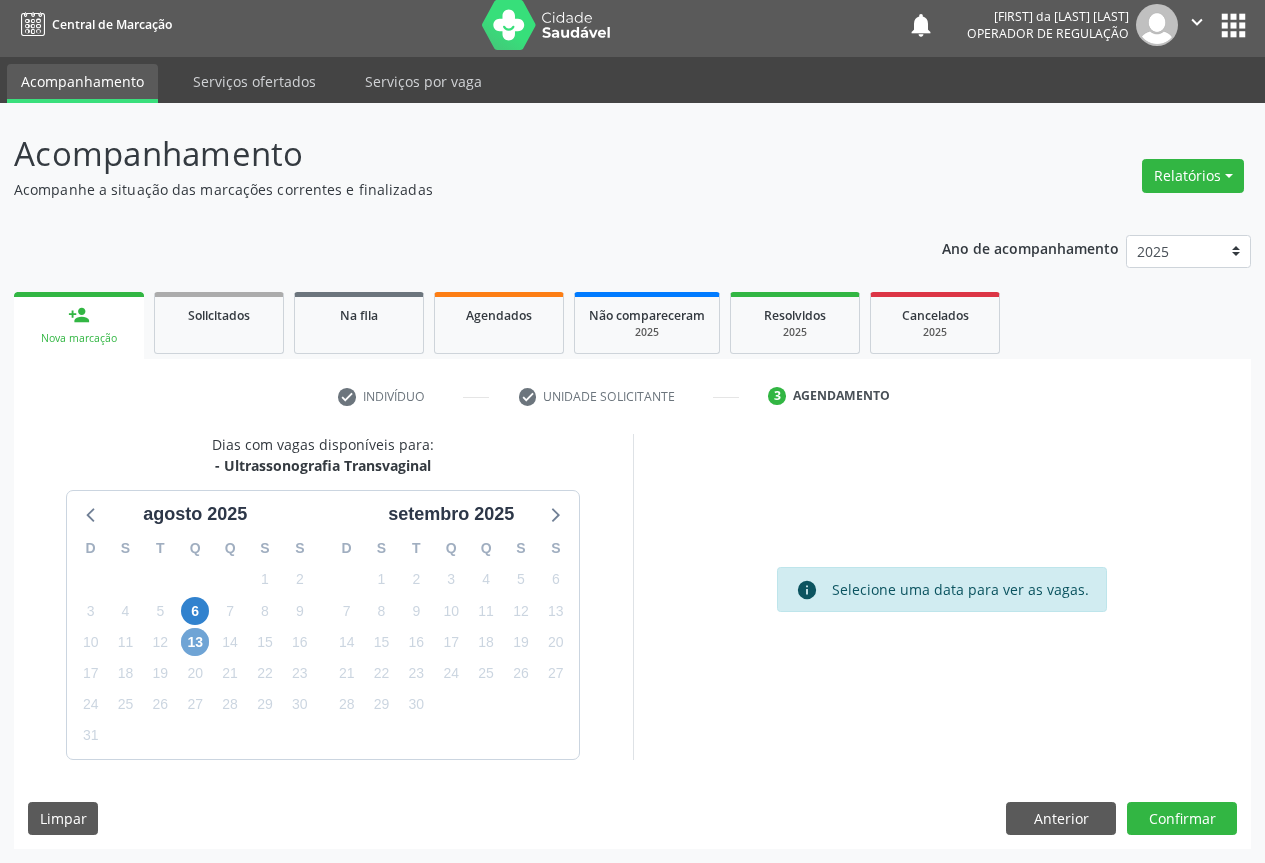 click on "13" at bounding box center [195, 642] 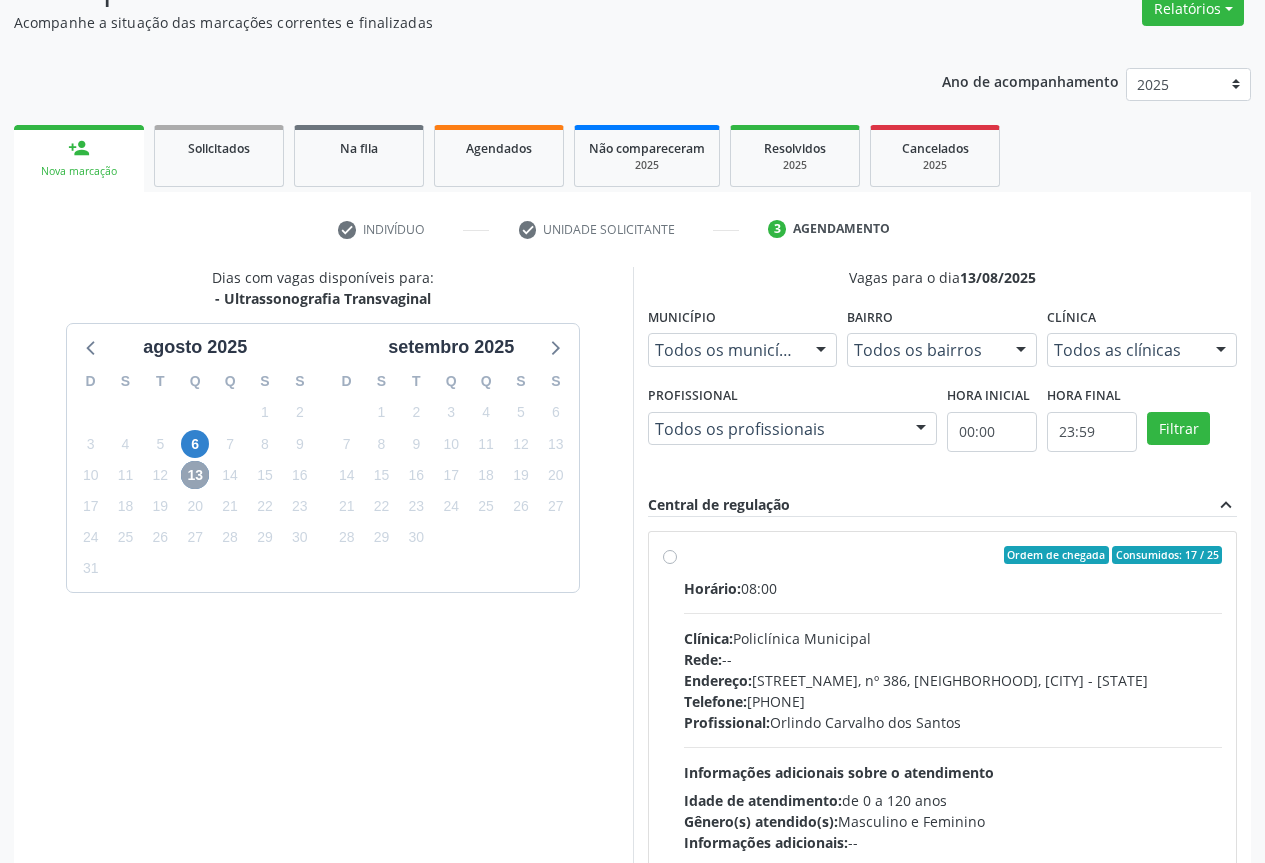 scroll, scrollTop: 332, scrollLeft: 0, axis: vertical 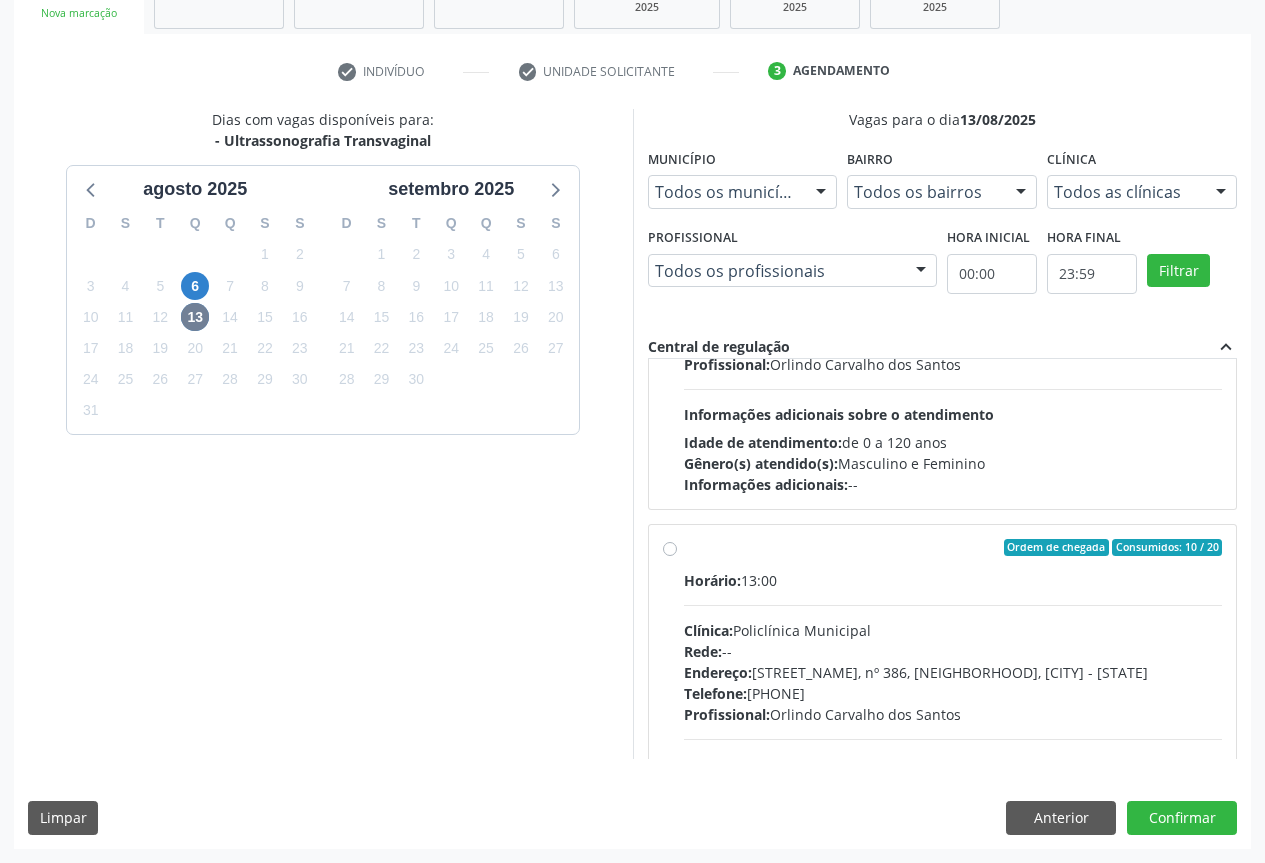 click on "Rede:
--" at bounding box center [953, 651] 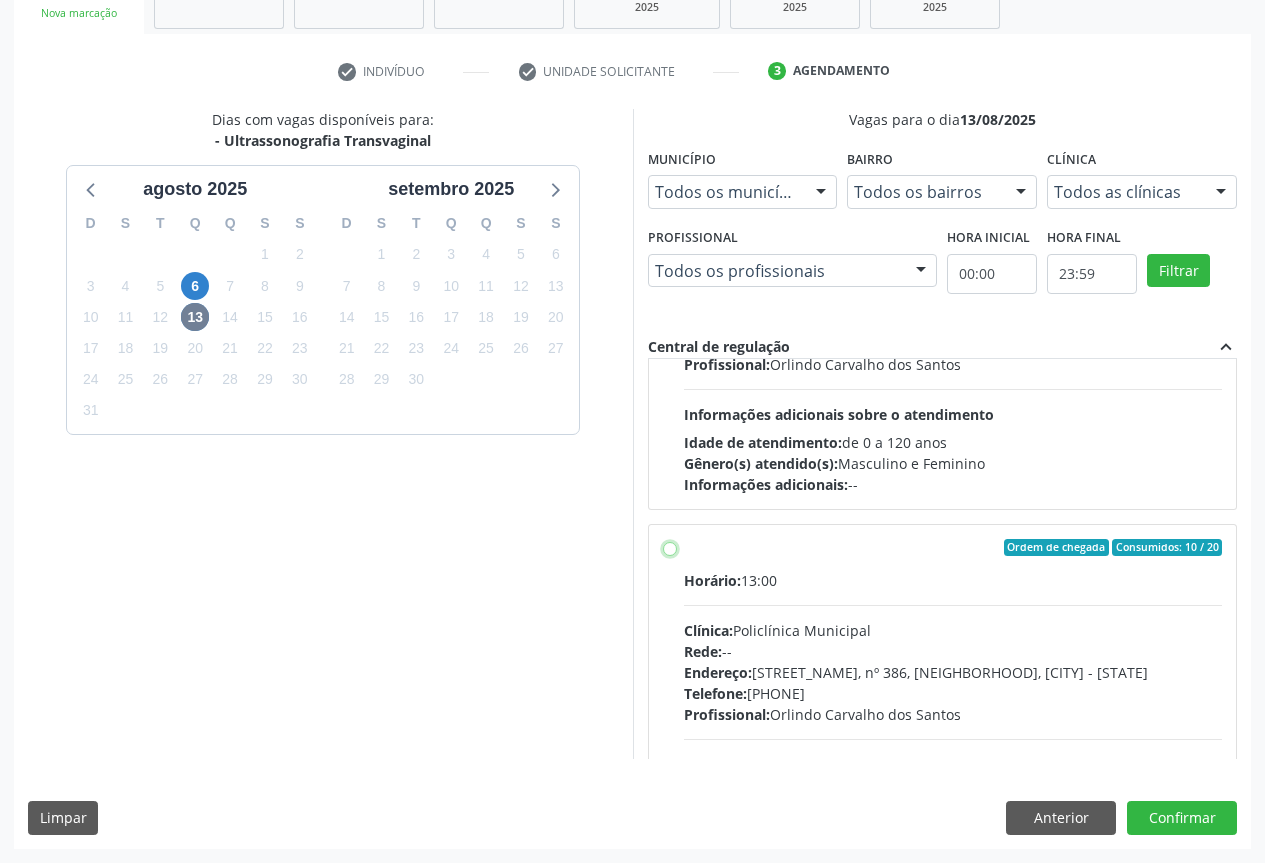 click on "Endereço:   [STREET_NAME], nº 386, [NEIGHBORHOOD], [CITY] - [STATE]
Telefone:   [PHONE]
Profissional:
[FIRST] [LAST] dos [LAST]" at bounding box center (670, 548) 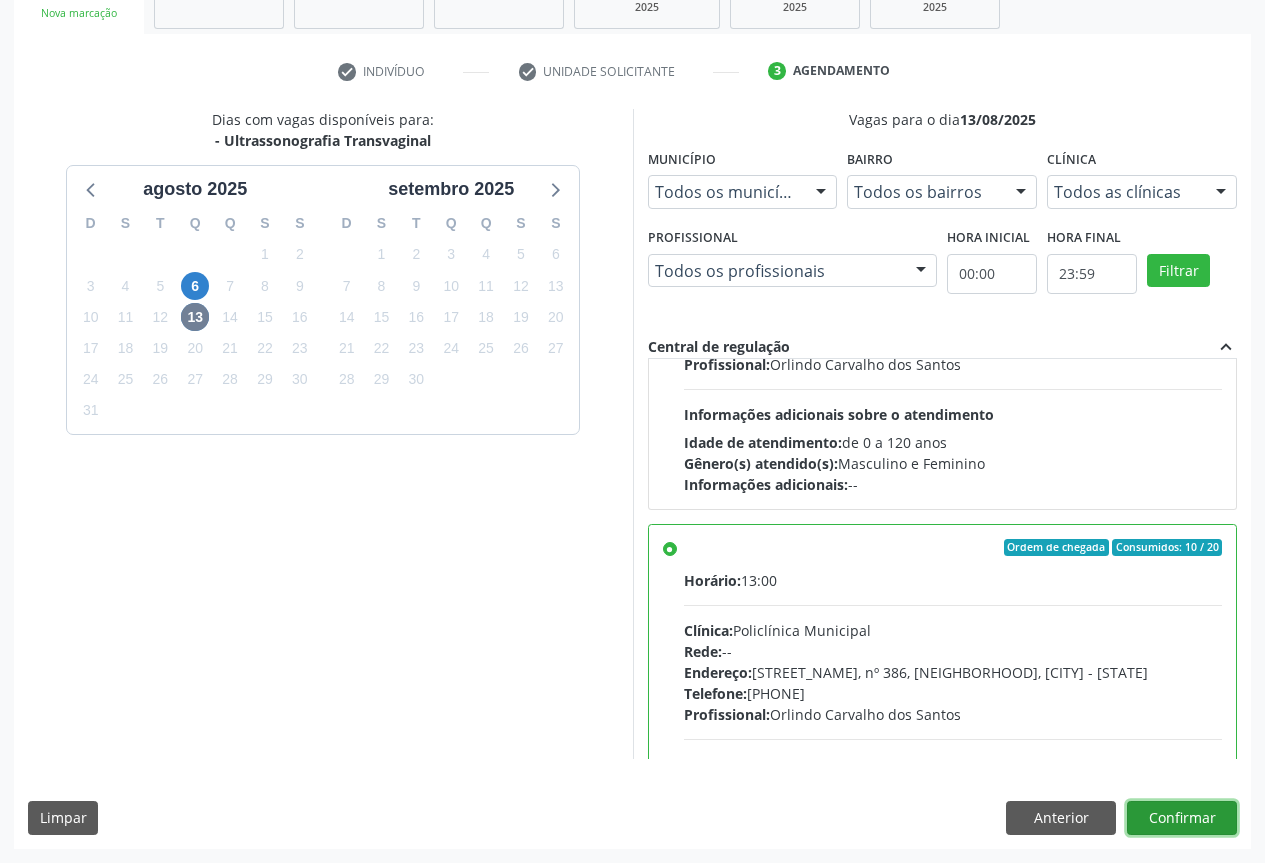 click on "Confirmar" at bounding box center (1182, 818) 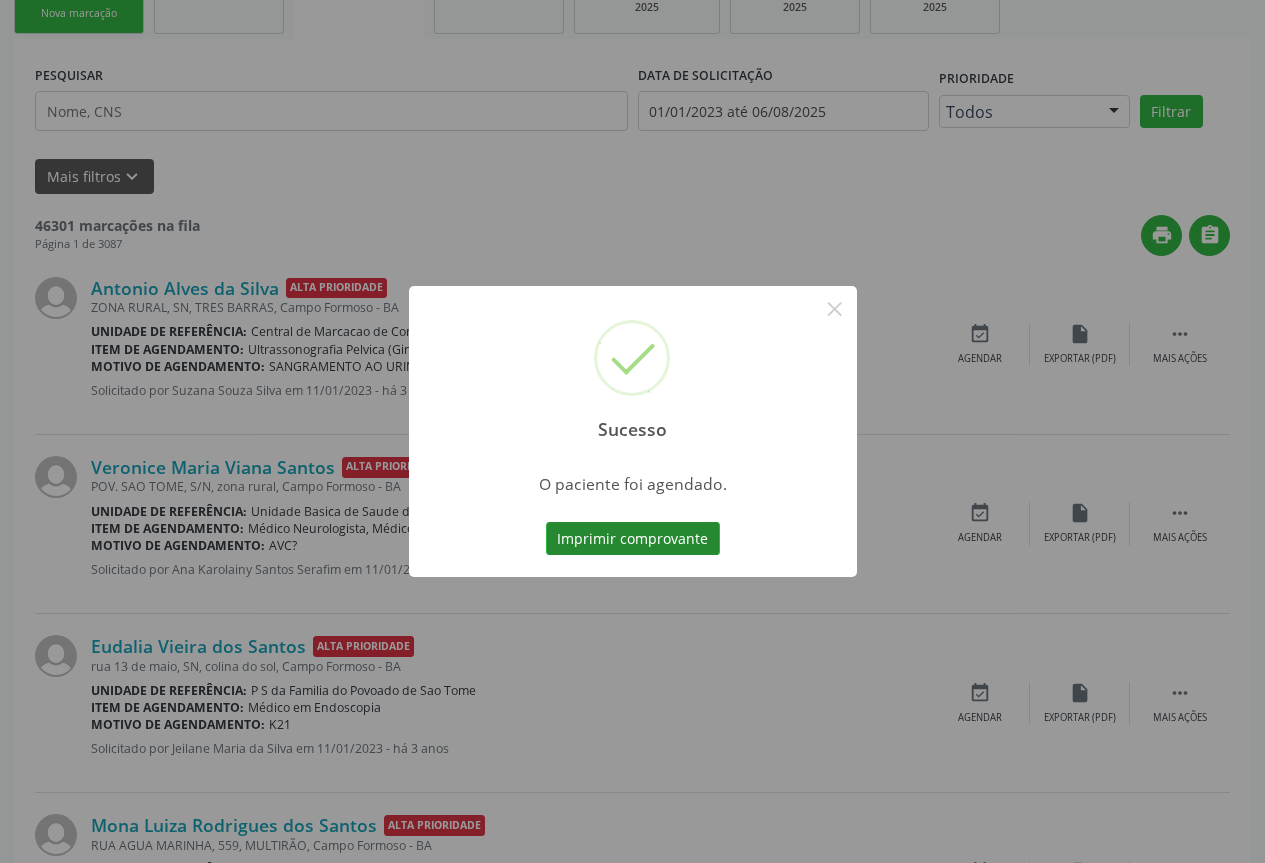 scroll, scrollTop: 0, scrollLeft: 0, axis: both 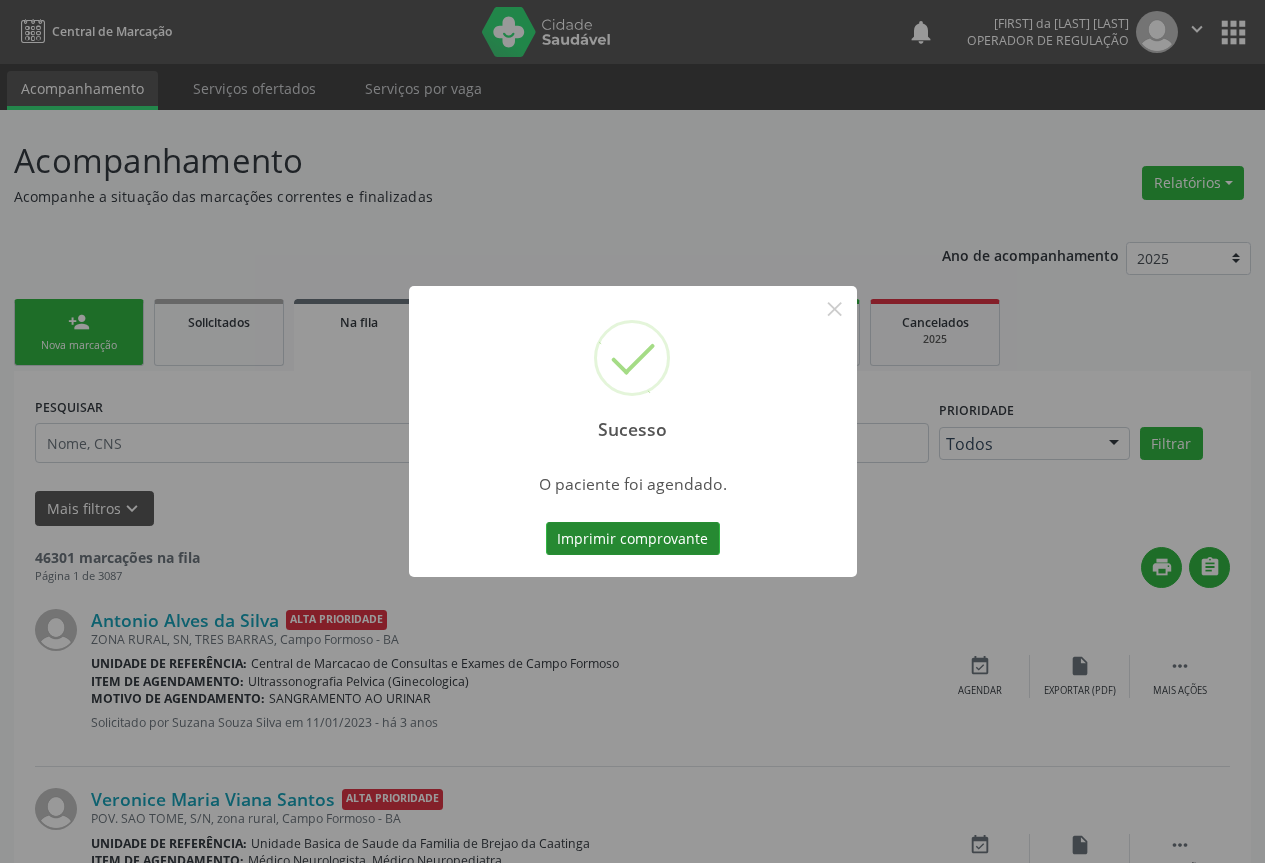click on "Imprimir comprovante" at bounding box center (633, 539) 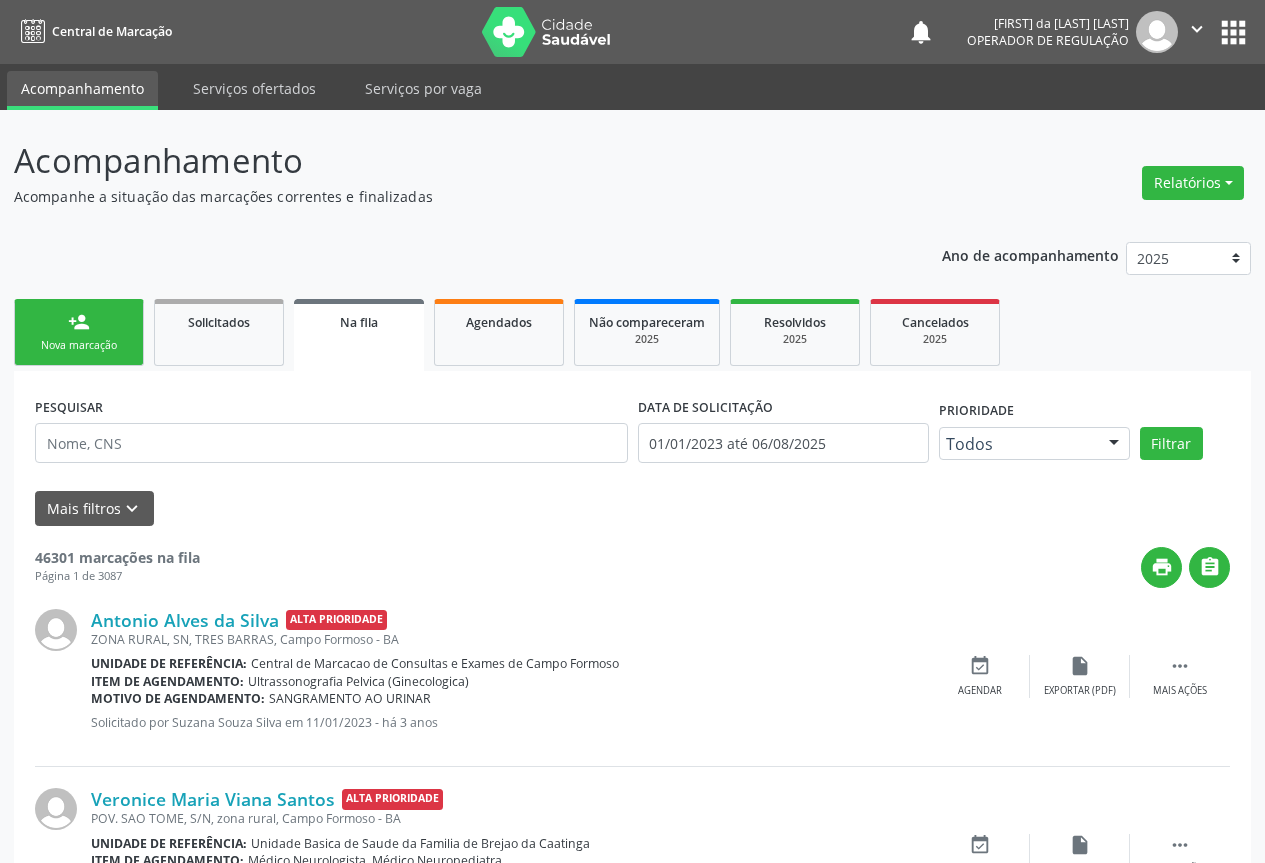 click on "" at bounding box center [1197, 29] 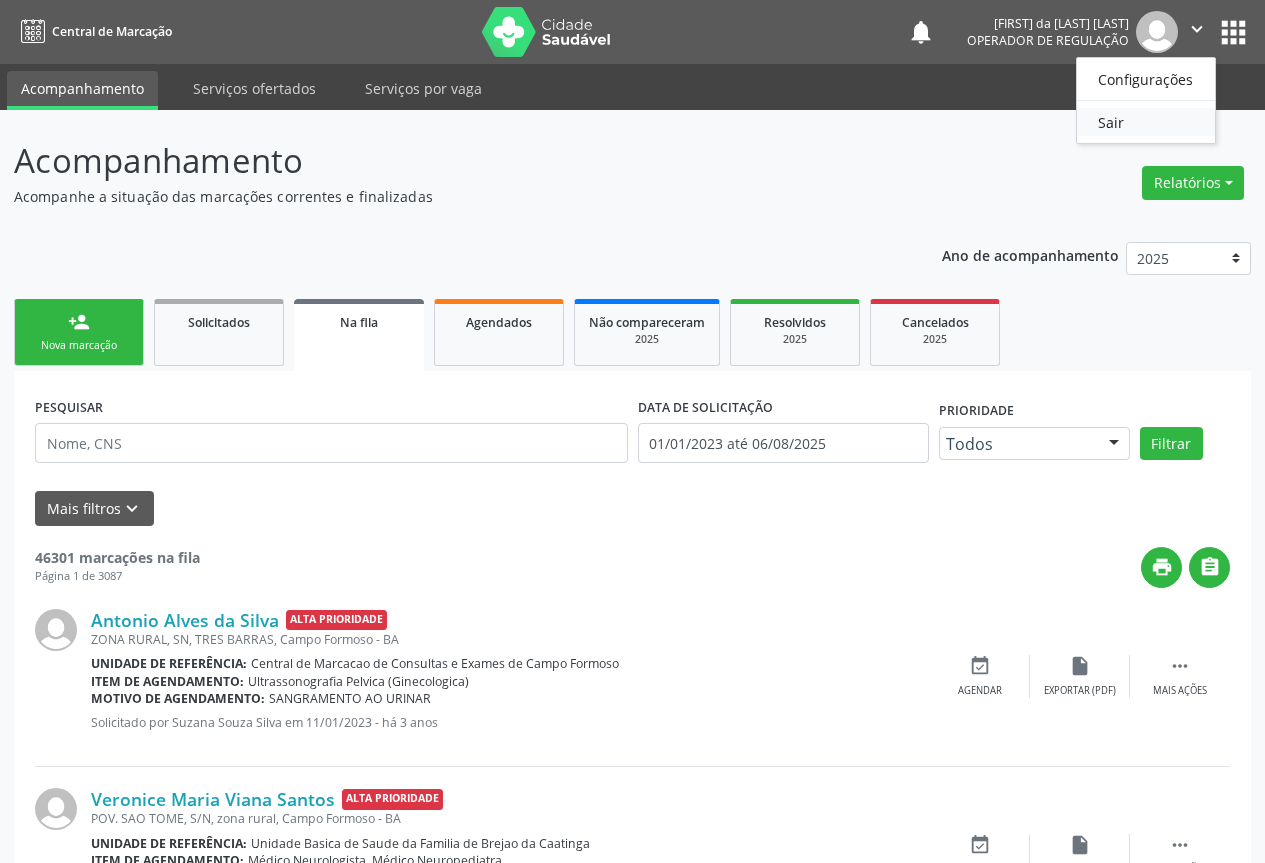 click on "Sair" at bounding box center [1146, 122] 